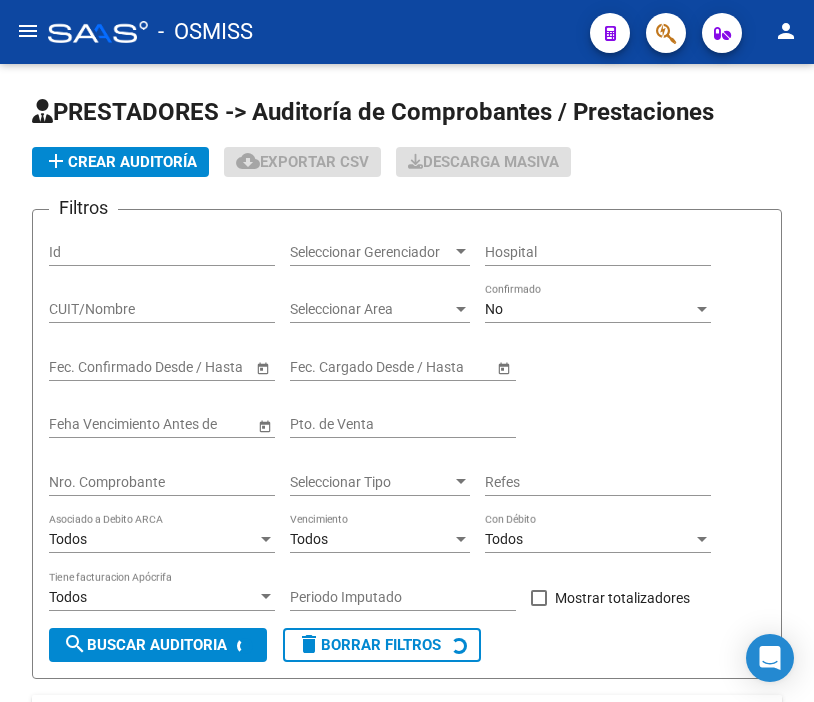 scroll, scrollTop: 0, scrollLeft: 0, axis: both 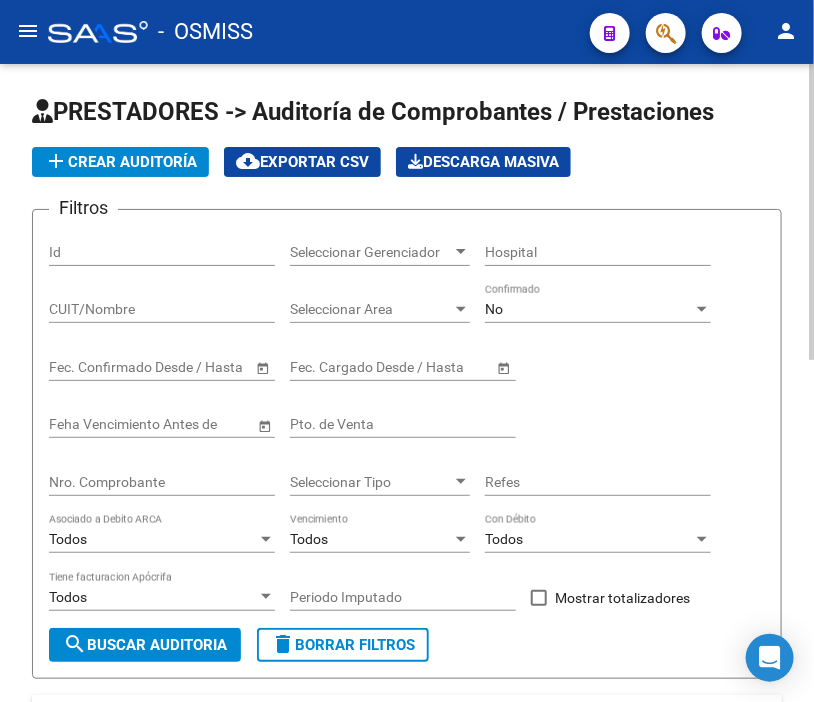 click on "add  Crear Auditoría" 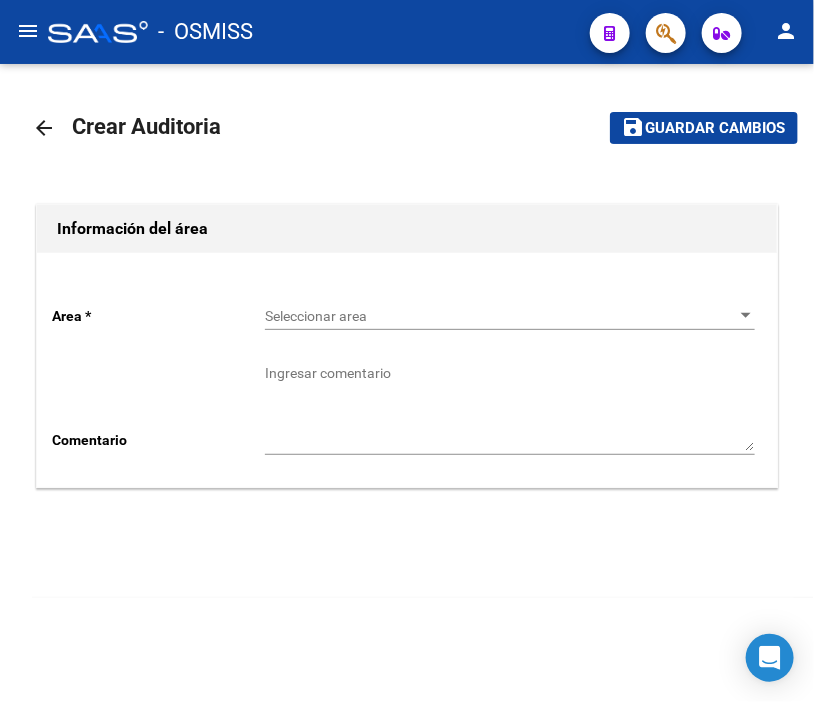click on "Seleccionar area" at bounding box center [501, 316] 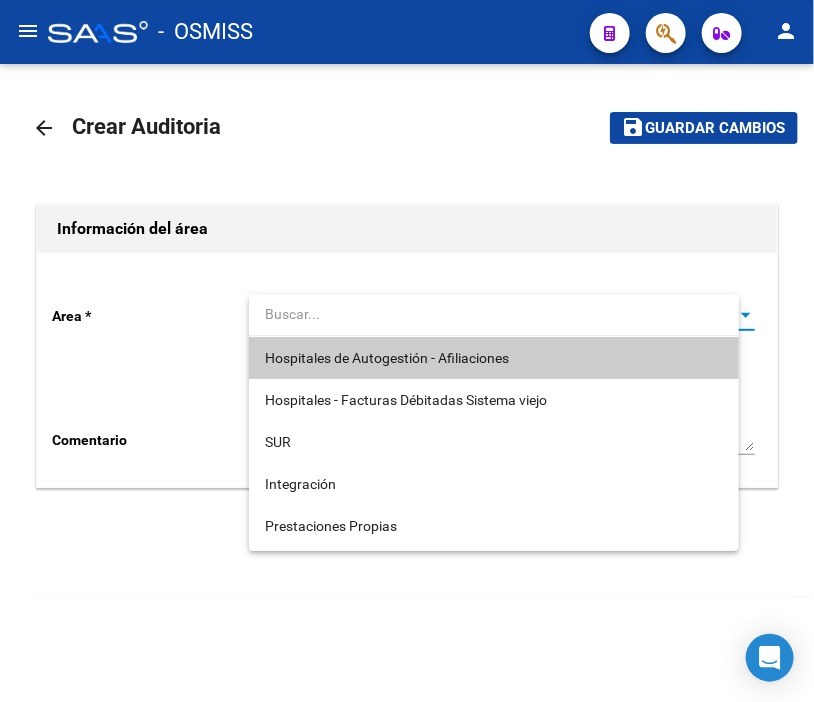 click on "Hospitales de Autogestión - Afiliaciones" at bounding box center (387, 358) 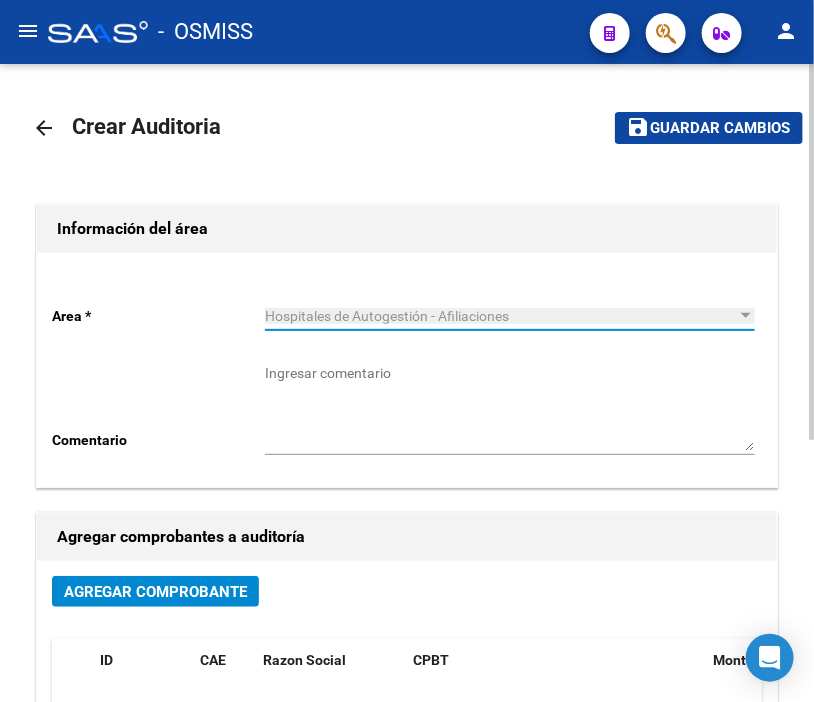 click on "Agregar Comprobante" 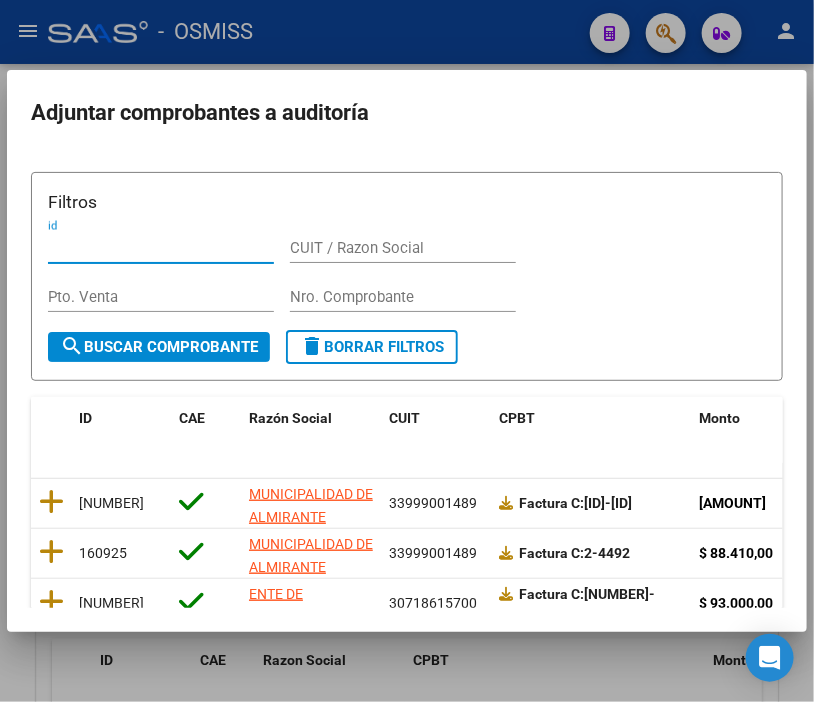 click on "Nro. Comprobante" at bounding box center [403, 297] 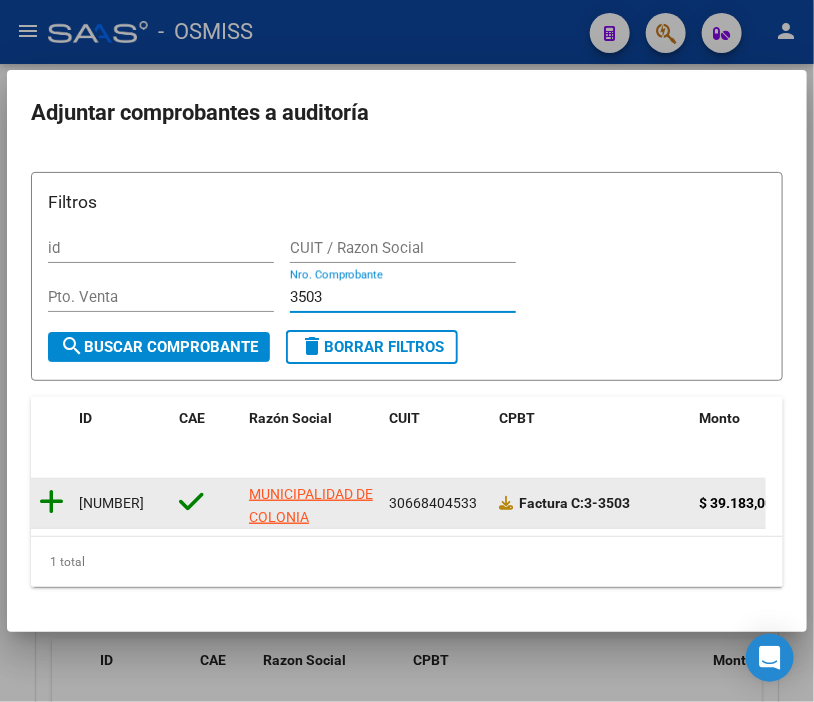 type on "3503" 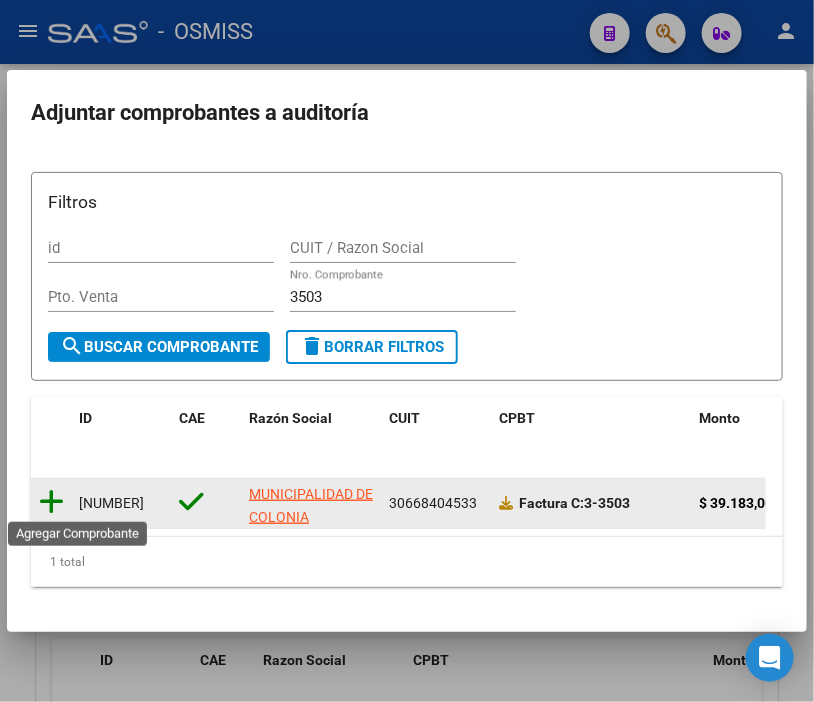 click 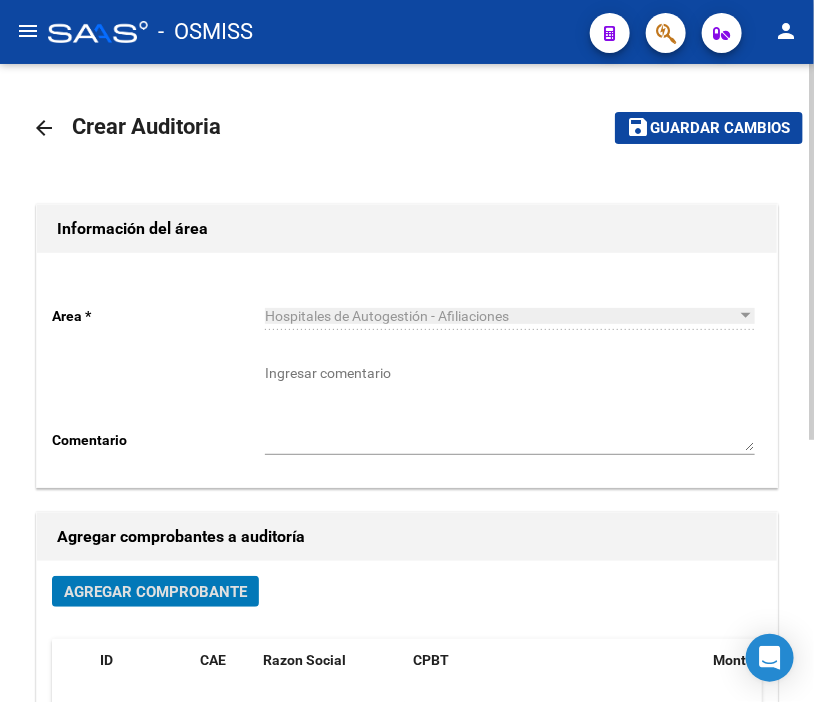 click on "save Guardar cambios" 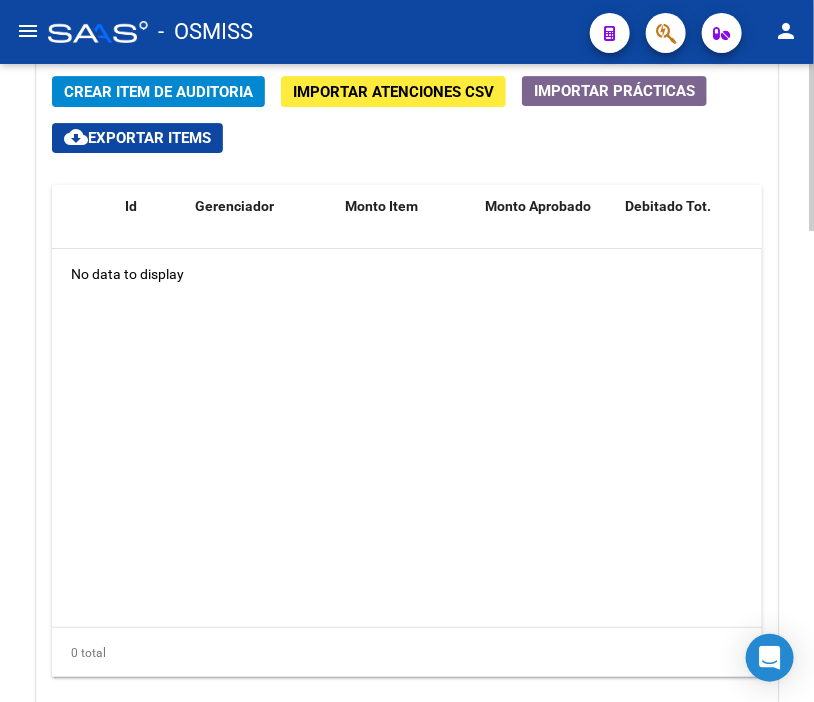 scroll, scrollTop: 1626, scrollLeft: 0, axis: vertical 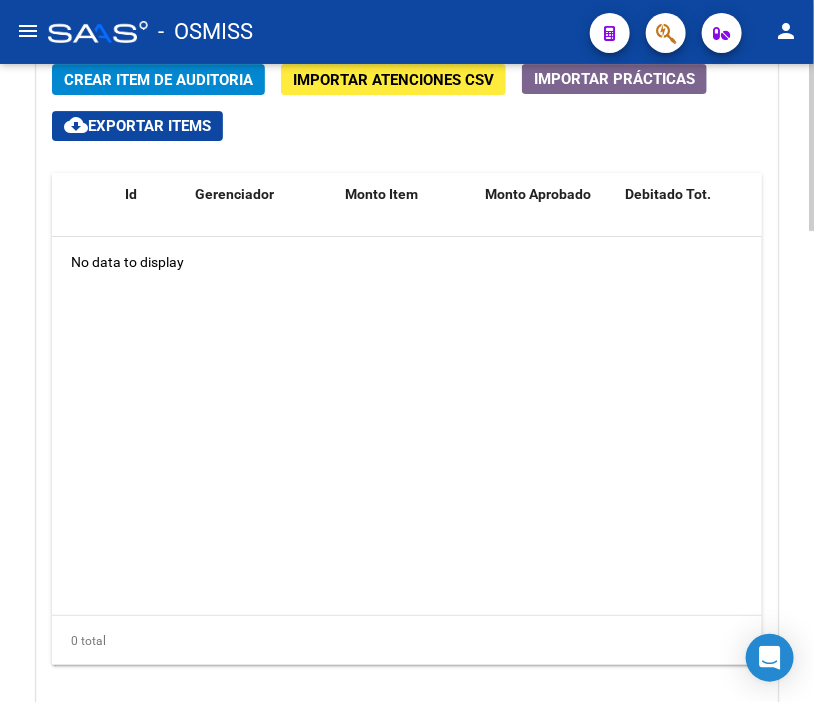 click on "menu -   OSMISS  person    Firma Express     Padrón Padrón Ágil Análisis Afiliado    Integración (discapacidad) Certificado Discapacidad    Prestadores / Proveedores Facturas - Listado/Carga Facturas Sin Auditar Facturas - Documentación Auditorías - Listado Auditorías - Comentarios Auditorías - Cambios Área Auditoría - Ítems Prestadores - Listado Prestadores - Docu.    Hospitales Públicos SSS - Censo Hospitalario SSS - Preliquidación SSS - Comprobantes SSS - CPBTs Atenciones Notificaciones Internación Débitos Autogestión (viejo)    Casos / Tickets Casos Casos Movimientos Comentarios Documentación Adj.    Instructivos    Datos de contacto arrow_back Editar [ID]    cloud_download  Generar informe  Puede notificar al gerenciador respecto de esta auditoria, para invitarlo a formar parte de la misma realizando comentarios.  NOTIFICAR Totales Auditoría Total Comprobantes:  $ 39.183,00 Total Items Auditados:  $ 0,00 Falta Identificar:   $ 39.183,00 Items Auditados $ 0,00   ID" at bounding box center (407, 351) 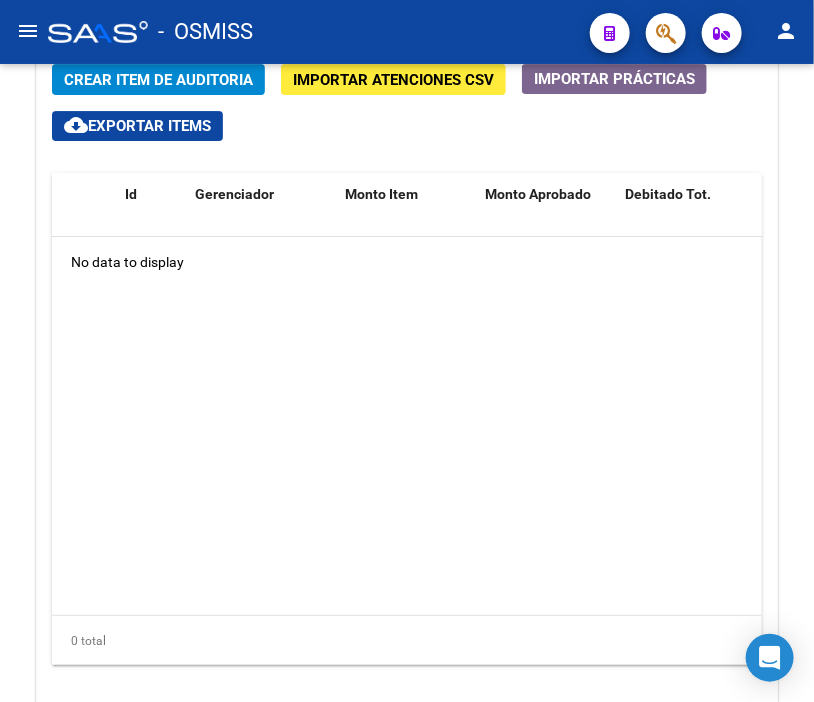click on "Crear Item de Auditoria" 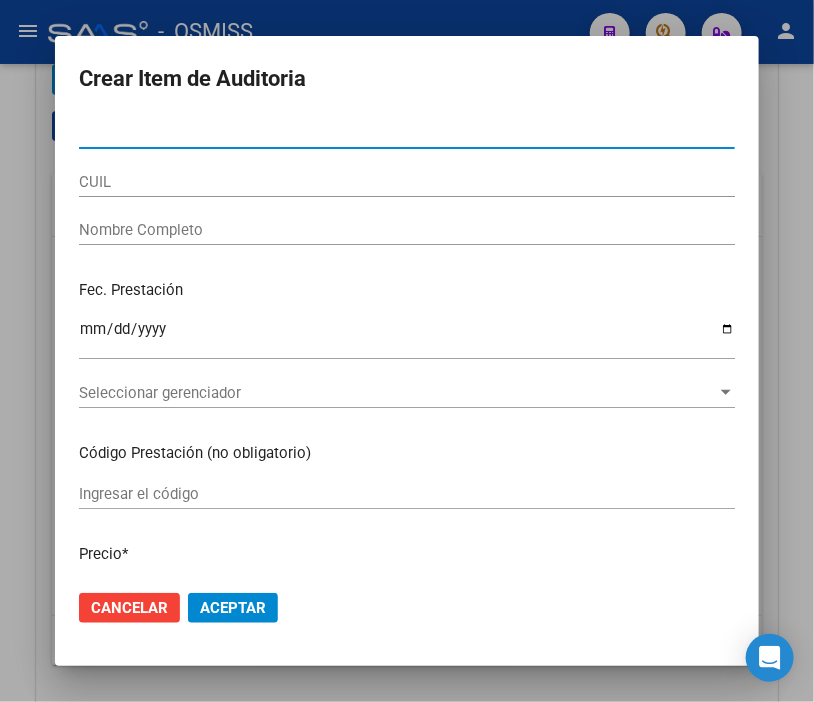 type on "[NUMBER]" 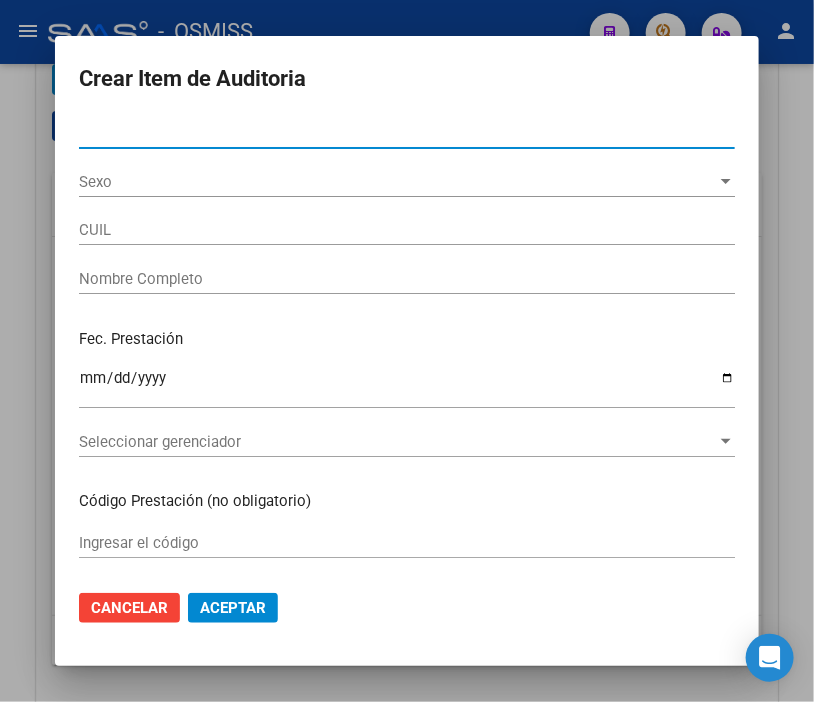type on "27481250337" 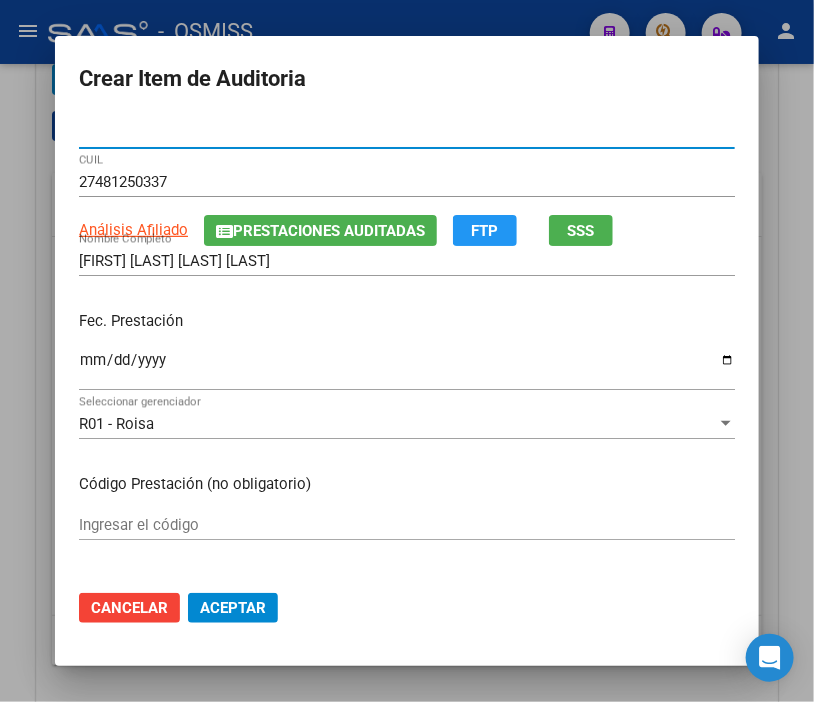 type on "[NUMBER]" 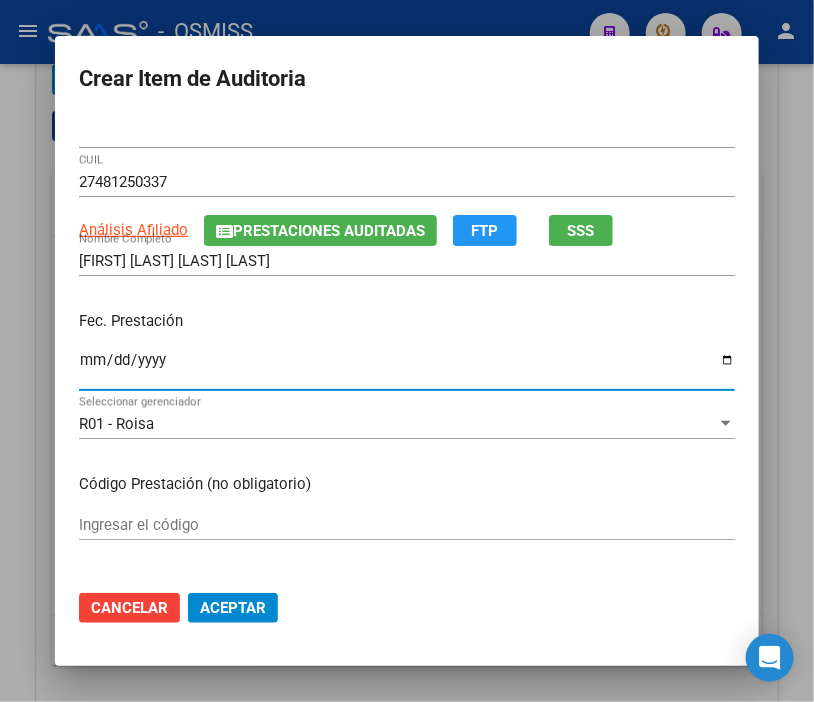 click on "Ingresar la fecha" at bounding box center [407, 368] 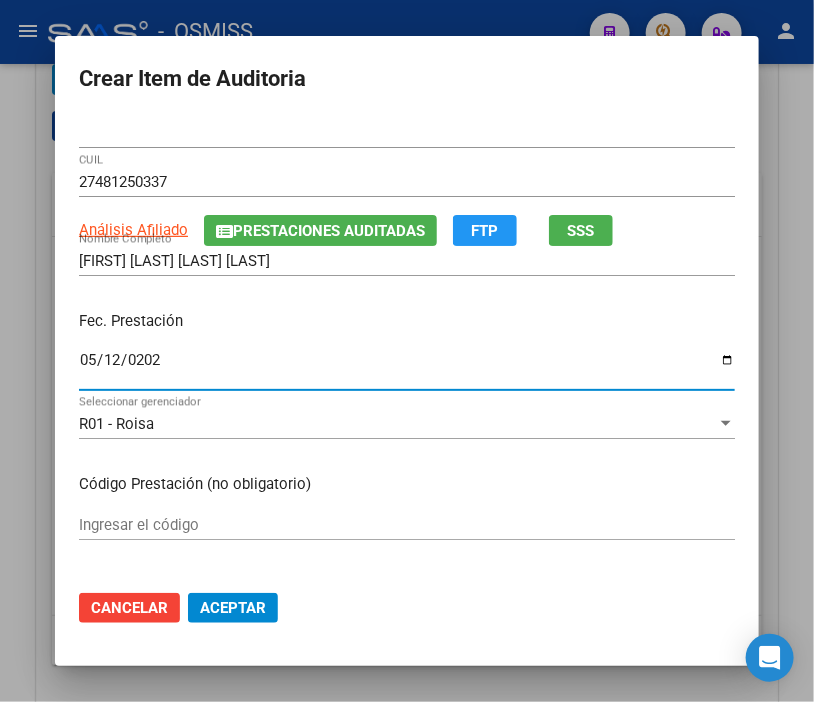 type on "2025-05-12" 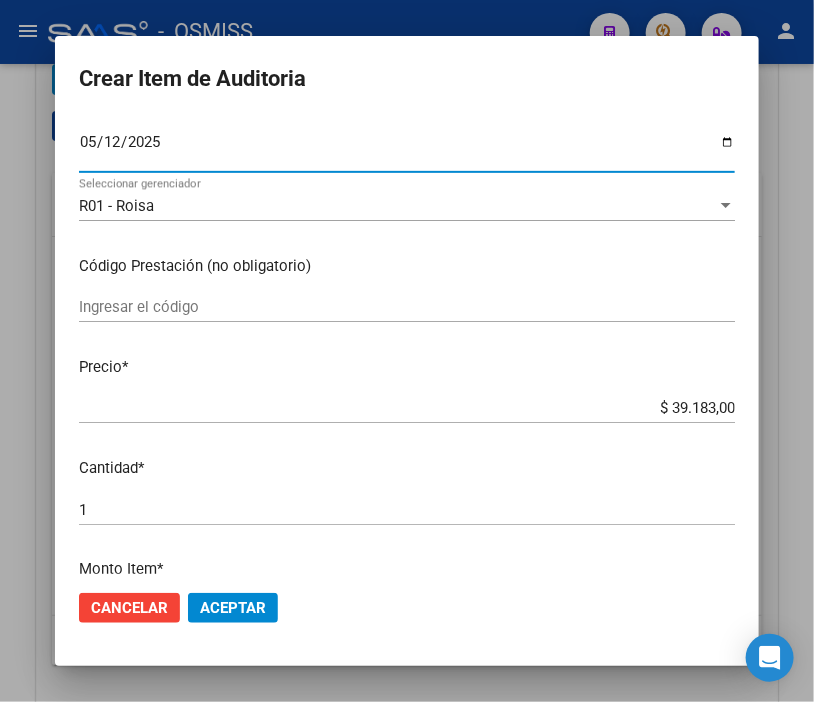 scroll, scrollTop: 222, scrollLeft: 0, axis: vertical 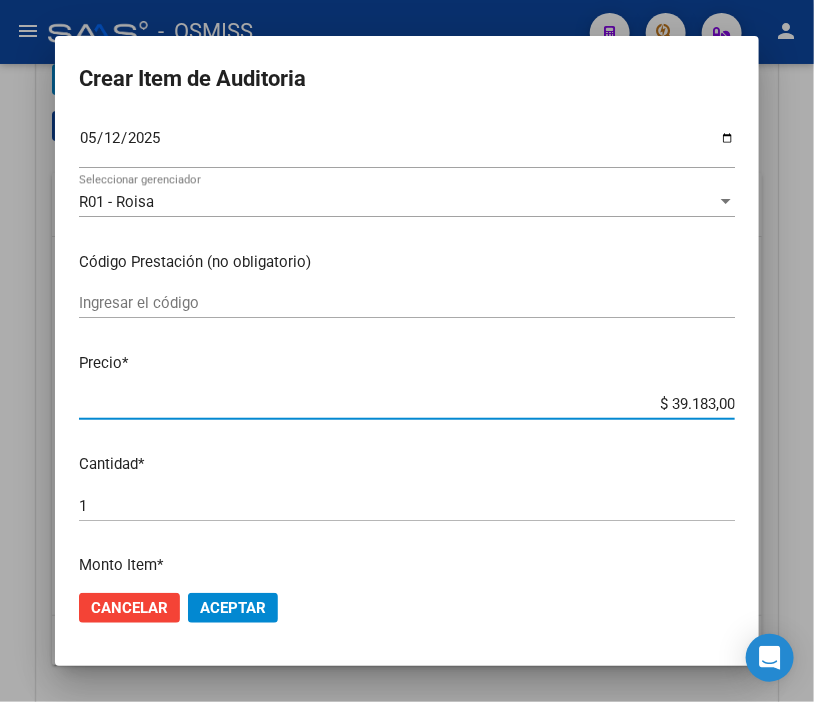 drag, startPoint x: 622, startPoint y: 403, endPoint x: 815, endPoint y: 411, distance: 193.16573 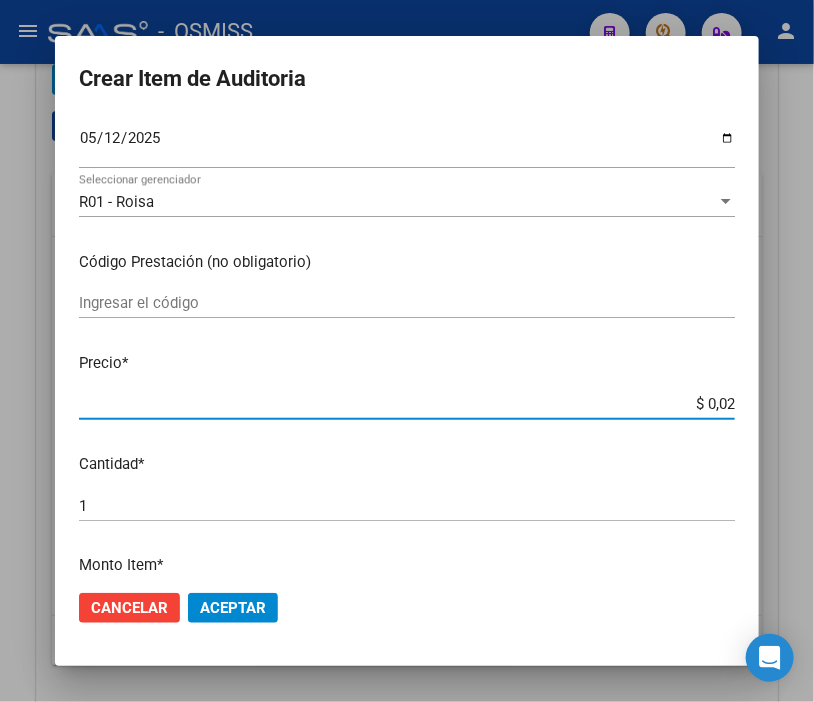 type on "$ 0,27" 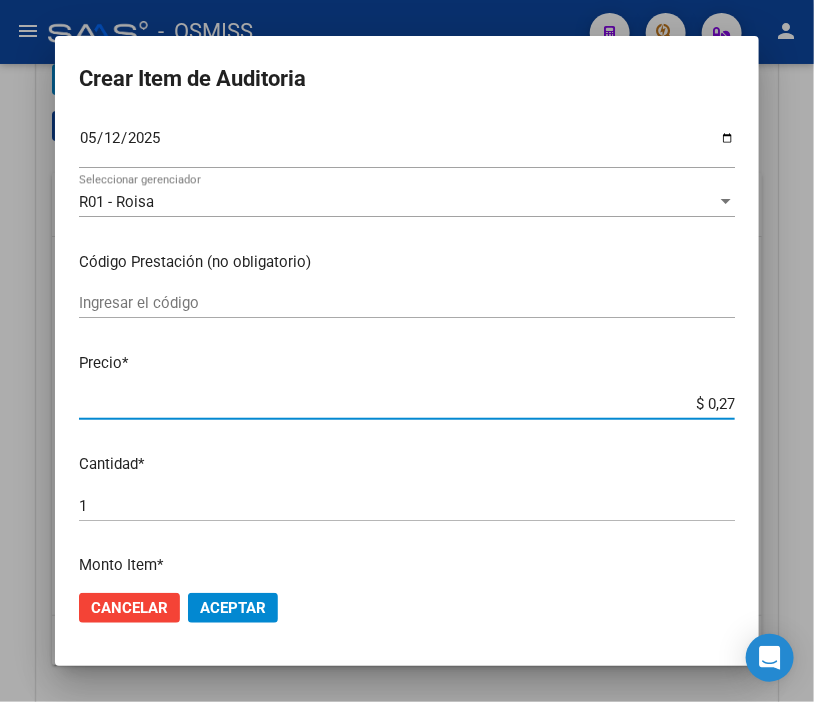 type on "$ 2,78" 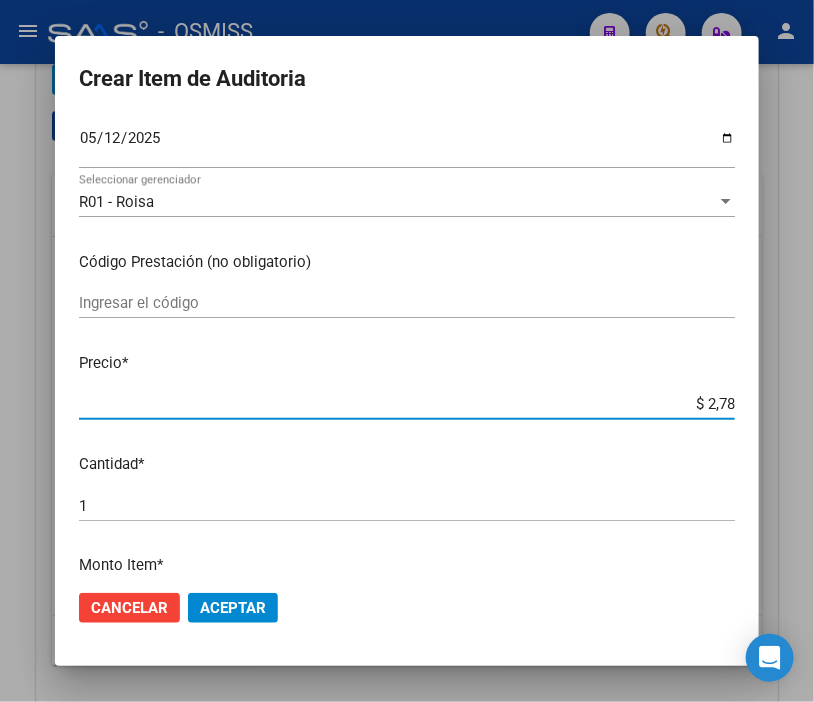 type on "$ 27,87" 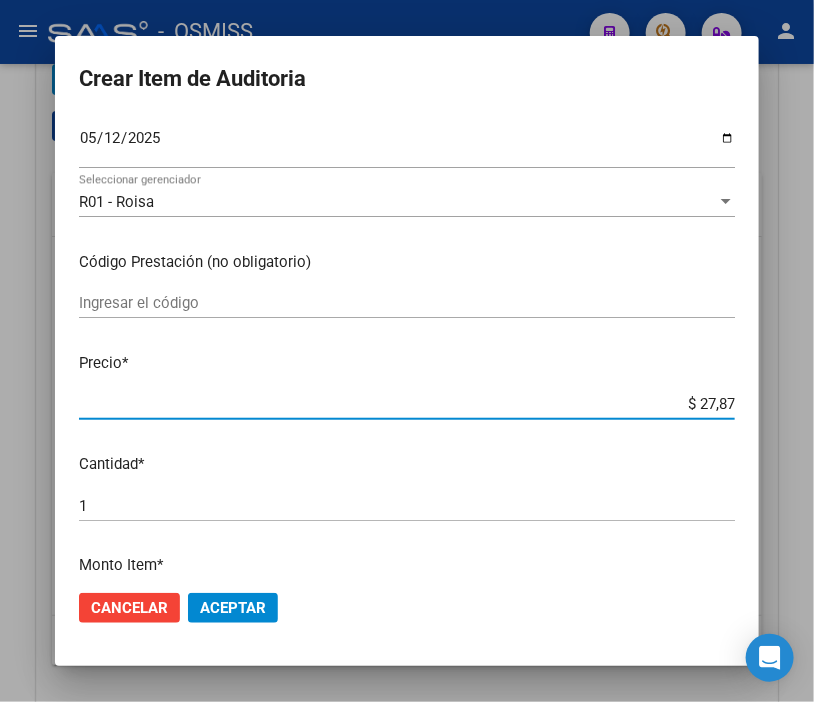 type on "$ 278,70" 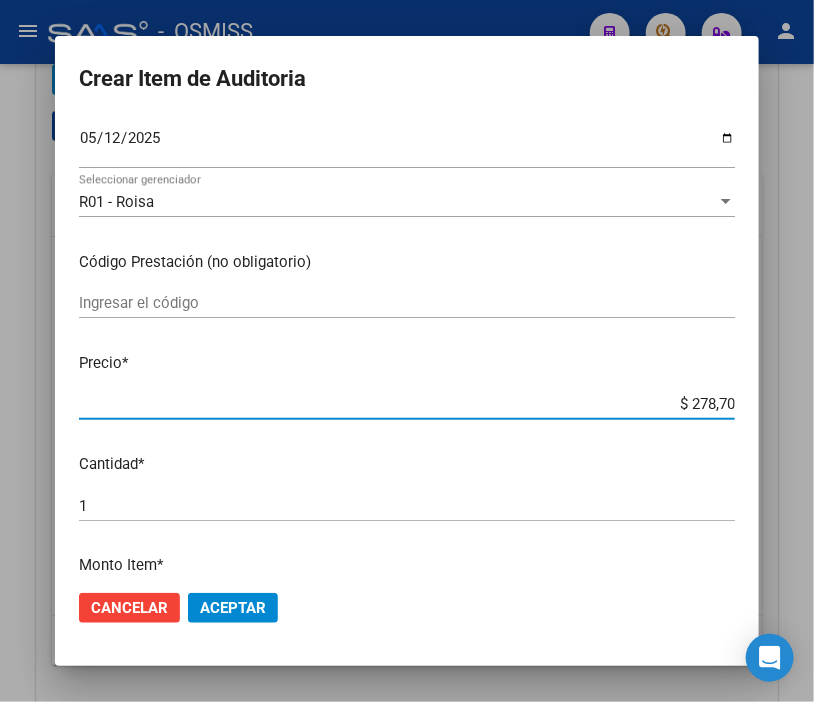 type on "$ 2.787,00" 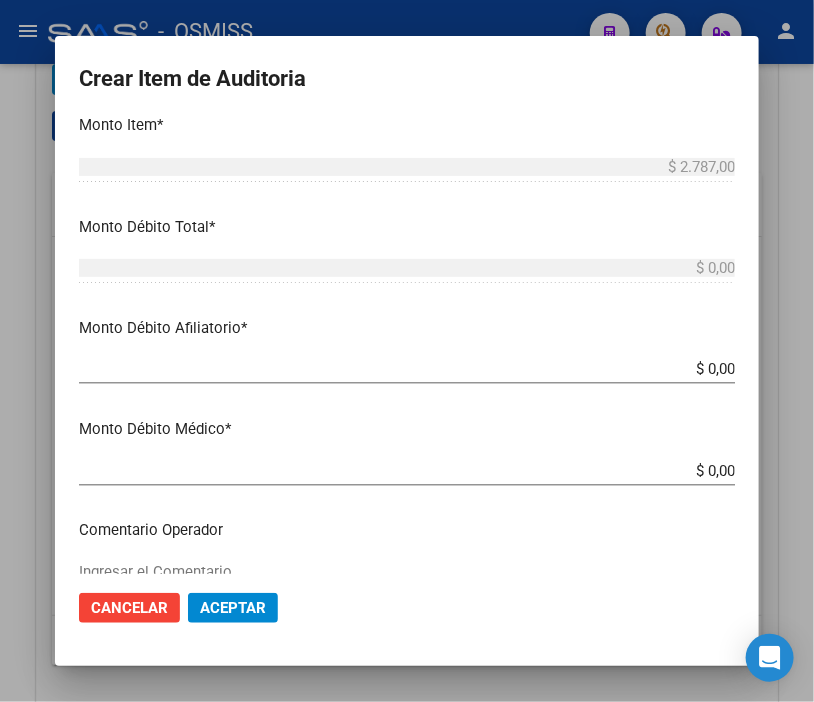 scroll, scrollTop: 666, scrollLeft: 0, axis: vertical 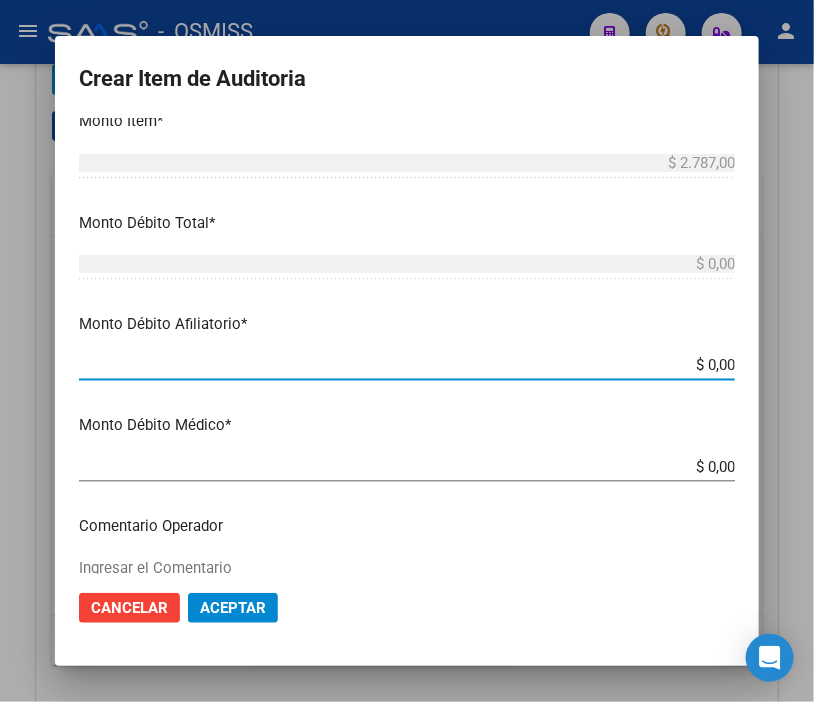 drag, startPoint x: 630, startPoint y: 370, endPoint x: 796, endPoint y: 363, distance: 166.14752 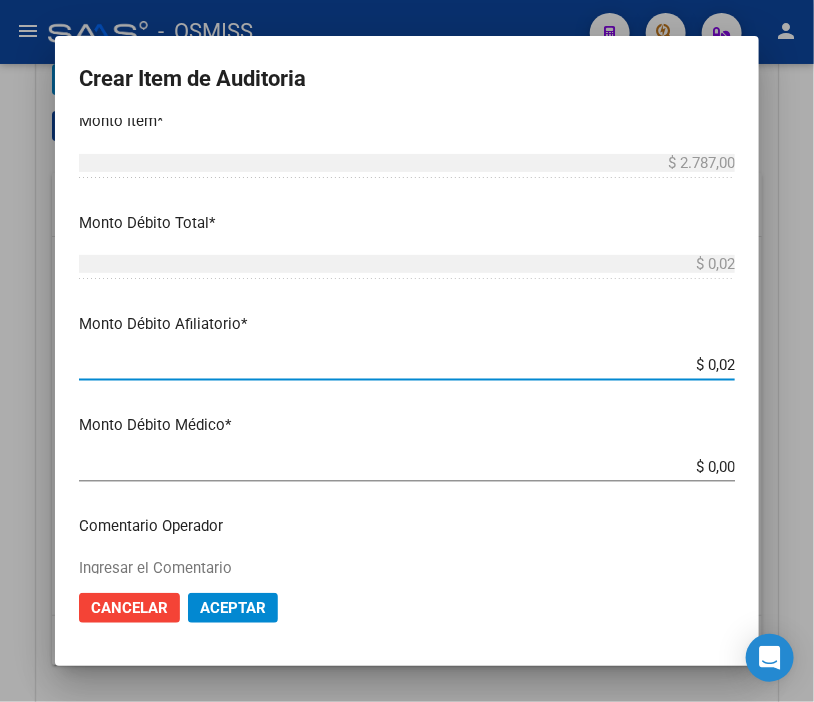 type on "$ 0,27" 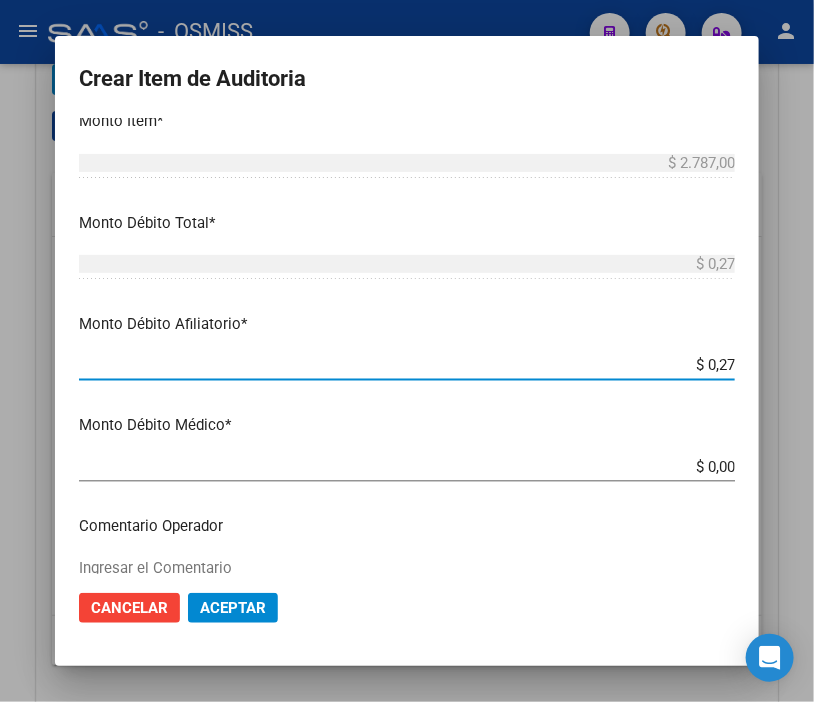 type on "$ 2,78" 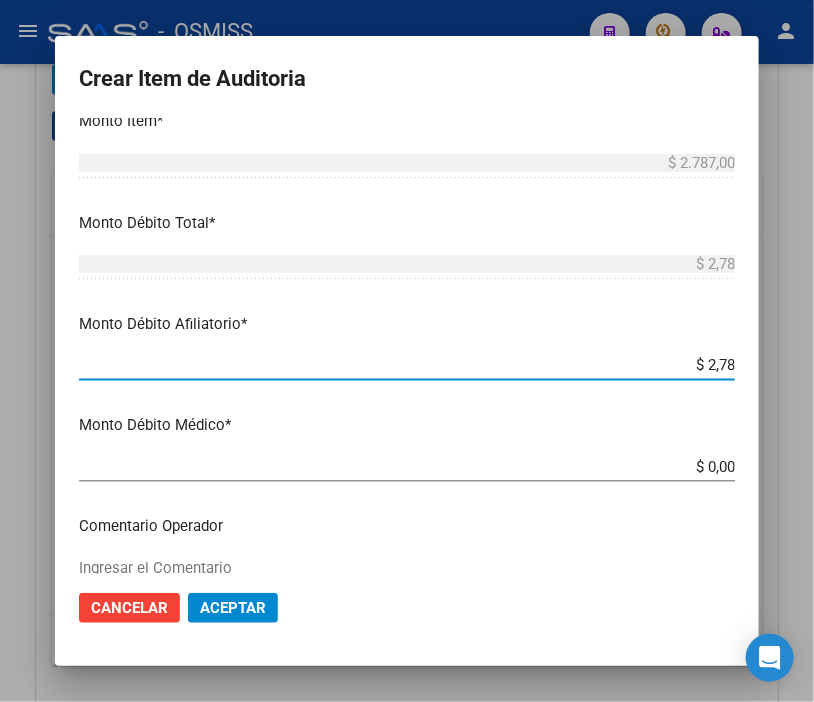 type on "$ 27,87" 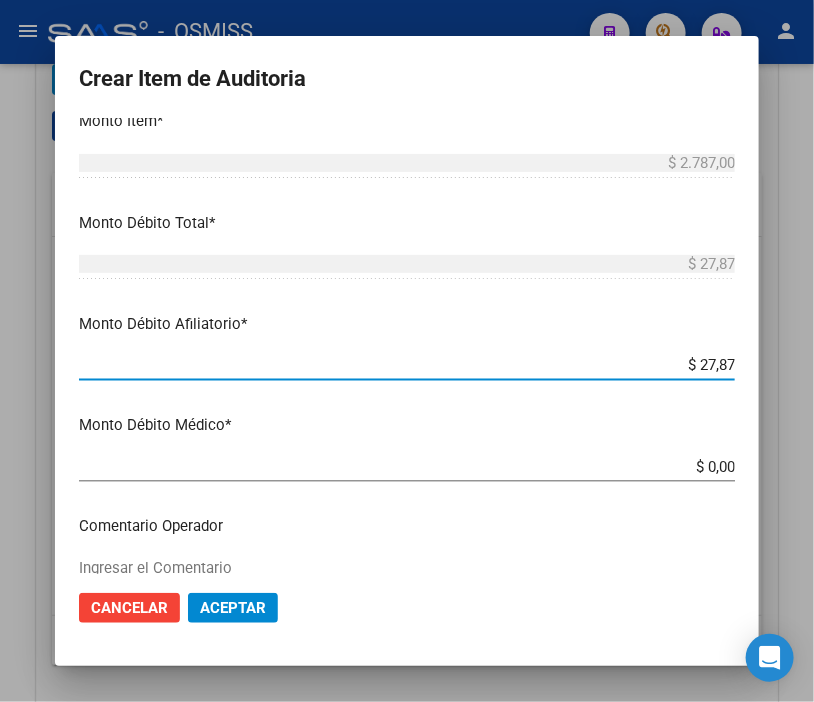 type on "$ 278,70" 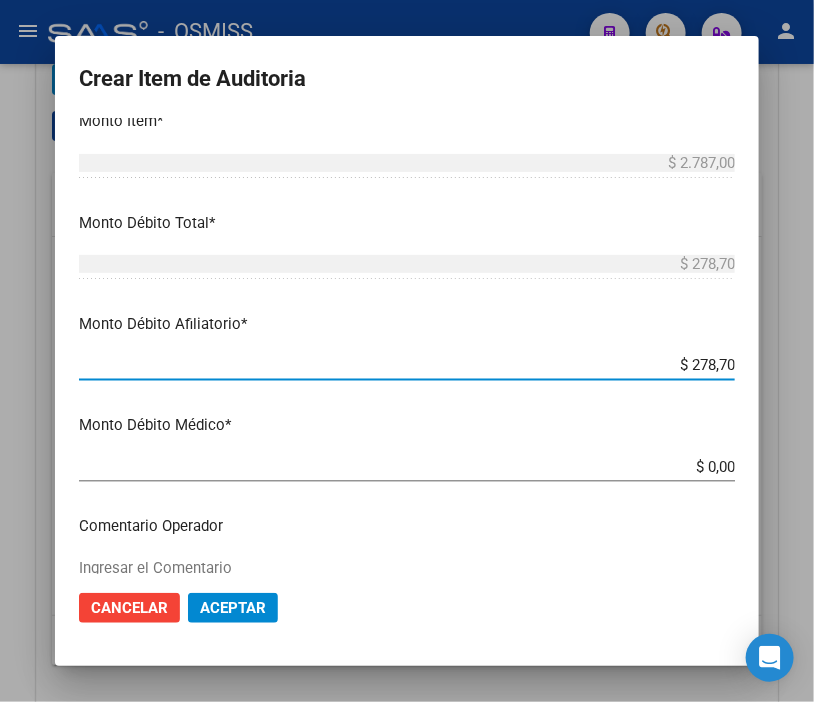 type on "$ 2.787,00" 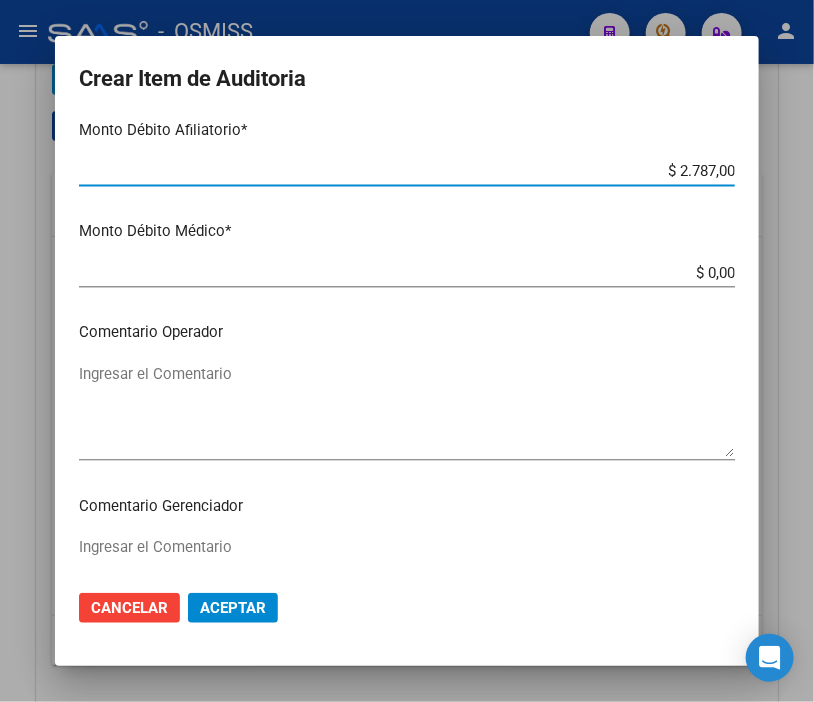scroll, scrollTop: 888, scrollLeft: 0, axis: vertical 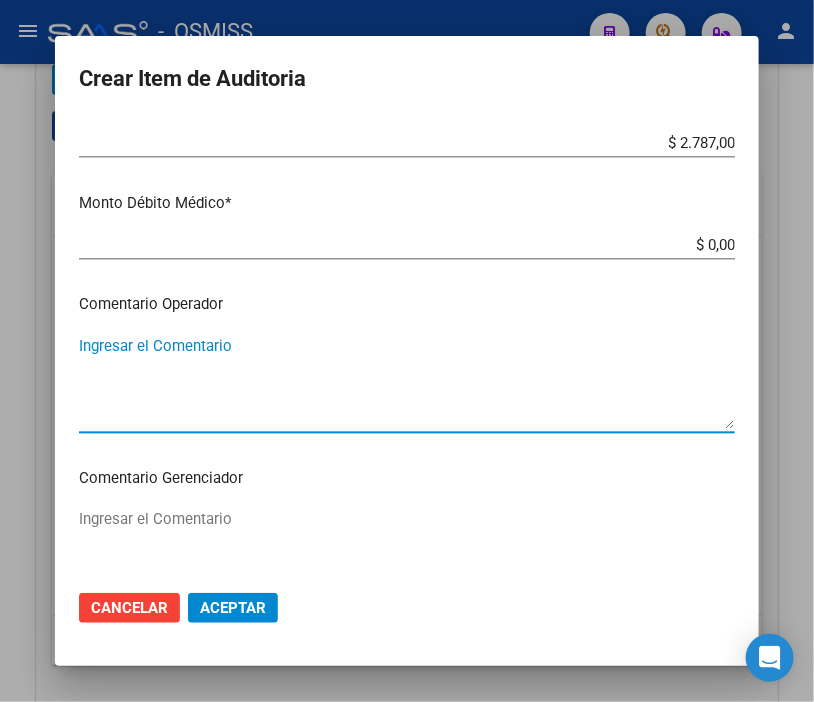 click on "Ingresar el Comentario" at bounding box center [407, 382] 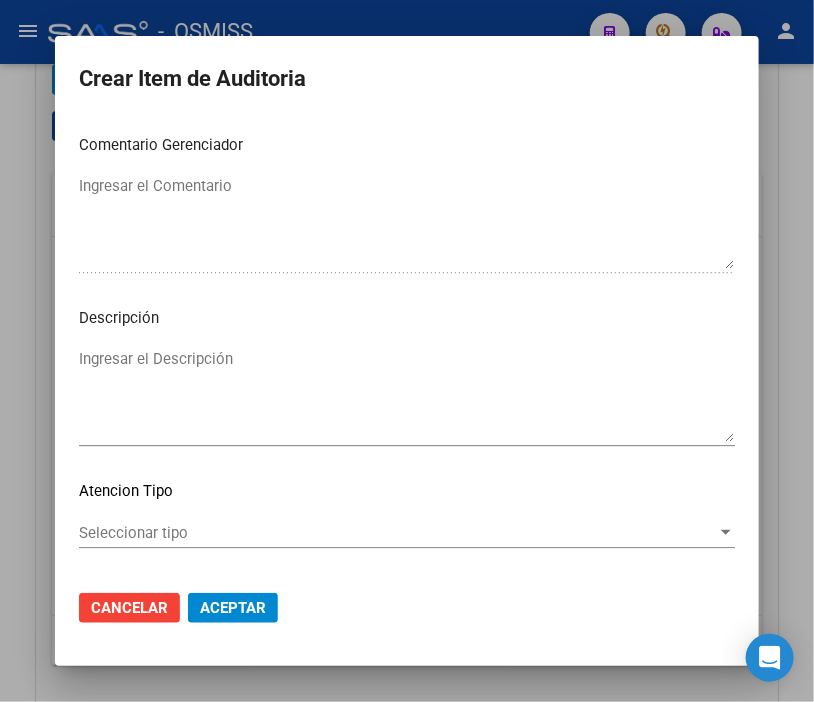 scroll, scrollTop: 1222, scrollLeft: 0, axis: vertical 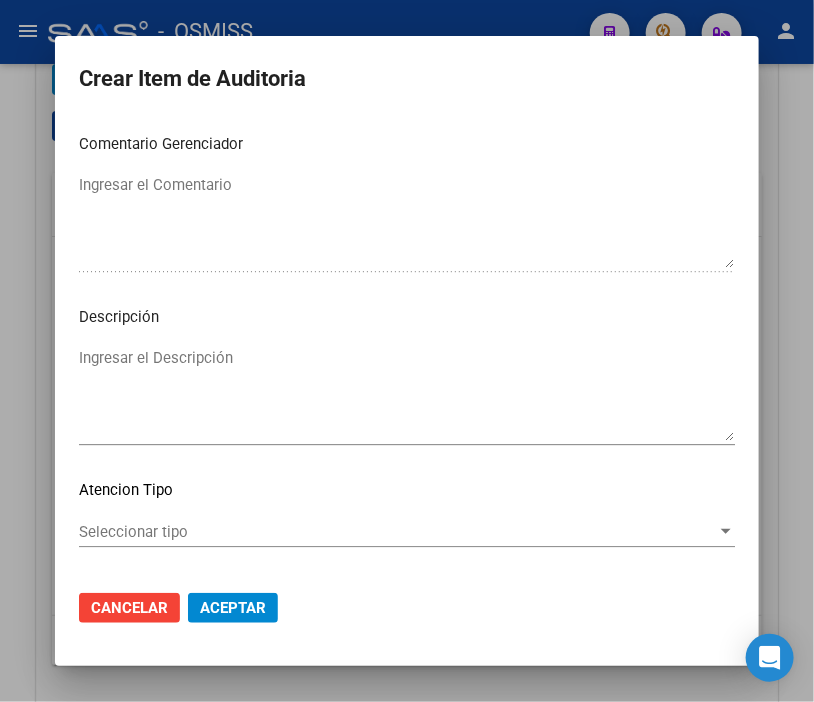 type on "SE RECHAZA" 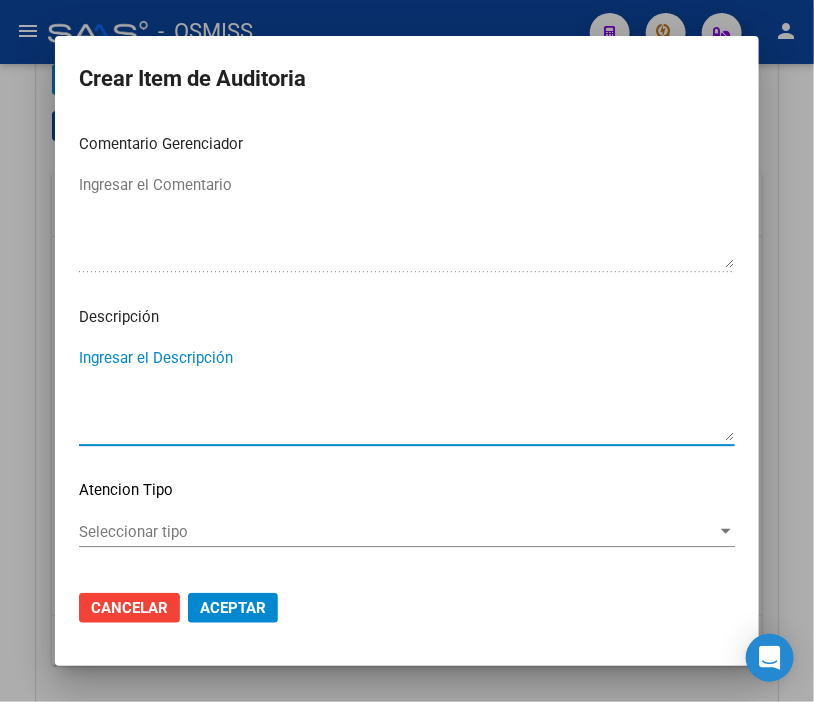 click on "Ingresar el Descripción" at bounding box center [407, 394] 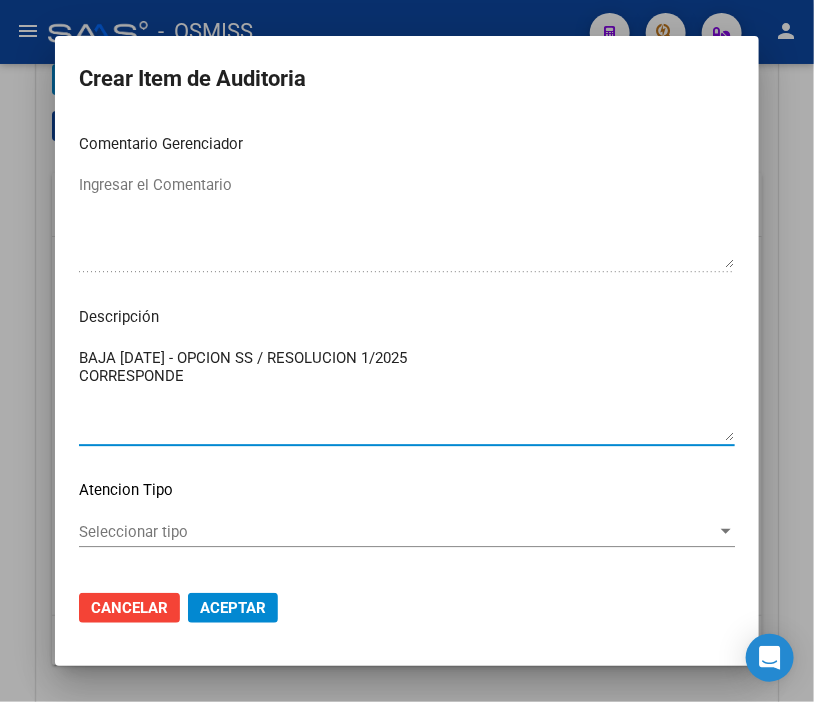 paste on "9-0340-8" 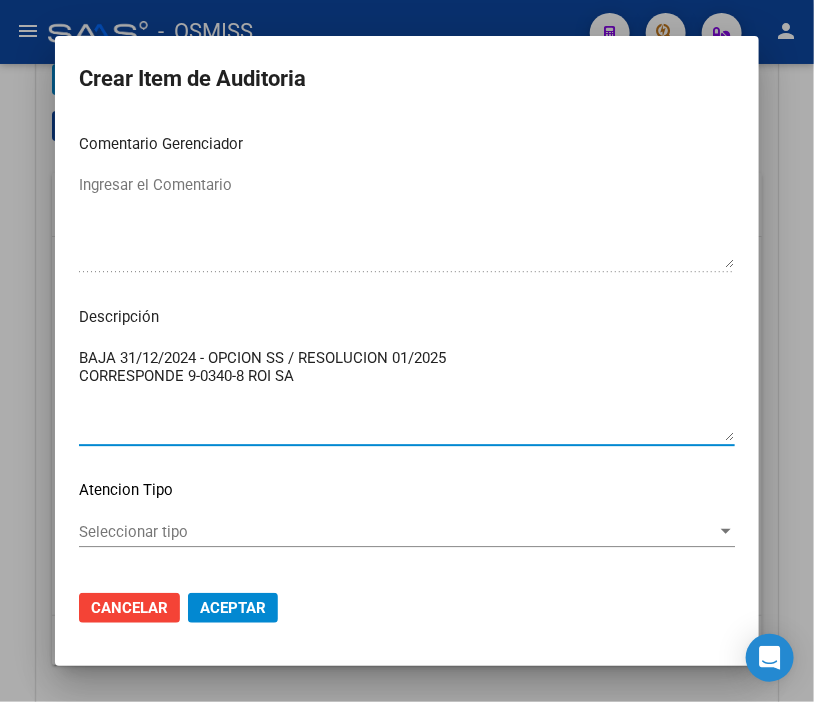 type on "BAJA 31/12/2024 - OPCION SS / RESOLUCION 01/2025
CORRESPONDE 9-0340-8 ROI SA" 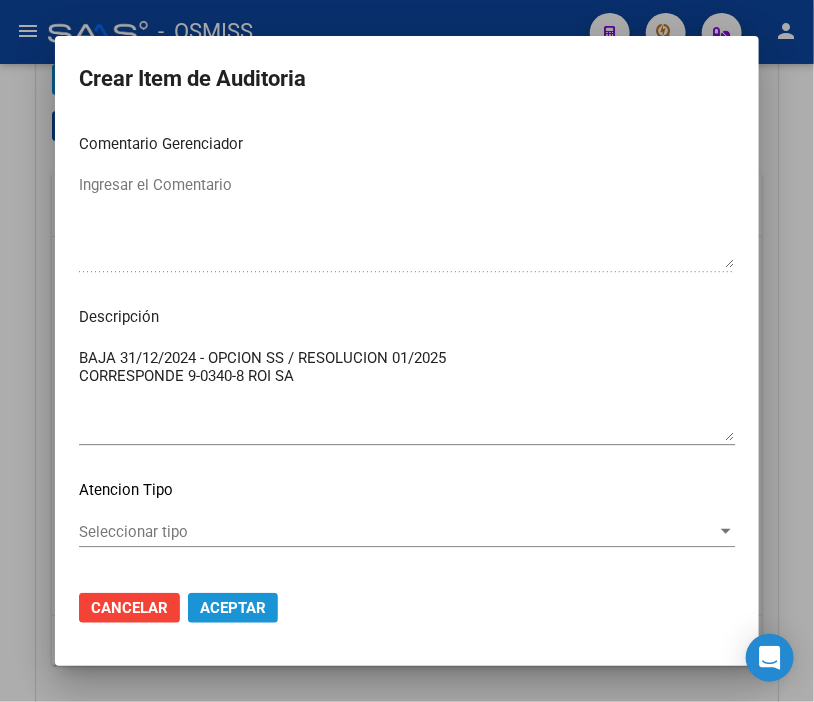 click on "Aceptar" 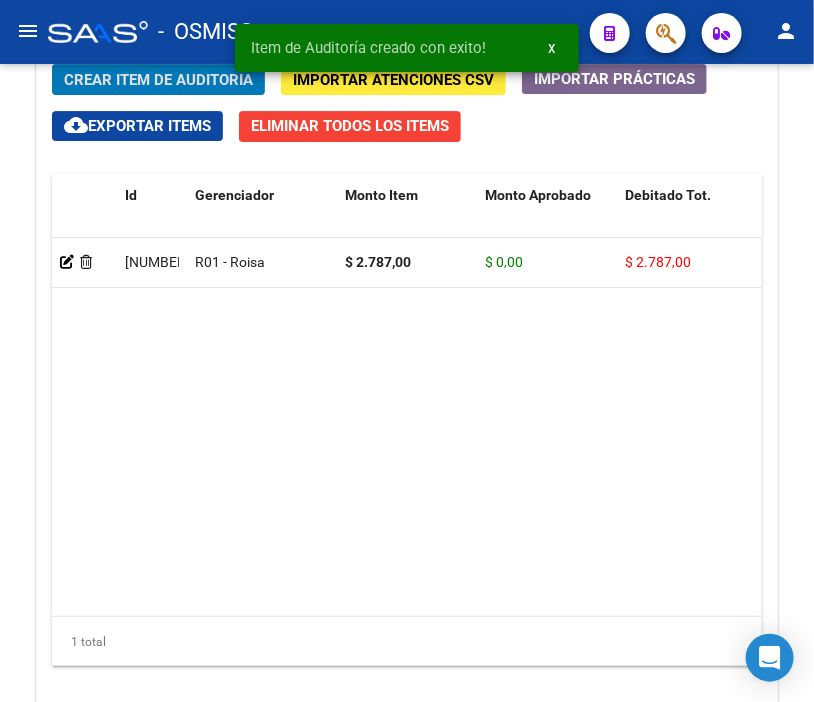 scroll, scrollTop: 1898, scrollLeft: 0, axis: vertical 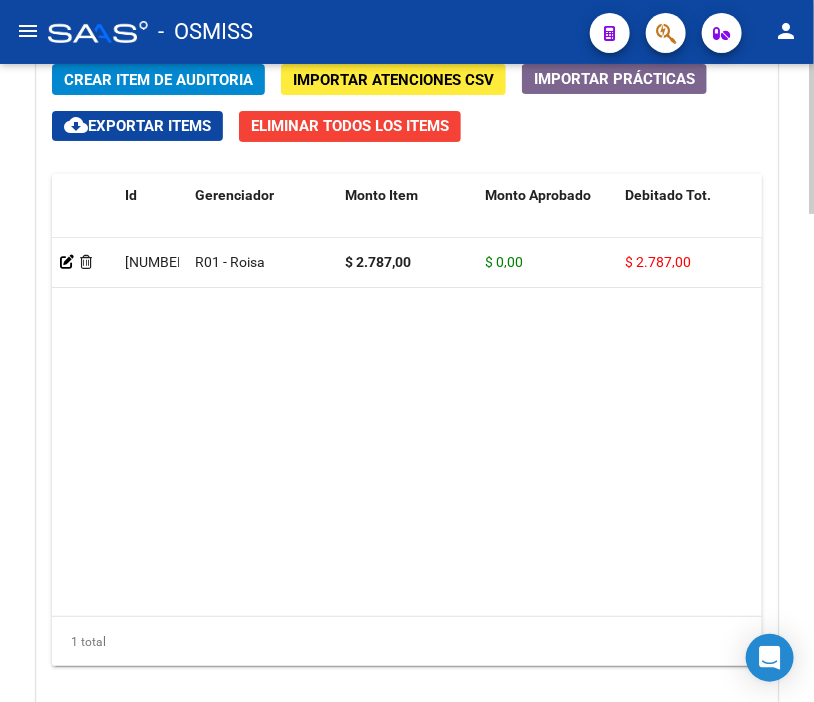 click on "Crear Item de Auditoria" 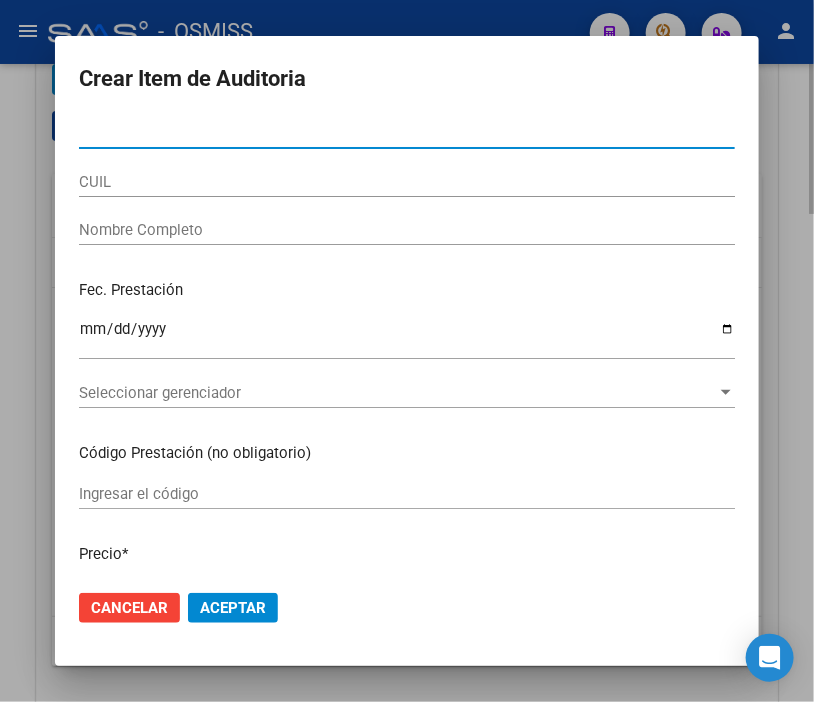 type on "54258437" 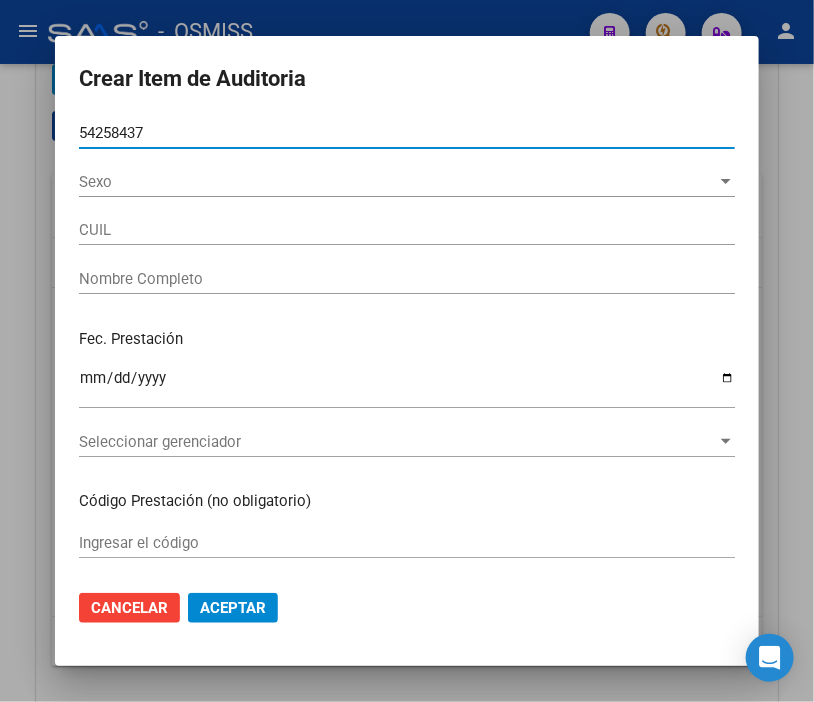type on "27542584373" 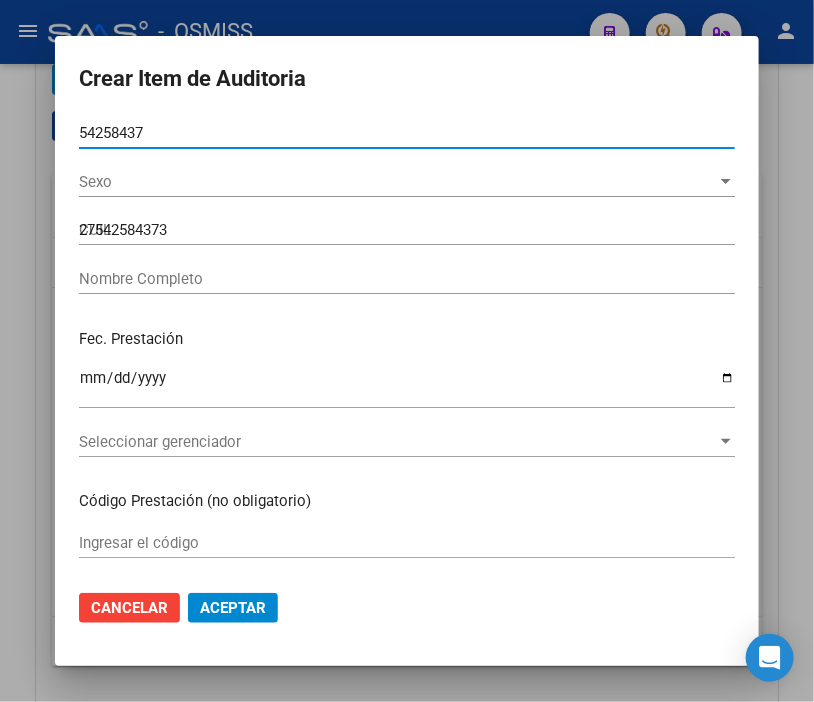 type on "ALVAREZ PIA AGOSTINA" 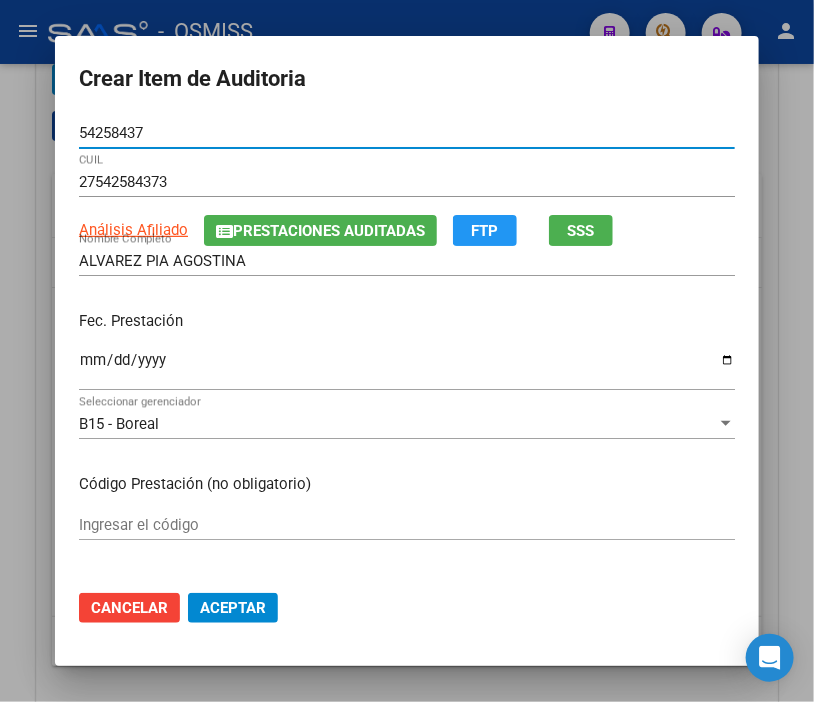 type on "54258437" 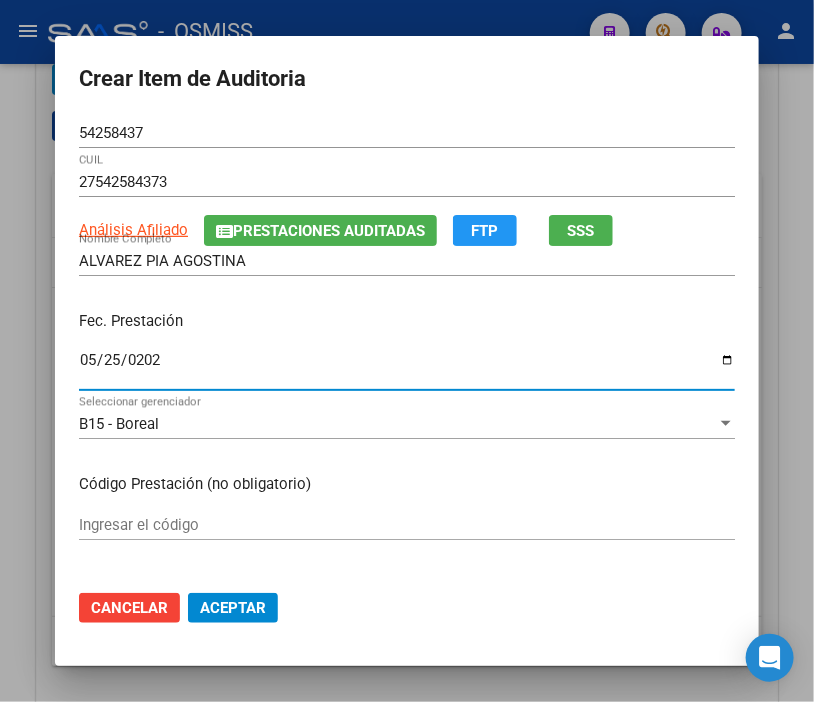 type on "[DATE]" 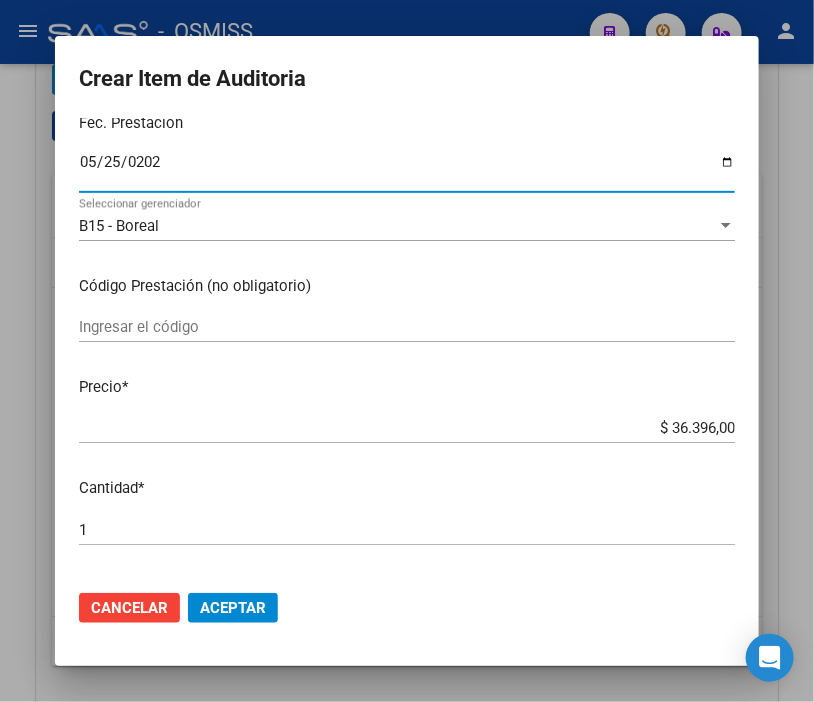 scroll, scrollTop: 222, scrollLeft: 0, axis: vertical 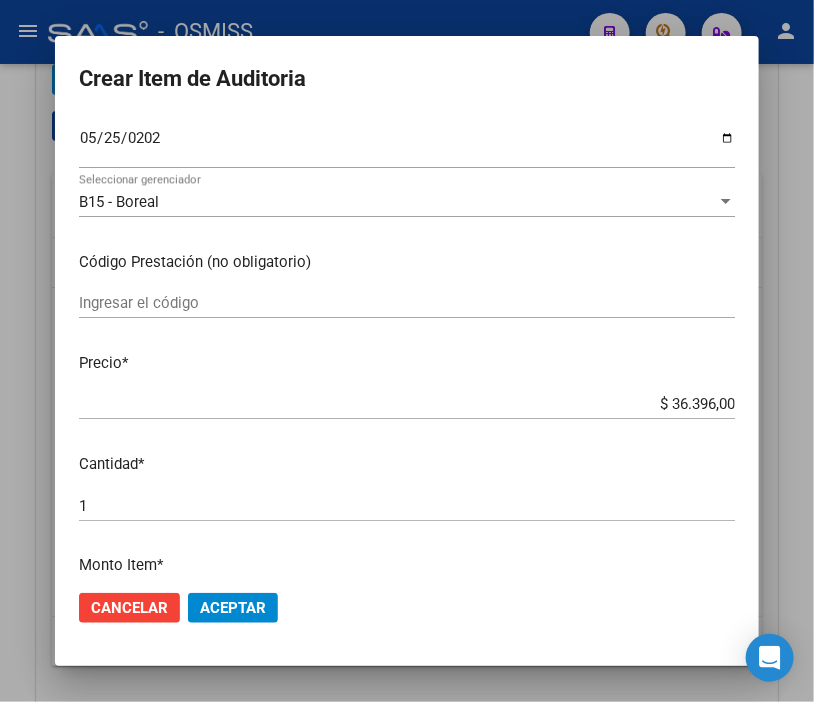 drag, startPoint x: 632, startPoint y: 413, endPoint x: 781, endPoint y: 403, distance: 149.33519 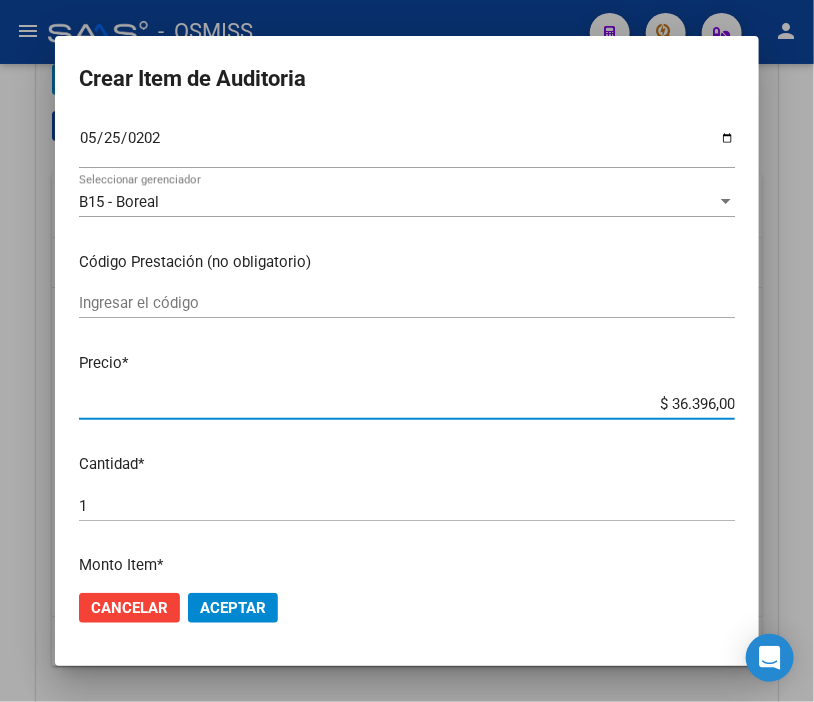 drag, startPoint x: 600, startPoint y: 402, endPoint x: 815, endPoint y: 416, distance: 215.45534 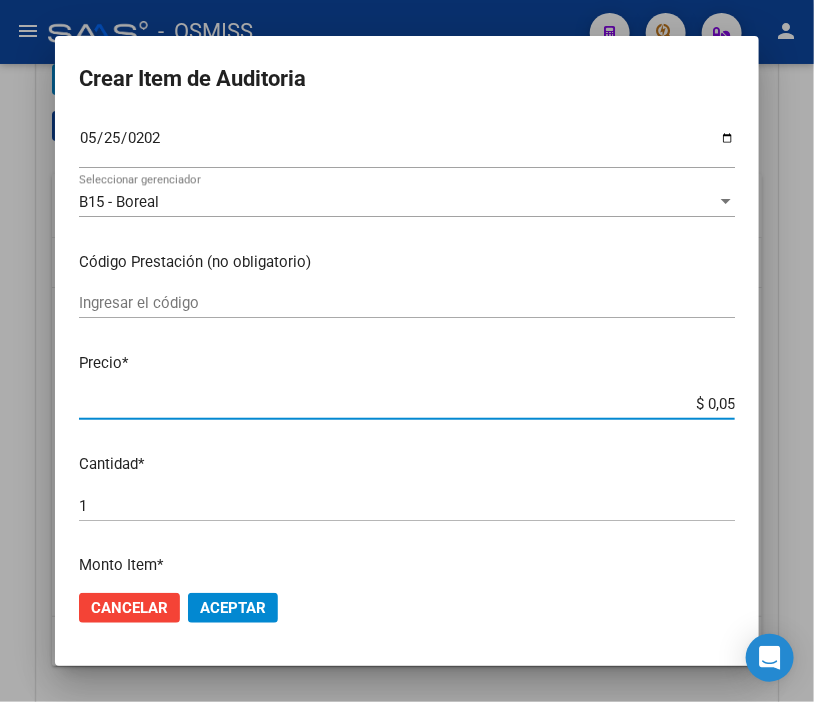 type on "$ 0,52" 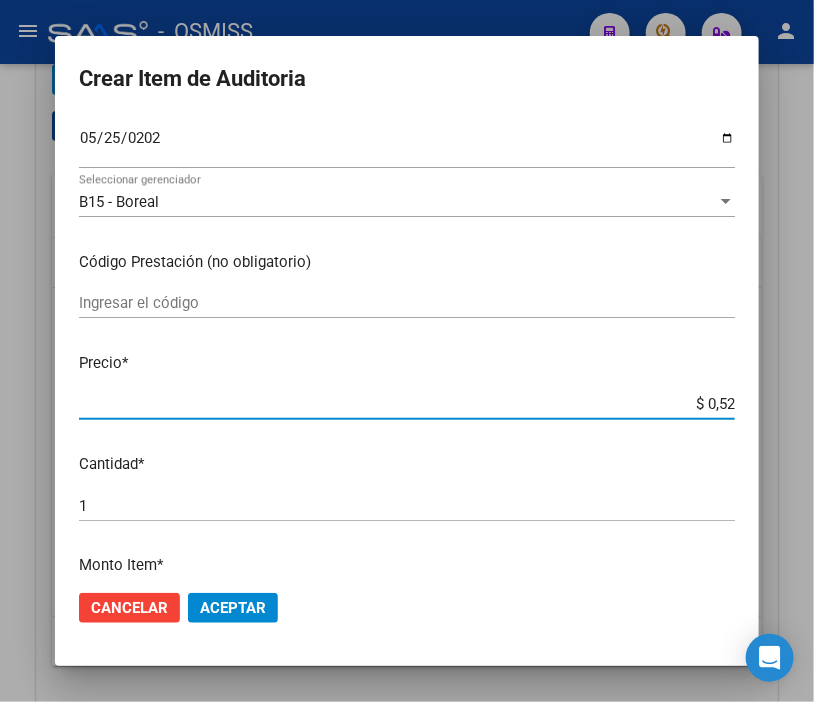 type on "$ 5,26" 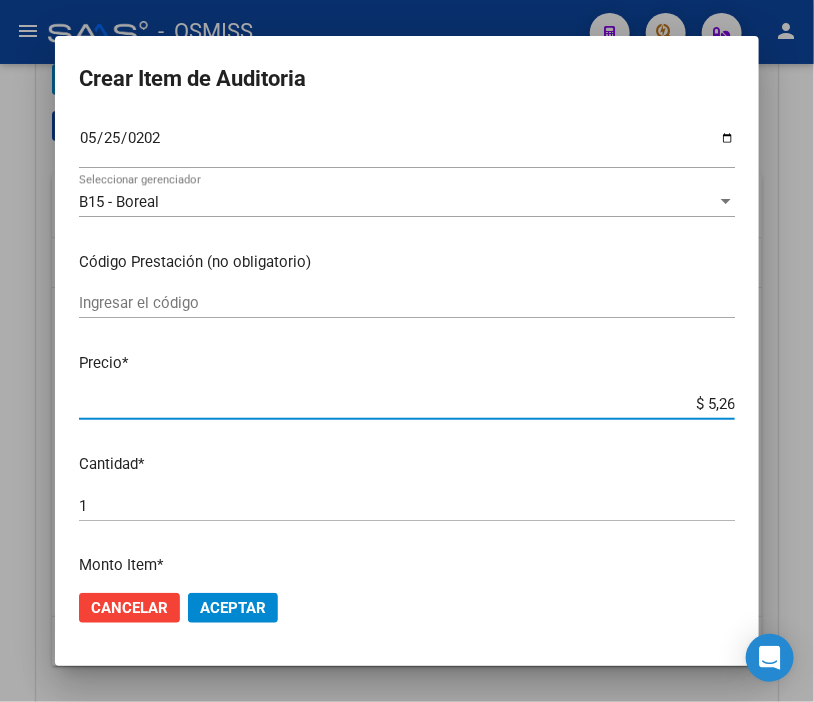 type on "$ 52,65" 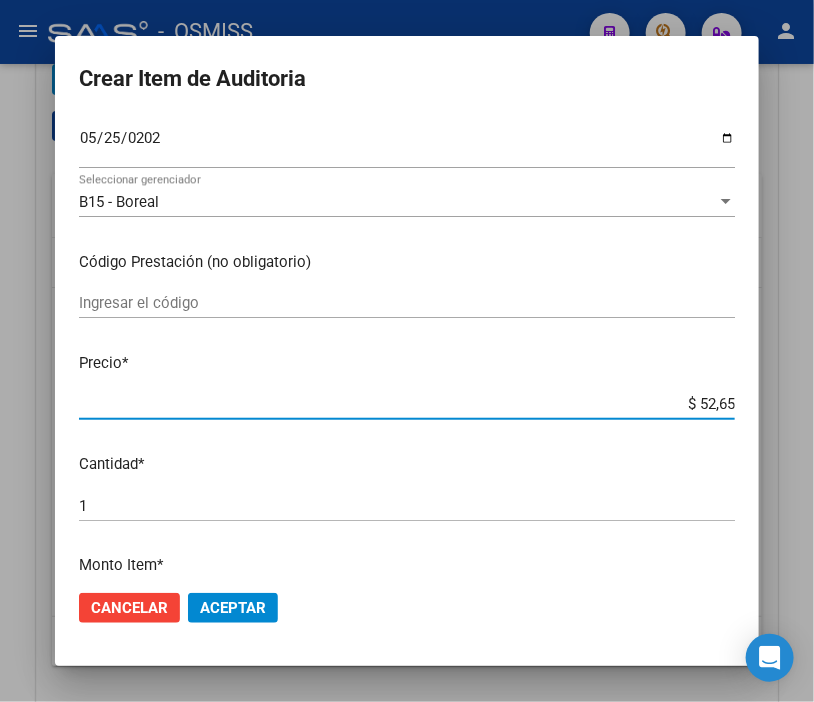 type on "$ 526,50" 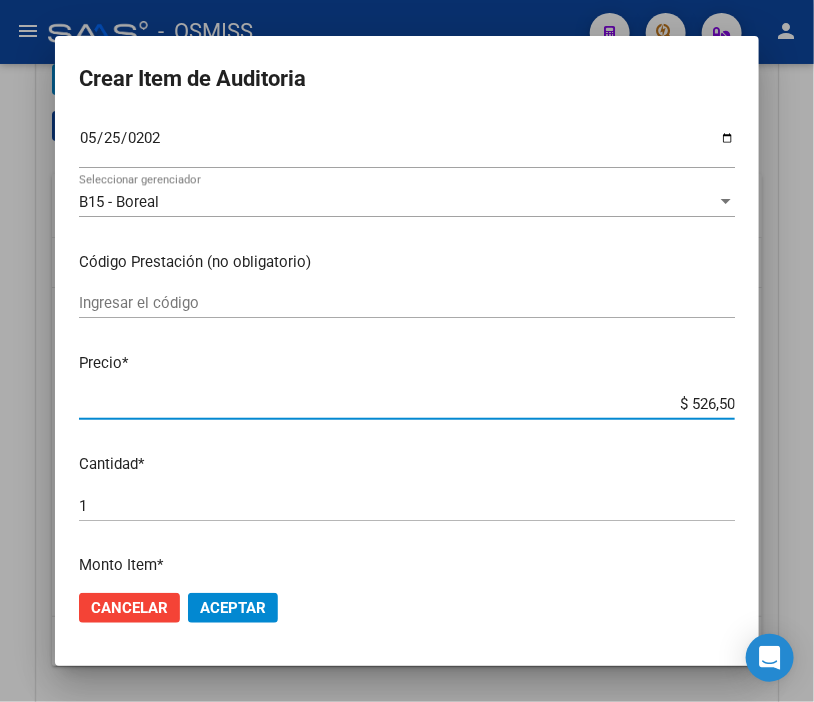 type on "$ 5.265,00" 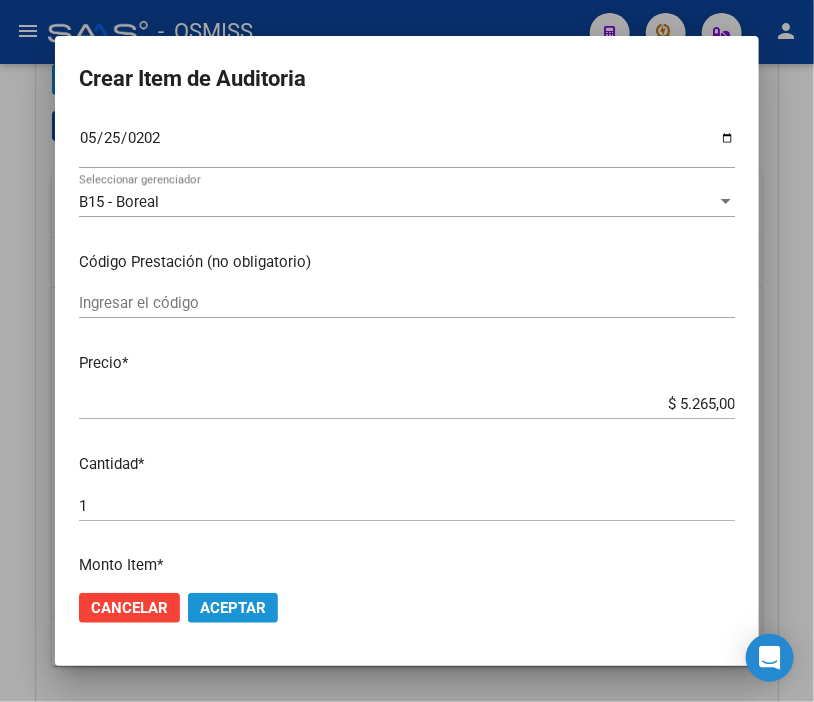 click on "Aceptar" 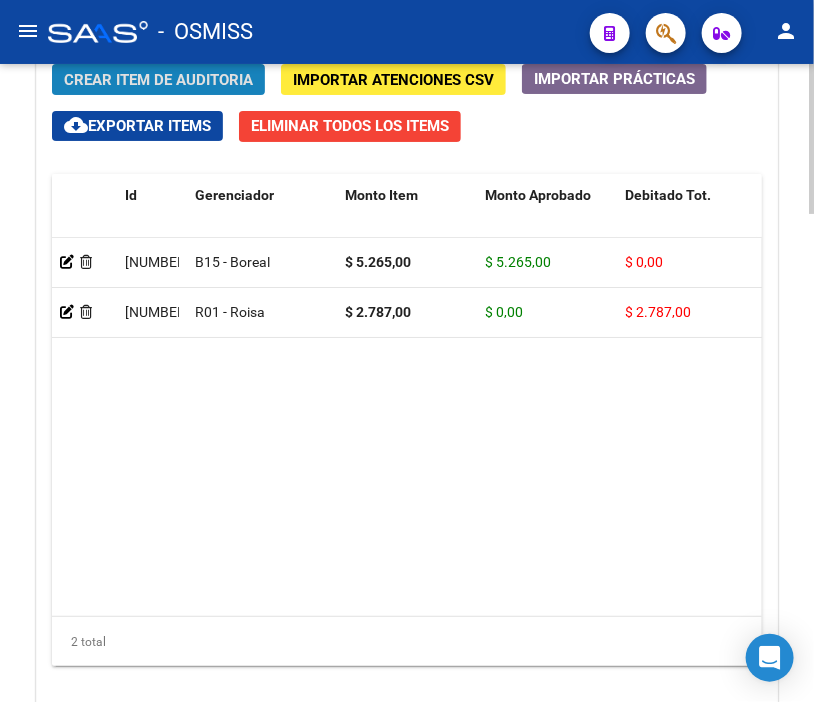 click on "Crear Item de Auditoria" 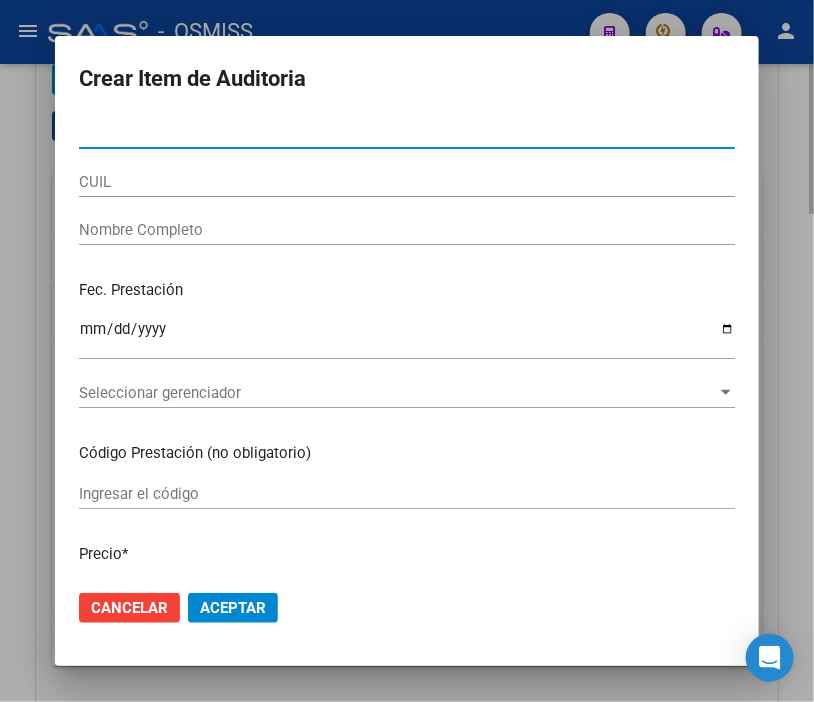 type on "[NUMBER]" 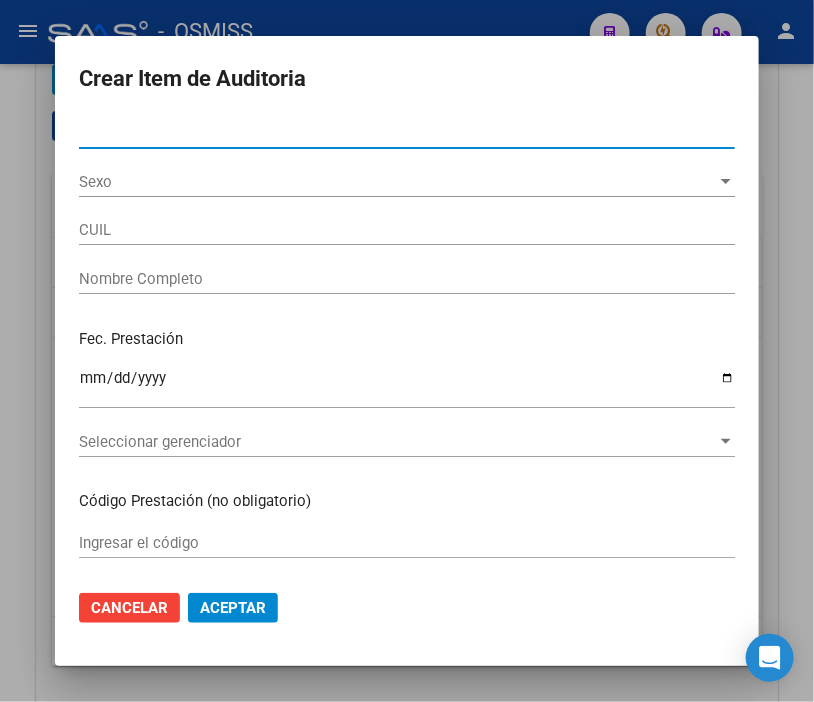 type on "[CUIL]" 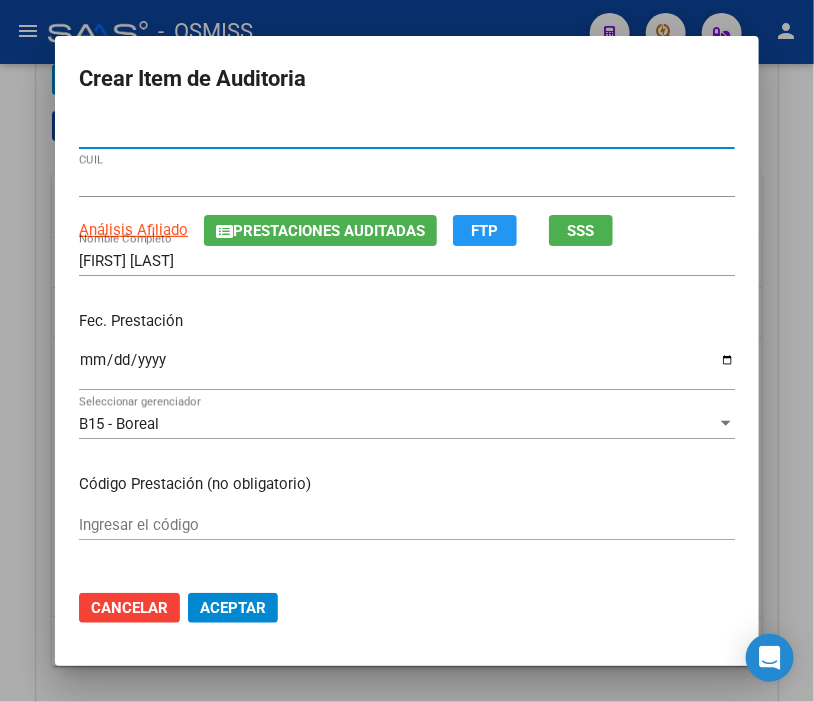 type on "[NUMBER]" 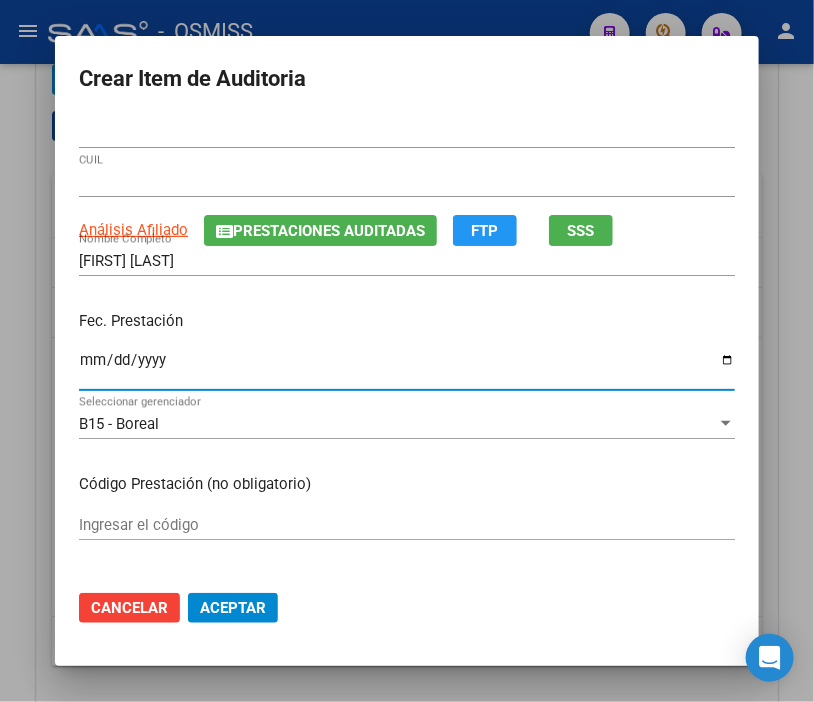 click on "Ingresar la fecha" at bounding box center (407, 368) 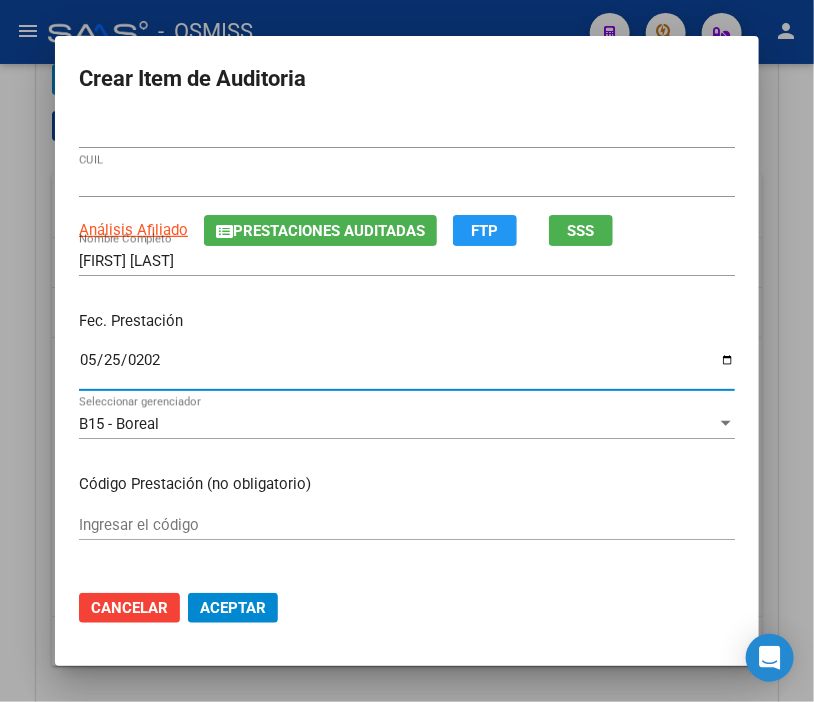 type on "[DATE]" 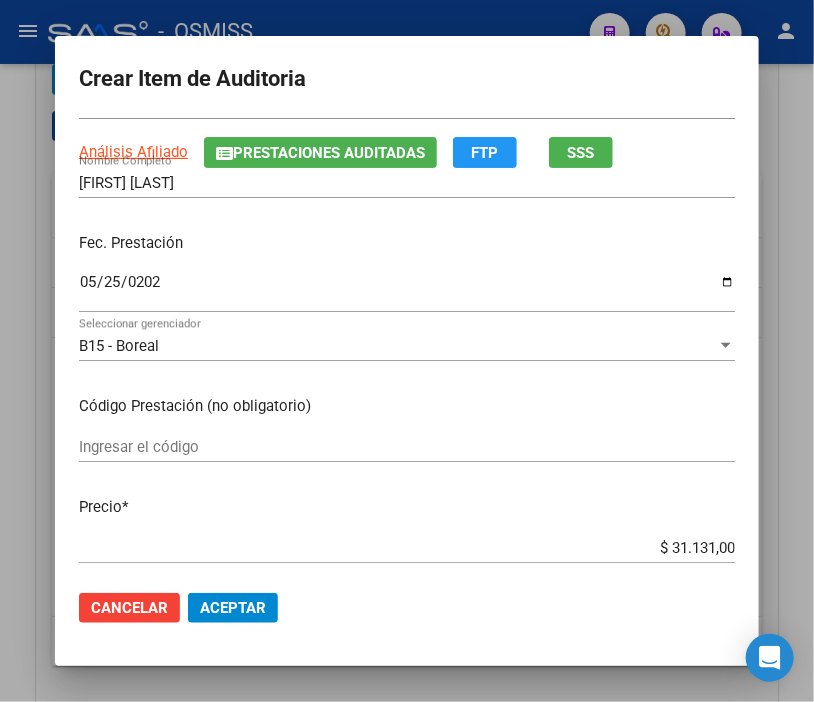 scroll, scrollTop: 111, scrollLeft: 0, axis: vertical 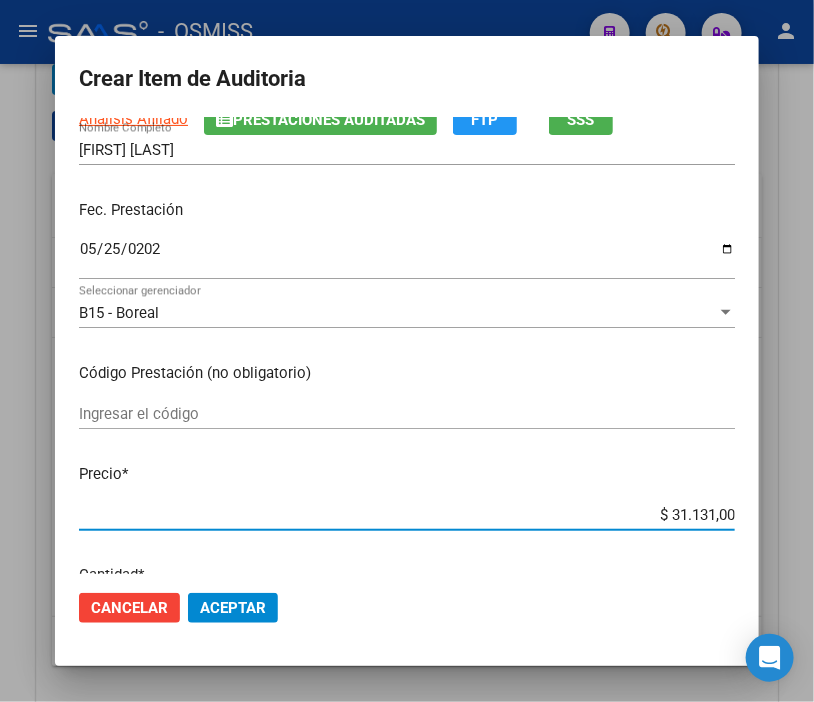 drag, startPoint x: 628, startPoint y: 508, endPoint x: 813, endPoint y: 513, distance: 185.06755 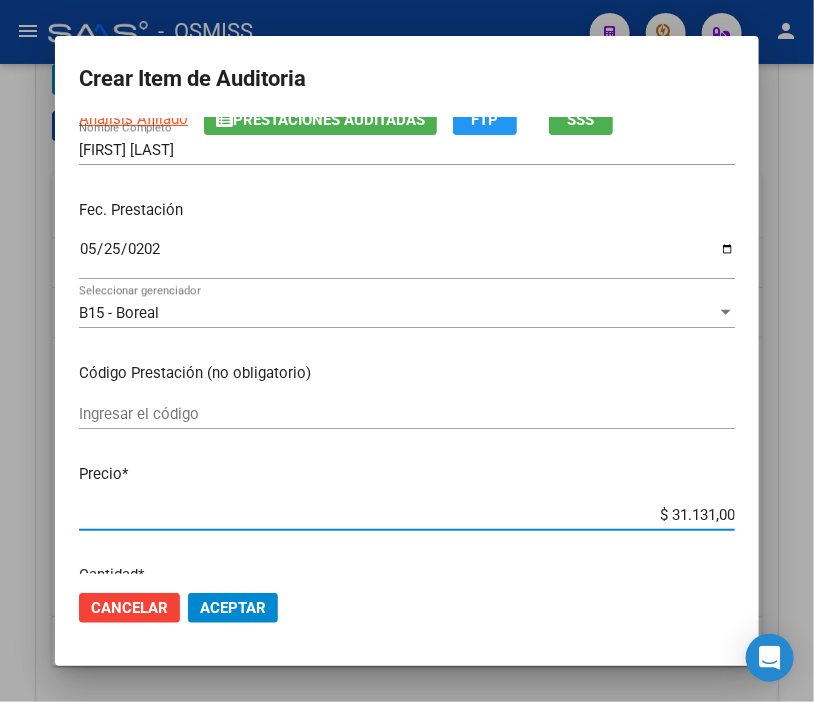 type on "$ 0,05" 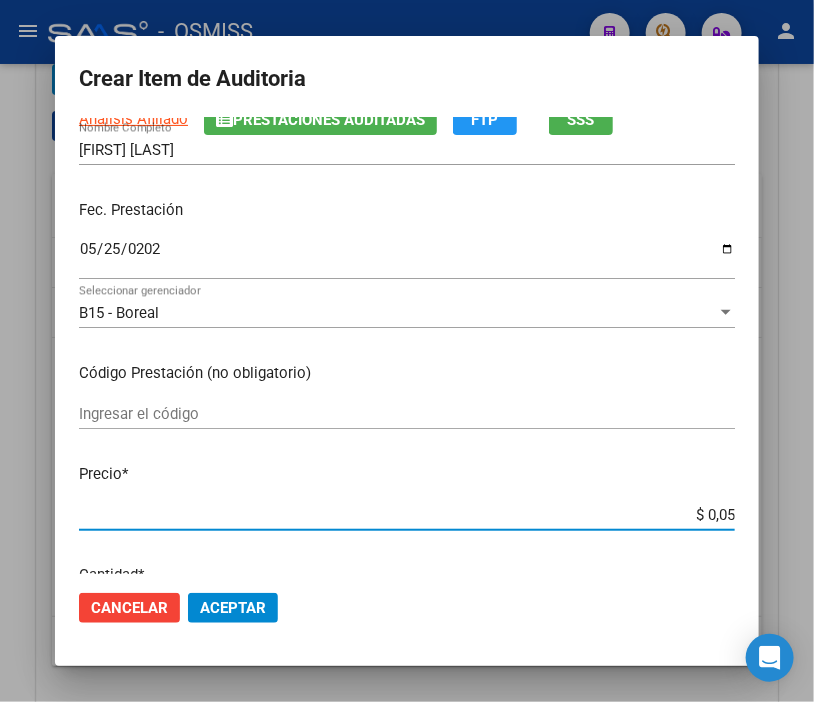 type on "$ 0,52" 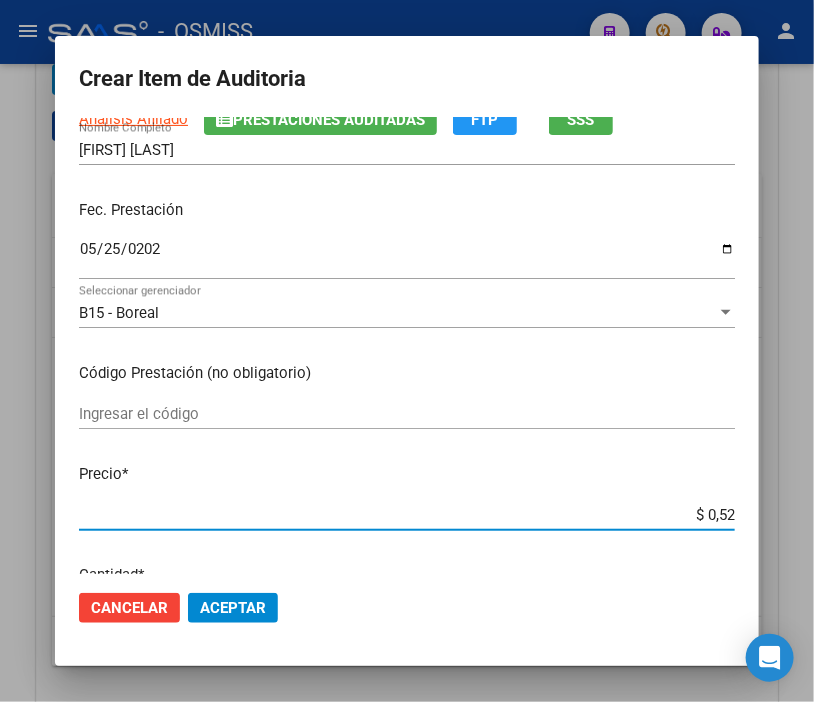 type on "$ 5,26" 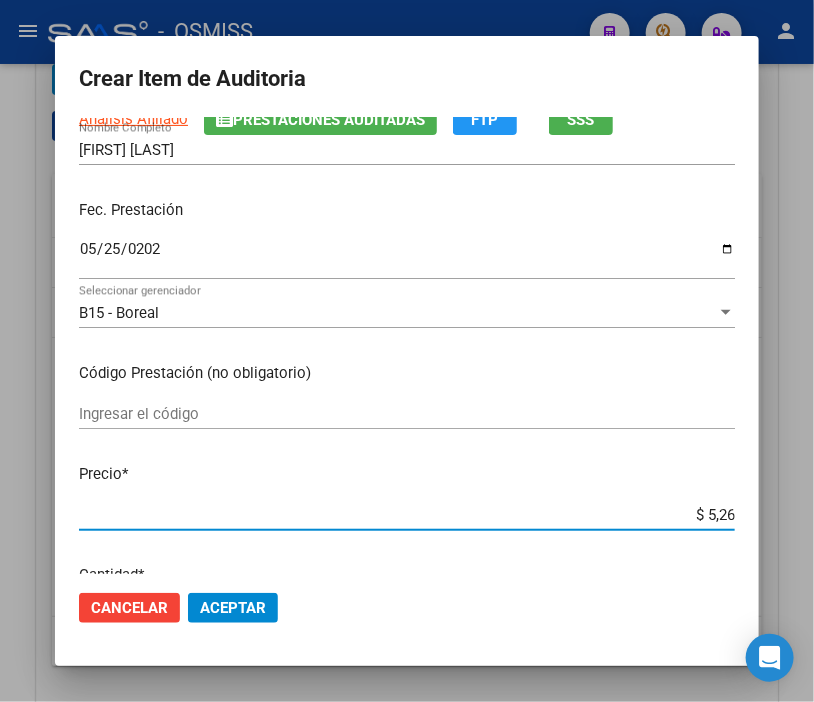 type on "$ 52,65" 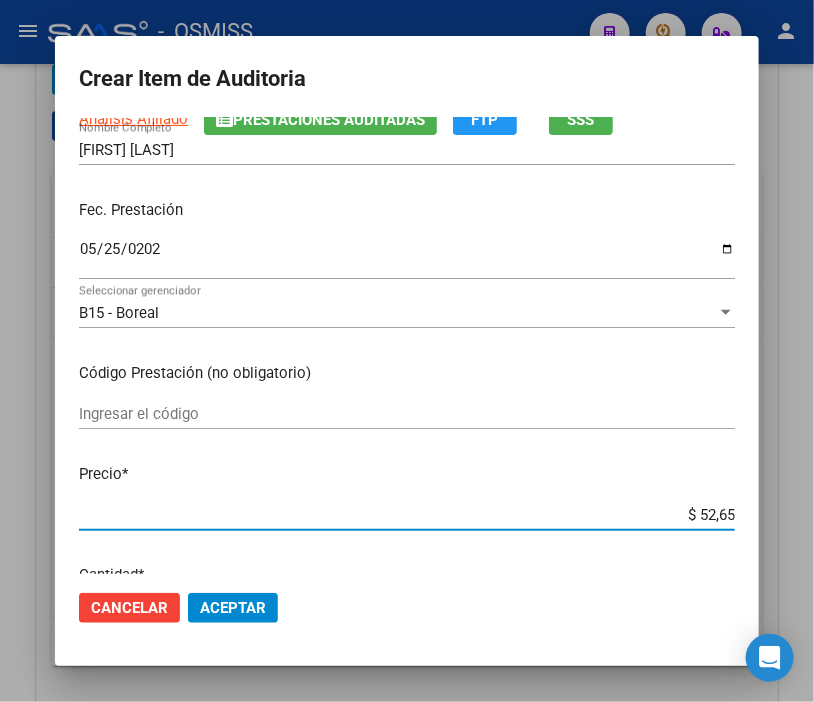 type on "$ 526,50" 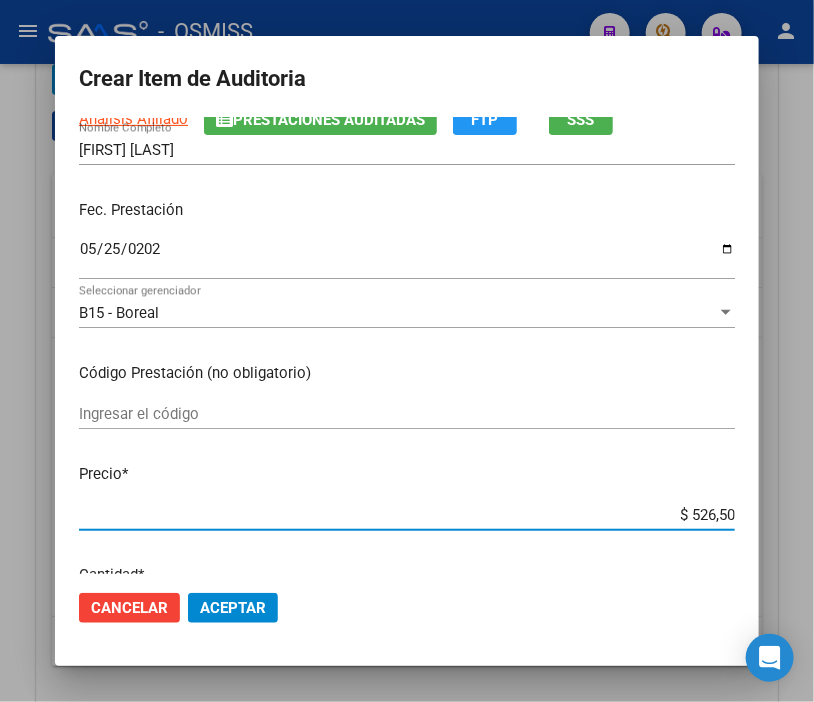 type on "$ 5.265,00" 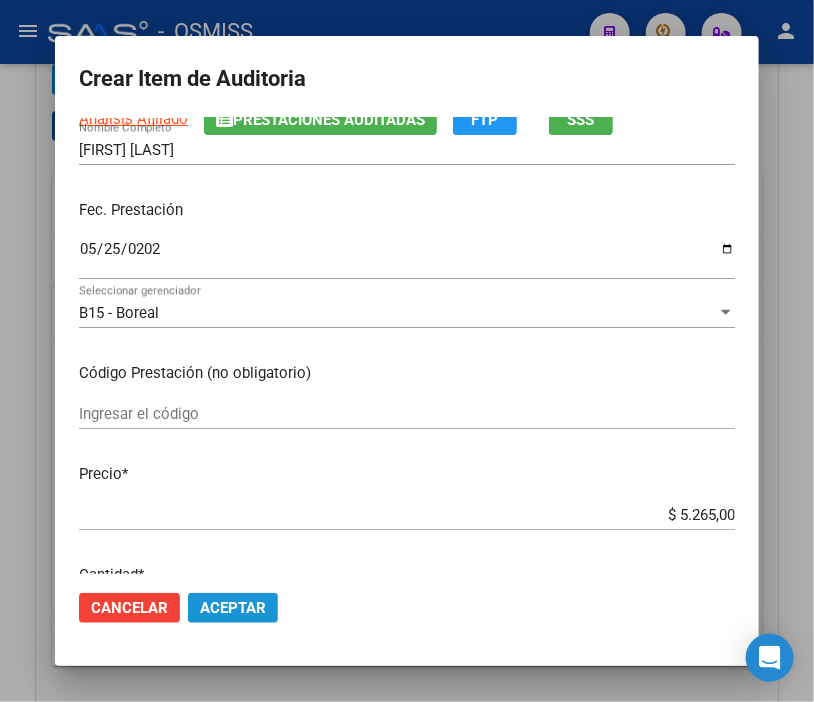 click on "Aceptar" 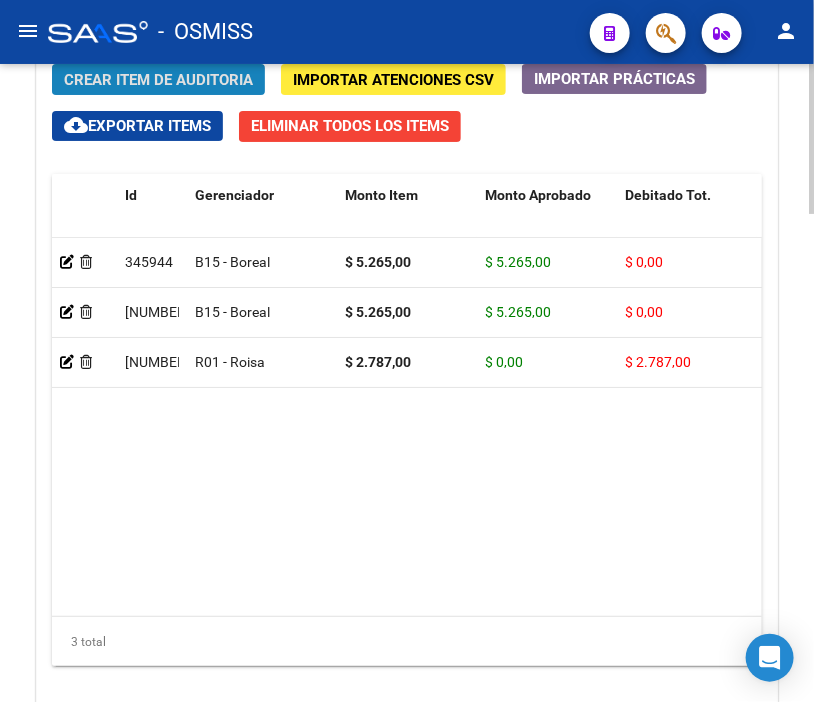 click on "Crear Item de Auditoria" 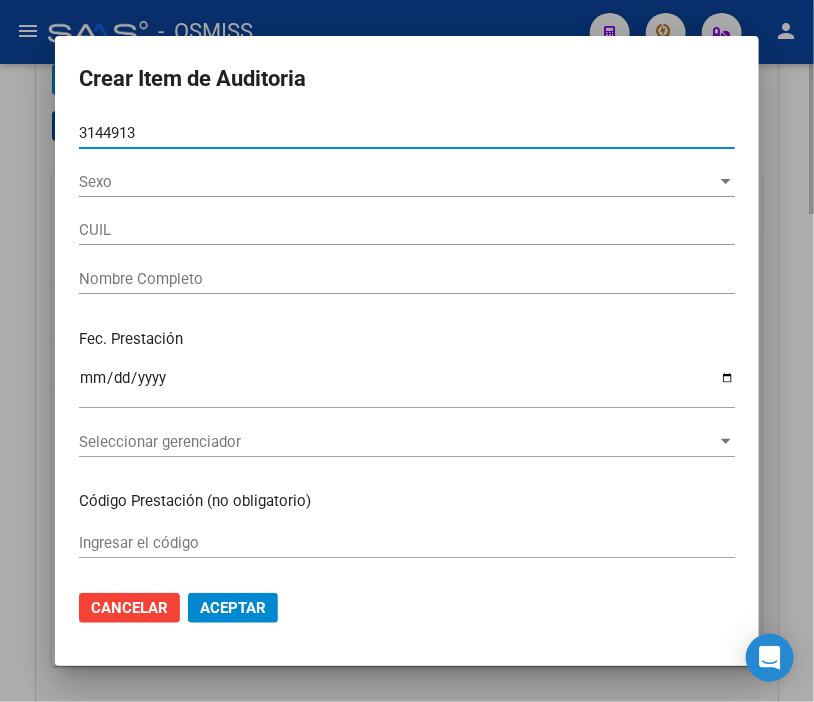 type on "[NUMBER]" 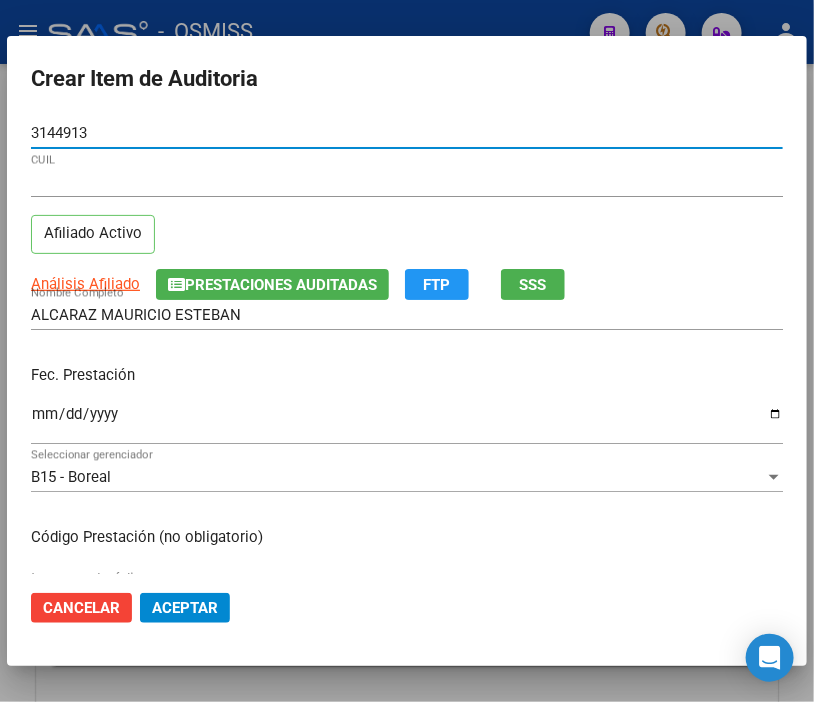 type on "[NUMBER]" 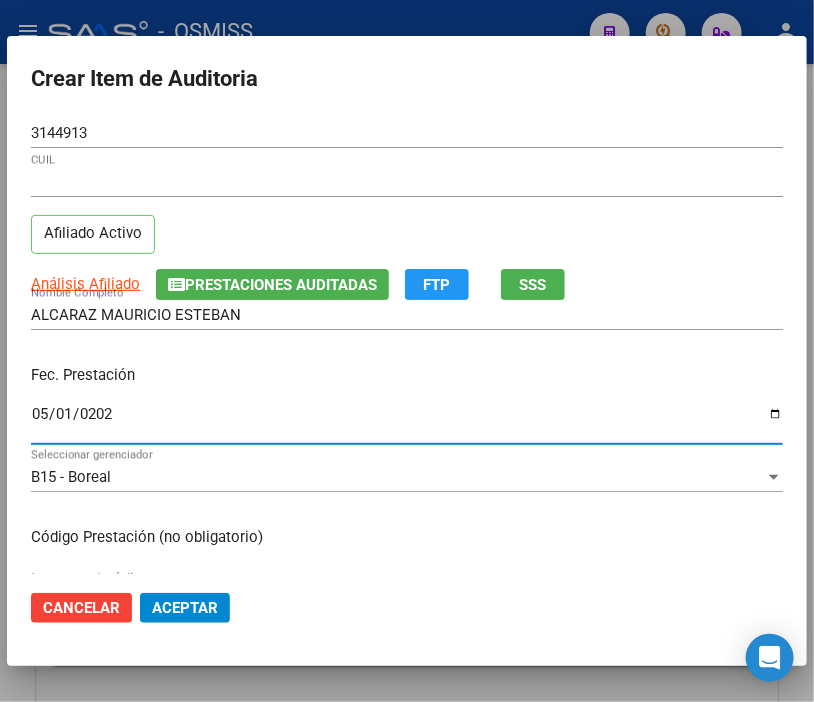 type on "2025-05-01" 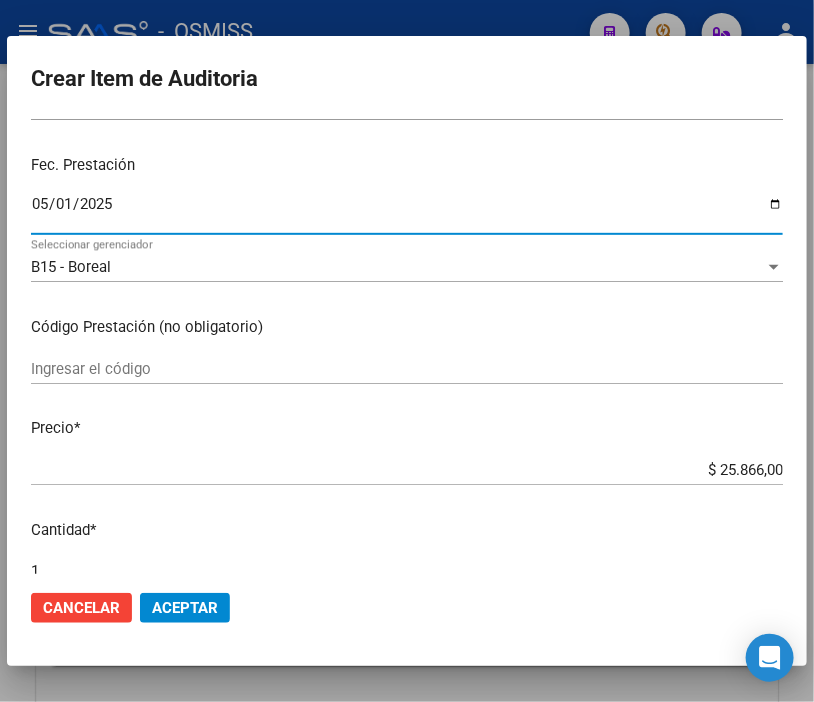 scroll, scrollTop: 222, scrollLeft: 0, axis: vertical 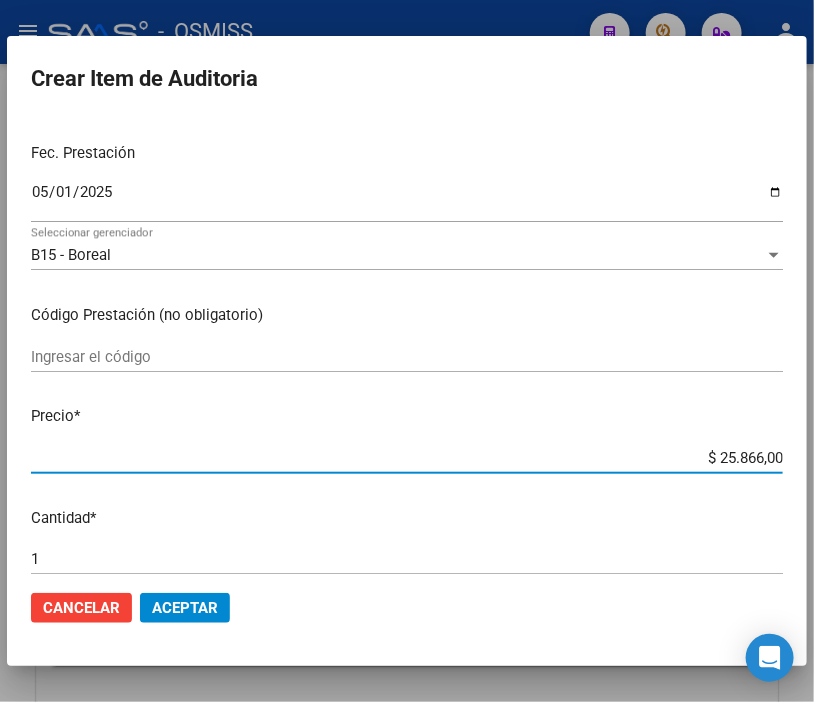 drag, startPoint x: 676, startPoint y: 456, endPoint x: 815, endPoint y: 451, distance: 139.0899 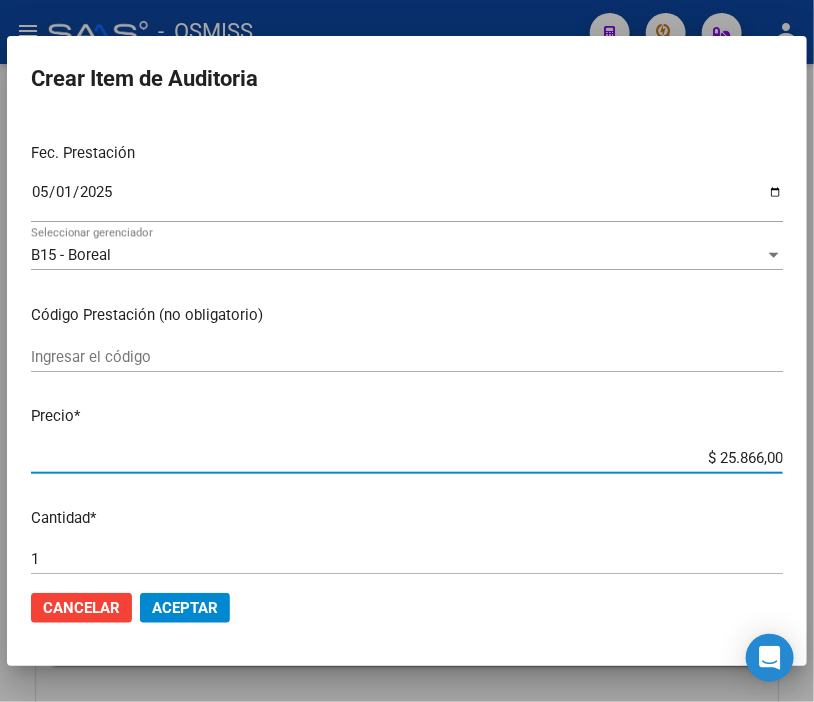 type on "$ 0,01" 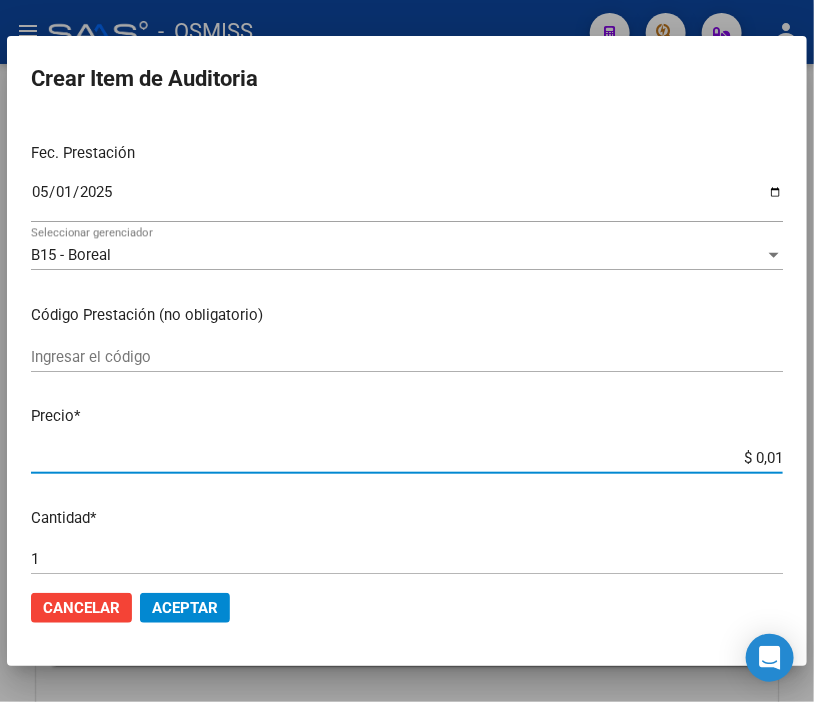 type on "$ 0,15" 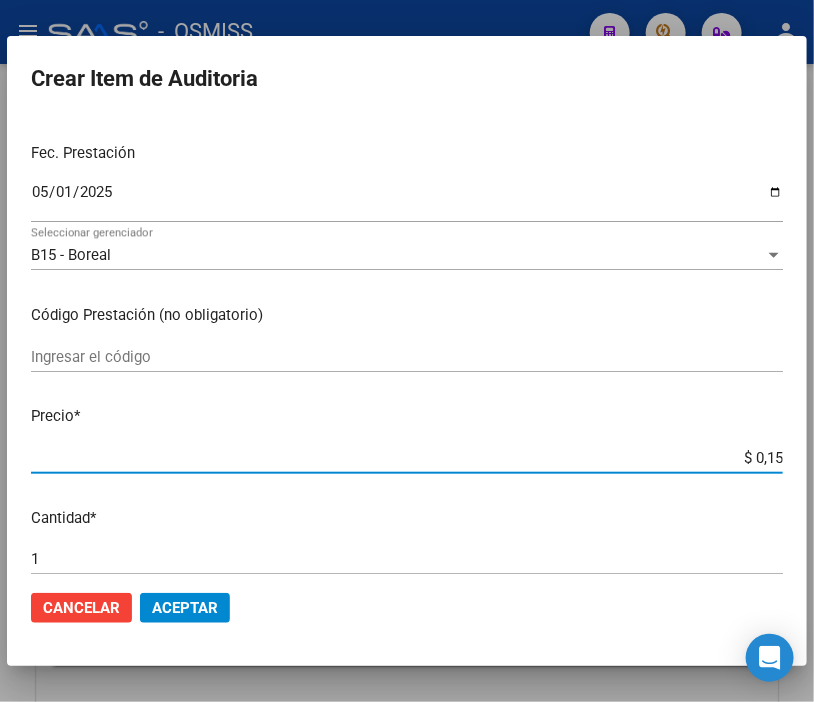 type on "$ 1,50" 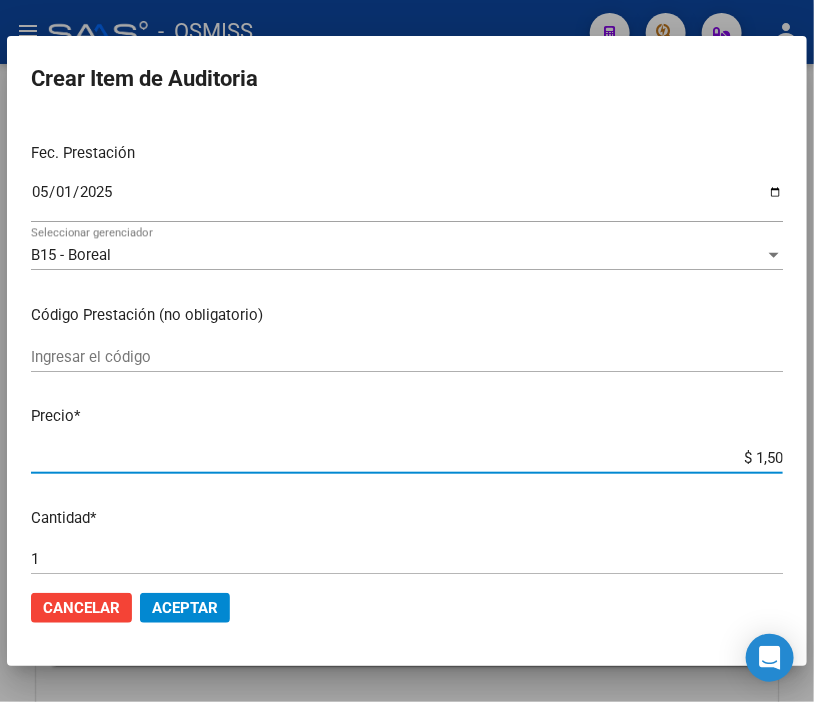 type on "$ 15,02" 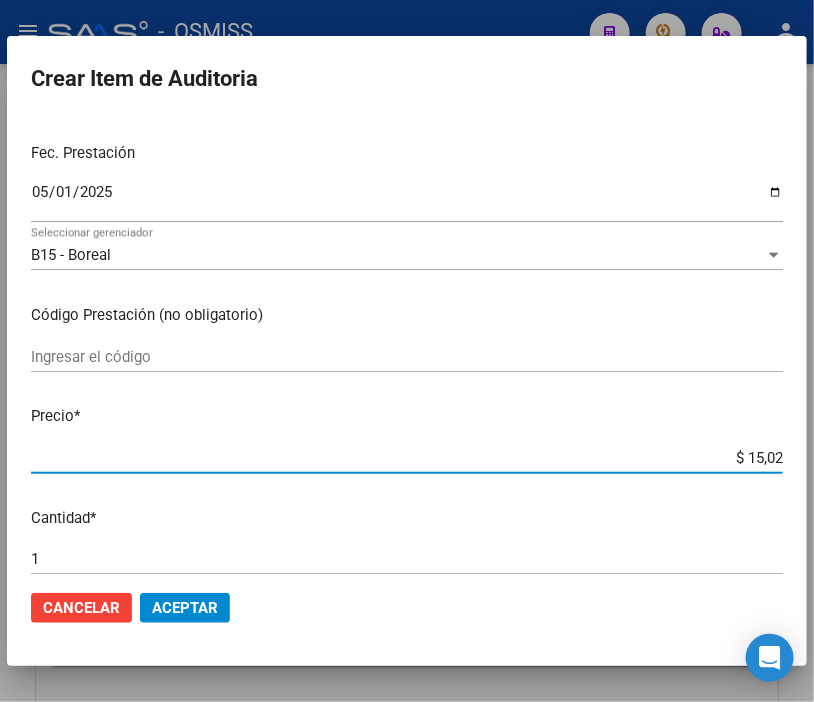 type on "$ 150,27" 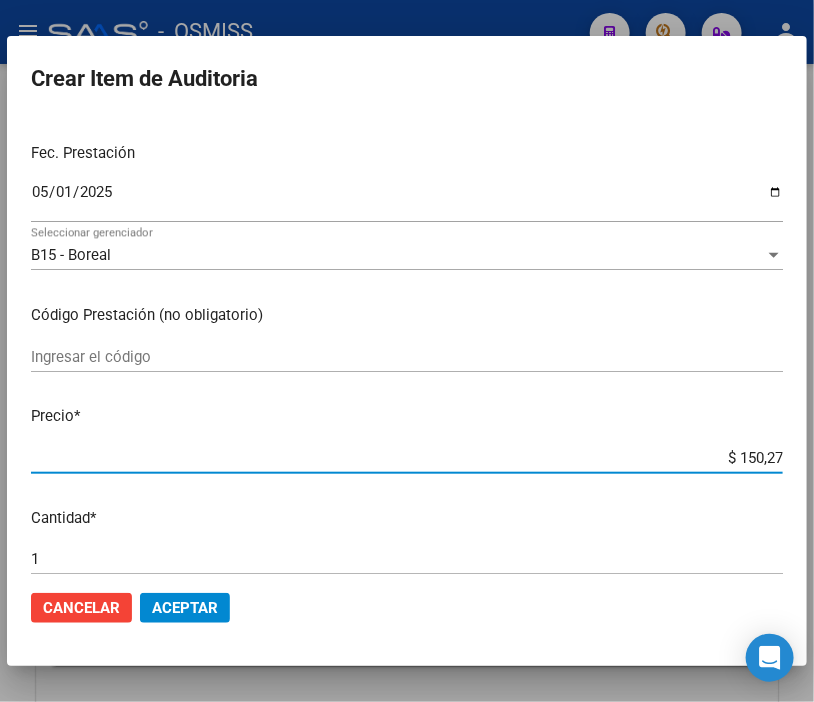 type on "$ [PRICE]" 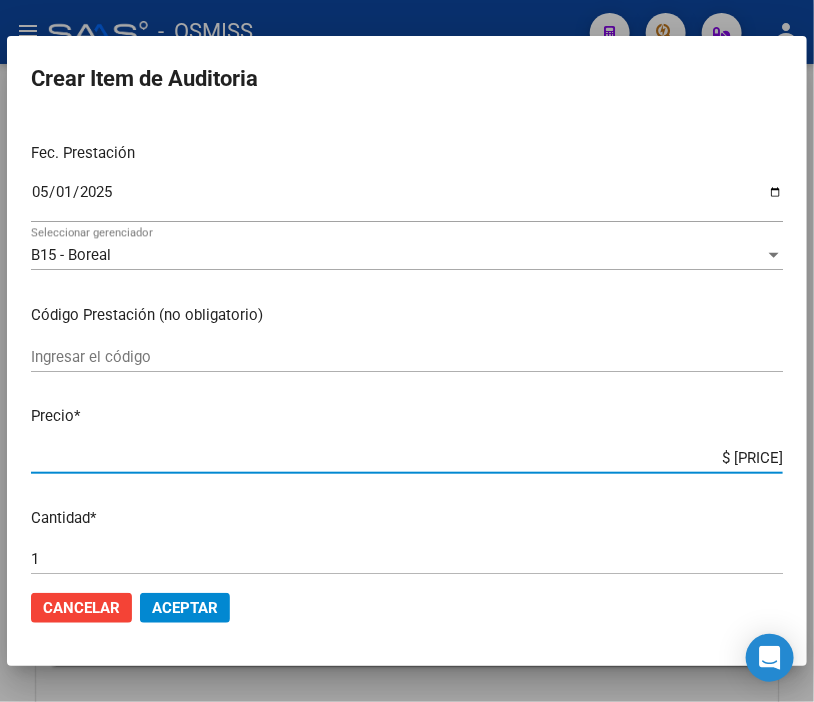 type on "$ 15.027,00" 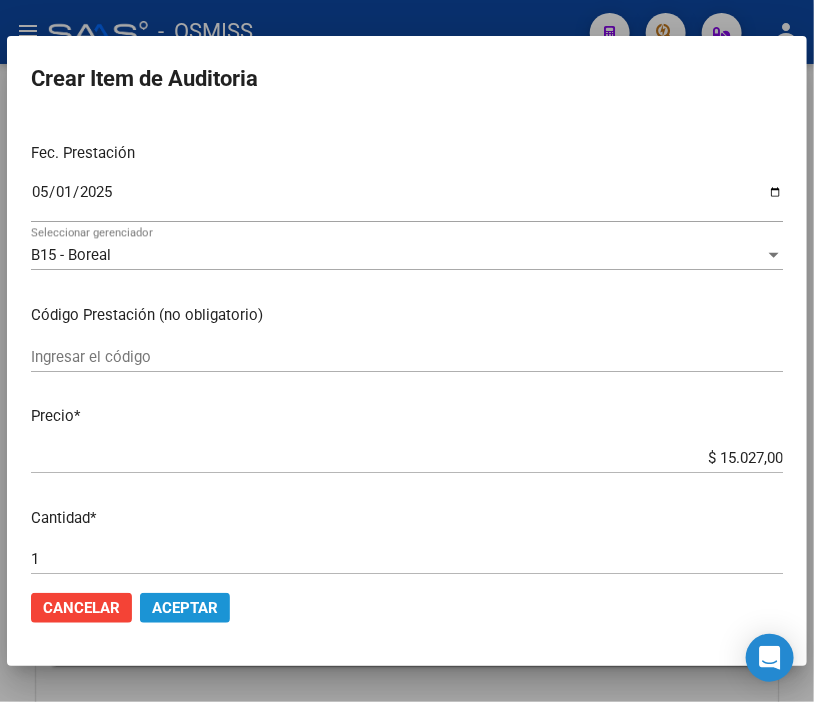 click on "Aceptar" 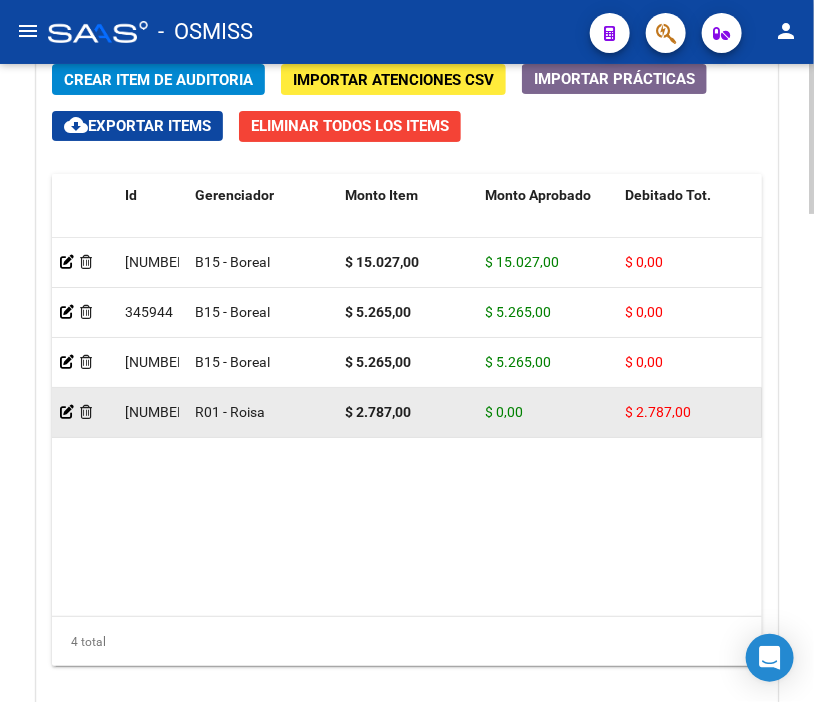 drag, startPoint x: 452, startPoint y: 551, endPoint x: 111, endPoint y: 416, distance: 366.7506 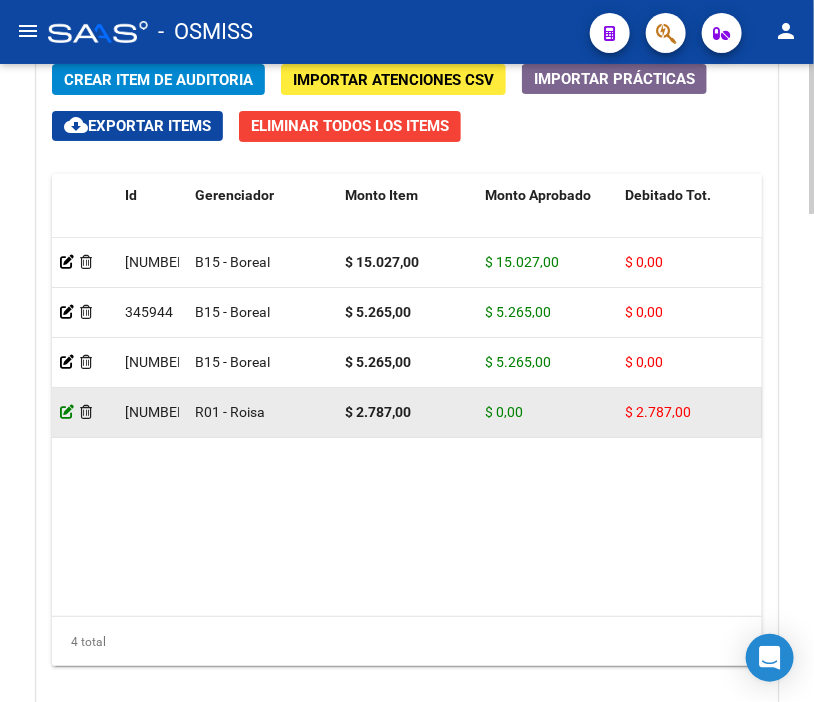 click 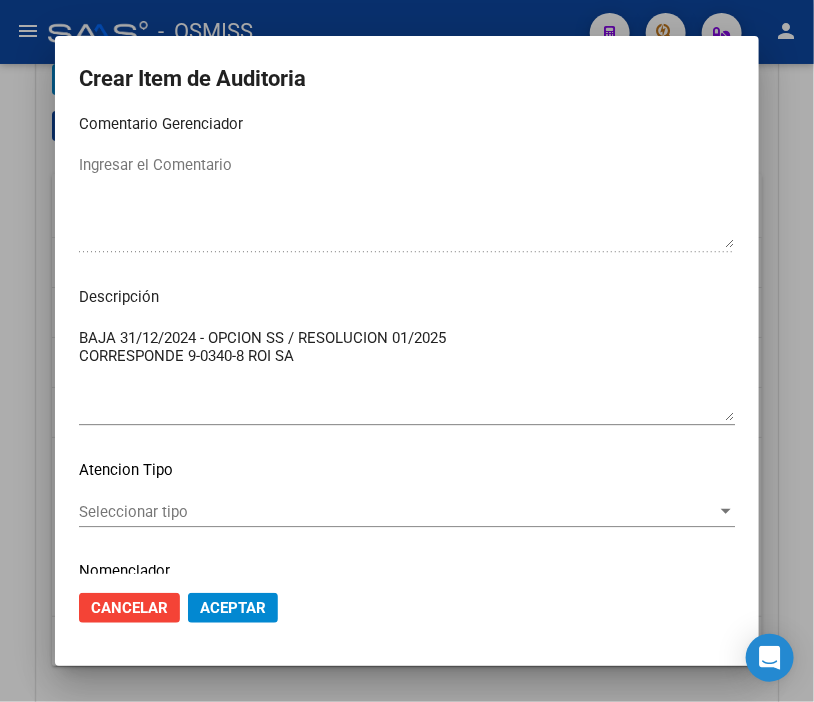 scroll, scrollTop: 1222, scrollLeft: 0, axis: vertical 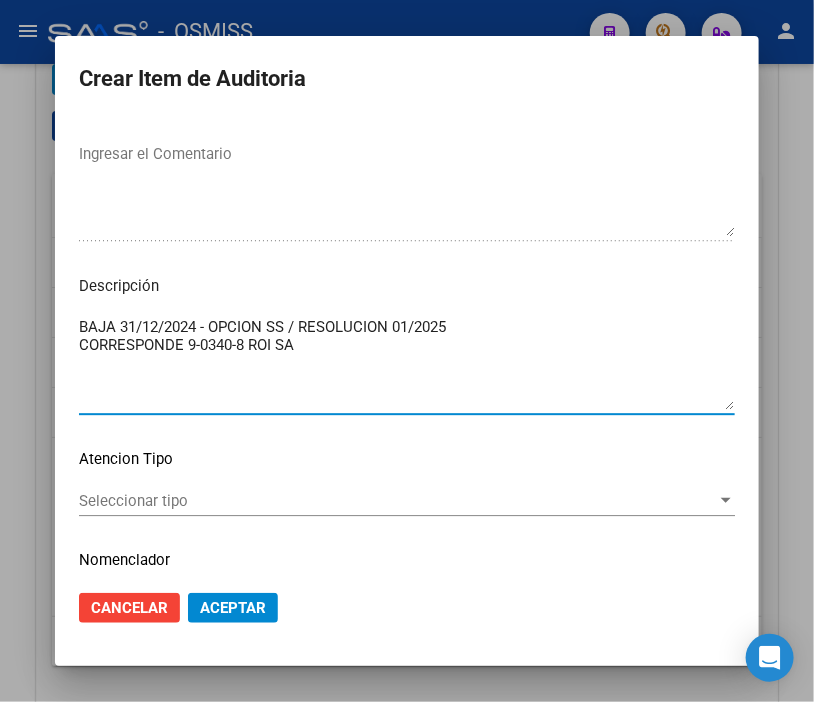 drag, startPoint x: 346, startPoint y: 361, endPoint x: 77, endPoint y: 301, distance: 275.61023 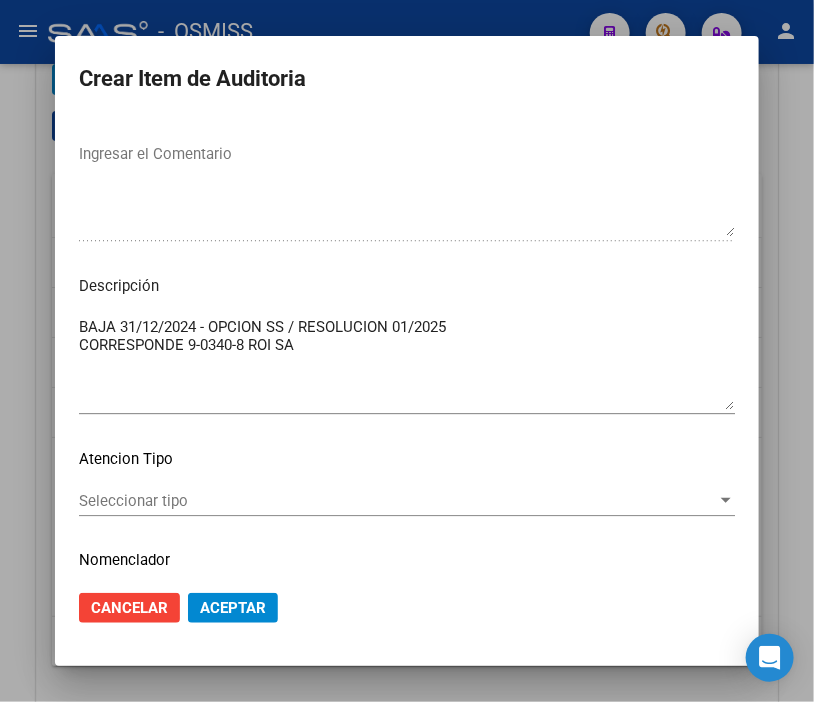 drag, startPoint x: 68, startPoint y: 322, endPoint x: 314, endPoint y: 341, distance: 246.73265 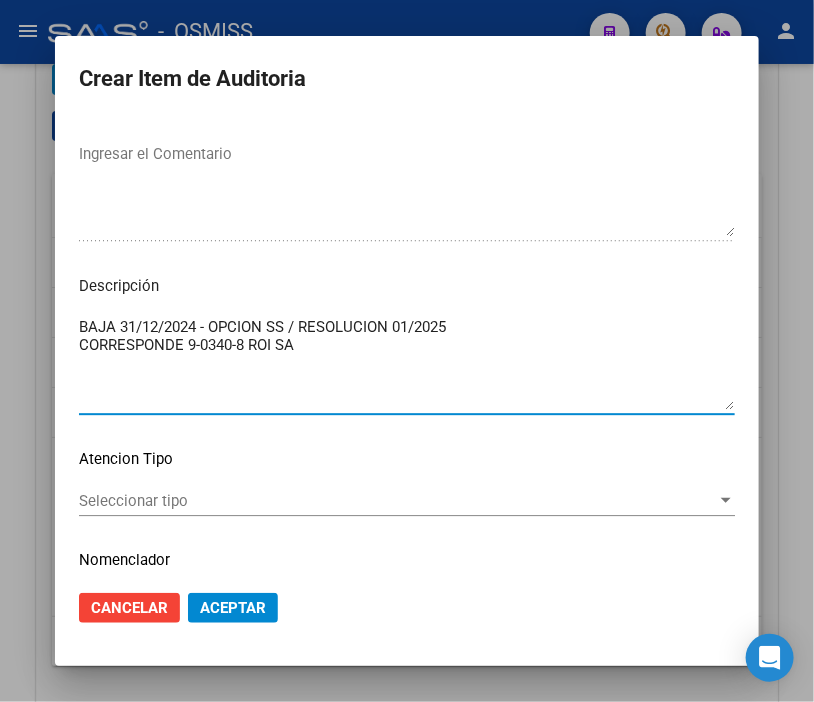 drag, startPoint x: 314, startPoint y: 342, endPoint x: 65, endPoint y: 320, distance: 249.97 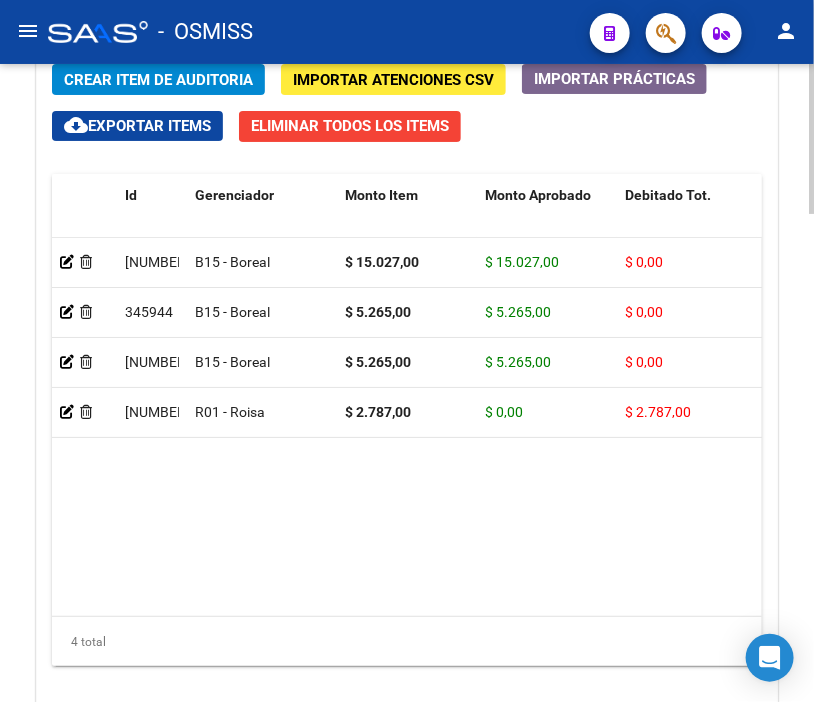 click on "Crear Item de Auditoria" 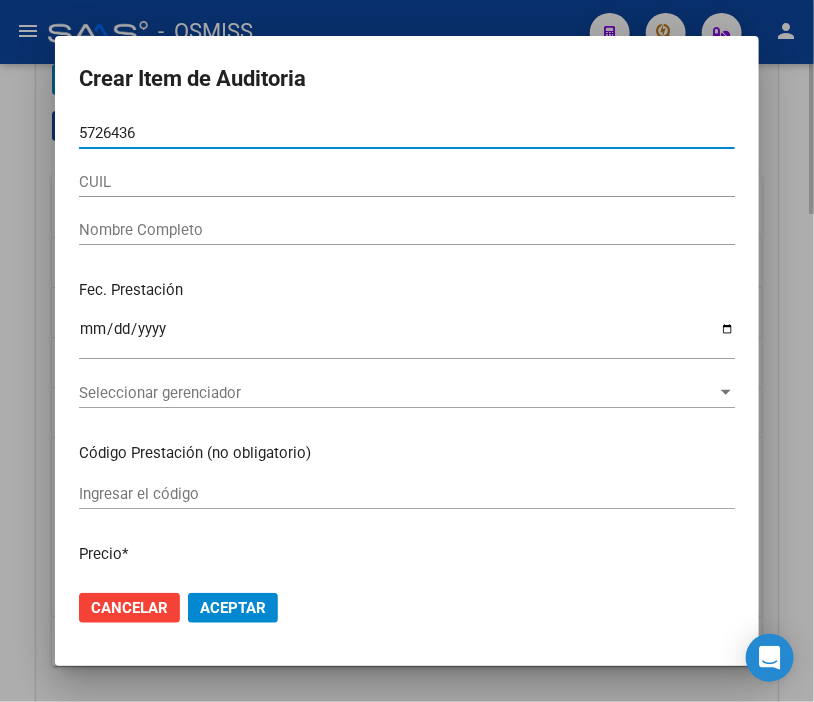 type on "[NUMBER]" 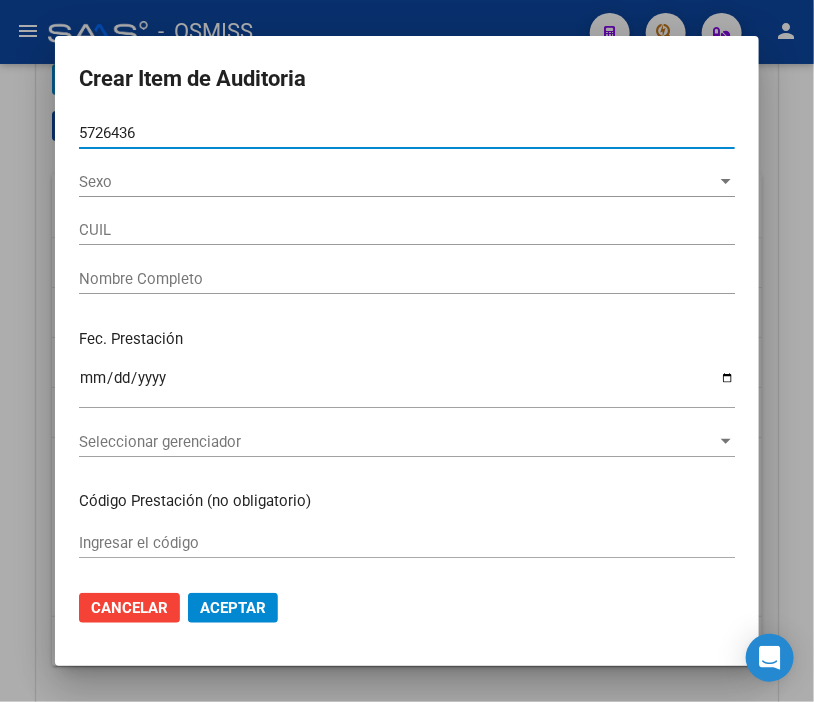 type on "[CUIL]" 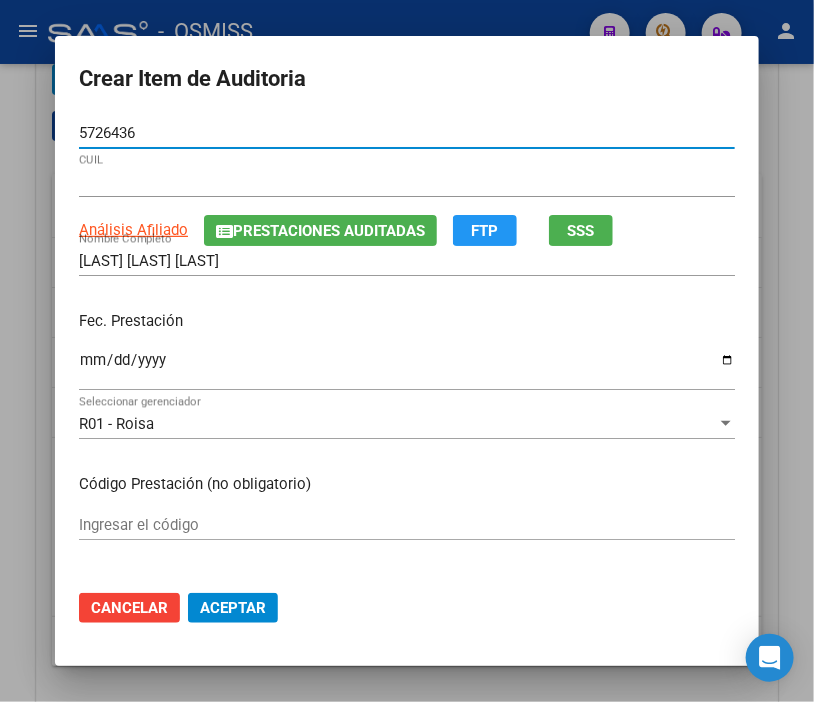 type on "[NUMBER]" 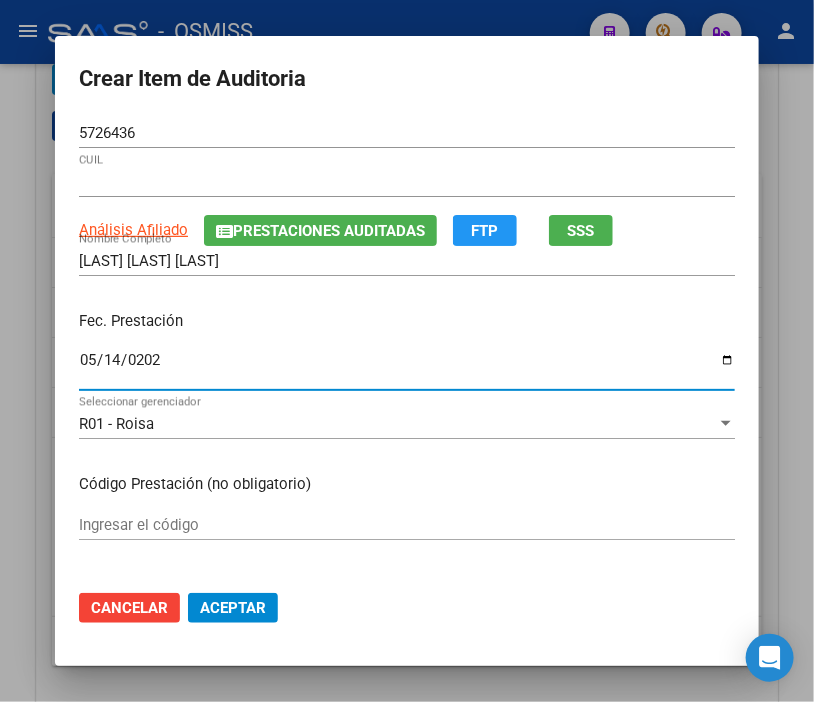 type on "2025-05-14" 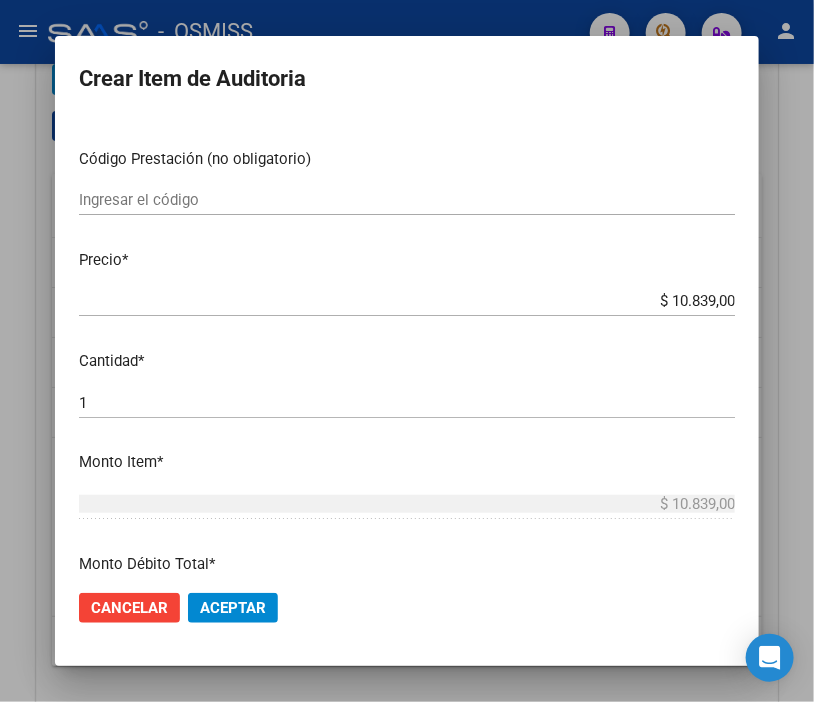 scroll, scrollTop: 333, scrollLeft: 0, axis: vertical 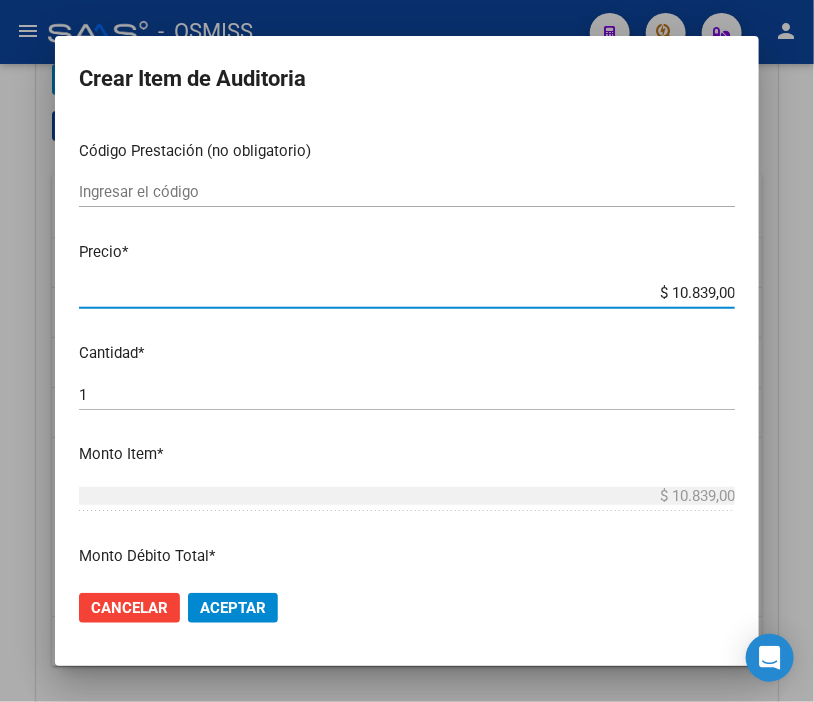 drag, startPoint x: 624, startPoint y: 298, endPoint x: 801, endPoint y: 298, distance: 177 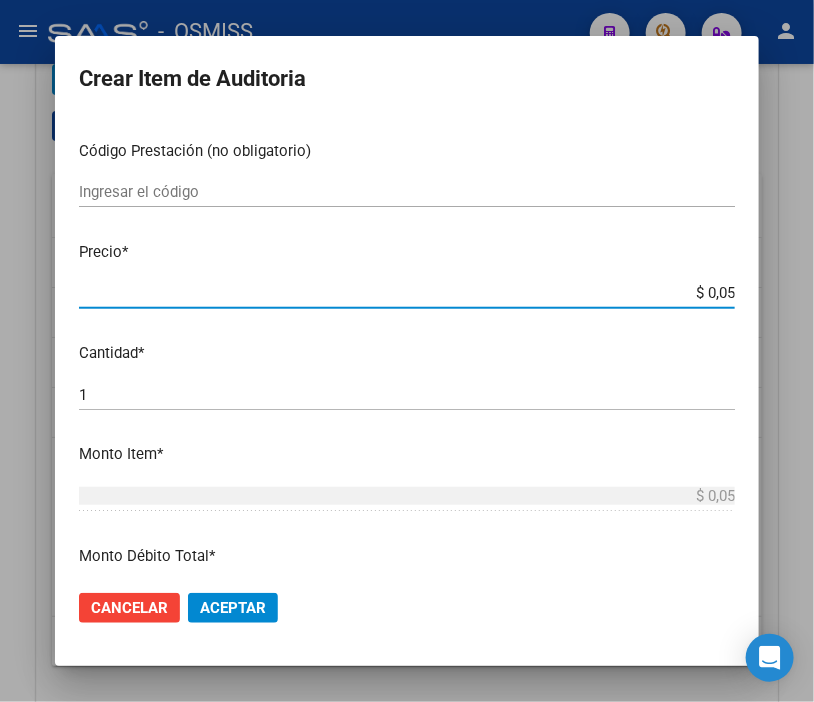 type on "$ 0,52" 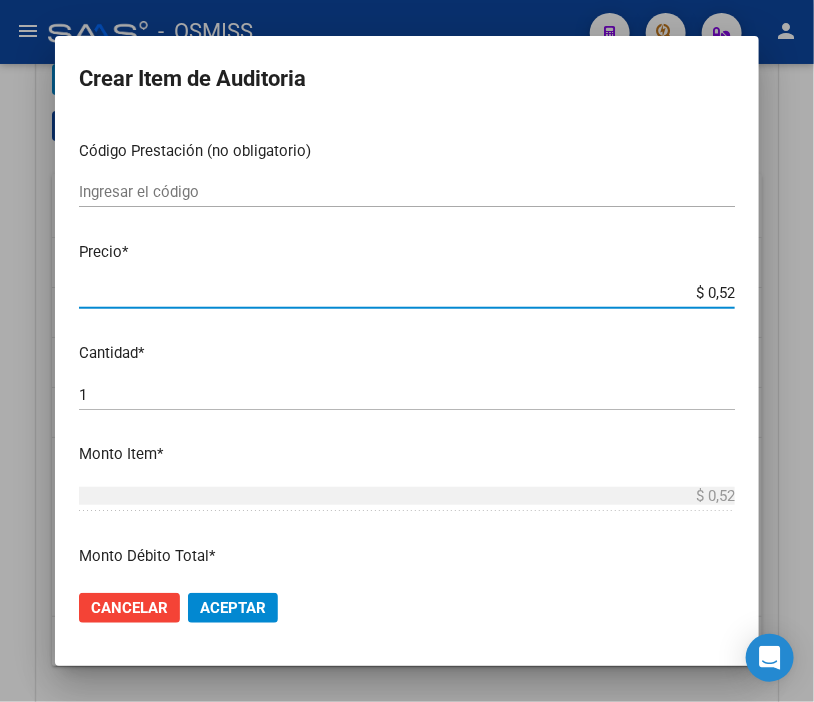 type on "$ 5,26" 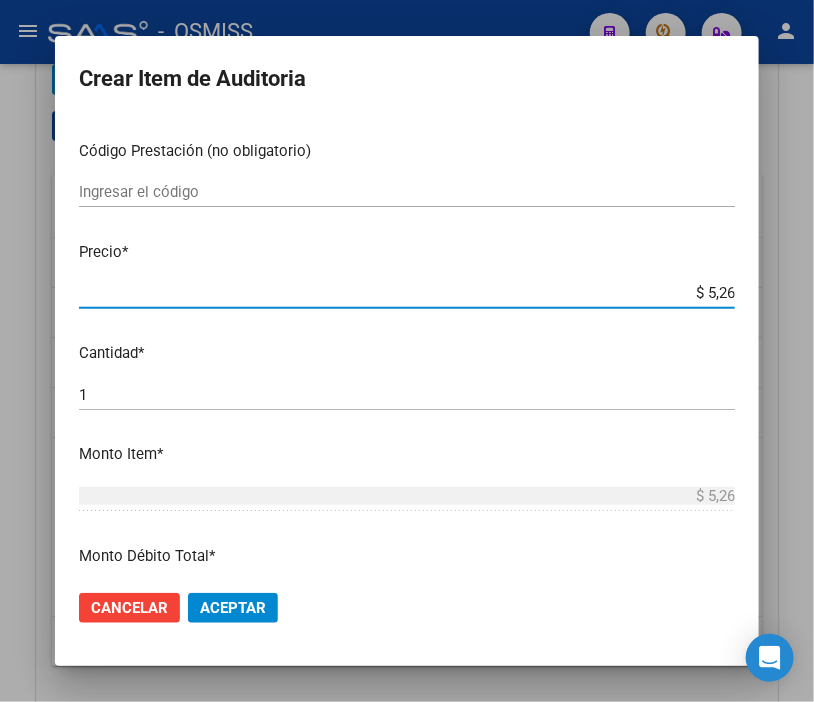 type on "$ 52,65" 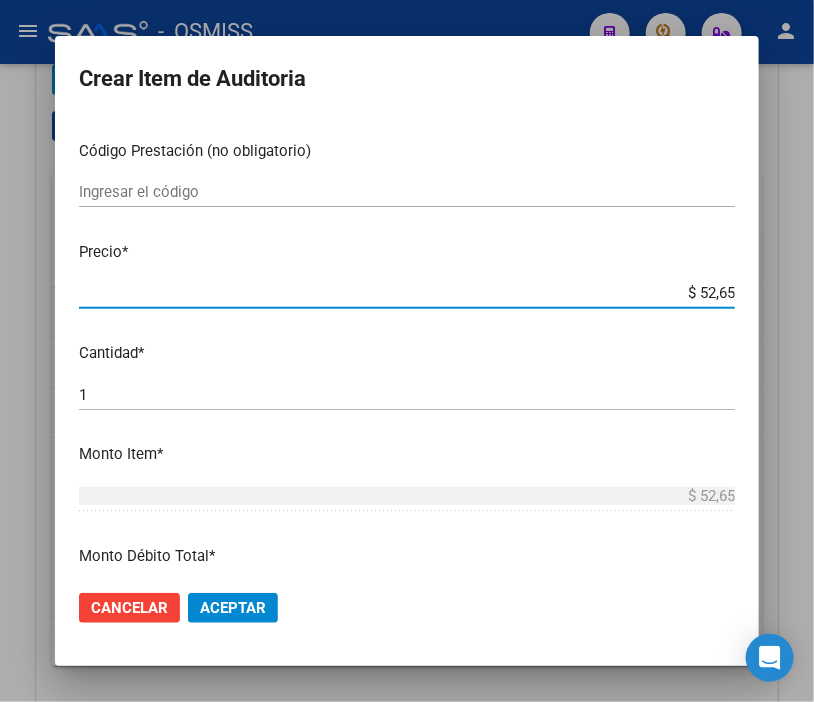 type on "$ 526,50" 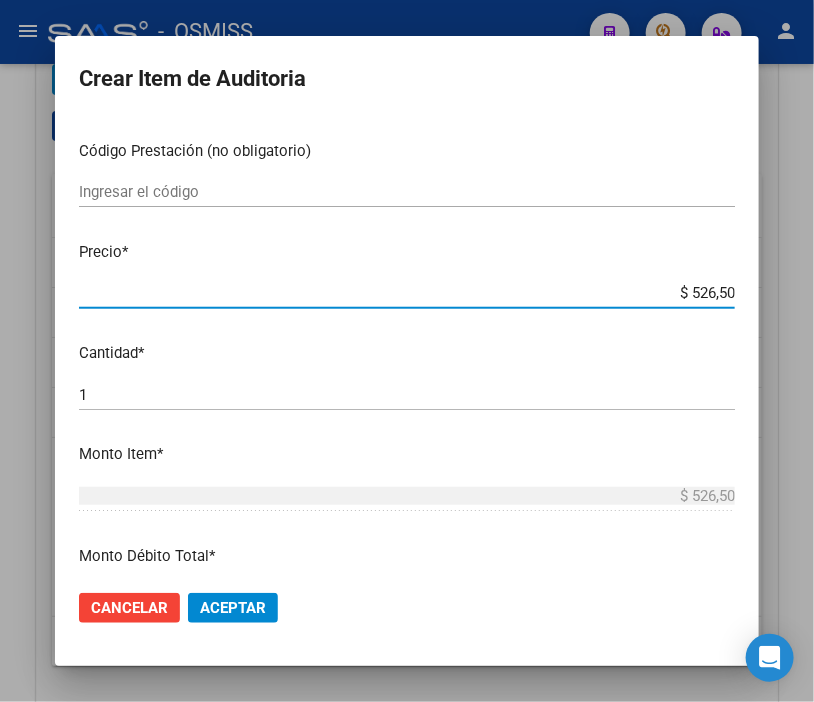 type on "$ 5.265,00" 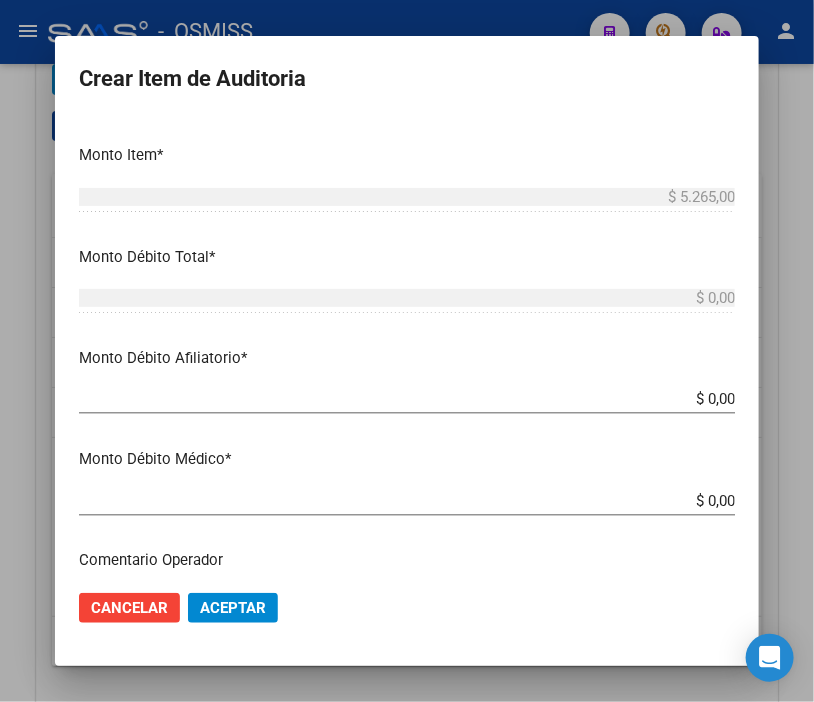 scroll, scrollTop: 666, scrollLeft: 0, axis: vertical 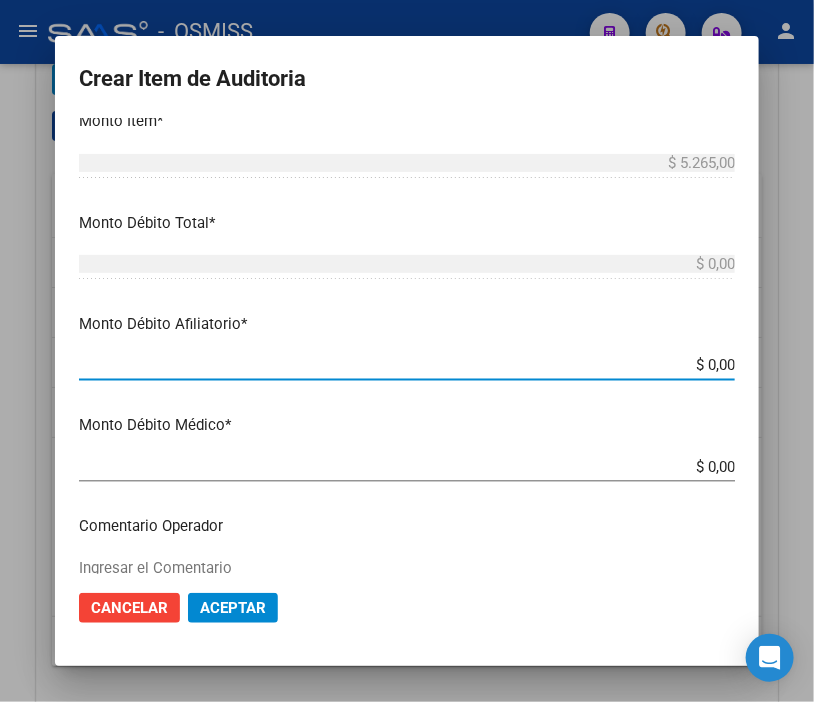 drag, startPoint x: 647, startPoint y: 370, endPoint x: 814, endPoint y: 368, distance: 167.01198 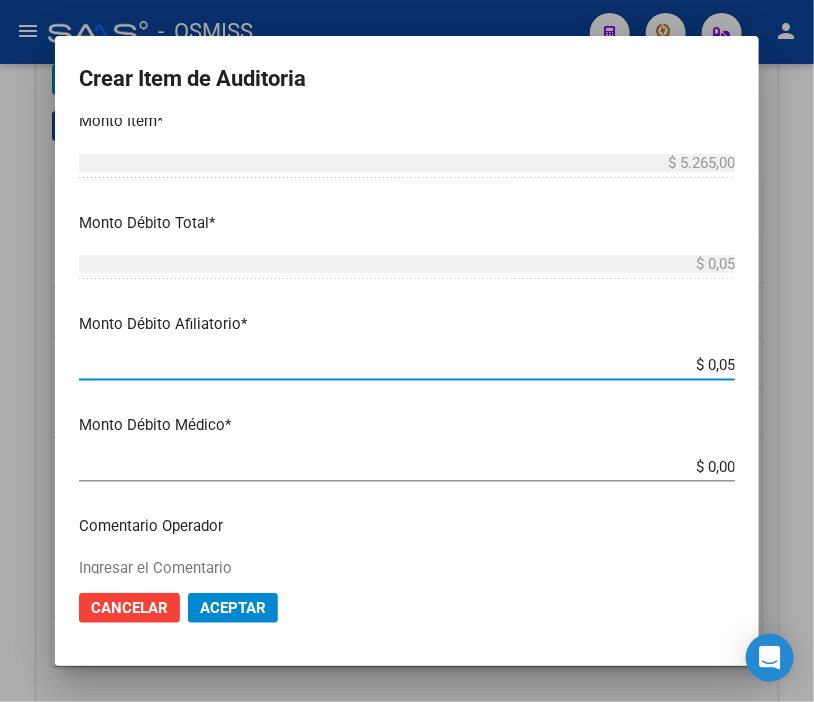 type on "$ 0,52" 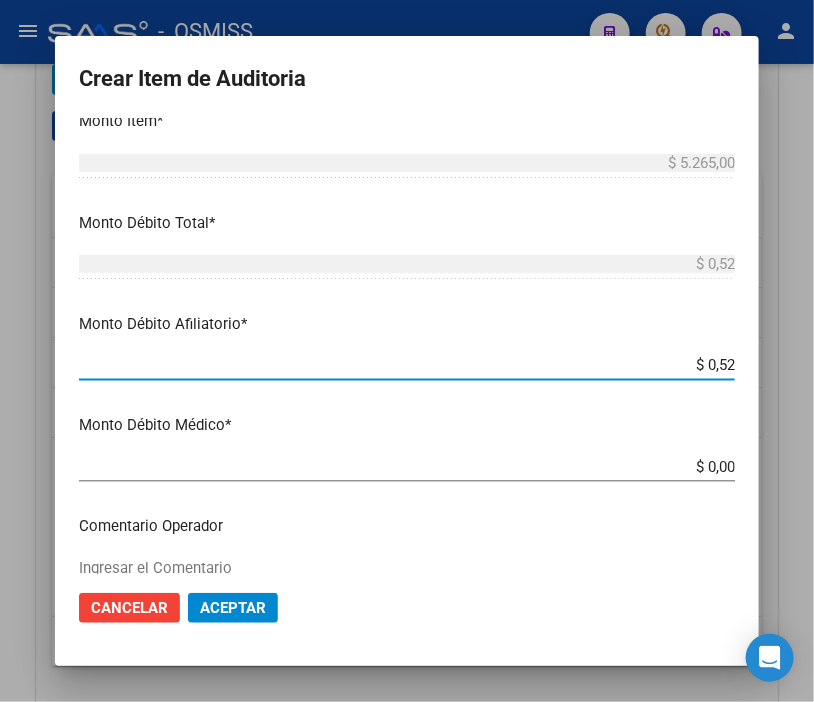 type on "$ 5,26" 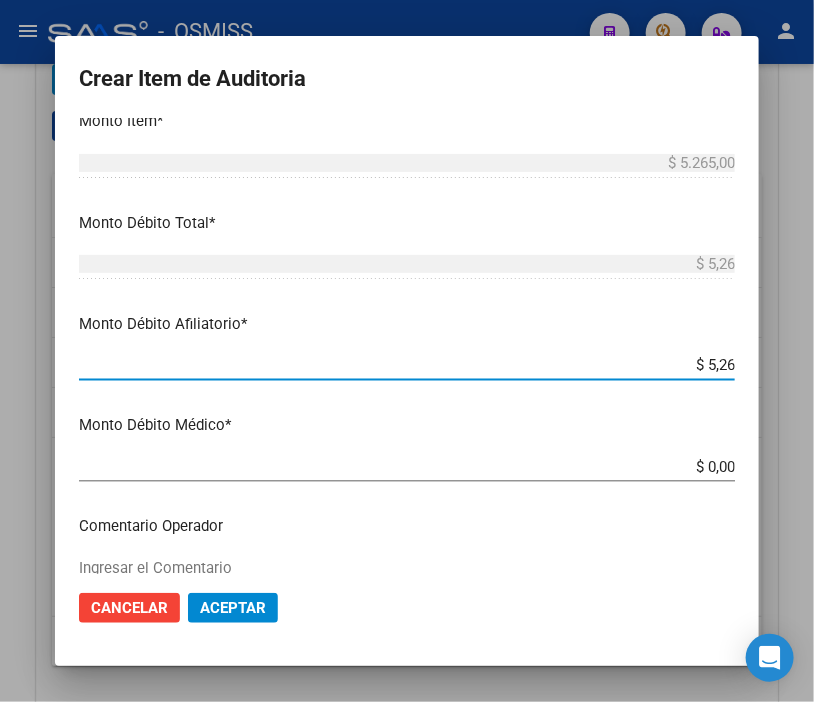 type on "$ 52,65" 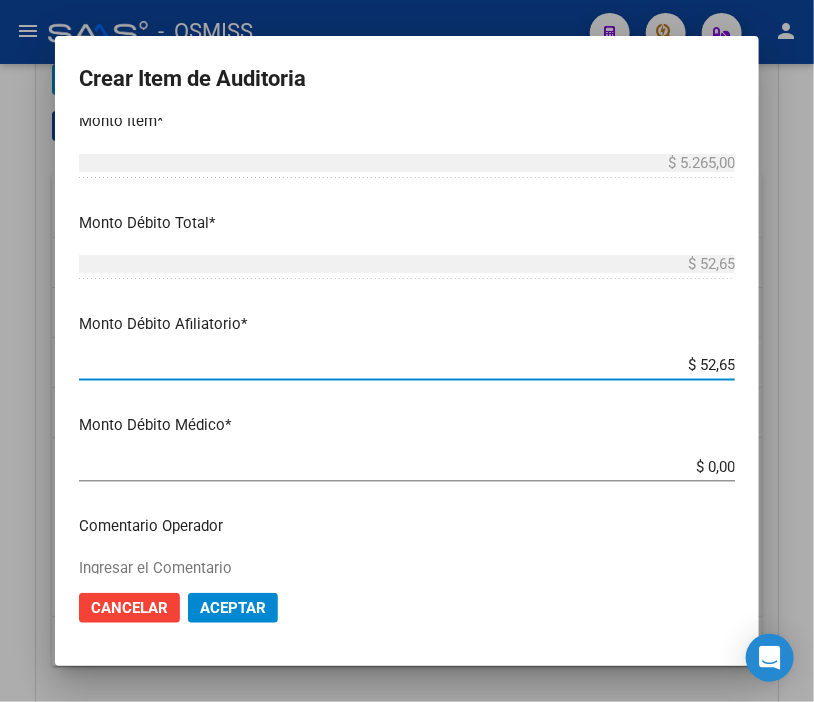 type on "$ 526,50" 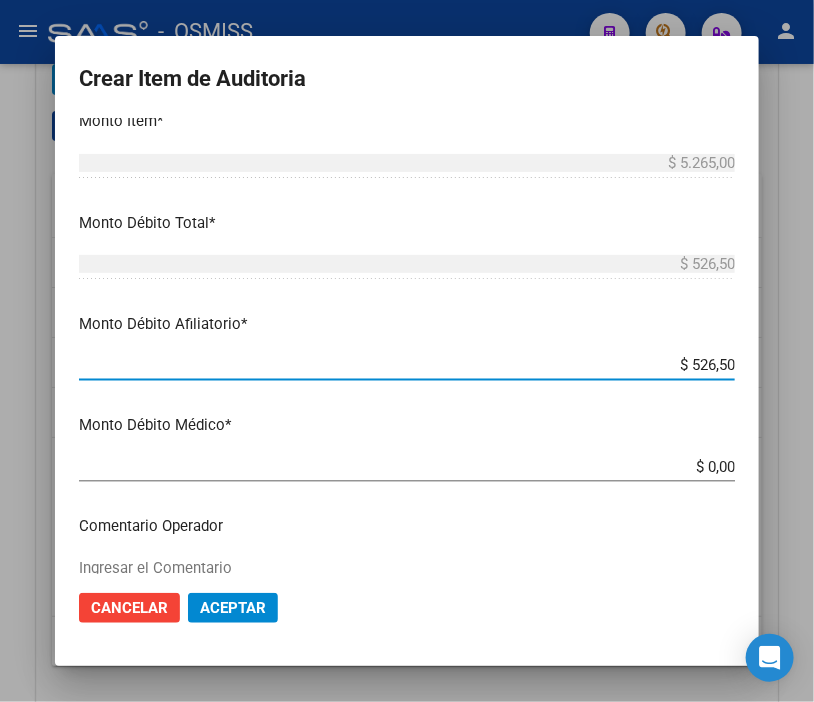 type on "$ 5.265,00" 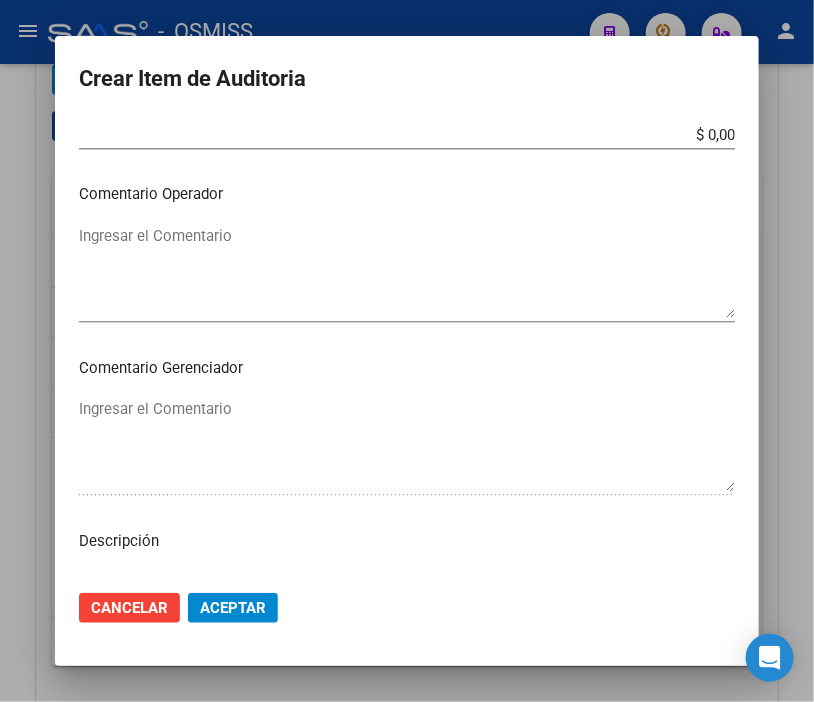 scroll, scrollTop: 1000, scrollLeft: 0, axis: vertical 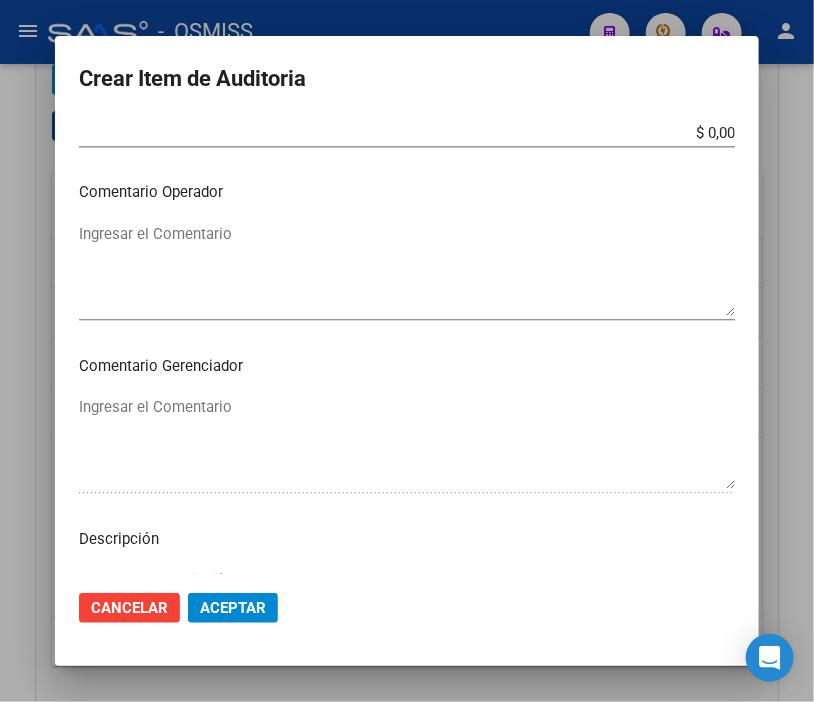 click on "Ingresar el Comentario" at bounding box center [407, 270] 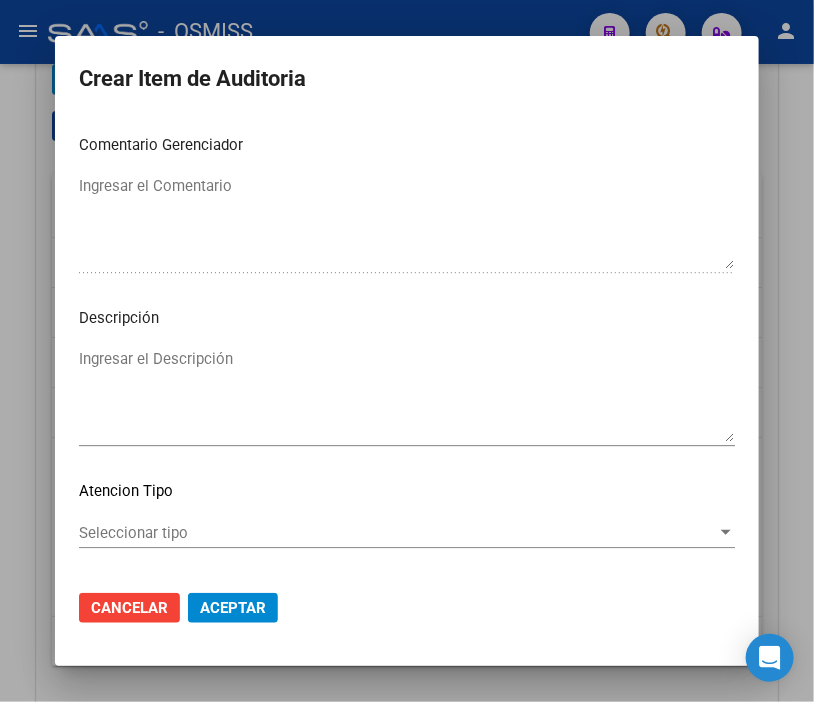 scroll, scrollTop: 1222, scrollLeft: 0, axis: vertical 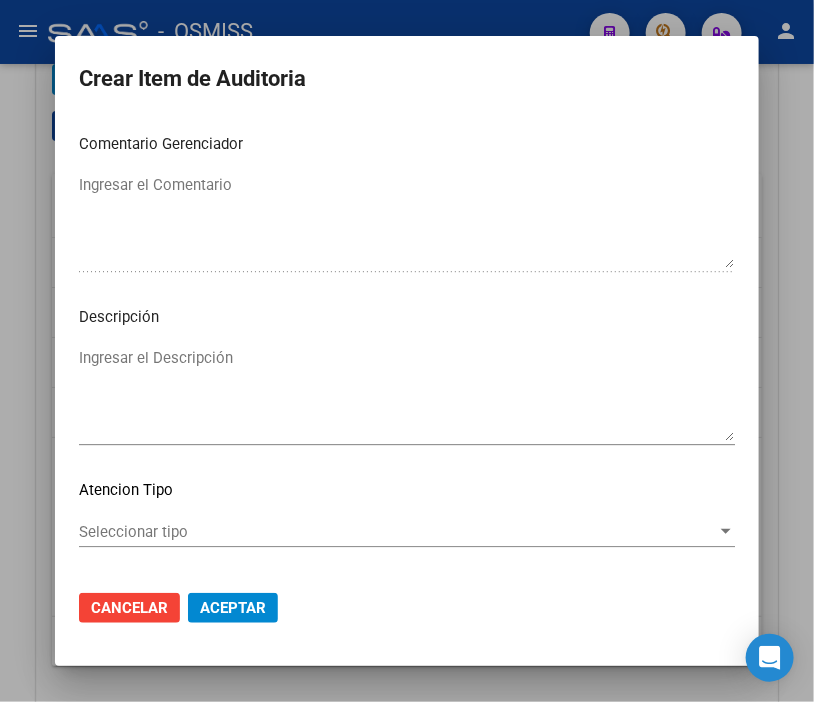 type on "SE RECHAZA" 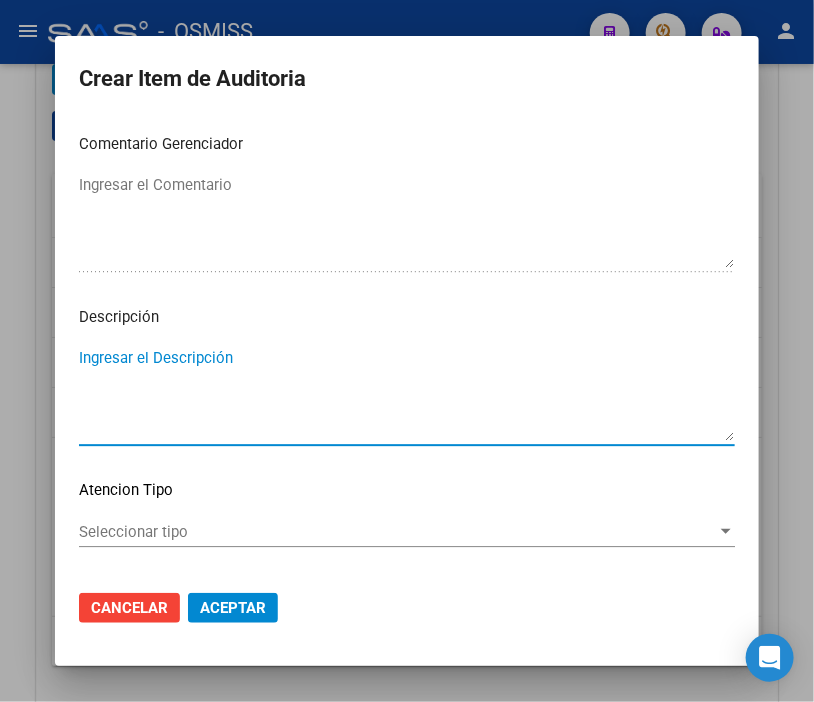 paste on "BAJA 31/12/2024 - OPCION SS / RESOLUCION 01/2025
CORRESPONDE 9-0340-8 ROI SA" 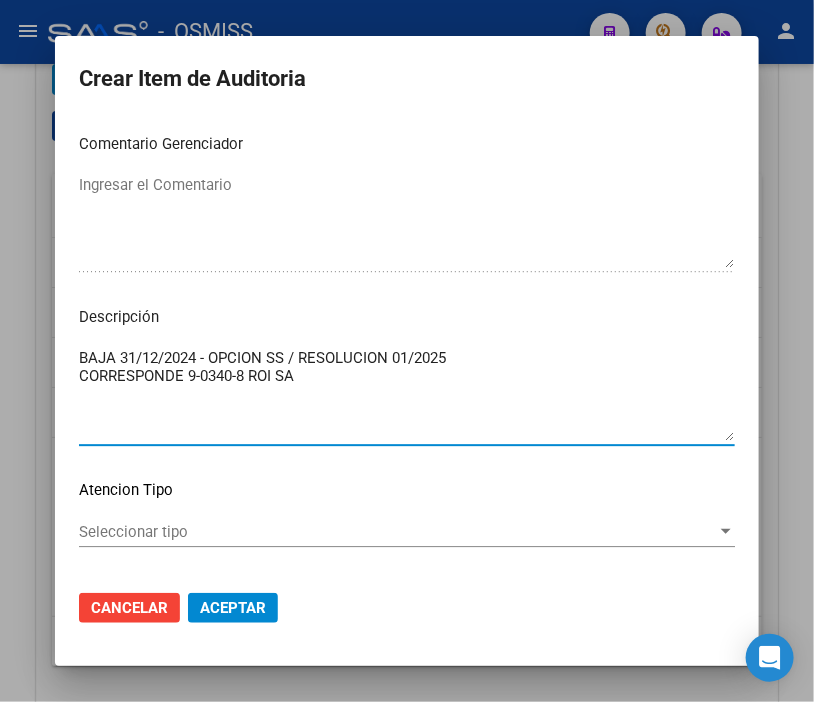 type on "BAJA 31/12/2024 - OPCION SS / RESOLUCION 01/2025
CORRESPONDE 9-0340-8 ROI SA" 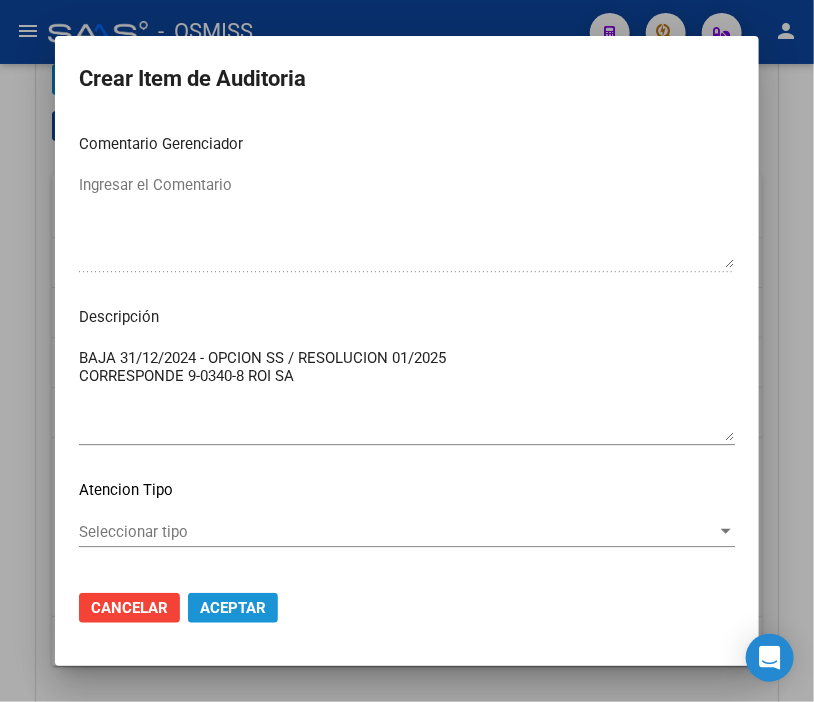 click on "Aceptar" 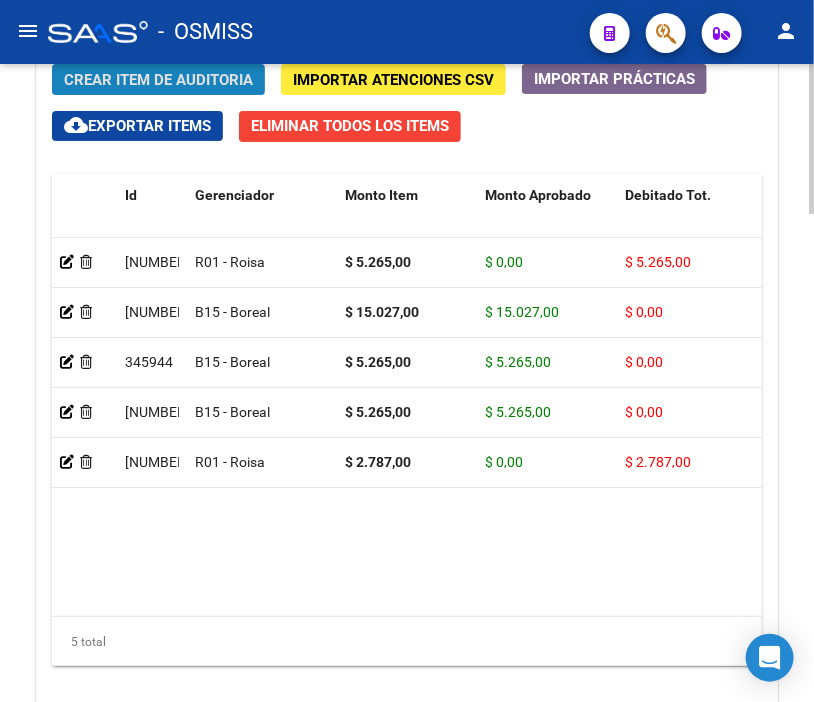 click on "Crear Item de Auditoria" 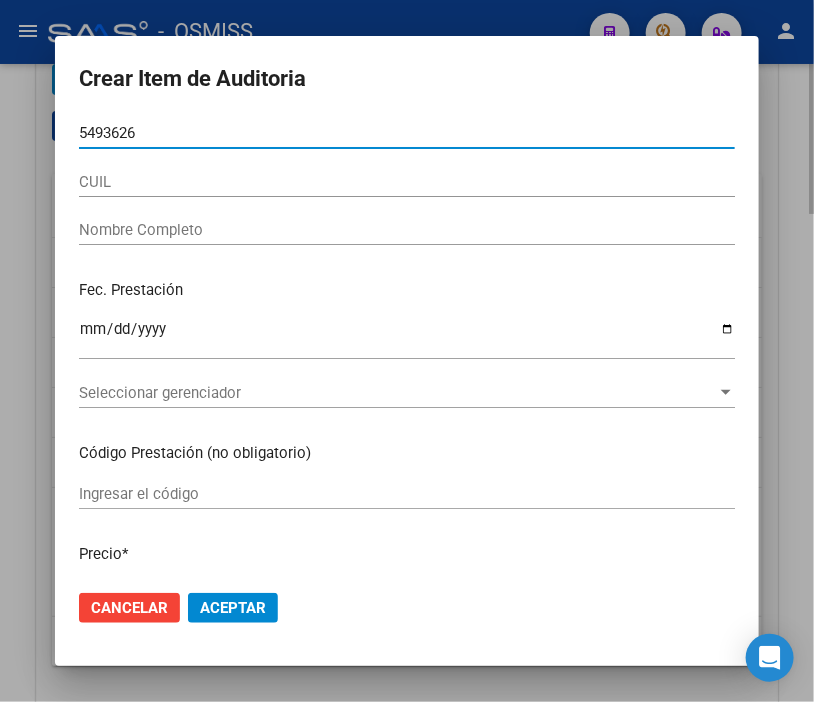 type on "[NUMBER]" 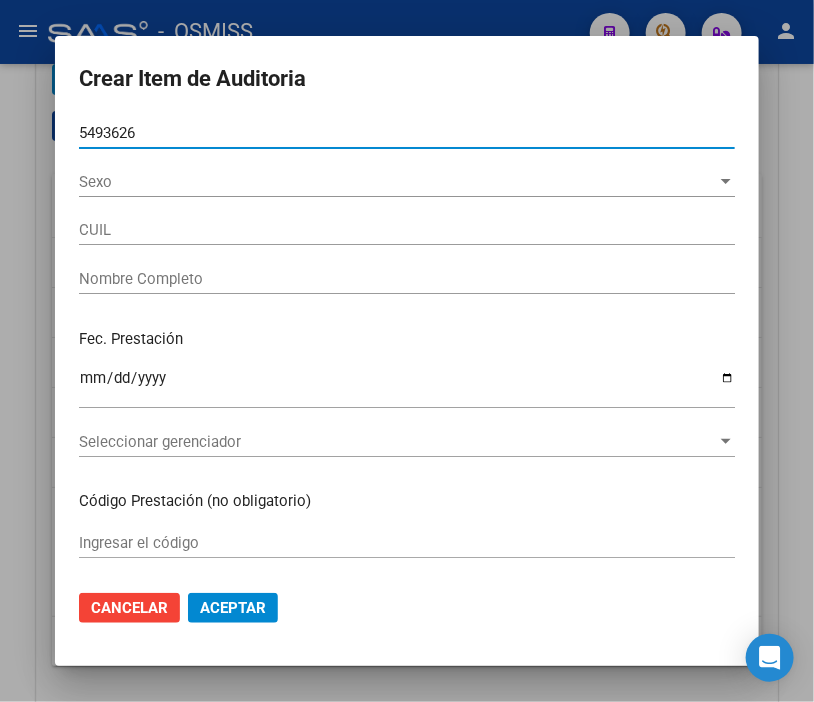 type on "[CUIL]" 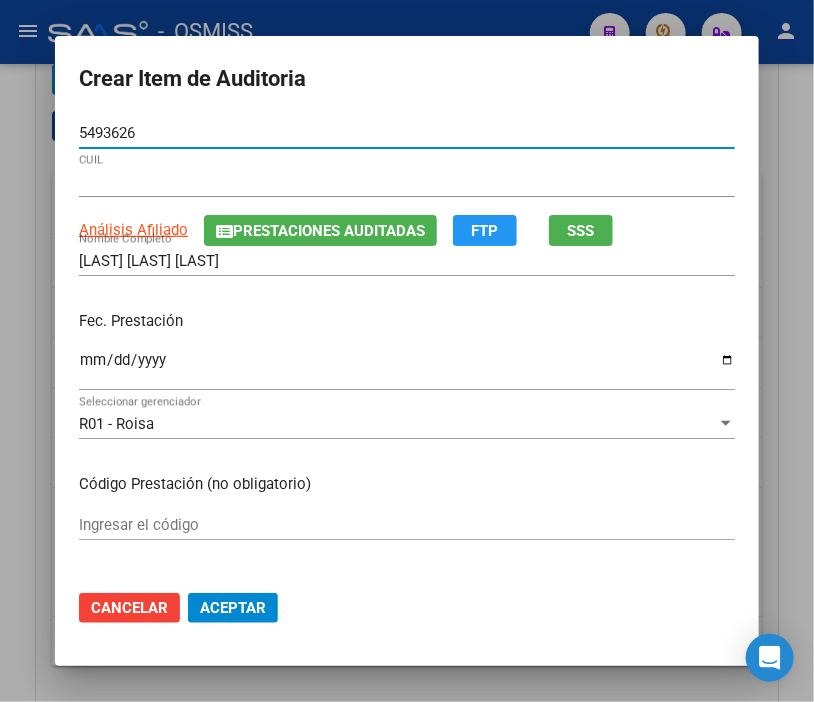 type on "[NUMBER]" 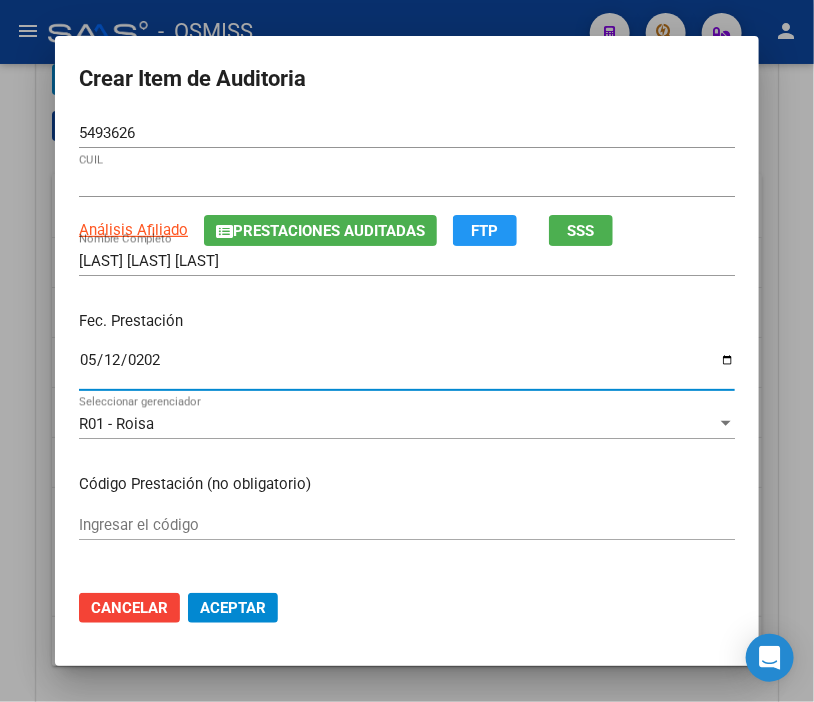 type on "2025-05-12" 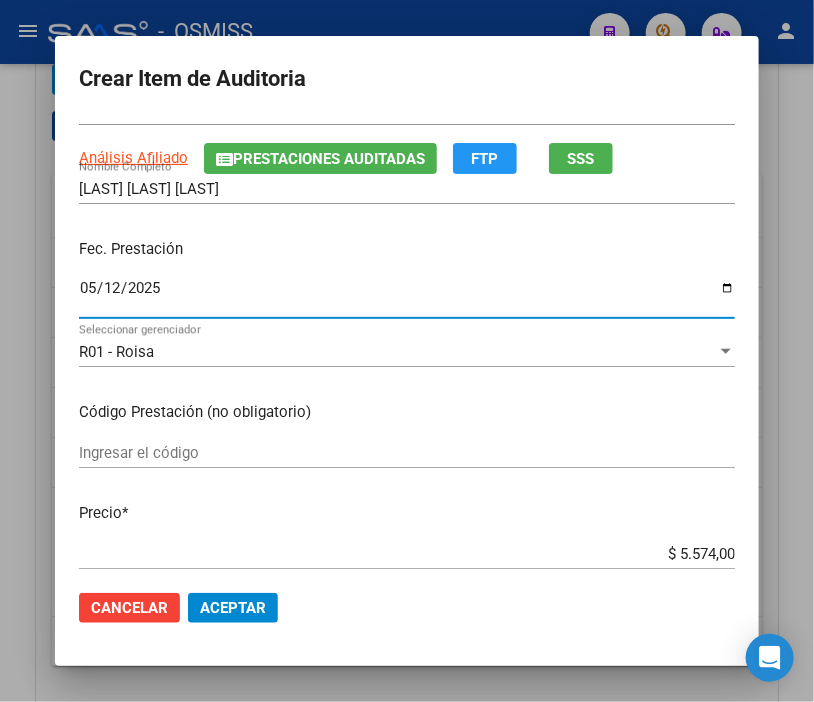 scroll, scrollTop: 222, scrollLeft: 0, axis: vertical 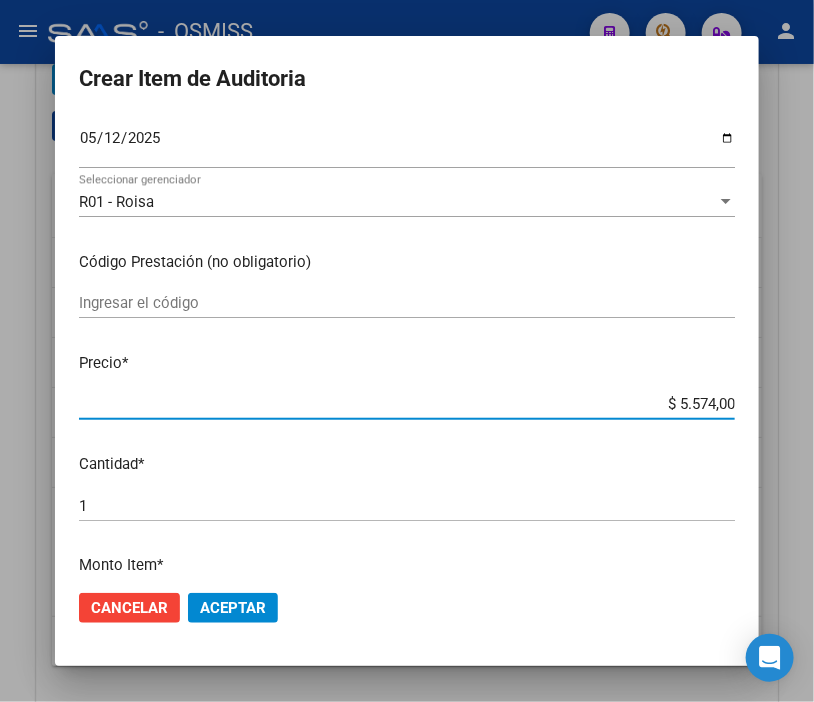 drag, startPoint x: 613, startPoint y: 407, endPoint x: 773, endPoint y: 411, distance: 160.04999 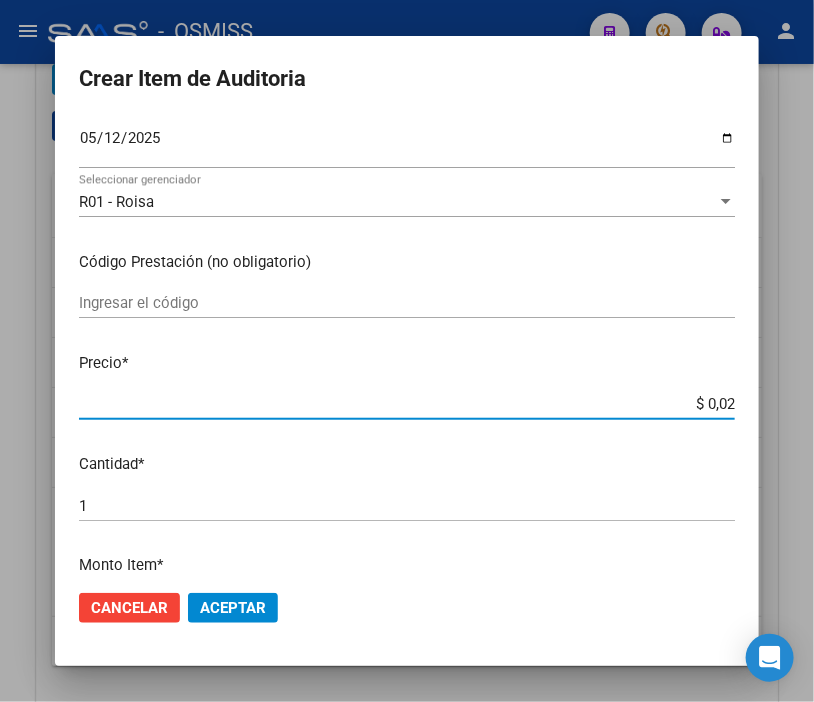 type on "$ 0,27" 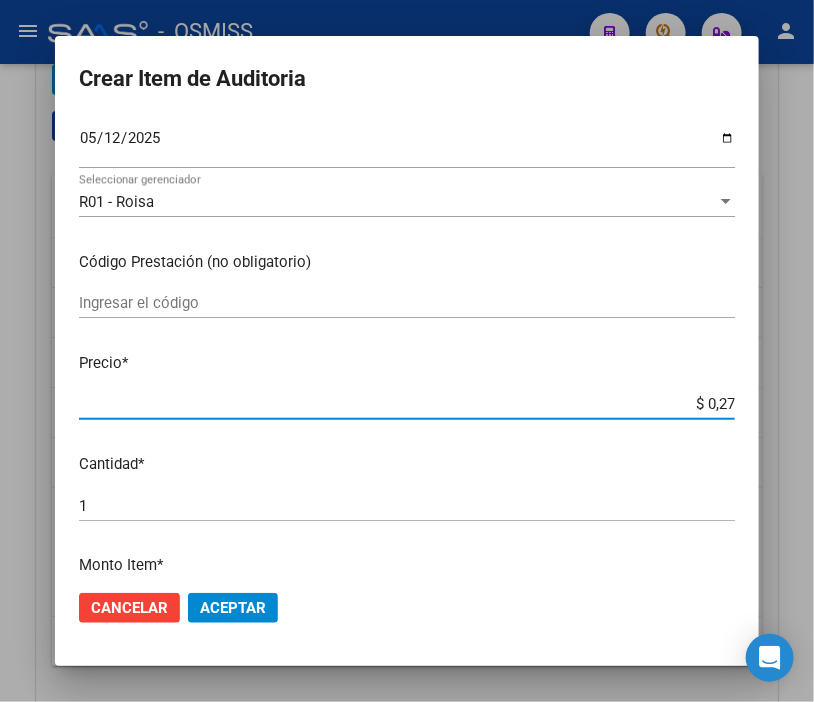 type on "$ 2,78" 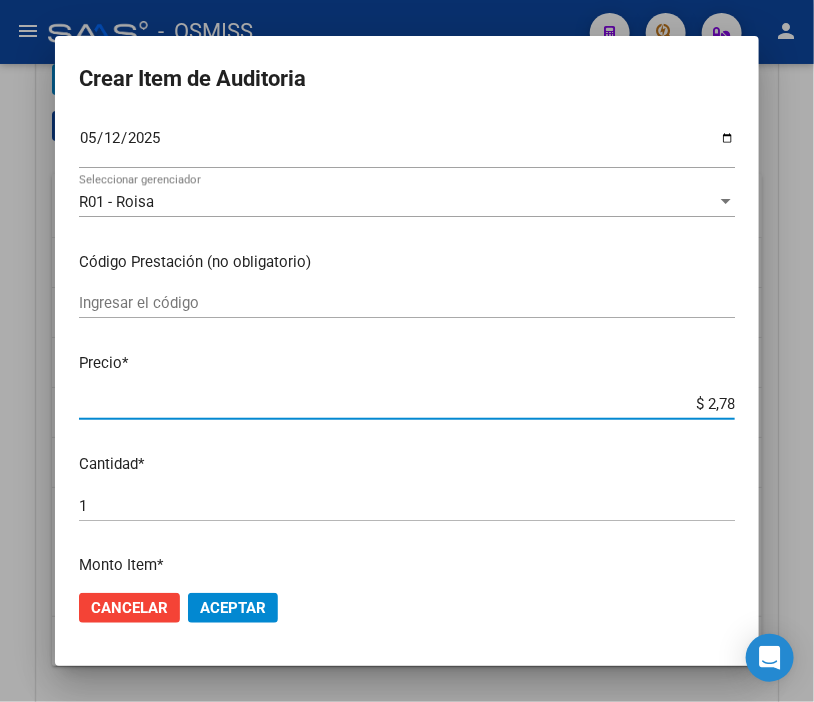 type on "$ 27,87" 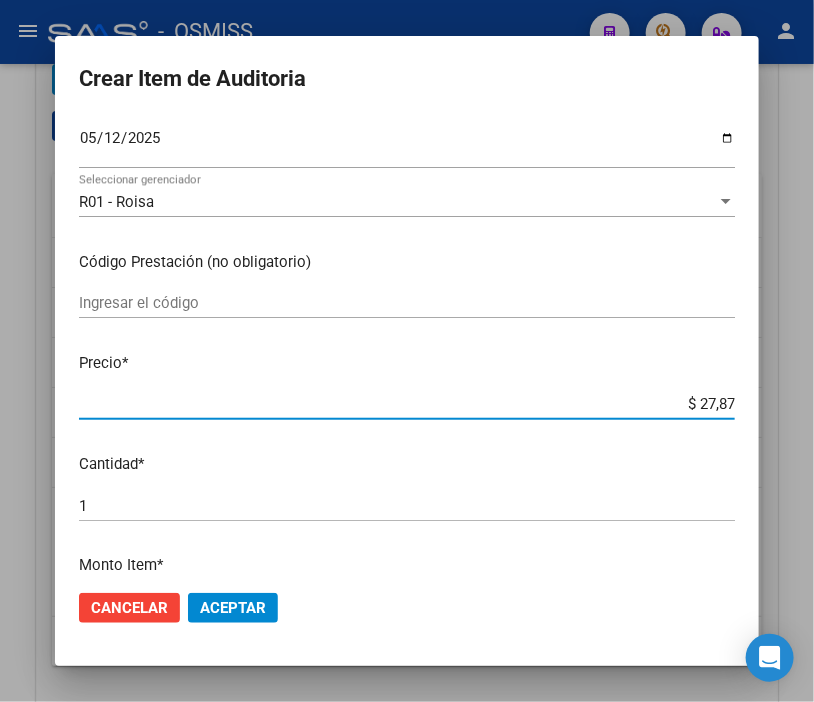 type on "$ 278,70" 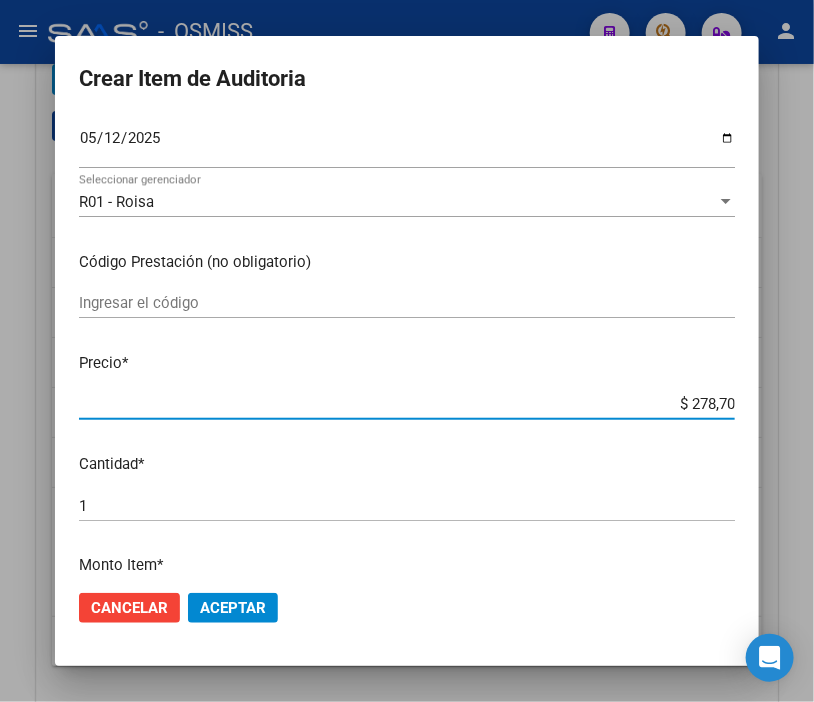 type on "$ 2.787,00" 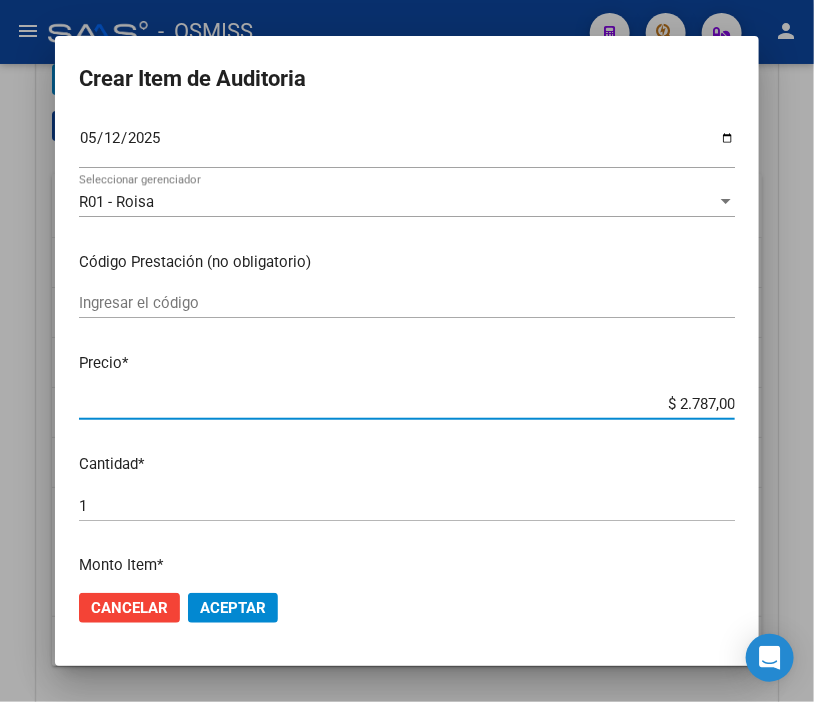 type on "$ 2.787,00" 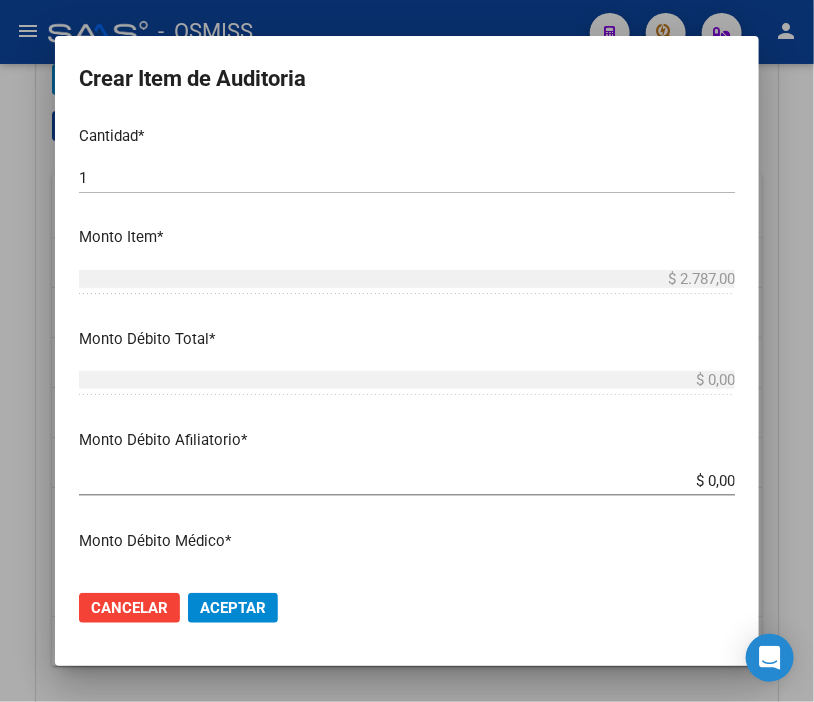 scroll, scrollTop: 555, scrollLeft: 0, axis: vertical 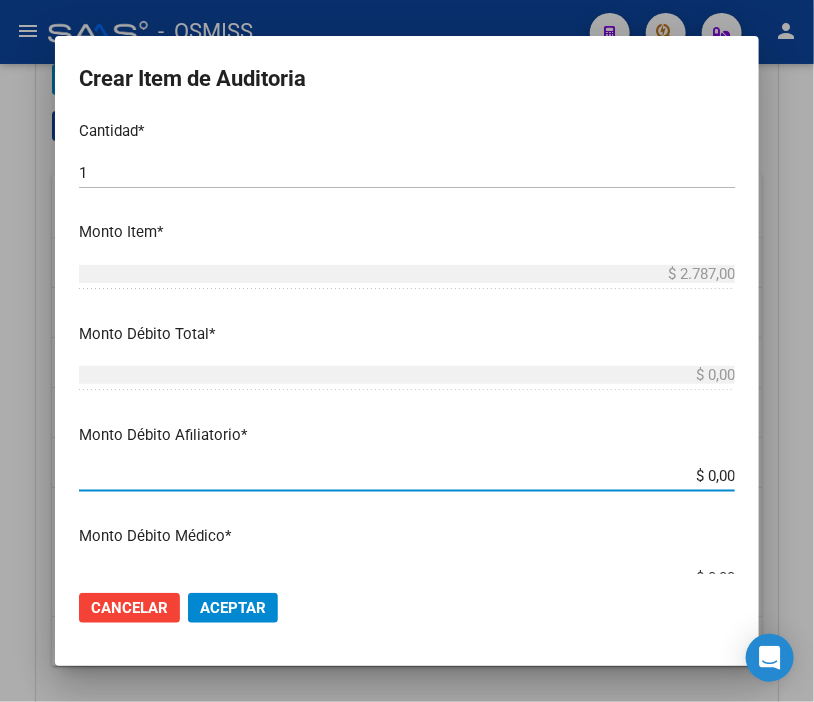 drag, startPoint x: 594, startPoint y: 467, endPoint x: 811, endPoint y: 467, distance: 217 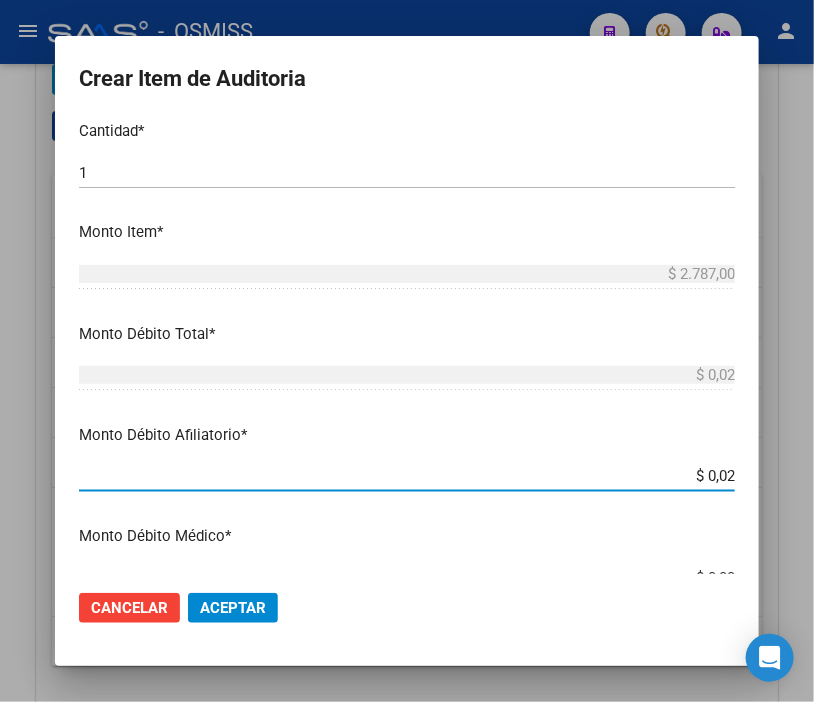 type on "$ 0,27" 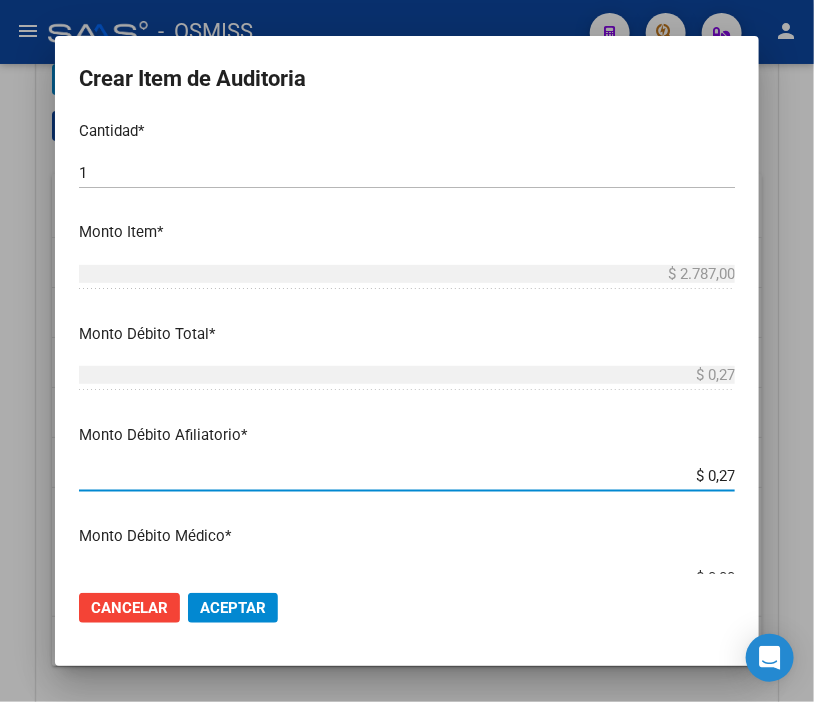 type on "$ 2,78" 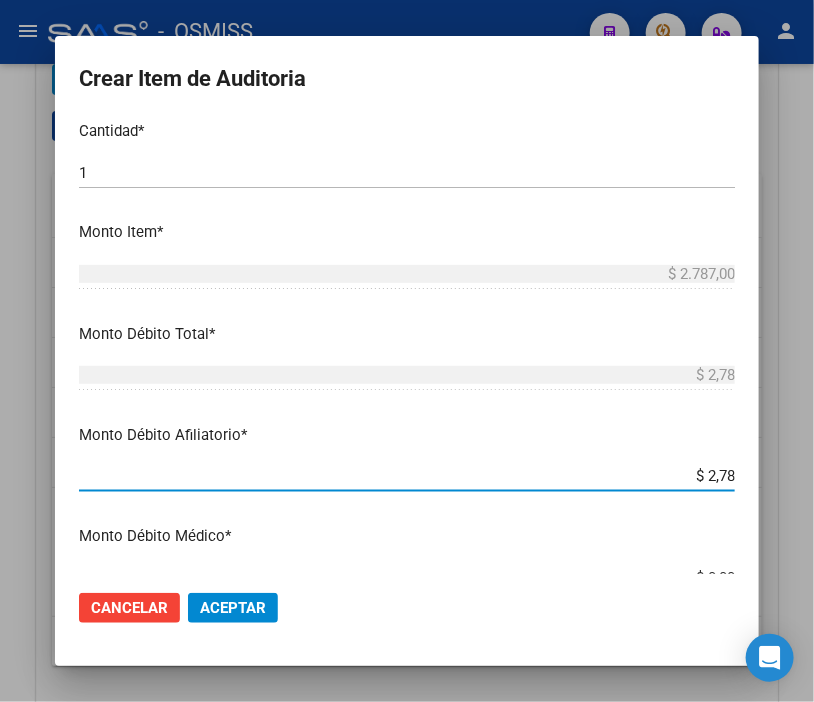 type on "$ 27,87" 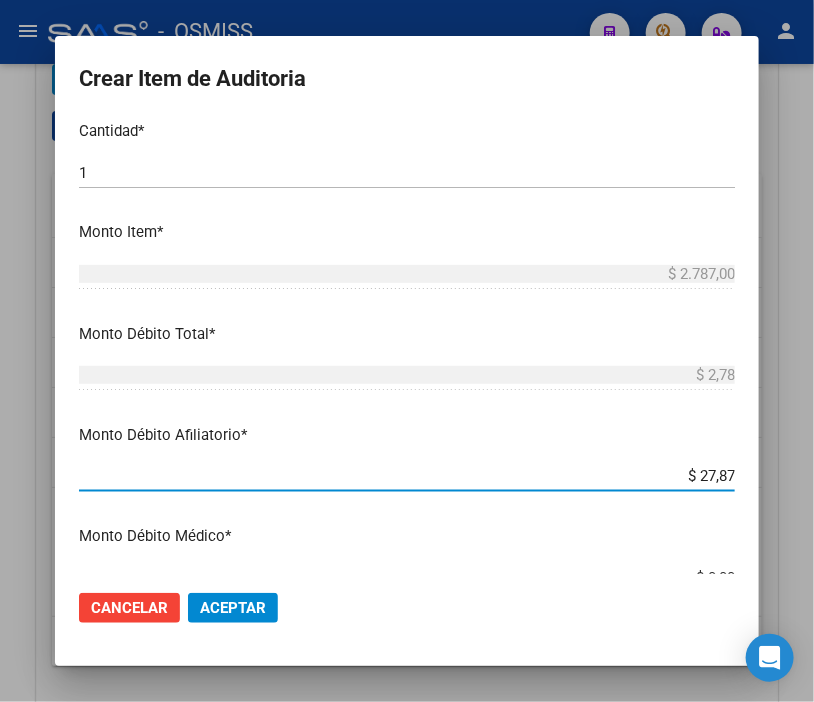 type on "$ 27,87" 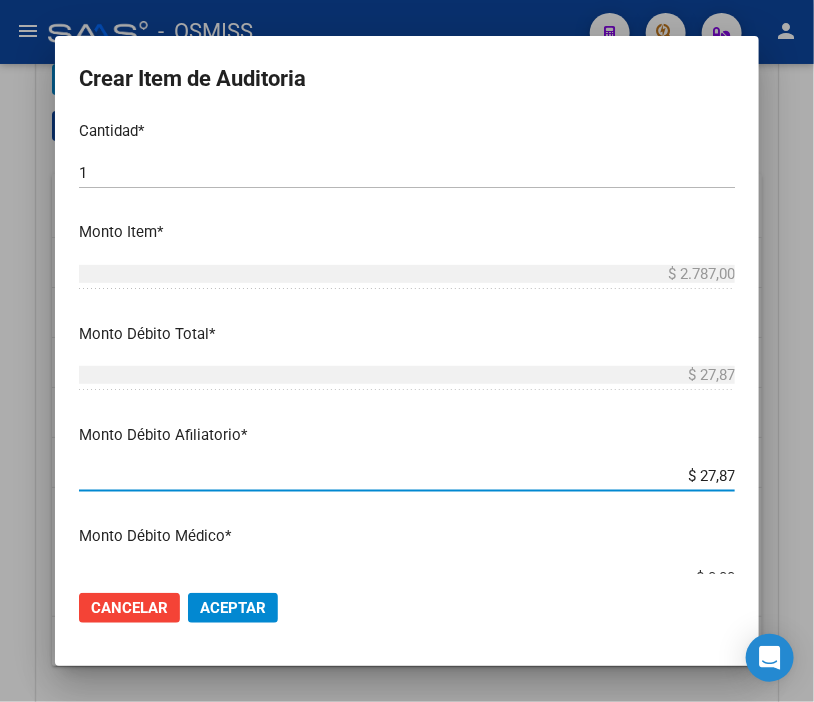 type on "$ 278,70" 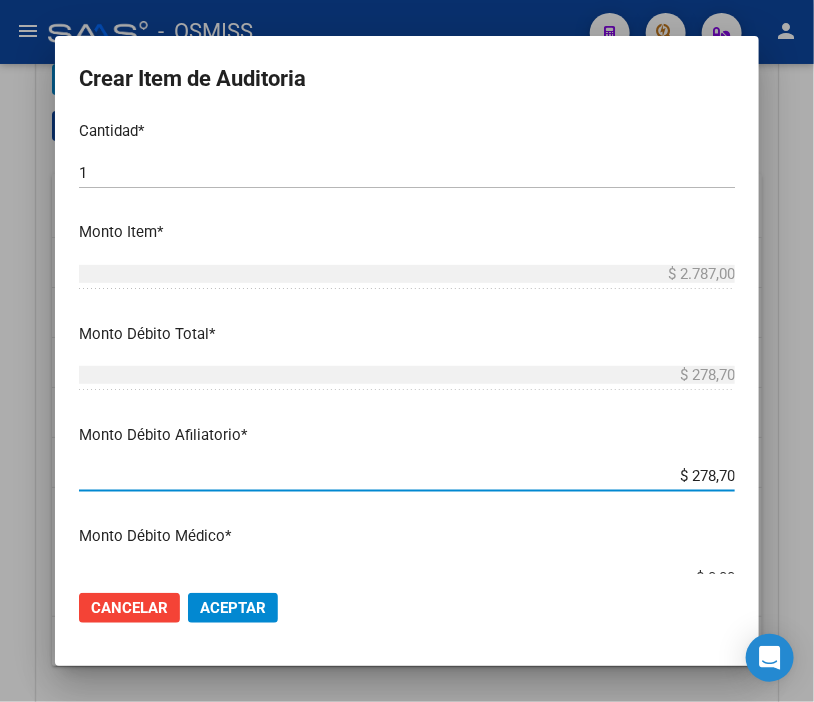 type on "$ 2.787,00" 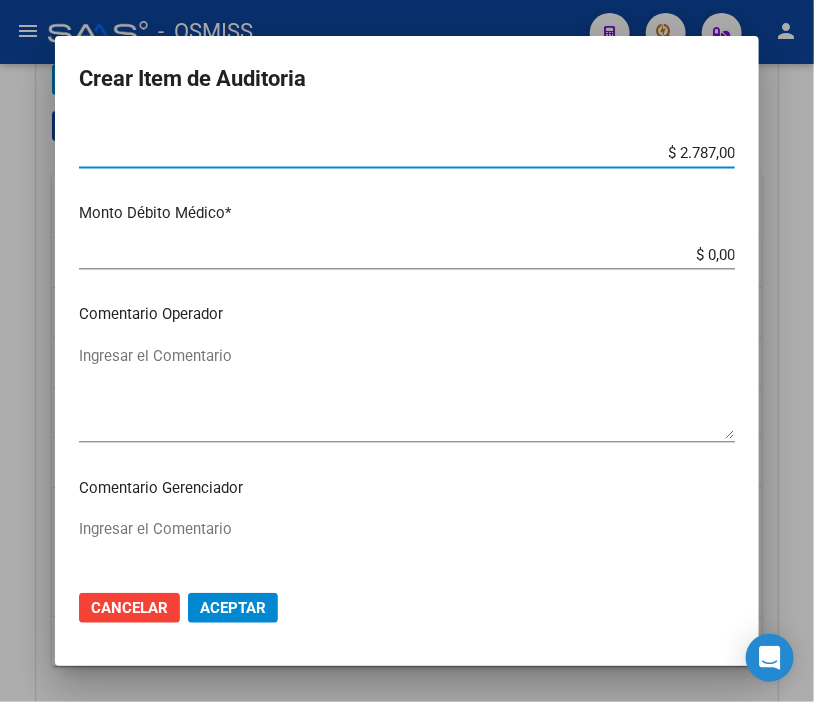 scroll, scrollTop: 888, scrollLeft: 0, axis: vertical 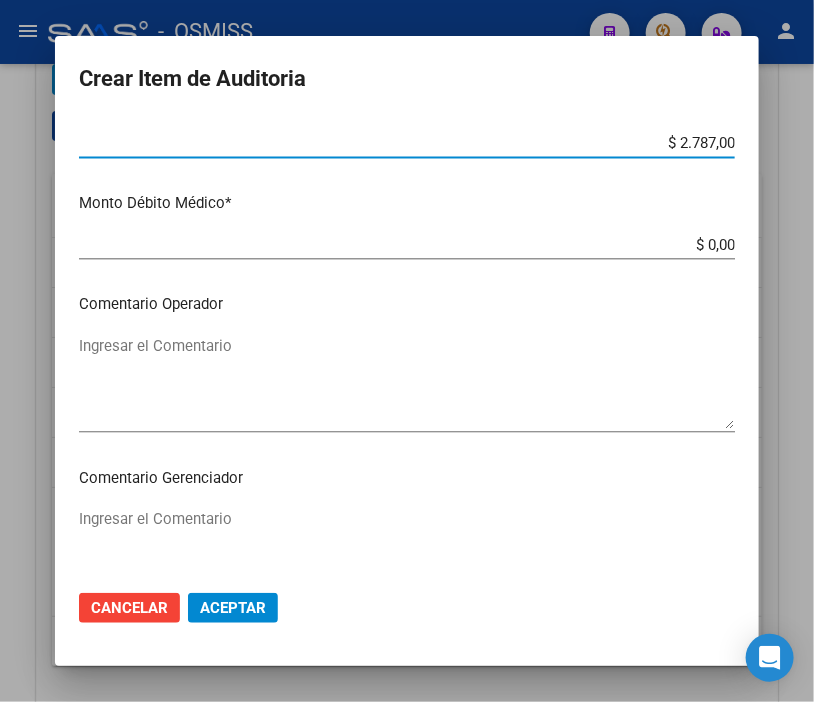 click on "Ingresar el Comentario" at bounding box center (407, 382) 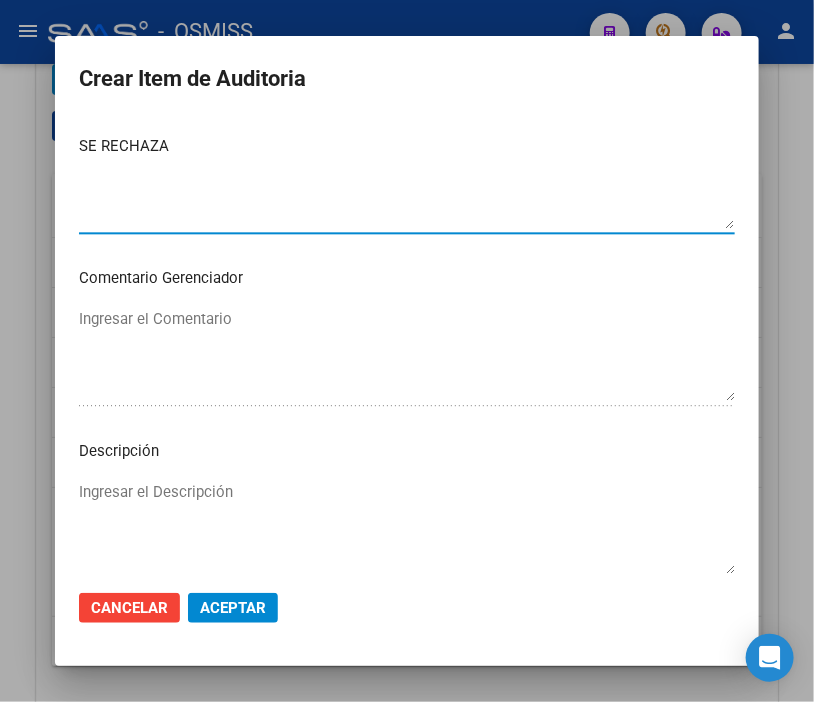 scroll, scrollTop: 1111, scrollLeft: 0, axis: vertical 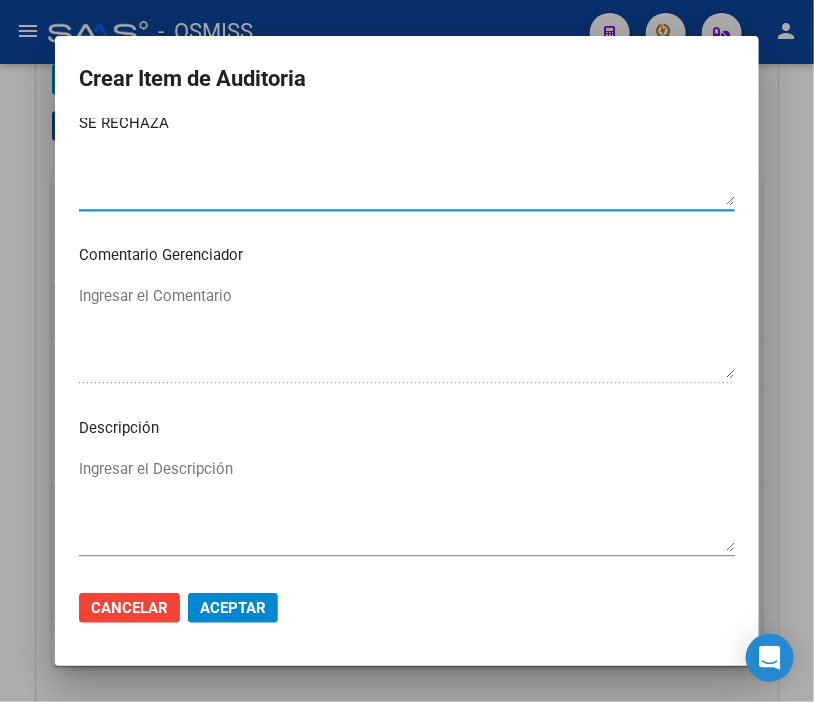 type on "SE RECHAZA" 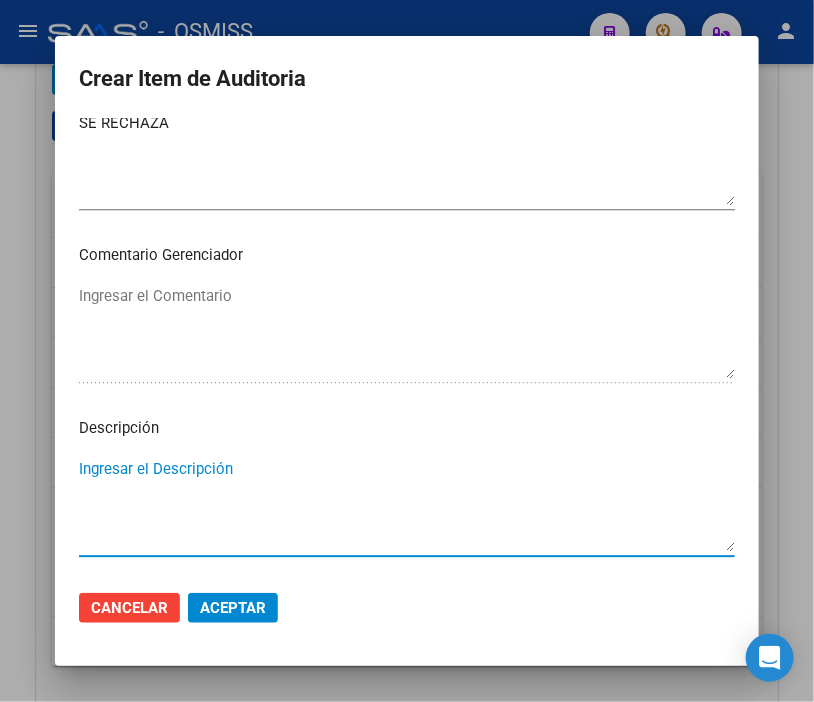 paste on "BAJA 31/12/2024 - OPCION SS / RESOLUCION 01/2025
CORRESPONDE 9-0340-8 ROI SA" 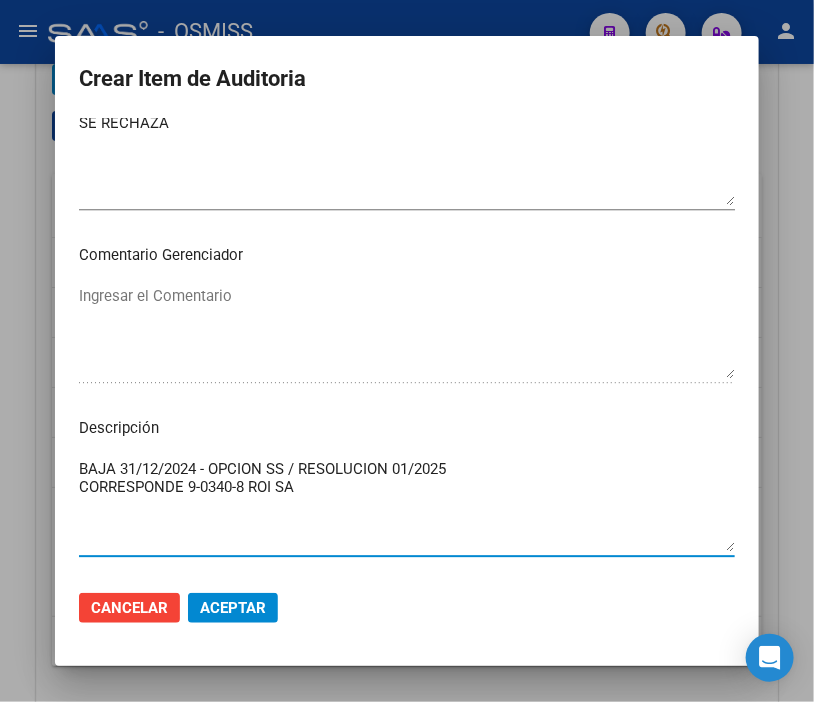 type on "BAJA 31/12/2024 - OPCION SS / RESOLUCION 01/2025
CORRESPONDE 9-0340-8 ROI SA" 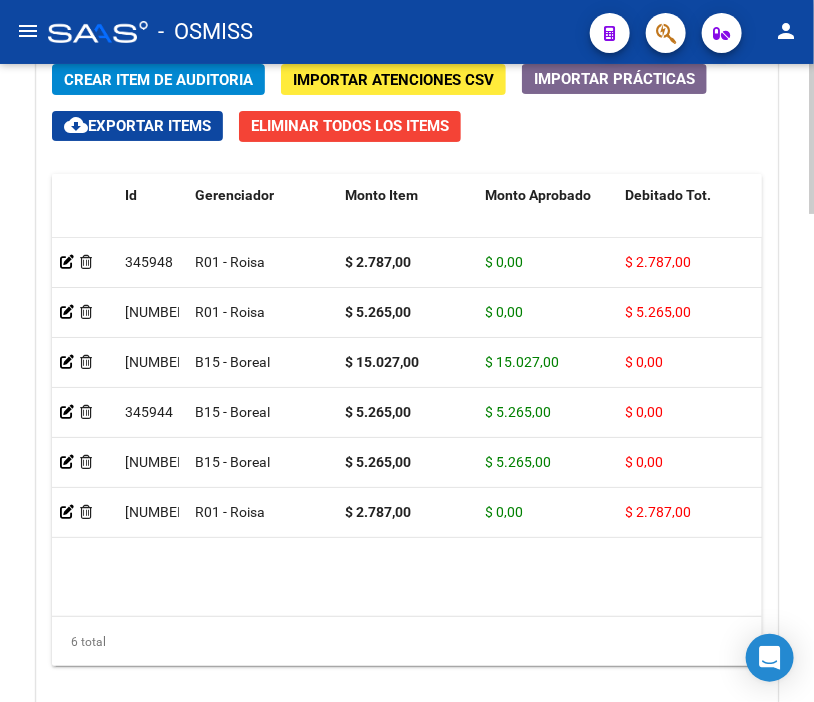 click on "6 total" 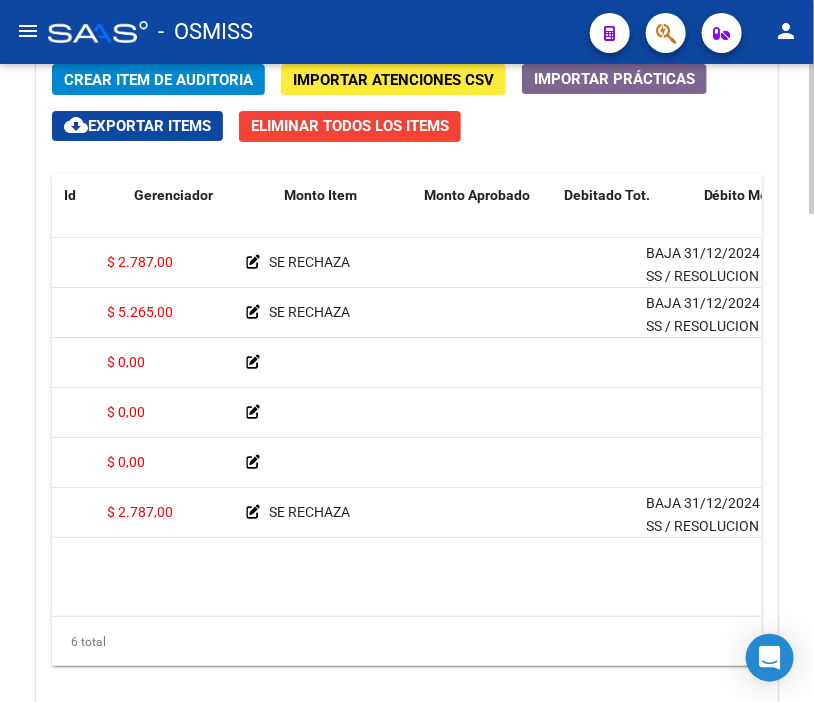 scroll, scrollTop: 0, scrollLeft: 0, axis: both 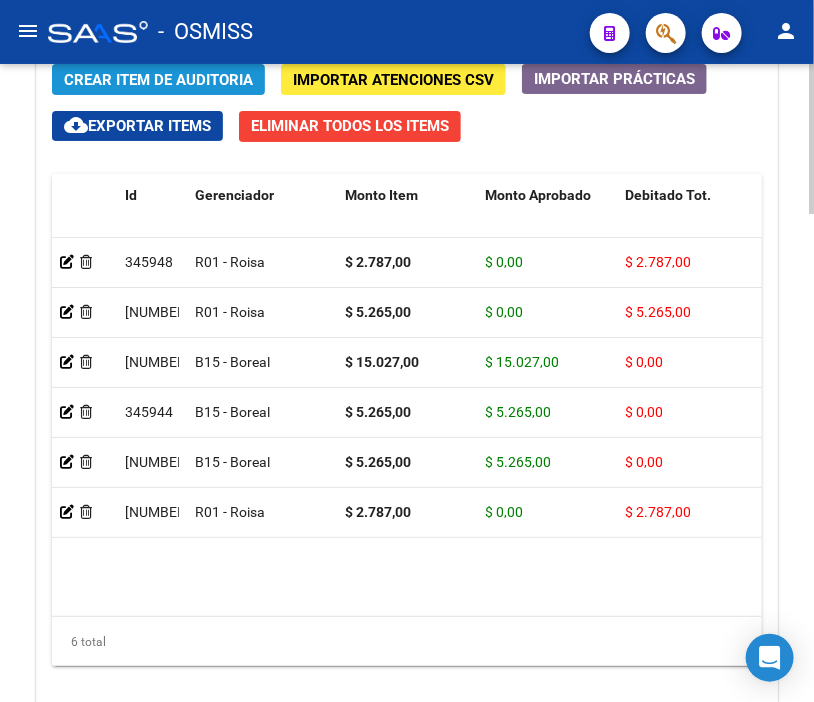 click on "Crear Item de Auditoria" 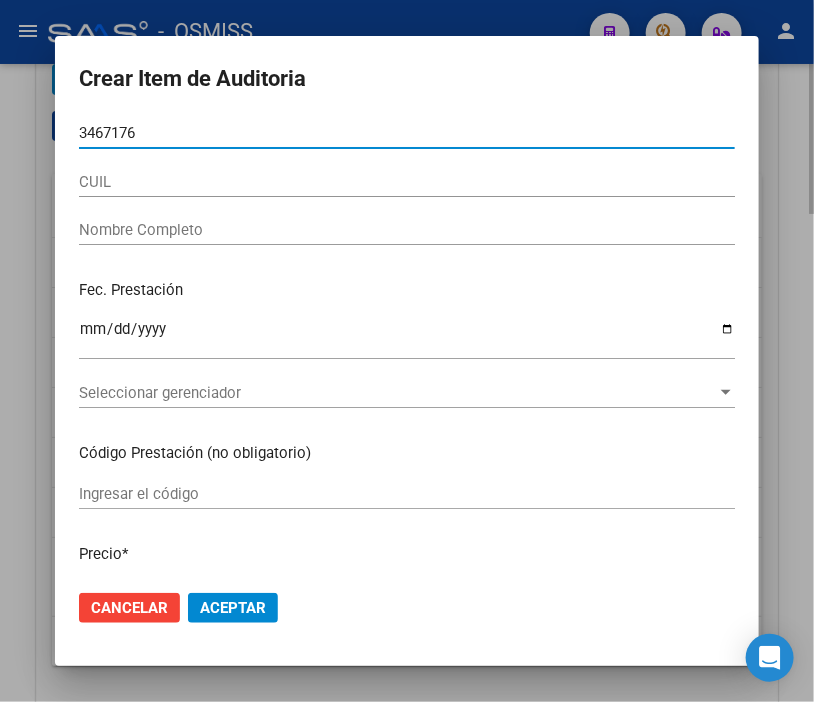type on "[NUMBER]" 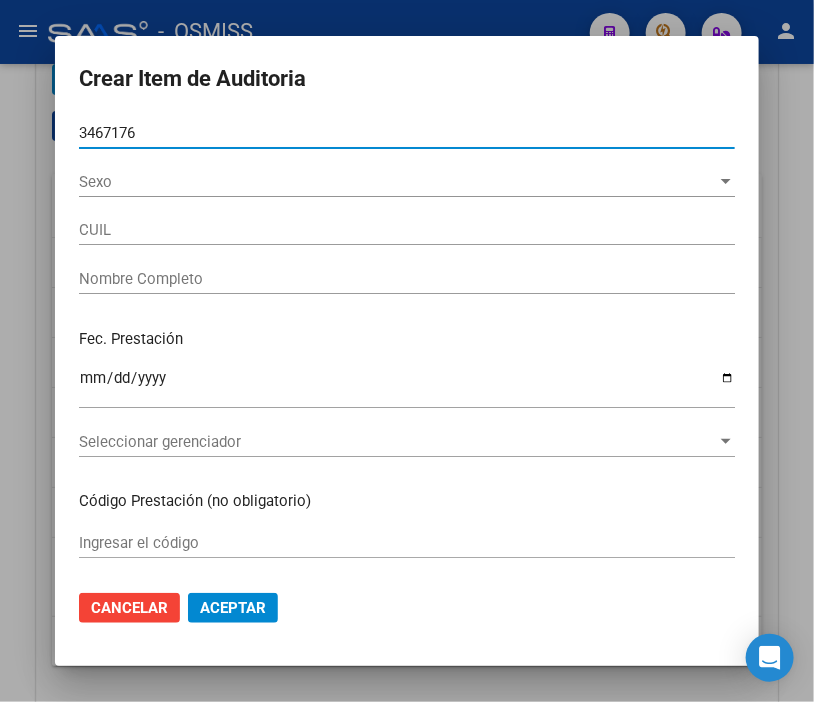 type on "[NUMBER]" 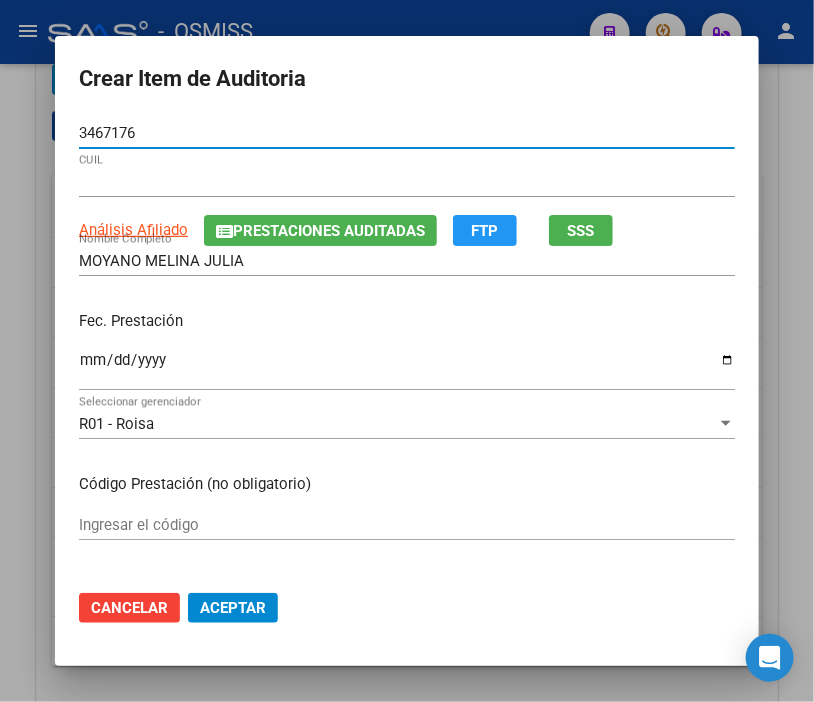 type on "[NUMBER]" 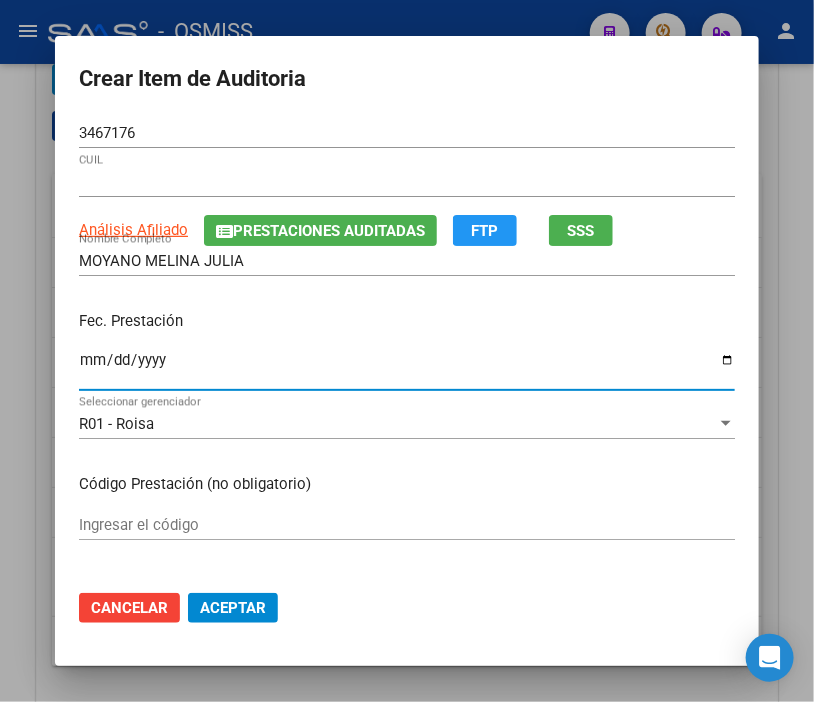 click on "Ingresar la fecha" at bounding box center (407, 368) 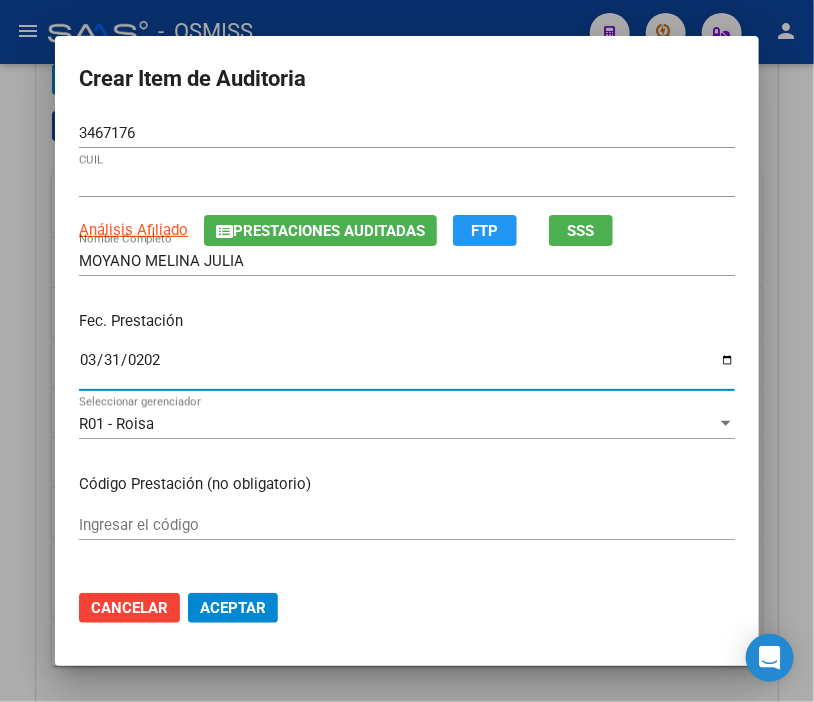 type on "2025-03-31" 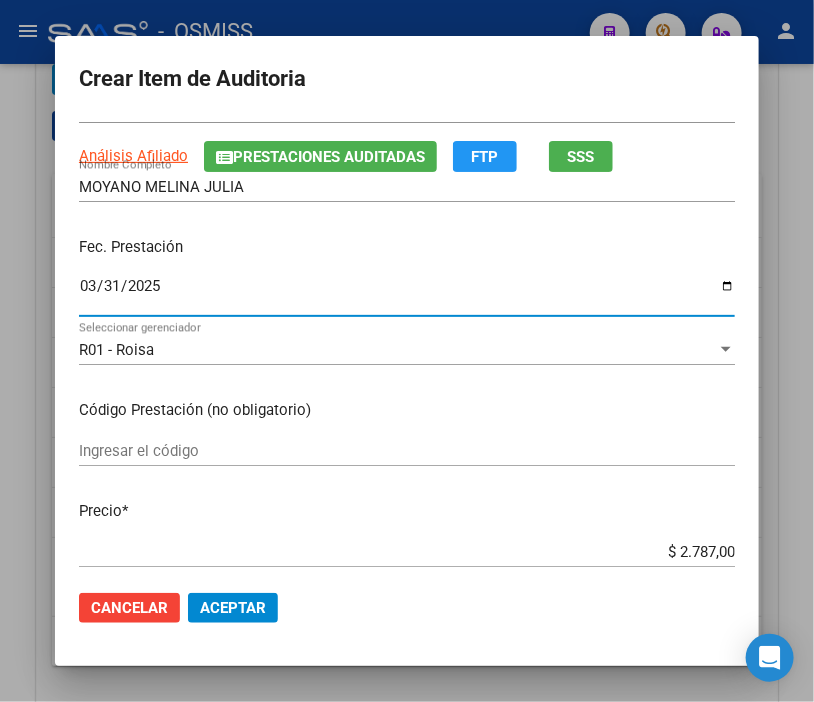 scroll, scrollTop: 222, scrollLeft: 0, axis: vertical 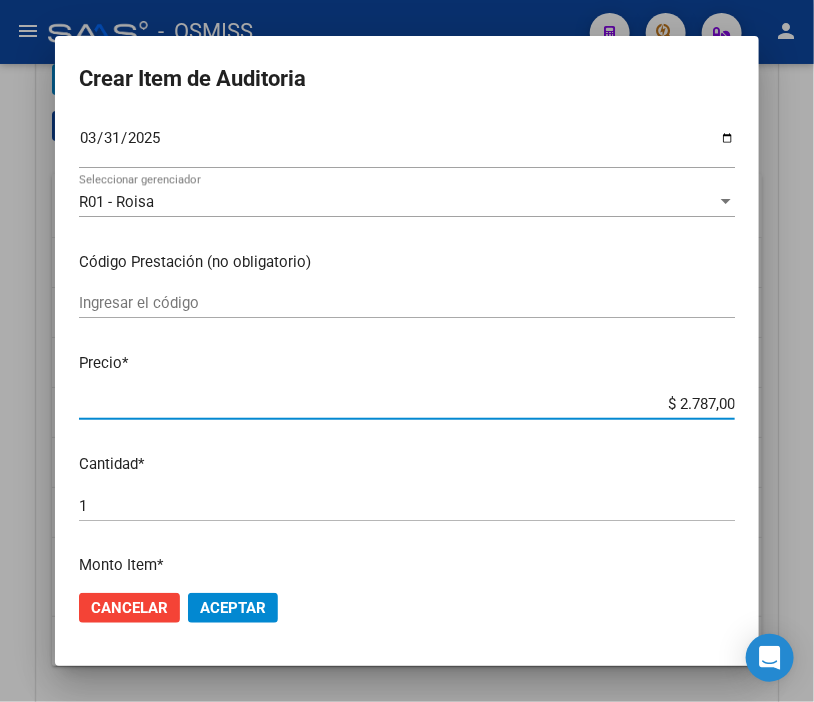 drag, startPoint x: 643, startPoint y: 406, endPoint x: 815, endPoint y: 404, distance: 172.01163 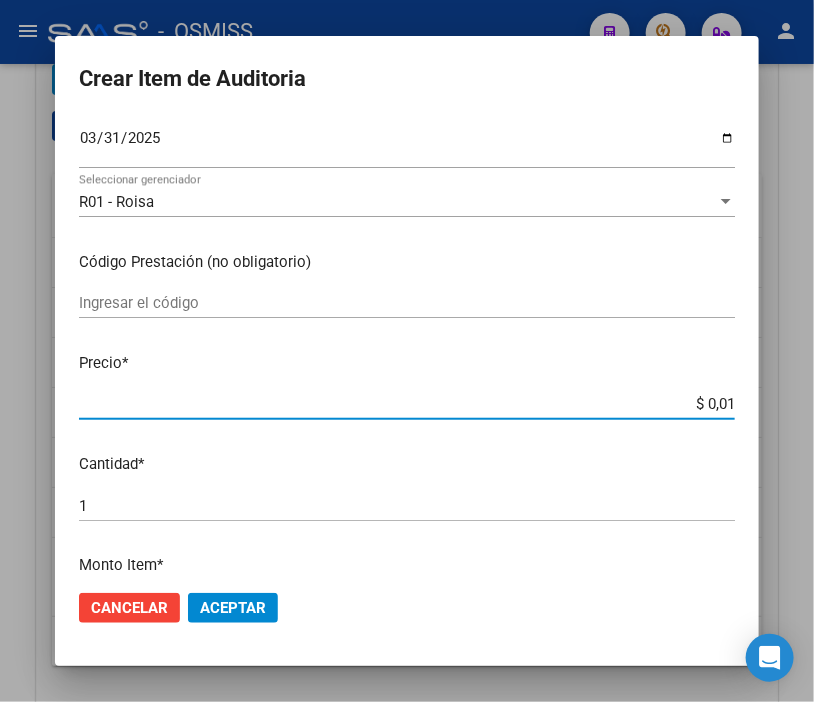 type on "$ 0,12" 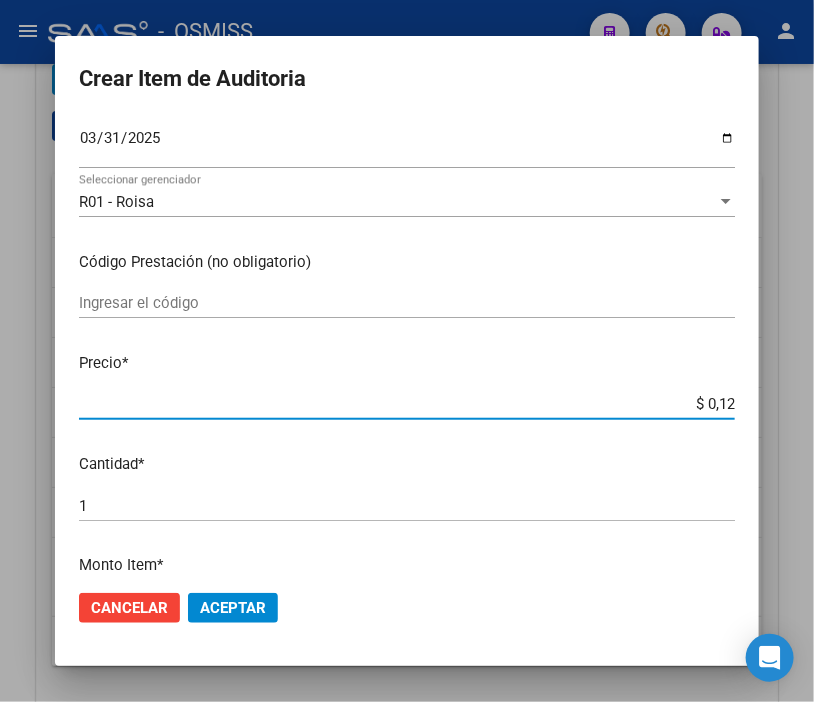type on "$ 1,26" 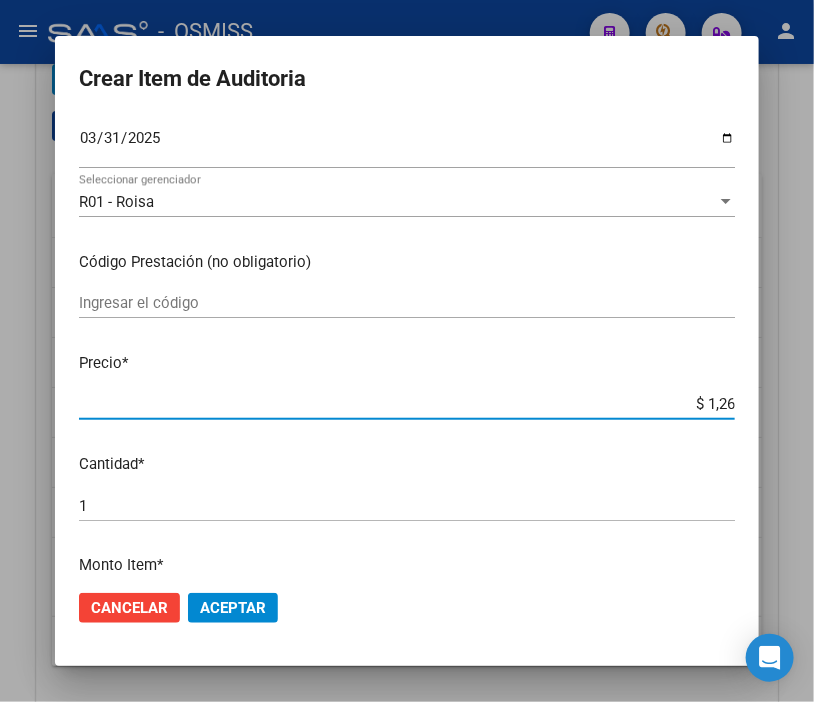 type on "$ 12,67" 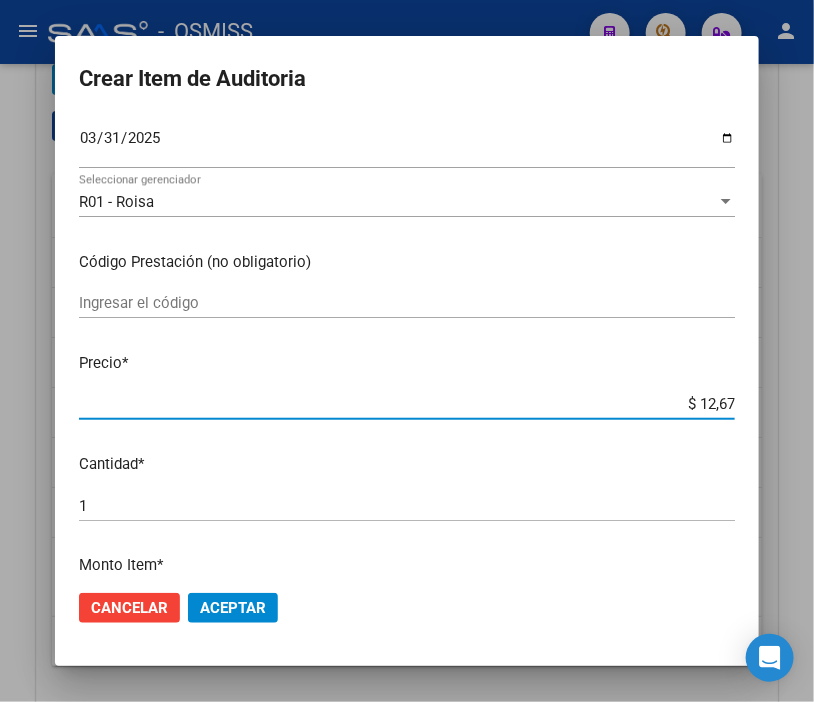 type on "$ 126,70" 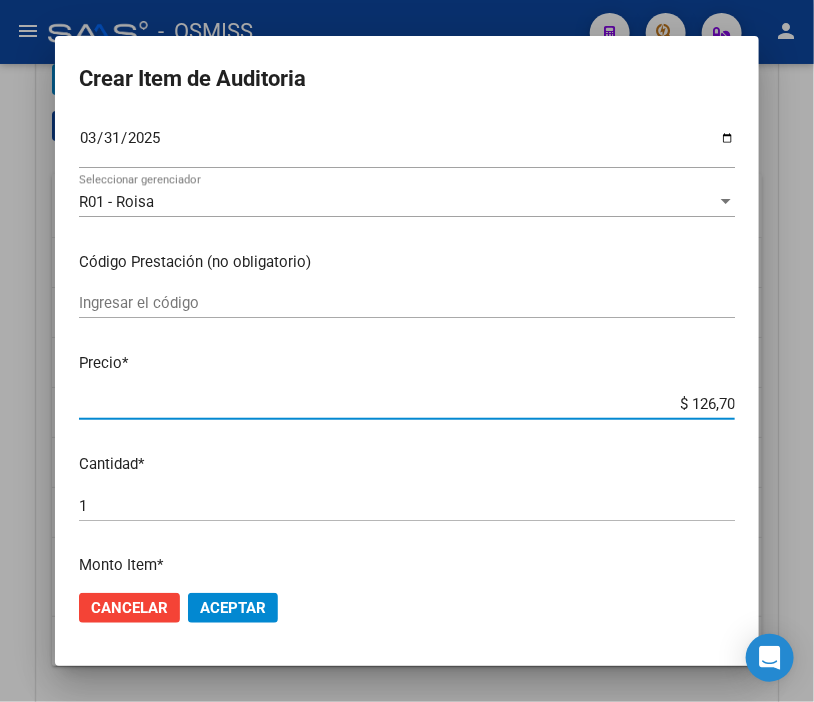 type on "$ 1.267,00" 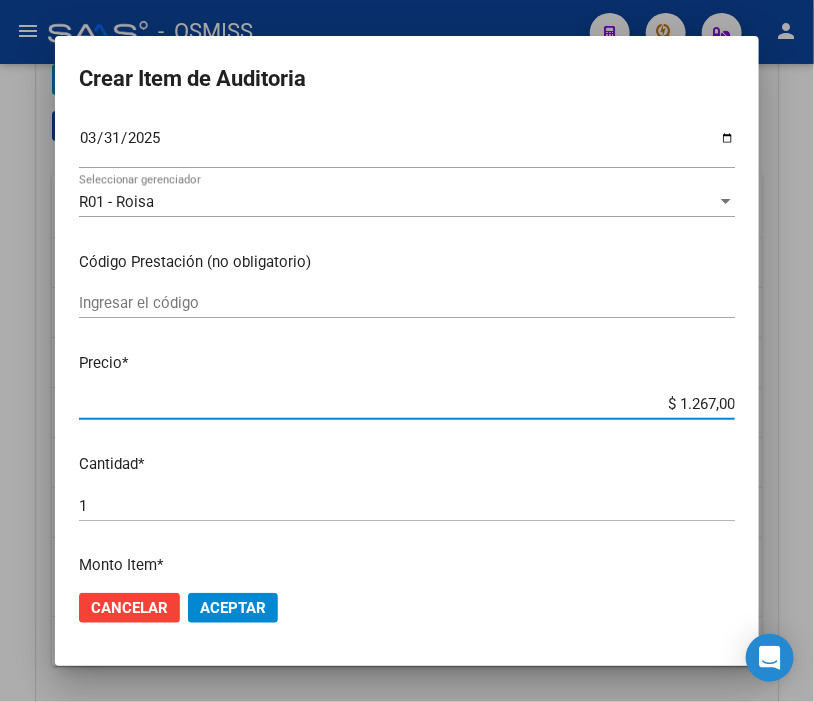 click on "Aceptar" 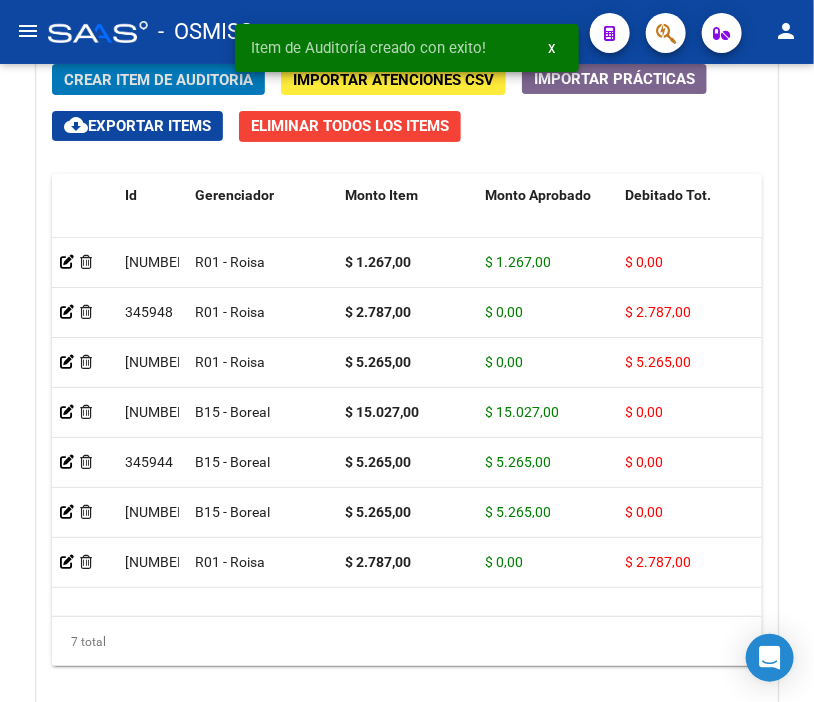 click on "menu -   OSMISS  person" 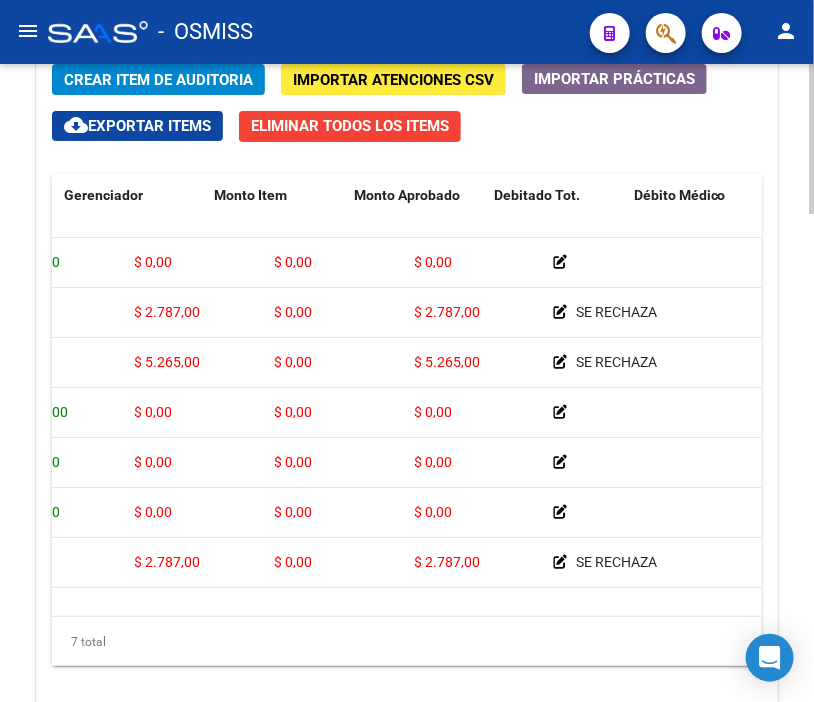 scroll, scrollTop: 0, scrollLeft: 0, axis: both 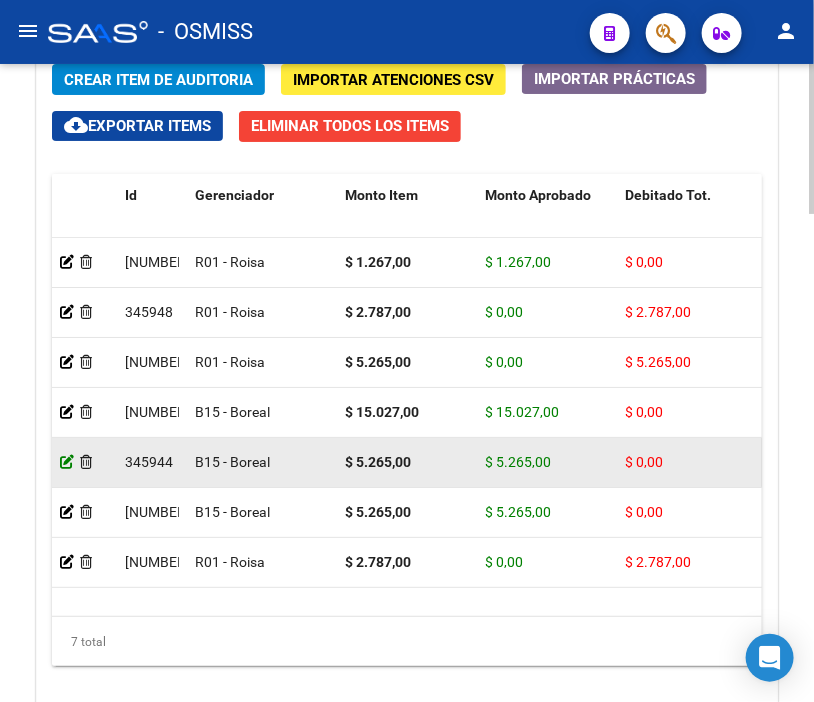 click 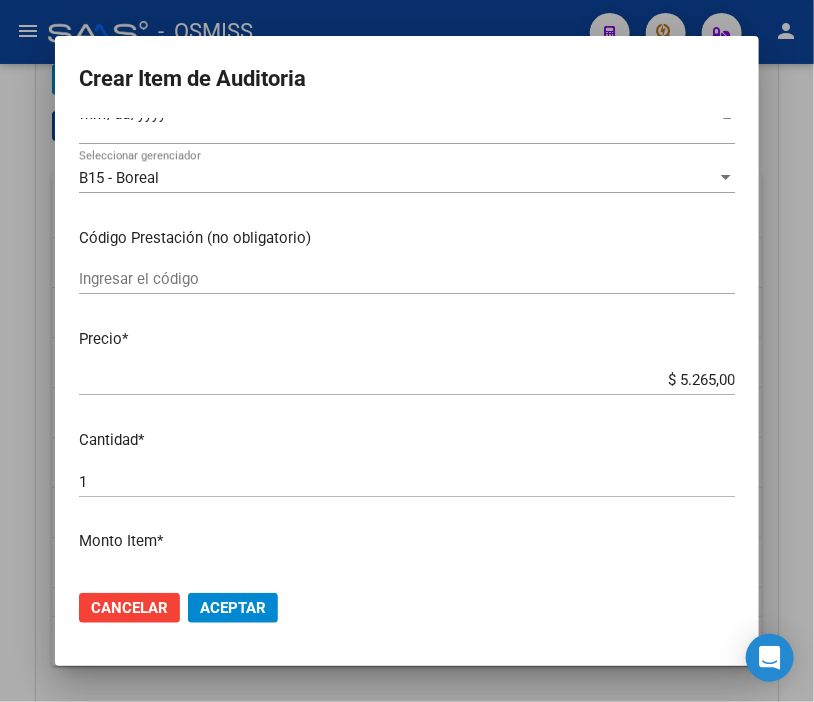 scroll, scrollTop: 333, scrollLeft: 0, axis: vertical 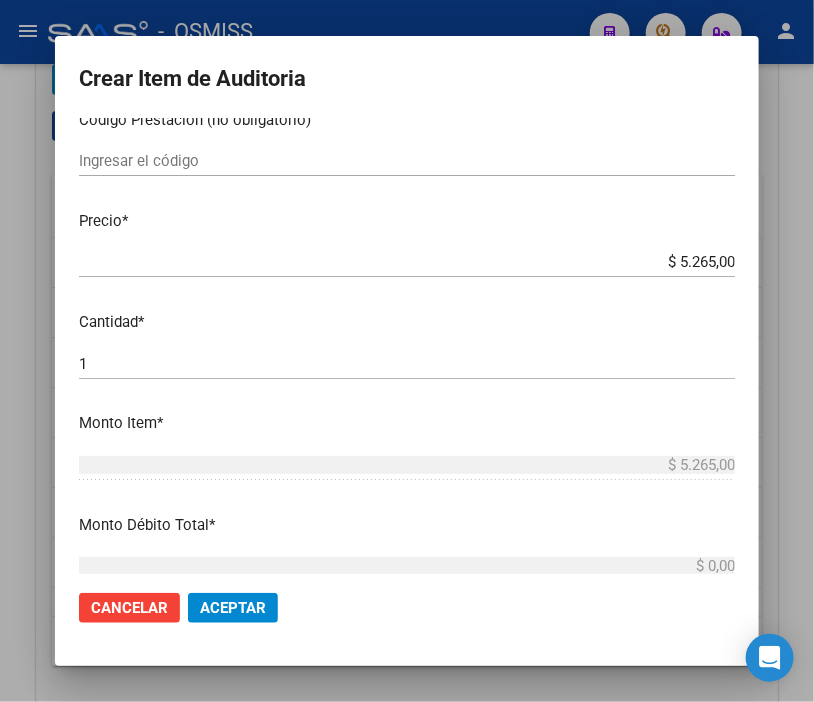 click on "$ 5.265,00" at bounding box center (407, 262) 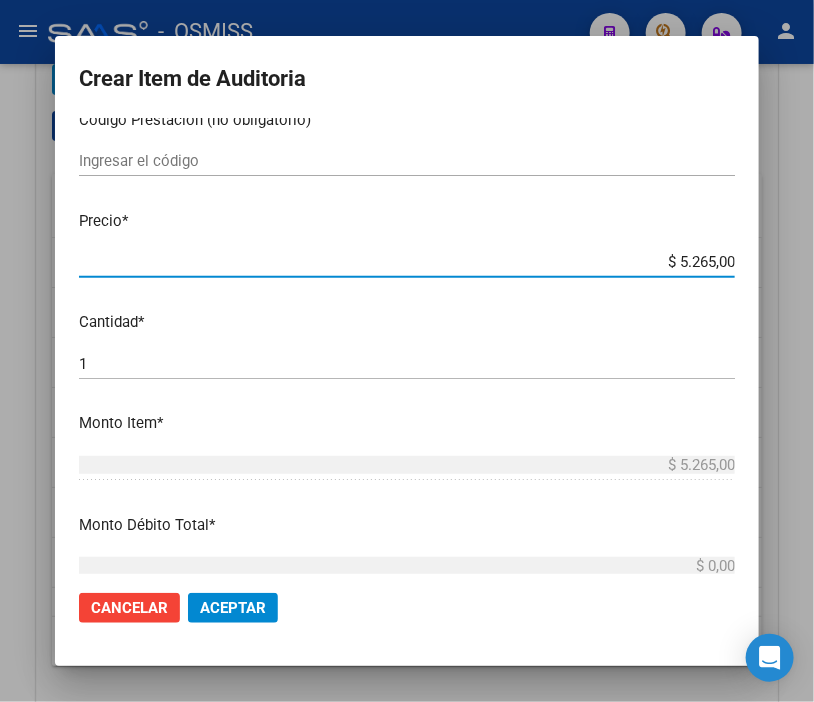 drag, startPoint x: 597, startPoint y: 260, endPoint x: 815, endPoint y: 261, distance: 218.00229 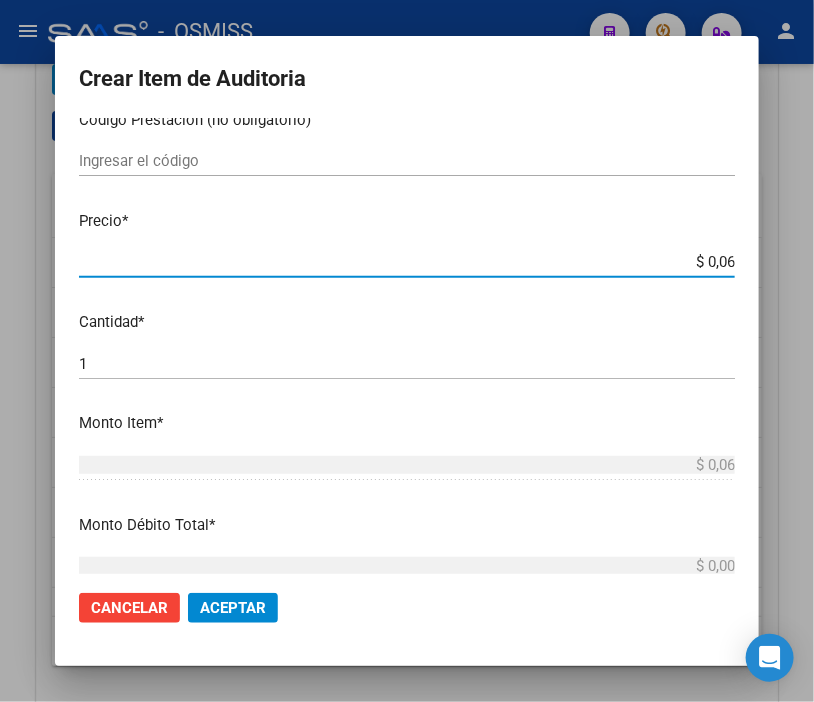 type on "$ 0,67" 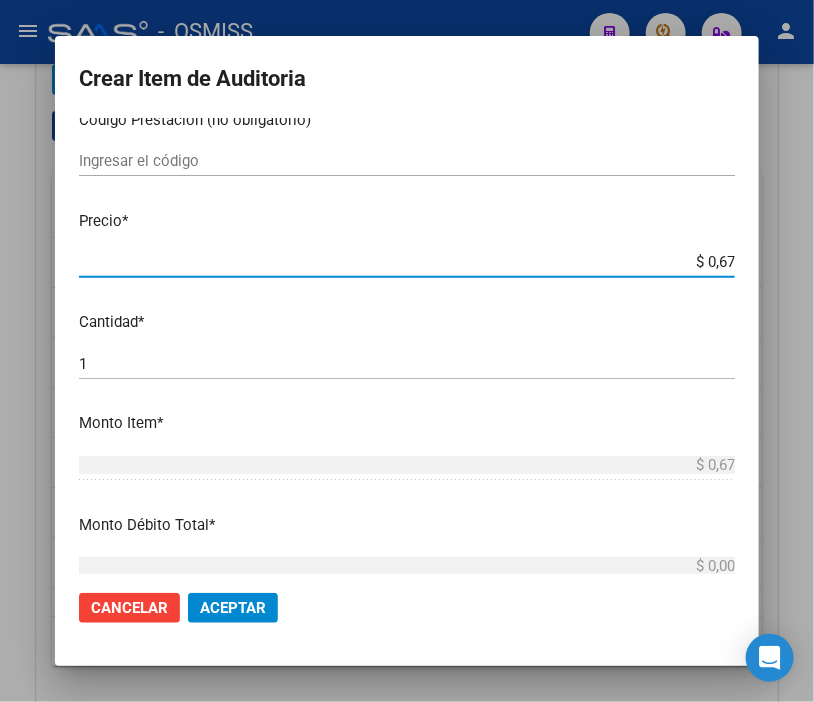 type on "$ 6,78" 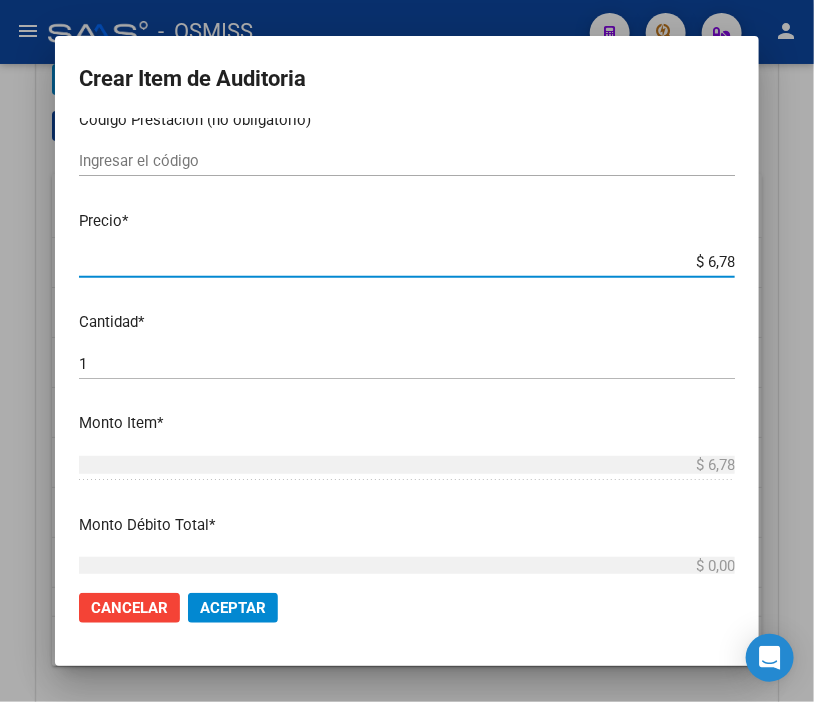 type on "$ 67,85" 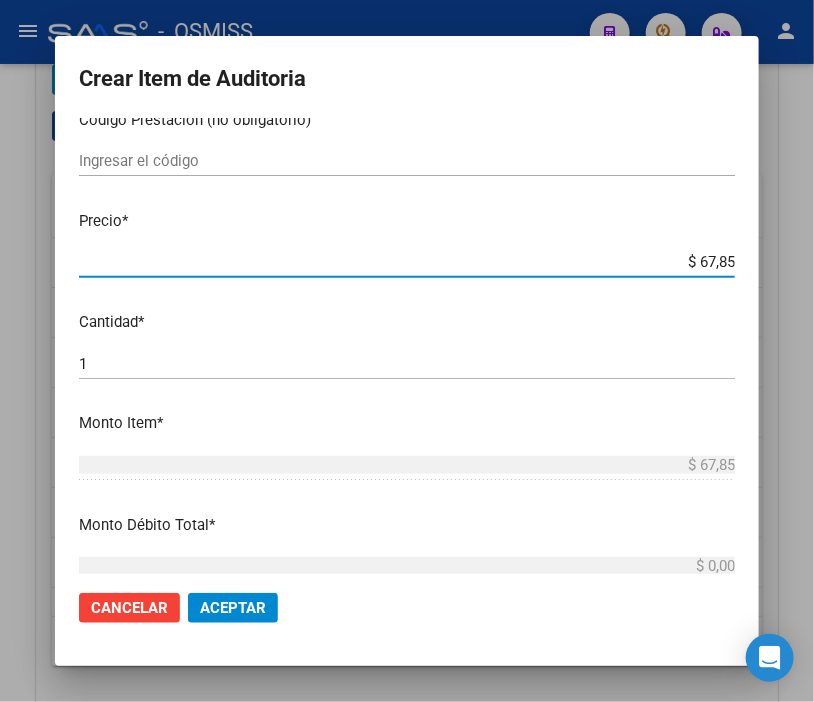 type on "$ 678,50" 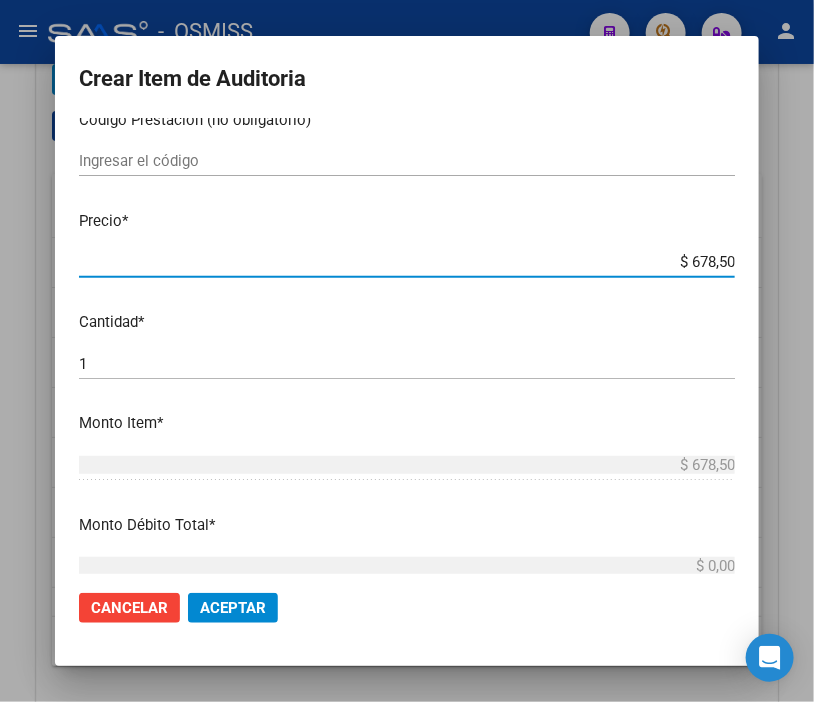 type on "$ 6.785,00" 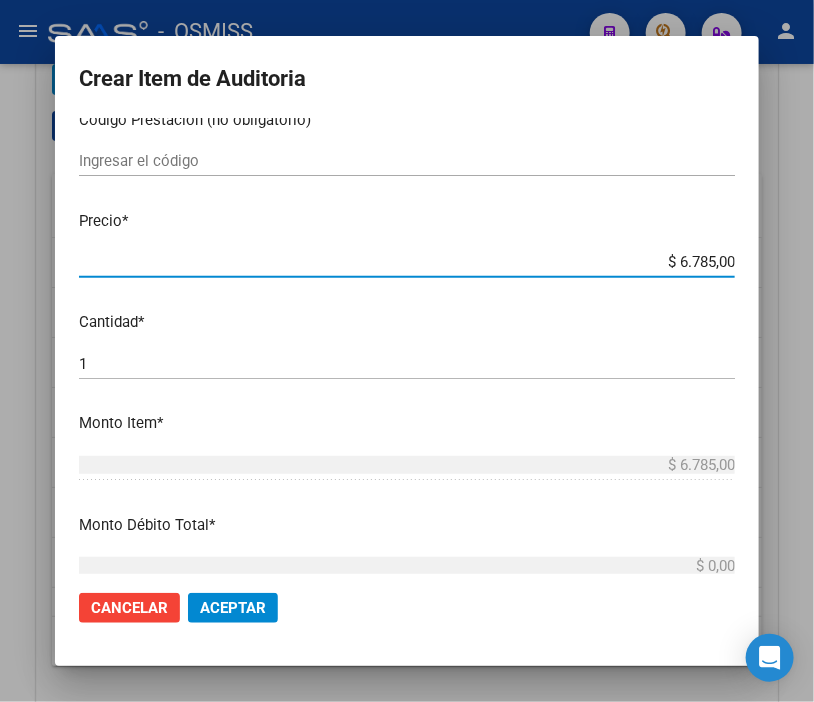 click on "Aceptar" 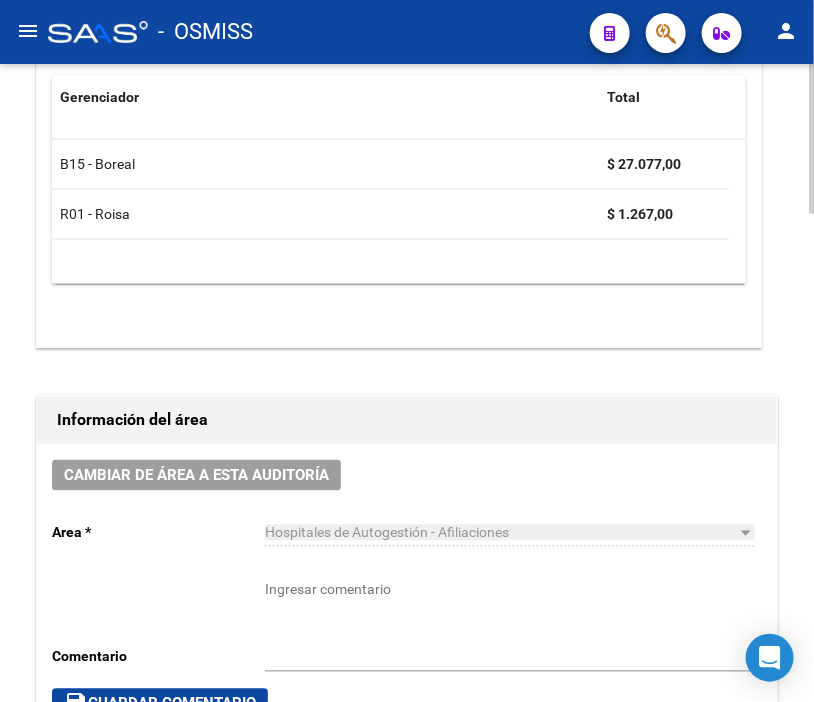 scroll, scrollTop: 0, scrollLeft: 0, axis: both 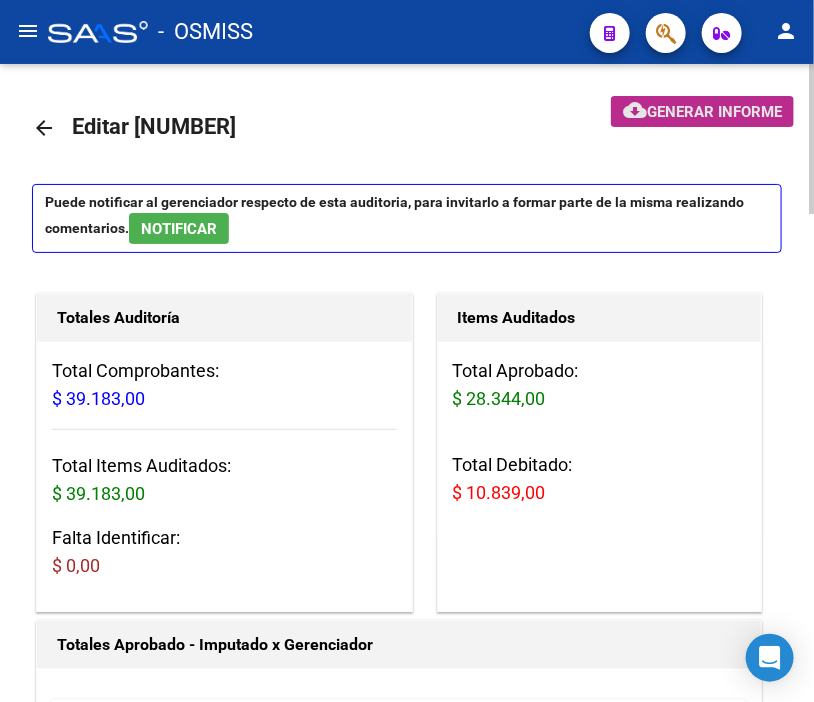 click on "Generar informe" 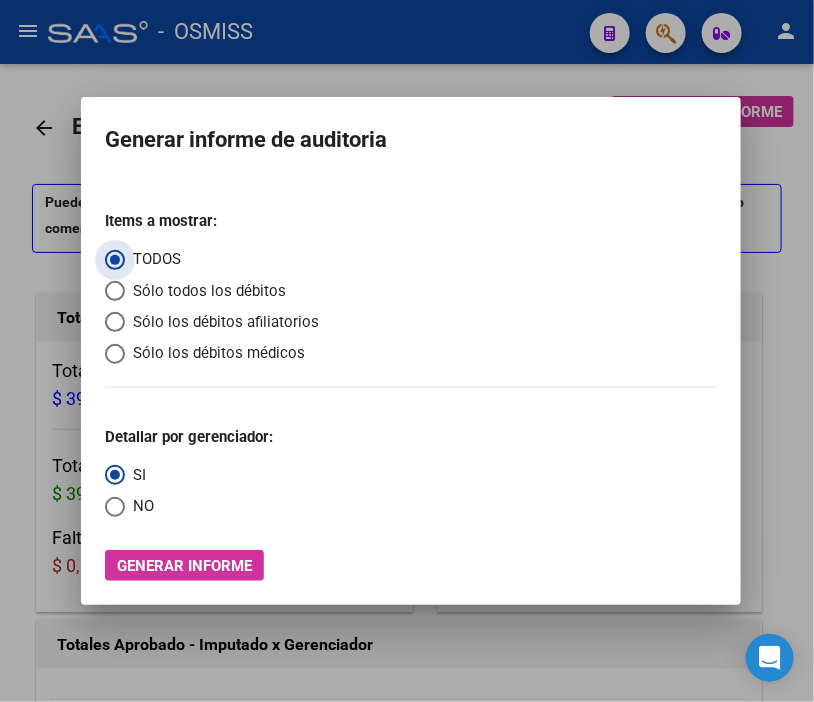 click on "Sólo los débitos afiliatorios" at bounding box center [222, 322] 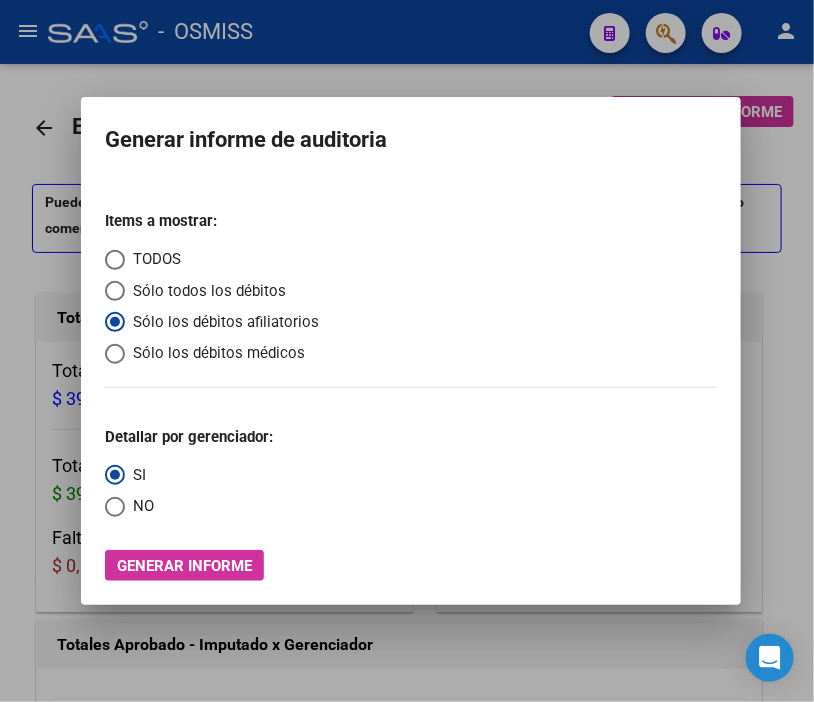 click on "NO" at bounding box center (139, 506) 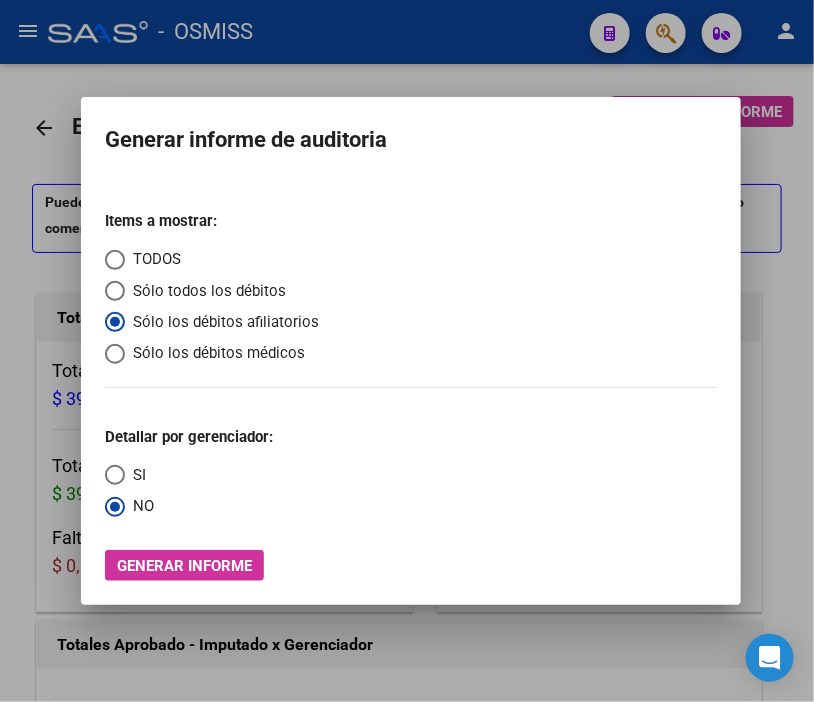 click on "Generar informe" at bounding box center (184, 566) 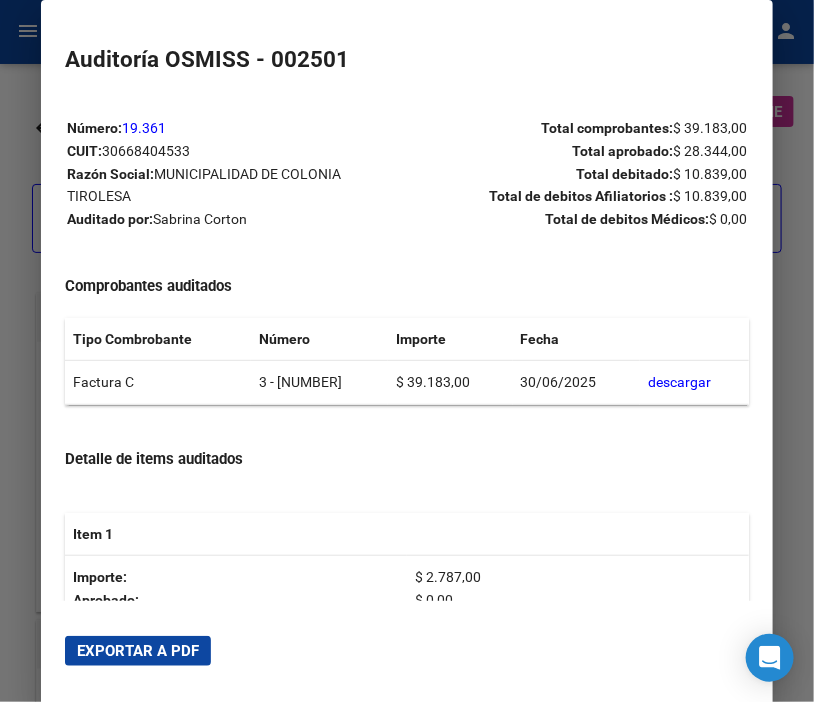 click on "Exportar a PDF" at bounding box center [138, 651] 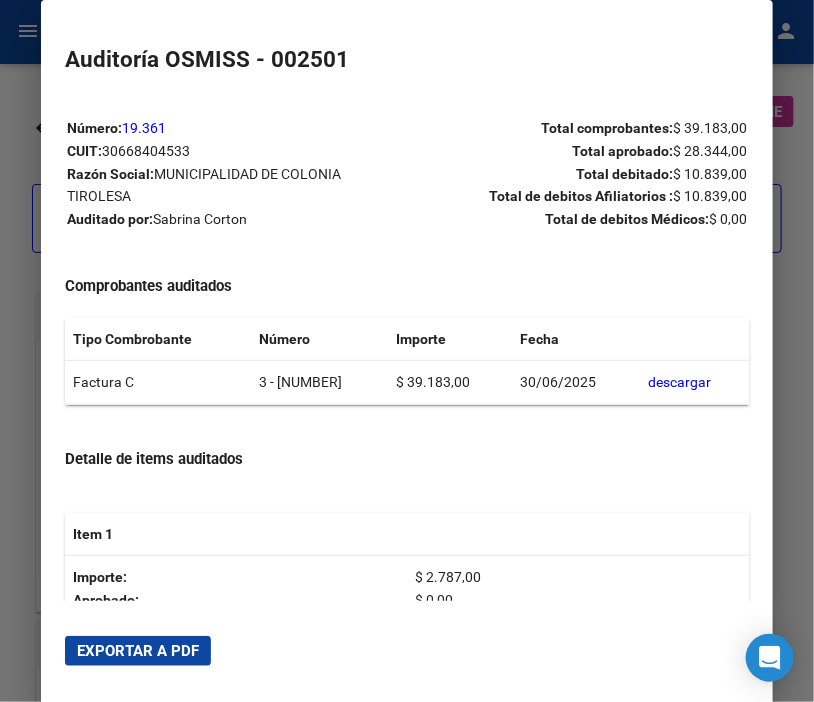 click at bounding box center [407, 351] 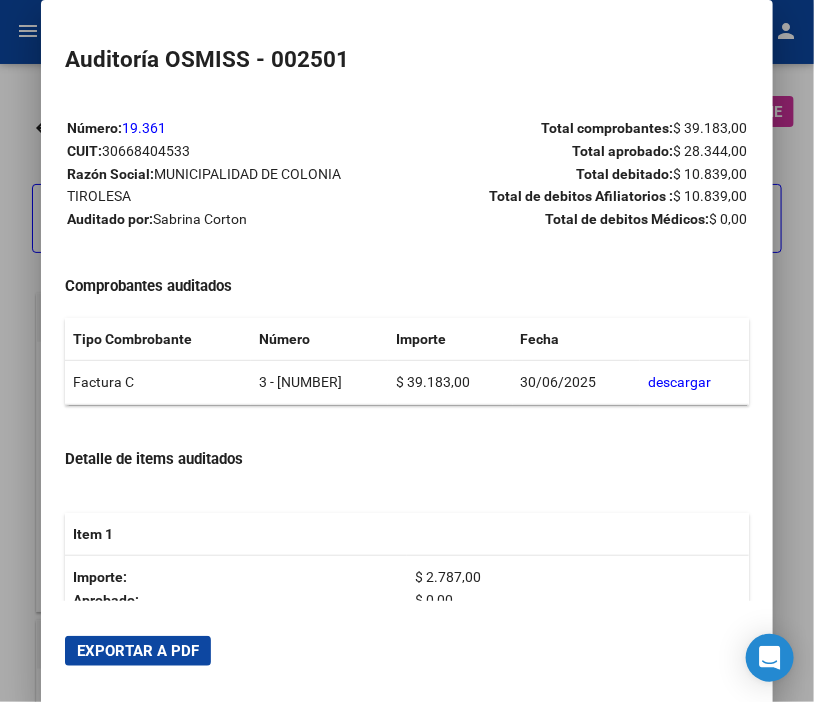 click at bounding box center (407, 351) 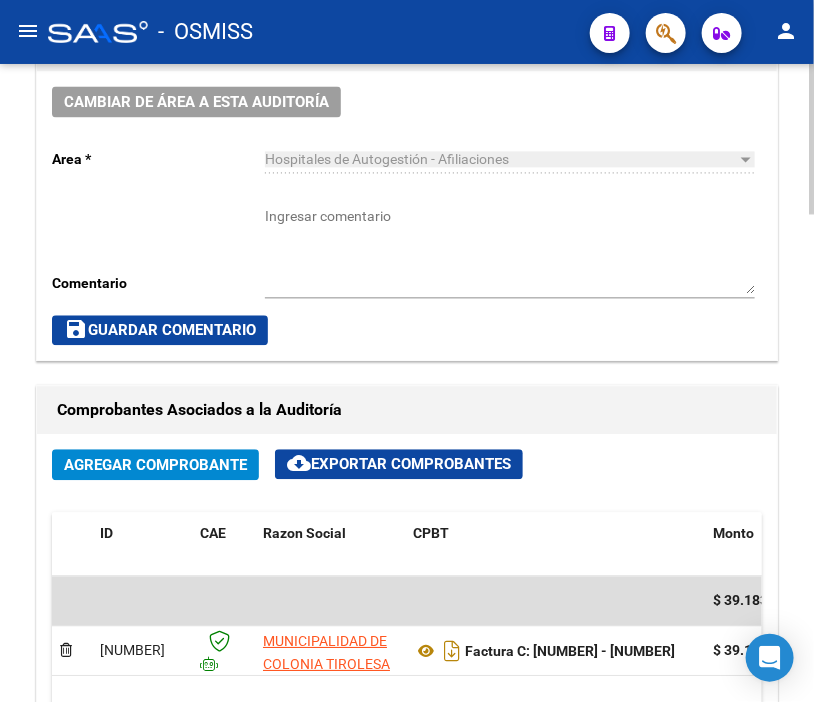 scroll, scrollTop: 1000, scrollLeft: 0, axis: vertical 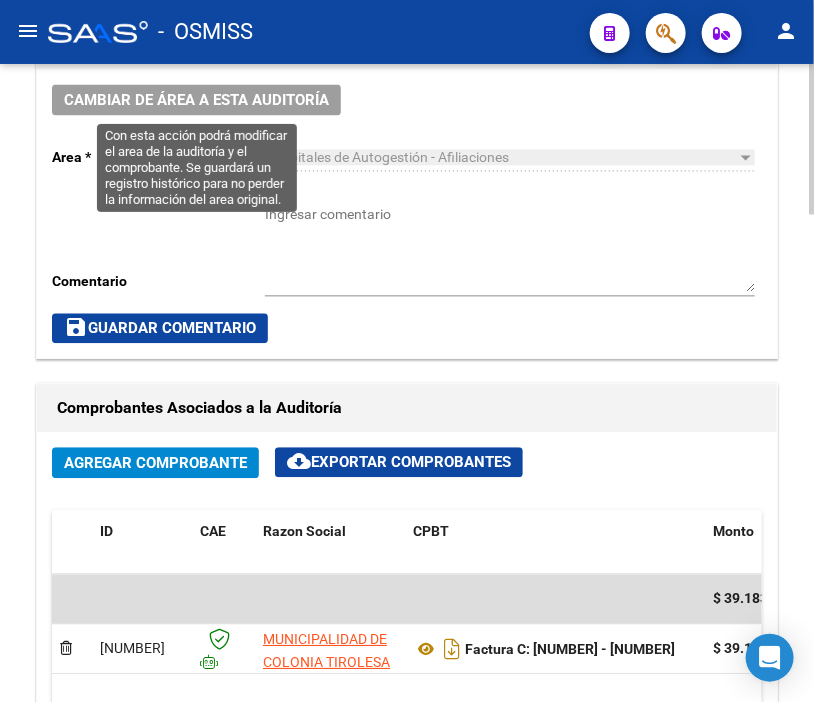 click on "Cambiar de área a esta auditoría" 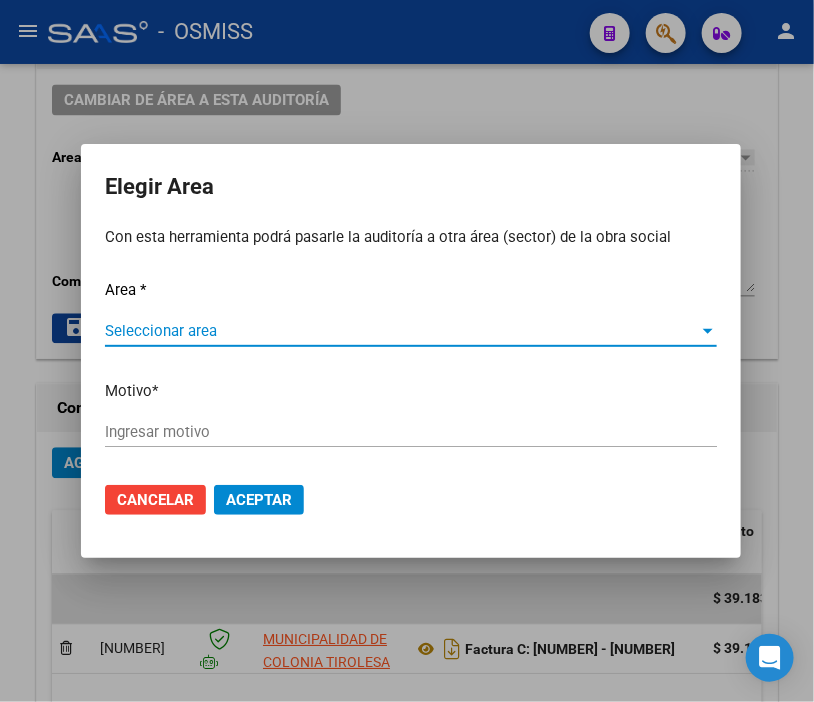 click on "Seleccionar area" at bounding box center (402, 331) 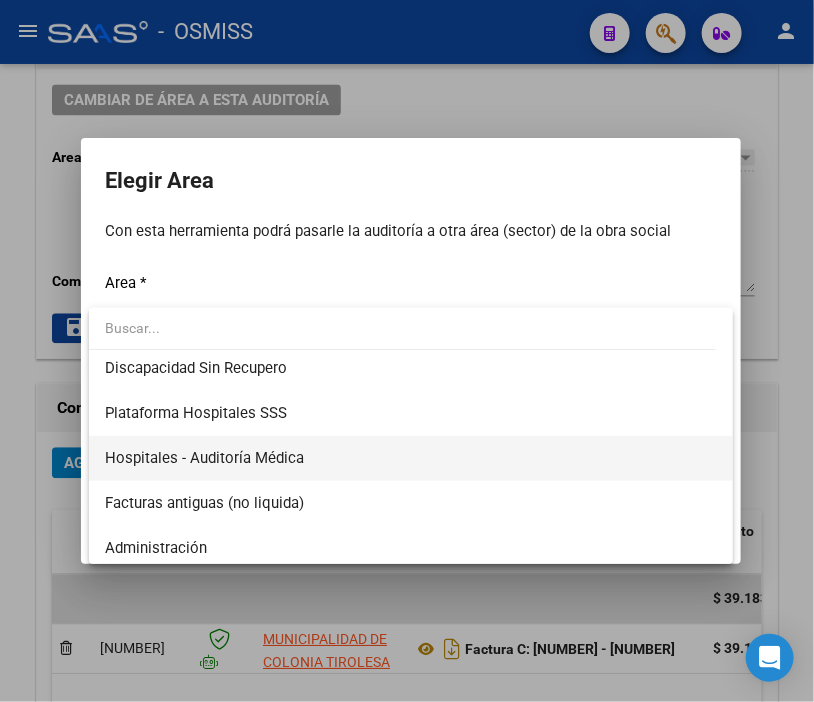 scroll, scrollTop: 333, scrollLeft: 0, axis: vertical 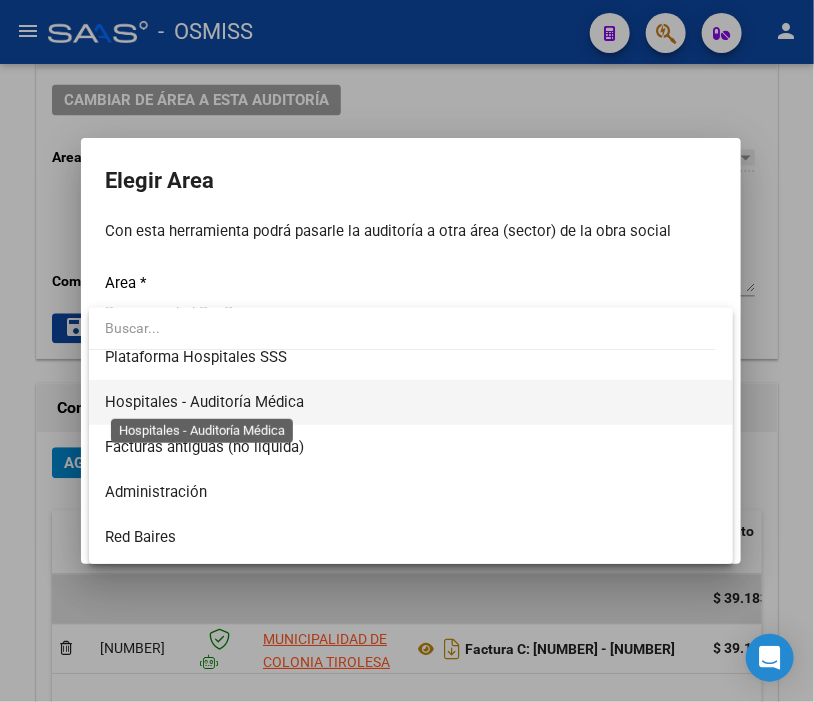 click on "Hospitales - Auditoría Médica" at bounding box center (204, 402) 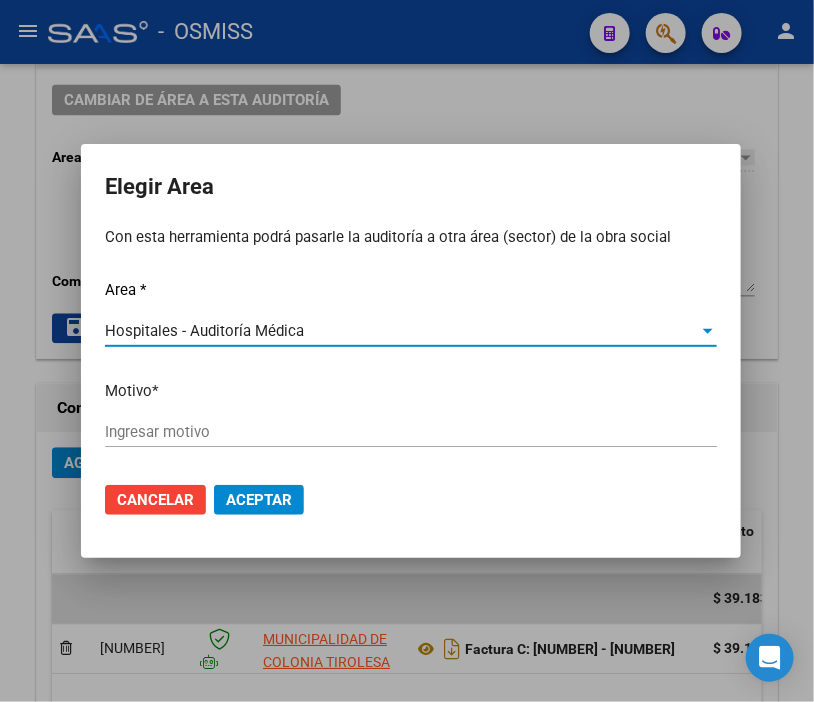 click on "Ingresar motivo" at bounding box center [411, 432] 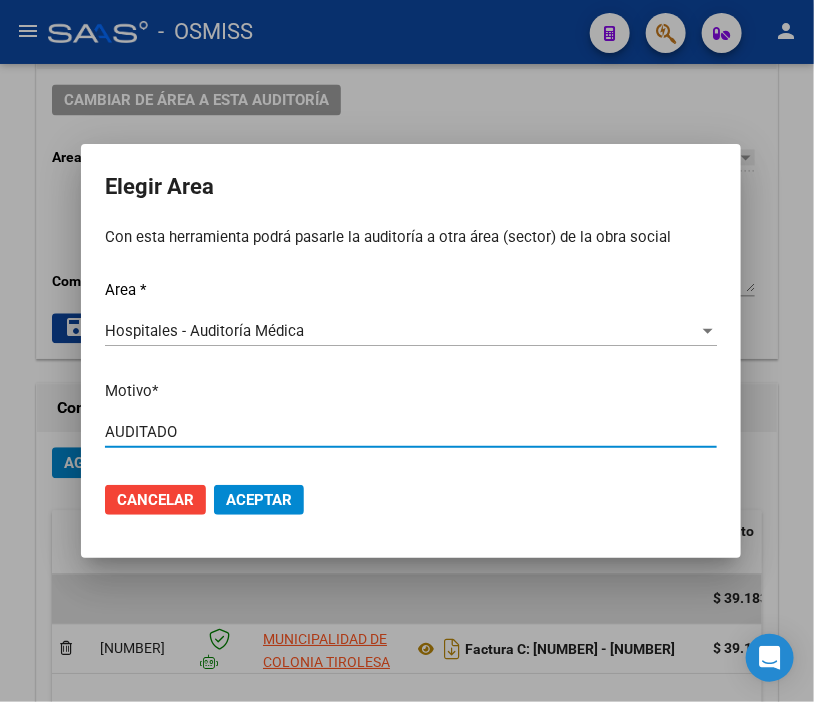 type on "AUDITADO" 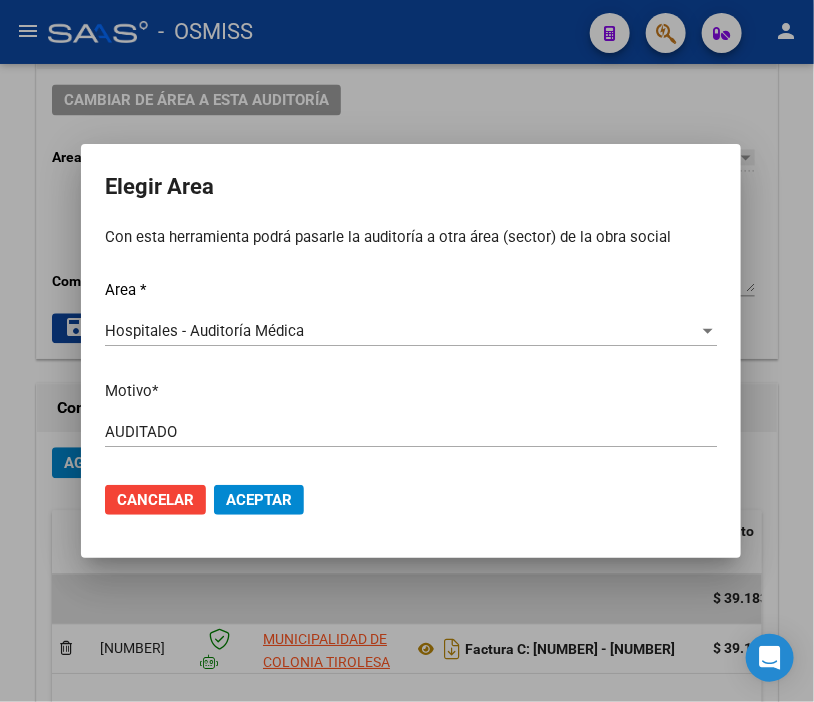 click on "Aceptar" at bounding box center [259, 500] 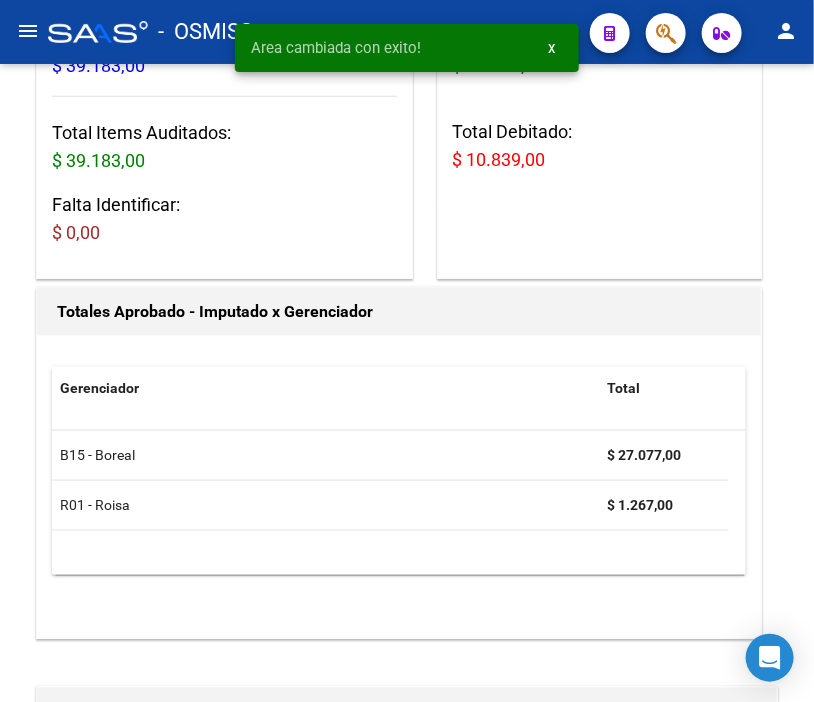 scroll, scrollTop: 0, scrollLeft: 0, axis: both 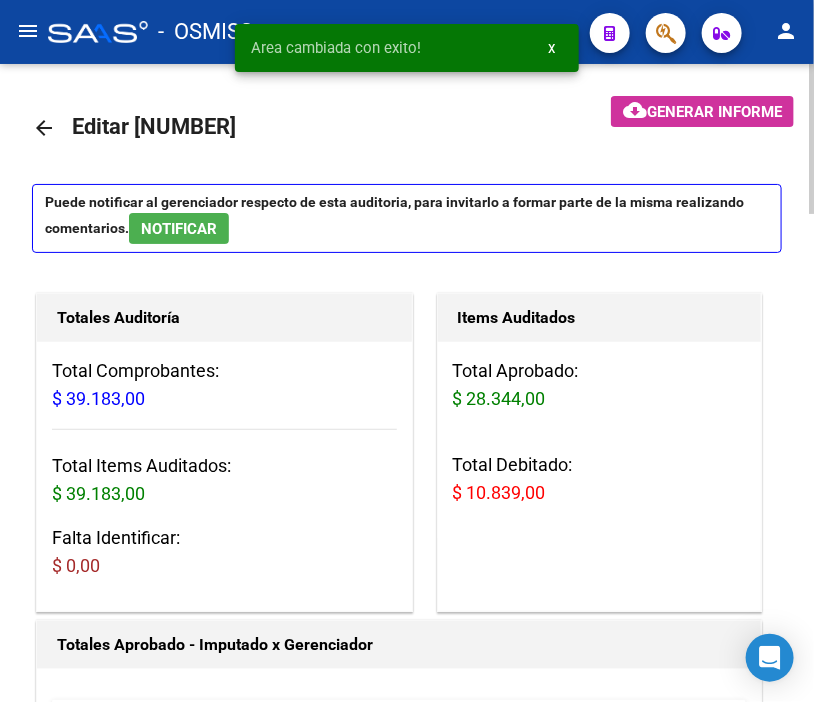 click on "arrow_back" 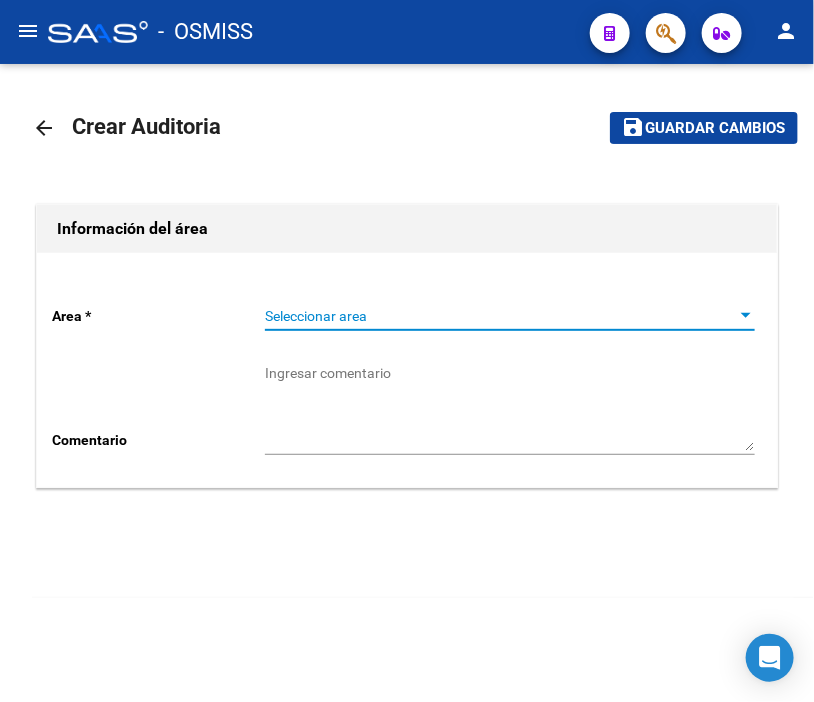 click on "Seleccionar area" at bounding box center [501, 316] 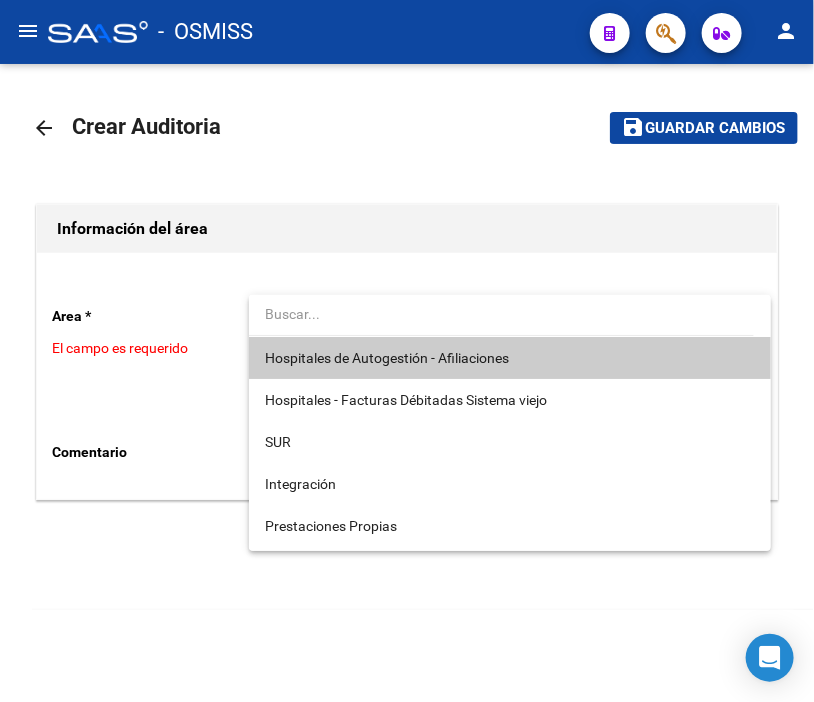 click on "Hospitales de Autogestión - Afiliaciones" at bounding box center [387, 358] 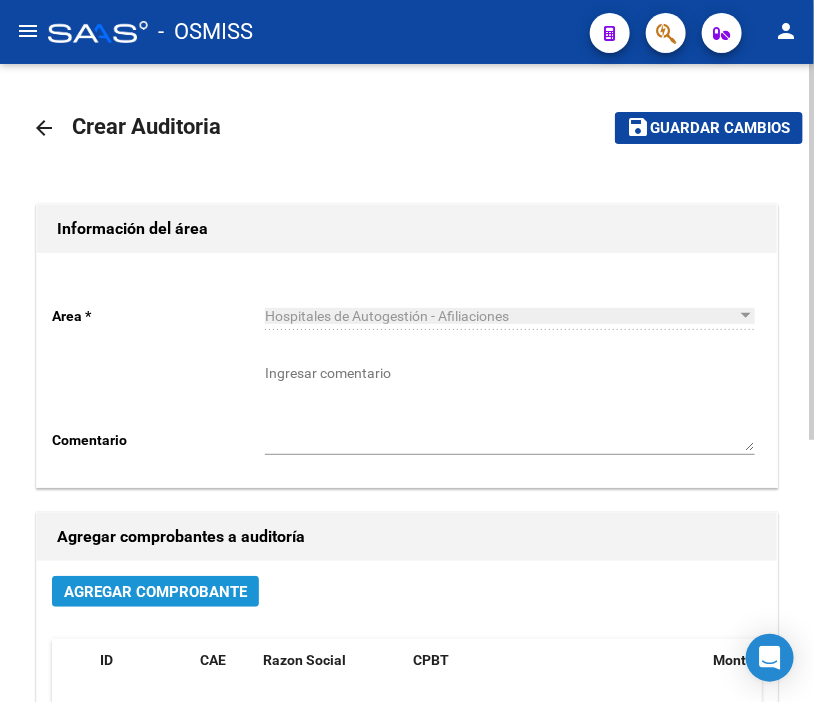 click on "Agregar Comprobante" 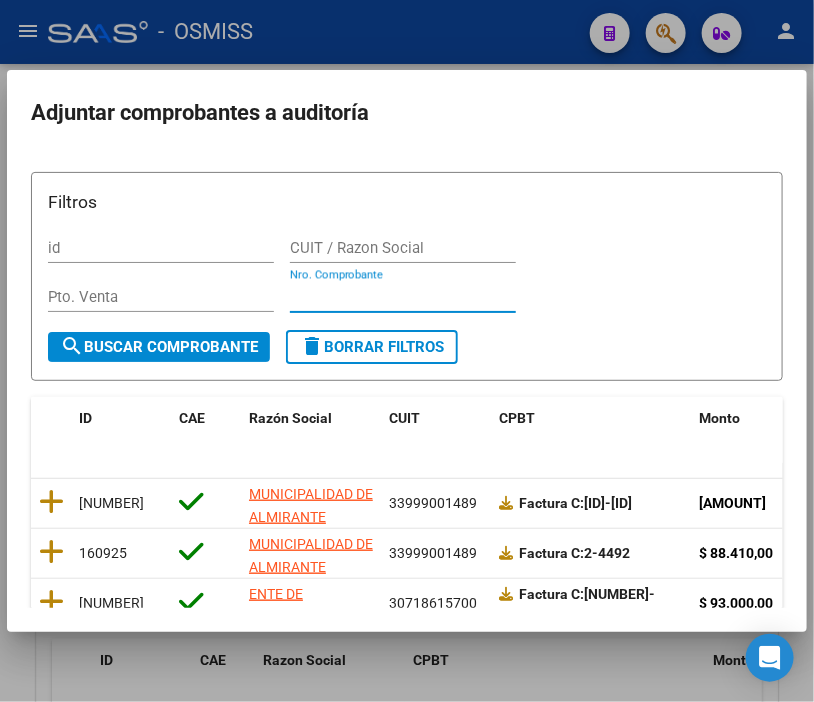 click on "Nro. Comprobante" at bounding box center [403, 297] 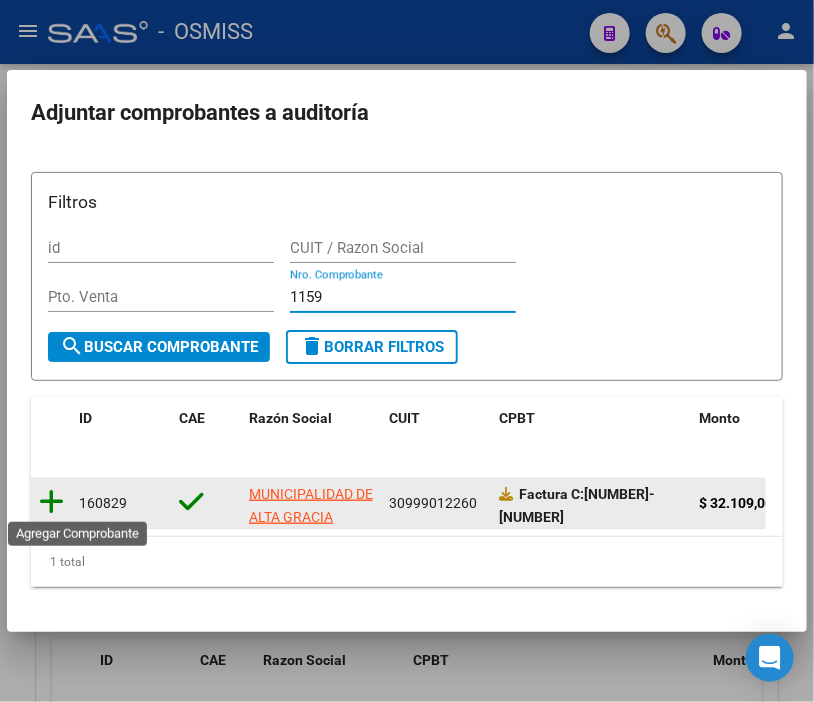 type on "1159" 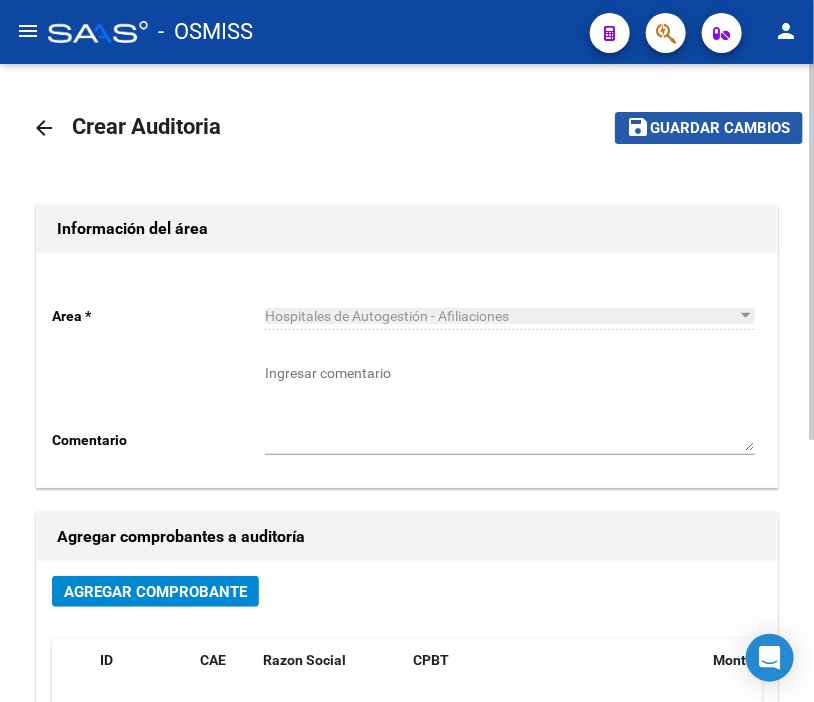 click on "Guardar cambios" 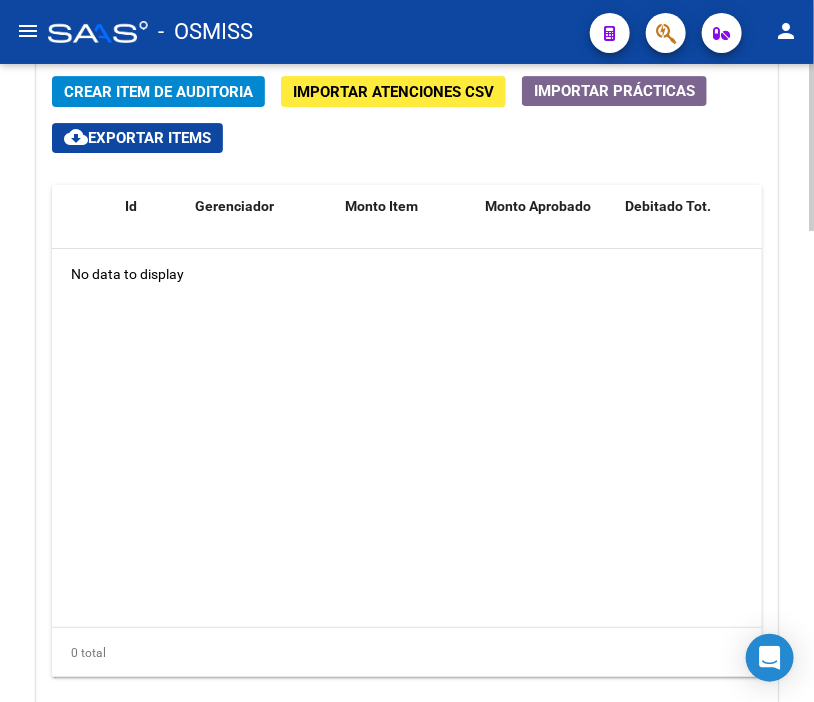 scroll, scrollTop: 1626, scrollLeft: 0, axis: vertical 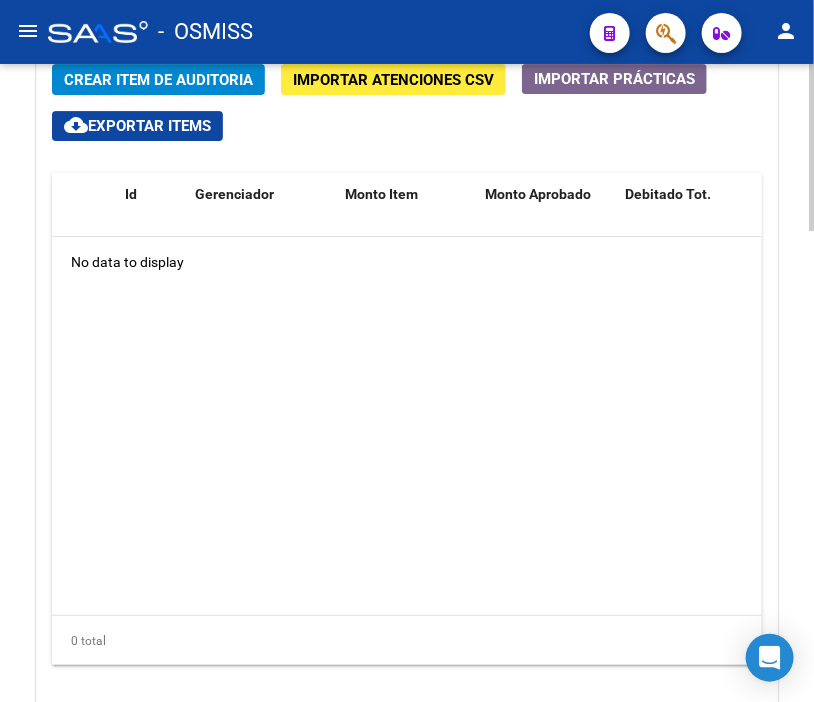 click on "menu -   OSMISS  person    Firma Express     Padrón Padrón Ágil Análisis Afiliado    Integración (discapacidad) Certificado Discapacidad    Prestadores / Proveedores Facturas - Listado/Carga Facturas Sin Auditar Facturas - Documentación Auditorías - Listado Auditorías - Comentarios Auditorías - Cambios Área Auditoría - Ítems Prestadores - Listado Prestadores - Docu.    Hospitales Públicos SSS - Censo Hospitalario SSS - Preliquidación SSS - Comprobantes SSS - CPBTs Atenciones Notificaciones Internación Débitos Autogestión (viejo)    Casos / Tickets Casos Casos Movimientos Comentarios Documentación Adj.    Instructivos    Datos de contacto arrow_back Editar [NUMBER]    cloud_download  Generar informe  Puede notificar al gerenciador respecto de esta auditoria, para invitarlo a formar parte de la misma realizando comentarios.  NOTIFICAR Totales Auditoría Total Comprobantes:  $ [PRICE] Total Items Auditados:  $ 0,00 Falta Identificar:   $ [PRICE] Items Auditados $ 0,00   ID" at bounding box center [407, 351] 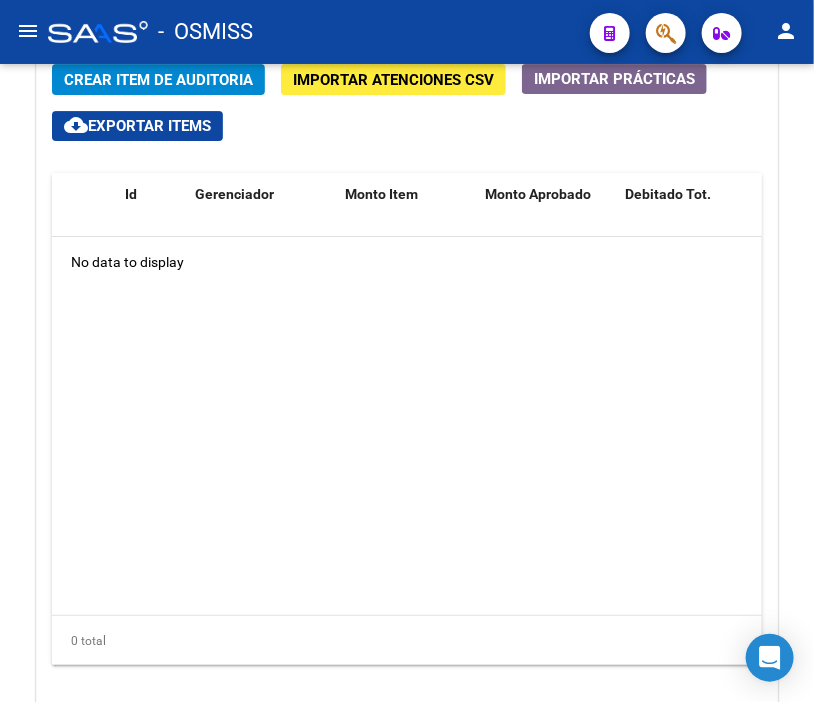 click on "Crear Item de Auditoria" 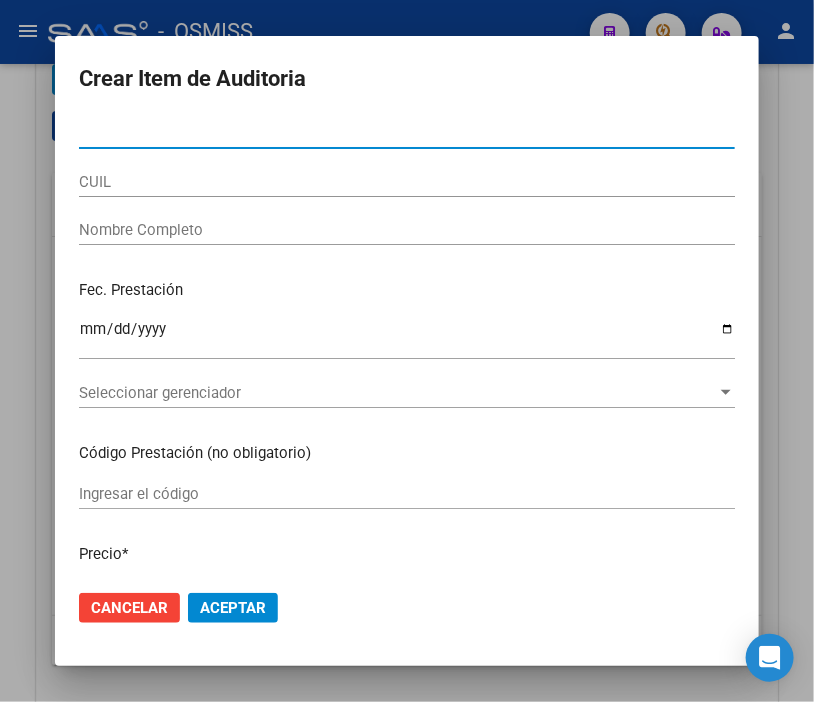 type on "[NUMBER]" 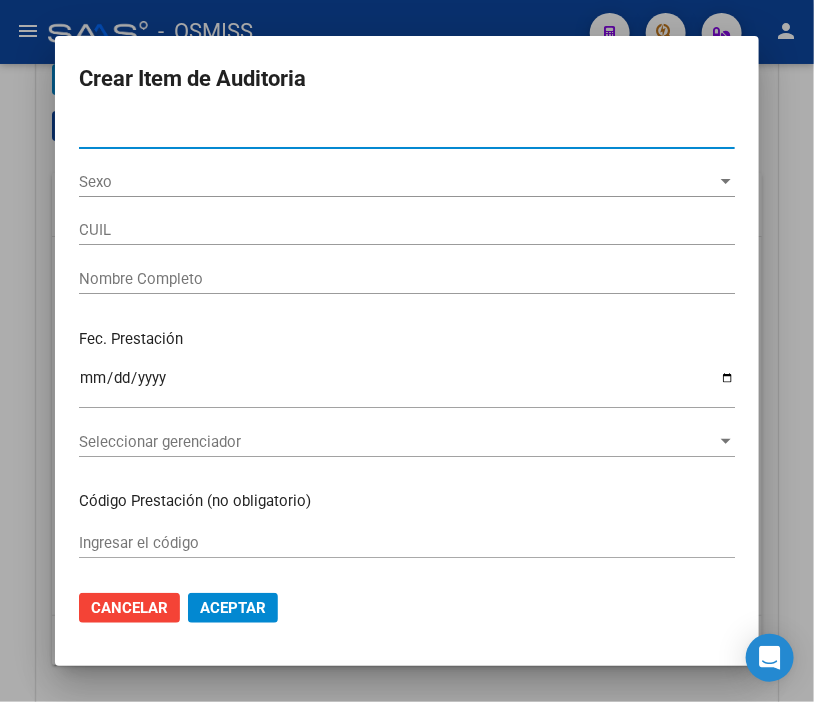type on "[CUIL]" 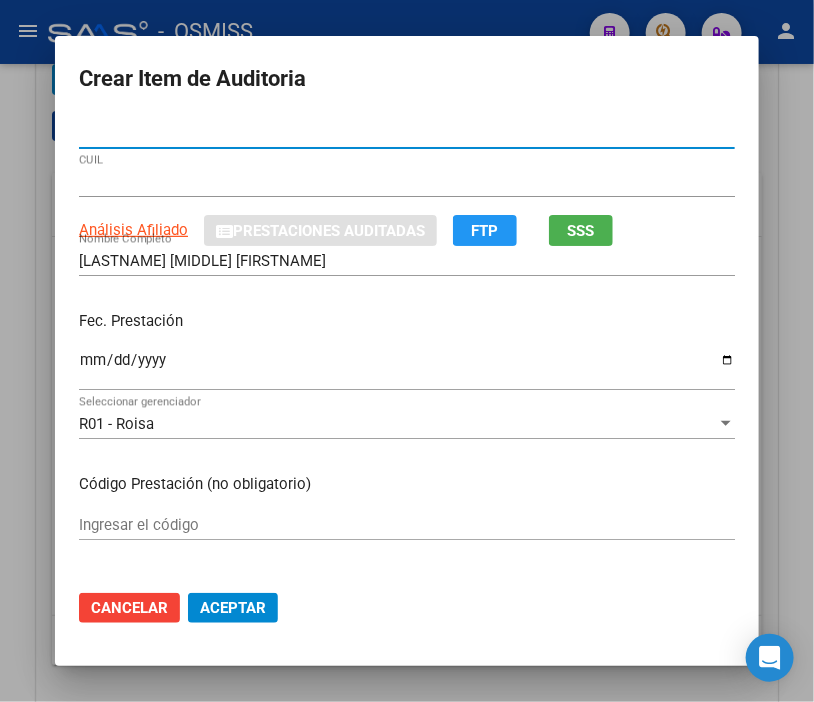 type on "[NUMBER]" 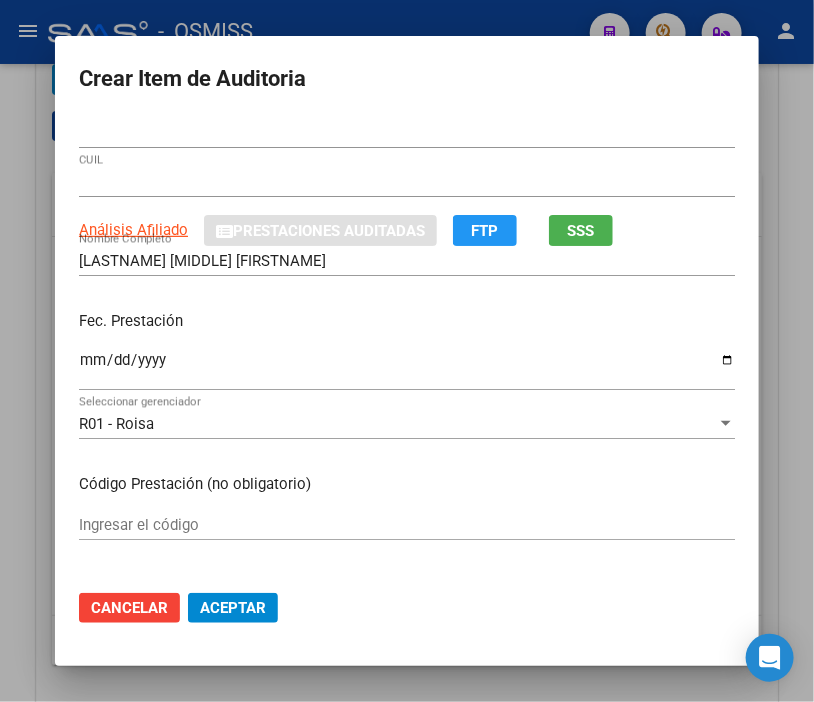 click on "Ingresar la fecha" at bounding box center [407, 369] 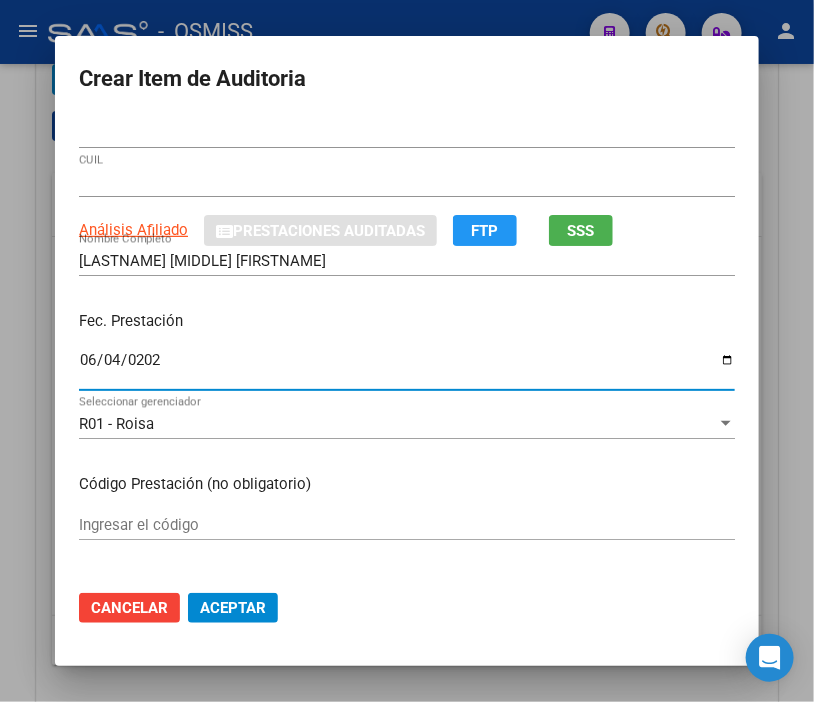 type on "2025-06-04" 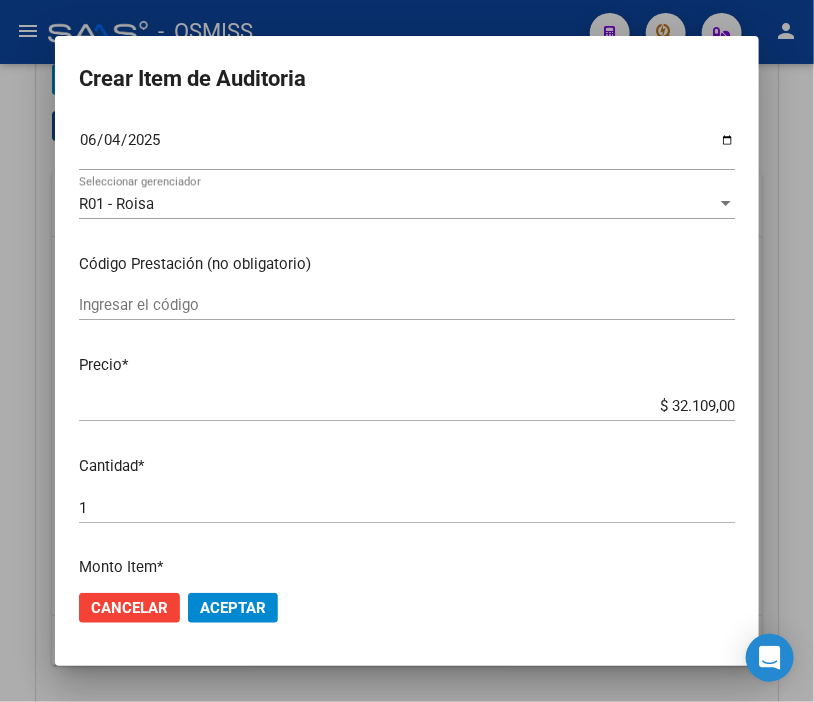 scroll, scrollTop: 222, scrollLeft: 0, axis: vertical 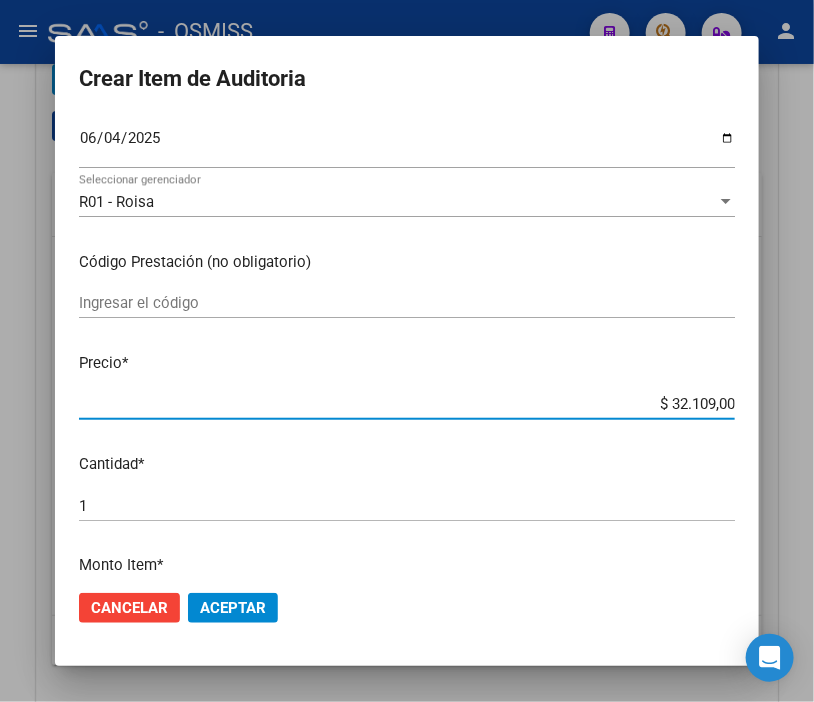 drag, startPoint x: 630, startPoint y: 408, endPoint x: 766, endPoint y: 405, distance: 136.03308 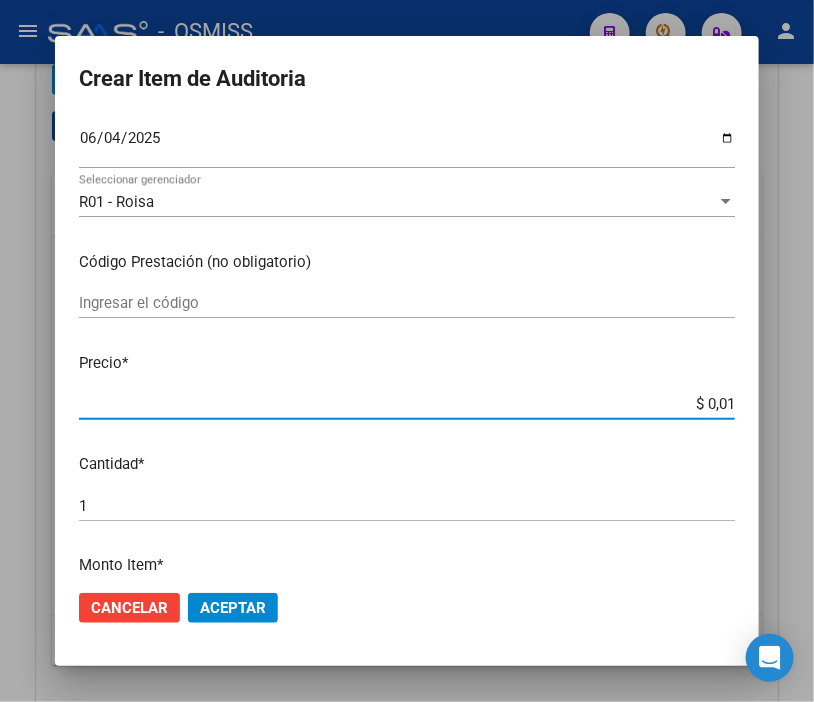 type on "$ 0,15" 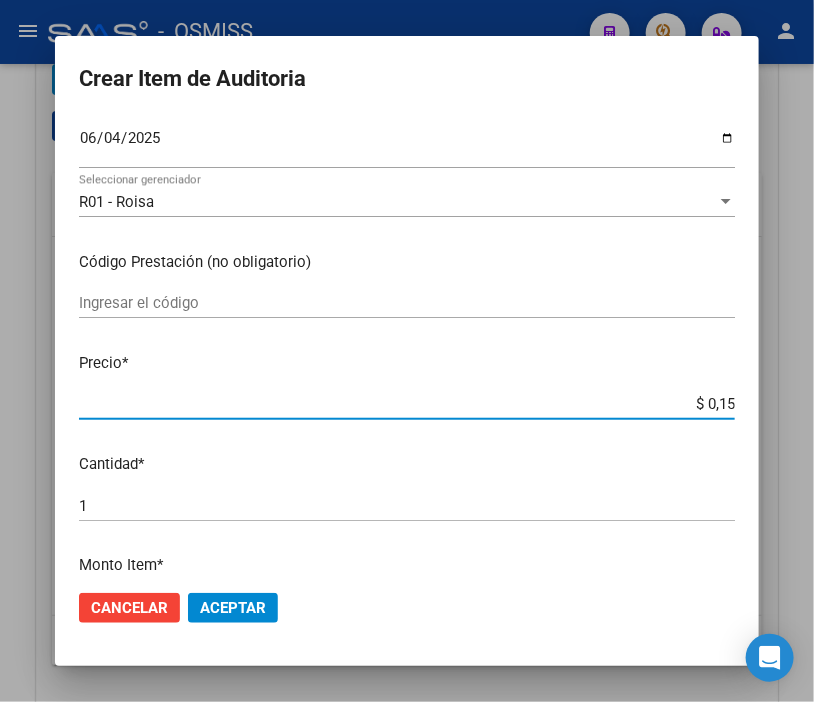 type on "$ 0,15" 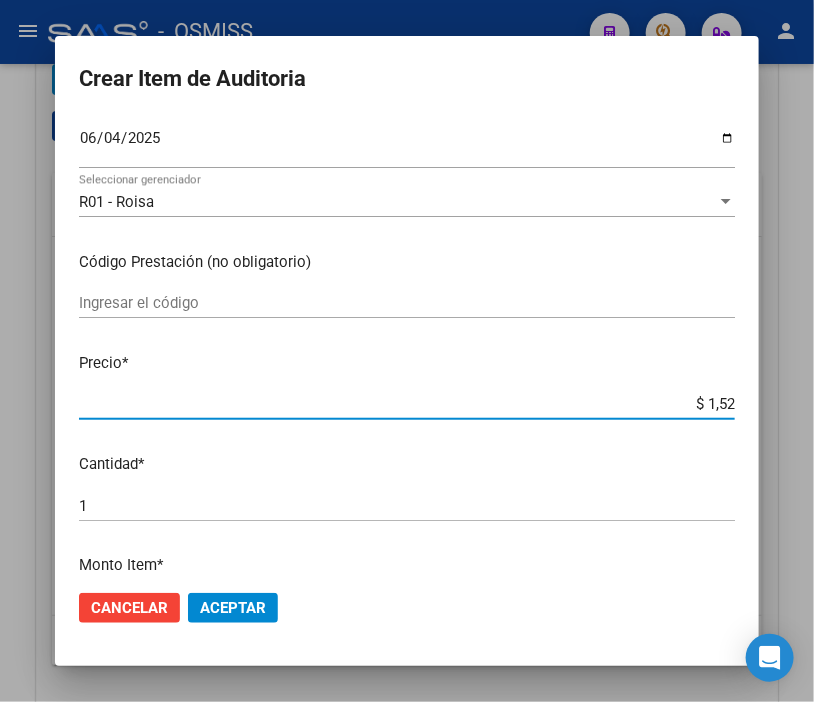 type on "$ 15,20" 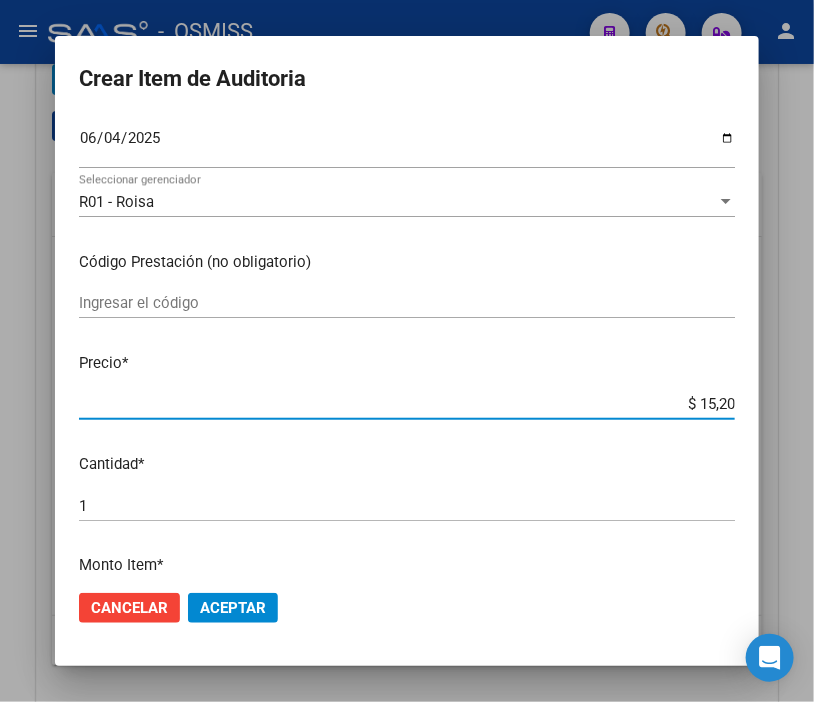 type on "$ 152,00" 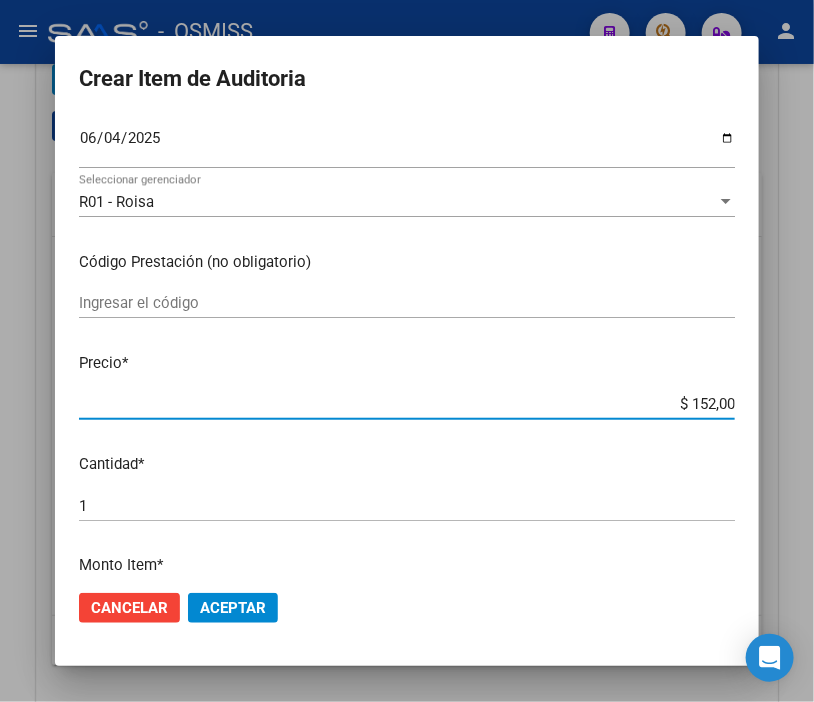 type on "$ 1.520,00" 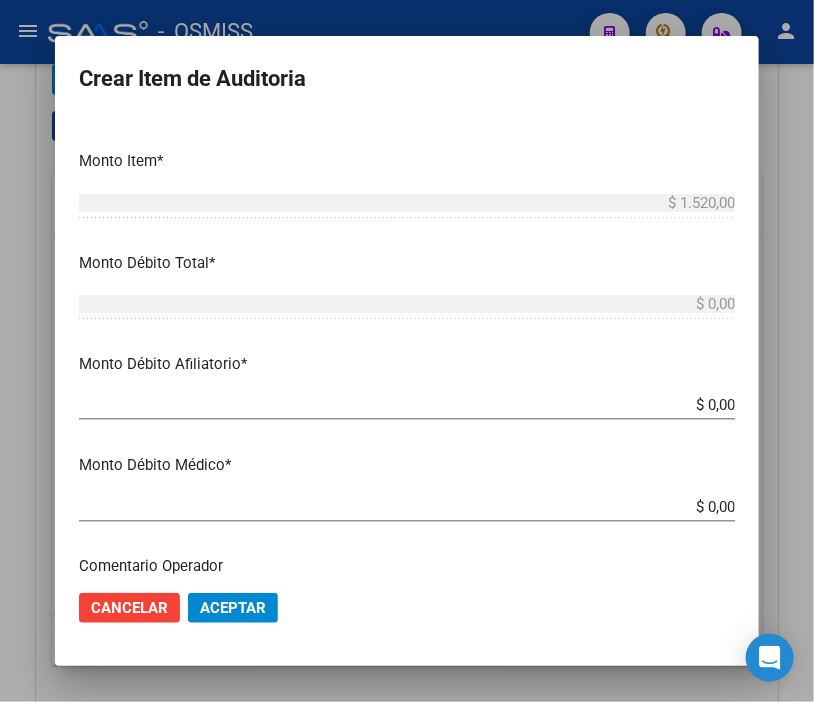scroll, scrollTop: 666, scrollLeft: 0, axis: vertical 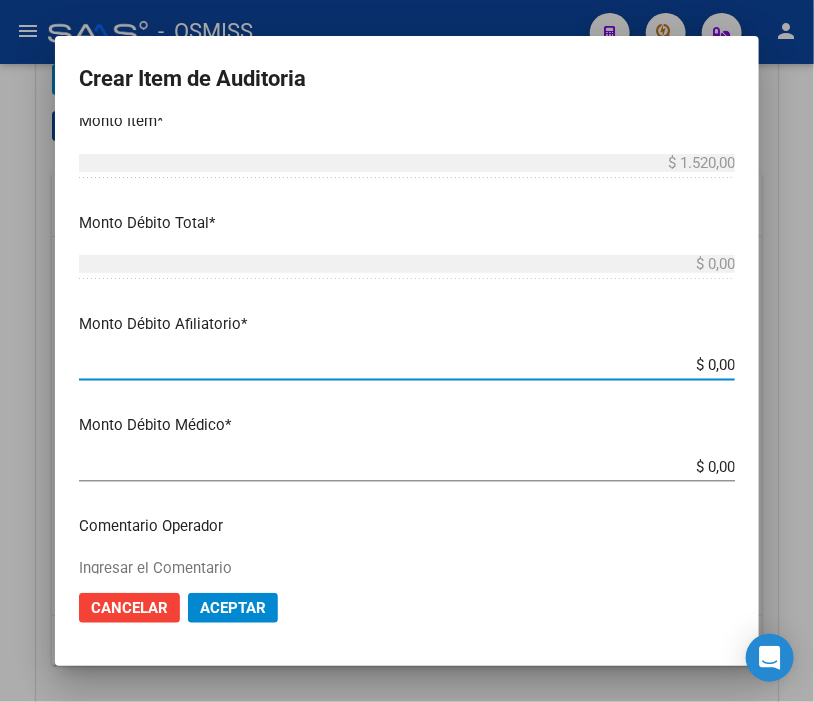 drag, startPoint x: 667, startPoint y: 367, endPoint x: 795, endPoint y: 367, distance: 128 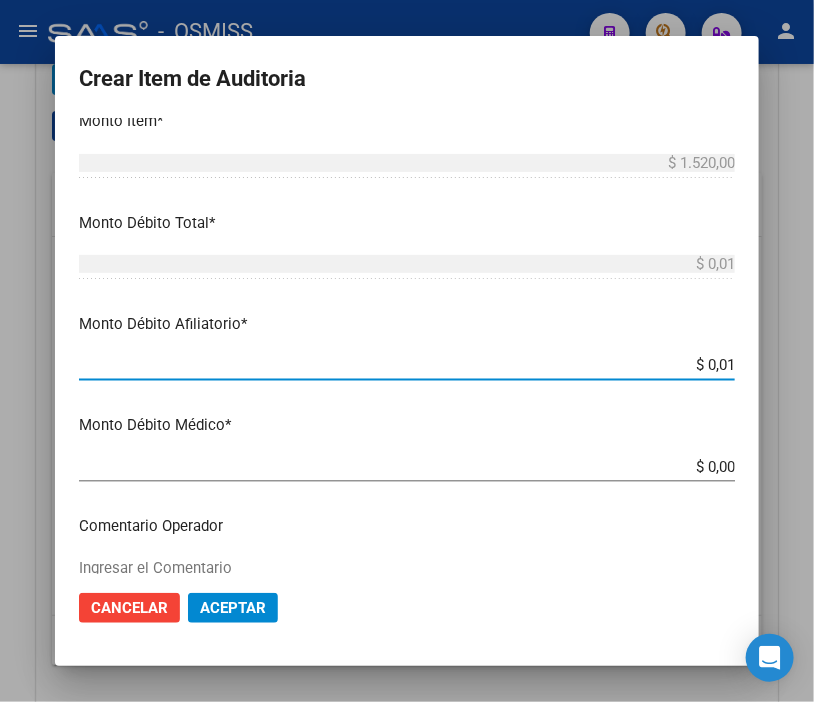 type on "$ 0,15" 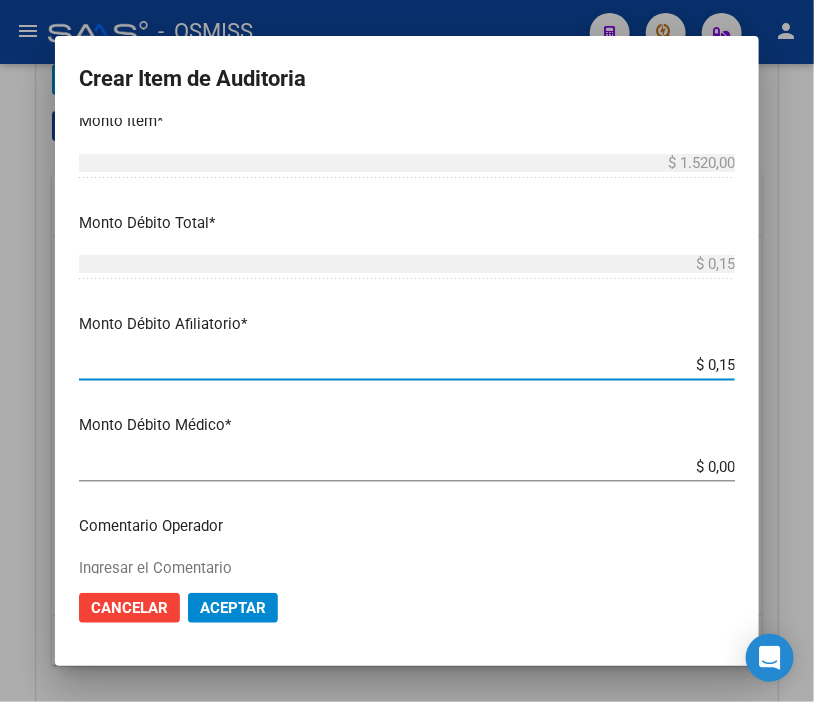 type on "$ 1,52" 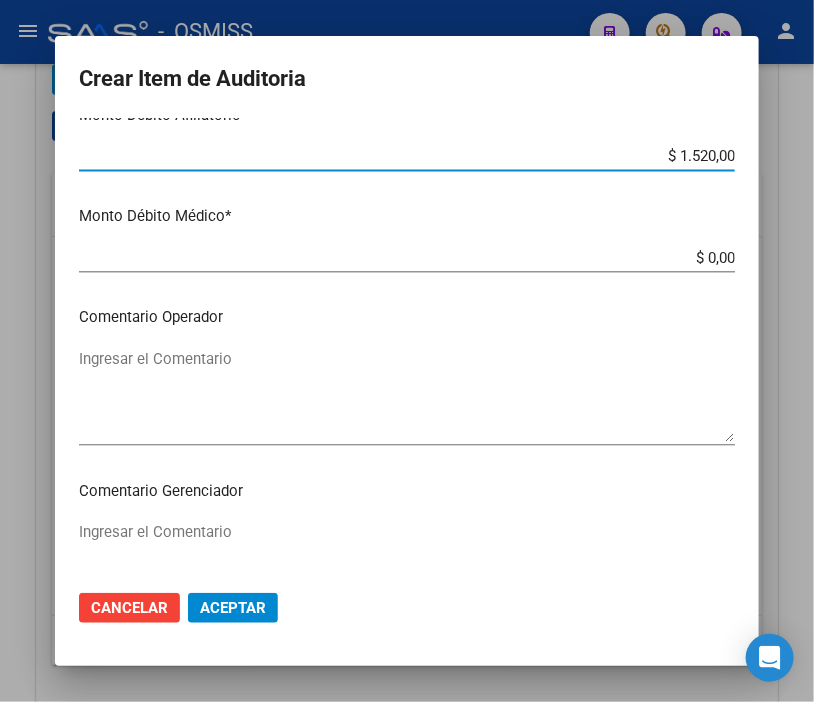 scroll, scrollTop: 888, scrollLeft: 0, axis: vertical 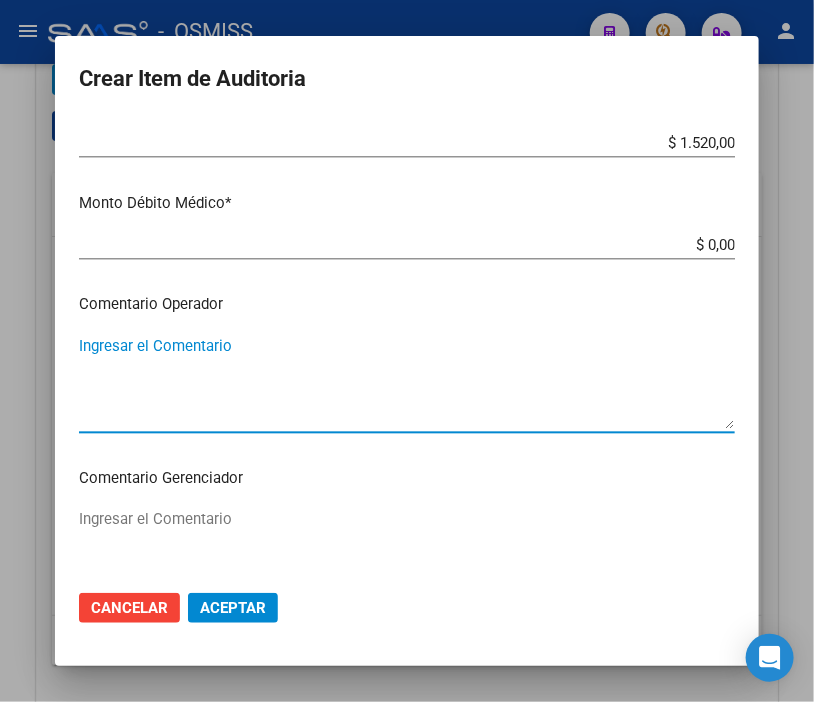 click on "Ingresar el Comentario" at bounding box center (407, 382) 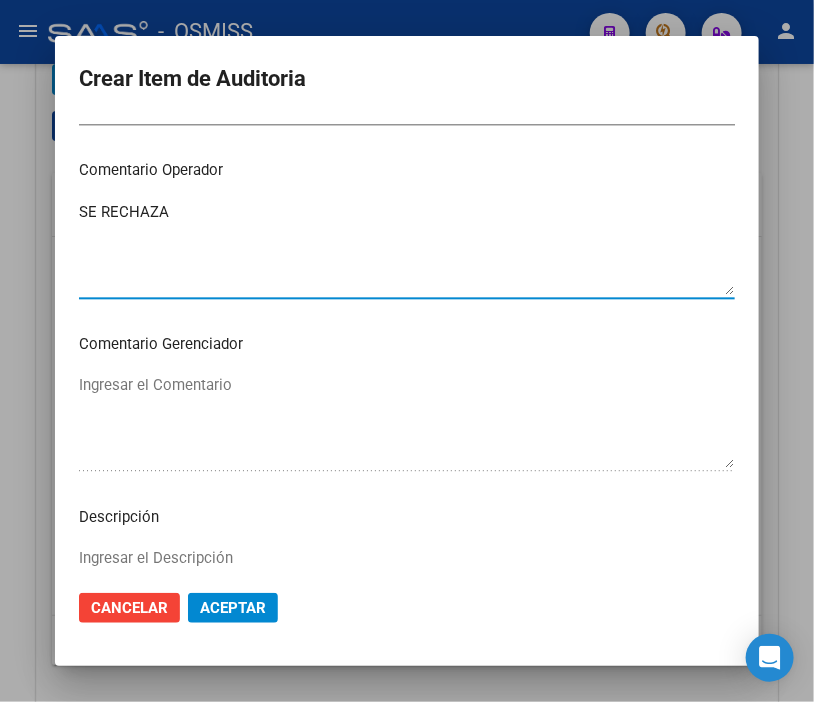 scroll, scrollTop: 1111, scrollLeft: 0, axis: vertical 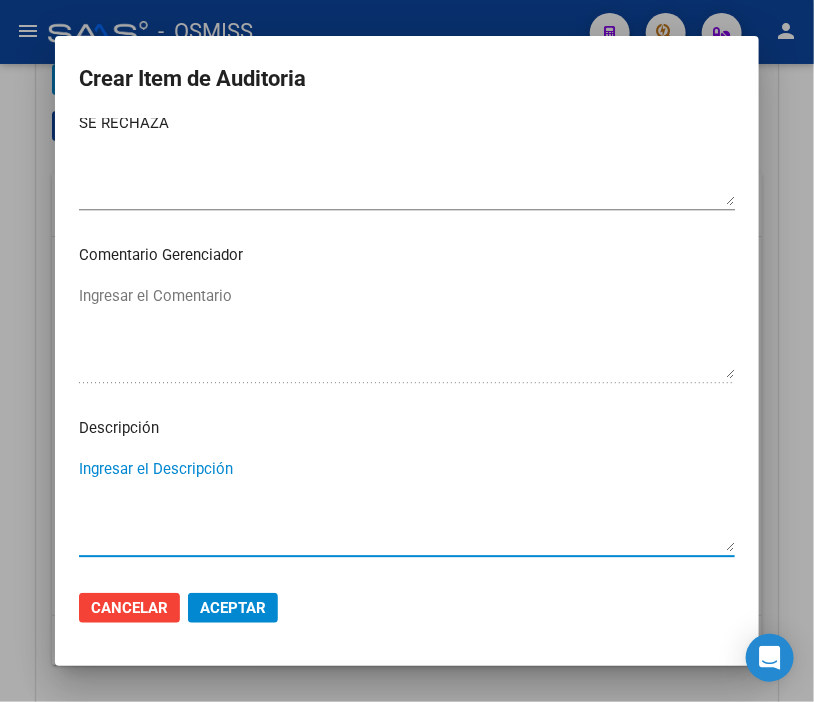 click on "Ingresar el Descripción" at bounding box center [407, 505] 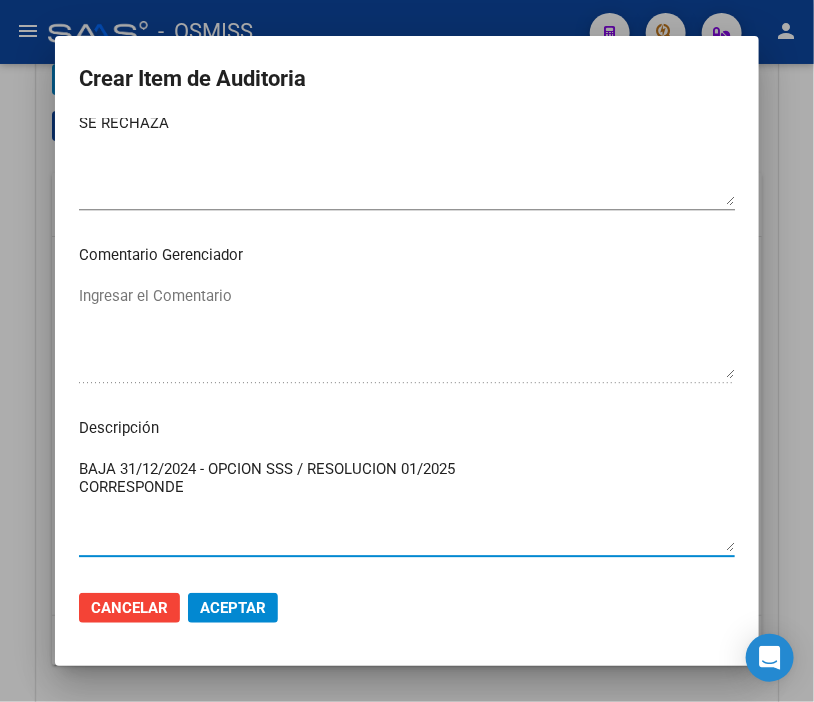 paste on "9-0340-8" 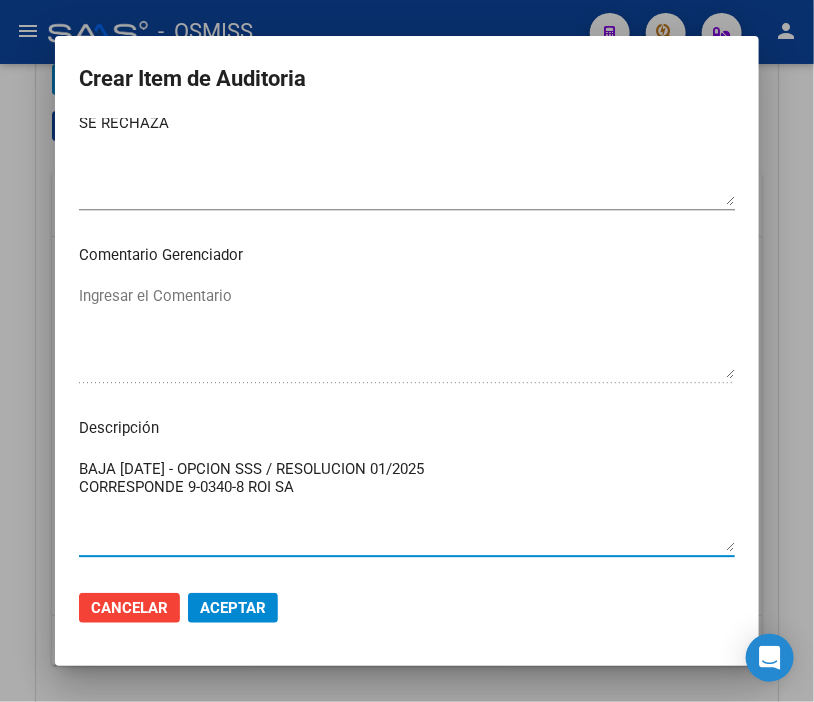 click on "Aceptar" 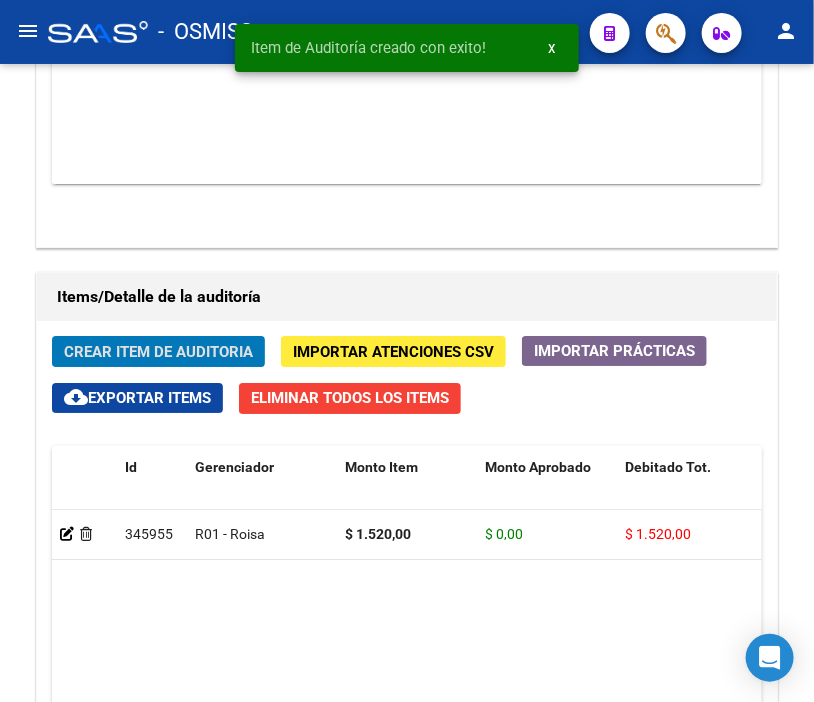 scroll, scrollTop: 1898, scrollLeft: 0, axis: vertical 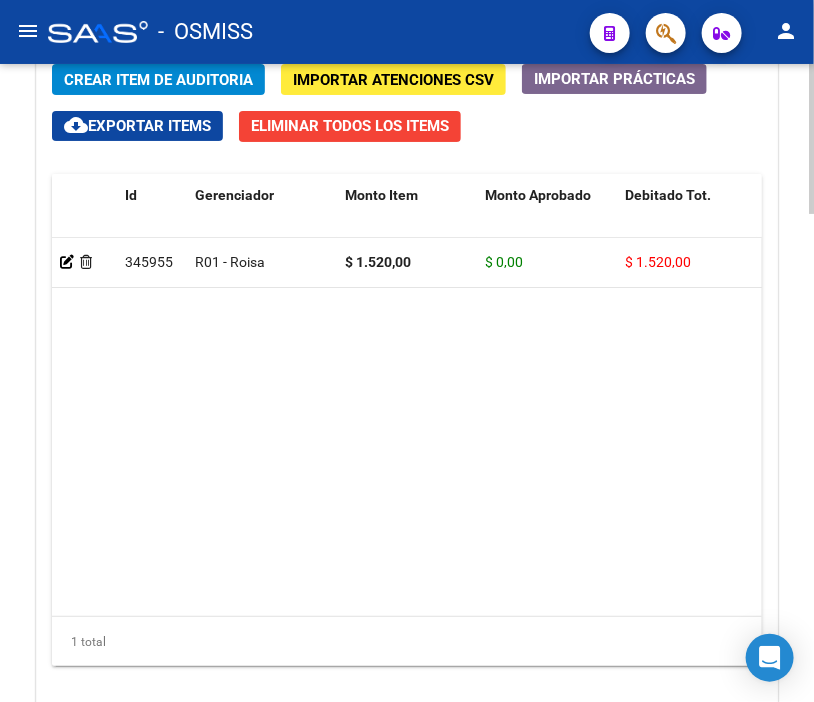 click on "Crear Item de Auditoria" 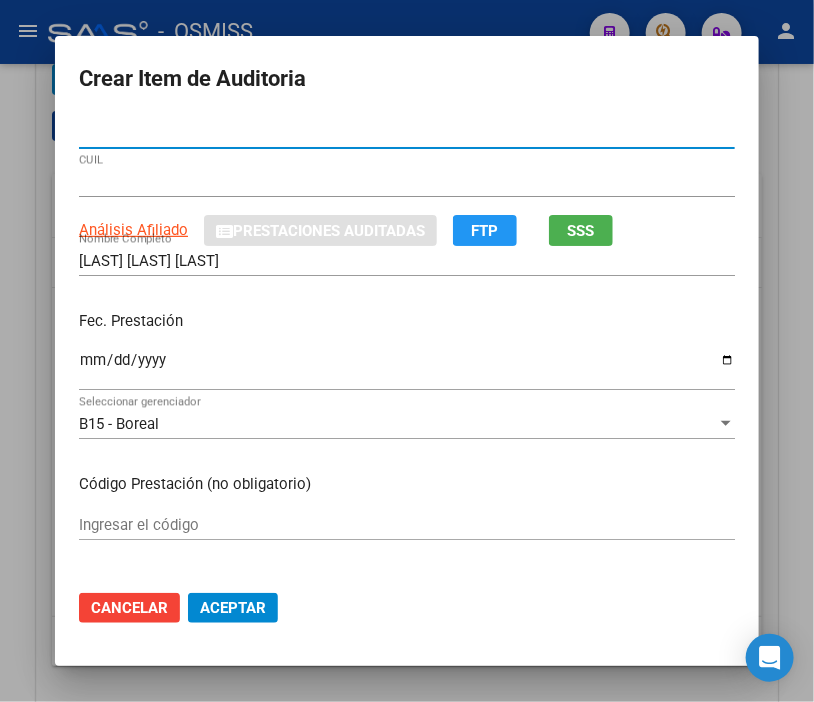 click on "Ingresar la fecha" at bounding box center [407, 368] 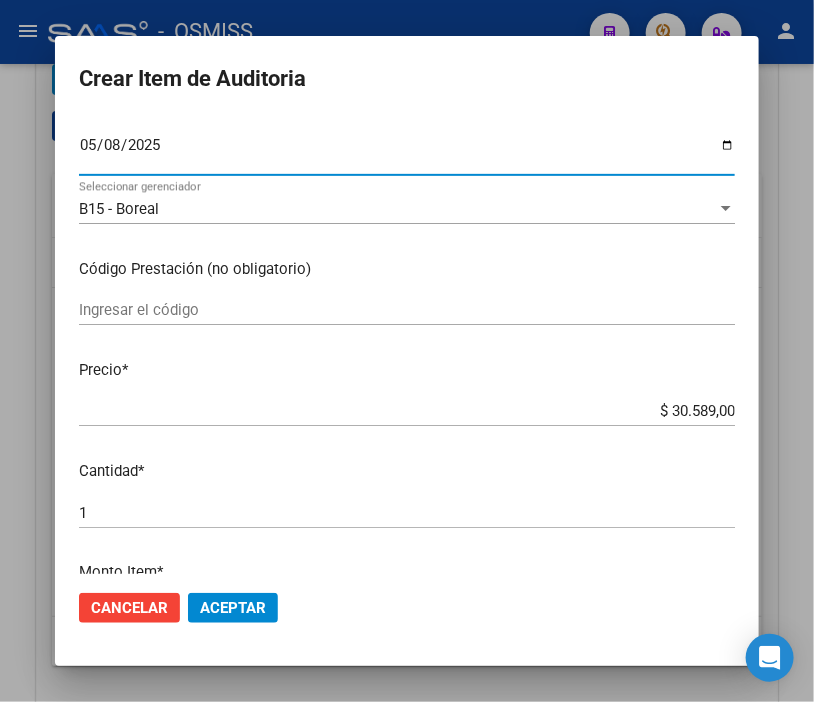 scroll, scrollTop: 222, scrollLeft: 0, axis: vertical 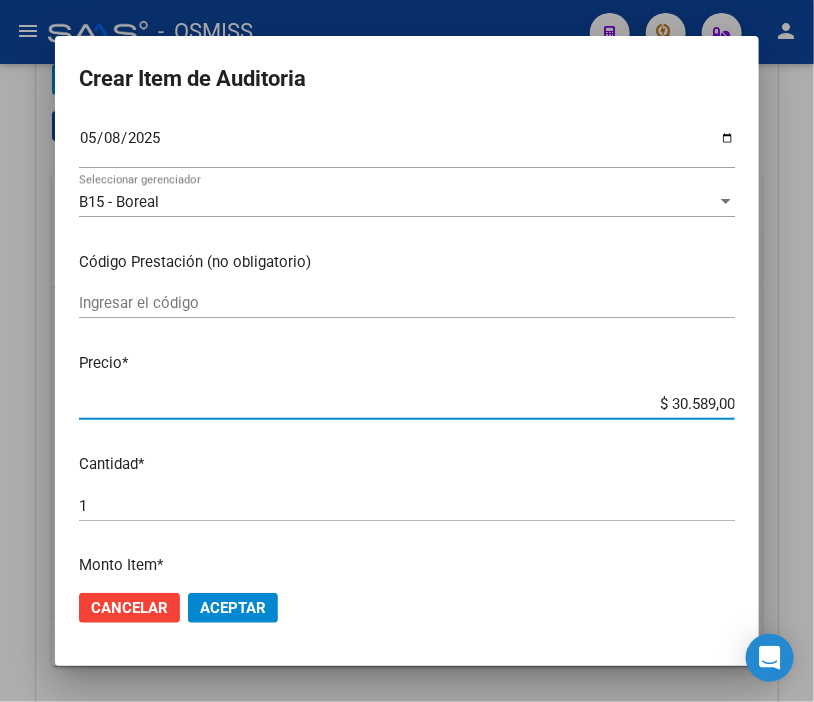 drag, startPoint x: 628, startPoint y: 404, endPoint x: 790, endPoint y: 410, distance: 162.11107 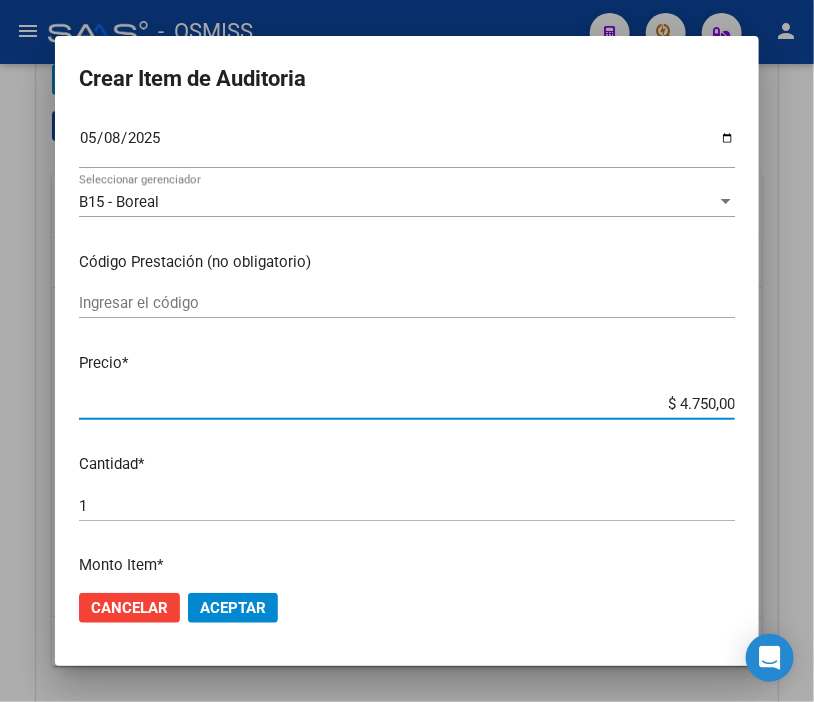 click on "Aceptar" 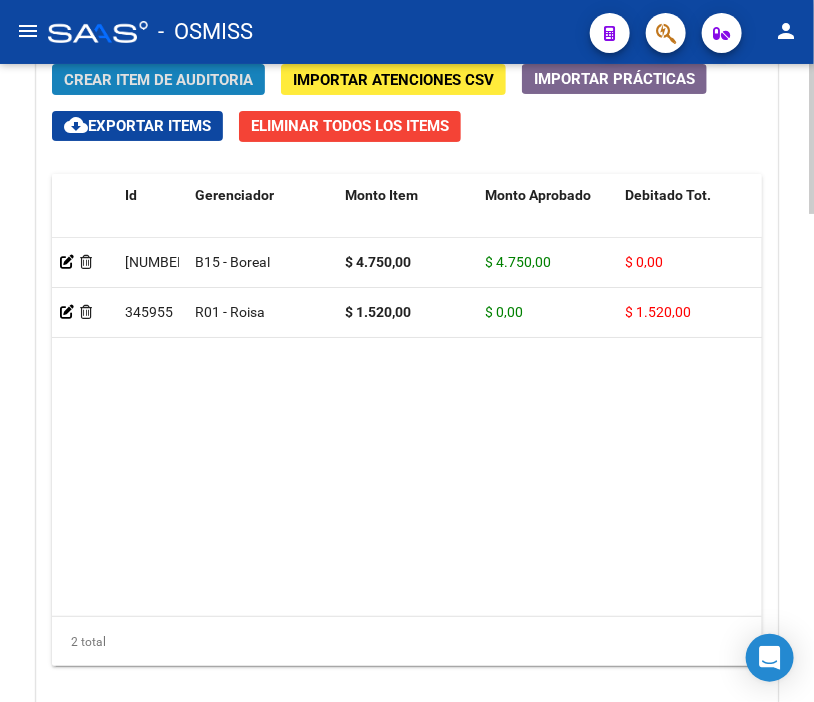click on "Crear Item de Auditoria" 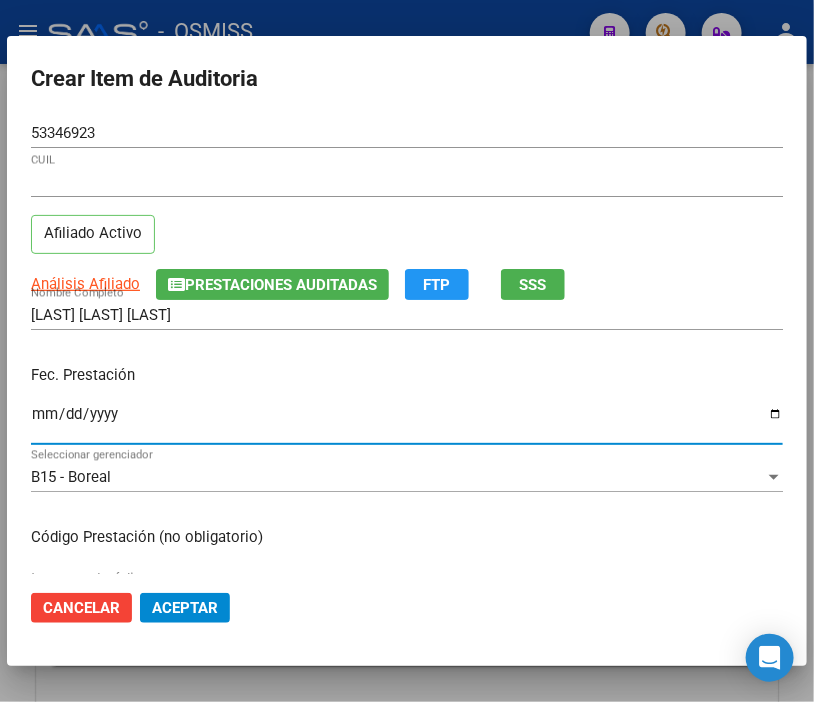 click on "Ingresar la fecha" at bounding box center [407, 422] 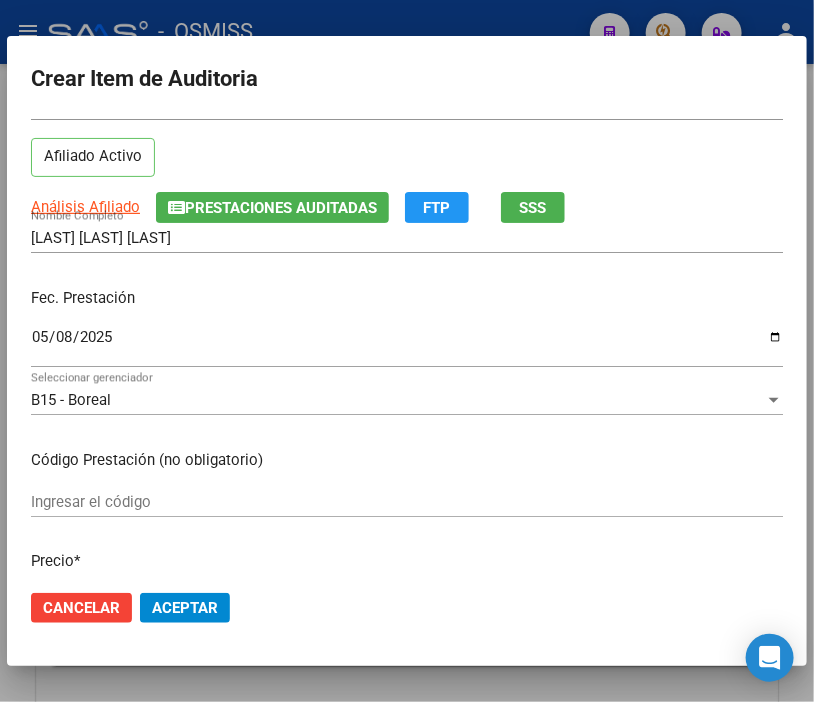 scroll, scrollTop: 222, scrollLeft: 0, axis: vertical 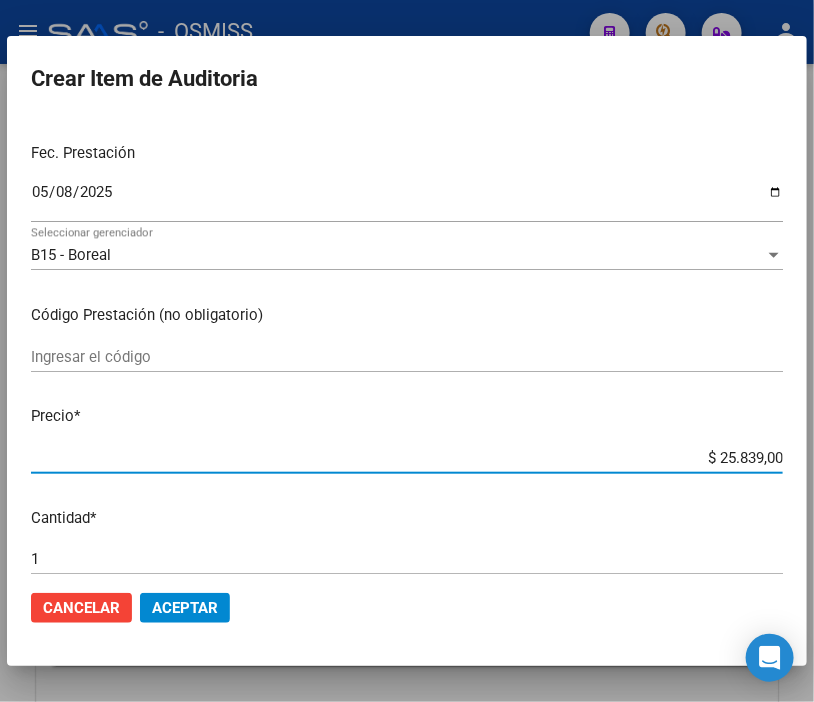 drag, startPoint x: 667, startPoint y: 451, endPoint x: 813, endPoint y: 452, distance: 146.00342 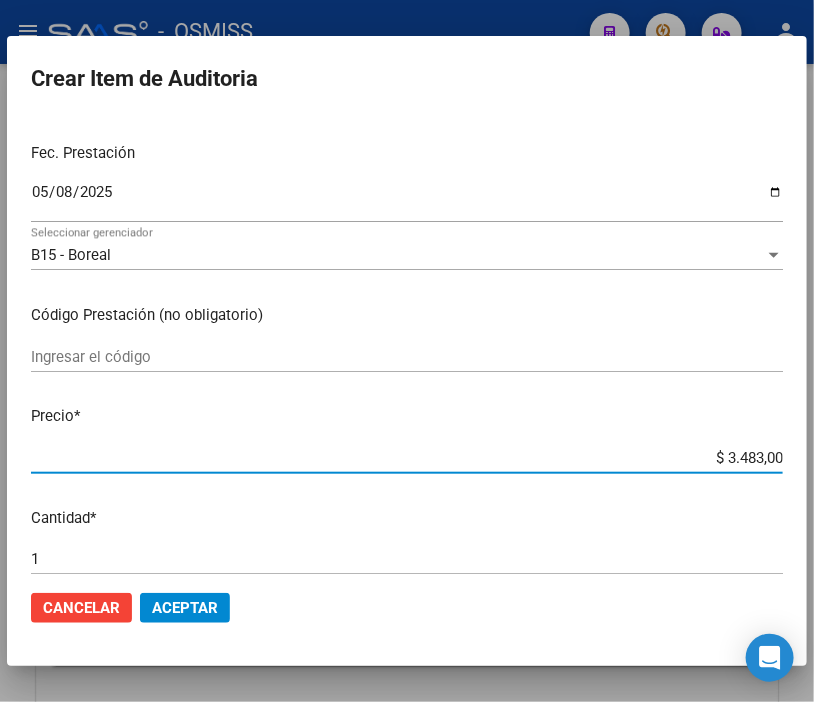 click on "Aceptar" 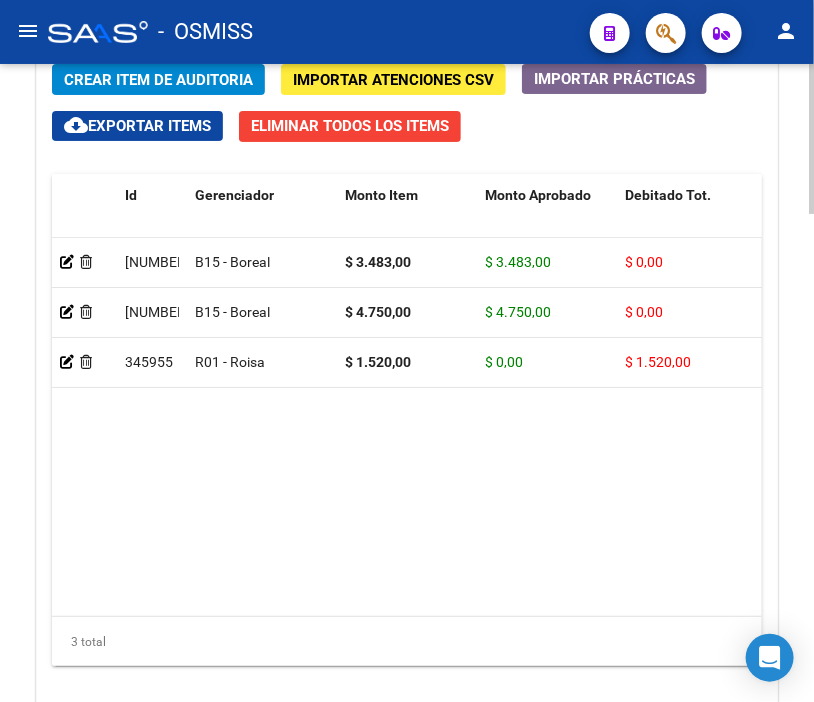 click on "Crear Item de Auditoria" 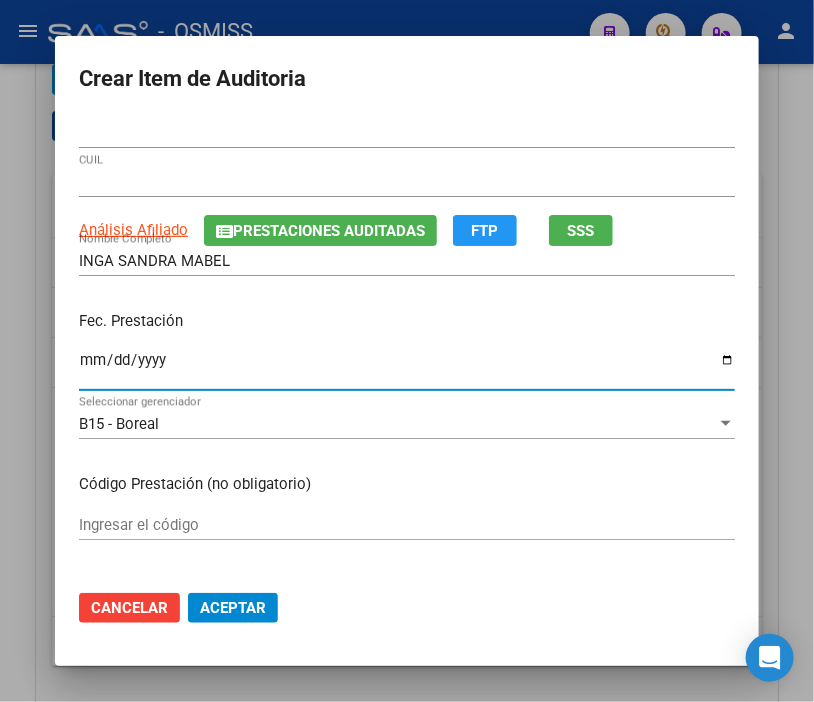 click on "Ingresar la fecha" at bounding box center (407, 368) 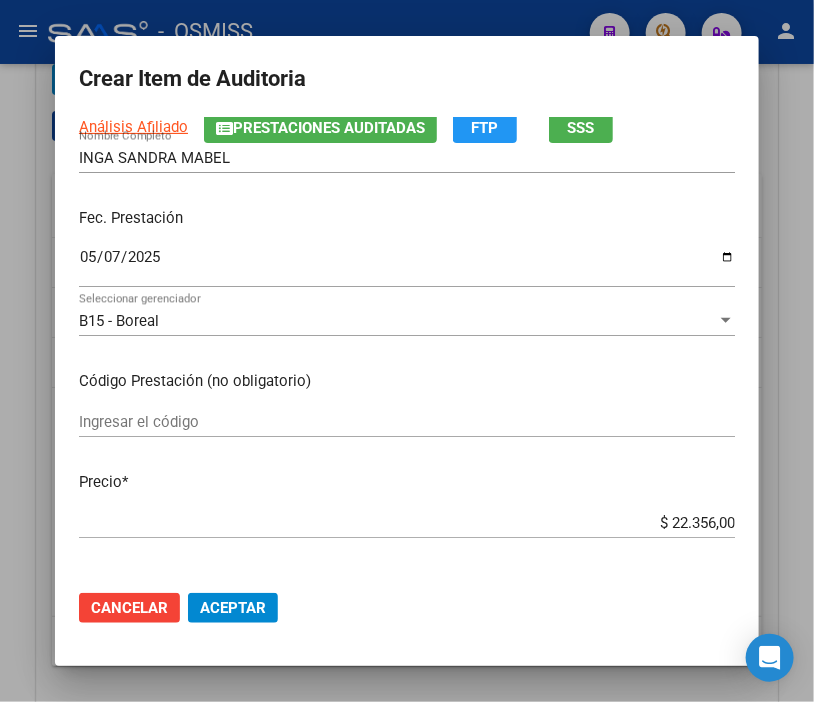 scroll, scrollTop: 222, scrollLeft: 0, axis: vertical 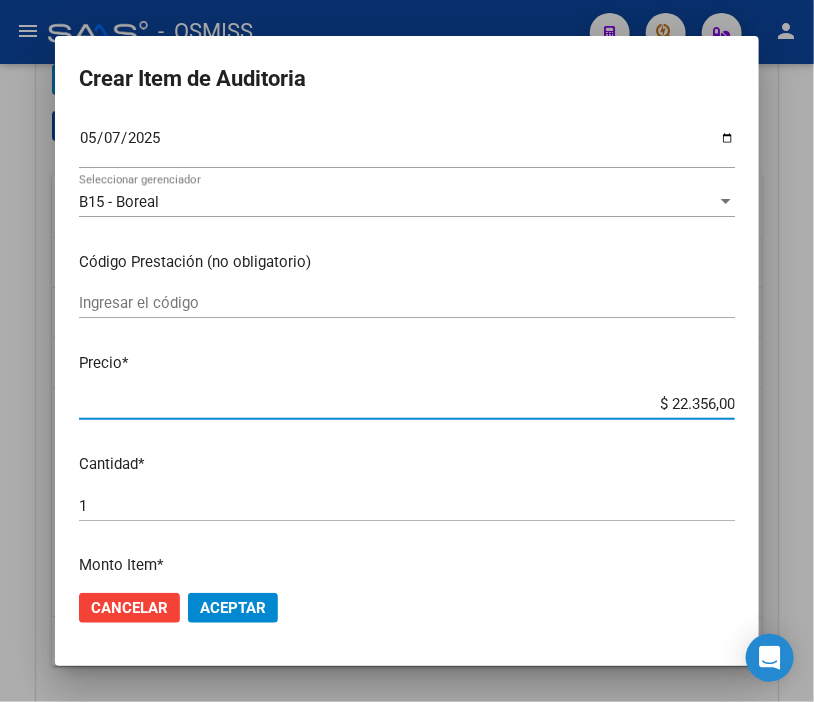 drag, startPoint x: 666, startPoint y: 406, endPoint x: 815, endPoint y: 407, distance: 149.00336 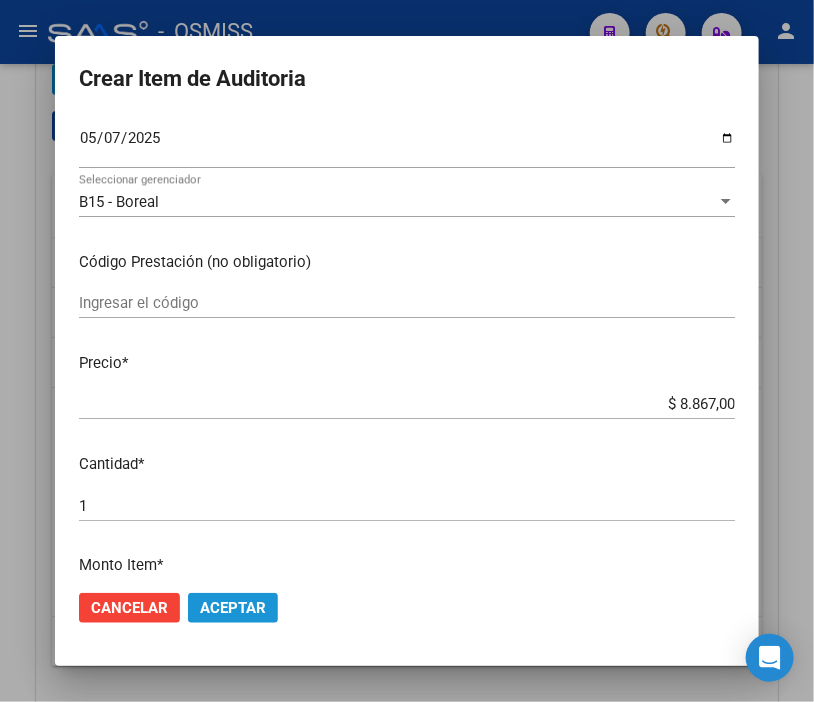 click on "Aceptar" 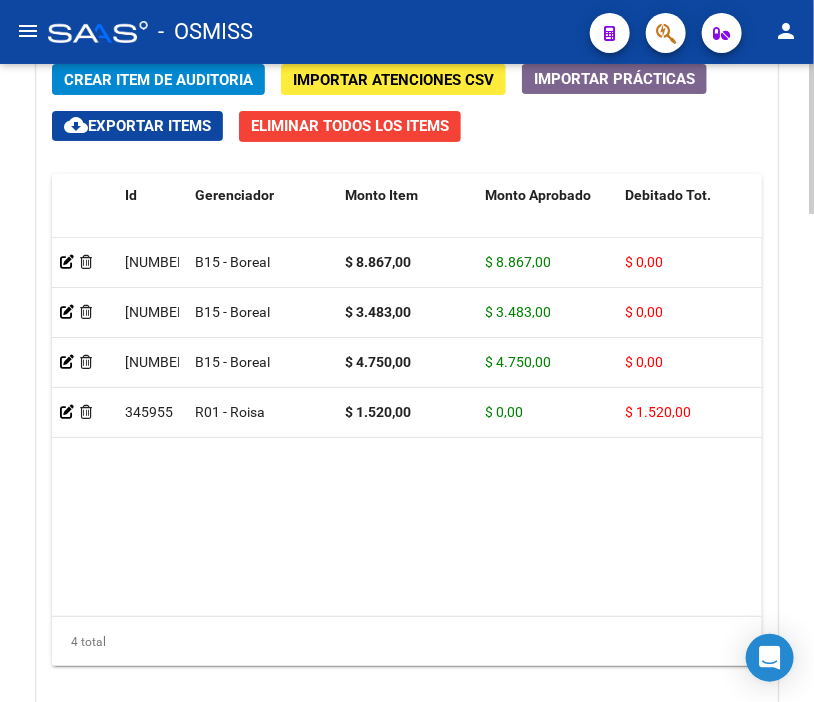 click on "Crear Item de Auditoria" 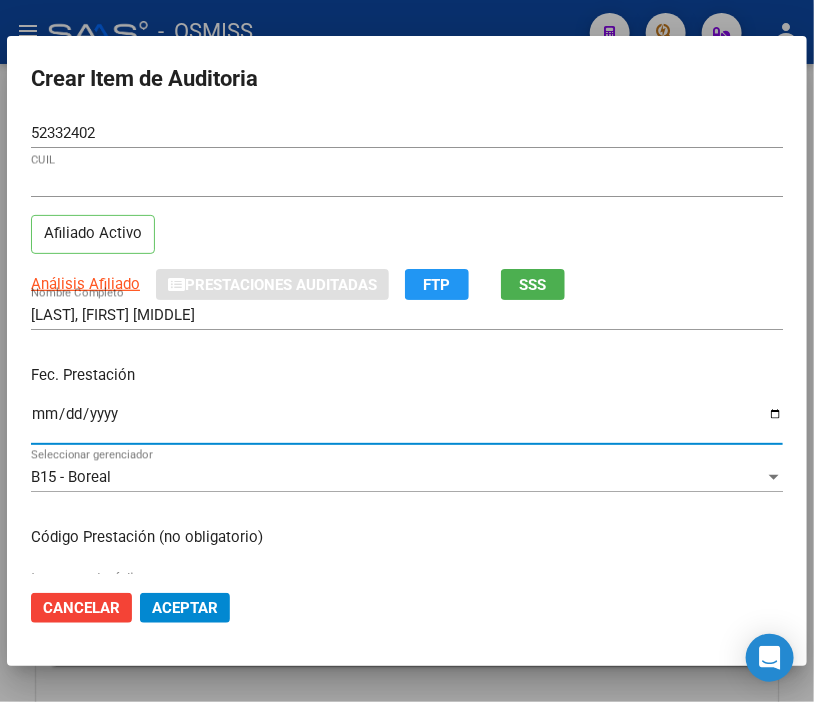 click on "Ingresar la fecha" at bounding box center [407, 422] 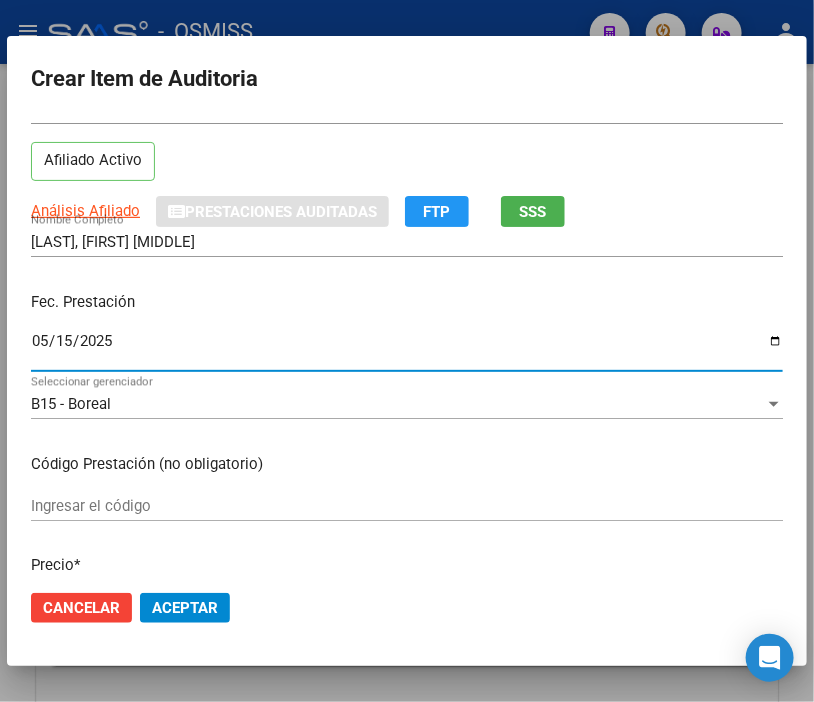 scroll, scrollTop: 222, scrollLeft: 0, axis: vertical 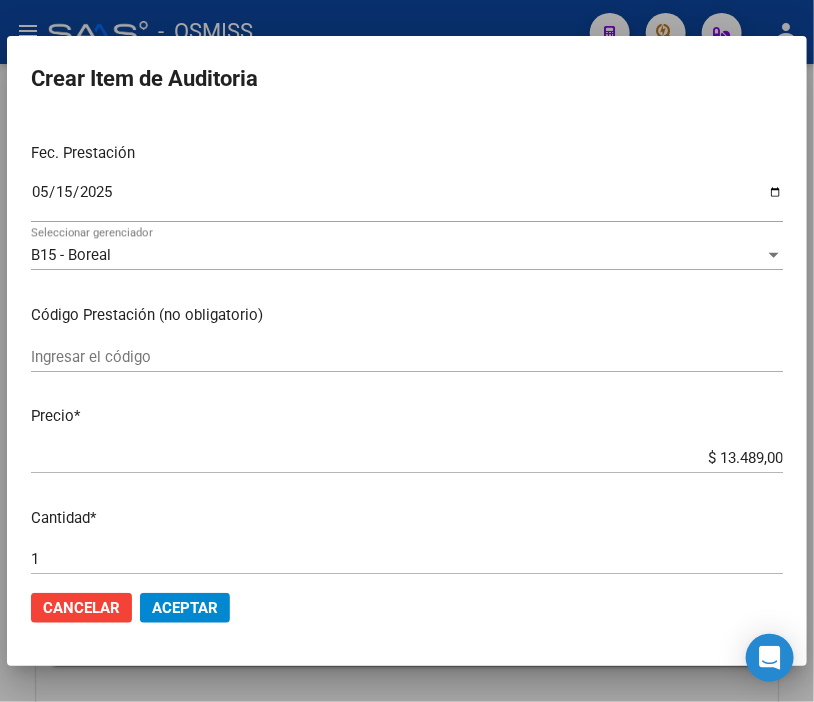drag, startPoint x: 661, startPoint y: 442, endPoint x: 793, endPoint y: 444, distance: 132.01515 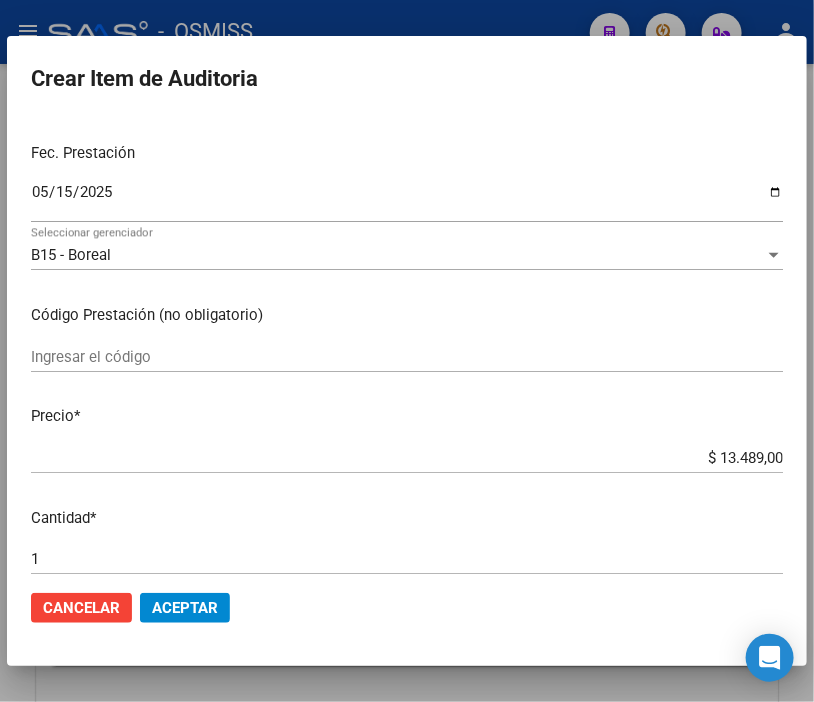 click on "$ 13.489,00 Ingresar el precio" at bounding box center (407, 458) 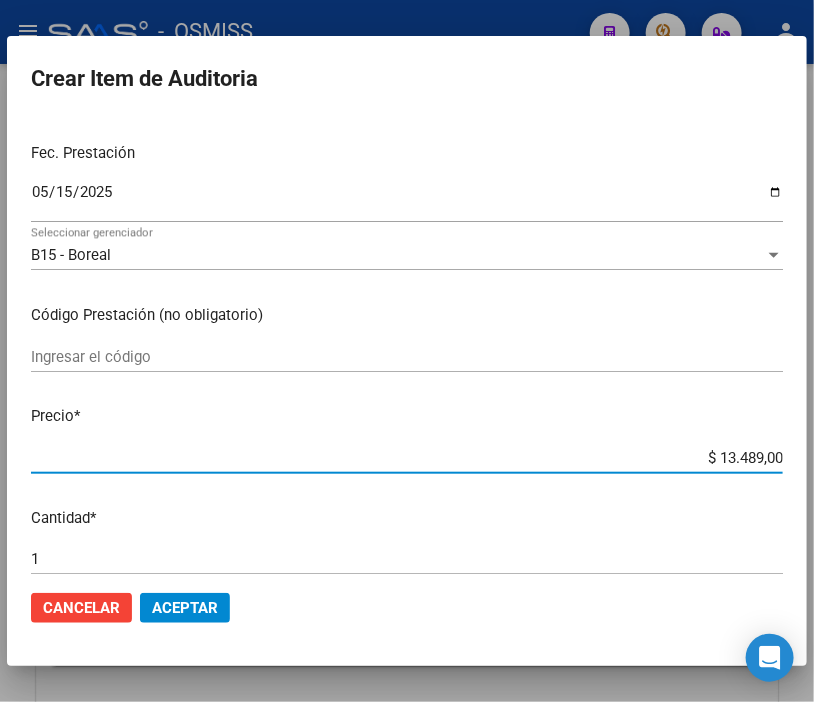 drag, startPoint x: 671, startPoint y: 457, endPoint x: 815, endPoint y: 475, distance: 145.12064 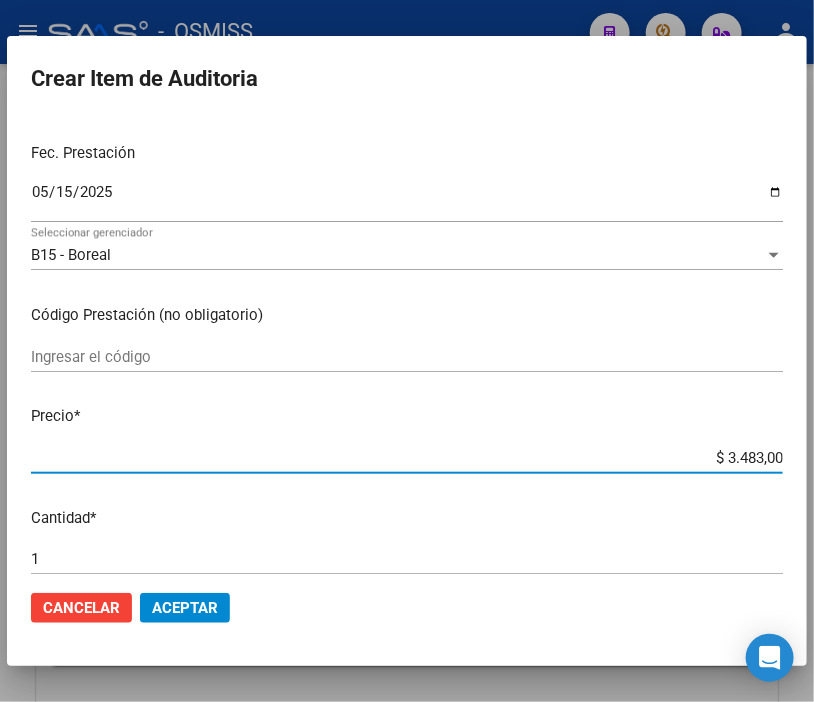 click on "Aceptar" 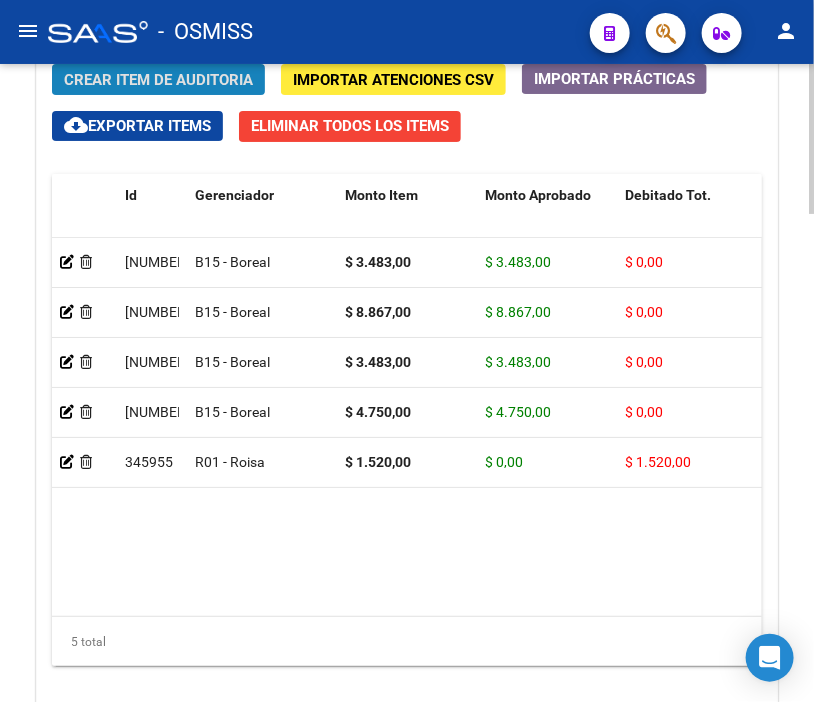 click on "Crear Item de Auditoria" 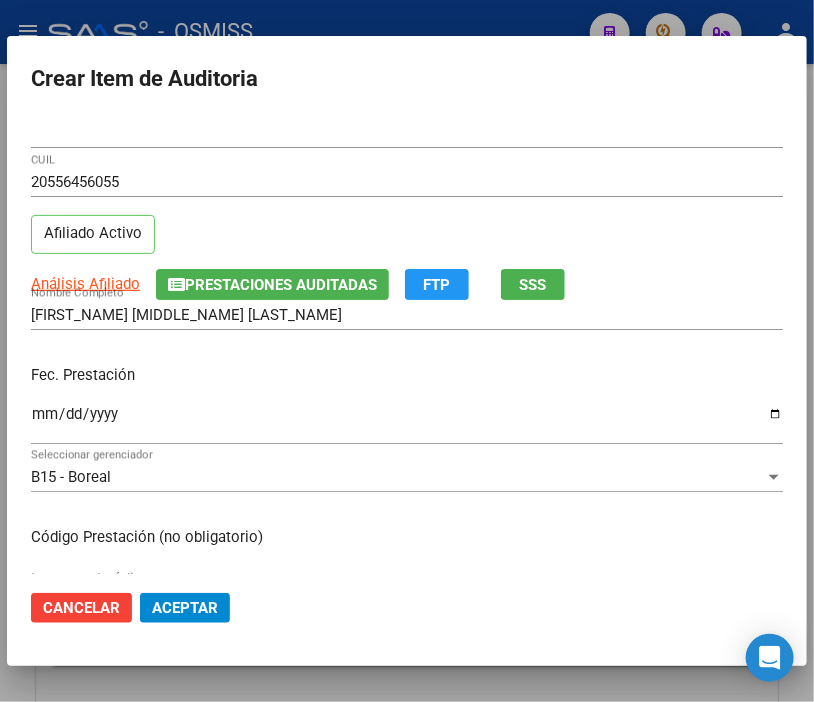 click on "Ingresar la fecha" at bounding box center (407, 422) 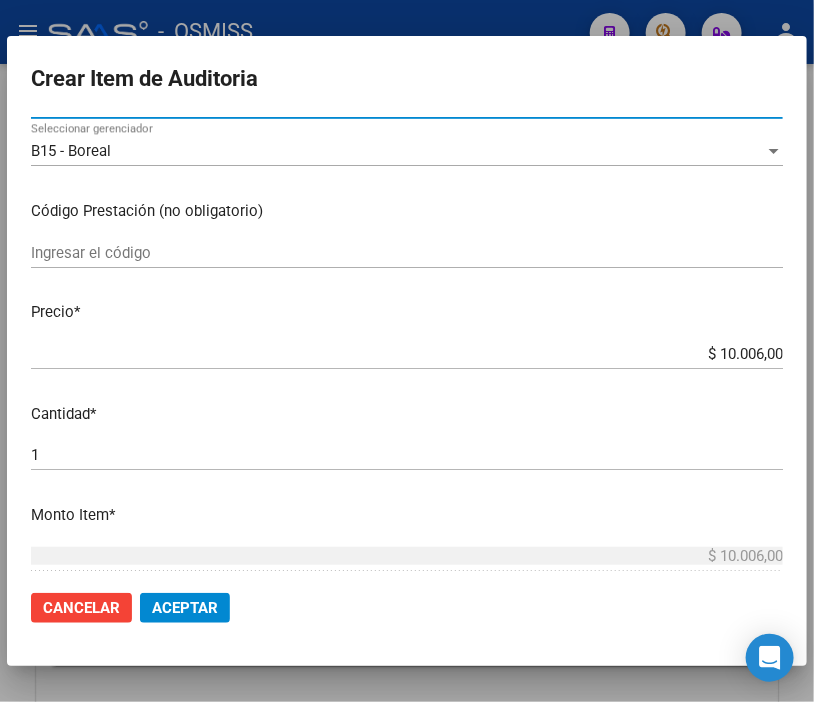 scroll, scrollTop: 333, scrollLeft: 0, axis: vertical 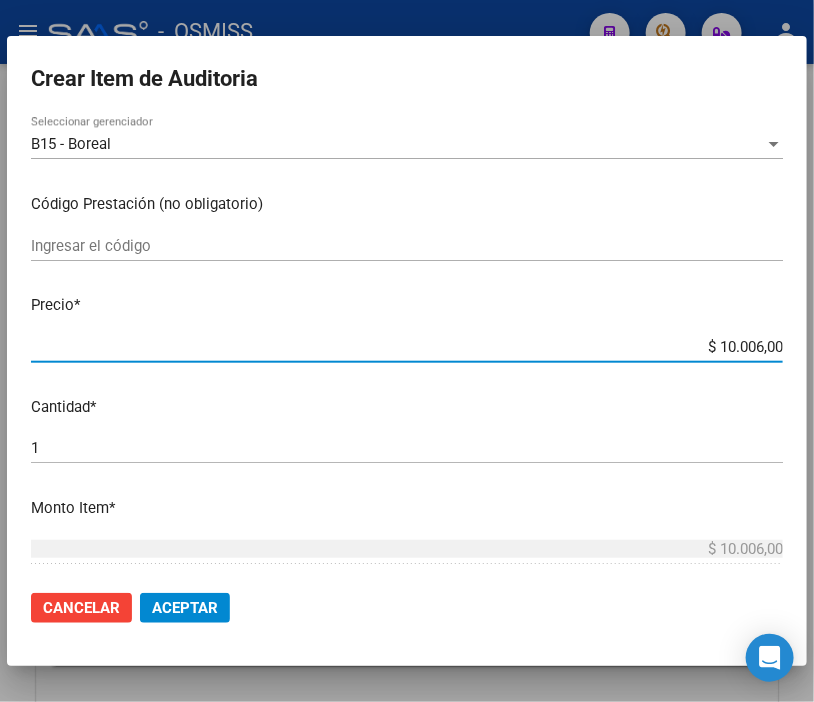 drag, startPoint x: 667, startPoint y: 345, endPoint x: 815, endPoint y: 347, distance: 148.01352 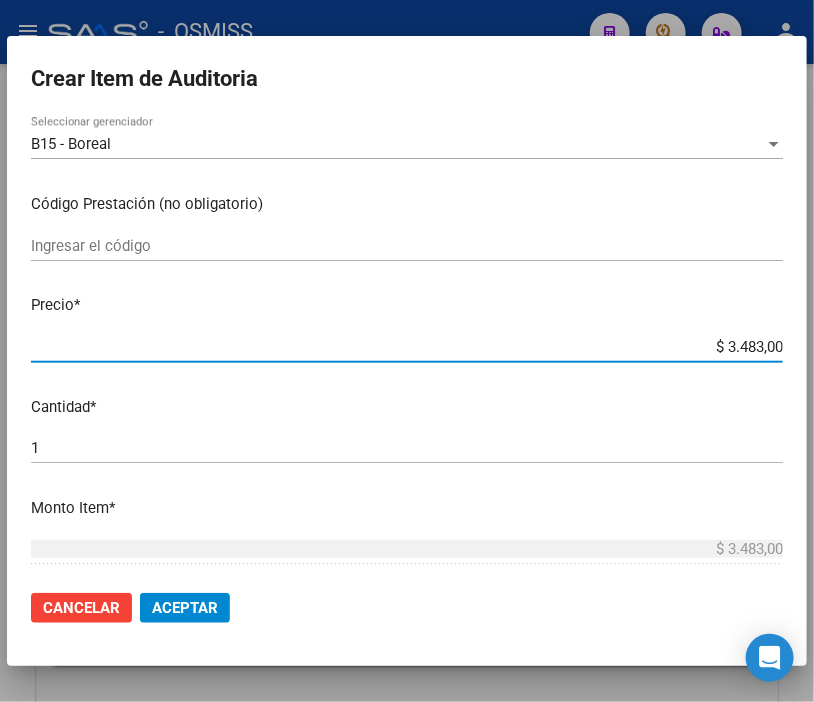 click on "Aceptar" 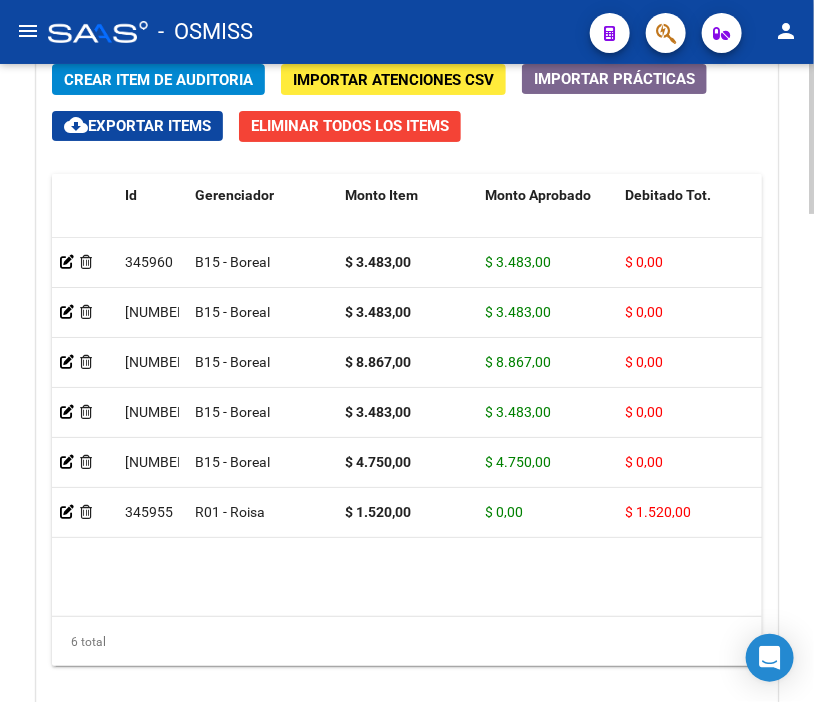 click on "Crear Item de Auditoria" 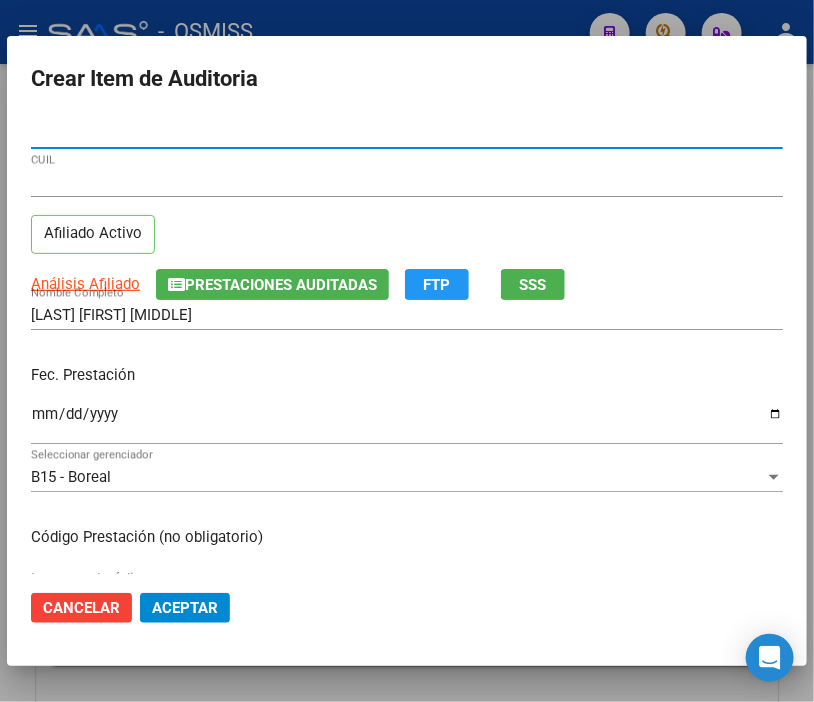 click on "Ingresar la fecha" at bounding box center (407, 422) 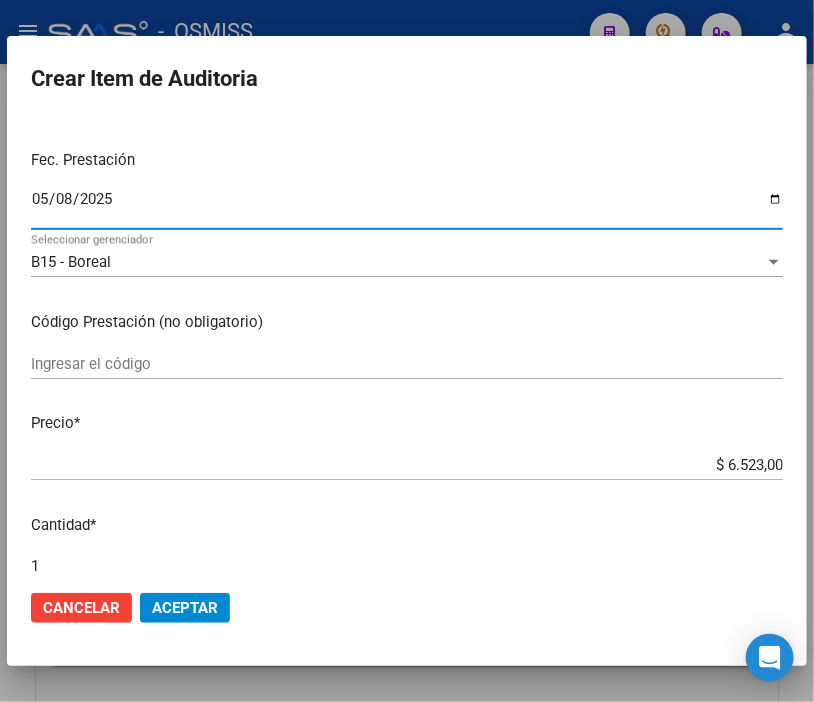 scroll, scrollTop: 222, scrollLeft: 0, axis: vertical 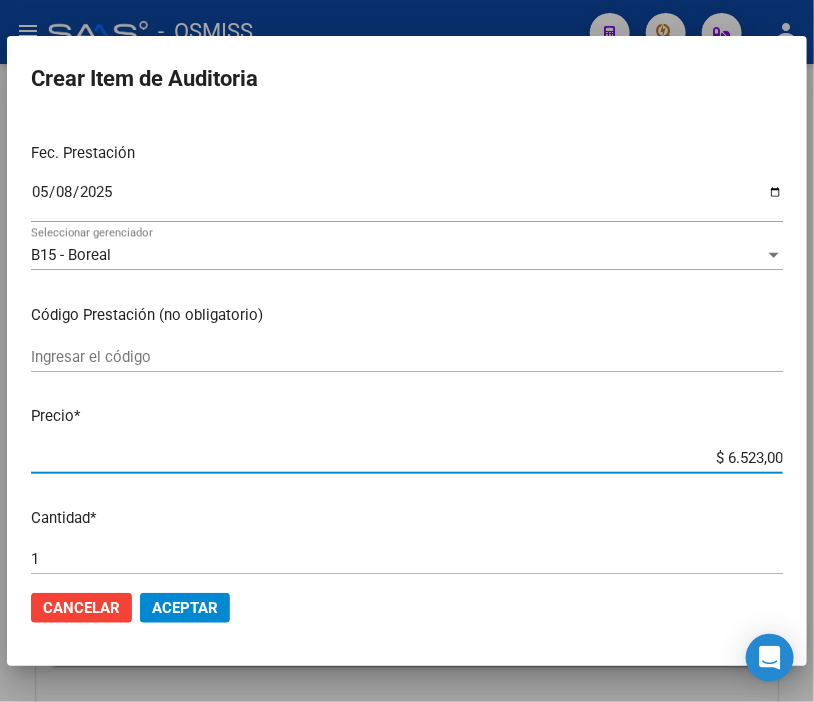 drag, startPoint x: 691, startPoint y: 456, endPoint x: 815, endPoint y: 471, distance: 124.90396 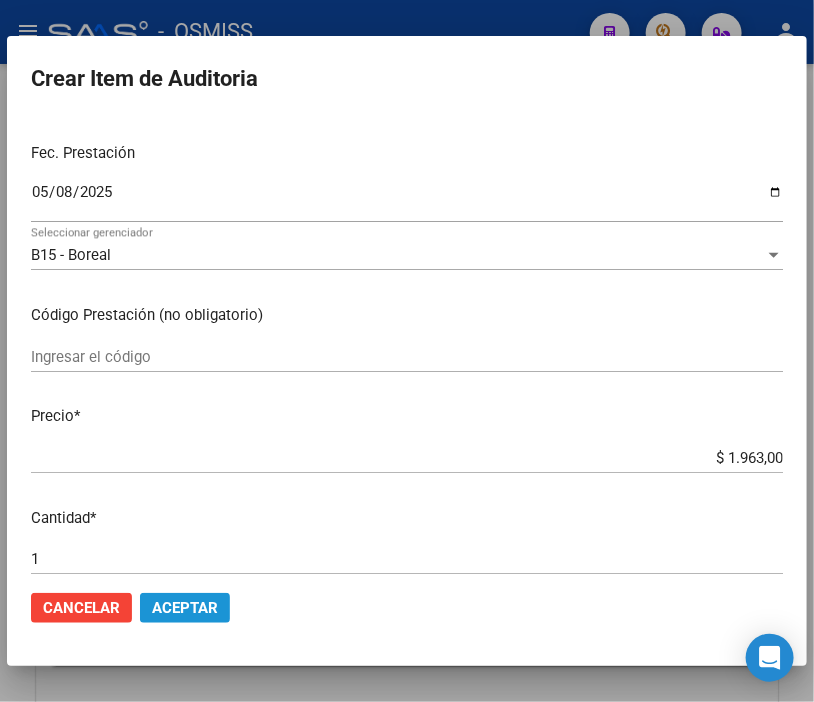 click on "Aceptar" 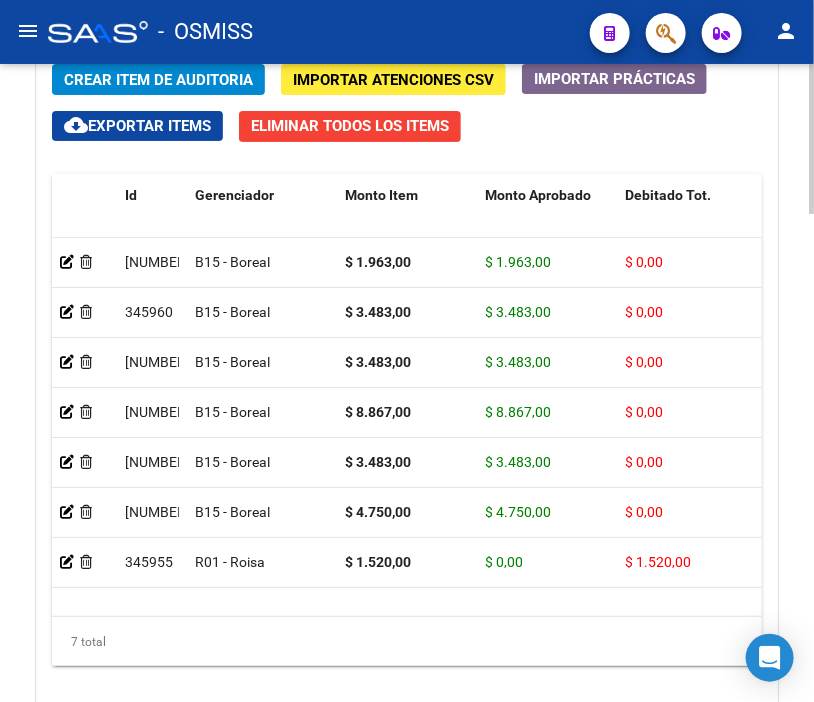 click on "Crear Item de Auditoria" 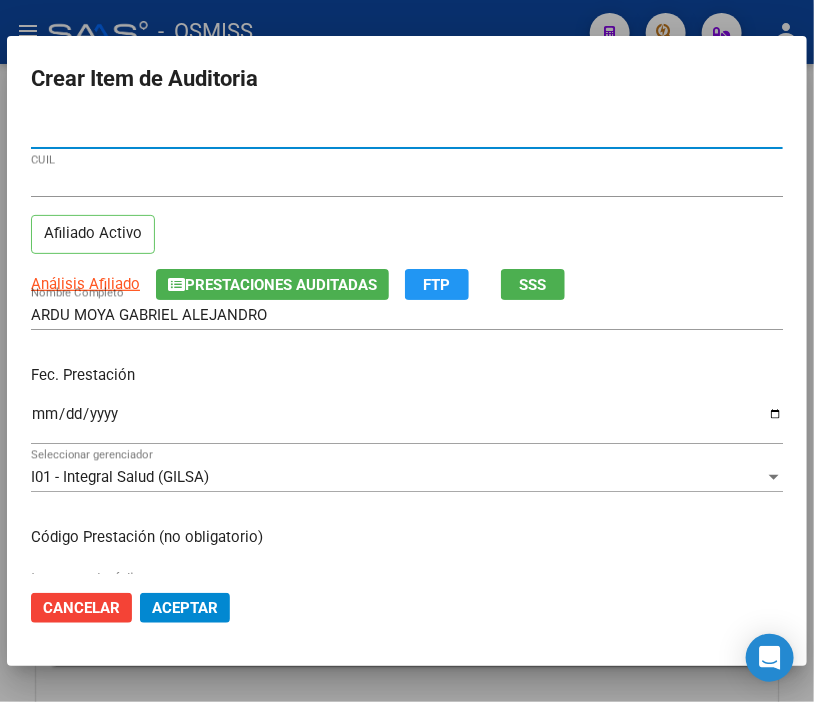 click on "Ingresar la fecha" at bounding box center (407, 422) 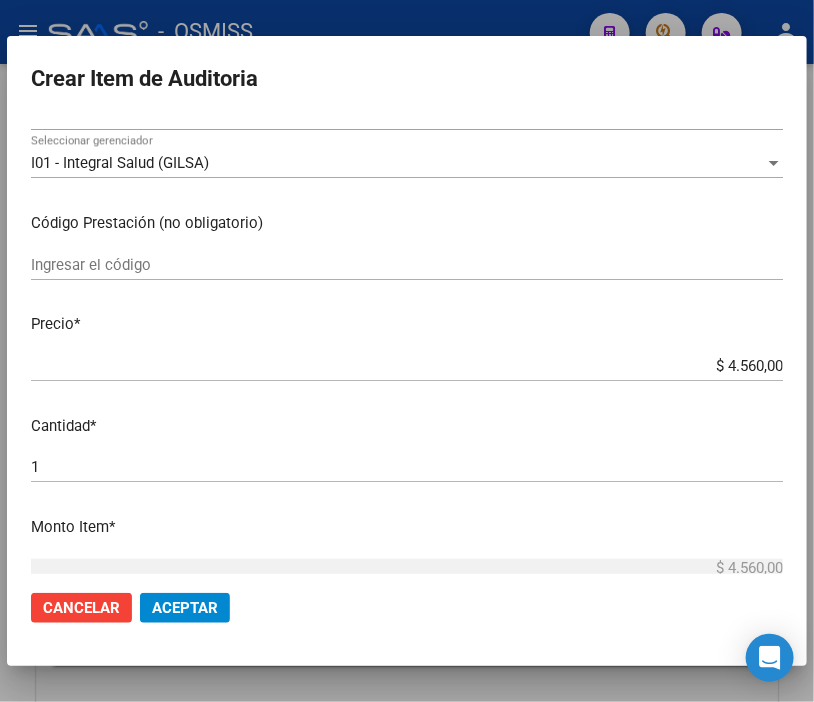 scroll, scrollTop: 333, scrollLeft: 0, axis: vertical 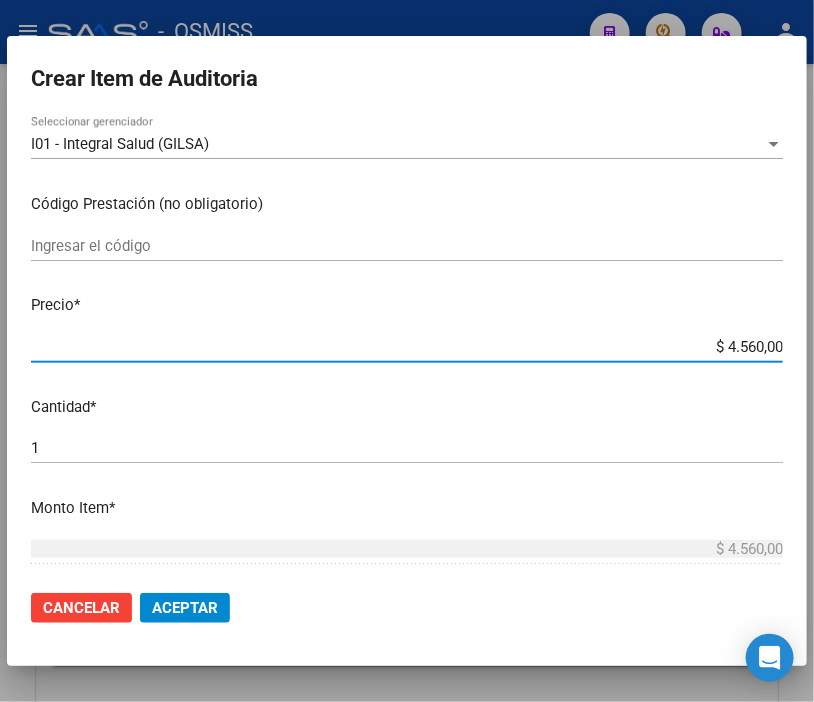 drag, startPoint x: 656, startPoint y: 347, endPoint x: 815, endPoint y: 354, distance: 159.154 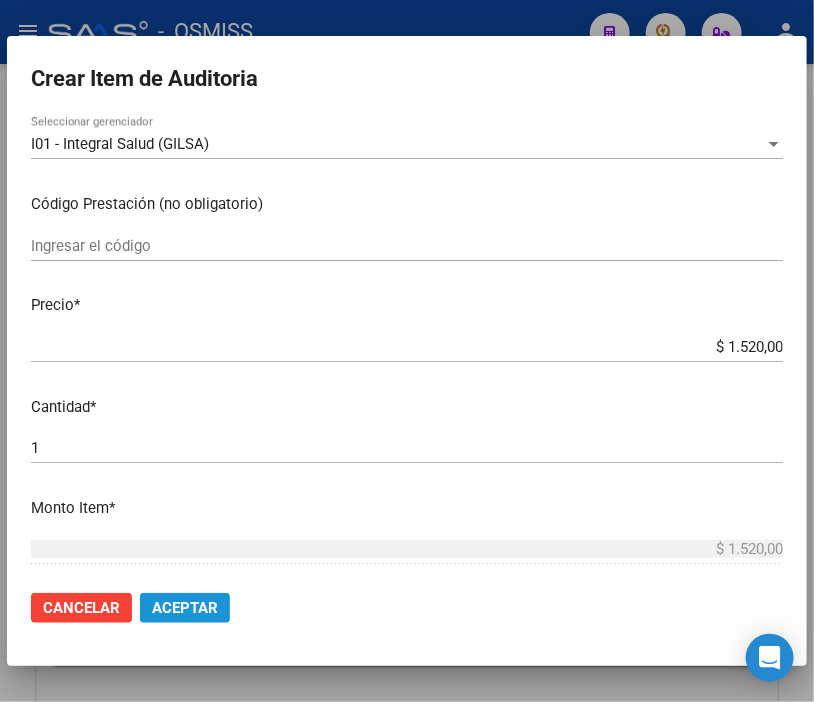 click on "Aceptar" 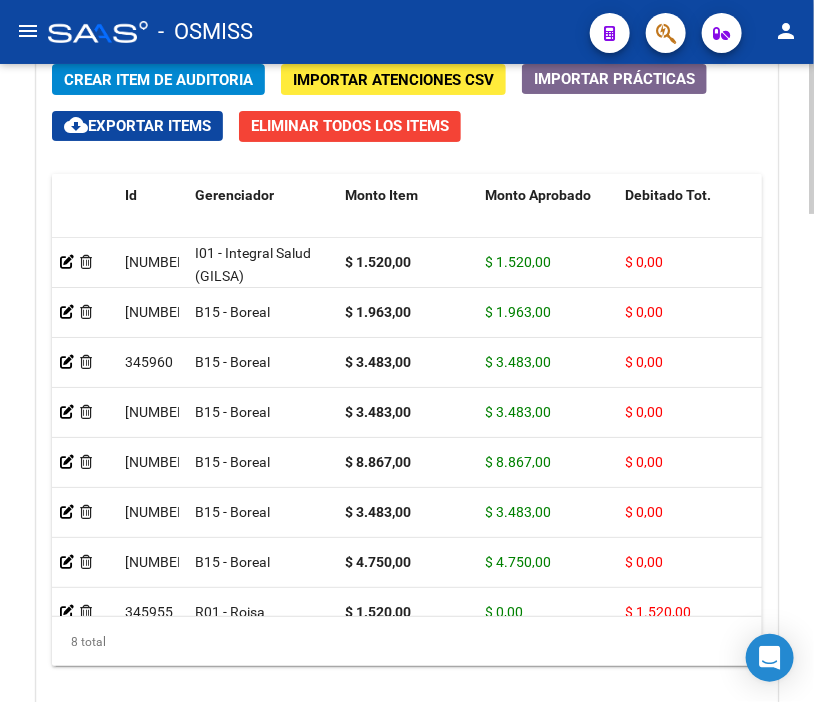 click on "8 total" 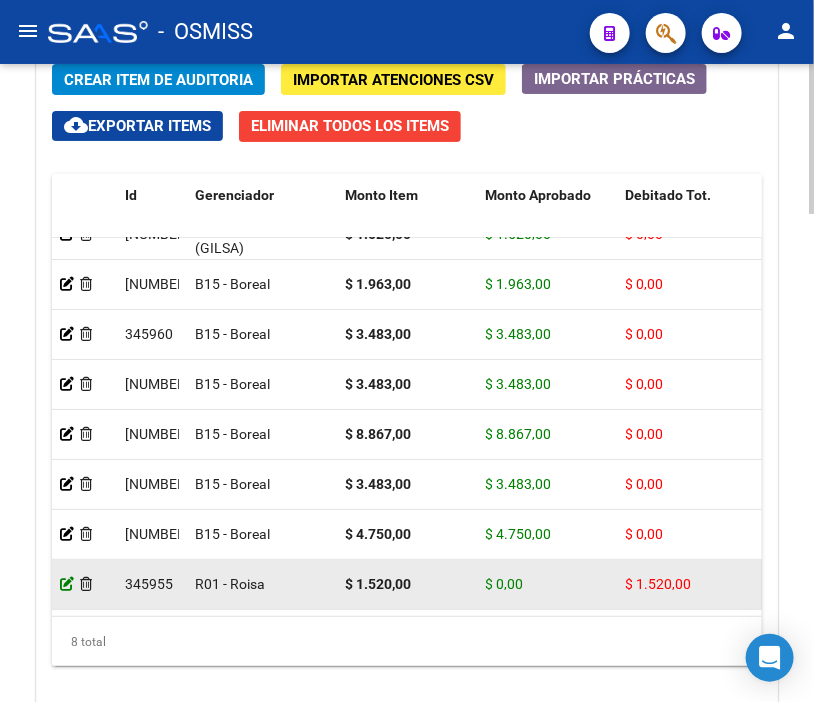 click 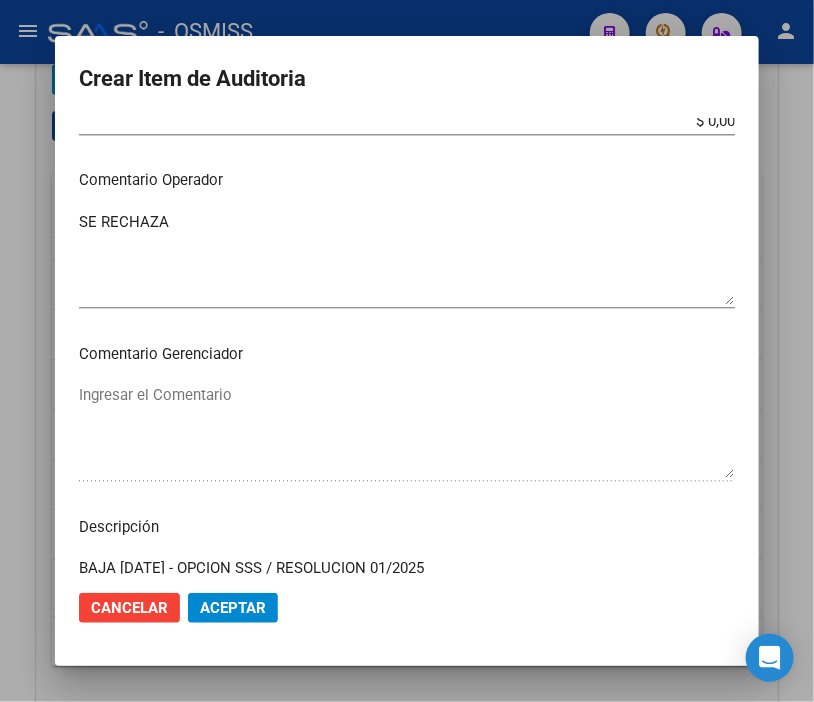 scroll, scrollTop: 1111, scrollLeft: 0, axis: vertical 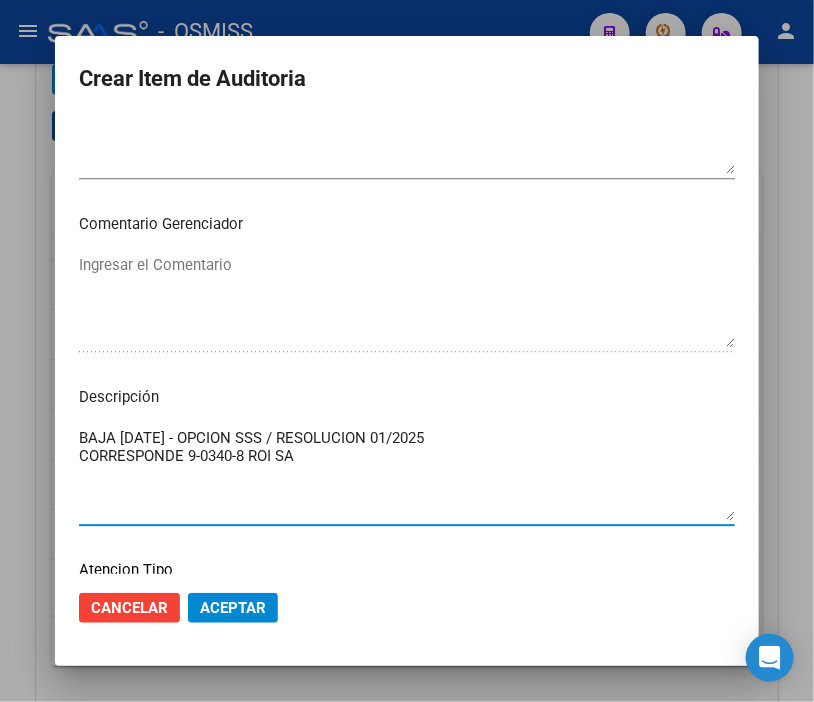 drag, startPoint x: 362, startPoint y: 463, endPoint x: 38, endPoint y: 416, distance: 327.3912 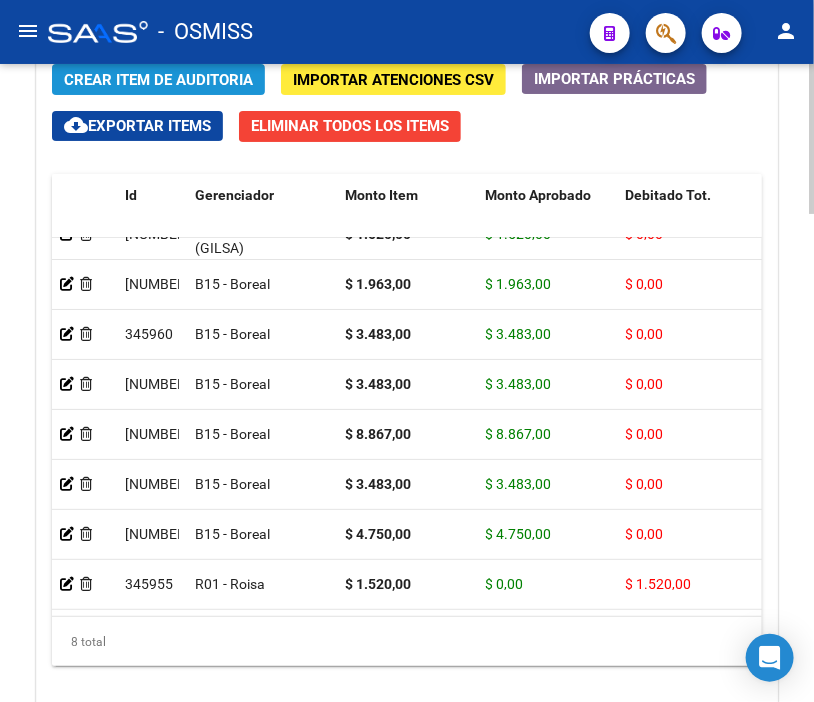 click on "Crear Item de Auditoria" 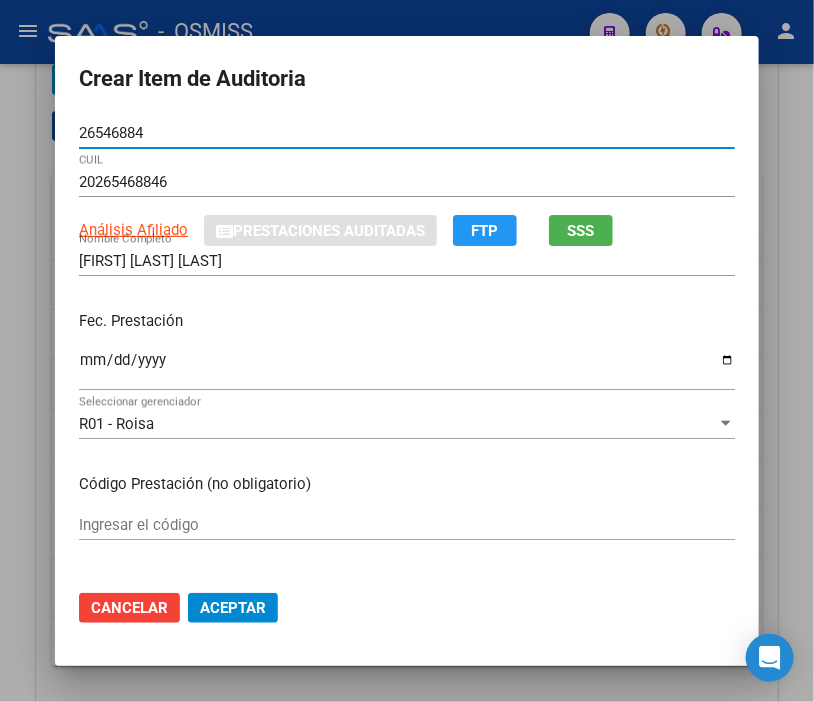 click on "Ingresar la fecha" at bounding box center [407, 368] 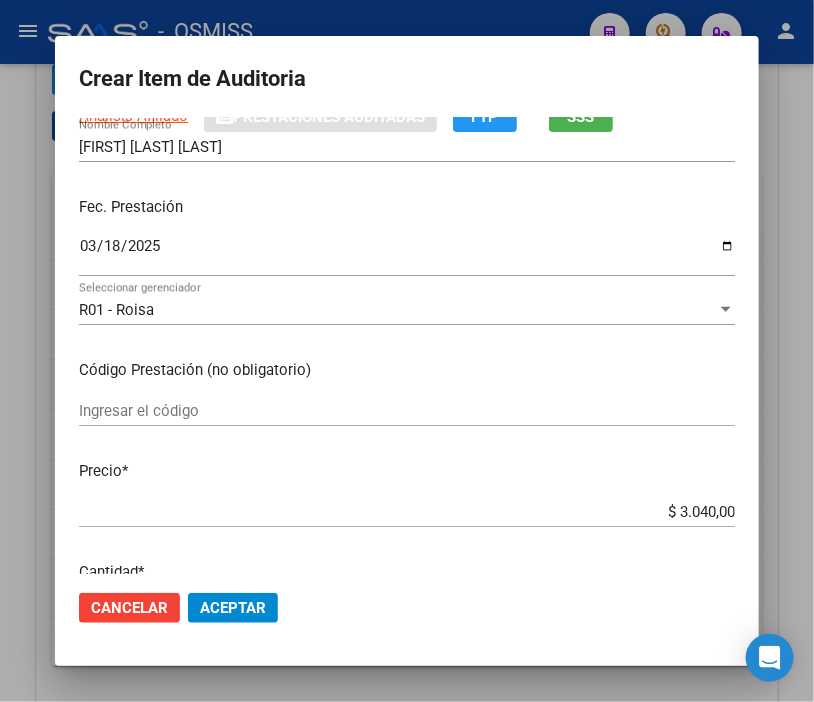 scroll, scrollTop: 222, scrollLeft: 0, axis: vertical 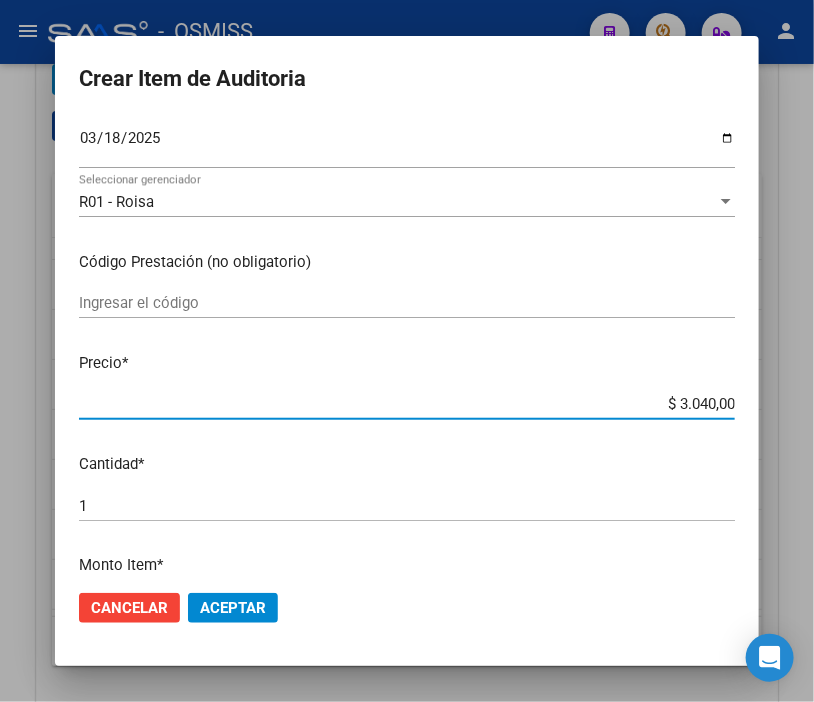 drag, startPoint x: 576, startPoint y: 406, endPoint x: 788, endPoint y: 406, distance: 212 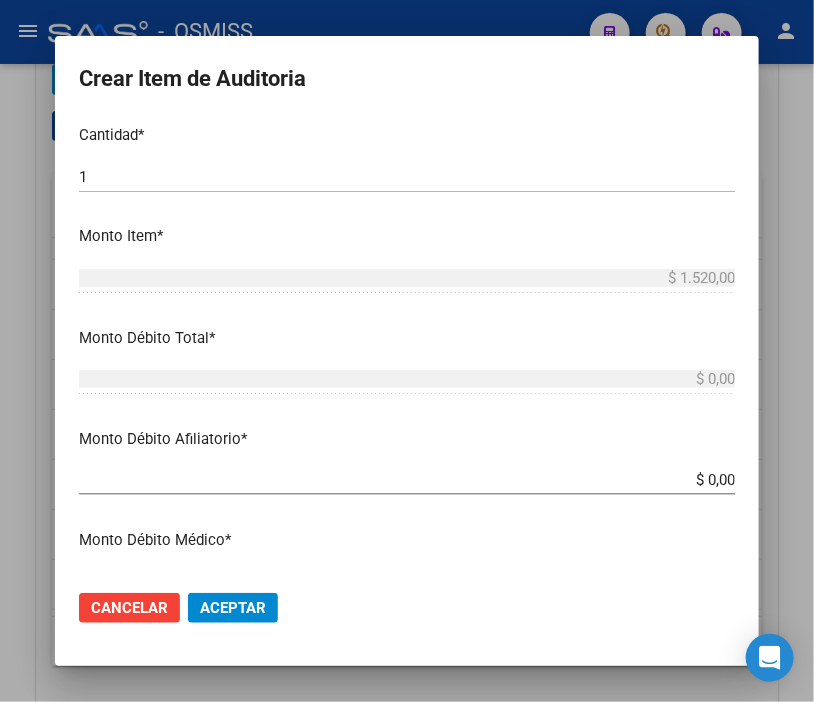scroll, scrollTop: 555, scrollLeft: 0, axis: vertical 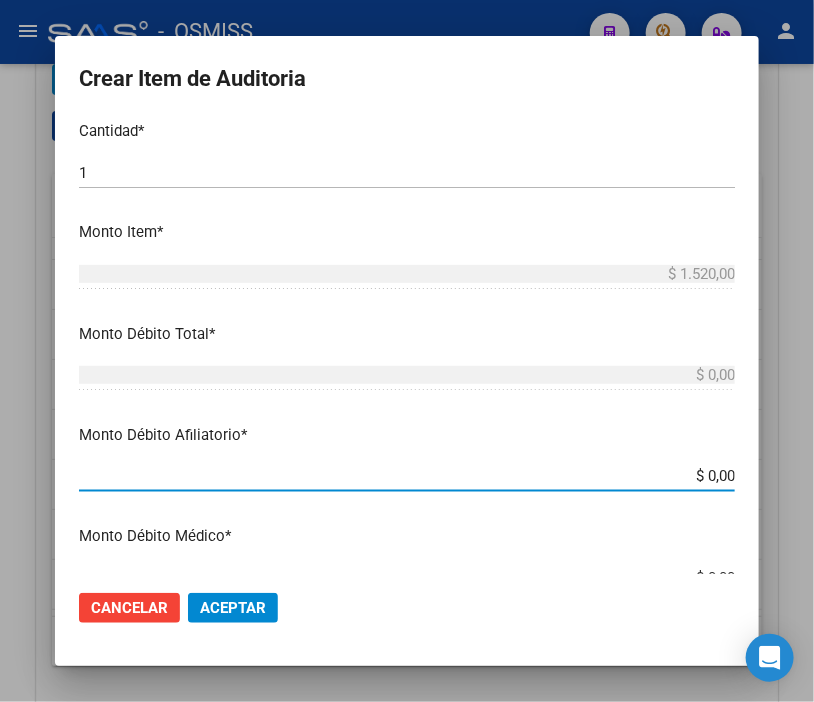 drag, startPoint x: 653, startPoint y: 471, endPoint x: 815, endPoint y: 493, distance: 163.487 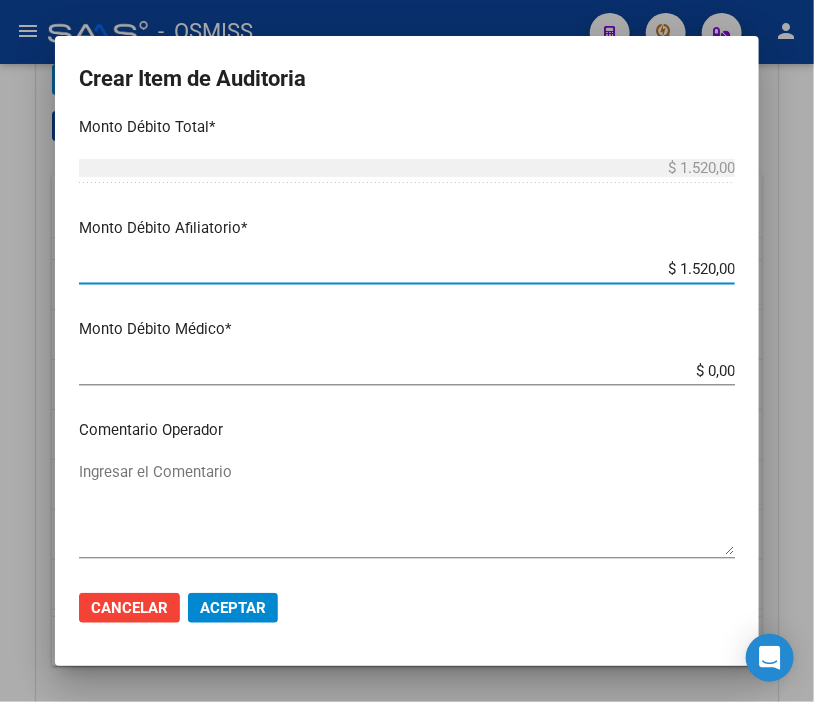 scroll, scrollTop: 888, scrollLeft: 0, axis: vertical 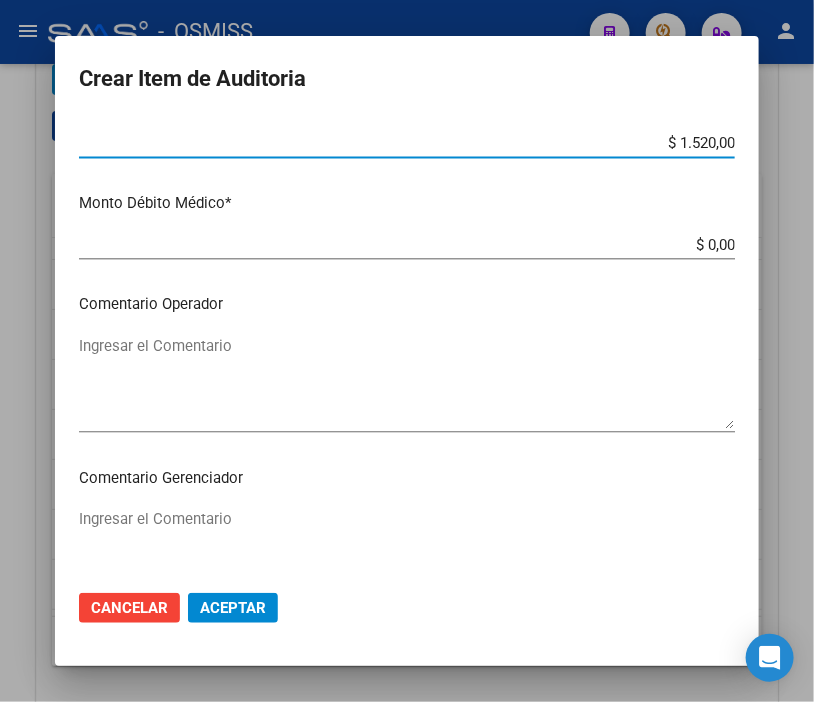 click on "Ingresar el Comentario" at bounding box center (407, 382) 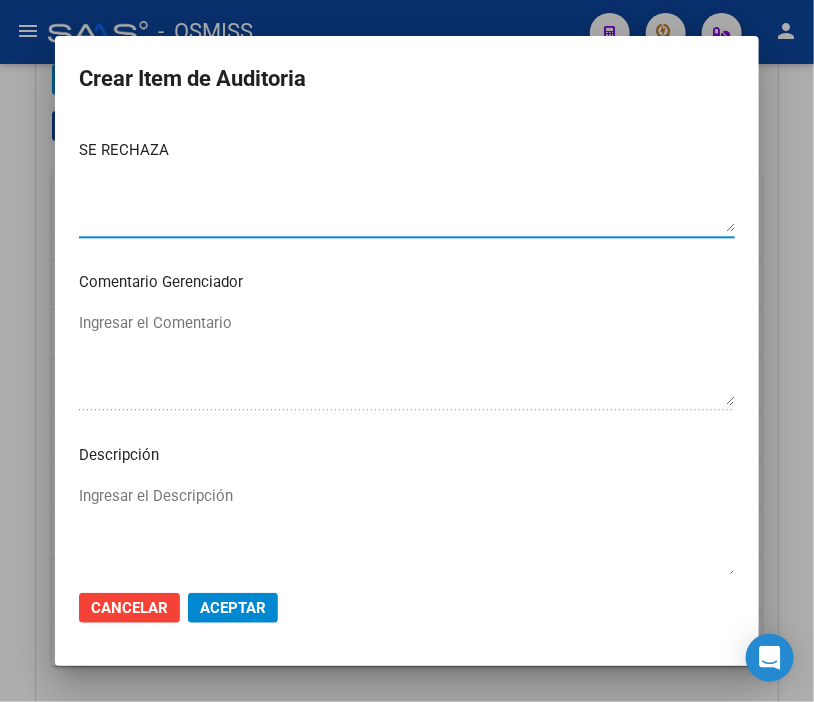 scroll, scrollTop: 1111, scrollLeft: 0, axis: vertical 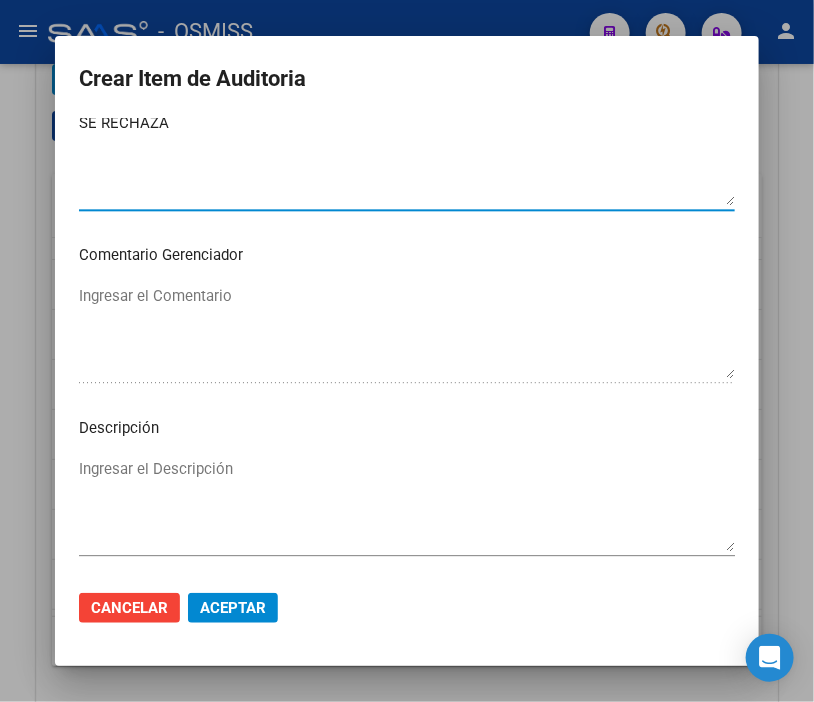 click on "Ingresar el Descripción" at bounding box center (407, 505) 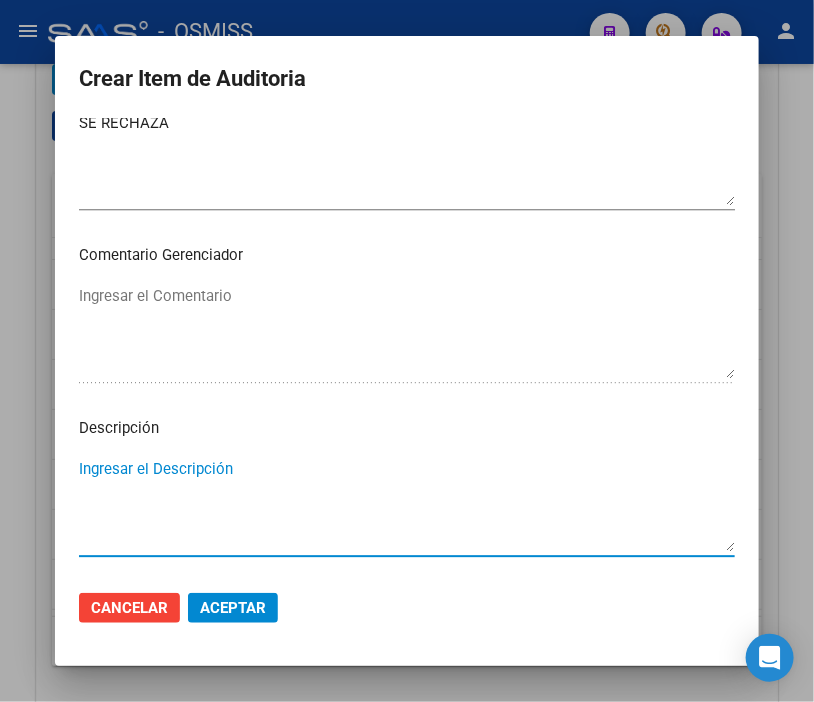 paste on "BAJA [DATE] - OPCION SSS / RESOLUCION 01/2025
CORRESPONDE 9-0340-8 ROI SA" 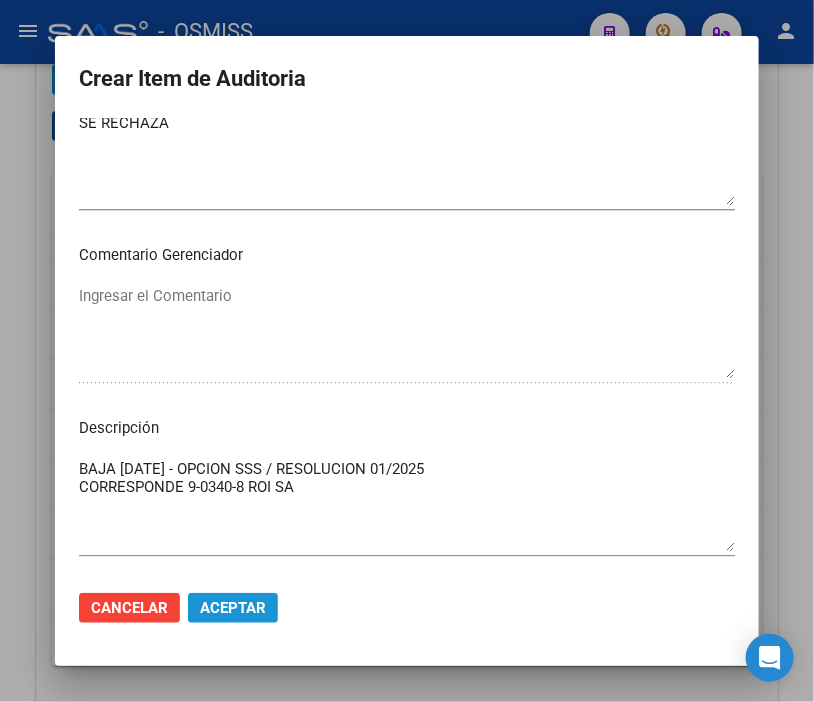 click on "Aceptar" 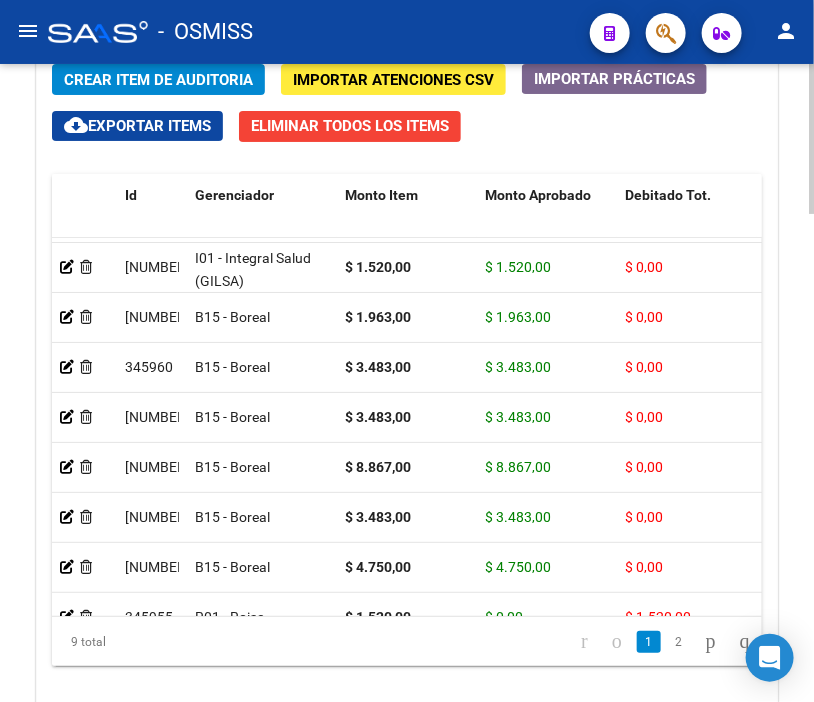 click on "Crear Item de Auditoria" 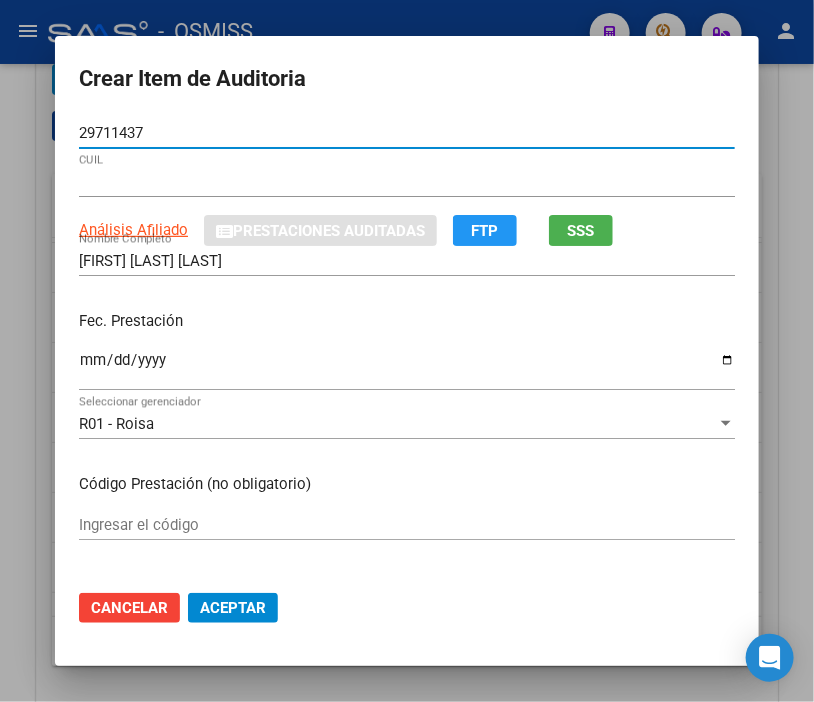click on "Ingresar la fecha" at bounding box center (407, 368) 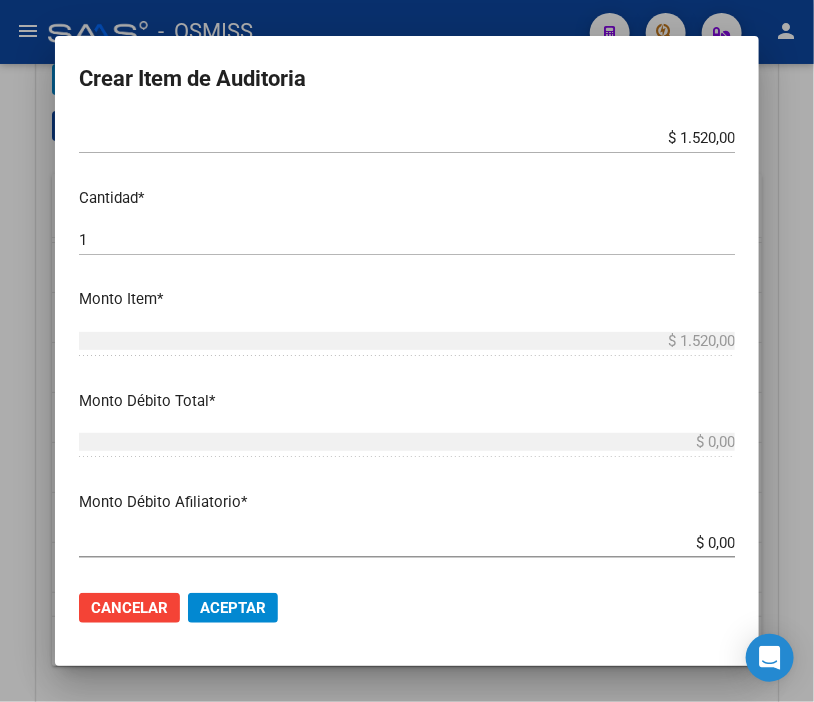 scroll, scrollTop: 555, scrollLeft: 0, axis: vertical 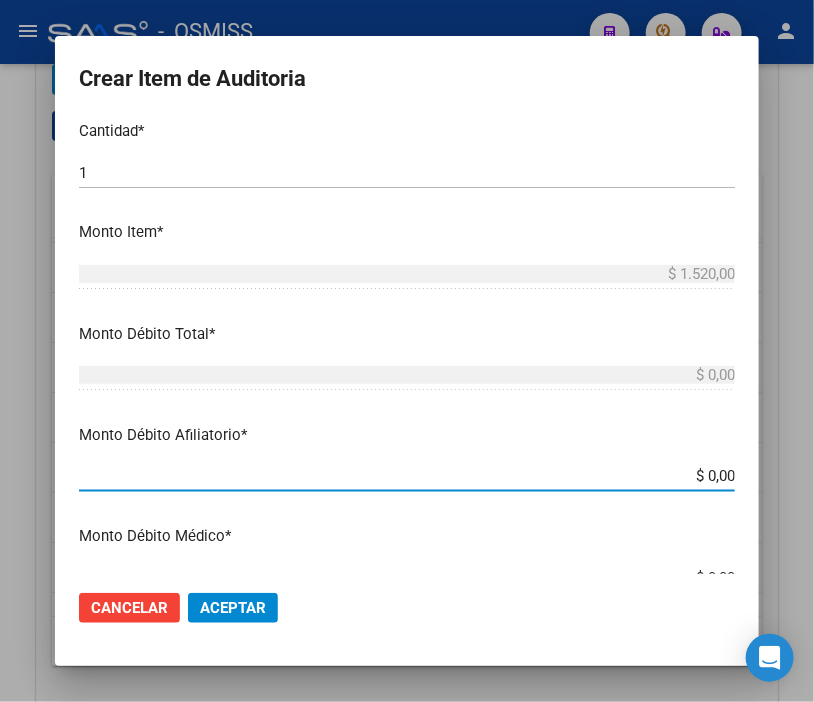 drag, startPoint x: 635, startPoint y: 478, endPoint x: 815, endPoint y: 478, distance: 180 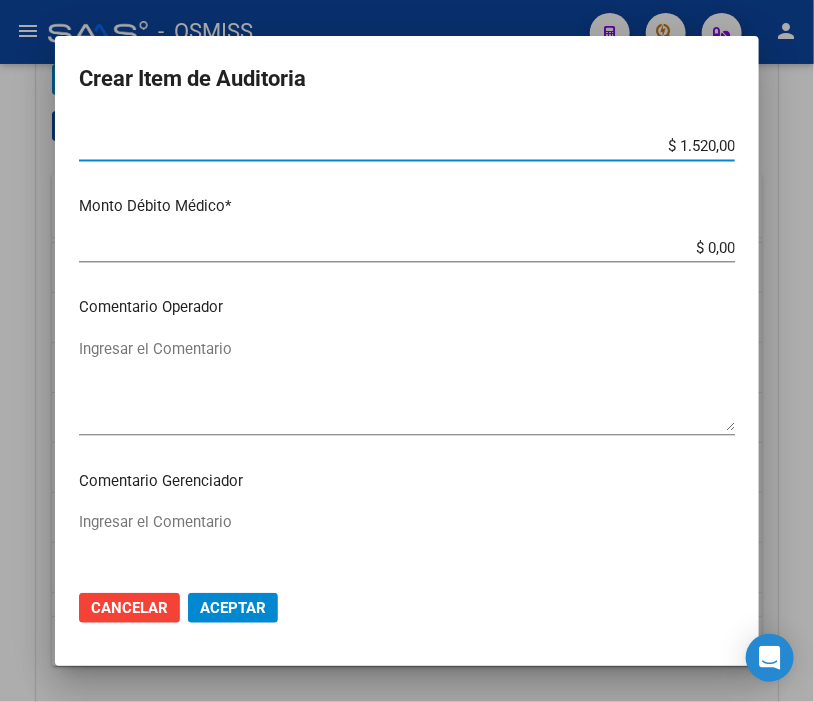 scroll, scrollTop: 888, scrollLeft: 0, axis: vertical 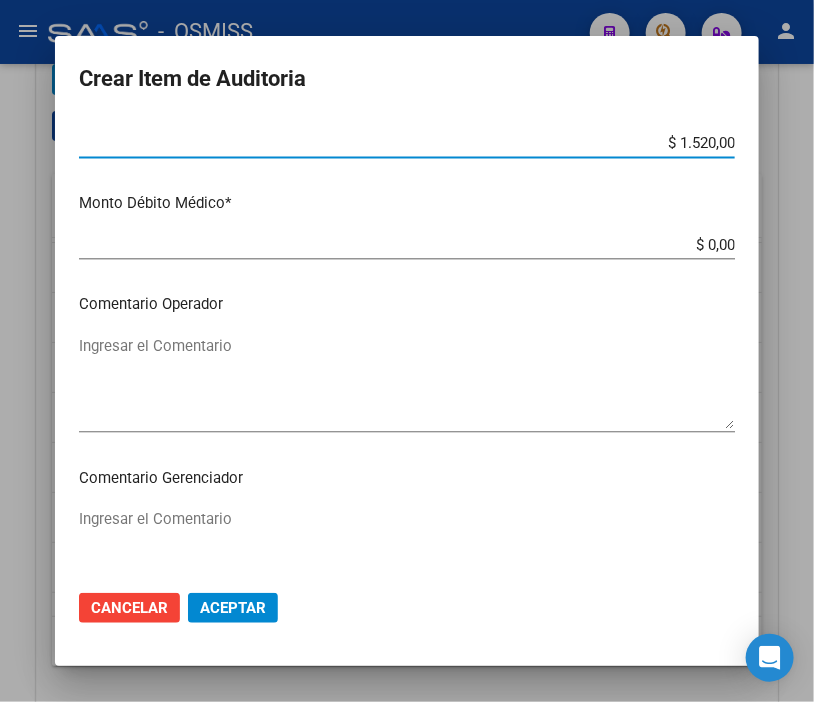 click on "Ingresar el Comentario" at bounding box center (407, 382) 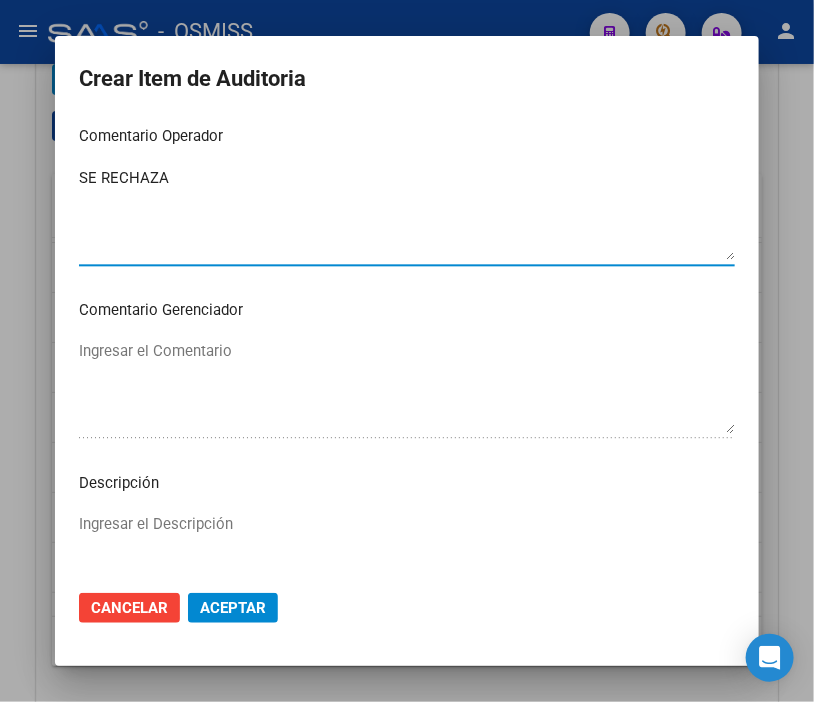 scroll, scrollTop: 1111, scrollLeft: 0, axis: vertical 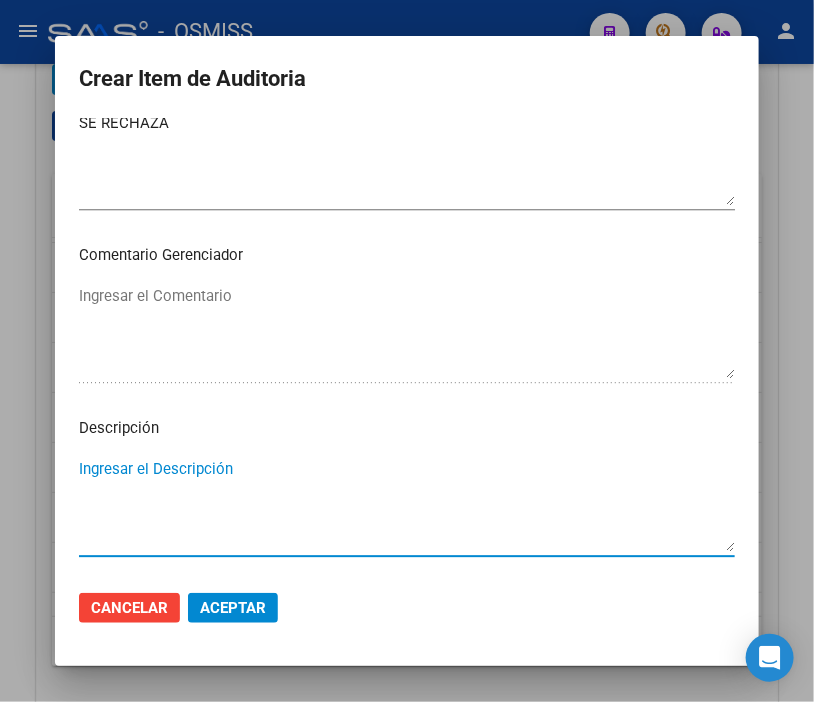click on "Ingresar el Descripción" at bounding box center [407, 505] 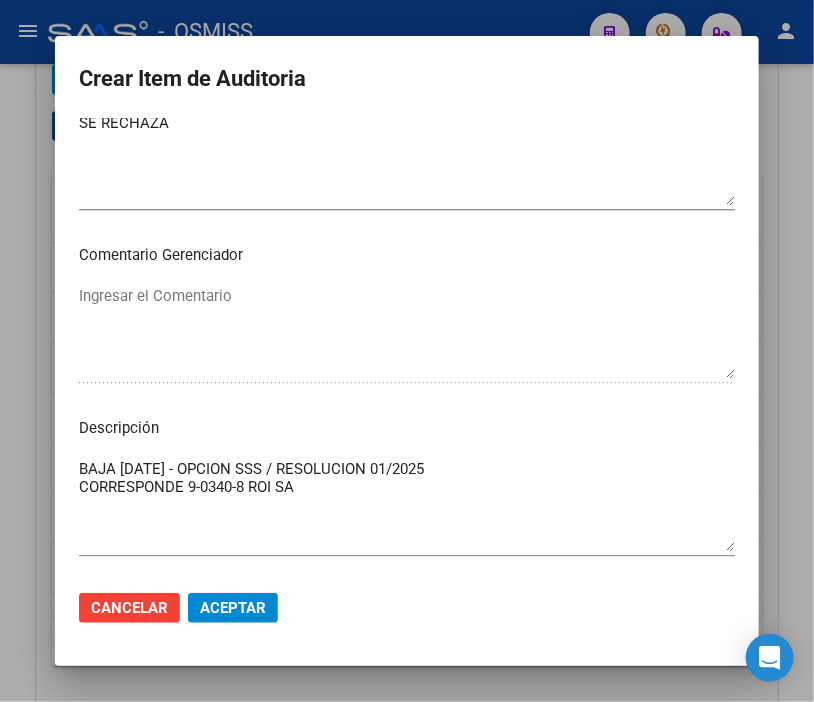 click on "Cancelar Aceptar" 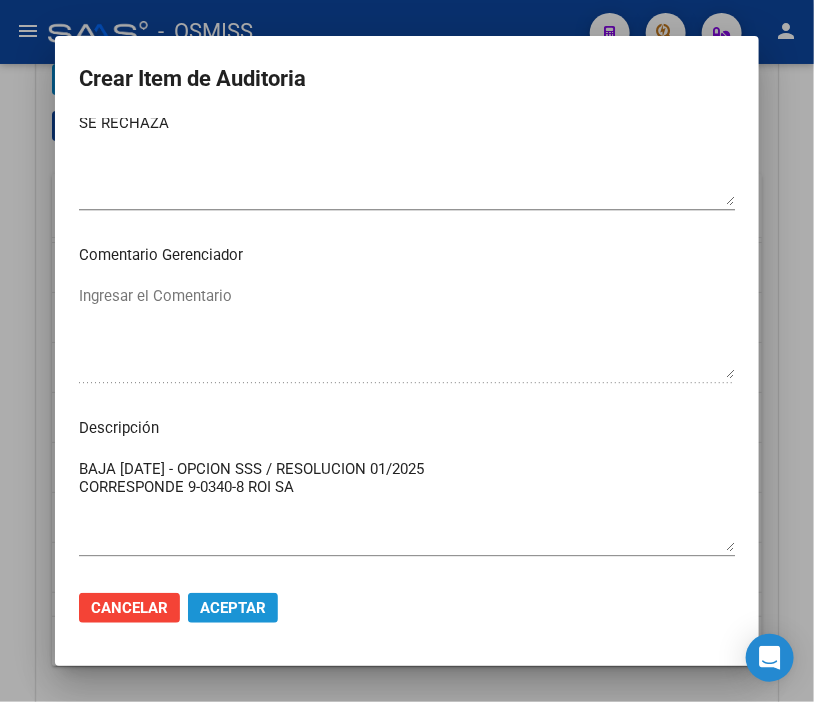 click on "Aceptar" 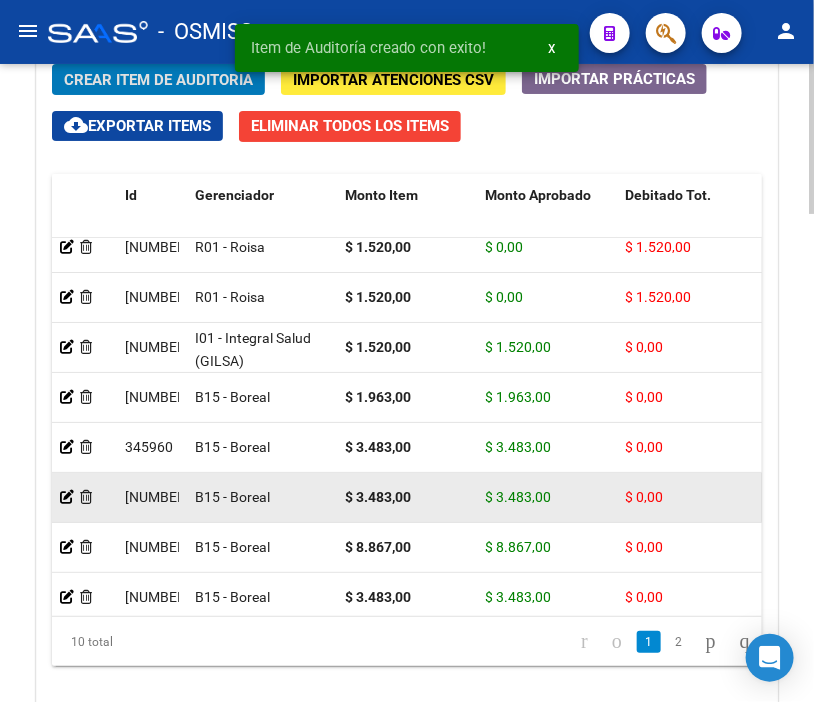 scroll, scrollTop: 0, scrollLeft: 0, axis: both 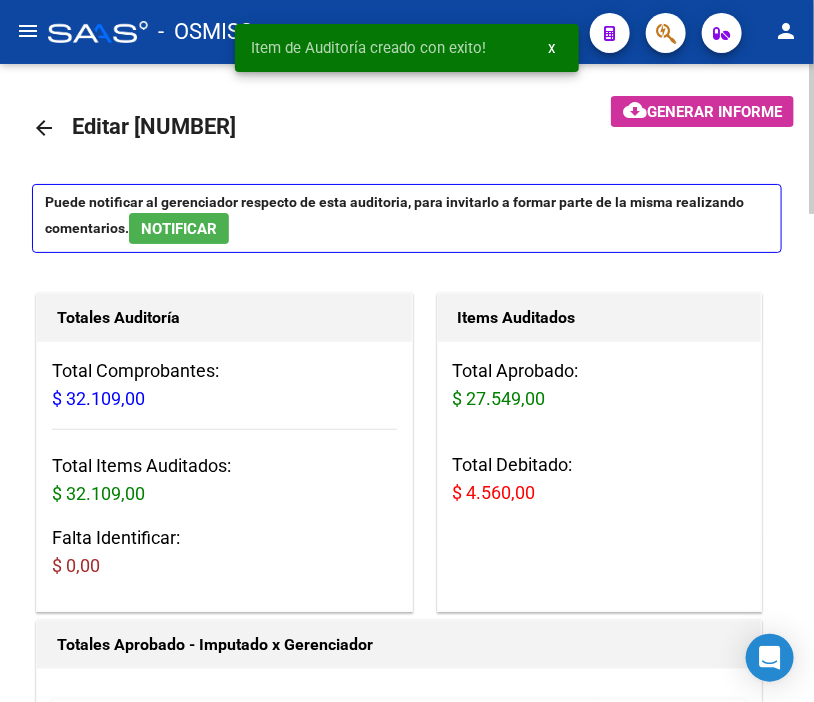 click on "Generar informe" 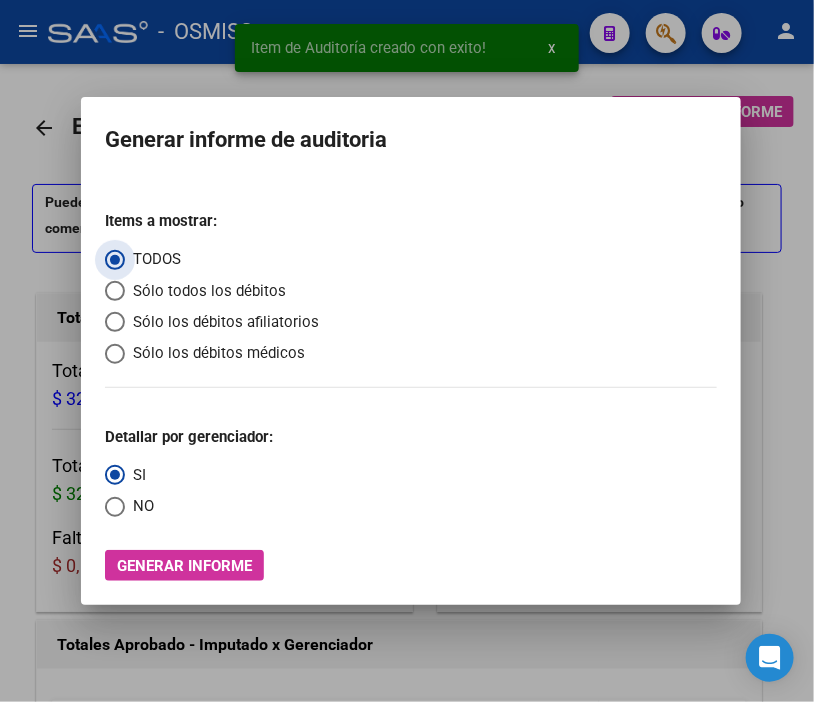 click on "Sólo los débitos afiliatorios" at bounding box center (222, 322) 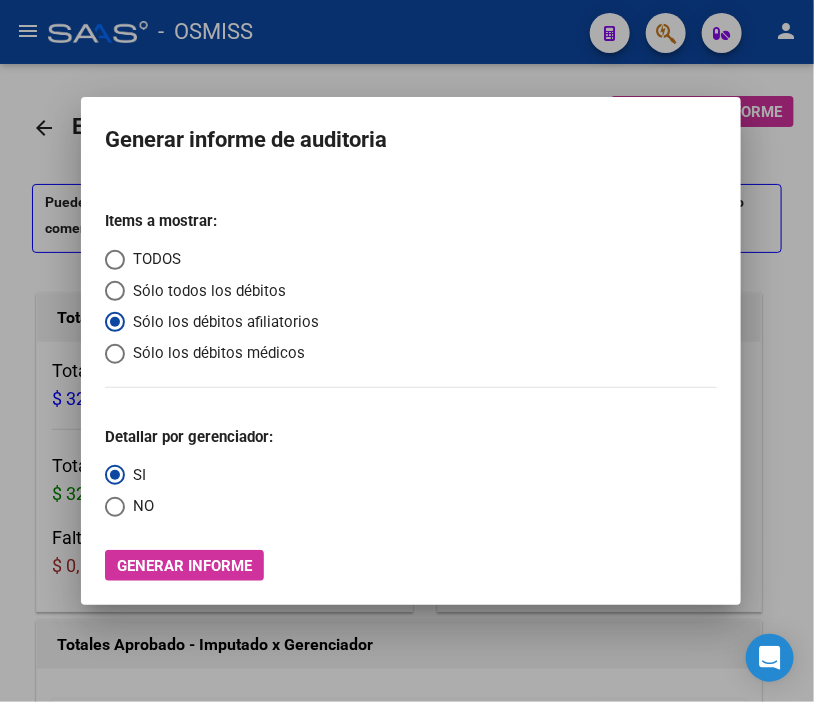 click on "Items a mostrar:   TODOS    Sólo todos los débitos   Sólo los débitos afiliatorios   Sólo los débitos médicos Detallar por gerenciador:   SI   NO Generar informe" at bounding box center (411, 388) 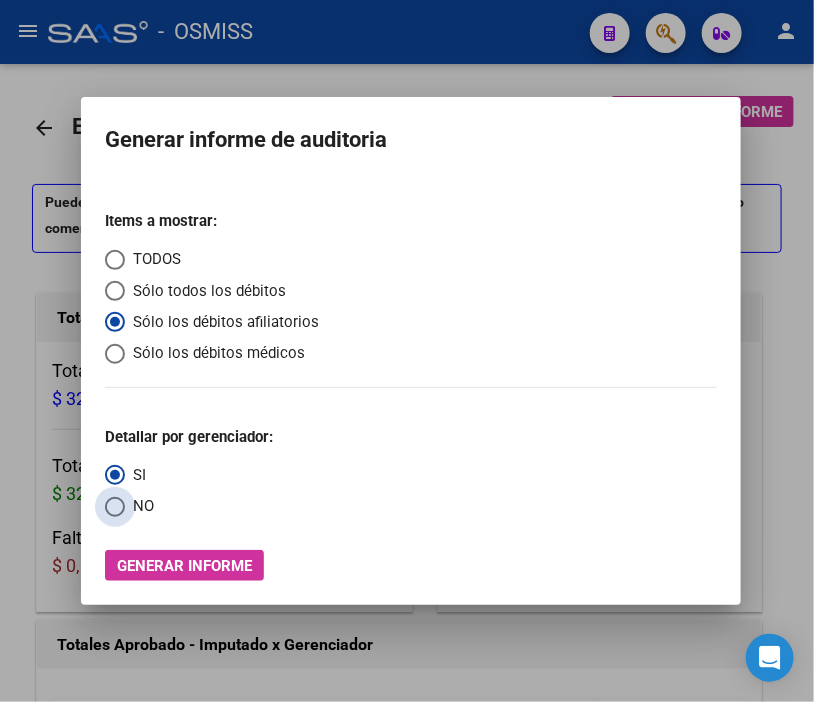 click on "NO" at bounding box center [139, 506] 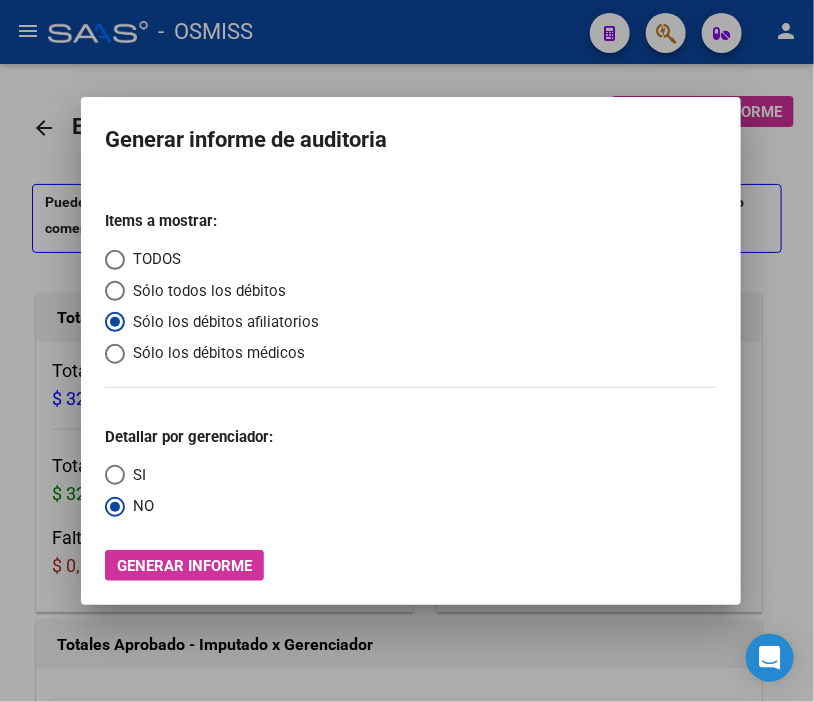 click on "Generar informe" at bounding box center [184, 565] 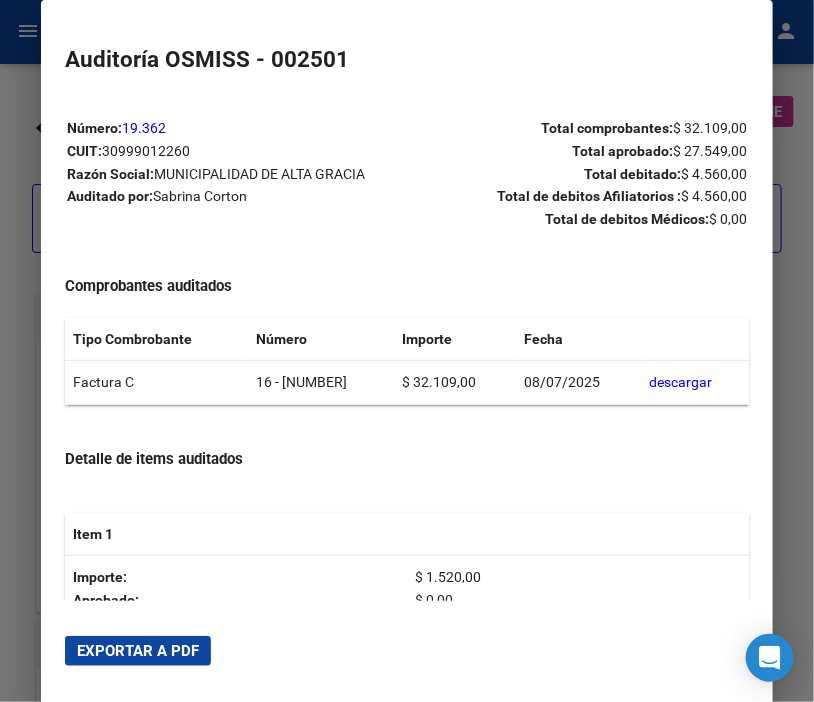 click on "Exportar a PDF" at bounding box center [138, 651] 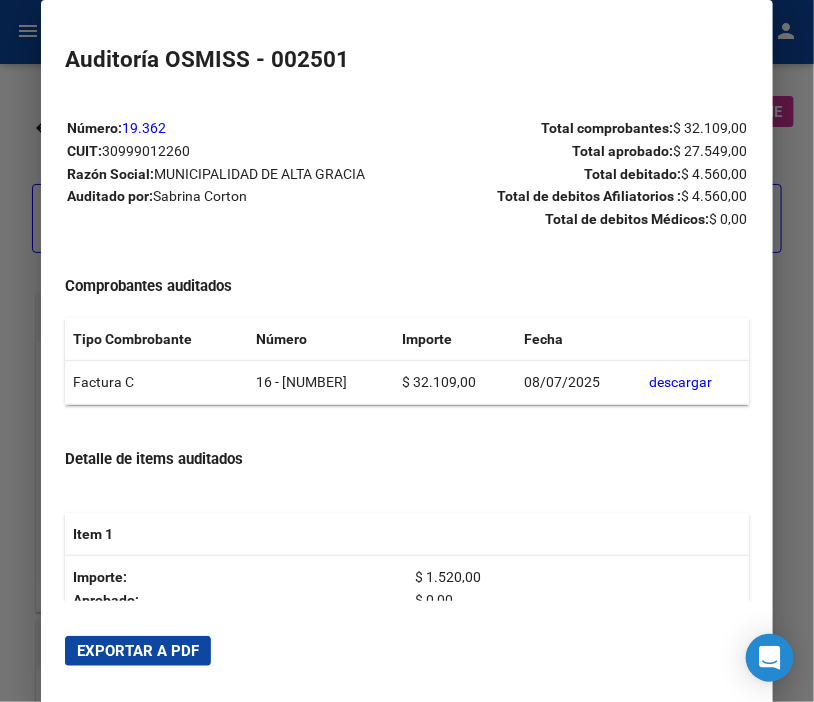 click at bounding box center [407, 351] 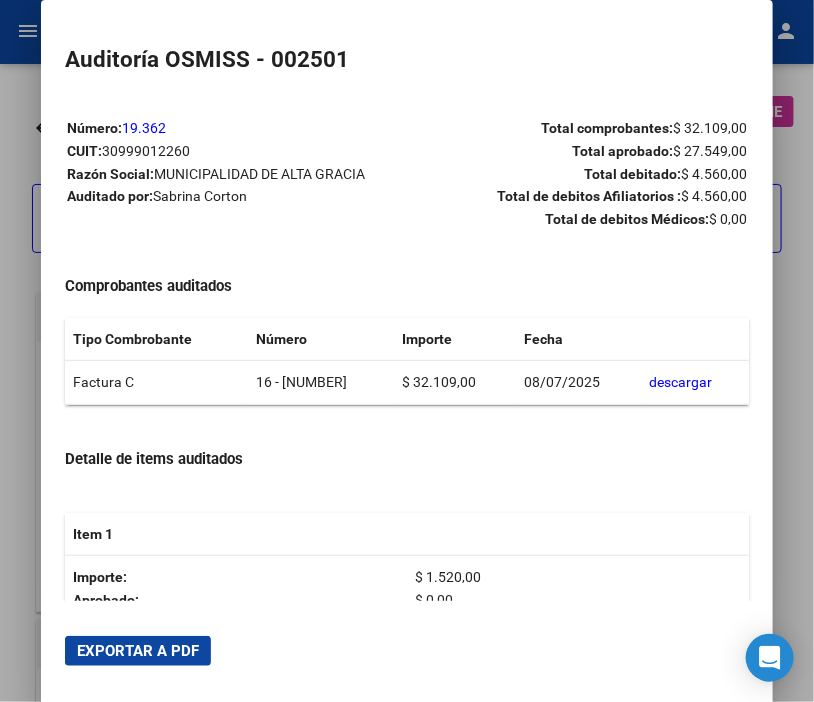 click at bounding box center [407, 351] 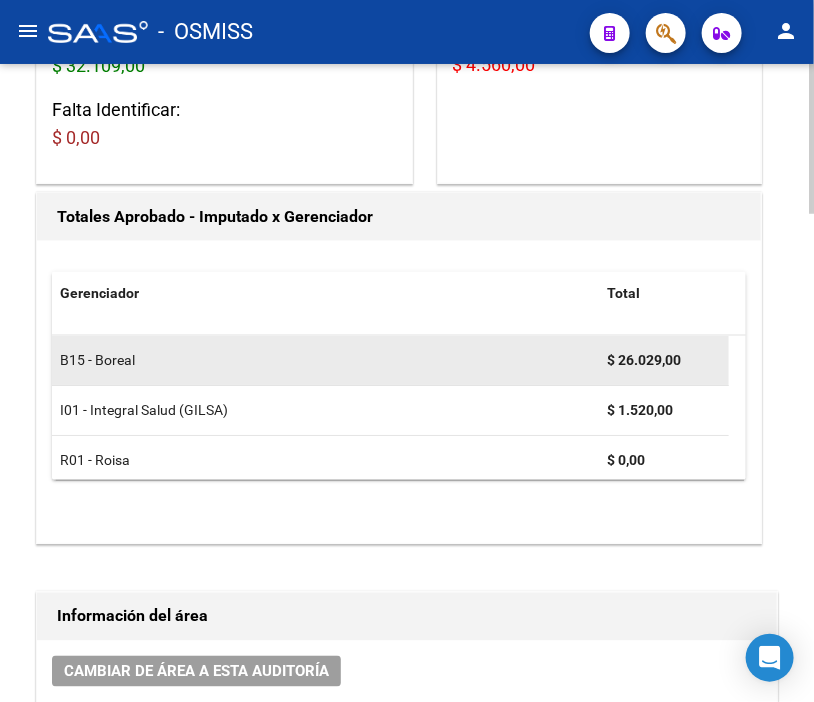 scroll, scrollTop: 444, scrollLeft: 0, axis: vertical 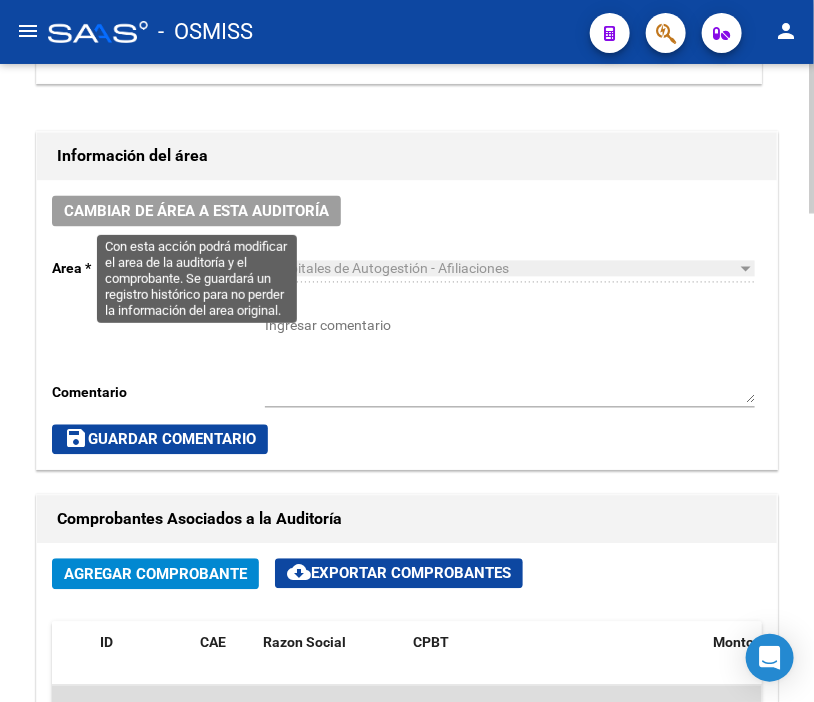 click on "Cambiar de área a esta auditoría" 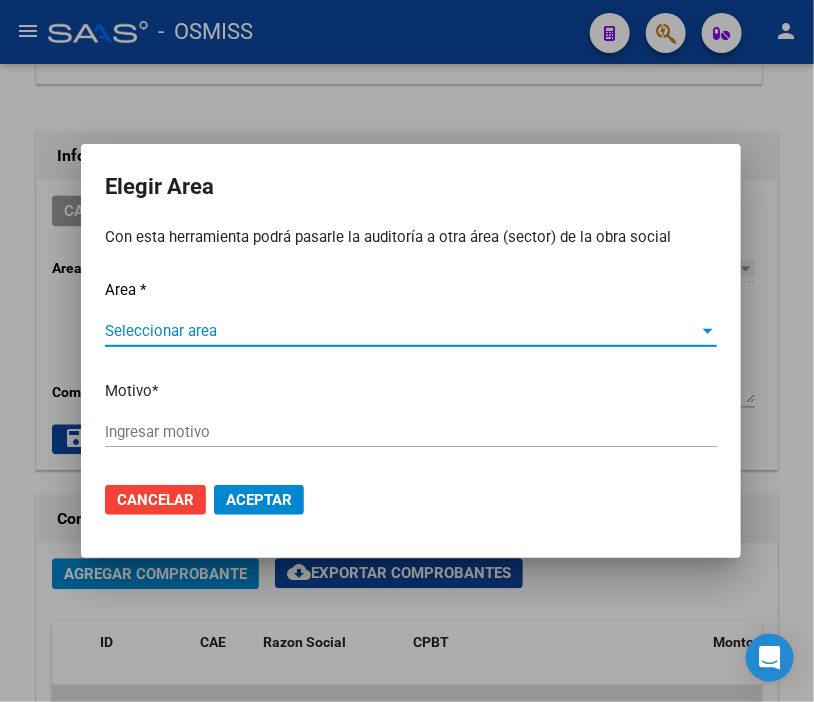 click on "Seleccionar area" at bounding box center (402, 331) 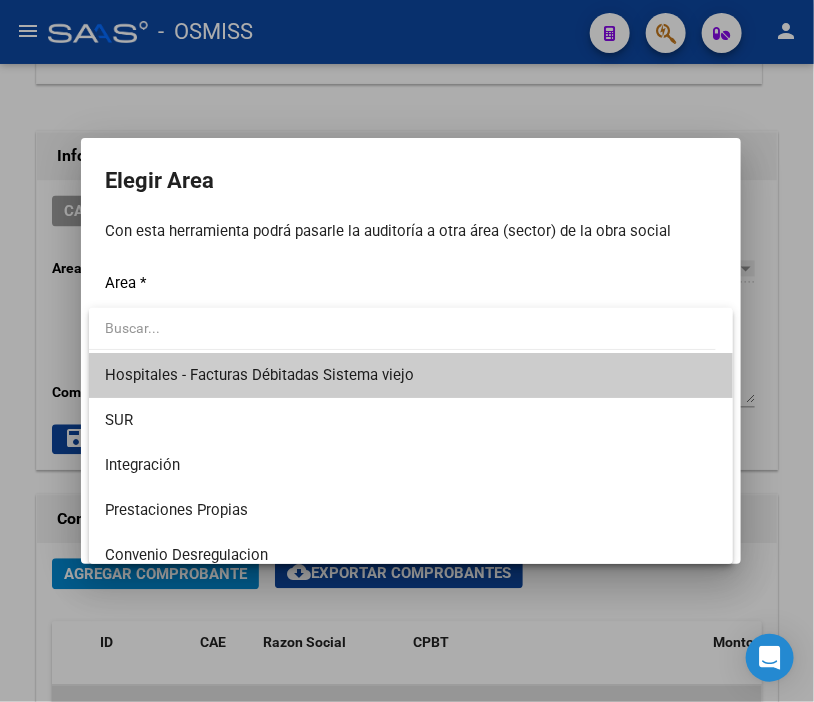 scroll, scrollTop: 222, scrollLeft: 0, axis: vertical 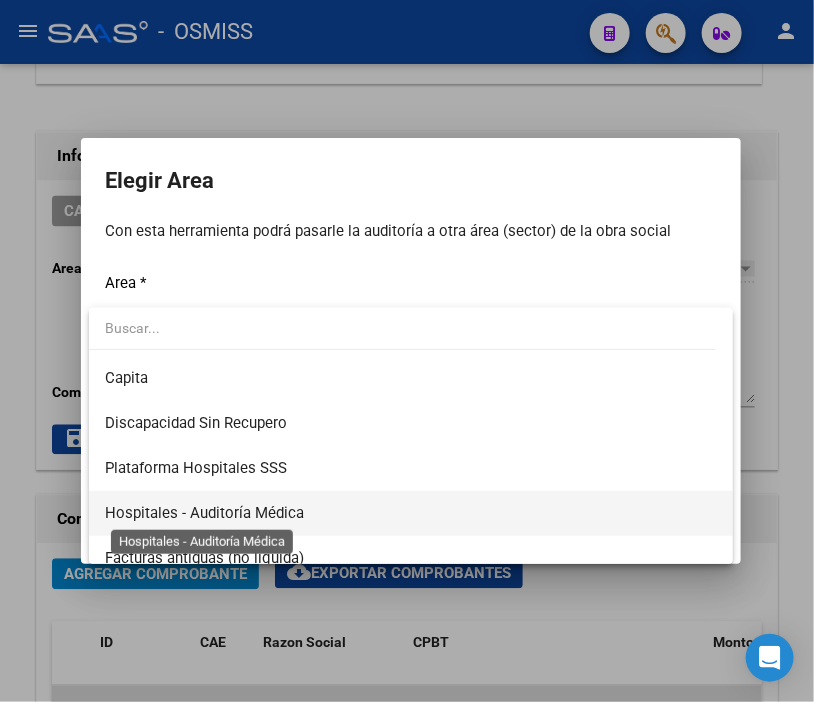 click on "Hospitales - Auditoría Médica" at bounding box center [204, 513] 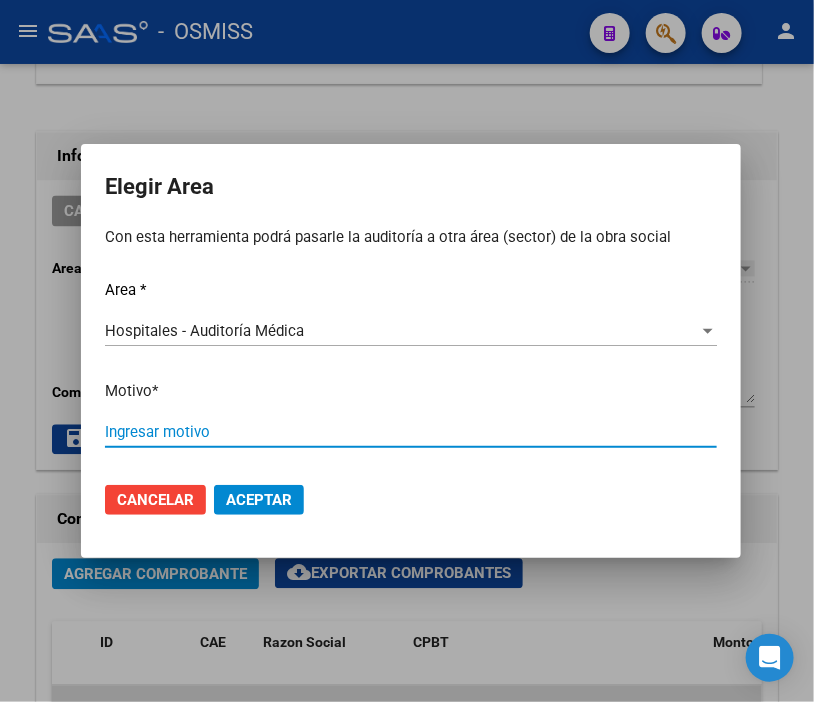 click on "Ingresar motivo" at bounding box center [411, 432] 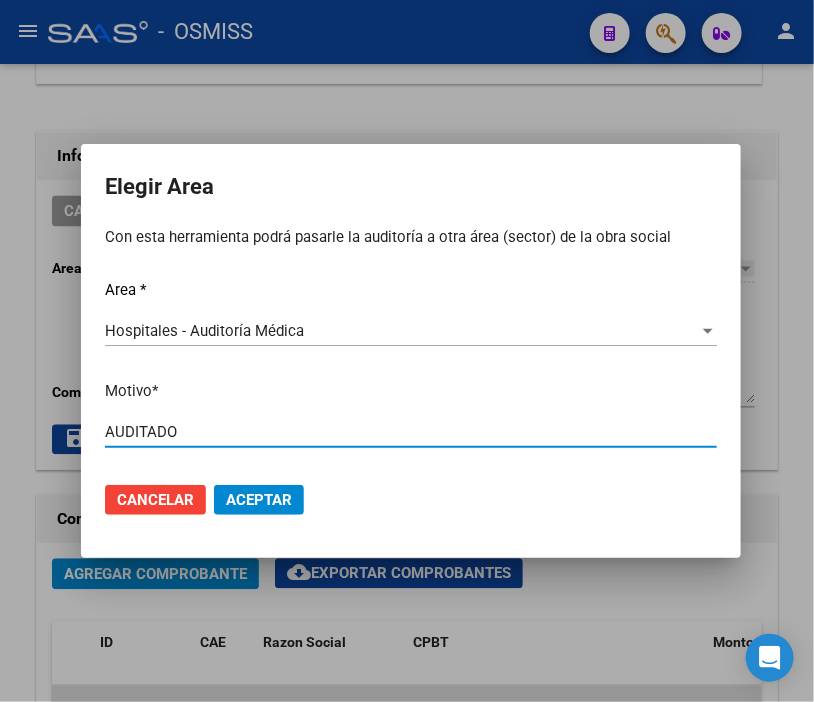click on "Aceptar" at bounding box center (259, 500) 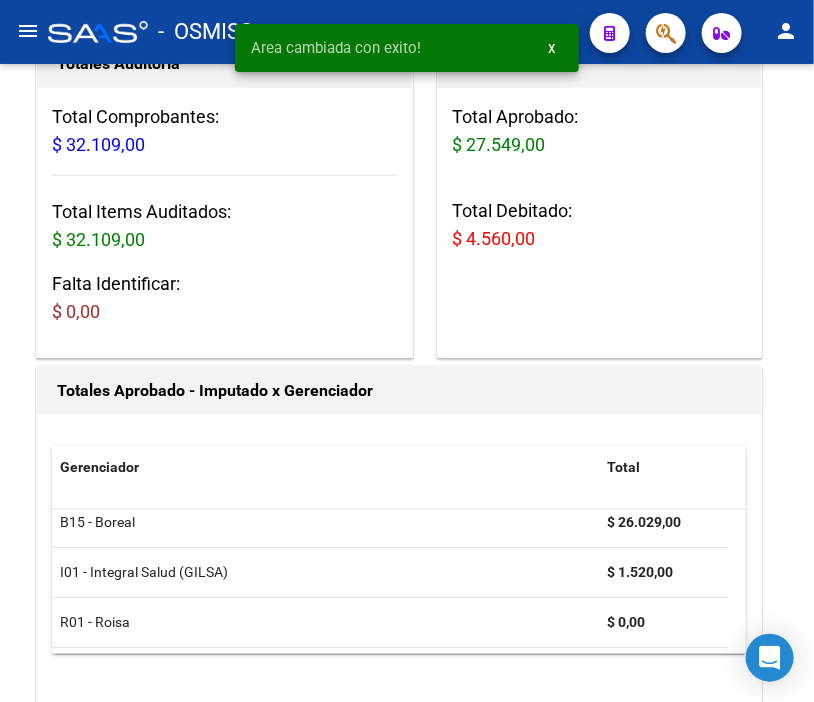 scroll, scrollTop: 0, scrollLeft: 0, axis: both 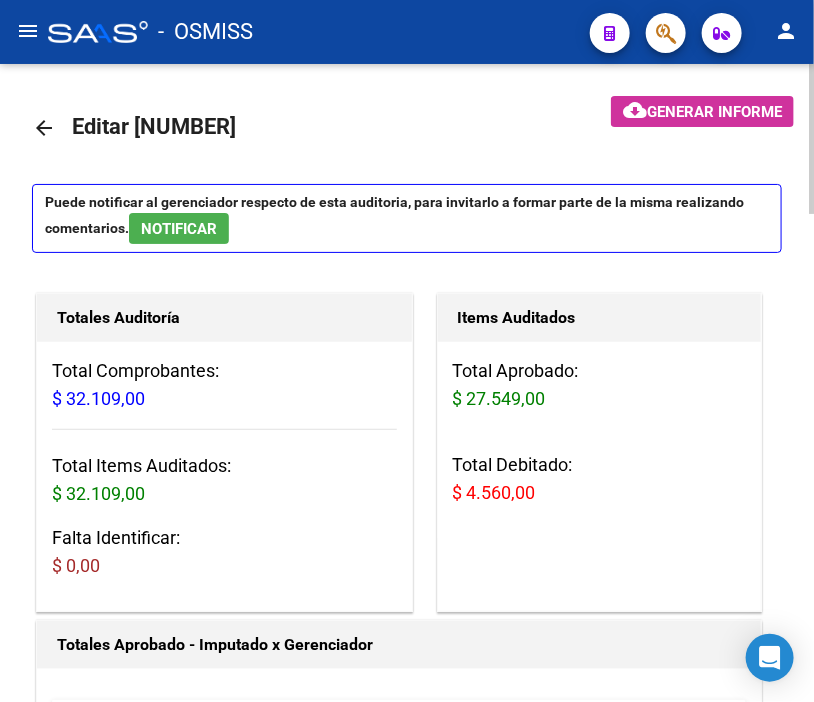 click on "arrow_back" 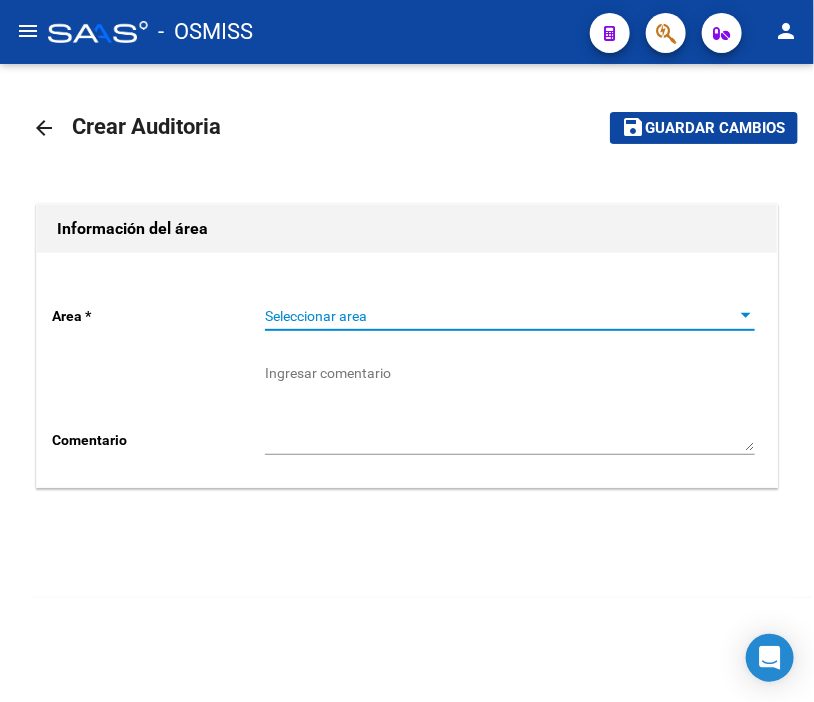 click on "Seleccionar area" at bounding box center (501, 316) 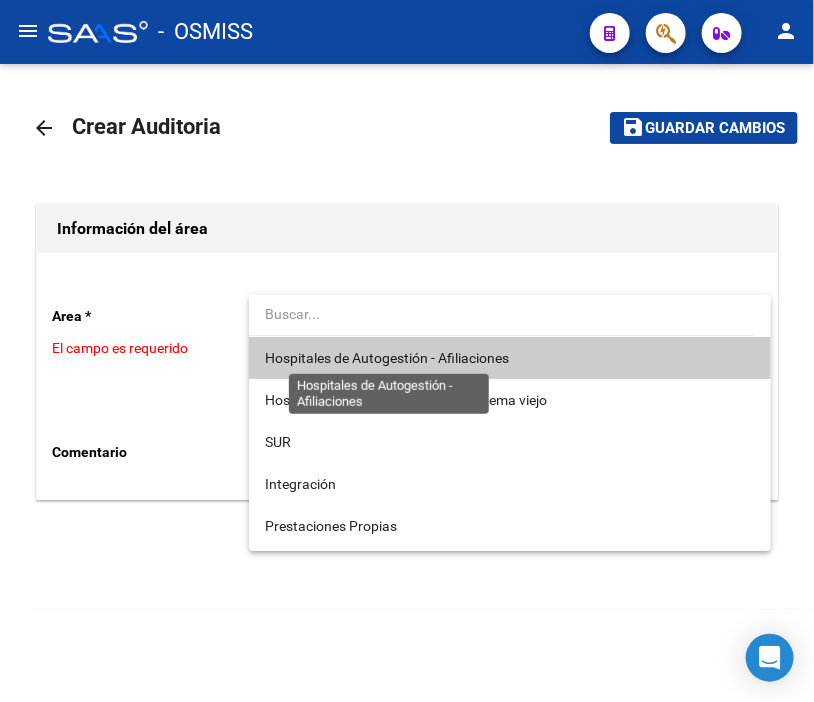 click on "Hospitales de Autogestión - Afiliaciones" at bounding box center [387, 358] 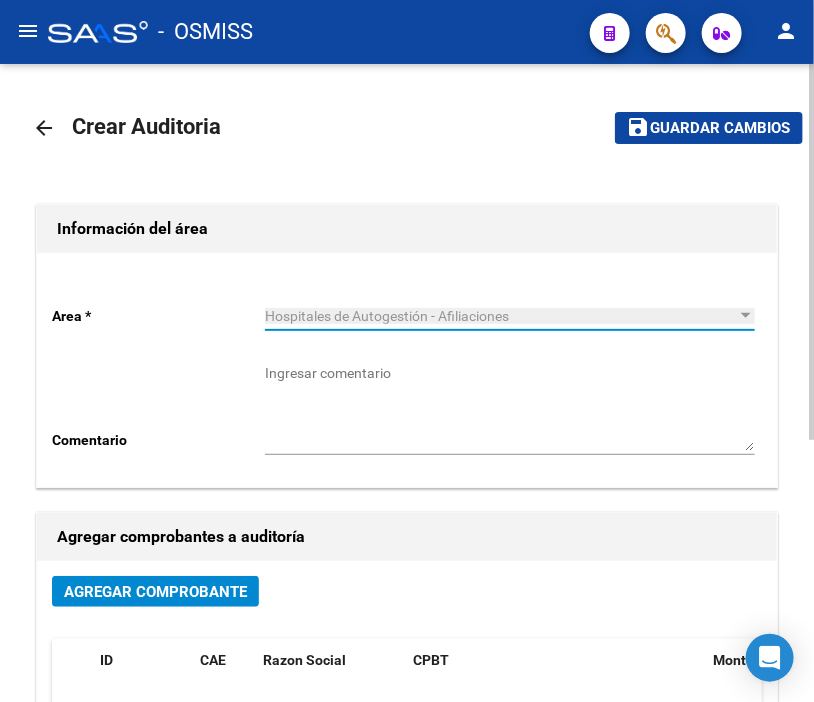 click on "Agregar Comprobante" 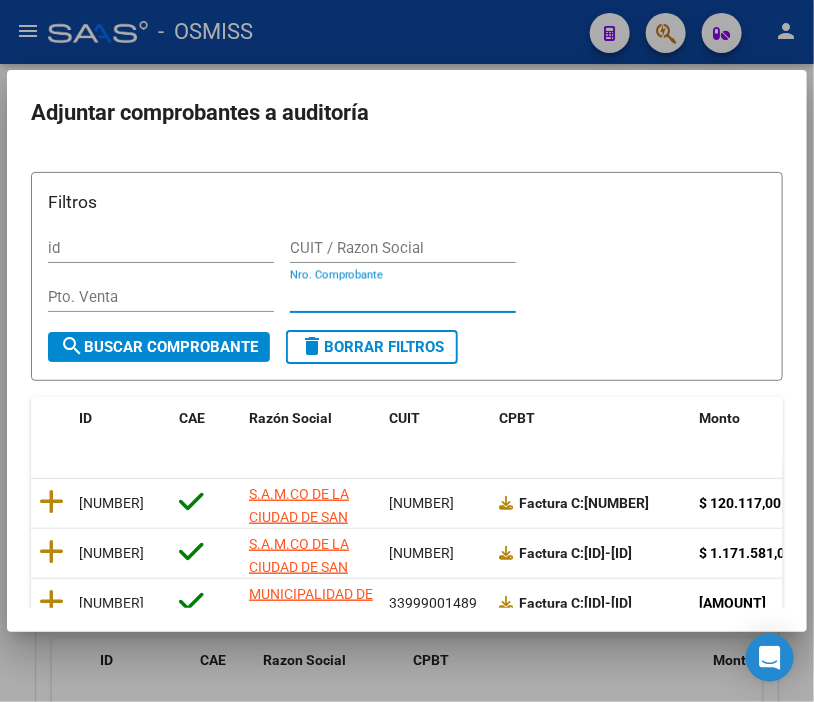 click on "Nro. Comprobante" at bounding box center [403, 297] 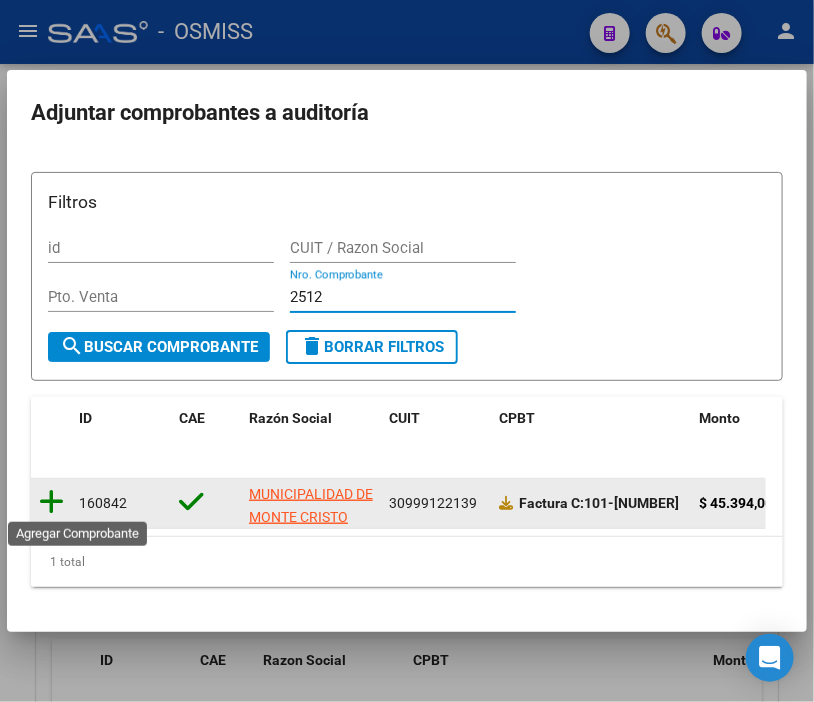 click 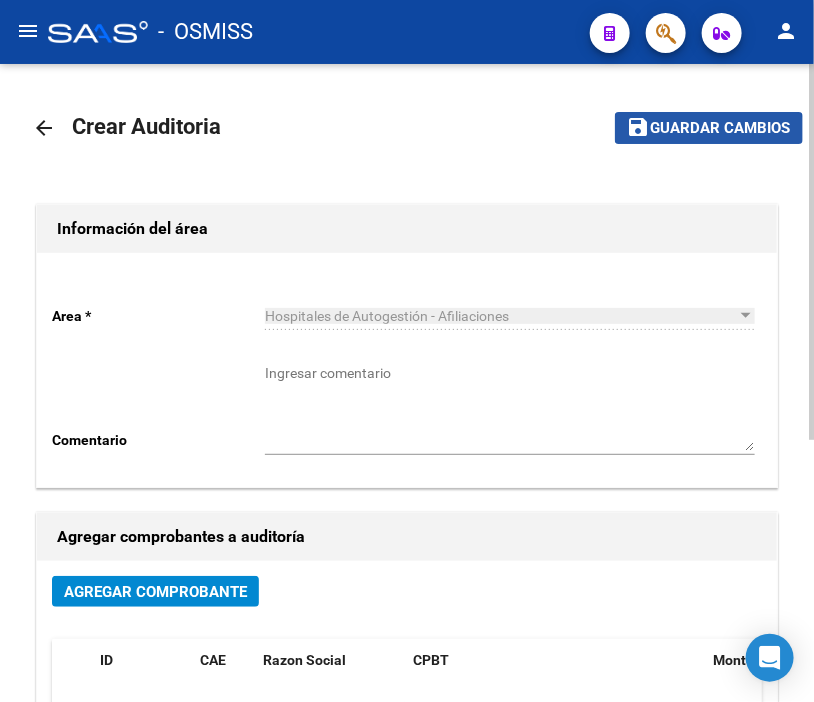 click on "save Guardar cambios" 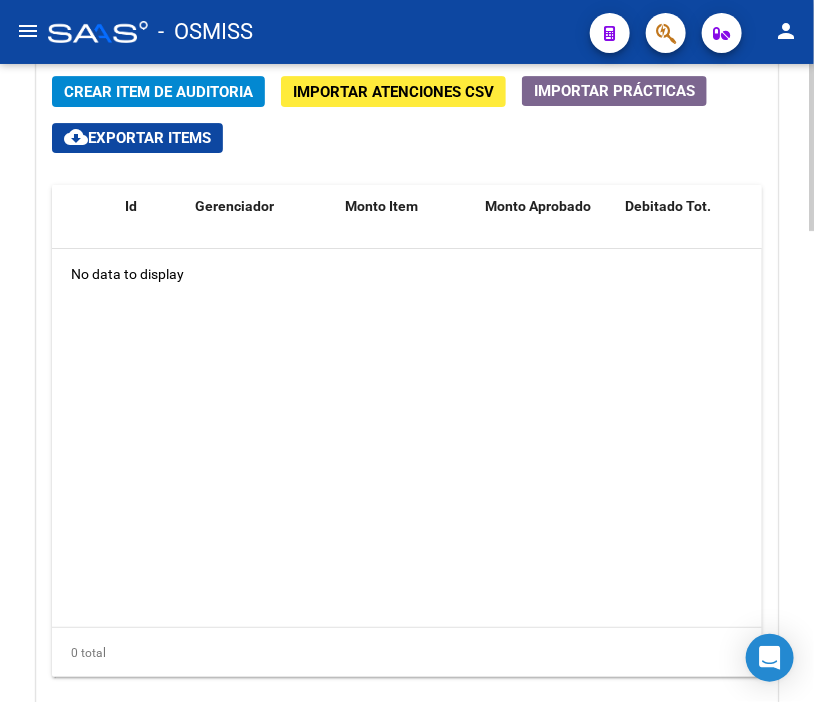 scroll, scrollTop: 1618, scrollLeft: 0, axis: vertical 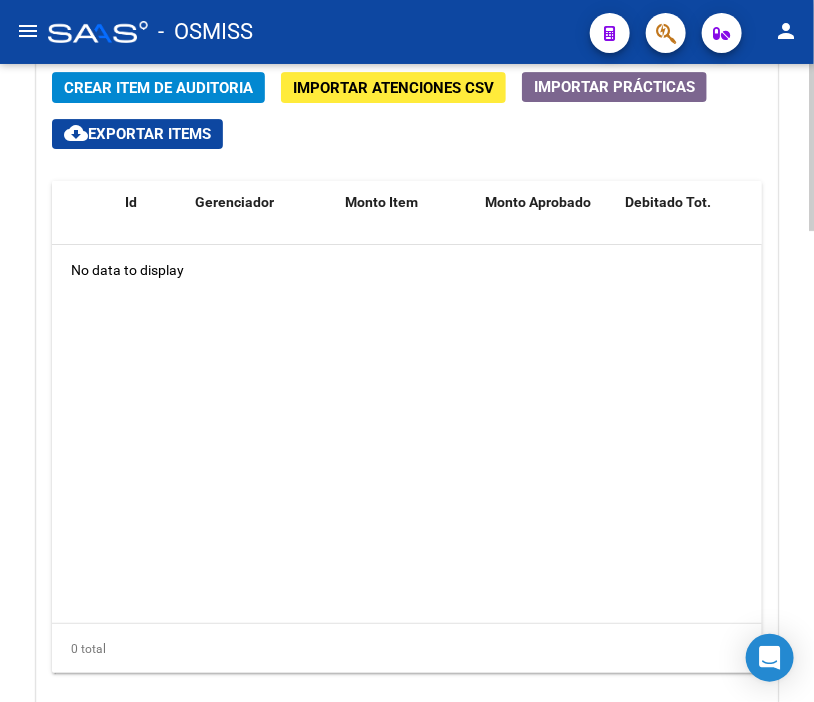 click 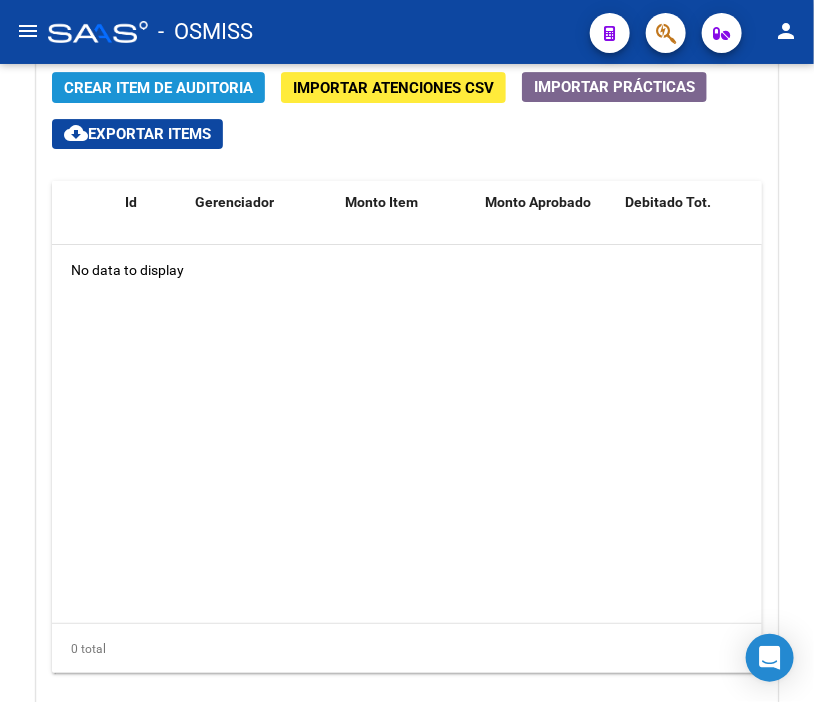 click on "Crear Item de Auditoria" 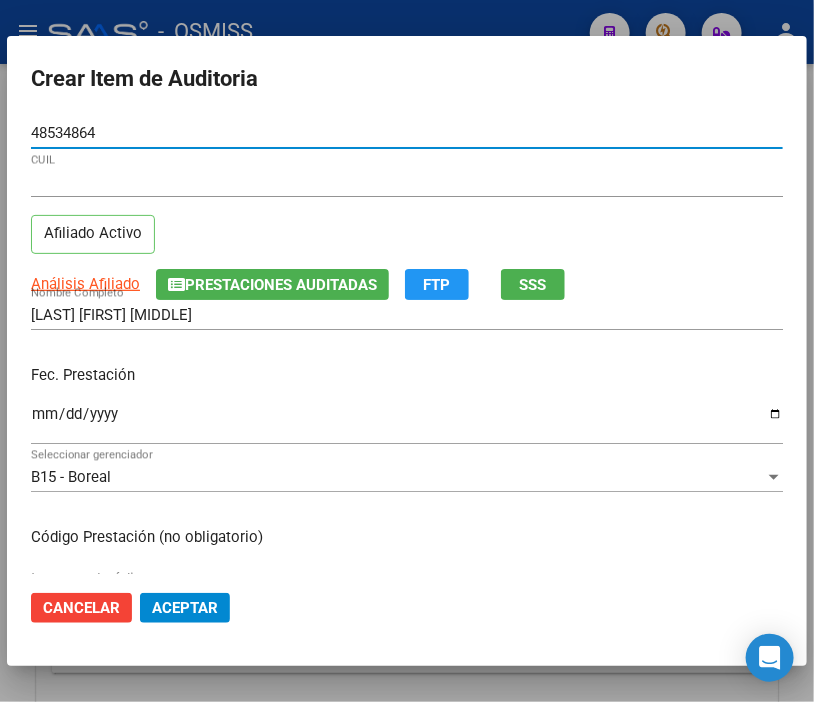 click on "Ingresar la fecha" at bounding box center (407, 422) 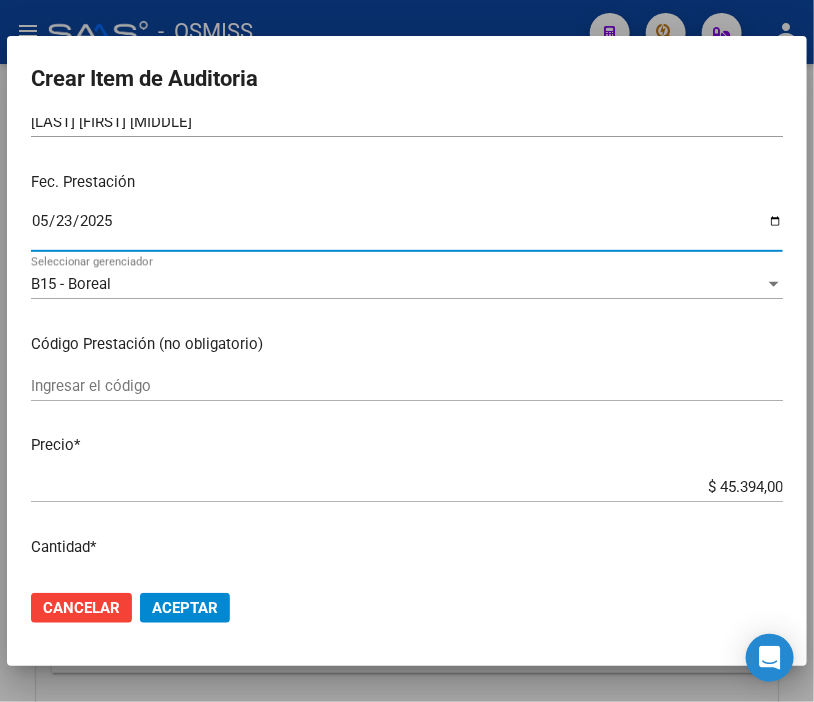 scroll, scrollTop: 222, scrollLeft: 0, axis: vertical 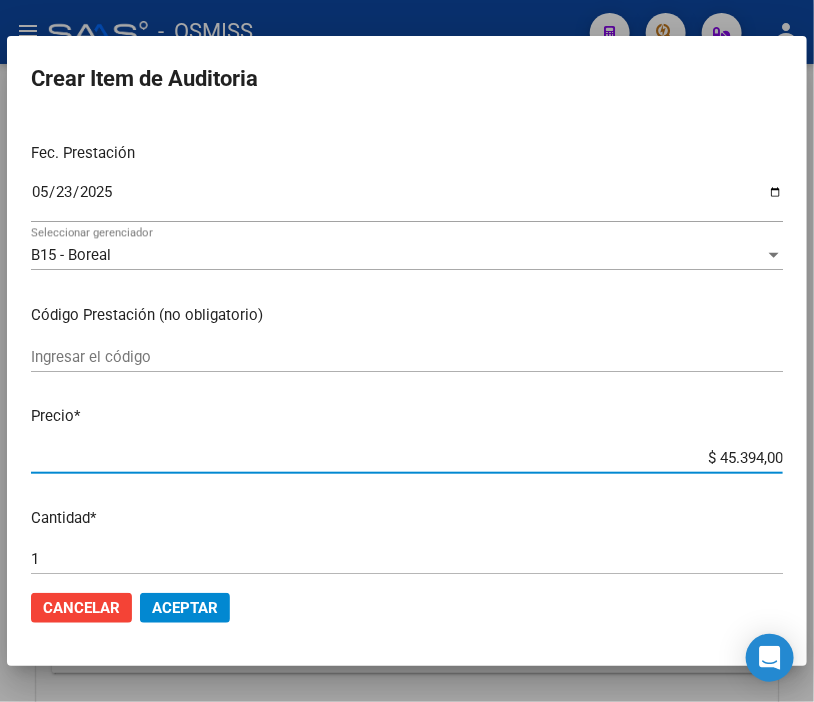 drag, startPoint x: 663, startPoint y: 456, endPoint x: 815, endPoint y: 463, distance: 152.1611 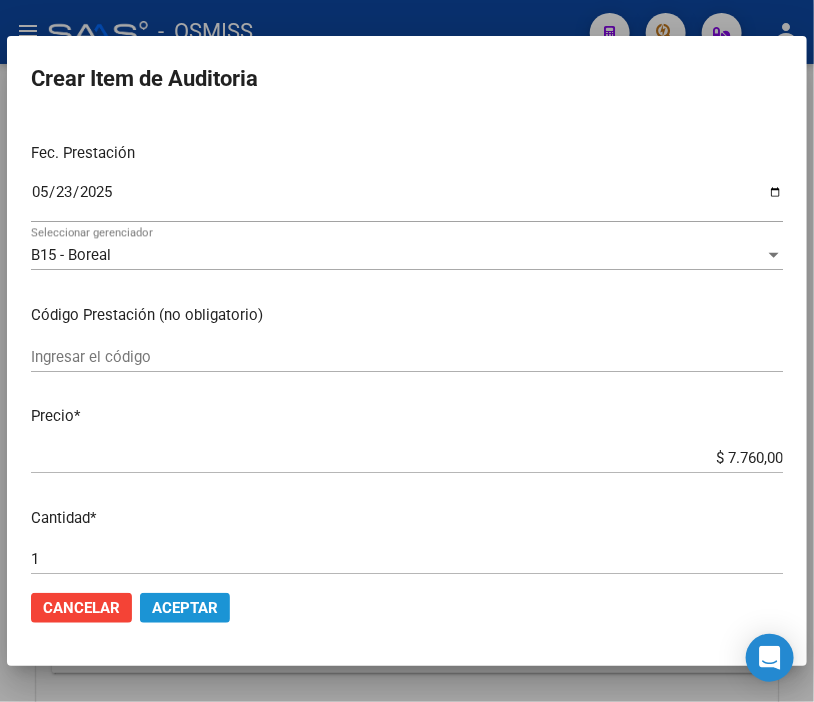click on "Aceptar" 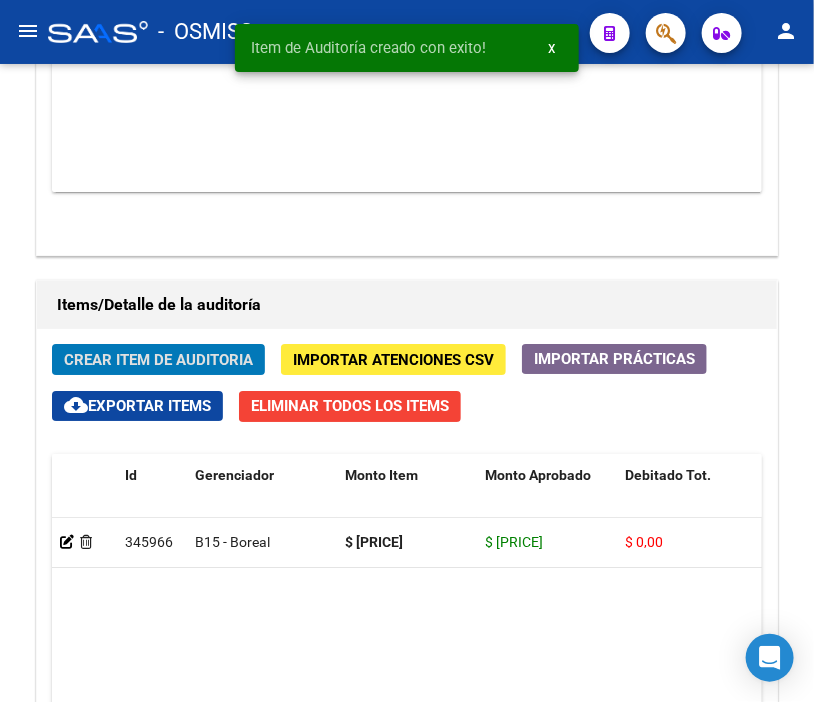 scroll, scrollTop: 1891, scrollLeft: 0, axis: vertical 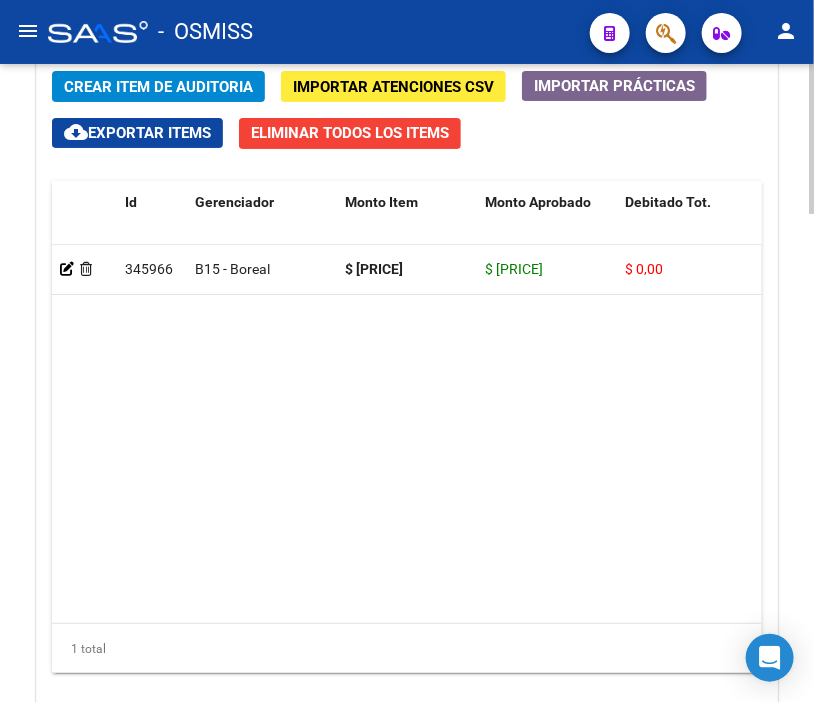 click on "Crear Item de Auditoria" 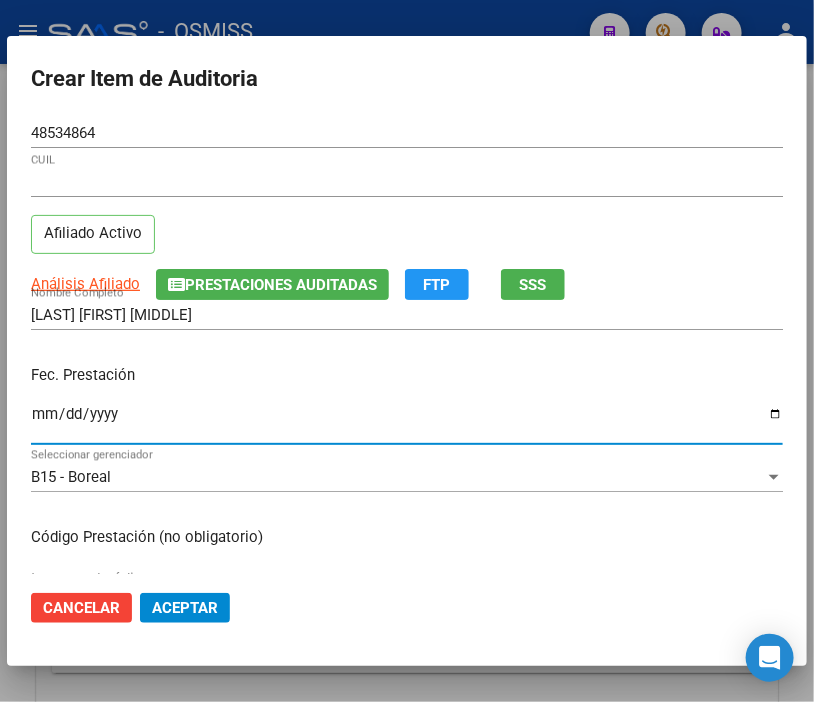 click on "Ingresar la fecha" at bounding box center (407, 422) 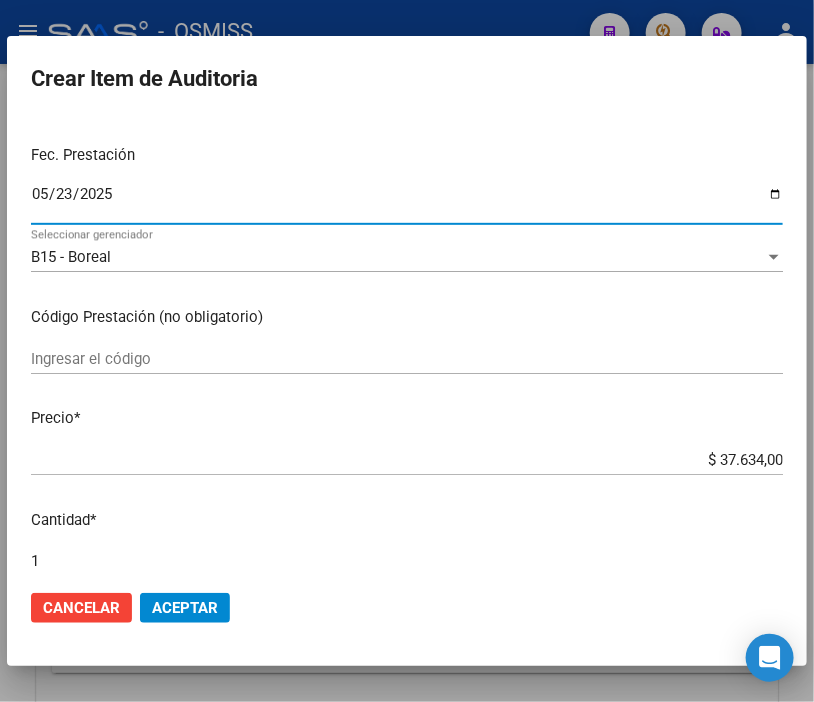 scroll, scrollTop: 222, scrollLeft: 0, axis: vertical 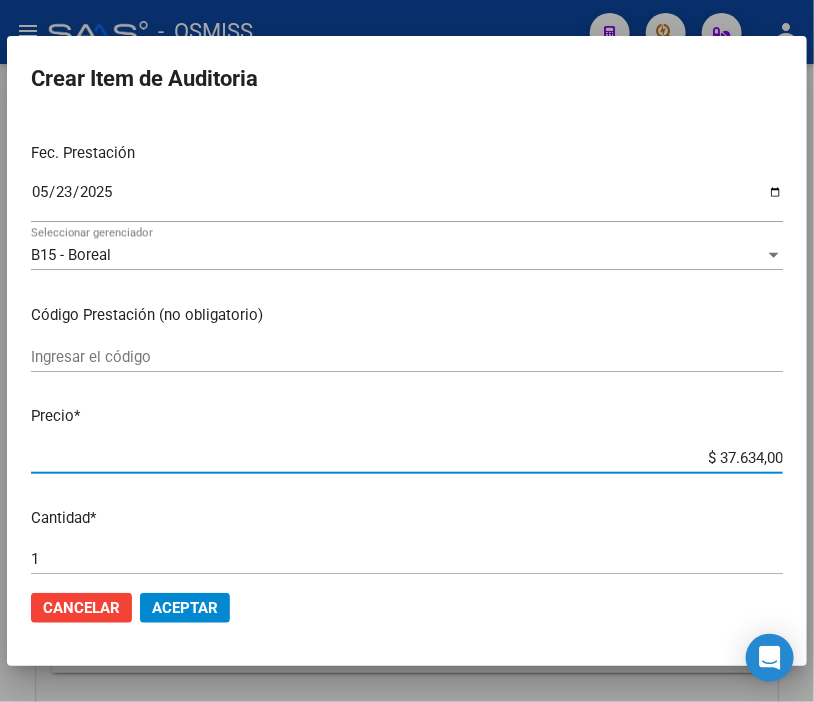 drag, startPoint x: 666, startPoint y: 447, endPoint x: 815, endPoint y: 458, distance: 149.40549 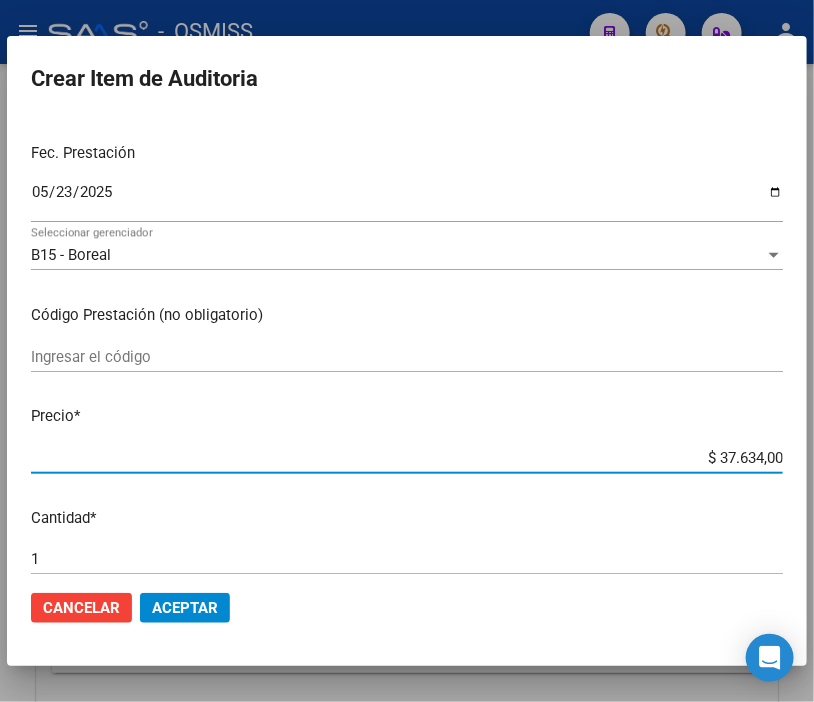 click at bounding box center [407, 351] 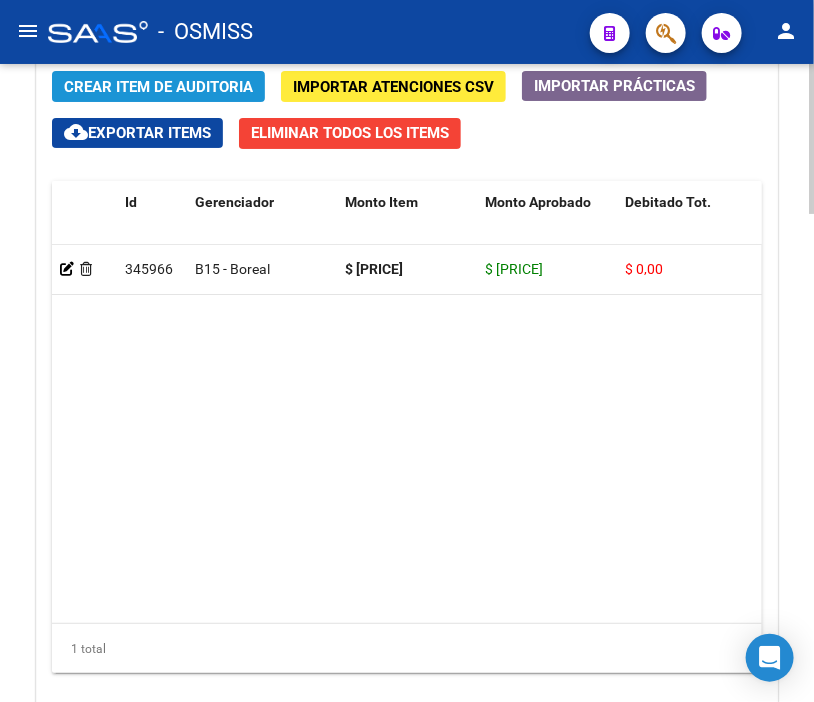 click on "Crear Item de Auditoria" 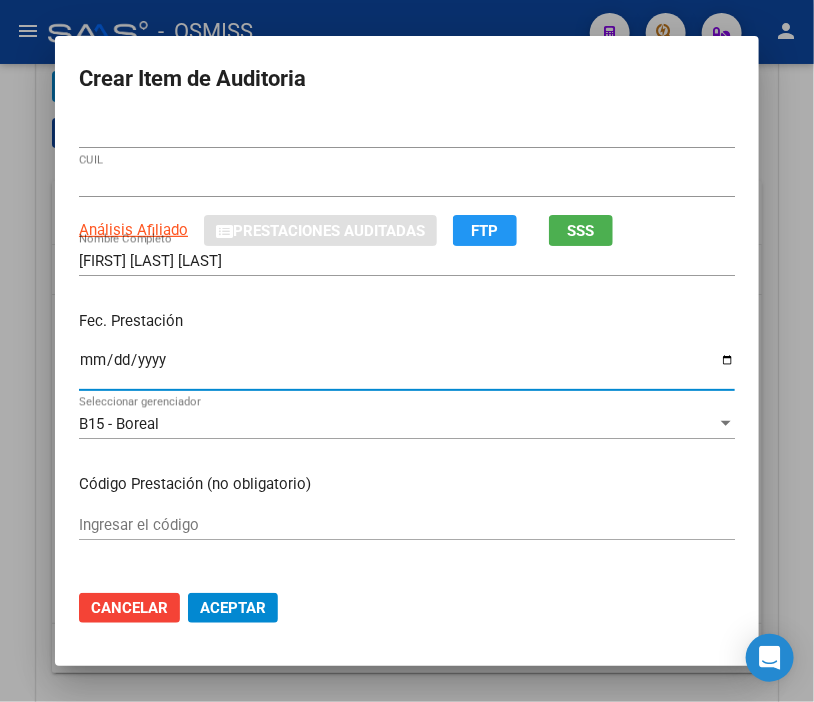 click on "Ingresar la fecha" at bounding box center (407, 368) 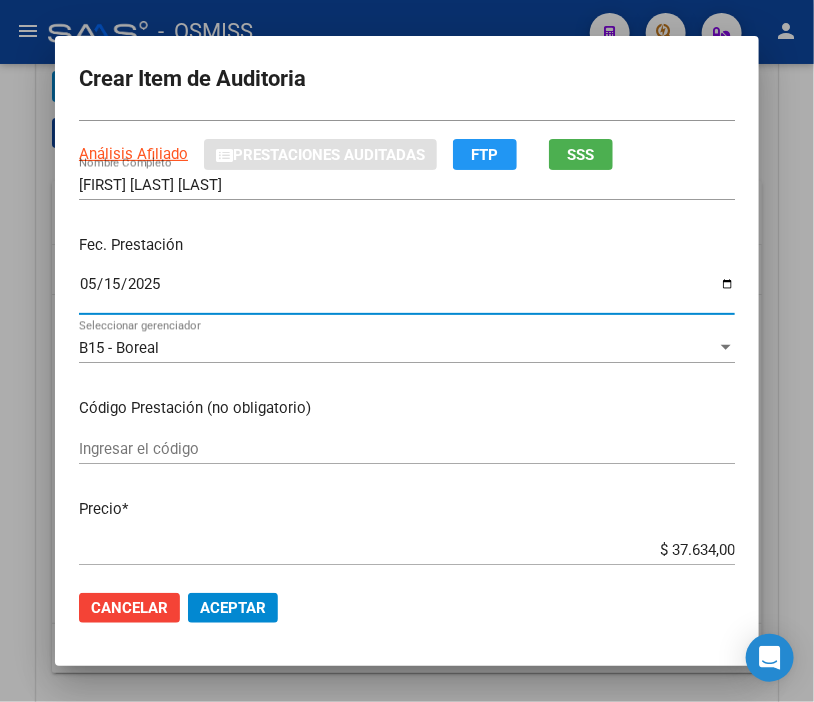 scroll, scrollTop: 222, scrollLeft: 0, axis: vertical 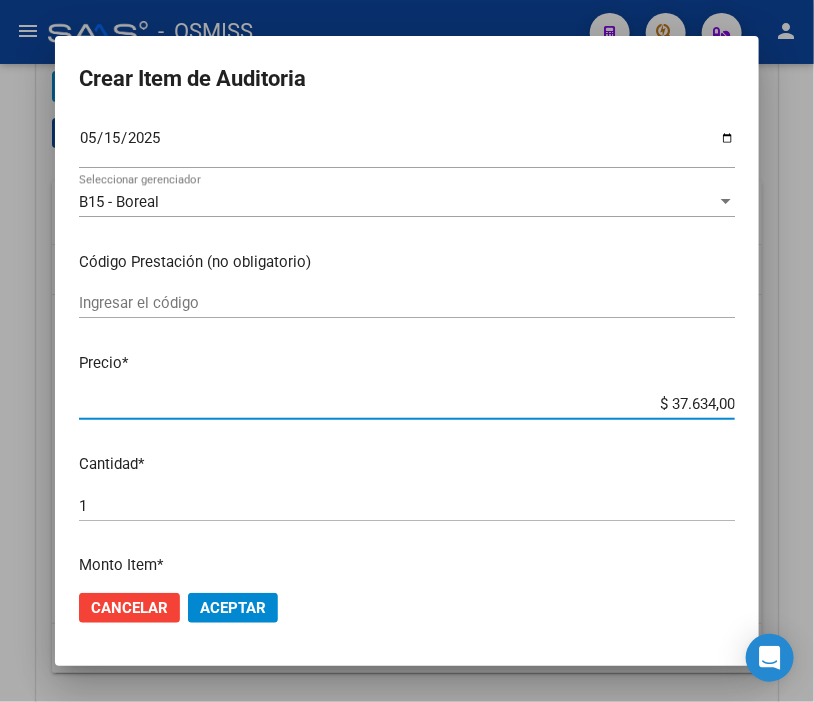 drag, startPoint x: 615, startPoint y: 402, endPoint x: 815, endPoint y: 406, distance: 200.04 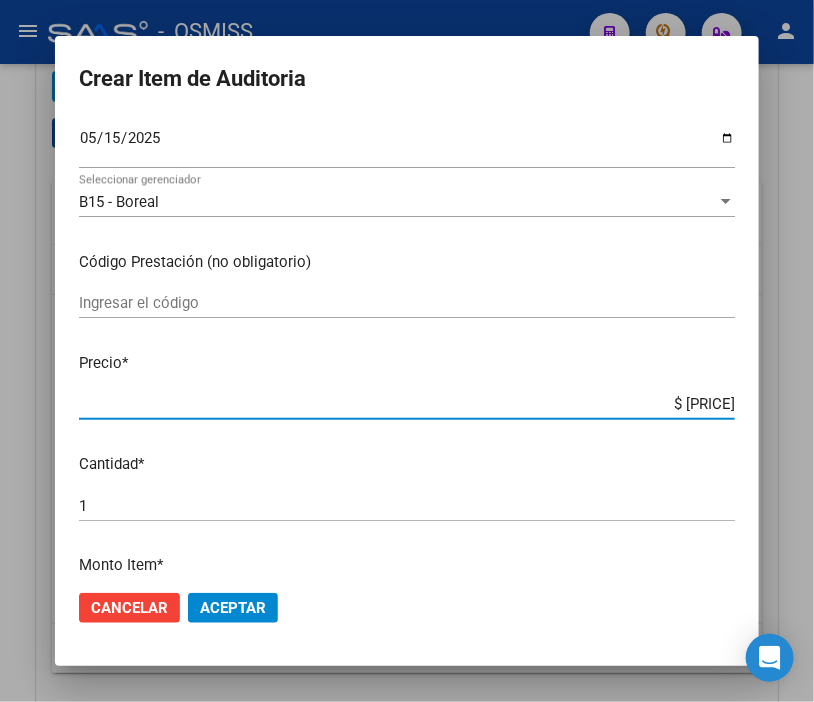 click on "Aceptar" 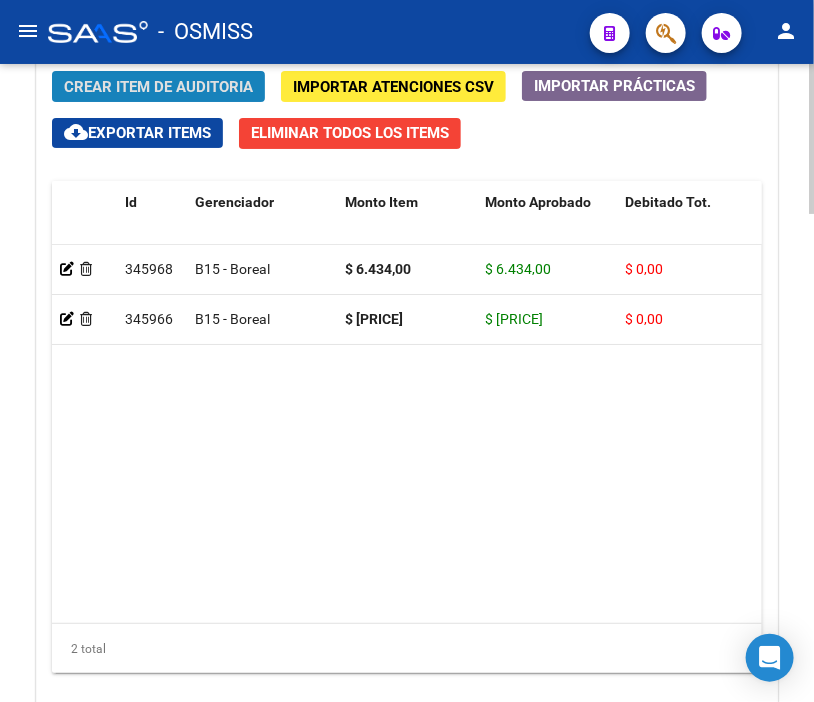 click on "Crear Item de Auditoria" 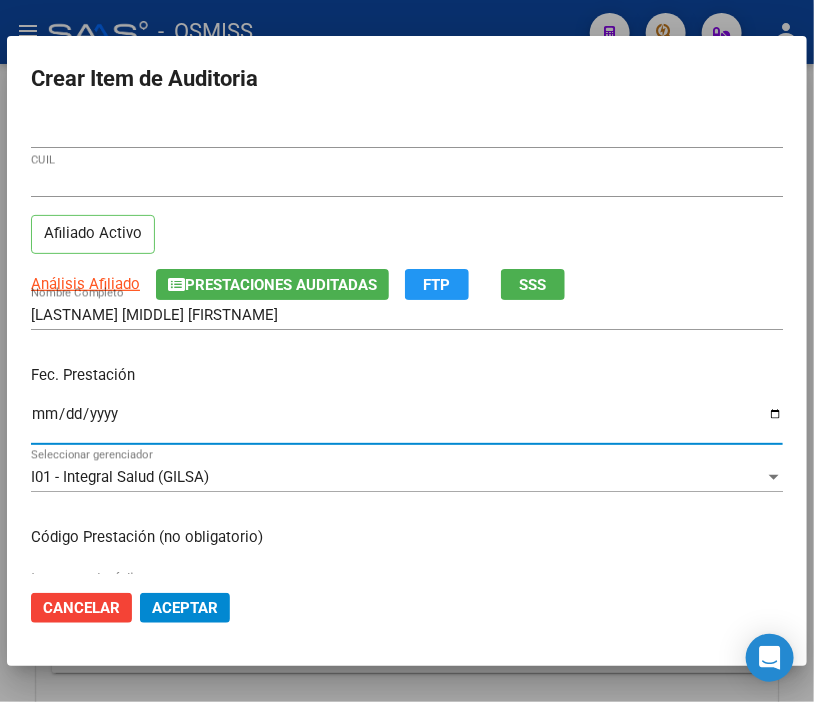 click on "Ingresar la fecha" at bounding box center [407, 422] 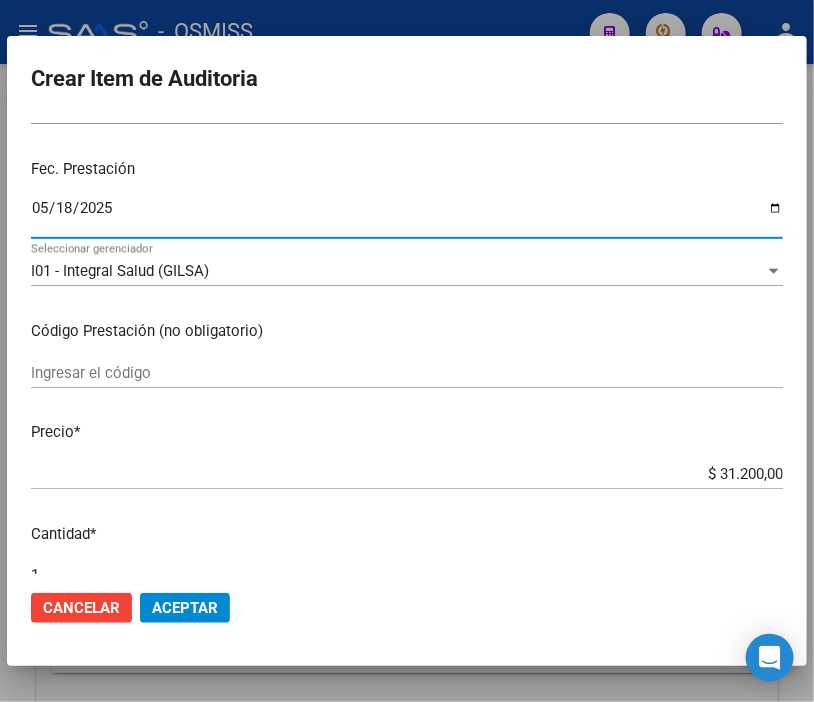 scroll, scrollTop: 222, scrollLeft: 0, axis: vertical 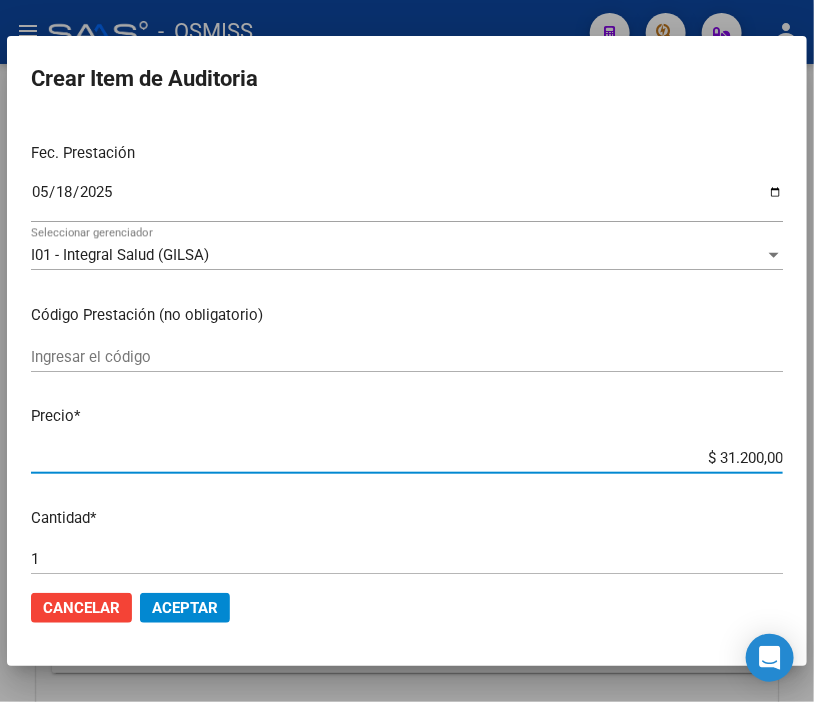 drag, startPoint x: 646, startPoint y: 460, endPoint x: 815, endPoint y: 463, distance: 169.02663 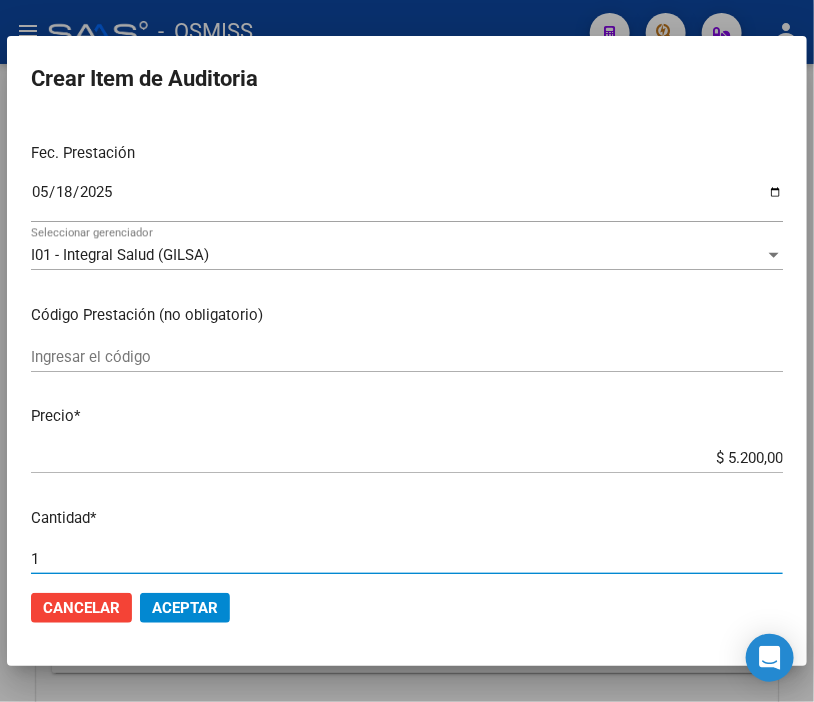 scroll, scrollTop: 225, scrollLeft: 0, axis: vertical 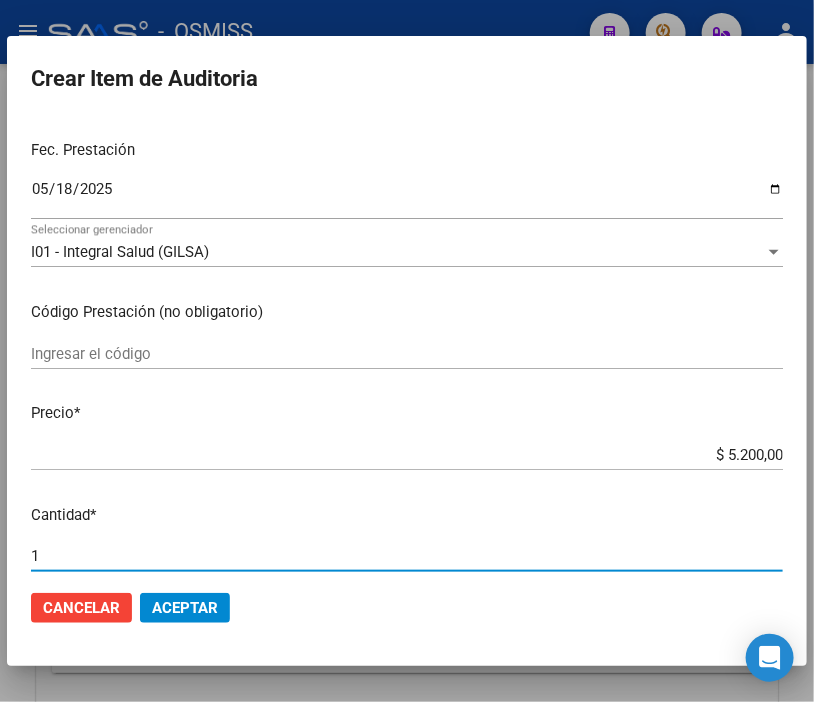 drag, startPoint x: 76, startPoint y: 556, endPoint x: -76, endPoint y: 543, distance: 152.5549 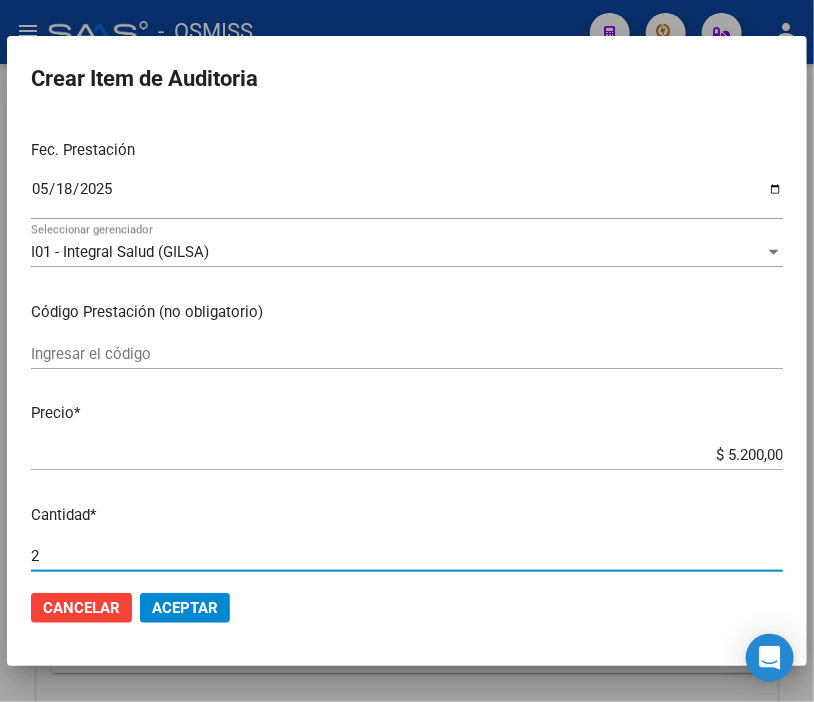 click on "Aceptar" 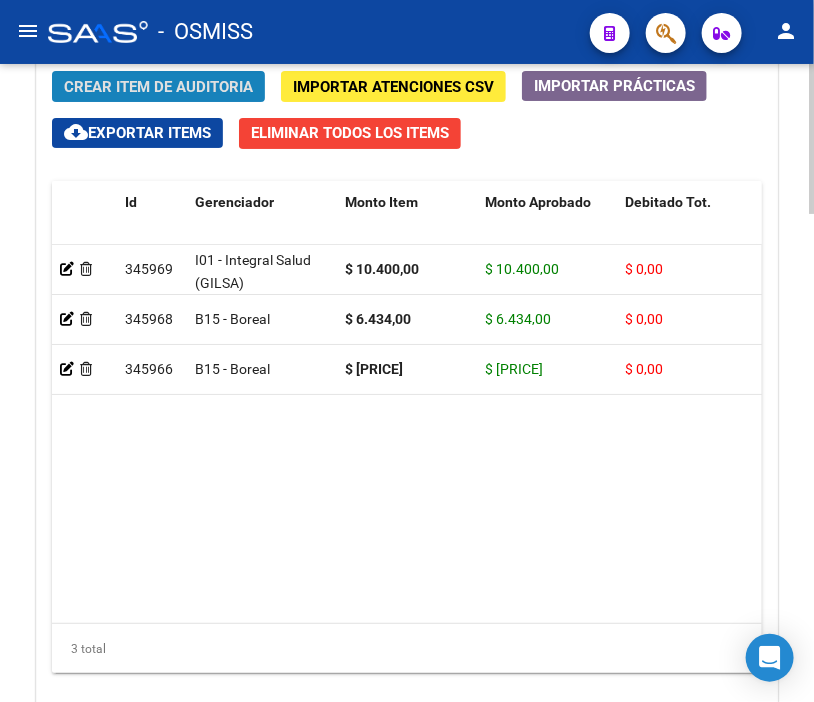 click on "Crear Item de Auditoria" 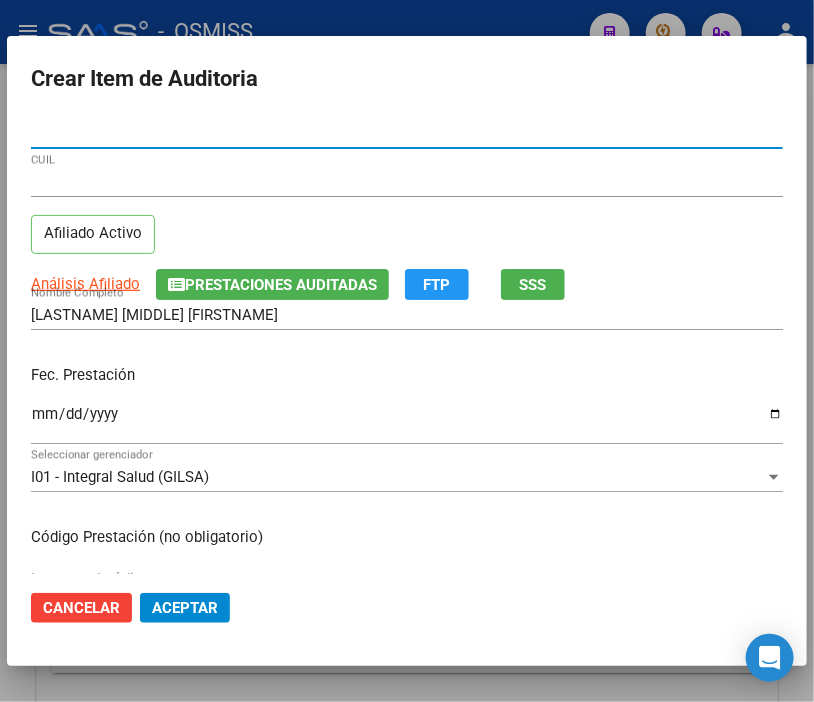 click on "Ingresar la fecha" at bounding box center [407, 422] 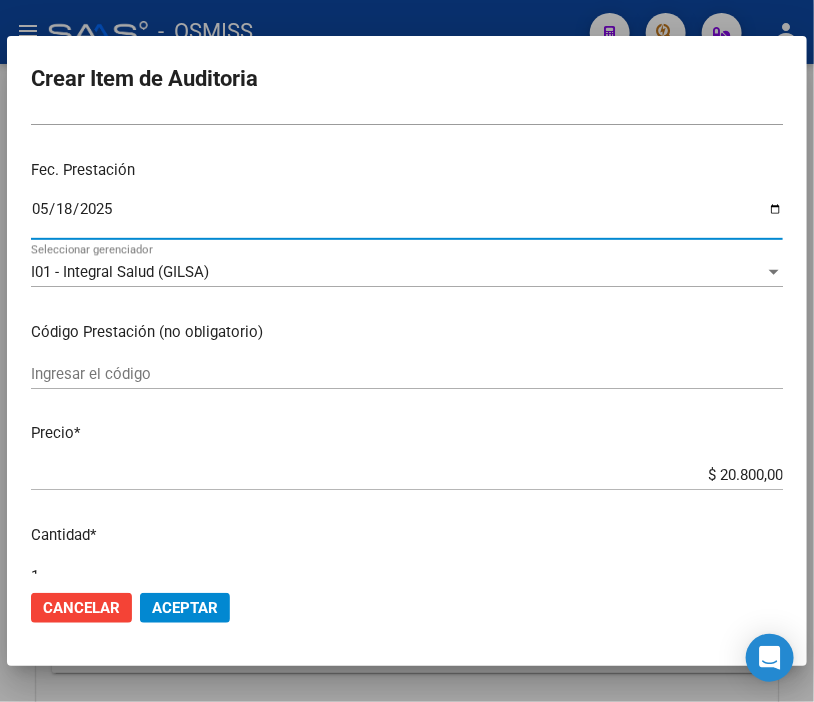 scroll, scrollTop: 222, scrollLeft: 0, axis: vertical 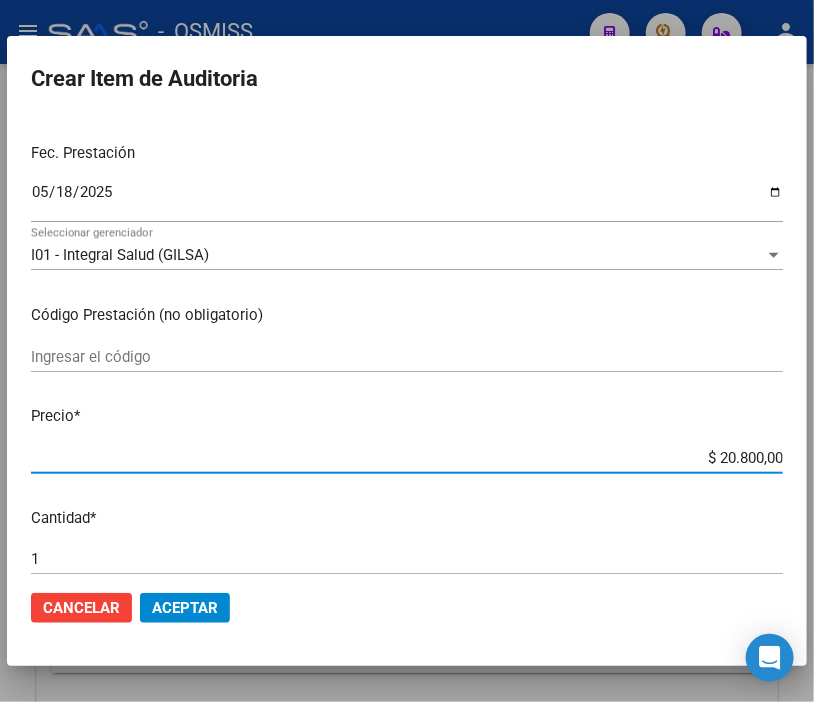 drag, startPoint x: 652, startPoint y: 460, endPoint x: 815, endPoint y: 463, distance: 163.0276 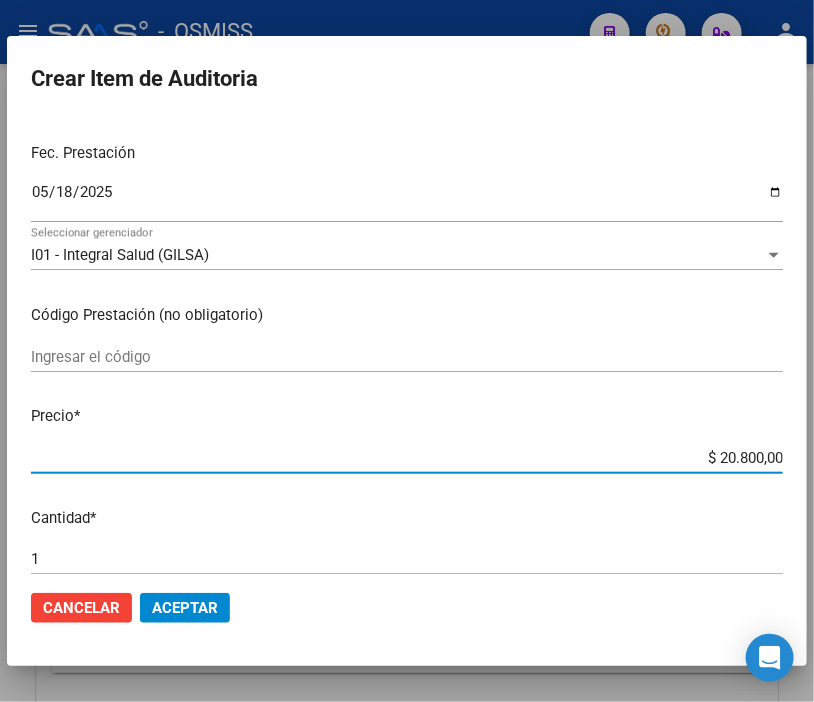 click at bounding box center (407, 351) 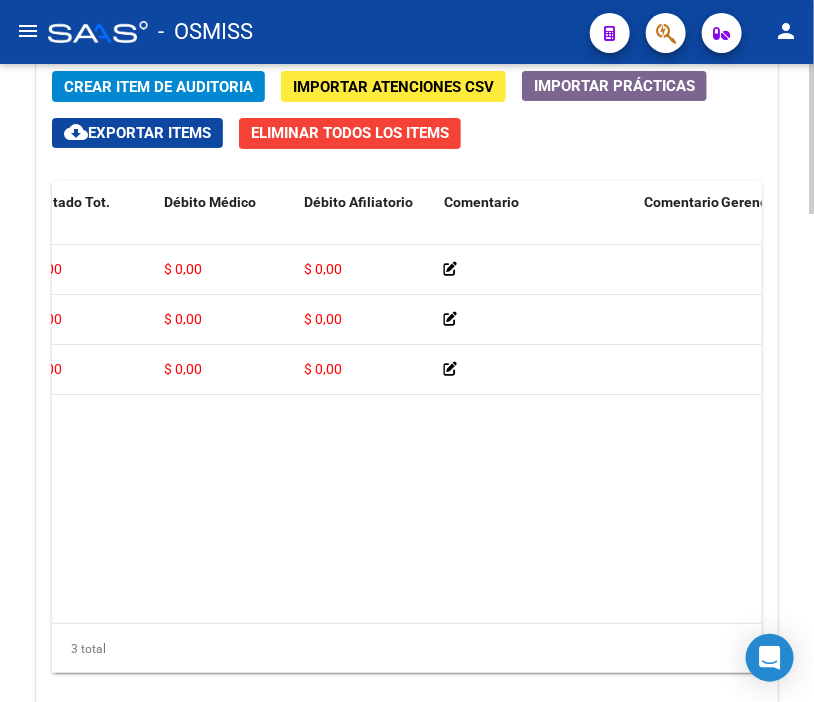 scroll, scrollTop: 0, scrollLeft: 0, axis: both 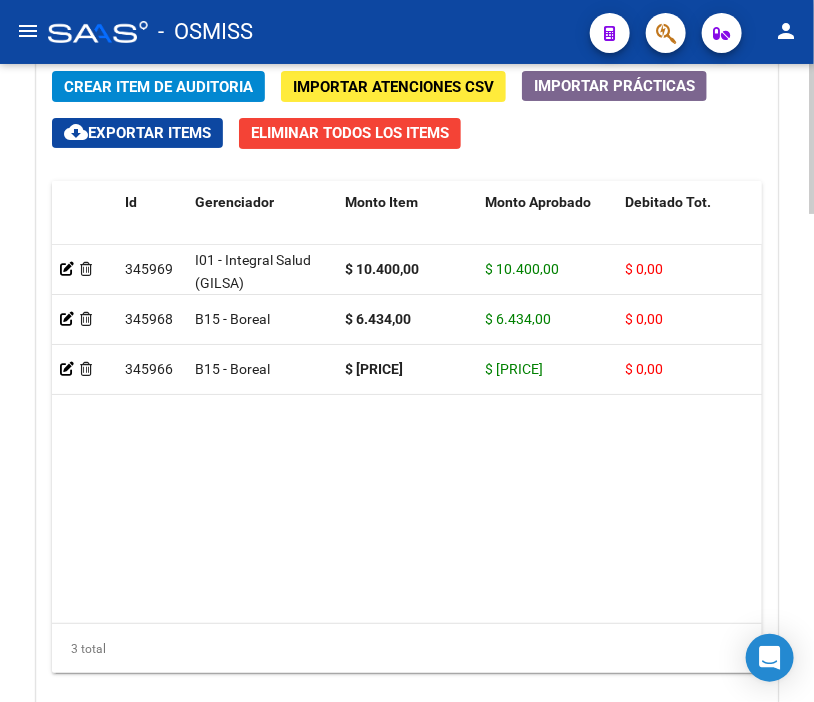 click on "Crear Item de Auditoria" 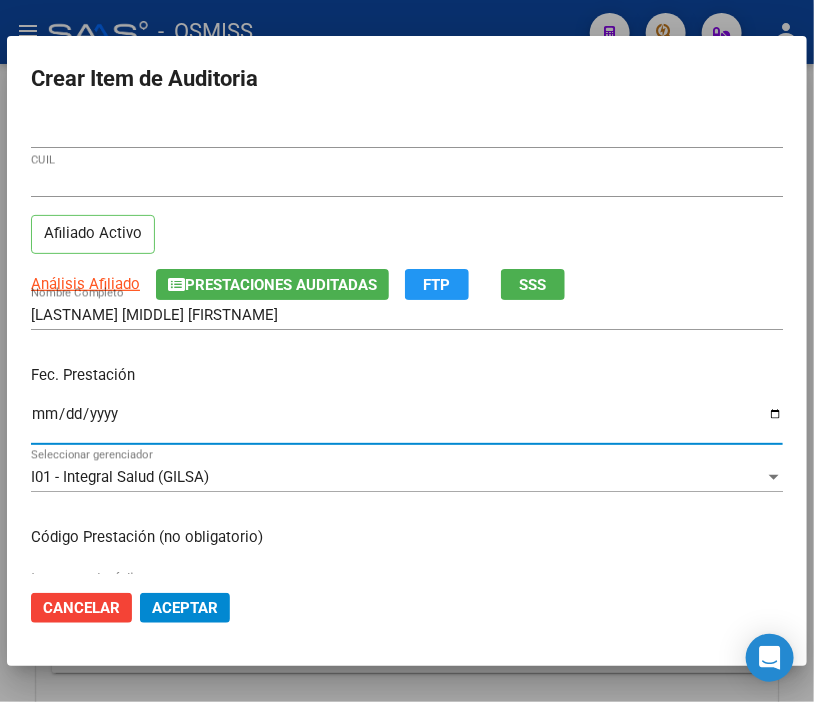 click on "Ingresar la fecha" at bounding box center [407, 422] 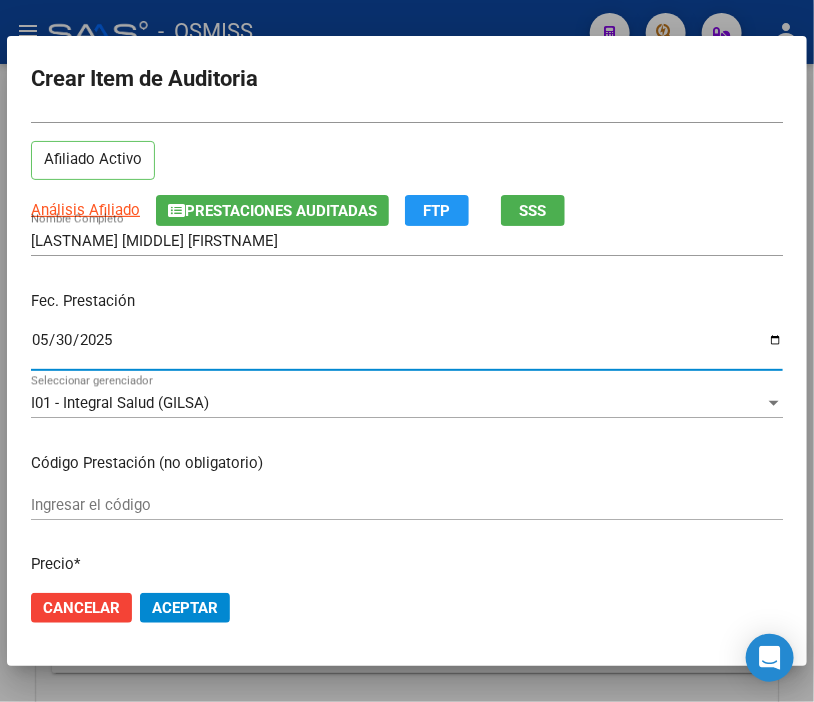 scroll, scrollTop: 222, scrollLeft: 0, axis: vertical 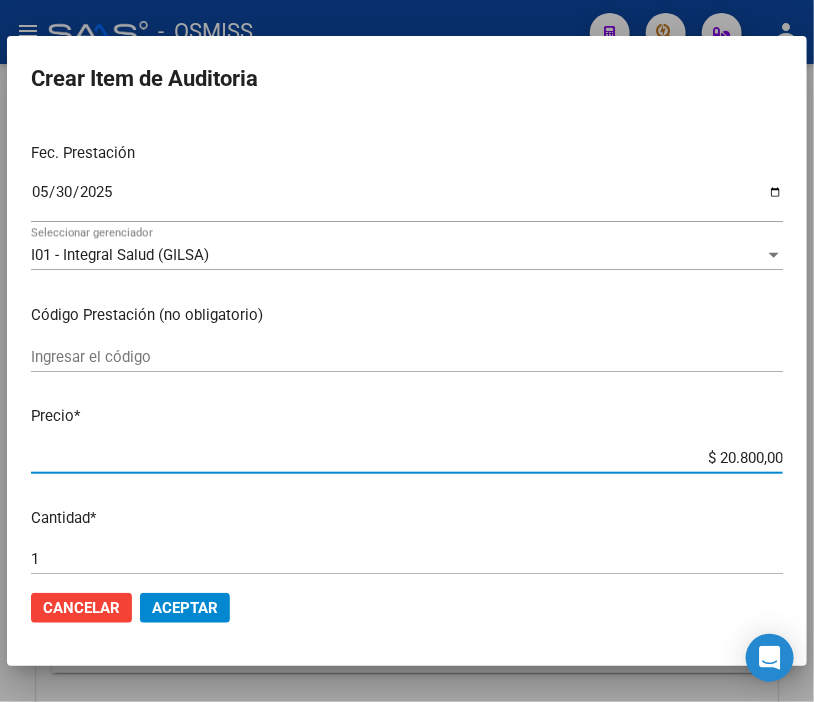 drag, startPoint x: 647, startPoint y: 451, endPoint x: 795, endPoint y: 452, distance: 148.00337 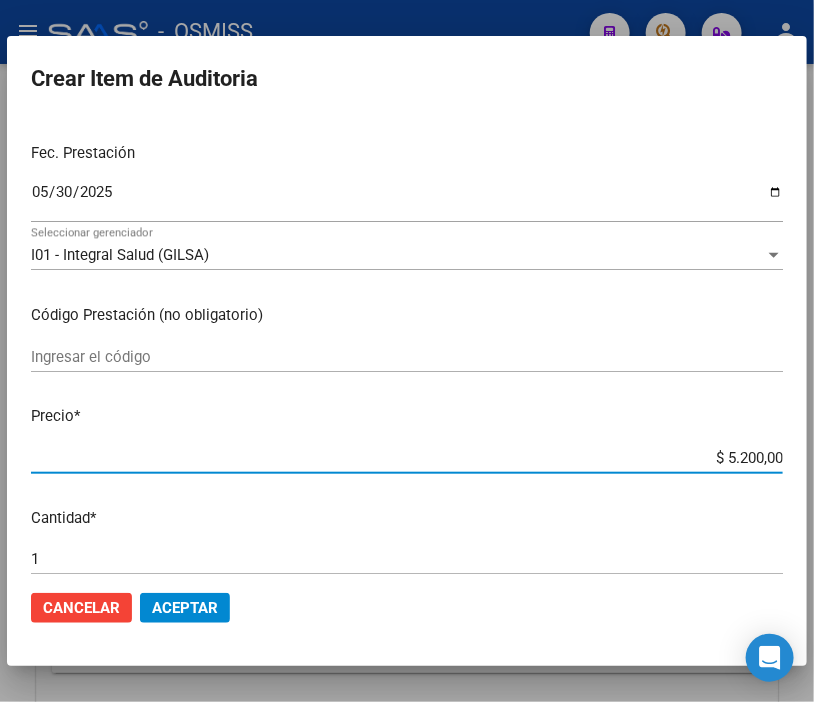 click on "Aceptar" 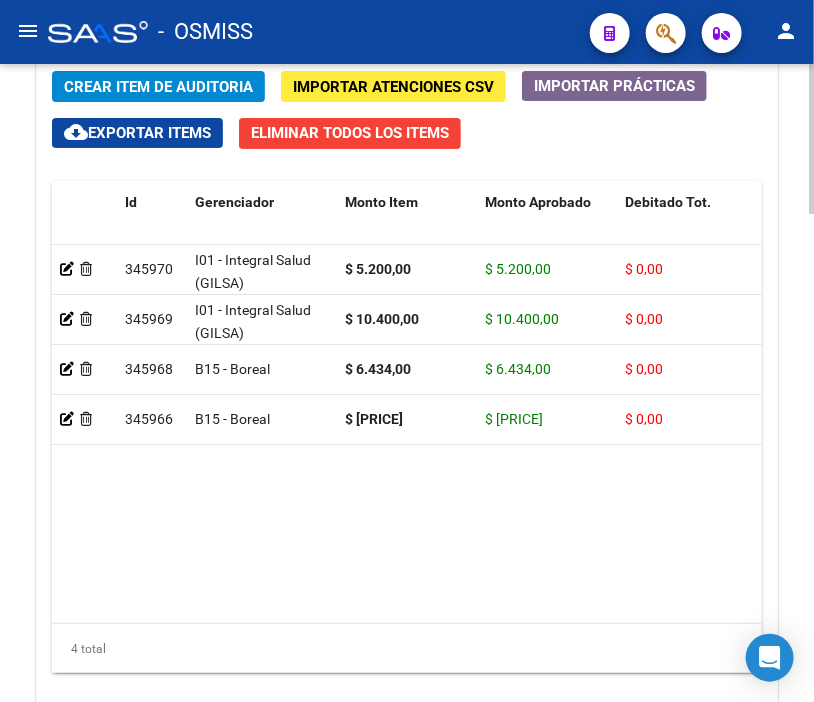 click on "Crear Item de Auditoria" 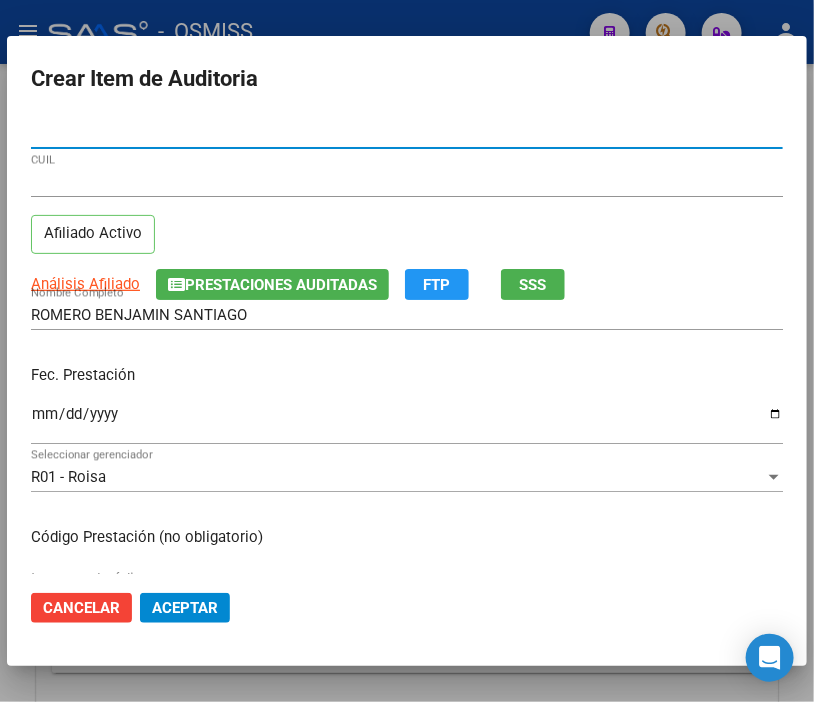 click on "Ingresar la fecha" at bounding box center [407, 422] 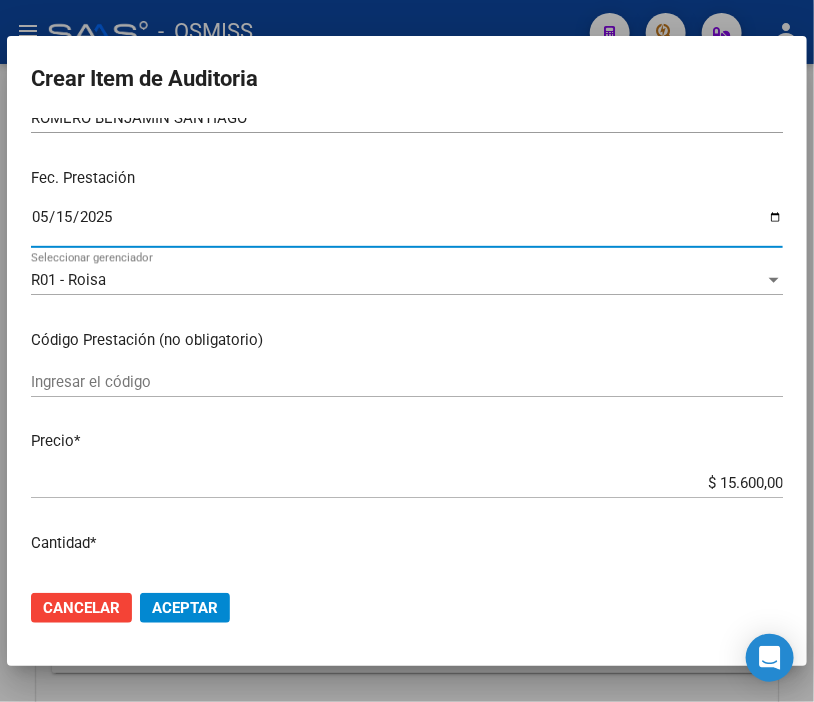 scroll, scrollTop: 222, scrollLeft: 0, axis: vertical 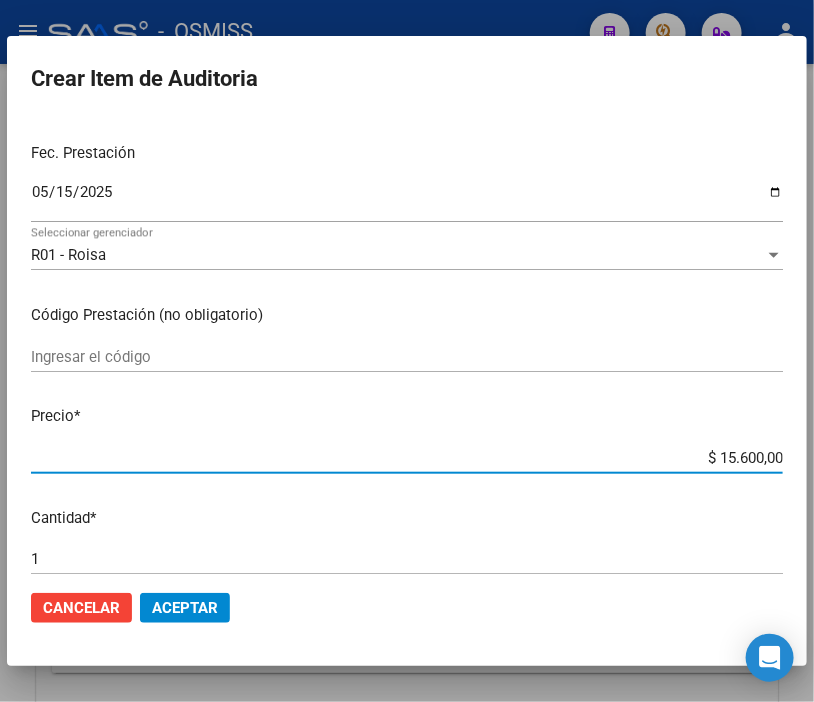 drag, startPoint x: 656, startPoint y: 460, endPoint x: 815, endPoint y: 468, distance: 159.20113 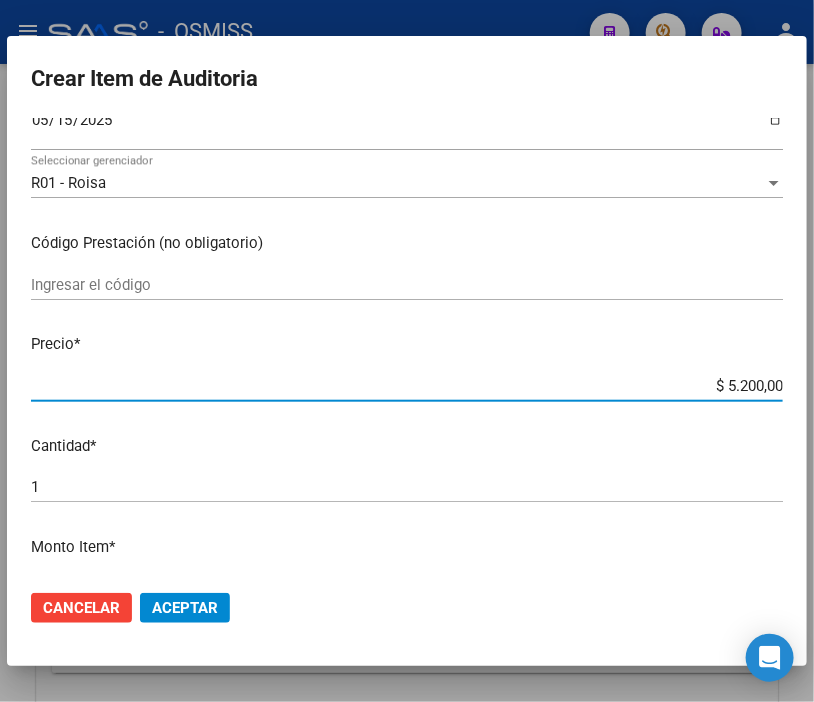 scroll, scrollTop: 333, scrollLeft: 0, axis: vertical 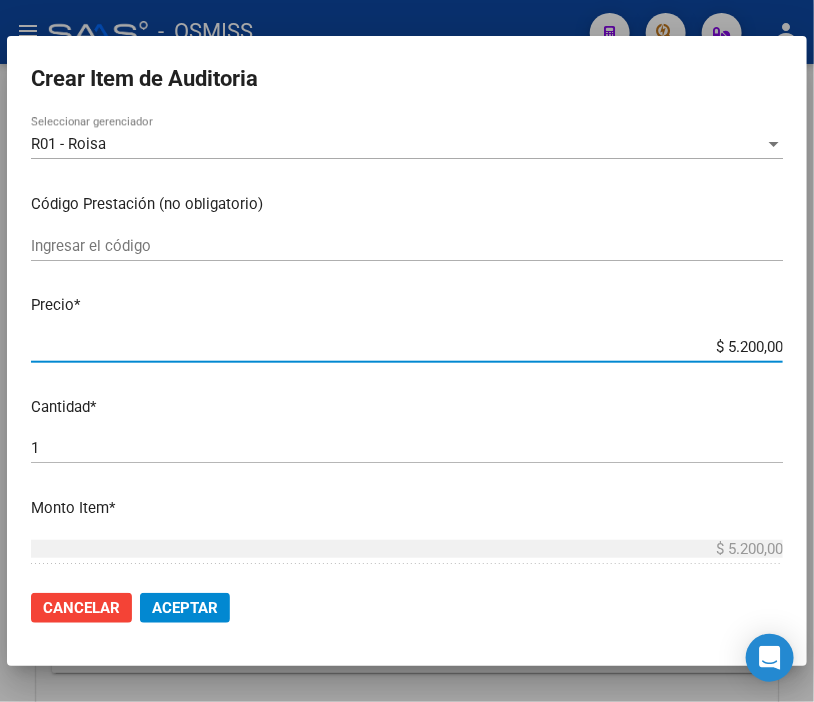 click on "menu -   OSMISS  person    Firma Express     Padrón Padrón Ágil Análisis Afiliado    Integración (discapacidad) Certificado Discapacidad    Prestadores / Proveedores Facturas - Listado/Carga Facturas Sin Auditar Facturas - Documentación Auditorías - Listado Auditorías - Comentarios Auditorías - Cambios Área Auditoría - Ítems Prestadores - Listado Prestadores - Docu.    Hospitales Públicos SSS - Censo Hospitalario SSS - Preliquidación SSS - Comprobantes SSS - CPBTs Atenciones Notificaciones Internación Débitos Autogestión (viejo)    Casos / Tickets Casos Casos Movimientos Comentarios Documentación Adj.    Instructivos    Datos de contacto arrow_back Editar [NUMBER]    cloud_download  Generar informe  Puede notificar al gerenciador respecto de esta auditoria, para invitarlo a formar parte de la misma realizando comentarios.  NOTIFICAR Totales Auditoría Total Comprobantes:  $ [PRICE] Total Items Auditados:  $ [PRICE] Falta Identificar:   $ [PRICE] Items Auditados $ [PRICE]" at bounding box center (407, 351) 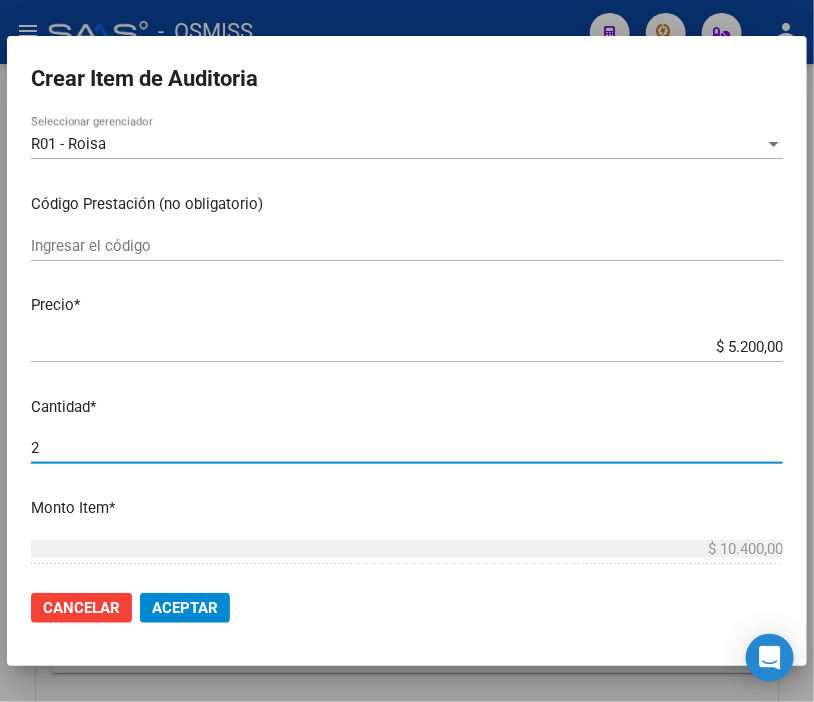 click on "Aceptar" 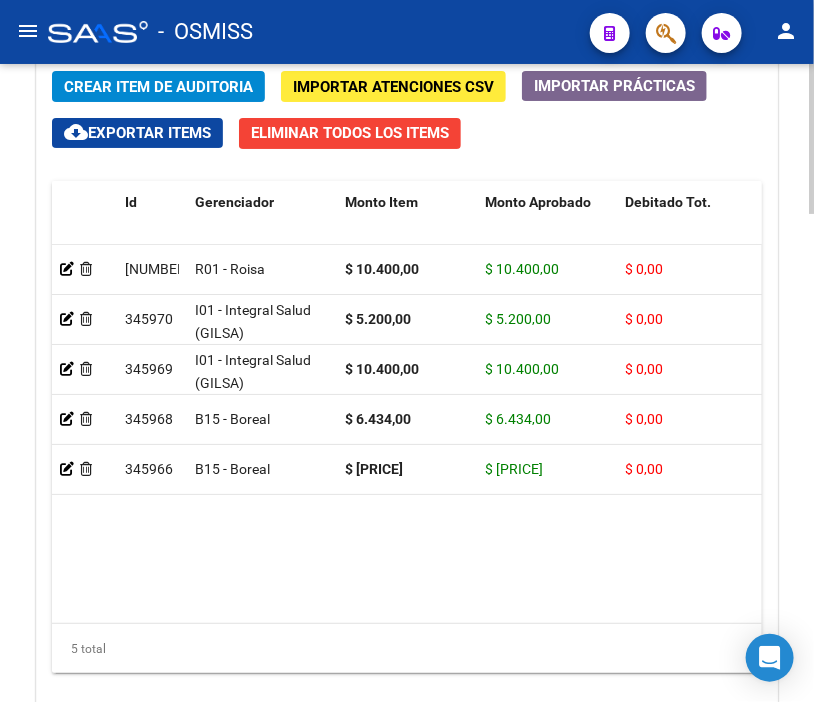 click on "Crear Item de Auditoria" 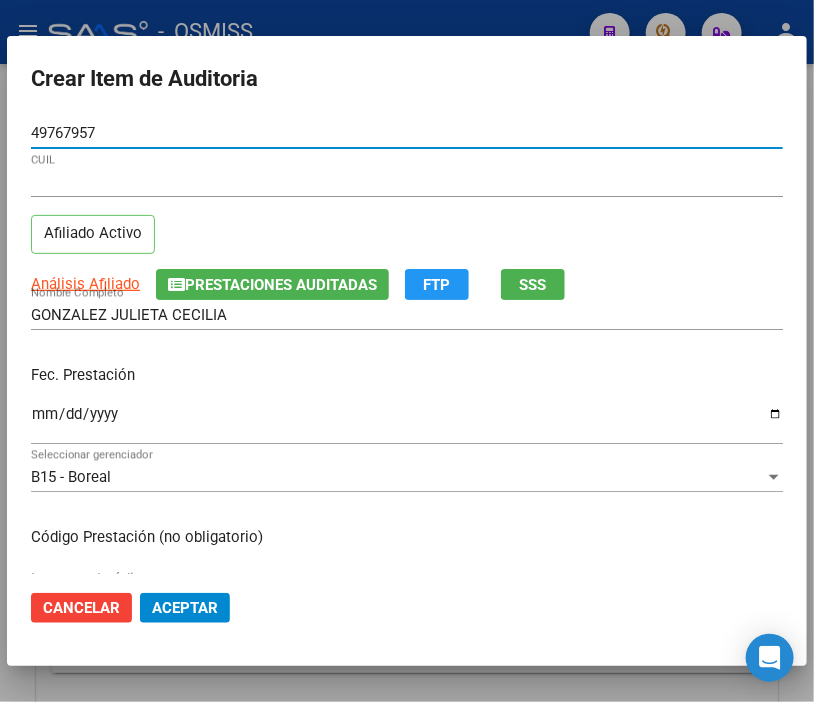 click on "Ingresar la fecha" at bounding box center (407, 422) 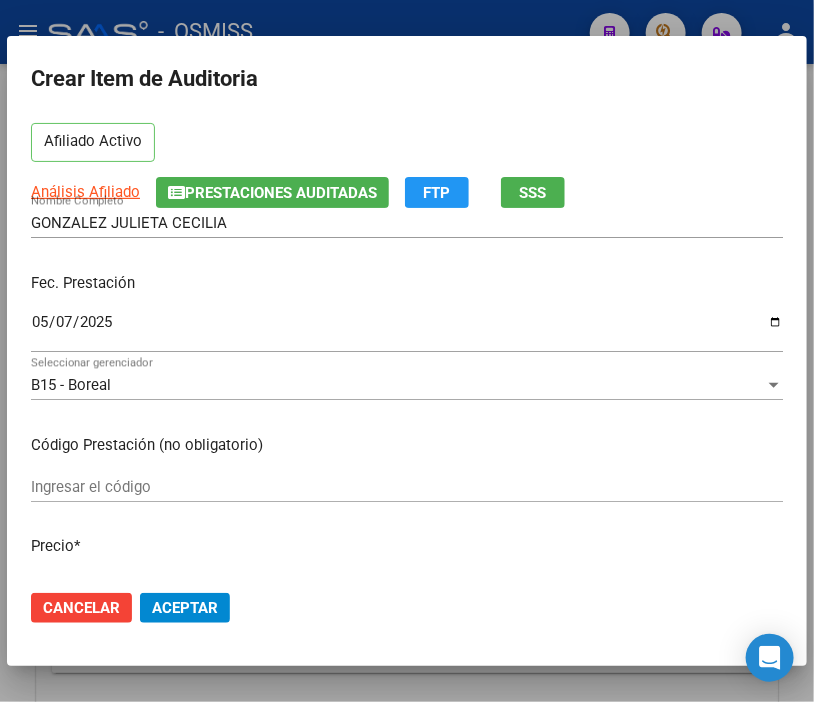 scroll, scrollTop: 222, scrollLeft: 0, axis: vertical 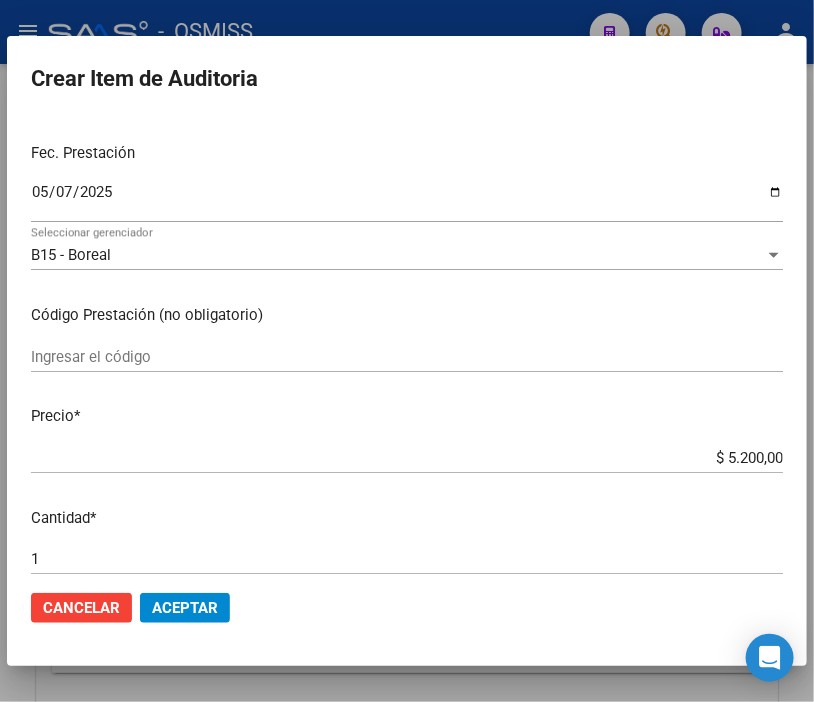 click on "Aceptar" 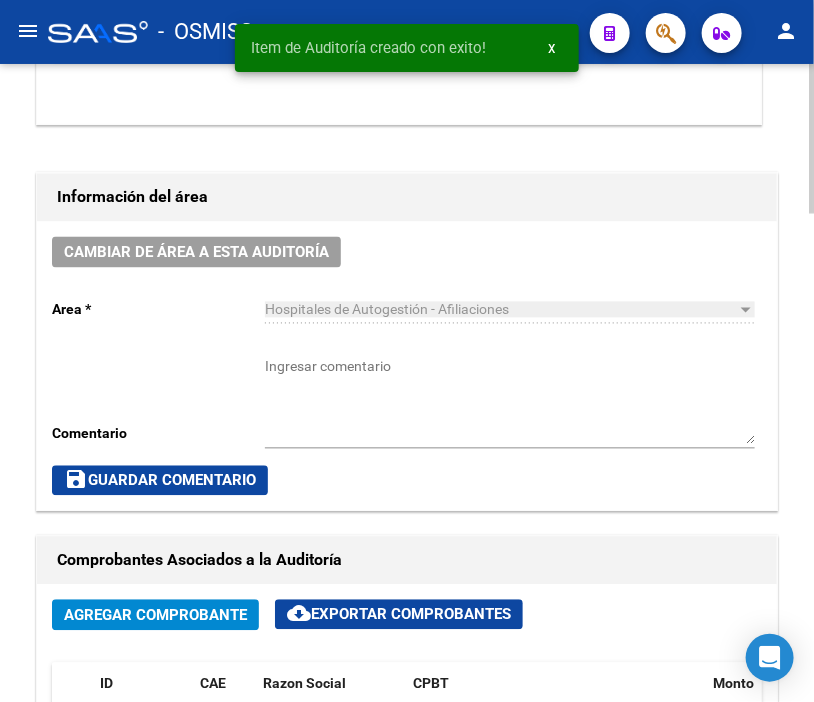 scroll, scrollTop: 846, scrollLeft: 0, axis: vertical 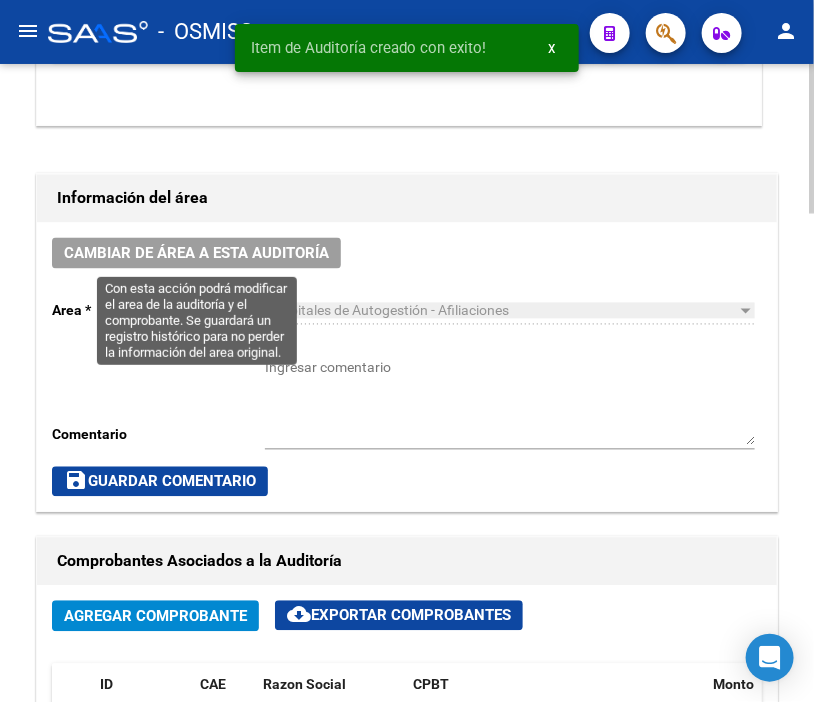 click on "Cambiar de área a esta auditoría" 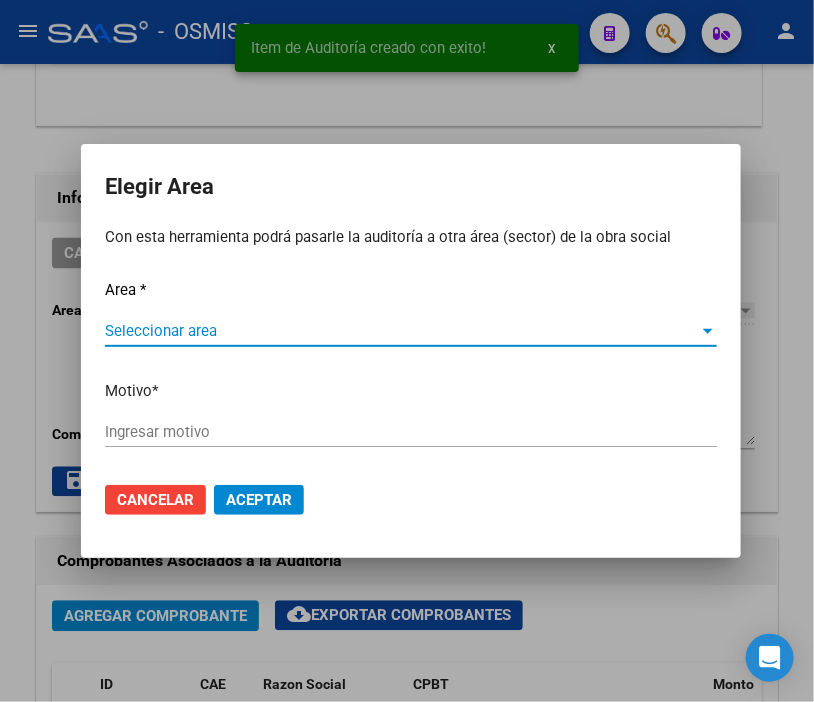 click on "Seleccionar area" at bounding box center [402, 331] 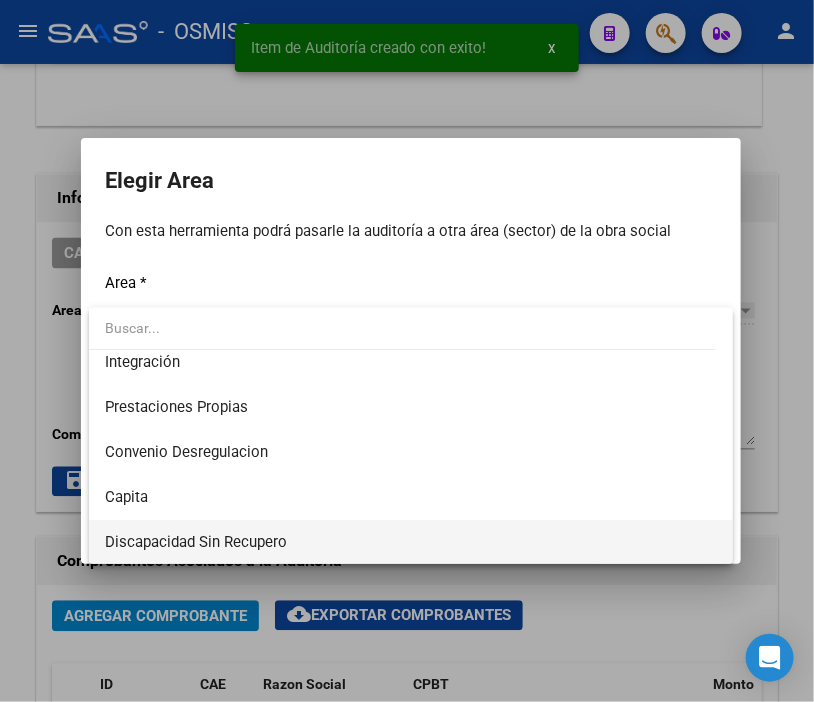 scroll, scrollTop: 222, scrollLeft: 0, axis: vertical 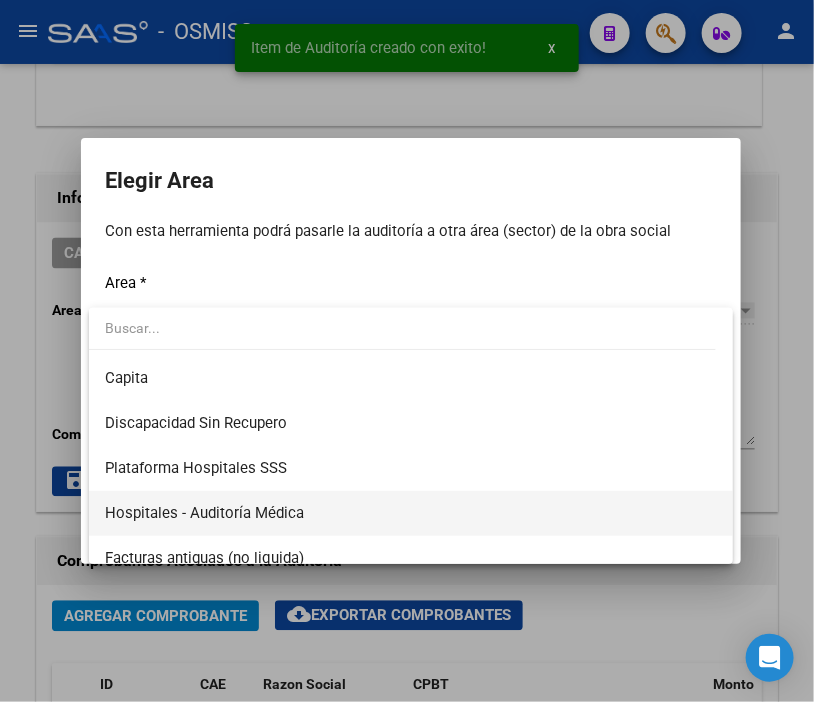 click on "Hospitales - Auditoría Médica" at bounding box center (204, 513) 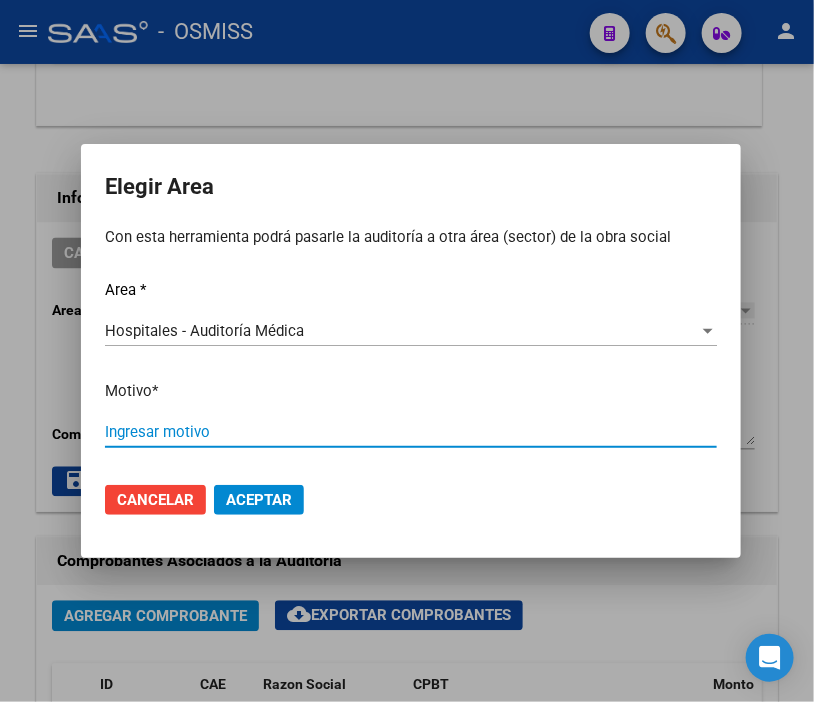 click on "Ingresar motivo" at bounding box center [411, 432] 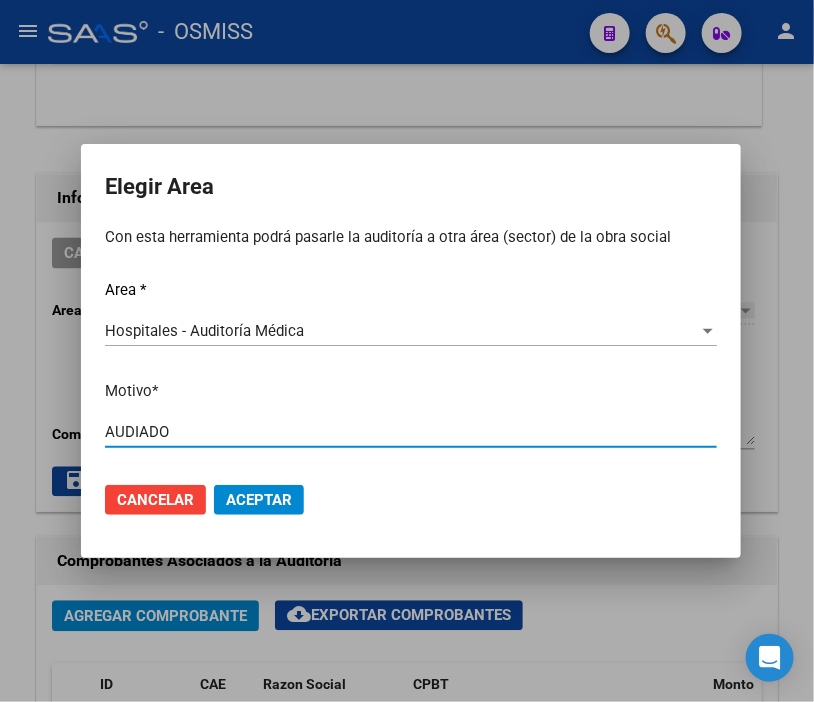 click on "AUDIADO" at bounding box center [411, 432] 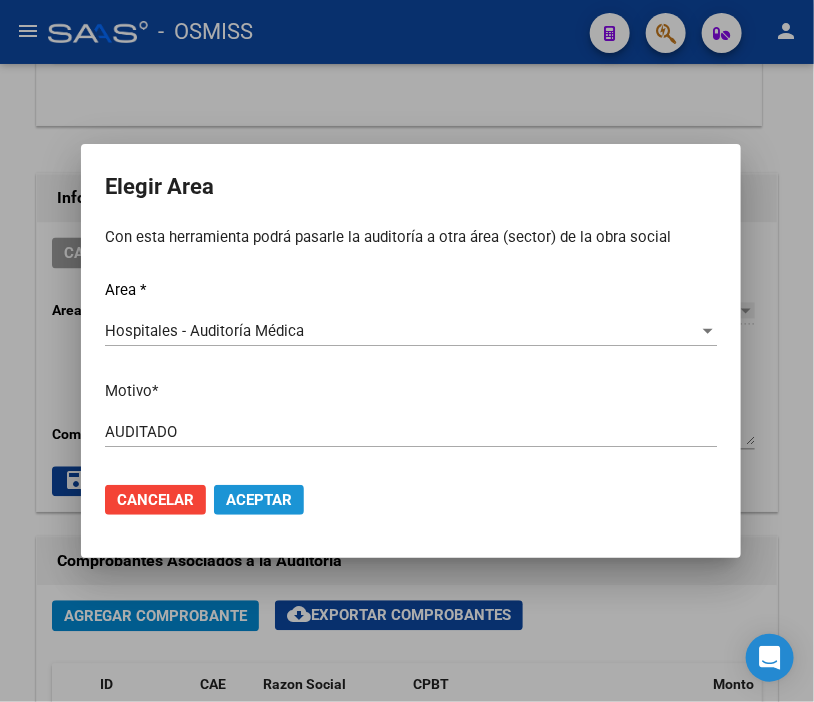 click on "Aceptar" at bounding box center (259, 500) 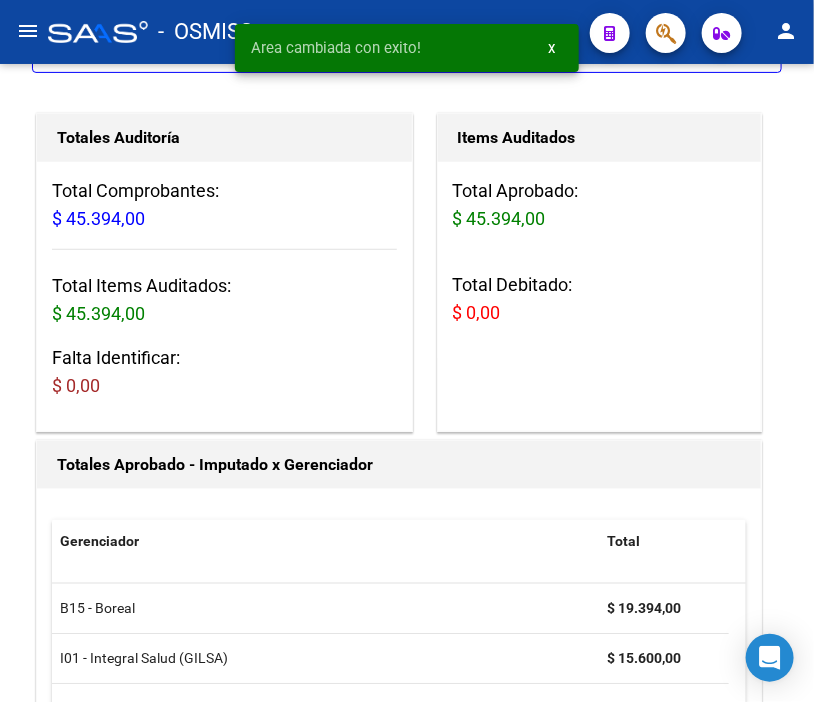 scroll, scrollTop: 0, scrollLeft: 0, axis: both 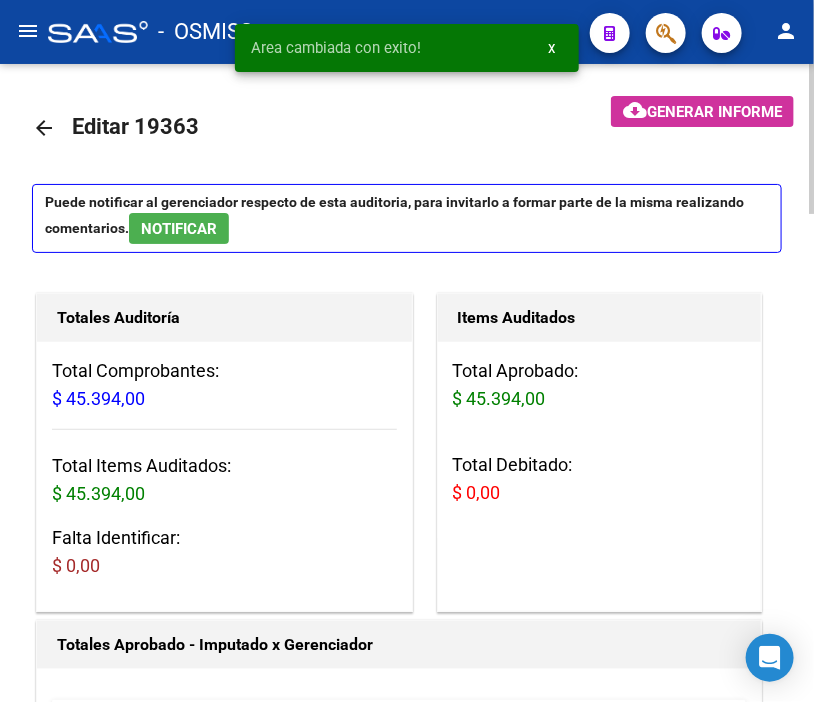 click on "arrow_back" 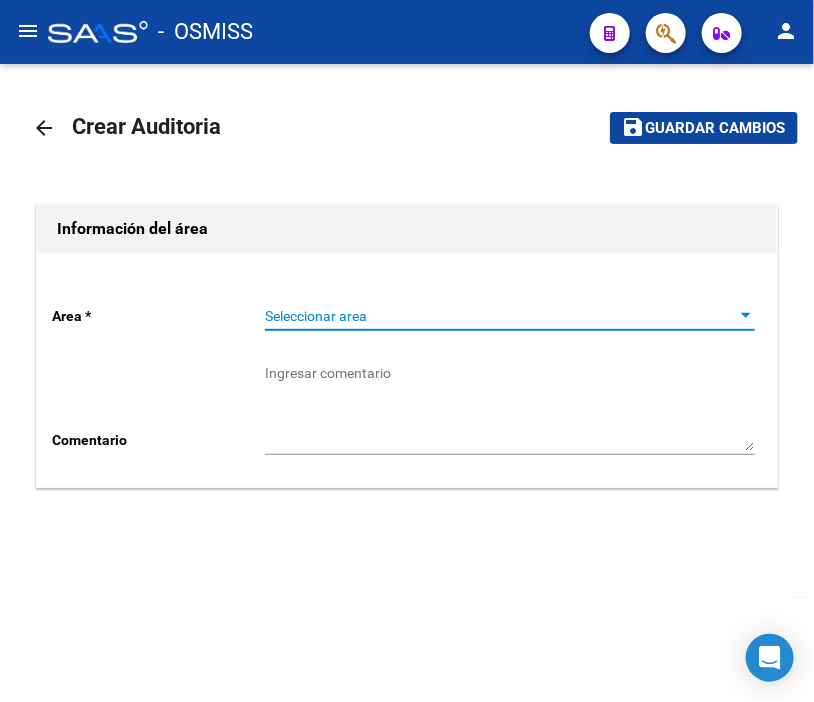 click on "Seleccionar area" at bounding box center [501, 316] 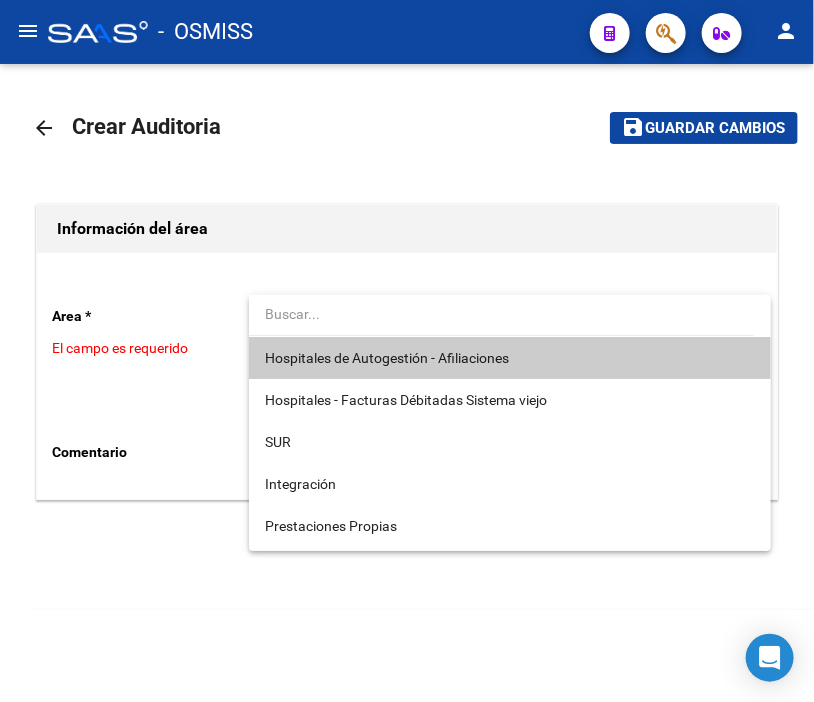 click on "Hospitales de Autogestión - Afiliaciones" at bounding box center [387, 358] 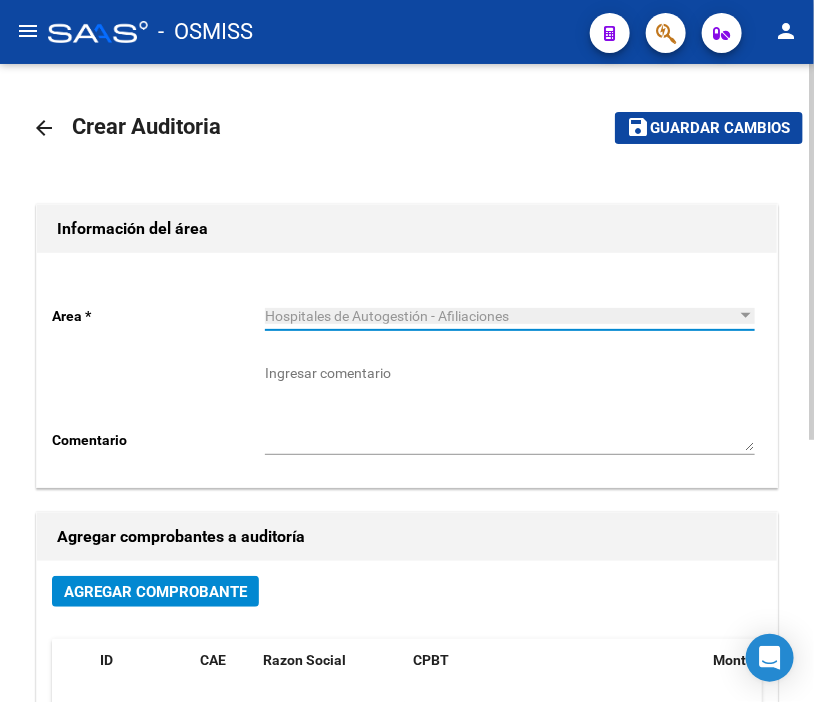click on "Agregar Comprobante" 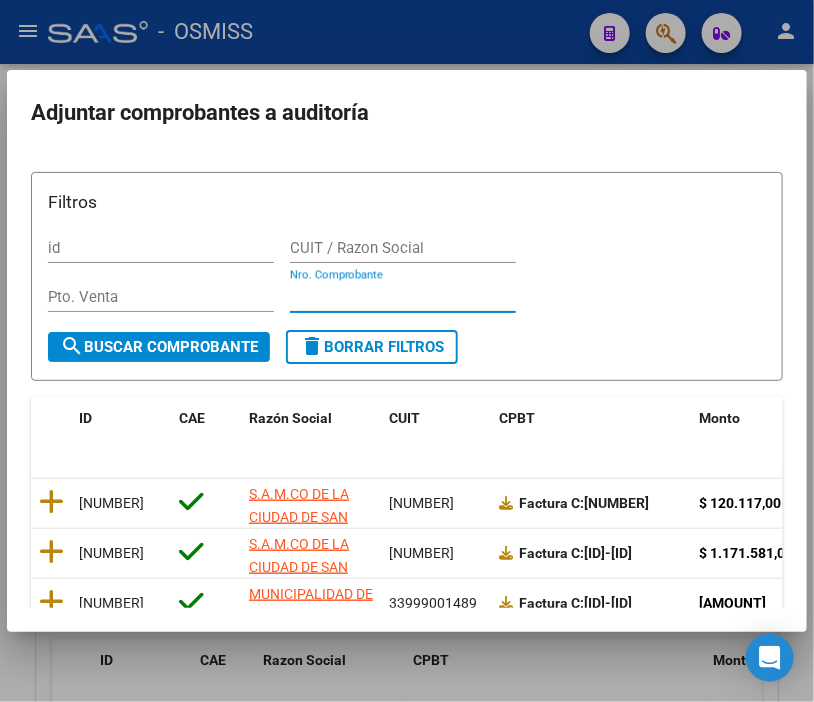 click on "Nro. Comprobante" at bounding box center (403, 297) 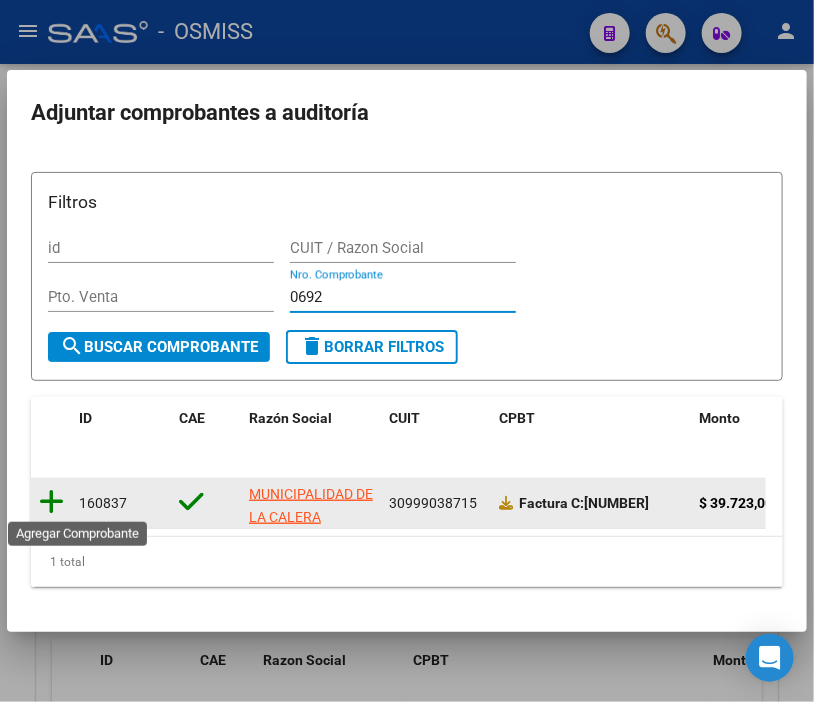 click 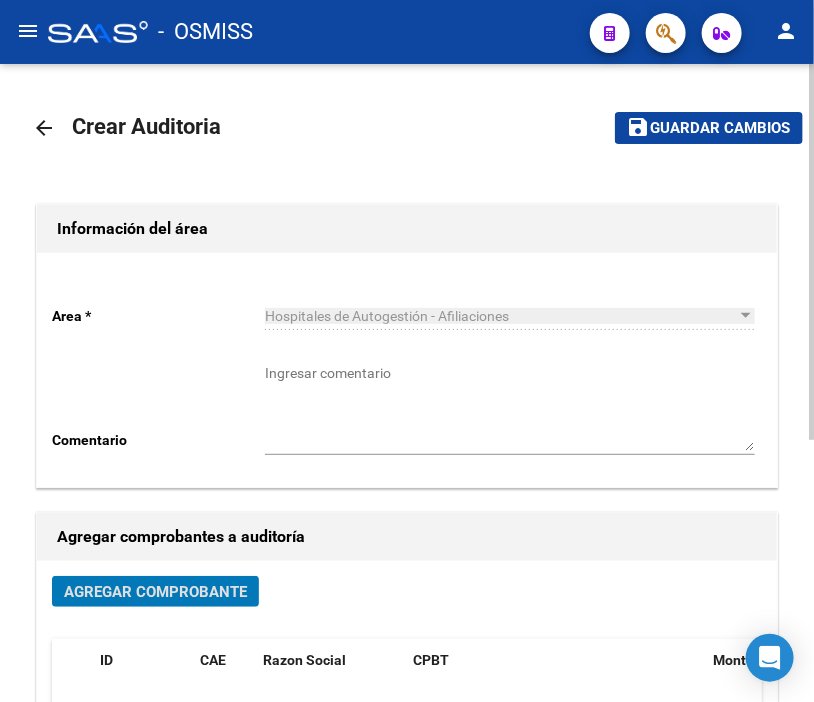 click on "Guardar cambios" 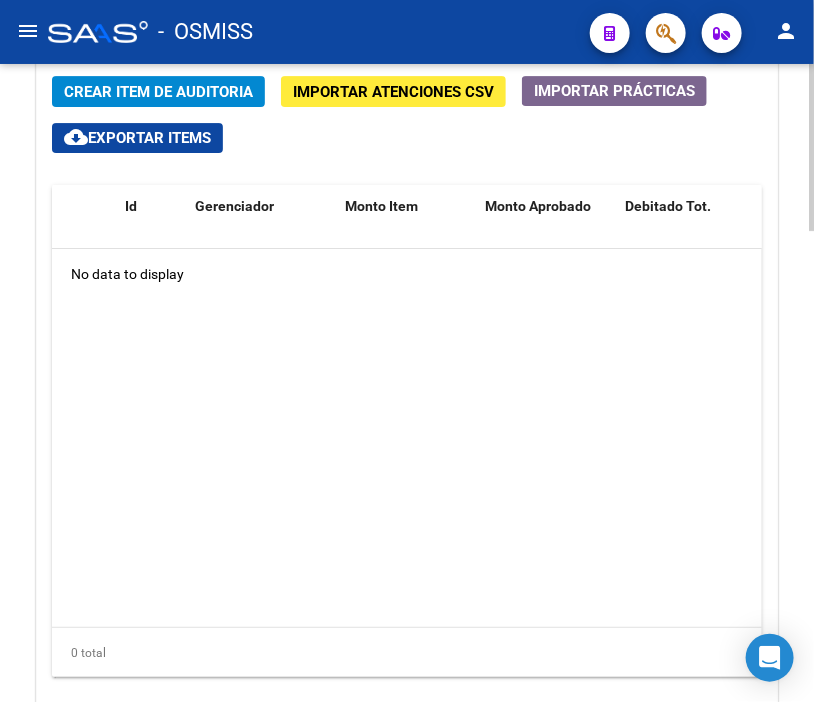 scroll, scrollTop: 1622, scrollLeft: 0, axis: vertical 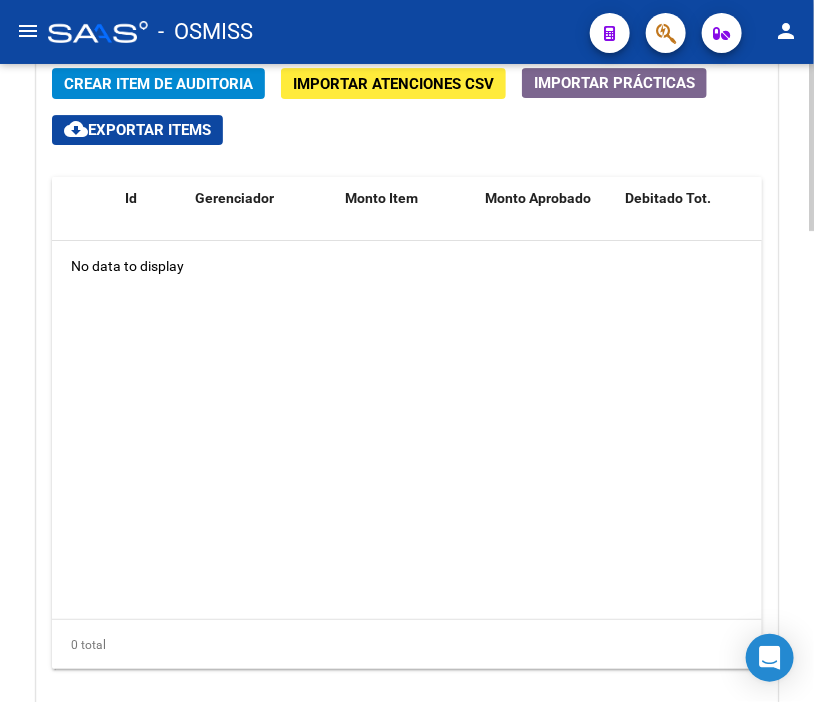 click 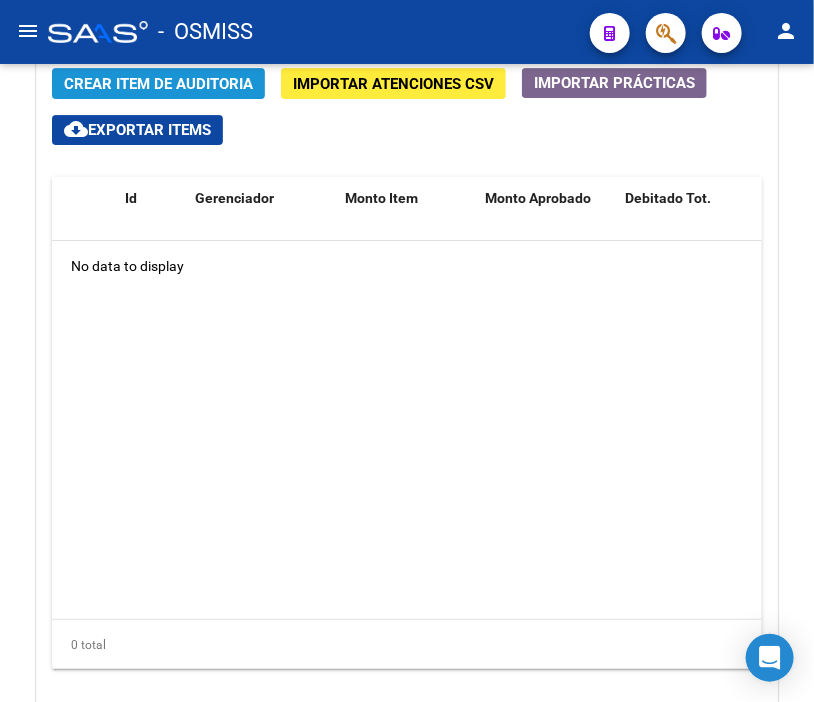 click on "Crear Item de Auditoria" 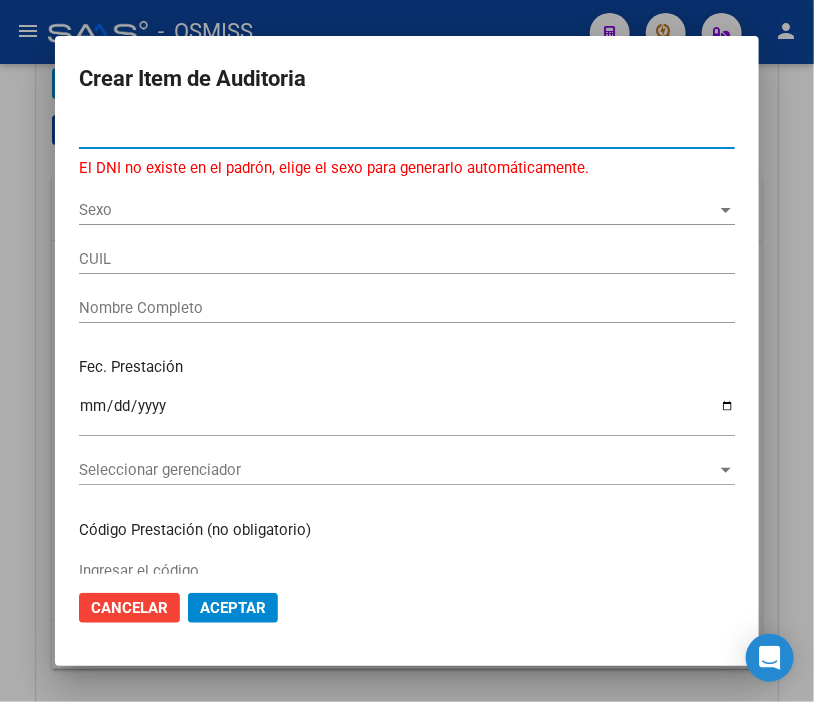 click on "[NUMBER] Nro Documento" at bounding box center (407, 133) 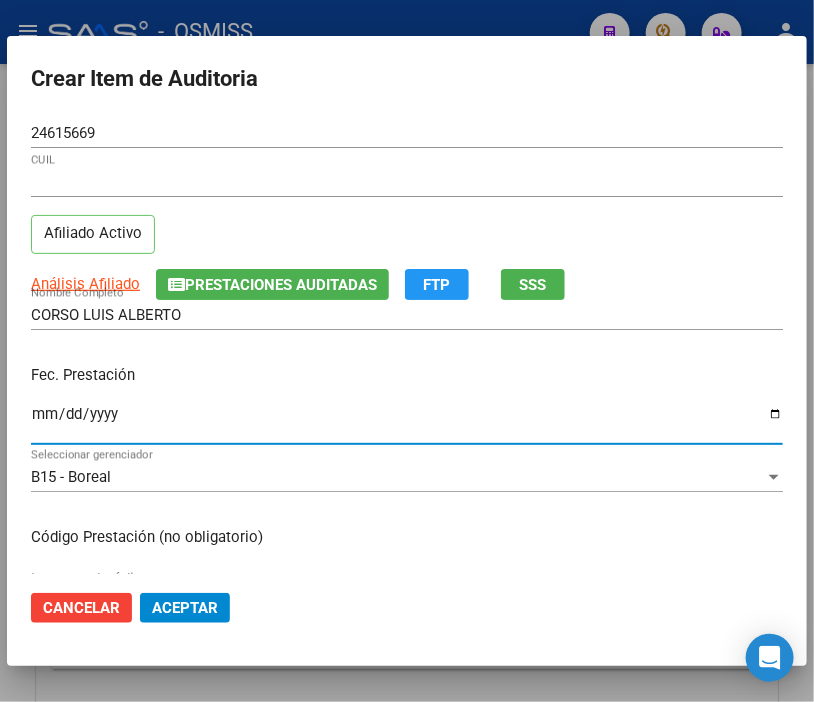 click on "Ingresar la fecha" at bounding box center [407, 422] 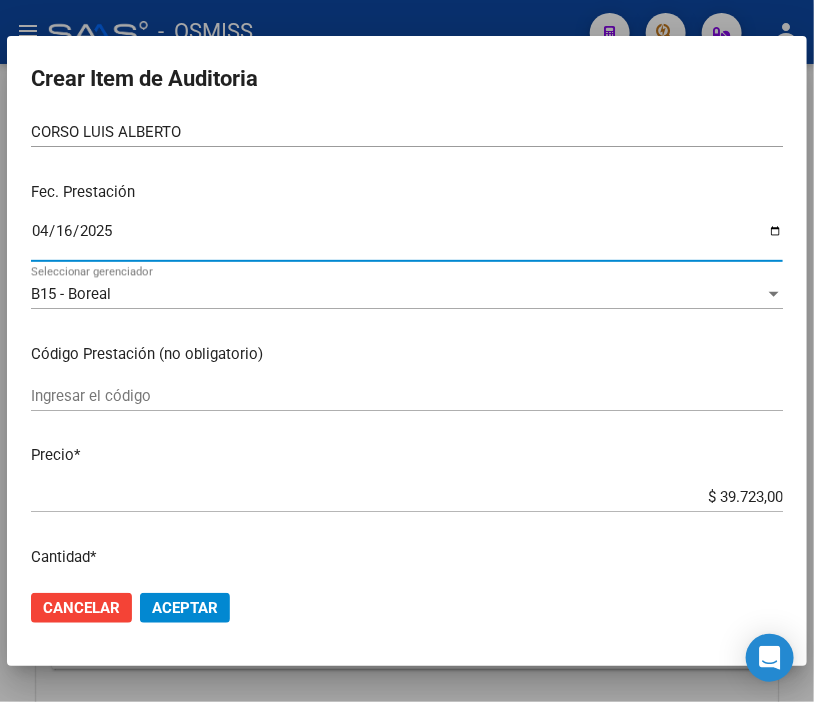 scroll, scrollTop: 222, scrollLeft: 0, axis: vertical 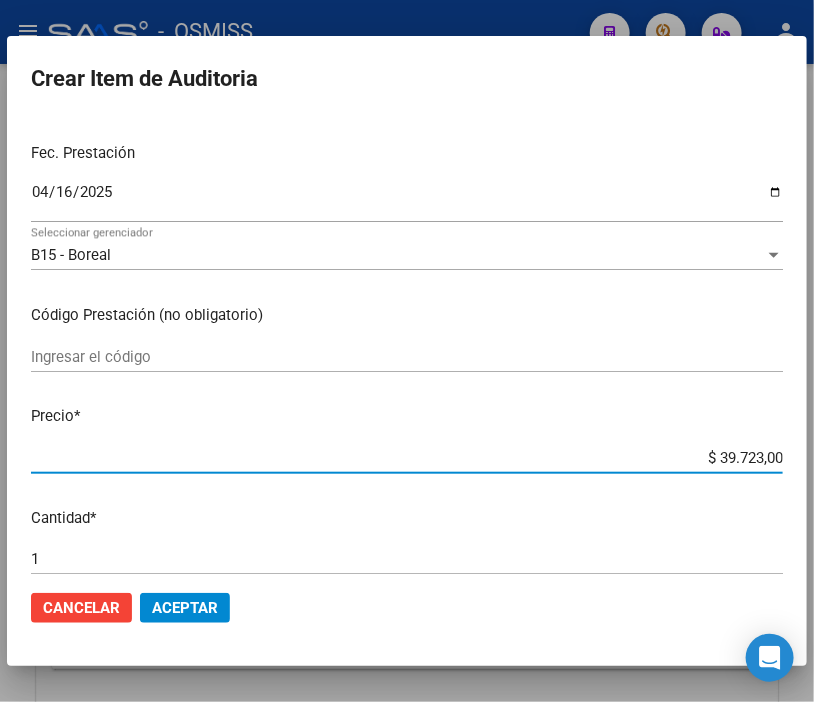 drag, startPoint x: 671, startPoint y: 460, endPoint x: 815, endPoint y: 461, distance: 144.00348 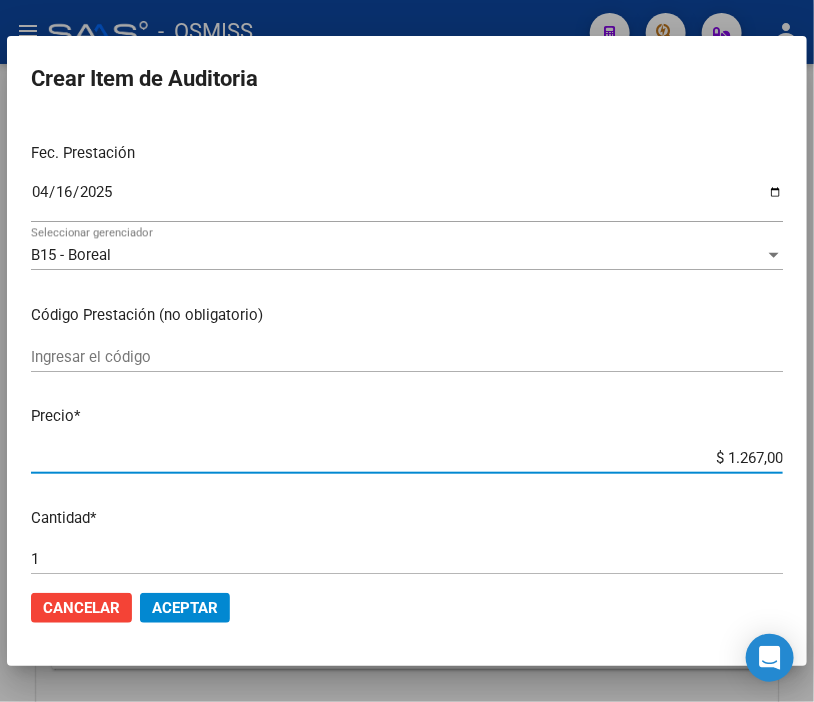 click on "Aceptar" 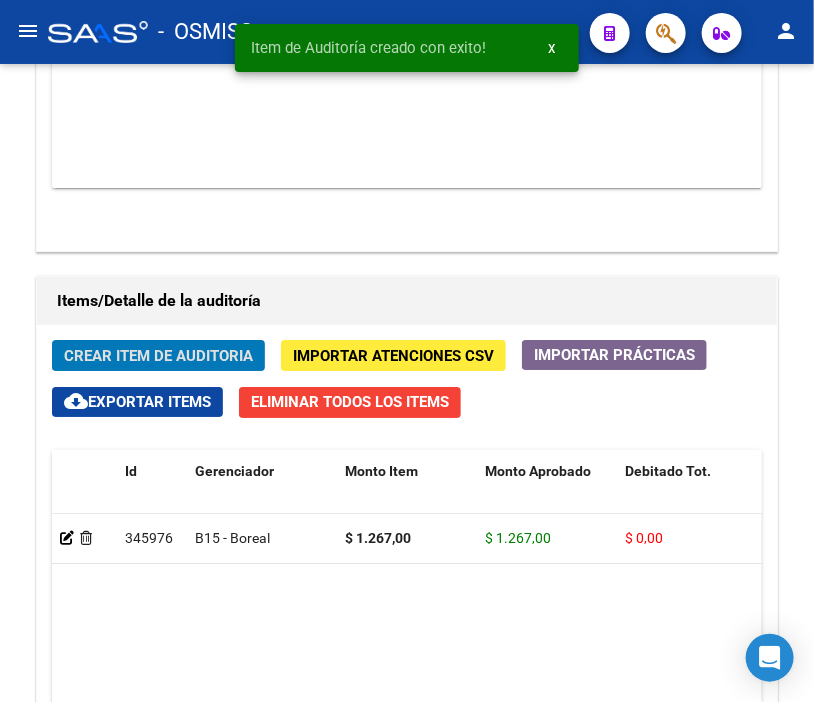 scroll, scrollTop: 1894, scrollLeft: 0, axis: vertical 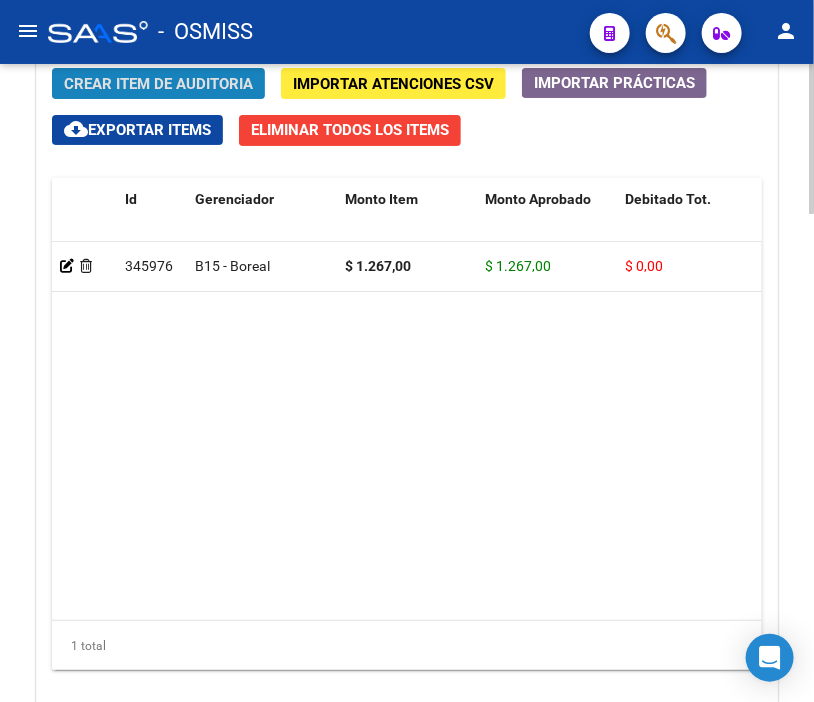 click on "Crear Item de Auditoria" 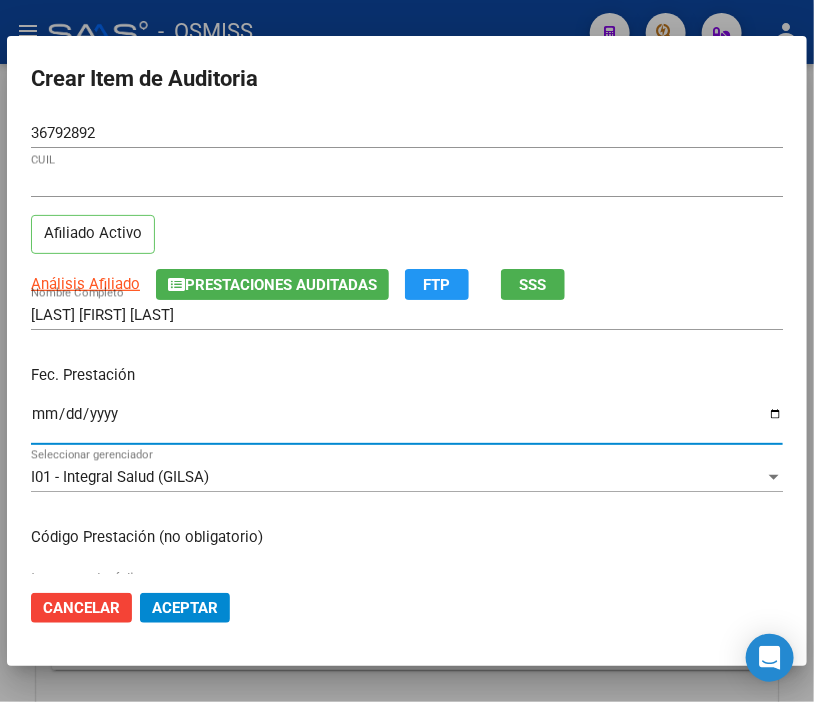 click on "Ingresar la fecha" at bounding box center (407, 422) 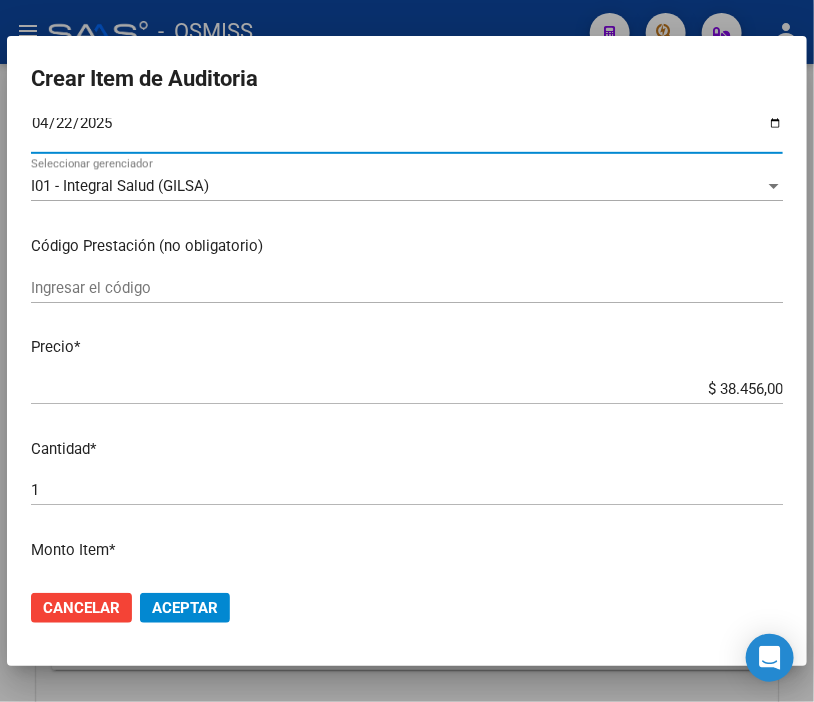 scroll, scrollTop: 333, scrollLeft: 0, axis: vertical 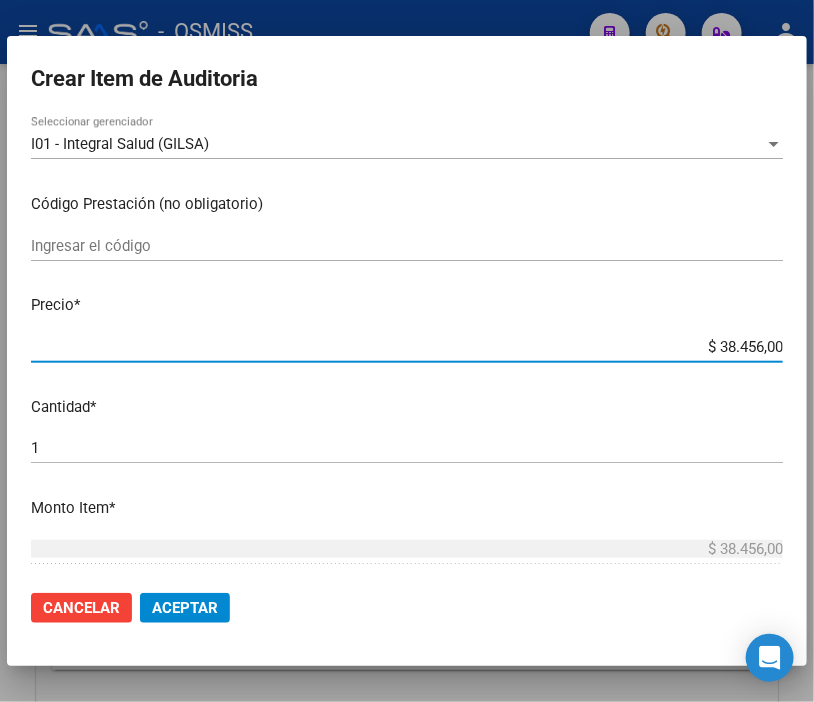drag, startPoint x: 658, startPoint y: 348, endPoint x: 815, endPoint y: 348, distance: 157 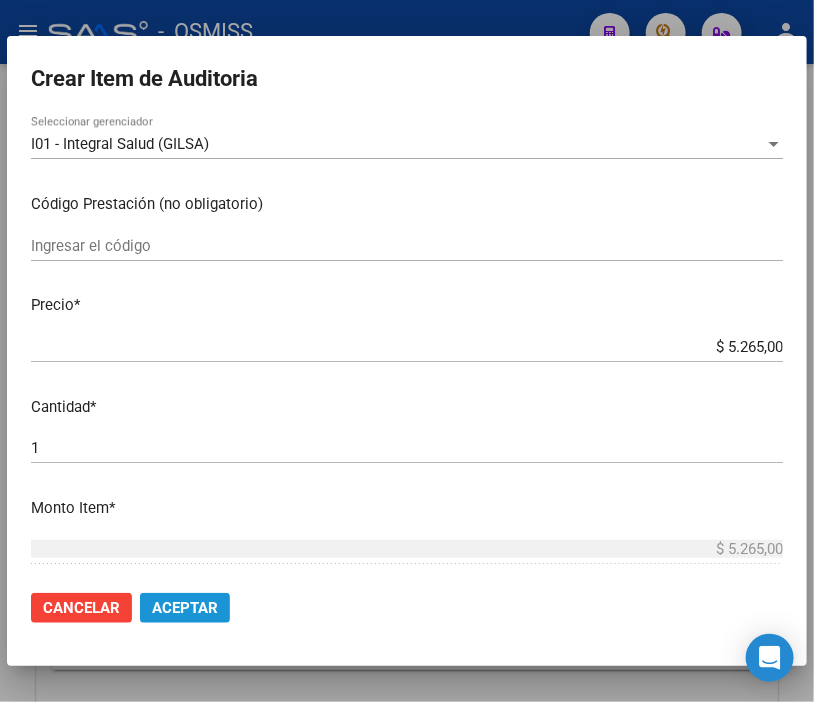 click on "Aceptar" 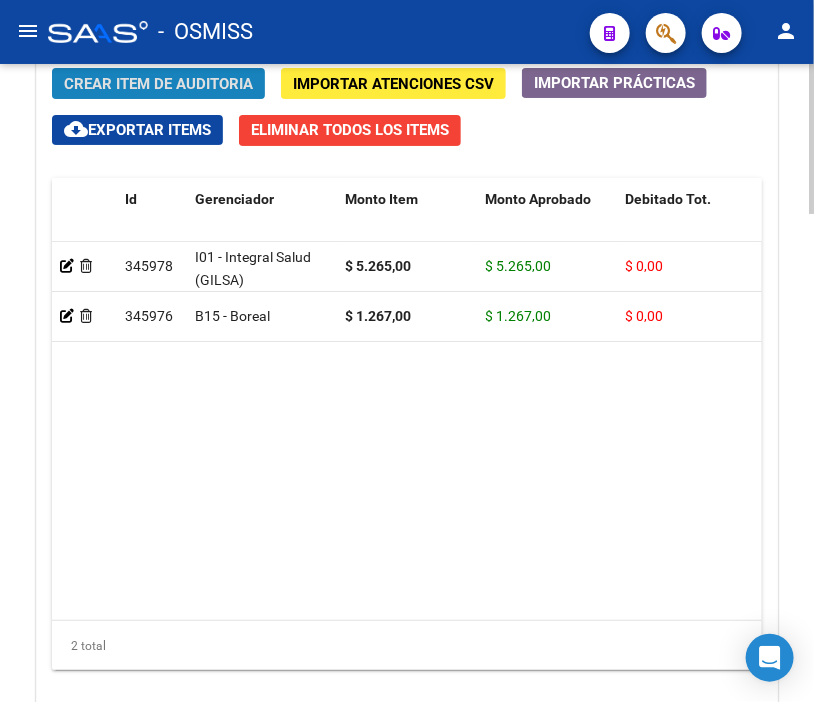 click on "Crear Item de Auditoria" 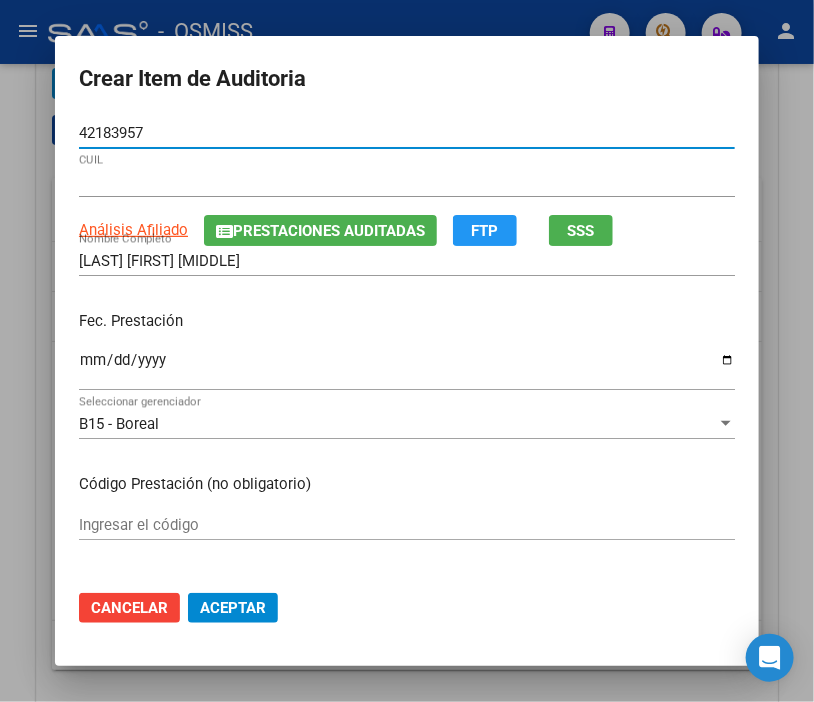 click on "Ingresar la fecha" at bounding box center [407, 368] 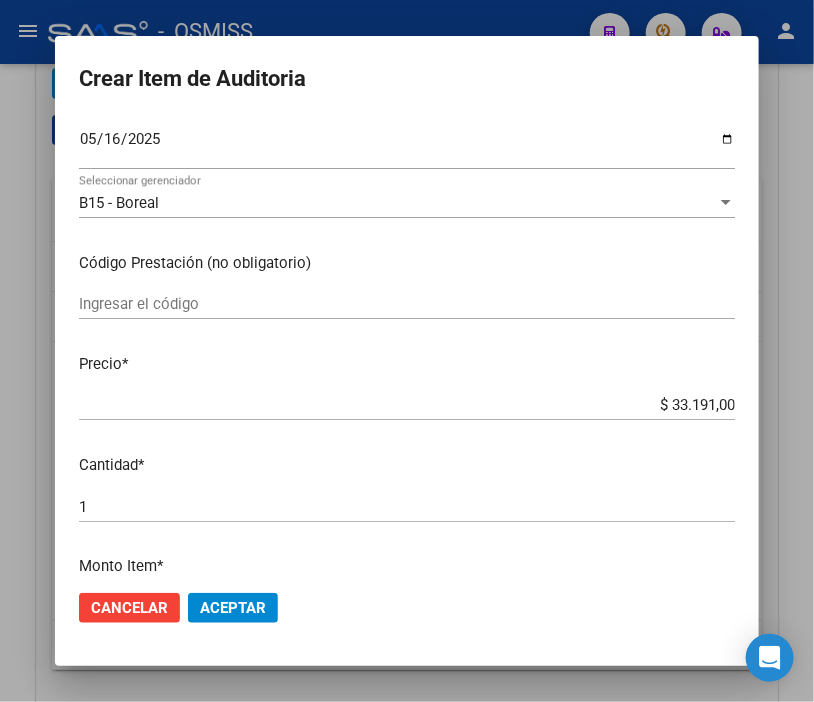 scroll, scrollTop: 222, scrollLeft: 0, axis: vertical 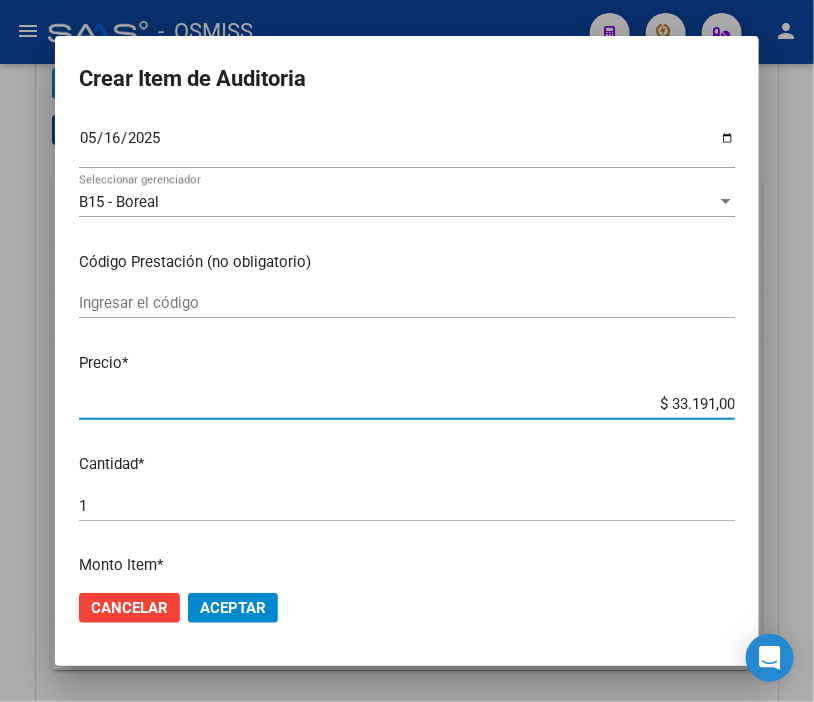 drag, startPoint x: 607, startPoint y: 397, endPoint x: 610, endPoint y: 408, distance: 11.401754 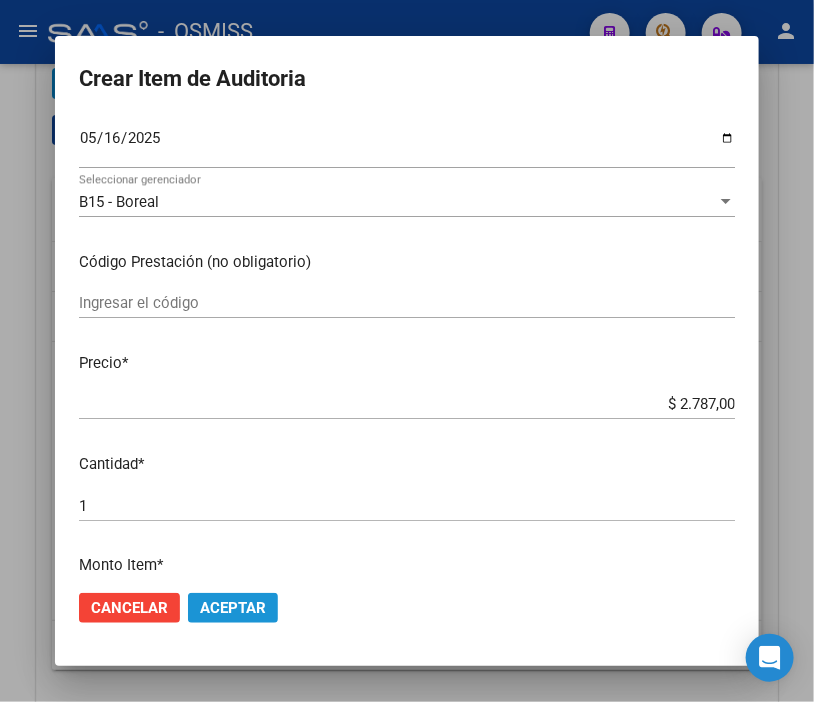 click on "Aceptar" 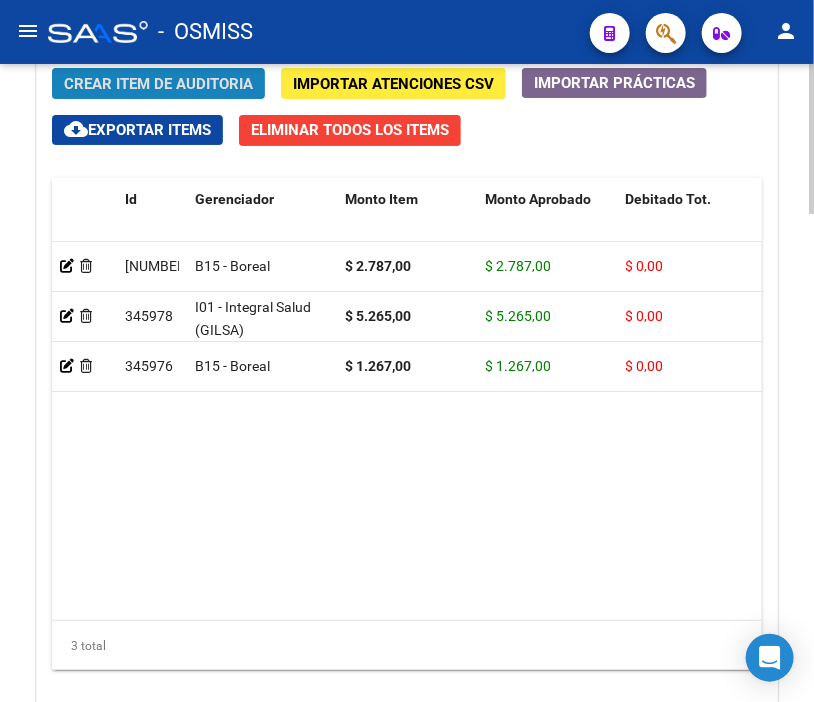click on "Crear Item de Auditoria" 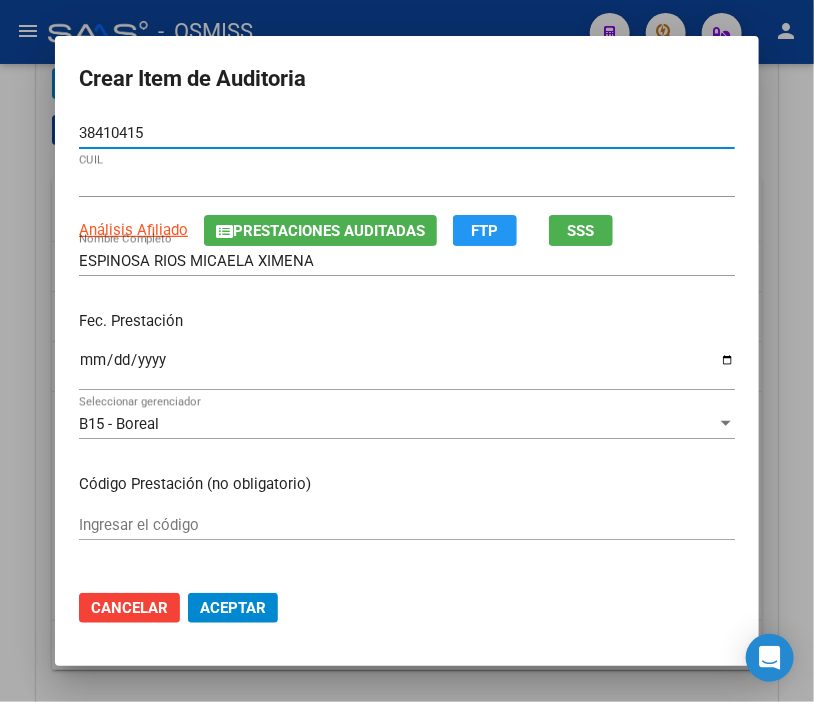 click on "Ingresar la fecha" at bounding box center [407, 368] 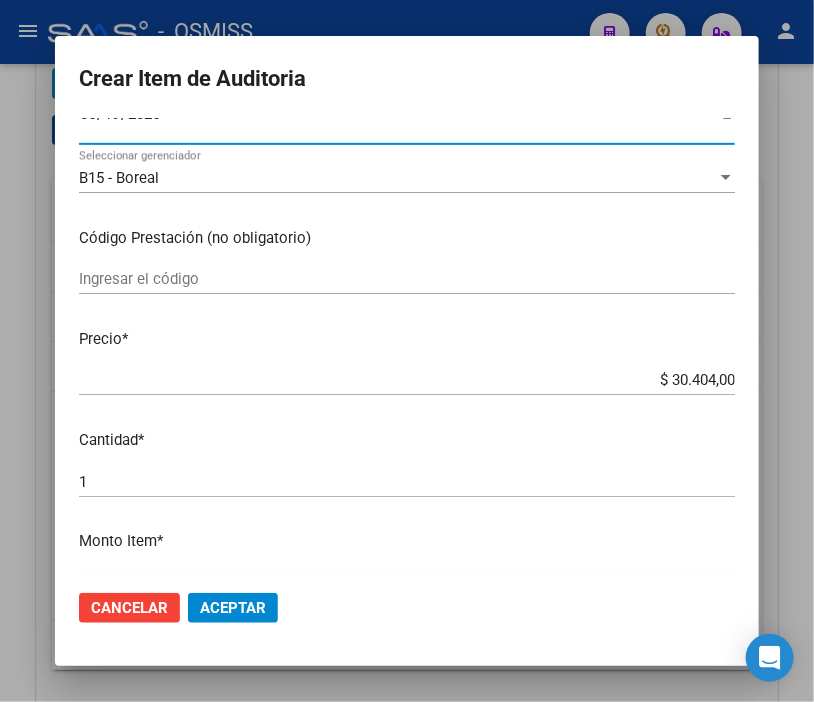 scroll, scrollTop: 333, scrollLeft: 0, axis: vertical 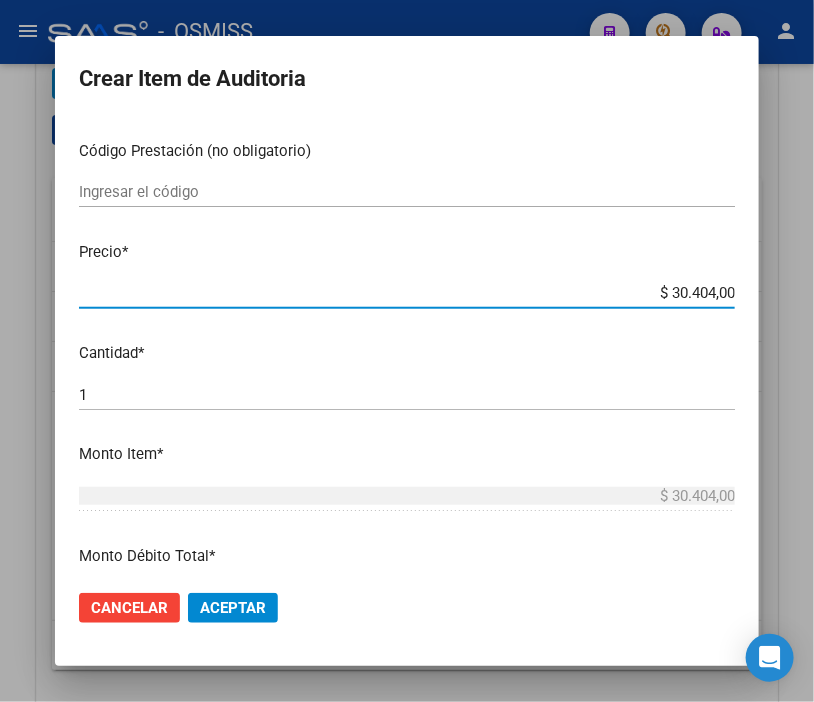 drag, startPoint x: 612, startPoint y: 291, endPoint x: 797, endPoint y: 297, distance: 185.09727 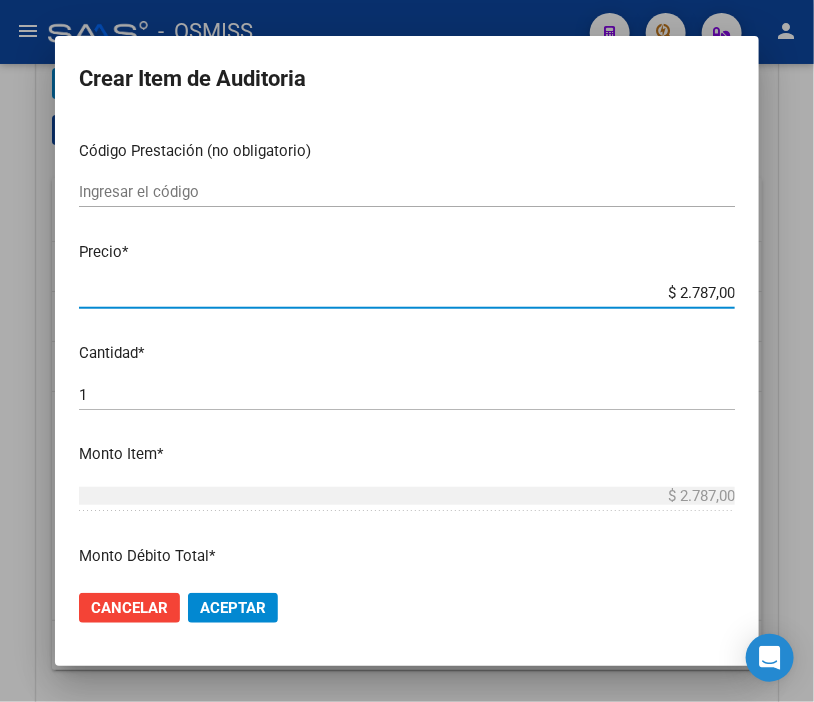click on "Aceptar" 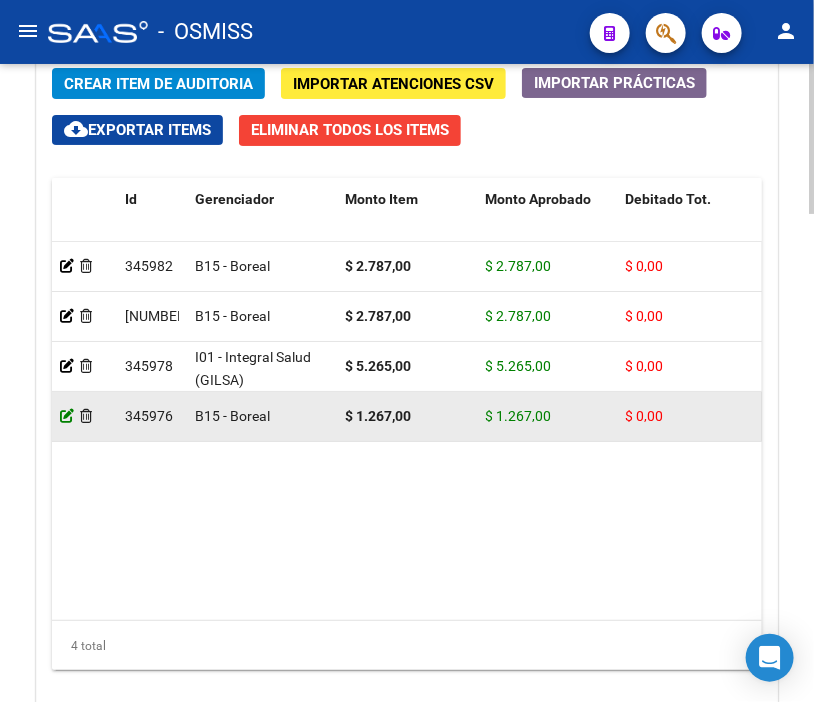 click 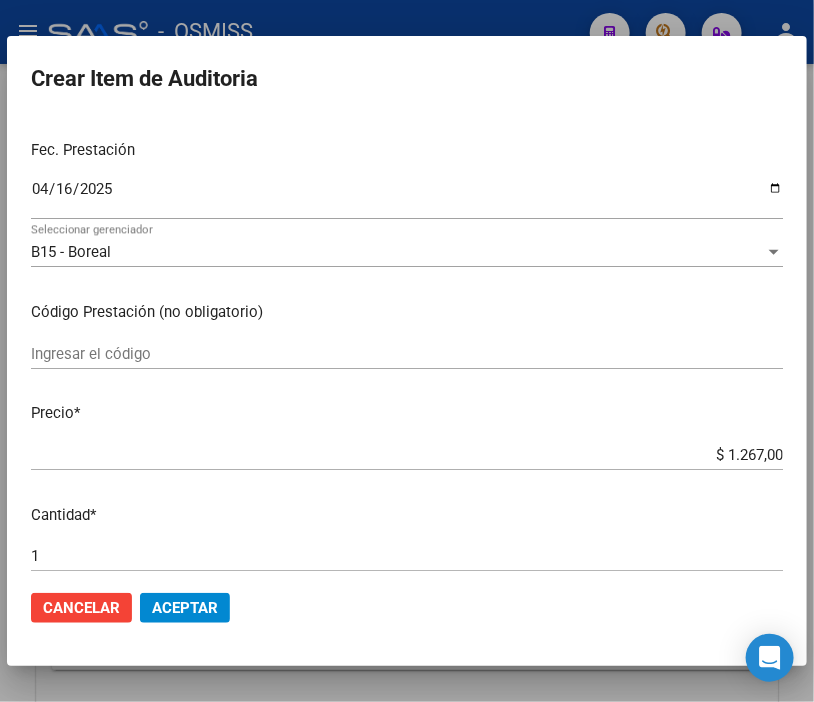 scroll, scrollTop: 333, scrollLeft: 0, axis: vertical 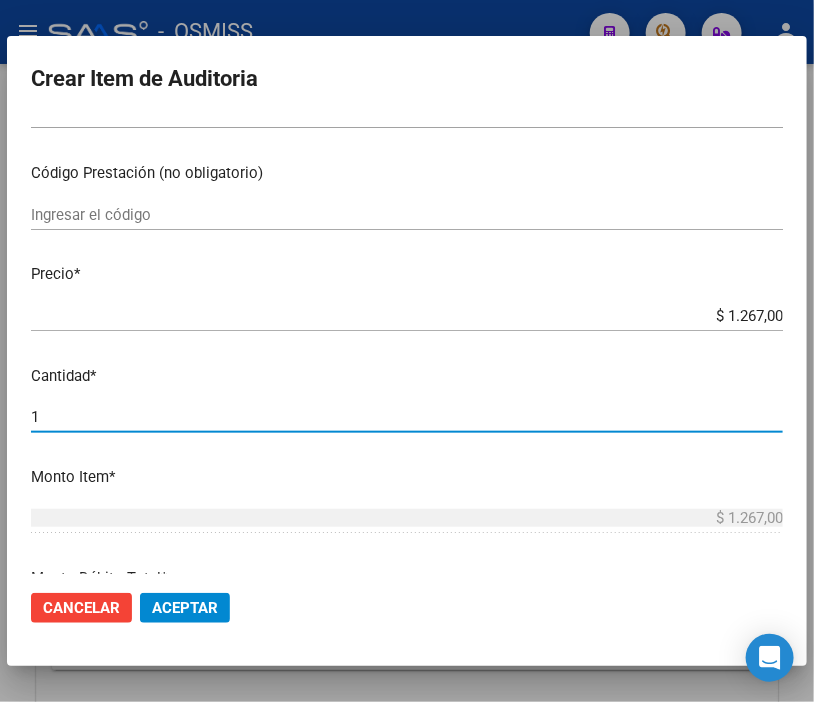 drag, startPoint x: -57, startPoint y: 408, endPoint x: -76, endPoint y: 405, distance: 19.235384 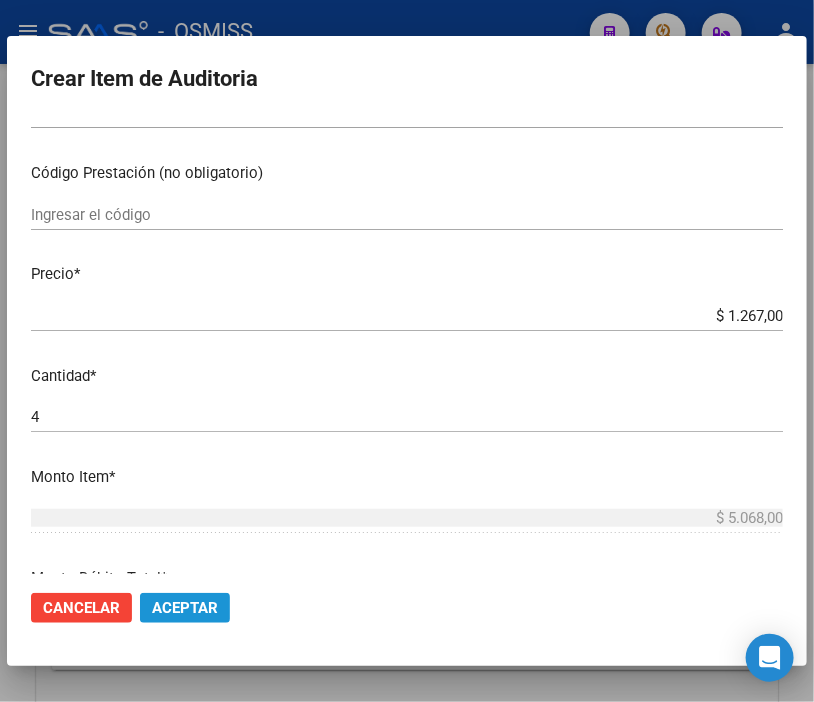 click on "Aceptar" 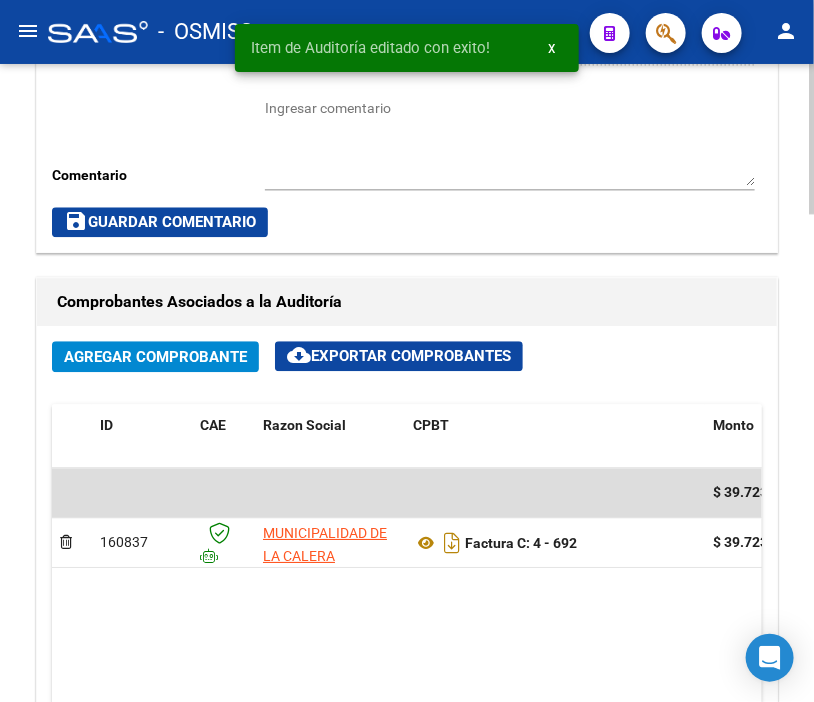 scroll, scrollTop: 1111, scrollLeft: 0, axis: vertical 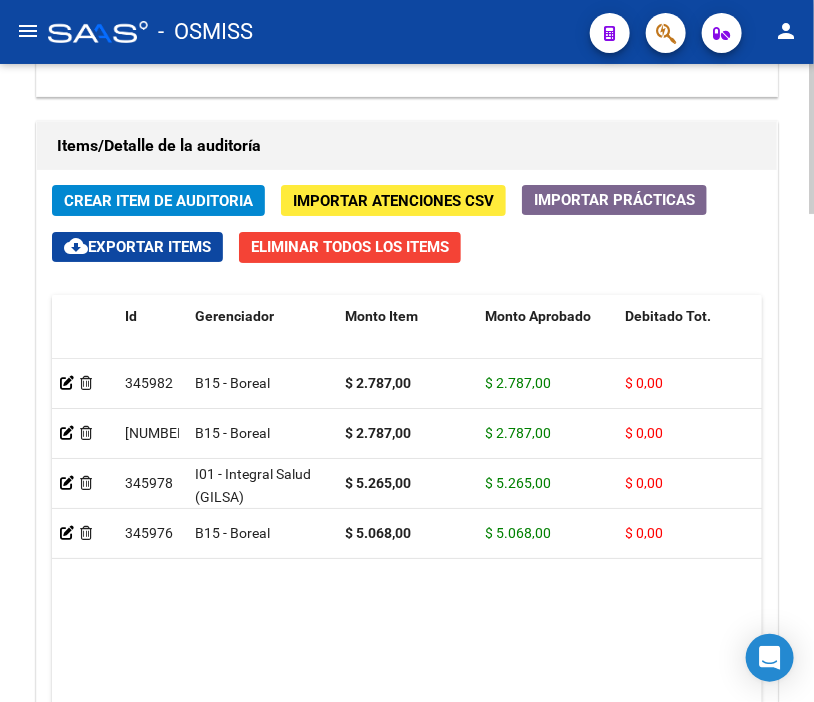 drag, startPoint x: 365, startPoint y: 125, endPoint x: 237, endPoint y: 141, distance: 128.99612 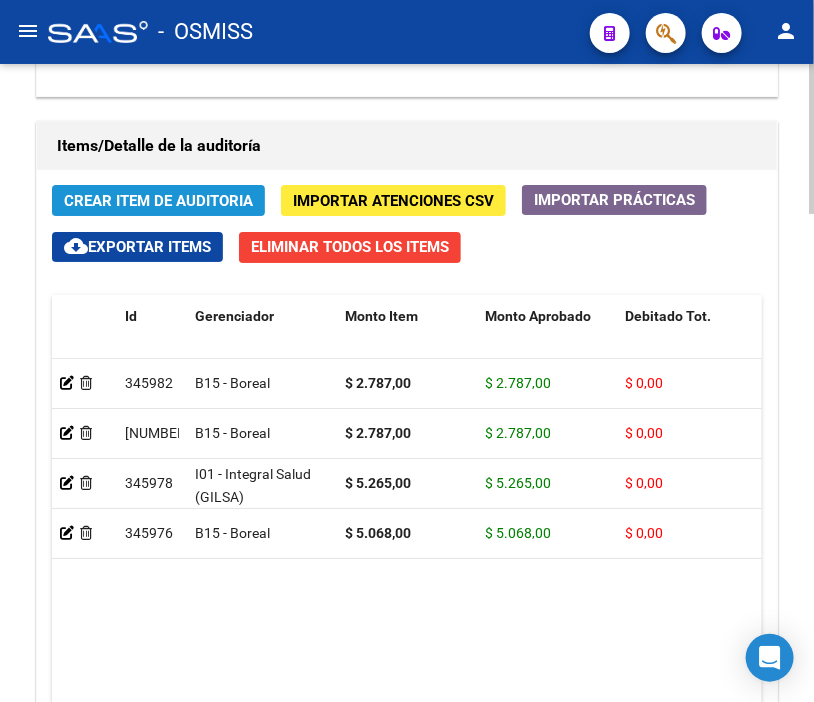click on "Crear Item de Auditoria" 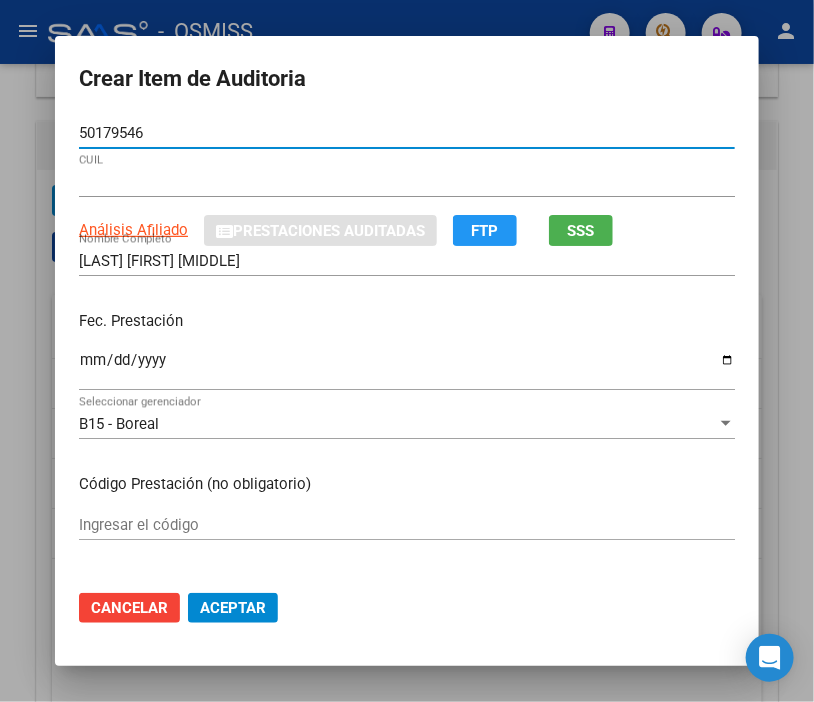 click on "Ingresar la fecha" at bounding box center [407, 368] 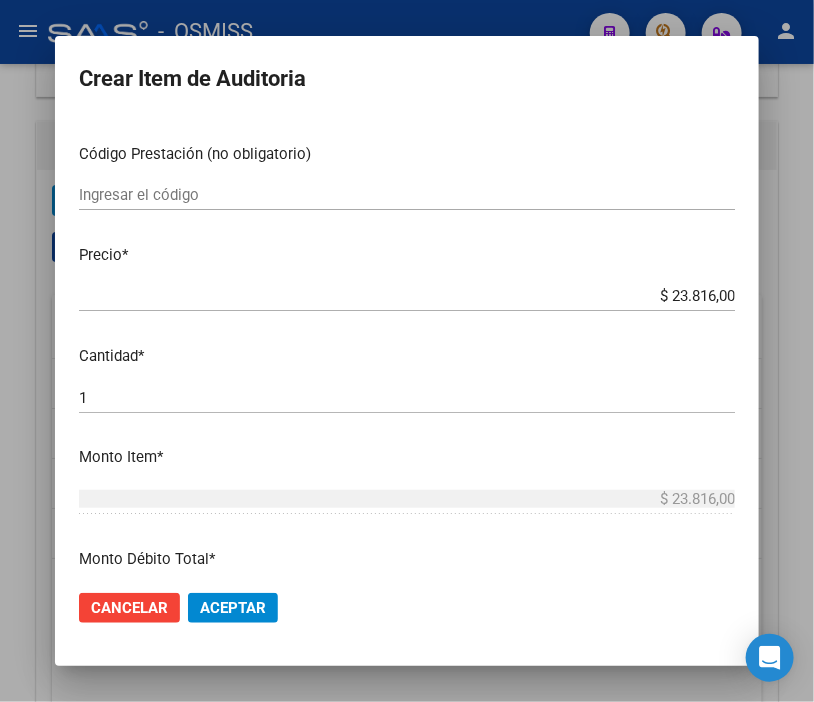scroll, scrollTop: 333, scrollLeft: 0, axis: vertical 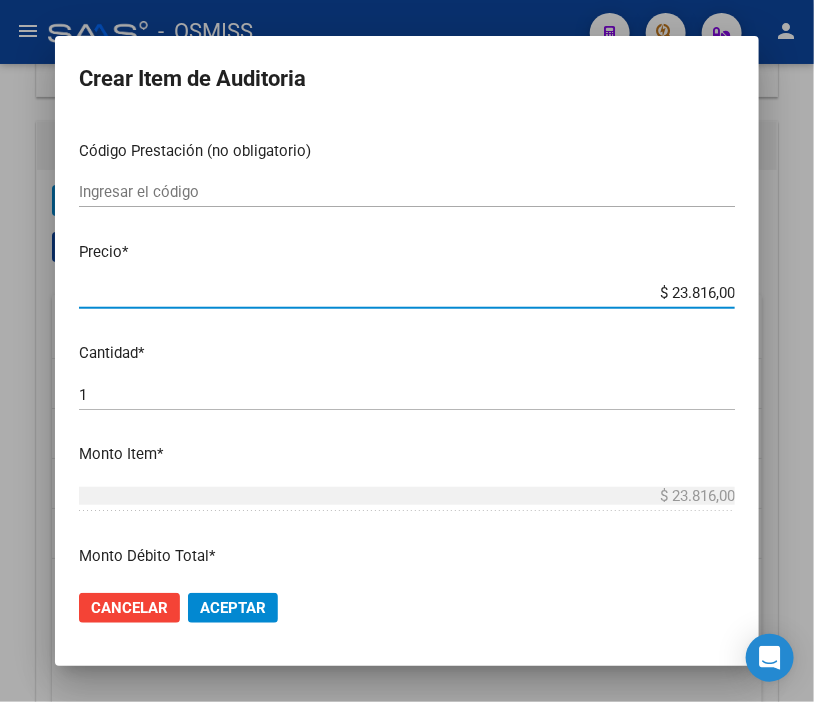 drag, startPoint x: 616, startPoint y: 291, endPoint x: 815, endPoint y: 291, distance: 199 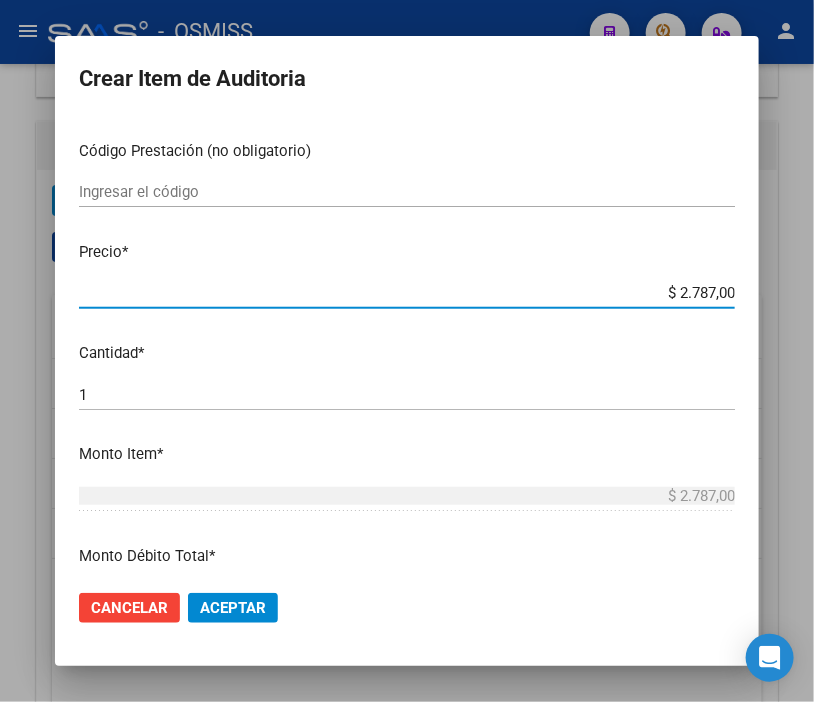 click on "Aceptar" 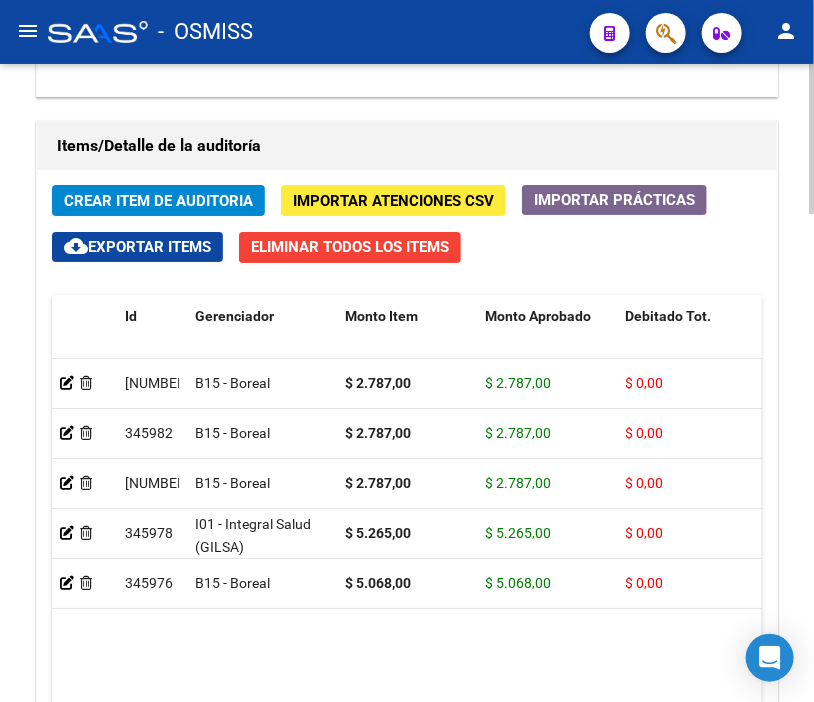 click on "Items/Detalle de la auditoría Crear Item de Auditoria Importar Atenciones CSV  Importar Prácticas
cloud_download  Exportar Items   Eliminar Todos los Items  Id Gerenciador Monto Item Monto Aprobado Debitado Tot. Débito Médico Débito Afiliatorio Comentario Comentario Gerenciador Descripción Afiliado Estado CUIL Documento Nombre Completo Fec. Prestación Atencion Tipo Nomenclador Código Nomenclador Nombre Usuario Creado Area Creado Area Modificado     345985  B15 - Boreal $ 2.787,00 $ 2.787,00 $ 0,00 $ 0,00 $ 0,00         20501795462  50179546   RUARTE BENJAMIN NAHUEL             18/03/2025  Sabrina  Corton   04/08/2025      345982  B15 - Boreal $ 2.787,00 $ 2.787,00 $ 0,00 $ 0,00 $ 0,00         27384104156  38410415   ESPINOSA RIOS MICAELA XIMENA       19/05/2025  Sabrina  Corton   04/08/2025   Hospitales de Autogestión - Afiliaciones     345980  B15 - Boreal $ 2.787,00 $ 2.787,00 $ 0,00 $ 0,00 $ 0,00         27421839579  42183957   TABERNERO AGUSTINA LILIANA           $ 0,00" 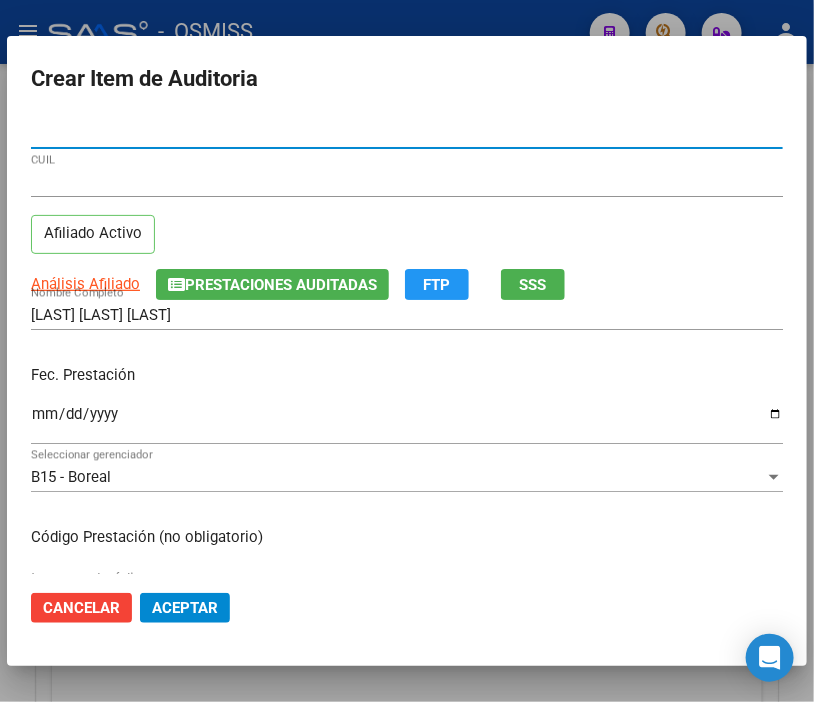 click on "Ingresar la fecha" at bounding box center [407, 422] 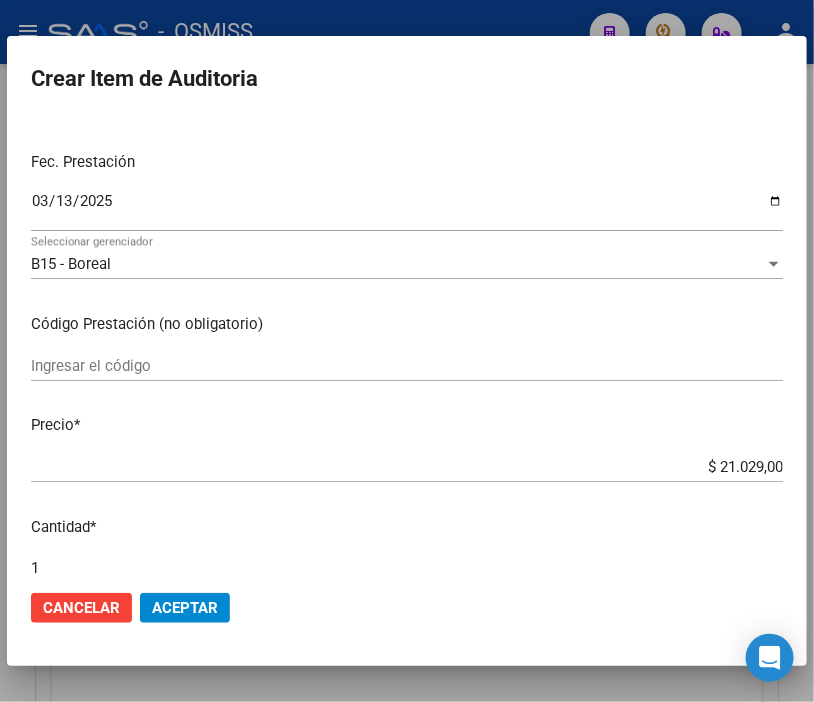scroll, scrollTop: 222, scrollLeft: 0, axis: vertical 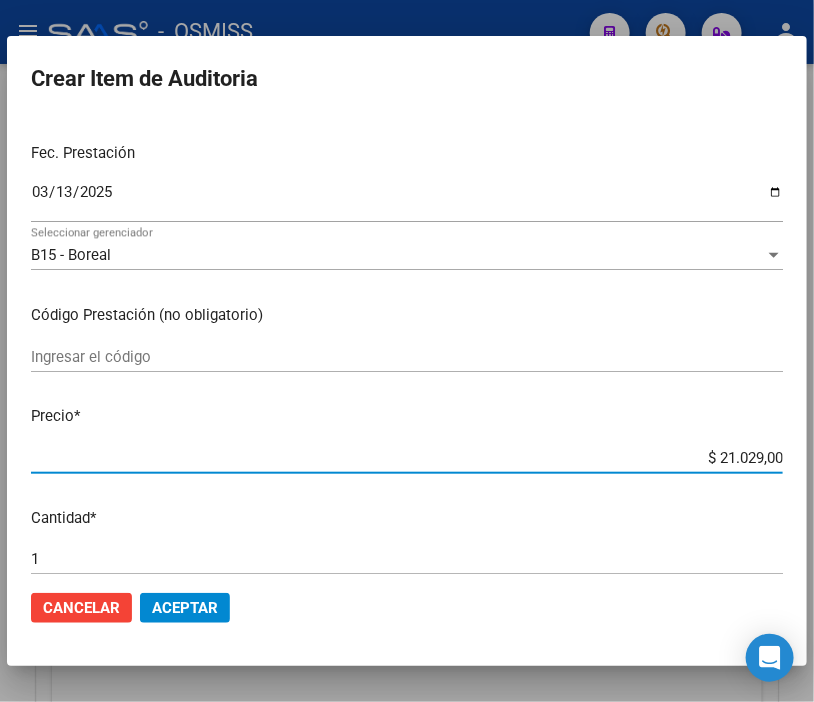 drag, startPoint x: 675, startPoint y: 458, endPoint x: 815, endPoint y: 468, distance: 140.35669 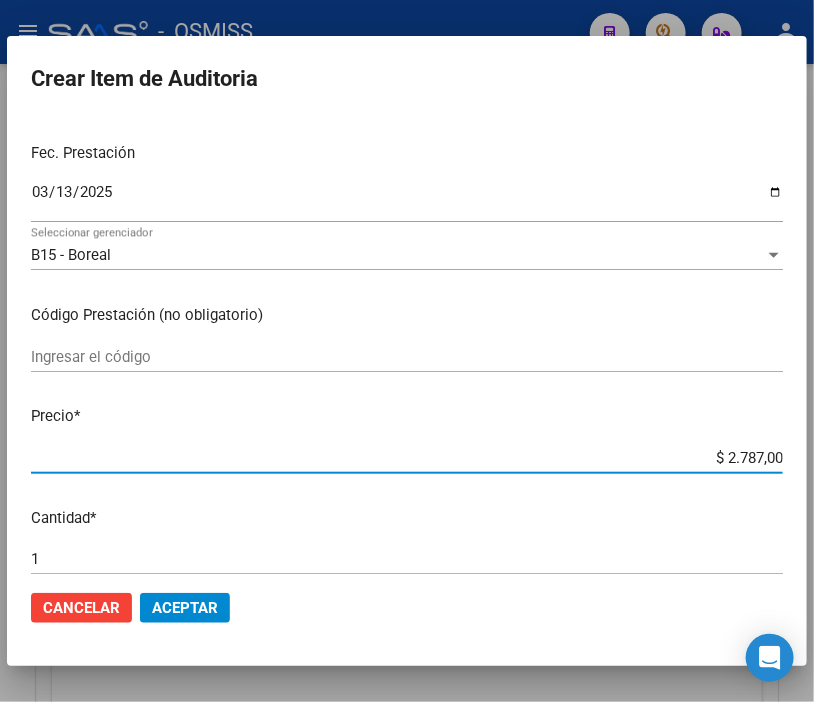 click on "Aceptar" 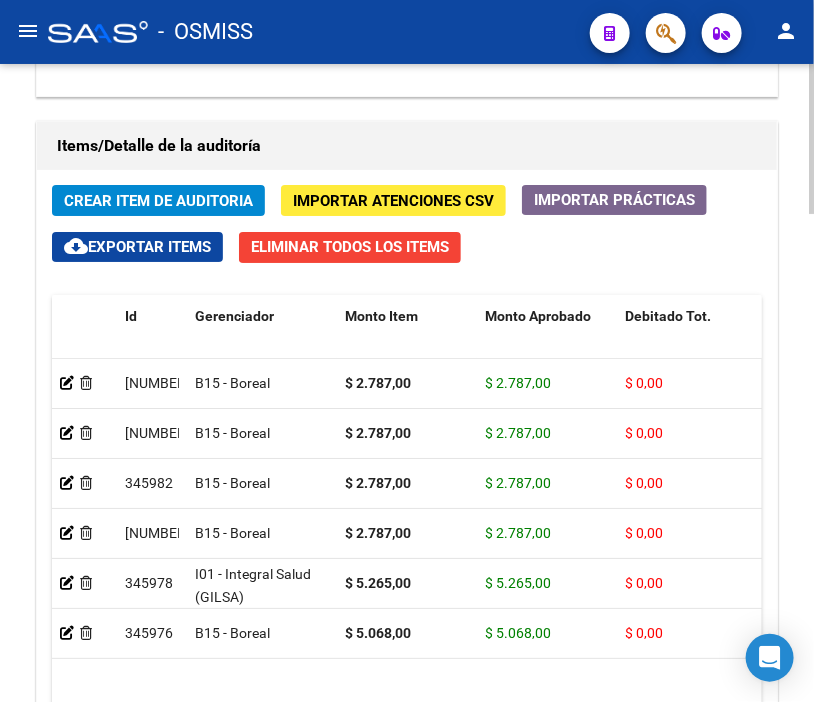 click on "Items/Detalle de la auditoría" 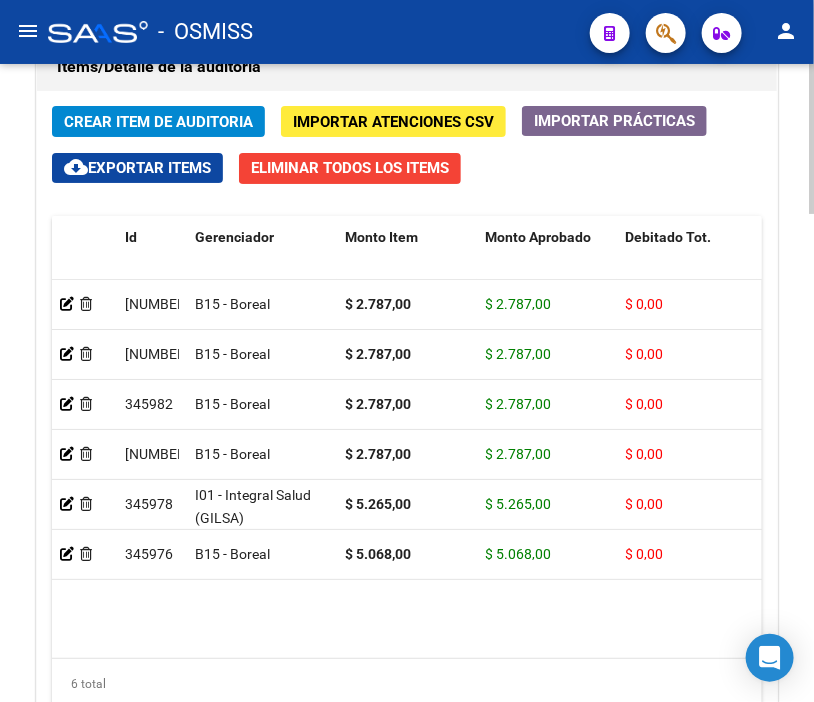 scroll, scrollTop: 1888, scrollLeft: 0, axis: vertical 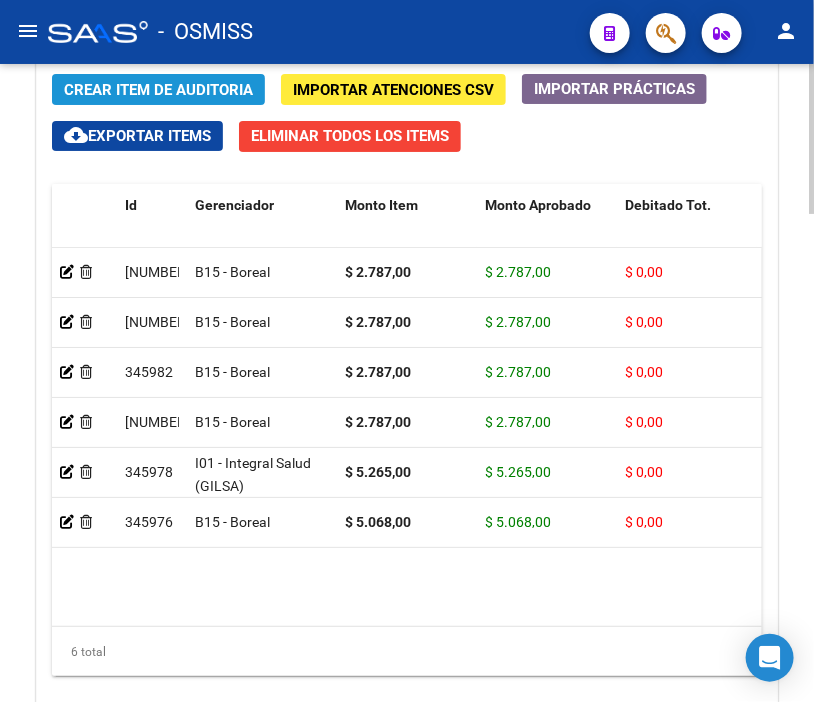 click on "Crear Item de Auditoria" 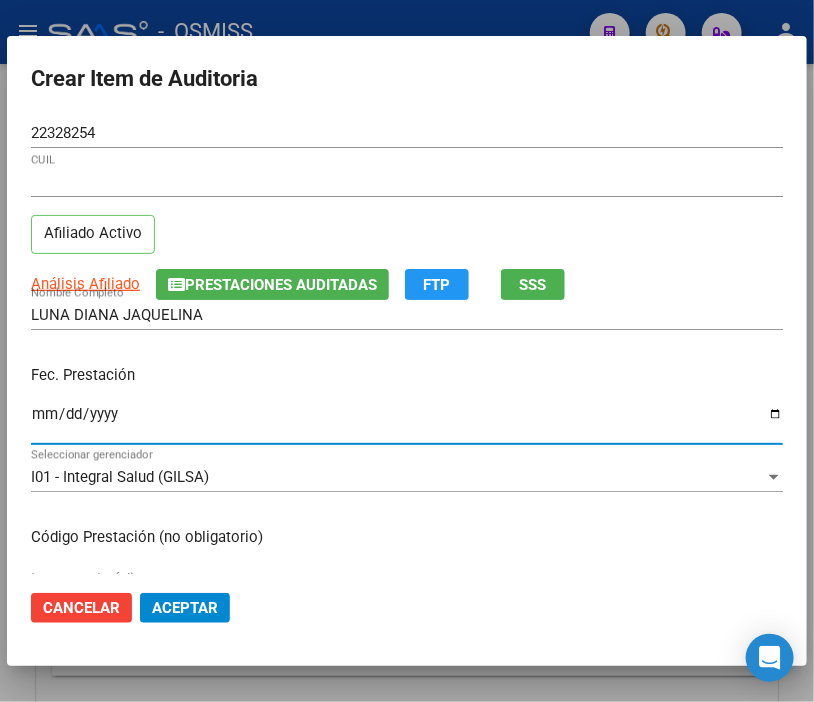 click on "Ingresar la fecha" at bounding box center (407, 422) 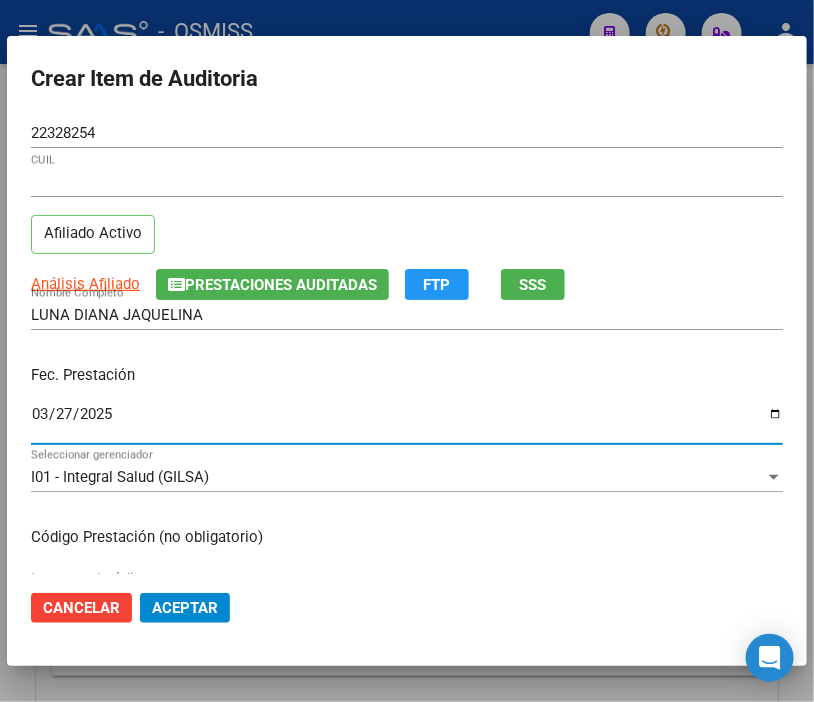 scroll, scrollTop: 222, scrollLeft: 0, axis: vertical 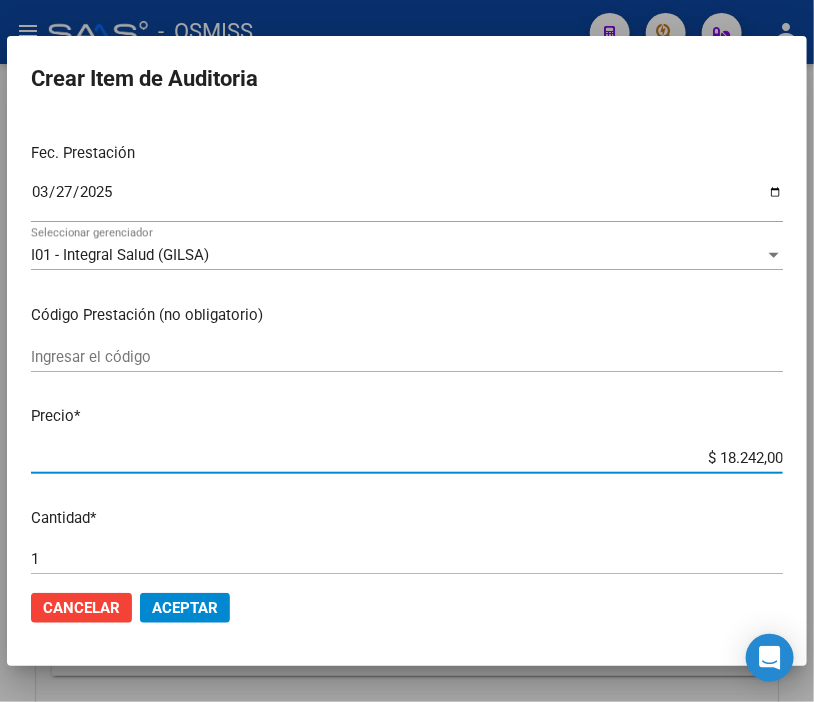 drag, startPoint x: 670, startPoint y: 461, endPoint x: 815, endPoint y: 464, distance: 145.03104 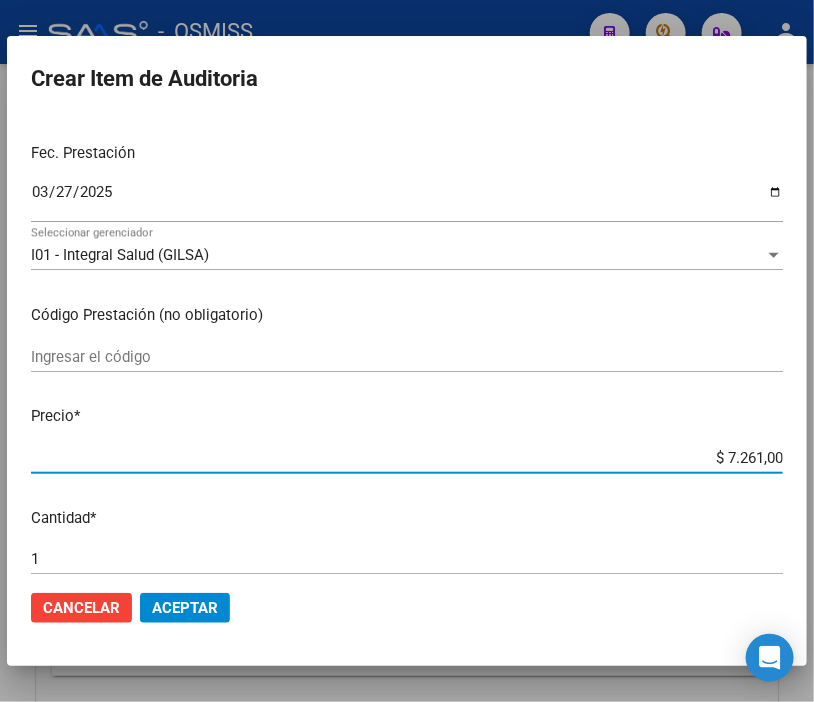 click on "Aceptar" 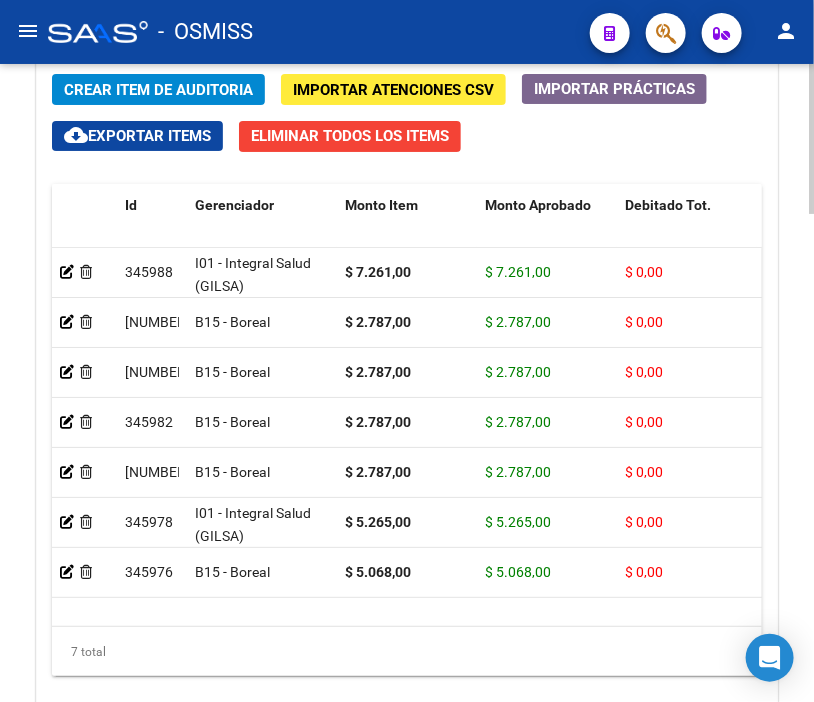 click on "Crear Item de Auditoria" 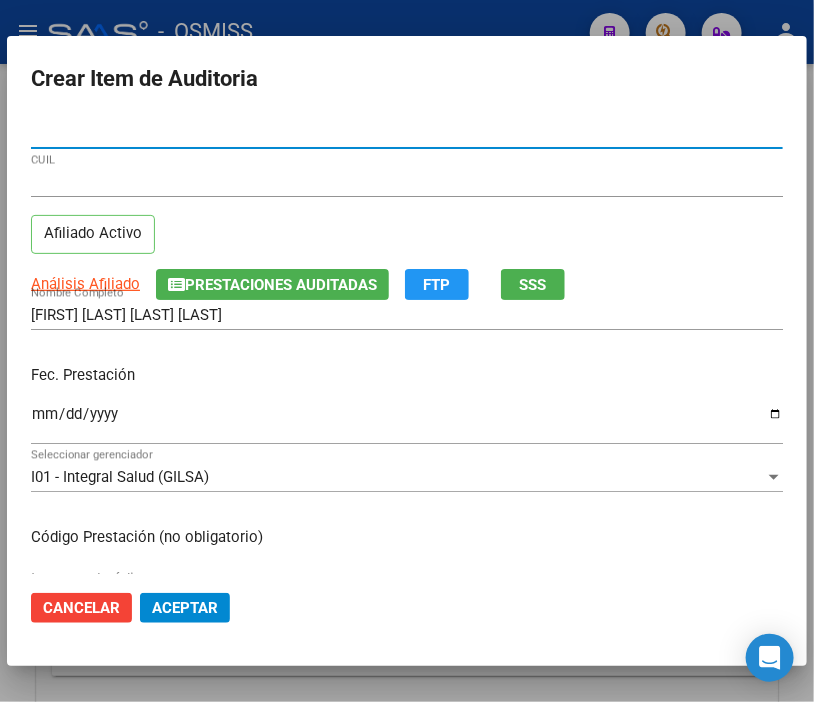 click on "Ingresar la fecha" at bounding box center [407, 422] 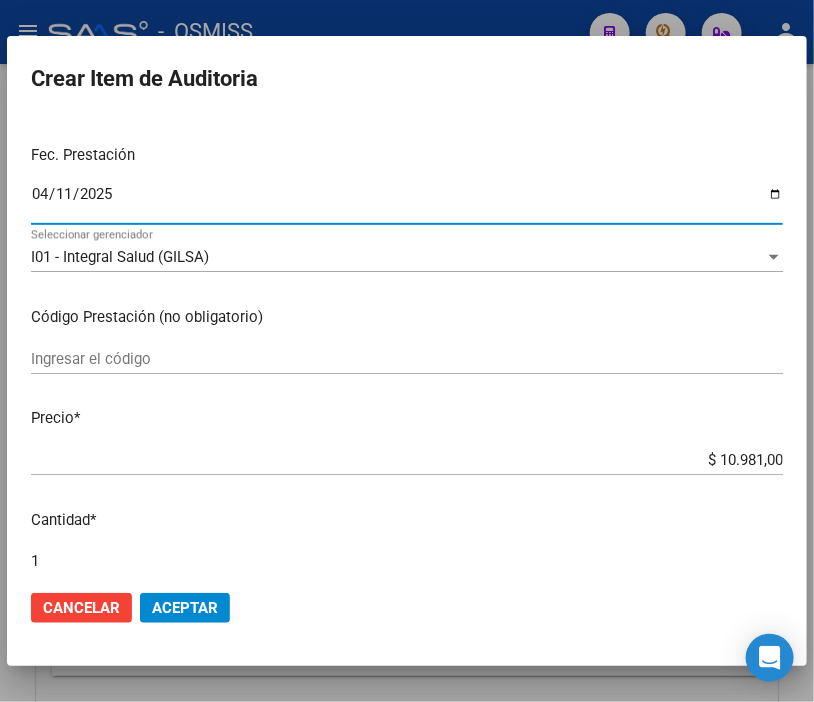 scroll, scrollTop: 222, scrollLeft: 0, axis: vertical 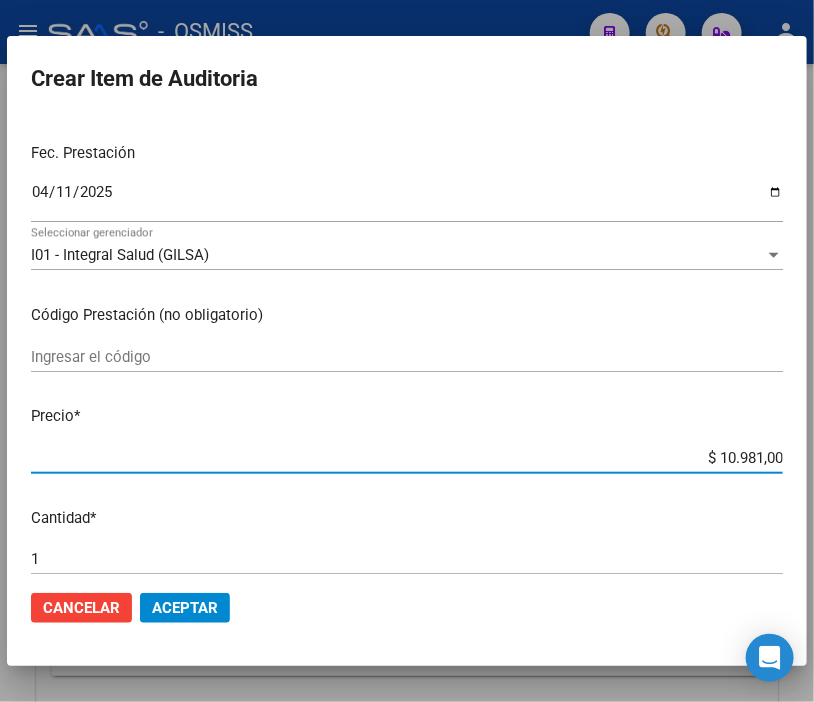 drag, startPoint x: 650, startPoint y: 450, endPoint x: 815, endPoint y: 455, distance: 165.07574 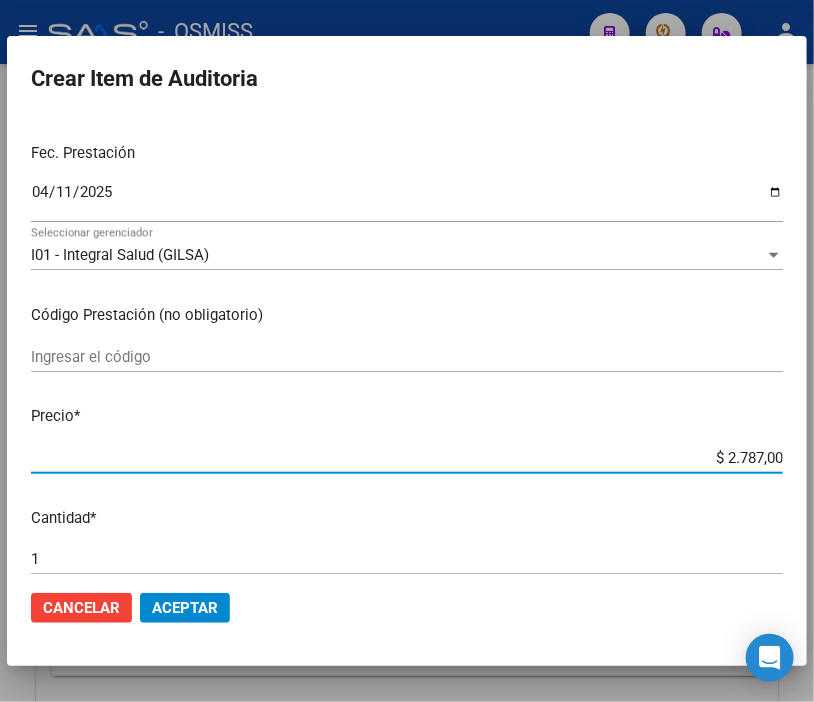 click on "Aceptar" 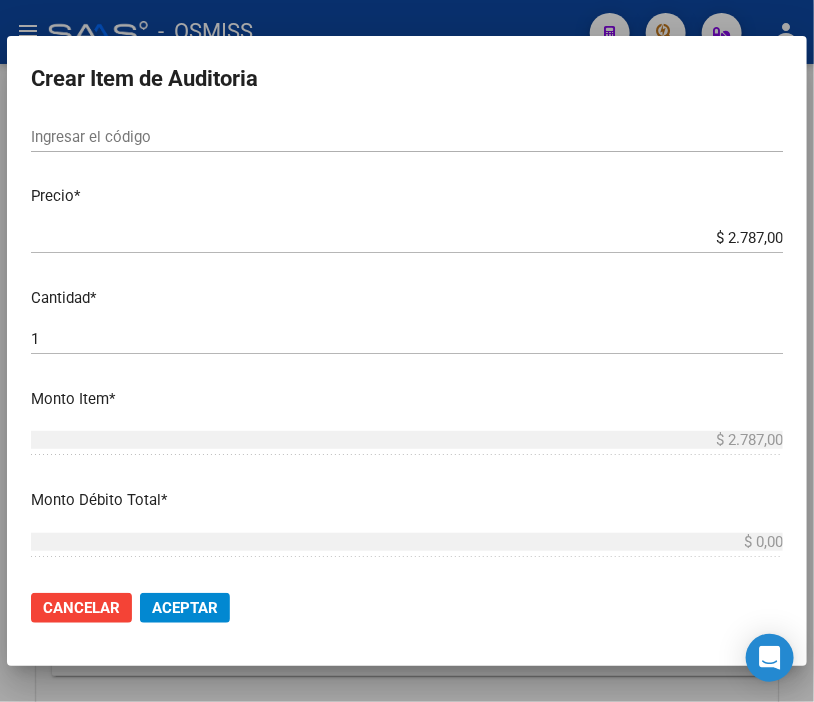 scroll, scrollTop: 444, scrollLeft: 0, axis: vertical 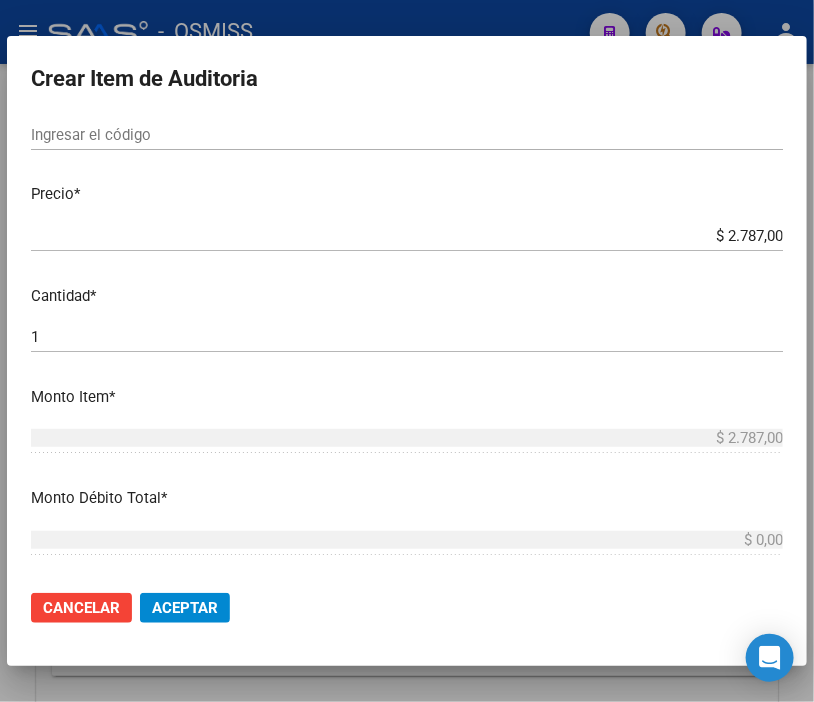 click on "Aceptar" 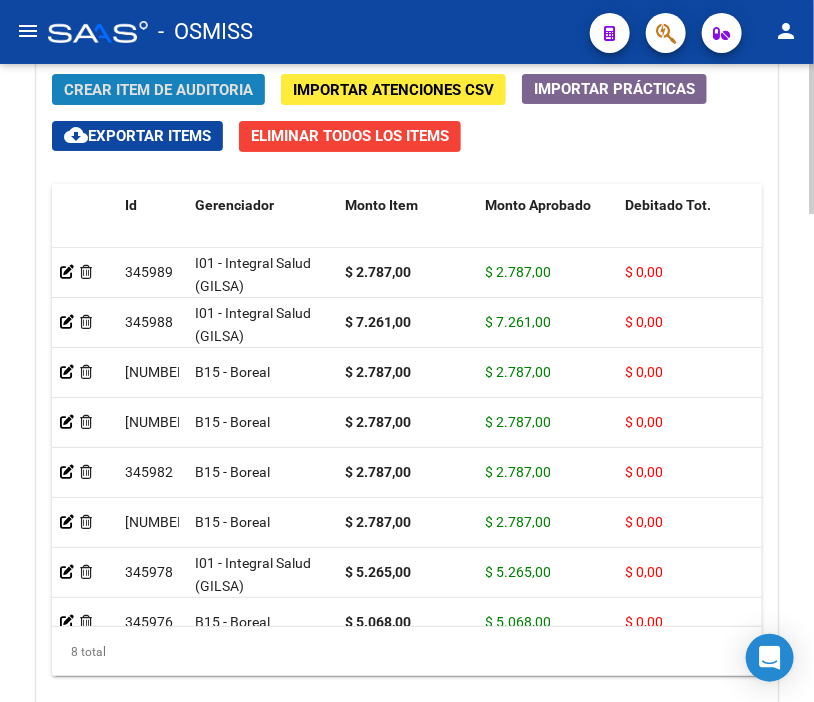 click on "Crear Item de Auditoria" 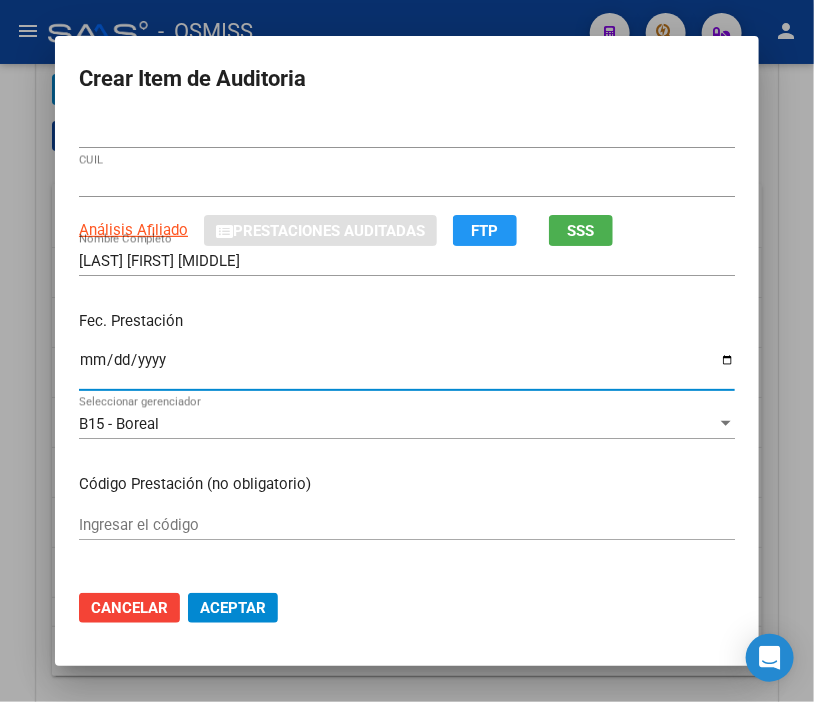 click on "Ingresar la fecha" at bounding box center [407, 368] 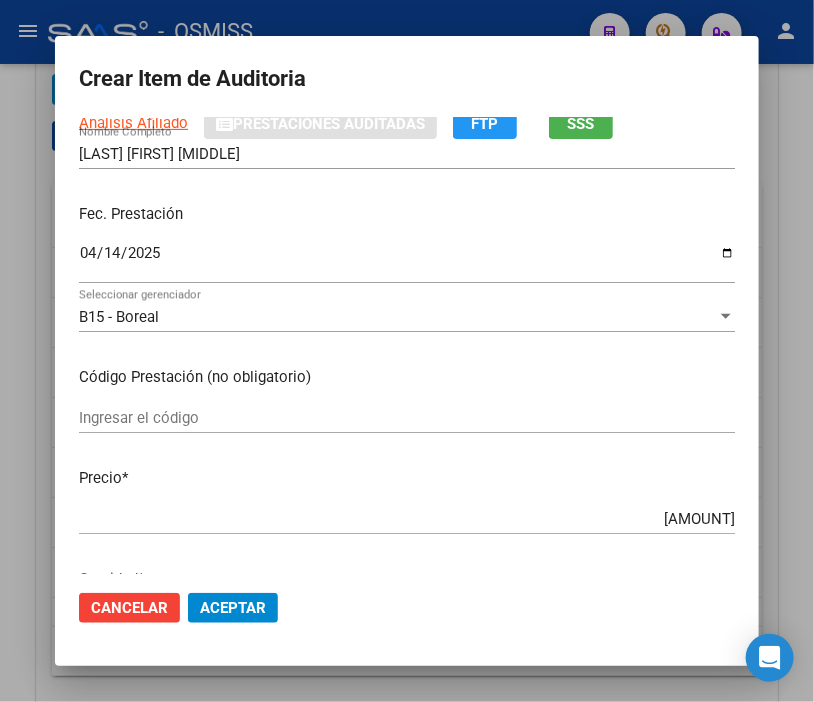 scroll, scrollTop: 222, scrollLeft: 0, axis: vertical 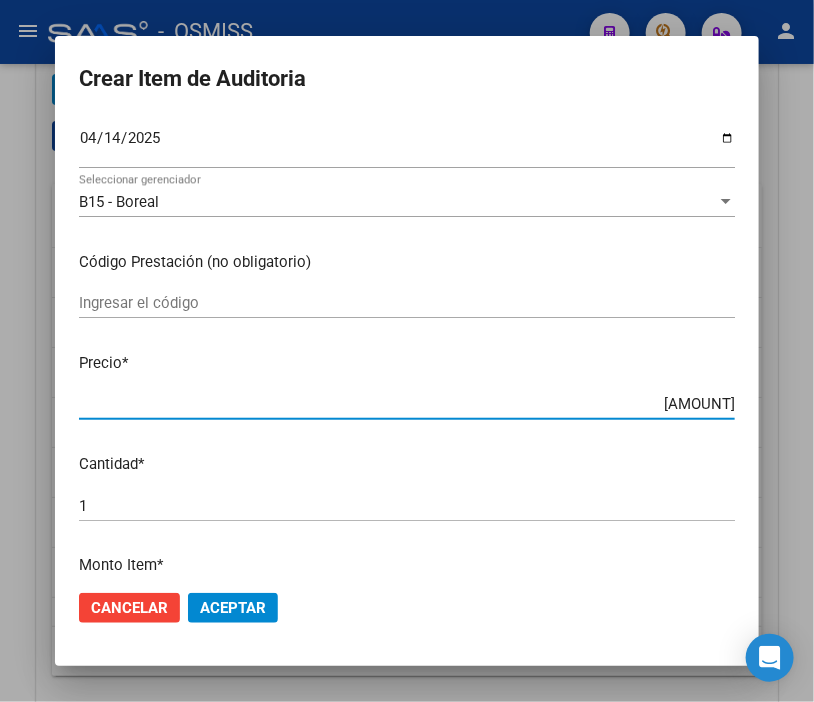 drag, startPoint x: 625, startPoint y: 404, endPoint x: 815, endPoint y: 420, distance: 190.6725 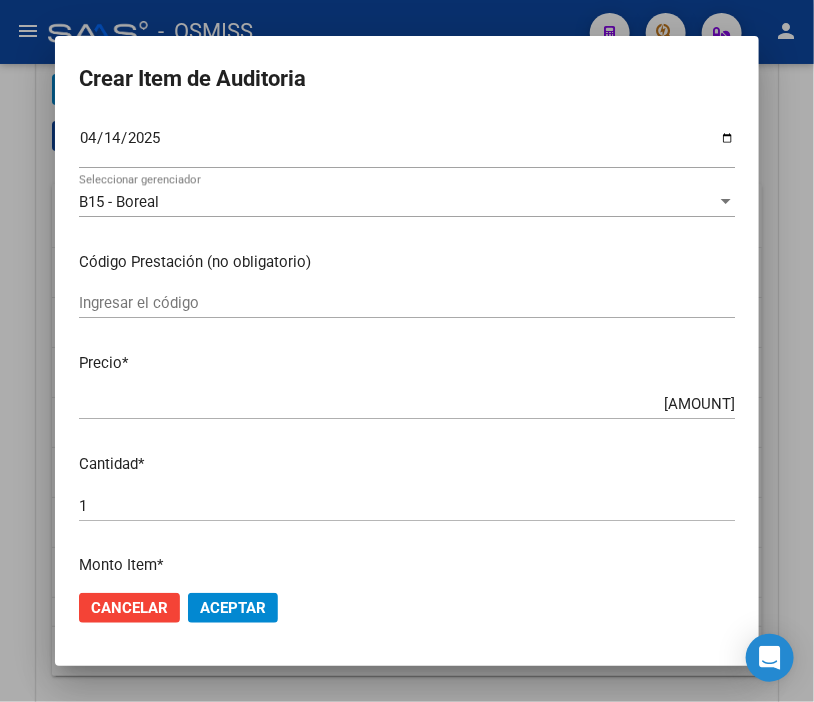 drag, startPoint x: 622, startPoint y: 356, endPoint x: 665, endPoint y: 387, distance: 53.009434 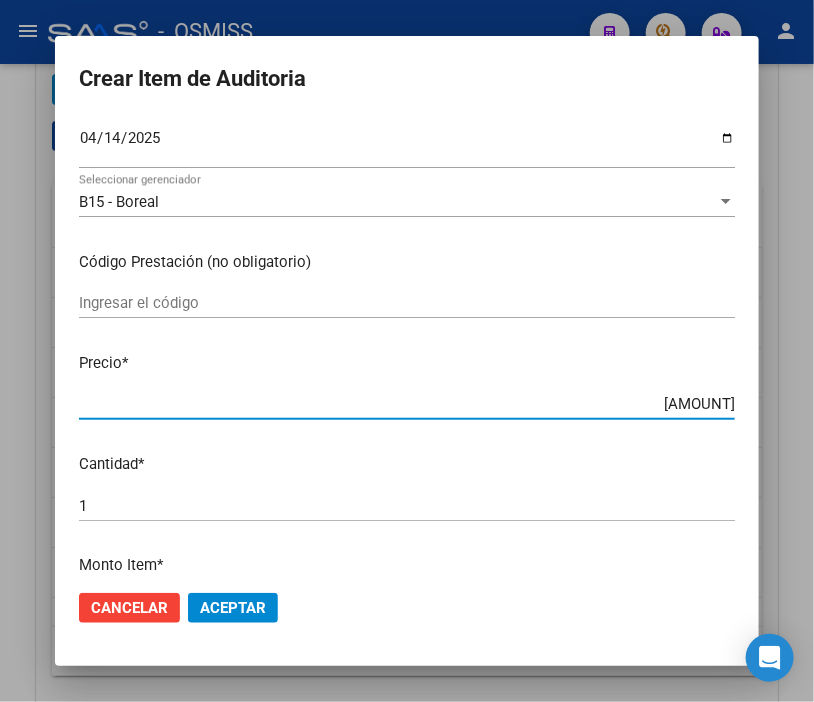 drag, startPoint x: 641, startPoint y: 404, endPoint x: 788, endPoint y: 394, distance: 147.33974 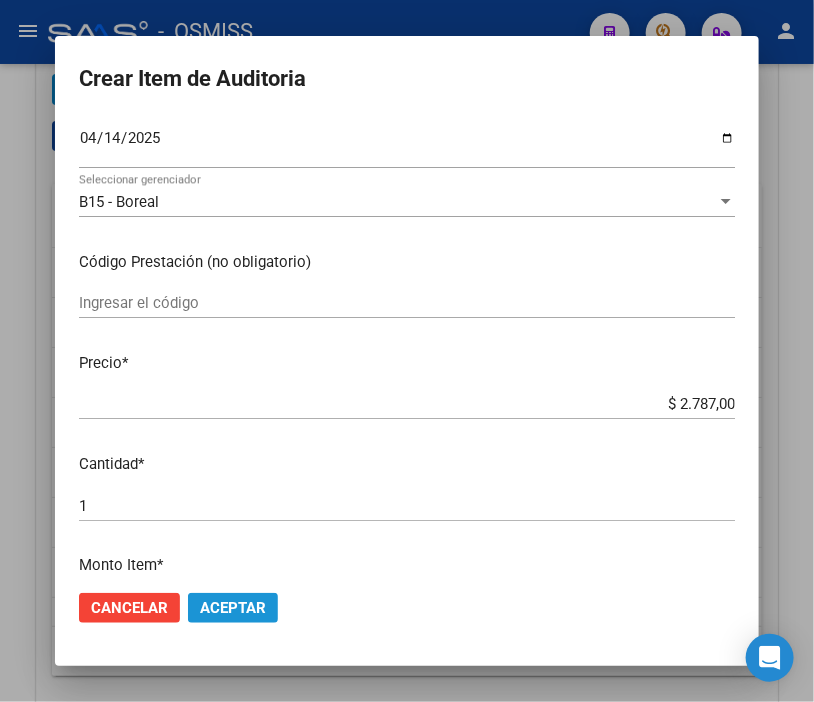 click on "Aceptar" 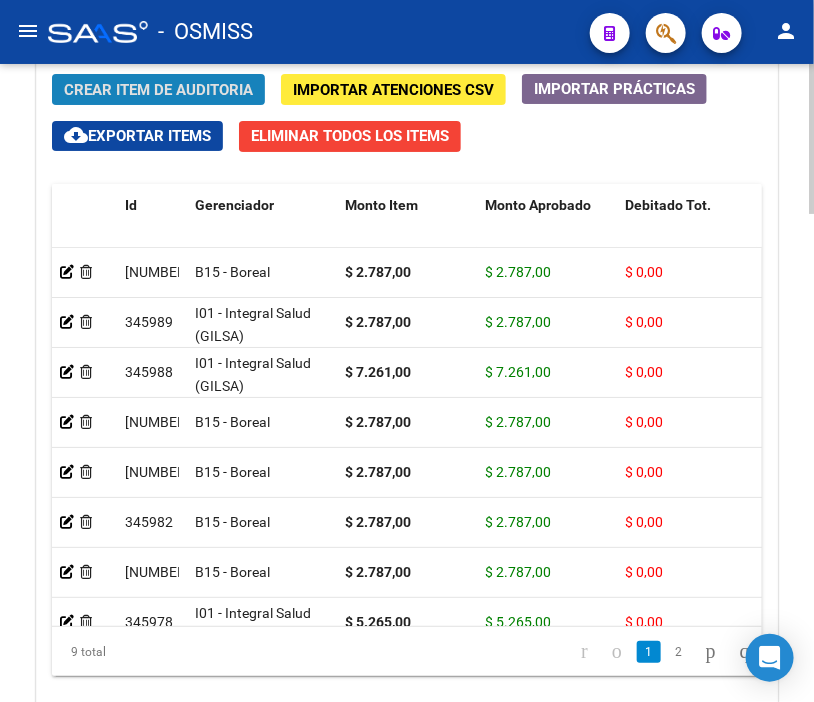 click on "Crear Item de Auditoria" 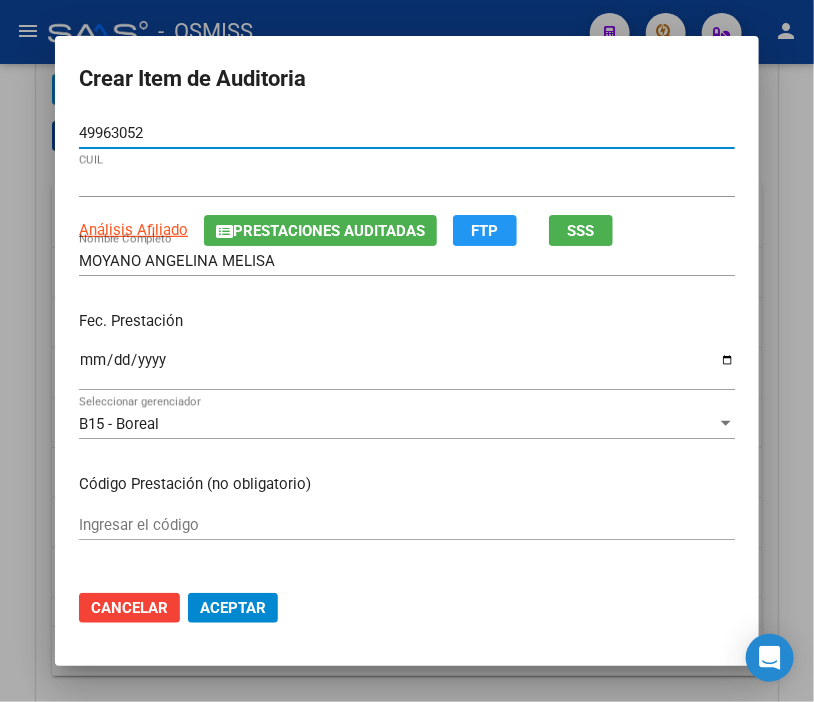 click on "Ingresar la fecha" at bounding box center (407, 368) 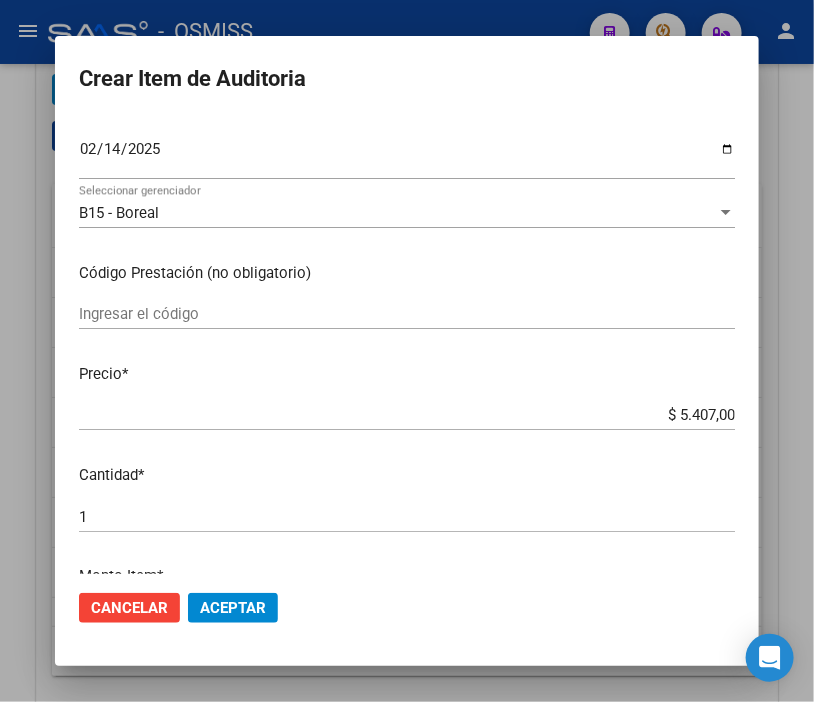 scroll, scrollTop: 222, scrollLeft: 0, axis: vertical 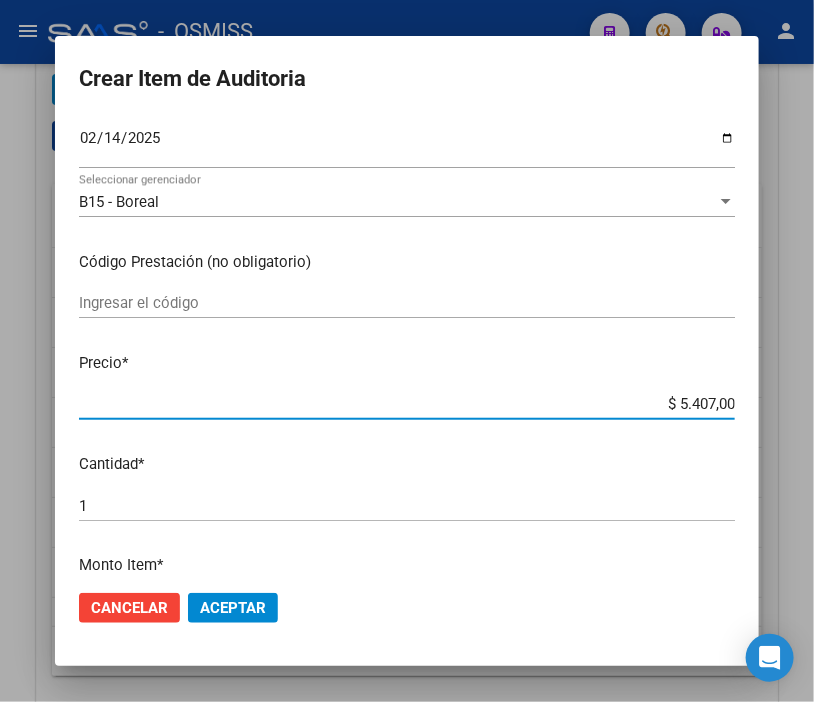 drag, startPoint x: 632, startPoint y: 403, endPoint x: 815, endPoint y: 403, distance: 183 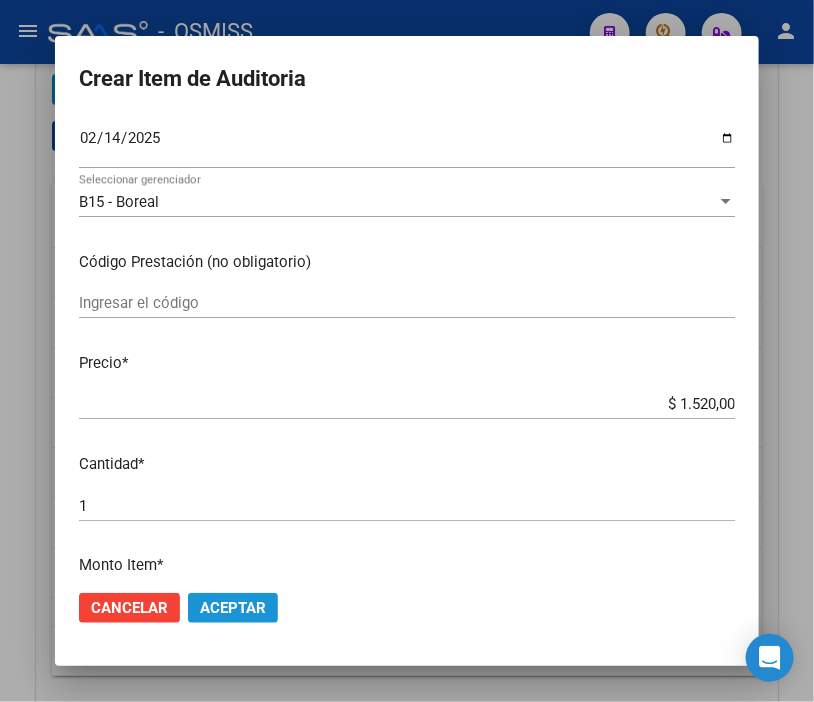 click on "Aceptar" 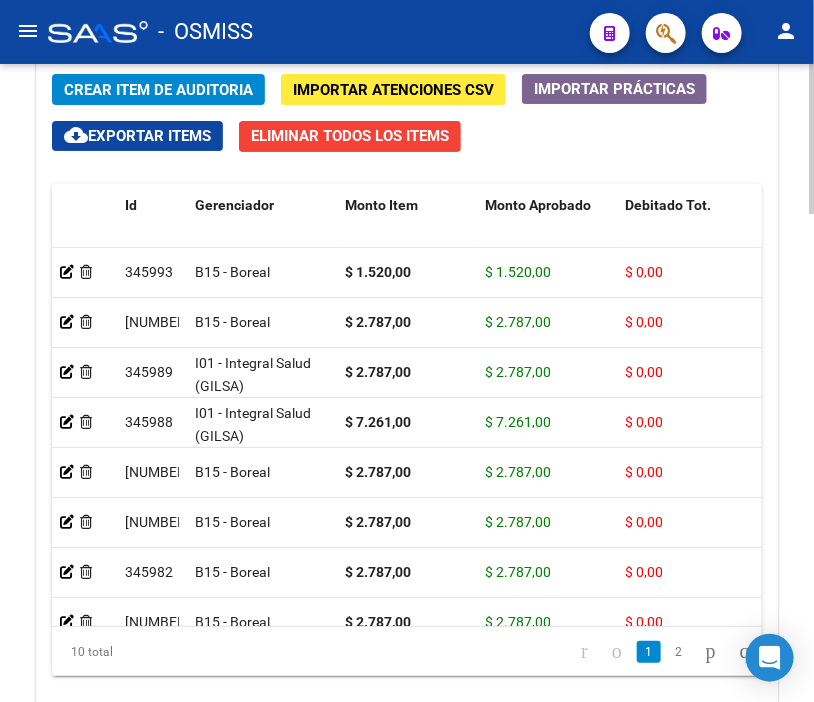 click on "Crear Item de Auditoria" 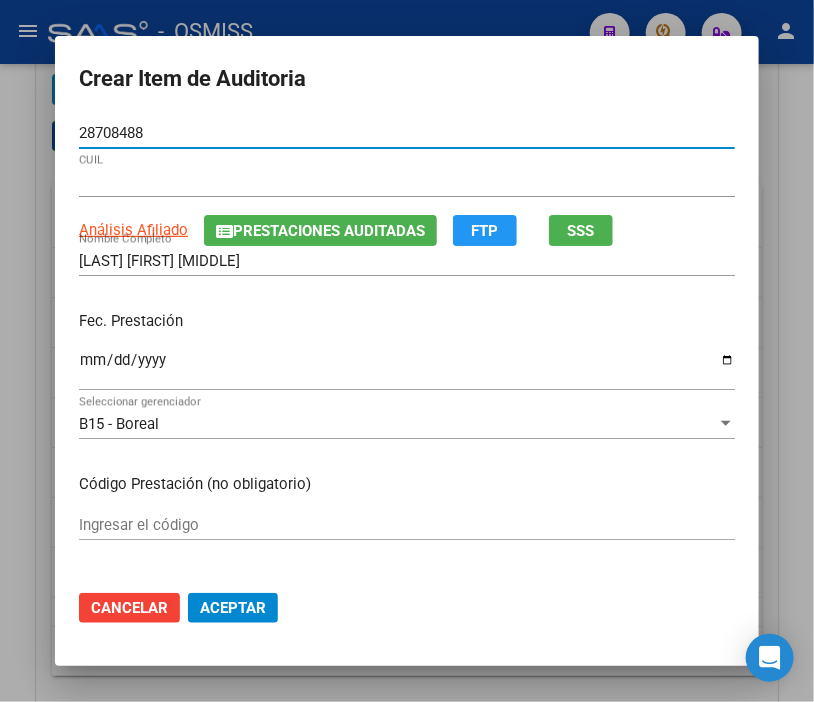click on "Ingresar la fecha" at bounding box center [407, 368] 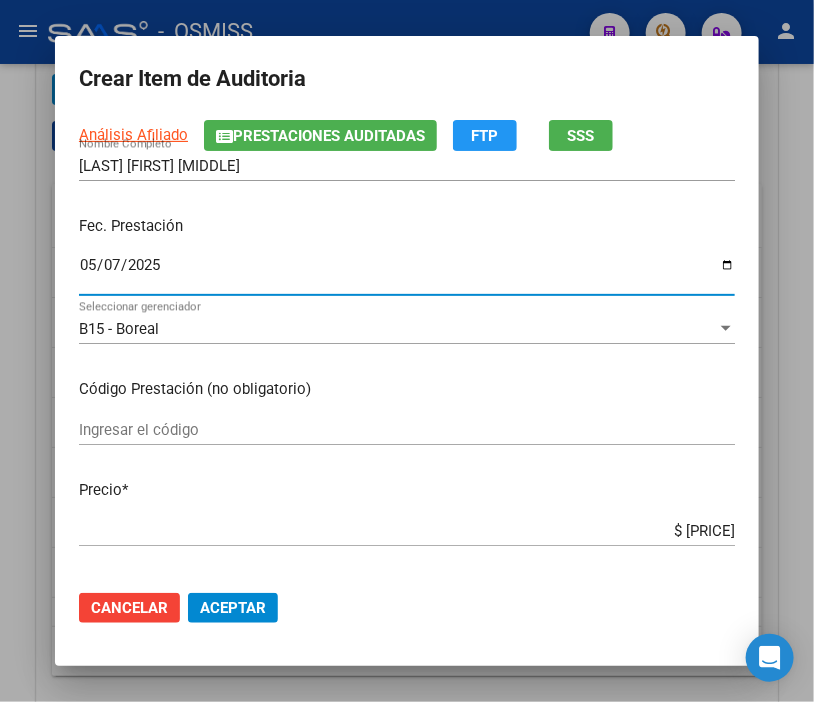scroll, scrollTop: 222, scrollLeft: 0, axis: vertical 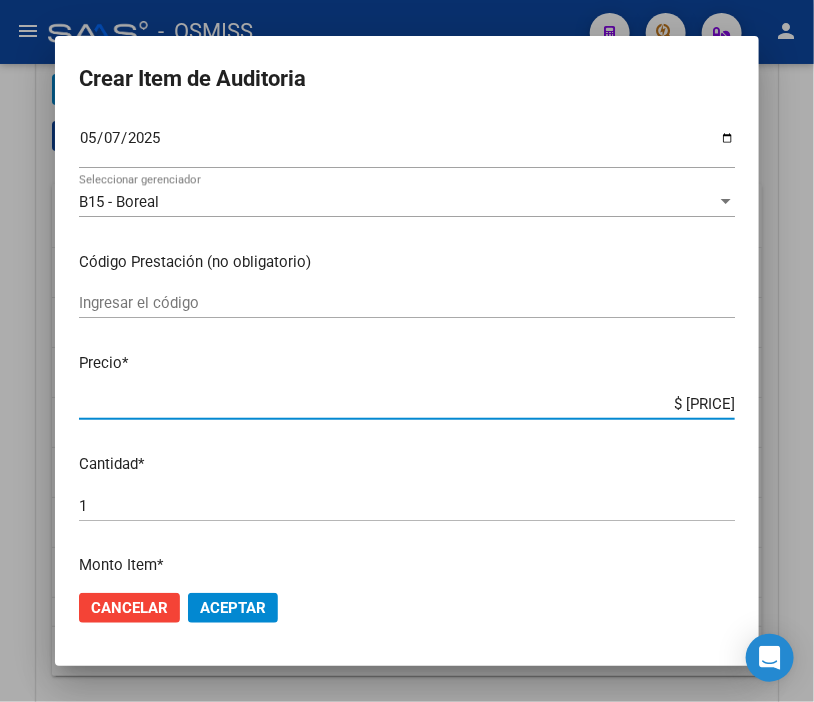 drag, startPoint x: 643, startPoint y: 404, endPoint x: 815, endPoint y: 418, distance: 172.56883 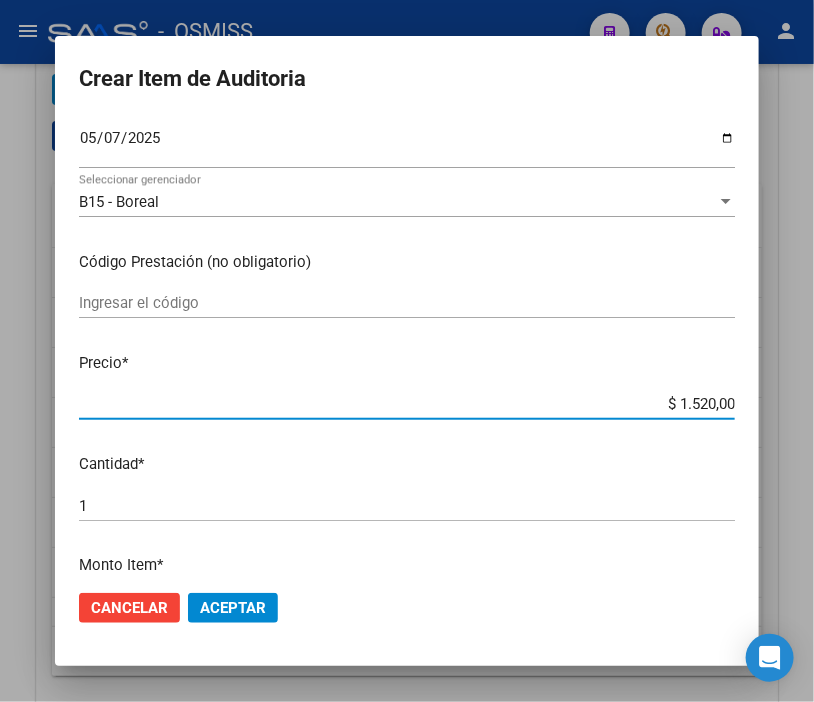 click on "Aceptar" 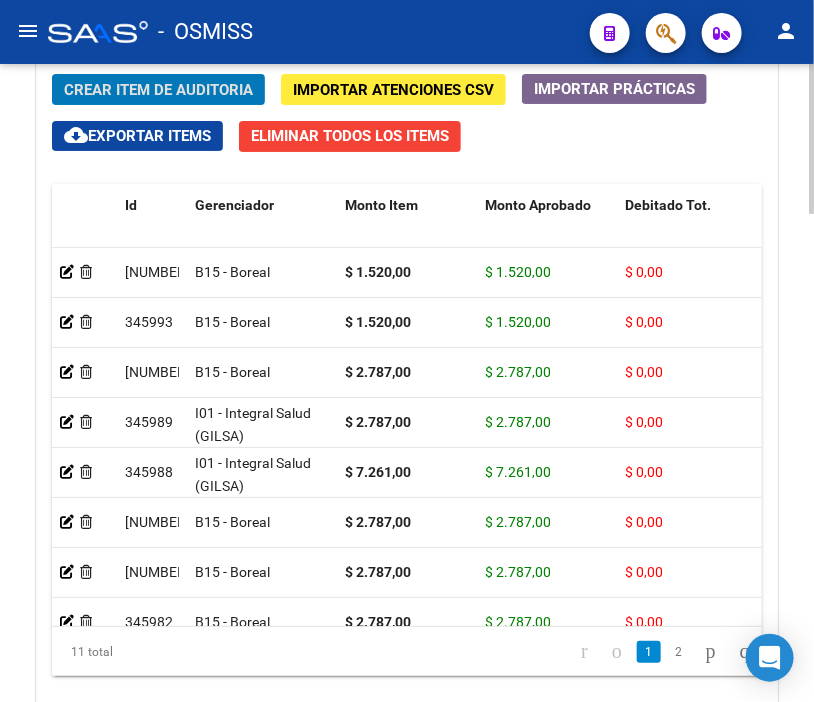 click on "Crear Item de Auditoria" 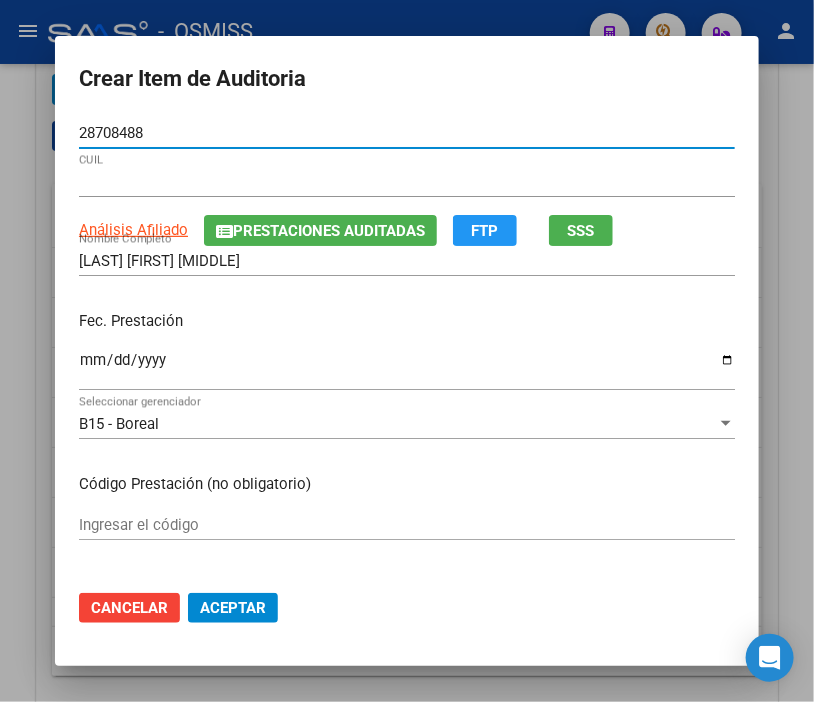 click on "Ingresar la fecha" at bounding box center [407, 368] 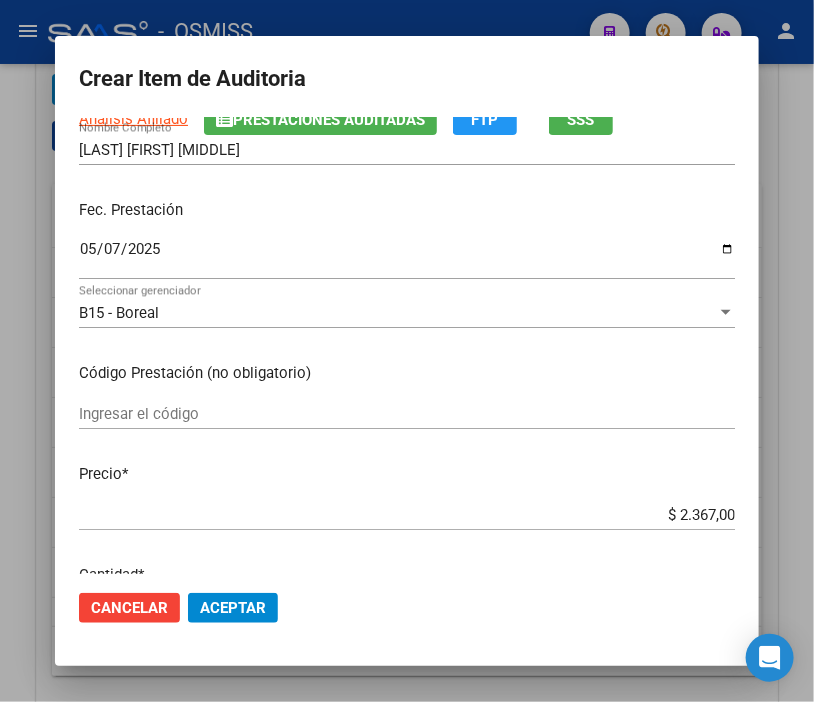 scroll, scrollTop: 222, scrollLeft: 0, axis: vertical 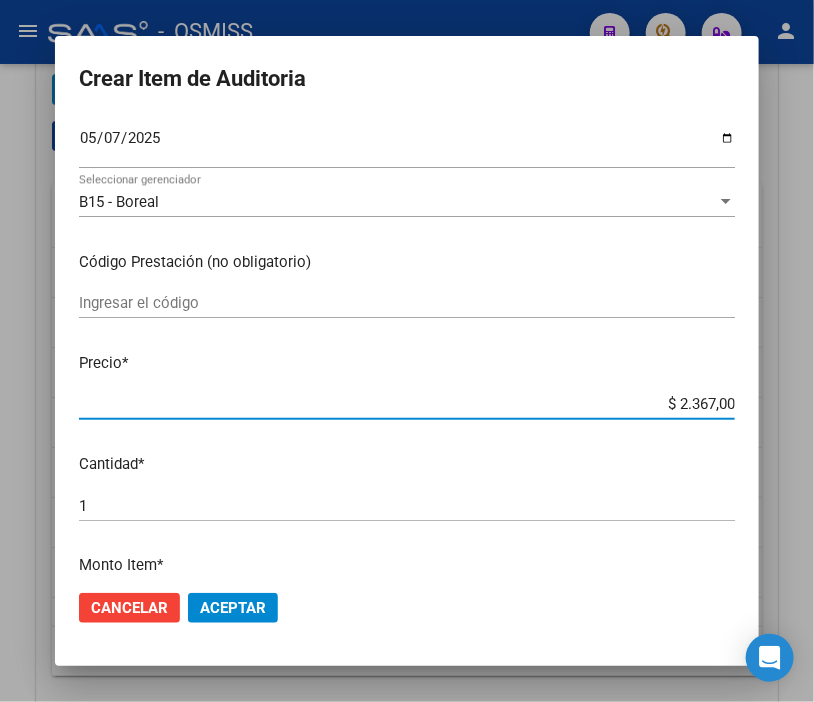 drag, startPoint x: 638, startPoint y: 398, endPoint x: 793, endPoint y: 407, distance: 155.26108 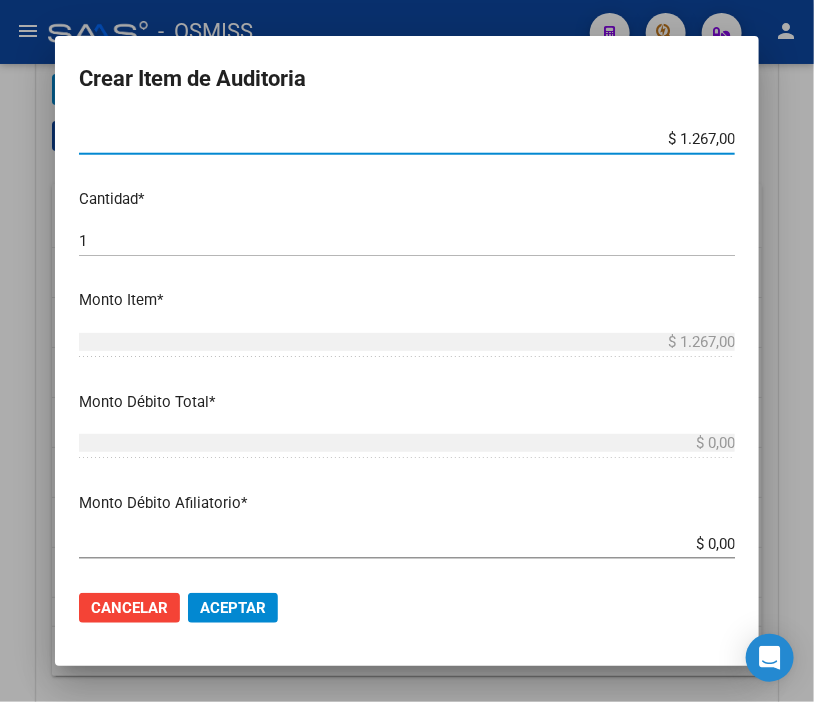 scroll, scrollTop: 555, scrollLeft: 0, axis: vertical 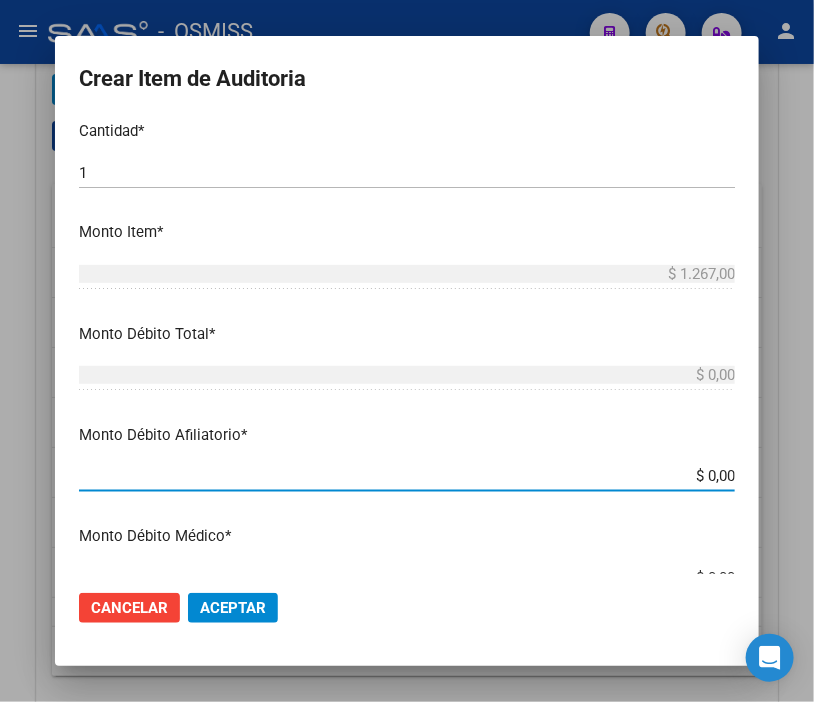 drag, startPoint x: 661, startPoint y: 474, endPoint x: 815, endPoint y: 482, distance: 154.20766 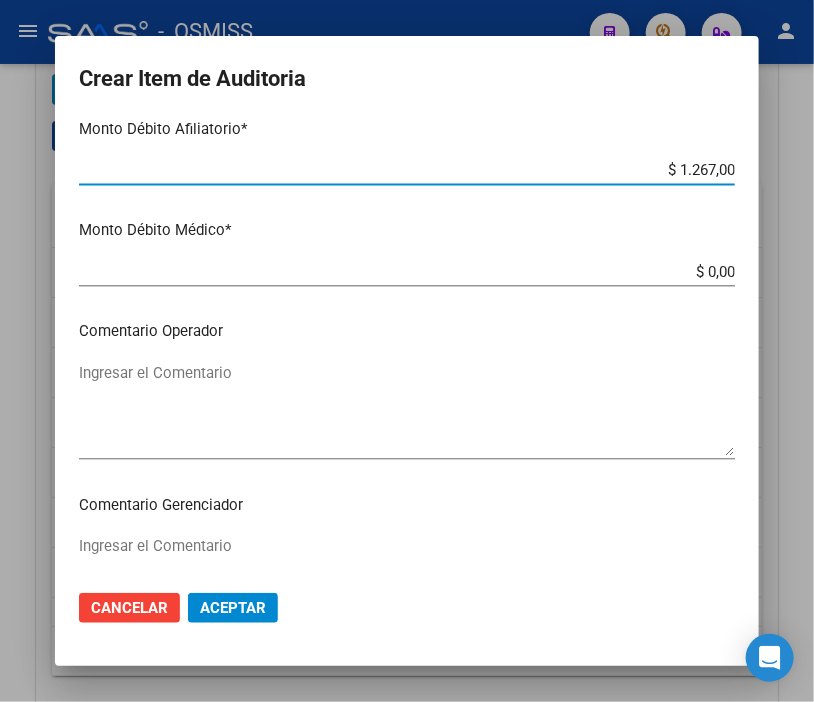 scroll, scrollTop: 888, scrollLeft: 0, axis: vertical 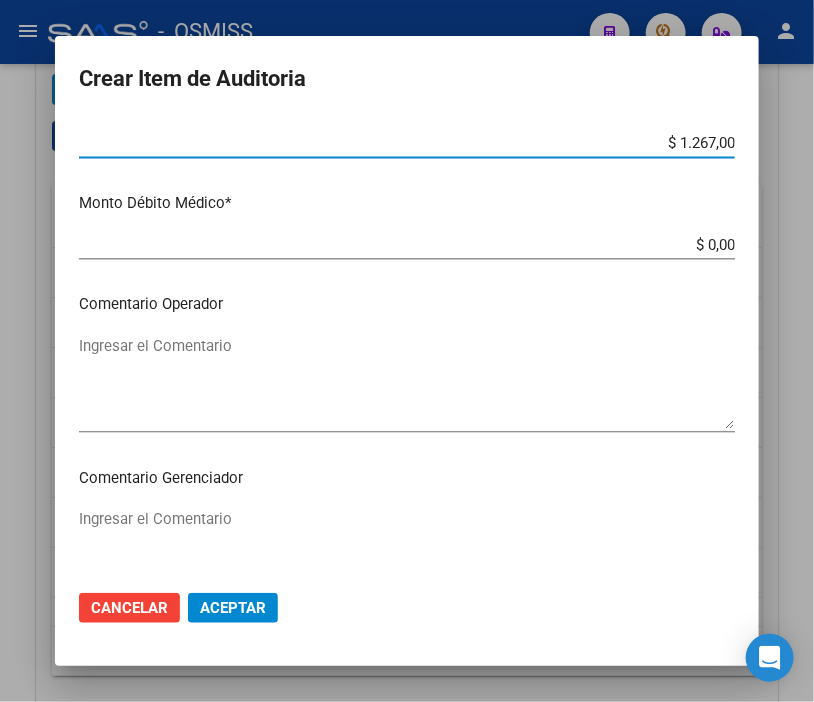click on "Ingresar el Comentario" at bounding box center (407, 382) 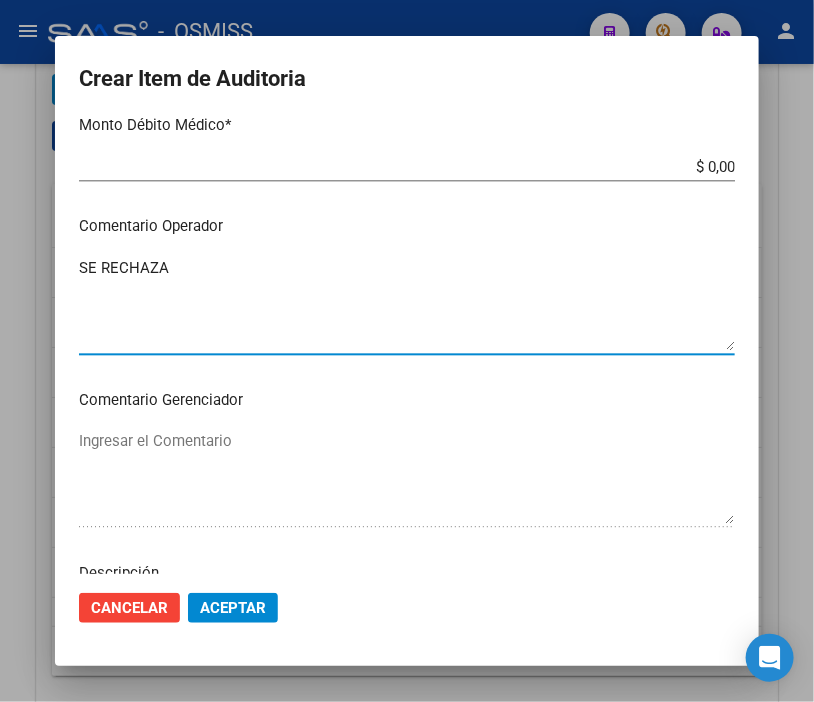 scroll, scrollTop: 1111, scrollLeft: 0, axis: vertical 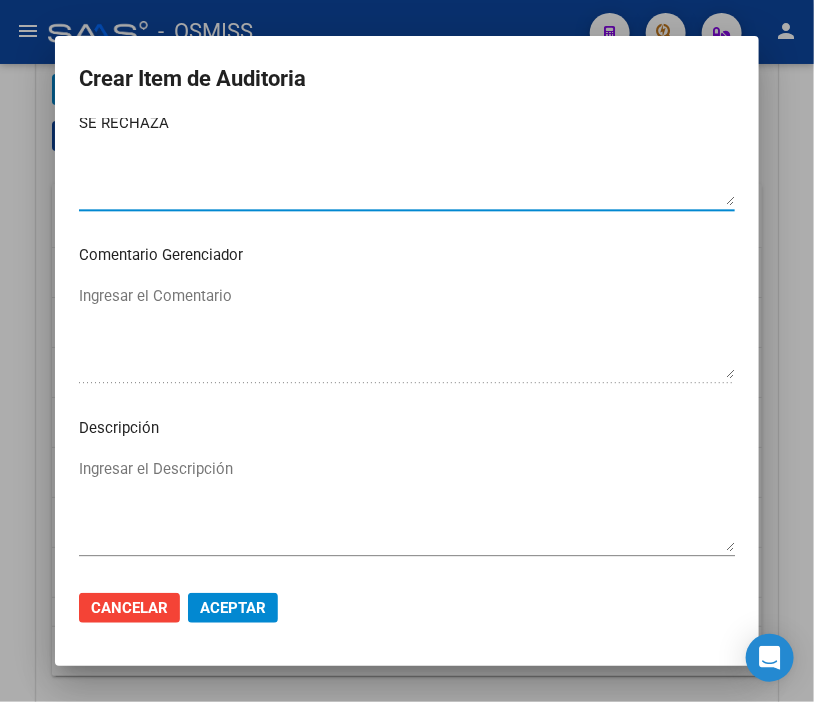 click on "Ingresar el Descripción" at bounding box center [407, 505] 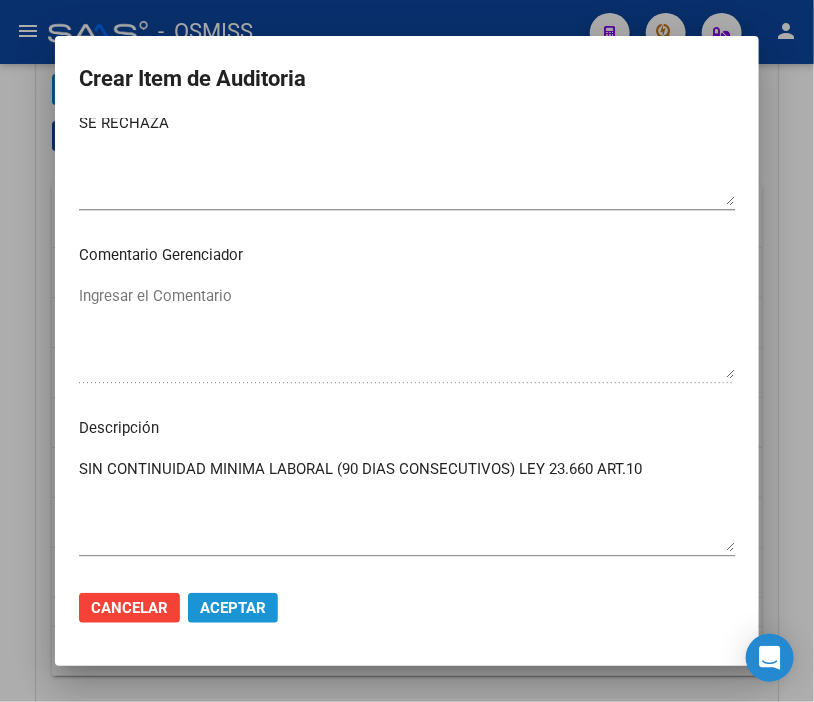 click on "Aceptar" 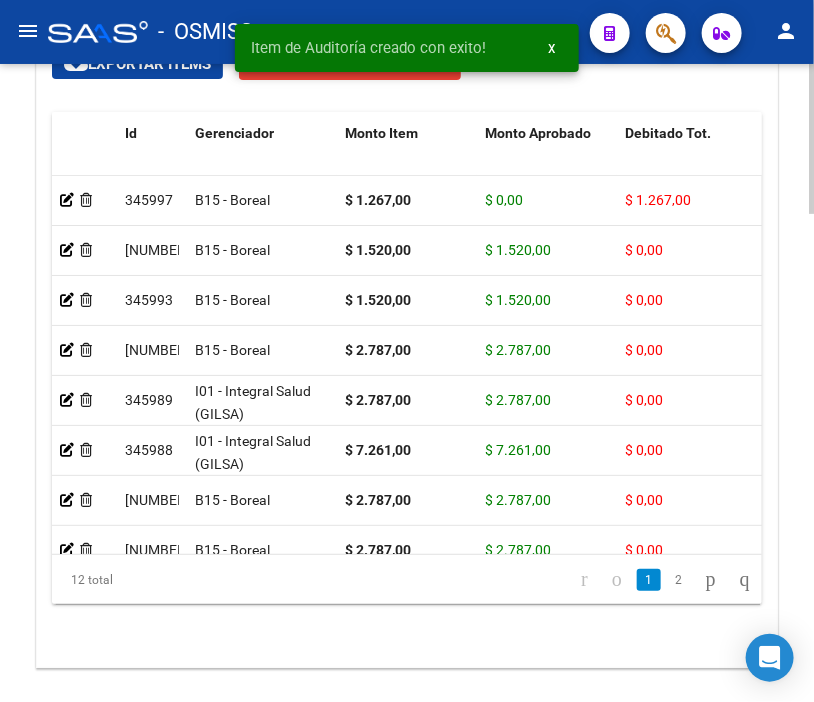 scroll, scrollTop: 2068, scrollLeft: 0, axis: vertical 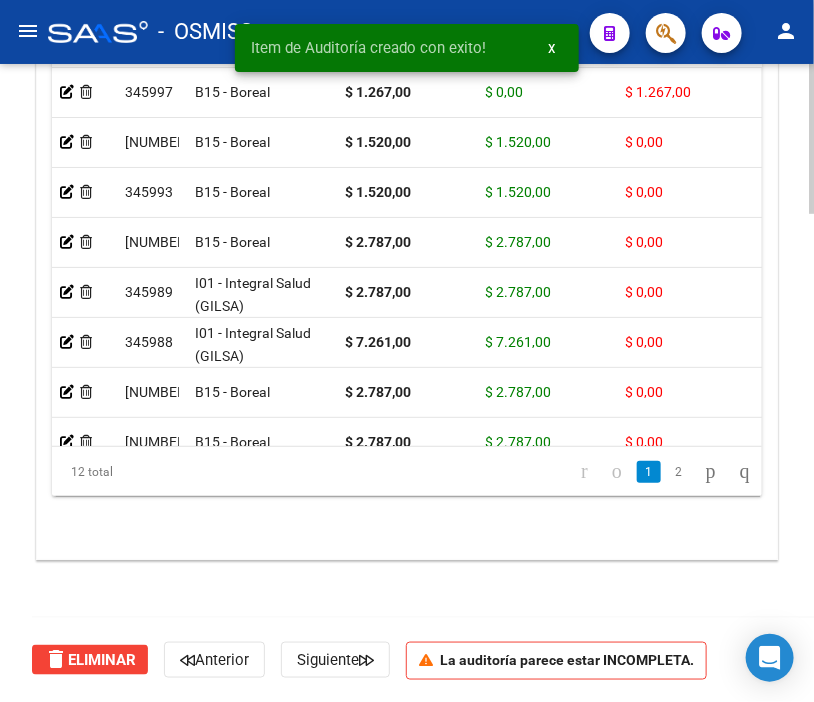 click on "menu -   OSMISS  person    Firma Express     Padrón Padrón Ágil Análisis Afiliado    Integración (discapacidad) Certificado Discapacidad    Prestadores / Proveedores Facturas - Listado/Carga Facturas Sin Auditar Facturas - Documentación Auditorías - Listado Auditorías - Comentarios Auditorías - Cambios Área Auditoría - Ítems Prestadores - Listado Prestadores - Docu.    Hospitales Públicos SSS - Censo Hospitalario SSS - Preliquidación SSS - Comprobantes SSS - CPBTs Atenciones Notificaciones Internación Débitos Autogestión (viejo)    Casos / Tickets Casos Casos Movimientos Comentarios Documentación Adj.    Instructivos    Datos de contacto arrow_back Editar [NUMBER]    cloud_download  Generar informe  Puede notificar al gerenciador respecto de esta auditoria, para invitarlo a formar parte de la misma realizando comentarios.  NOTIFICAR Totales Auditoría Total Comprobantes:  $ 39.723,00 Total Items Auditados:  $ 38.623,00 Falta Identificar:   $ 1.100,00 Items Auditados Total" at bounding box center [407, 351] 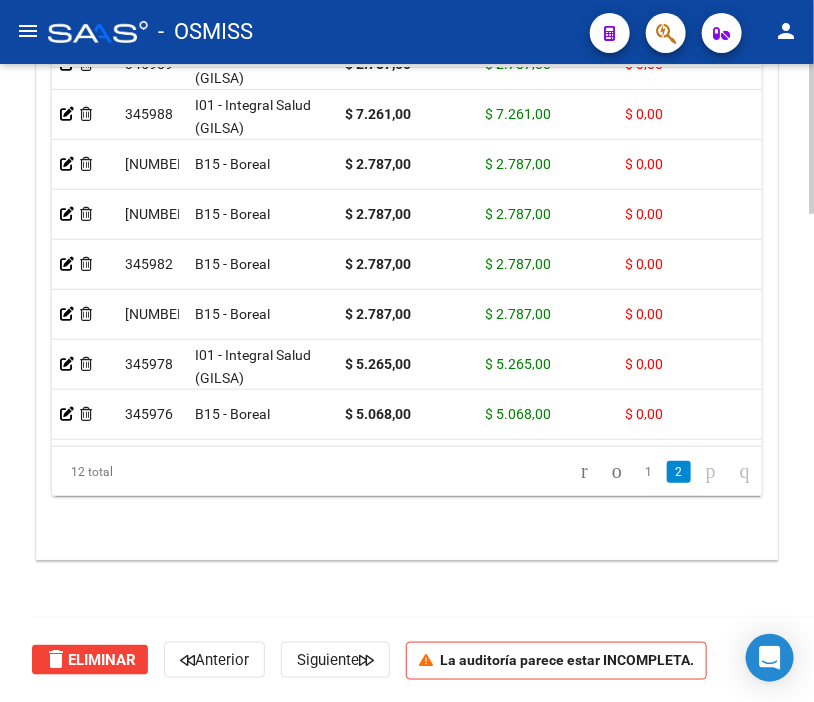 scroll, scrollTop: 245, scrollLeft: 0, axis: vertical 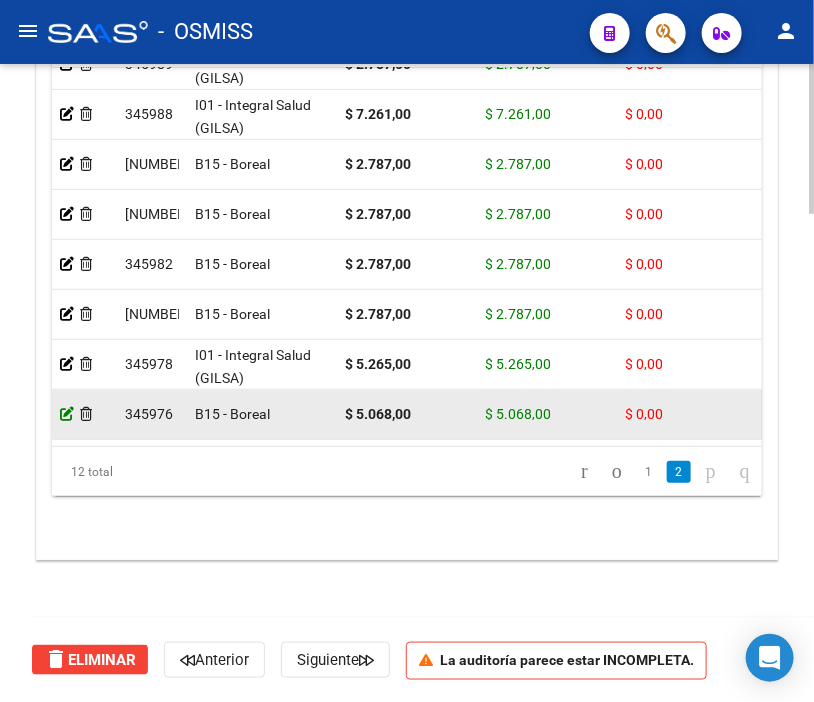 click 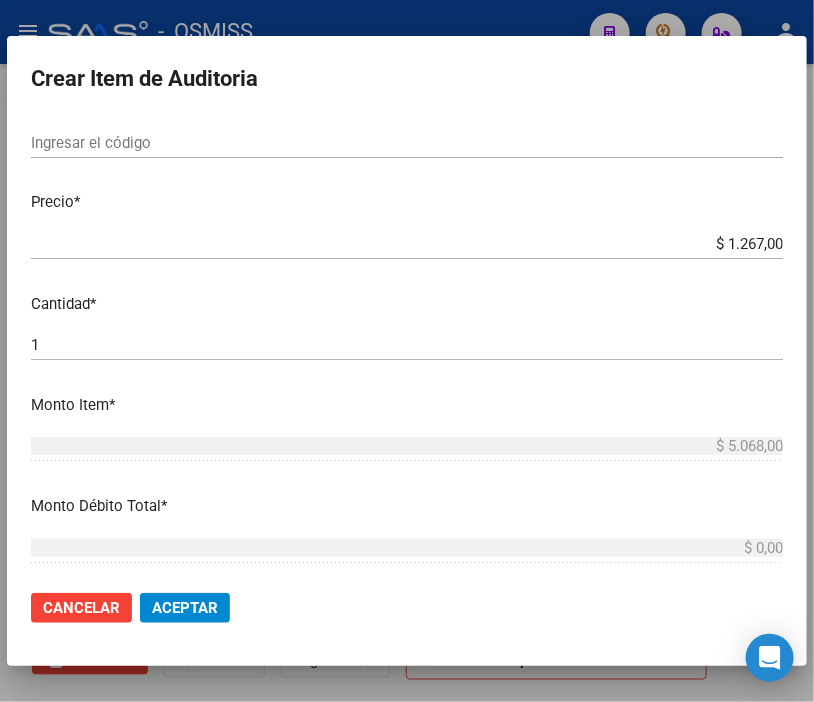 scroll, scrollTop: 444, scrollLeft: 0, axis: vertical 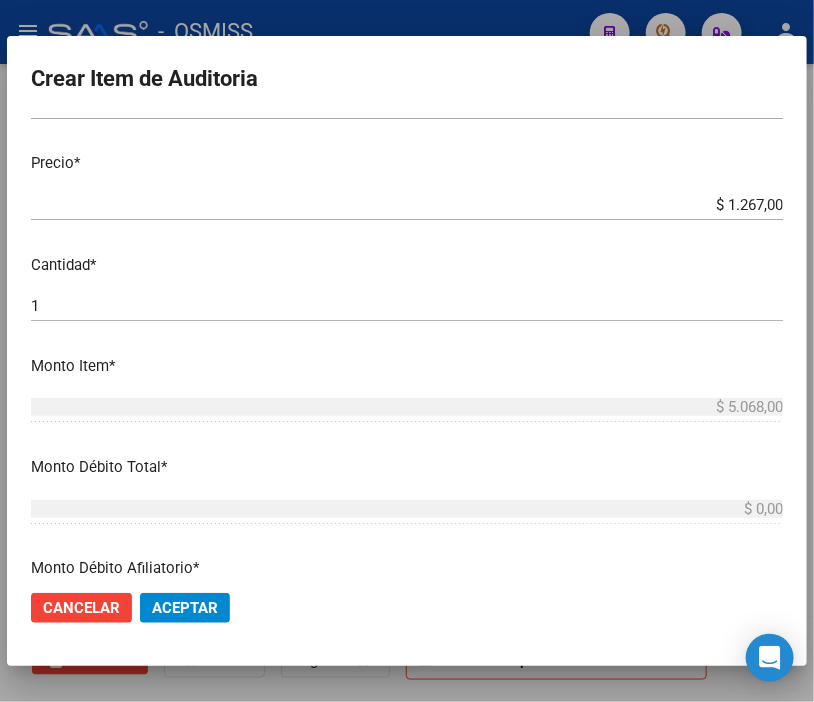click on "Aceptar" 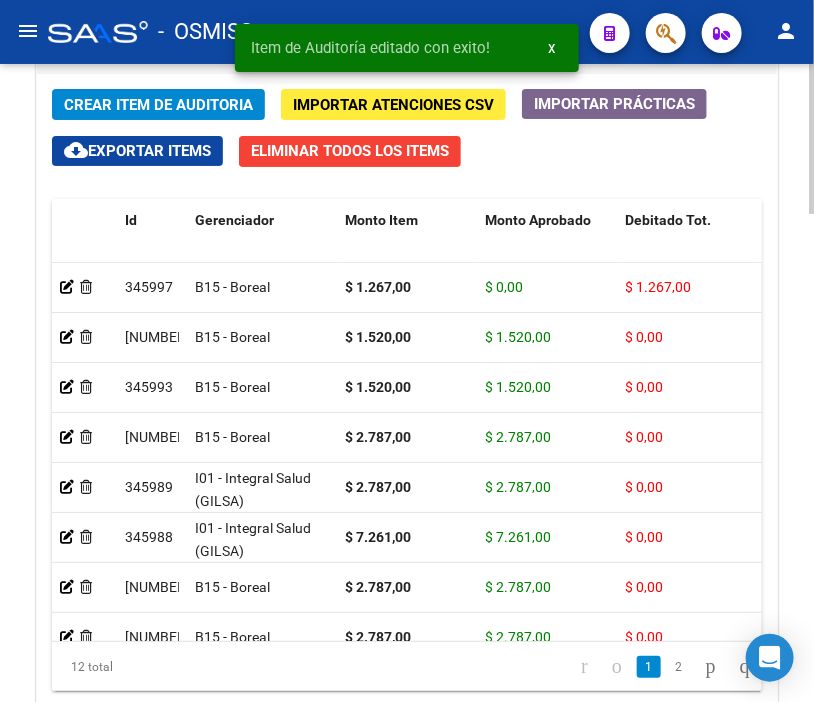 scroll, scrollTop: 1888, scrollLeft: 0, axis: vertical 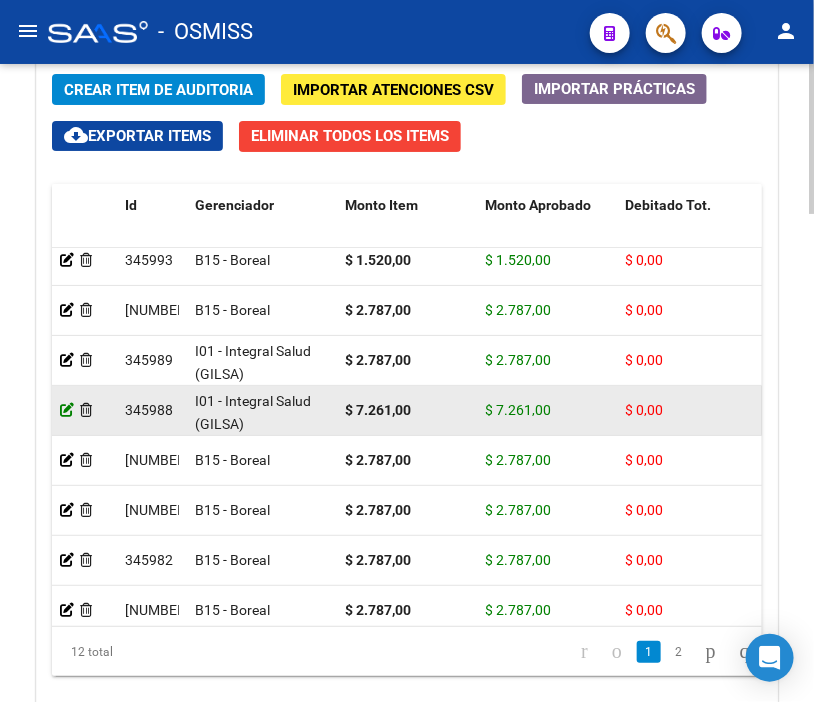 click 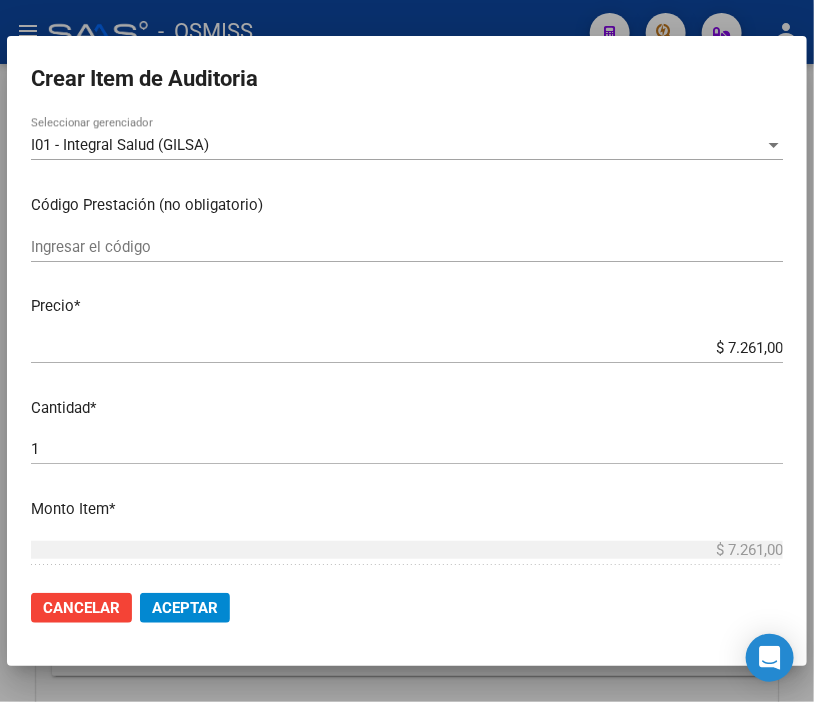 scroll, scrollTop: 333, scrollLeft: 0, axis: vertical 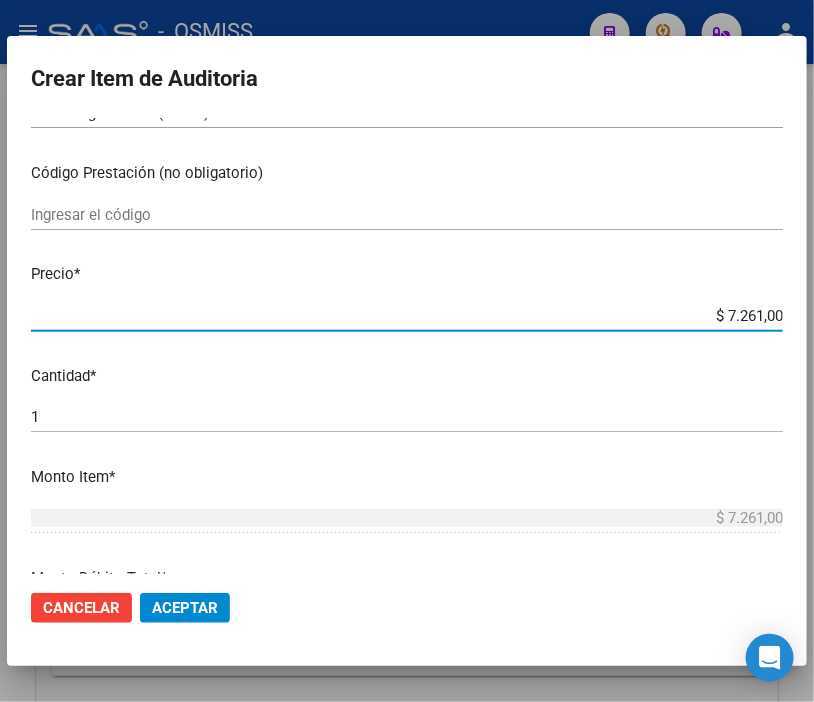 drag, startPoint x: 686, startPoint y: 321, endPoint x: 815, endPoint y: 321, distance: 129 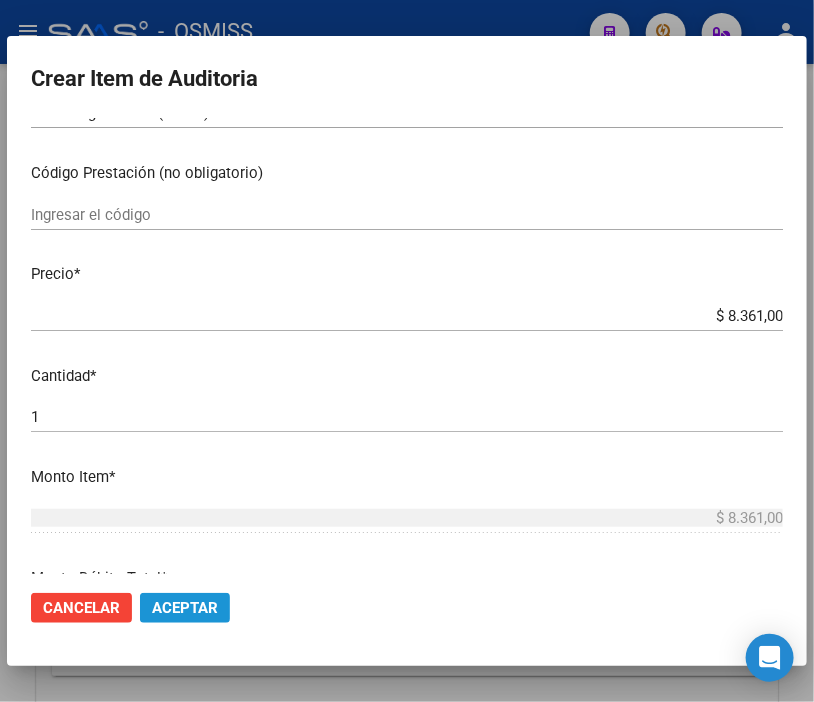 click on "Aceptar" 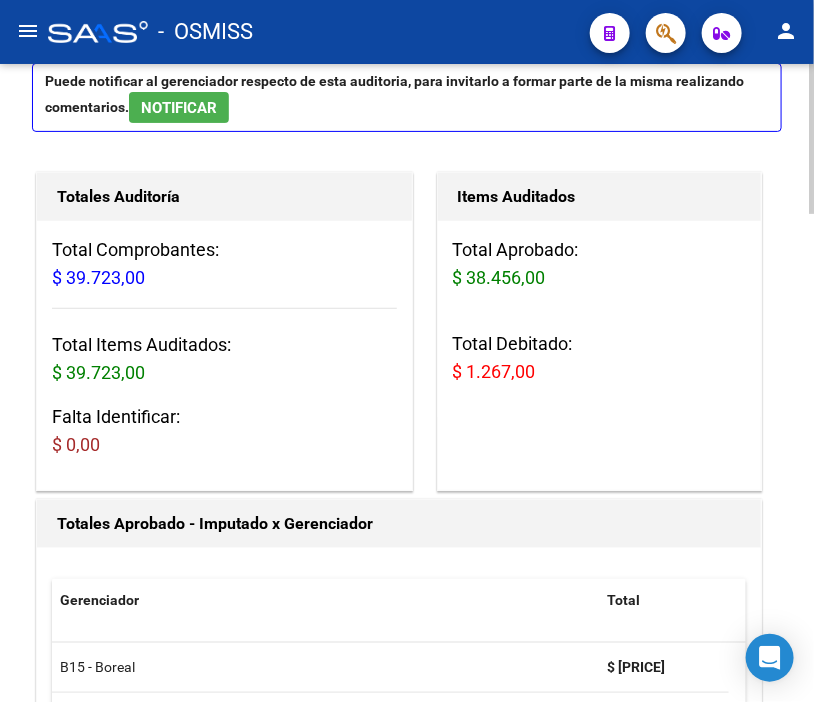 scroll, scrollTop: 0, scrollLeft: 0, axis: both 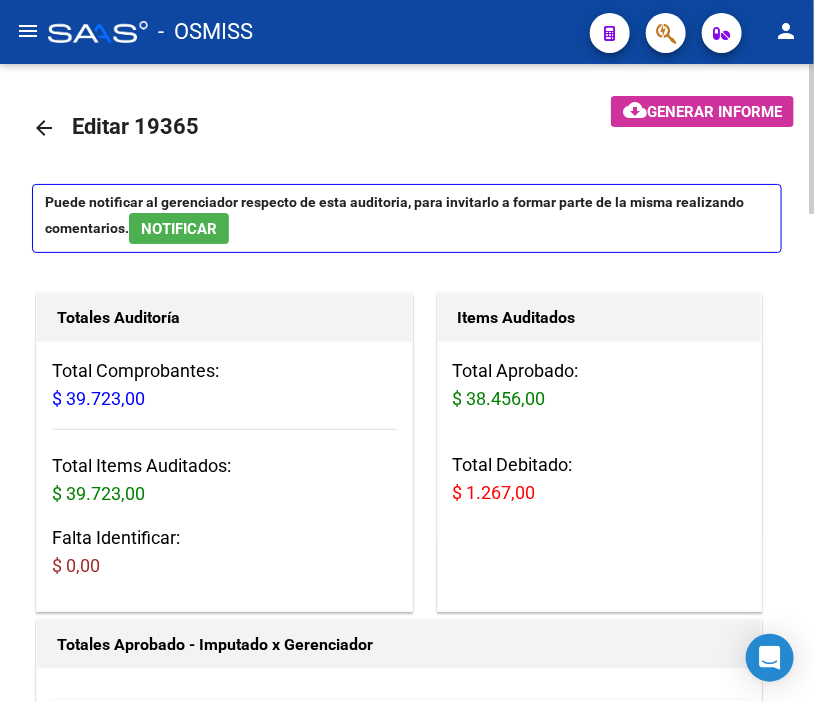 click on "Generar informe" 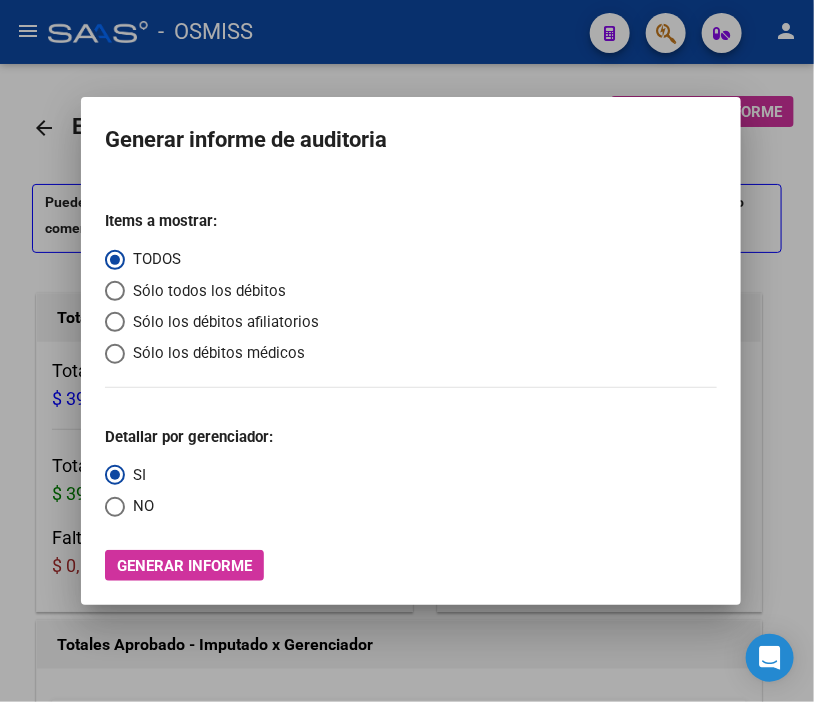 click on "Sólo los débitos afiliatorios" at bounding box center (212, 321) 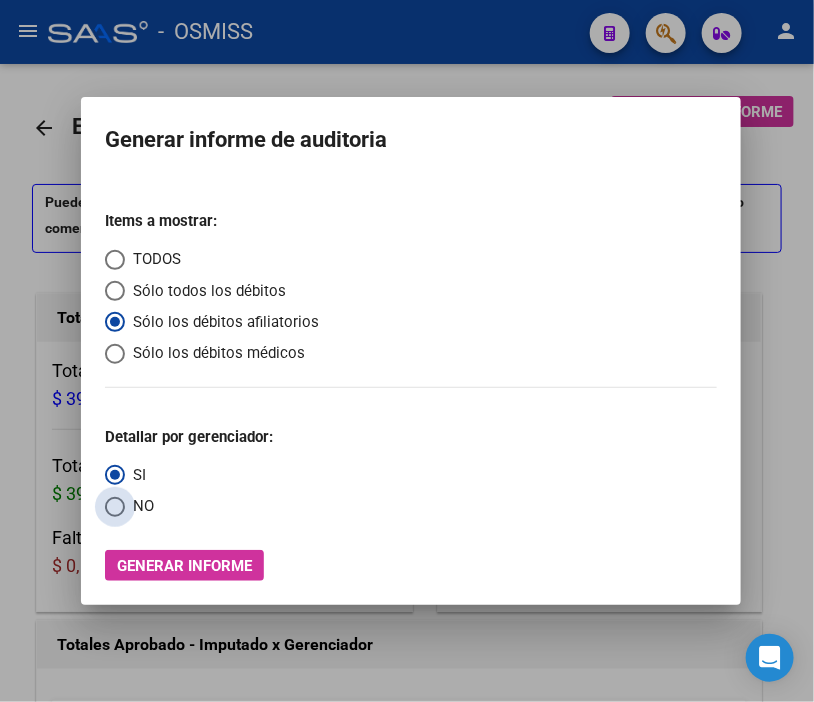 click on "NO" at bounding box center (139, 506) 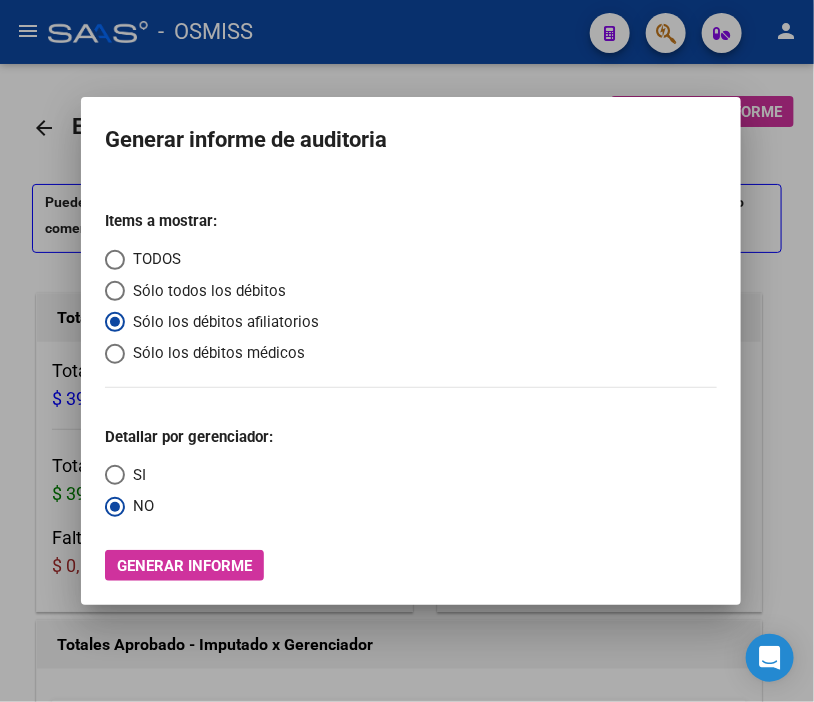click on "Generar informe" at bounding box center [184, 565] 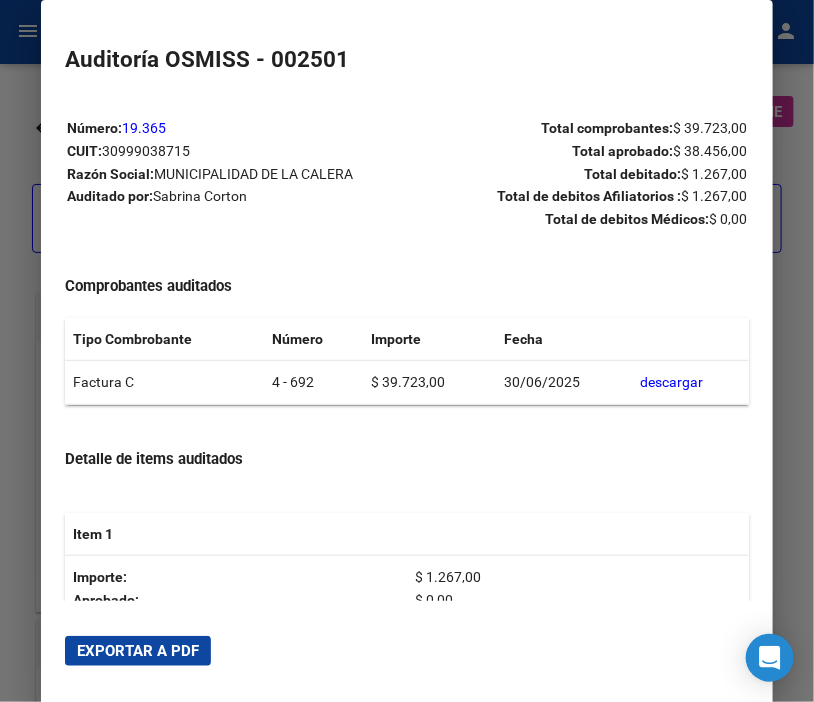 click on "Exportar a PDF" at bounding box center (138, 651) 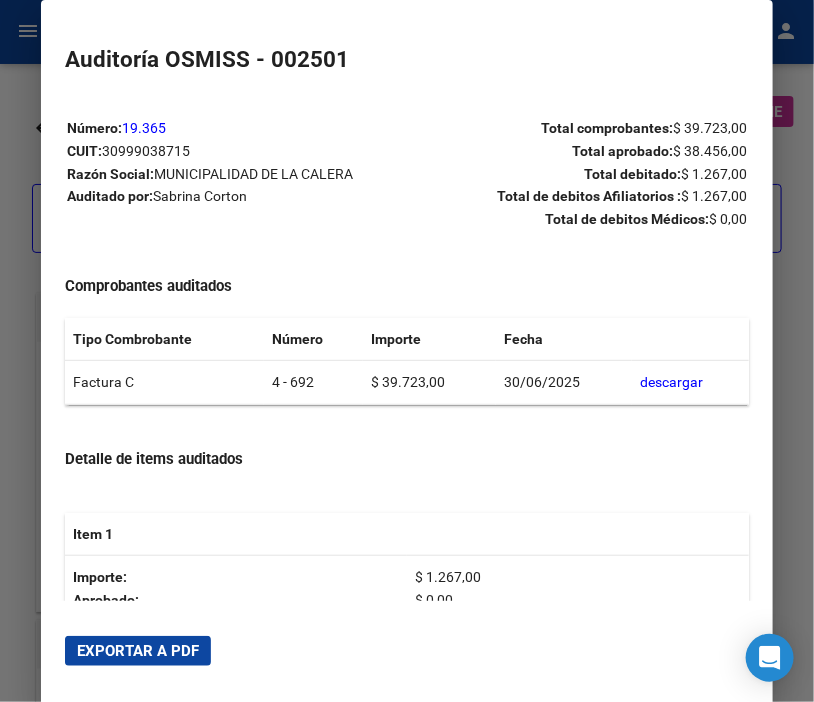 click at bounding box center (407, 351) 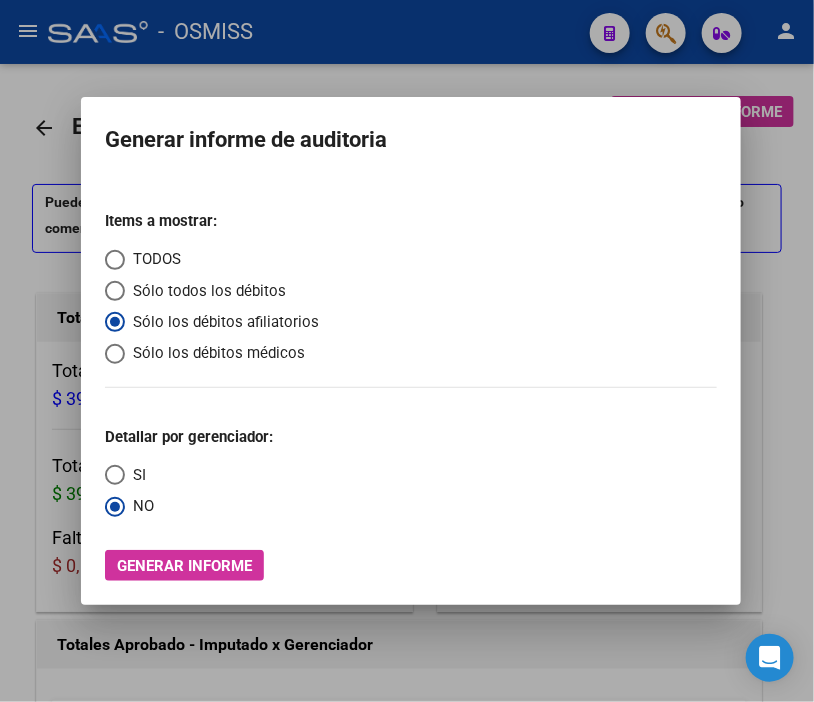 click at bounding box center [407, 351] 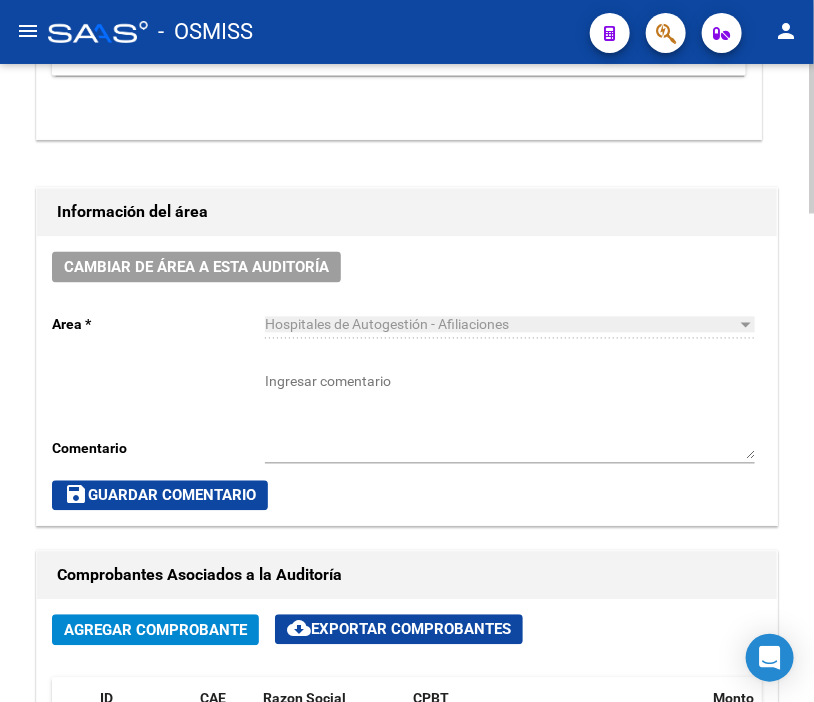scroll, scrollTop: 888, scrollLeft: 0, axis: vertical 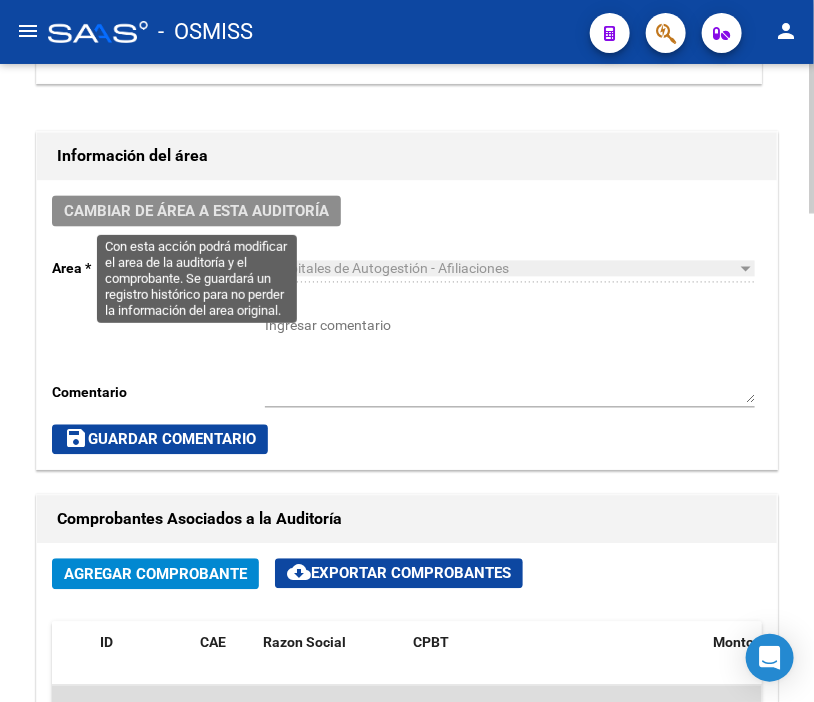 click on "Cambiar de área a esta auditoría" 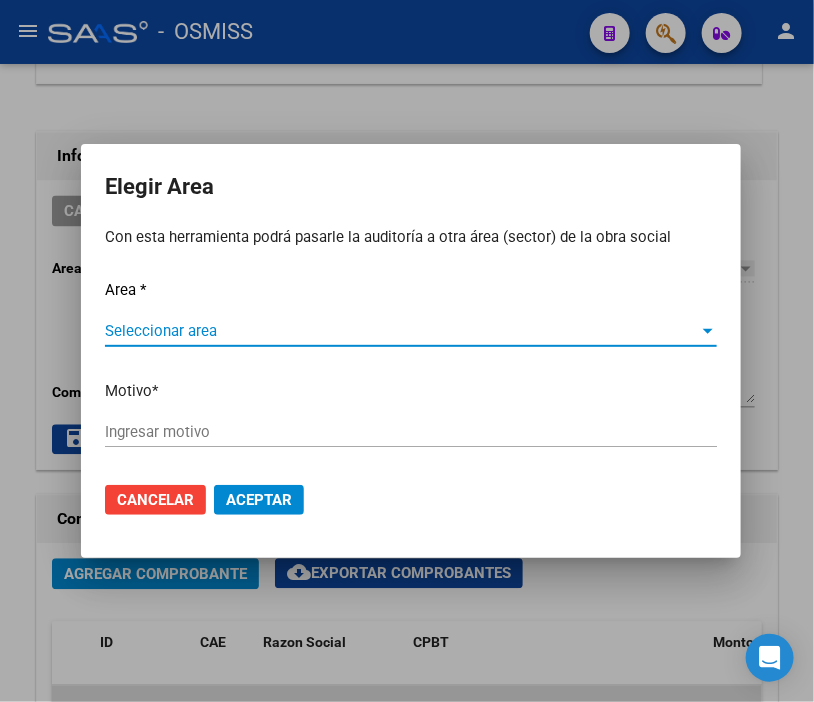 click on "Seleccionar area" at bounding box center (402, 331) 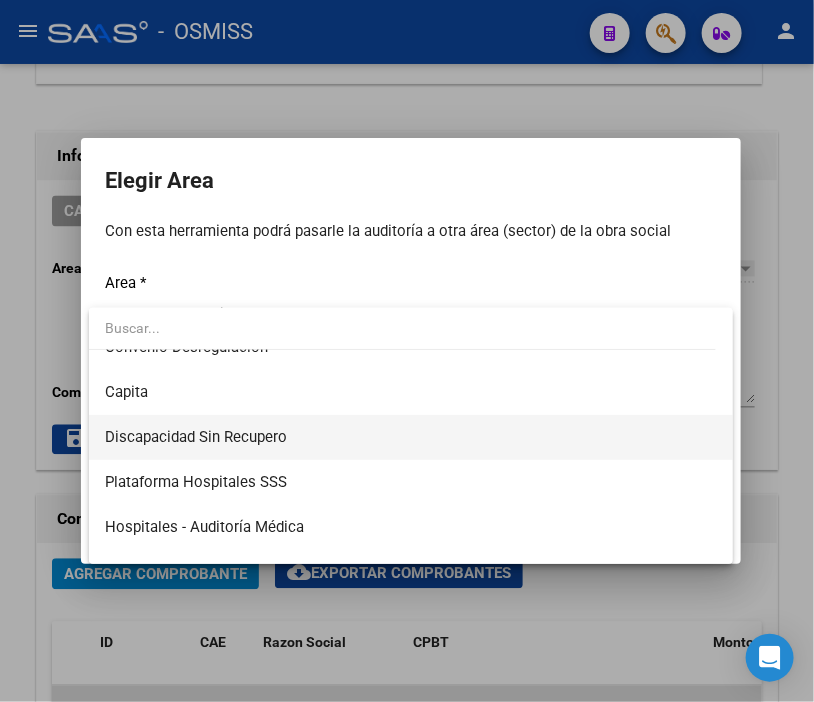 scroll, scrollTop: 222, scrollLeft: 0, axis: vertical 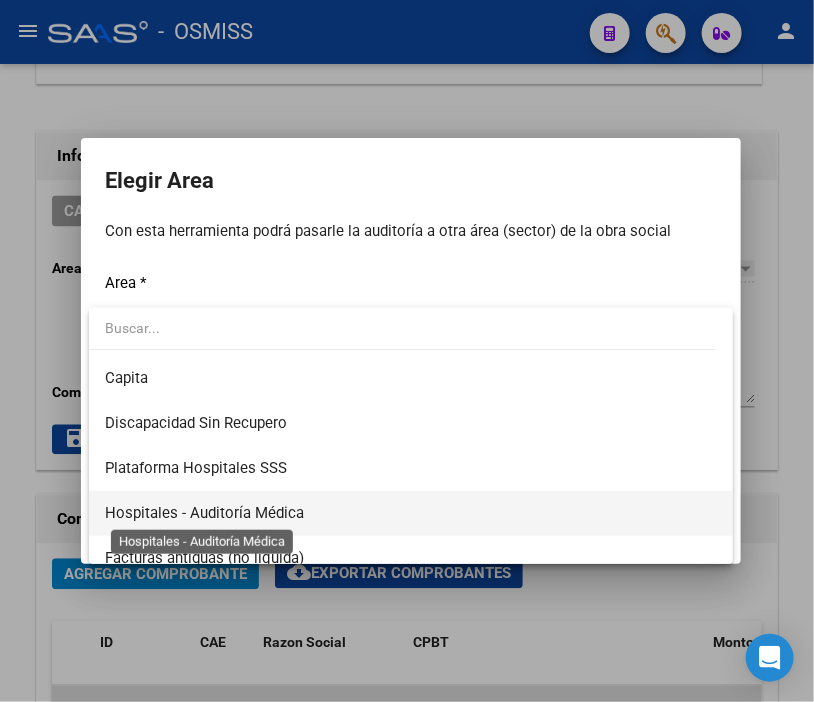 click on "Hospitales - Auditoría Médica" at bounding box center [204, 513] 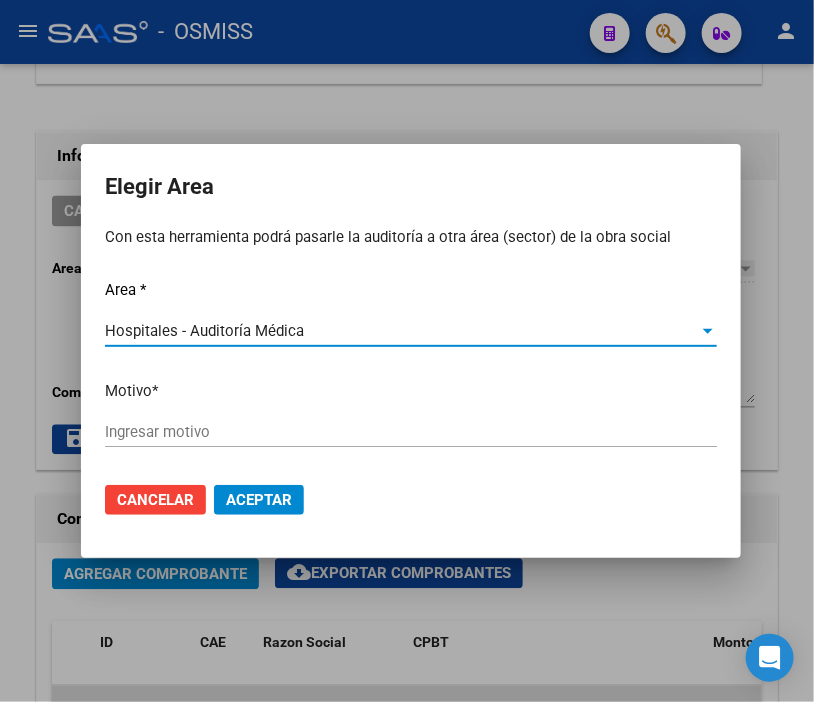 click on "Ingresar motivo" at bounding box center [411, 432] 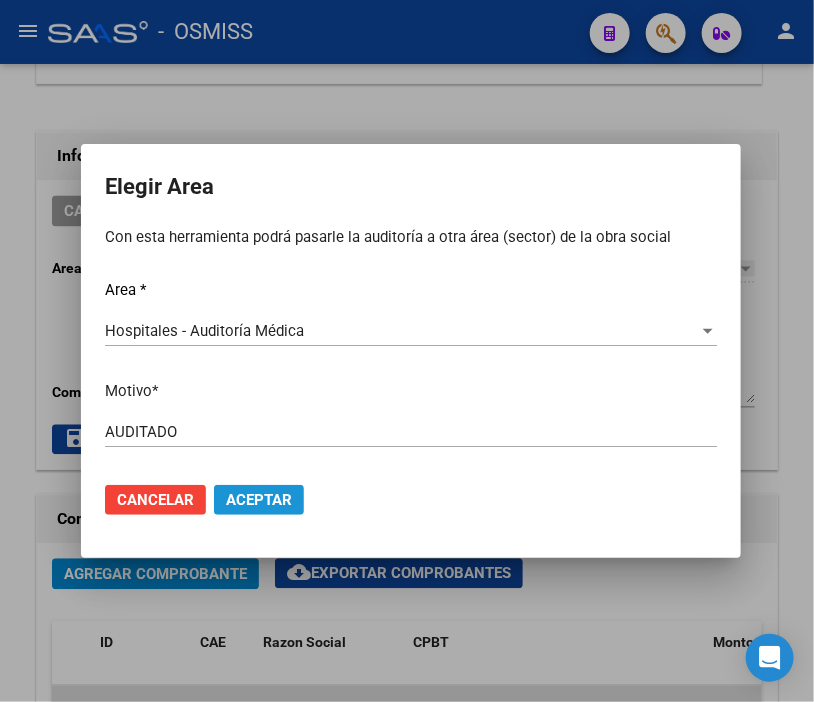 click on "Aceptar" at bounding box center (259, 500) 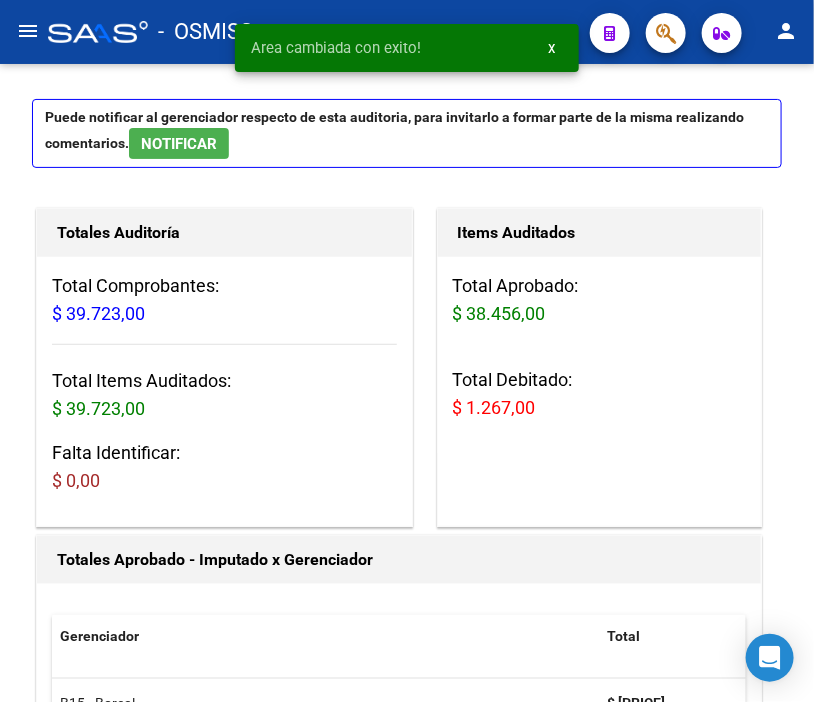 scroll, scrollTop: 0, scrollLeft: 0, axis: both 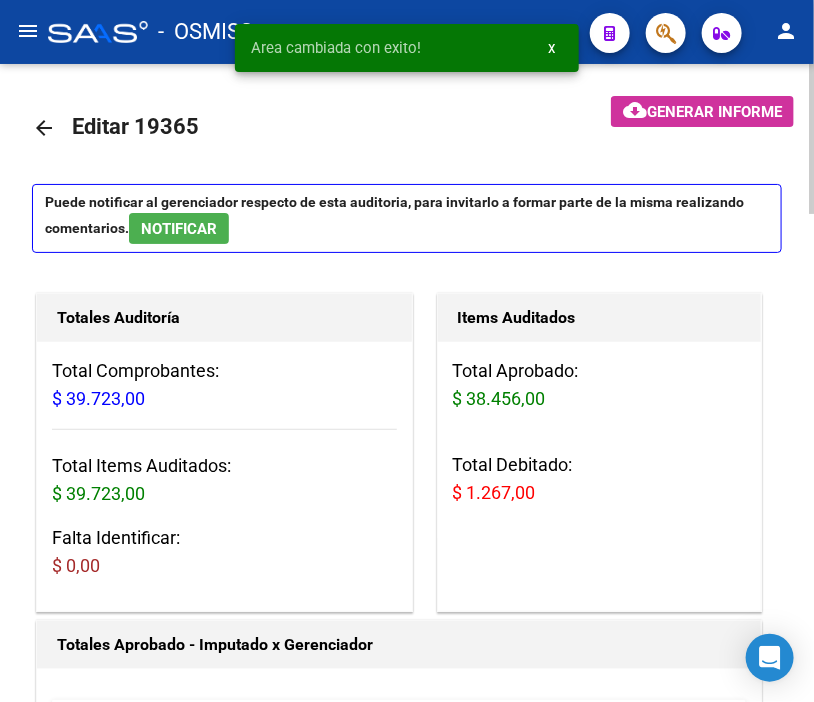click on "arrow_back" 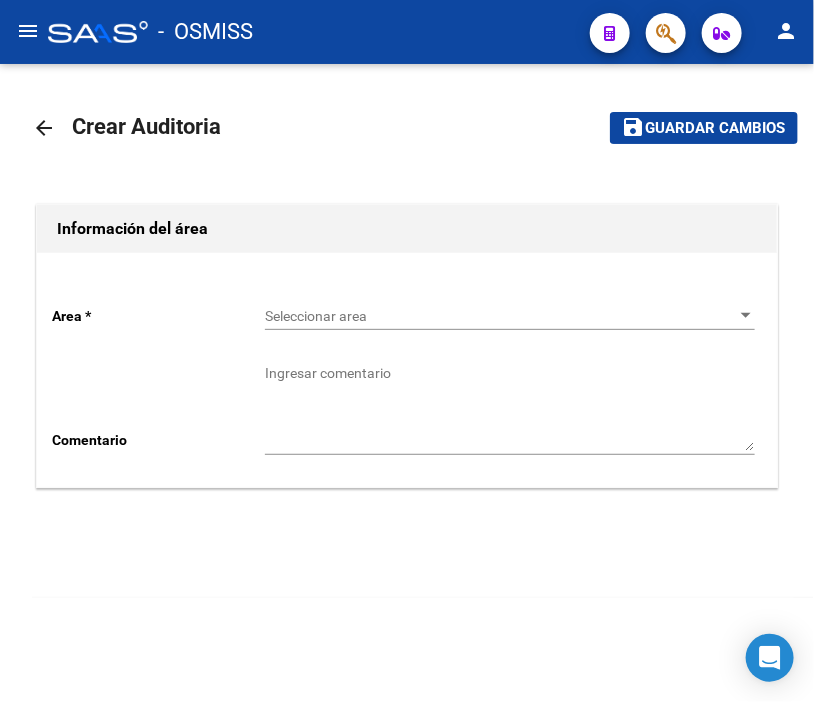 click on "Seleccionar area" at bounding box center (501, 316) 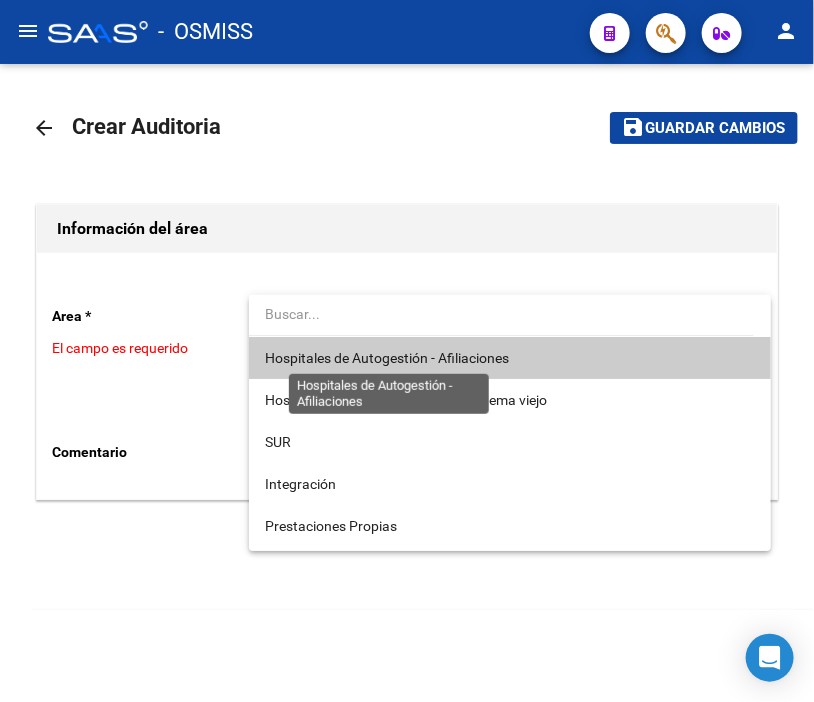 click on "Hospitales de Autogestión - Afiliaciones" at bounding box center [387, 358] 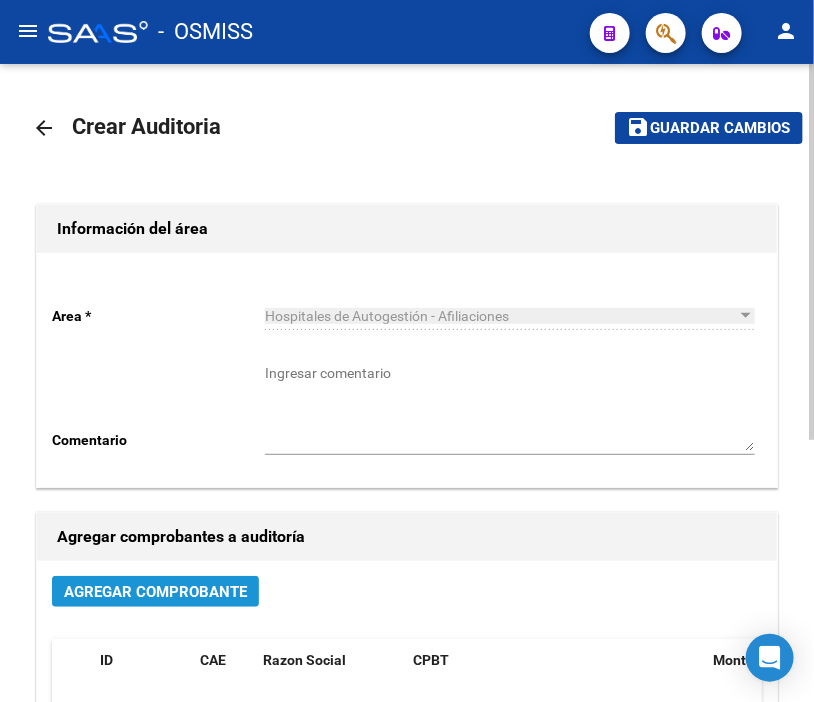 click on "Agregar Comprobante" 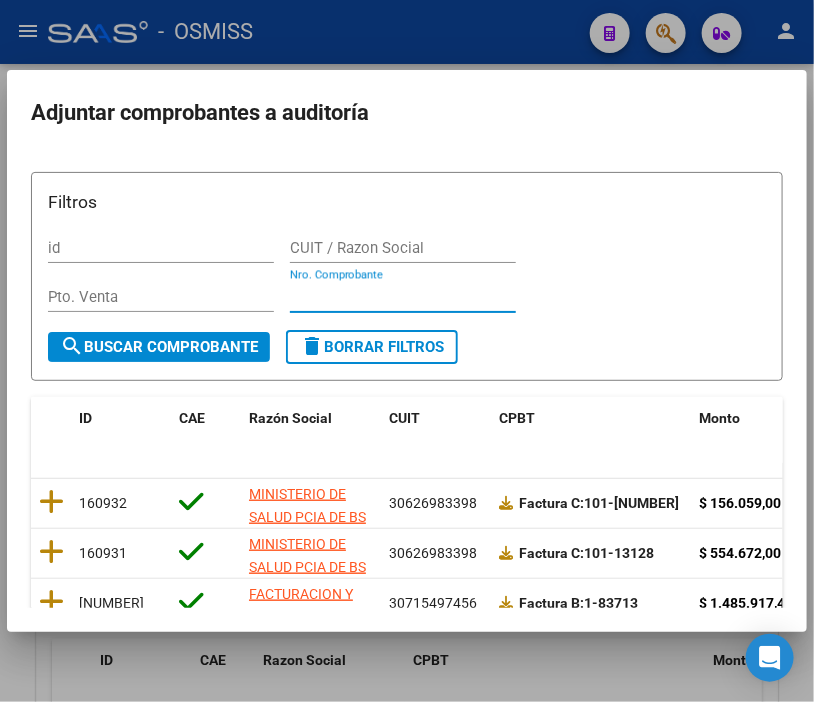 click on "Nro. Comprobante" at bounding box center [403, 297] 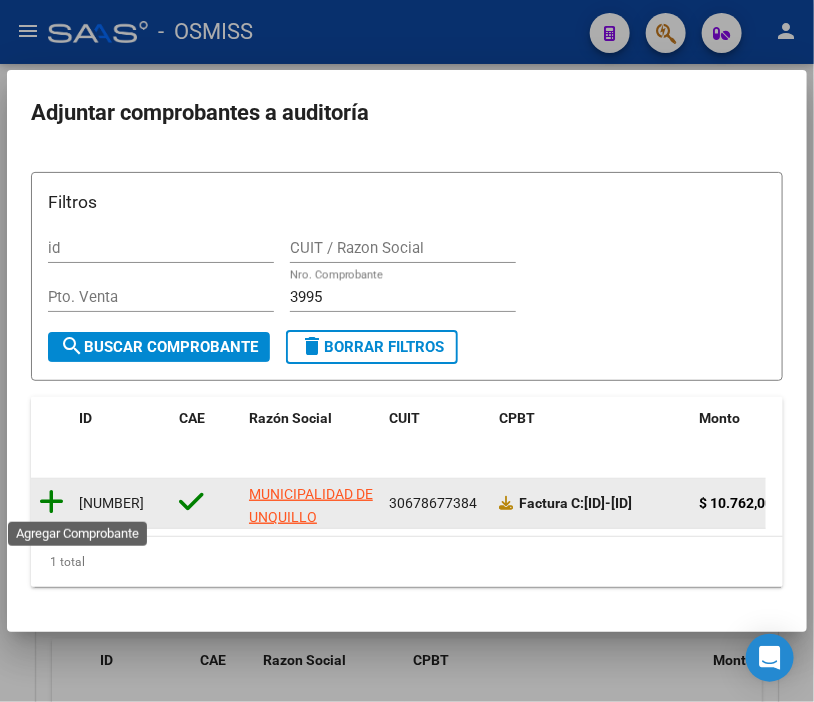 click 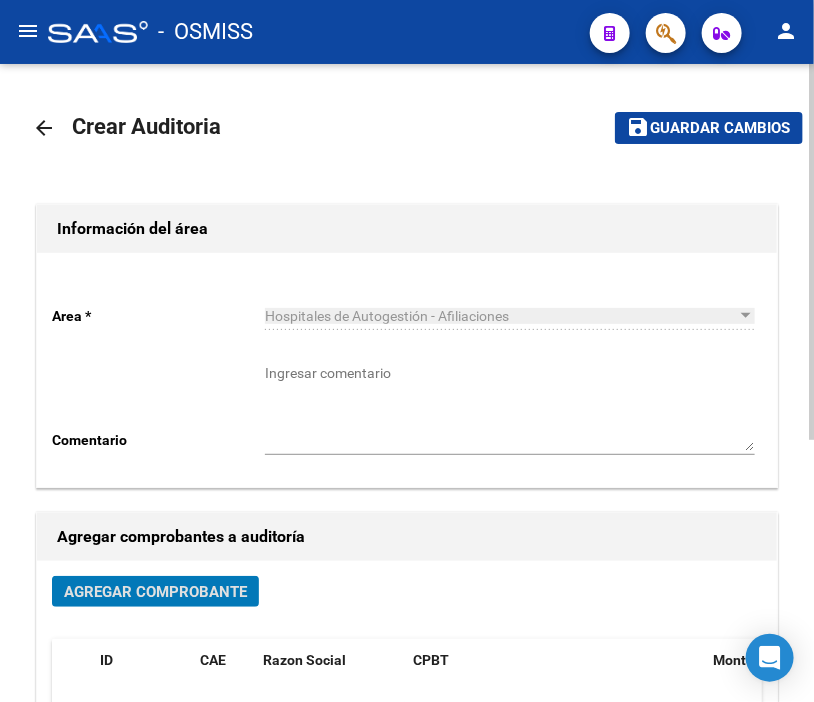 click on "Guardar cambios" 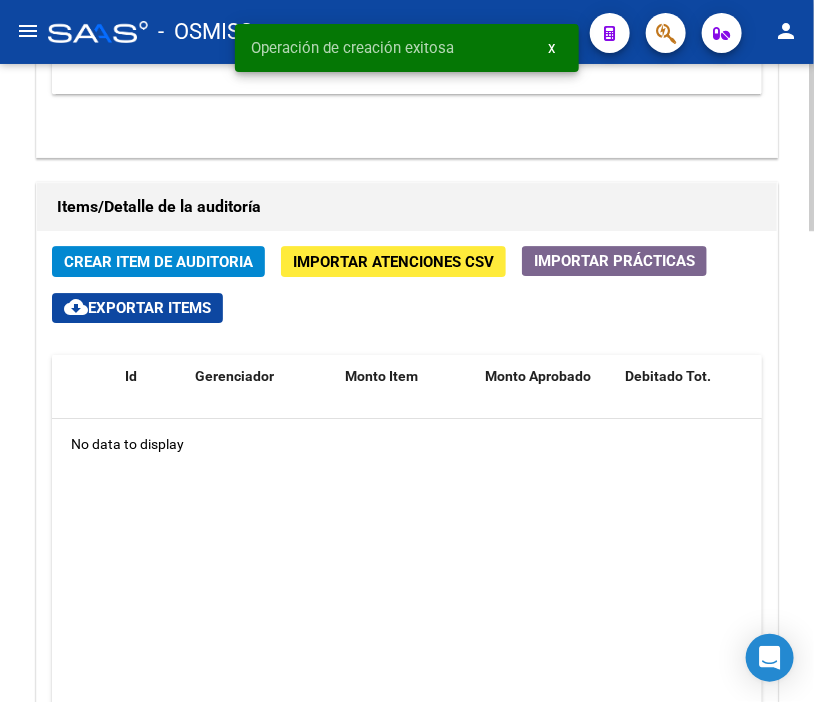 scroll, scrollTop: 1555, scrollLeft: 0, axis: vertical 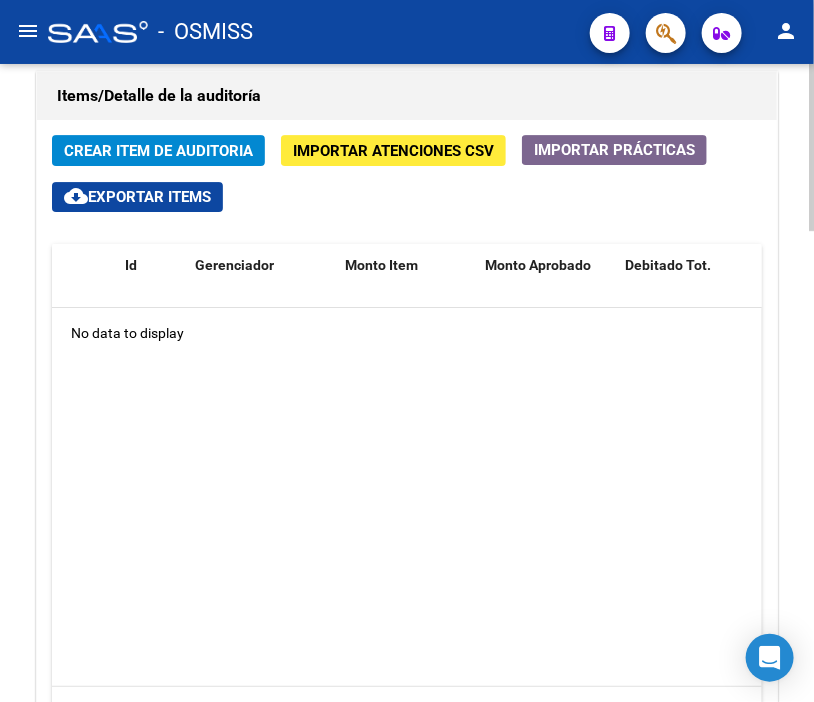 click on "Crear Item de Auditoria" 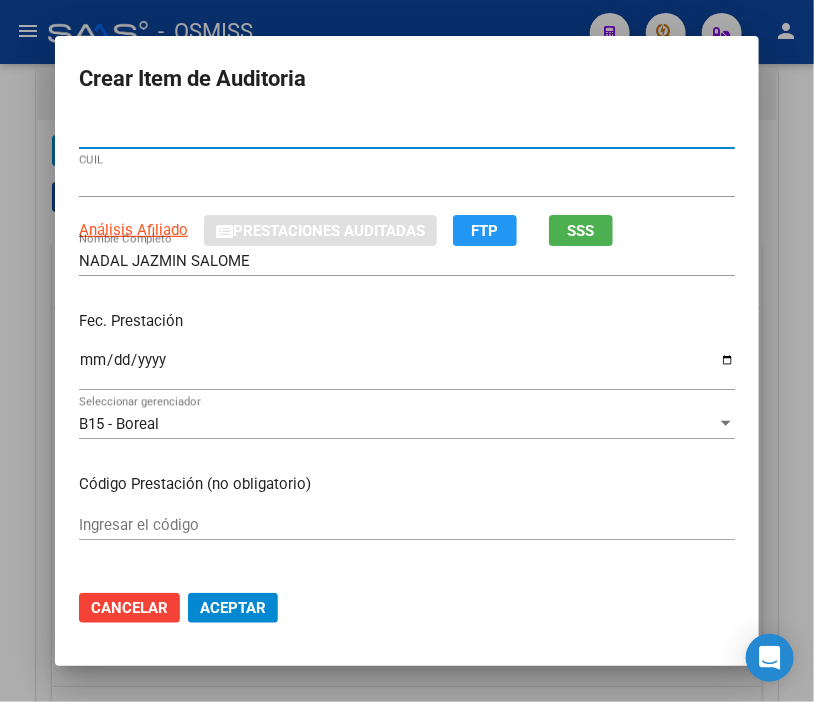click on "Ingresar la fecha" at bounding box center (407, 368) 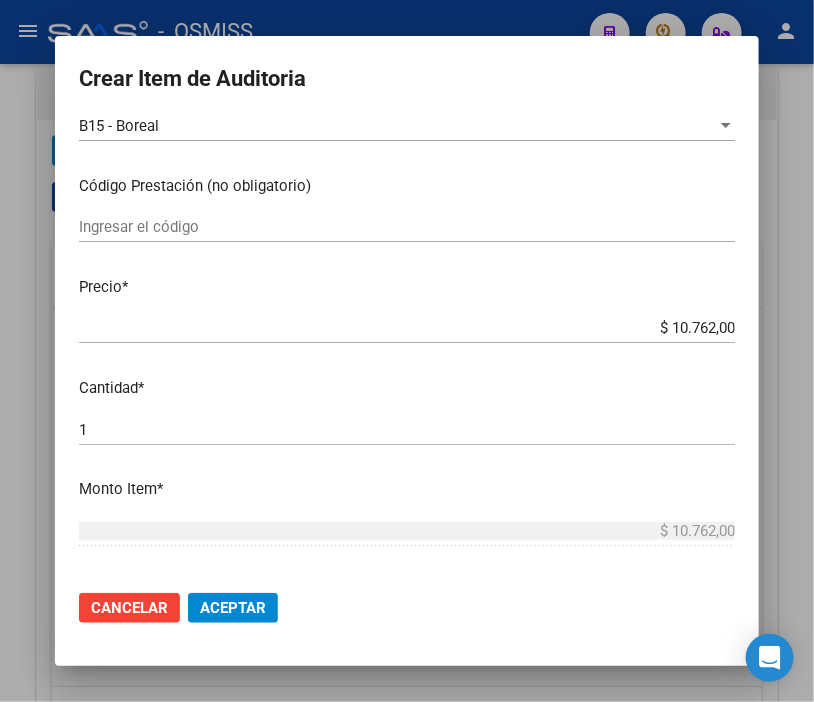 scroll, scrollTop: 333, scrollLeft: 0, axis: vertical 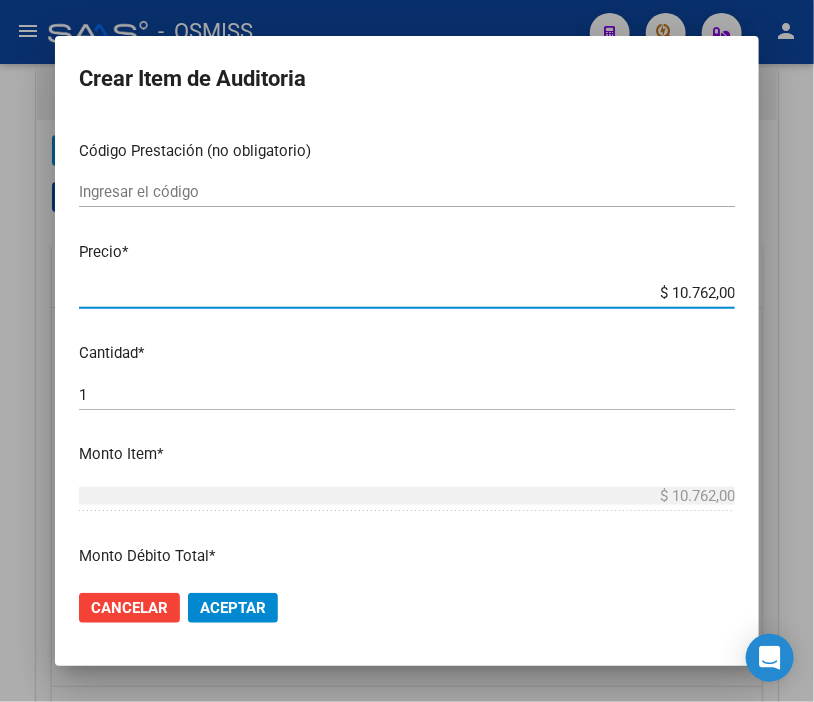 drag, startPoint x: 625, startPoint y: 292, endPoint x: 794, endPoint y: 291, distance: 169.00296 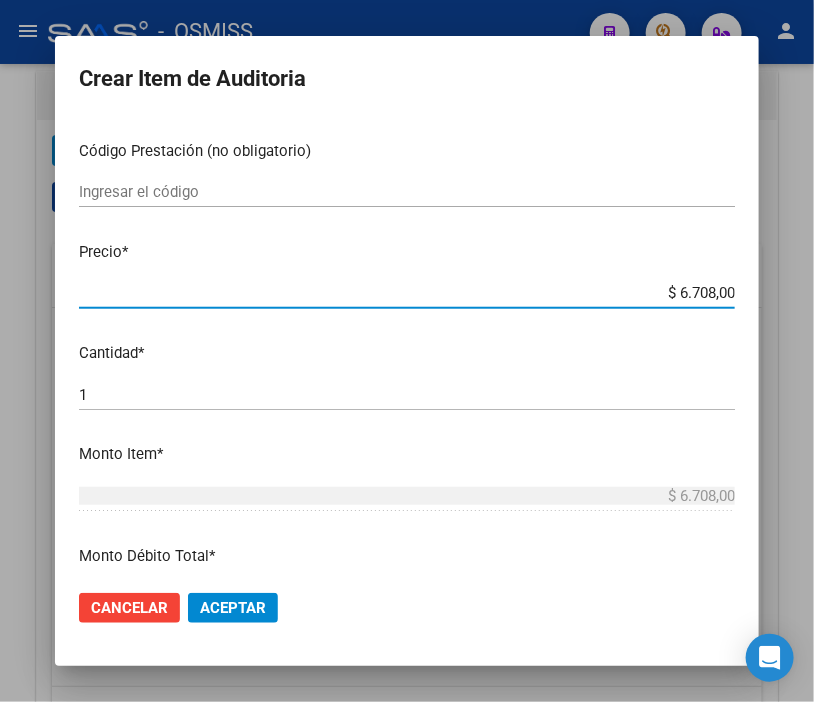 click on "Aceptar" 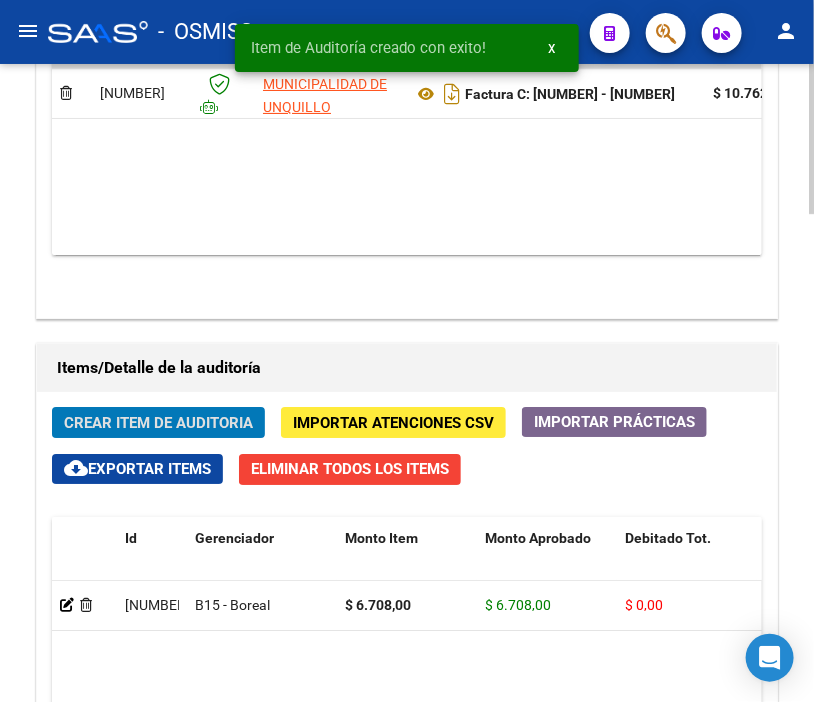 scroll, scrollTop: 1827, scrollLeft: 0, axis: vertical 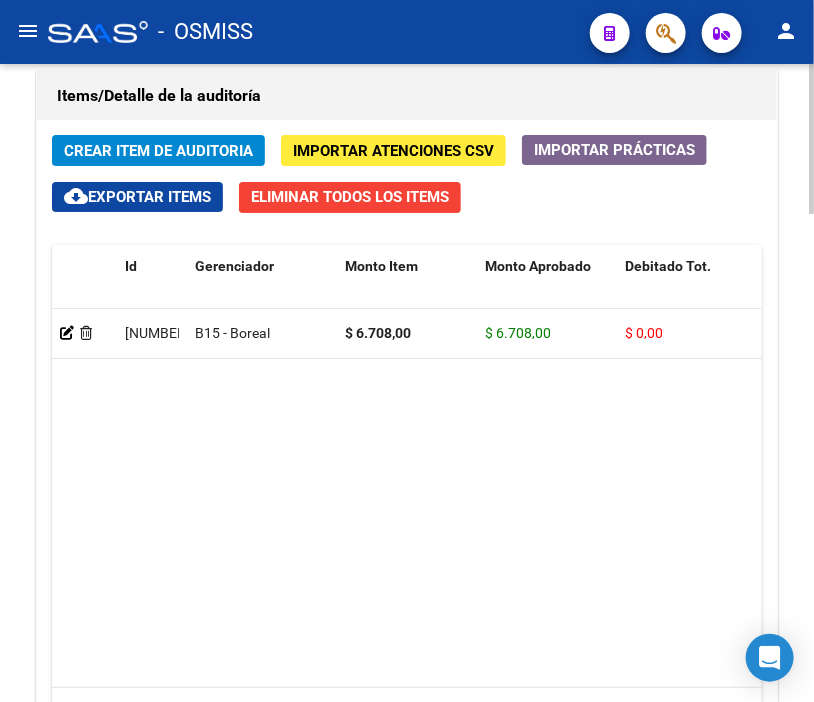 click on "345944  B15 - Boreal $ 6.708,00 $ 6.708,00 $ 0,00 $ 0,00 $ 0,00         23434124344  43412434   NADAL JAZMIN SALOME                21/05/2025  Sabrina  Corton   04/08/2025" 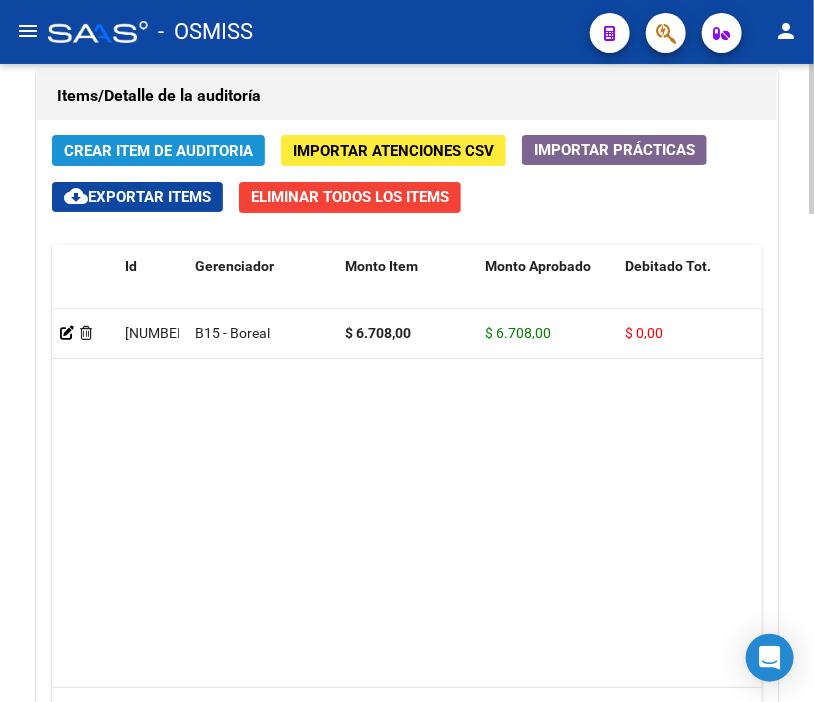 click on "Crear Item de Auditoria" 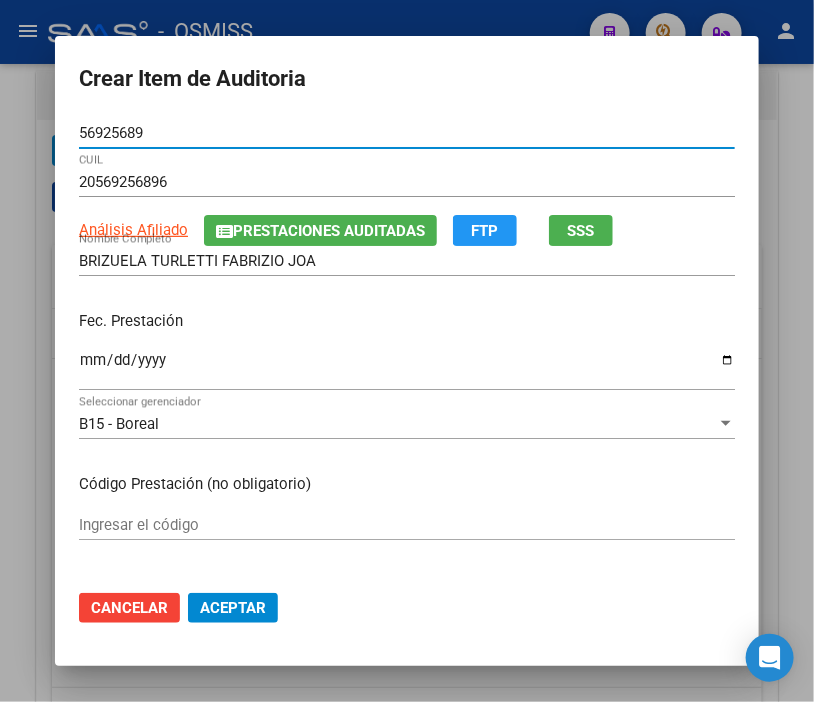 click on "Ingresar la fecha" at bounding box center (407, 368) 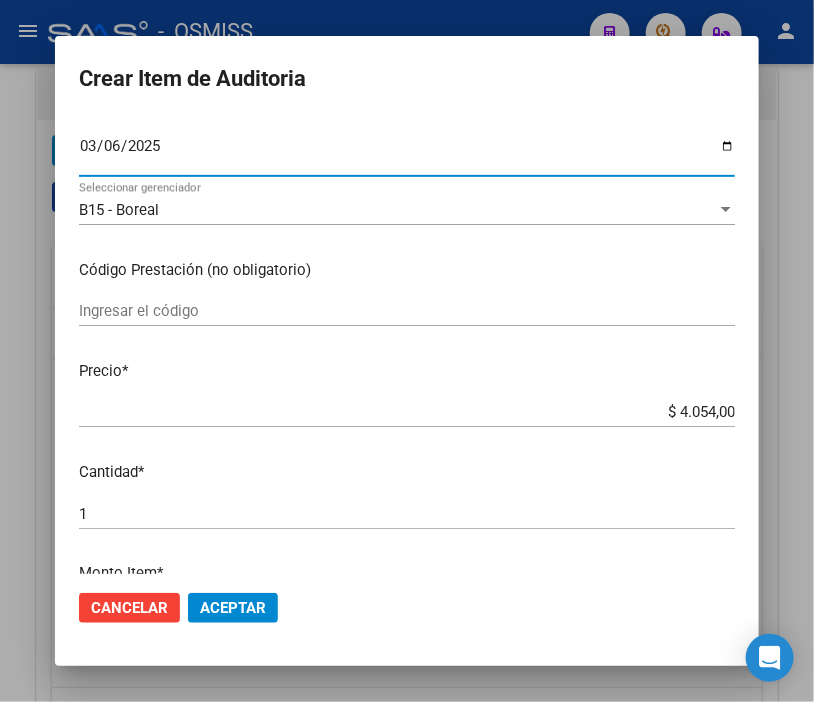 scroll, scrollTop: 222, scrollLeft: 0, axis: vertical 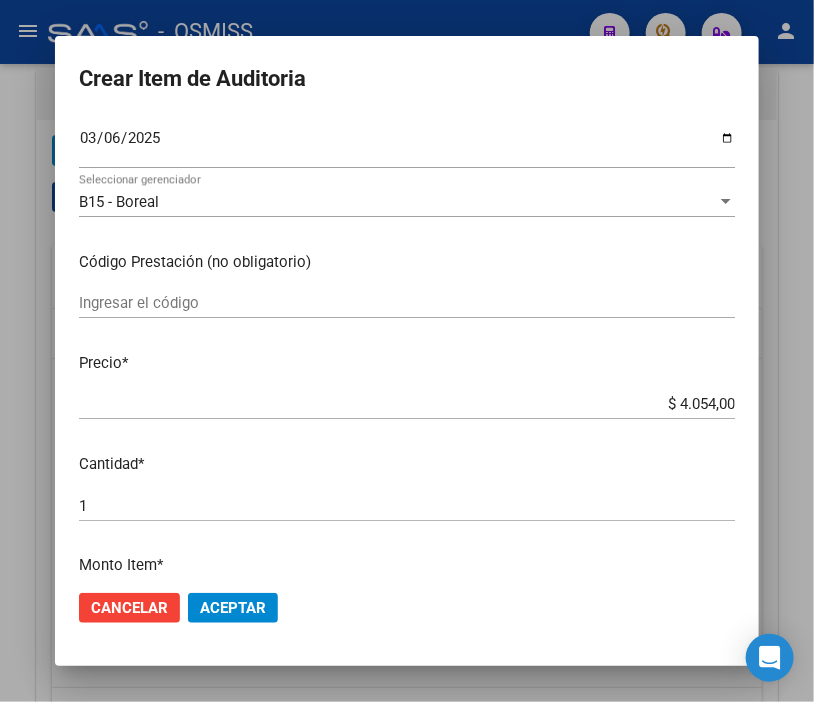 drag, startPoint x: 627, startPoint y: 416, endPoint x: 815, endPoint y: 387, distance: 190.22356 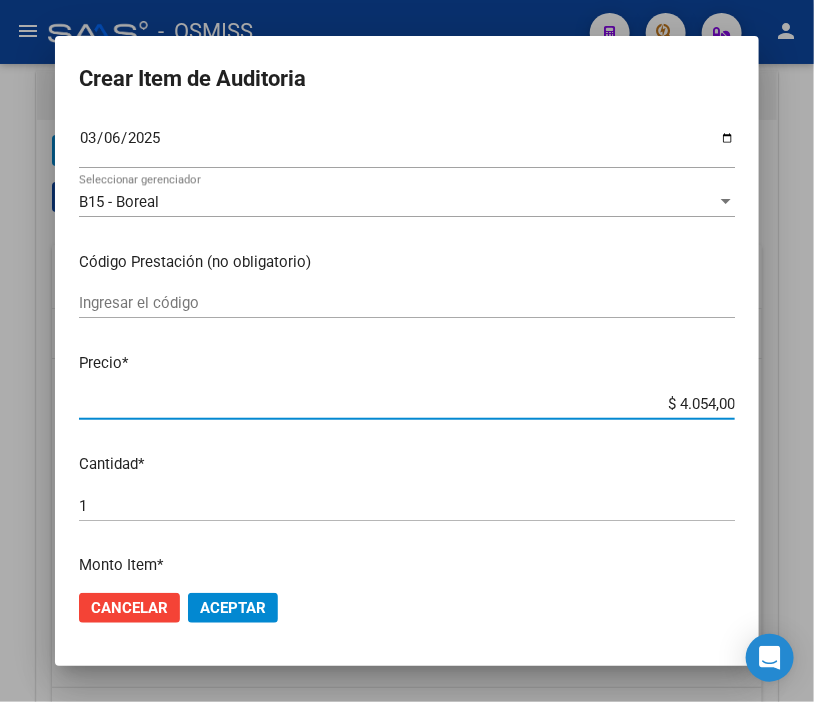 drag, startPoint x: 635, startPoint y: 404, endPoint x: 788, endPoint y: 403, distance: 153.00327 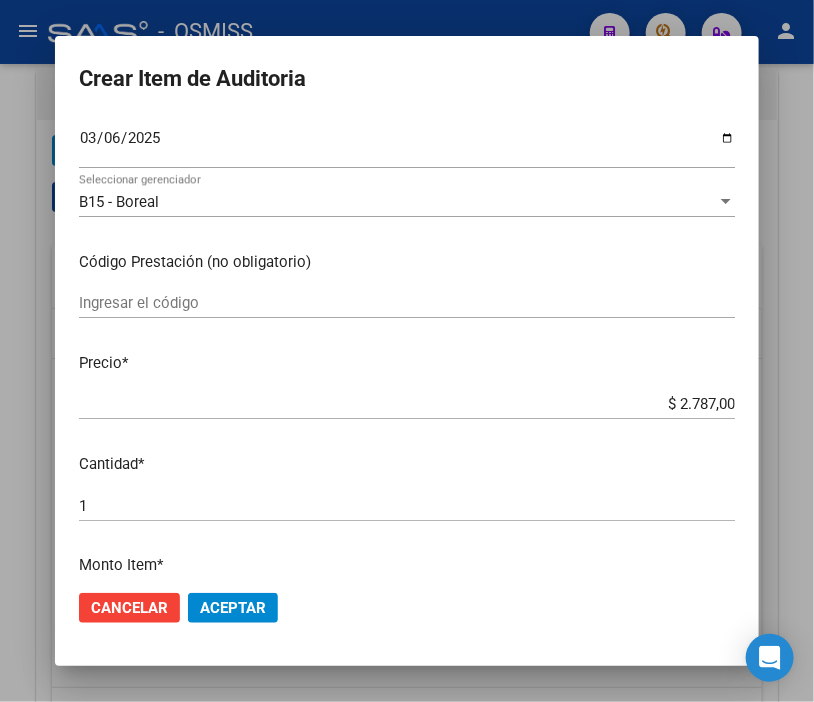 click on "Cancelar Aceptar" 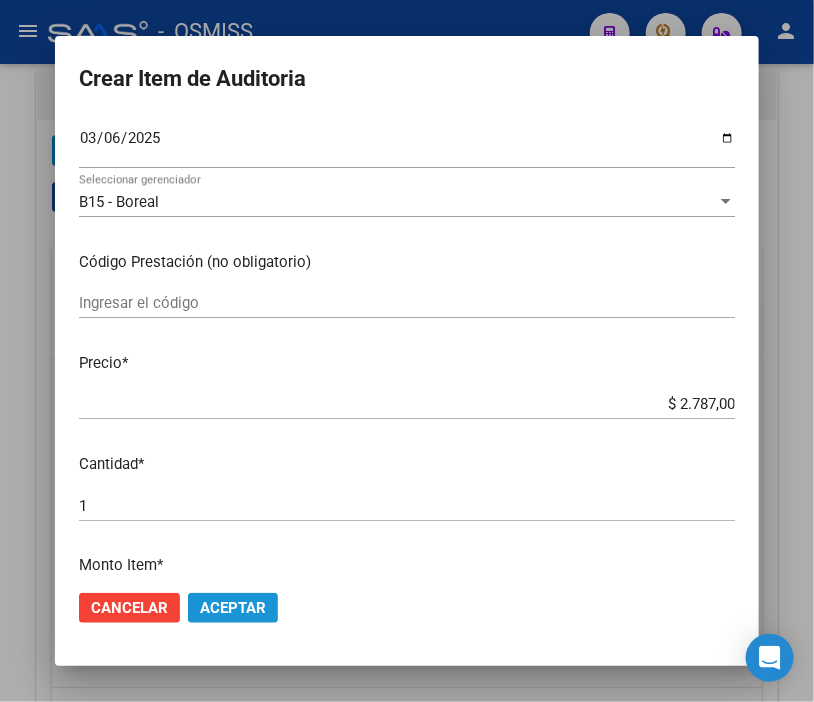 click on "Aceptar" 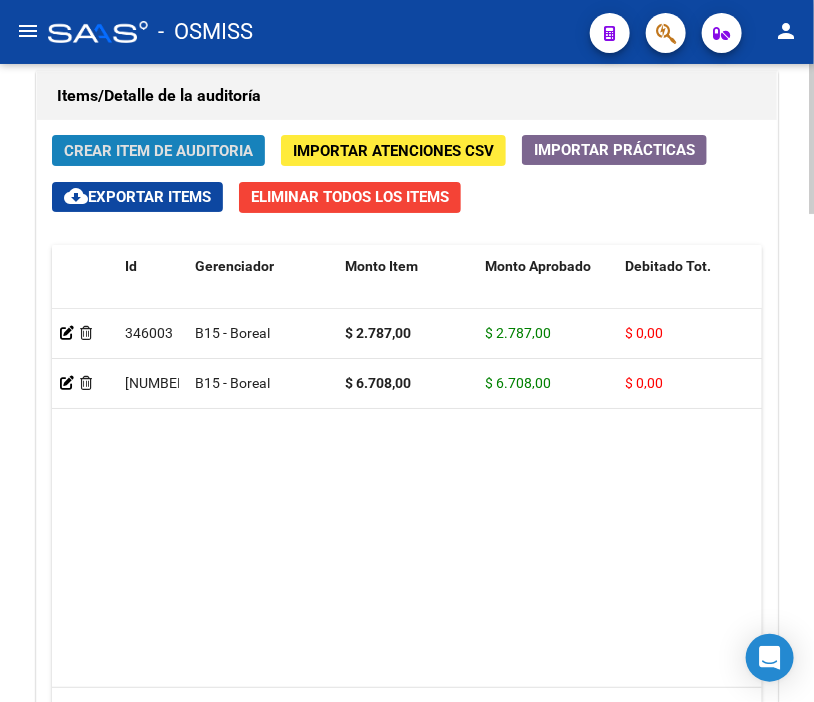 click on "Crear Item de Auditoria" 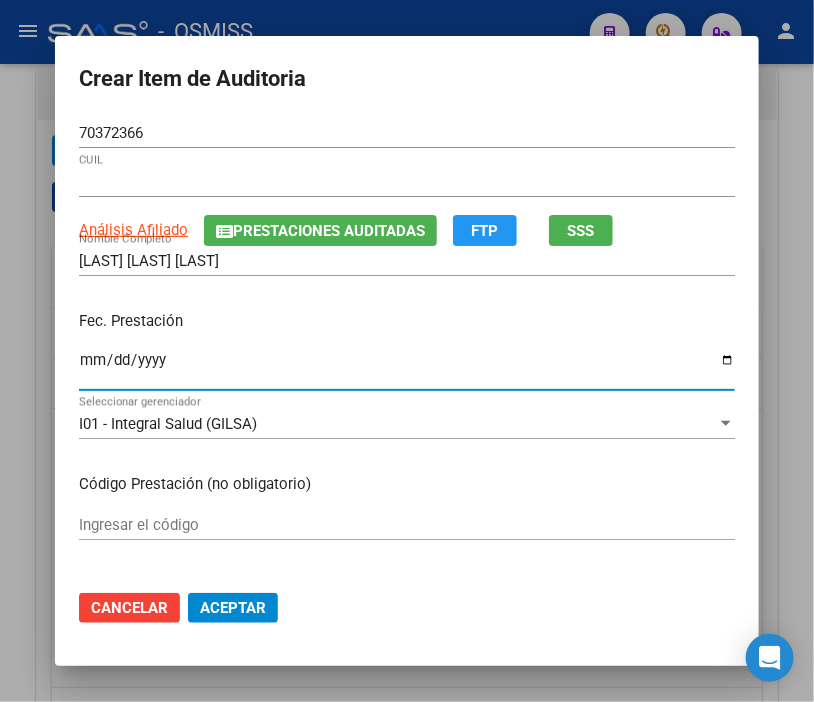 click on "Ingresar la fecha" at bounding box center (407, 368) 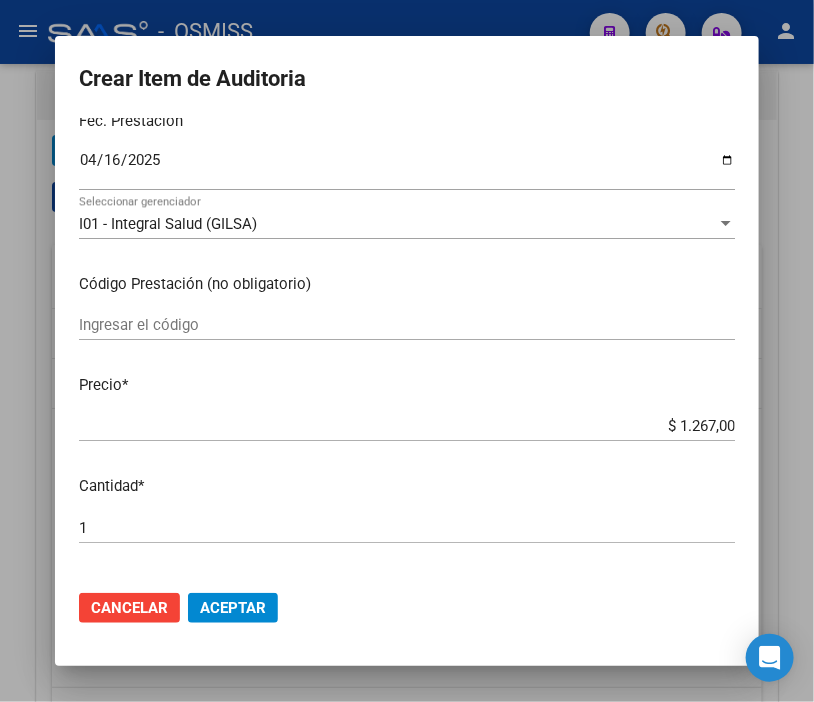 scroll, scrollTop: 222, scrollLeft: 0, axis: vertical 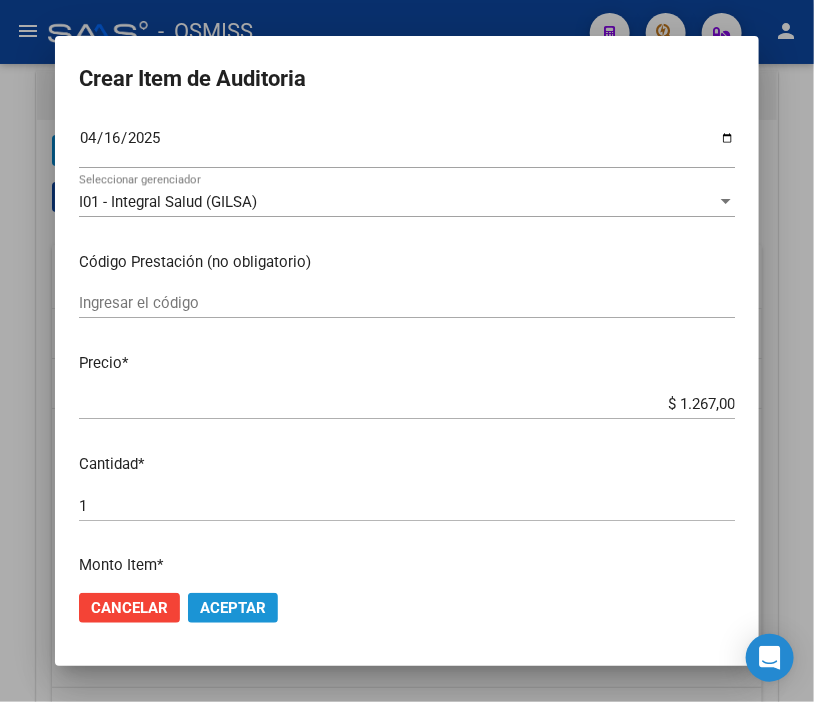 click on "Aceptar" 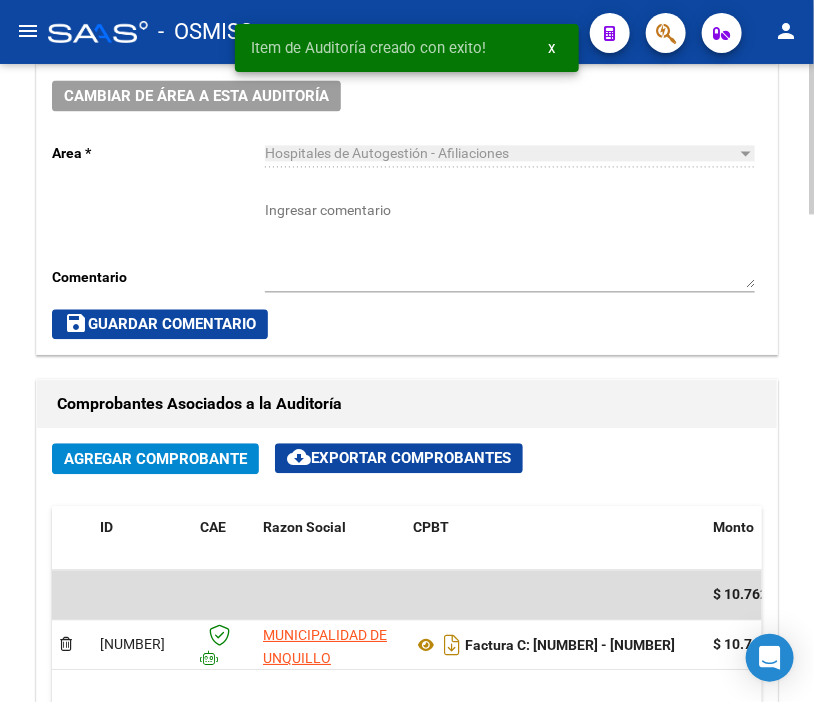 scroll, scrollTop: 938, scrollLeft: 0, axis: vertical 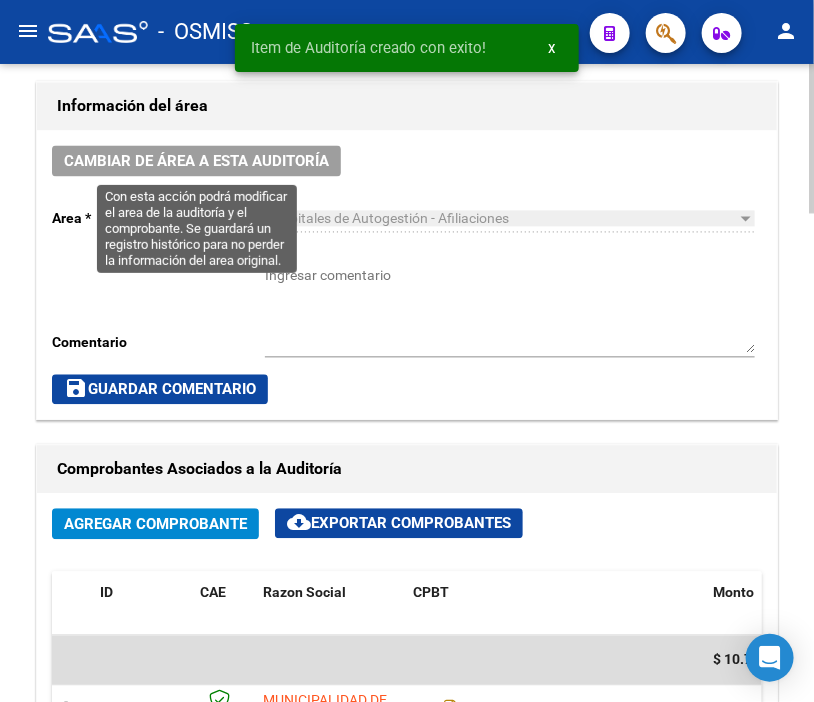 click on "Cambiar de área a esta auditoría" 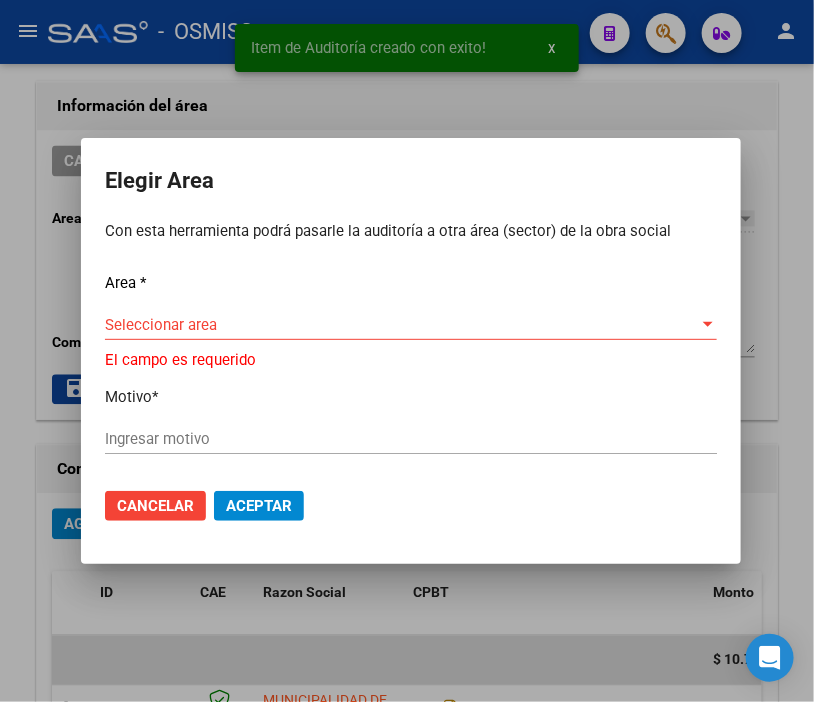 click on "Seleccionar area Seleccionar area" at bounding box center [411, 325] 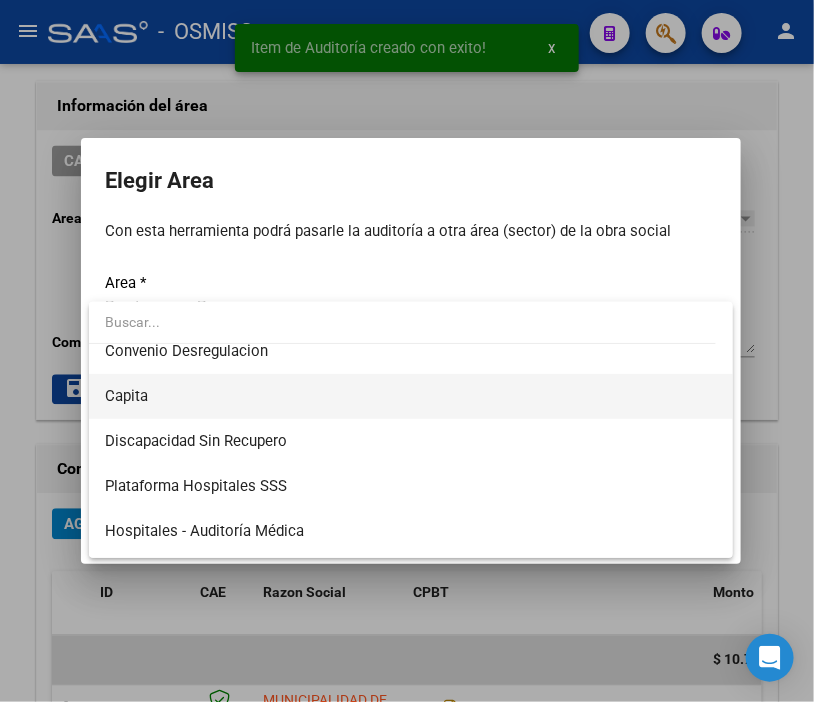 scroll, scrollTop: 222, scrollLeft: 0, axis: vertical 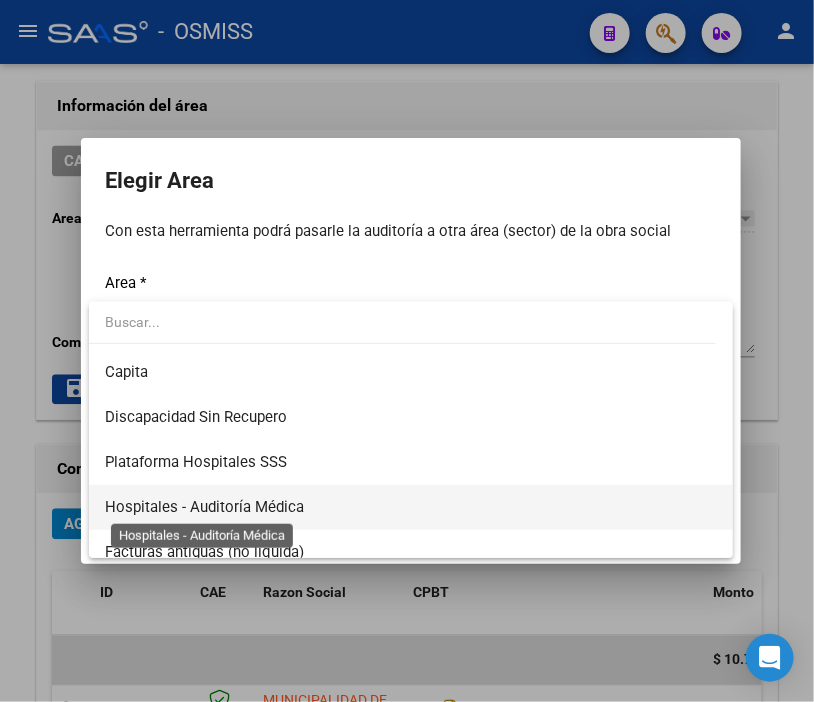 click on "Hospitales - Auditoría Médica" at bounding box center (204, 507) 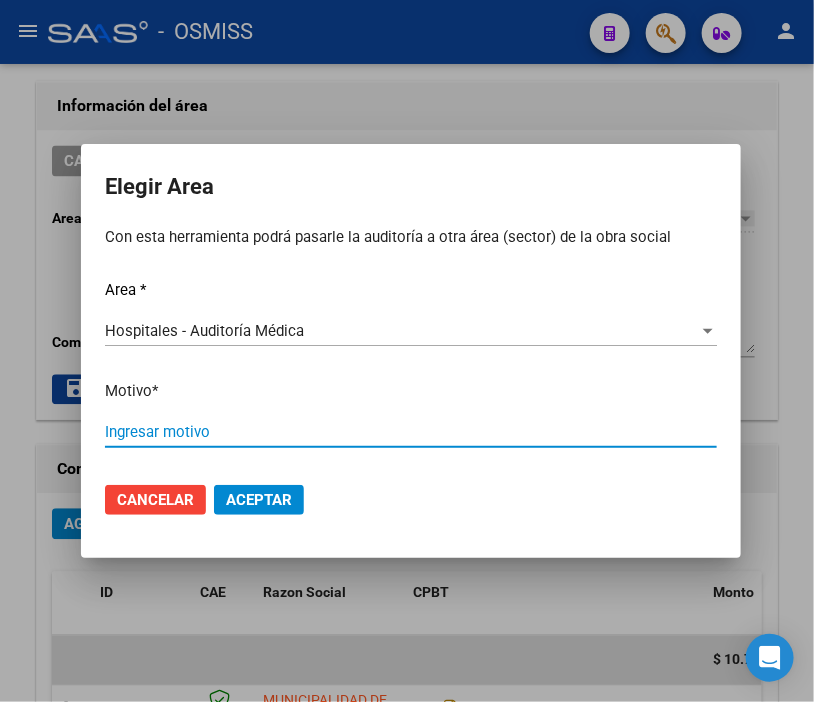 click on "Ingresar motivo" at bounding box center [411, 432] 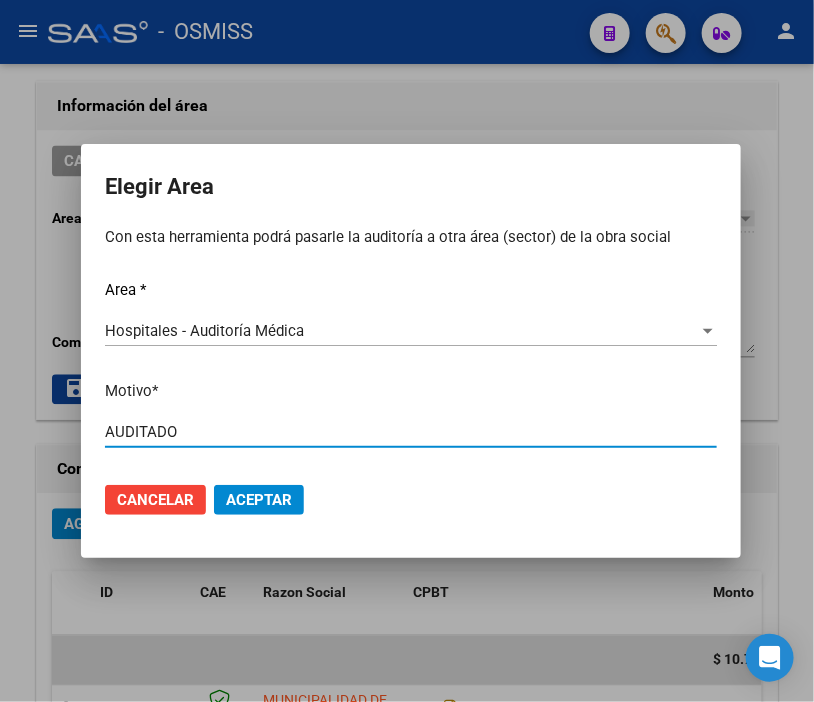 click on "Aceptar" at bounding box center (259, 500) 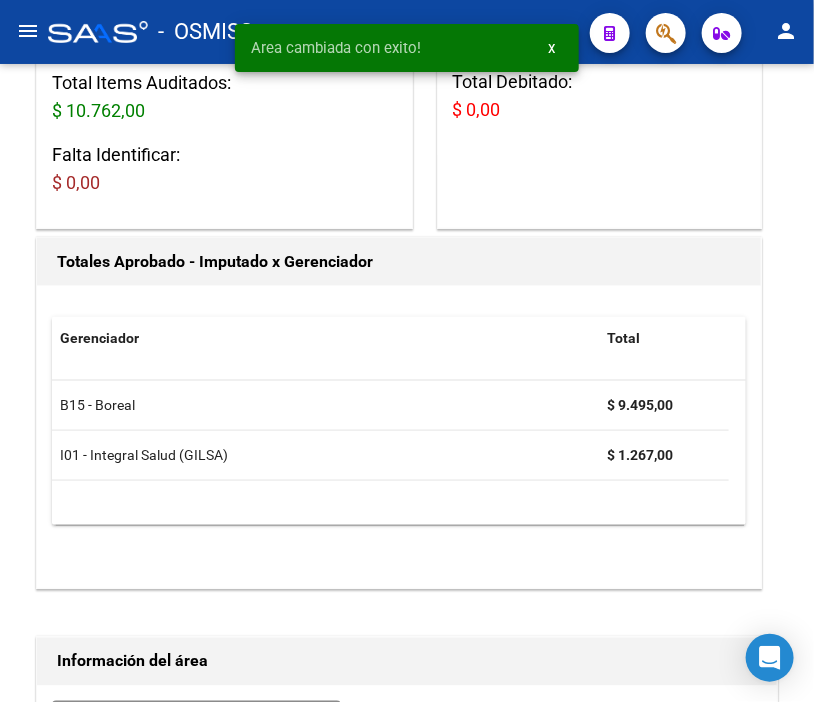 scroll, scrollTop: 0, scrollLeft: 0, axis: both 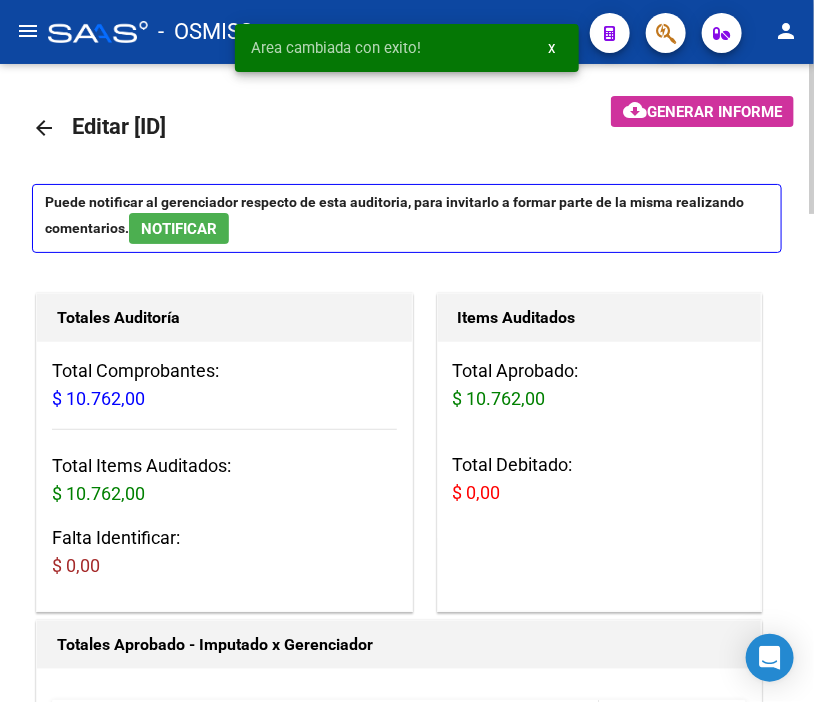 click on "arrow_back" 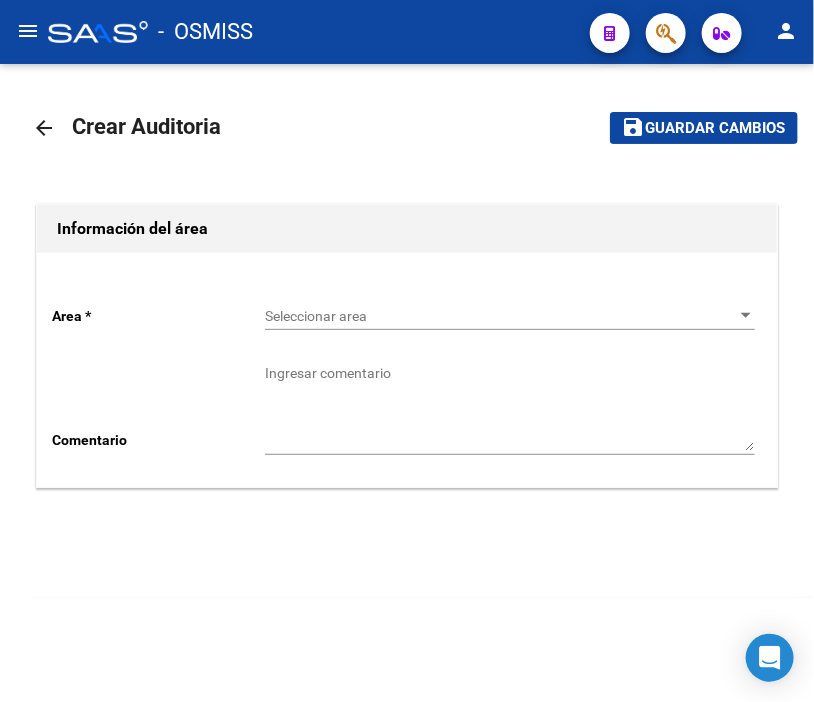 click on "Seleccionar area" at bounding box center (501, 316) 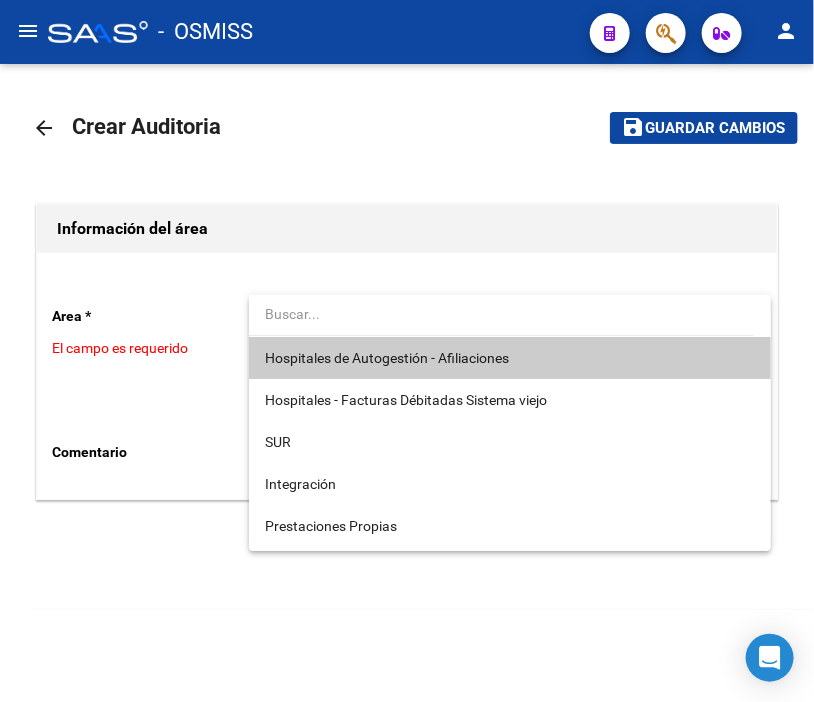 click on "Hospitales de Autogestión - Afiliaciones" at bounding box center (510, 358) 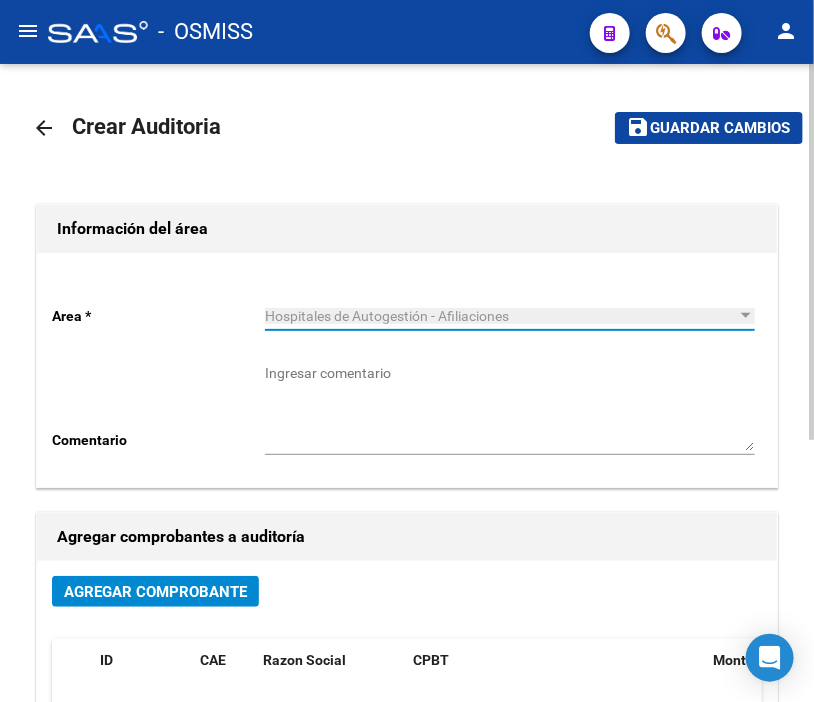 click on "Agregar Comprobante" 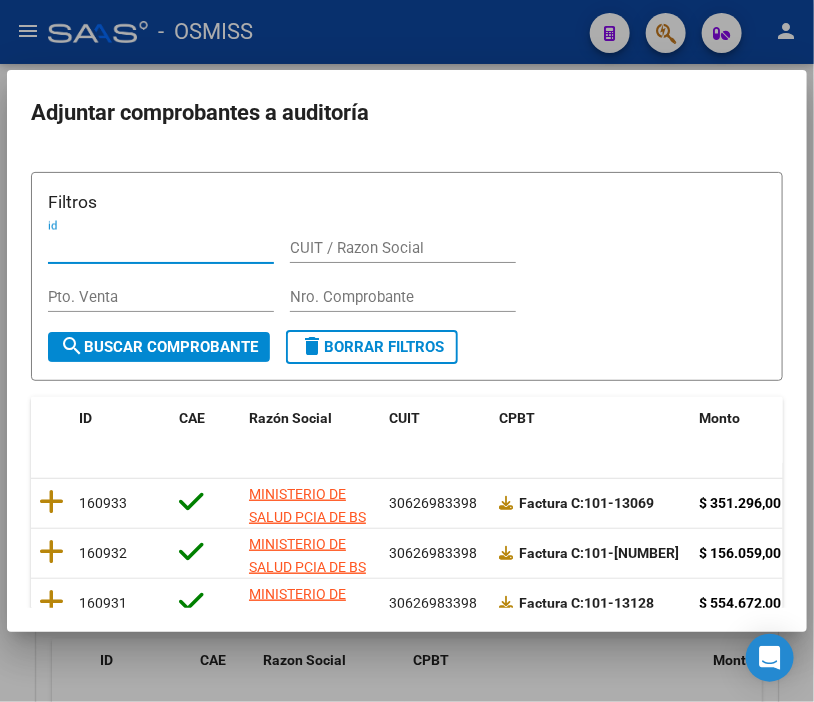 click on "Nro. Comprobante" at bounding box center (403, 297) 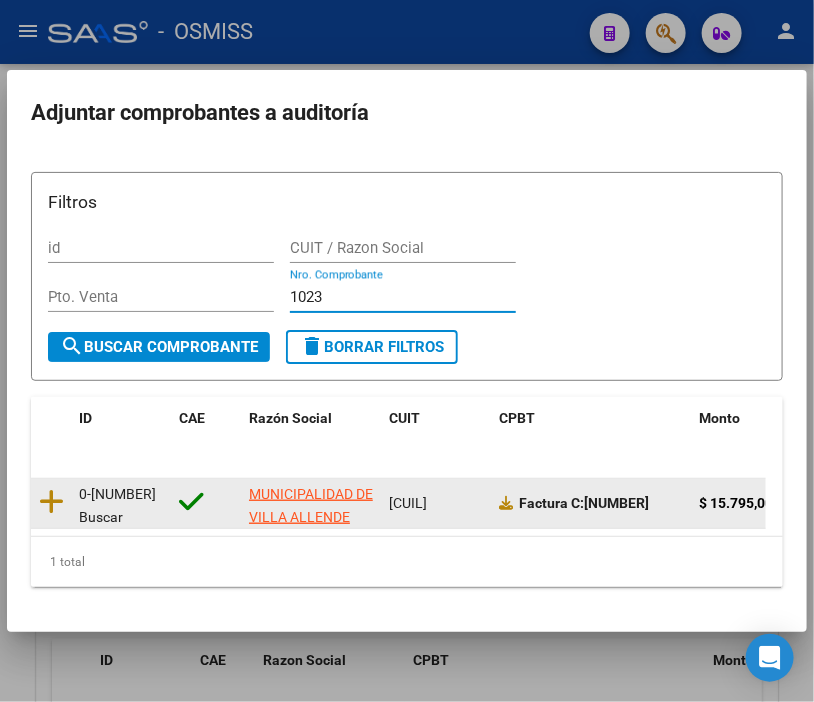 click 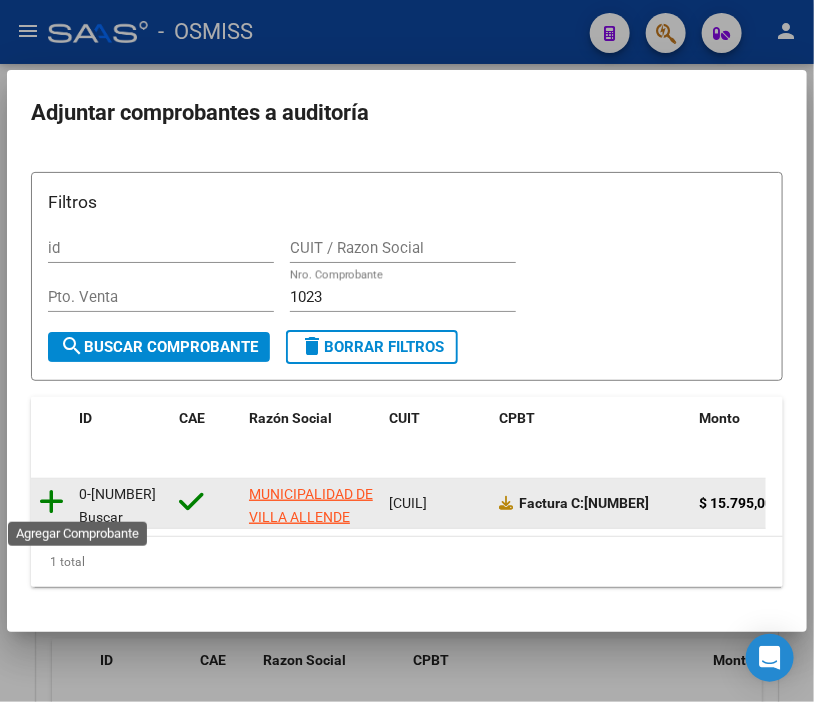 click 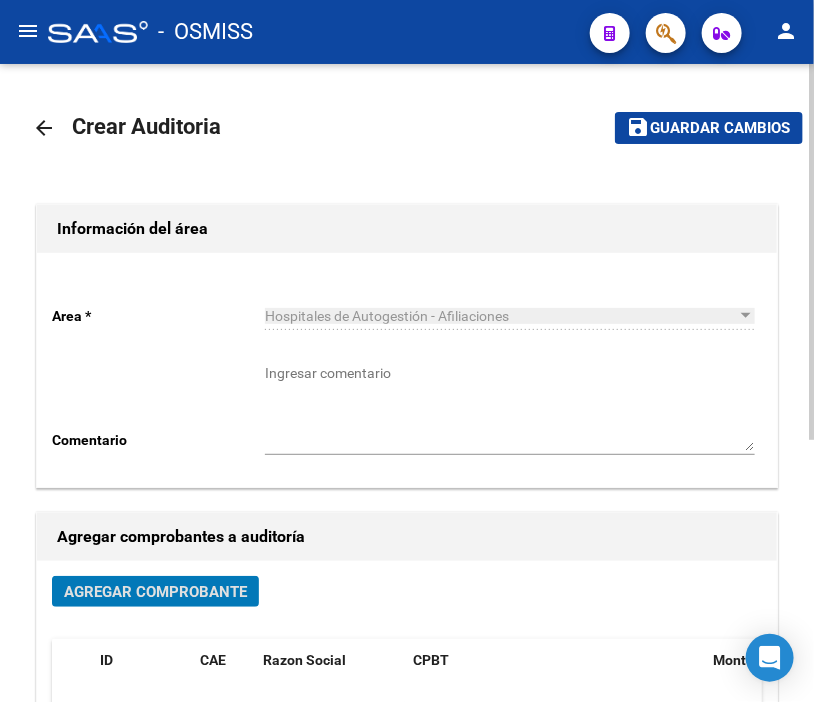 click on "Guardar cambios" 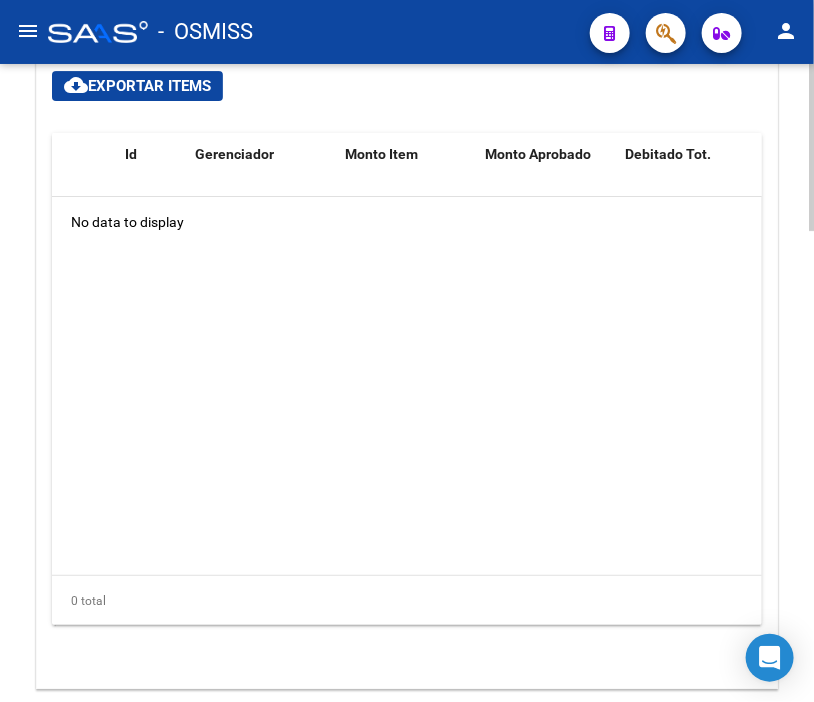 scroll, scrollTop: 1555, scrollLeft: 0, axis: vertical 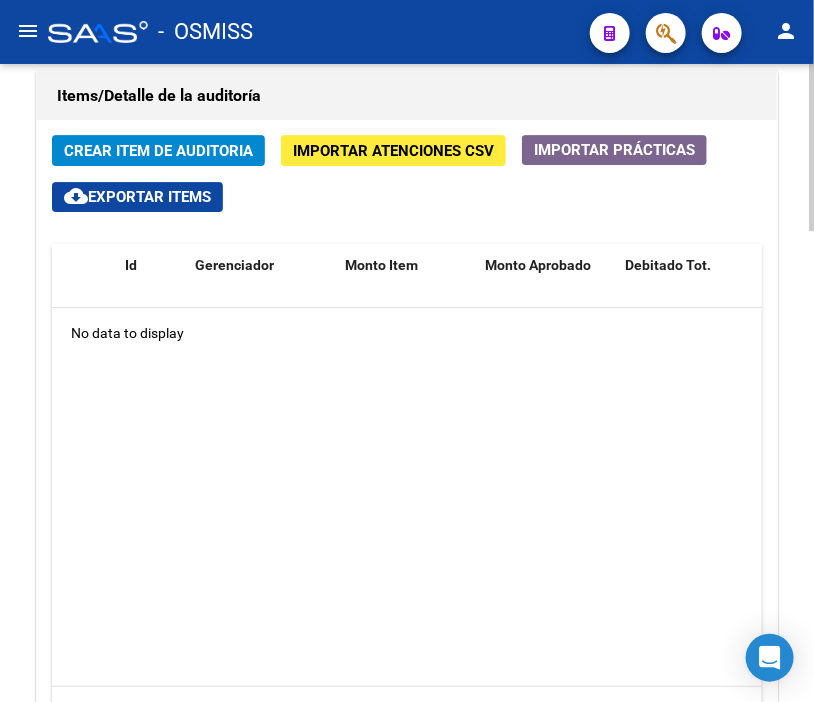 drag, startPoint x: 806, startPoint y: 486, endPoint x: 813, endPoint y: 514, distance: 28.86174 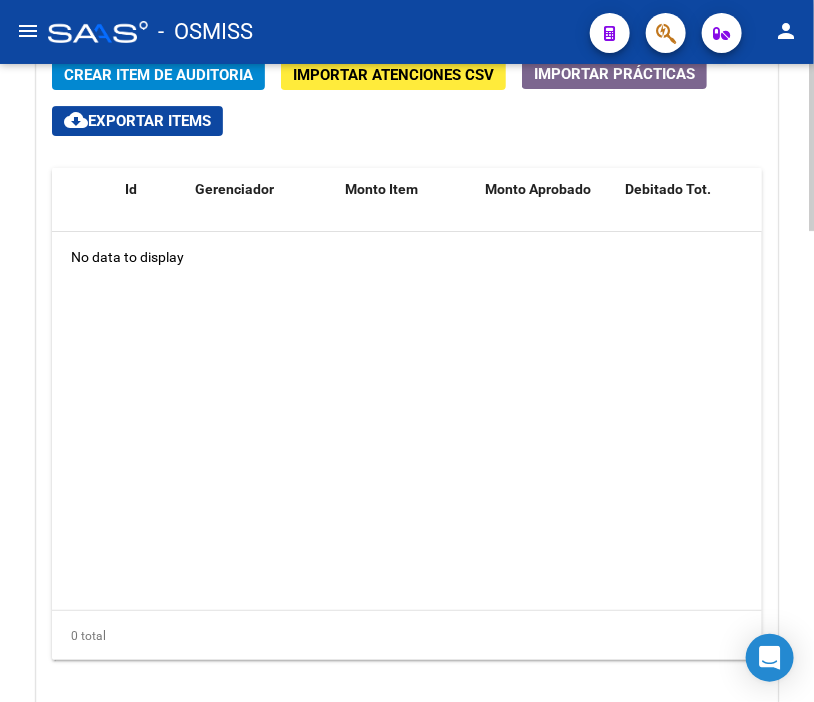 scroll, scrollTop: 1618, scrollLeft: 0, axis: vertical 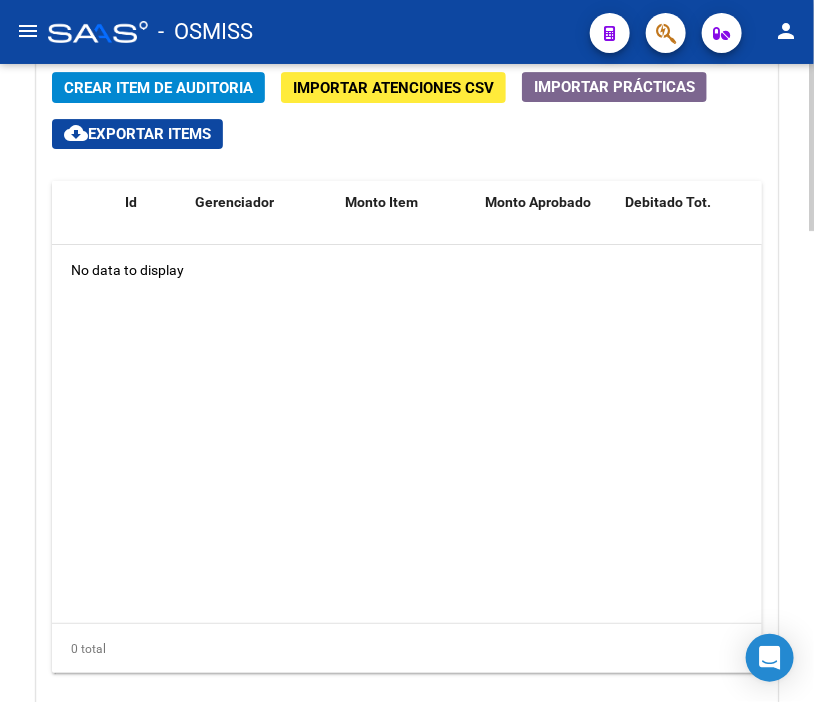 click on "menu -   OSMISS  person    Firma Express     Padrón Padrón Ágil Análisis Afiliado    Integración (discapacidad) Certificado Discapacidad    Prestadores / Proveedores Facturas - Listado/Carga Facturas Sin Auditar Facturas - Documentación Auditorías - Listado Auditorías - Comentarios Auditorías - Cambios Área Auditoría - Ítems Prestadores - Listado Prestadores - Docu.    Hospitales Públicos SSS - Censo Hospitalario SSS - Preliquidación SSS - Comprobantes SSS - CPBTs Atenciones Notificaciones Internación Débitos Autogestión (viejo)    Casos / Tickets Casos Casos Movimientos Comentarios Documentación Adj.    Instructivos    Datos de contacto arrow_back Editar 19368    cloud_download  Generar informe  Puede notificar al gerenciador respecto de esta auditoria, para invitarlo a formar parte de la misma realizando comentarios.  NOTIFICAR Totales Auditoría Total Comprobantes:  $ 15.795,00 Total Items Auditados:  $ 0,00 Falta Identificar:   $ 15.795,00 Items Auditados $ 0,00   ID" at bounding box center [407, 351] 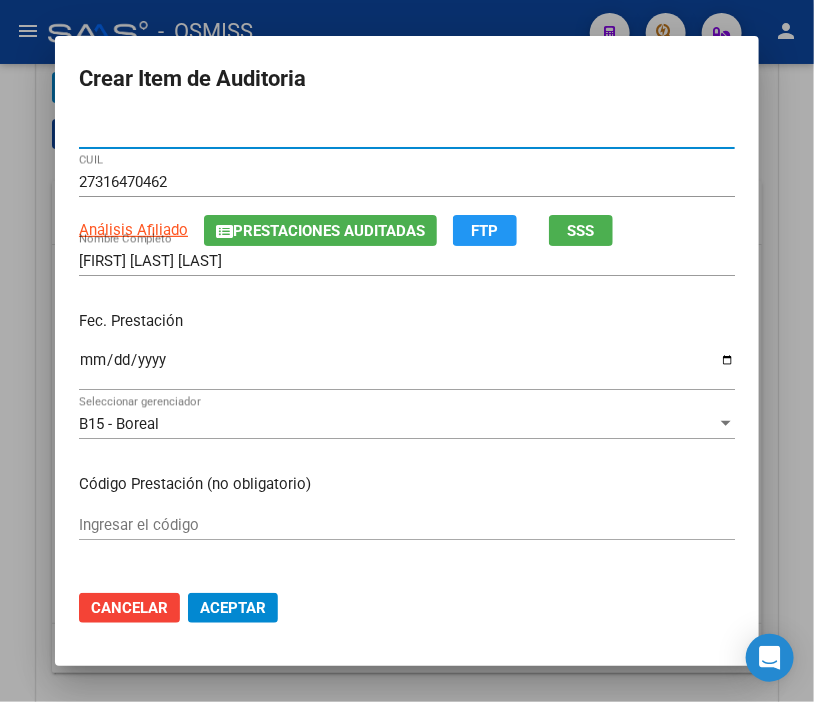 click on "Ingresar la fecha" at bounding box center (407, 368) 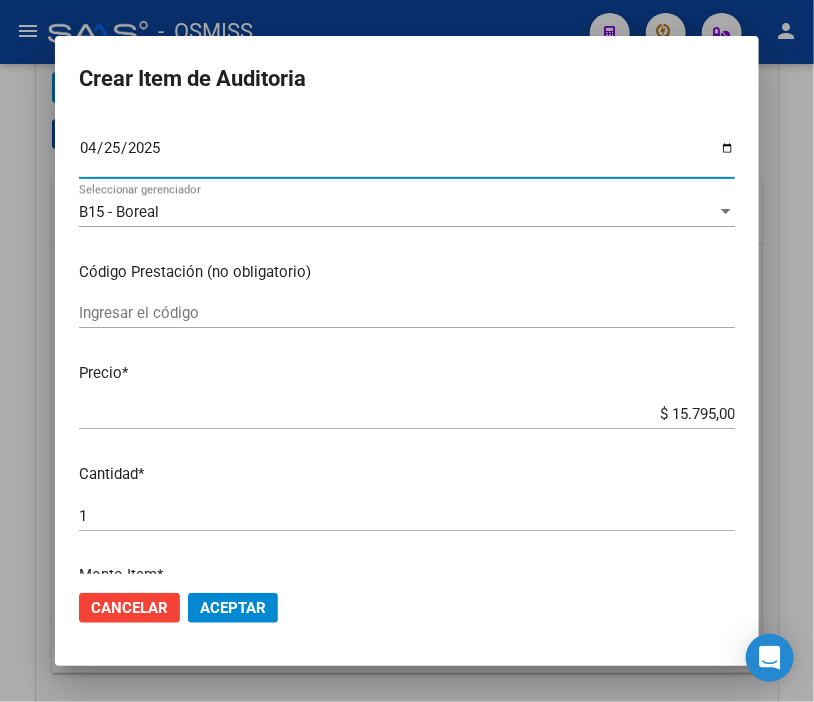 scroll, scrollTop: 222, scrollLeft: 0, axis: vertical 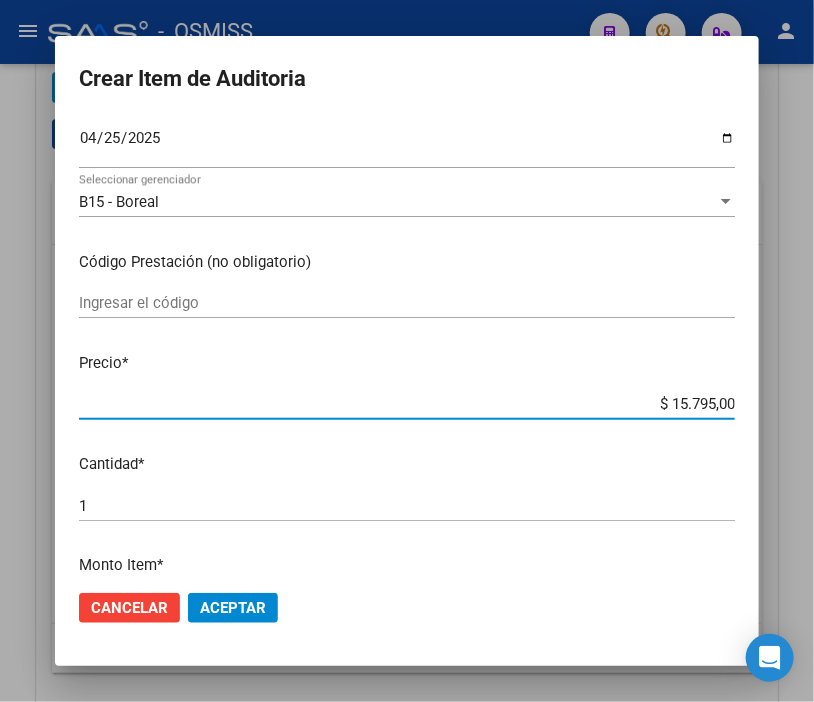 drag, startPoint x: 626, startPoint y: 408, endPoint x: 787, endPoint y: 408, distance: 161 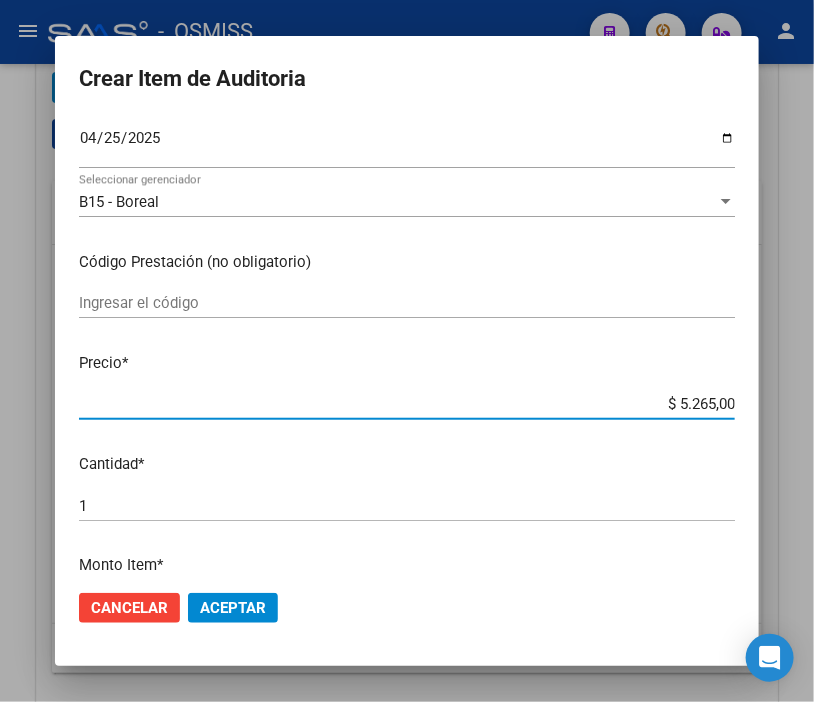 click on "Aceptar" 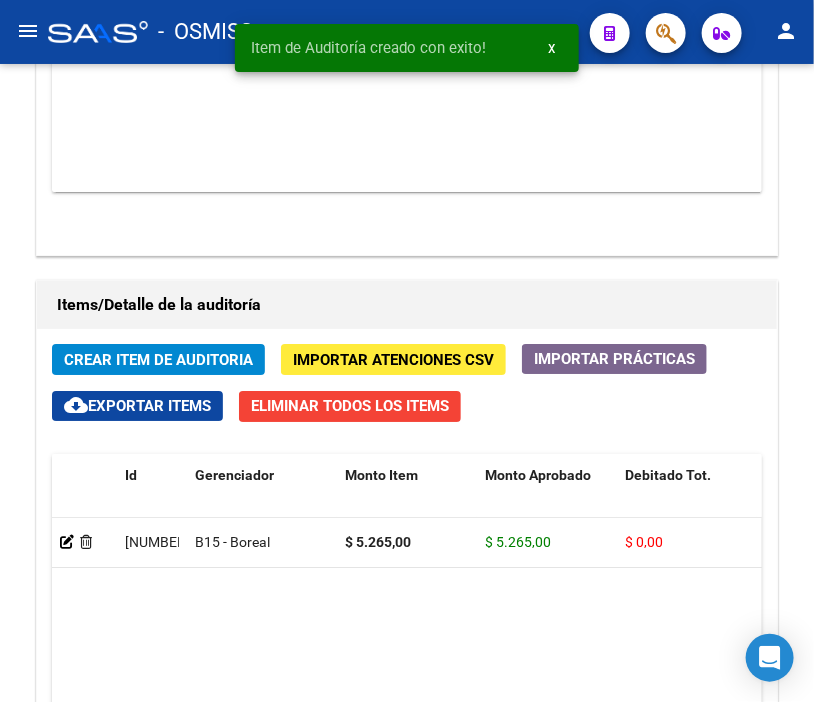 scroll, scrollTop: 1891, scrollLeft: 0, axis: vertical 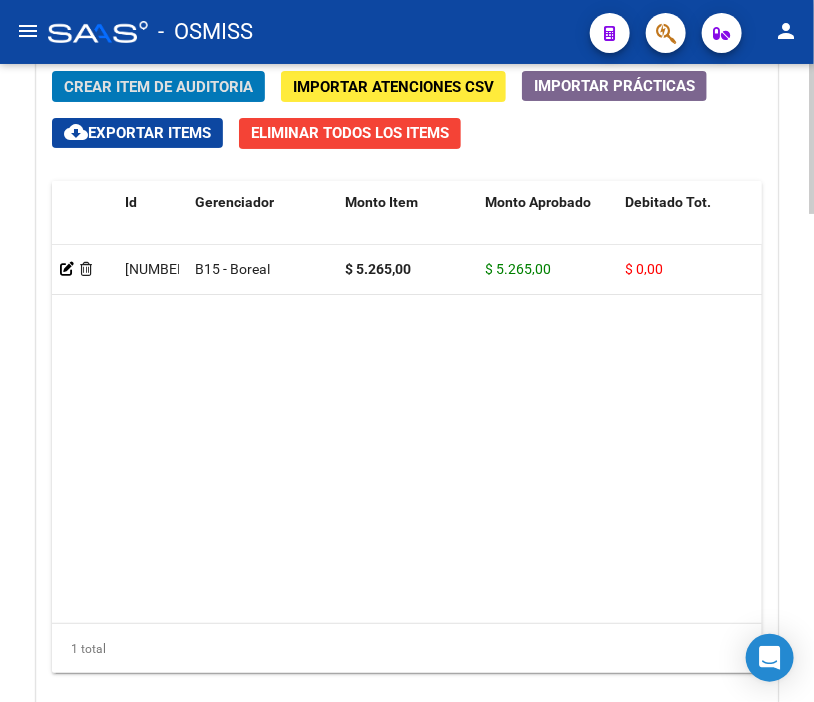 click on "Crear Item de Auditoria" 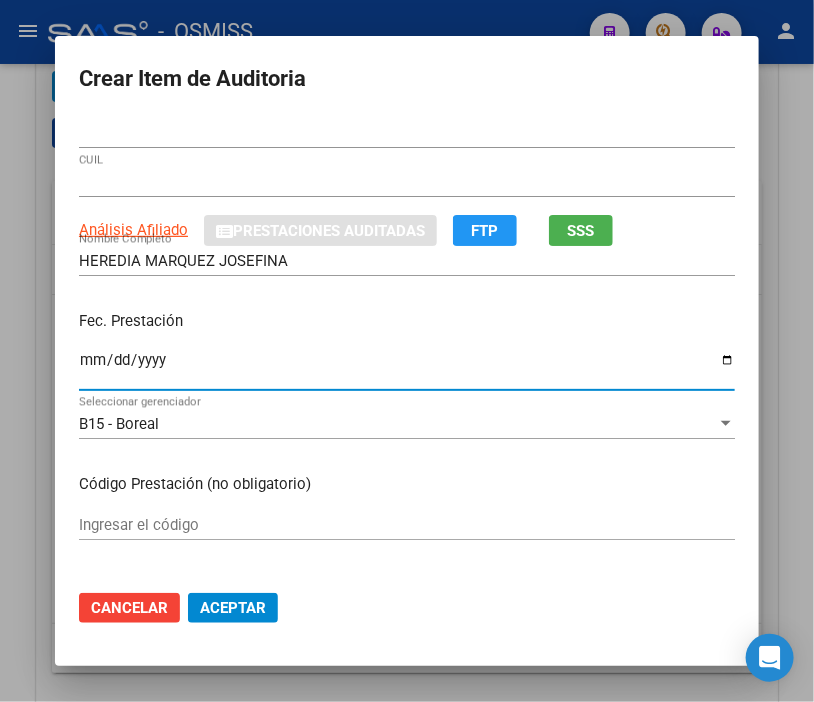 click on "Ingresar la fecha" at bounding box center (407, 368) 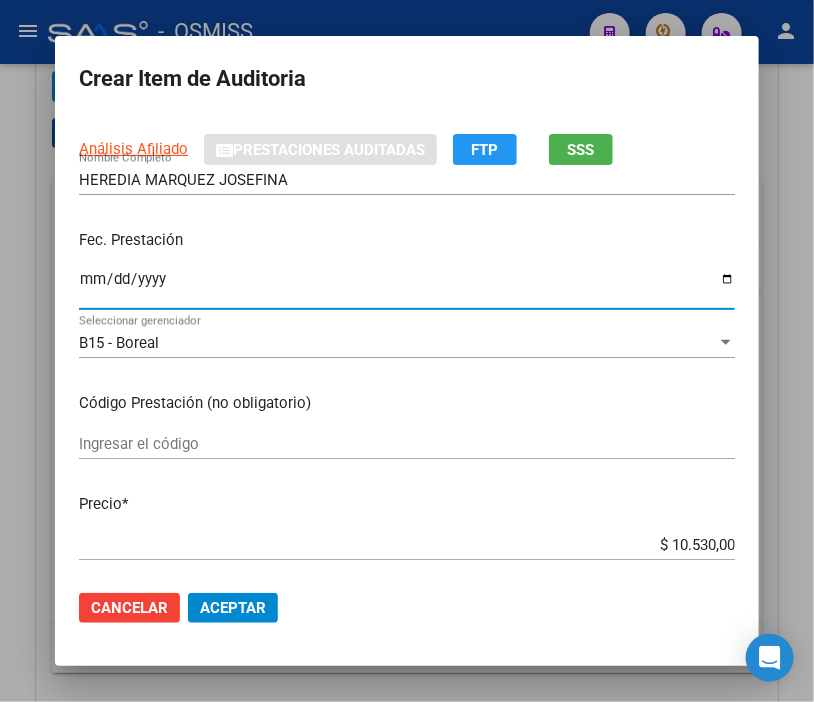scroll, scrollTop: 222, scrollLeft: 0, axis: vertical 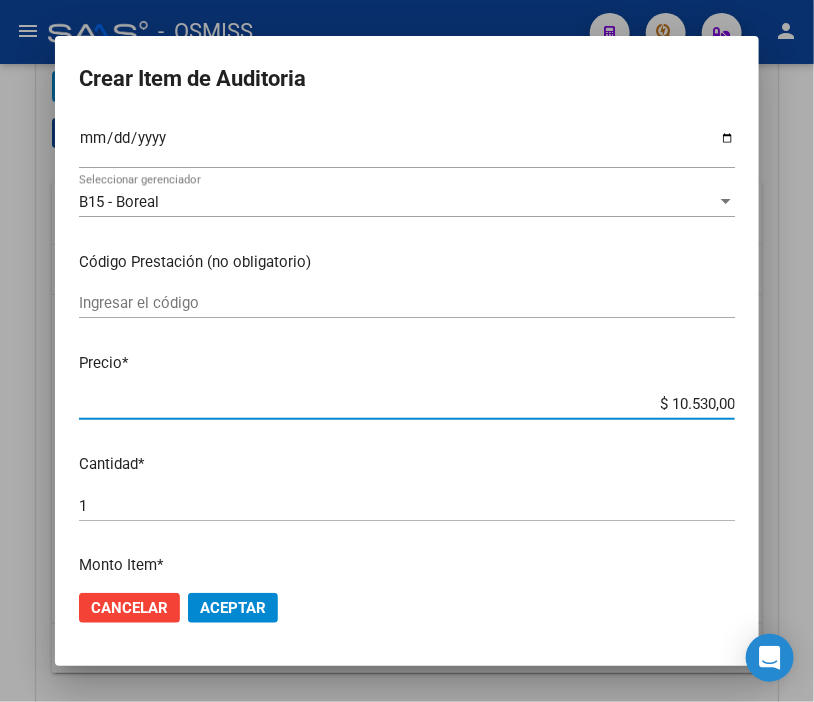 drag, startPoint x: 621, startPoint y: 400, endPoint x: 770, endPoint y: 401, distance: 149.00336 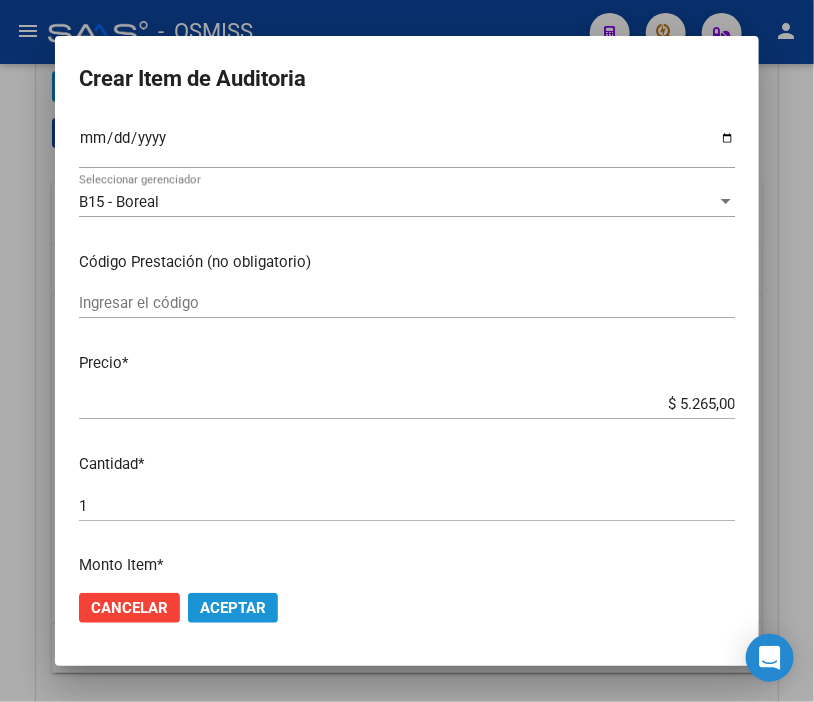 click on "Aceptar" 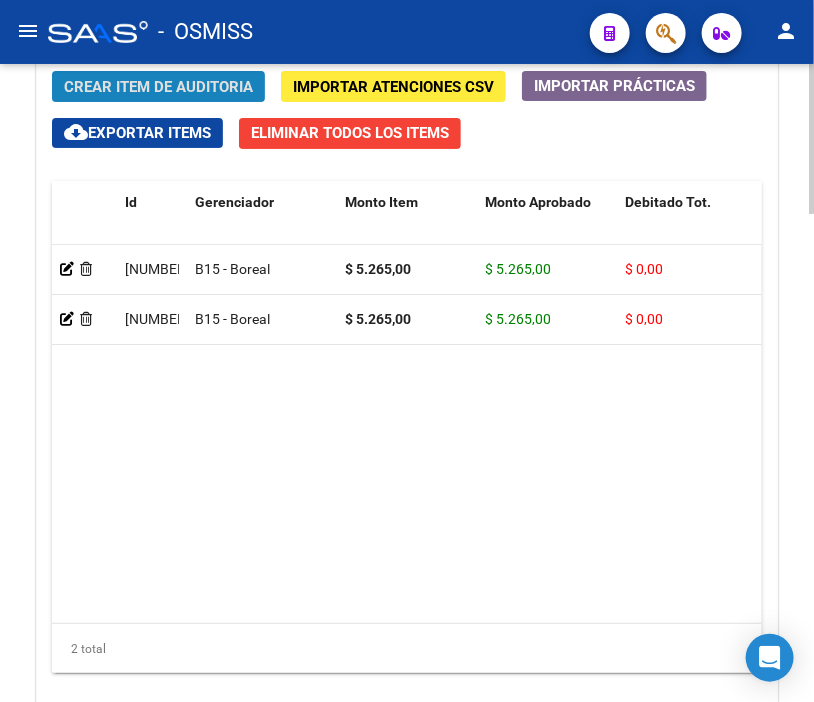 click on "Crear Item de Auditoria" 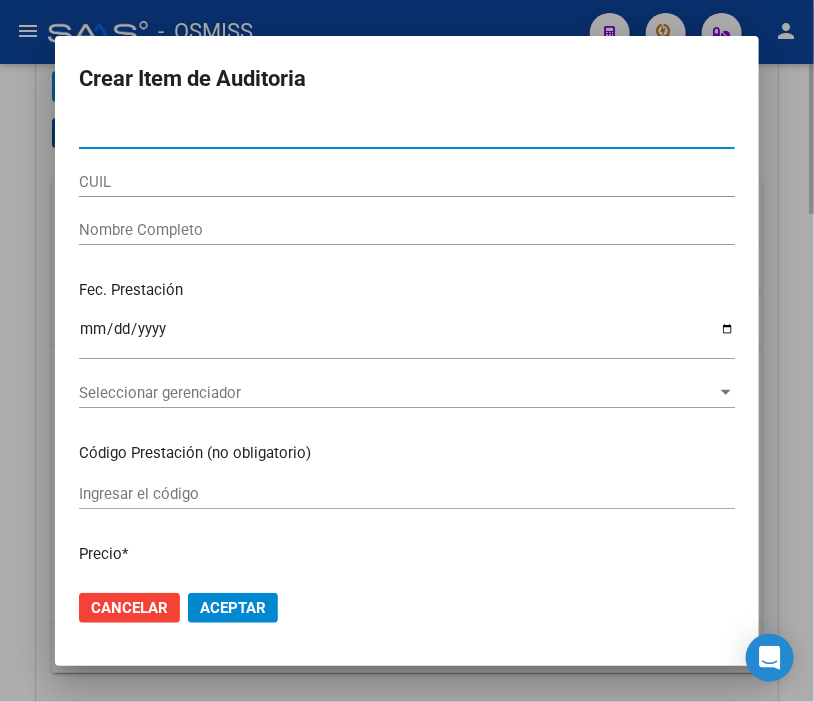 click on "Aceptar" 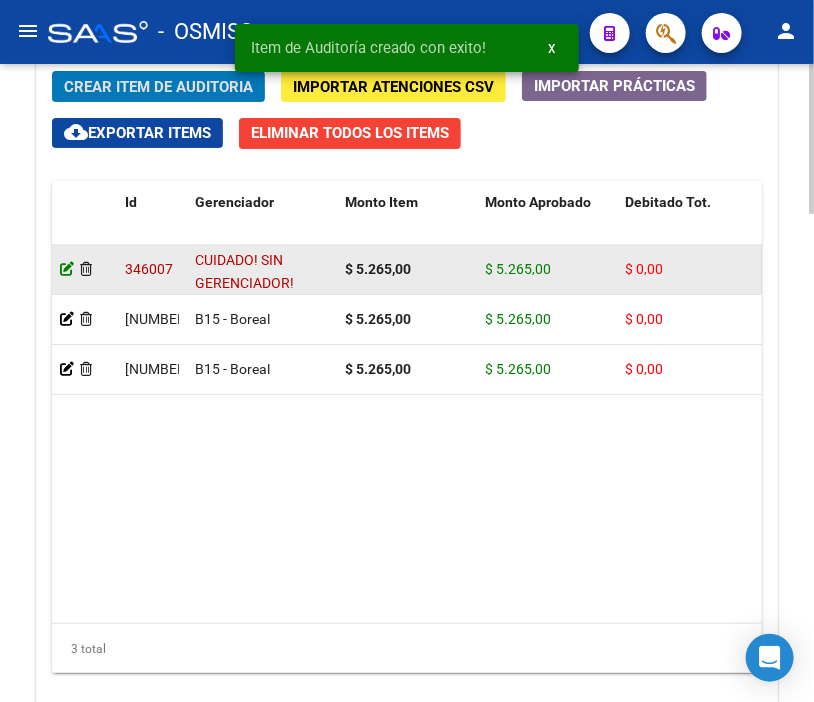 click 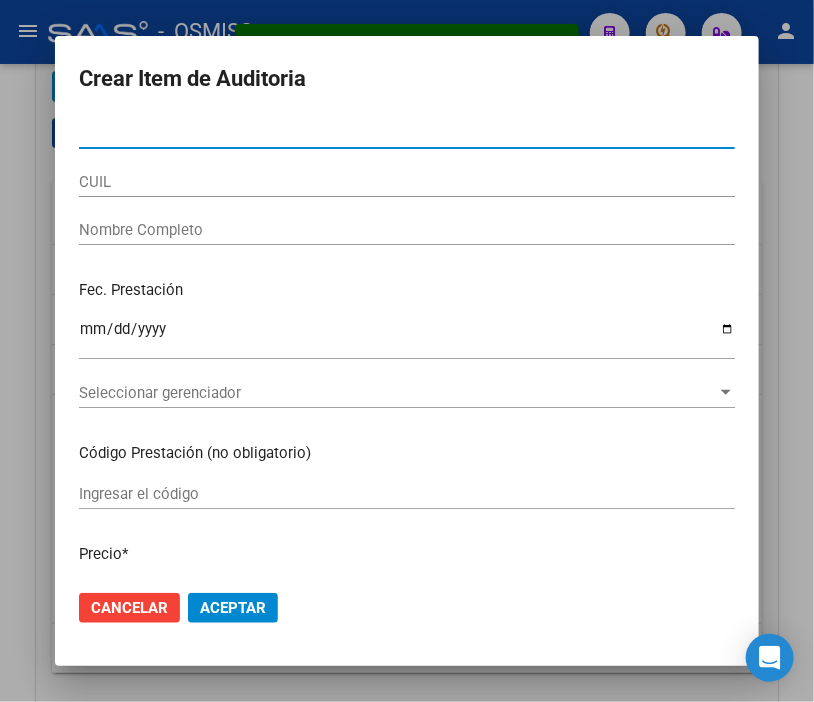 click on "Nro Documento" at bounding box center (407, 133) 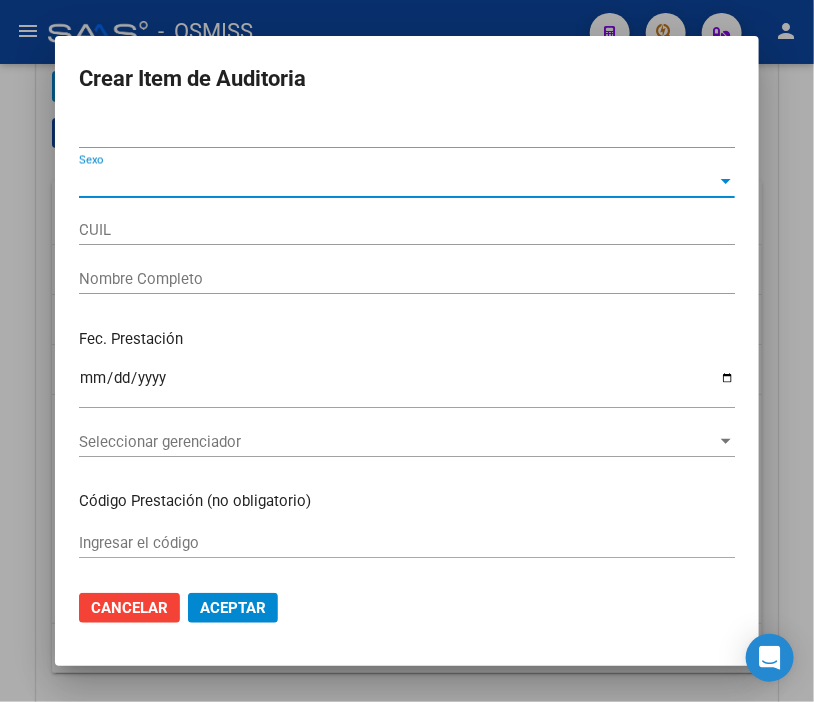 click on "Sexo" at bounding box center (398, 182) 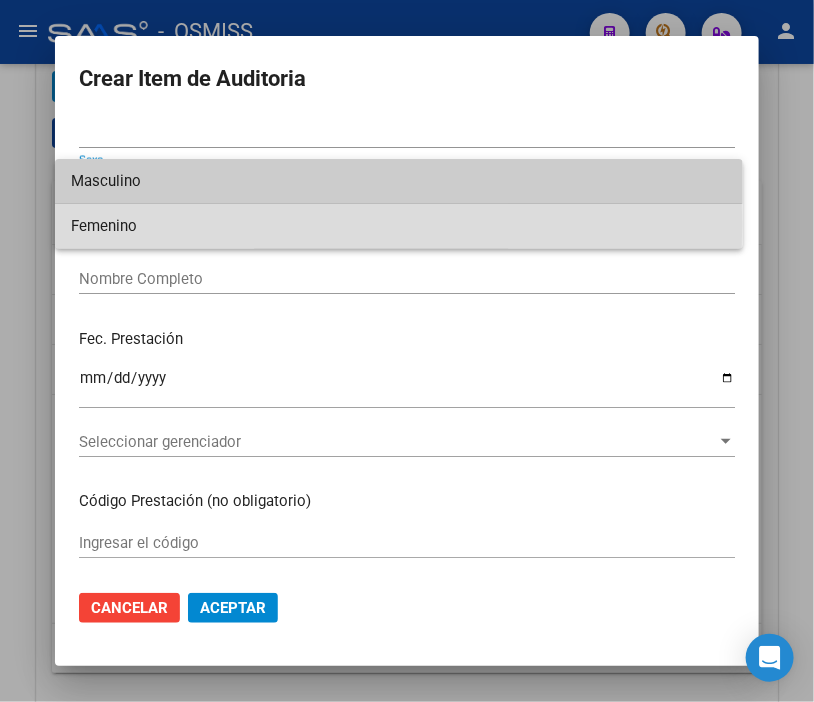 click on "Femenino" at bounding box center (399, 226) 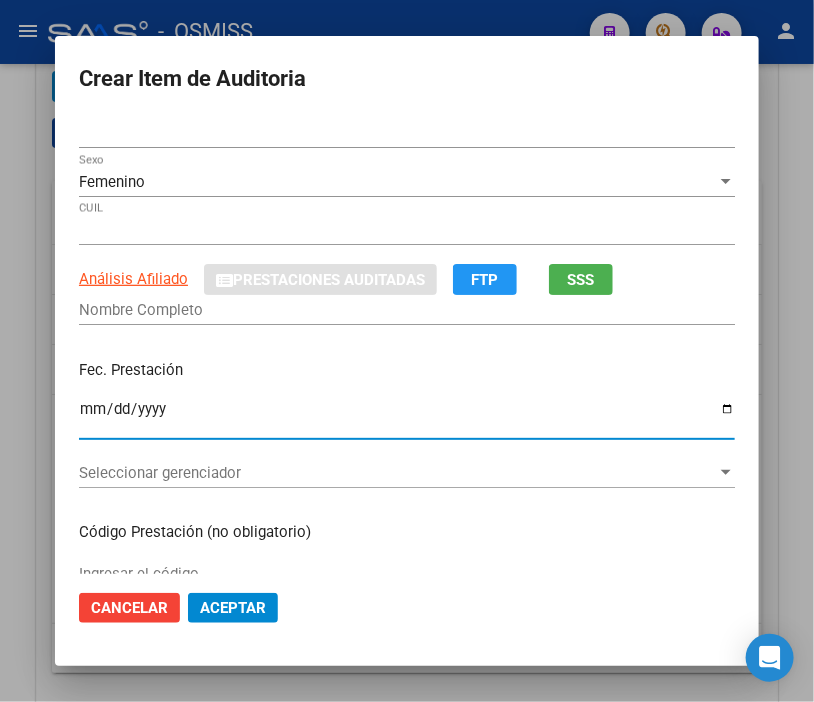 click on "Ingresar la fecha" at bounding box center [407, 417] 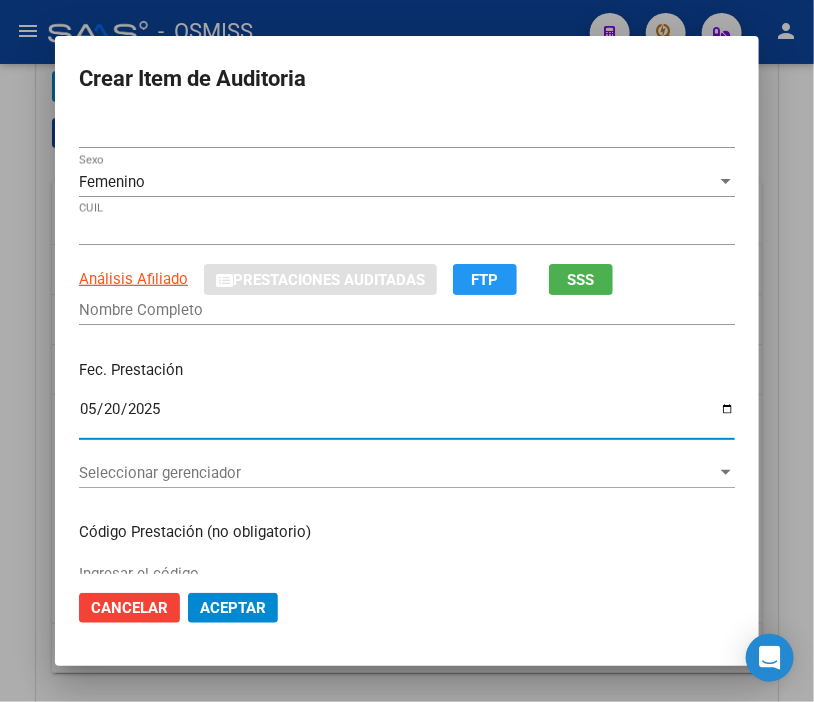 scroll, scrollTop: 111, scrollLeft: 0, axis: vertical 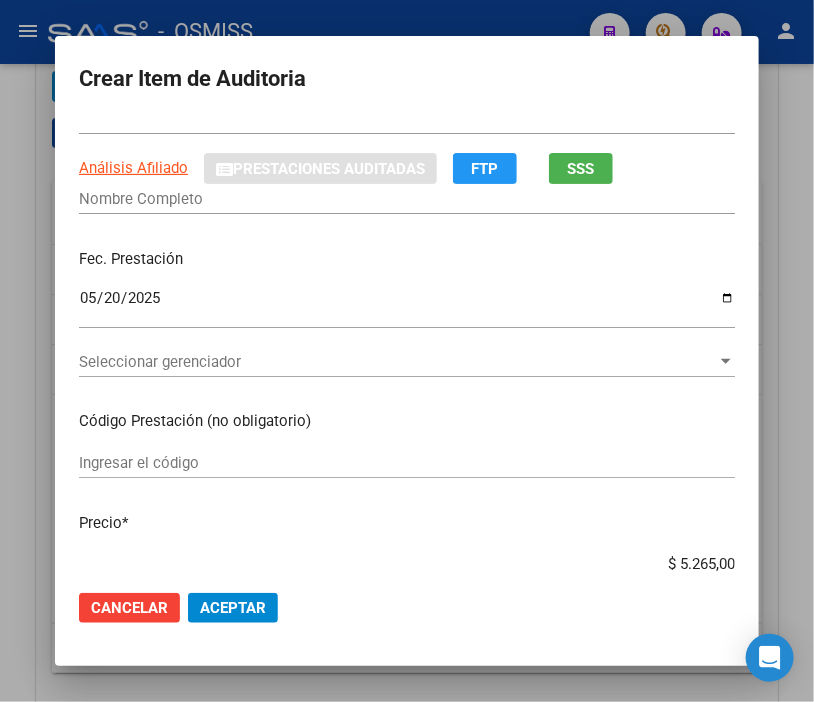 click at bounding box center (407, 351) 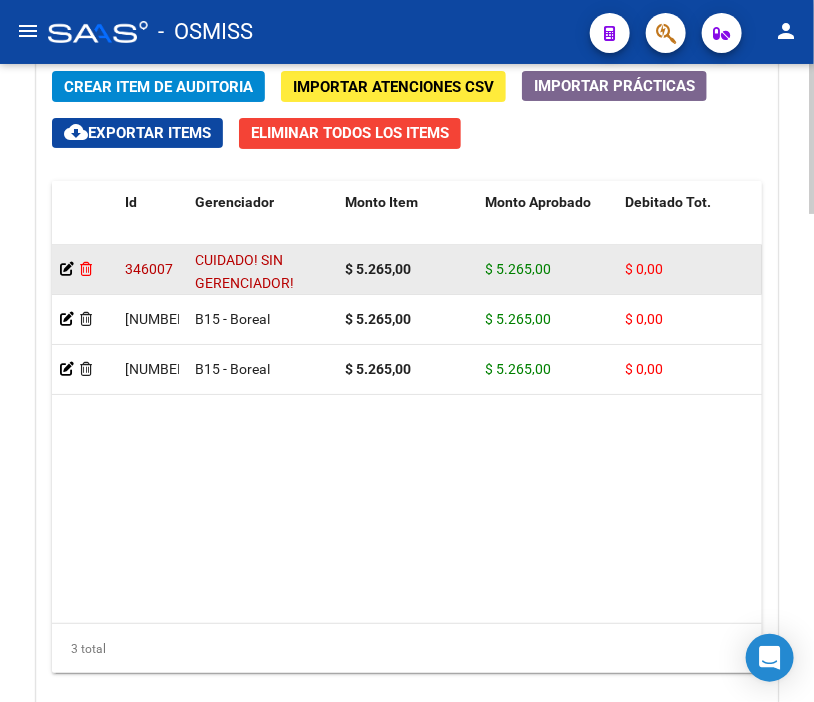 click 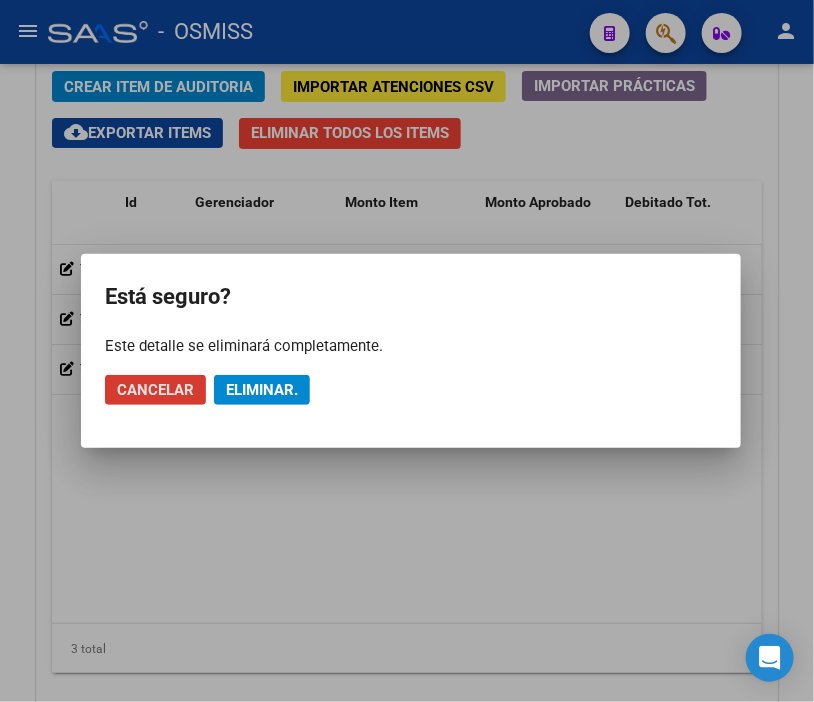 click on "Eliminar." 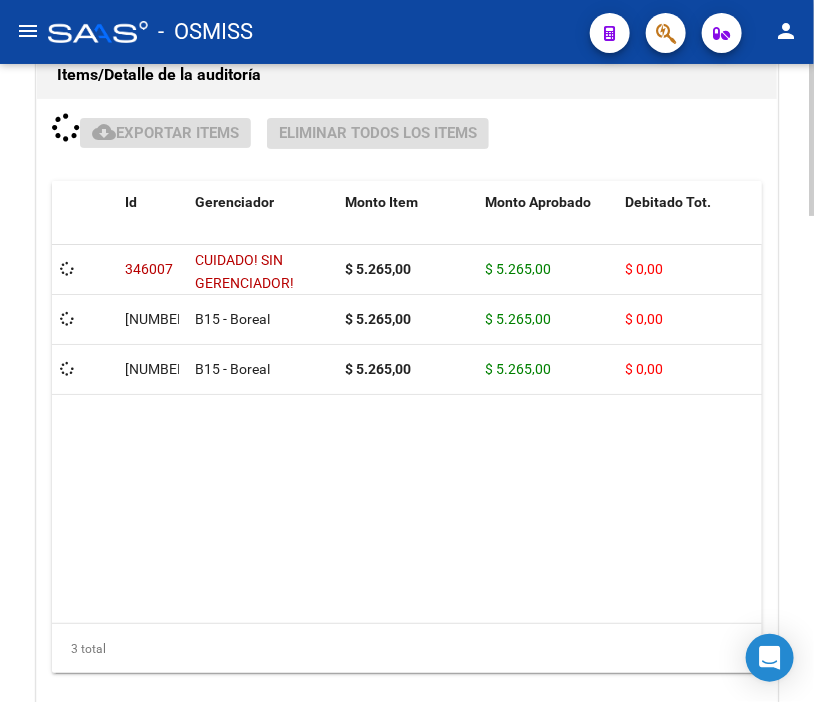 scroll, scrollTop: 1847, scrollLeft: 0, axis: vertical 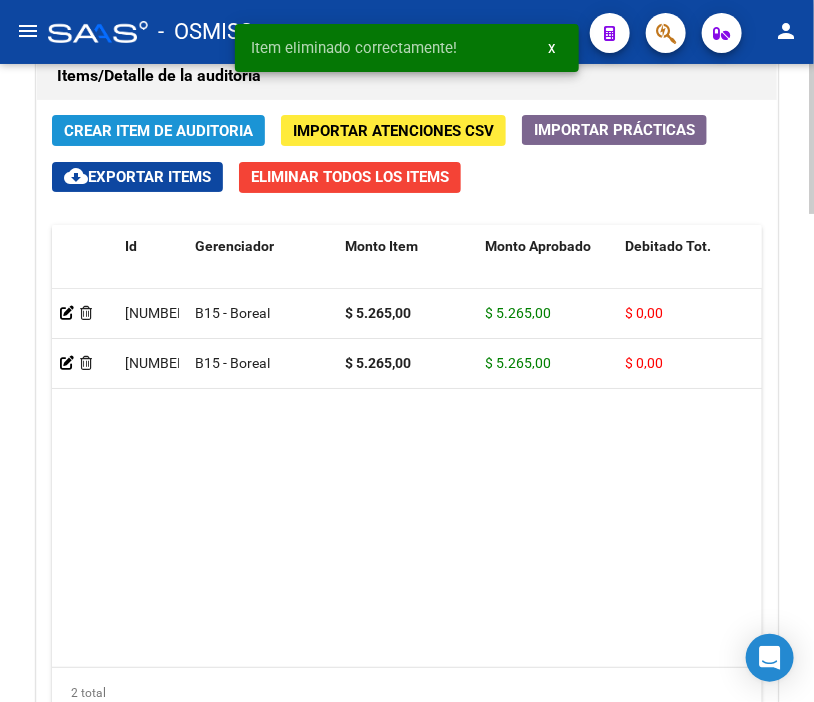 click on "Crear Item de Auditoria" 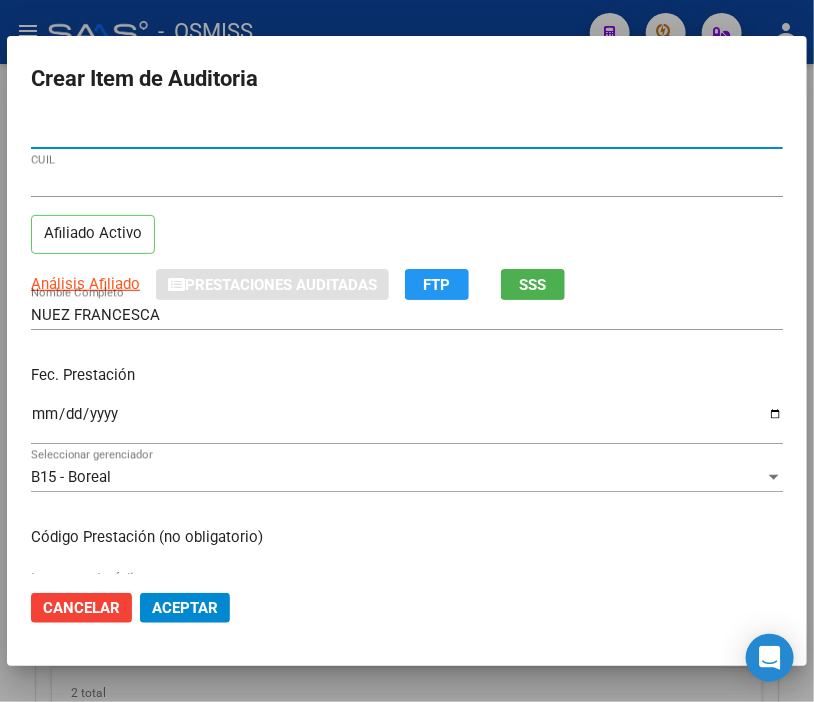 click on "Ingresar la fecha" at bounding box center [407, 422] 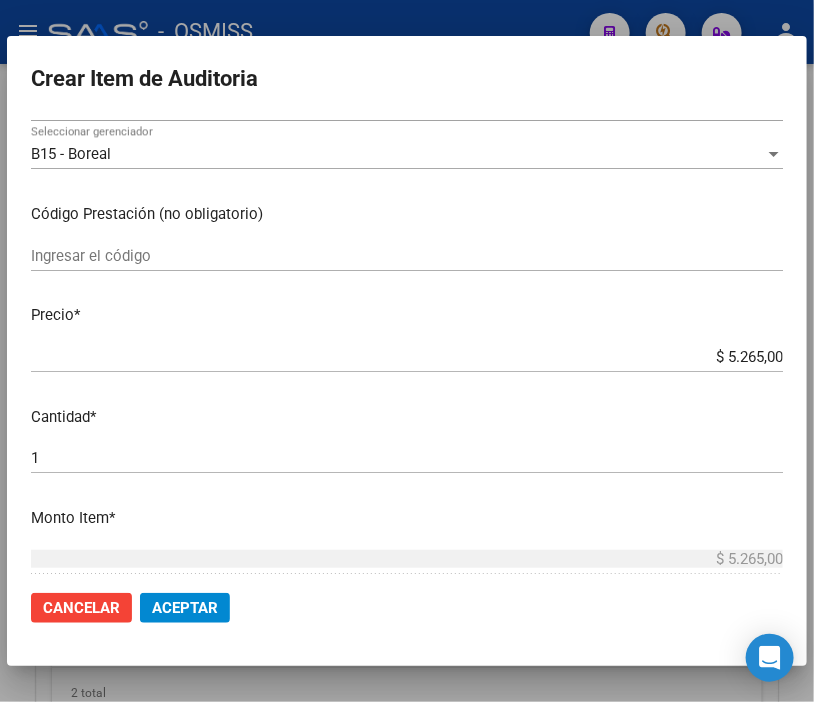 scroll, scrollTop: 333, scrollLeft: 0, axis: vertical 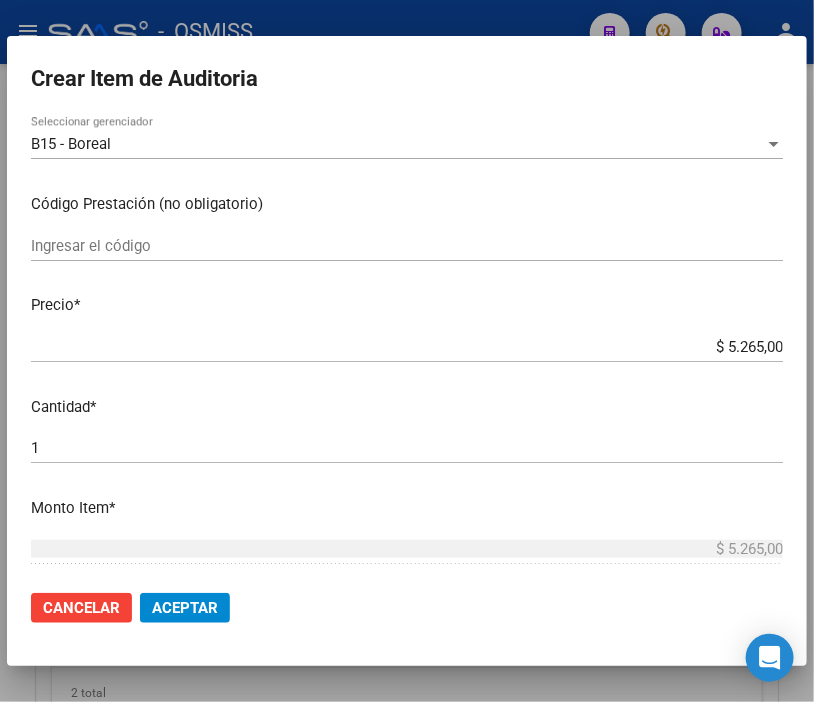 drag, startPoint x: 205, startPoint y: 617, endPoint x: 394, endPoint y: 327, distance: 346.1517 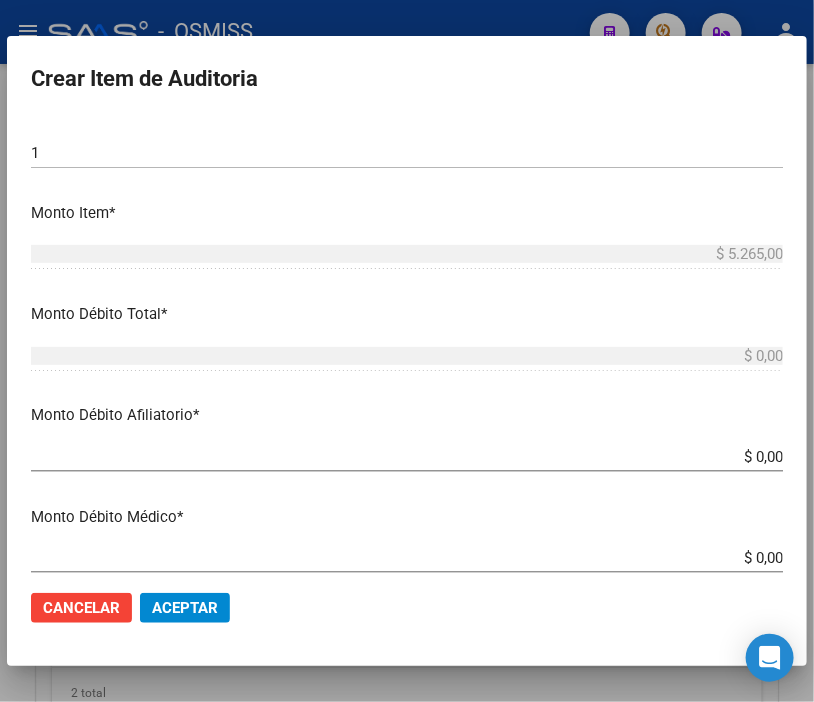 scroll, scrollTop: 666, scrollLeft: 0, axis: vertical 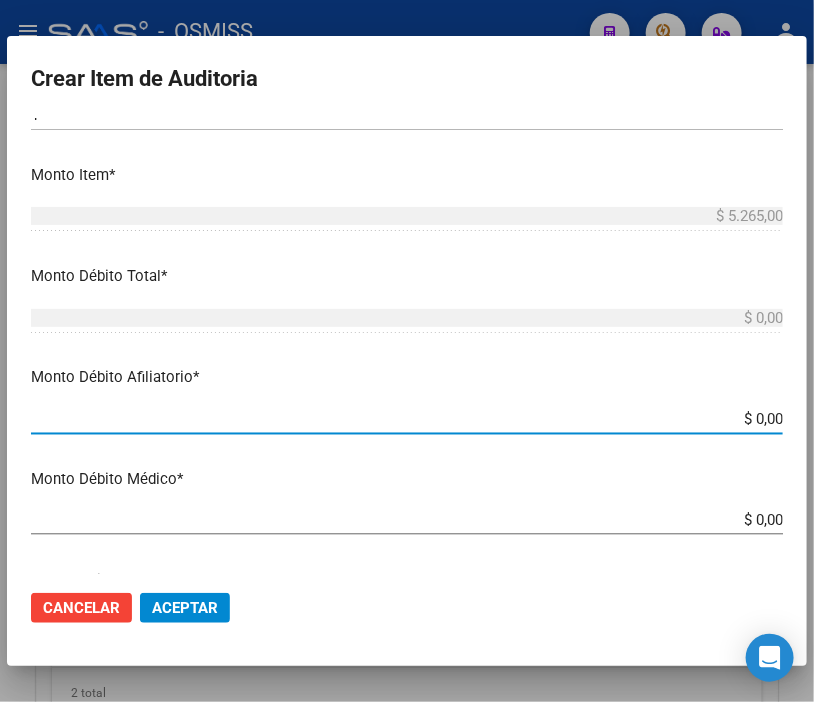 drag, startPoint x: 697, startPoint y: 420, endPoint x: 815, endPoint y: 418, distance: 118.016945 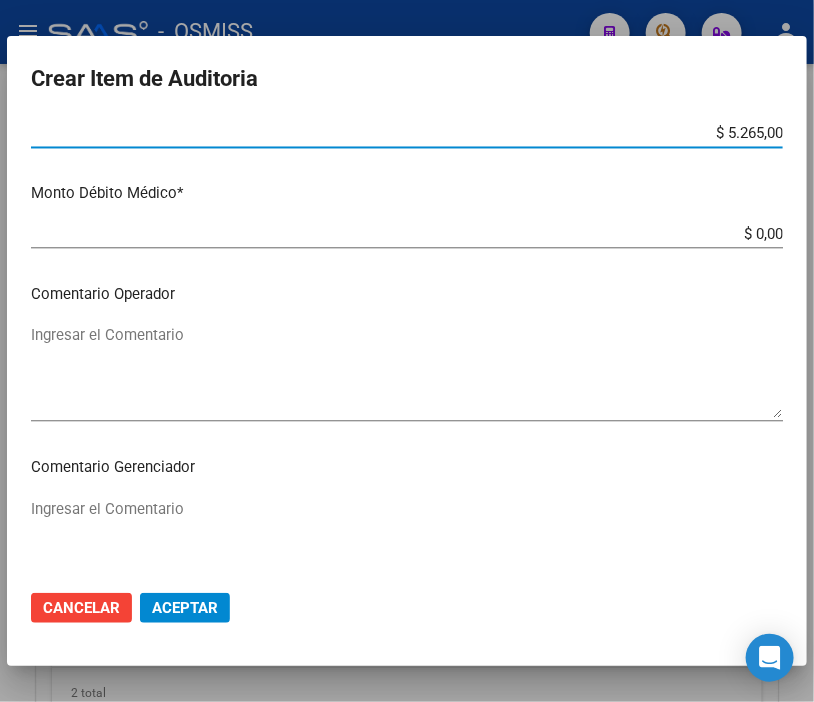 scroll, scrollTop: 1000, scrollLeft: 0, axis: vertical 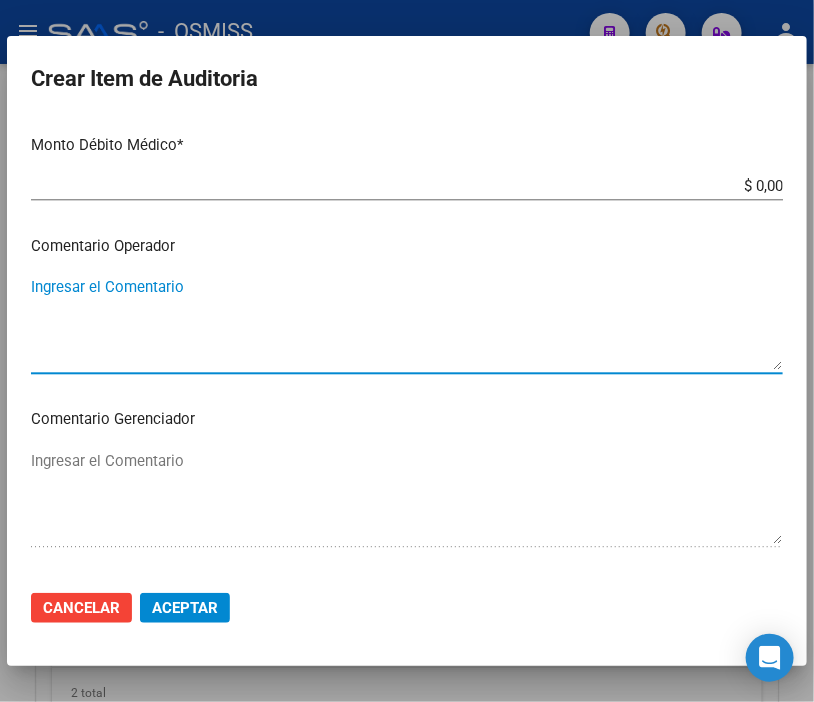 click on "Ingresar el Comentario" at bounding box center (407, 323) 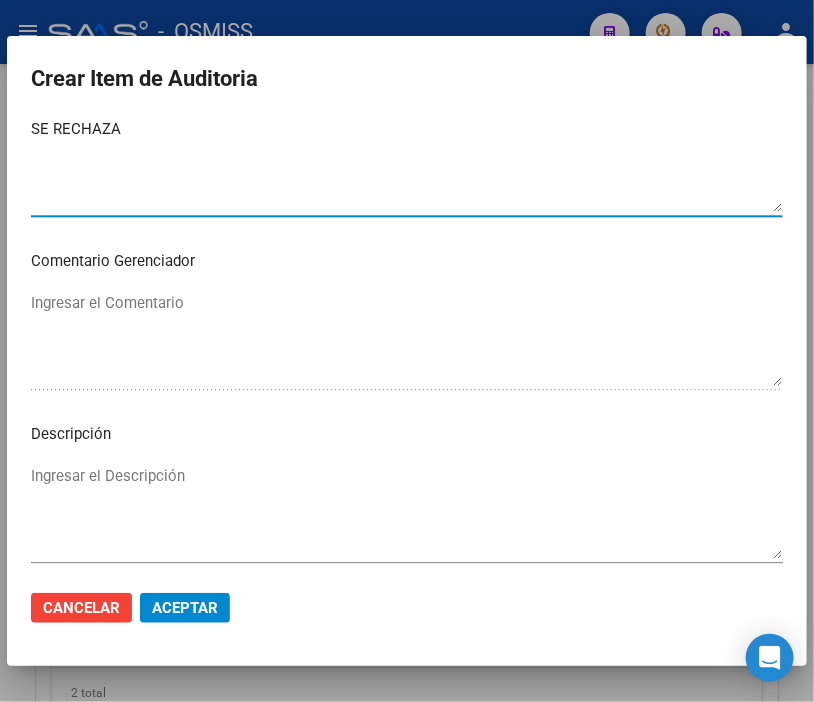 scroll, scrollTop: 1222, scrollLeft: 0, axis: vertical 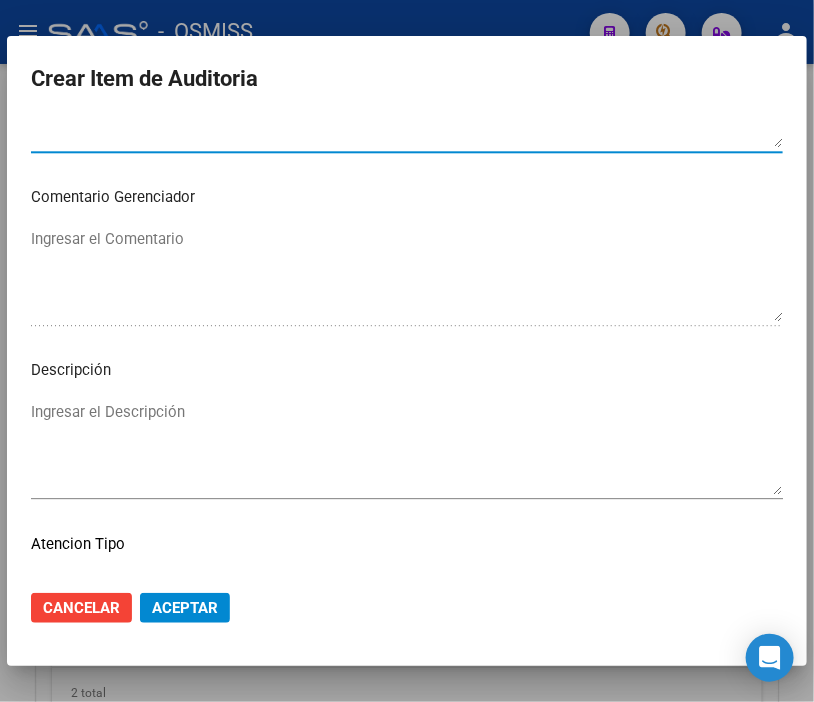 click on "Ingresar el Descripción" at bounding box center (407, 448) 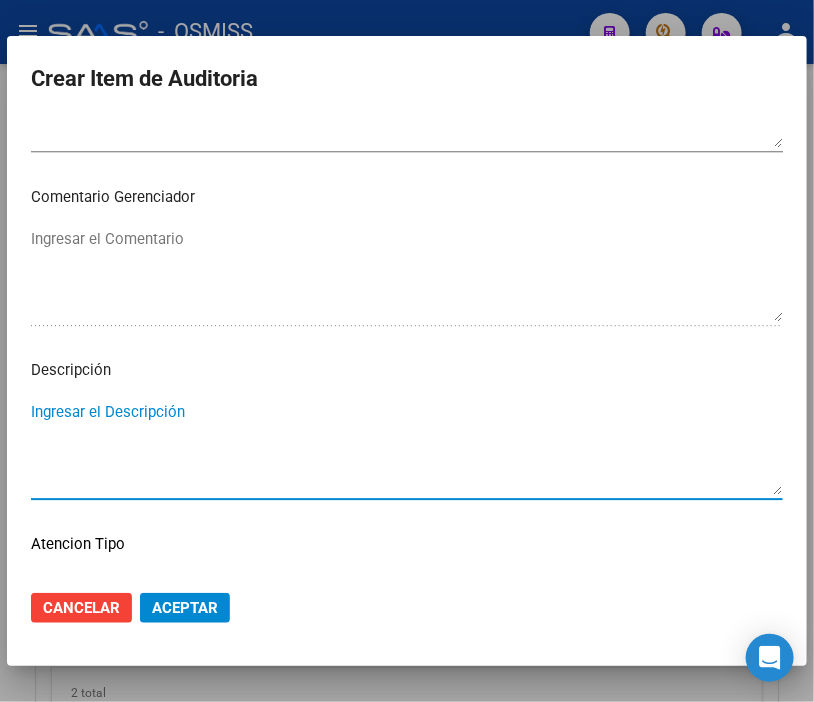 click on "Ingresar el Descripción" at bounding box center [407, 448] 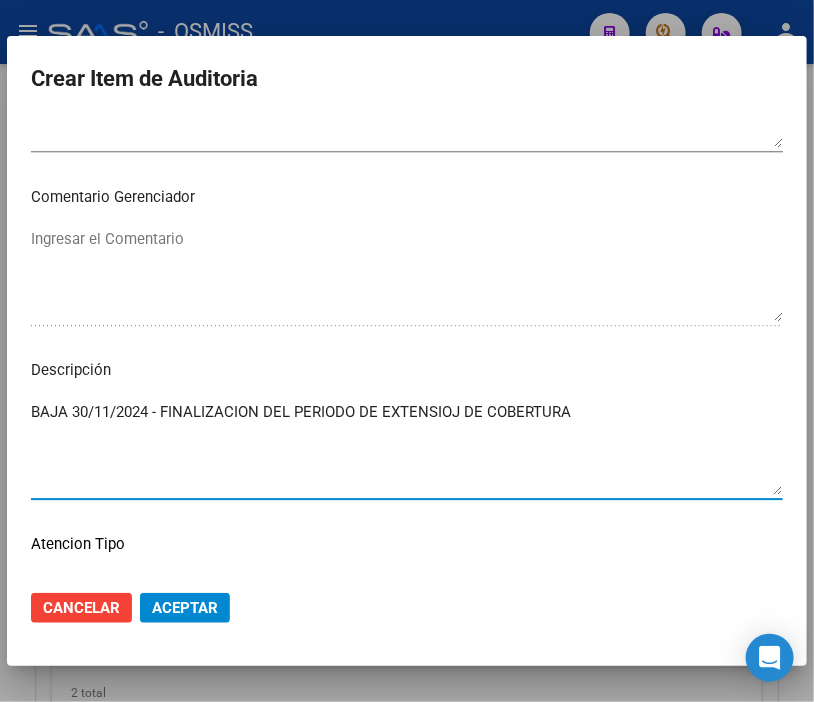 click on "BAJA 30/11/2024 - FINALIZACION DEL PERIODO DE EXTENSIOJ DE COBERTURA" at bounding box center (407, 448) 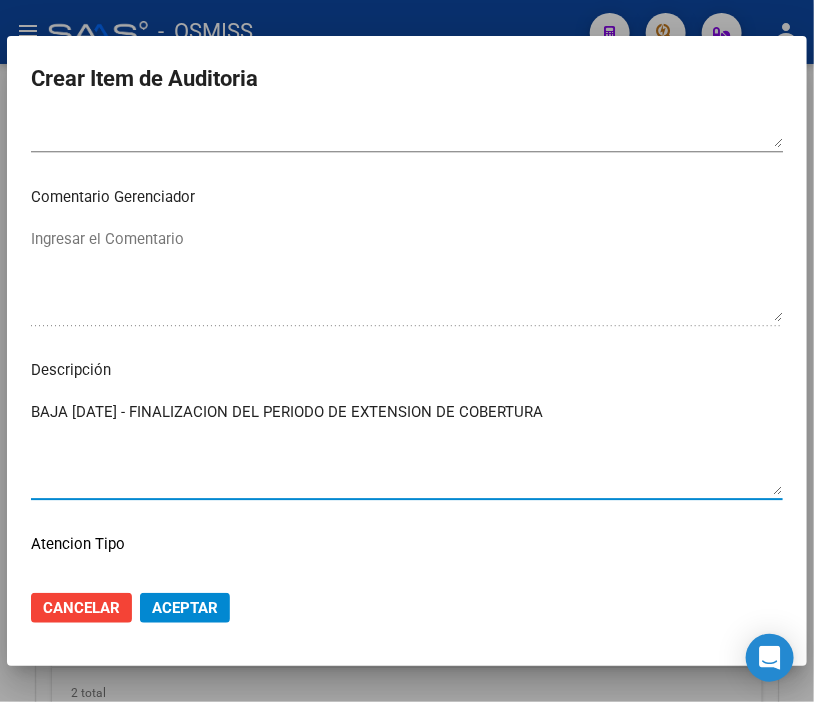 click on "BAJA [DATE] - FINALIZACION DEL PERIODO DE EXTENSION DE COBERTURA" at bounding box center (407, 448) 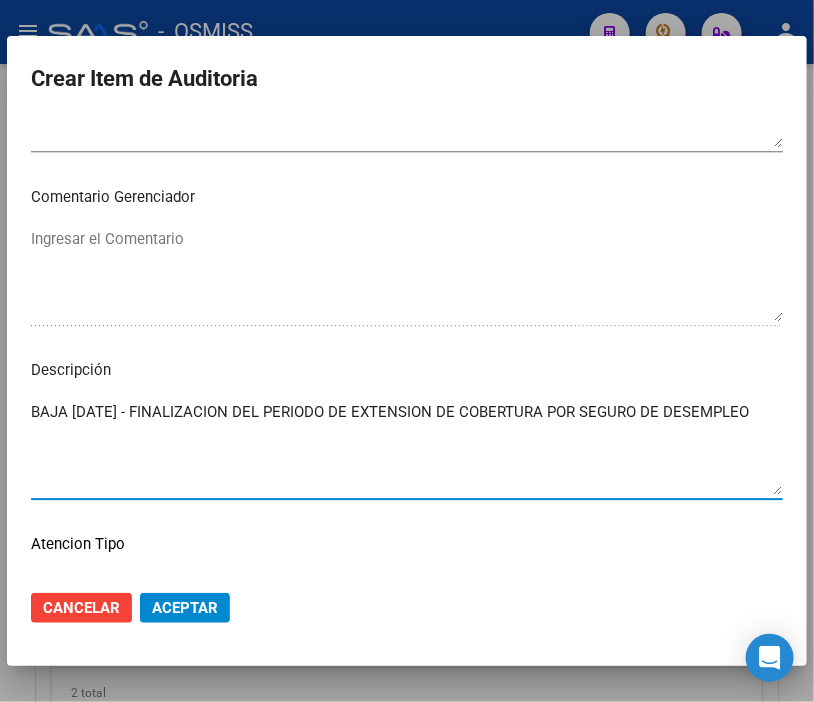 click on "Aceptar" 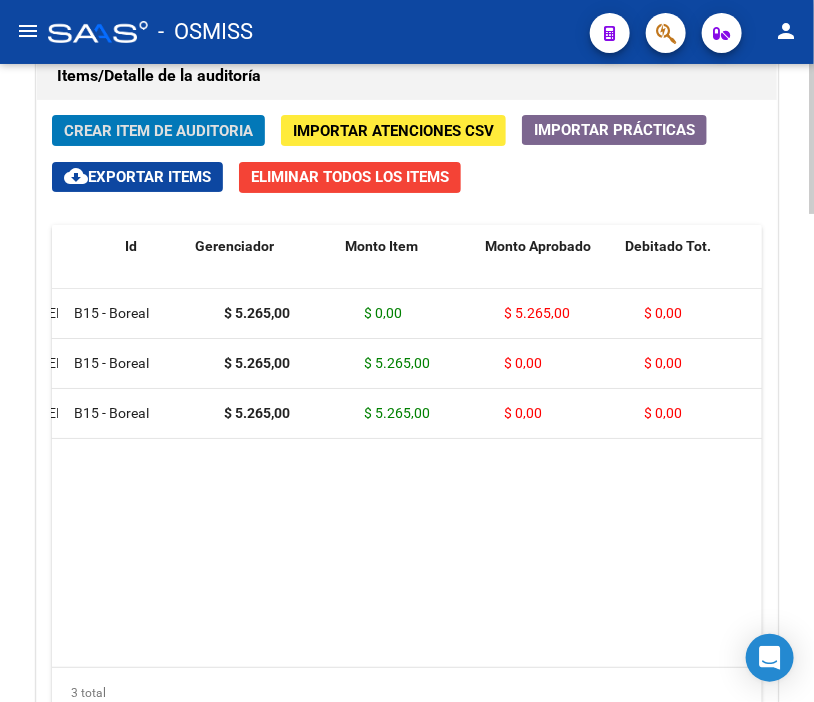 scroll, scrollTop: 0, scrollLeft: 0, axis: both 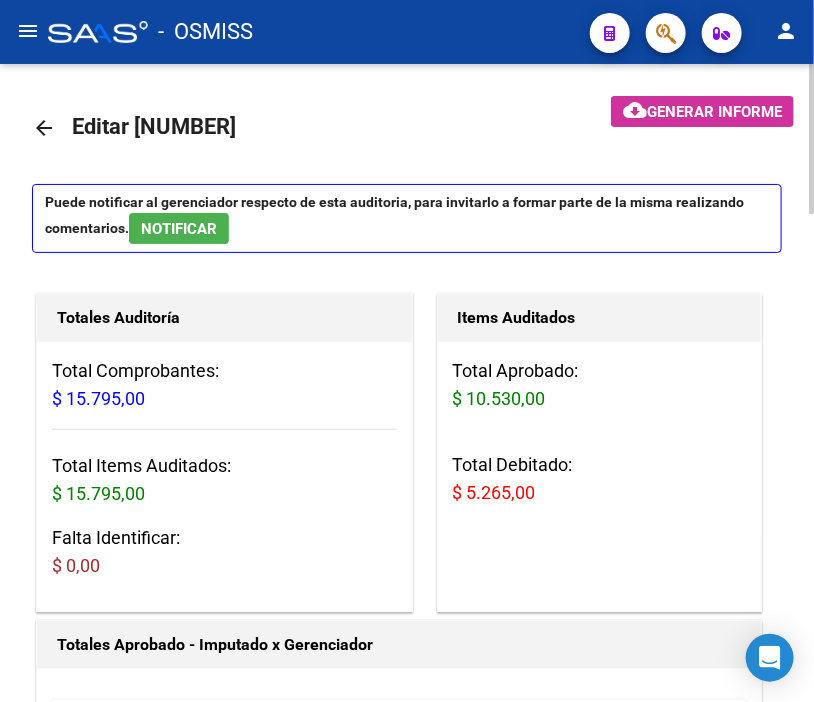 click on "Generar informe" 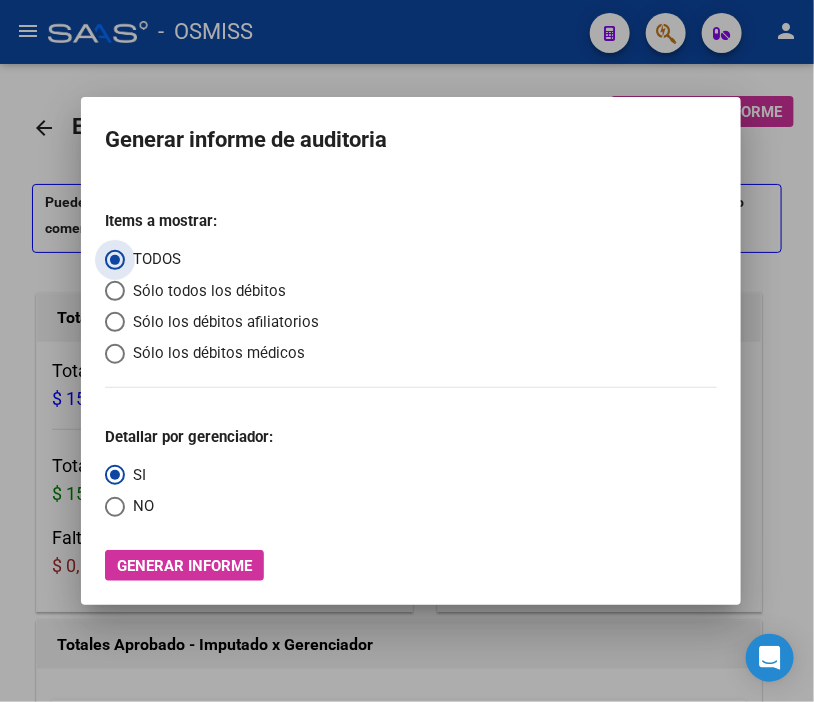 click on "Sólo los débitos afiliatorios" at bounding box center [222, 322] 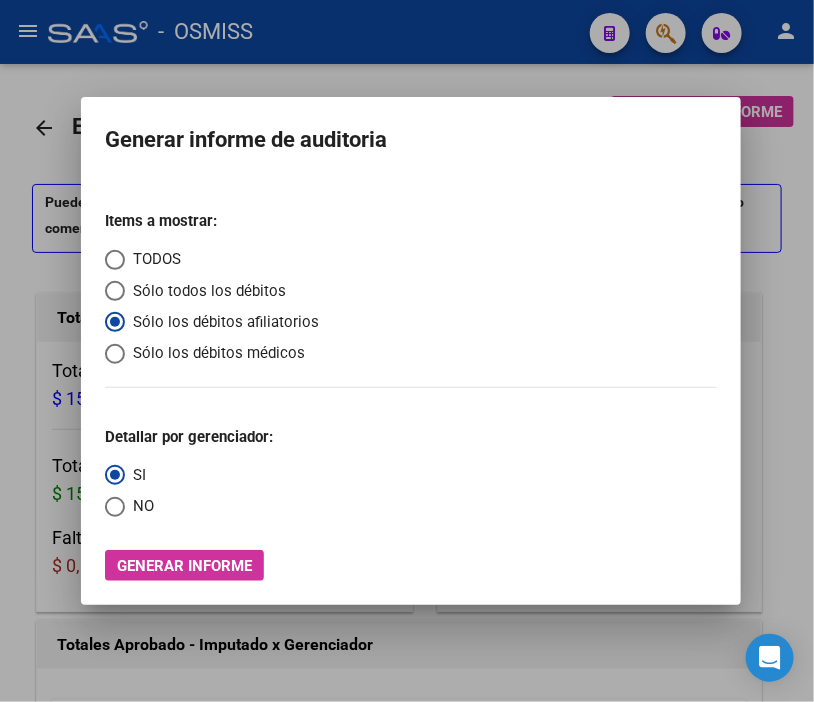 click on "NO" at bounding box center [139, 506] 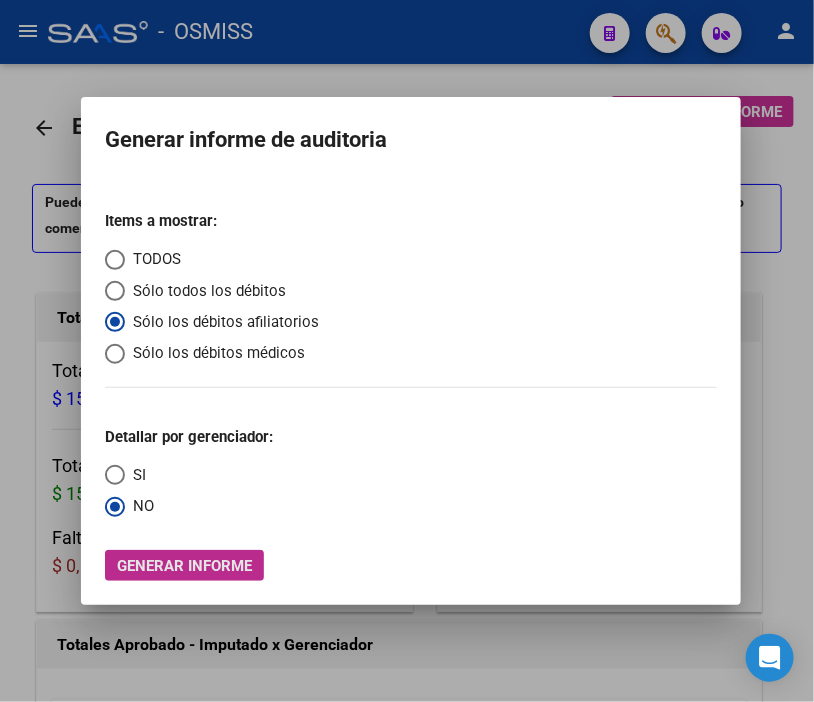 click on "Generar informe" at bounding box center (184, 566) 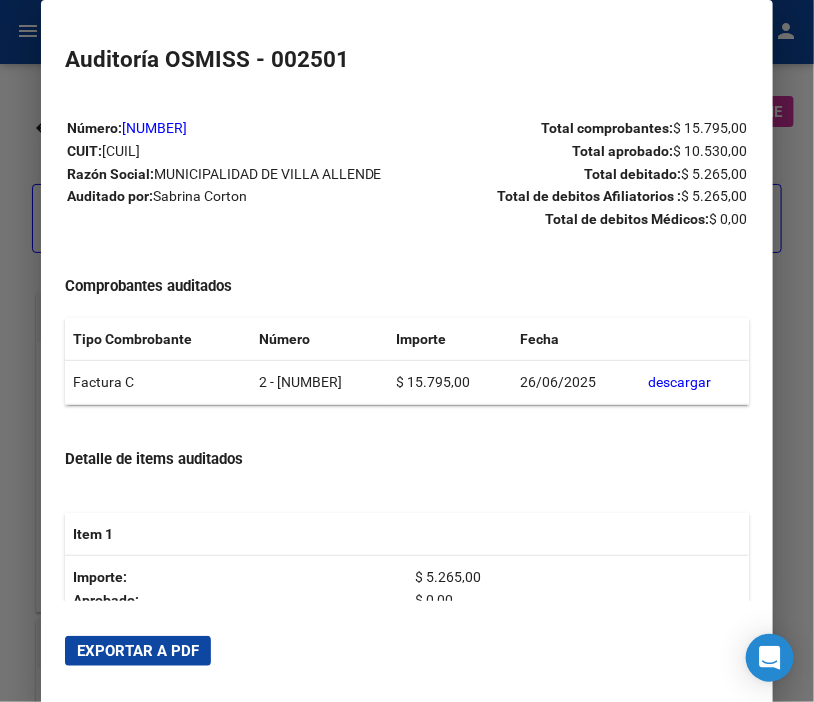 click on "Exportar a PDF" at bounding box center (138, 651) 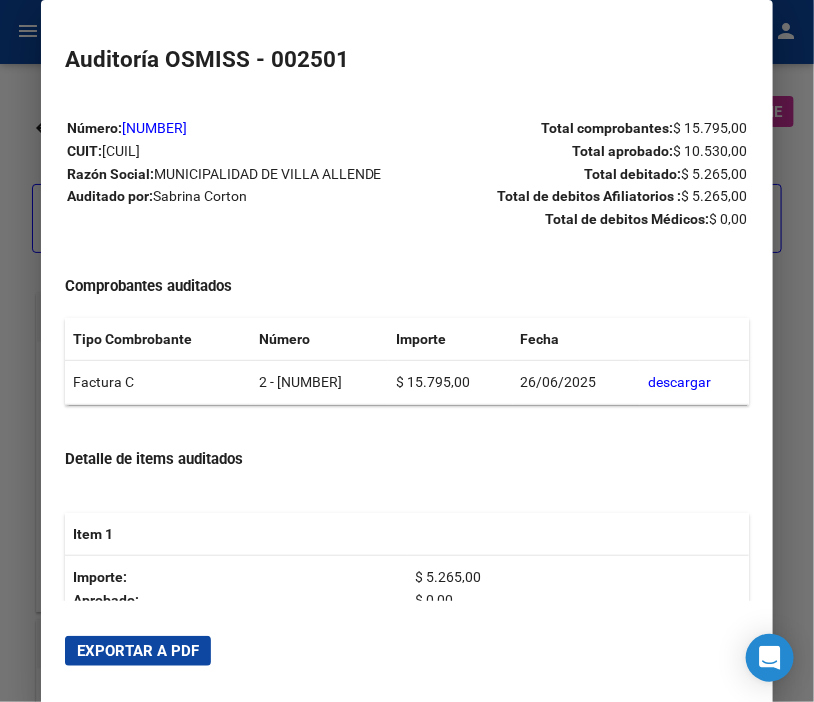 click at bounding box center [407, 351] 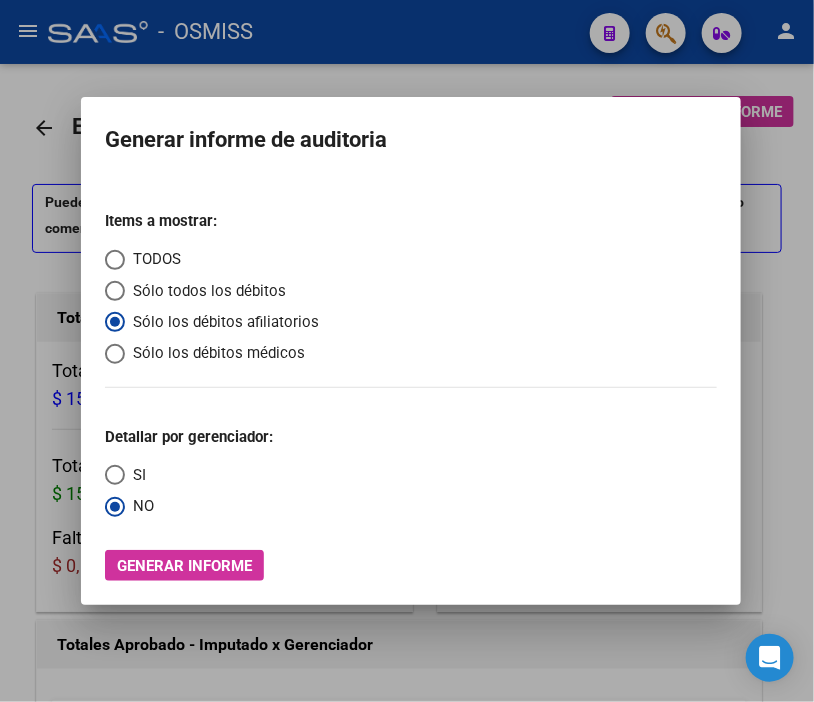 click at bounding box center [407, 351] 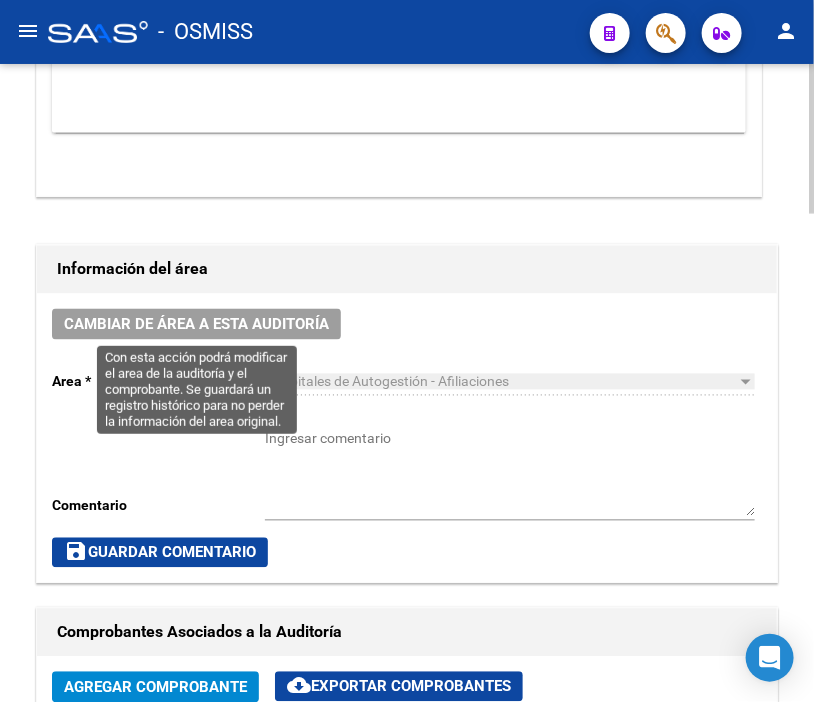 scroll, scrollTop: 777, scrollLeft: 0, axis: vertical 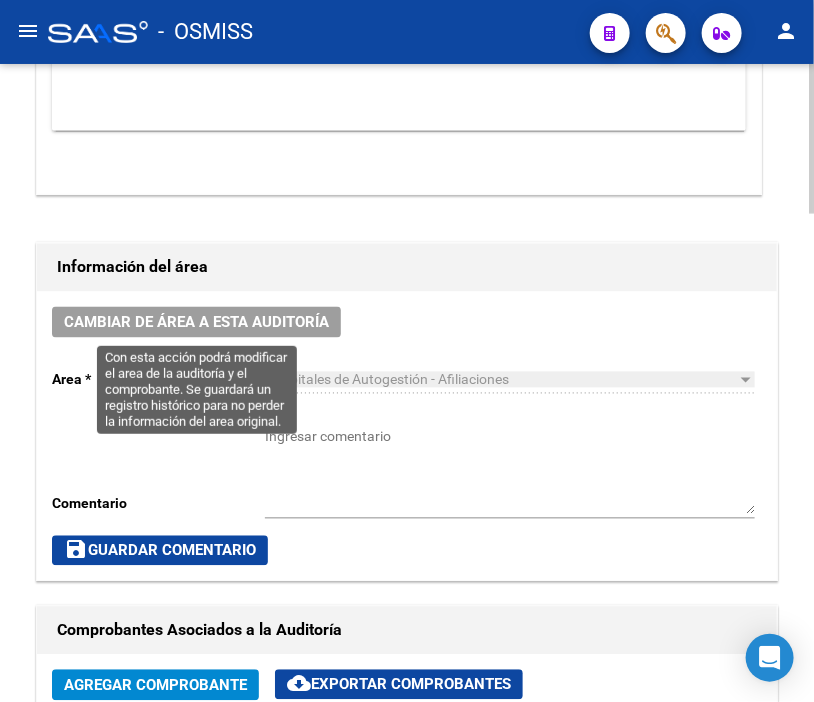 click on "Cambiar de área a esta auditoría" 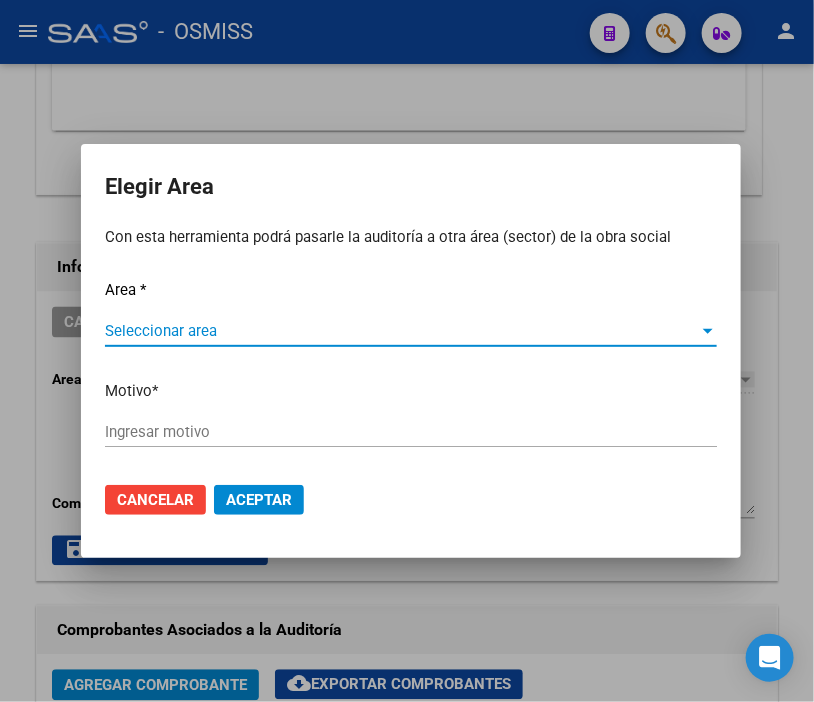 click on "Seleccionar area" at bounding box center (402, 331) 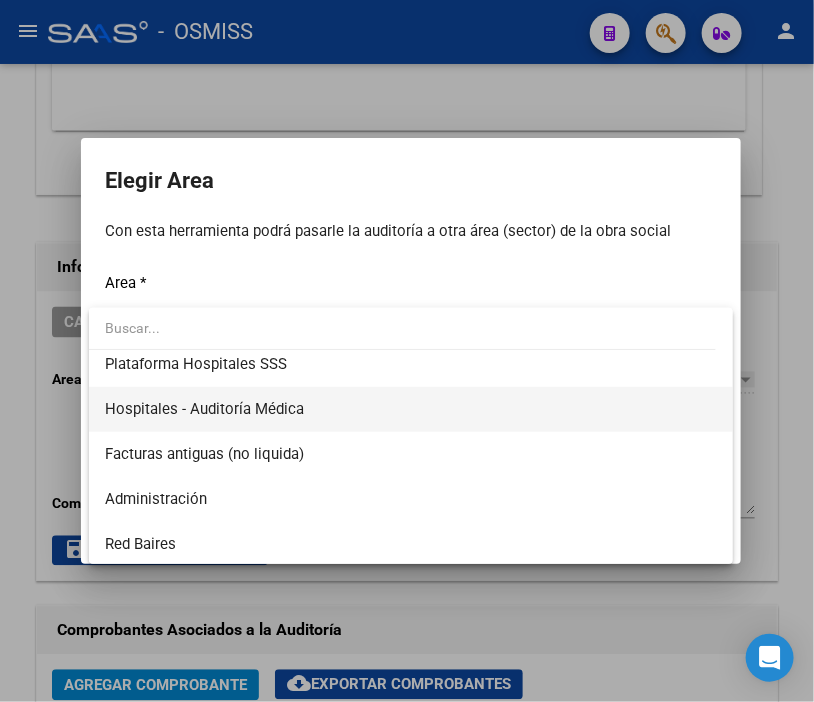 scroll, scrollTop: 333, scrollLeft: 0, axis: vertical 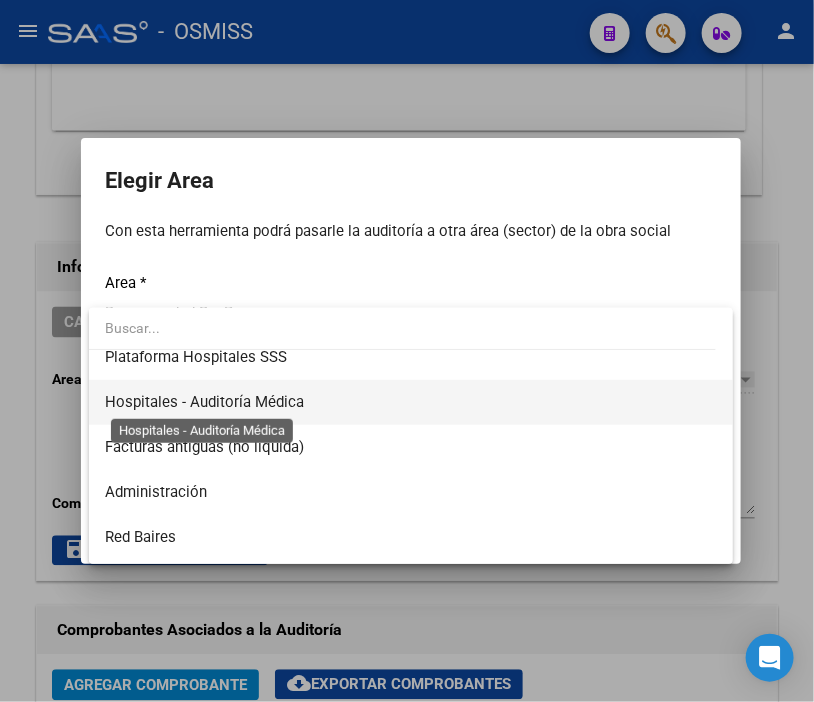 click on "Hospitales - Auditoría Médica" at bounding box center (204, 402) 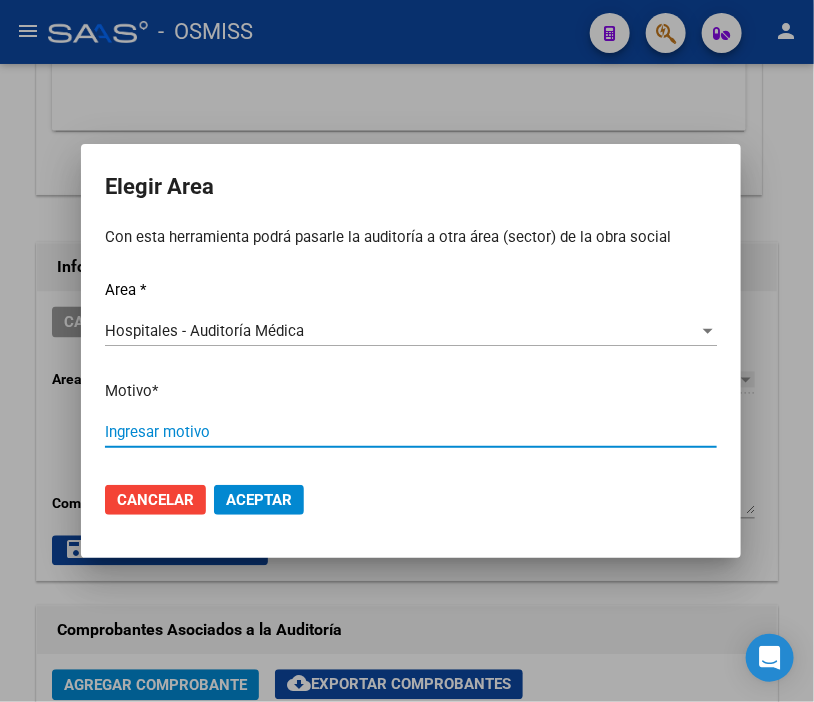click on "Ingresar motivo" at bounding box center [411, 432] 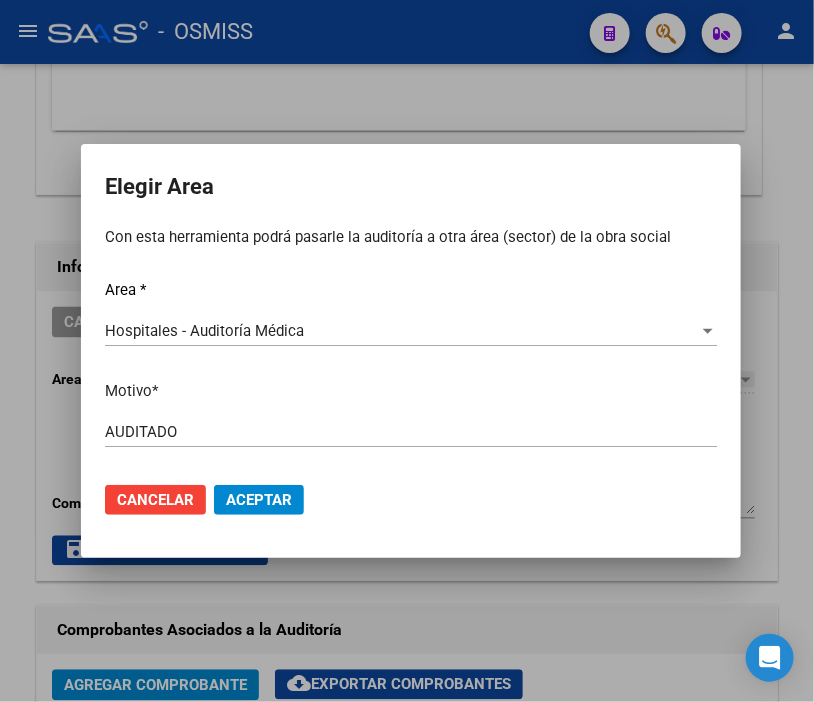click on "Cancelar Aceptar" at bounding box center [411, 500] 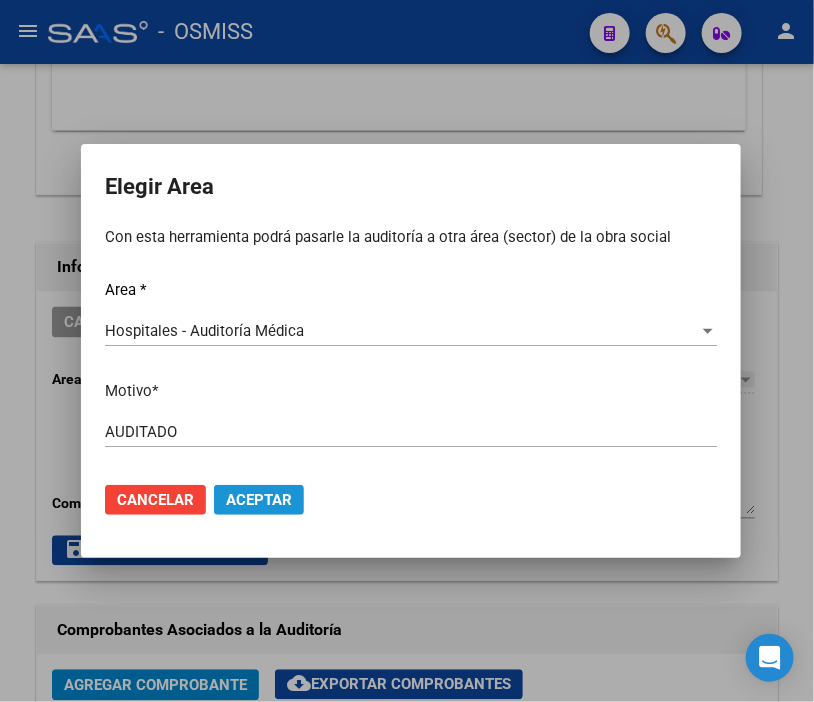 click on "Aceptar" at bounding box center (259, 500) 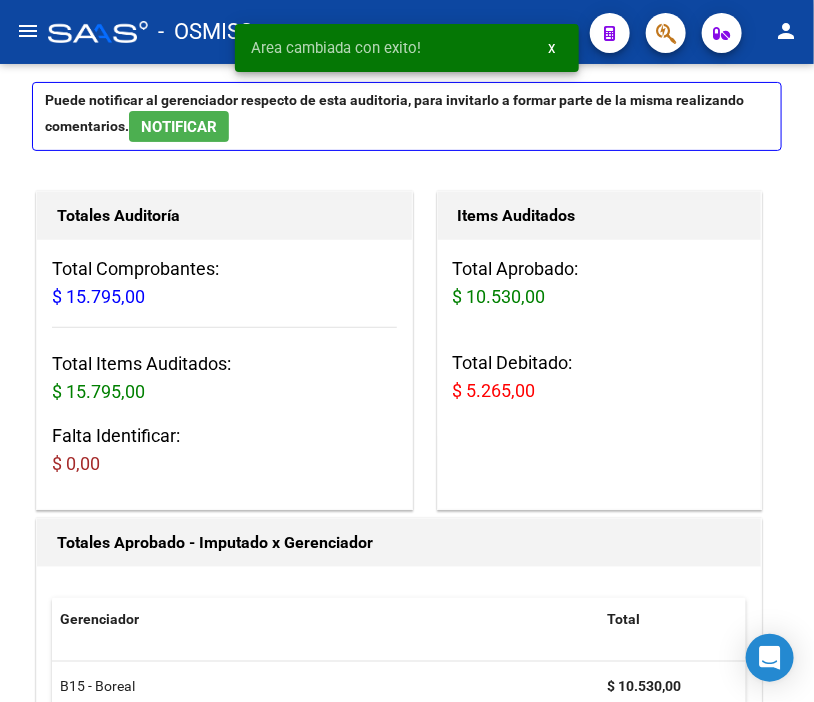 scroll, scrollTop: 0, scrollLeft: 0, axis: both 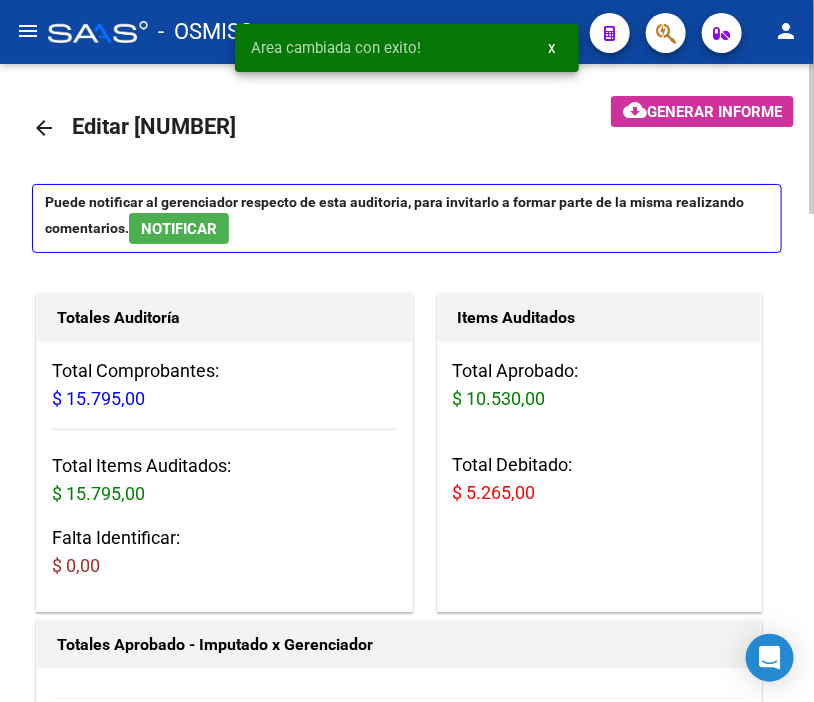 click on "arrow_back" 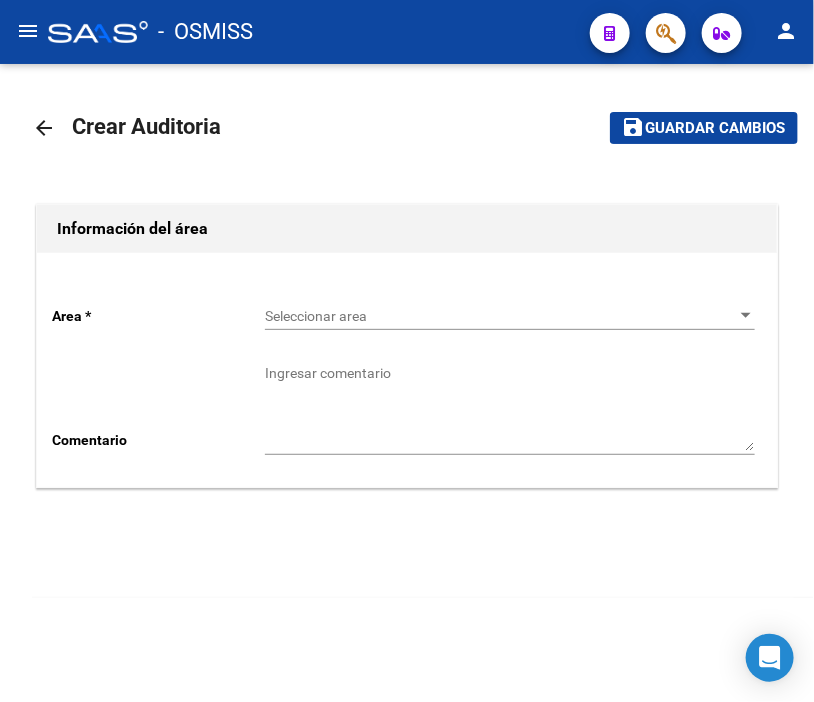 click on "Seleccionar area Seleccionar area" 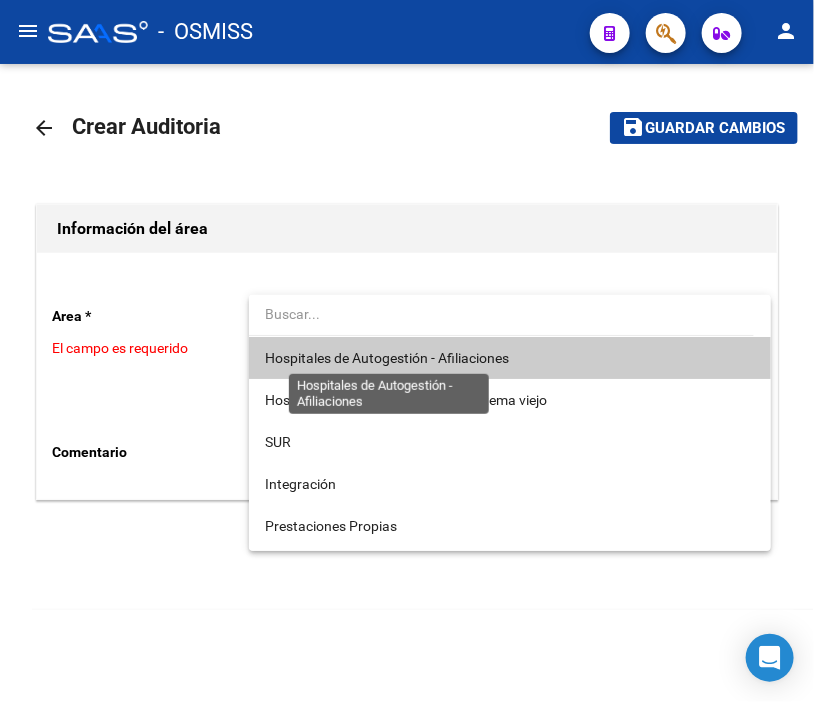 click on "Hospitales de Autogestión - Afiliaciones" at bounding box center [387, 358] 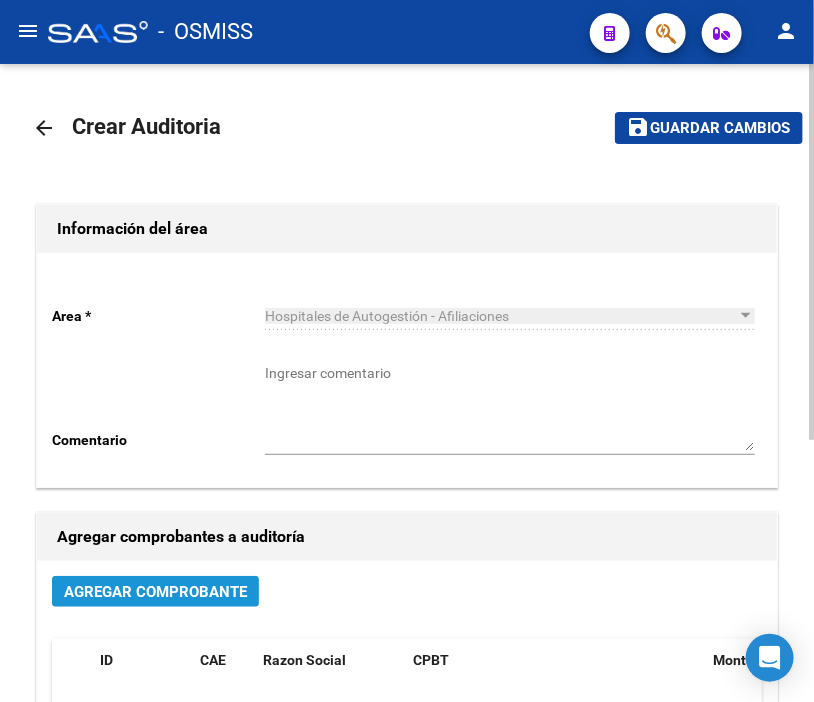 click on "Agregar Comprobante" 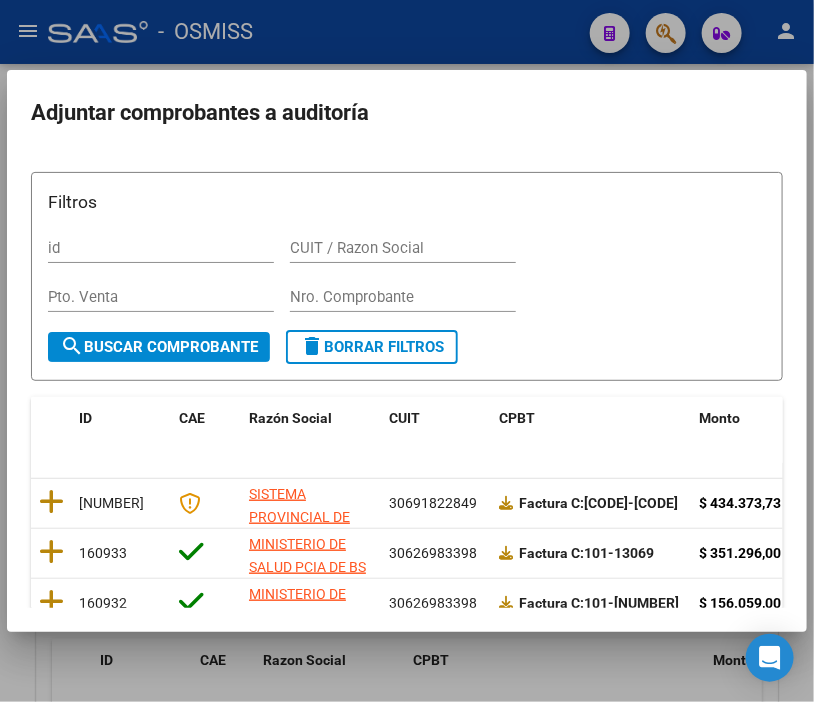 click on "Nro. Comprobante" at bounding box center [403, 297] 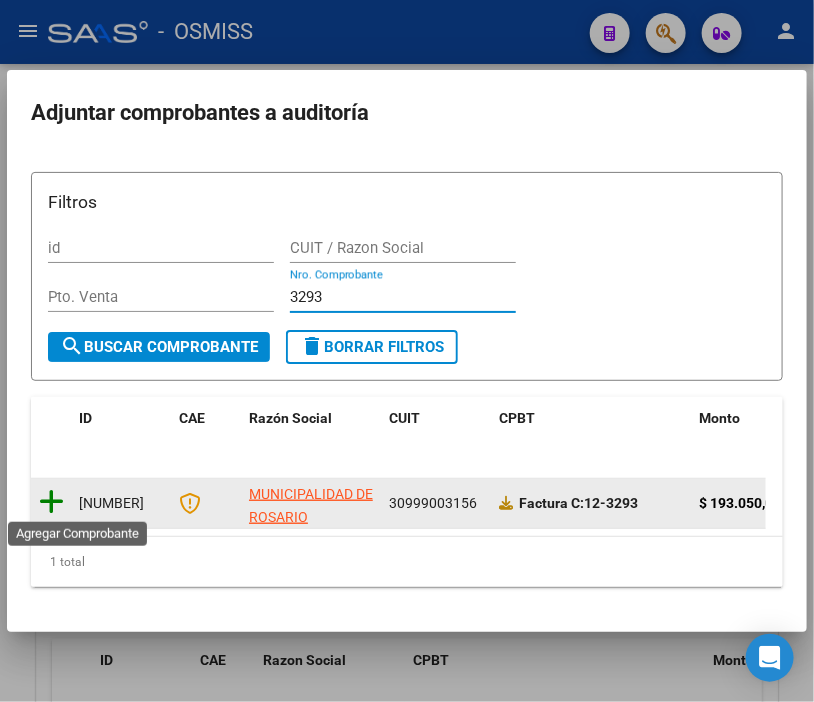 click 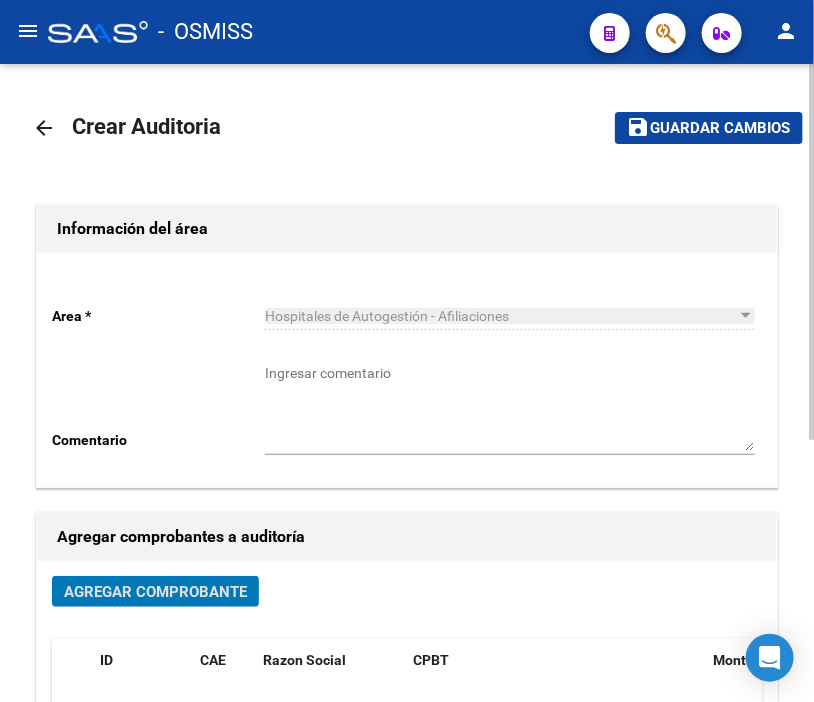 click on "Guardar cambios" 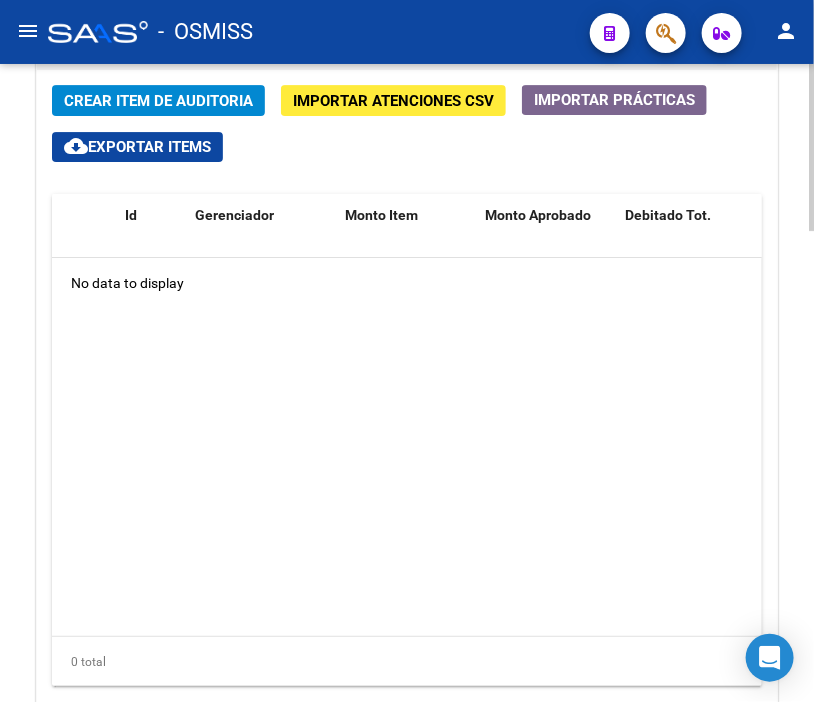 scroll, scrollTop: 1618, scrollLeft: 0, axis: vertical 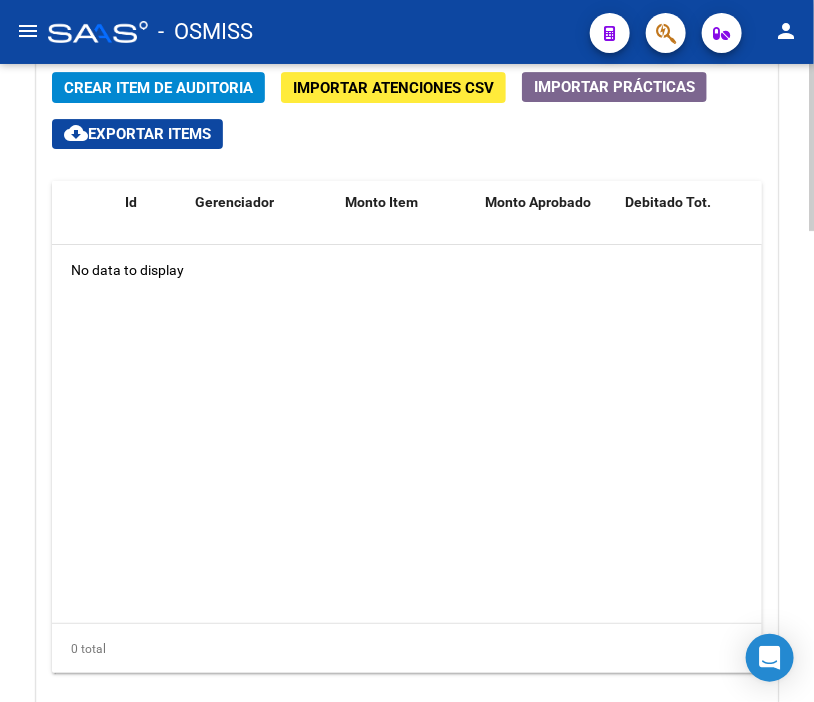click 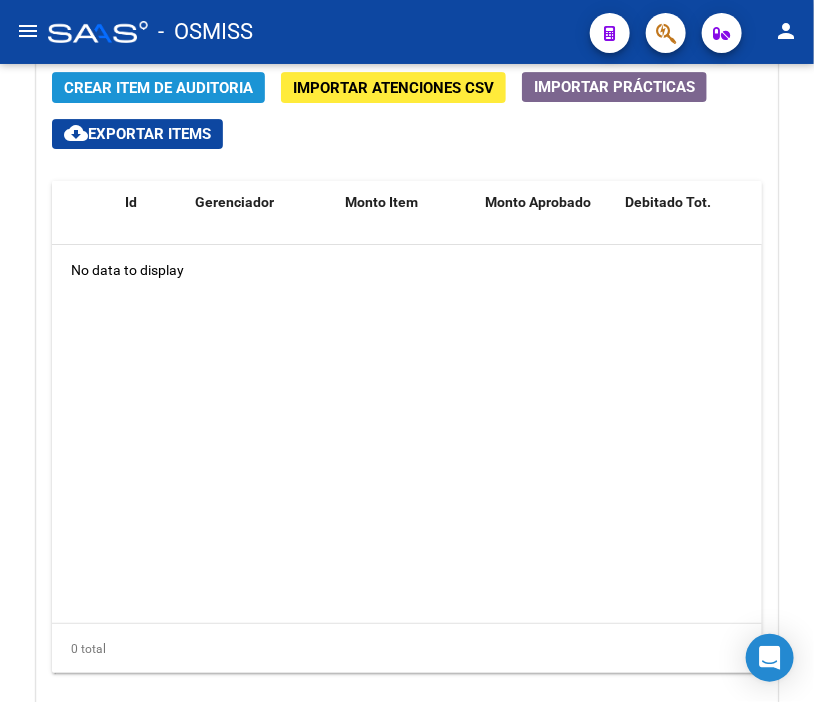 click on "Crear Item de Auditoria" 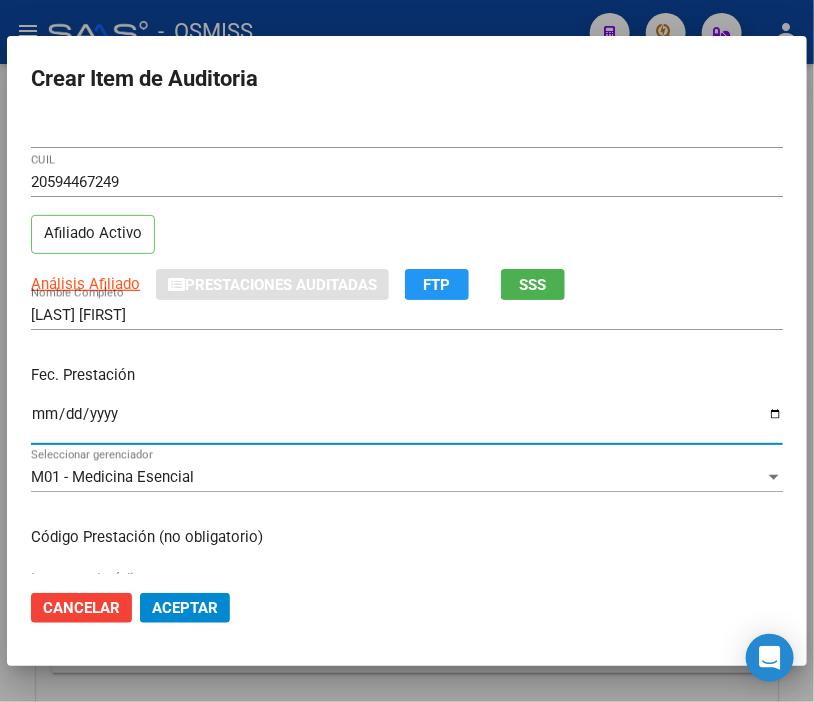 click on "Ingresar la fecha" at bounding box center (407, 422) 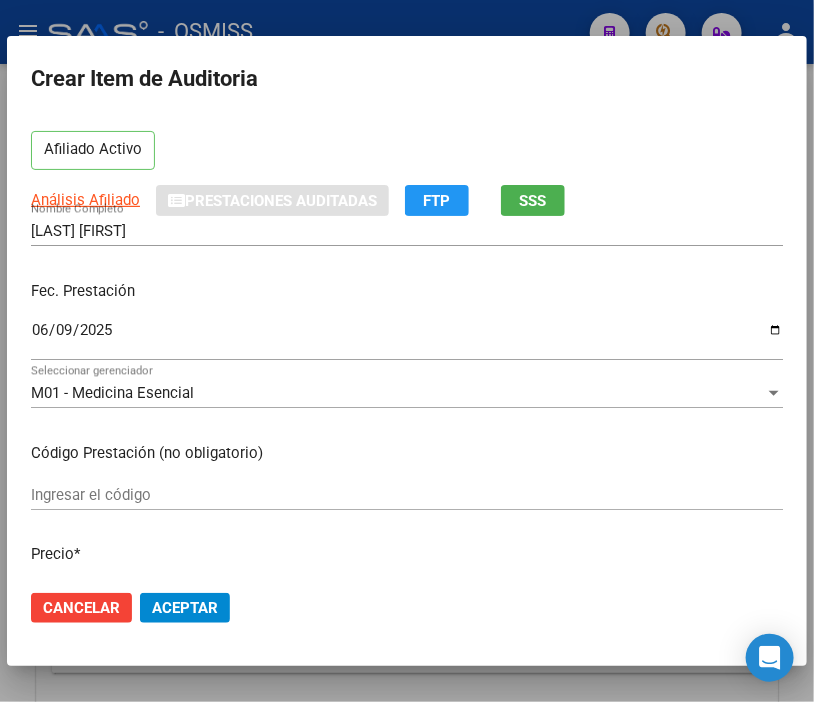 scroll, scrollTop: 222, scrollLeft: 0, axis: vertical 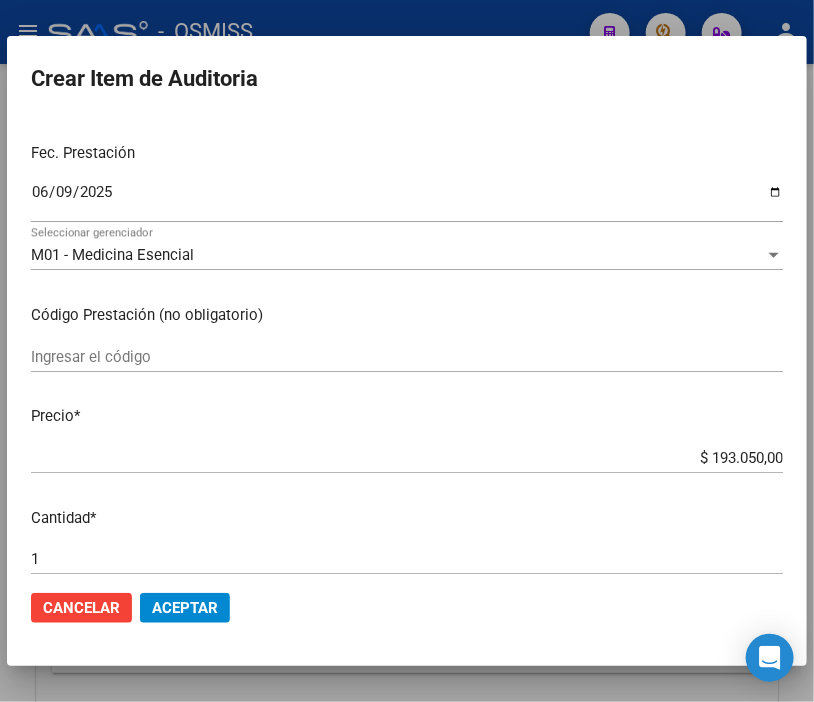 click on "Aceptar" 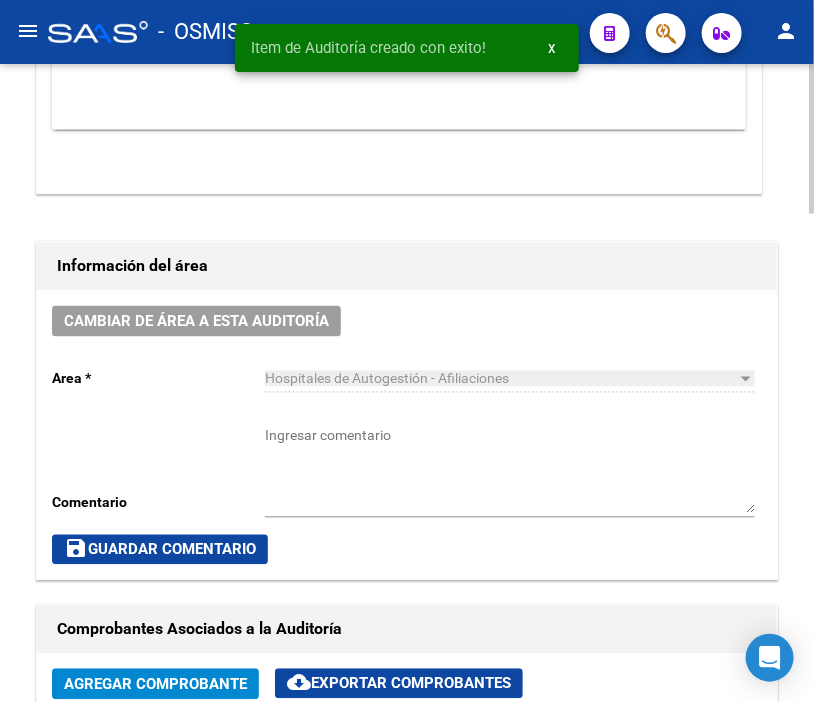 scroll, scrollTop: 780, scrollLeft: 0, axis: vertical 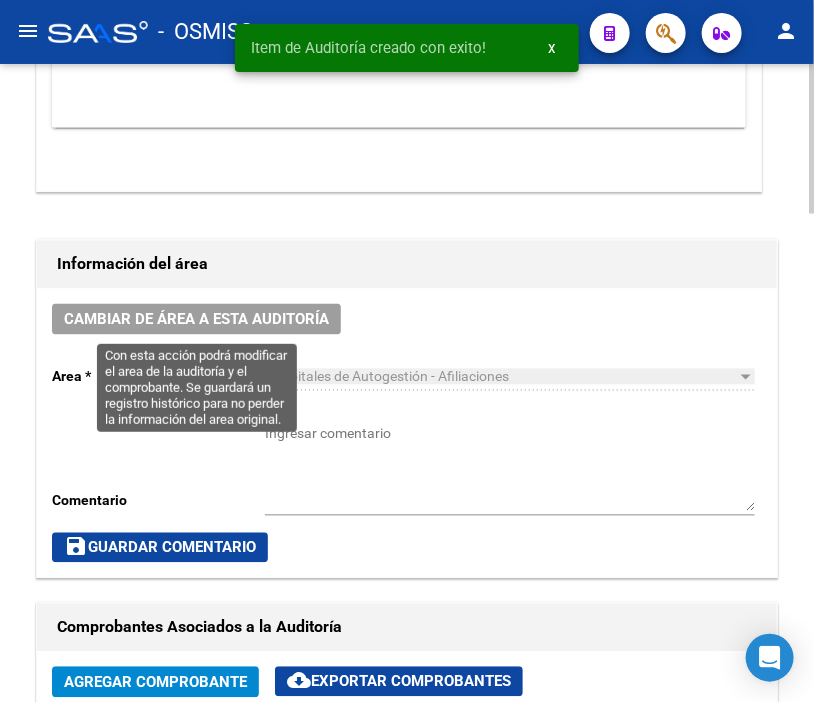 click on "Cambiar de área a esta auditoría  Area * Hospitales de Autogestión - Afiliaciones Seleccionar area Comentario    Ingresar comentario  save  Guardar Comentario" 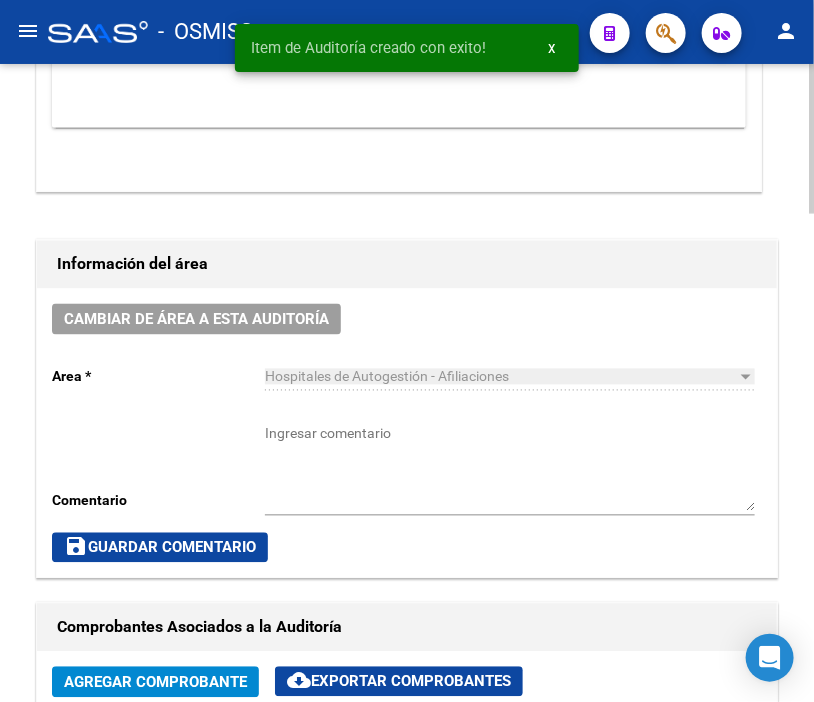 click on "Cambiar de área a esta auditoría  Area * Hospitales de Autogestión - Afiliaciones Seleccionar area Comentario    Ingresar comentario  save  Guardar Comentario" 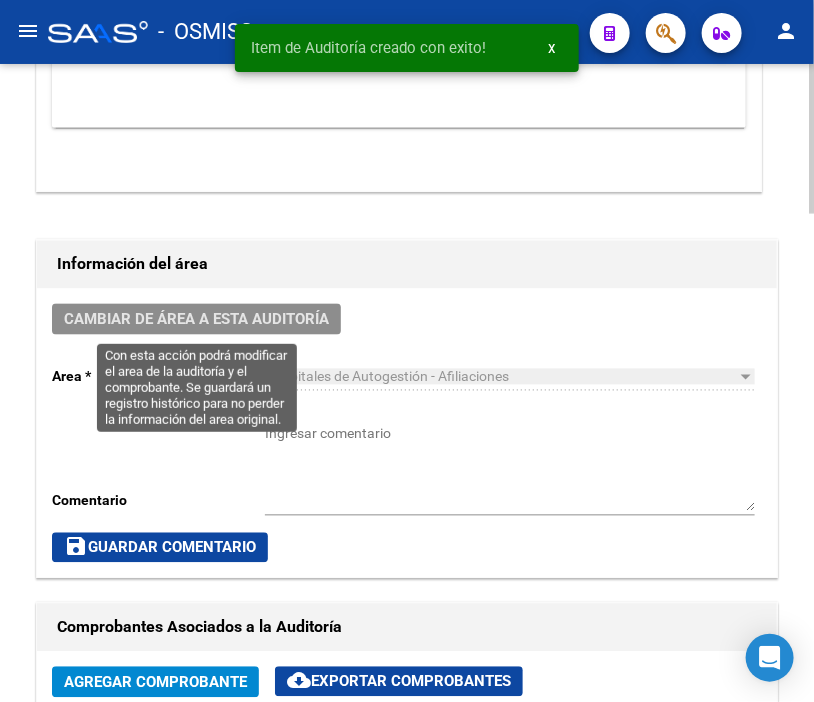 click on "Cambiar de área a esta auditoría" 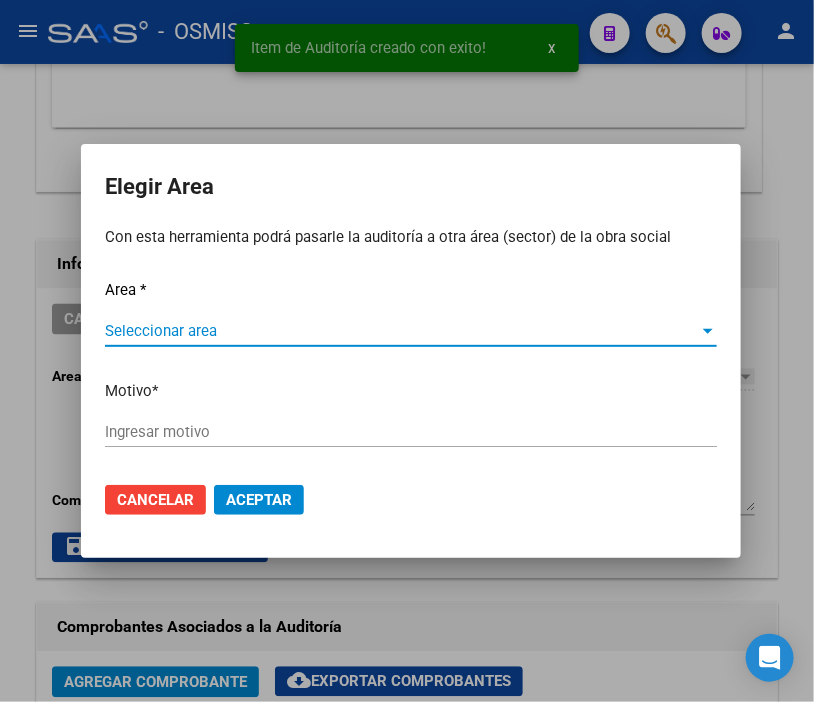 click on "Seleccionar area" at bounding box center [402, 331] 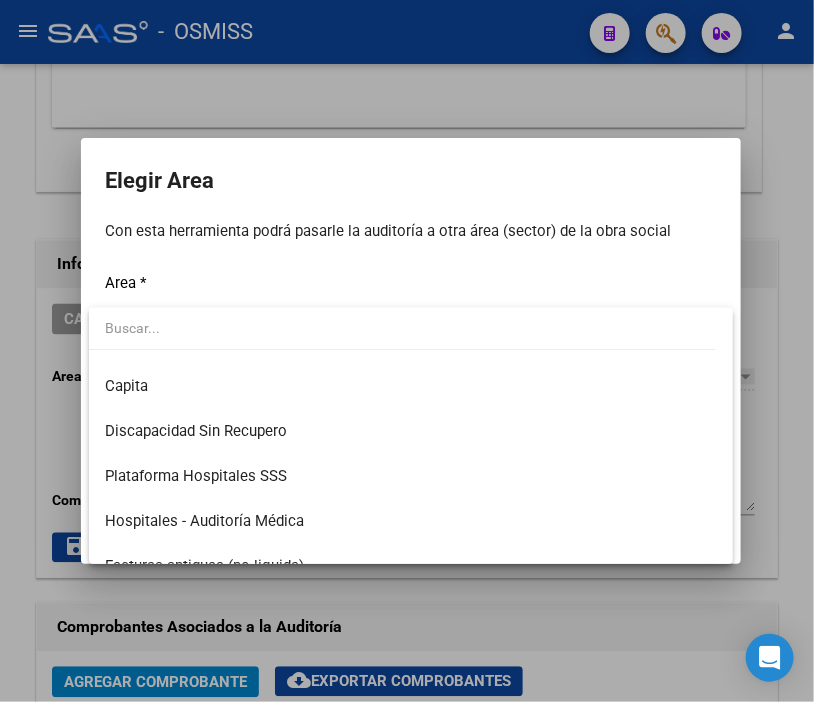scroll, scrollTop: 222, scrollLeft: 0, axis: vertical 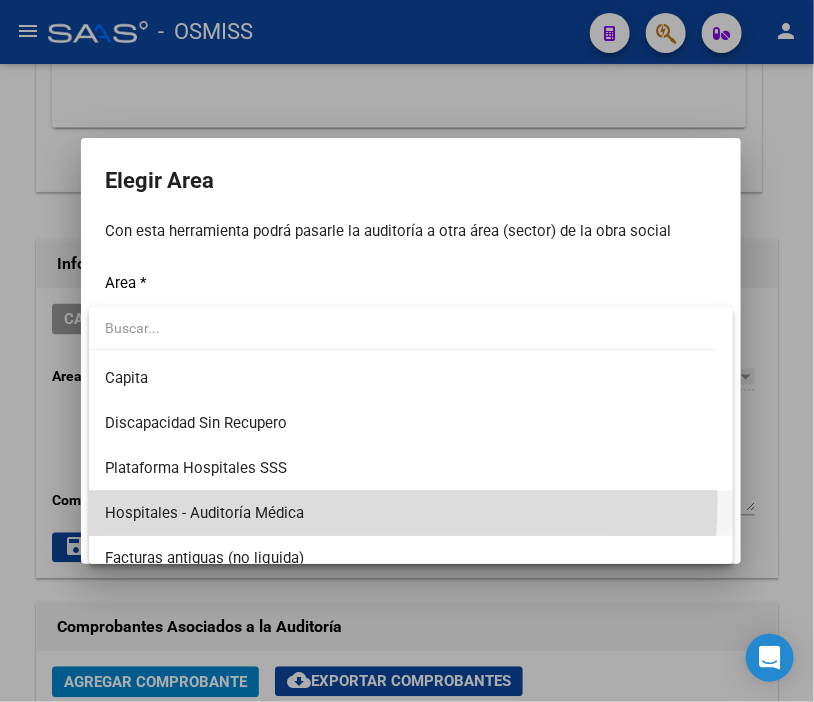 click on "Hospitales - Auditoría Médica" at bounding box center [411, 513] 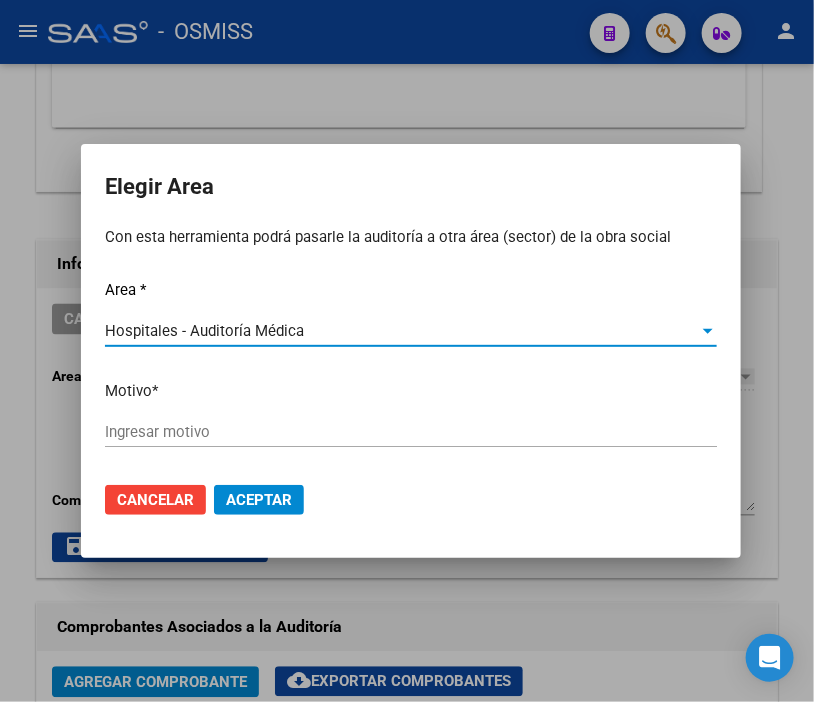 click on "Ingresar motivo" at bounding box center [411, 432] 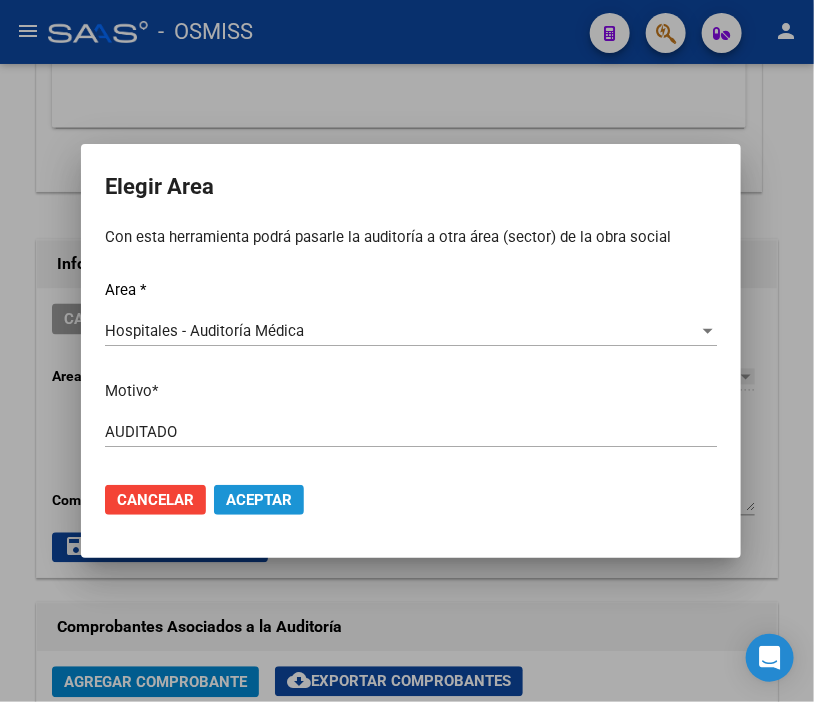 click on "Aceptar" at bounding box center (259, 500) 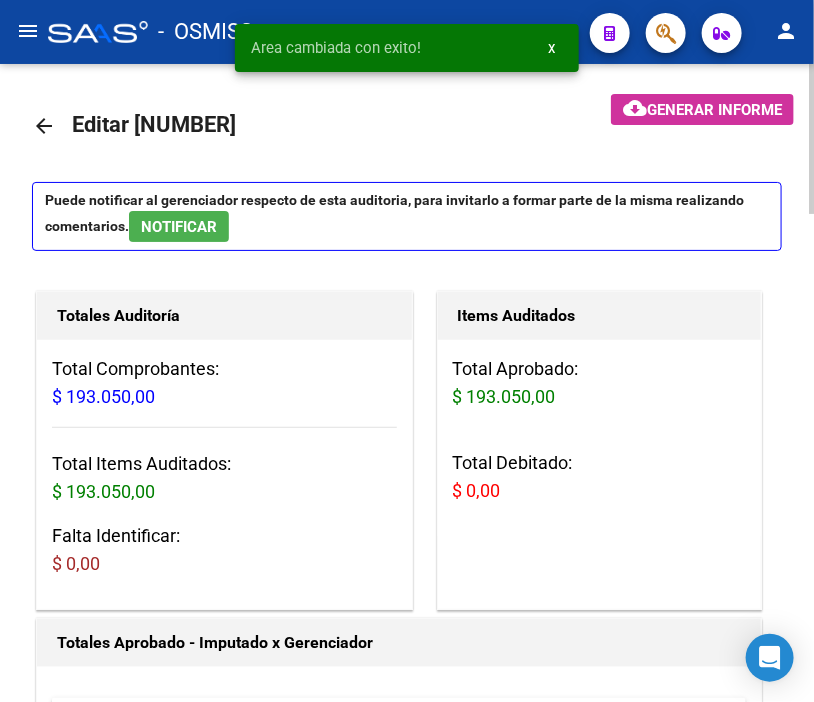 scroll, scrollTop: 0, scrollLeft: 0, axis: both 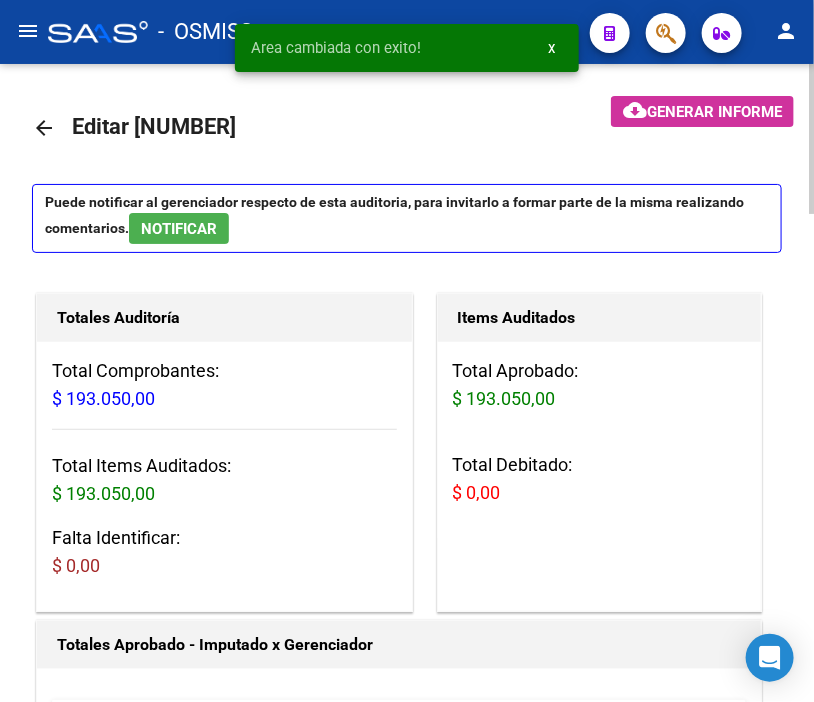drag, startPoint x: 41, startPoint y: 127, endPoint x: 16, endPoint y: 106, distance: 32.649654 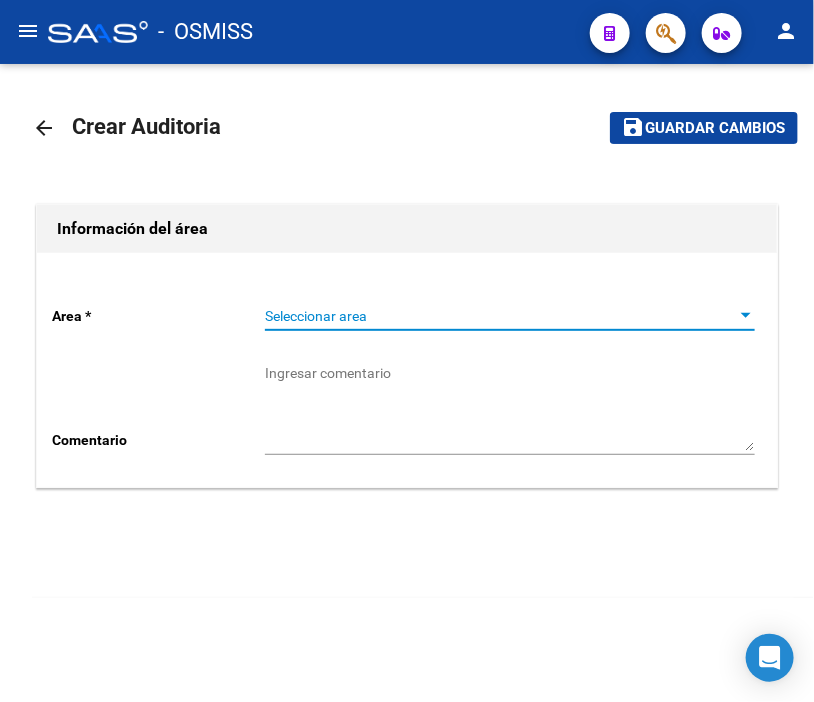 click on "Seleccionar area" at bounding box center [501, 316] 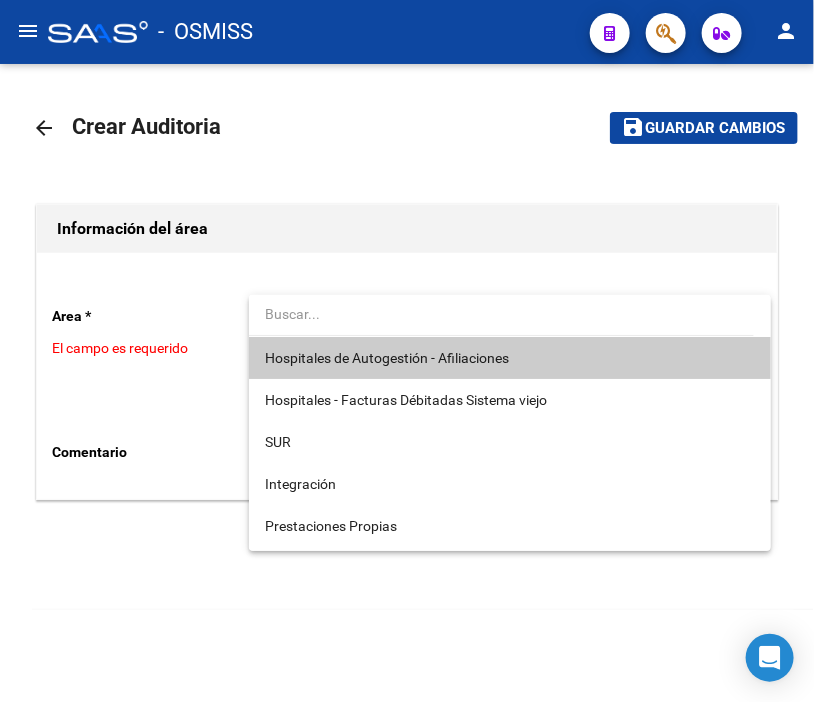 click on "Hospitales de Autogestión - Afiliaciones" at bounding box center (510, 358) 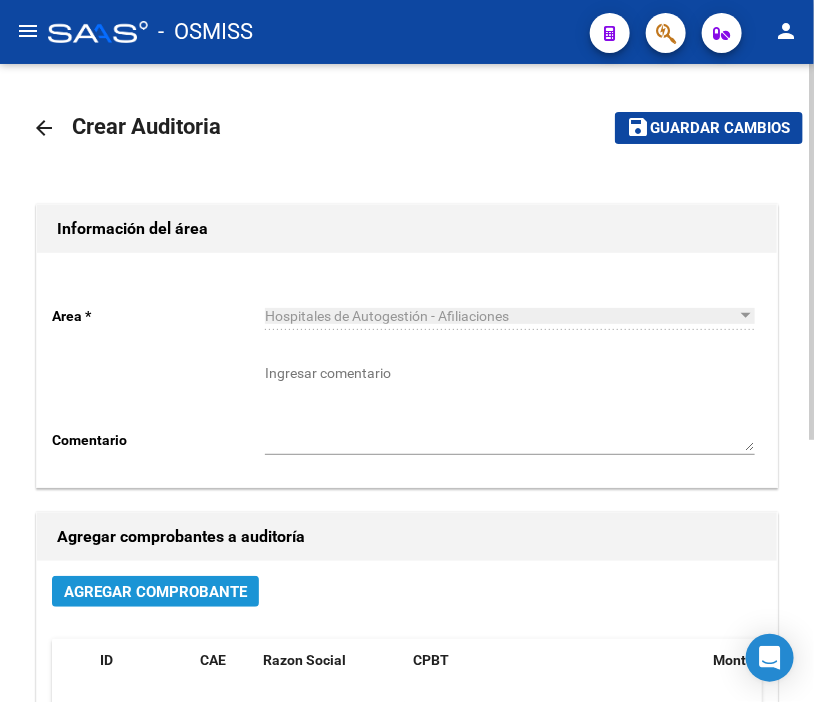 click on "Agregar Comprobante" 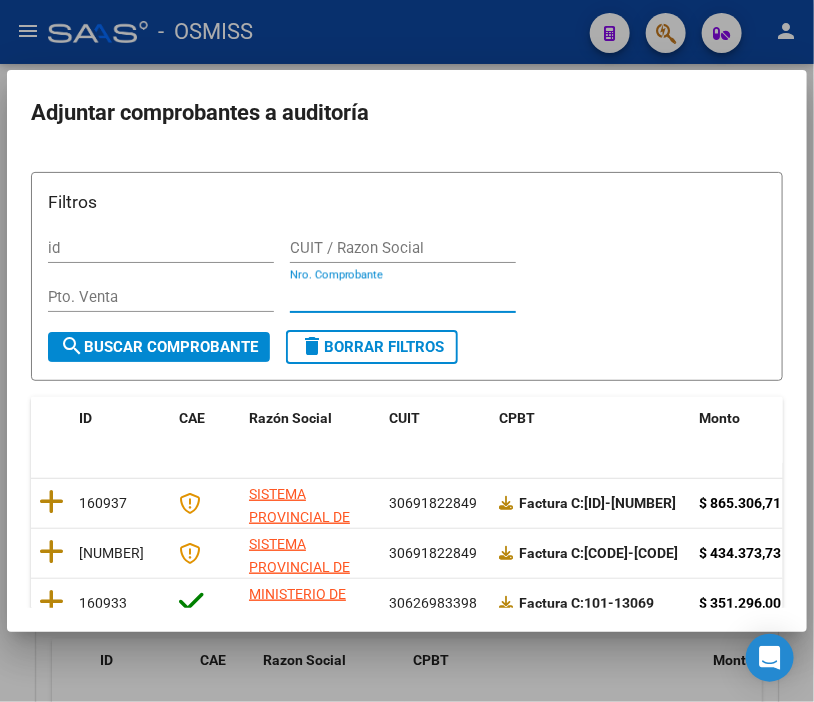 click on "Nro. Comprobante" at bounding box center (403, 297) 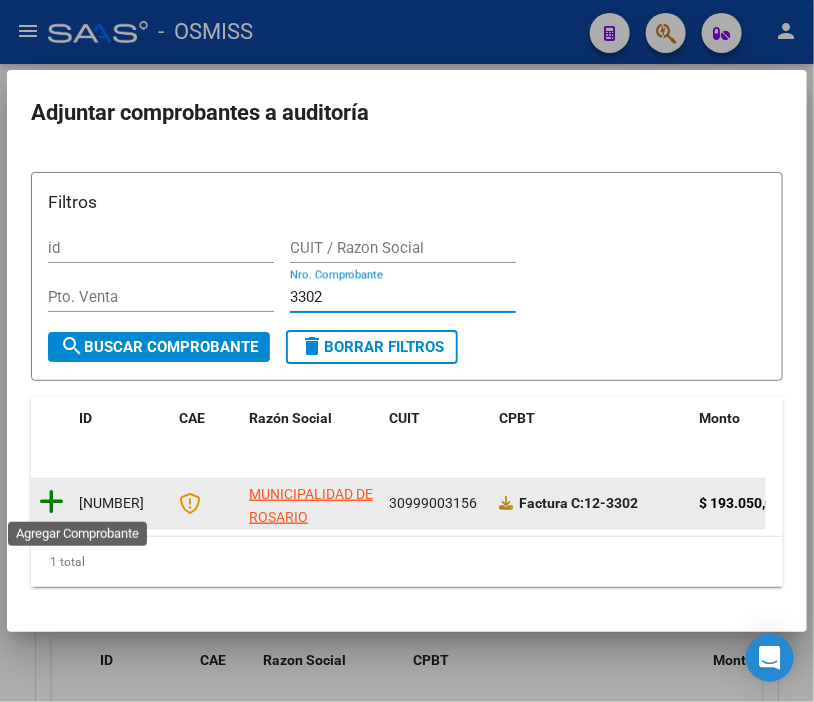 click 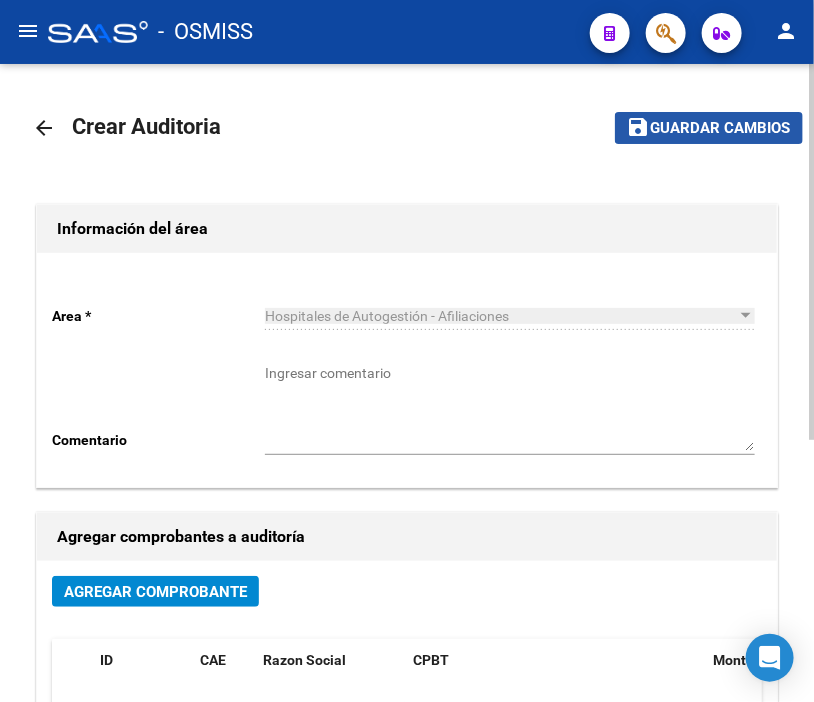 click on "Guardar cambios" 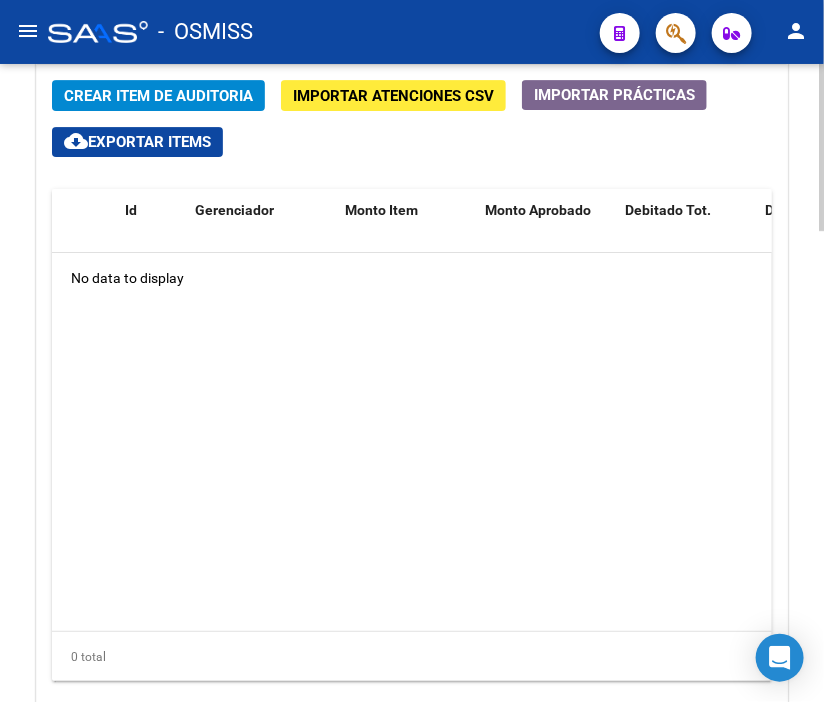 scroll, scrollTop: 1622, scrollLeft: 0, axis: vertical 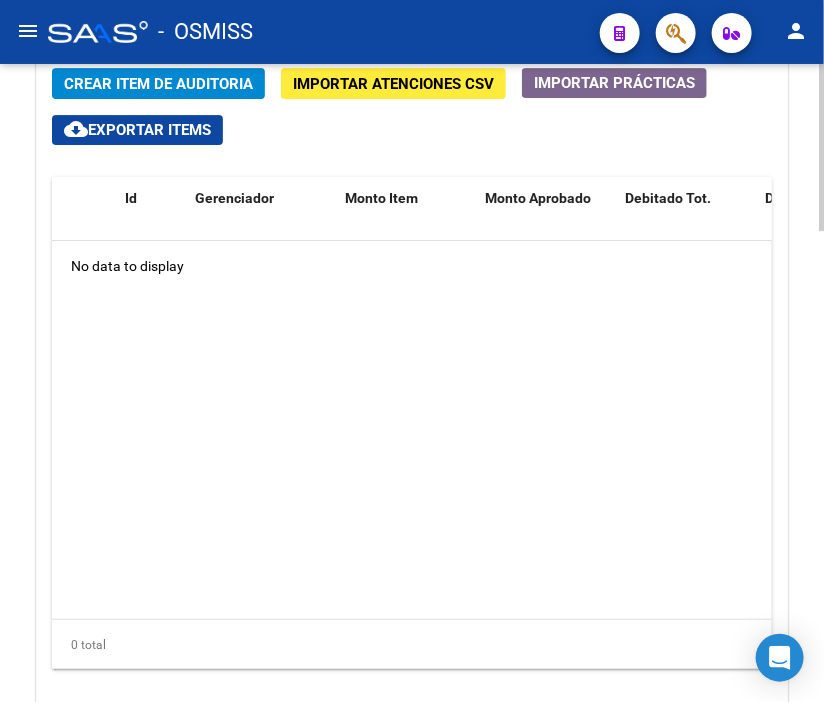 click on "menu -   OSMISS  person    Firma Express     Padrón Padrón Ágil Análisis Afiliado    Integración (discapacidad) Certificado Discapacidad    Prestadores / Proveedores Facturas - Listado/Carga Facturas Sin Auditar Facturas - Documentación Auditorías - Listado Auditorías - Comentarios Auditorías - Cambios Área Auditoría - Ítems Prestadores - Listado Prestadores - Docu.    Hospitales Públicos SSS - Censo Hospitalario SSS - Preliquidación SSS - Comprobantes SSS - CPBTs Atenciones Notificaciones Internación Débitos Autogestión (viejo)    Casos / Tickets Casos Casos Movimientos Comentarios Documentación Adj.    Instructivos    Datos de contacto arrow_back Editar [NUMBER]    cloud_download  Generar informe  Puede notificar al gerenciador respecto de esta auditoria, para invitarlo a formar parte de la misma realizando comentarios.  NOTIFICAR Totales Auditoría Total Comprobantes:  $ [NUMBER] Total Items Auditados:  $ 0,00 Falta Identificar:   $ [NUMBER] Items Auditados $ 0,00" at bounding box center (412, 351) 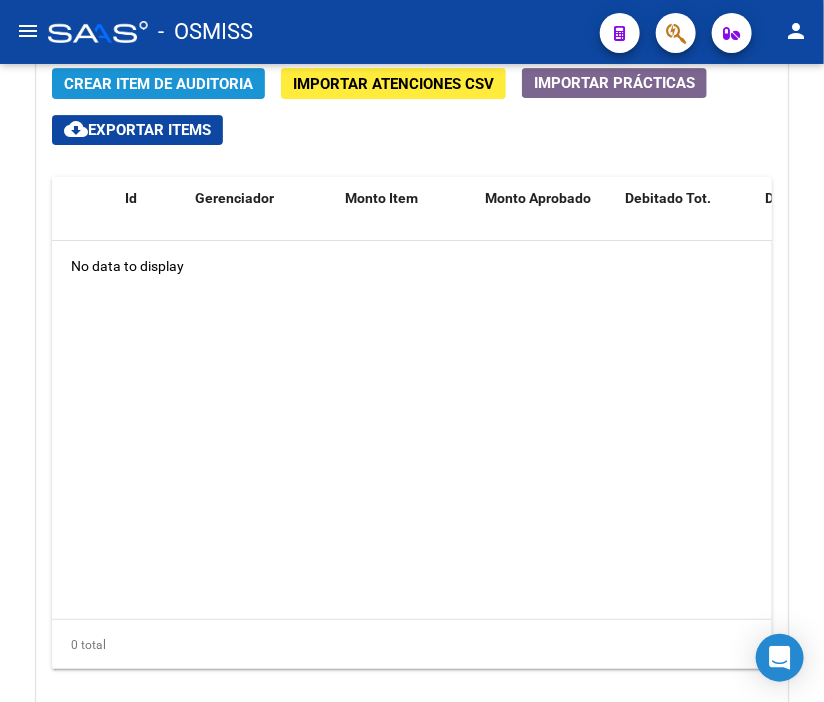click on "Crear Item de Auditoria" 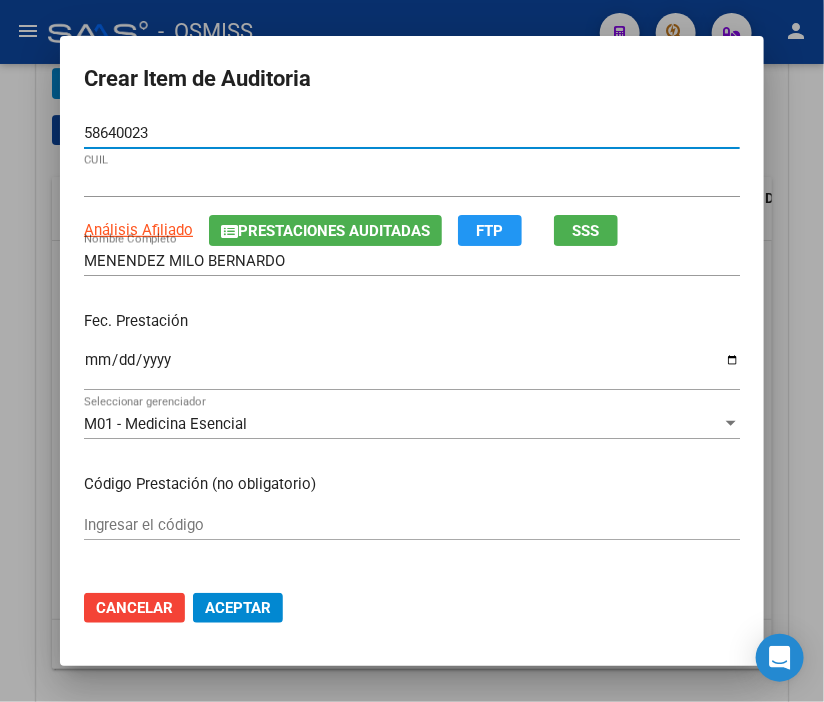 click on "Ingresar la fecha" at bounding box center [412, 368] 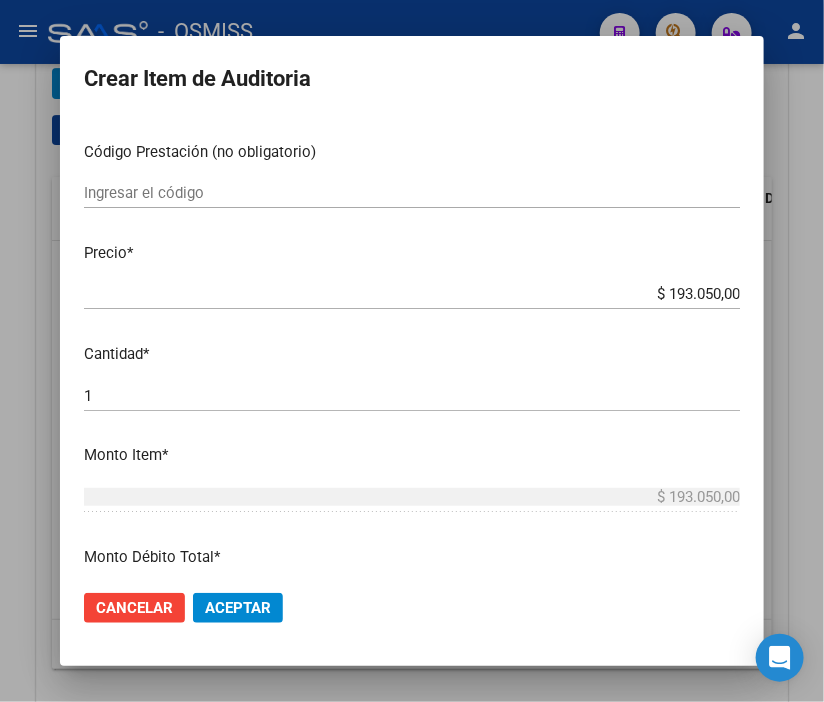 scroll, scrollTop: 333, scrollLeft: 0, axis: vertical 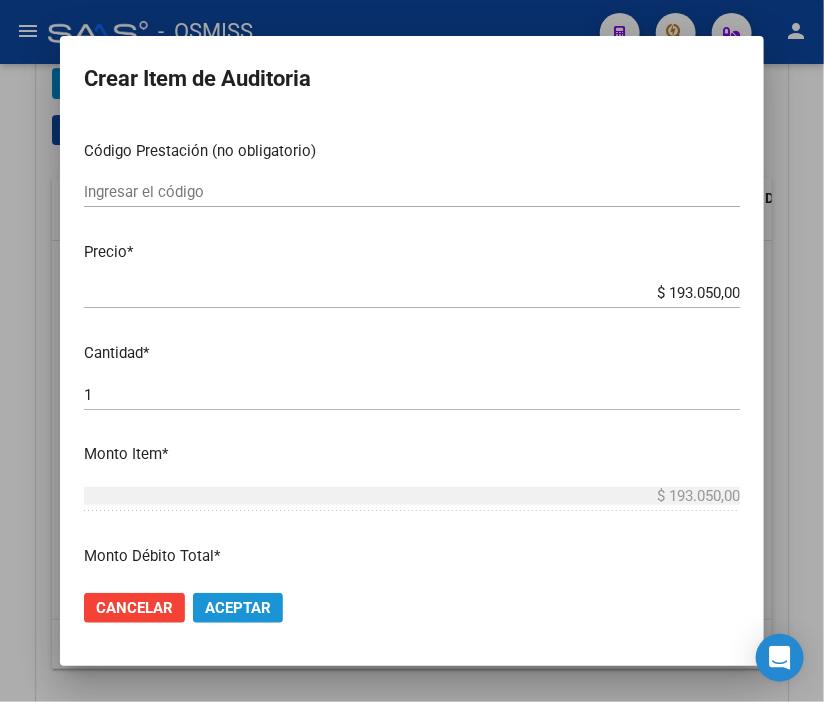 click on "Aceptar" 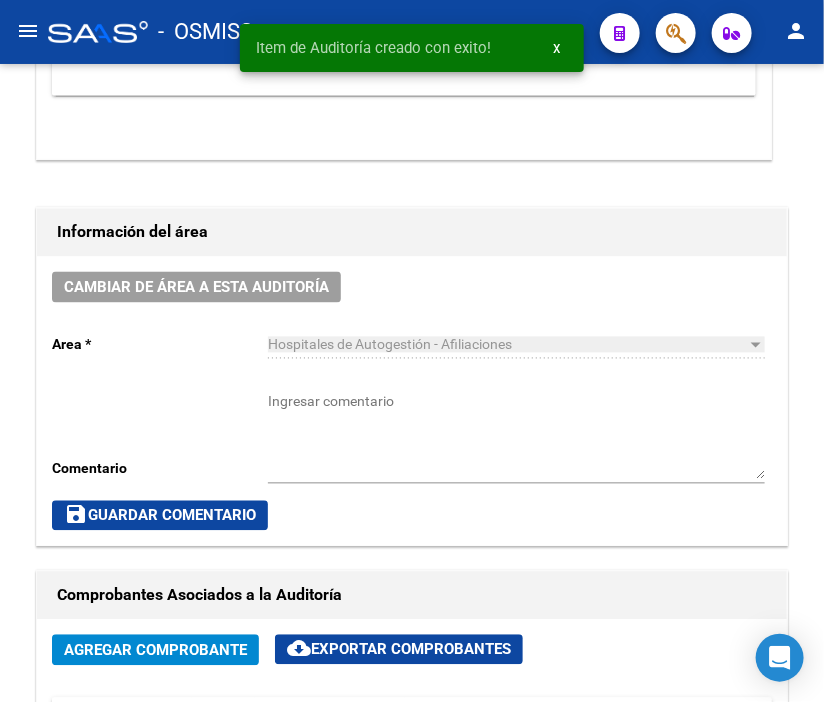 scroll, scrollTop: 782, scrollLeft: 0, axis: vertical 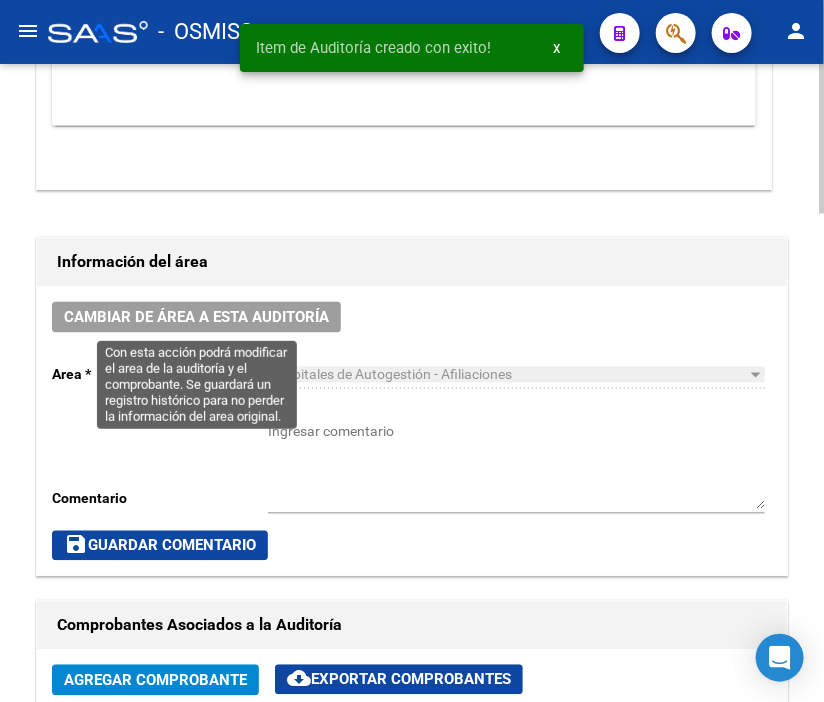 click on "Cambiar de área a esta auditoría" 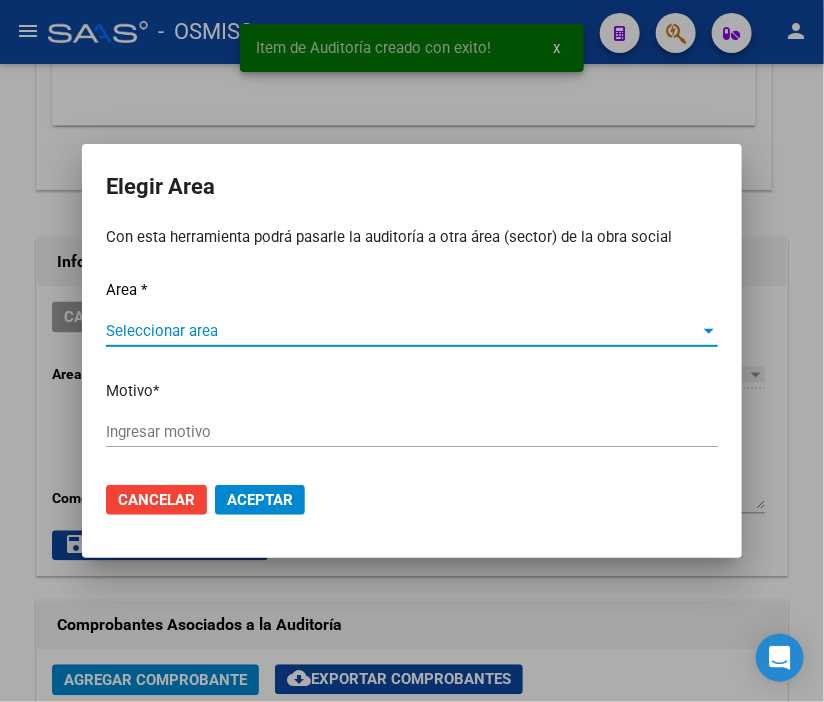 click on "Seleccionar area" at bounding box center (403, 331) 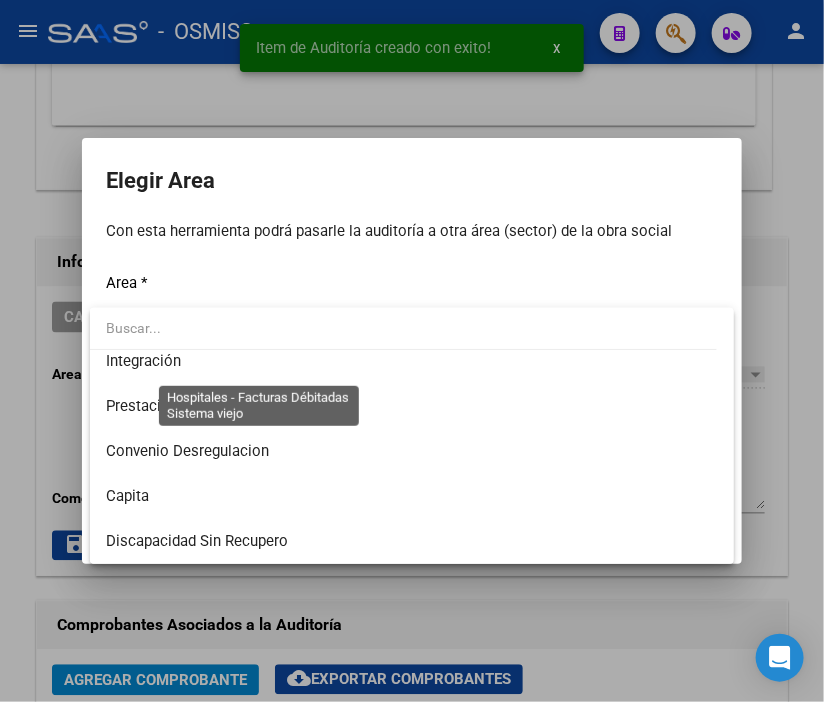 scroll, scrollTop: 333, scrollLeft: 0, axis: vertical 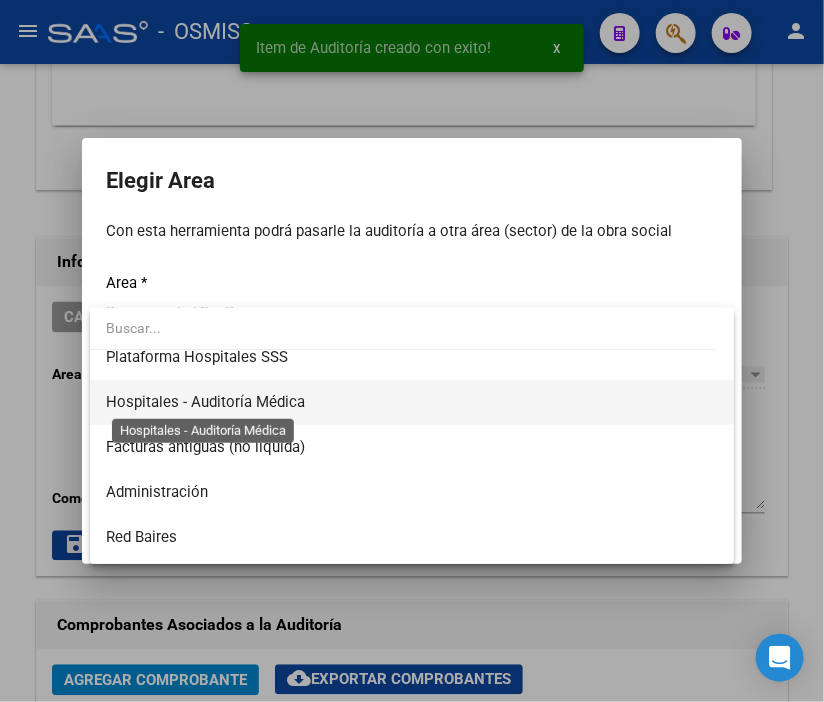 click on "Hospitales - Auditoría Médica" at bounding box center [205, 402] 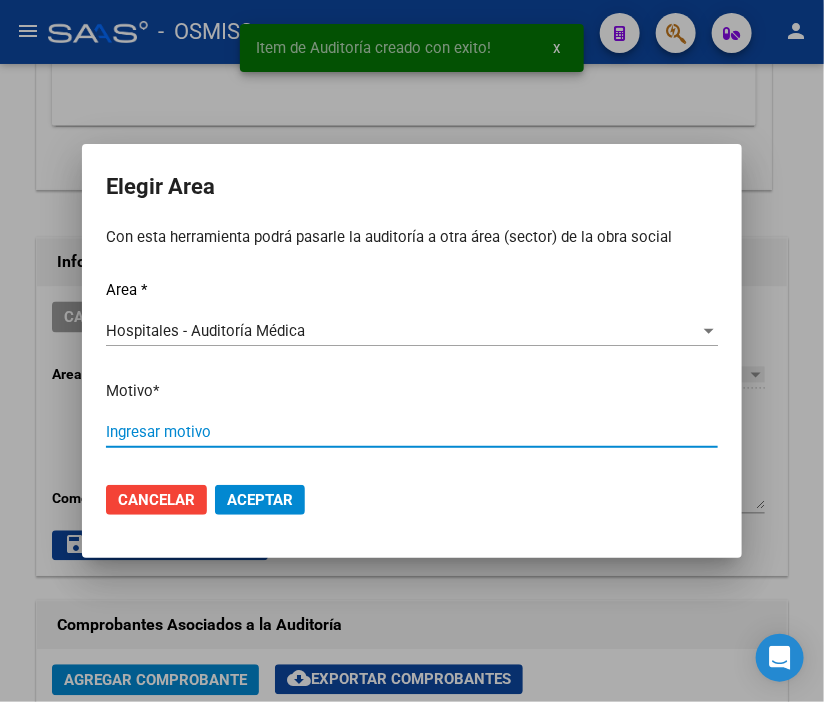 click on "Ingresar motivo" at bounding box center [412, 432] 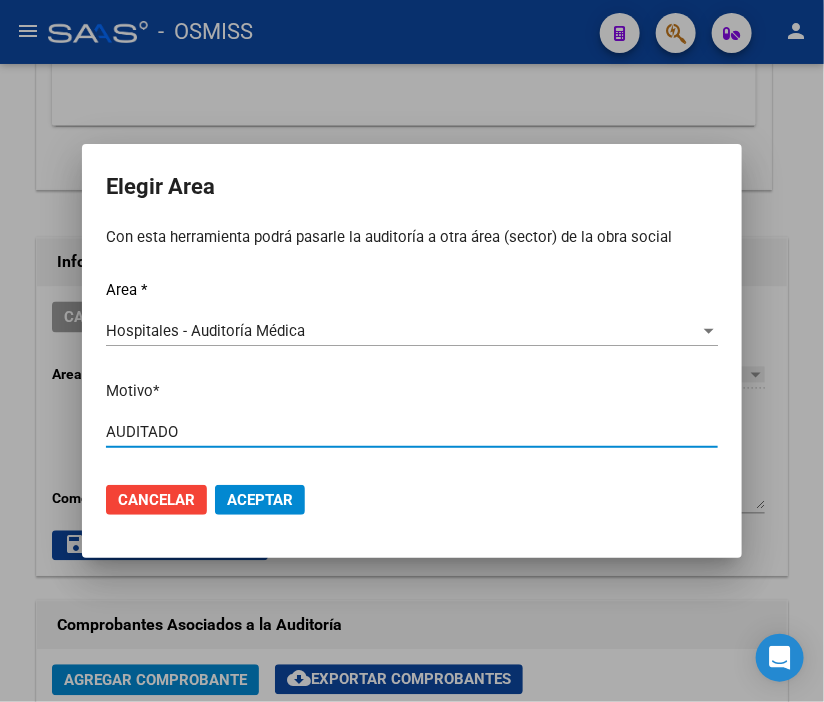 click on "Aceptar" at bounding box center (260, 500) 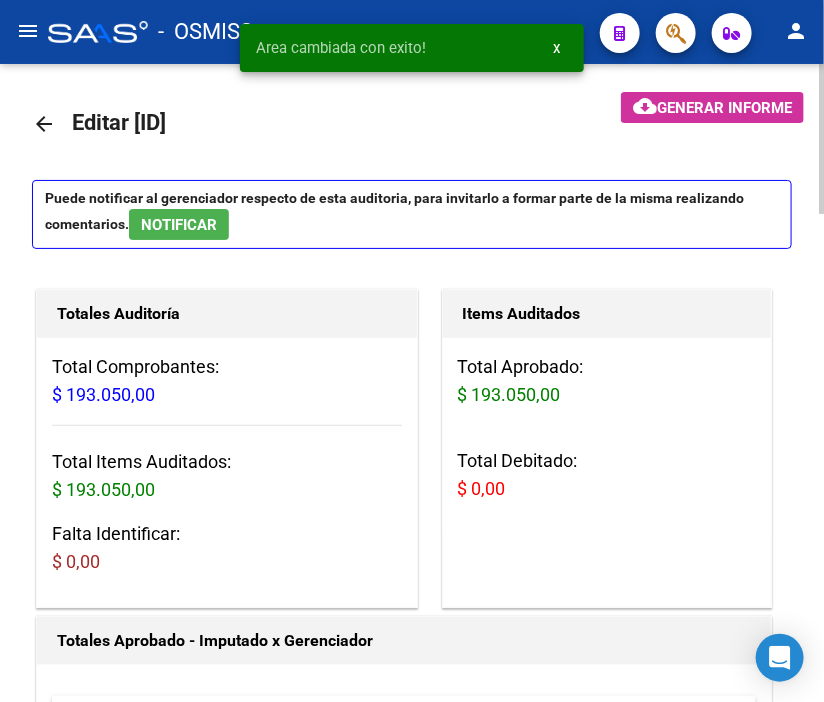 scroll, scrollTop: 0, scrollLeft: 0, axis: both 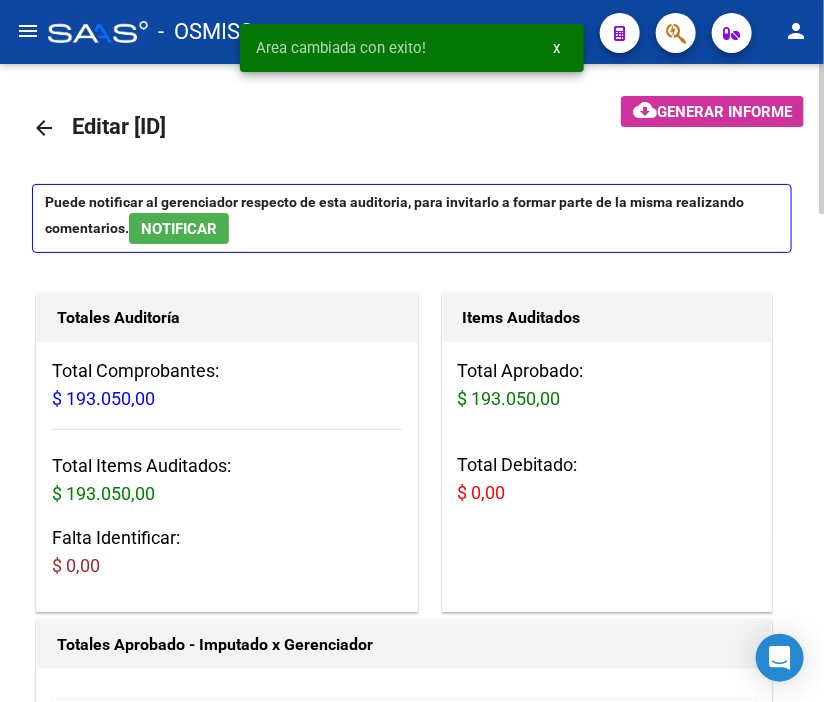 click on "arrow_back" 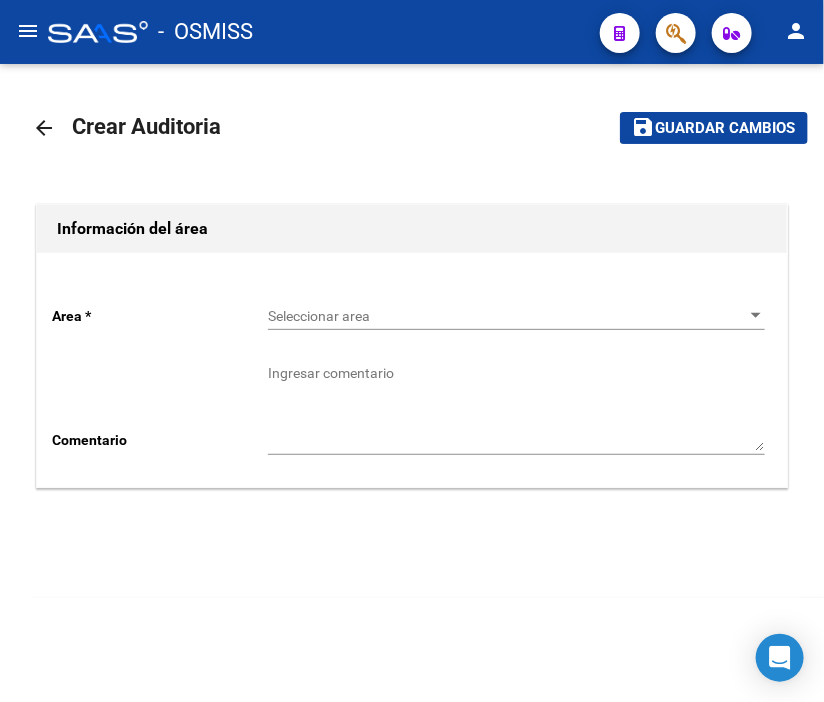 click on "Seleccionar area" at bounding box center (507, 316) 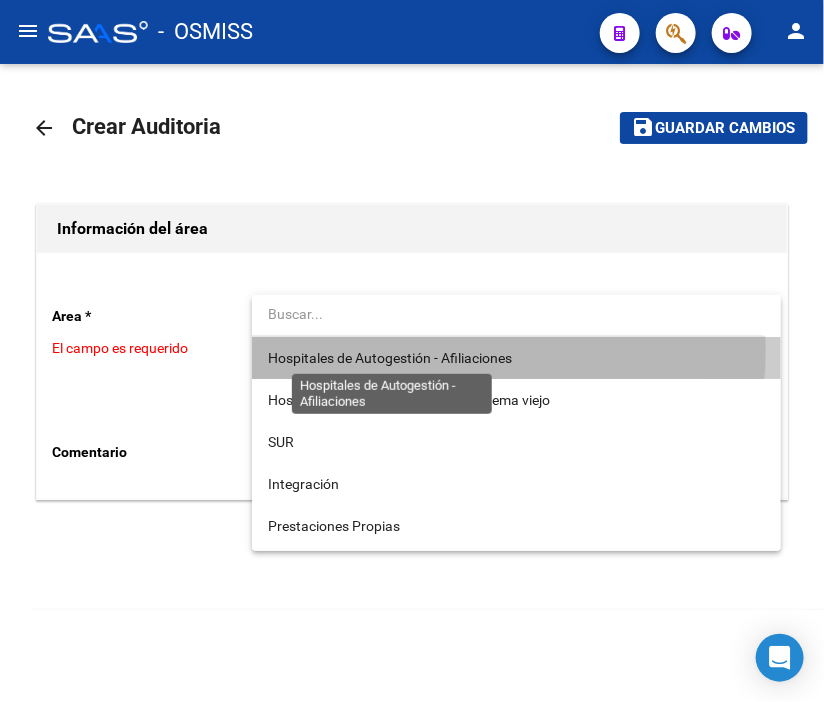 click on "Hospitales de Autogestión - Afiliaciones" at bounding box center (390, 358) 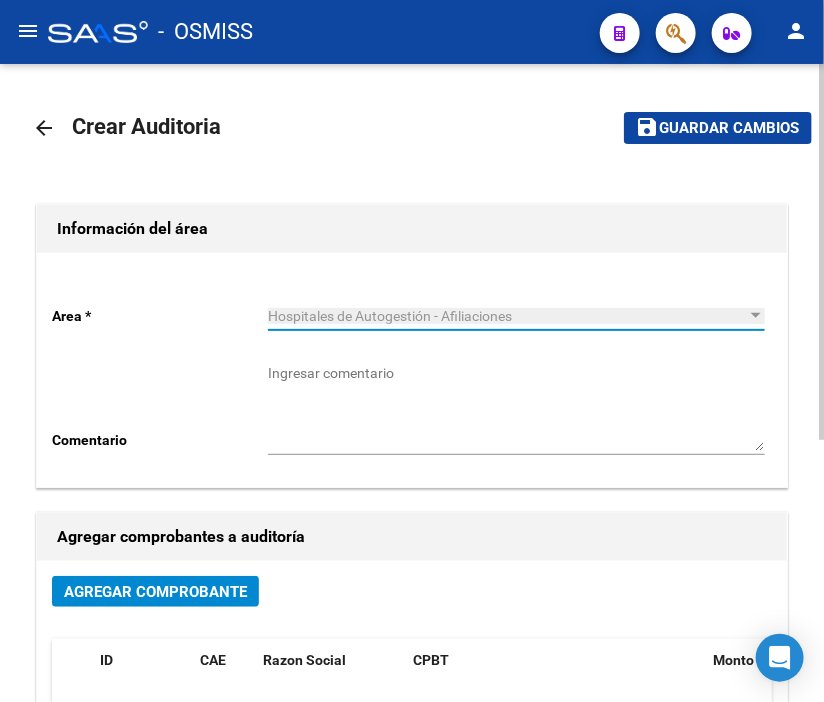 click on "Agregar Comprobante" 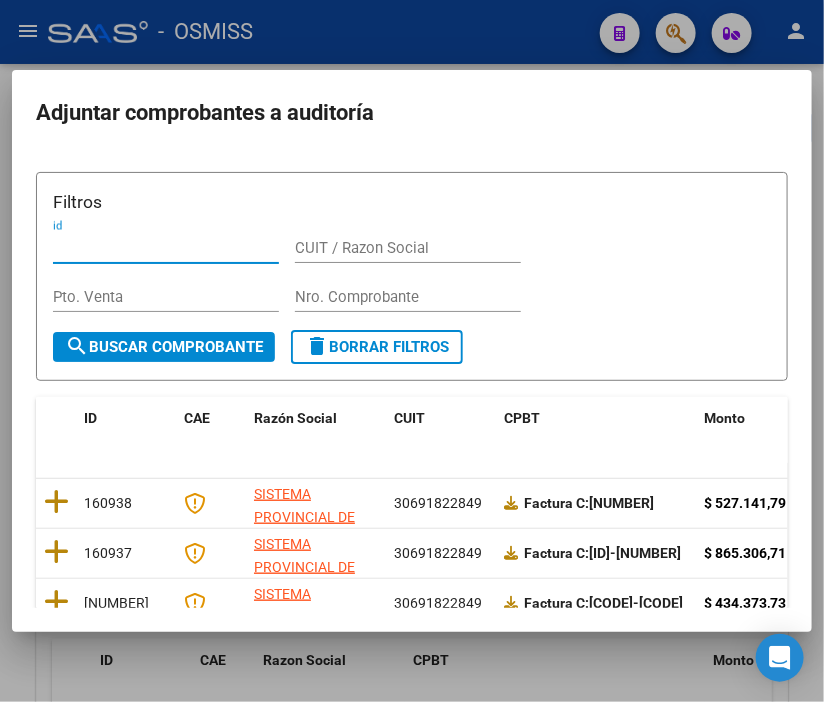 click on "Nro. Comprobante" at bounding box center [408, 297] 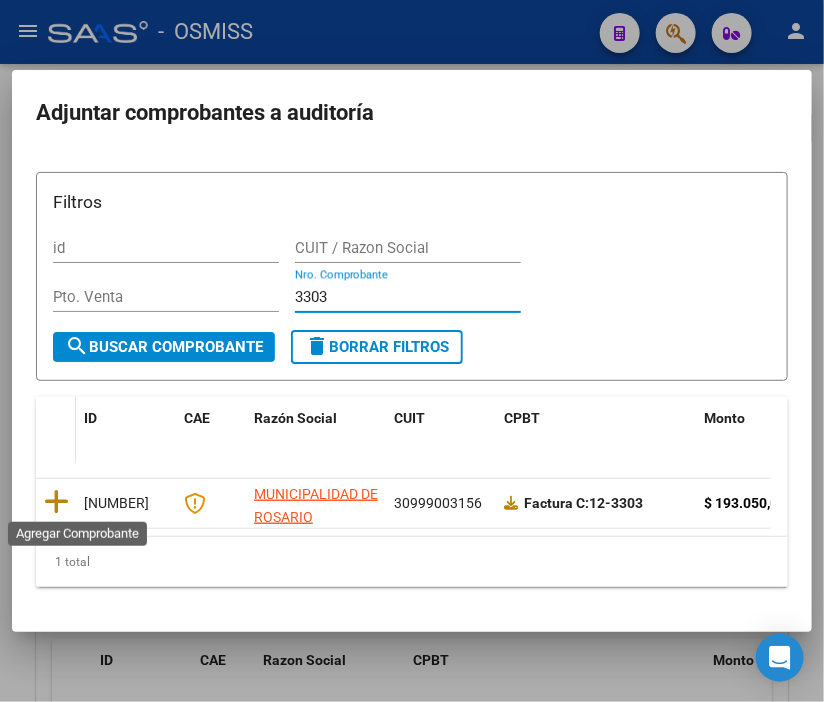 drag, startPoint x: 61, startPoint y: 497, endPoint x: 51, endPoint y: 396, distance: 101.49384 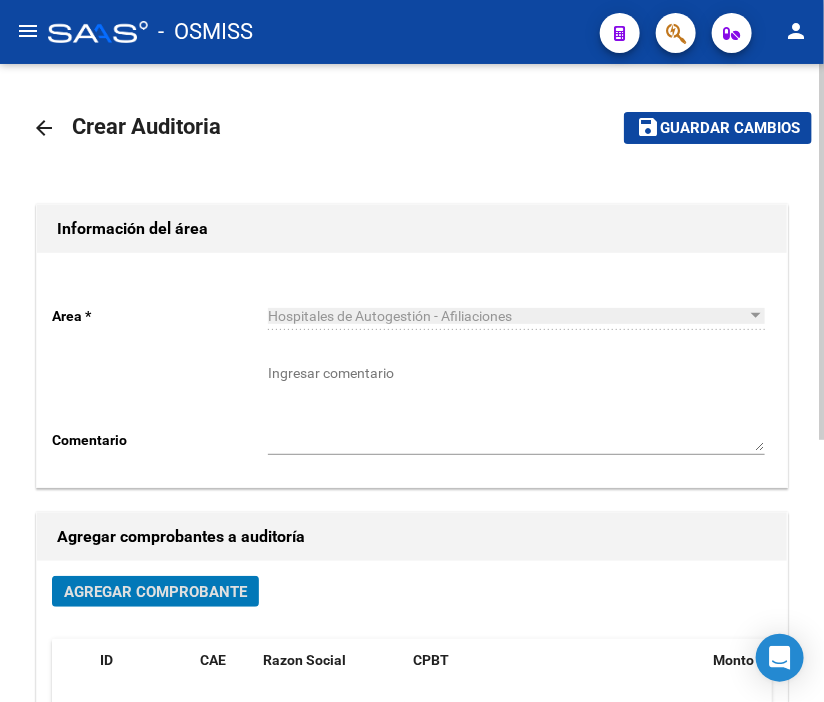 click on "save Guardar cambios" 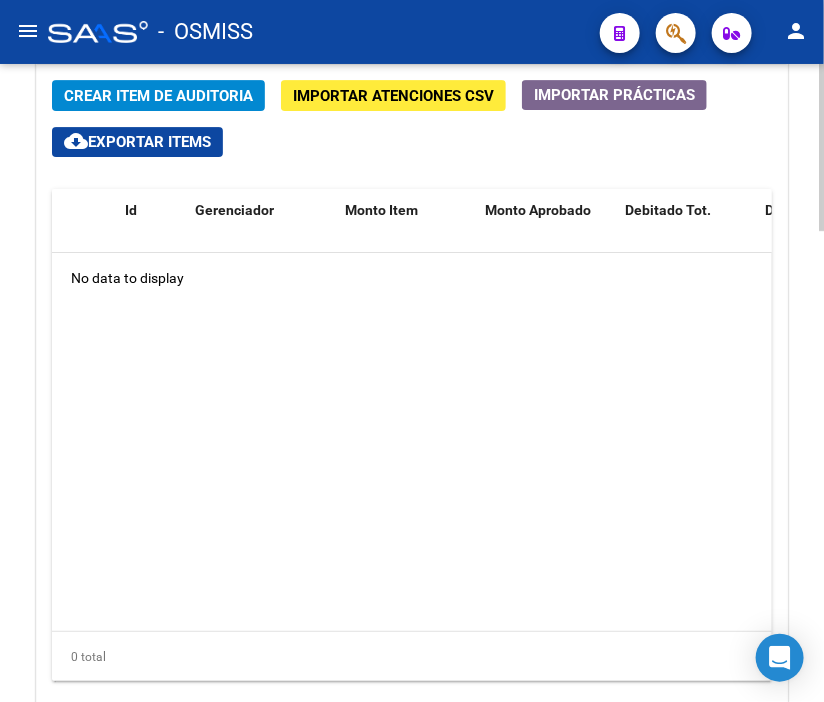 scroll, scrollTop: 1618, scrollLeft: 0, axis: vertical 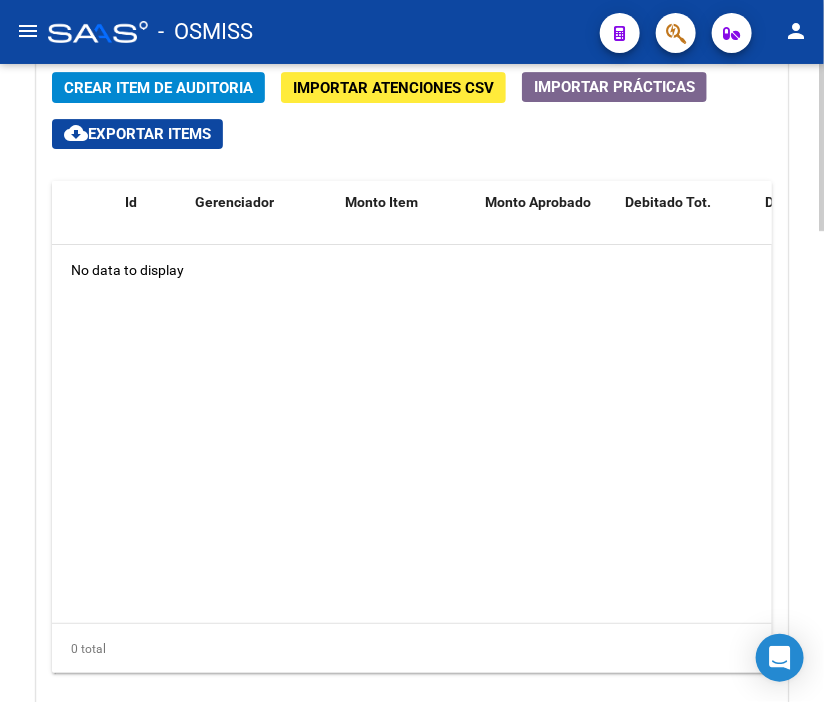 click on "menu -   OSMISS  person    Firma Express     Padrón Padrón Ágil Análisis Afiliado    Integración (discapacidad) Certificado Discapacidad    Prestadores / Proveedores Facturas - Listado/Carga Facturas Sin Auditar Facturas - Documentación Auditorías - Listado Auditorías - Comentarios Auditorías - Cambios Área Auditoría - Ítems Prestadores - Listado Prestadores - Docu.    Hospitales Públicos SSS - Censo Hospitalario SSS - Preliquidación SSS - Comprobantes SSS - CPBTs Atenciones Notificaciones Internación Débitos Autogestión (viejo)    Casos / Tickets Casos Casos Movimientos Comentarios Documentación Adj.    Instructivos    Datos de contacto arrow_back Editar [NUMBER]    cloud_download  Generar informe  Puede notificar al gerenciador respecto de esta auditoria, para invitarlo a formar parte de la misma realizando comentarios.  NOTIFICAR Totales Auditoría Total Comprobantes:  $ [AMOUNT] Total Items Auditados:  $ 0,00 Falta Identificar:   $ [AMOUNT] Items Auditados $ 0,00" at bounding box center [412, 351] 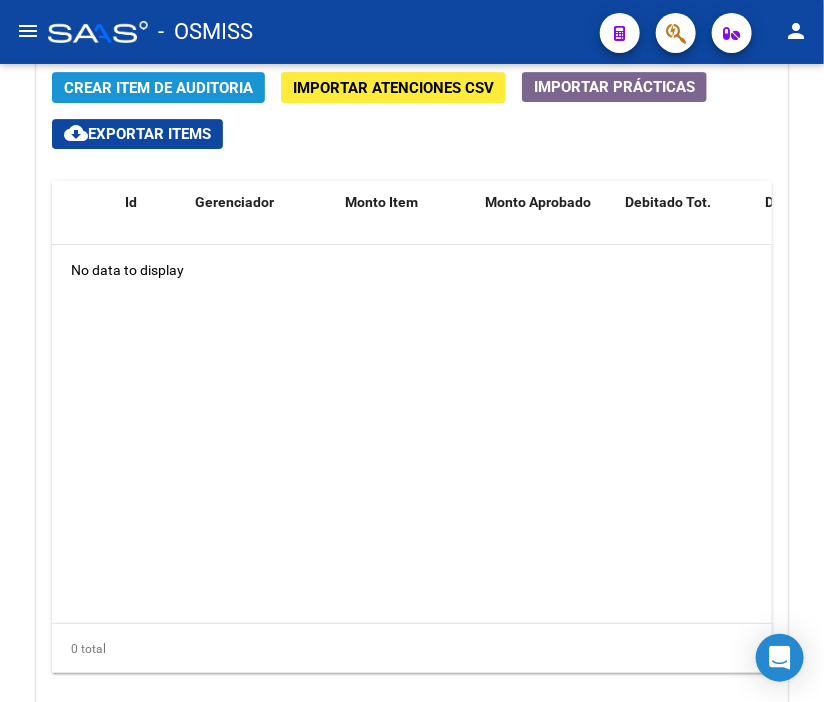 click on "Crear Item de Auditoria" 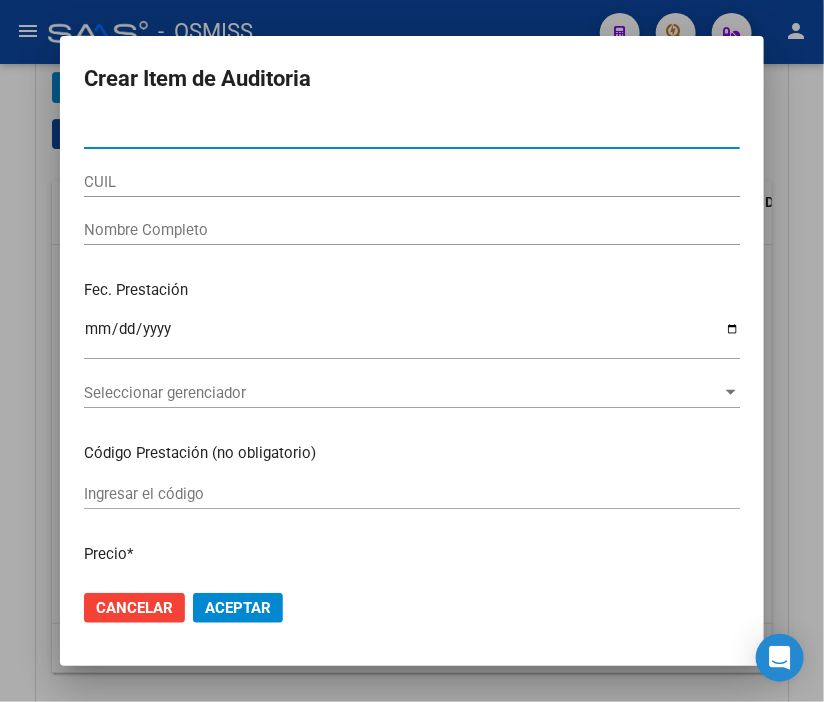 click at bounding box center [412, 351] 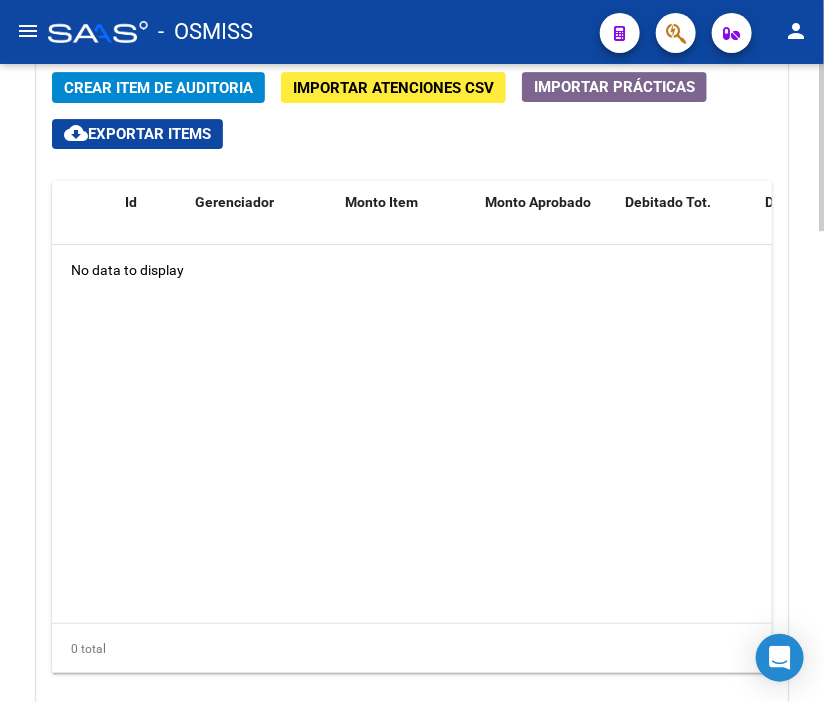 click on "Crear Item de Auditoria" 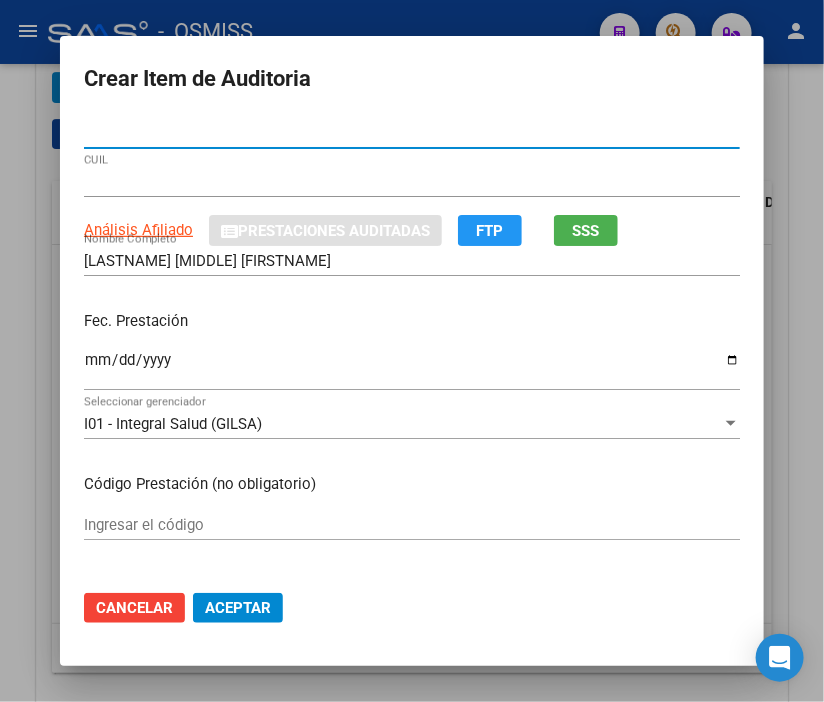 click on "Ingresar la fecha" at bounding box center [412, 368] 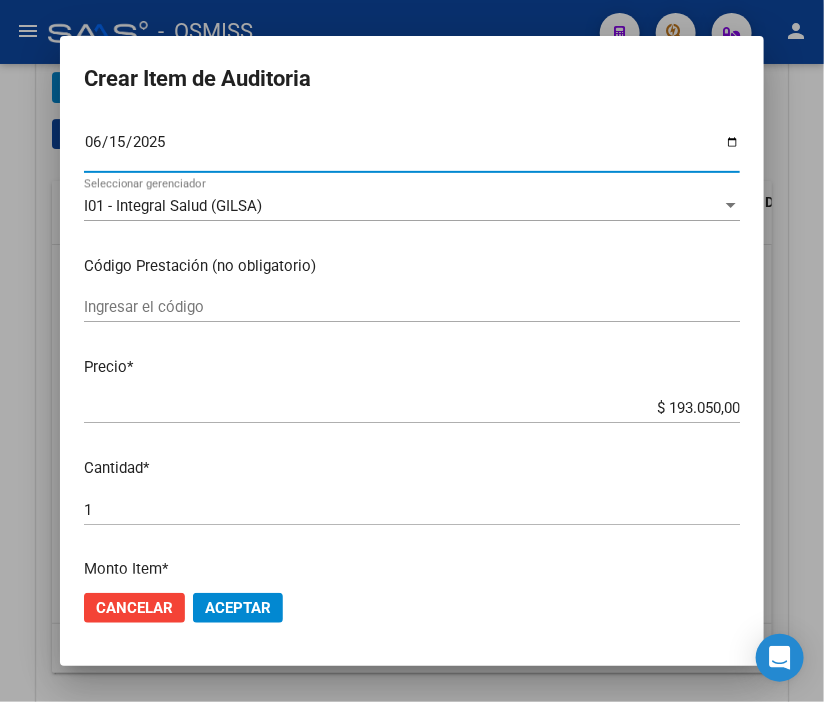 scroll, scrollTop: 222, scrollLeft: 0, axis: vertical 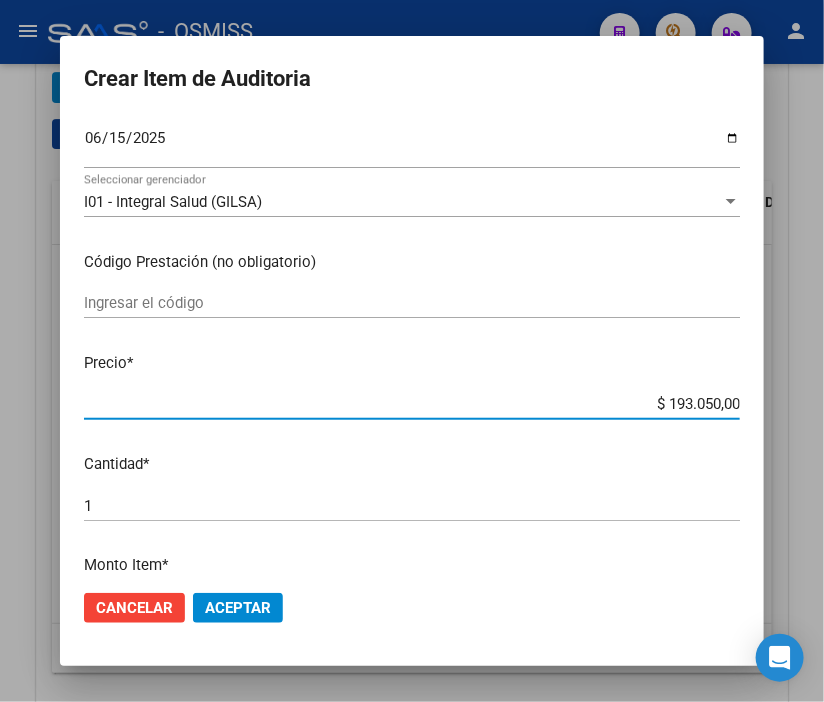 drag, startPoint x: 625, startPoint y: 398, endPoint x: 791, endPoint y: 403, distance: 166.07529 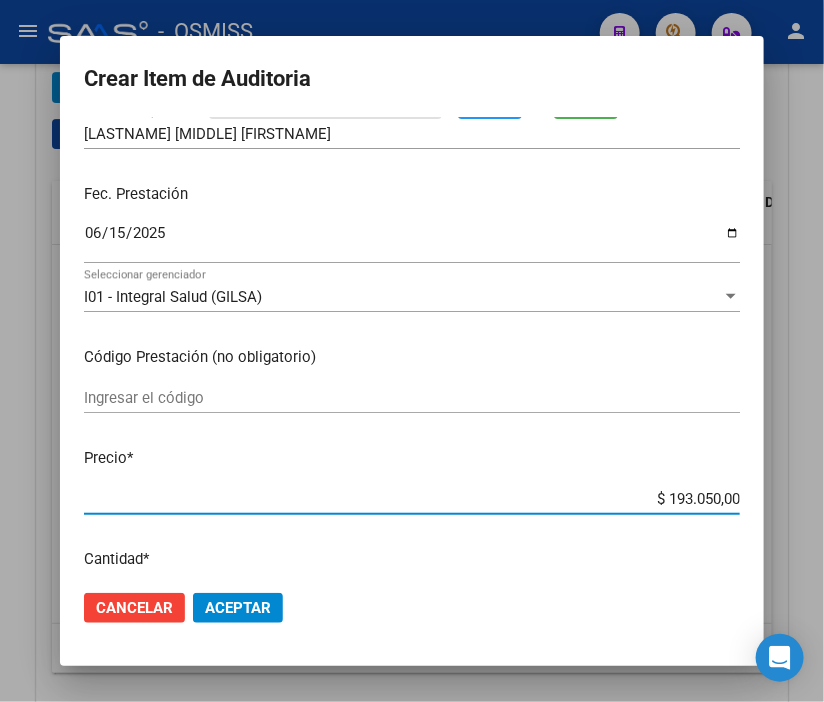 scroll, scrollTop: 222, scrollLeft: 0, axis: vertical 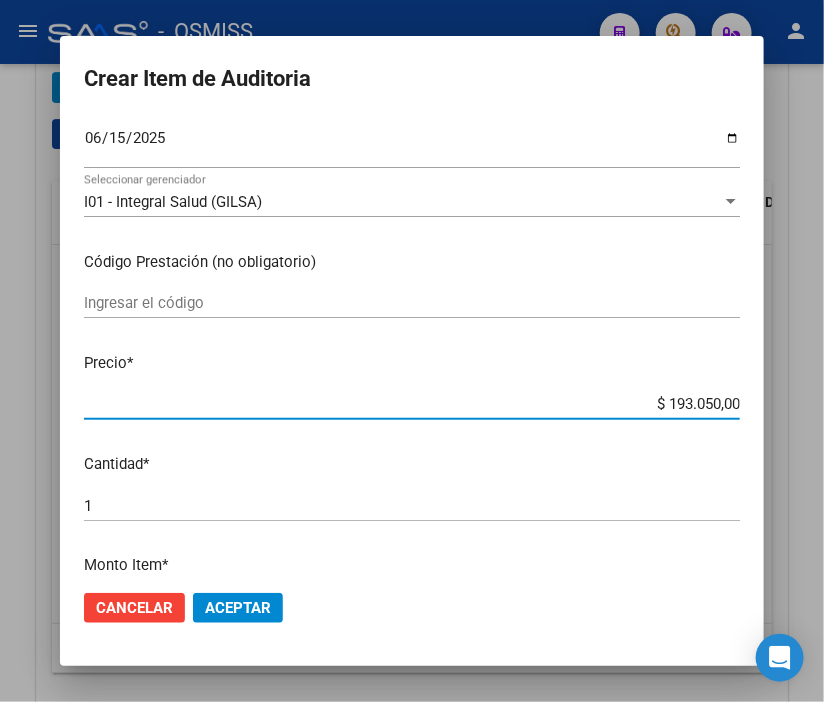 click on "Aceptar" 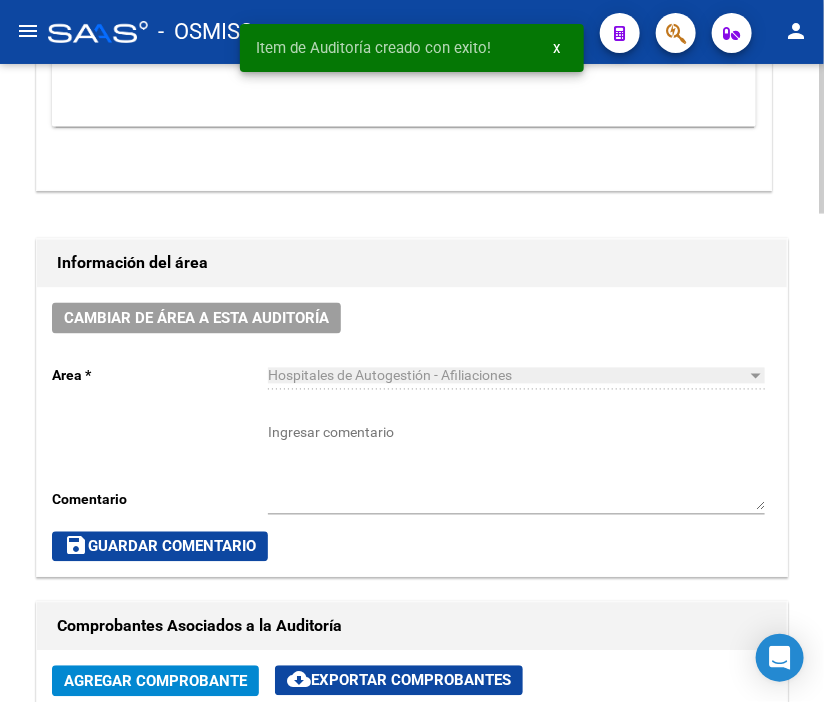scroll, scrollTop: 780, scrollLeft: 0, axis: vertical 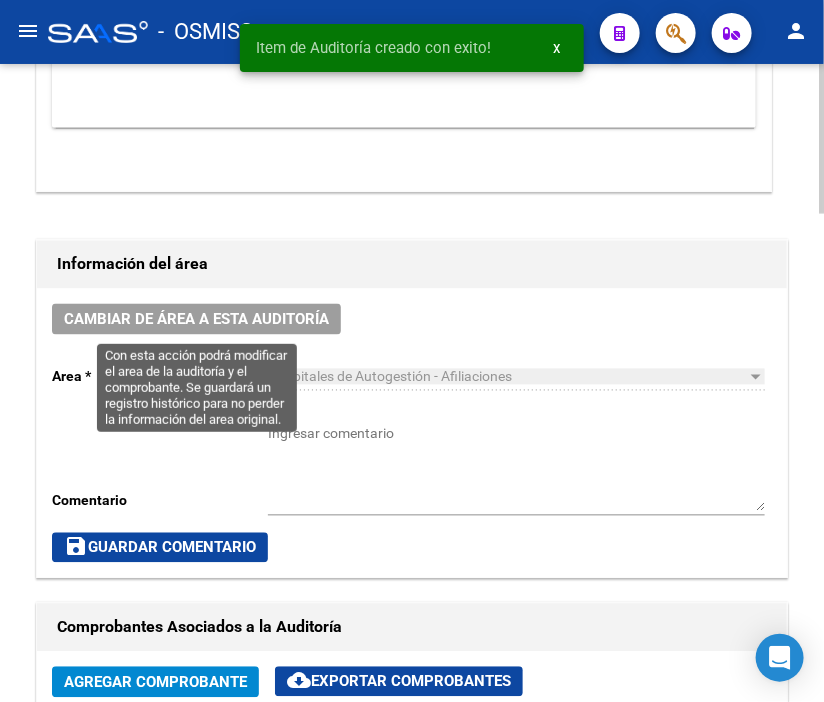 click on "Cambiar de área a esta auditoría" 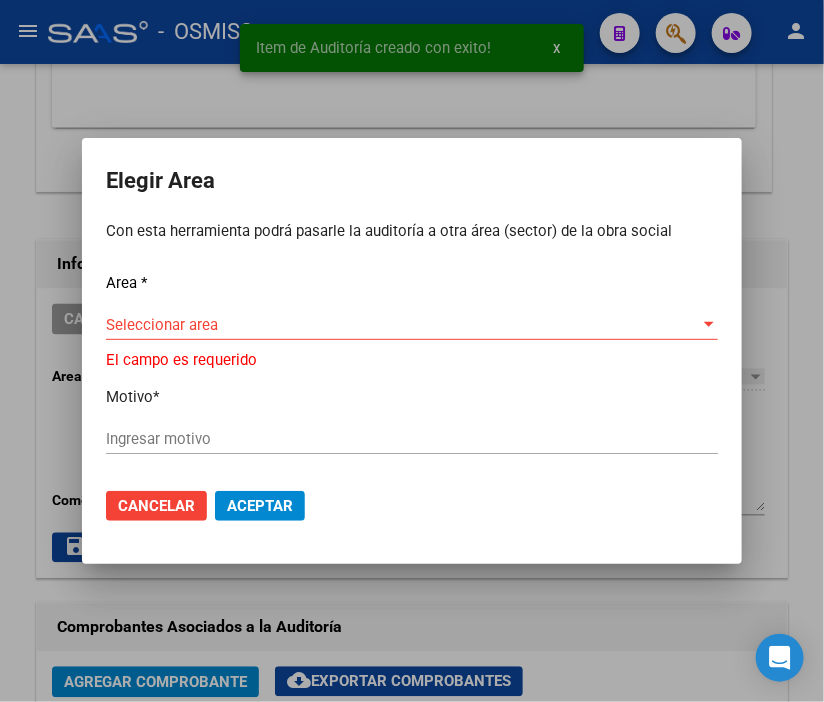 click on "Seleccionar area Seleccionar area" at bounding box center [412, 325] 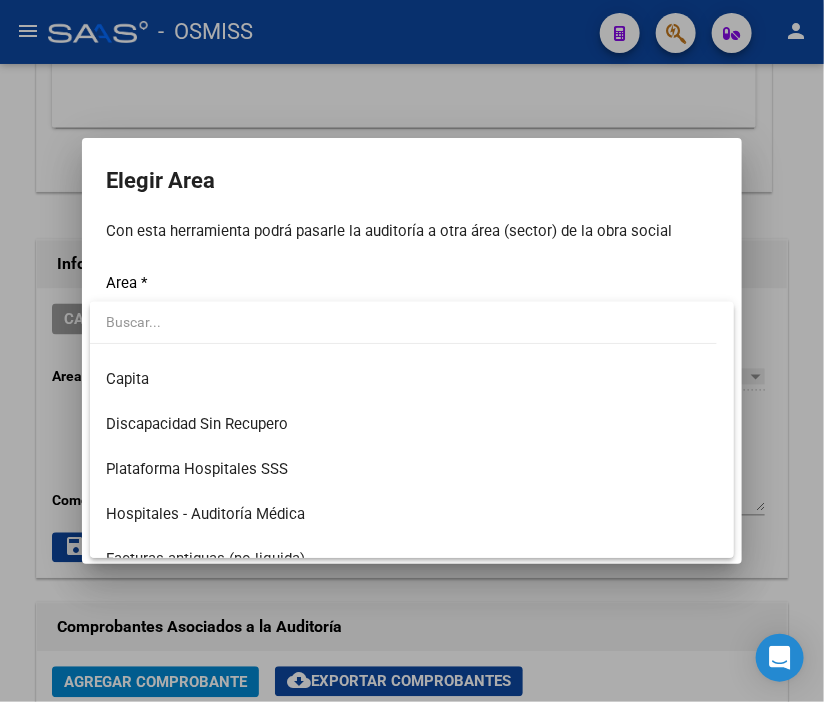 scroll, scrollTop: 222, scrollLeft: 0, axis: vertical 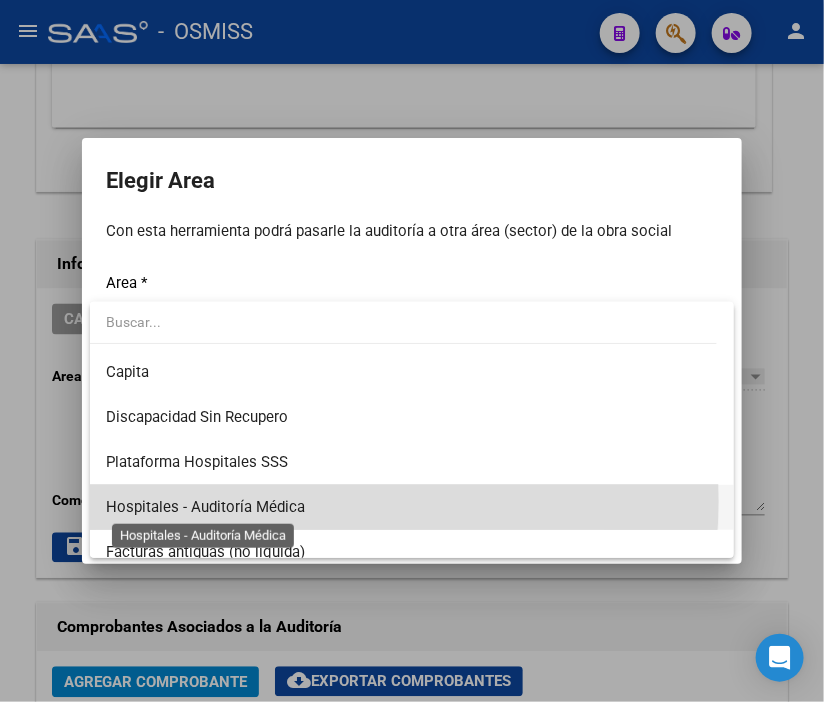 click on "Hospitales - Auditoría Médica" at bounding box center [205, 507] 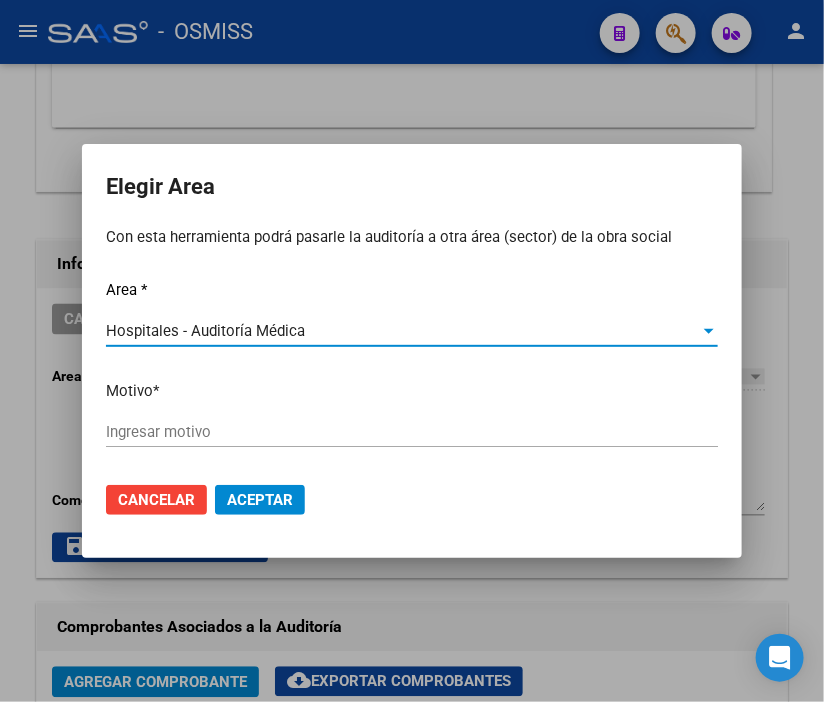 click on "Ingresar motivo" at bounding box center (412, 432) 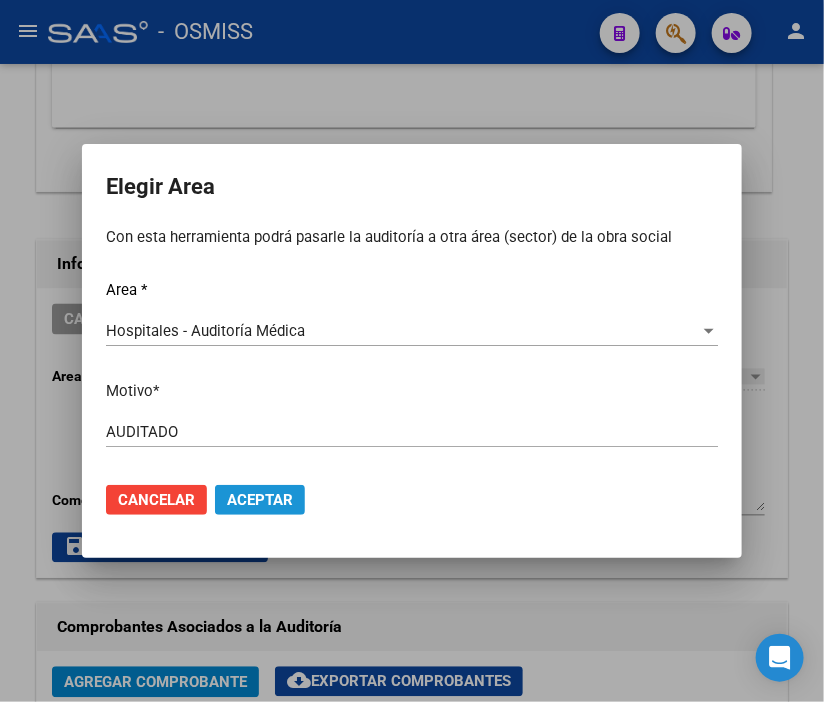 click on "Aceptar" at bounding box center [260, 500] 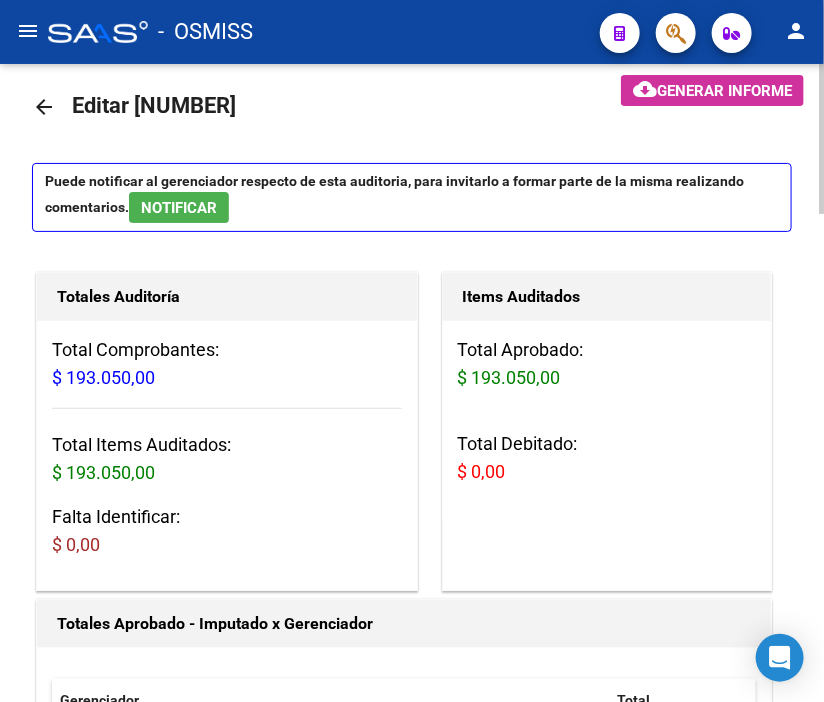 scroll, scrollTop: 0, scrollLeft: 0, axis: both 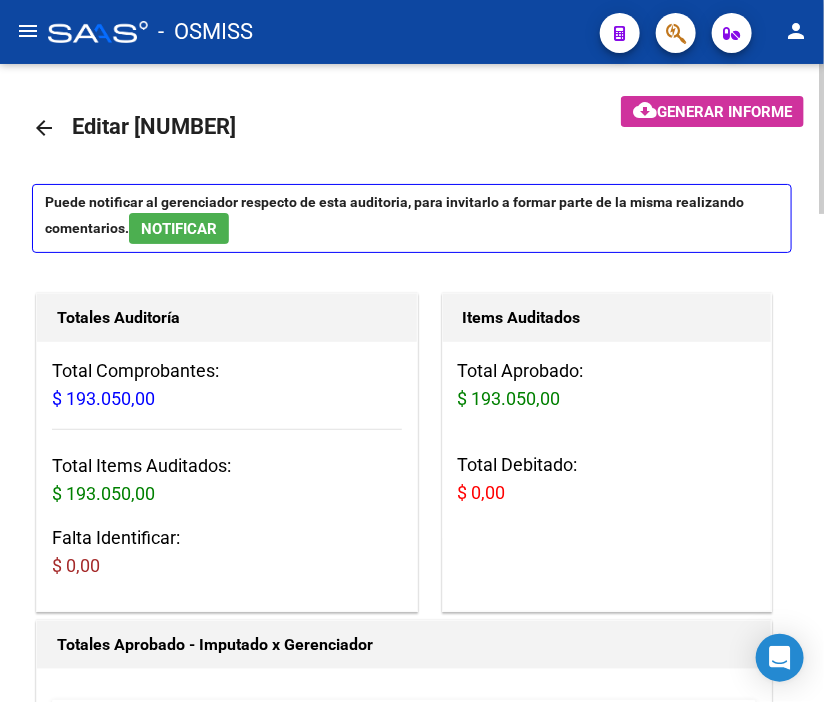 click on "arrow_back" 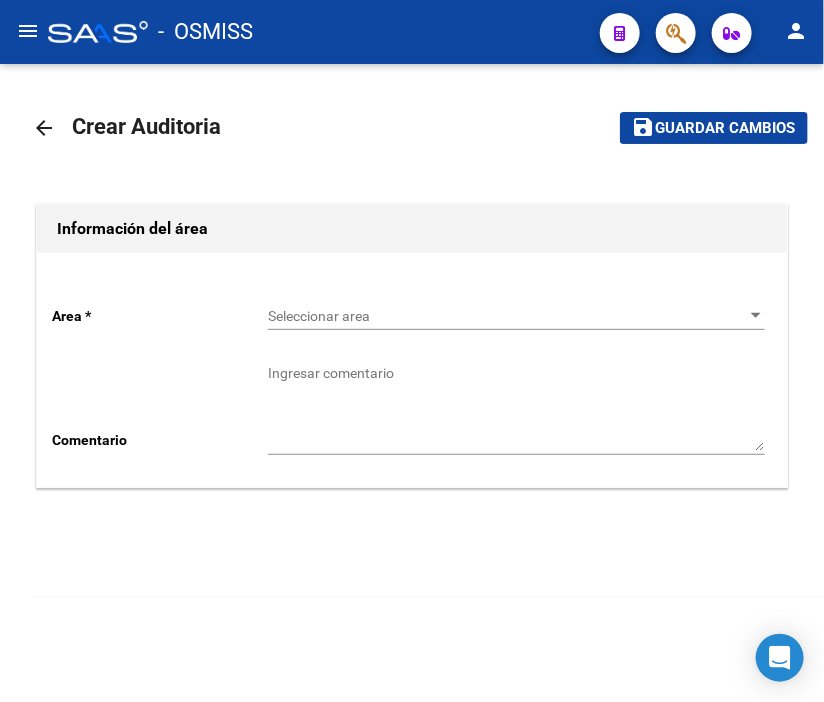 click on "Seleccionar area" at bounding box center (507, 316) 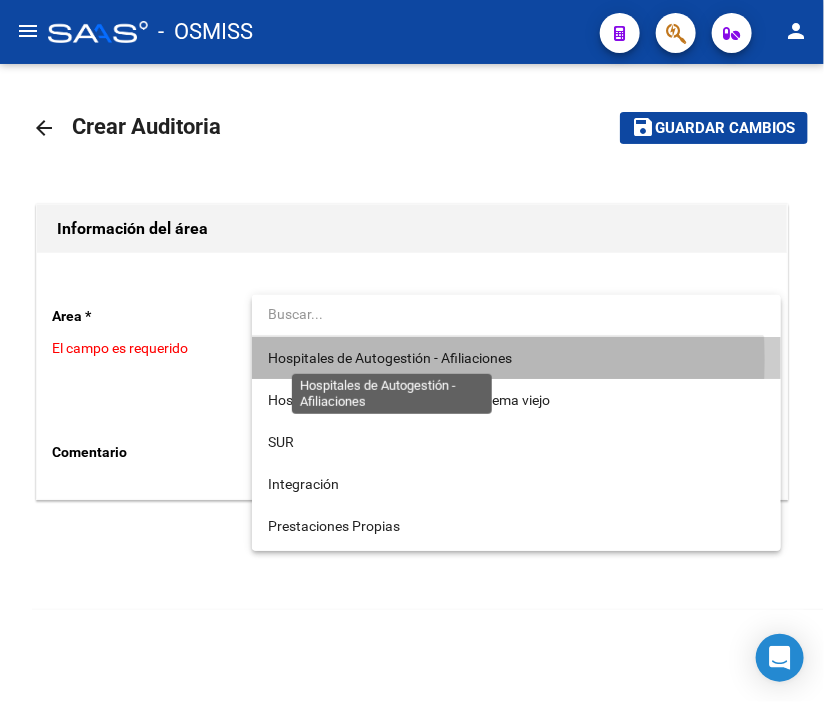 click on "Hospitales de Autogestión - Afiliaciones" at bounding box center (390, 358) 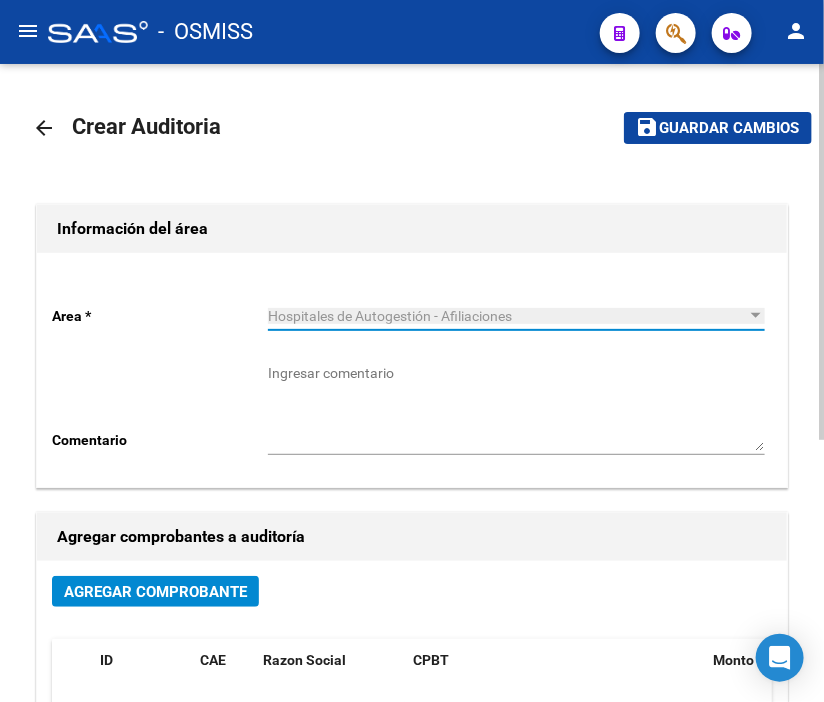 click on "Agregar Comprobante" 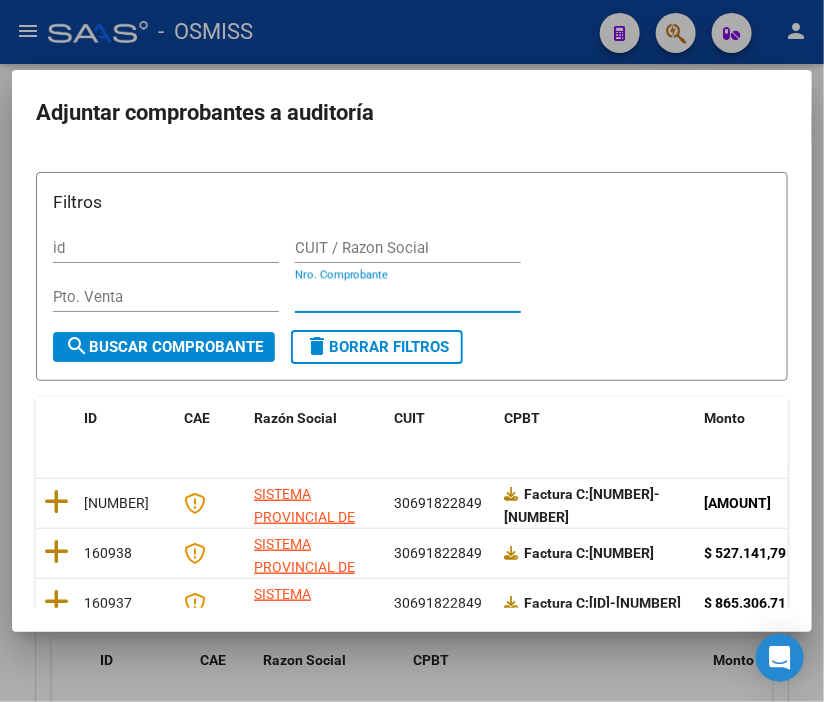 click on "Nro. Comprobante" at bounding box center (408, 297) 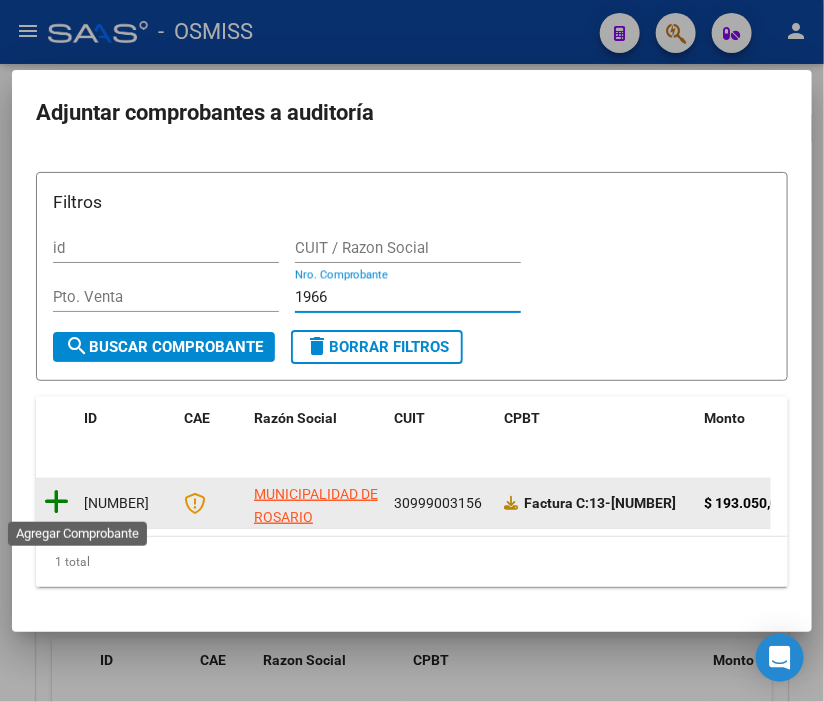 click 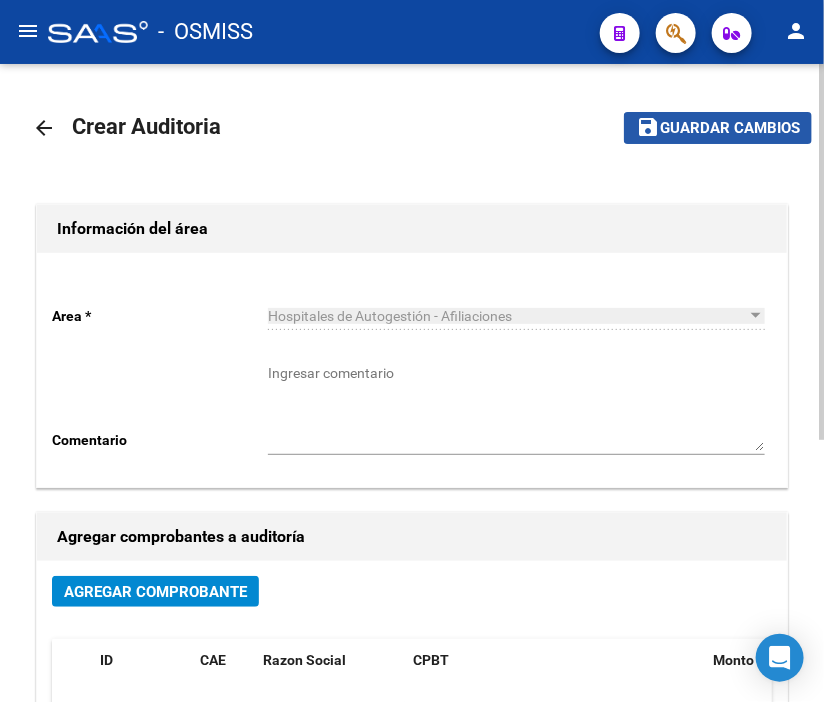 click on "Guardar cambios" 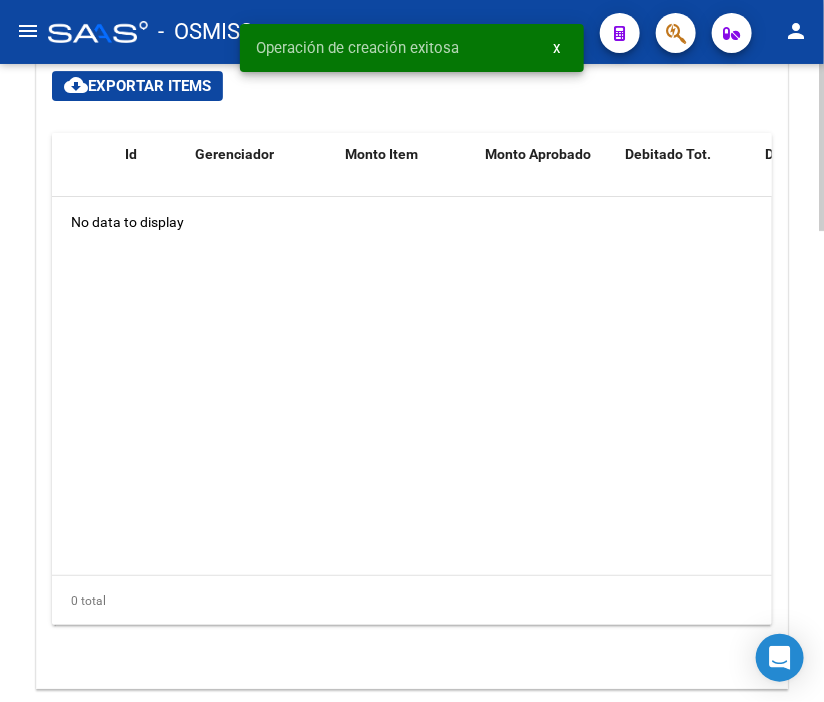 scroll, scrollTop: 1555, scrollLeft: 0, axis: vertical 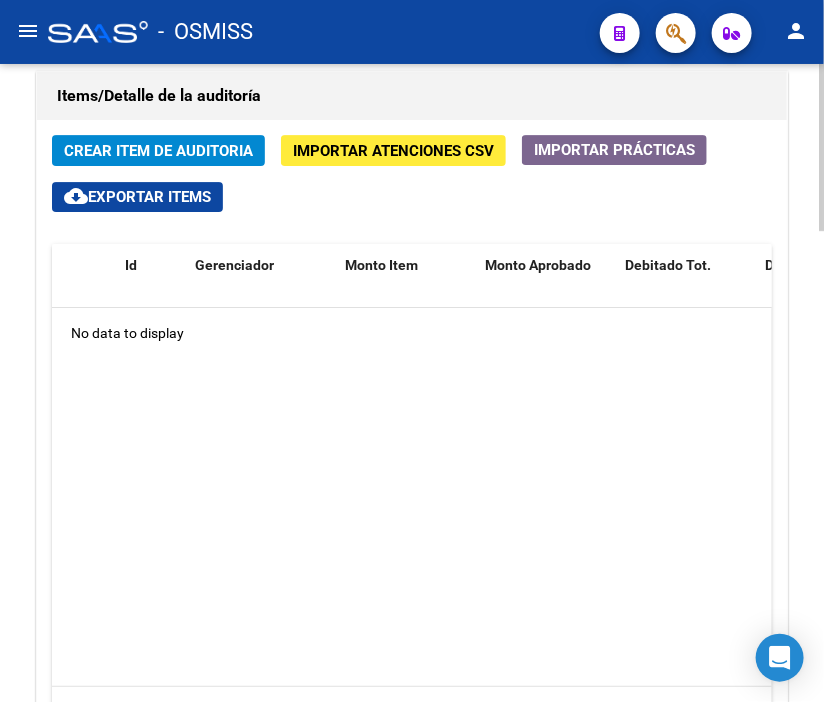 drag, startPoint x: 816, startPoint y: 483, endPoint x: 813, endPoint y: 516, distance: 33.13608 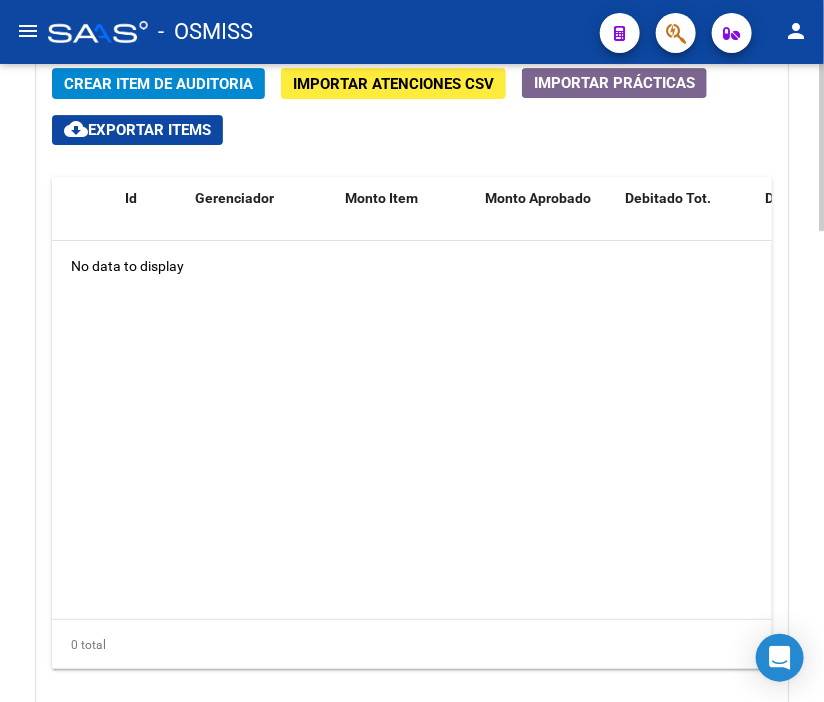 click on "menu -   OSMISS  person    Firma Express     Padrón Padrón Ágil Análisis Afiliado    Integración (discapacidad) Certificado Discapacidad    Prestadores / Proveedores Facturas - Listado/Carga Facturas Sin Auditar Facturas - Documentación Auditorías - Listado Auditorías - Comentarios Auditorías - Cambios Área Auditoría - Ítems Prestadores - Listado Prestadores - Docu.    Hospitales Públicos SSS - Censo Hospitalario SSS - Preliquidación SSS - Comprobantes SSS - CPBTs Atenciones Notificaciones Internación Débitos Autogestión (viejo)    Casos / Tickets Casos Casos Movimientos Comentarios Documentación Adj.    Instructivos    Datos de contacto arrow_back Editar [ID]    cloud_download  Generar informe  Puede notificar al gerenciador respecto de esta auditoria, para invitarlo a formar parte de la misma realizando comentarios.  NOTIFICAR Totales Auditoría Total Comprobantes:  $ 193.050,00 Total Items Auditados:  $ 0,00 Falta Identificar:   $ 193.050,00 Items Auditados $ 0,00" at bounding box center [412, 351] 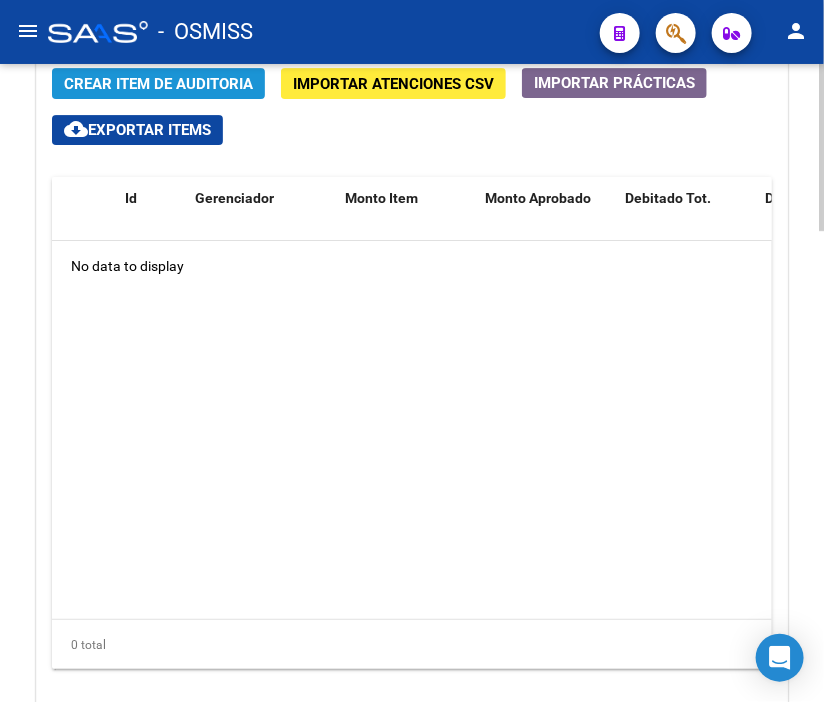 click on "Crear Item de Auditoria" 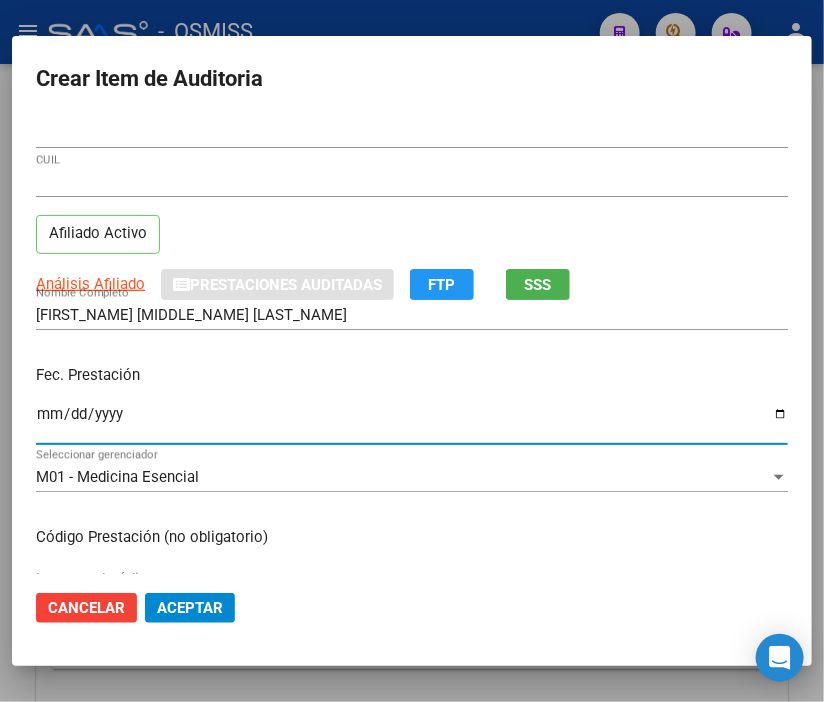 click on "Ingresar la fecha" at bounding box center (412, 422) 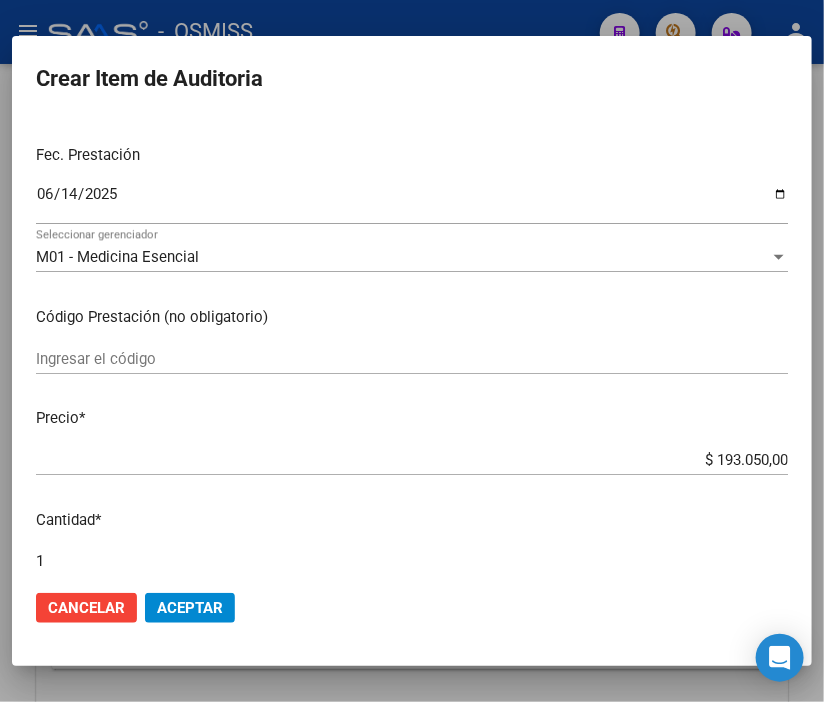 scroll, scrollTop: 222, scrollLeft: 0, axis: vertical 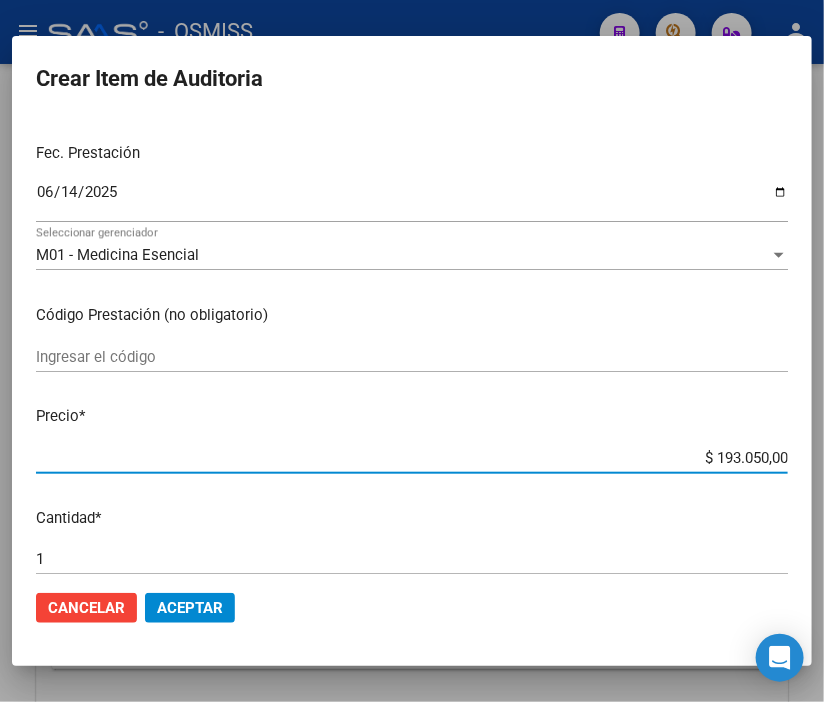 drag, startPoint x: 674, startPoint y: 466, endPoint x: 825, endPoint y: 475, distance: 151.26797 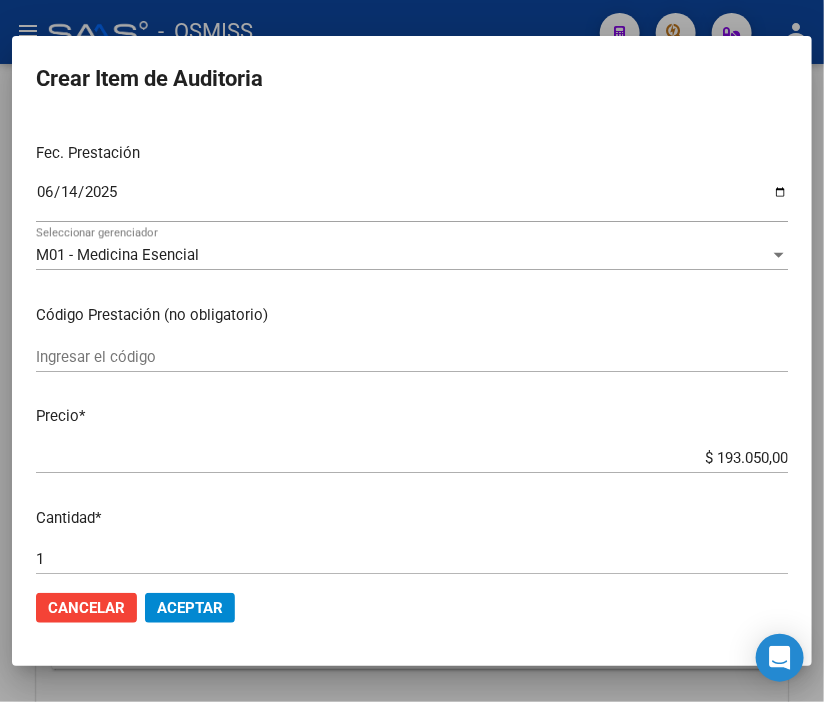 click on "Aceptar" 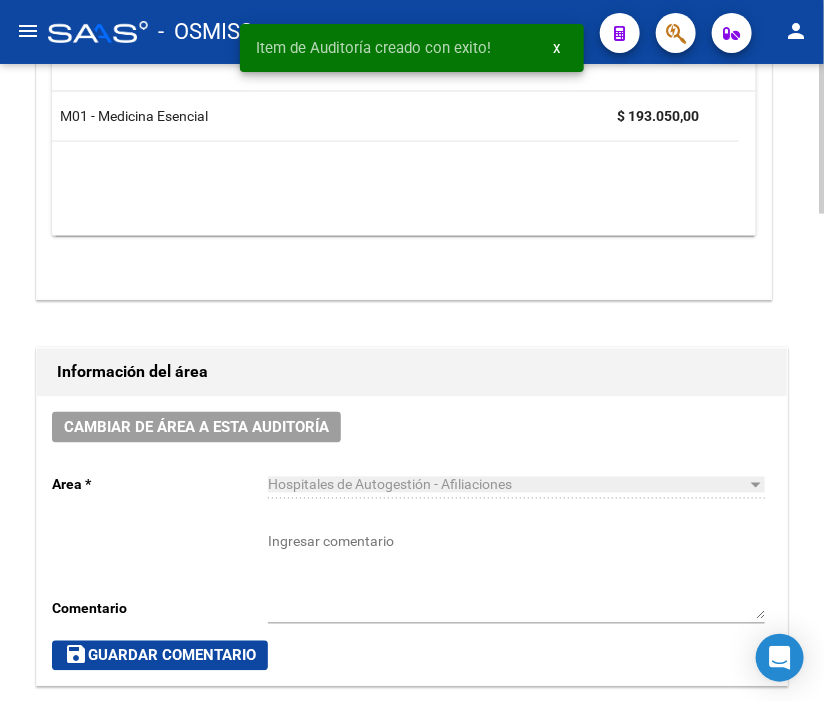 scroll, scrollTop: 783, scrollLeft: 0, axis: vertical 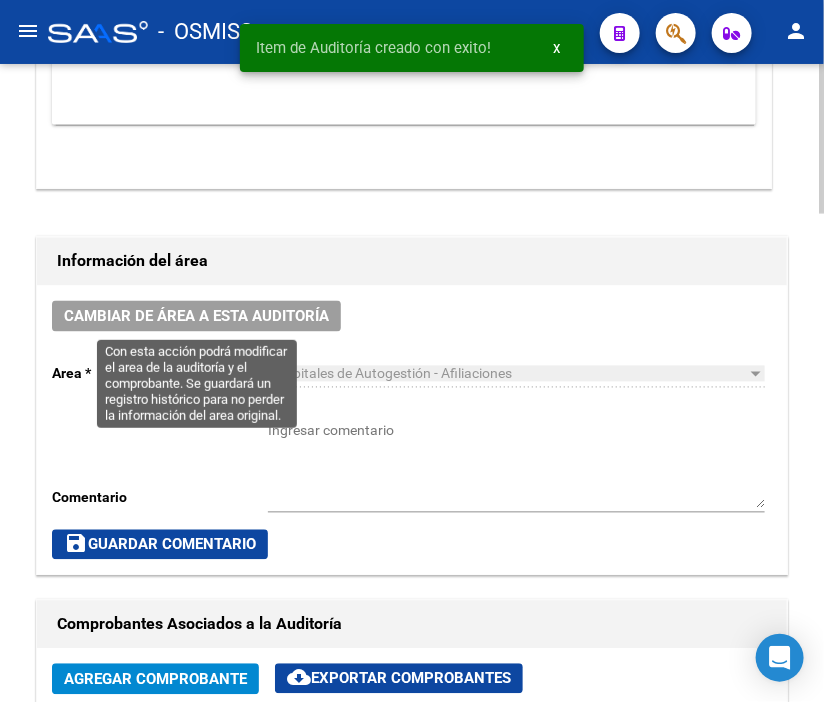 click on "Cambiar de área a esta auditoría" 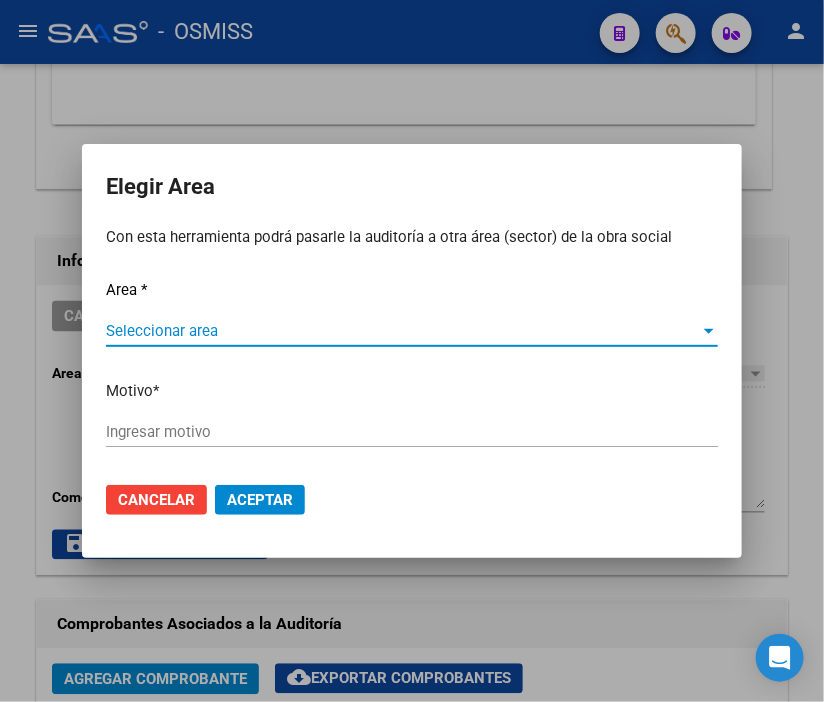 click on "Seleccionar area" at bounding box center (403, 331) 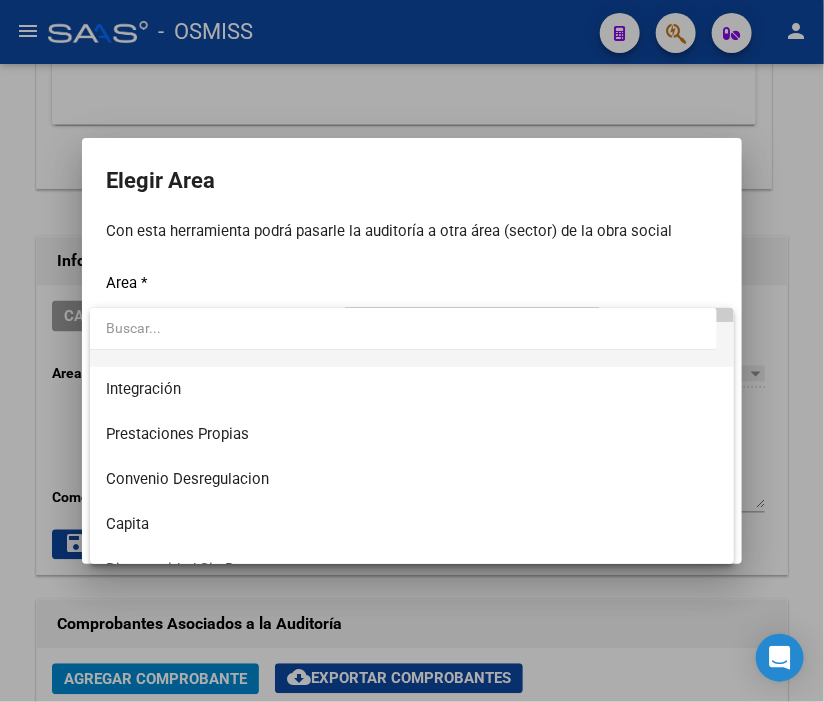 scroll, scrollTop: 222, scrollLeft: 0, axis: vertical 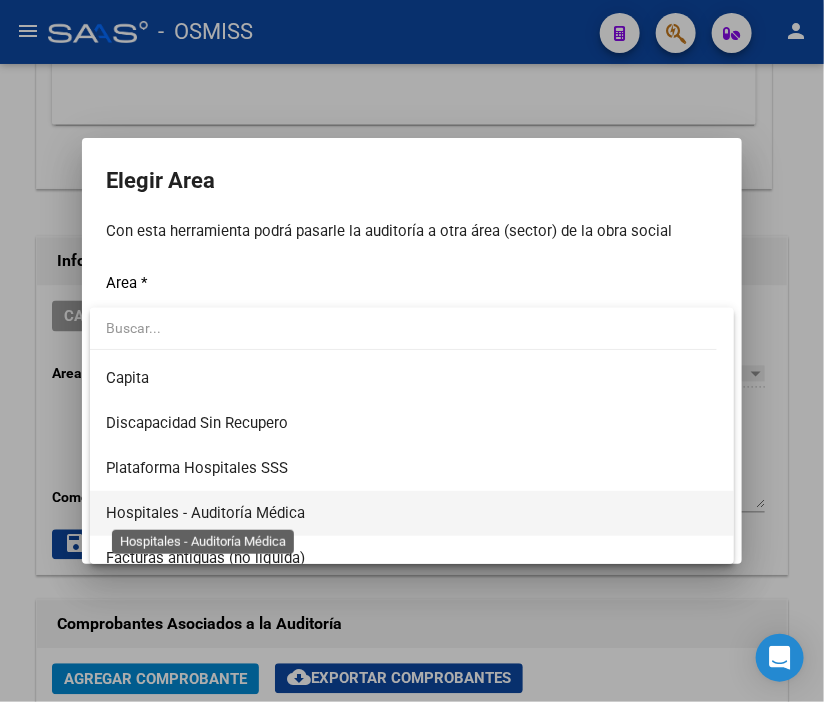 click on "Hospitales - Auditoría Médica" at bounding box center [205, 513] 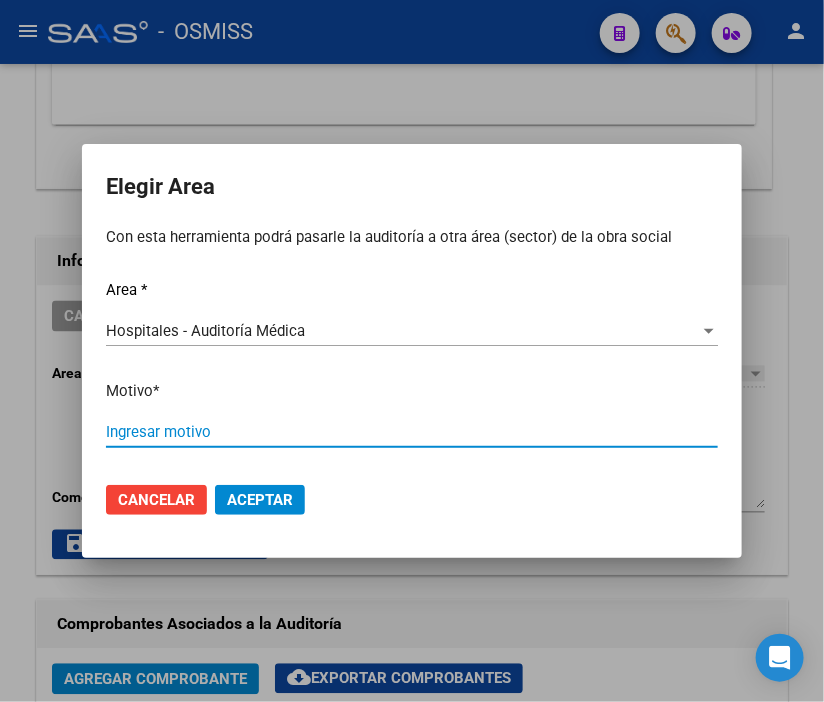 click on "Ingresar motivo" at bounding box center [412, 432] 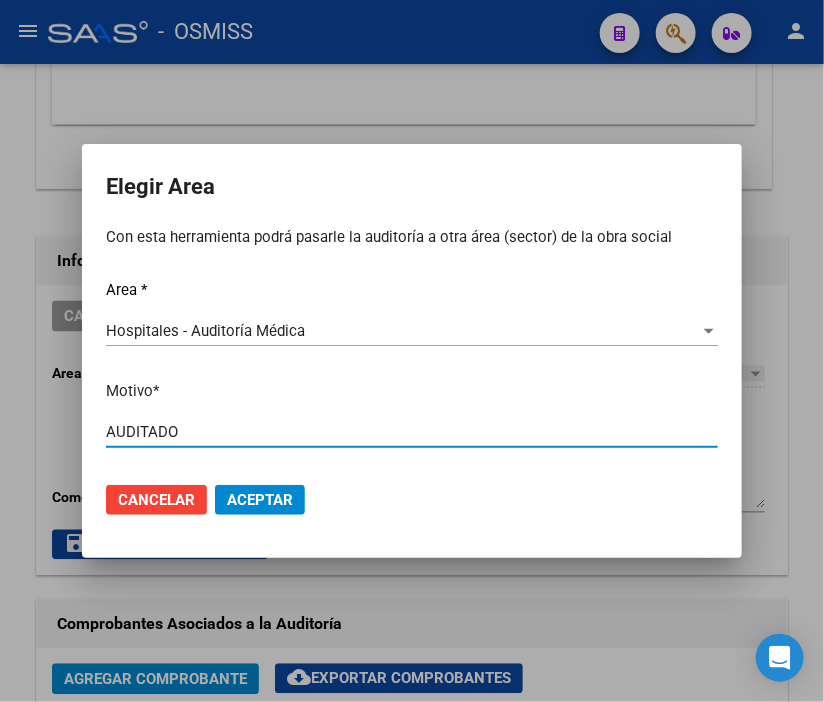 click on "Aceptar" at bounding box center (260, 500) 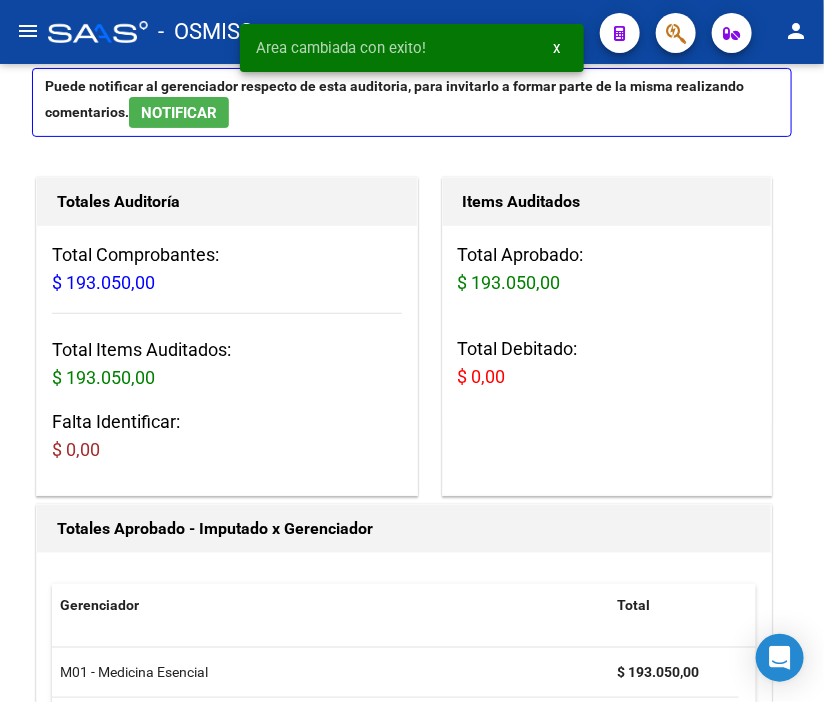 scroll, scrollTop: 0, scrollLeft: 0, axis: both 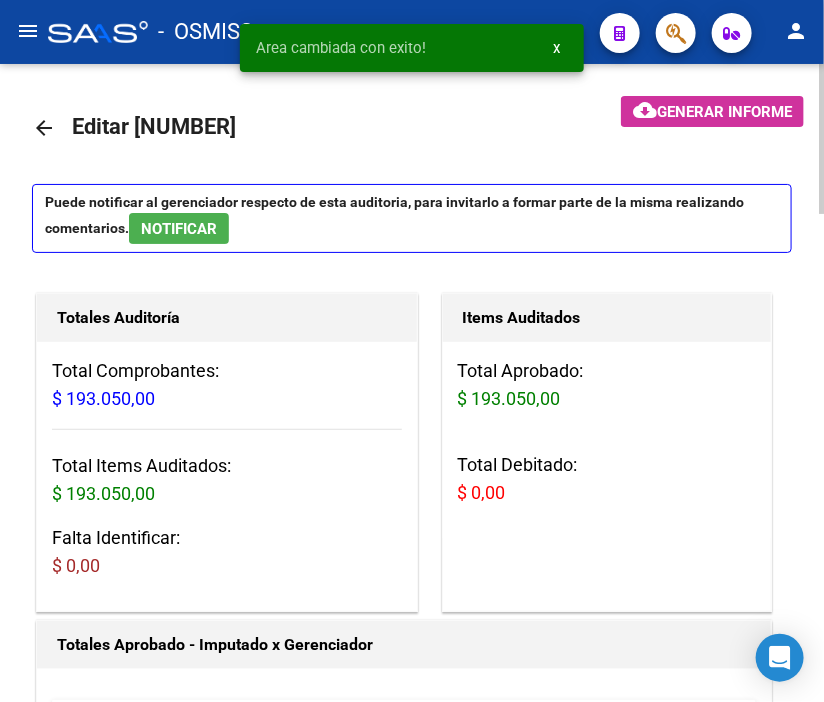 click on "arrow_back" 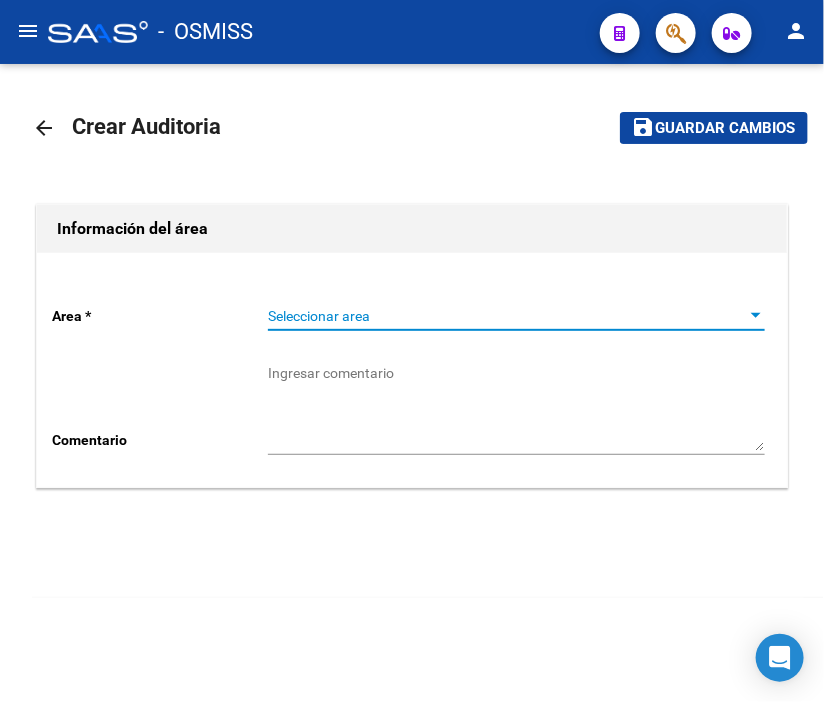 click on "Seleccionar area" at bounding box center (507, 316) 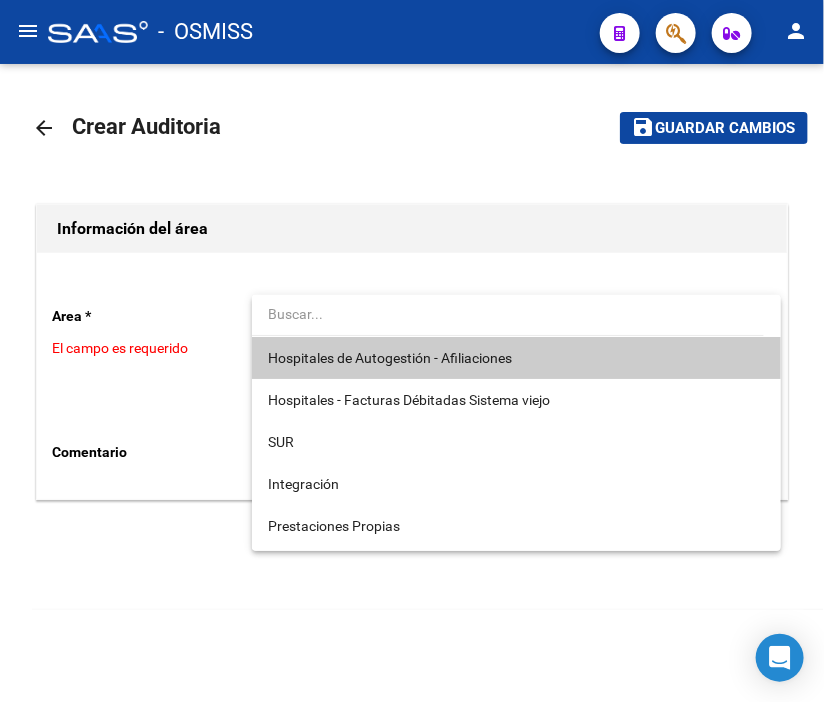 click on "Hospitales de Autogestión - Afiliaciones" at bounding box center (390, 358) 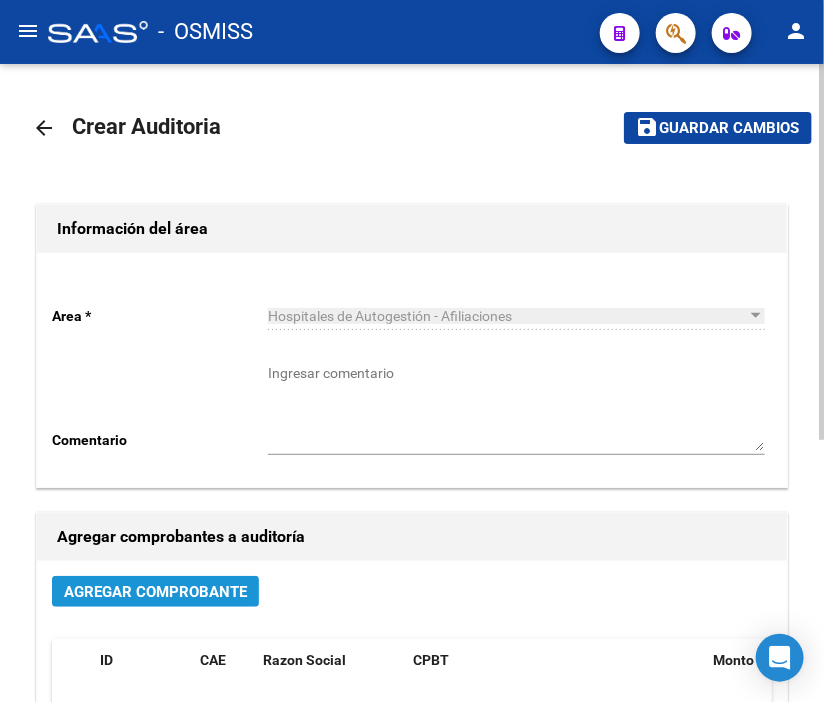click on "Agregar Comprobante" 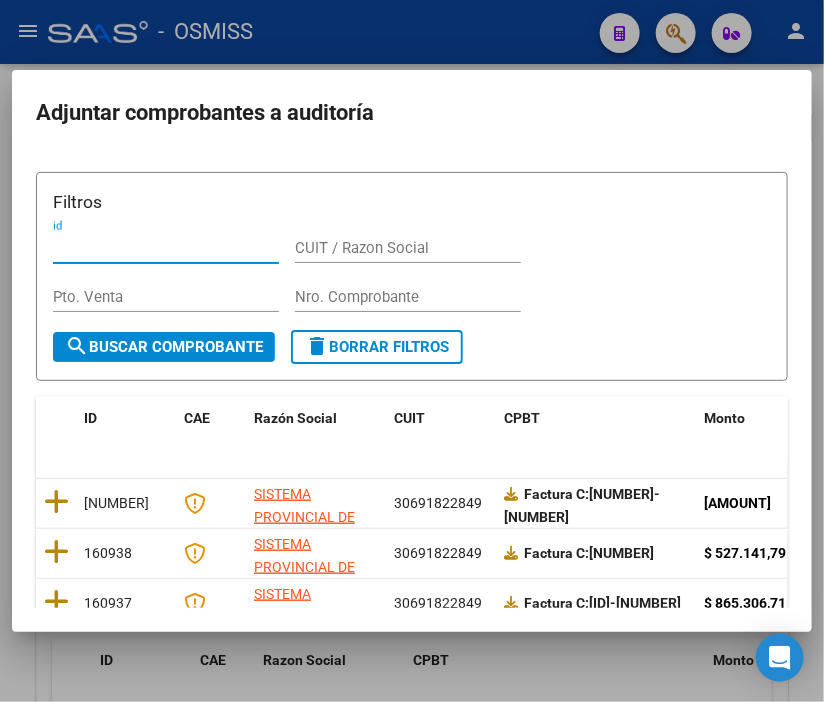 click on "Nro. Comprobante" at bounding box center [408, 297] 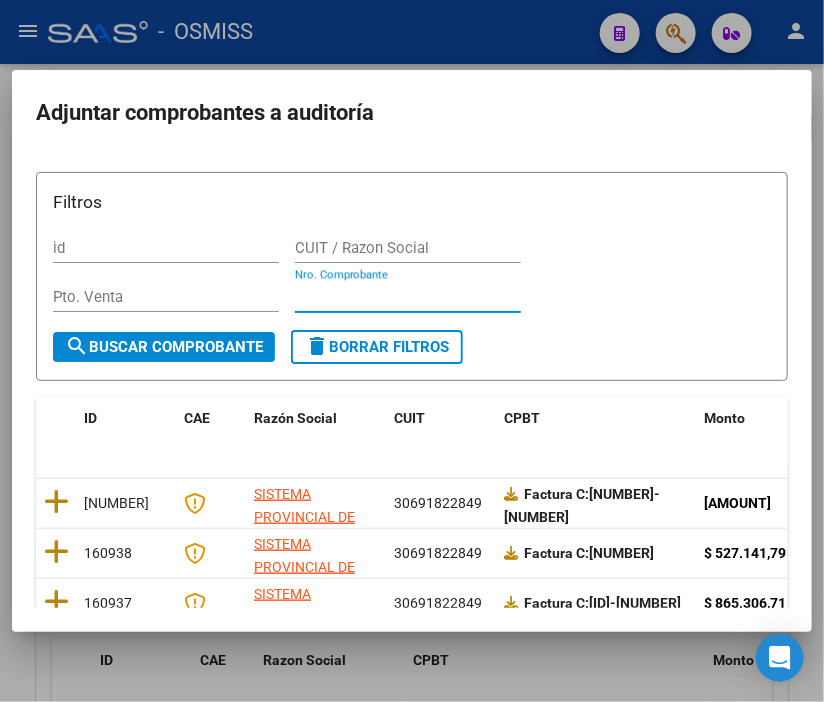 click on "Nro. Comprobante" at bounding box center [408, 297] 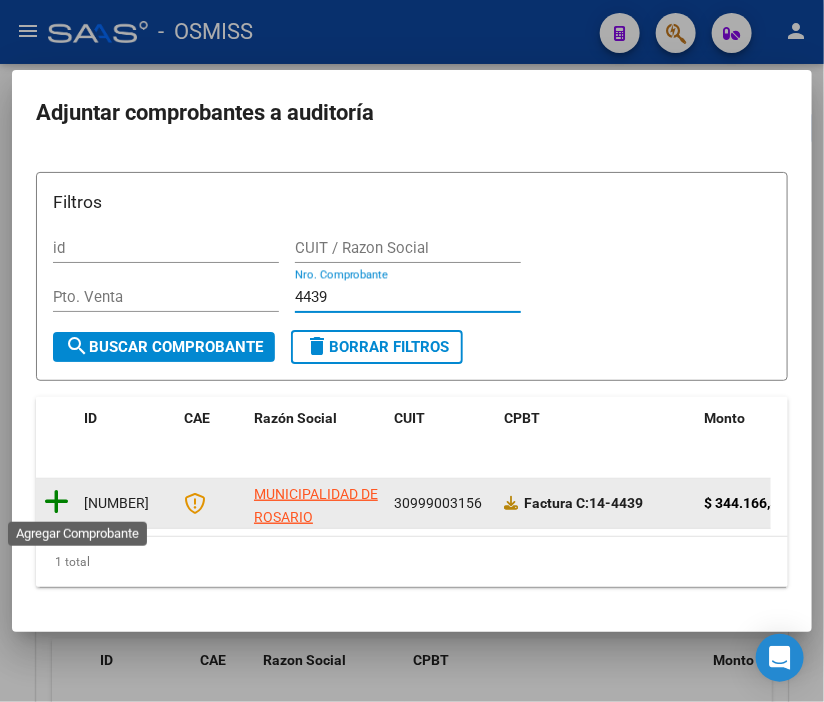 click 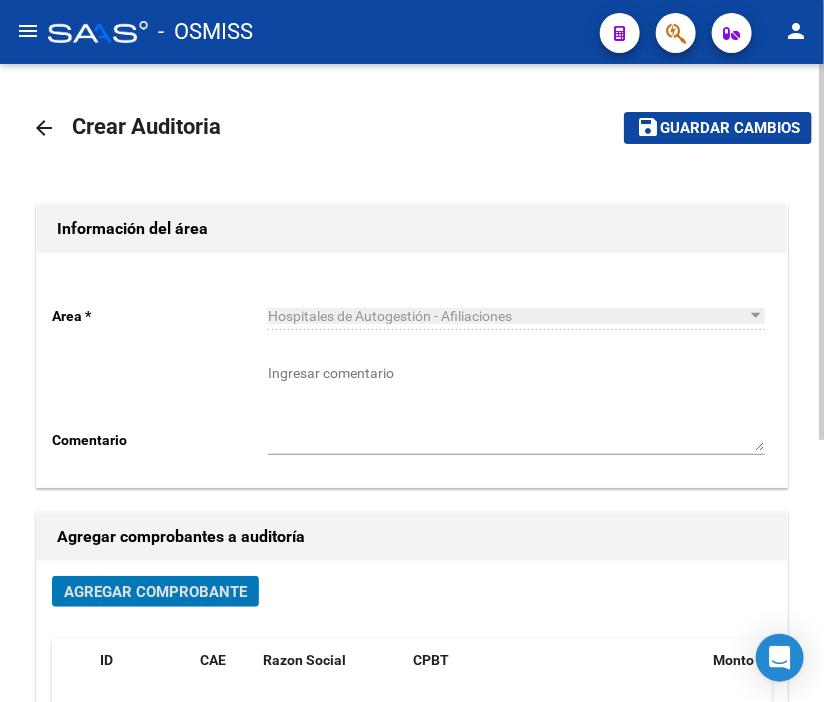 click on "save Guardar cambios" 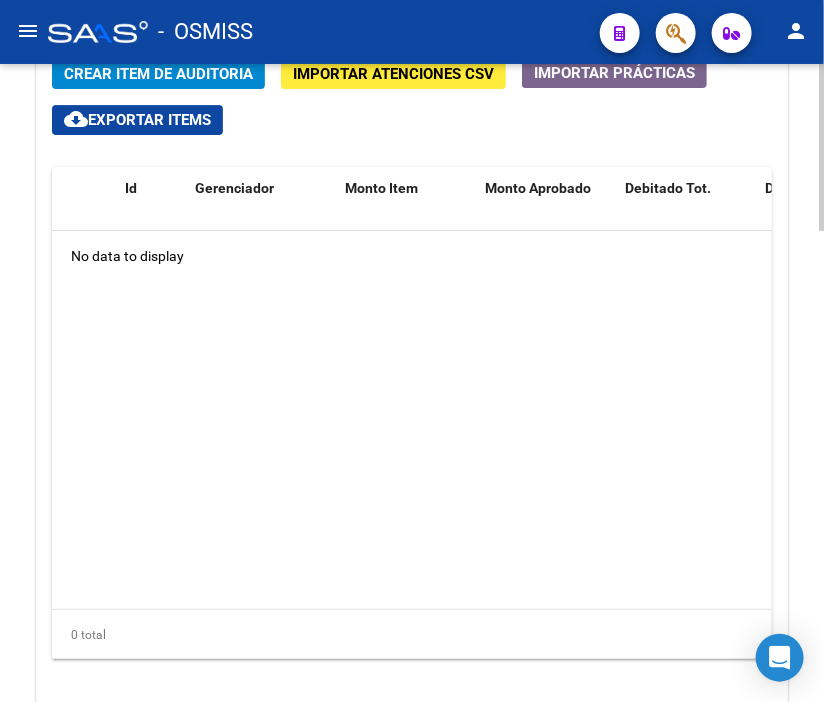 scroll, scrollTop: 1618, scrollLeft: 0, axis: vertical 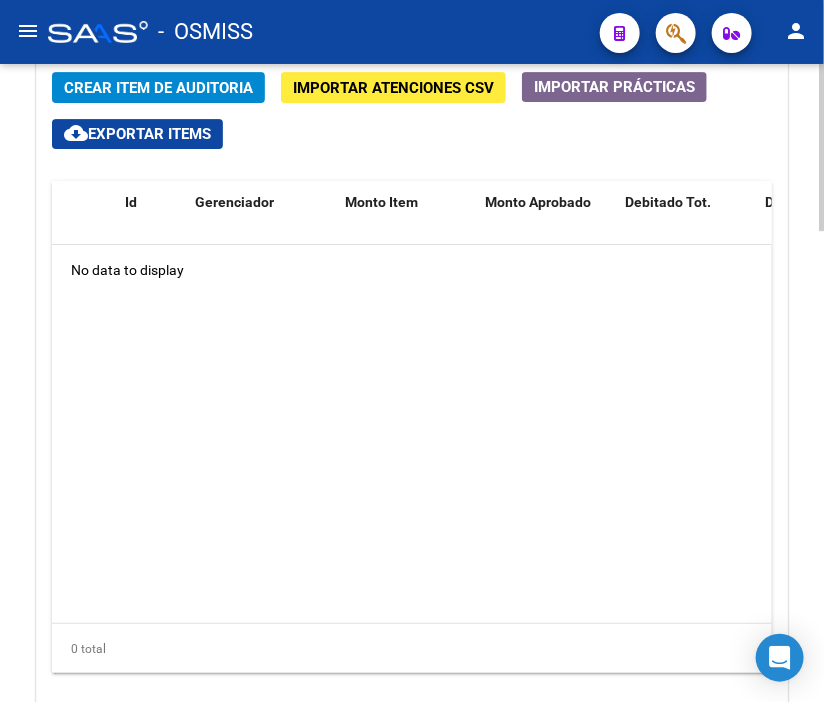 click on "menu -   OSMISS  person    Firma Express     Padrón Padrón Ágil Análisis Afiliado    Integración (discapacidad) Certificado Discapacidad    Prestadores / Proveedores Facturas - Listado/Carga Facturas Sin Auditar Facturas - Documentación Auditorías - Listado Auditorías - Comentarios Auditorías - Cambios Área Auditoría - Ítems Prestadores - Listado Prestadores - Docu.    Hospitales Públicos SSS - Censo Hospitalario SSS - Preliquidación SSS - Comprobantes SSS - CPBTs Atenciones Notificaciones Internación Débitos Autogestión (viejo)    Casos / Tickets Casos Casos Movimientos Comentarios Documentación Adj.    Instructivos    Datos de contacto arrow_back Editar [ID]    cloud_download  Generar informe  Puede notificar al gerenciador respecto de esta auditoria, para invitarlo a formar parte de la misma realizando comentarios.  NOTIFICAR Totales Auditoría Total Comprobantes:  $ 344.166,52 Total Items Auditados:  $ 0,00 Falta Identificar:   $ 344.166,52 Items Auditados $ 0,00" at bounding box center [412, 351] 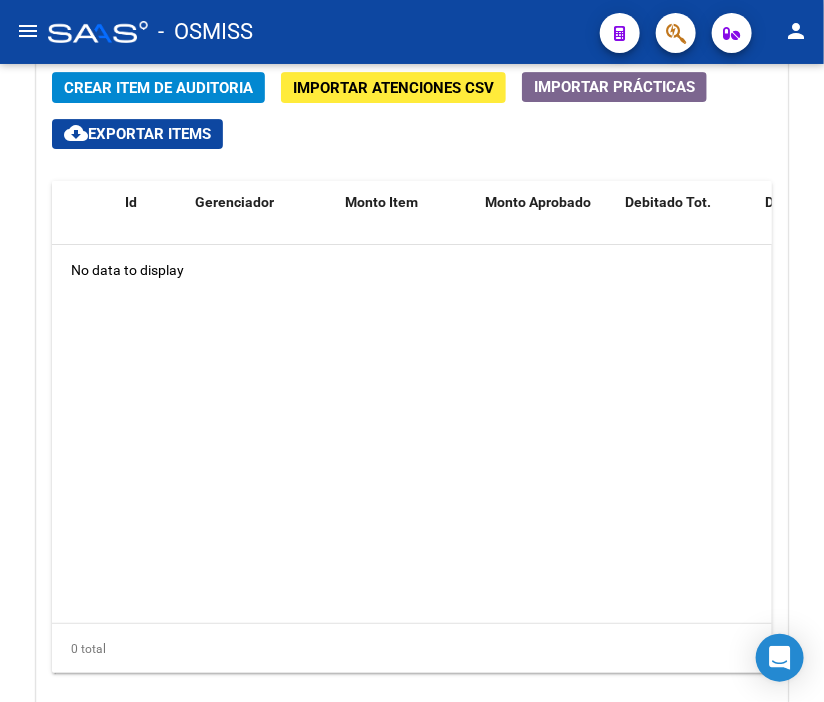 click on "Crear Item de Auditoria" 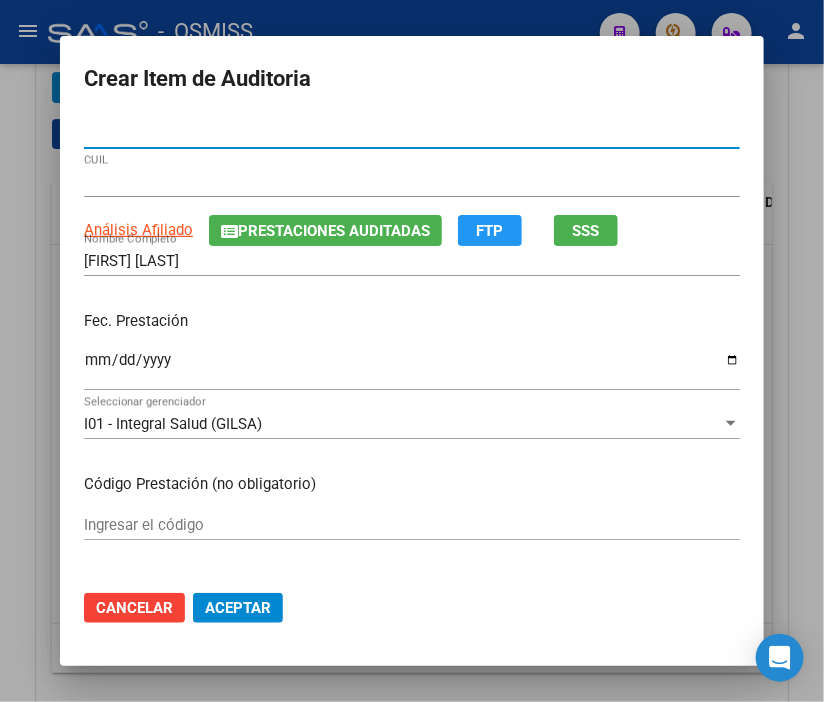 click on "Ingresar la fecha" at bounding box center [412, 368] 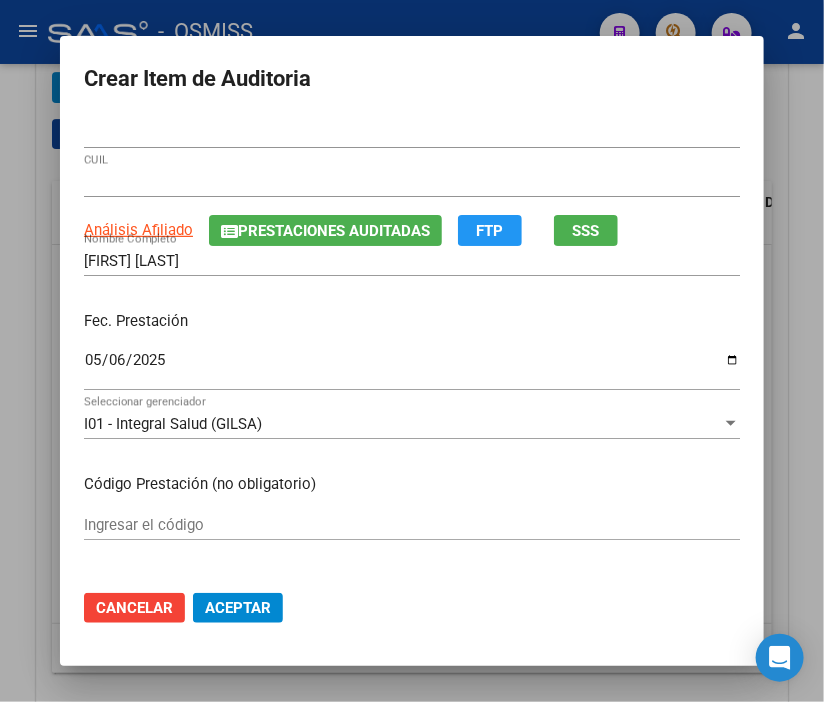 drag, startPoint x: 404, startPoint y: 100, endPoint x: 248, endPoint y: 117, distance: 156.92355 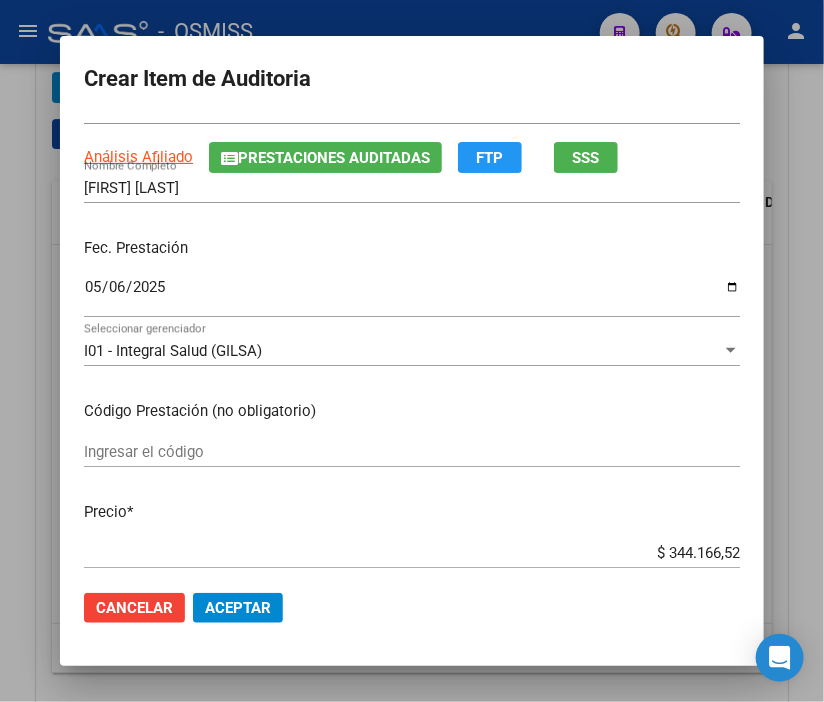 scroll, scrollTop: 222, scrollLeft: 0, axis: vertical 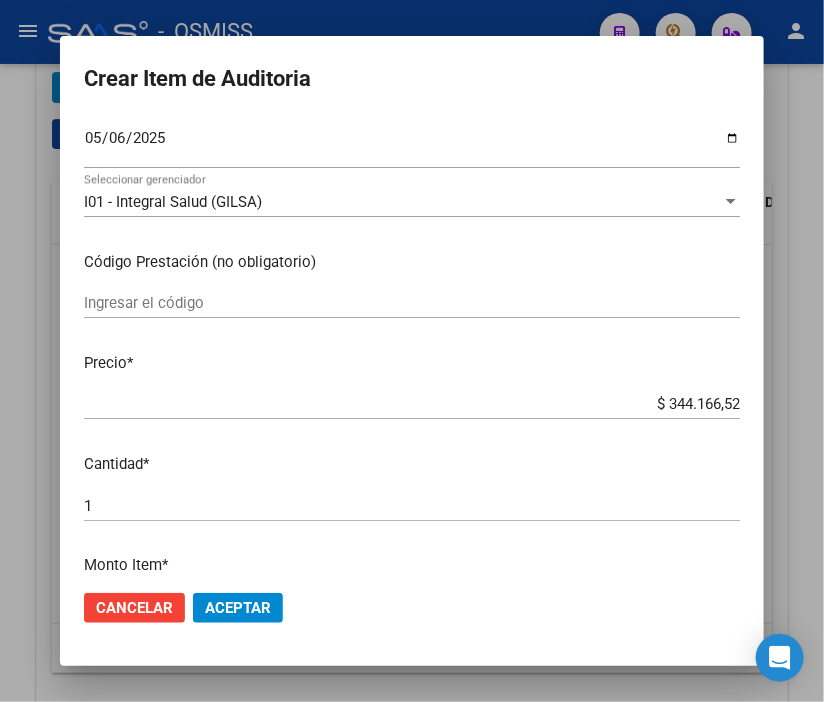 click on "Crear Item de Auditoria" at bounding box center (412, 79) 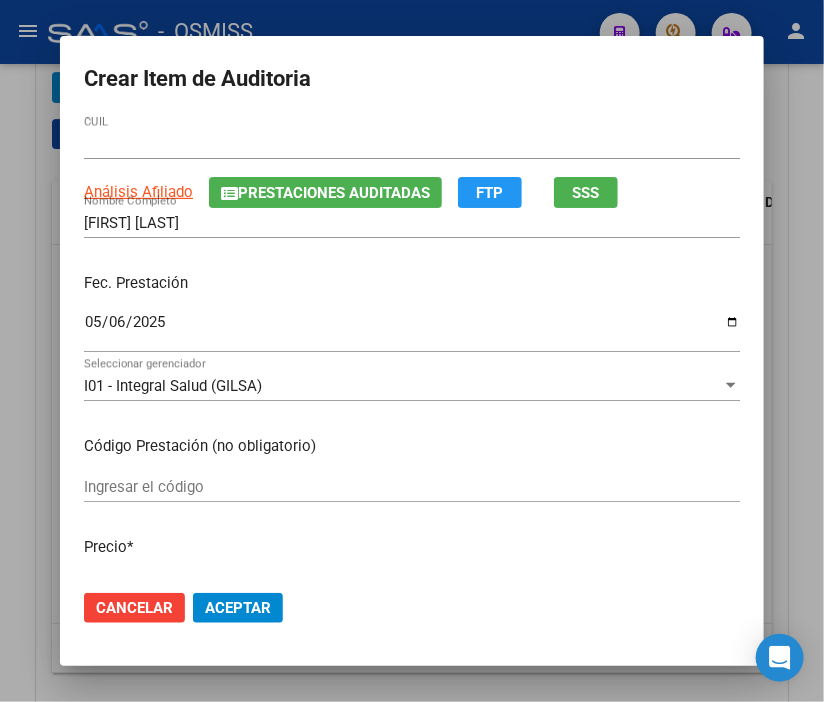 scroll, scrollTop: 0, scrollLeft: 0, axis: both 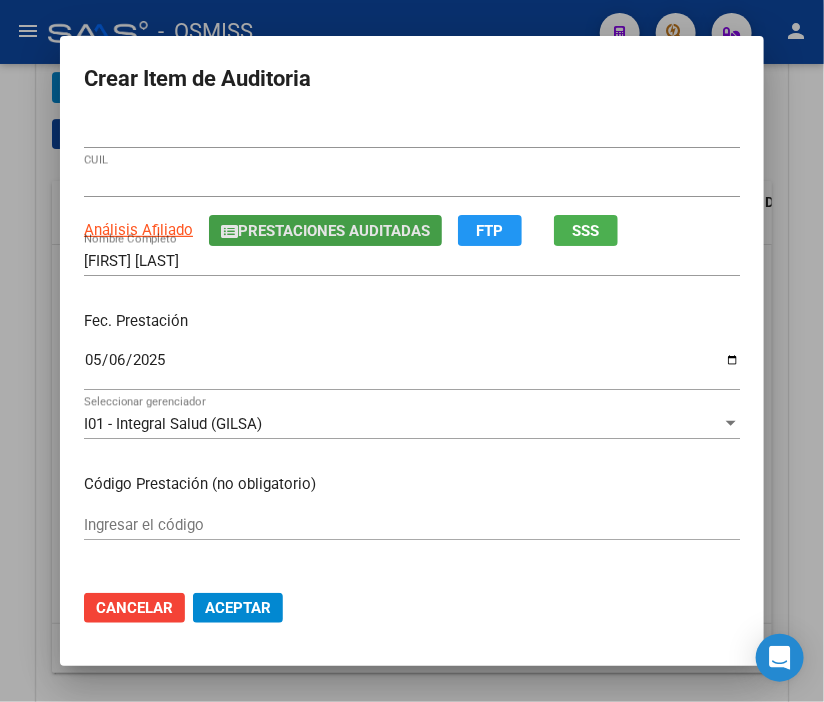 click on "Prestaciones Auditadas" 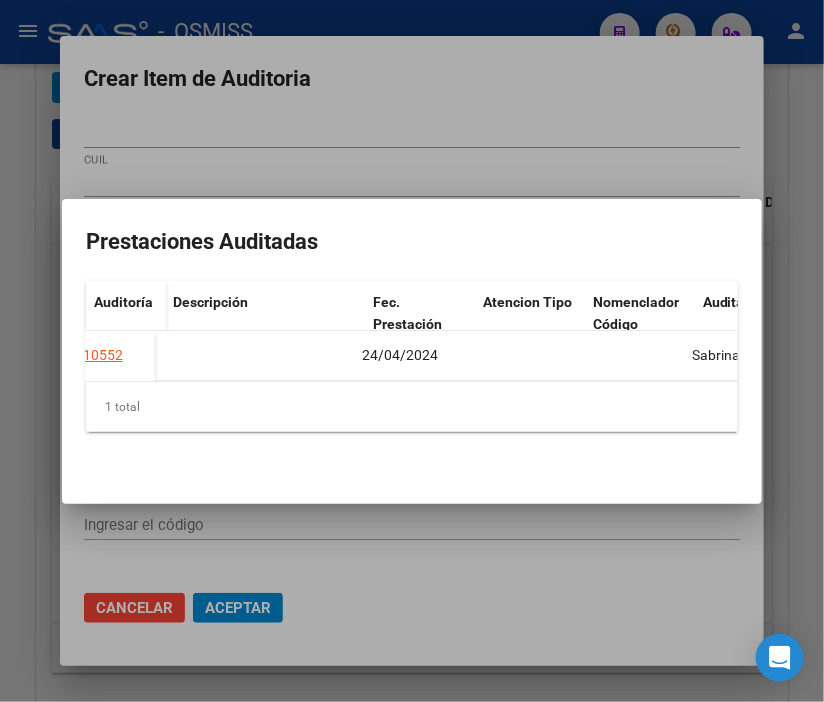 scroll, scrollTop: 0, scrollLeft: 0, axis: both 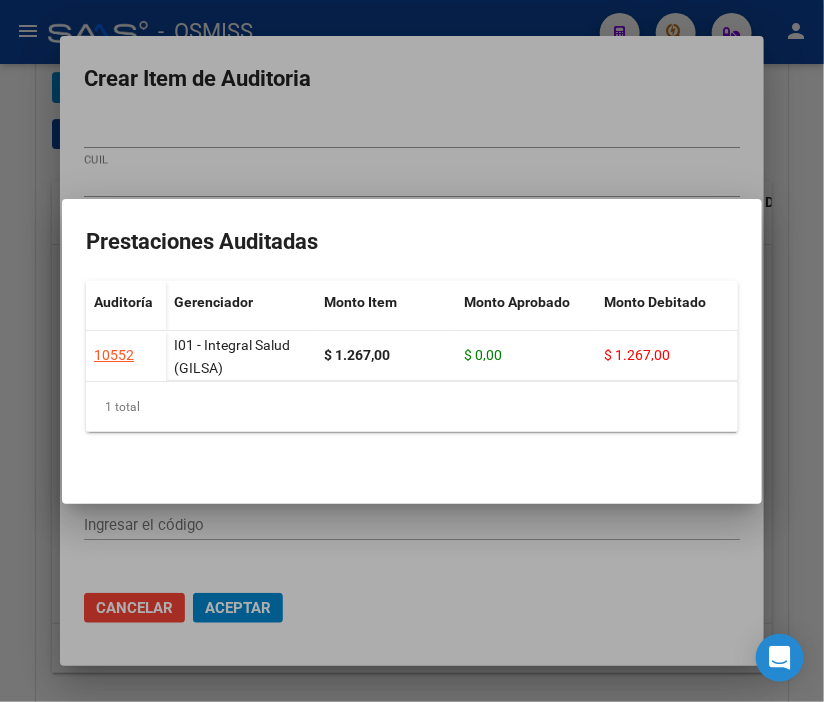 click at bounding box center (412, 351) 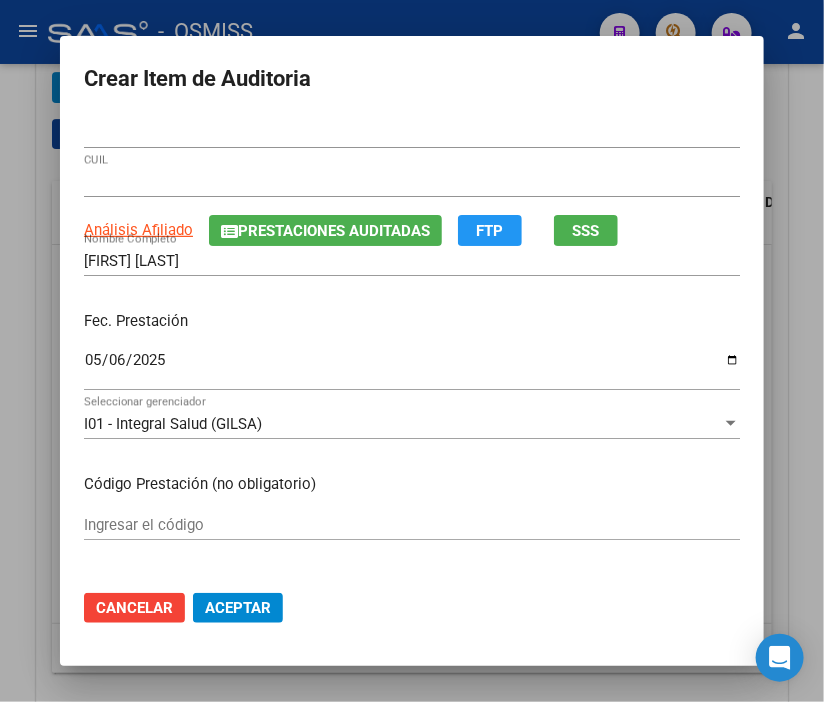 click on "Crear Item de Auditoria   [NUMBER] Nro Documento    [CUIL]  Análisis Afiliado  Prestaciones Auditadas FTP SSS   [LAST_NAME] [FIRST_NAME] [MIDDLE_NAME] Nombre Completo  Fec. Prestación    [YEAR]-05-06 Ingresar la fecha  I01 - Integral Salud (GILSA) Seleccionar gerenciador Código Prestación (no obligatorio)    Ingresar el código  Precio  *   $ 344.166,52 Ingresar el precio  Cantidad  *   1 Ingresar la cantidad  Monto Item  *   $ 344.166,52 Ingresar el monto  Monto Débito Total  *   $ 0,00 Ingresar el monto  Monto Débito Afiliatorio  *   $ 0,00 Ingresar el monto Afiliatorio  Monto Débito Médico  *   $ 0,00 Ingresar el monto Hospitalario  Comentario Operador    Ingresar el Comentario  Comentario Gerenciador    Ingresar el Comentario  Descripción    Ingresar el Descripción   Atencion Tipo  Seleccionar tipo Seleccionar tipo  Nomenclador  Seleccionar Nomenclador Seleccionar Nomenclador Cancelar Aceptar" at bounding box center [412, 351] 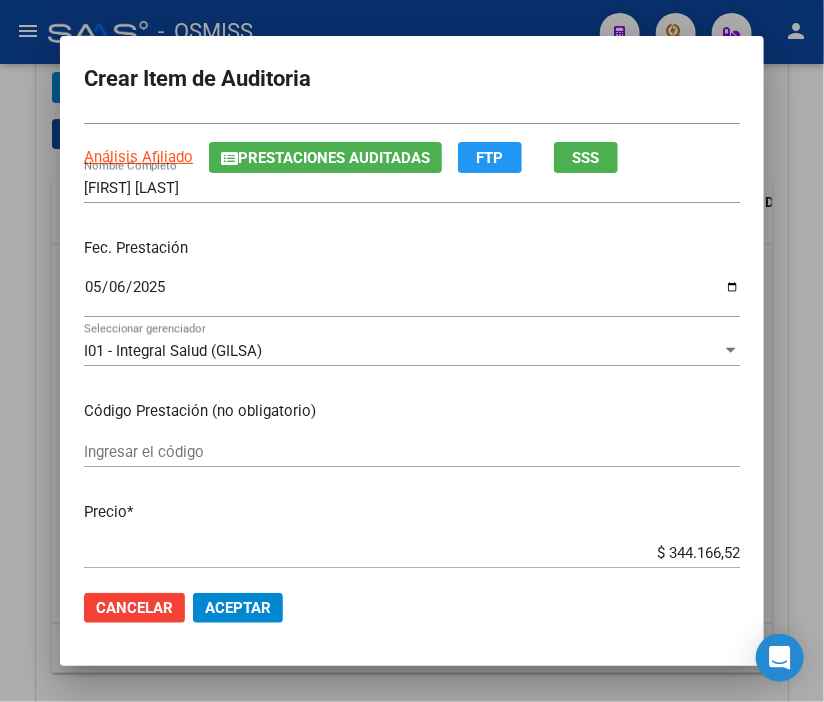 scroll, scrollTop: 111, scrollLeft: 0, axis: vertical 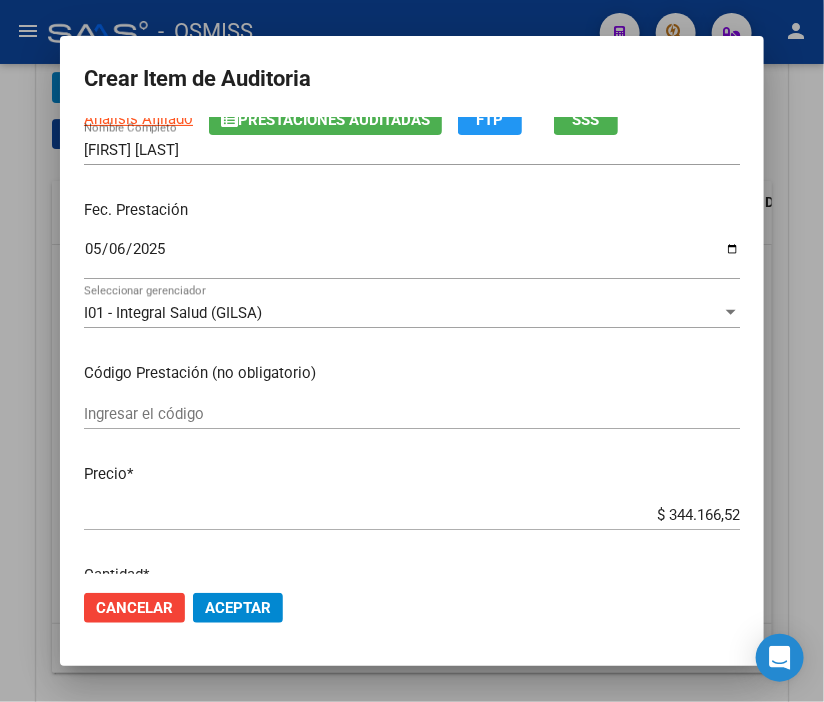 click on "Aceptar" 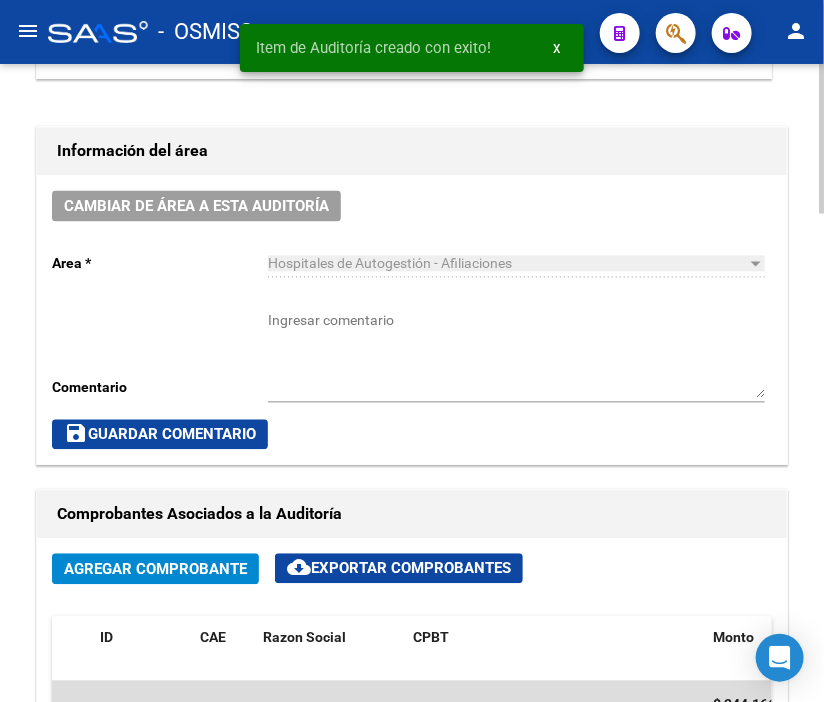 scroll, scrollTop: 891, scrollLeft: 0, axis: vertical 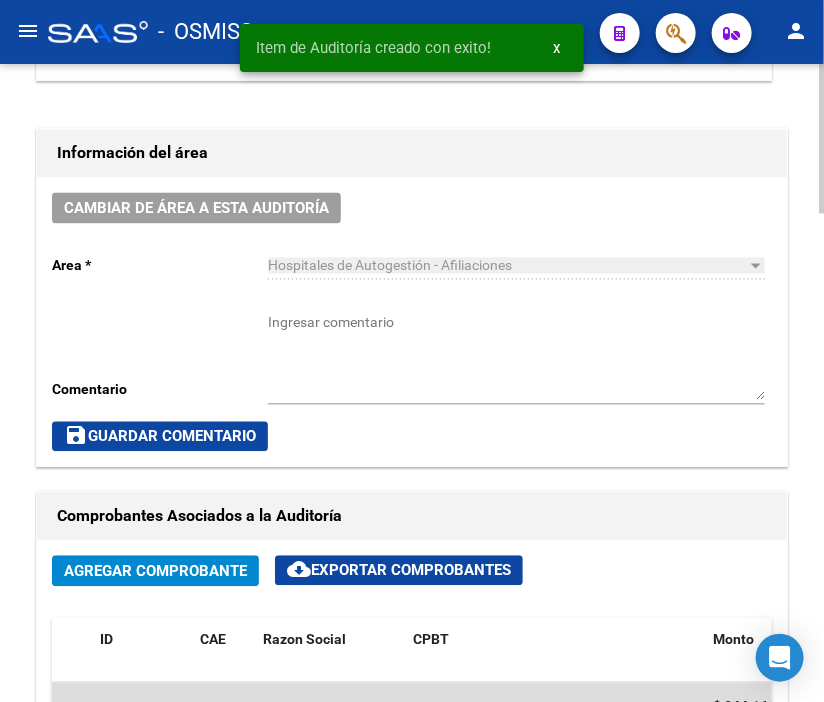 click on "Cambiar de área a esta auditoría" 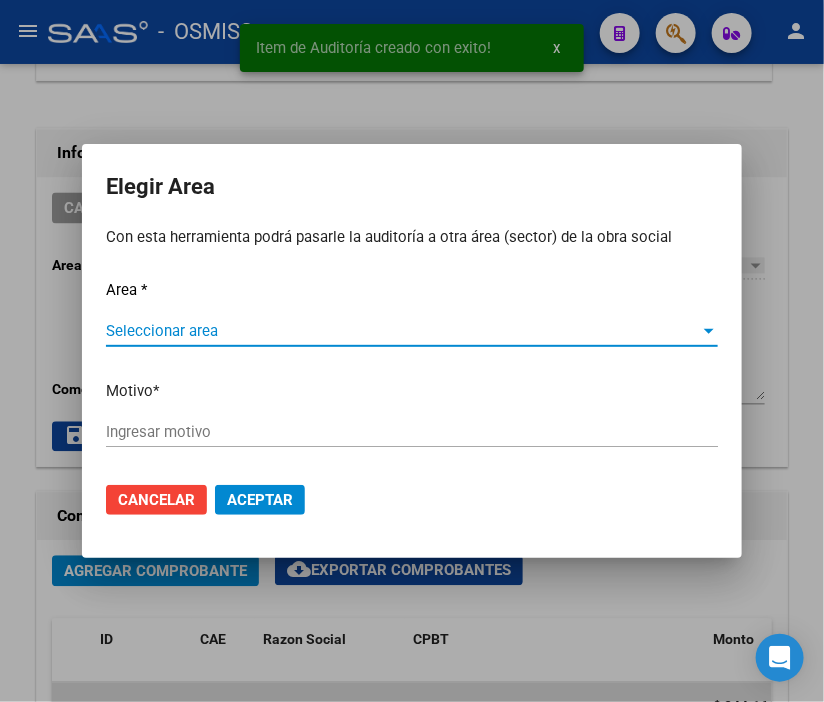 click on "Seleccionar area" at bounding box center [403, 331] 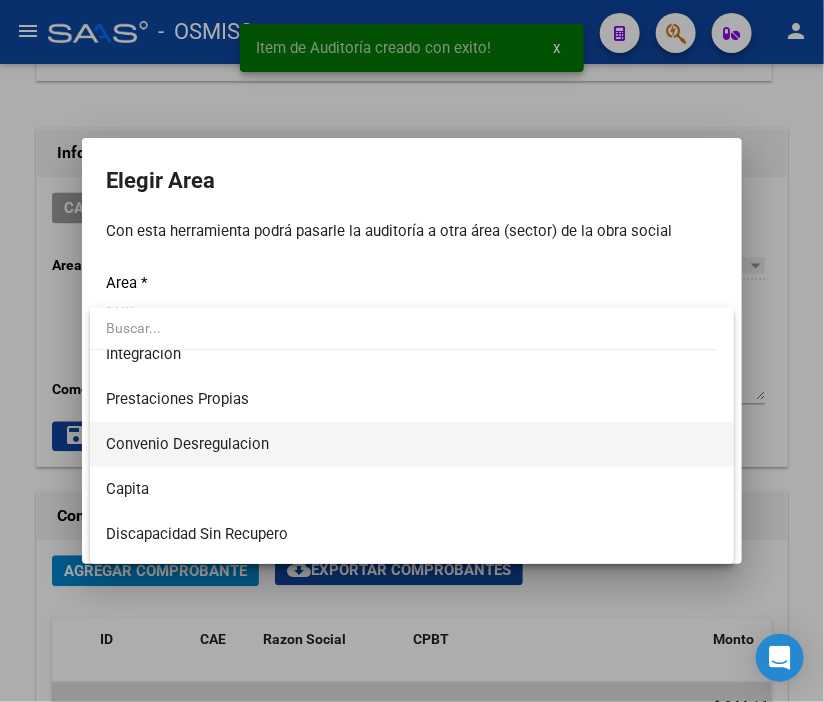 scroll, scrollTop: 222, scrollLeft: 0, axis: vertical 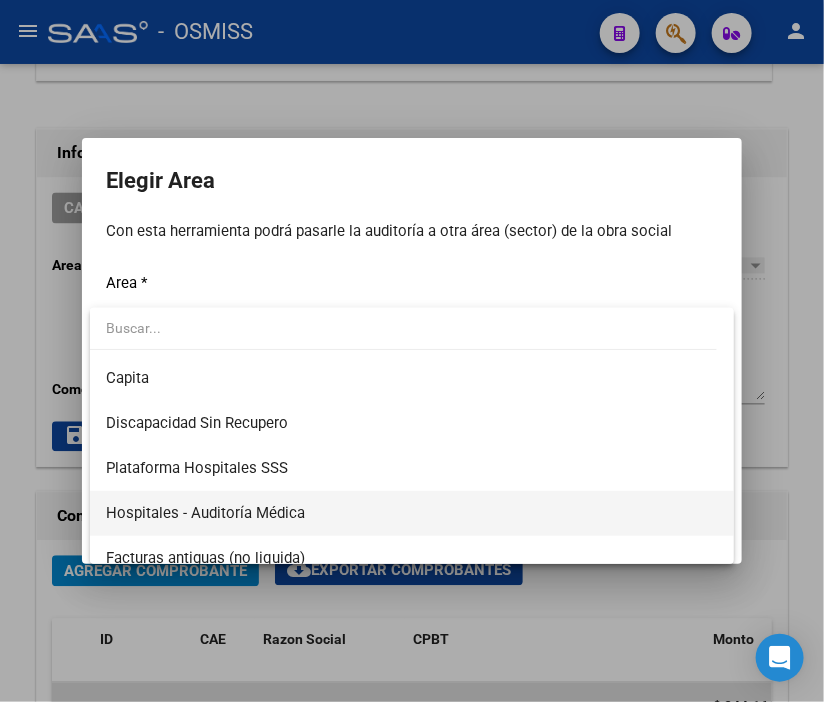 click on "Hospitales - Auditoría Médica" at bounding box center (412, 513) 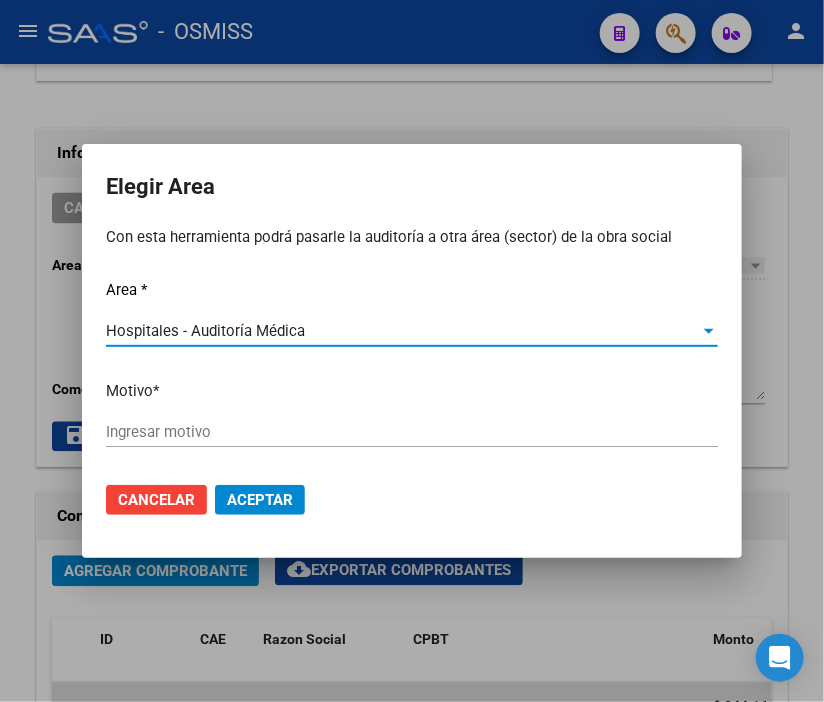 click on "Ingresar motivo" at bounding box center (412, 432) 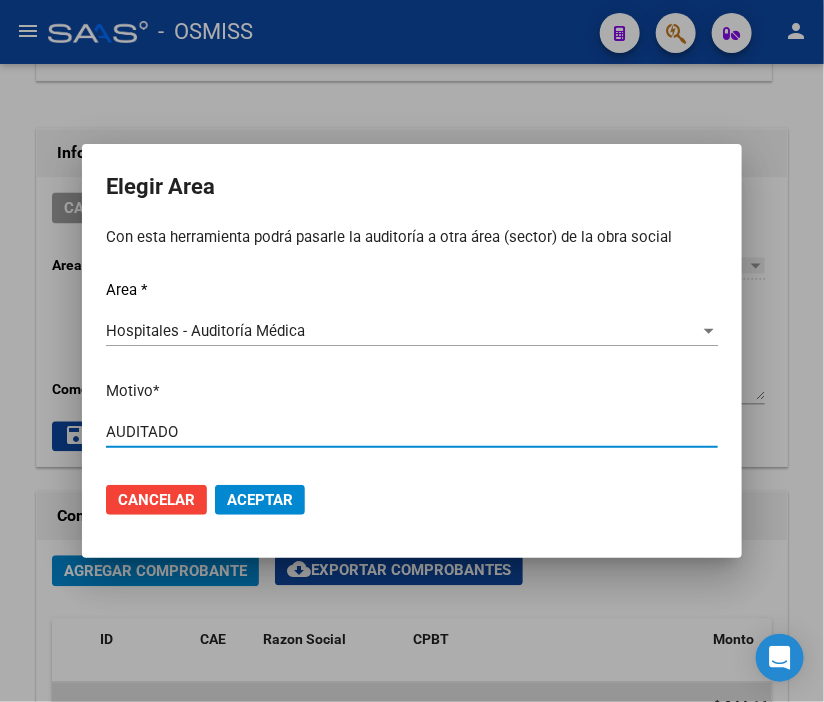 click on "Aceptar" at bounding box center (260, 500) 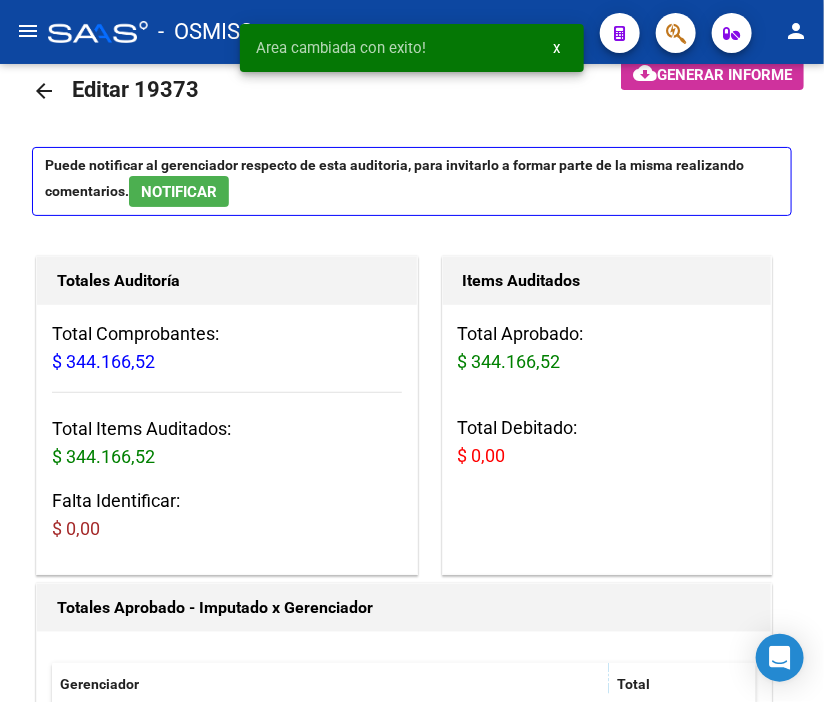 scroll, scrollTop: 0, scrollLeft: 0, axis: both 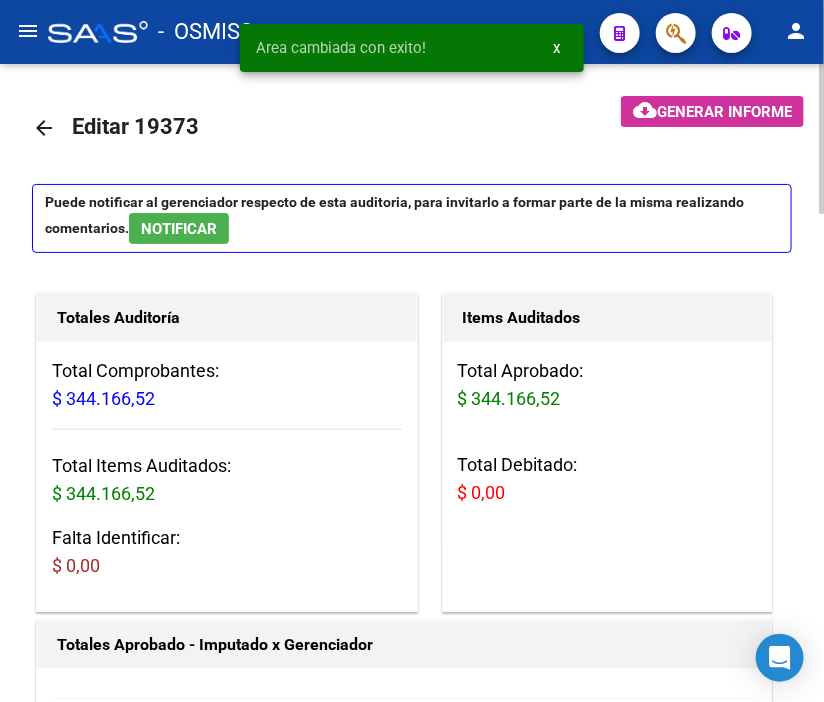 click on "arrow_back" 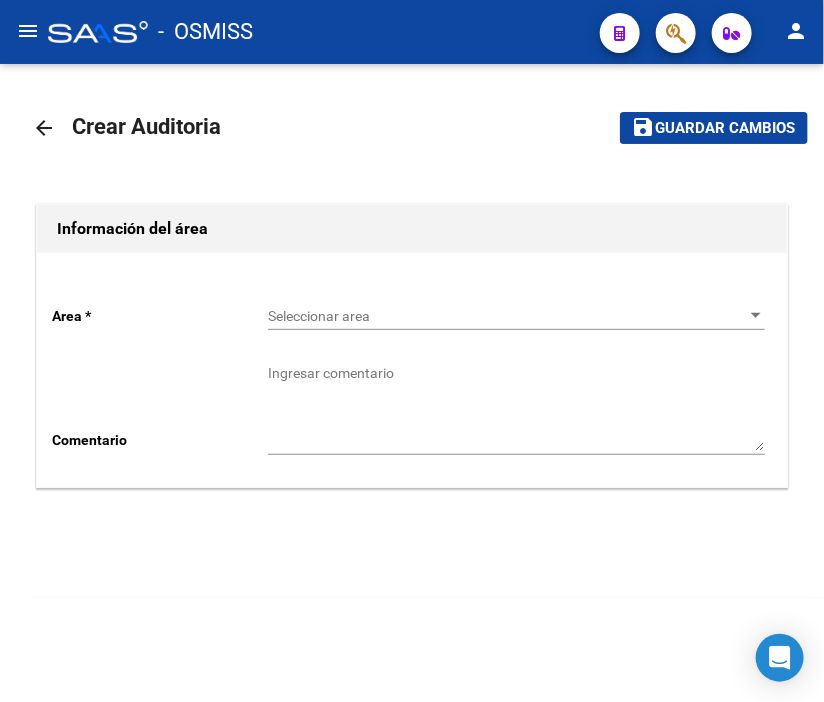 click on "Seleccionar area Seleccionar area" 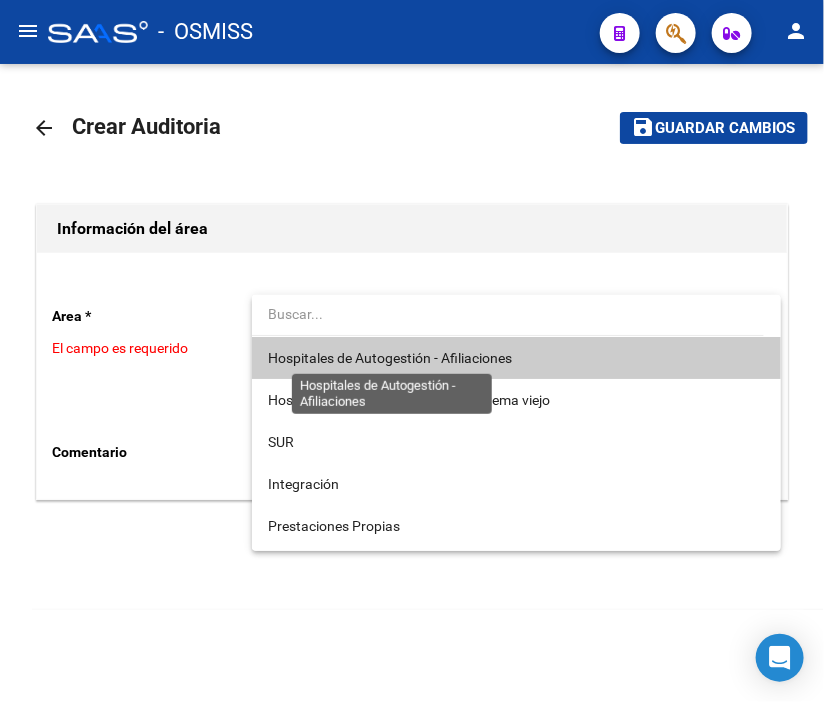 click on "Hospitales de Autogestión - Afiliaciones" at bounding box center [390, 358] 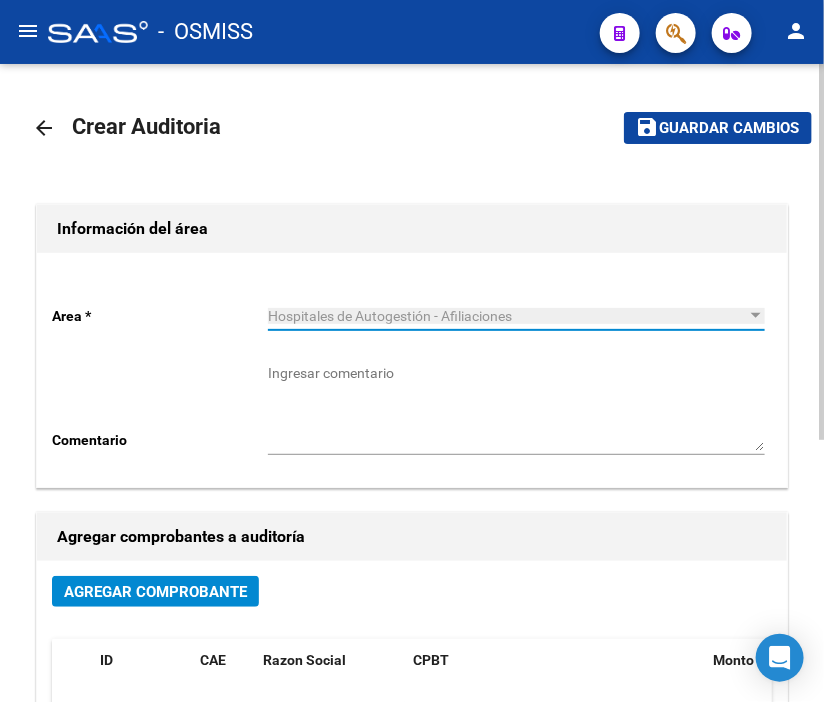 click on "Agregar Comprobante" 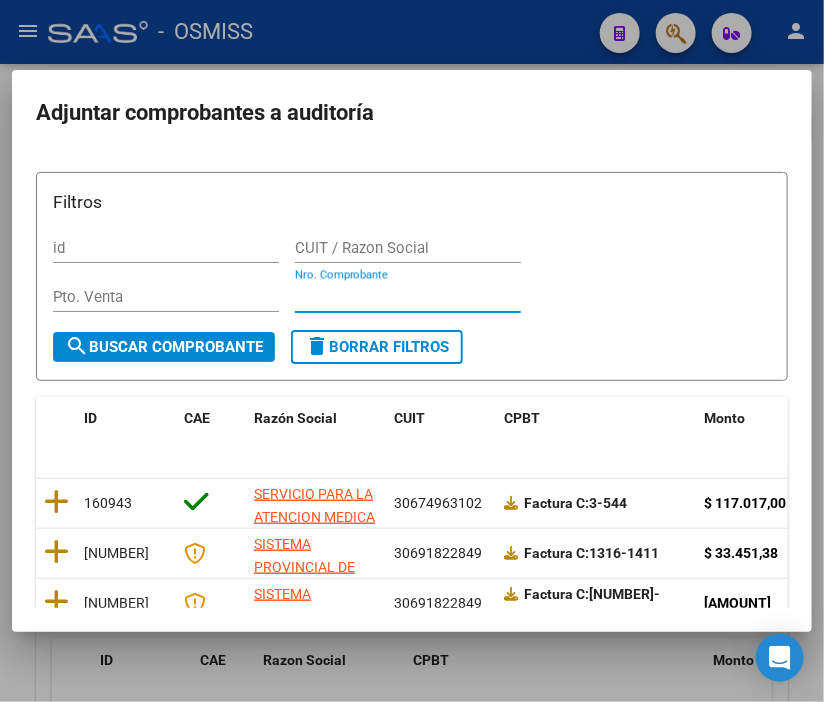 click on "Nro. Comprobante" at bounding box center (408, 297) 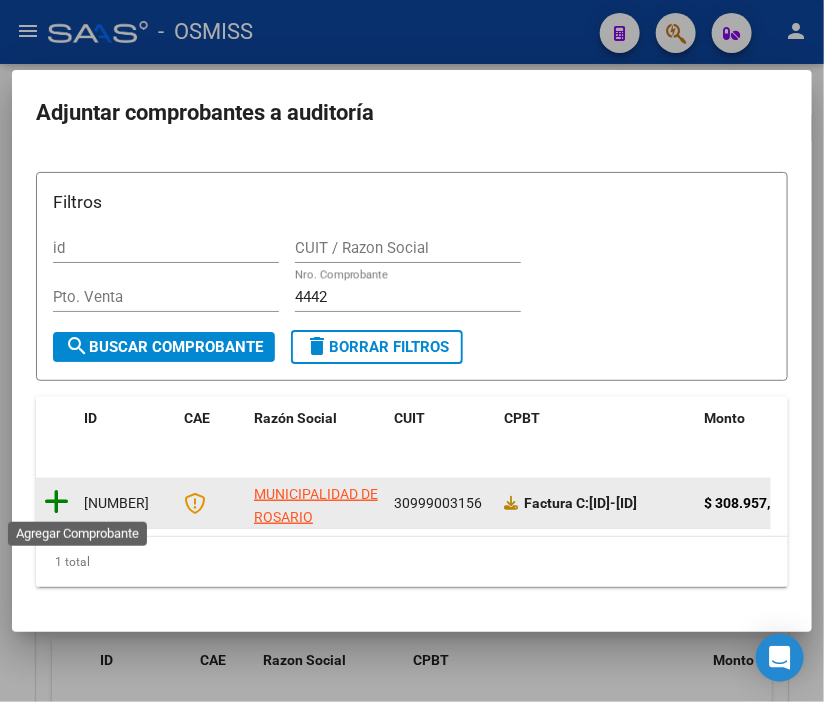 click 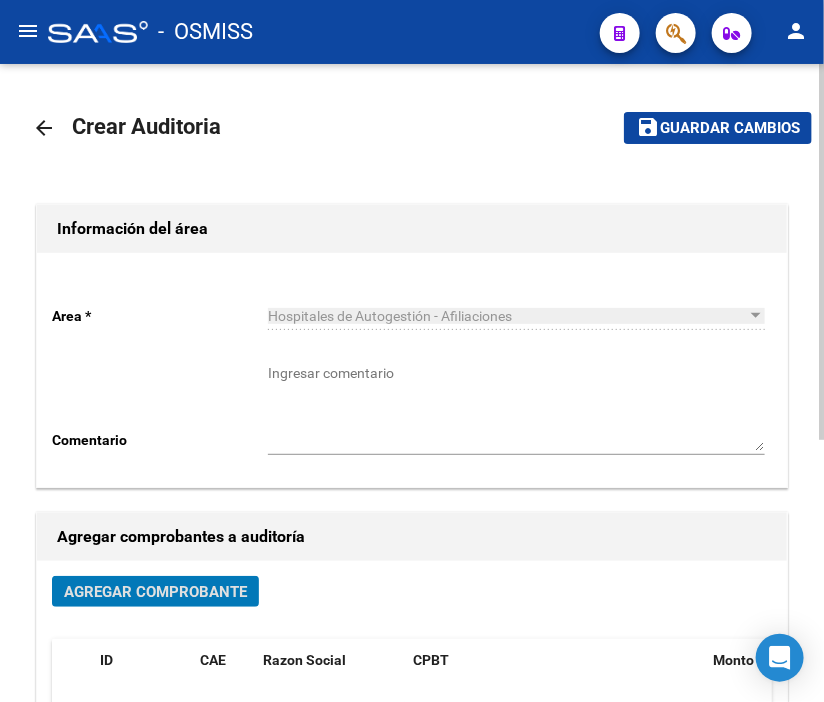 click on "save Guardar cambios" 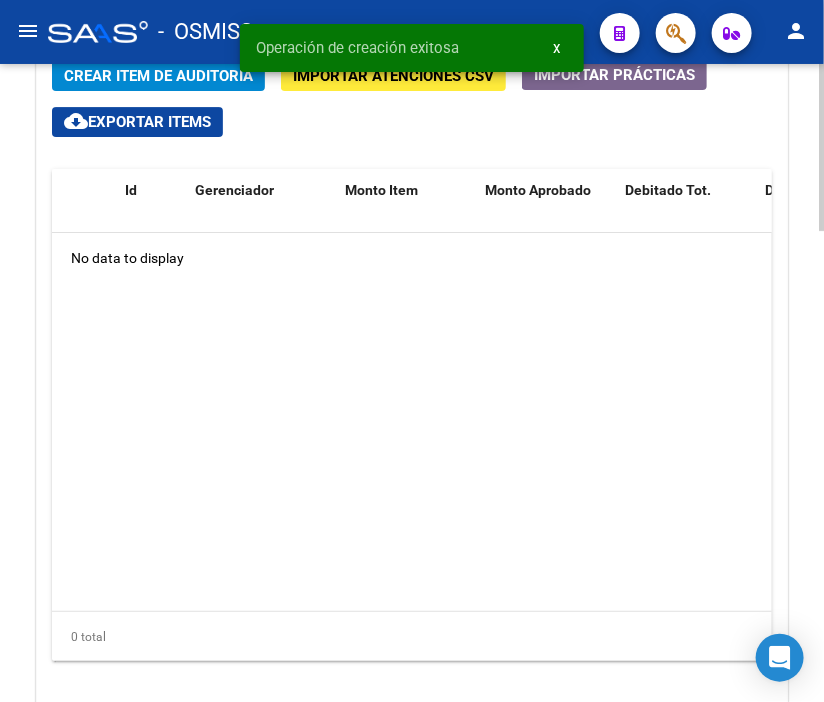 scroll, scrollTop: 1638, scrollLeft: 0, axis: vertical 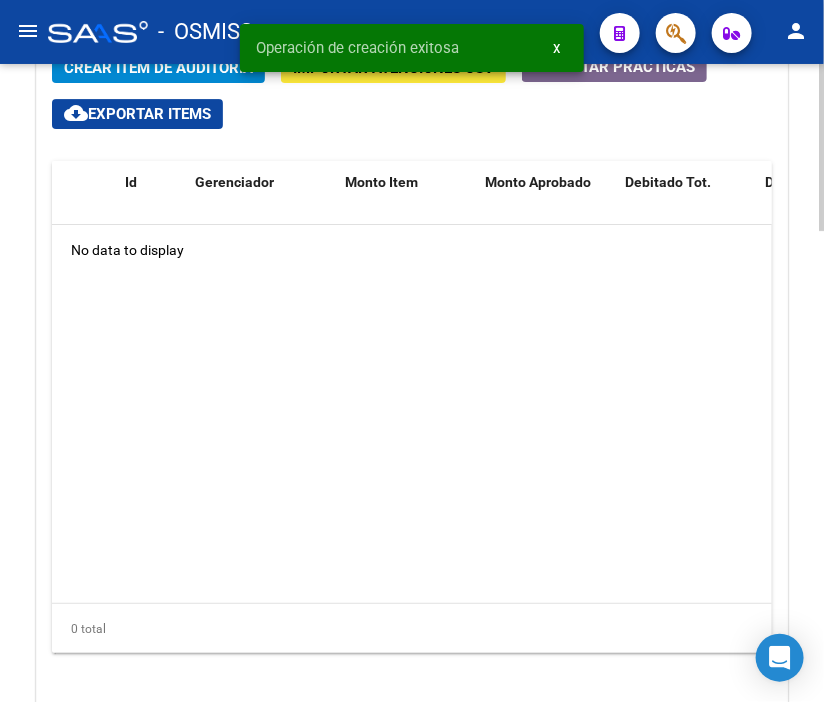 click on "menu -   OSMISS  person    Firma Express     Padrón Padrón Ágil Análisis Afiliado    Integración (discapacidad) Certificado Discapacidad    Prestadores / Proveedores Facturas - Listado/Carga Facturas Sin Auditar Facturas - Documentación Auditorías - Listado Auditorías - Comentarios Auditorías - Cambios Área Auditoría - Ítems Prestadores - Listado Prestadores - Docu.    Hospitales Públicos SSS - Censo Hospitalario SSS - Preliquidación SSS - Comprobantes SSS - CPBTs Atenciones Notificaciones Internación Débitos Autogestión (viejo)    Casos / Tickets Casos Casos Movimientos Comentarios Documentación Adj.    Instructivos    Datos de contacto arrow_back Editar [NUMBER]    cloud_download  Generar informe  Puede notificar al gerenciador respecto de esta auditoria, para invitarlo a formar parte de la misma realizando comentarios.  NOTIFICAR Totales Auditoría Total Comprobantes:  $ 308.957,10 Total Items Auditados:  $ 0,00 Falta Identificar:   $ 308.957,10 Items Auditados $ 0,00" at bounding box center [412, 351] 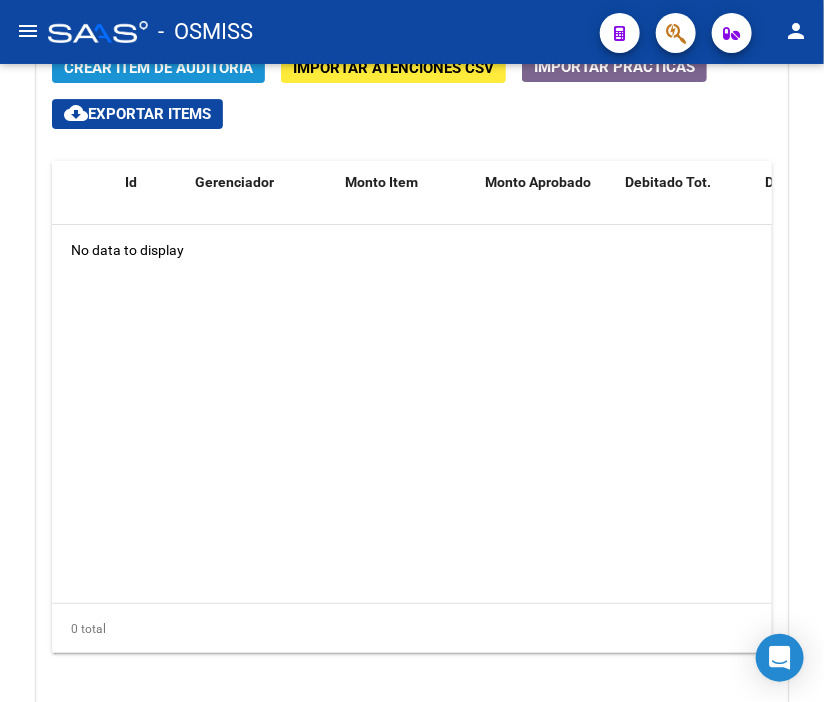 click on "Crear Item de Auditoria" 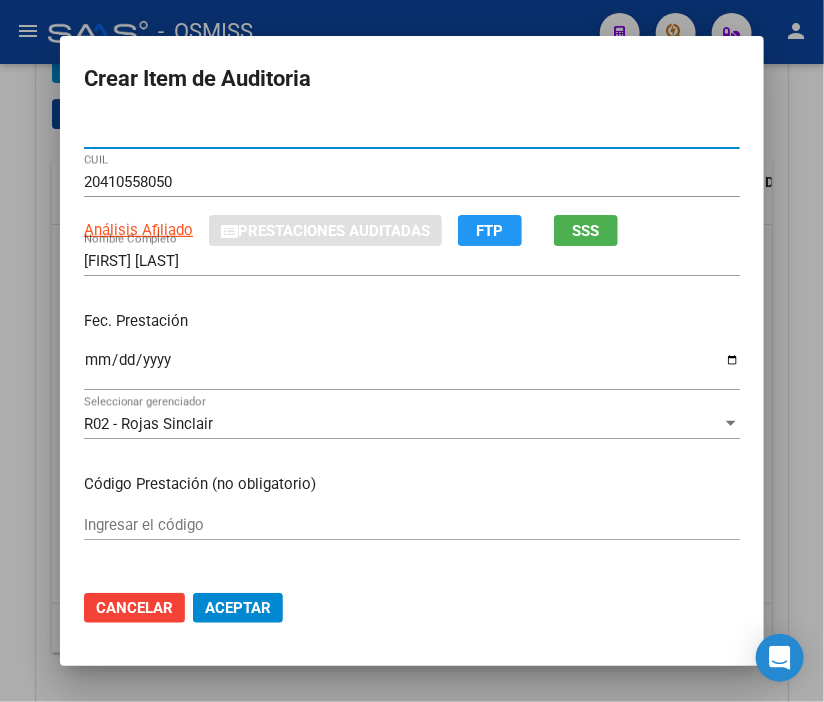 click on "Ingresar la fecha" at bounding box center (412, 368) 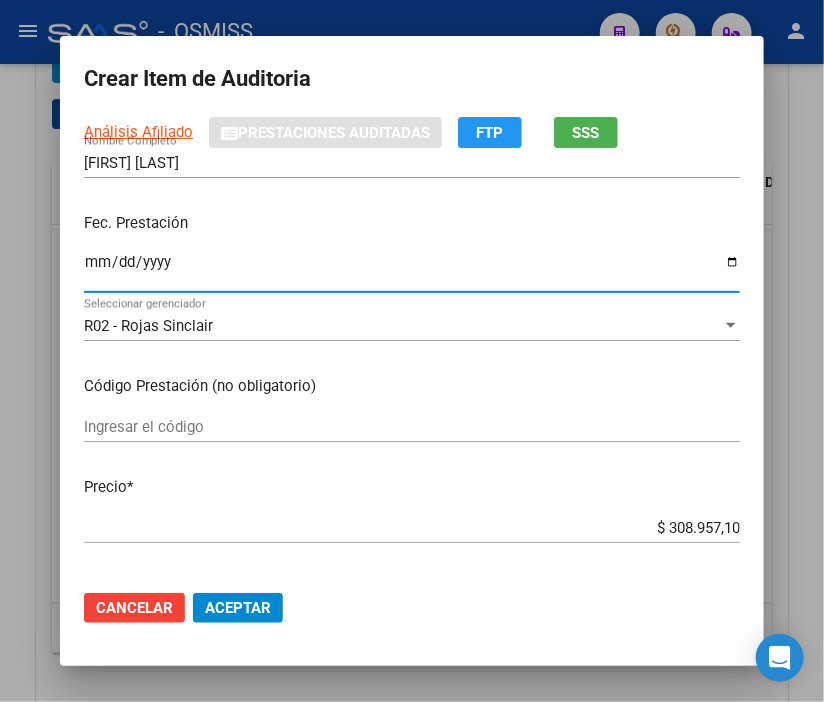 scroll, scrollTop: 222, scrollLeft: 0, axis: vertical 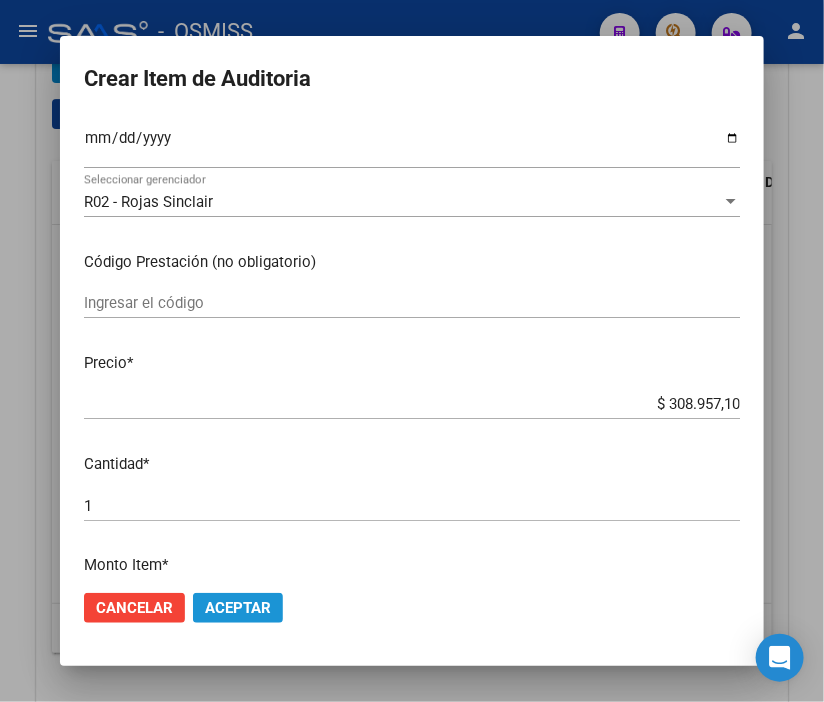 click on "Aceptar" 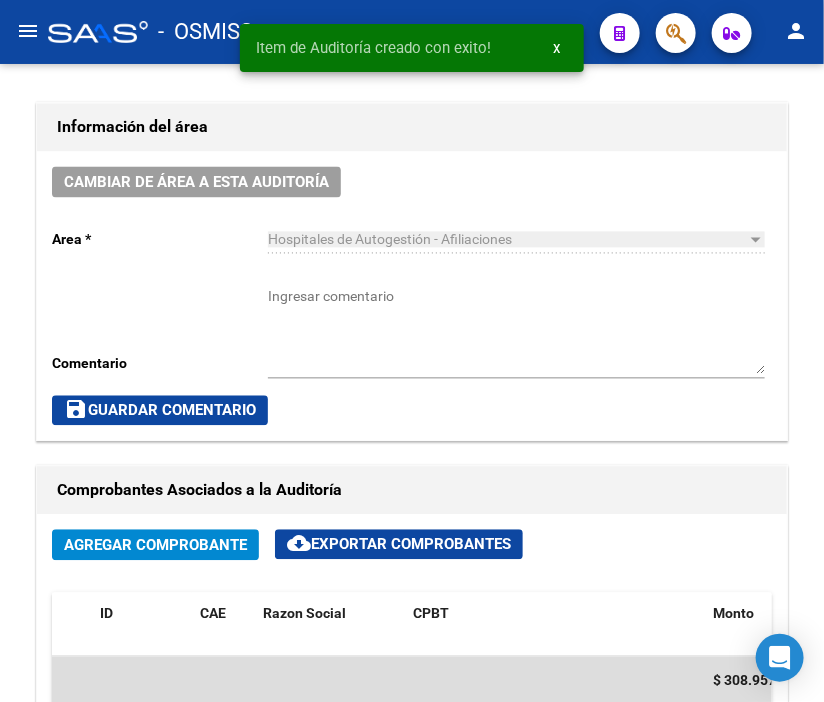 scroll, scrollTop: 788, scrollLeft: 0, axis: vertical 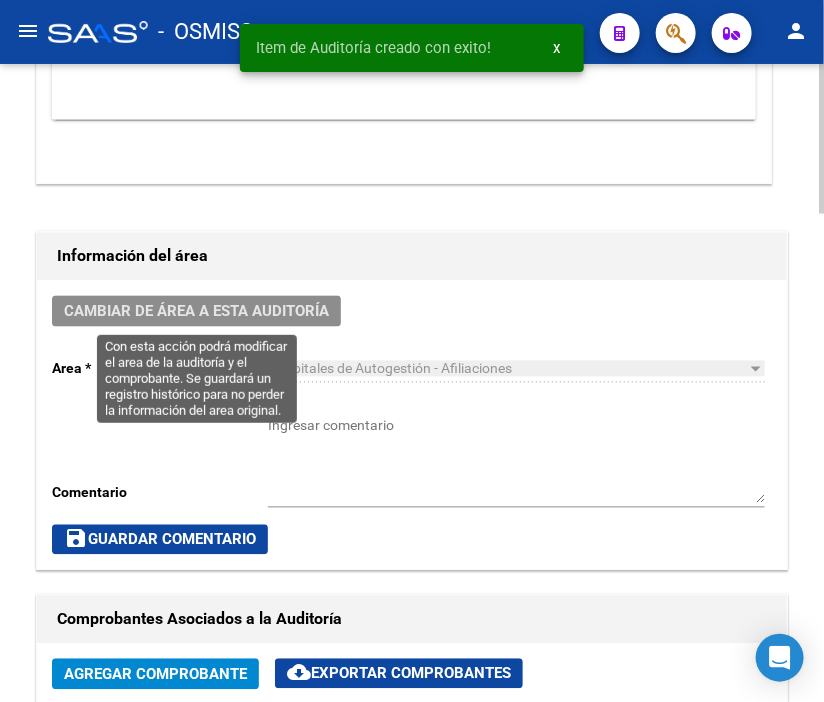click on "Cambiar de área a esta auditoría" 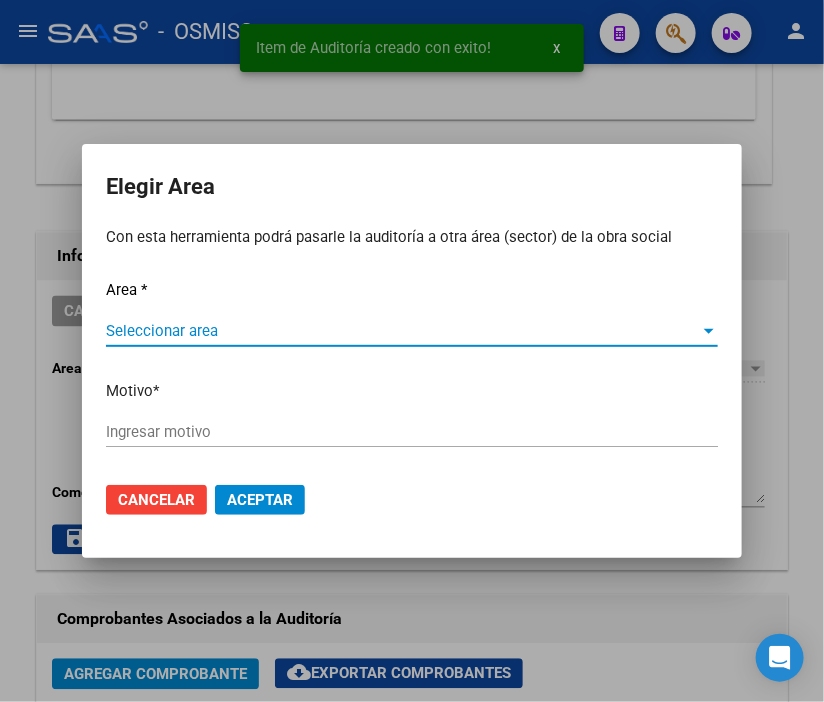 click on "Seleccionar area" at bounding box center [403, 331] 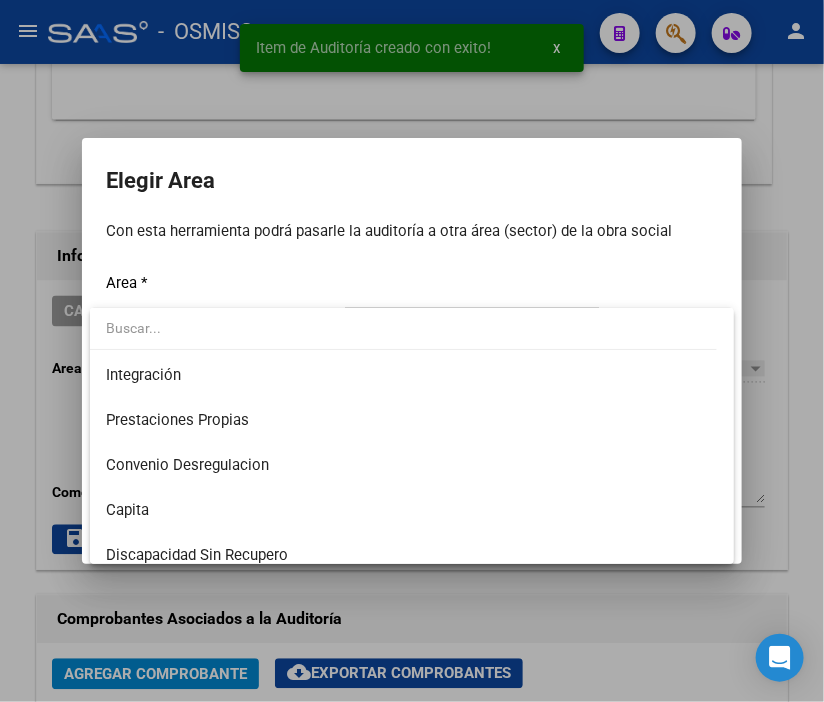 scroll, scrollTop: 222, scrollLeft: 0, axis: vertical 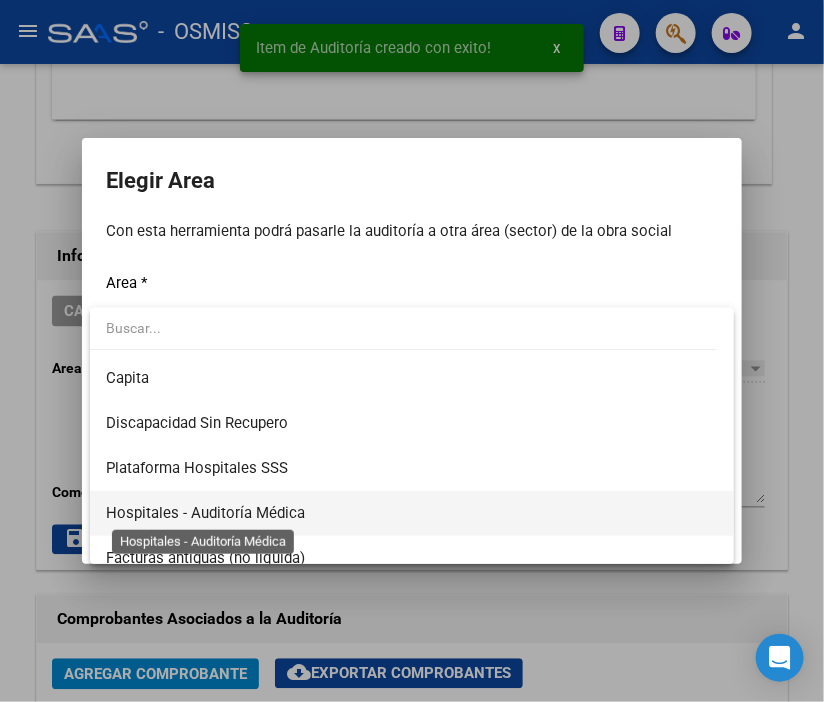 click on "Hospitales - Auditoría Médica" at bounding box center (205, 513) 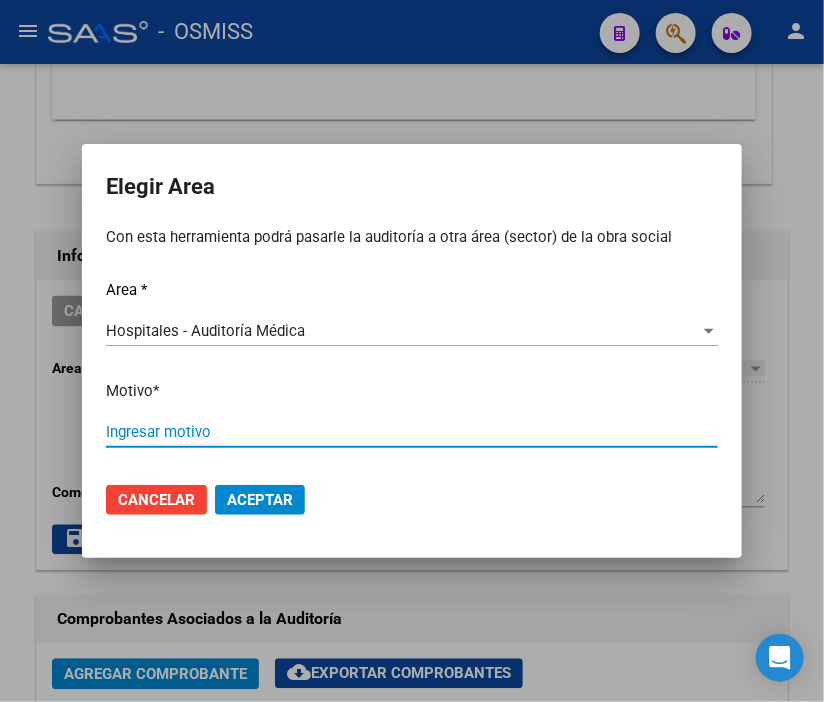 click on "Ingresar motivo" at bounding box center [412, 432] 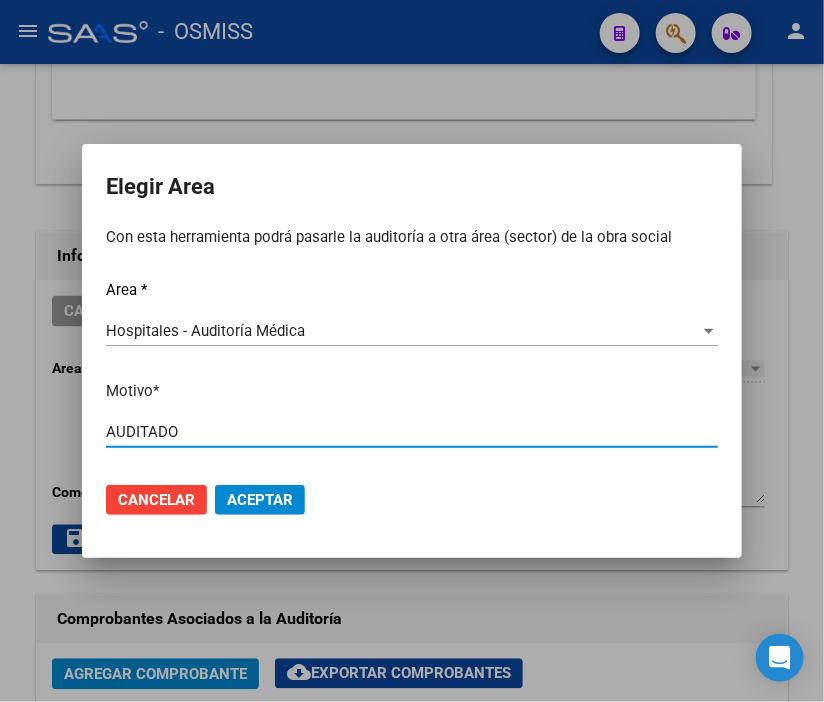 click on "Aceptar" at bounding box center (260, 500) 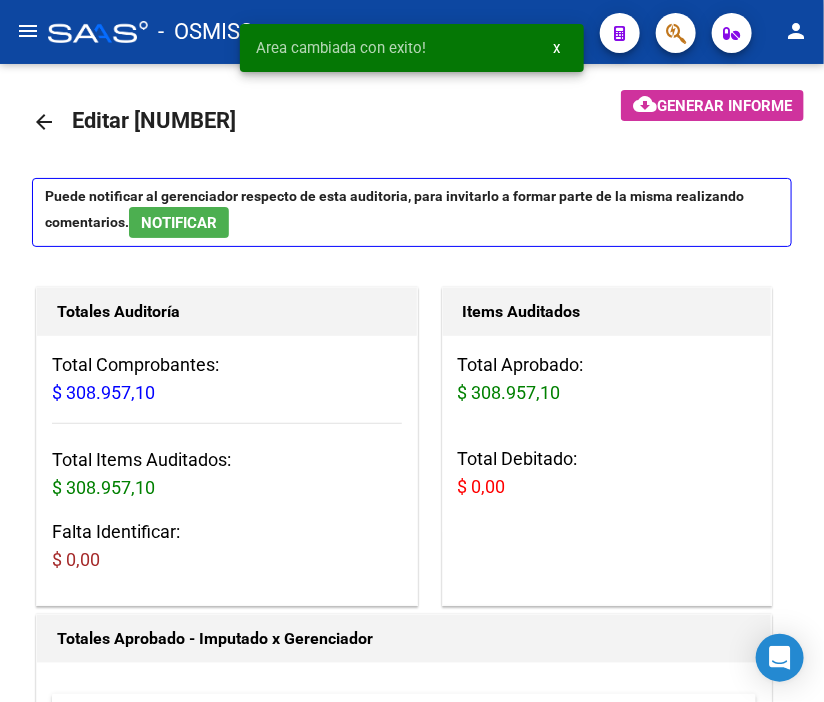 scroll, scrollTop: 0, scrollLeft: 0, axis: both 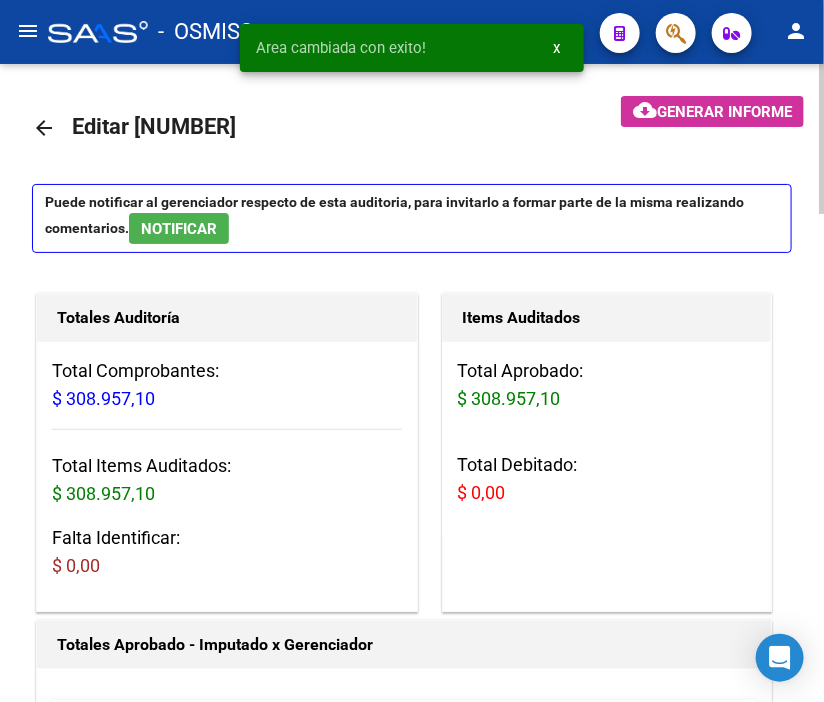 click on "arrow_back" 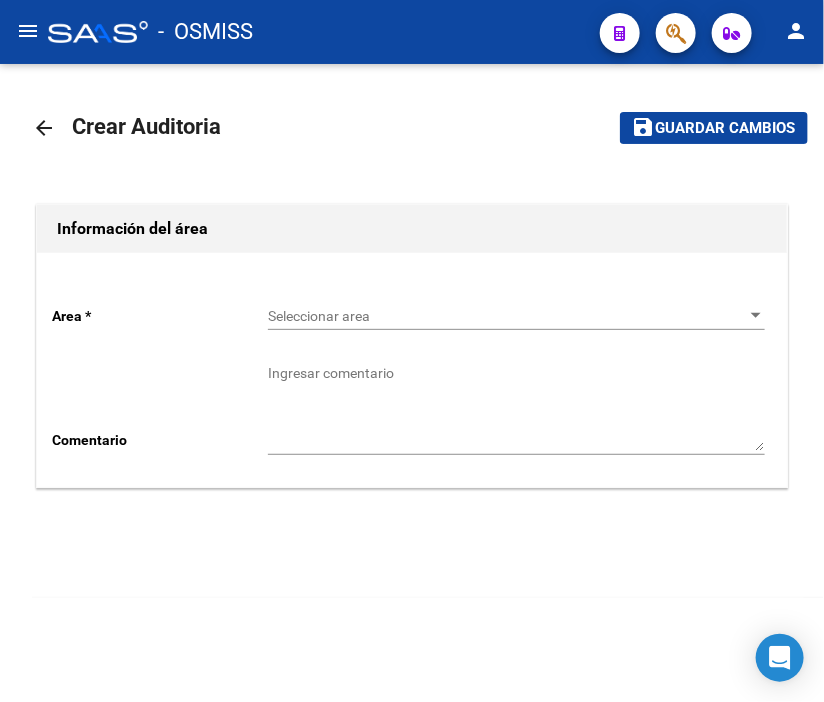 click on "Seleccionar area" at bounding box center [507, 316] 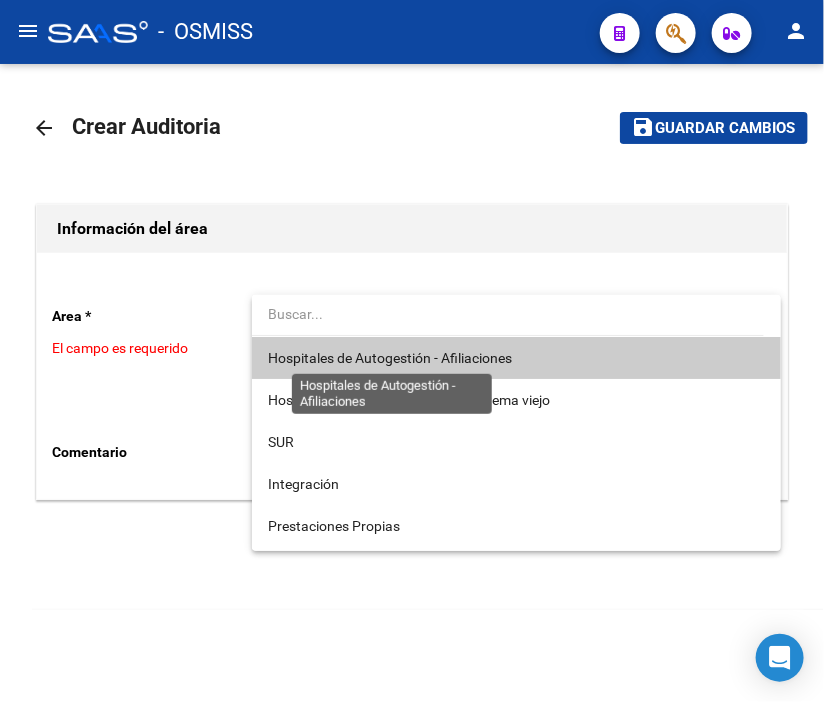 click on "Hospitales de Autogestión - Afiliaciones" at bounding box center (390, 358) 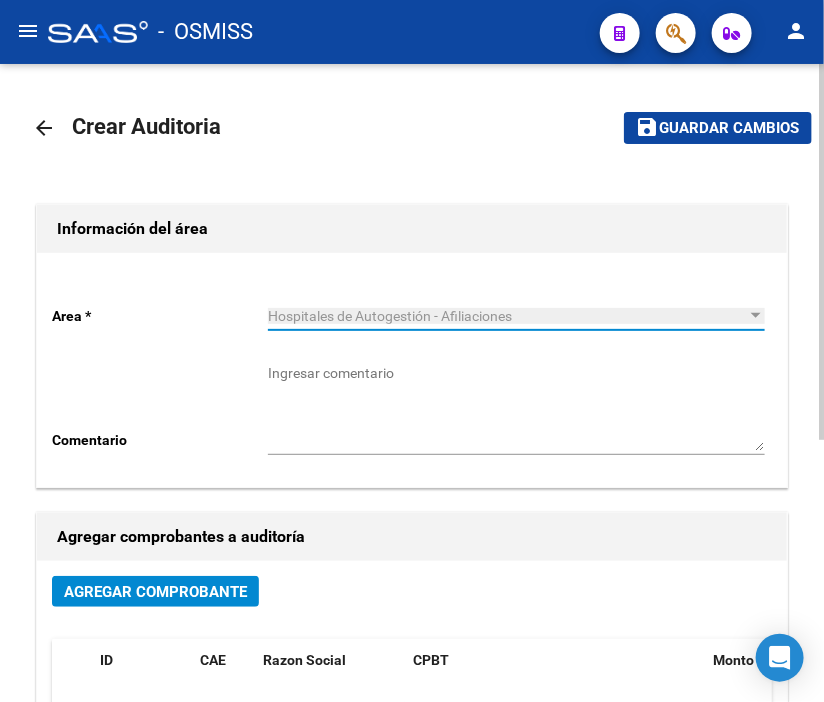 click on "Agregar Comprobante" 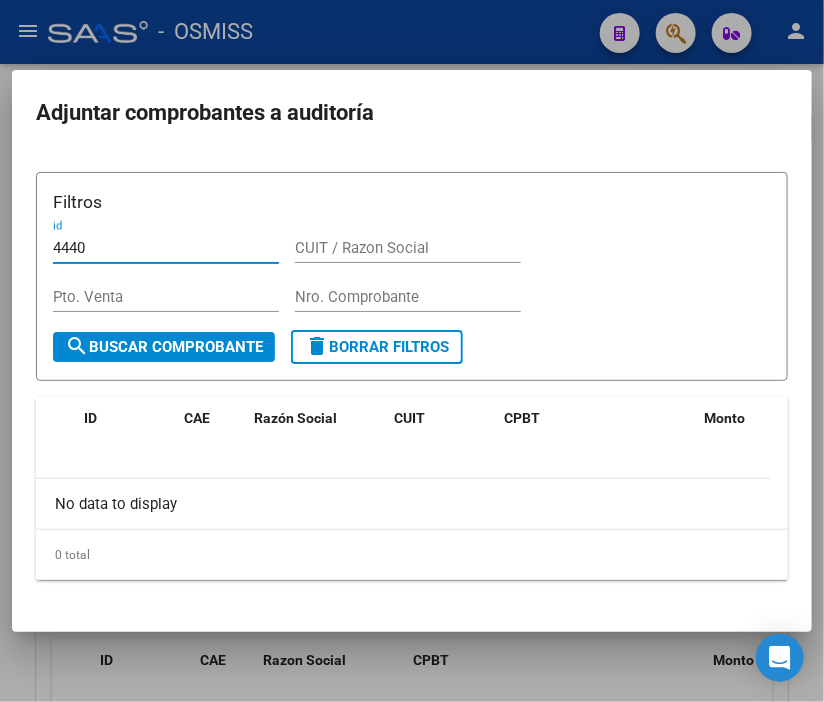 drag, startPoint x: 108, startPoint y: 242, endPoint x: -96, endPoint y: 245, distance: 204.02206 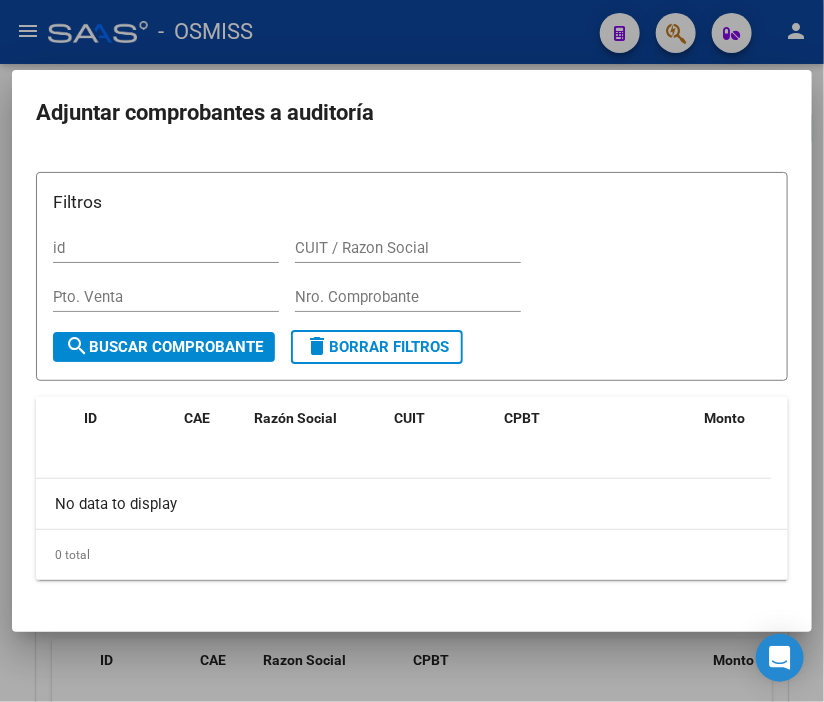 click on "Nro. Comprobante" at bounding box center (408, 297) 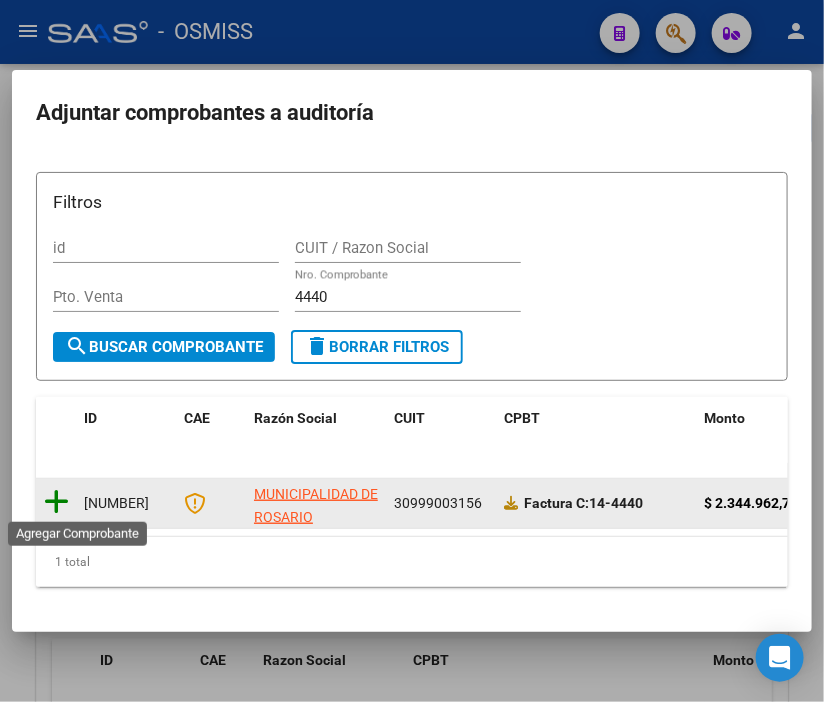 click 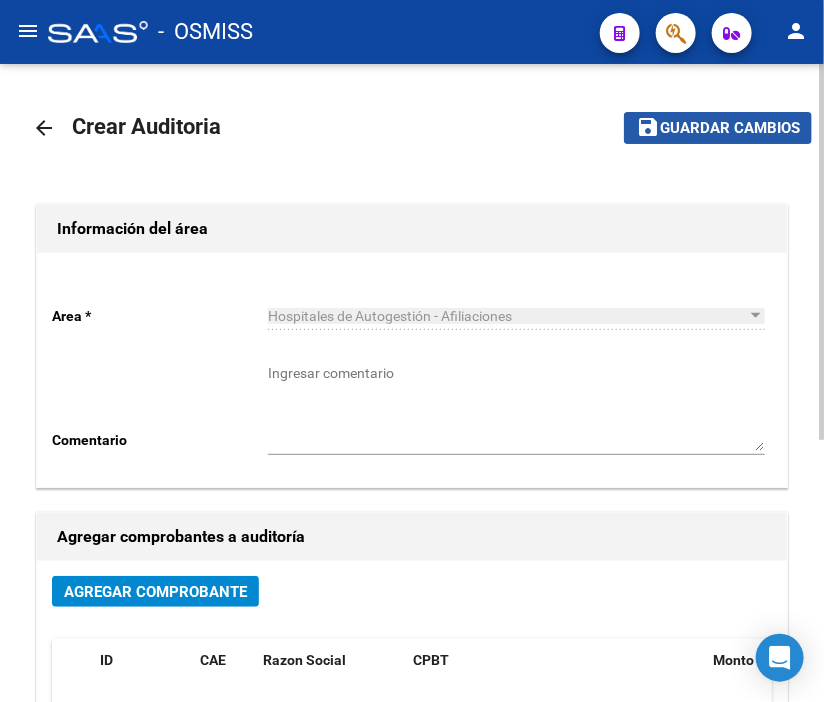 click on "save Guardar cambios" 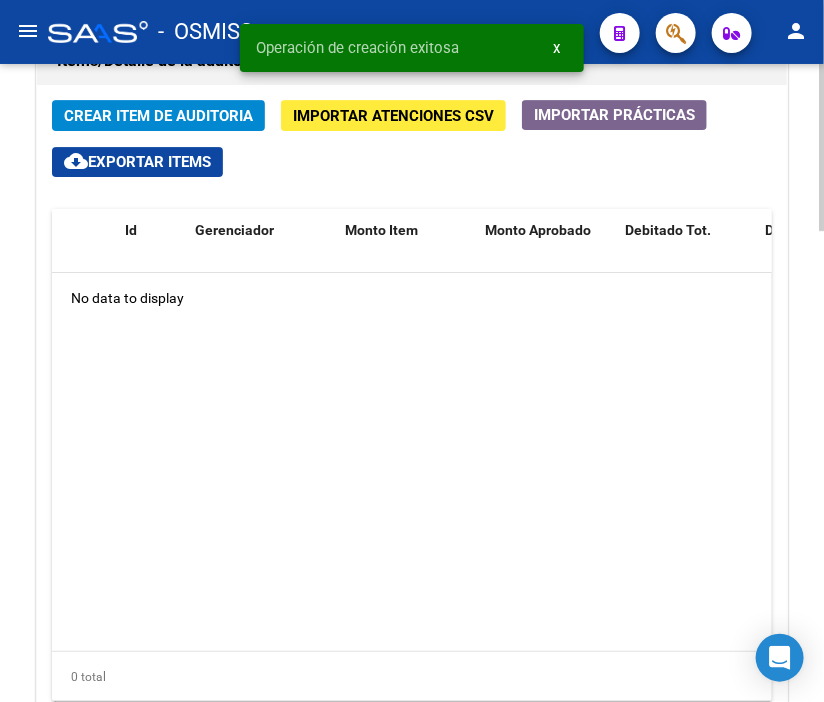 scroll, scrollTop: 1555, scrollLeft: 0, axis: vertical 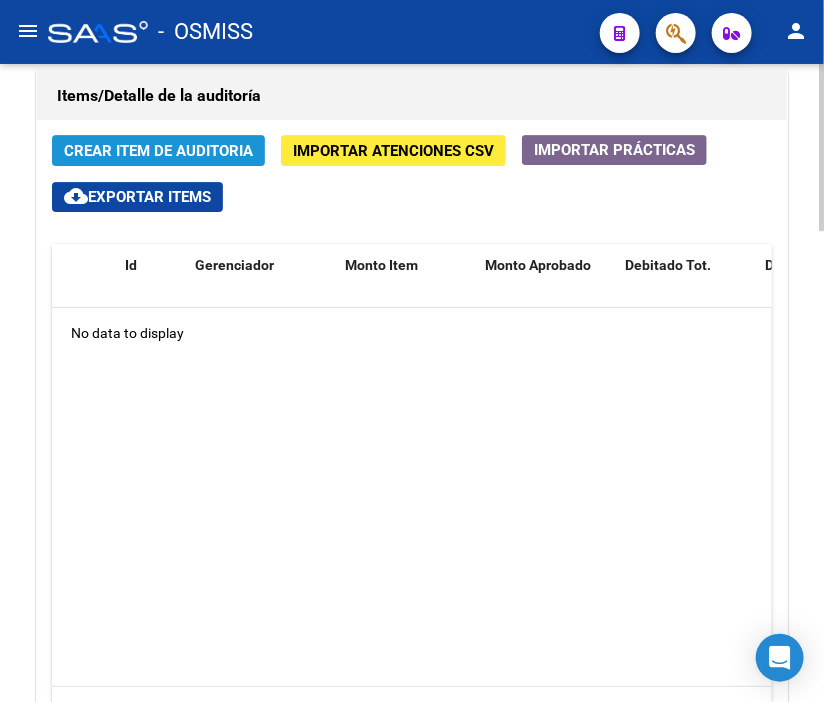 click on "Crear Item de Auditoria" 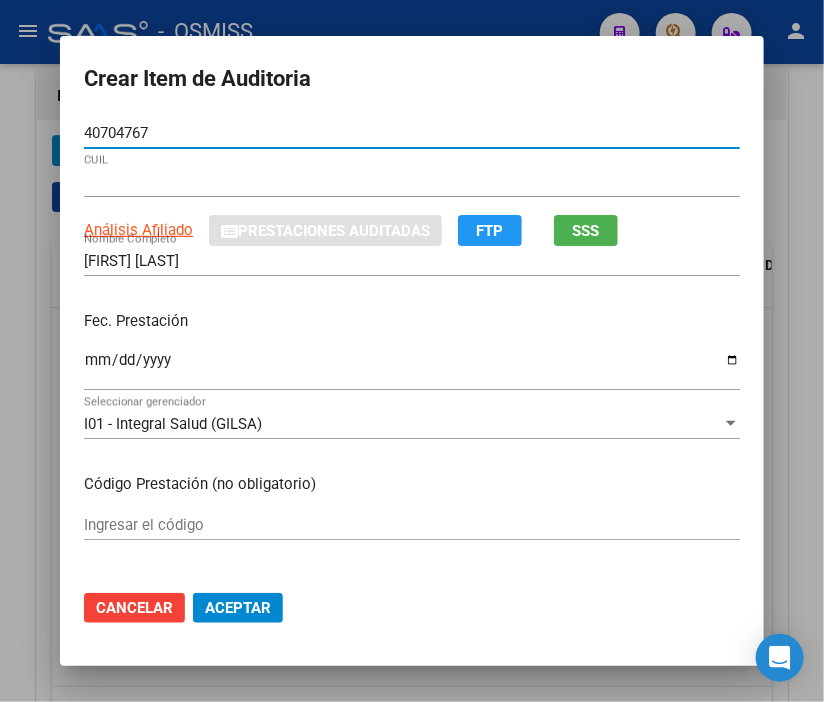 click on "Ingresar la fecha" at bounding box center (412, 368) 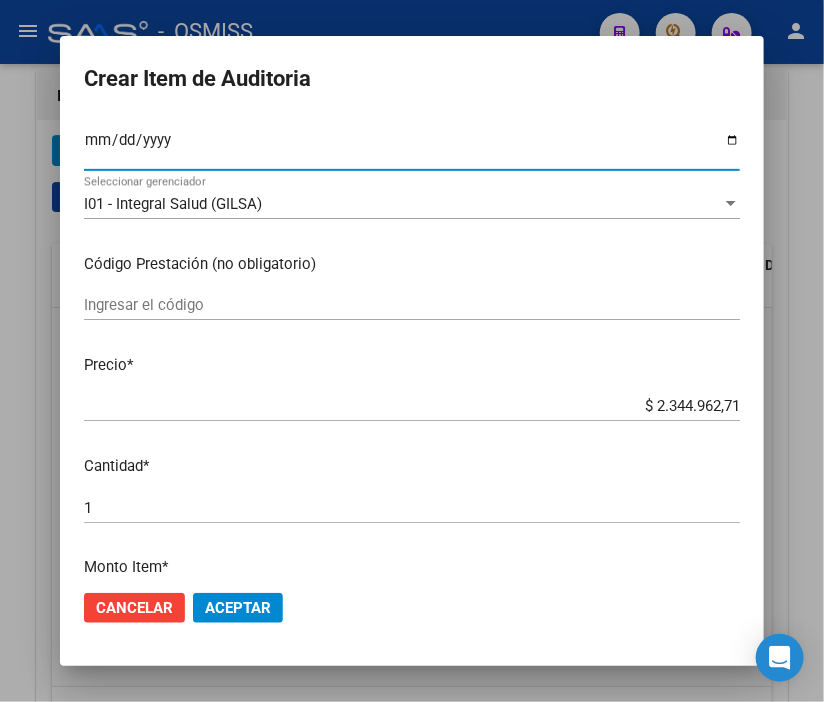 scroll, scrollTop: 222, scrollLeft: 0, axis: vertical 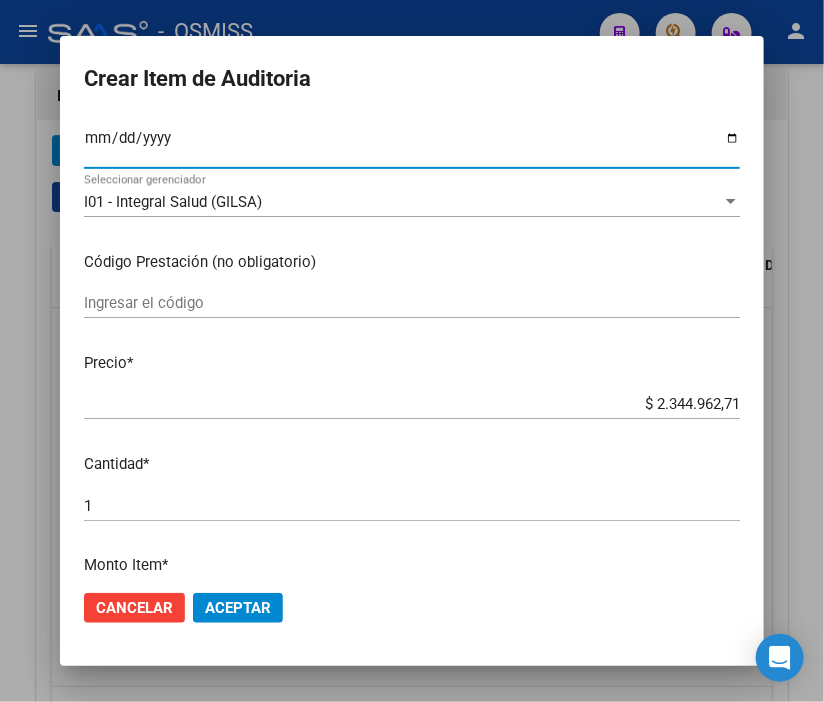 click on "Aceptar" 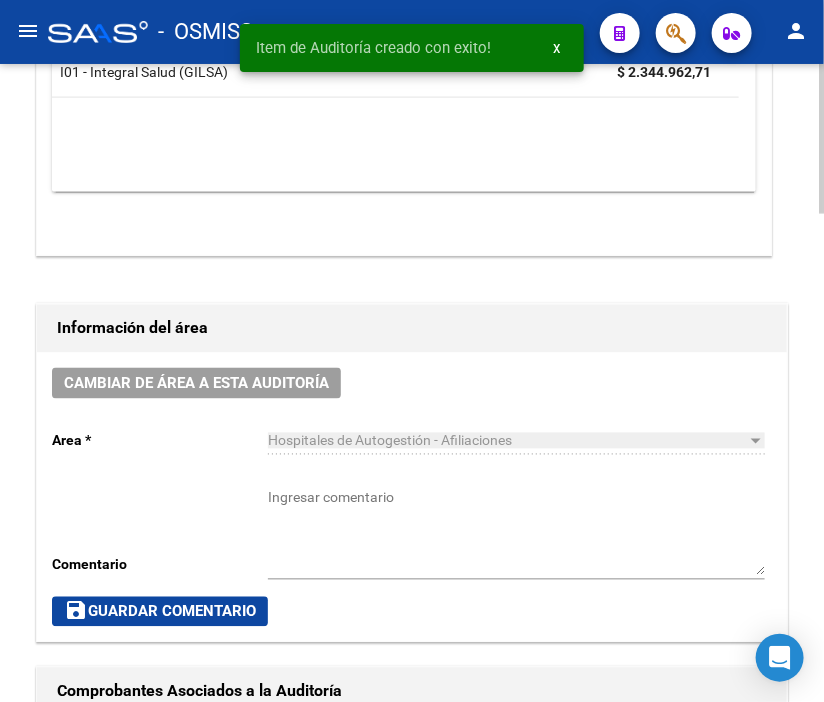 scroll, scrollTop: 827, scrollLeft: 0, axis: vertical 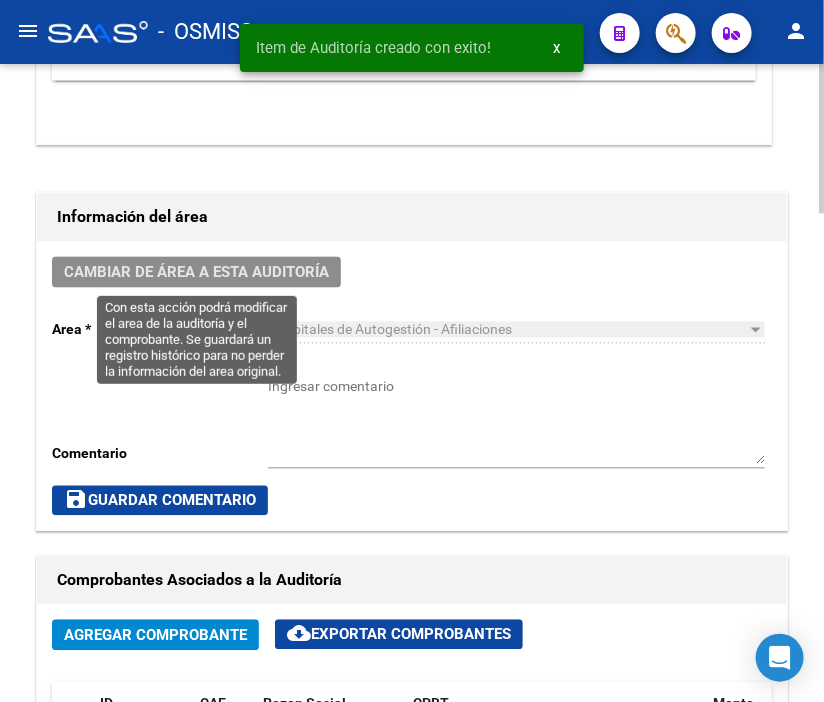 click on "Cambiar de área a esta auditoría" 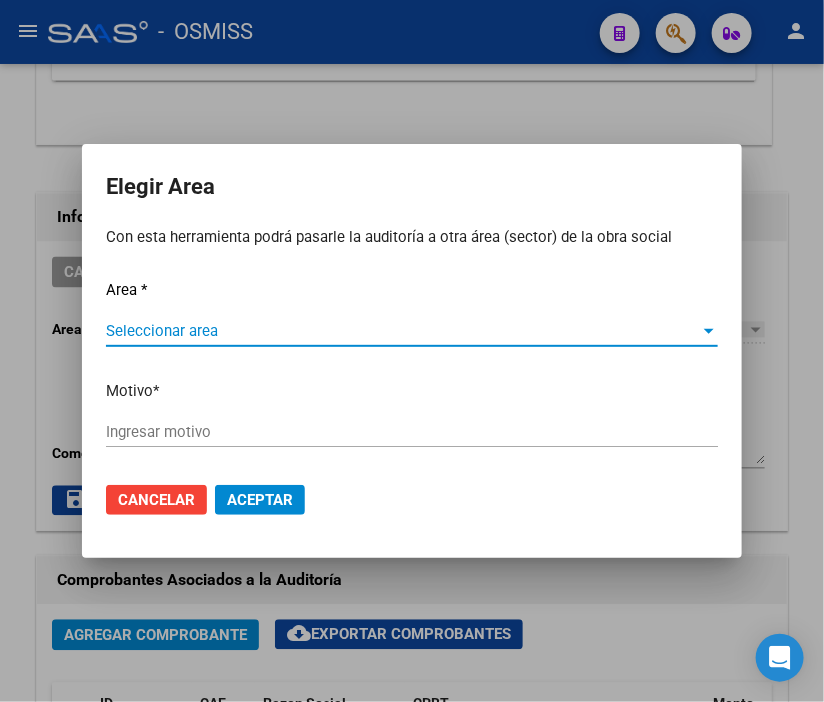 click on "Seleccionar area" at bounding box center [403, 331] 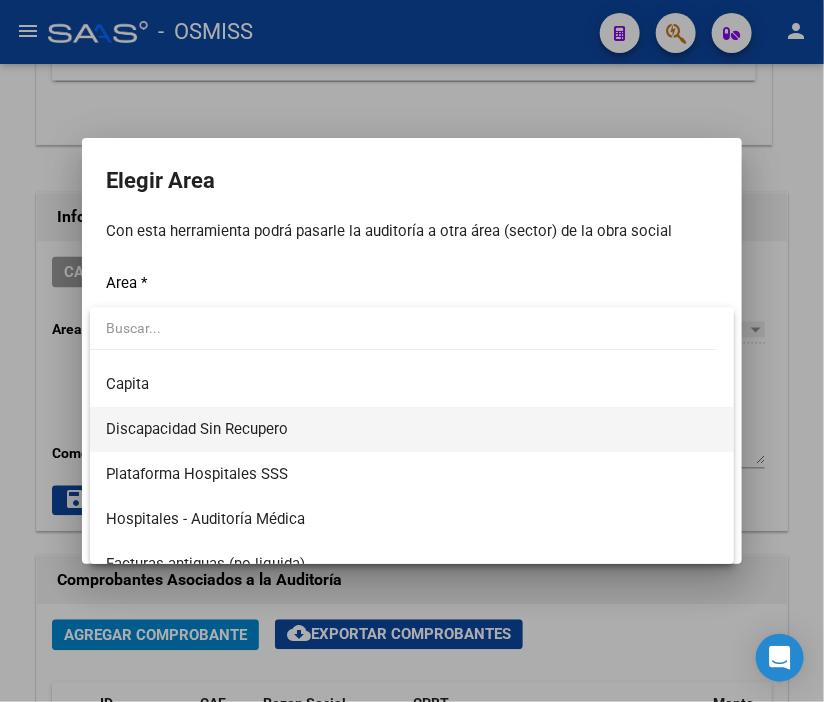 scroll, scrollTop: 222, scrollLeft: 0, axis: vertical 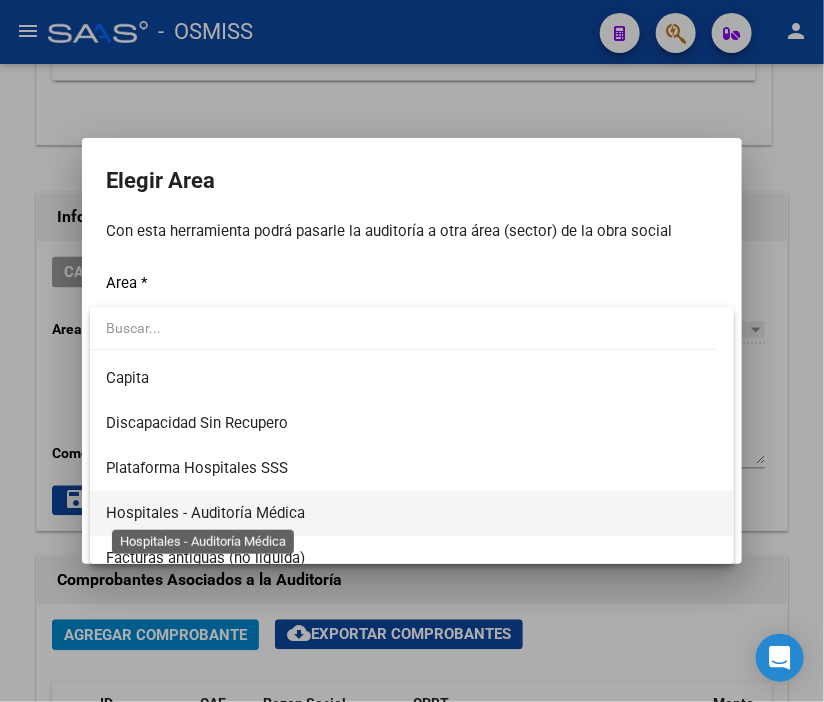 click on "Hospitales - Auditoría Médica" at bounding box center [205, 513] 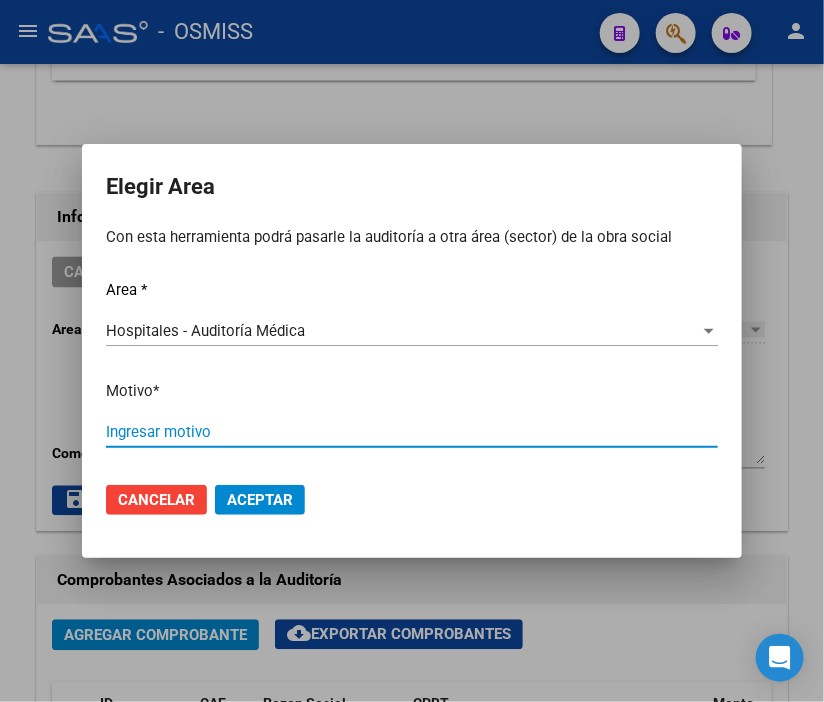 click on "Ingresar motivo" at bounding box center (412, 432) 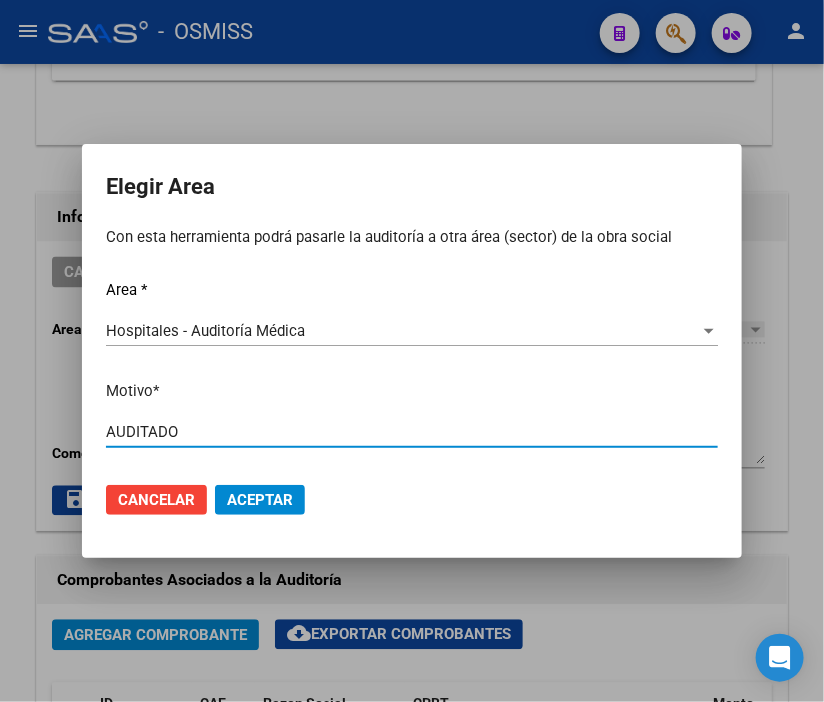 click on "Aceptar" at bounding box center (260, 500) 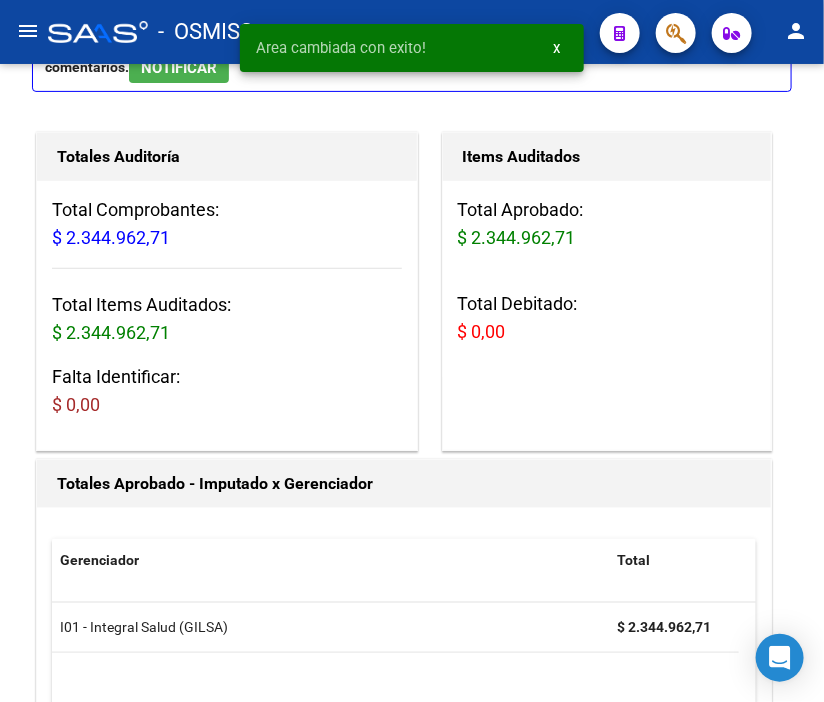 scroll, scrollTop: 0, scrollLeft: 0, axis: both 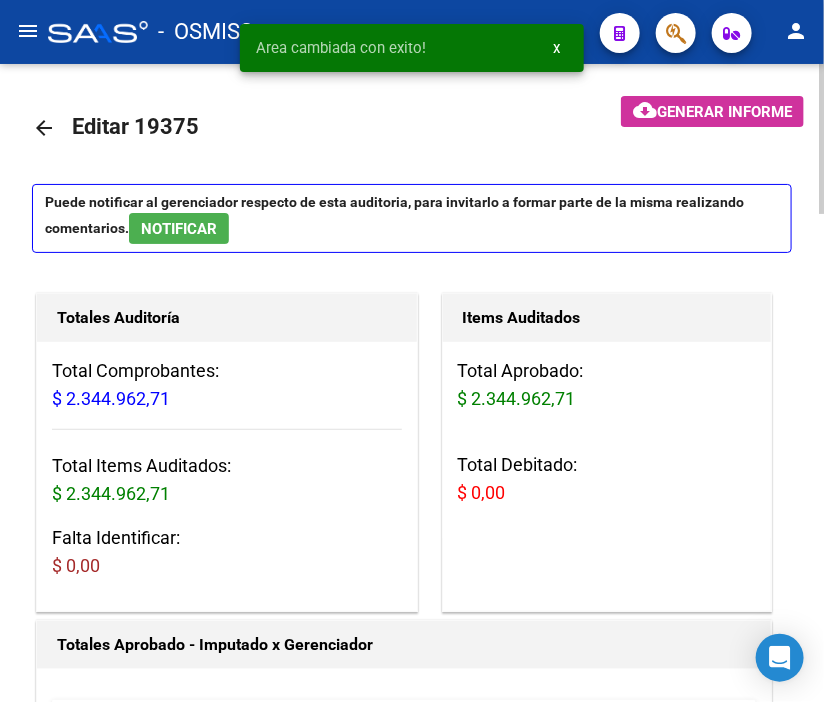 click on "arrow_back" 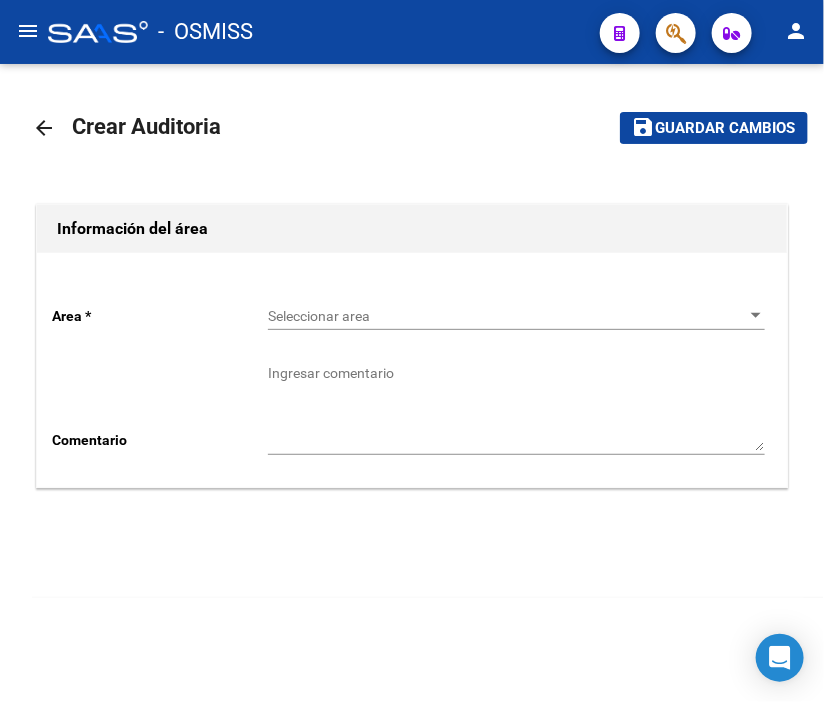 click on "Seleccionar area Seleccionar area" 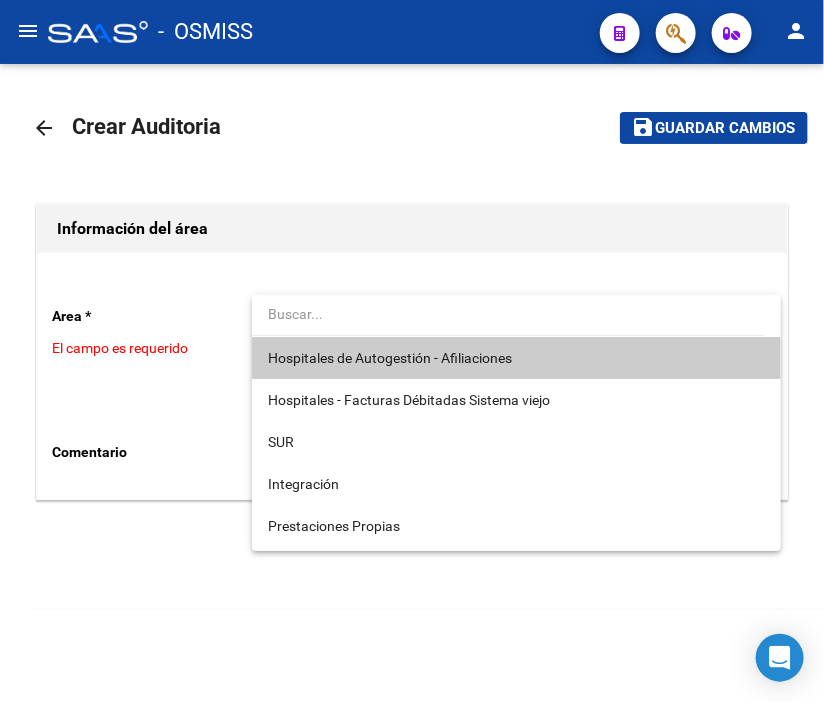 click at bounding box center [508, 314] 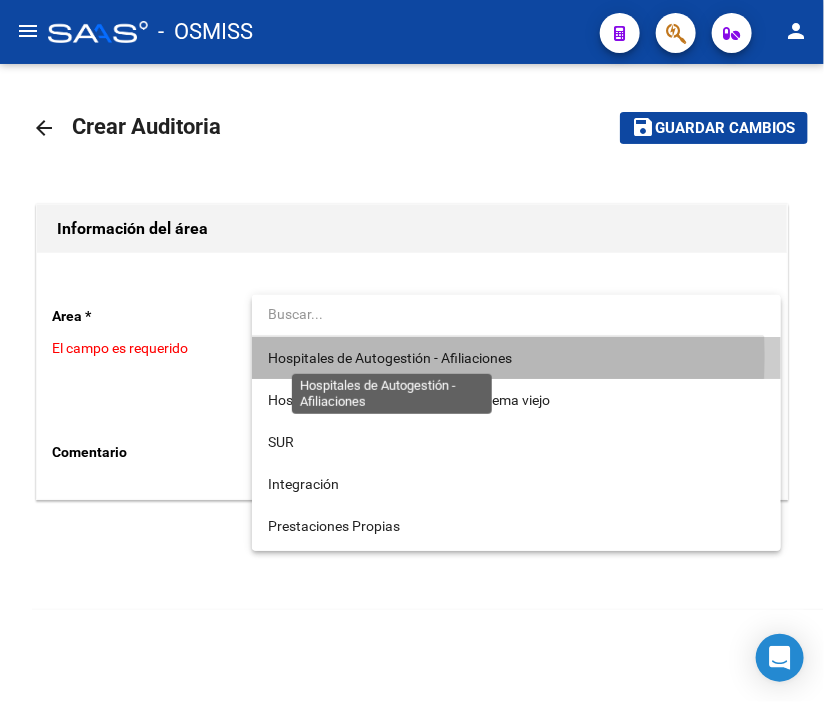 click on "Hospitales de Autogestión - Afiliaciones" at bounding box center [390, 358] 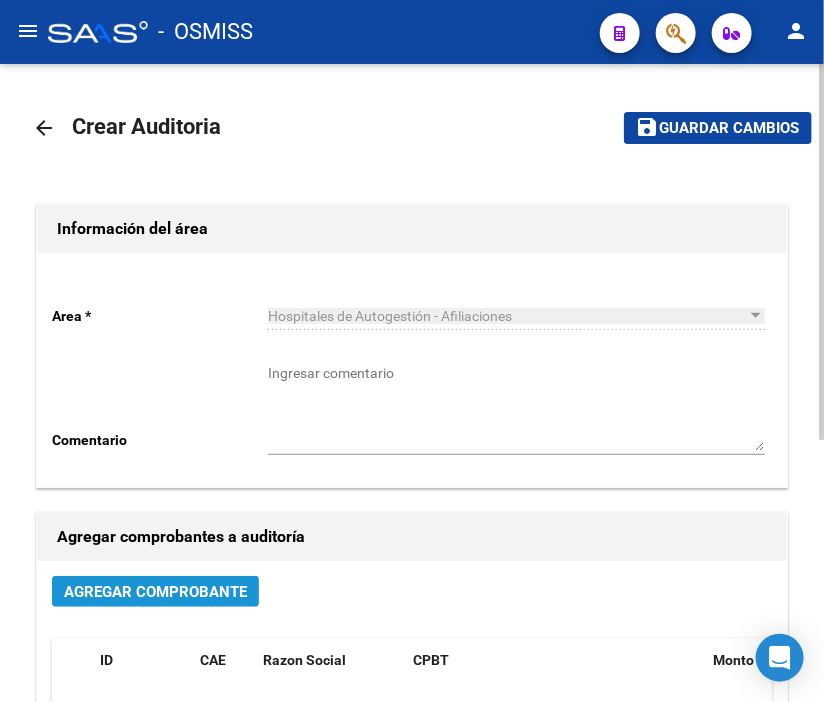 click on "Agregar Comprobante" 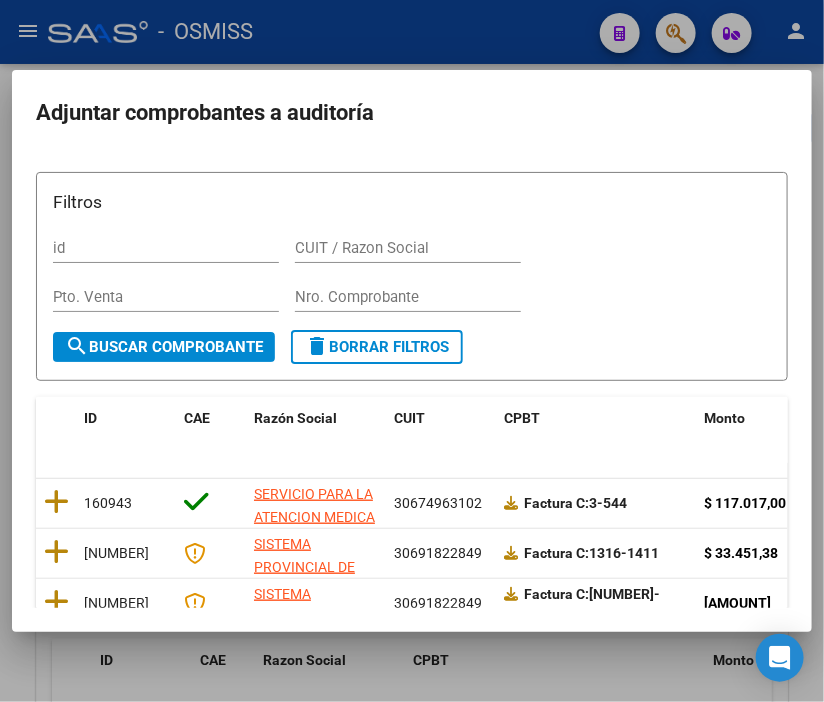 click on "Nro. Comprobante" at bounding box center (408, 297) 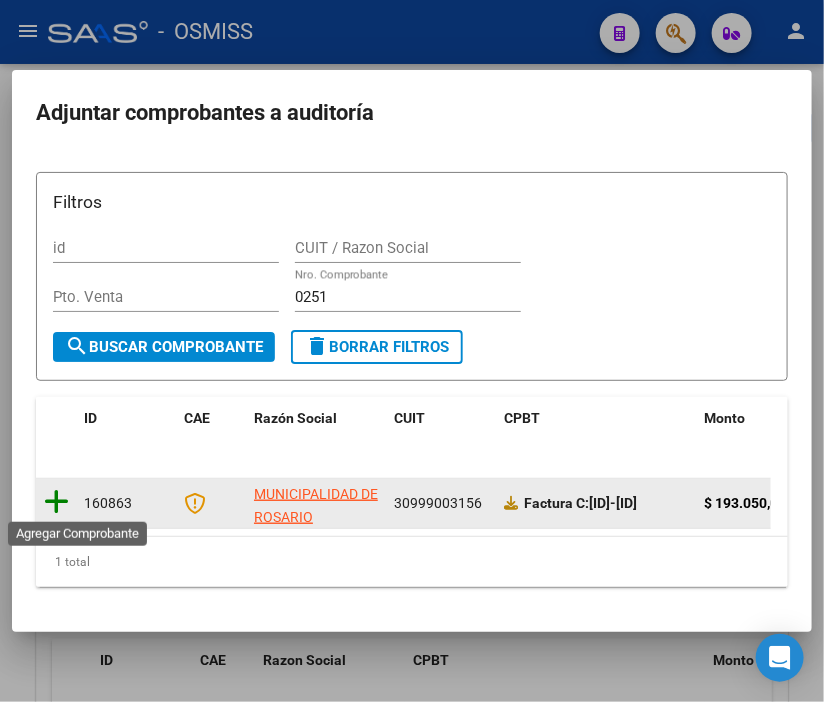 click 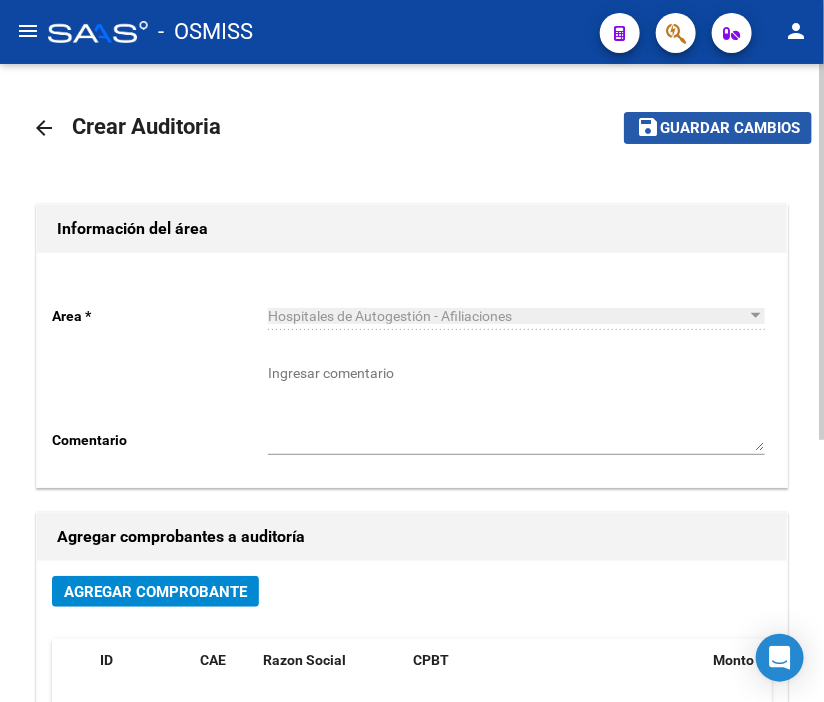 click on "Guardar cambios" 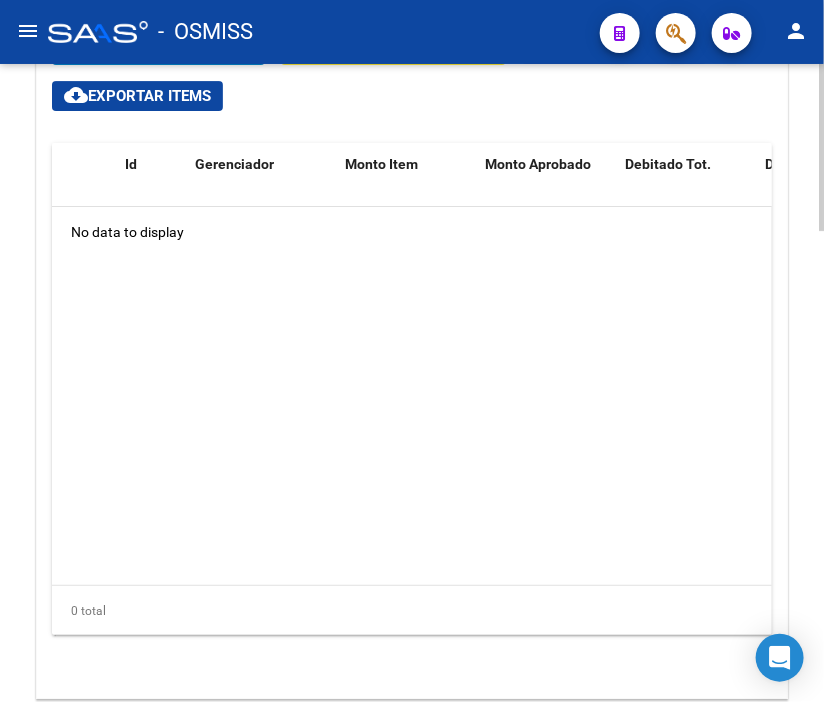 scroll, scrollTop: 1622, scrollLeft: 0, axis: vertical 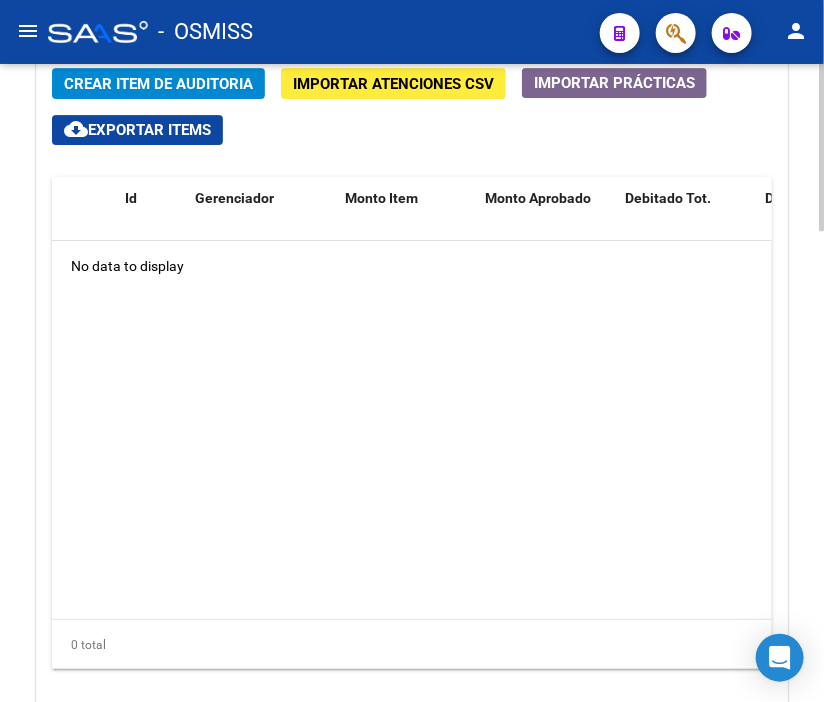 click on "arrow_back Editar [ID]    cloud_download  Generar informe  Puede notificar al gerenciador respecto de esta auditoria, para invitarlo a formar parte de la misma realizando comentarios.  NOTIFICAR Totales Auditoría Total Comprobantes:  $ 193.050,00 Total Items Auditados:  $ 0,00 Falta Identificar:   $ 193.050,00 Items Auditados Total Aprobado: $ 0,00 Total Debitado: $ 0,00 Totales Aprobado - Imputado x Gerenciador Información del área Cambiar de área a esta auditoría  Area * Hospitales de Autogestión - Afiliaciones Seleccionar area Comentario    Ingresar comentario  save  Guardar Comentario  Comprobantes Asociados a la Auditoría Agregar Comprobante cloud_download  Exportar Comprobantes  ID CAE Razon Social CPBT Monto Fecha Cpbt Fecha Recibido Doc Respaldatoria Doc Trazabilidad Expte. Interno Creado Usuario $ 193.050,00 160863 MUNICIPALIDAD DE ROSARIO  Factura C: 42 - 251  $ 193.050,00 15/07/2025 31/07/2025 31/07/2025 [EMAIL]" 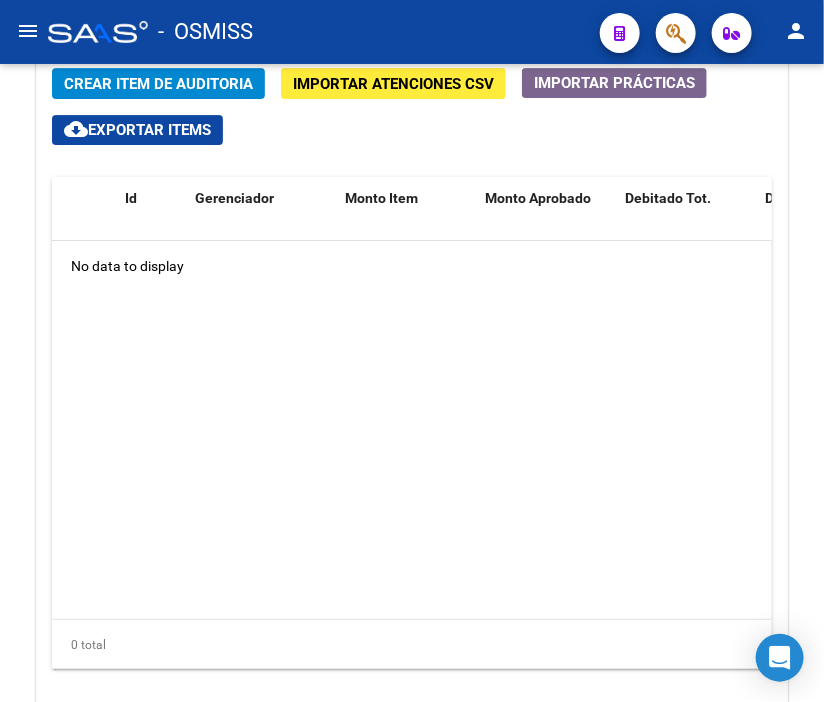 click on "Crear Item de Auditoria" 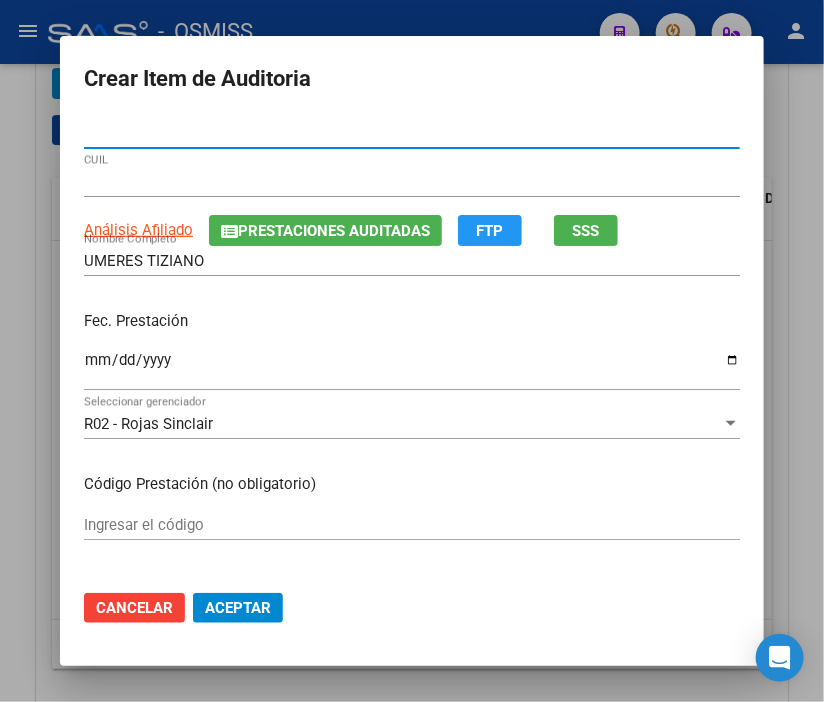 click on "Ingresar la fecha" at bounding box center [412, 368] 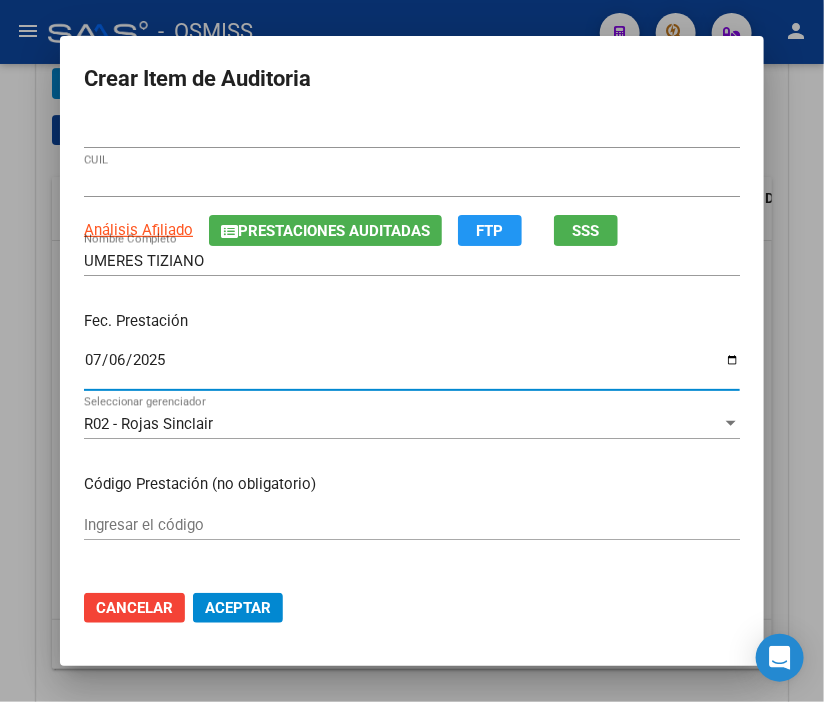 scroll, scrollTop: 222, scrollLeft: 0, axis: vertical 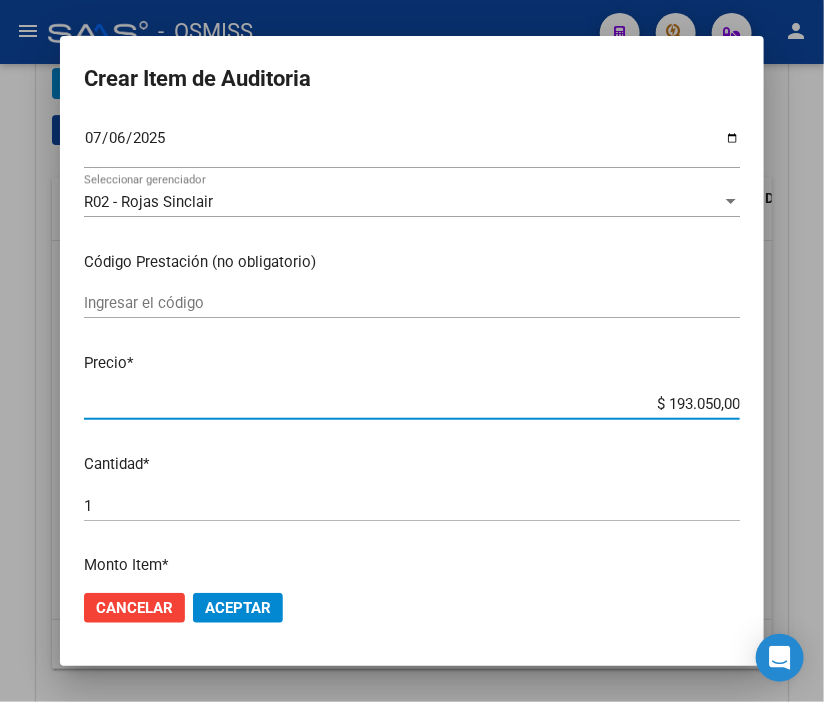 click on "$ 193.050,00" at bounding box center [412, 404] 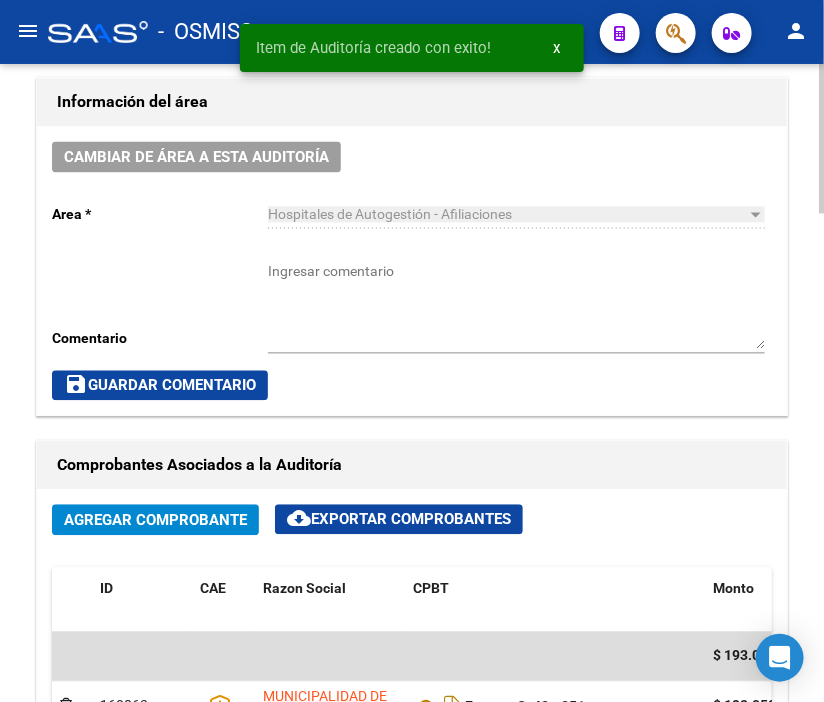 scroll, scrollTop: 894, scrollLeft: 0, axis: vertical 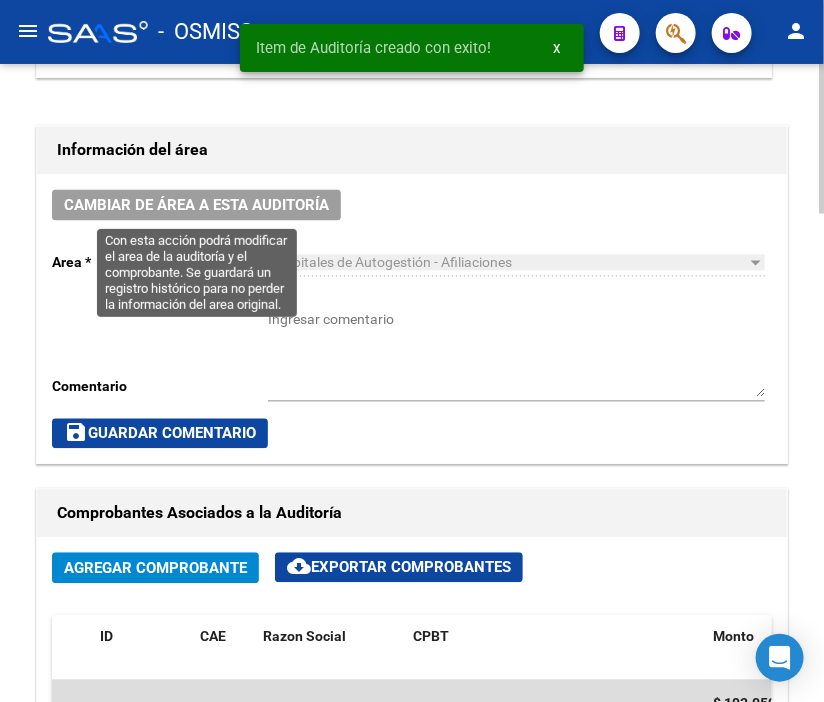 click on "Cambiar de área a esta auditoría" 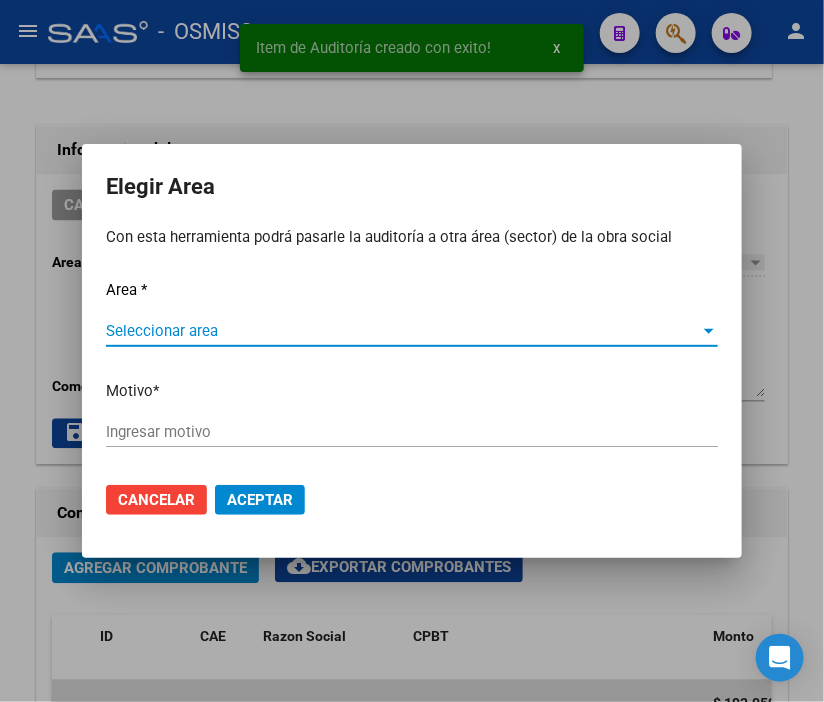 click on "Seleccionar area" at bounding box center [403, 331] 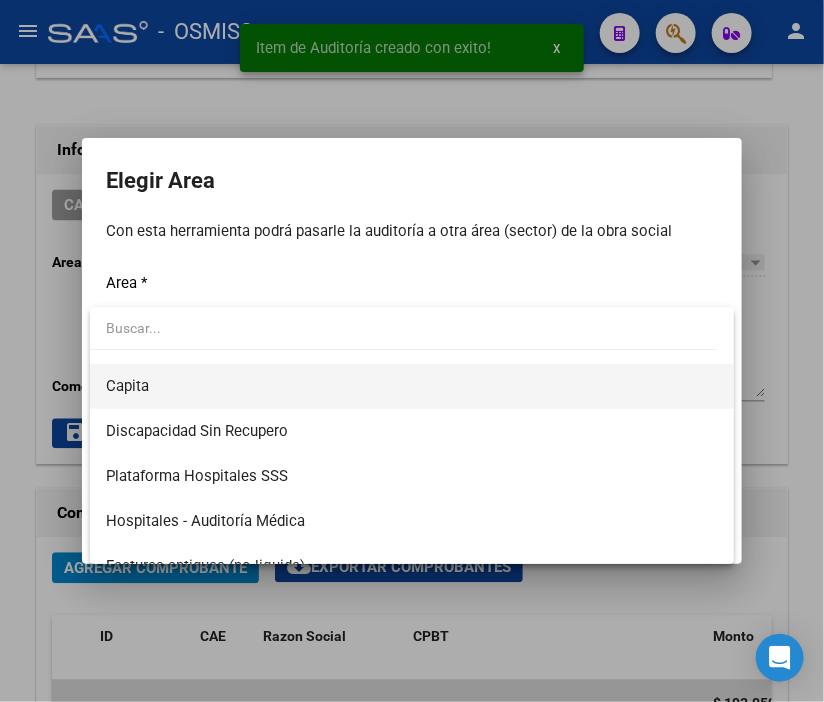 scroll, scrollTop: 222, scrollLeft: 0, axis: vertical 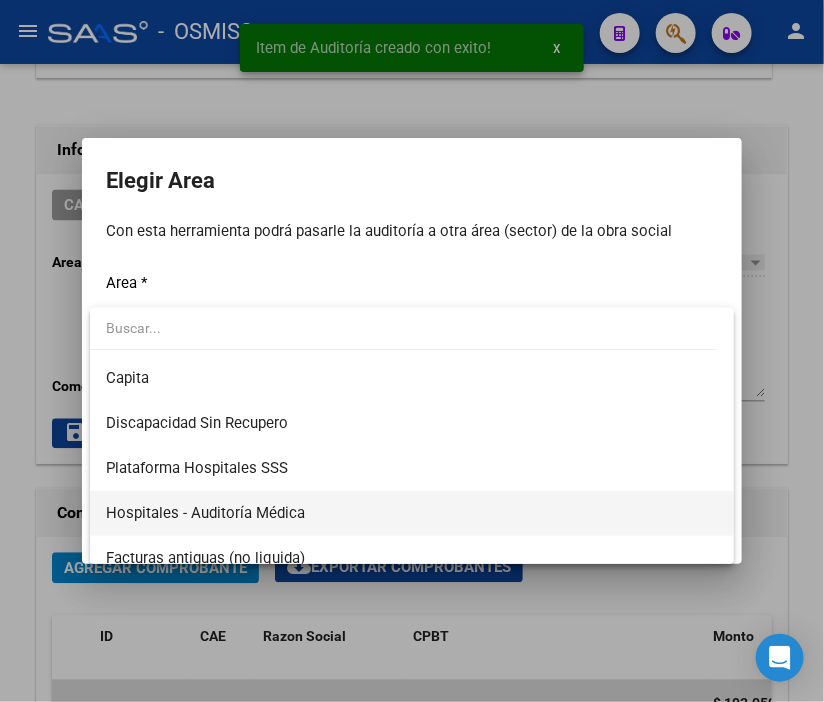 click on "Hospitales - Auditoría Médica" at bounding box center (412, 513) 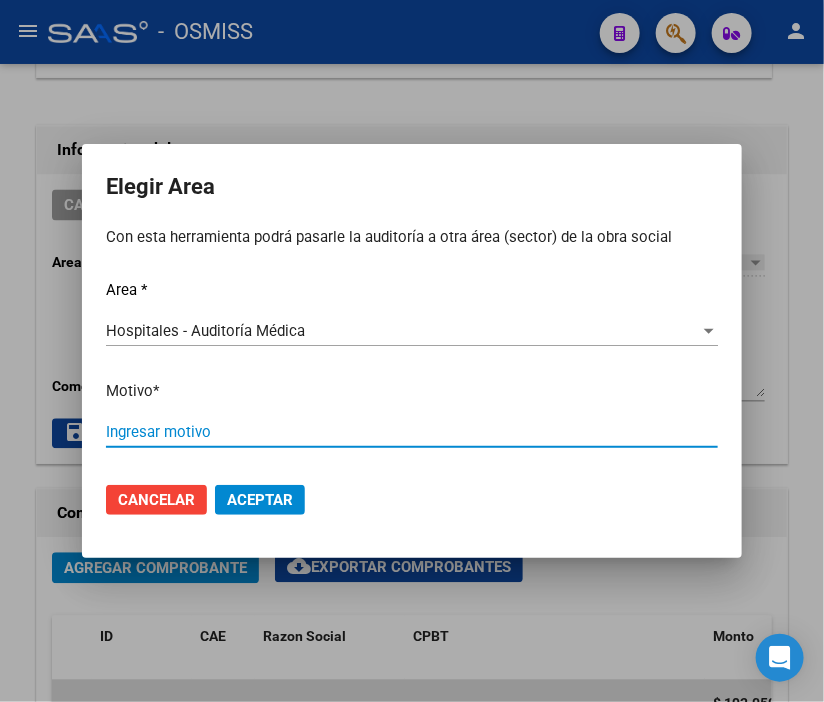 click on "Ingresar motivo" at bounding box center (412, 432) 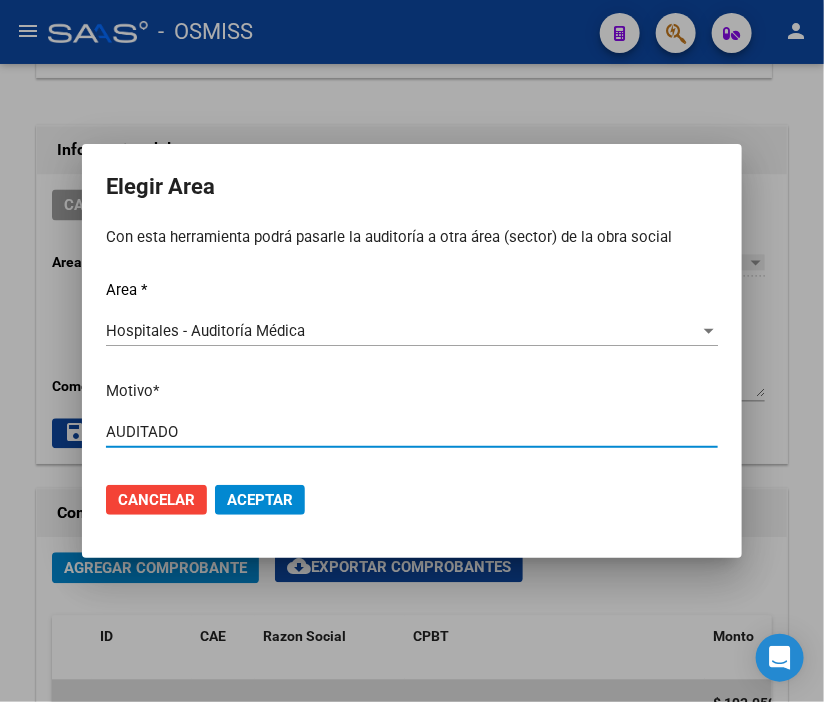 click on "Aceptar" at bounding box center (260, 500) 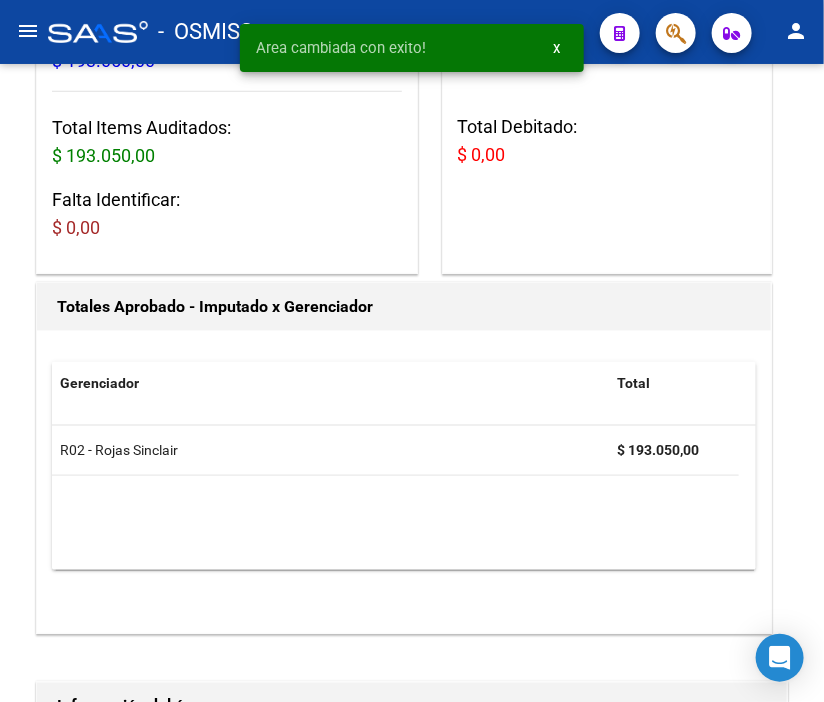 scroll, scrollTop: 0, scrollLeft: 0, axis: both 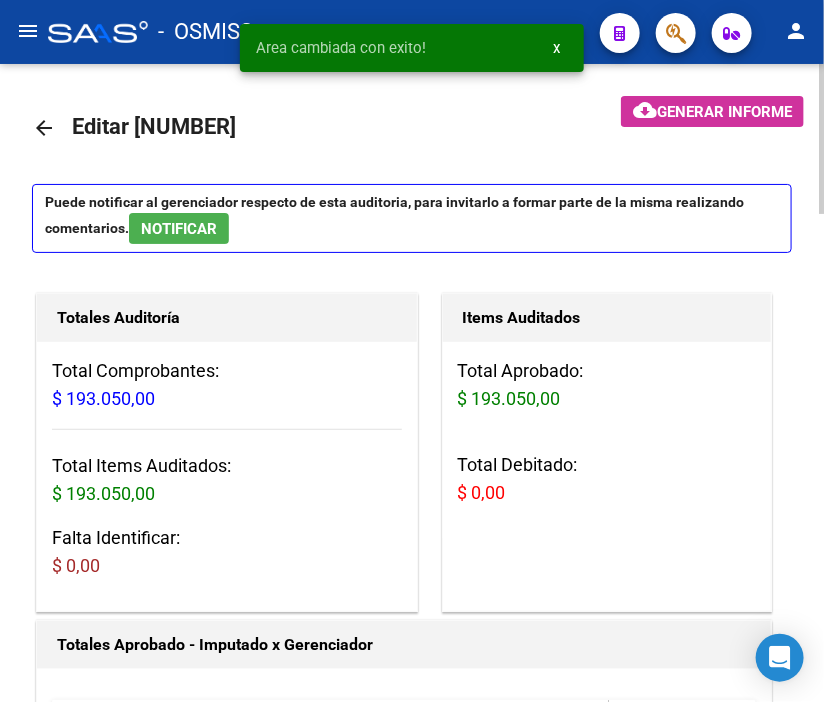 click on "arrow_back" 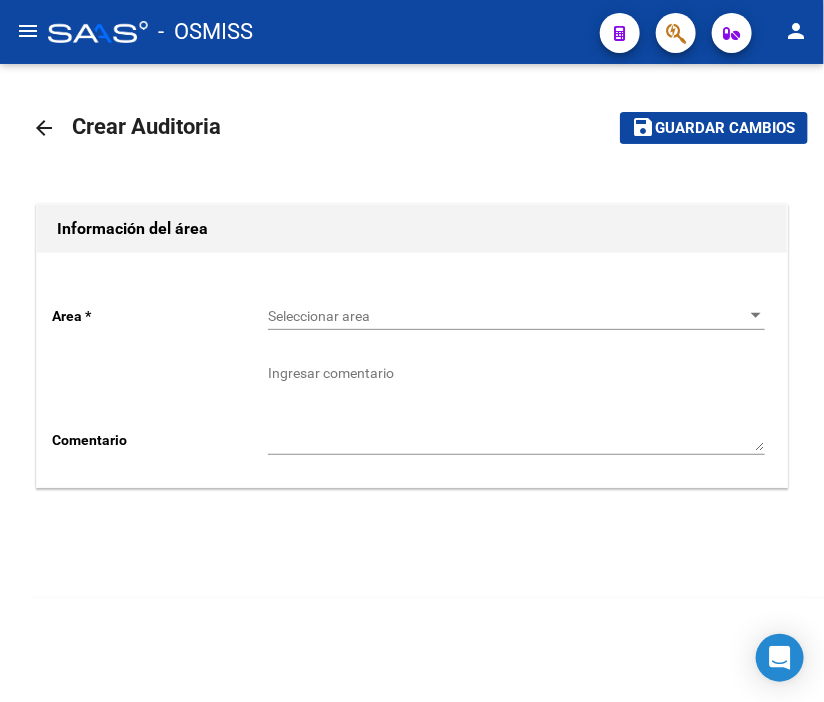 click on "Seleccionar area" at bounding box center (507, 316) 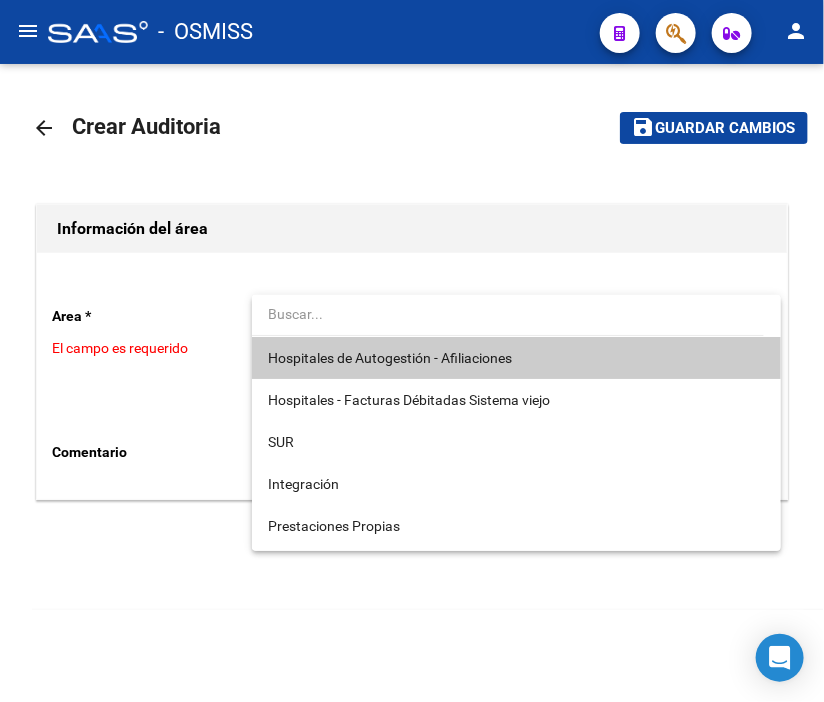 click on "Hospitales de Autogestión - Afiliaciones" at bounding box center (516, 358) 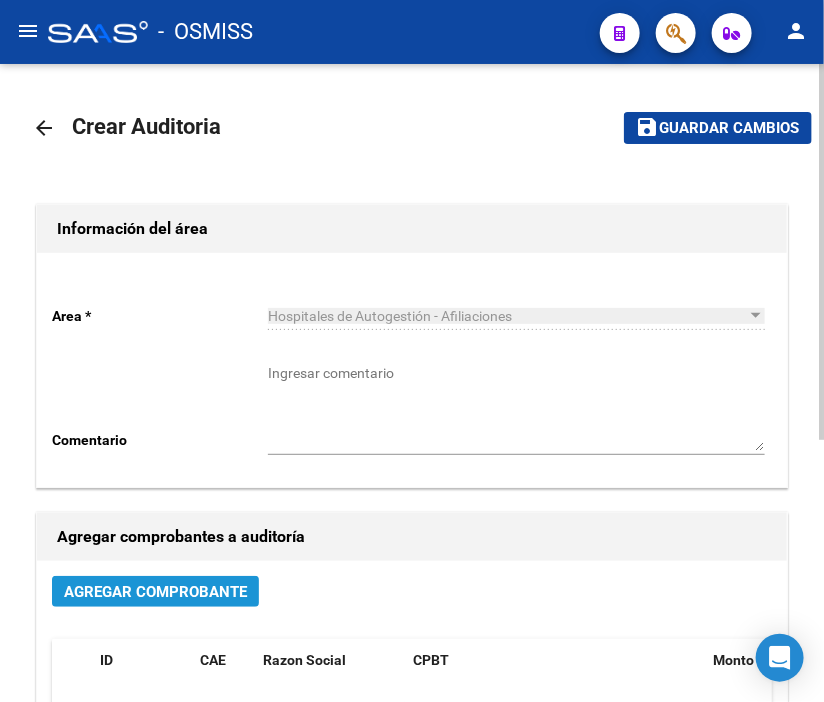 click on "Agregar Comprobante" 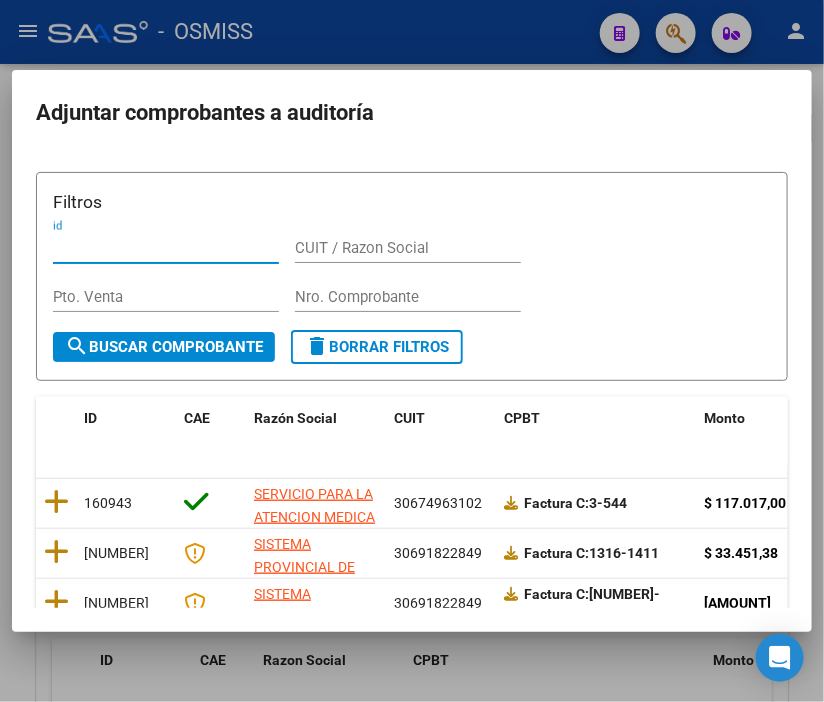 click on "Nro. Comprobante" at bounding box center (408, 297) 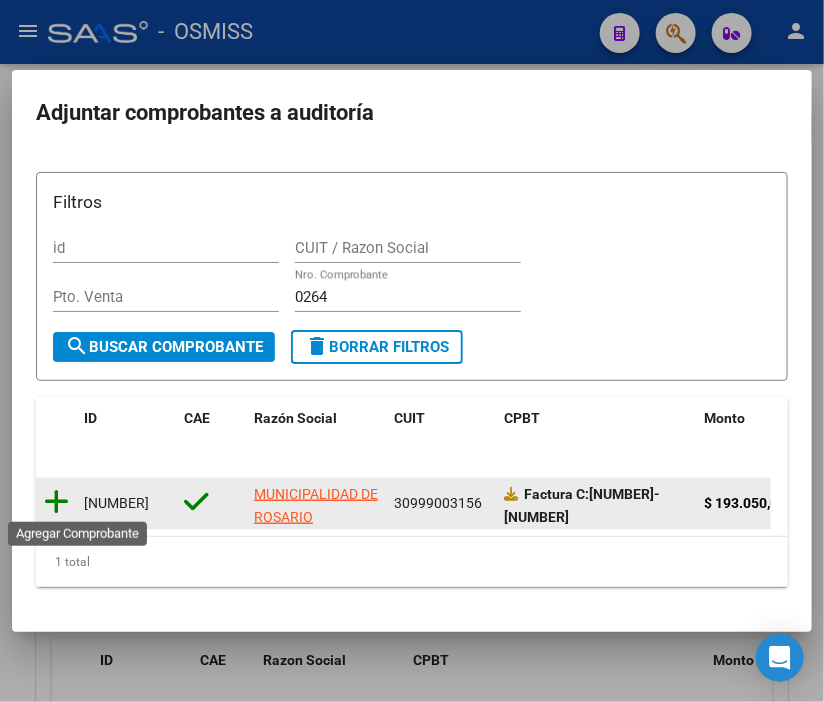 click 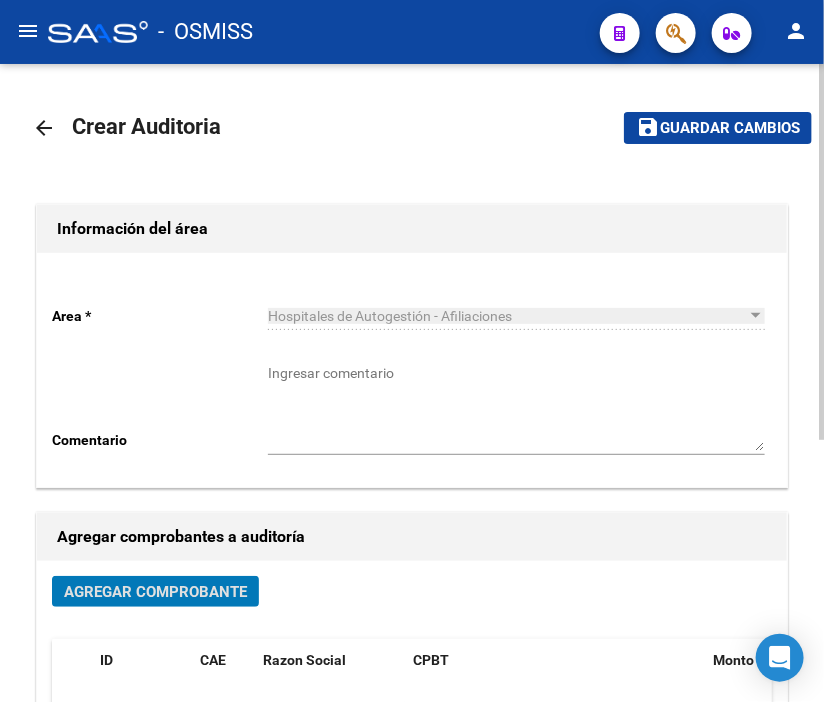 click on "Guardar cambios" 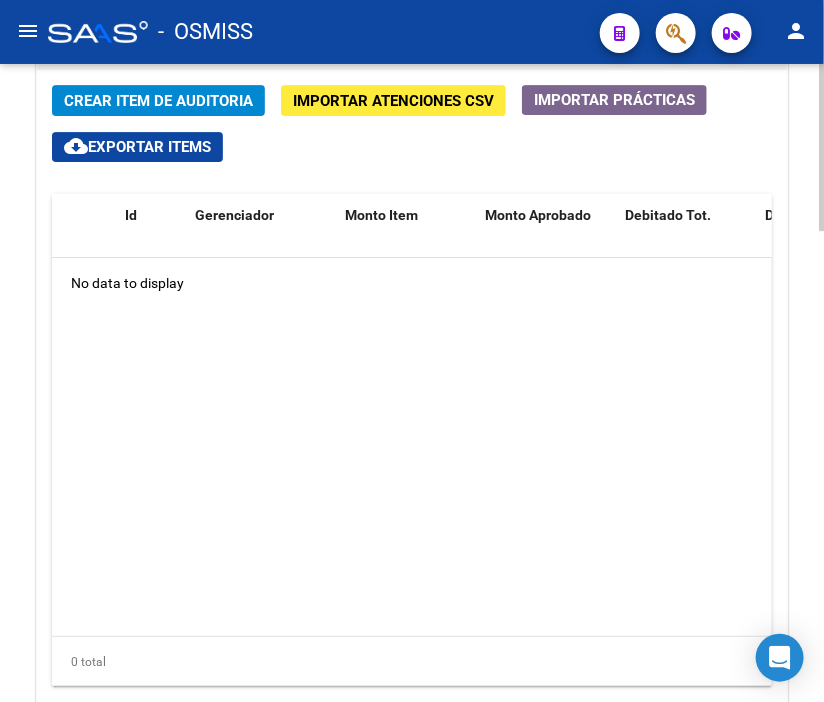 scroll, scrollTop: 1618, scrollLeft: 0, axis: vertical 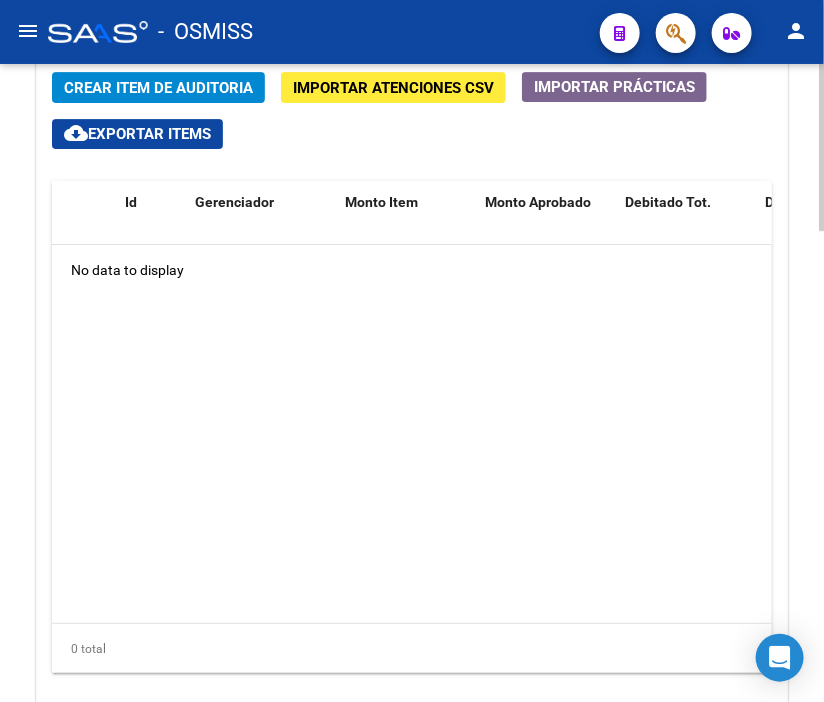 click on "arrow_back Editar [NUMBER]    cloud_download  Generar informe  Puede notificar al gerenciador respecto de esta auditoria, para invitarlo a formar parte de la misma realizando comentarios.  NOTIFICAR Totales Auditoría Total Comprobantes:  $ [AMOUNT] Total Items Auditados:  $ 0,00 Falta Identificar:   $ [AMOUNT] Items Auditados Total Aprobado: $ 0,00 Total Debitado: $ 0,00 Totales Aprobado - Imputado x Gerenciador Información del área Cambiar de área a esta auditoría  Area * Hospitales de Autogestión - Afiliaciones Seleccionar area Comentario    Ingresar comentario  save  Guardar Comentario  Comprobantes Asociados a la Auditoría Agregar Comprobante cloud_download  Exportar Comprobantes  ID CAE Razon Social CPBT Monto Fecha Cpbt Fecha Recibido Fecha Vencimiento Doc Respaldatoria Doc Trazabilidad Expte. Interno Creado Usuario $ [AMOUNT] [NUMBER] MUNICIPALIDAD DE ROSARIO  Factura C: 46 - 264  $ [AMOUNT] 14/07/2025 31/07/2025 31/07/2025 [NAME] - [EMAIL] Items/Detalle de la auditoría Id  1" 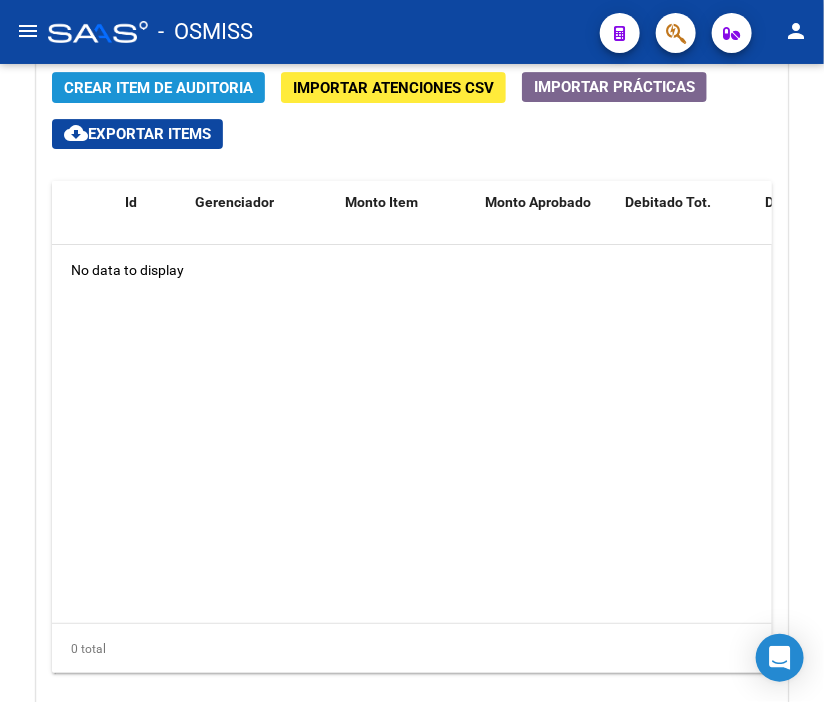 click on "Crear Item de Auditoria" 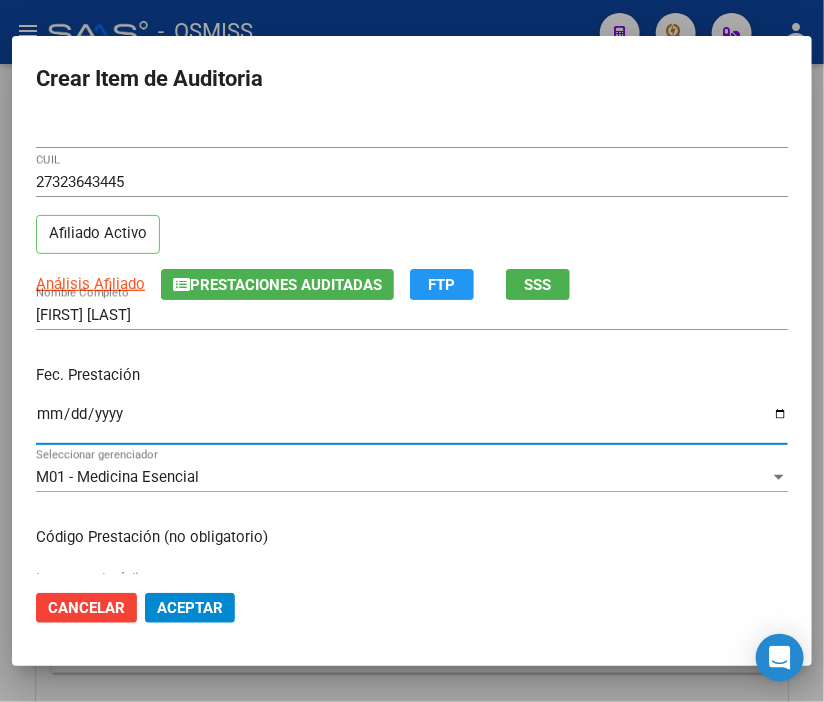 click on "Ingresar la fecha" at bounding box center [412, 422] 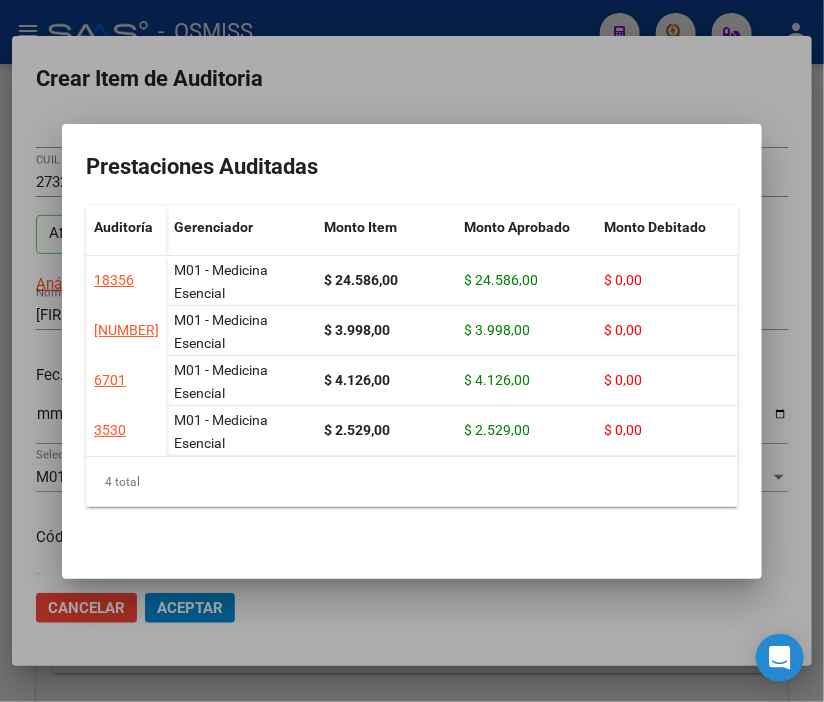click at bounding box center [412, 351] 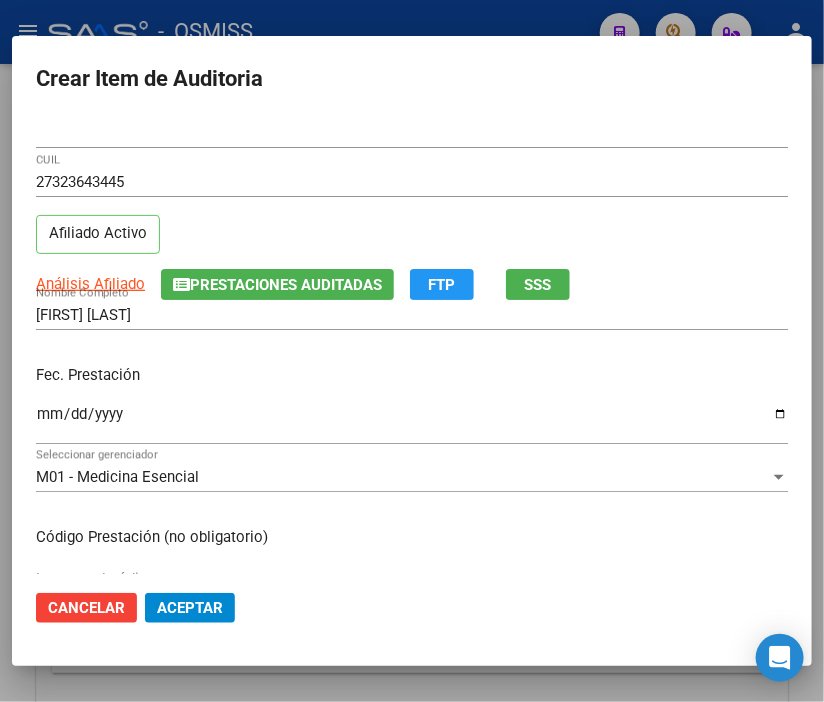 click on "Ingresar la fecha" at bounding box center [412, 422] 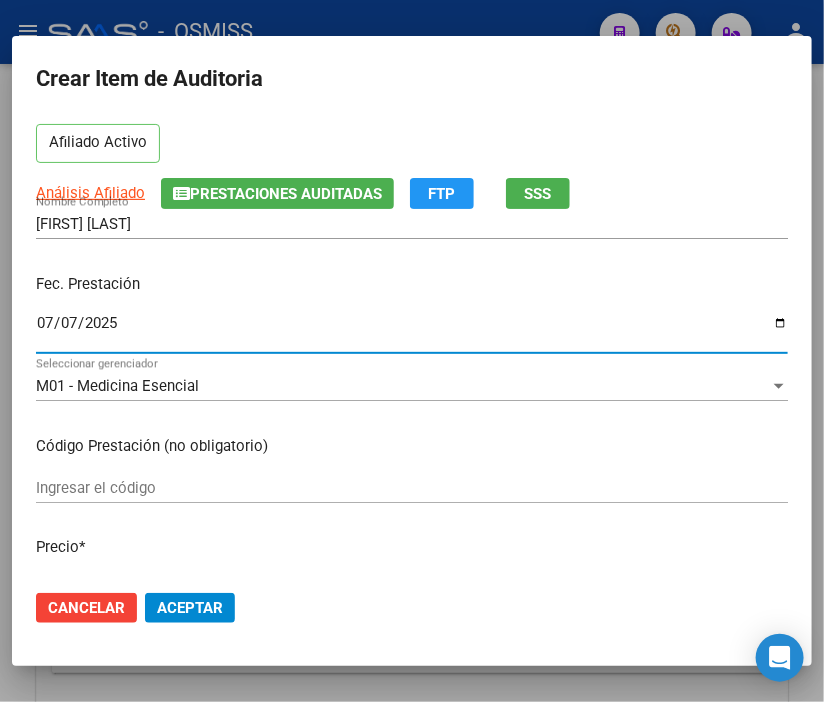 scroll, scrollTop: 222, scrollLeft: 0, axis: vertical 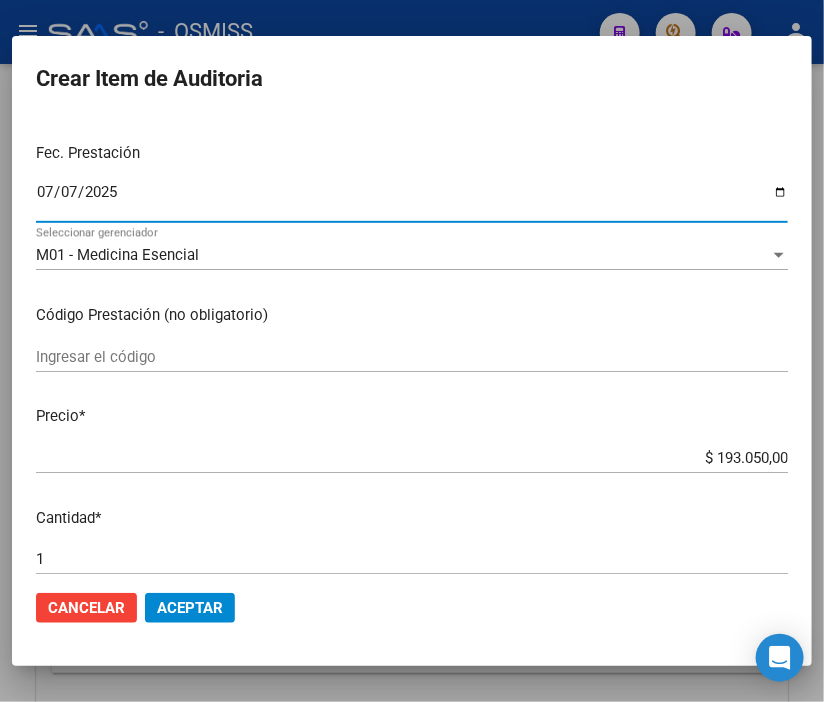click on "Aceptar" 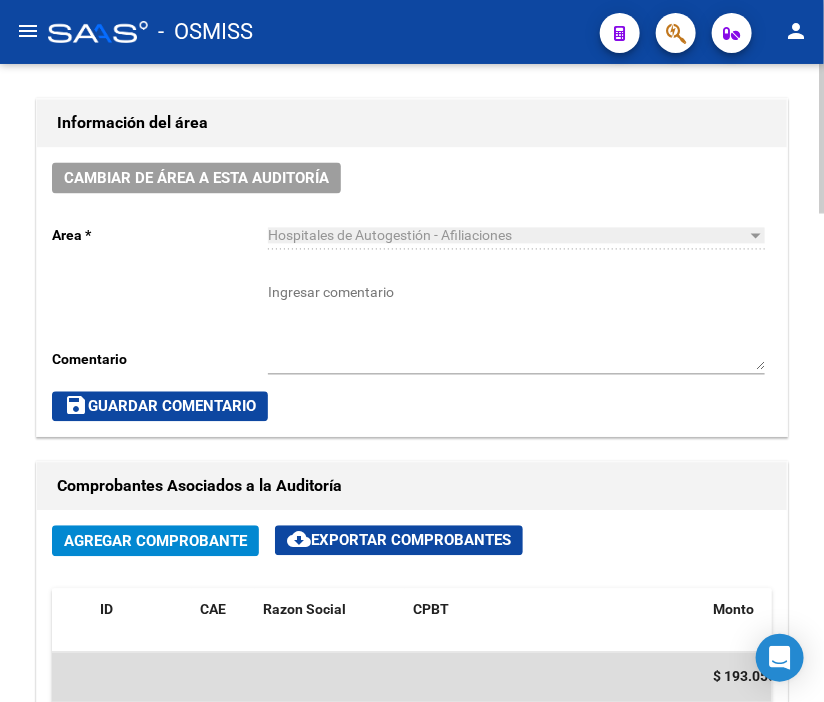 scroll, scrollTop: 957, scrollLeft: 0, axis: vertical 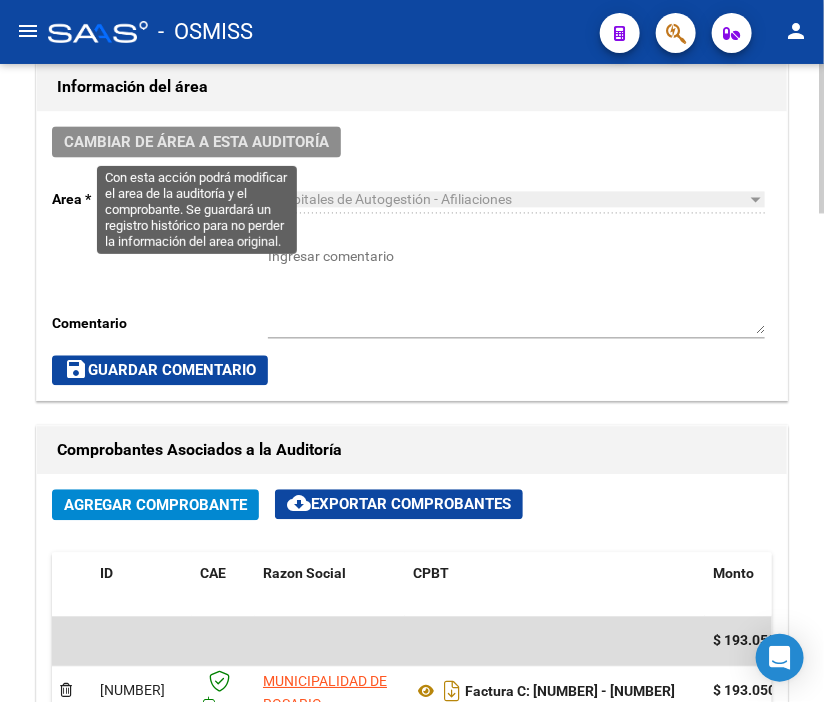 click on "Cambiar de área a esta auditoría" 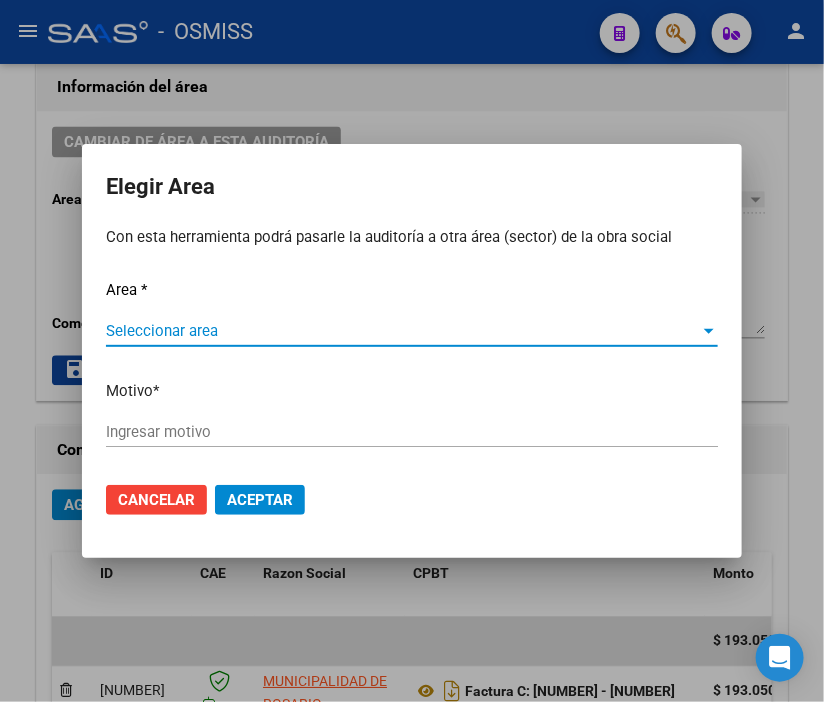 click on "Seleccionar area" at bounding box center (403, 331) 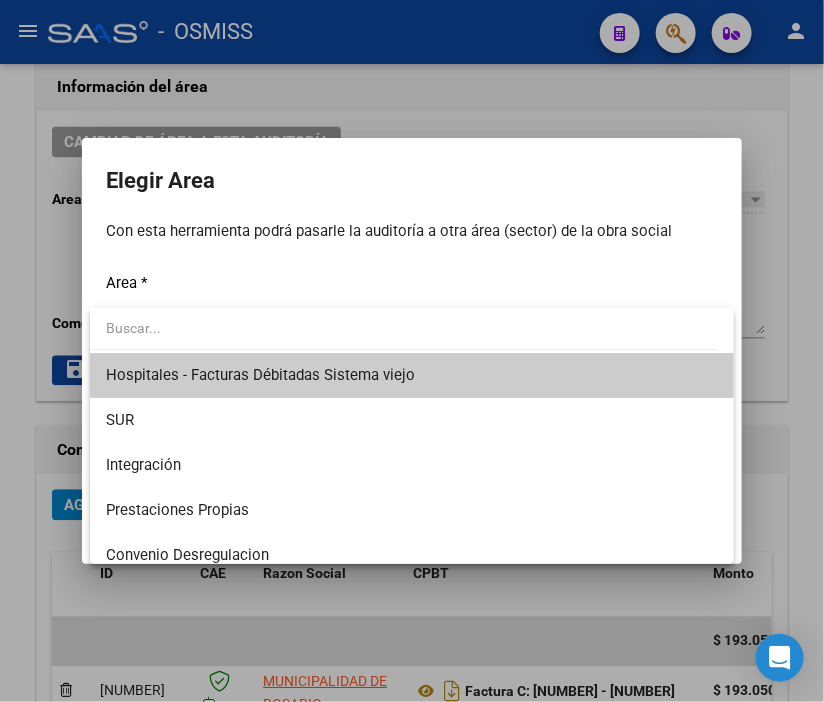 scroll, scrollTop: 222, scrollLeft: 0, axis: vertical 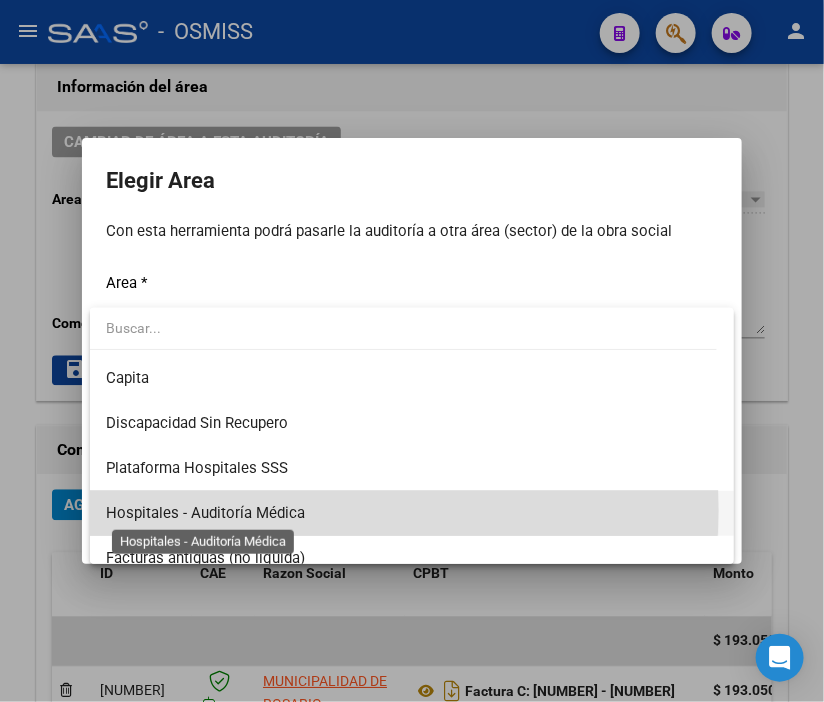 click on "Hospitales - Auditoría Médica" at bounding box center (205, 513) 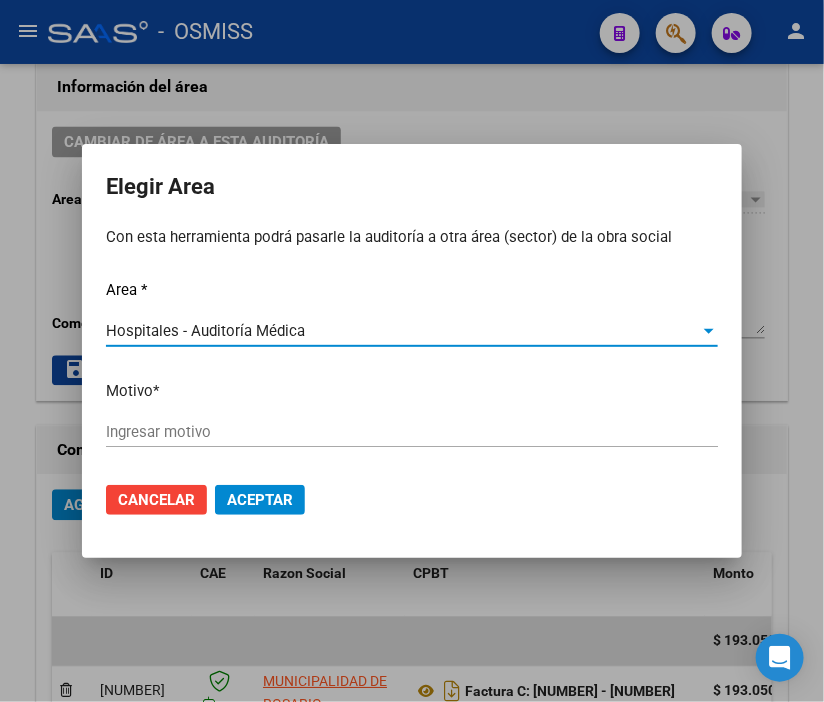 click on "Ingresar motivo" at bounding box center (412, 432) 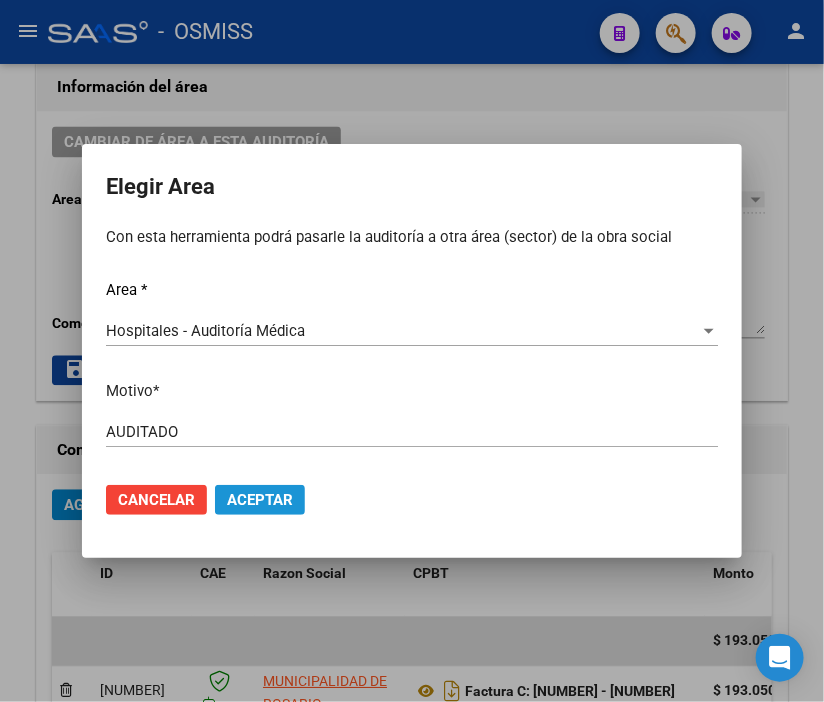 click on "Aceptar" at bounding box center (260, 500) 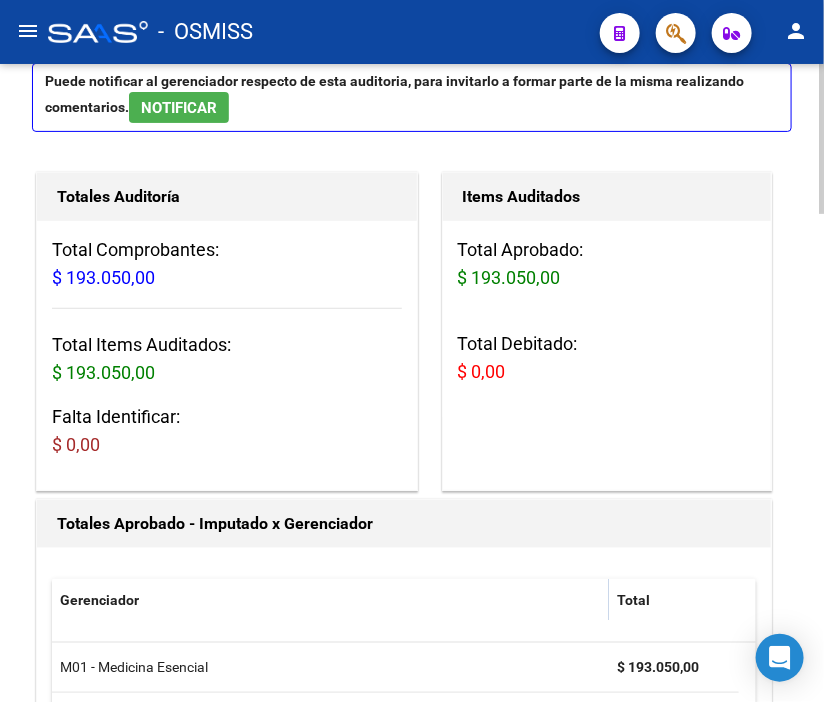 scroll, scrollTop: 0, scrollLeft: 0, axis: both 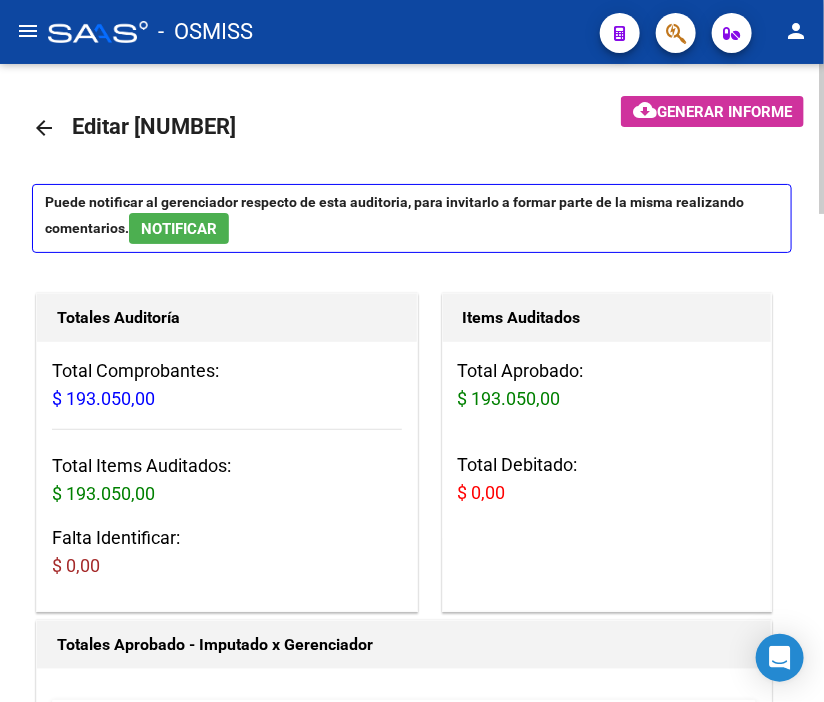 click on "arrow_back" 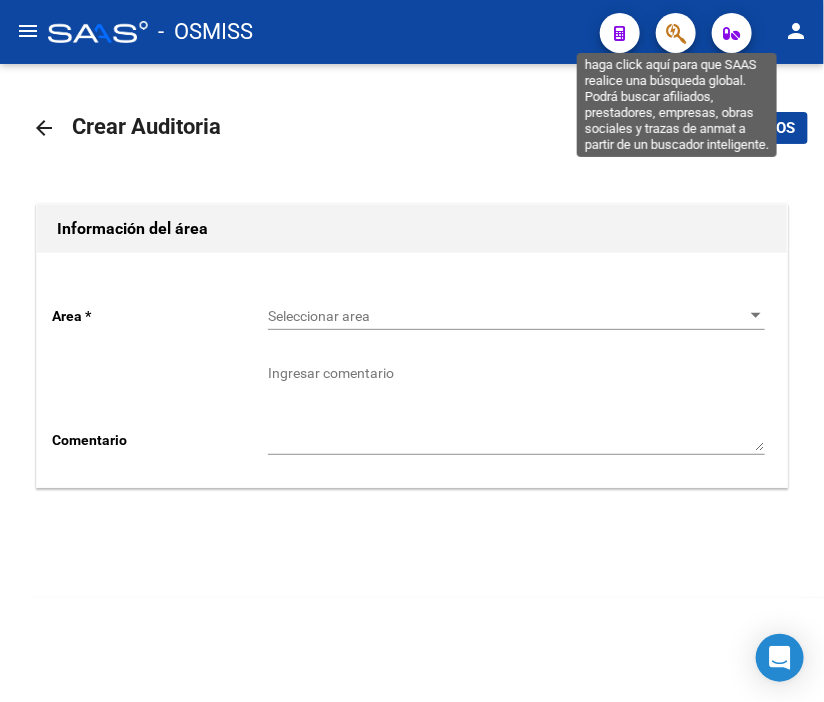 click 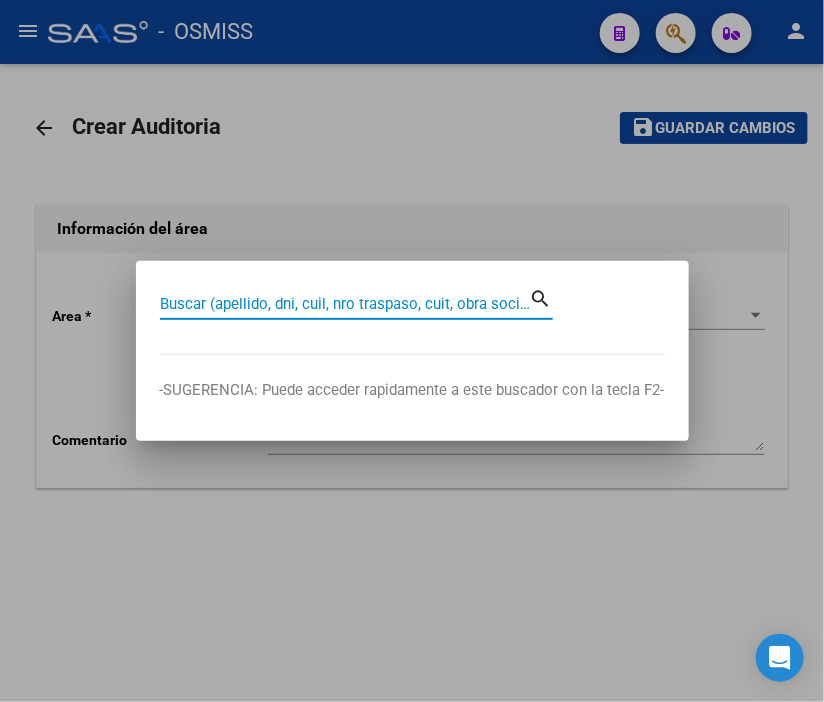 click on "Buscar (apellido, dni, cuil, nro traspaso, cuit, obra social)" at bounding box center (345, 304) 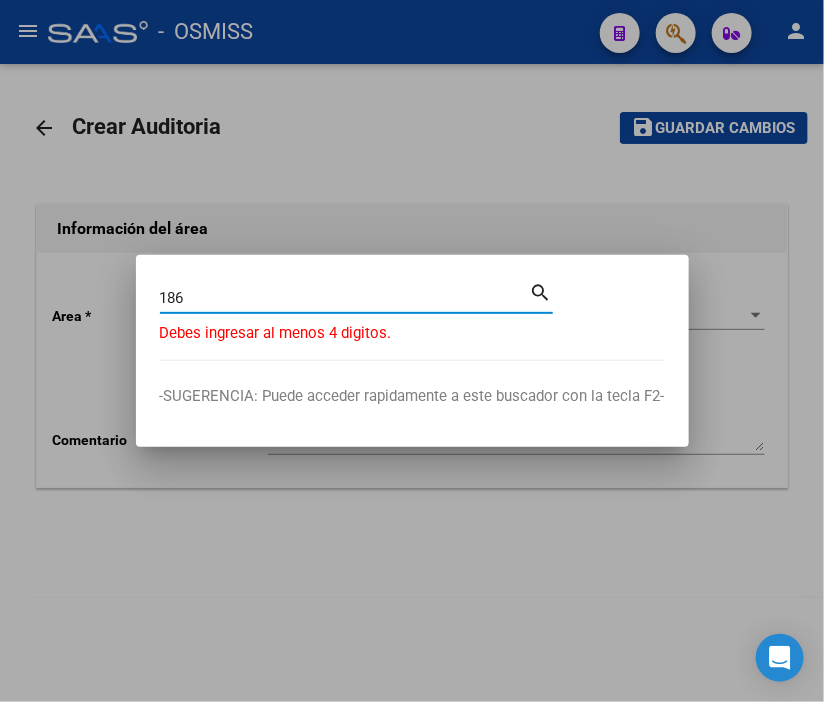 drag, startPoint x: 231, startPoint y: 295, endPoint x: 131, endPoint y: 294, distance: 100.005 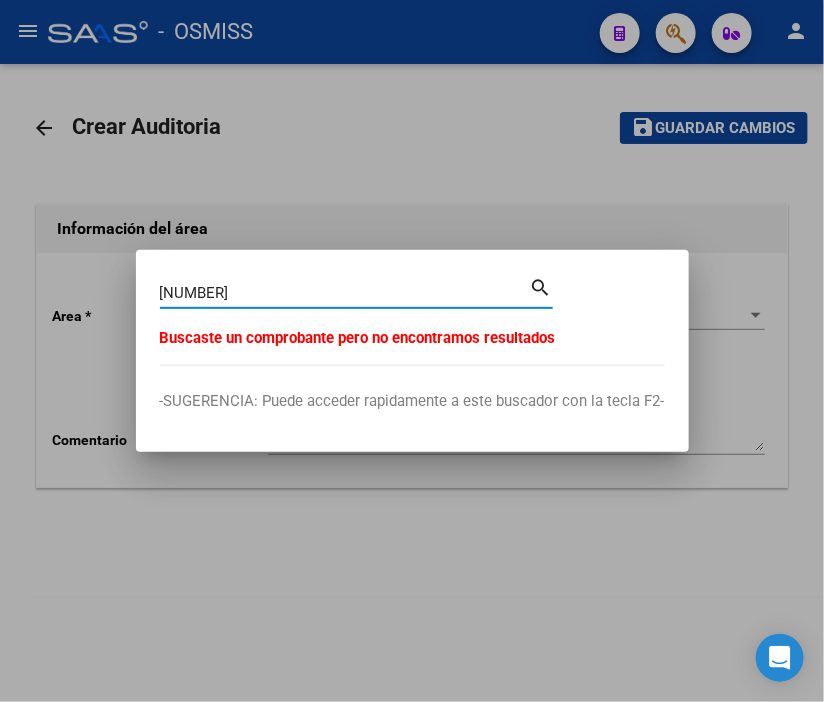 drag, startPoint x: 228, startPoint y: 293, endPoint x: 45, endPoint y: 291, distance: 183.01093 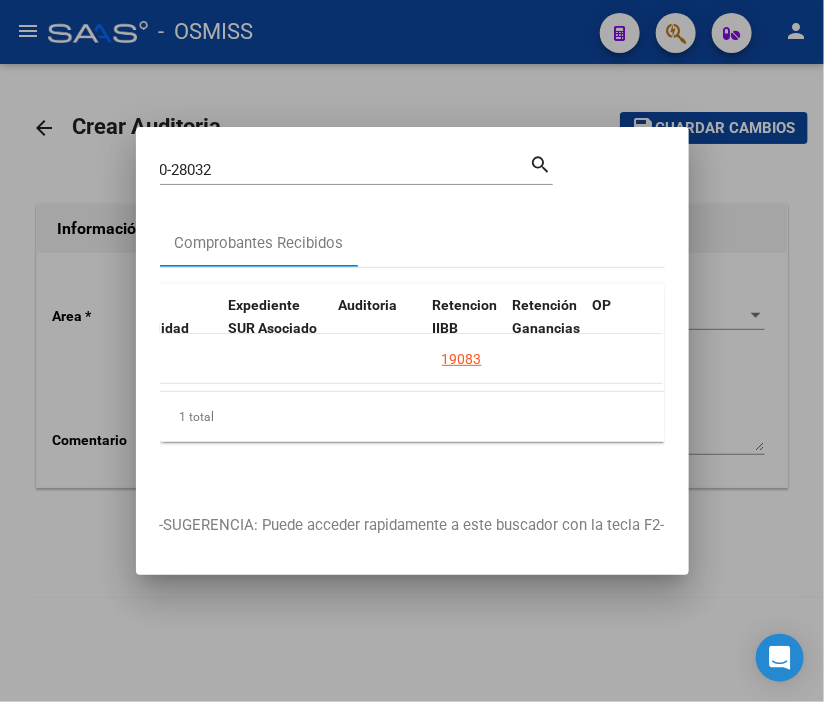 scroll, scrollTop: 0, scrollLeft: 1430, axis: horizontal 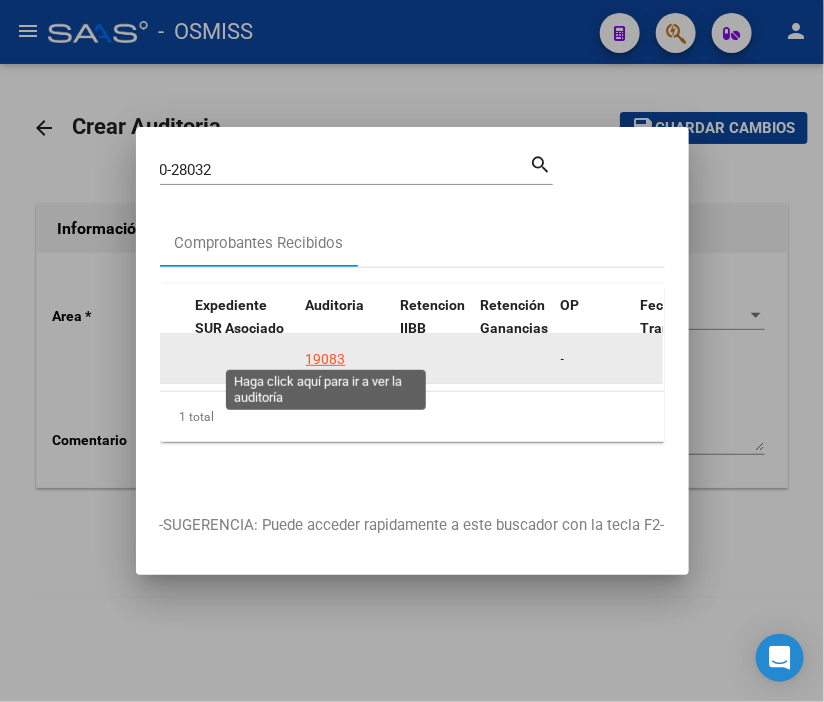 click on "19083" 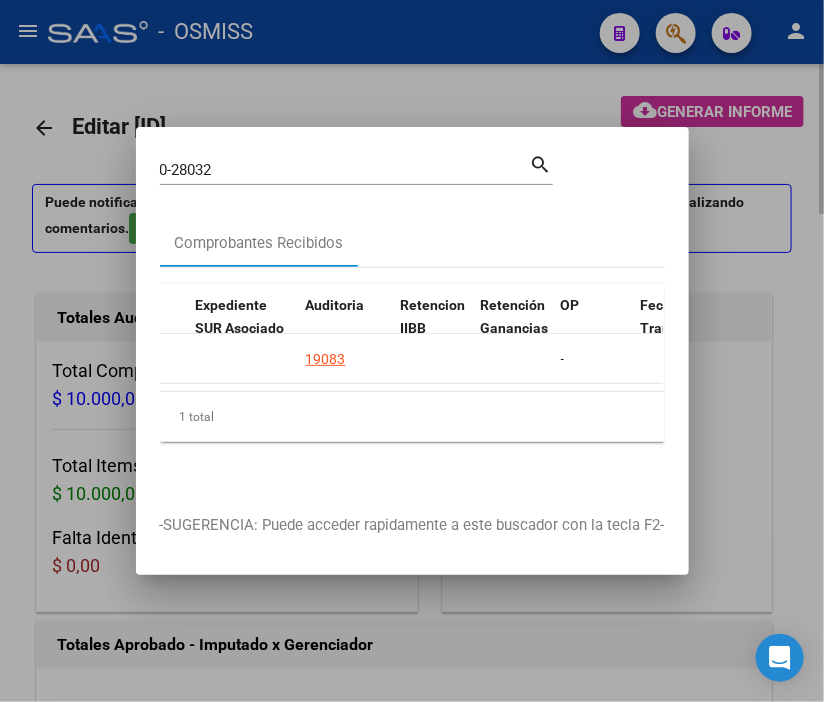click at bounding box center [412, 351] 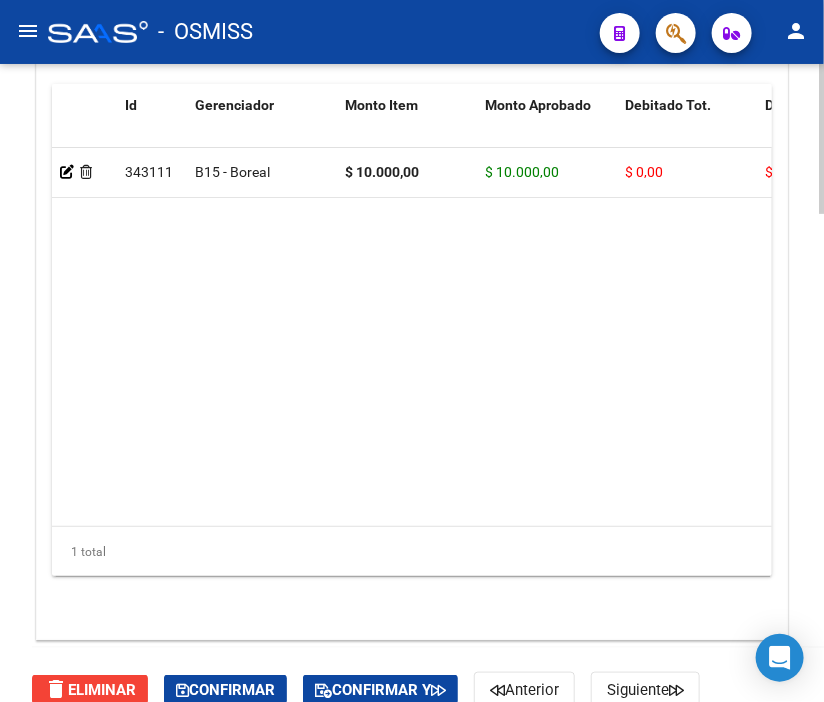 scroll, scrollTop: 2000, scrollLeft: 0, axis: vertical 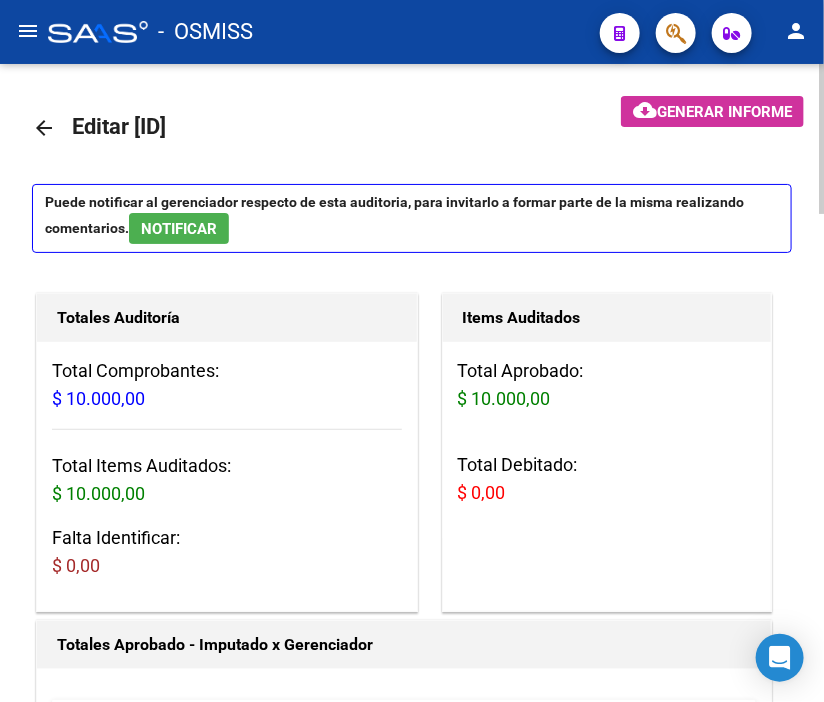 click on "arrow_back" 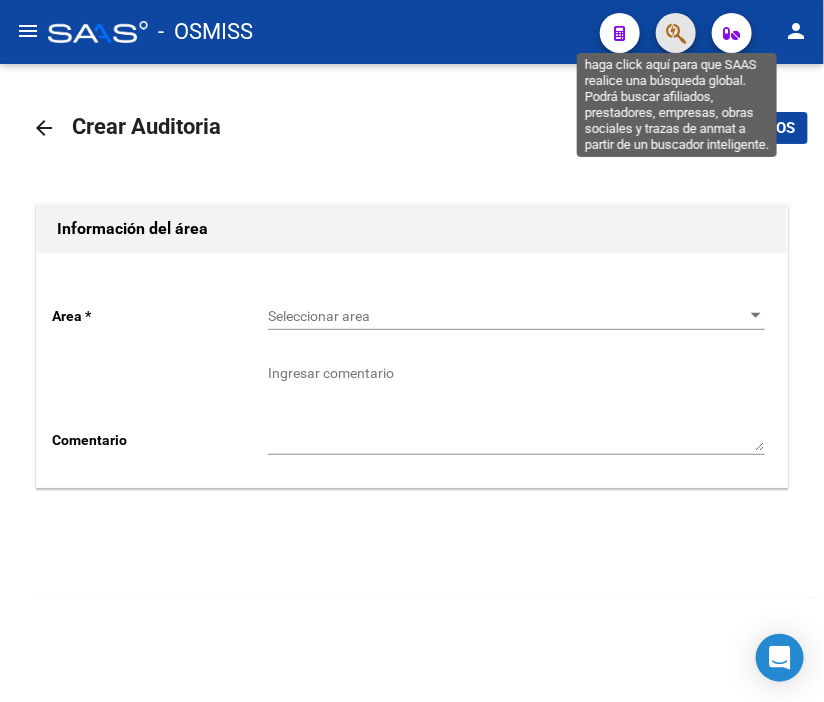 click 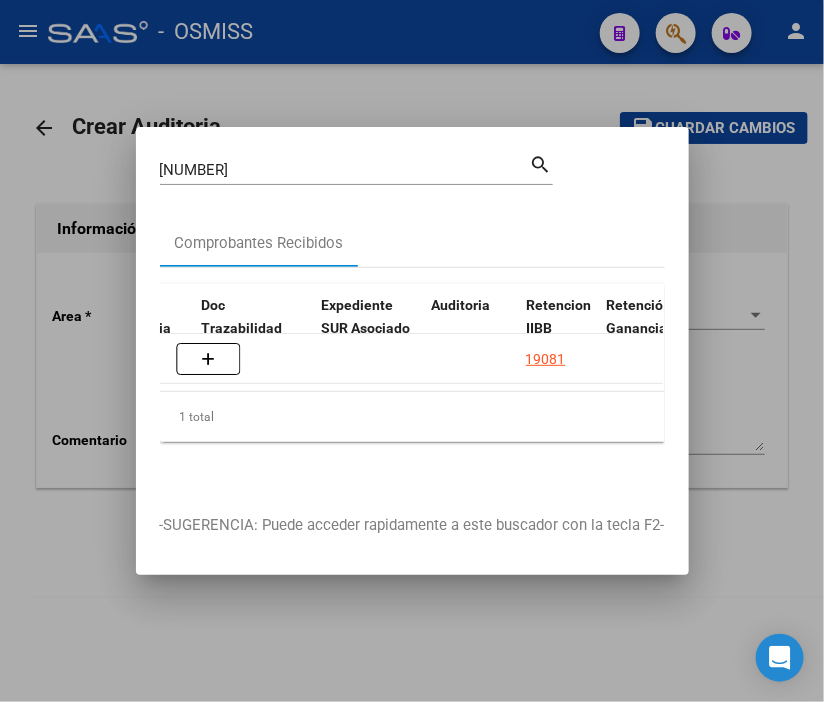 scroll, scrollTop: 0, scrollLeft: 1377, axis: horizontal 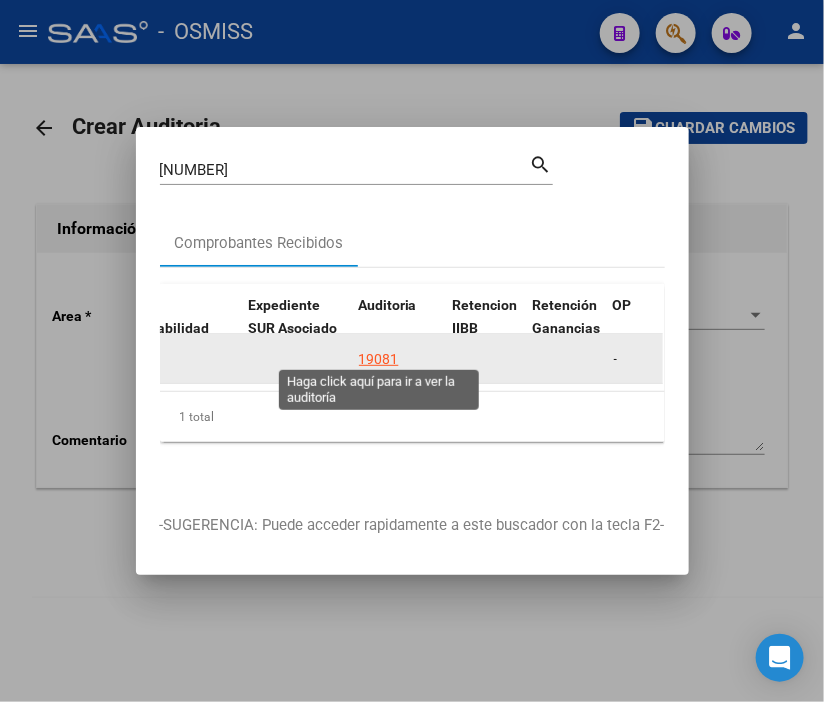 click on "19081" 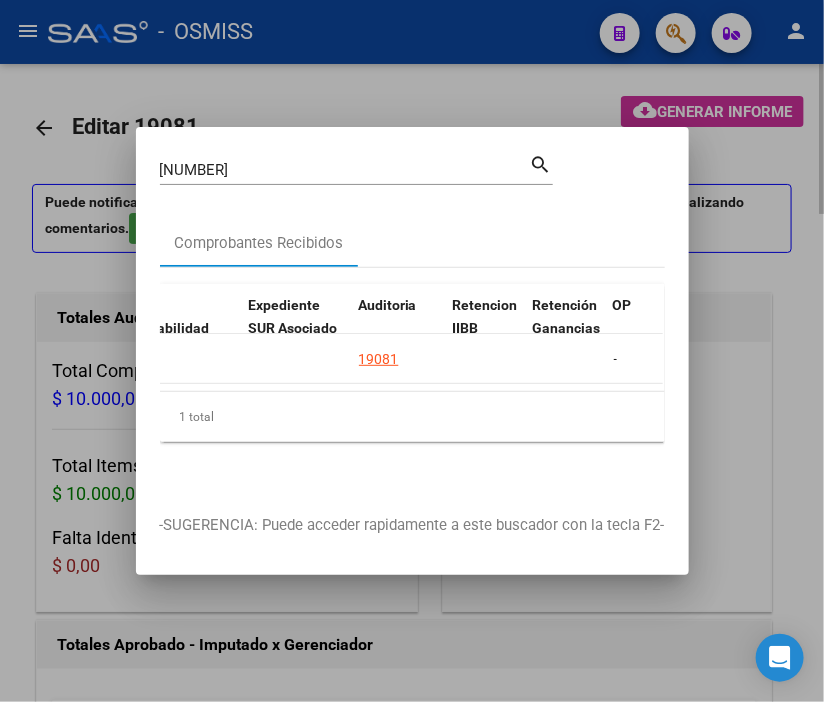 click at bounding box center (412, 351) 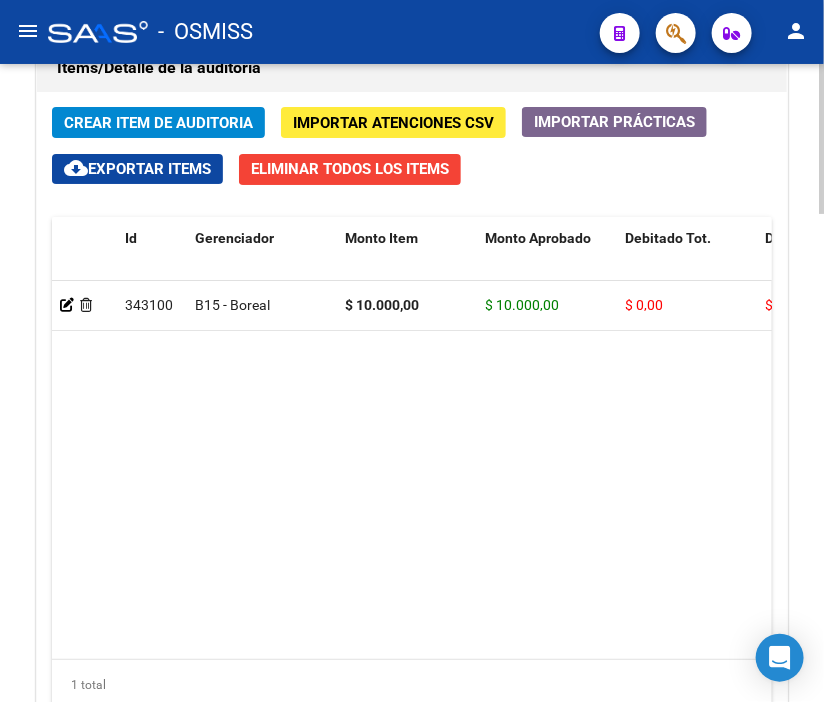 scroll, scrollTop: 1888, scrollLeft: 0, axis: vertical 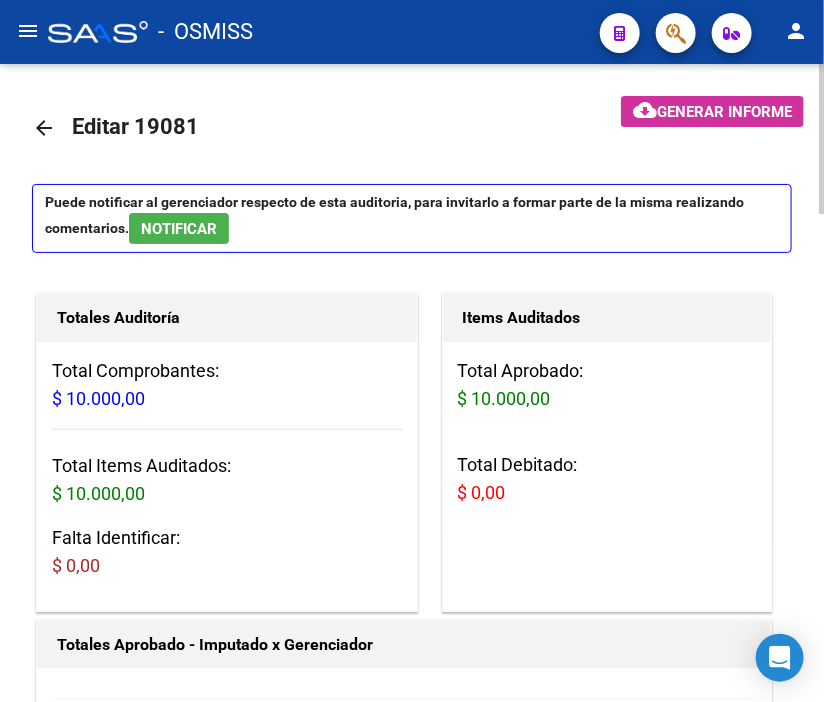 click on "arrow_back" 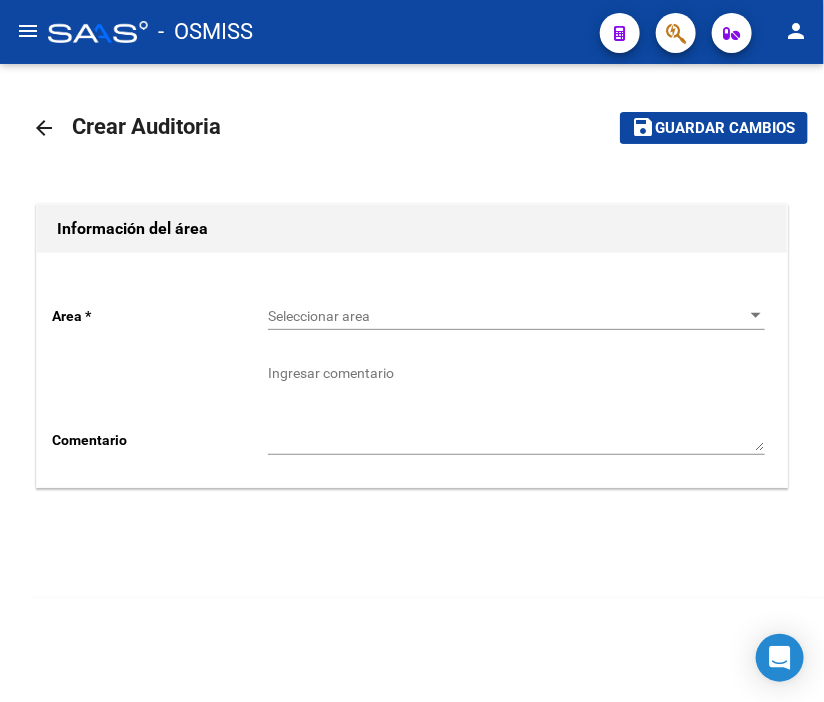 click on "Seleccionar area" at bounding box center [507, 316] 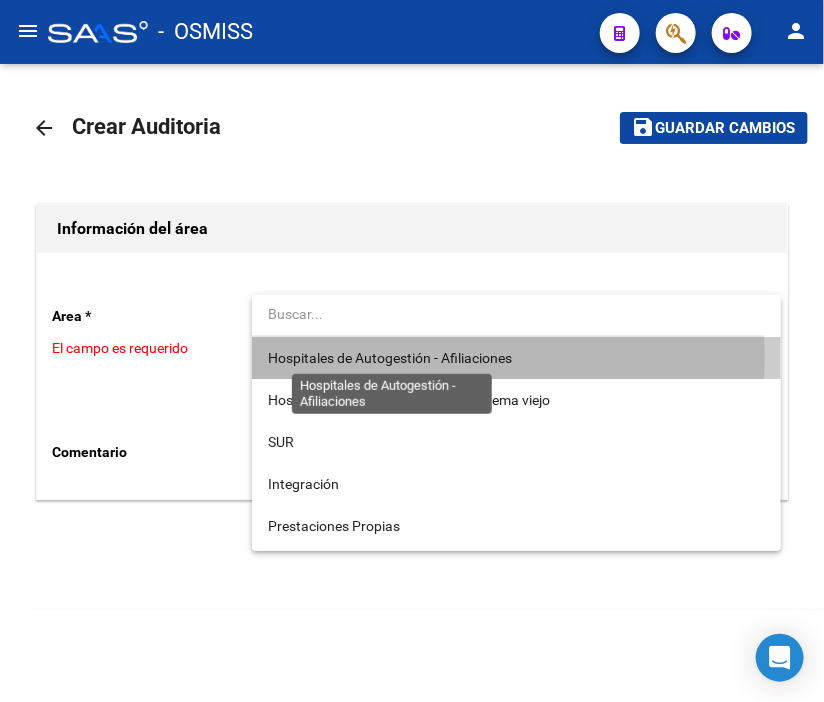 click on "Hospitales de Autogestión - Afiliaciones" at bounding box center [390, 358] 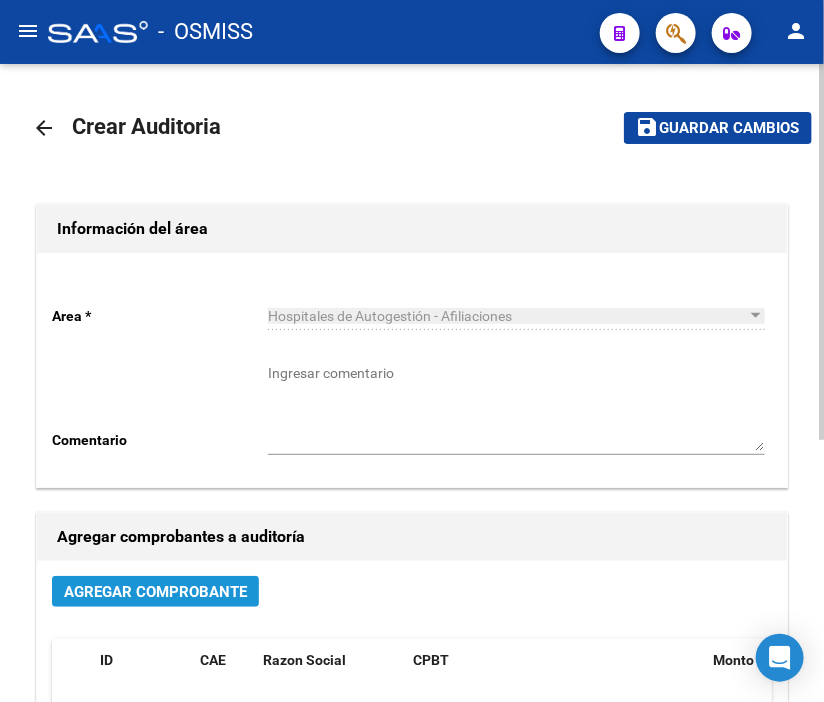 click on "Agregar Comprobante" 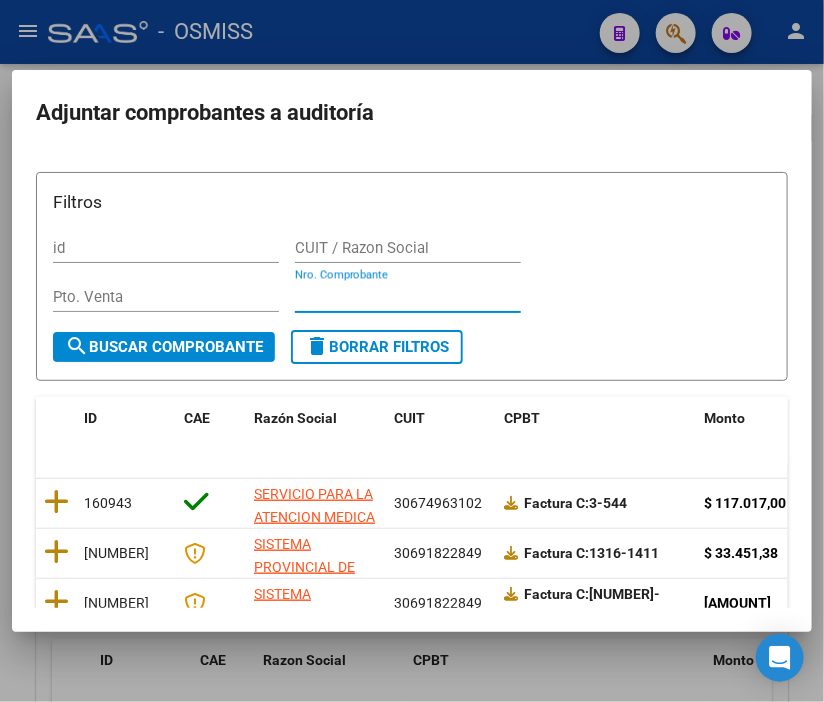 click on "Nro. Comprobante" at bounding box center (408, 297) 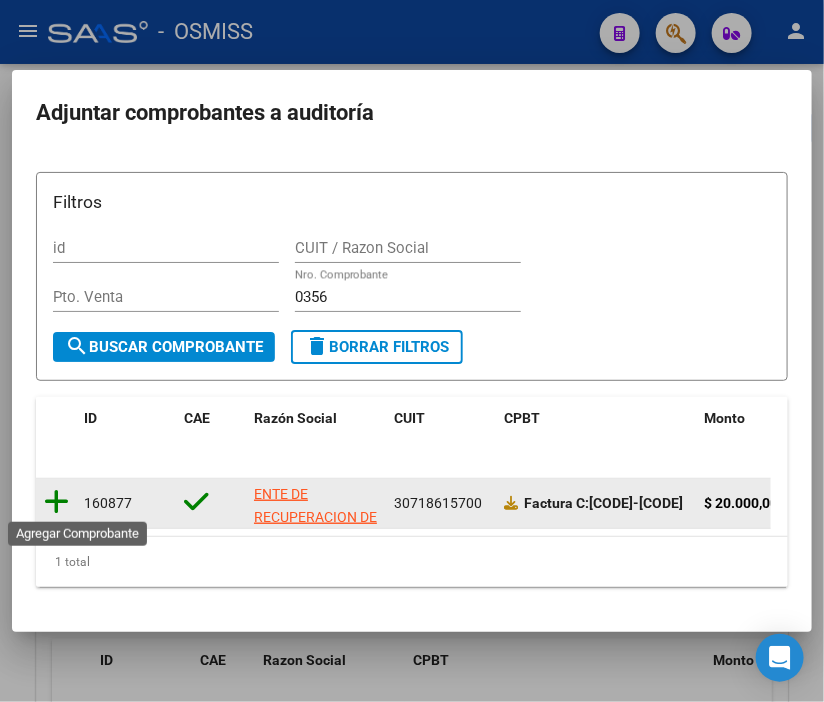 click 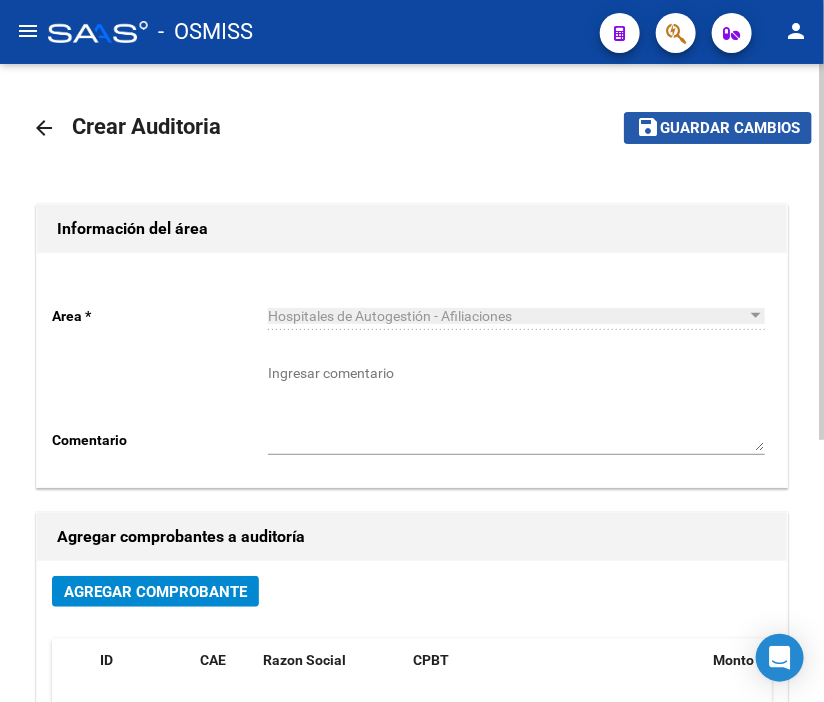 click on "Guardar cambios" 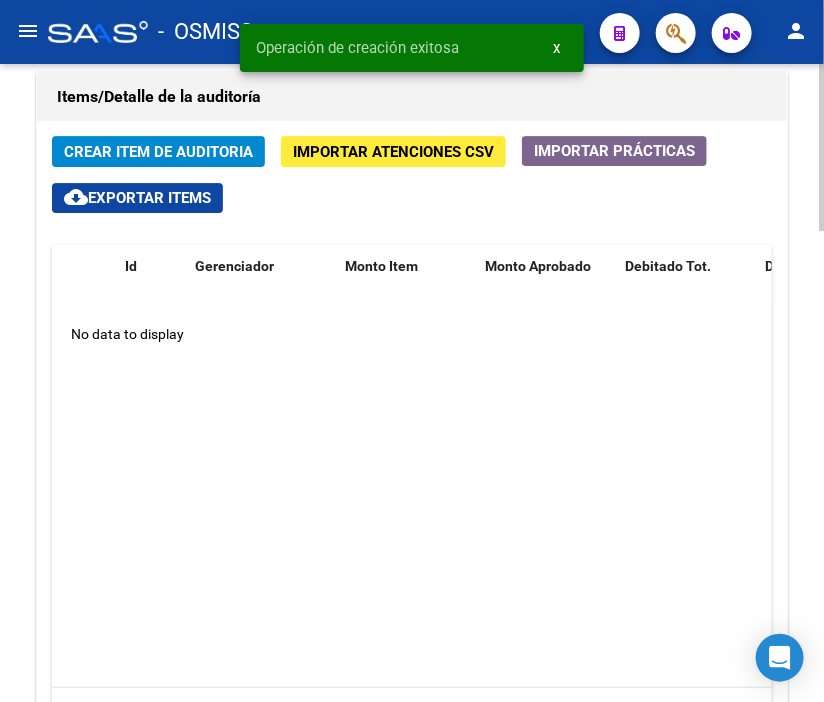 scroll, scrollTop: 1555, scrollLeft: 0, axis: vertical 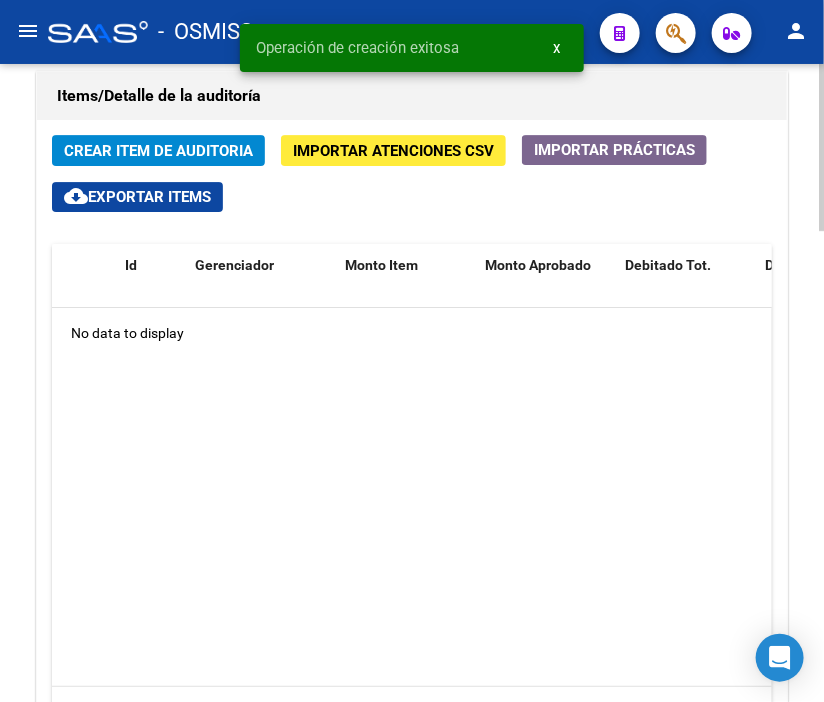 click on "Crear Item de Auditoria" 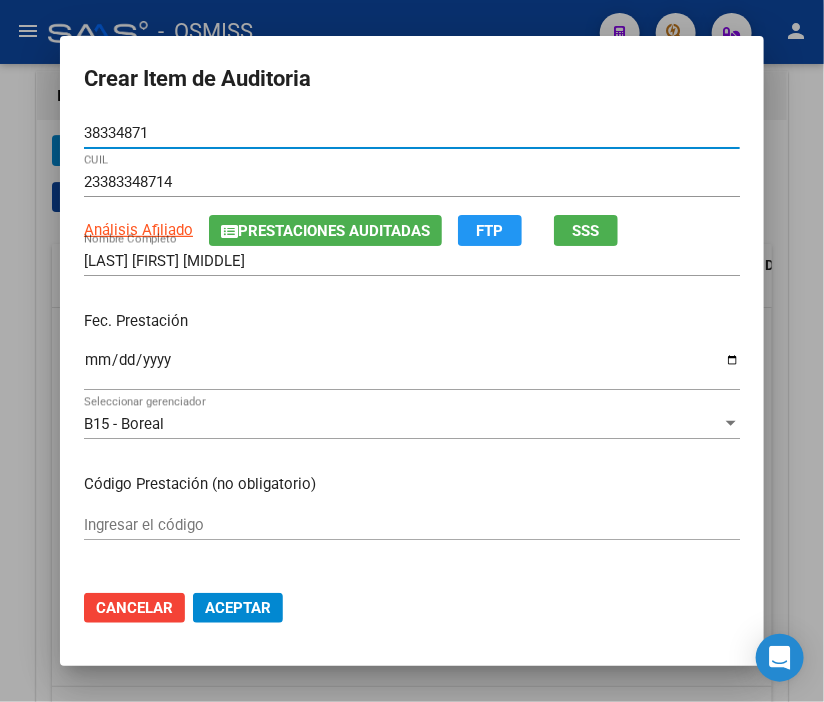 click on "Ingresar la fecha" at bounding box center (412, 368) 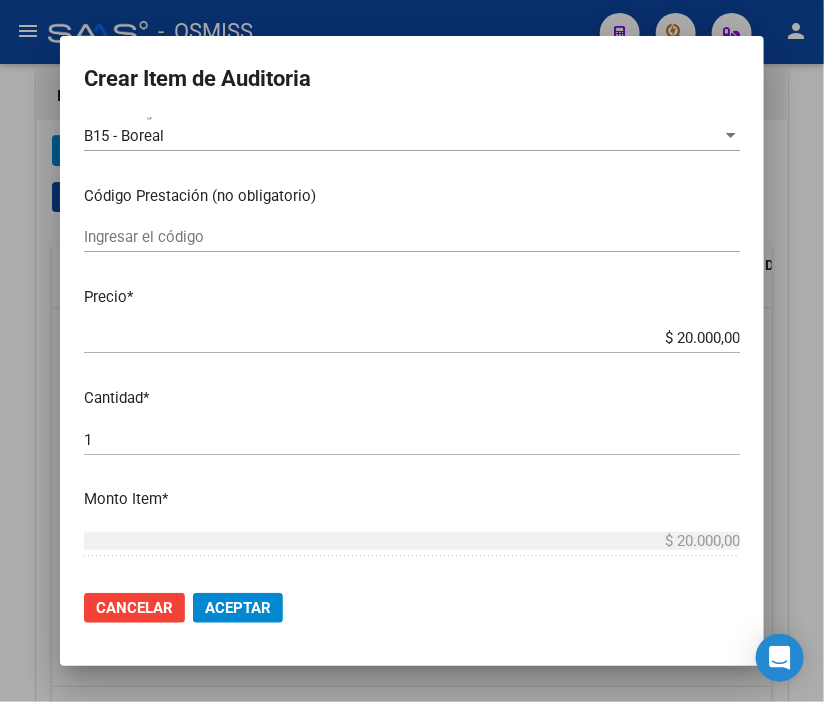 scroll, scrollTop: 333, scrollLeft: 0, axis: vertical 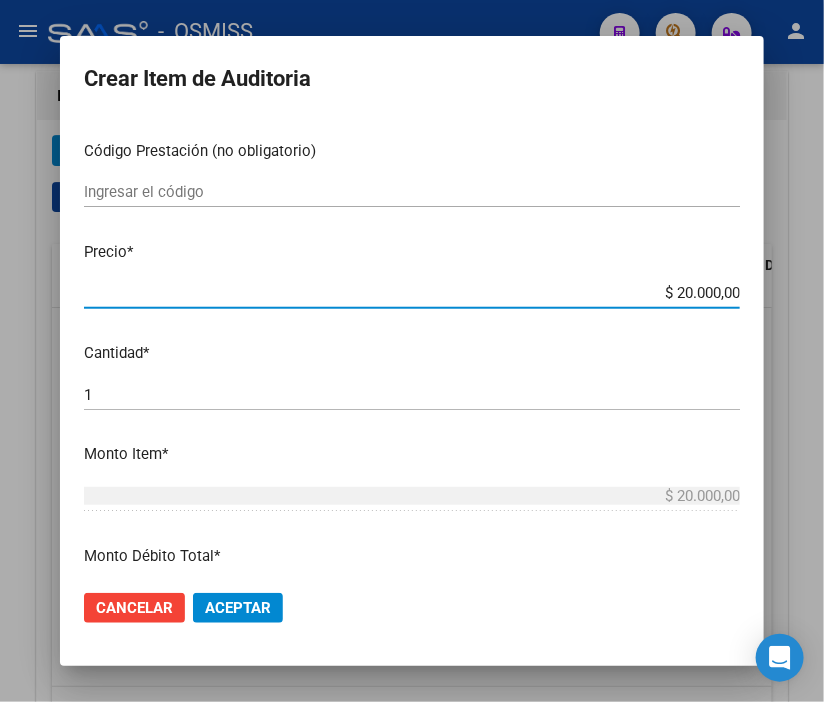 drag, startPoint x: 605, startPoint y: 291, endPoint x: 827, endPoint y: 301, distance: 222.22511 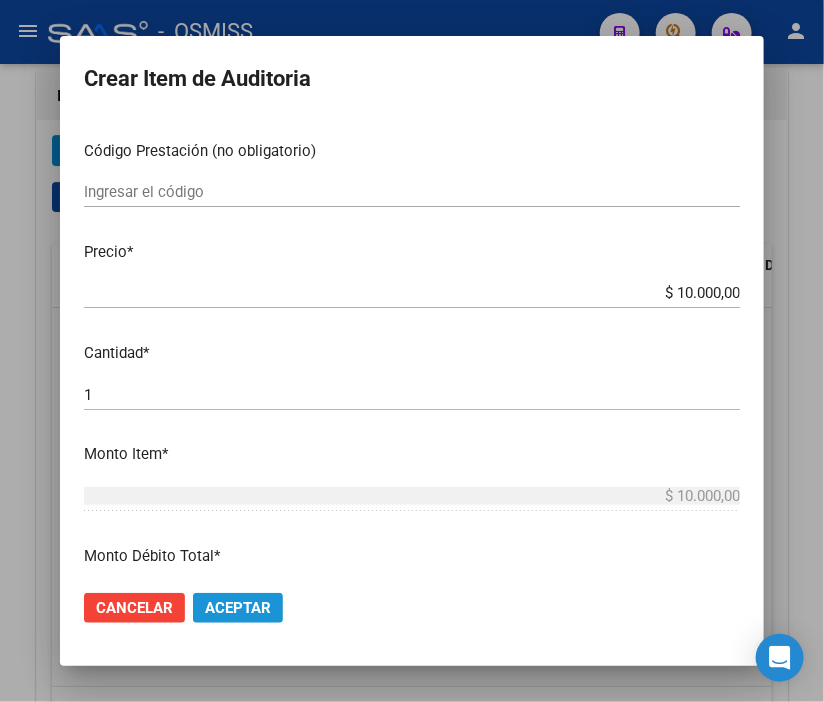 click on "Aceptar" 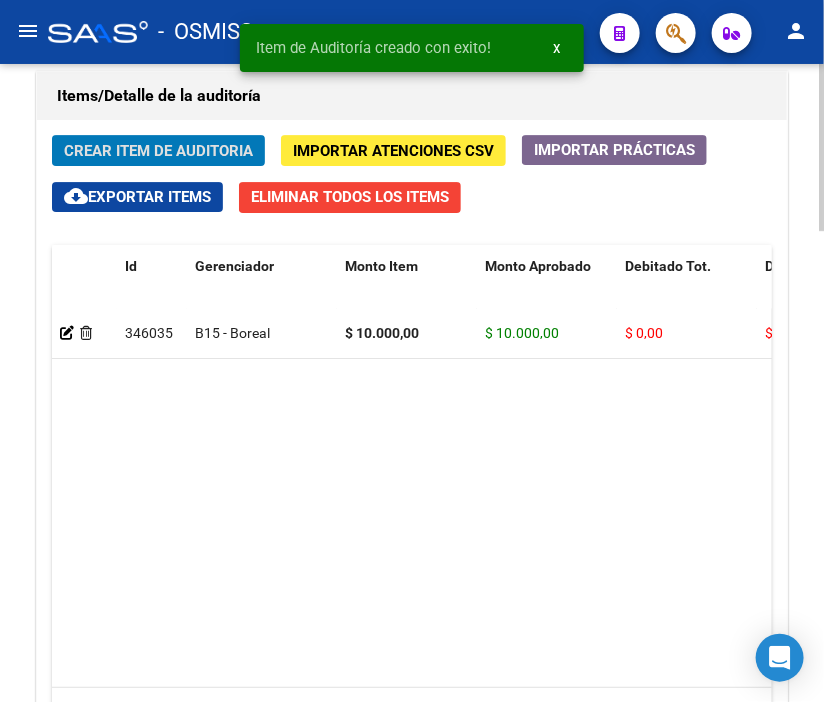 scroll, scrollTop: 1827, scrollLeft: 0, axis: vertical 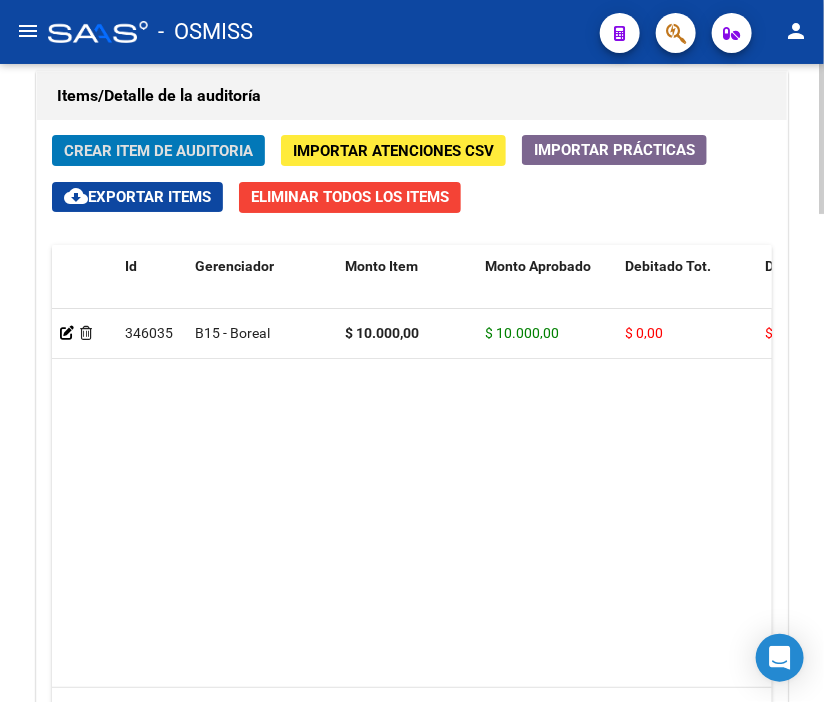 click on "Crear Item de Auditoria" 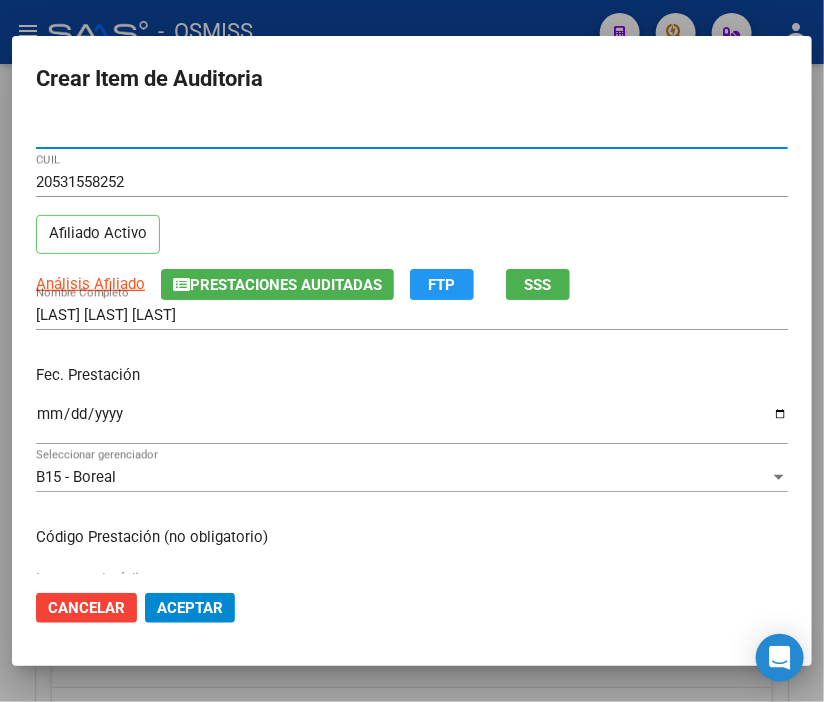 click on "Ingresar la fecha" at bounding box center [412, 422] 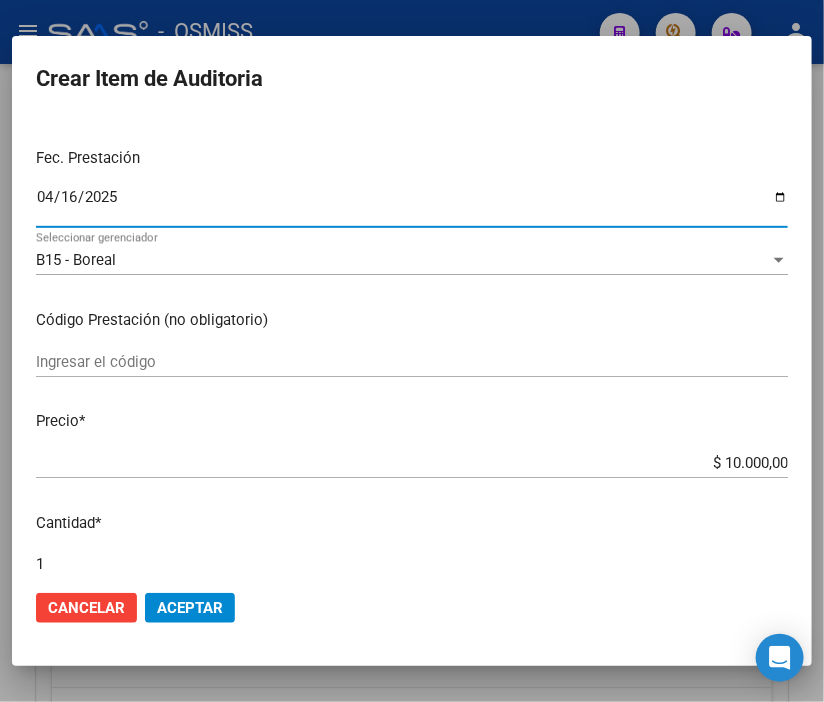 scroll, scrollTop: 222, scrollLeft: 0, axis: vertical 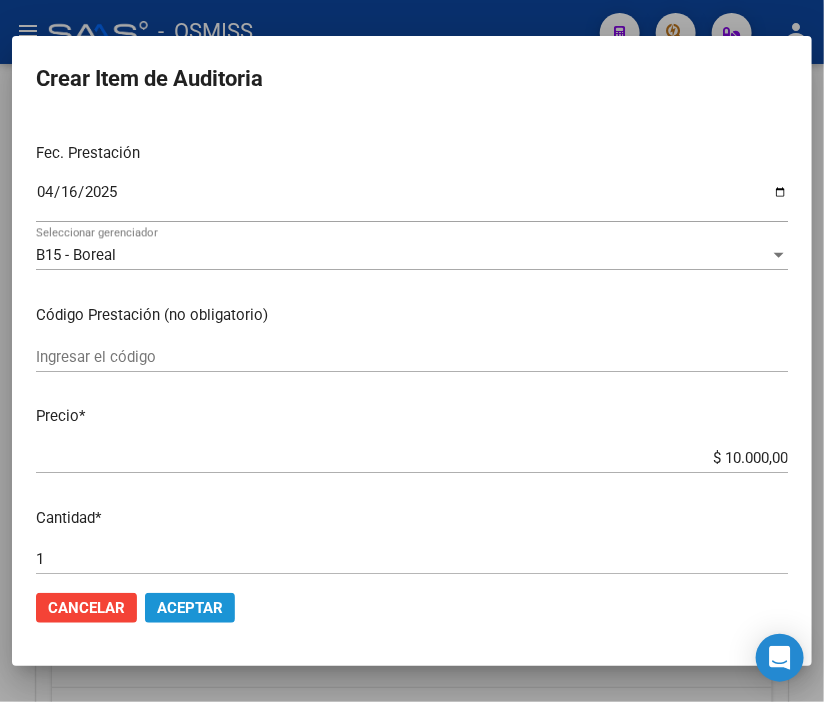 click on "Aceptar" 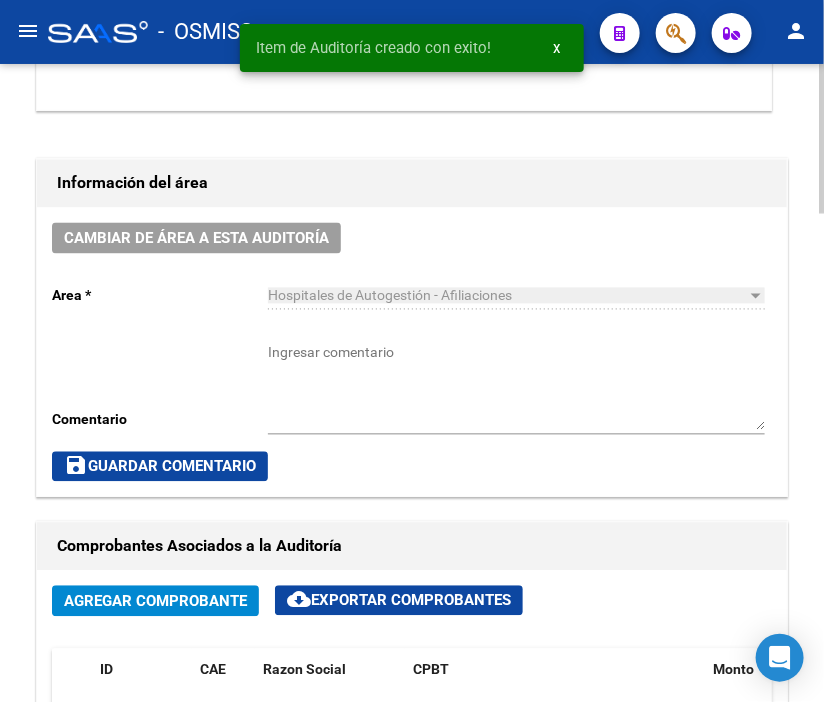 scroll, scrollTop: 846, scrollLeft: 0, axis: vertical 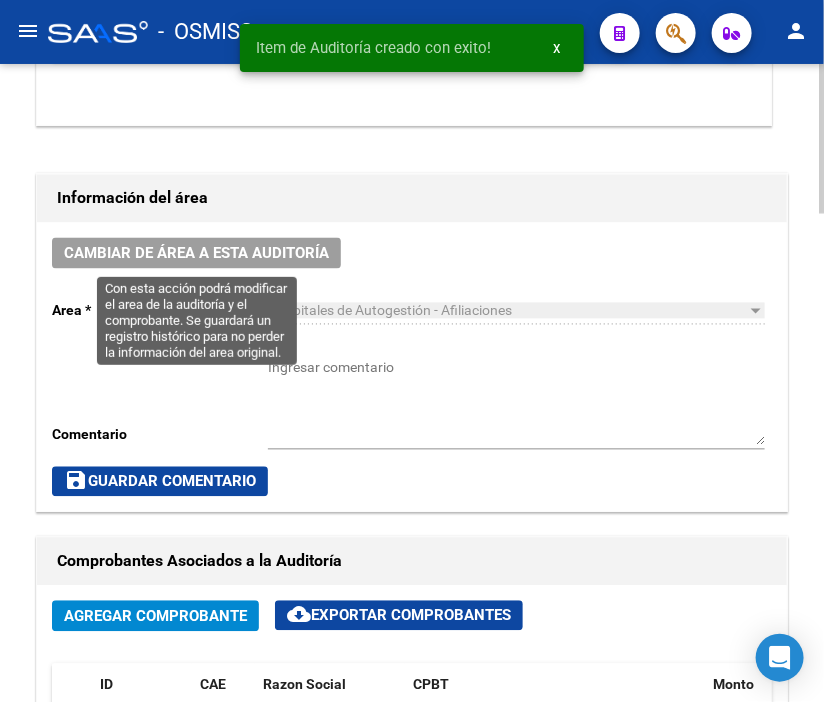 click on "Cambiar de área a esta auditoría" 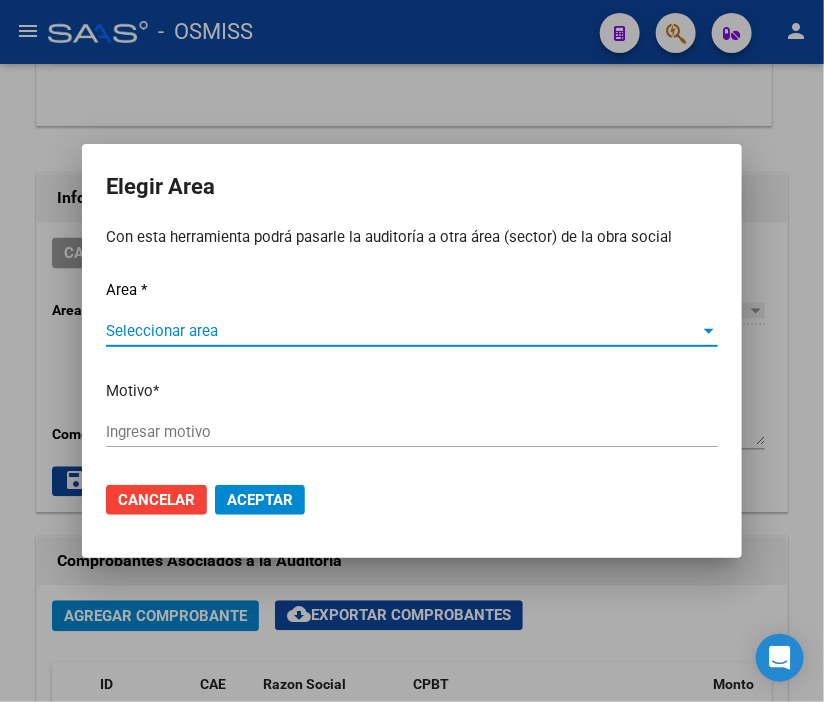 click on "Seleccionar area" at bounding box center [403, 331] 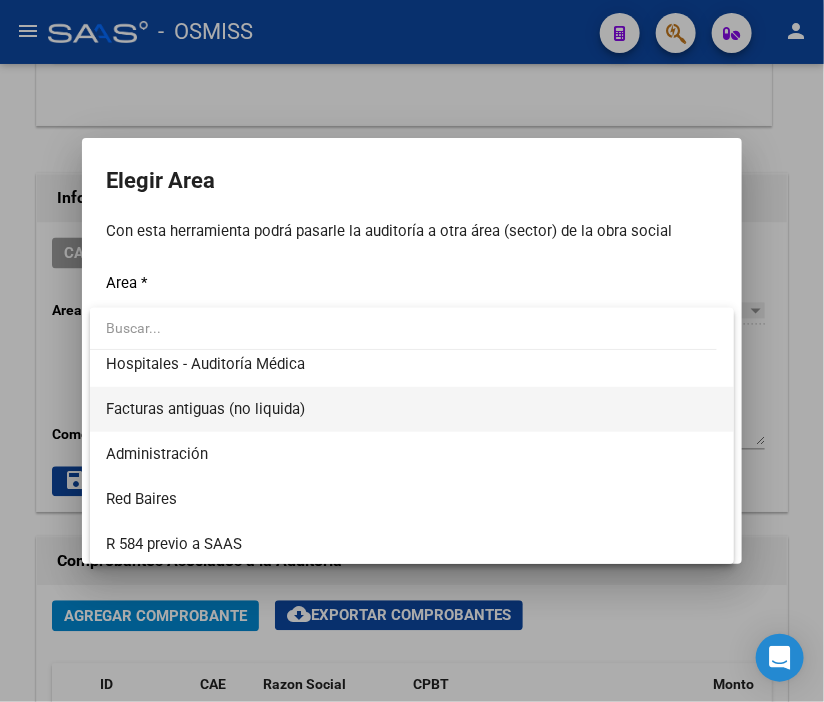 scroll, scrollTop: 333, scrollLeft: 0, axis: vertical 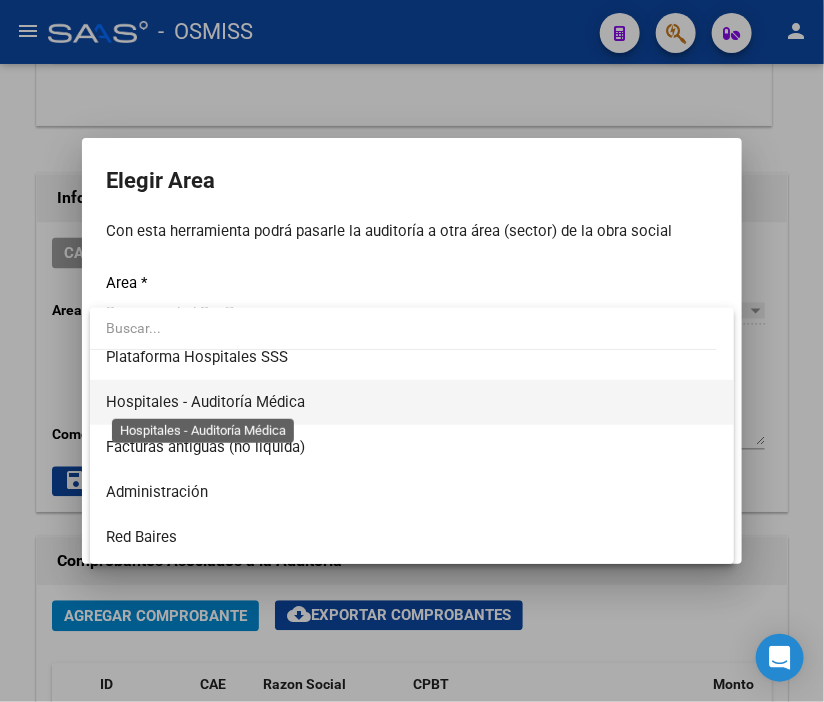 click on "Hospitales - Auditoría Médica" at bounding box center [205, 402] 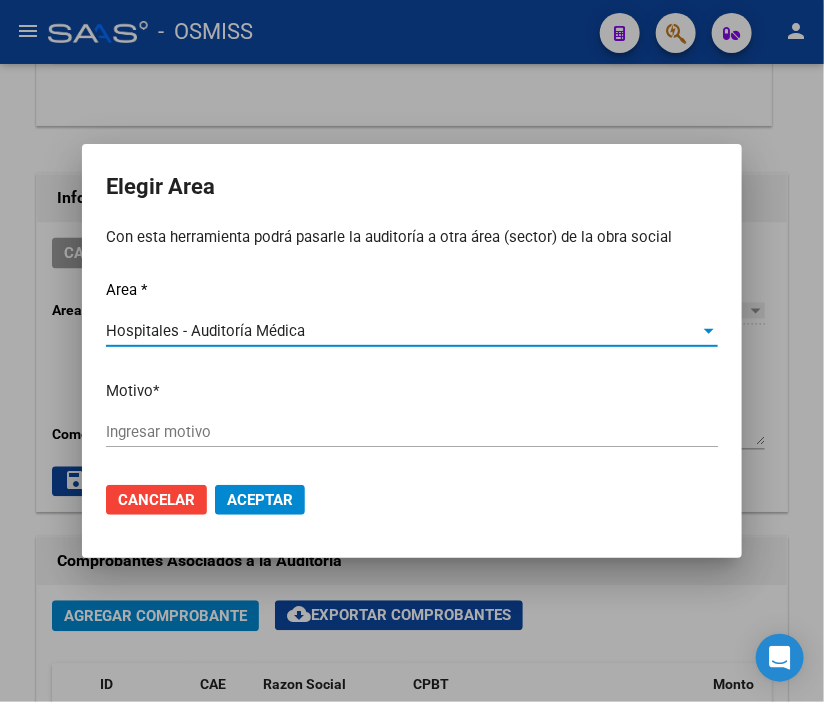 click on "Ingresar motivo" at bounding box center (412, 432) 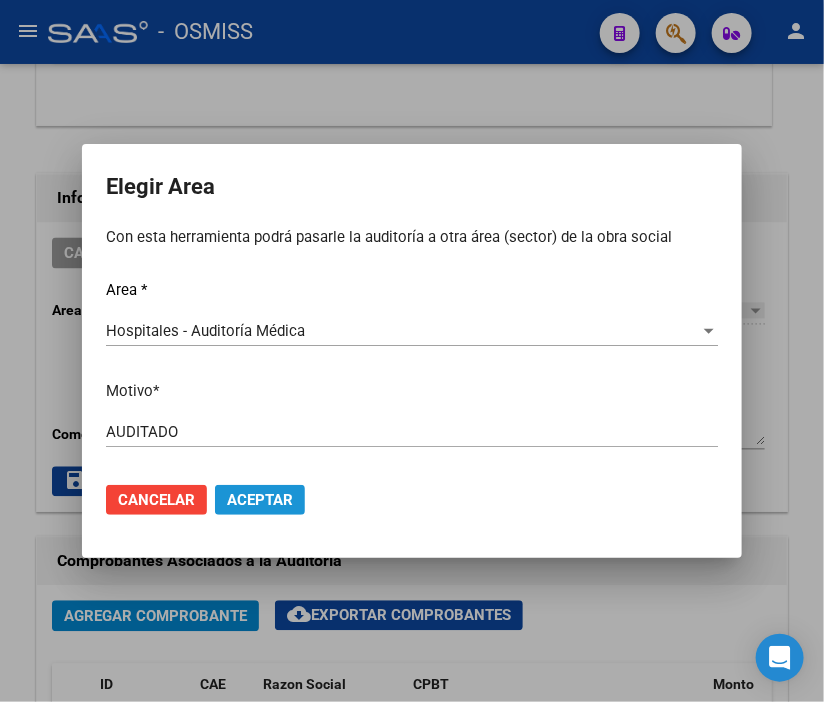 click on "Aceptar" at bounding box center [260, 500] 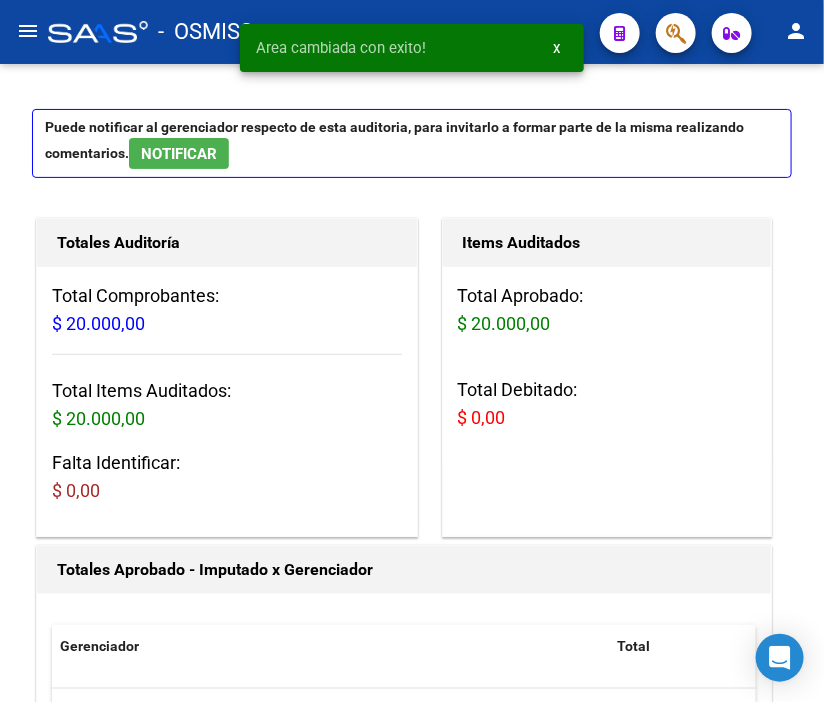 scroll, scrollTop: 0, scrollLeft: 0, axis: both 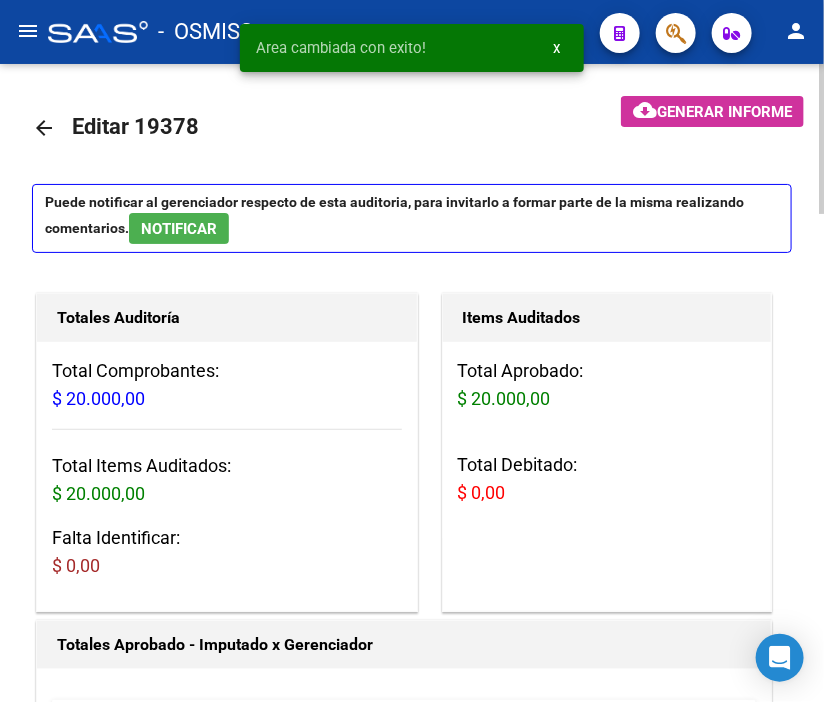 click on "arrow_back" 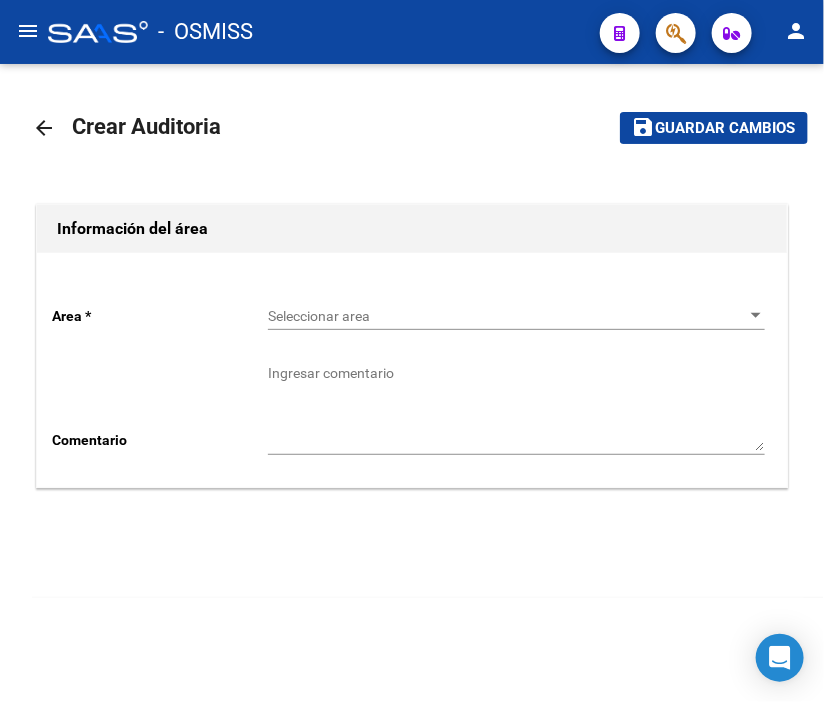 click 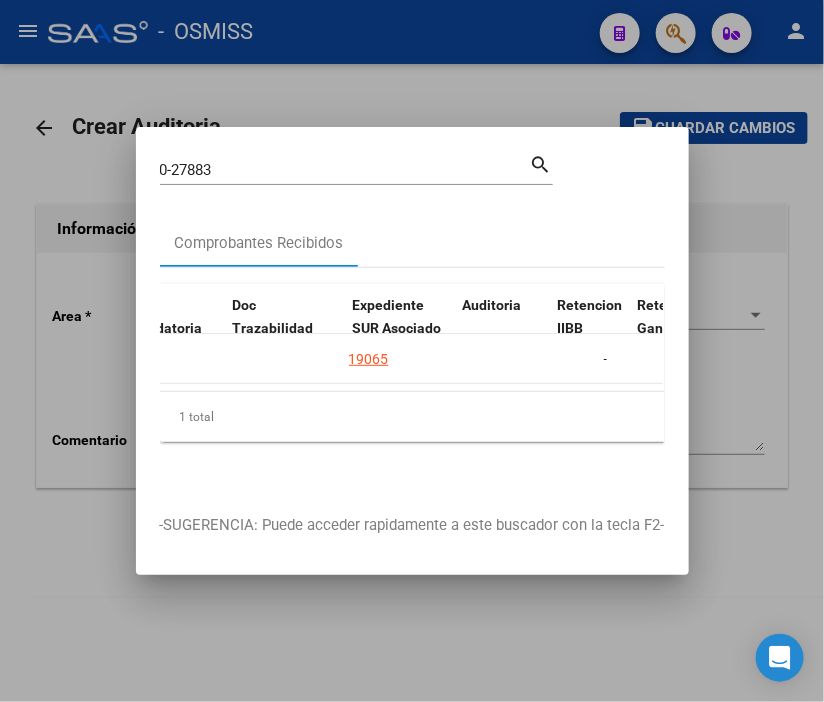 scroll, scrollTop: 0, scrollLeft: 1397, axis: horizontal 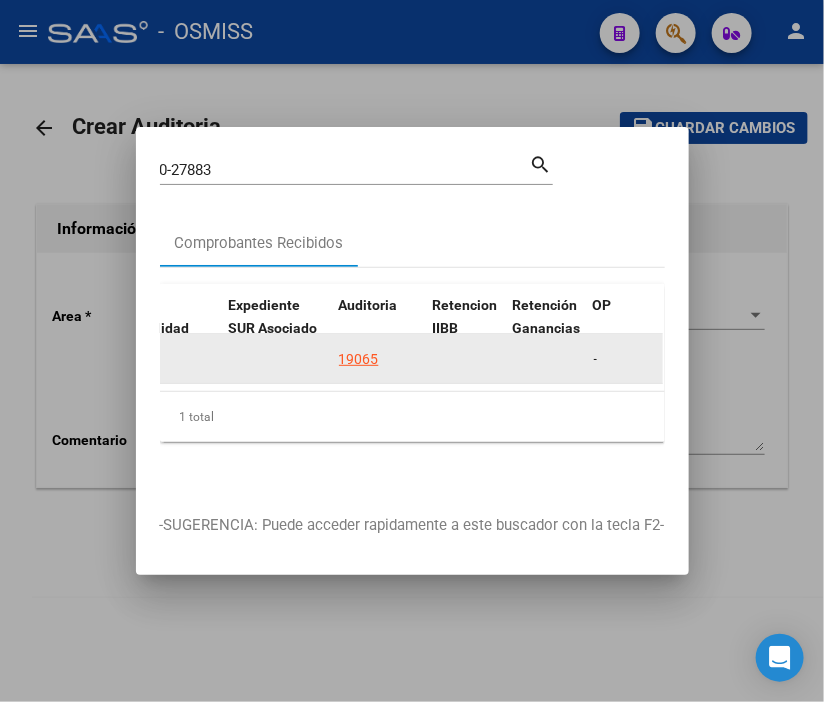 click on "19065" 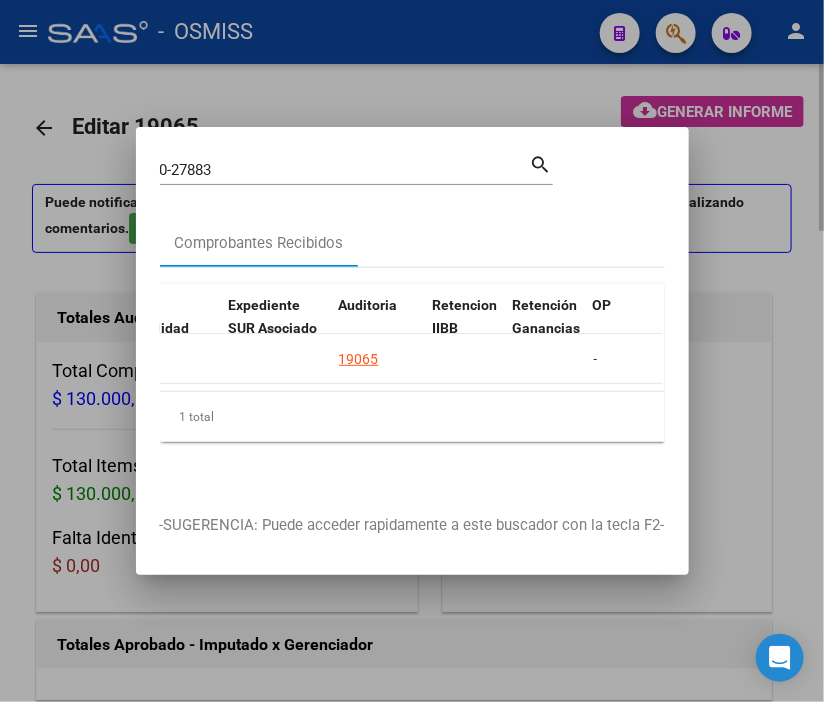 click at bounding box center [412, 351] 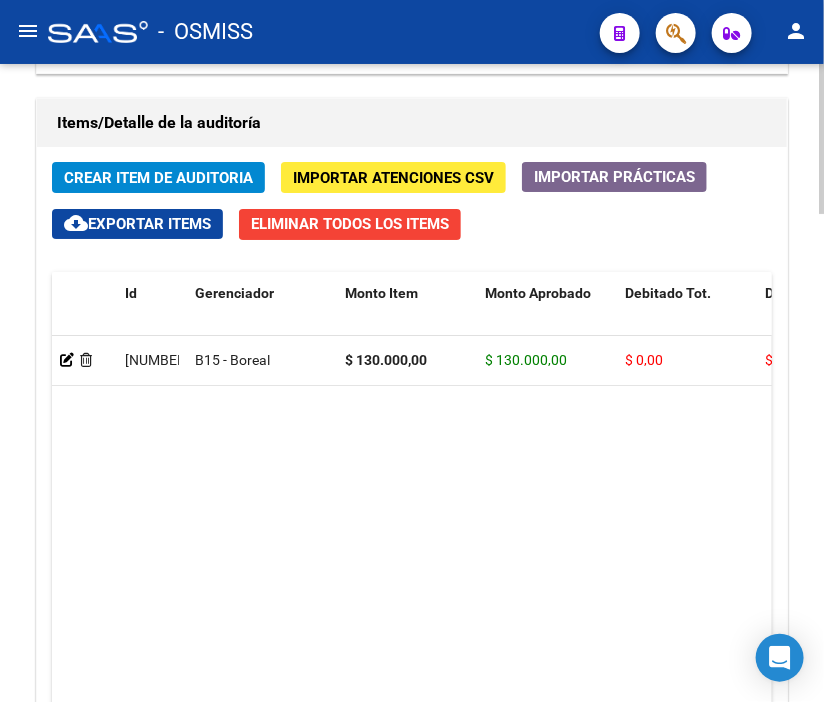 scroll, scrollTop: 1888, scrollLeft: 0, axis: vertical 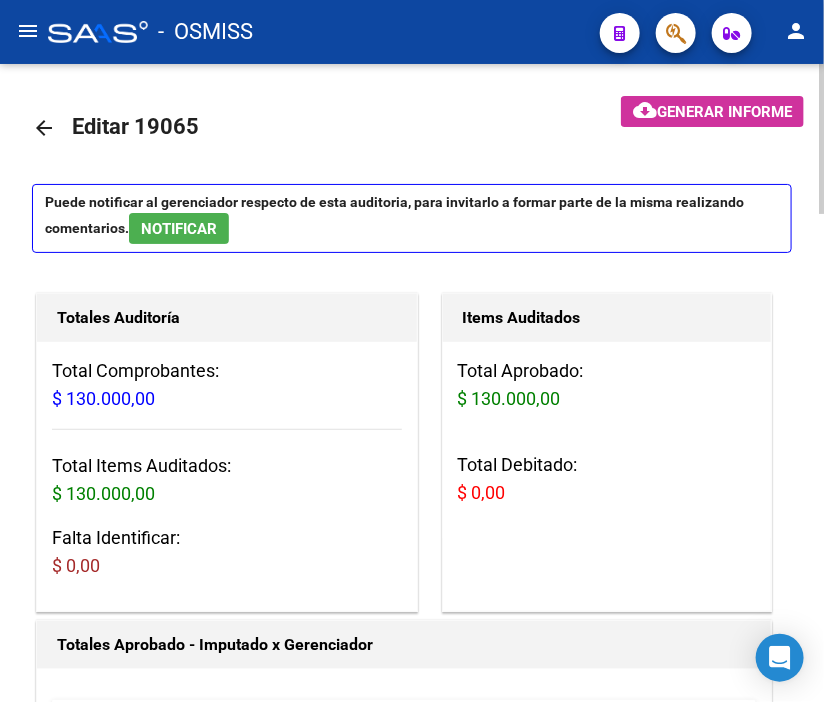 click on "arrow_back" 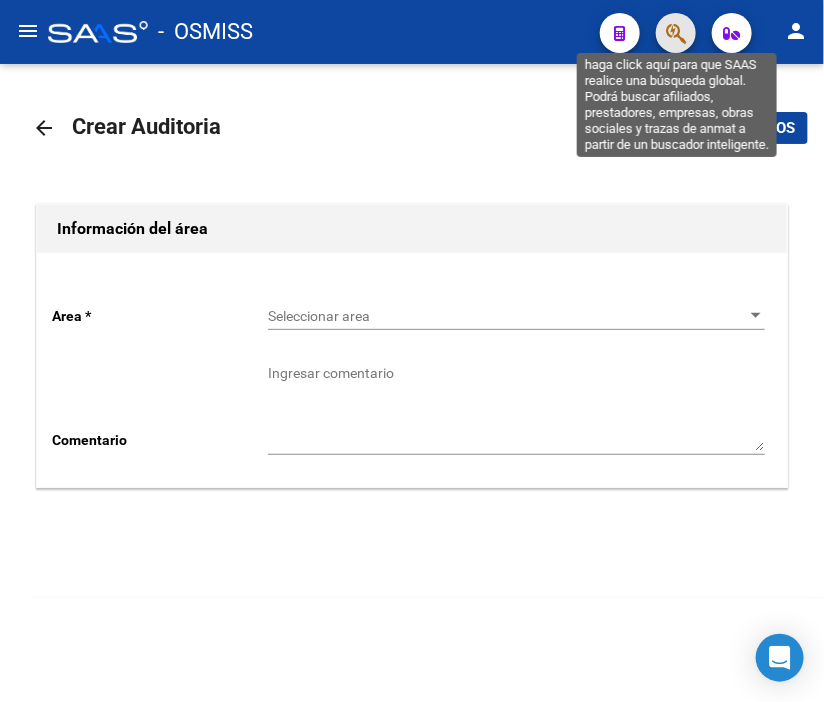 click 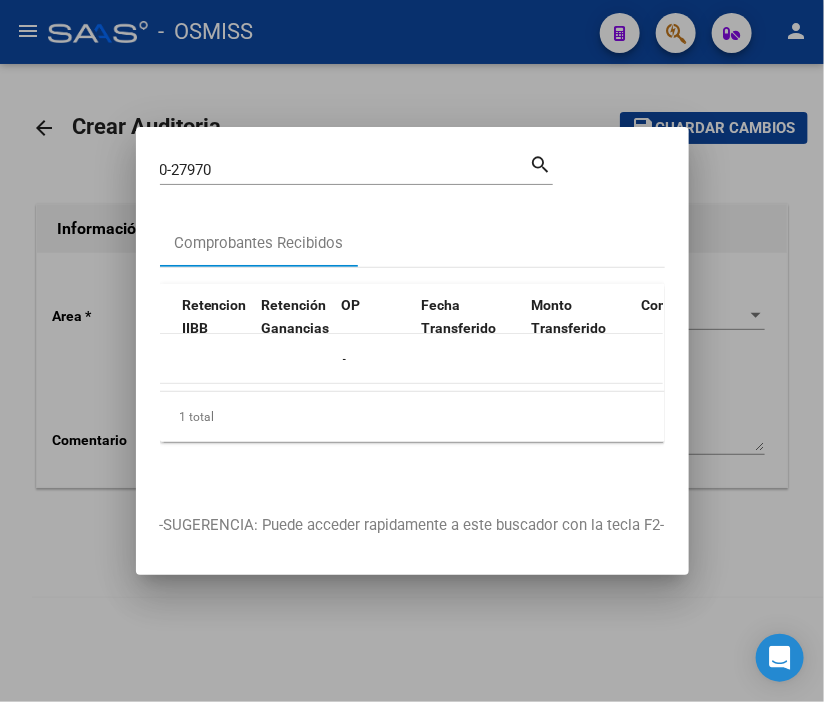 scroll, scrollTop: 0, scrollLeft: 1366, axis: horizontal 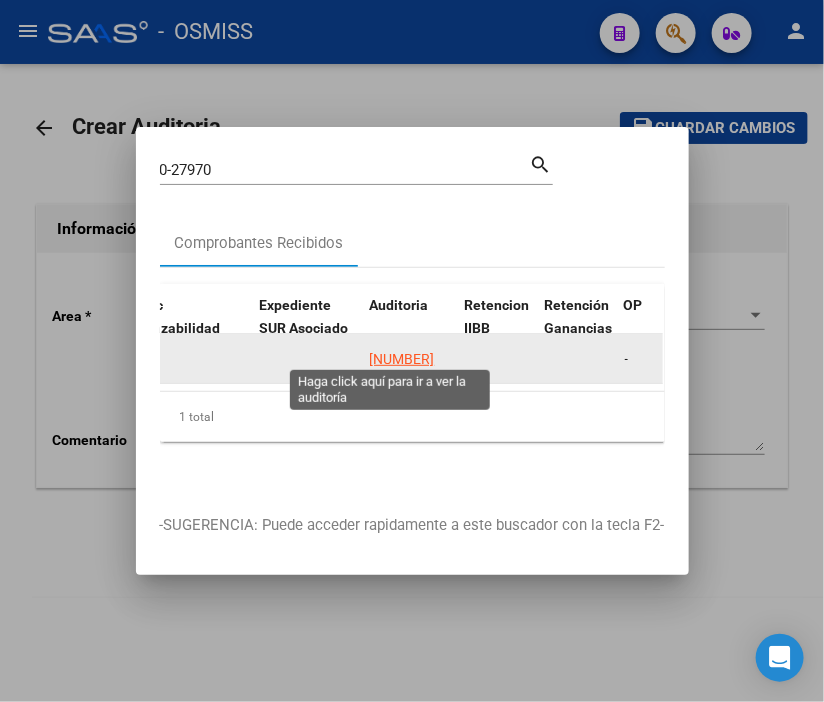 click on "[NUMBER]" 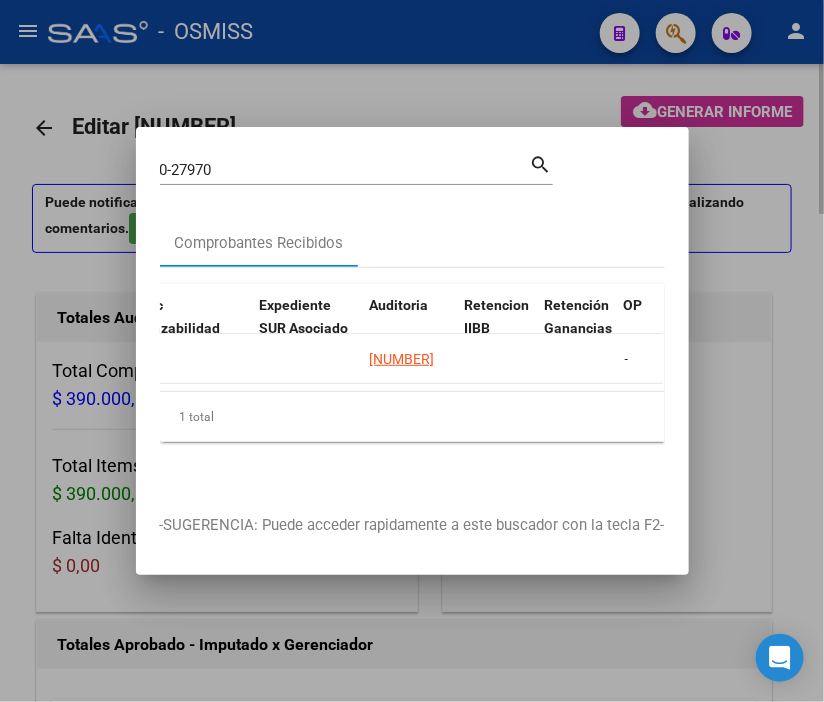 click at bounding box center (412, 351) 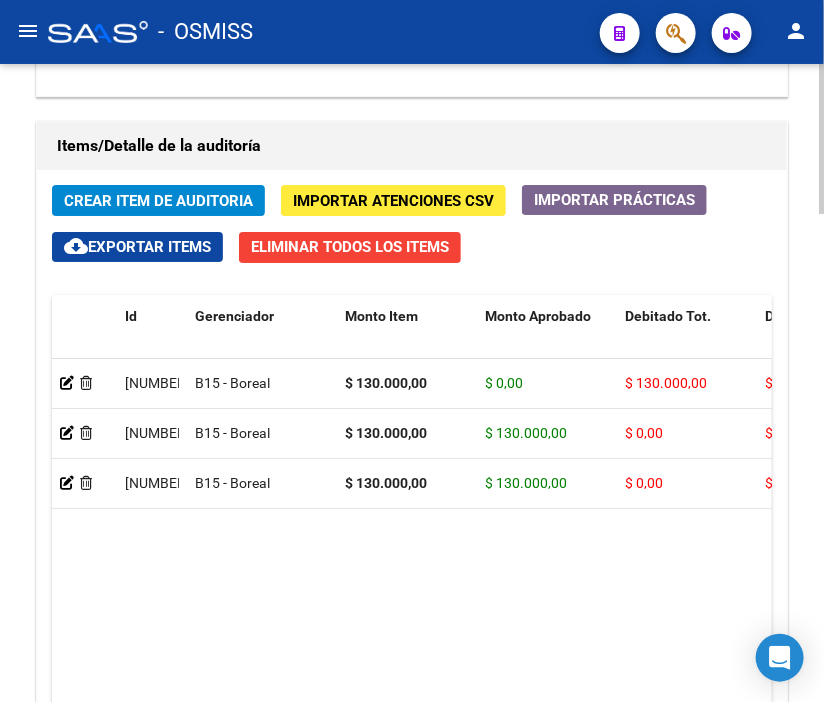 scroll, scrollTop: 1888, scrollLeft: 0, axis: vertical 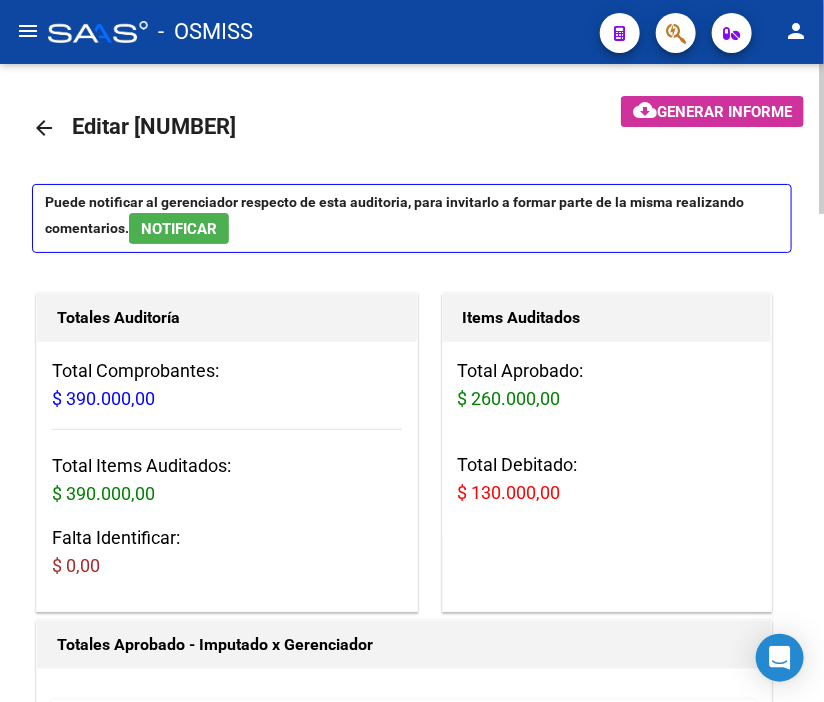 click on "arrow_back" 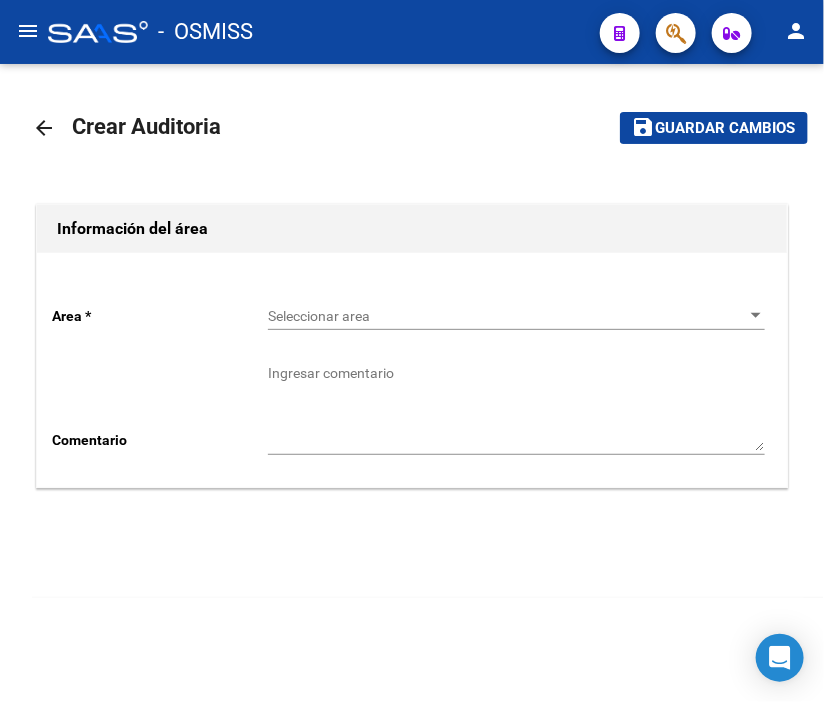 click on "Seleccionar area" at bounding box center (507, 316) 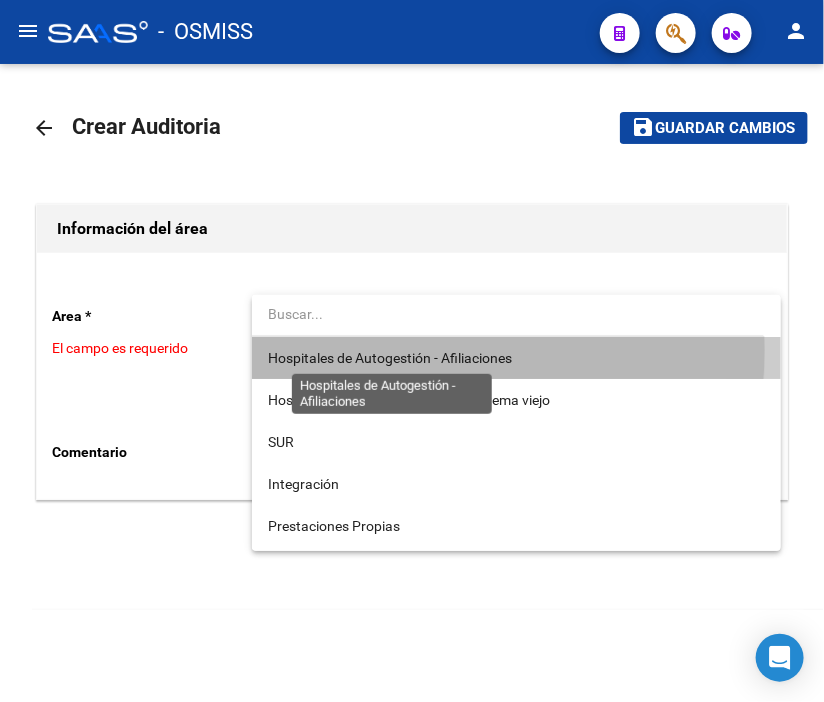 click on "Hospitales de Autogestión - Afiliaciones" at bounding box center [390, 358] 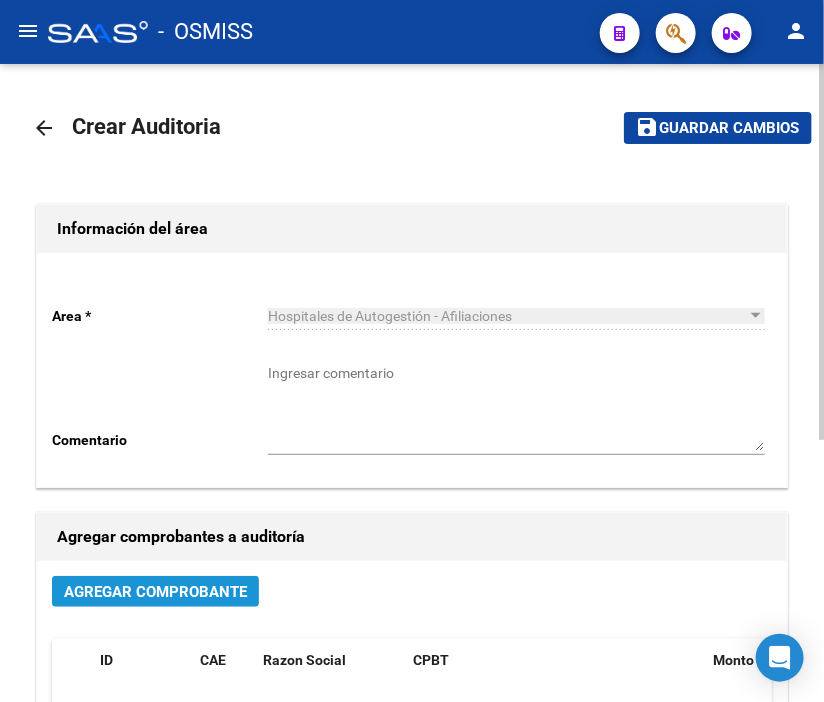 click on "Agregar Comprobante" 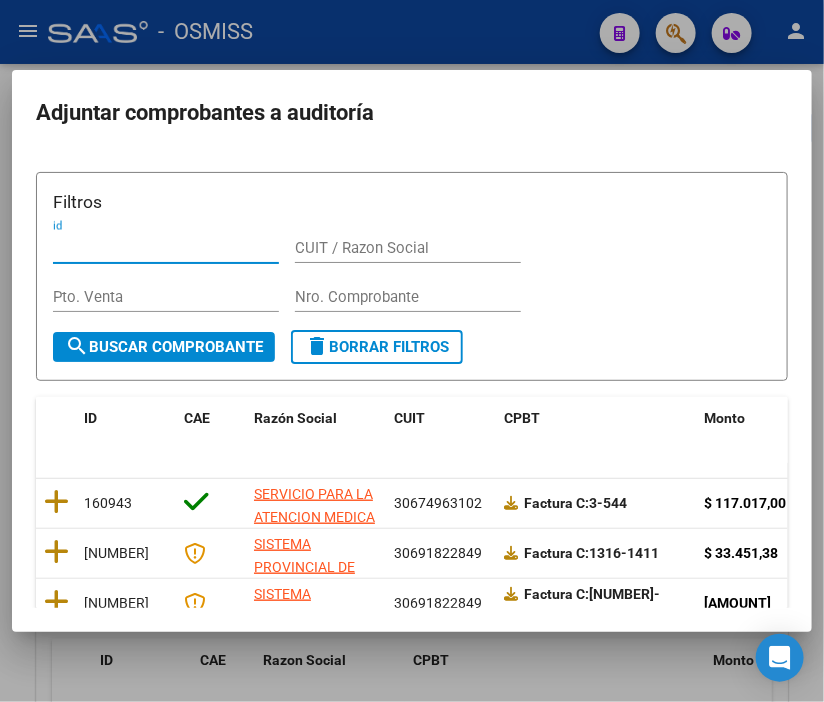 click on "Nro. Comprobante" at bounding box center (408, 297) 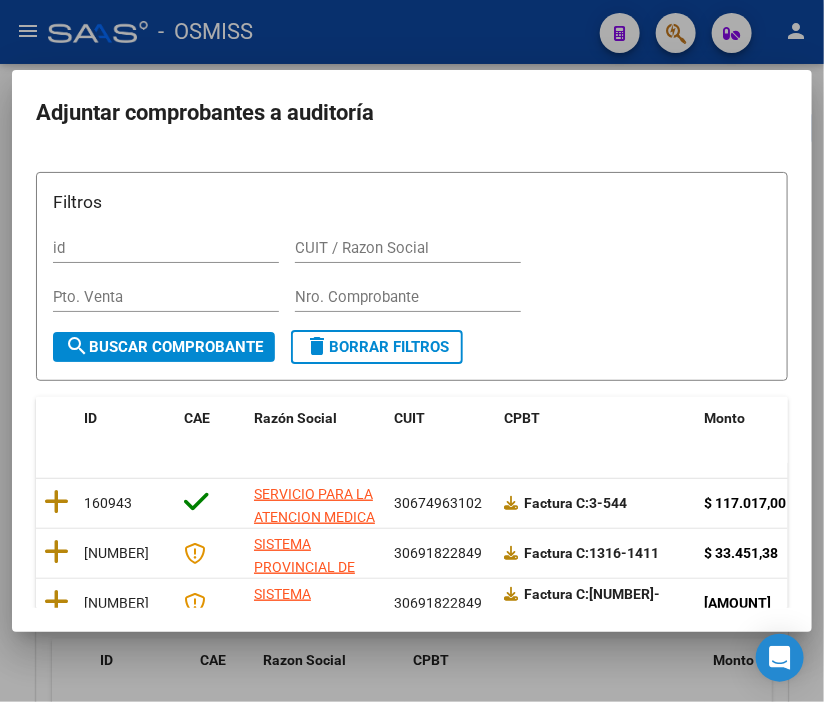 click on "Nro. Comprobante" at bounding box center [408, 297] 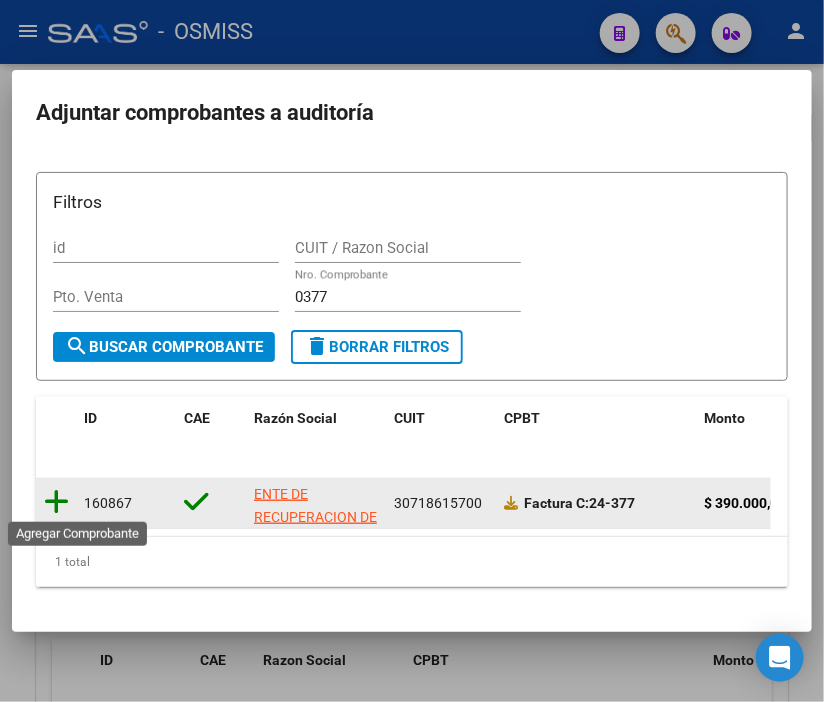 click 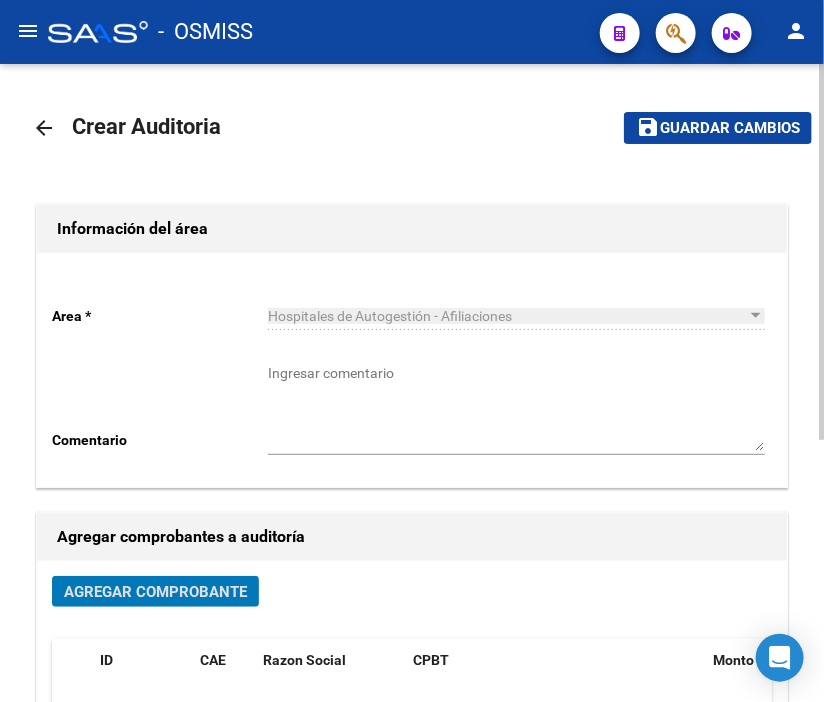 click on "save" 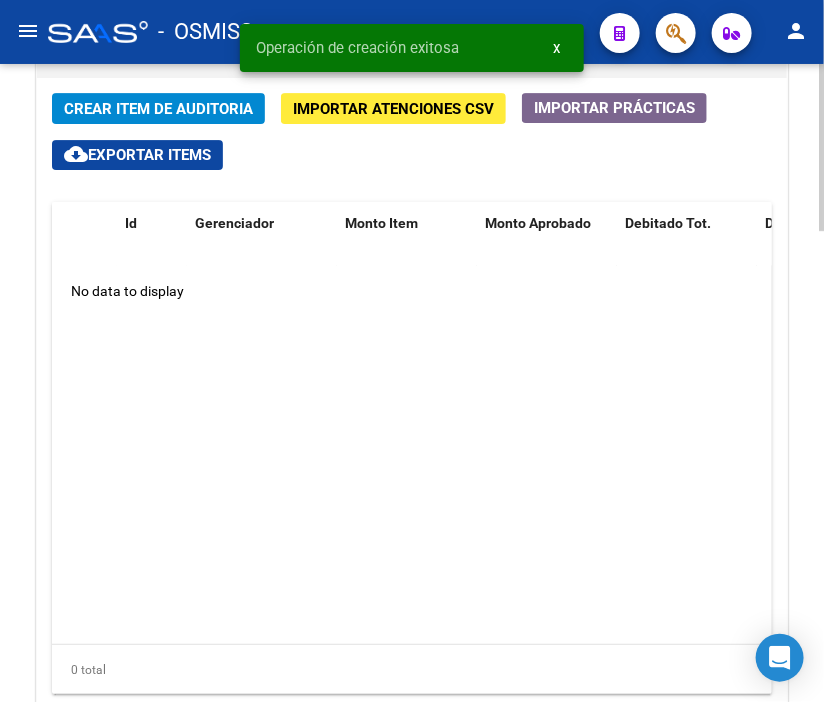 scroll, scrollTop: 1610, scrollLeft: 0, axis: vertical 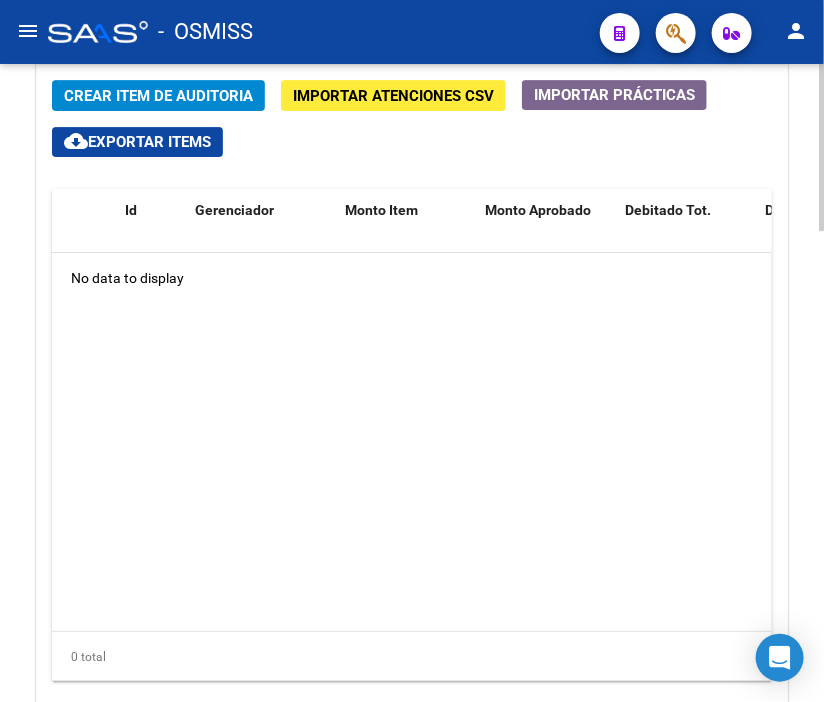click on "menu -   OSMISS  person    Firma Express     Padrón Padrón Ágil Análisis Afiliado    Integración (discapacidad) Certificado Discapacidad    Prestadores / Proveedores Facturas - Listado/Carga Facturas Sin Auditar Facturas - Documentación Auditorías - Listado Auditorías - Comentarios Auditorías - Cambios Área Auditoría - Ítems Prestadores - Listado Prestadores - Docu.    Hospitales Públicos SSS - Censo Hospitalario SSS - Preliquidación SSS - Comprobantes SSS - CPBTs Atenciones Notificaciones Internación Débitos Autogestión (viejo)    Casos / Tickets Casos Casos Movimientos Comentarios Documentación Adj.    Instructivos    Datos de contacto arrow_back Editar [NUMBER]    cloud_download  Generar informe  Puede notificar al gerenciador respecto de esta auditoria, para invitarlo a formar parte de la misma realizando comentarios.  NOTIFICAR Totales Auditoría Total Comprobantes:  $ [NUMBER] Total Items Auditados:  $ 0,00 Falta Identificar:   $ [NUMBER] Items Auditados $ 0,00" at bounding box center (412, 351) 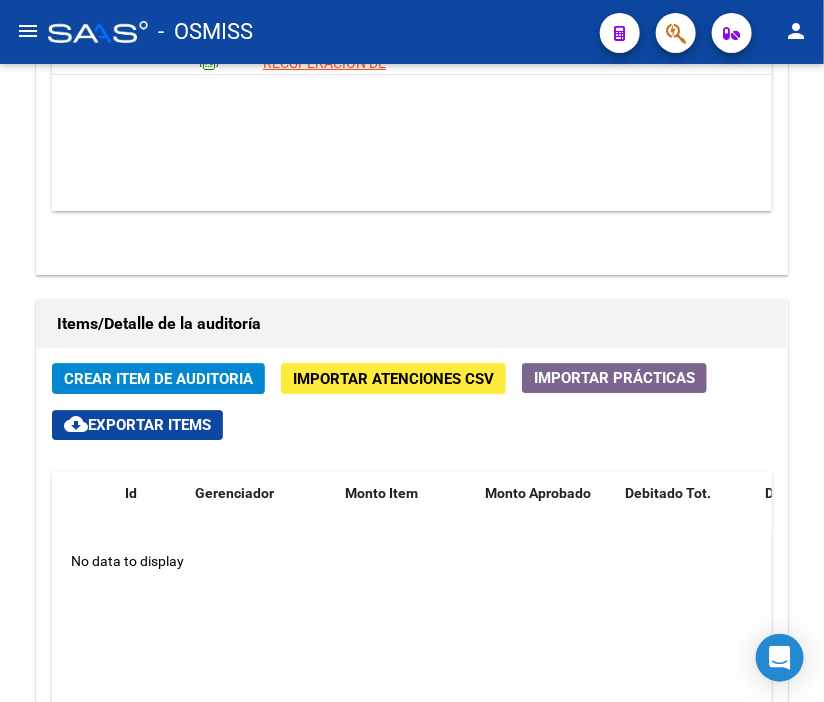 scroll, scrollTop: 1498, scrollLeft: 0, axis: vertical 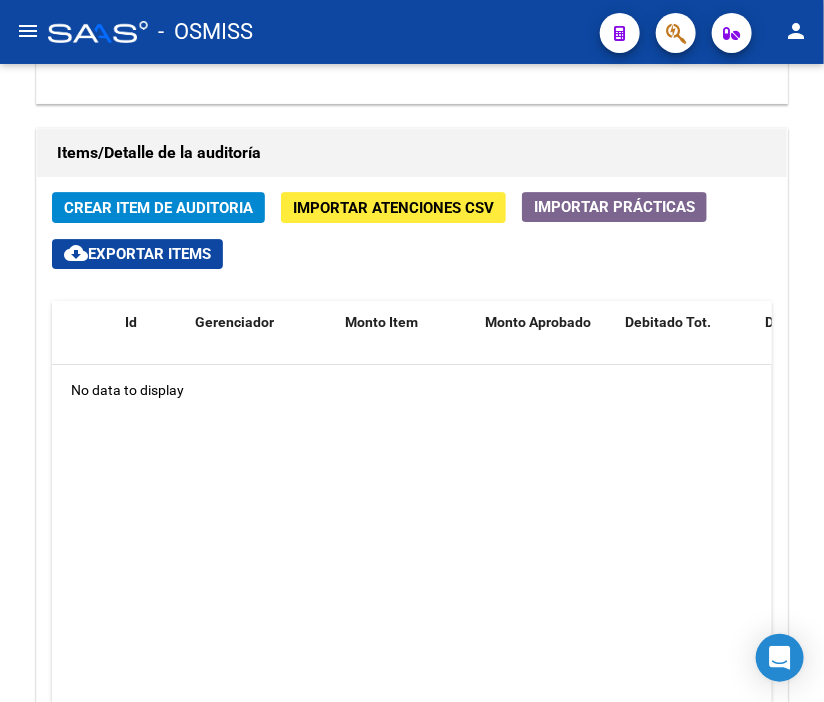 click on "Crear Item de Auditoria Importar Atenciones CSV  Importar Prácticas
cloud_download  Exportar Items  Id Gerenciador Monto Item Monto Aprobado Debitado Tot. Débito Médico Débito Afiliatorio Comentario Comentario Gerenciador Descripción Afiliado Estado CUIL Documento Nombre Completo Fec. Prestación Atencion Tipo Nomenclador Código Nomenclador Nombre Usuario Creado Area Creado Area Modificado No data to display  0 total   1" 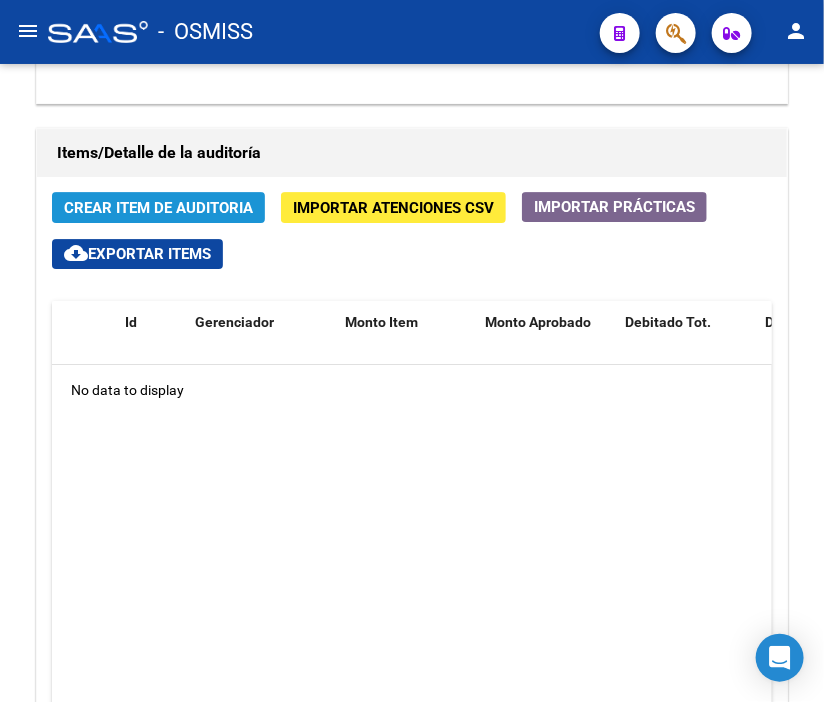 click on "Crear Item de Auditoria" 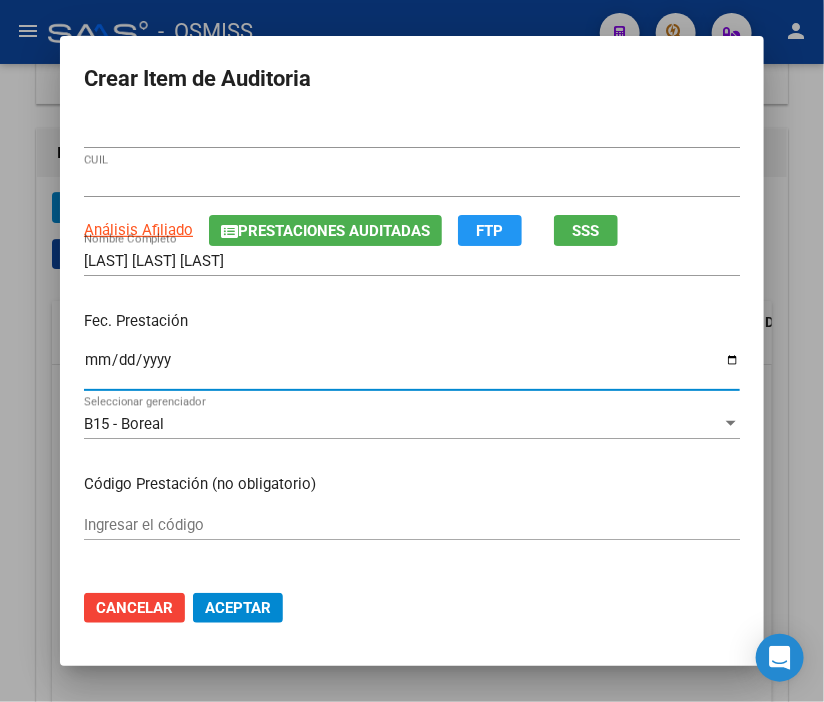 click on "Ingresar la fecha" at bounding box center [412, 368] 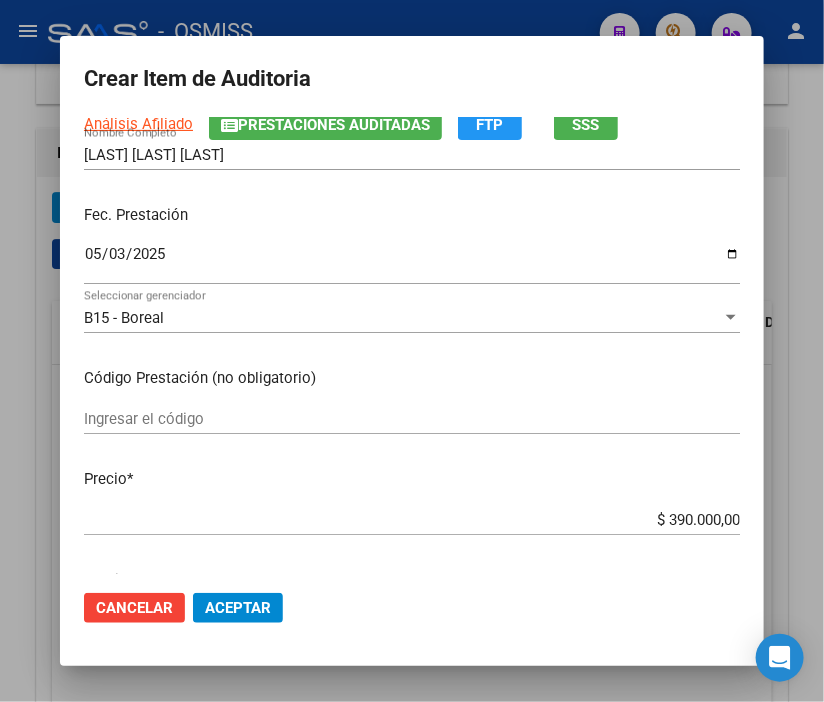 scroll, scrollTop: 222, scrollLeft: 0, axis: vertical 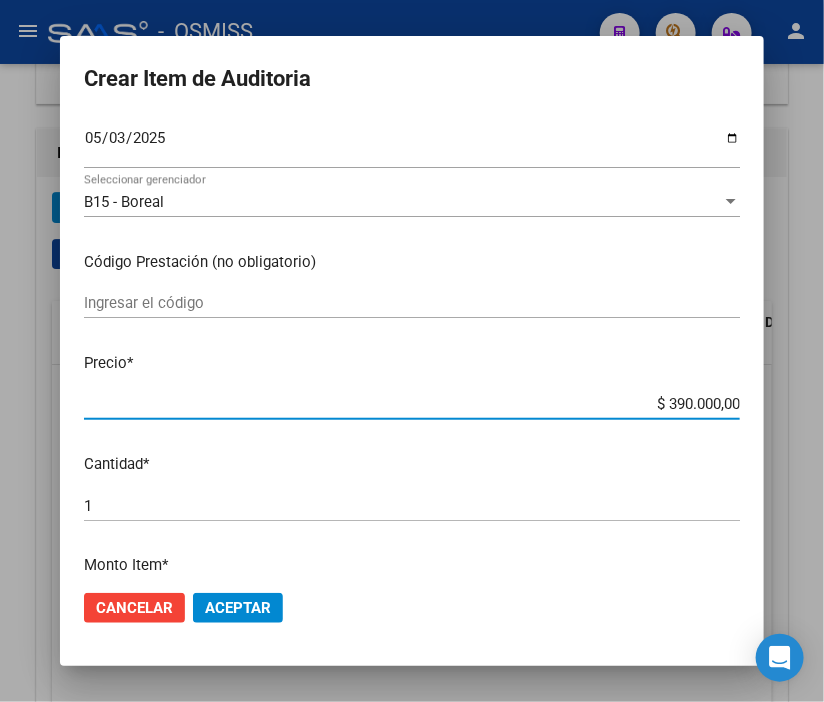 drag, startPoint x: 626, startPoint y: 413, endPoint x: 773, endPoint y: 406, distance: 147.16656 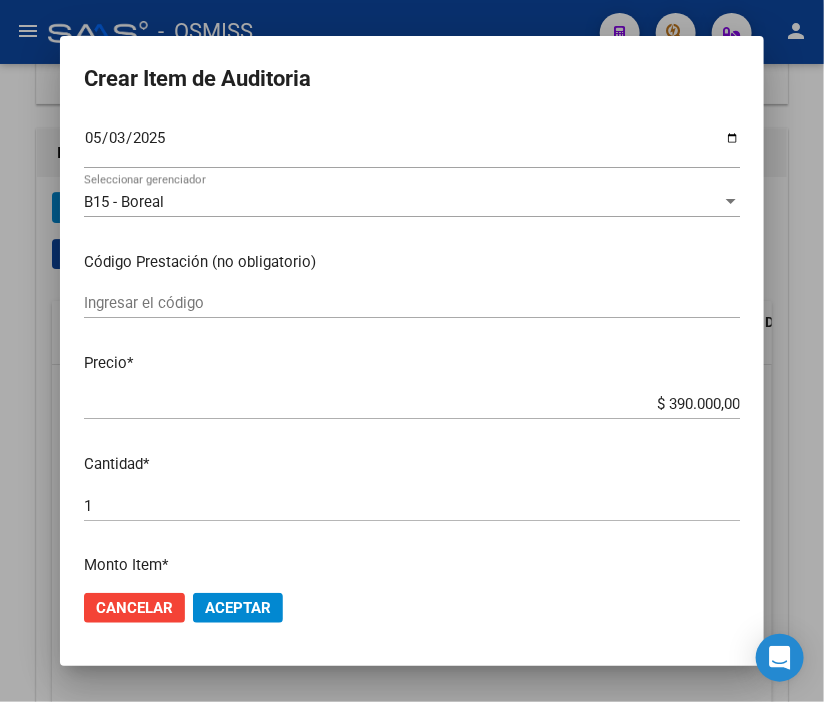 click on "[NUMBER] Nro Documento    [CUIL] CUIL  Análisis Afiliado  Prestaciones Auditadas FTP SSS   [LASTNAME] [MIDDLE] [FIRSTNAME] Nombre Completo  Fec. Prestación    [DATE] Ingresar la fecha  B15 - Boreal Seleccionar gerenciador Código Prestación (no obligatorio)    Ingresar el código  Precio  *   $ [PRICE] Ingresar el precio  Cantidad  *   [NUMBER] Ingresar la cantidad  Monto Item  *   $ [PRICE] Ingresar el monto  Monto Débito Total  *   $ [PRICE] Ingresar el monto  Monto Débito Afiliatorio  *   $ [PRICE] Ingresar el monto Afiliatorio  Monto Débito Médico  *   $ [PRICE] Ingresar el monto Hospitalario  Comentario Operador    Ingresar el Comentario  Comentario Gerenciador    Ingresar el Comentario  Descripción    Ingresar el Descripción   Atencion Tipo  Seleccionar tipo Seleccionar tipo  Nomenclador  Seleccionar Nomenclador Seleccionar Nomenclador" at bounding box center [412, 346] 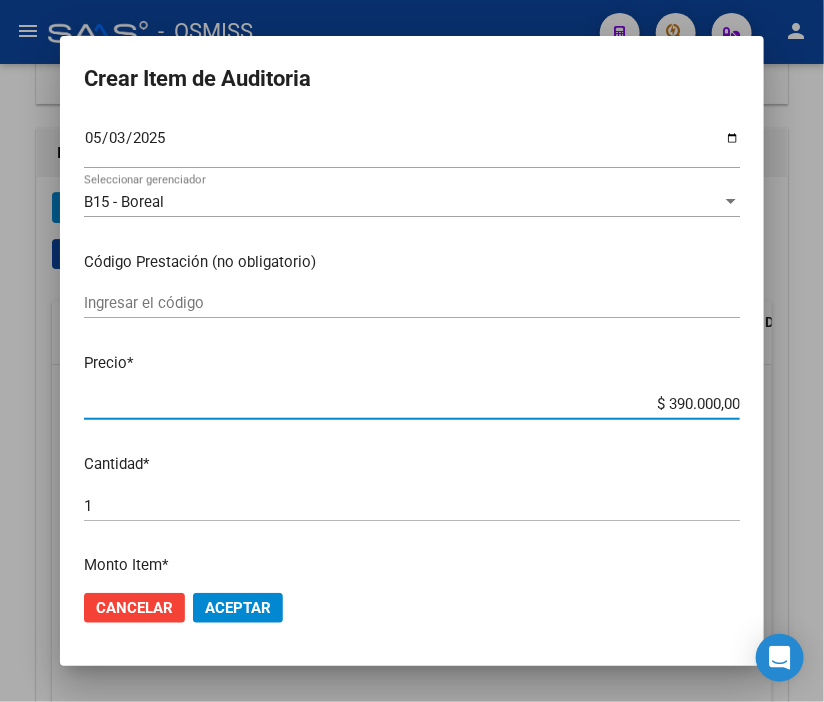 drag, startPoint x: 610, startPoint y: 410, endPoint x: 827, endPoint y: 406, distance: 217.03687 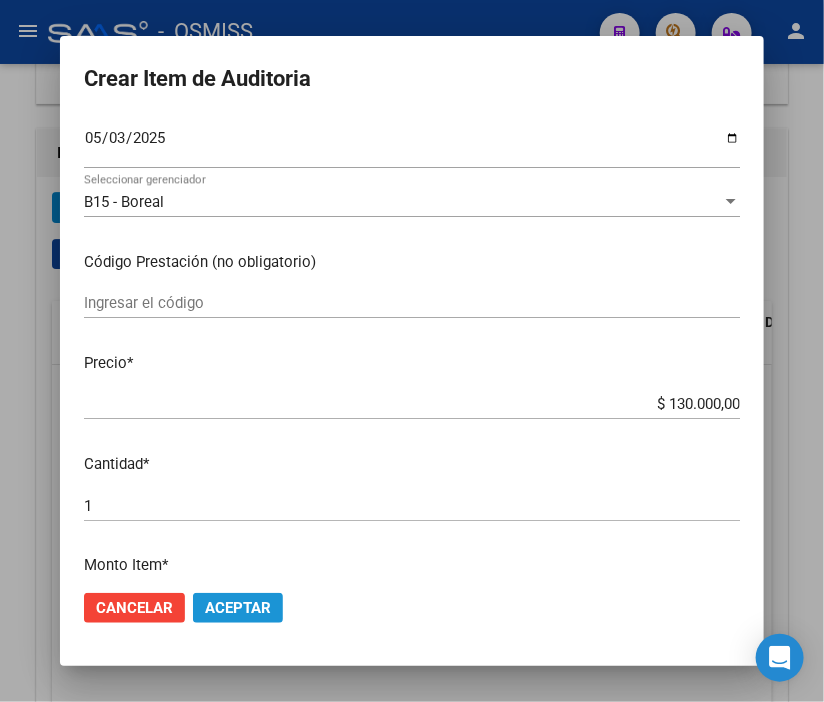 click on "Aceptar" 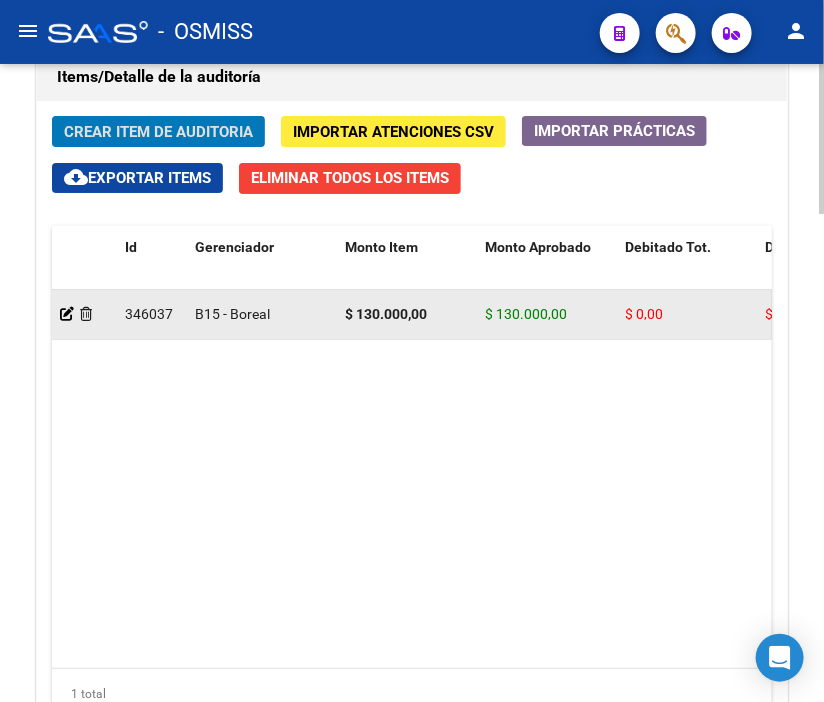 scroll, scrollTop: 1881, scrollLeft: 0, axis: vertical 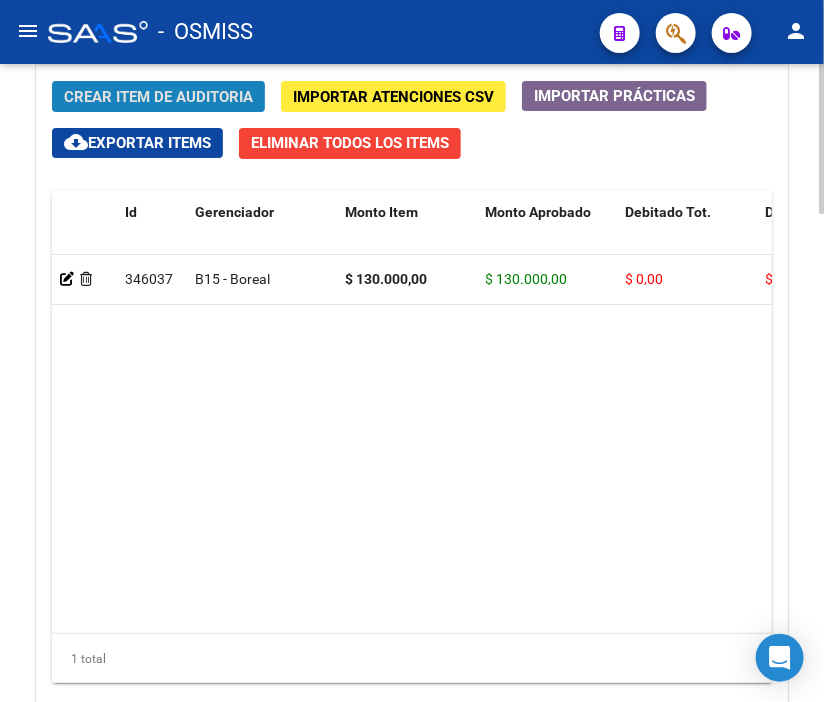 click on "Crear Item de Auditoria" 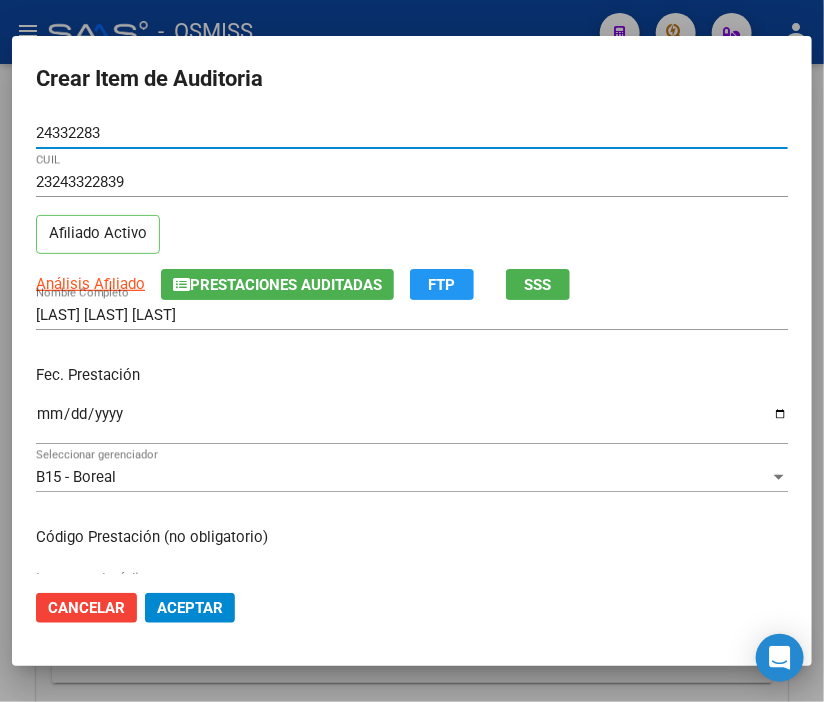 click on "Ingresar la fecha" at bounding box center (412, 422) 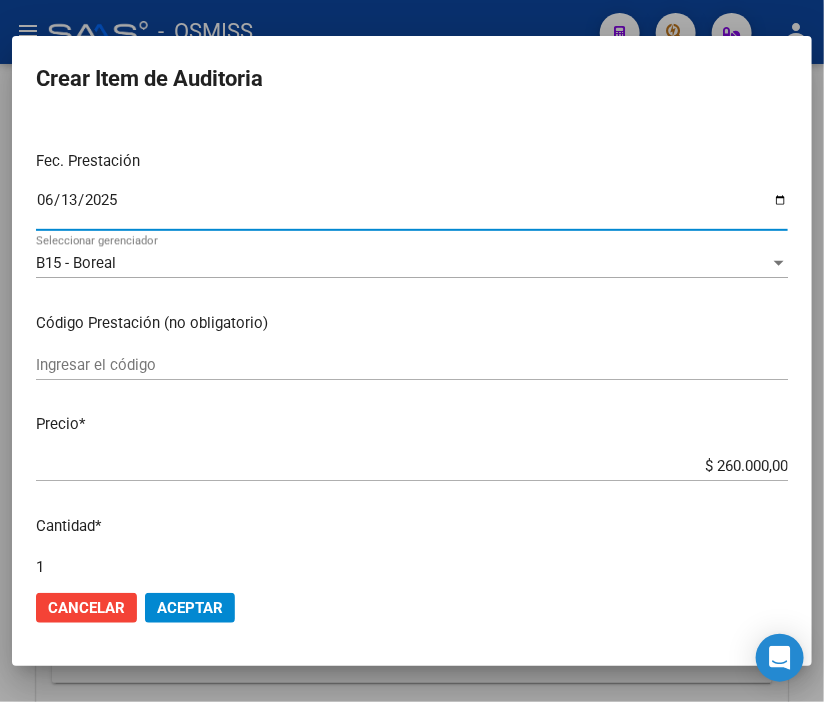 scroll, scrollTop: 222, scrollLeft: 0, axis: vertical 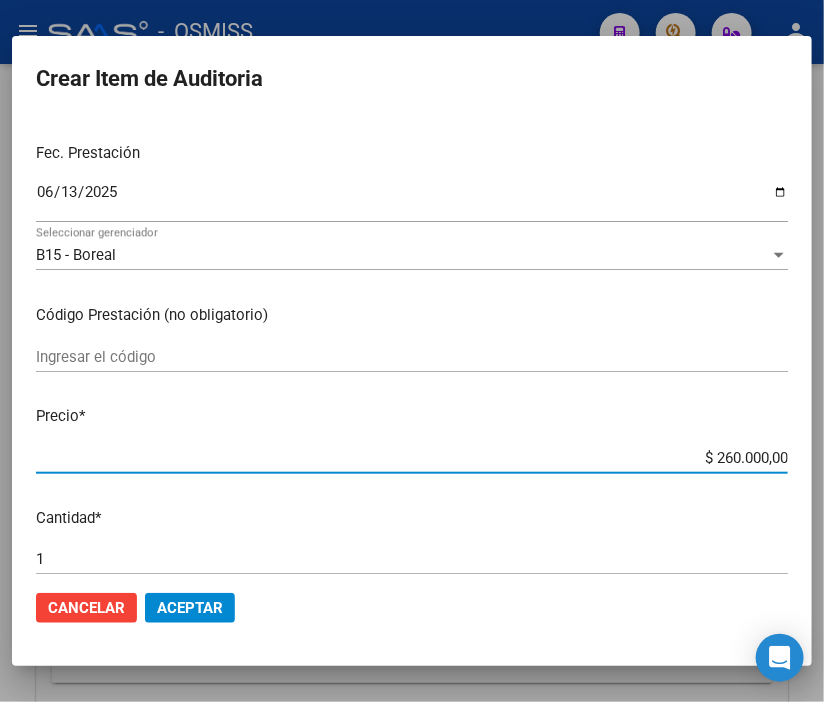 drag, startPoint x: 666, startPoint y: 453, endPoint x: 827, endPoint y: 480, distance: 163.24828 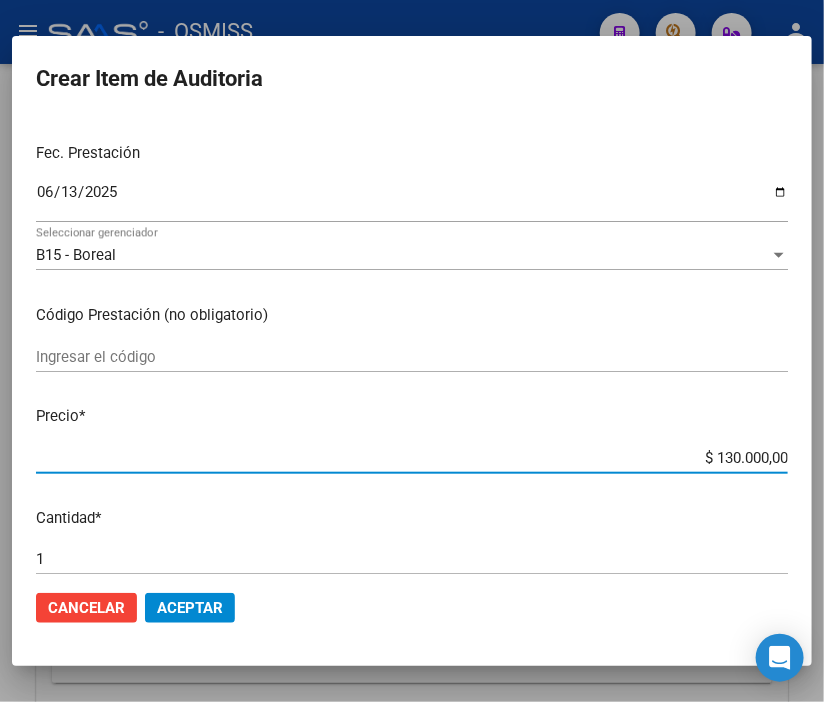 click on "Aceptar" 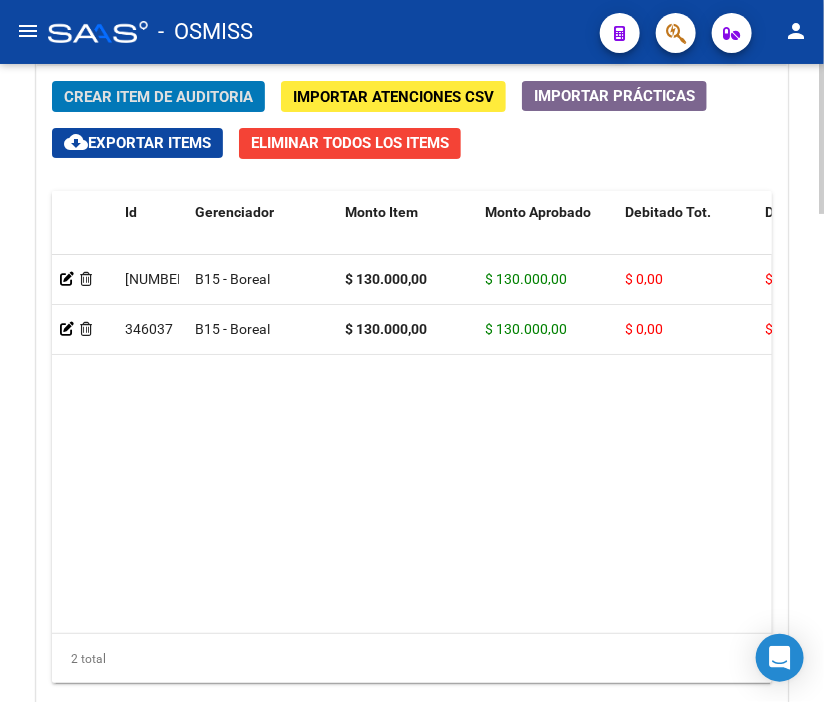 click on "Crear Item de Auditoria" 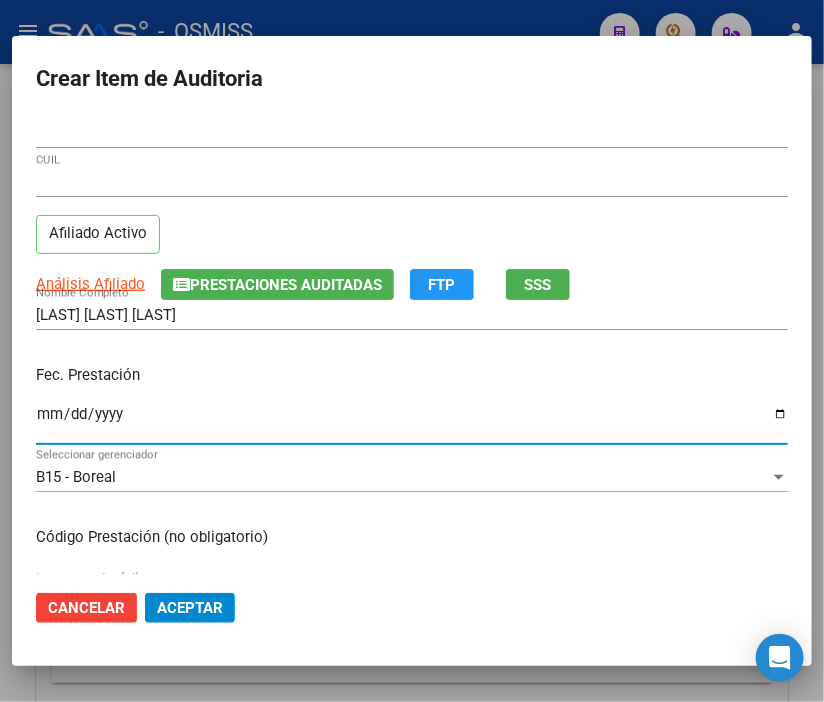click on "Ingresar la fecha" at bounding box center [412, 422] 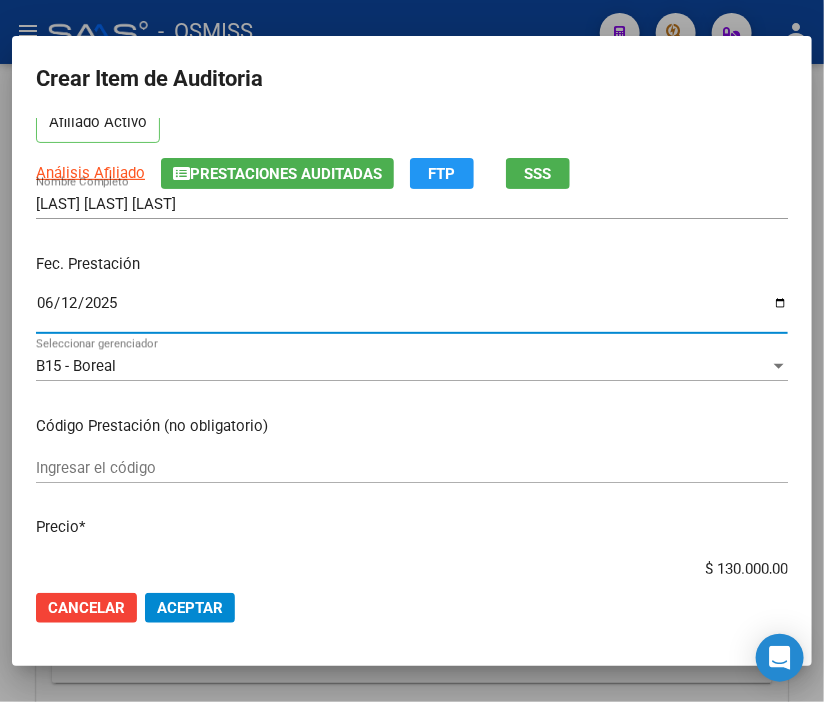 scroll, scrollTop: 222, scrollLeft: 0, axis: vertical 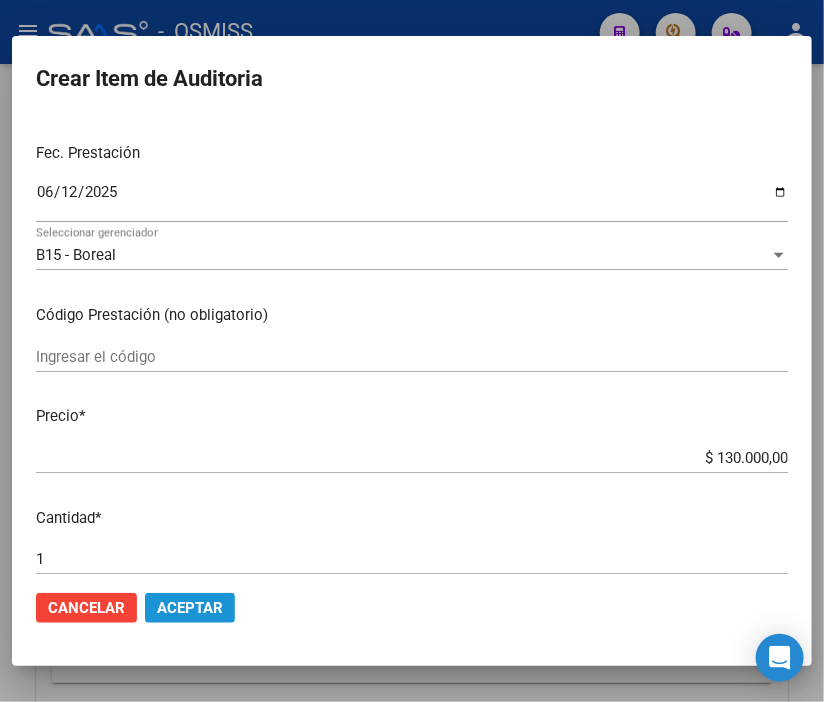 click on "Aceptar" 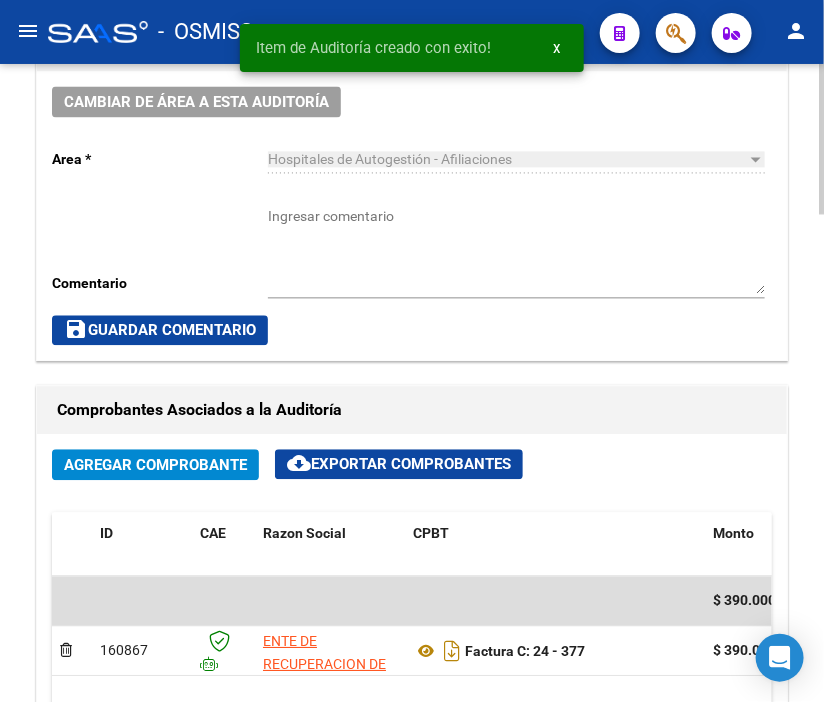 scroll, scrollTop: 992, scrollLeft: 0, axis: vertical 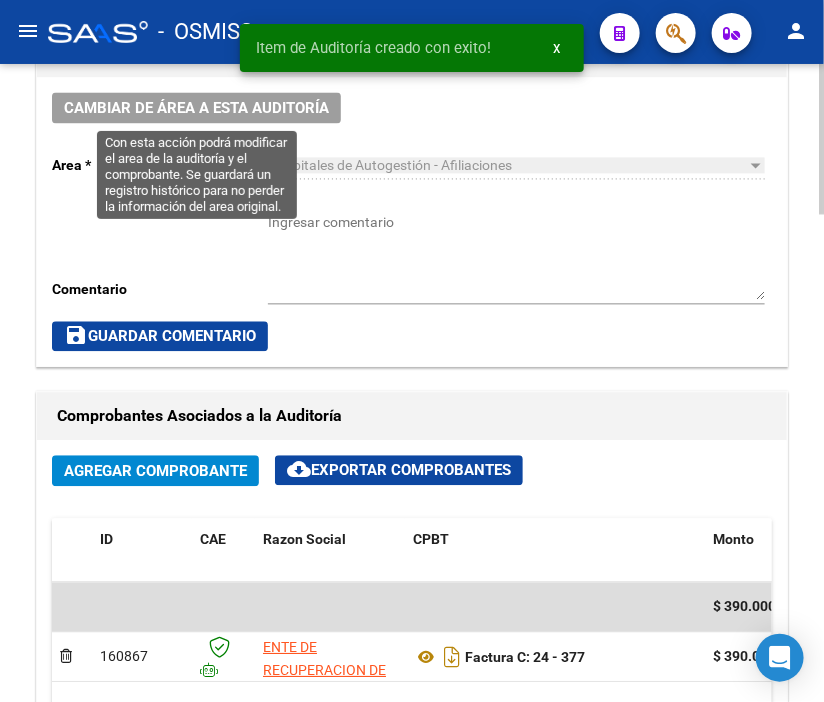 click on "Cambiar de área a esta auditoría" 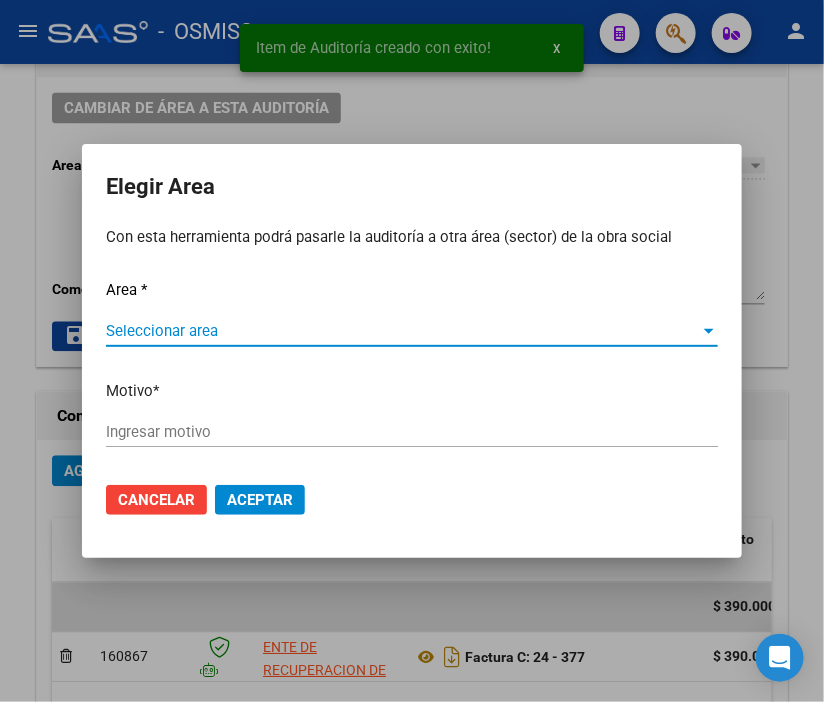 click on "Seleccionar area" at bounding box center (403, 331) 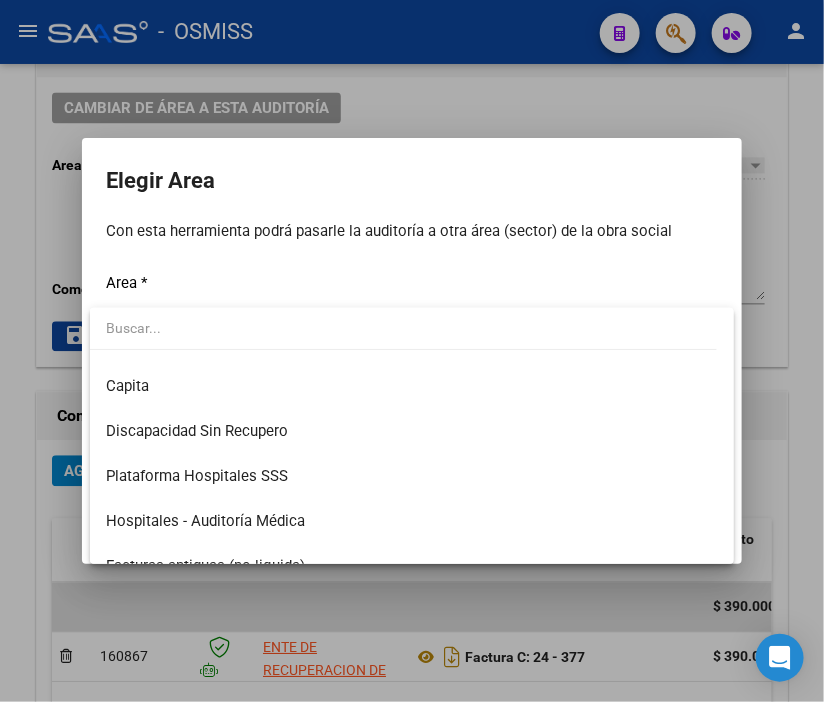scroll, scrollTop: 222, scrollLeft: 0, axis: vertical 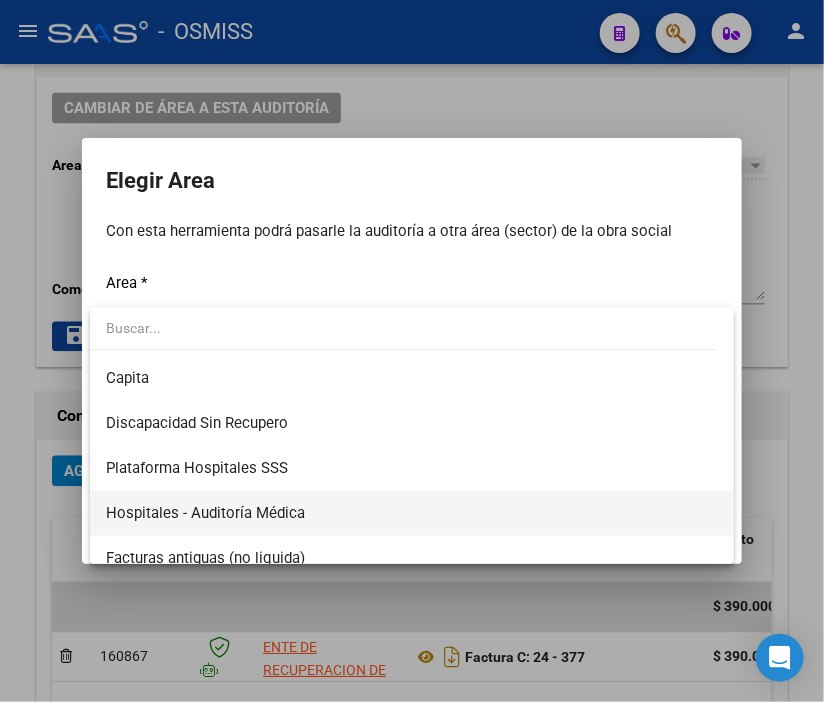 click on "Hospitales - Auditoría Médica" at bounding box center (412, 513) 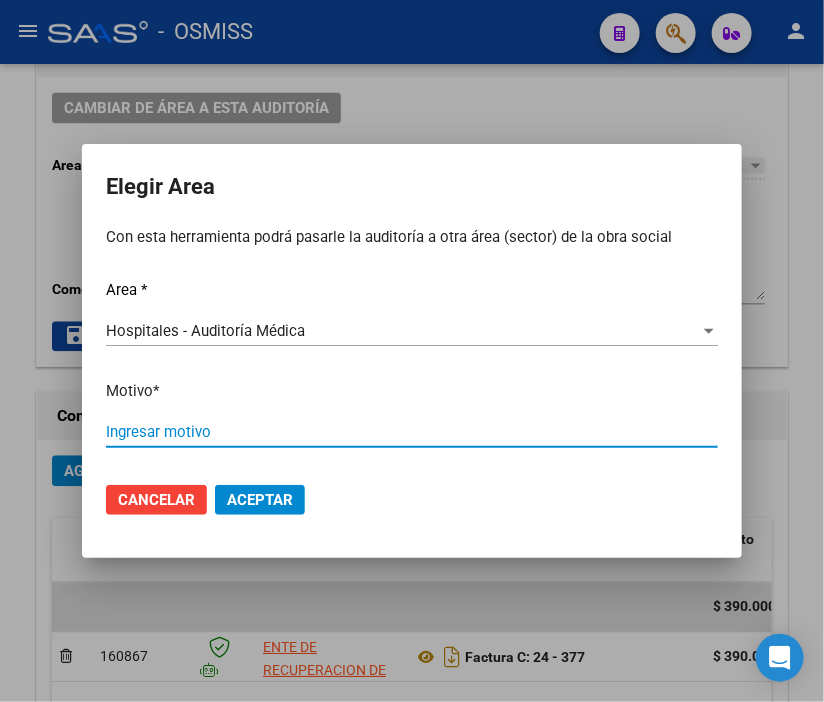click on "Ingresar motivo" at bounding box center [412, 432] 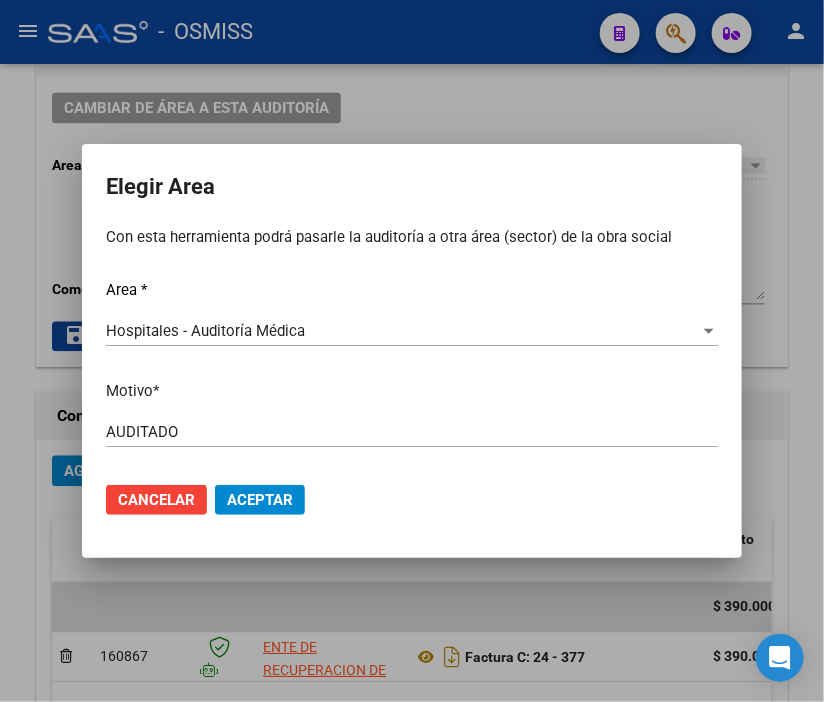 drag, startPoint x: 270, startPoint y: 482, endPoint x: 264, endPoint y: 503, distance: 21.84033 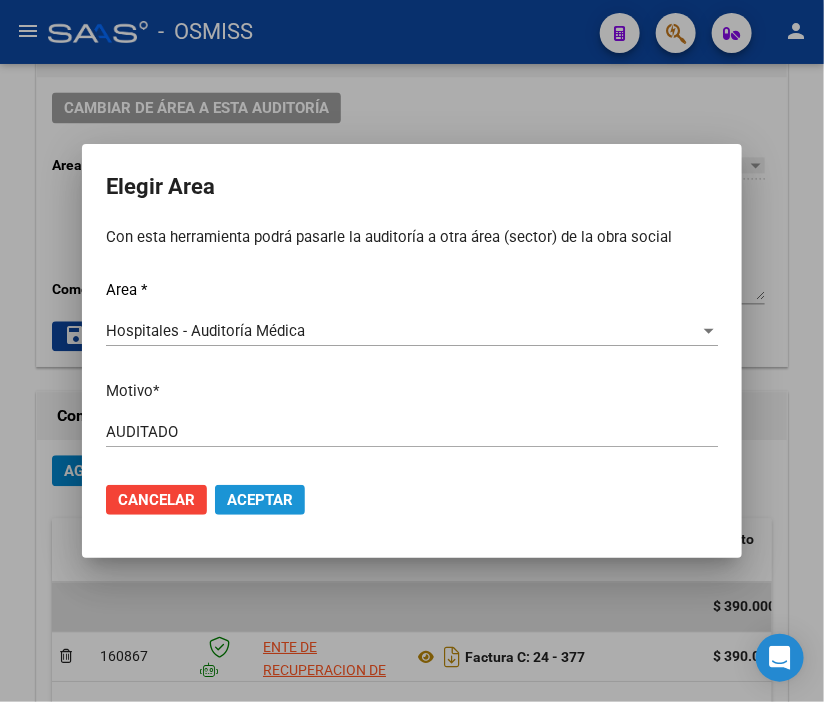 click on "Aceptar" at bounding box center (260, 500) 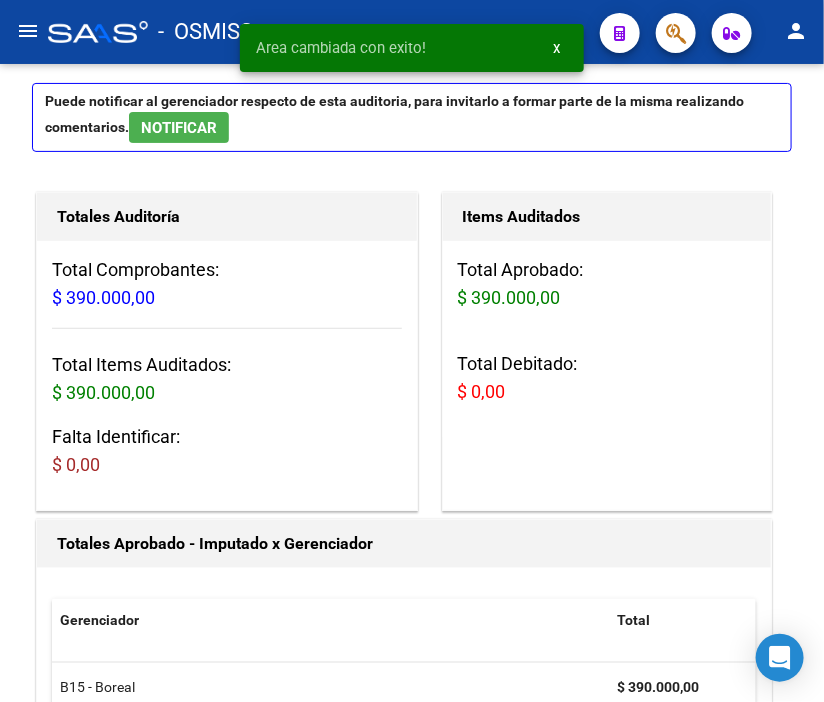 scroll, scrollTop: 0, scrollLeft: 0, axis: both 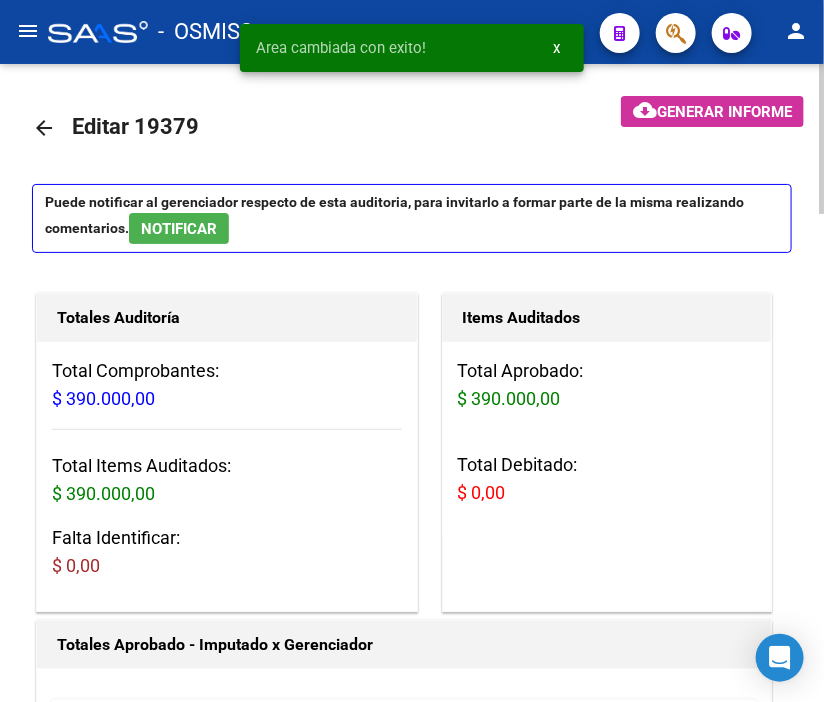 click on "arrow_back" 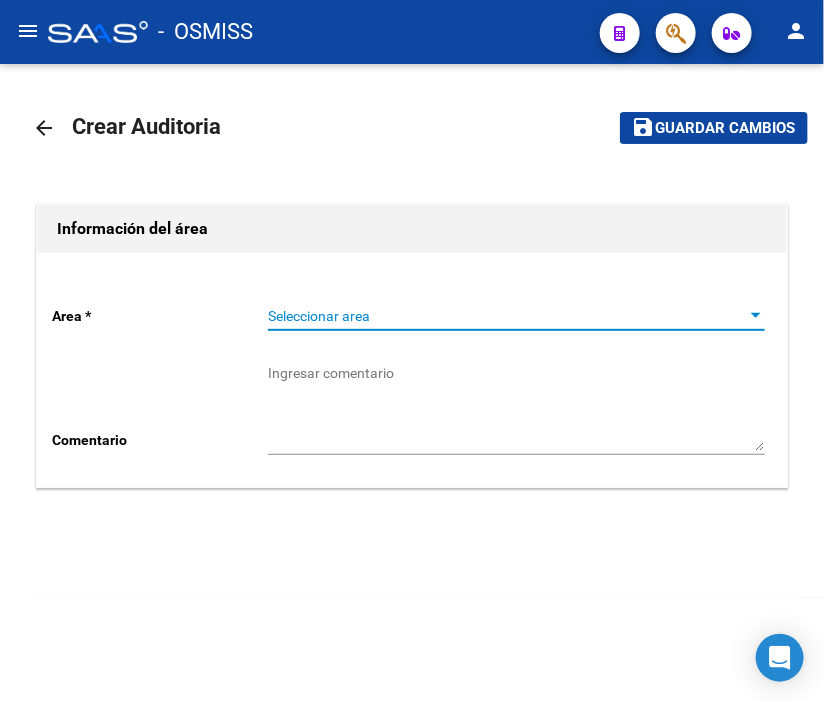 click on "Seleccionar area" at bounding box center [507, 316] 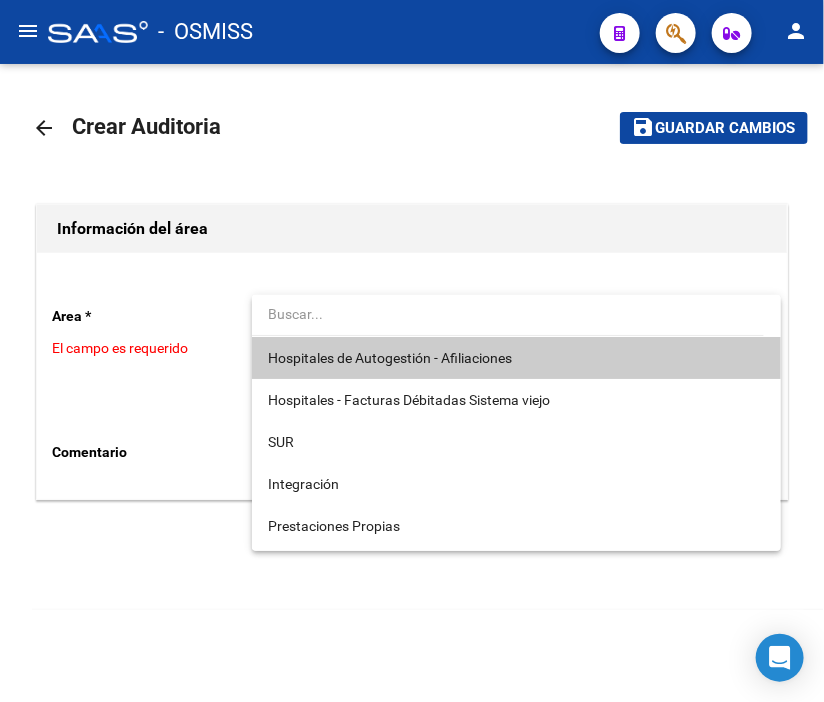 click at bounding box center (412, 351) 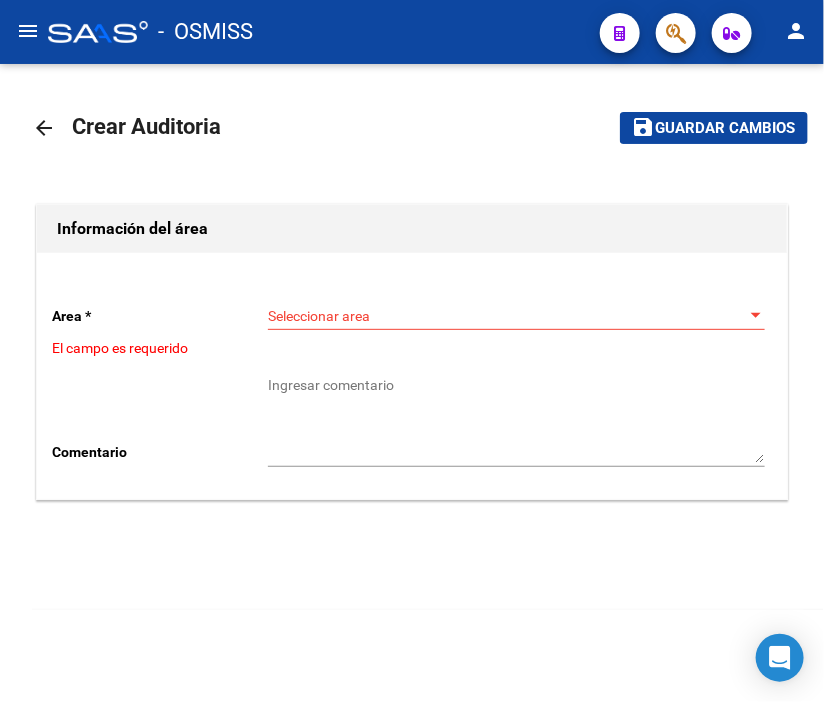 click 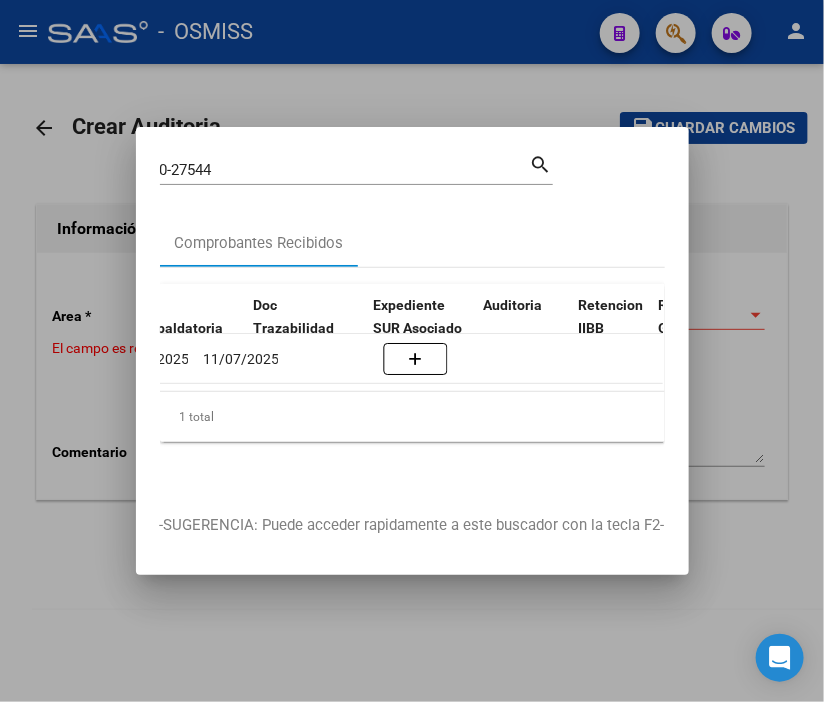 scroll, scrollTop: 0, scrollLeft: 1440, axis: horizontal 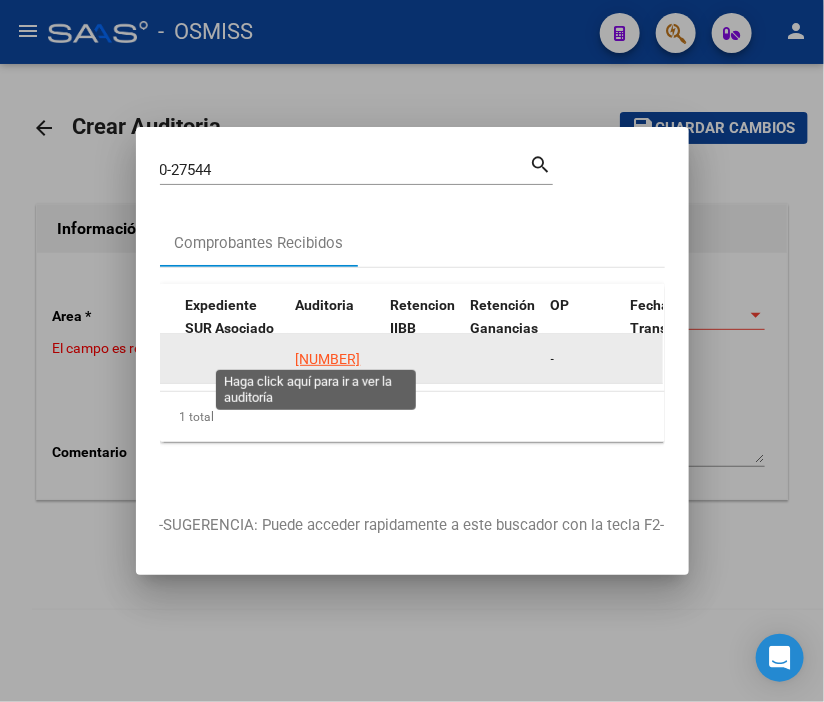 click on "[NUMBER]" 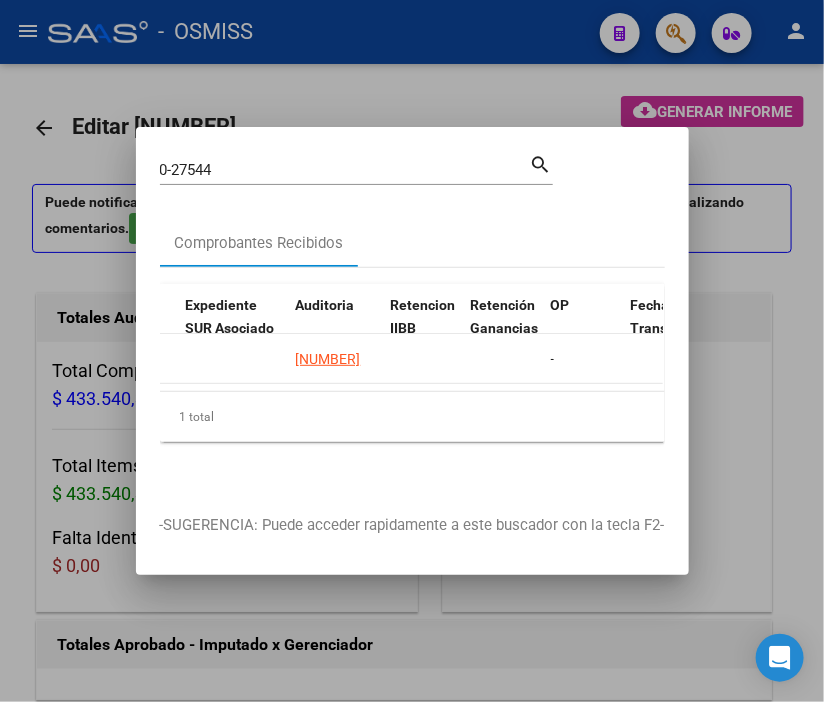 click at bounding box center (412, 351) 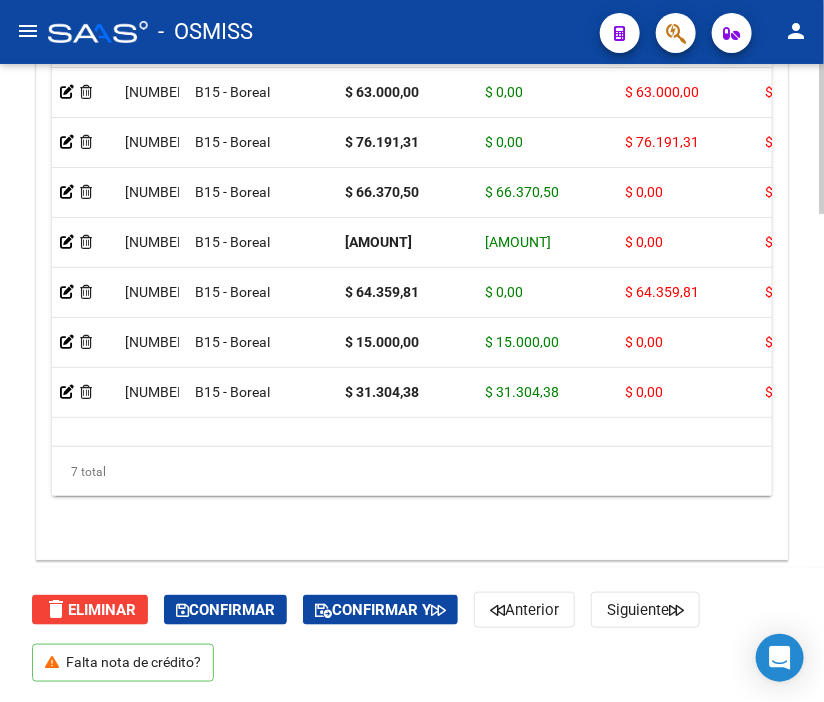scroll, scrollTop: 1957, scrollLeft: 0, axis: vertical 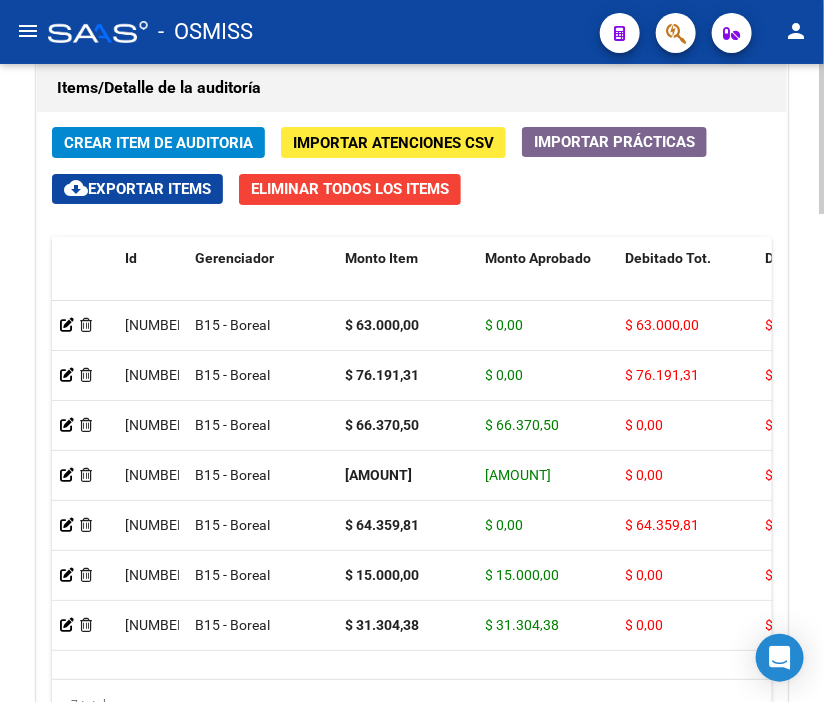 click 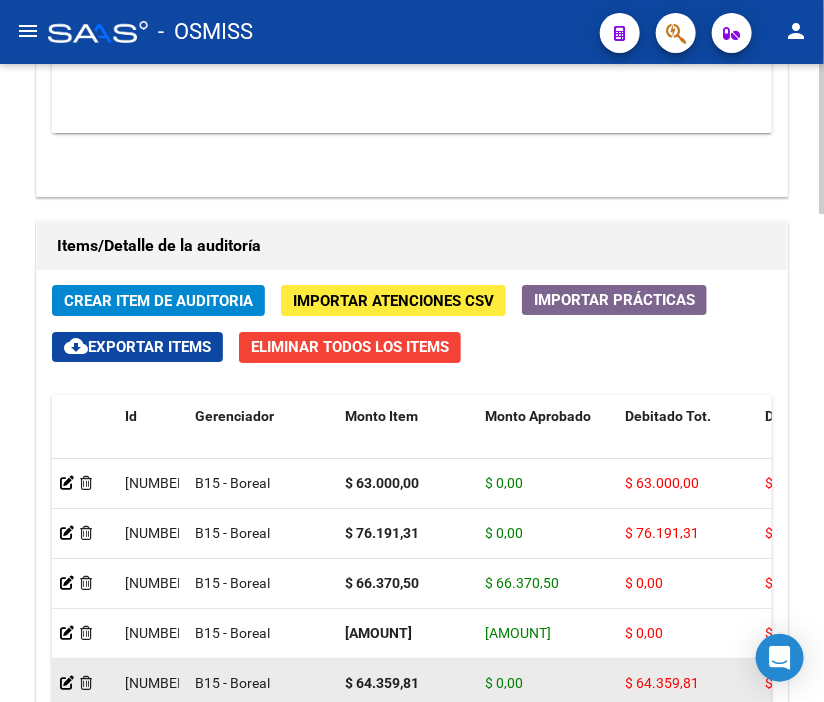 scroll, scrollTop: 1724, scrollLeft: 0, axis: vertical 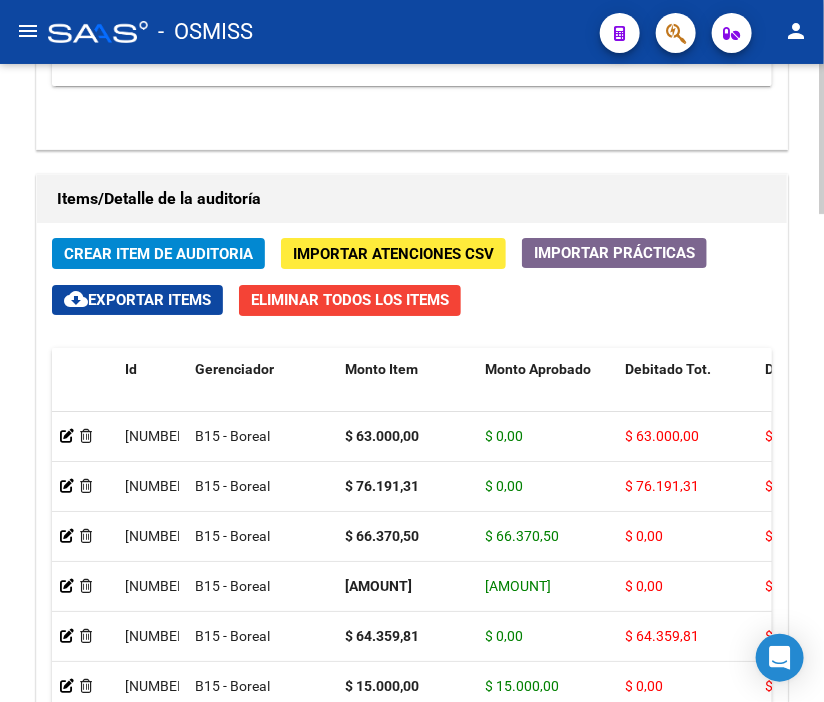 click on "cloud_download  Exportar Items" 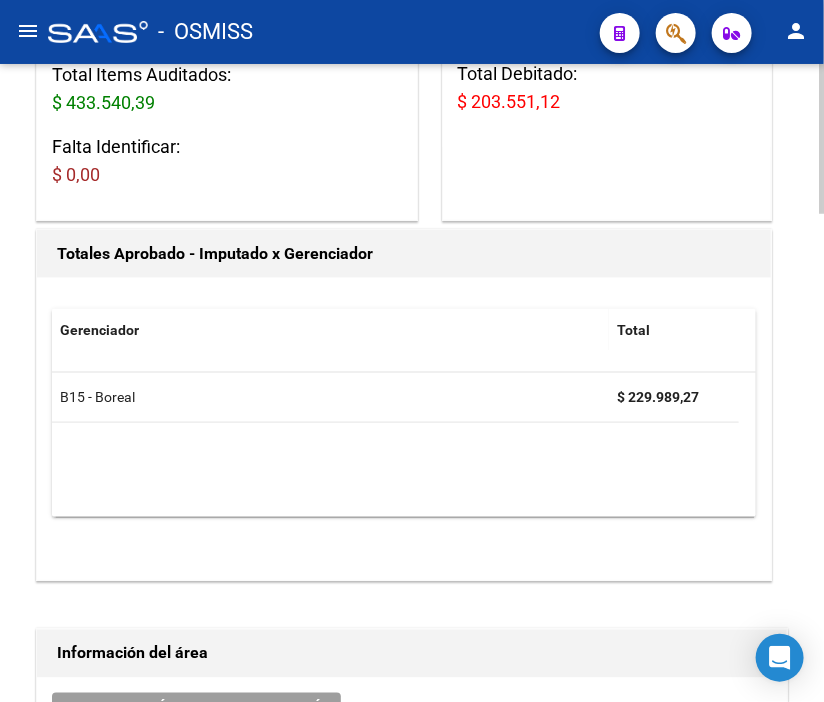scroll, scrollTop: 0, scrollLeft: 0, axis: both 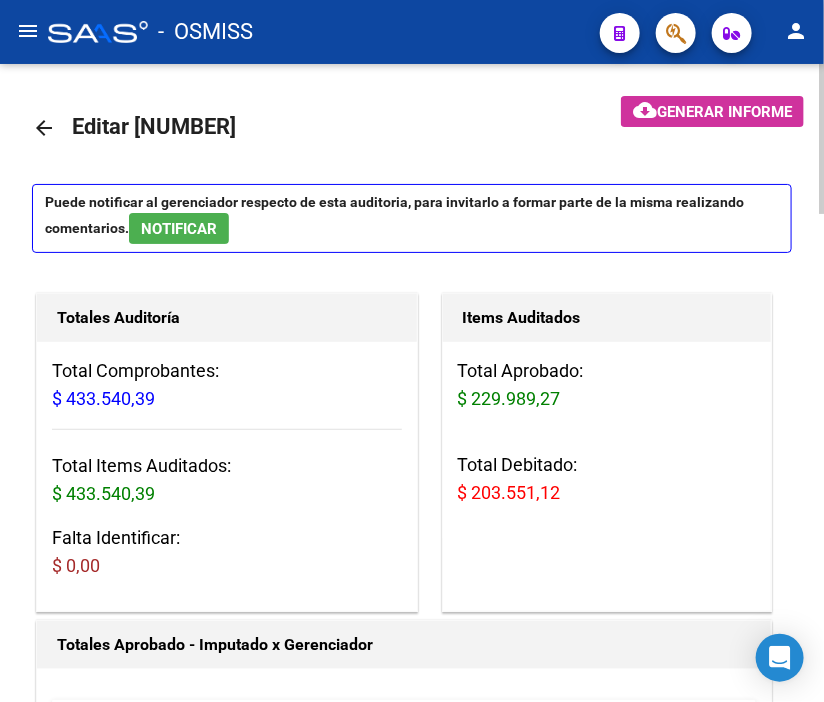 click on "arrow_back Editar [ID]" 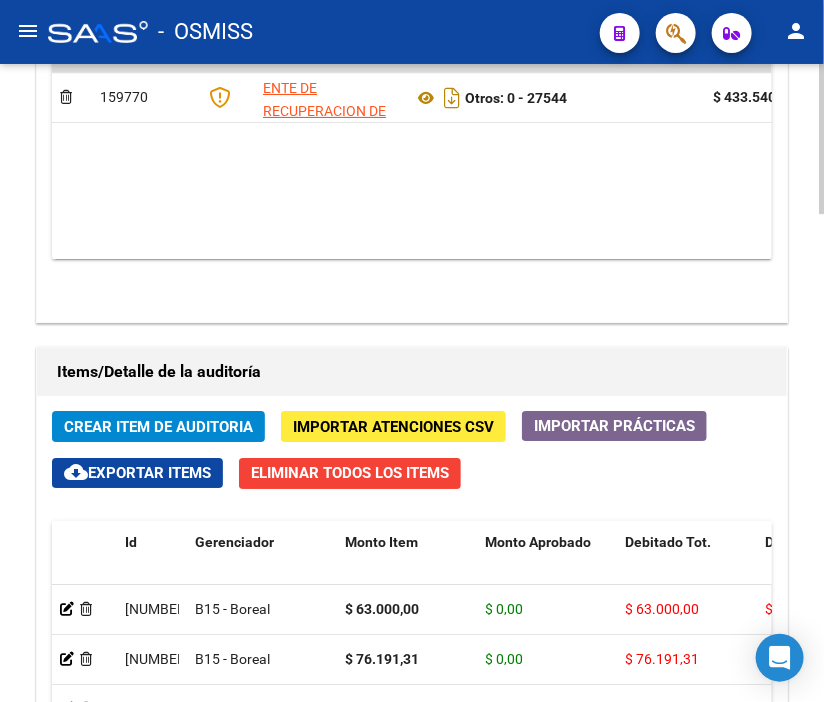 scroll, scrollTop: 1555, scrollLeft: 0, axis: vertical 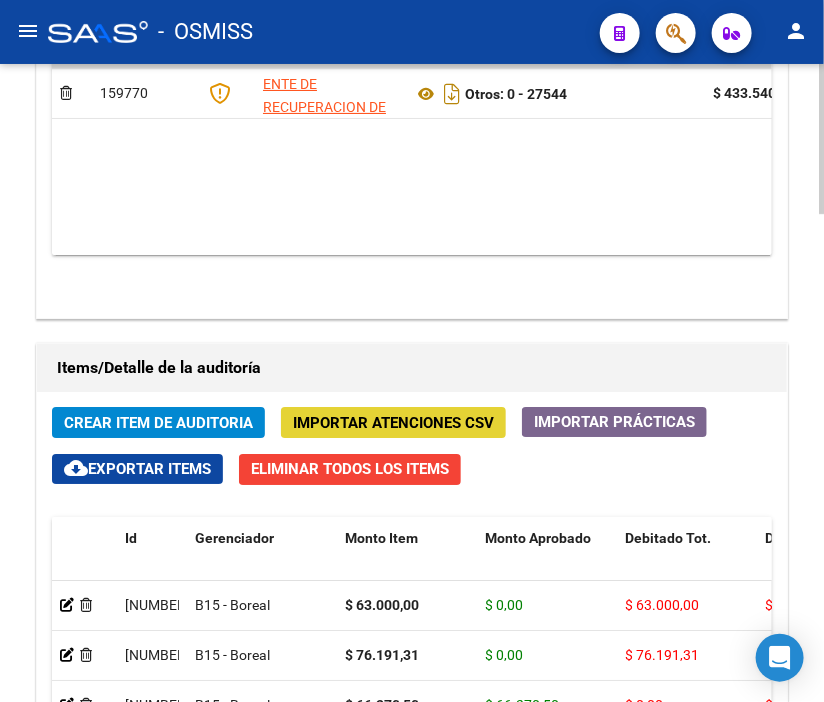 click on "Importar Atenciones CSV" 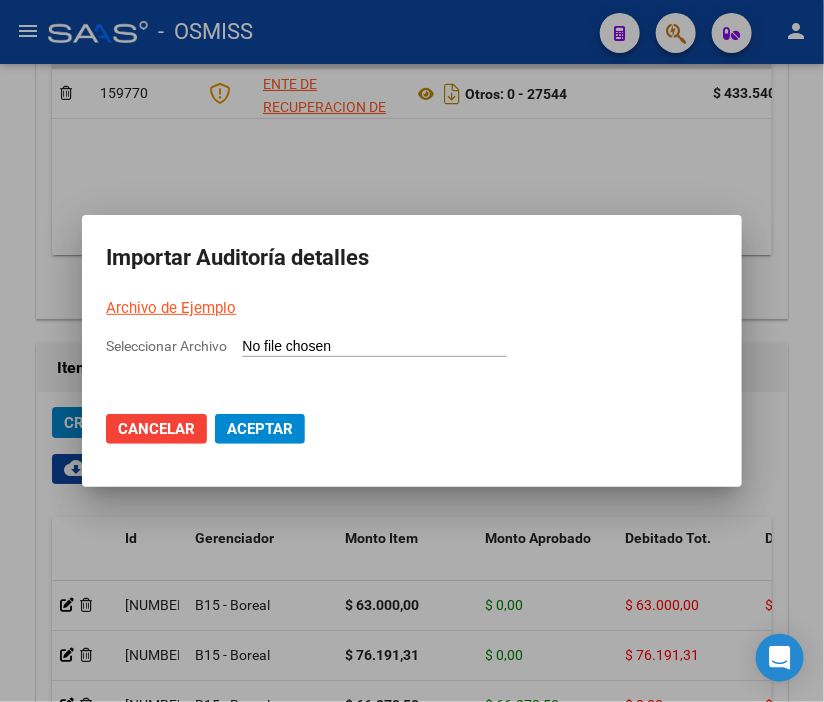 click on "Archivo de Ejemplo" at bounding box center (171, 308) 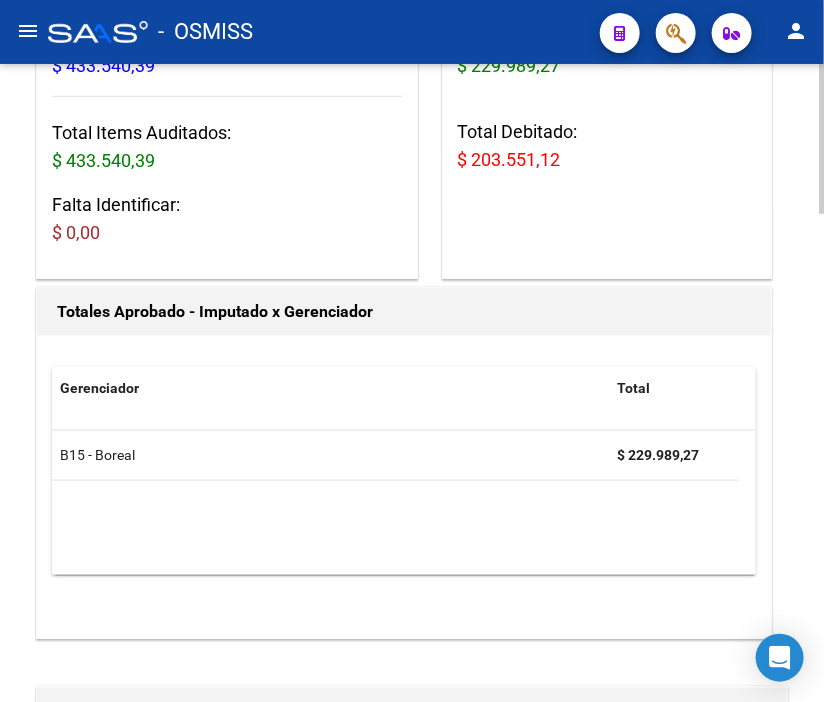 scroll, scrollTop: 0, scrollLeft: 0, axis: both 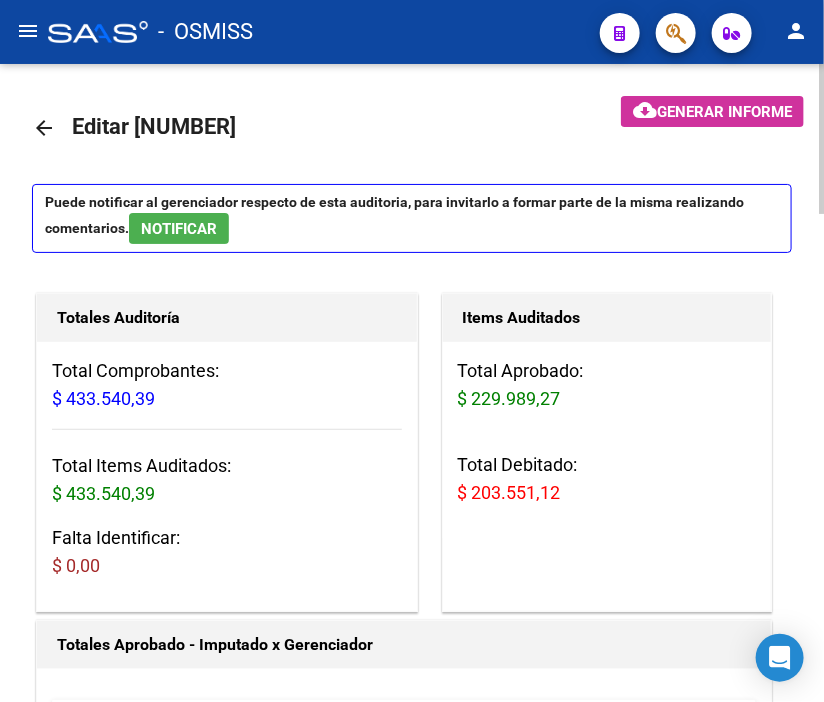 click on "arrow_back" 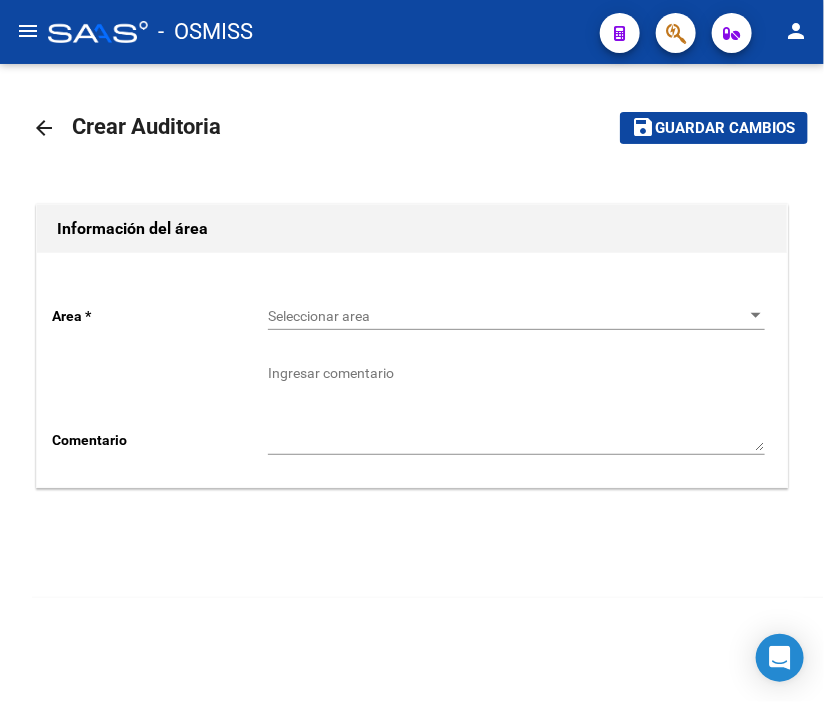 click on "Seleccionar area" at bounding box center [507, 316] 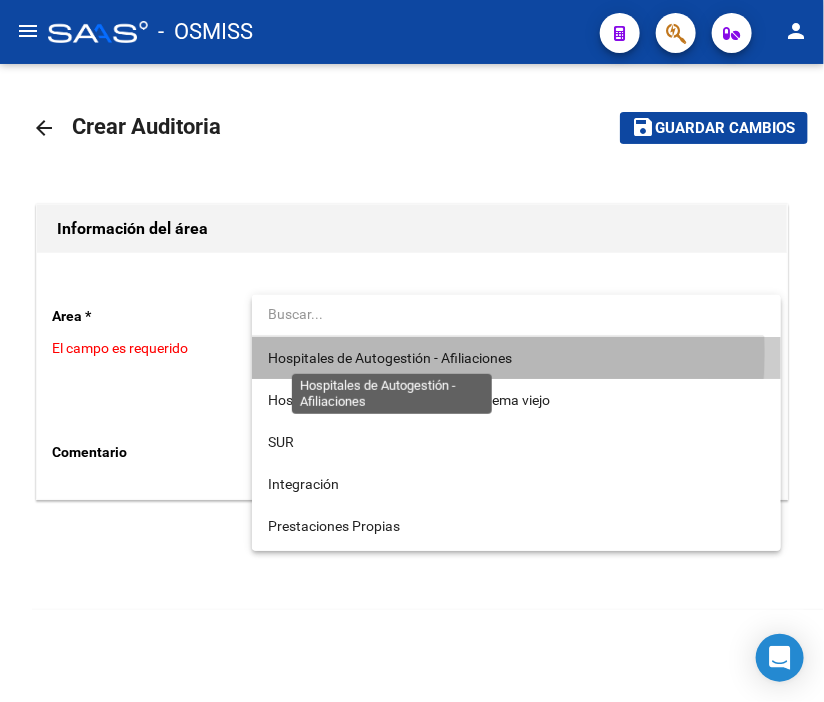 click on "Hospitales de Autogestión - Afiliaciones" at bounding box center [390, 358] 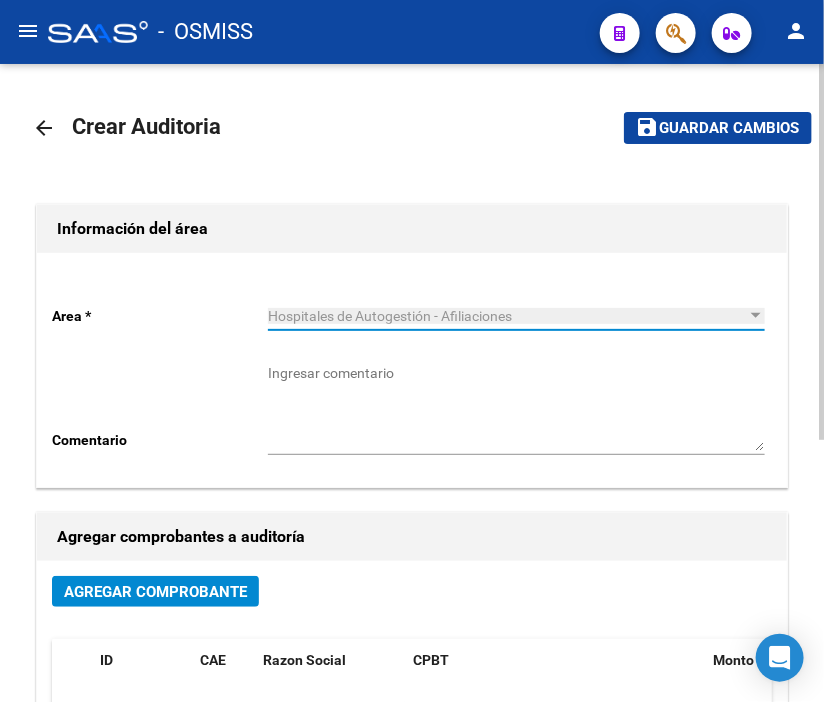 click on "Agregar Comprobante" 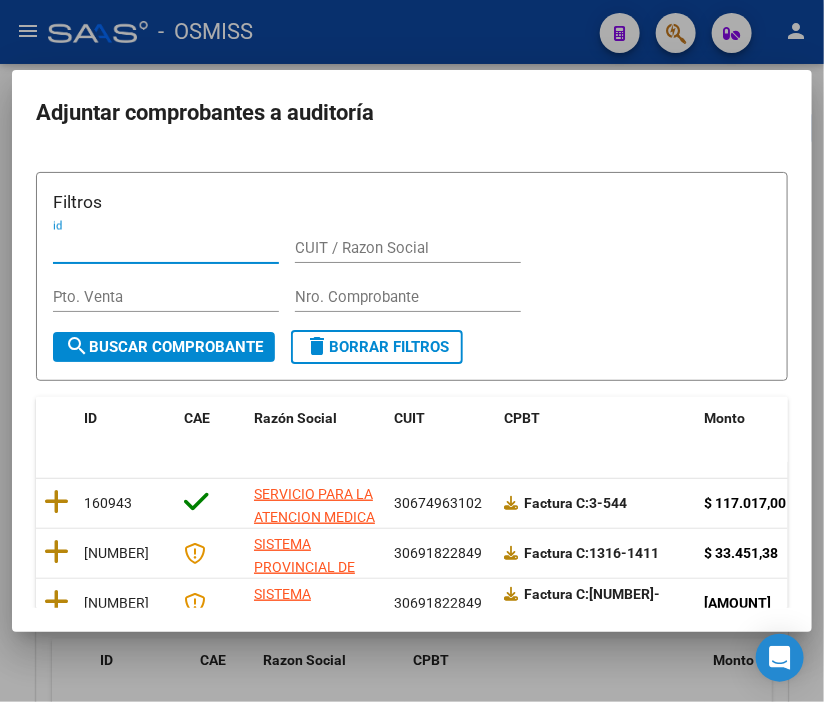 click on "Nro. Comprobante" at bounding box center [408, 297] 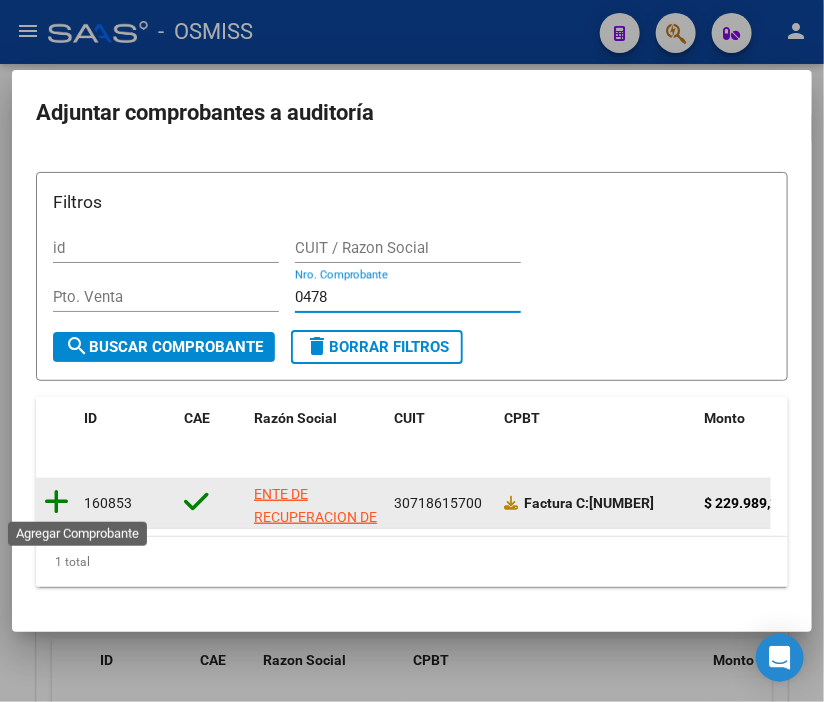 click 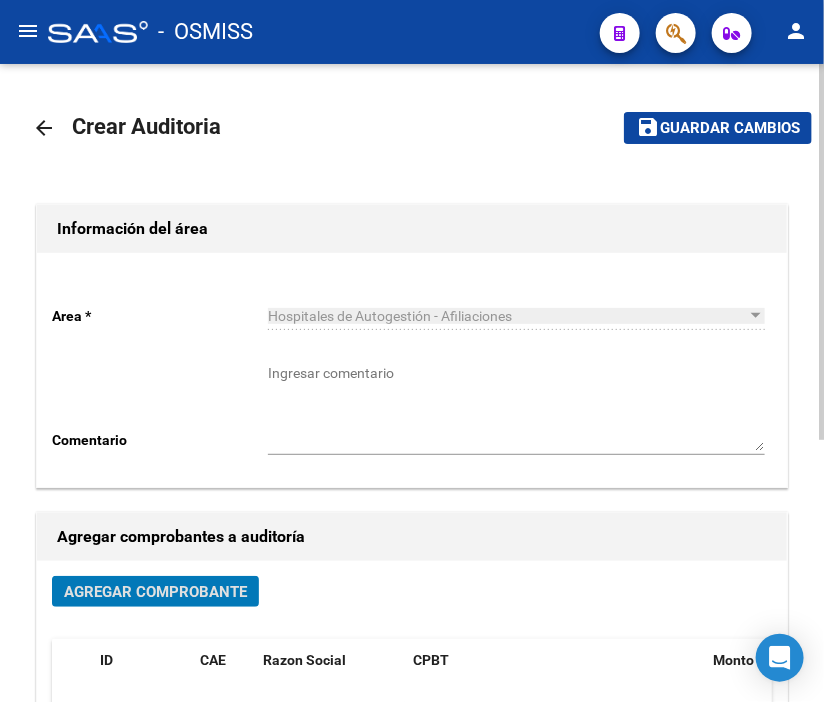 click on "save Guardar cambios" 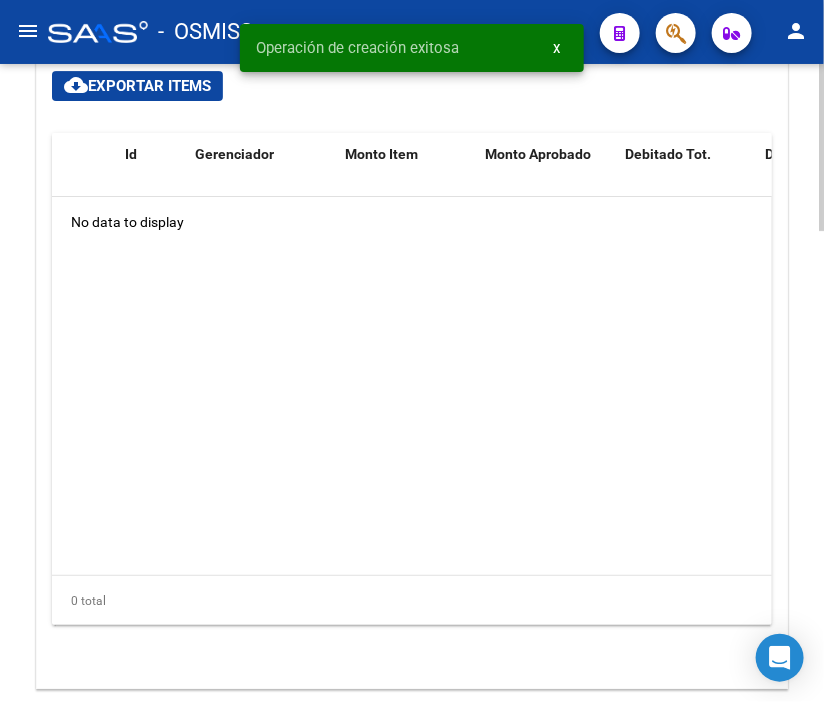 scroll, scrollTop: 1555, scrollLeft: 0, axis: vertical 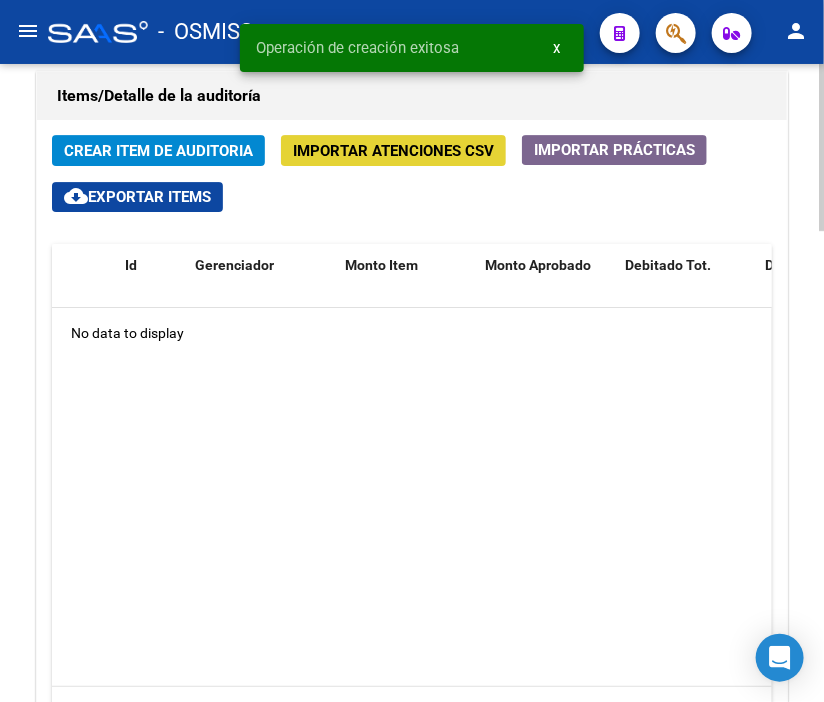 click on "Importar Atenciones CSV" 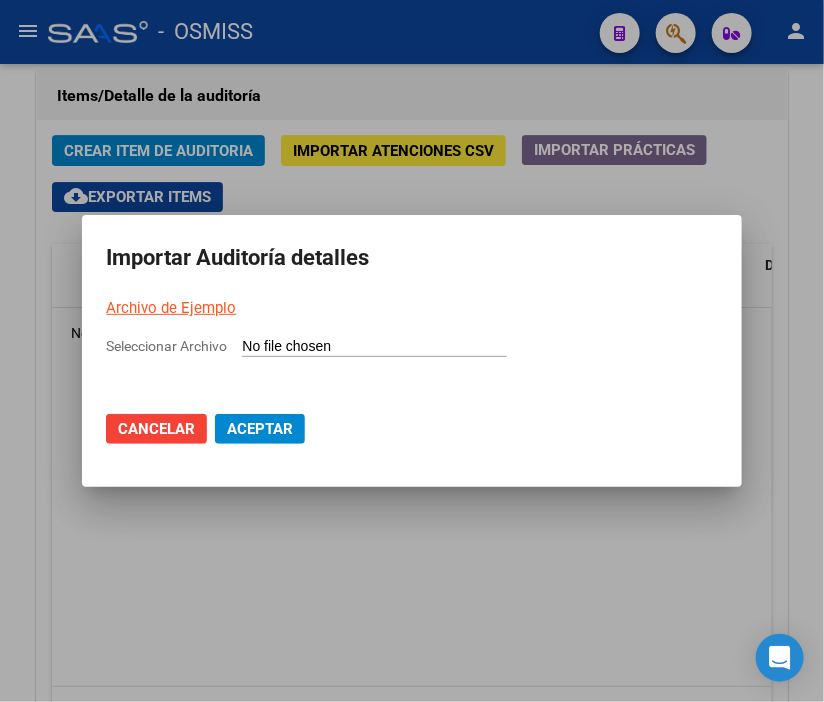 click on "Seleccionar Archivo" at bounding box center [374, 347] 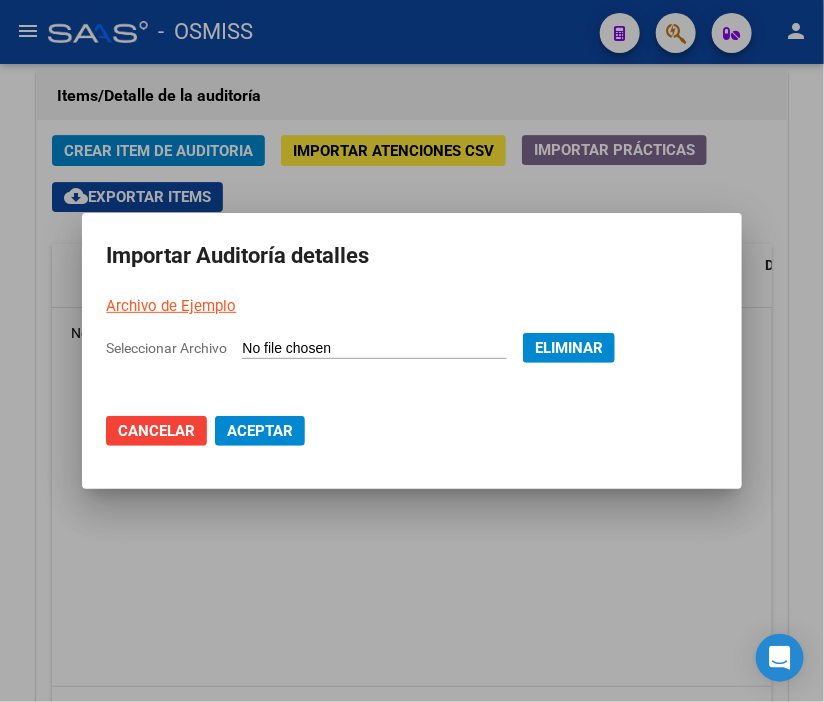 click on "Aceptar" 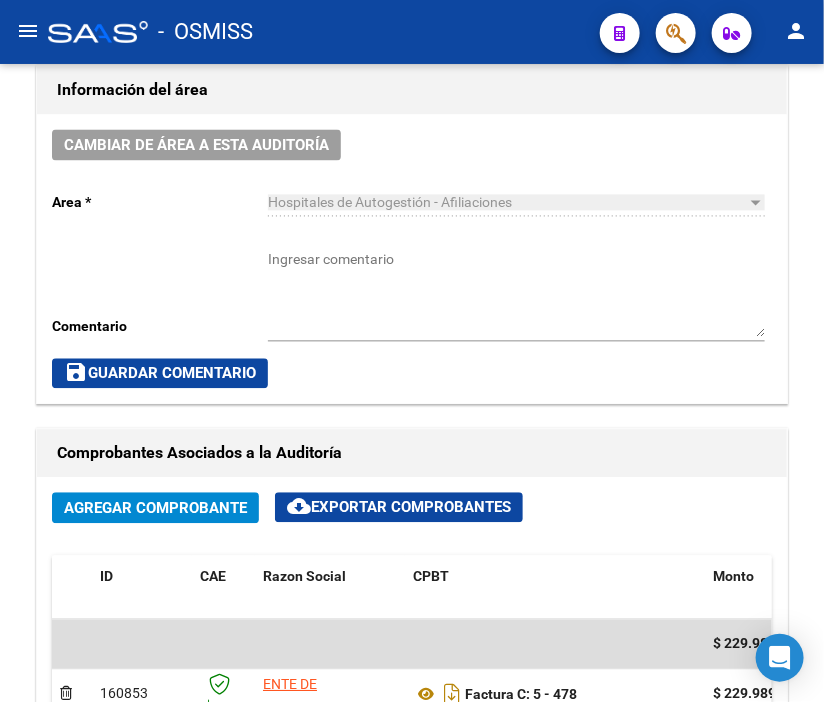 scroll, scrollTop: 957, scrollLeft: 0, axis: vertical 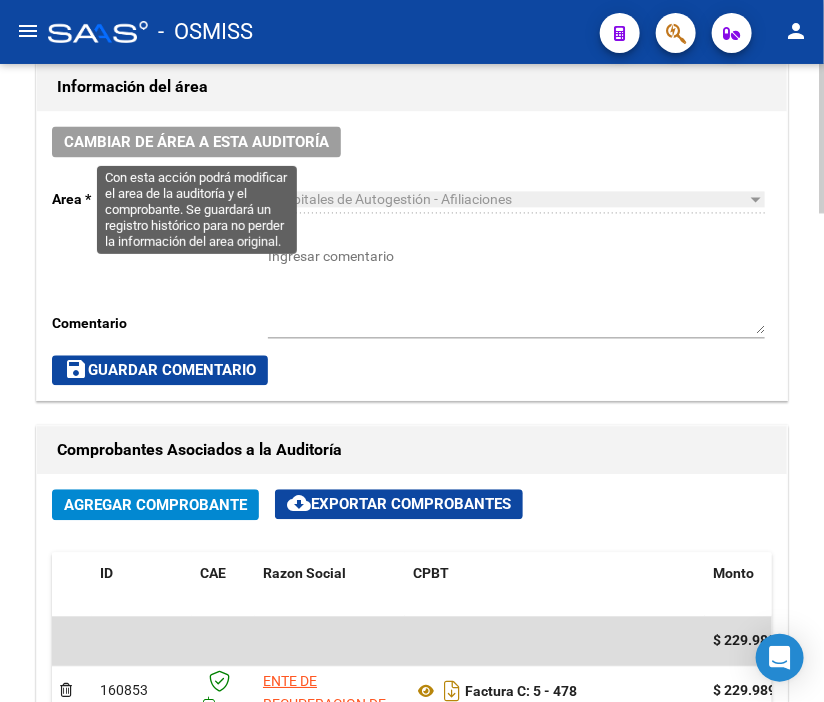 click on "Cambiar de área a esta auditoría" 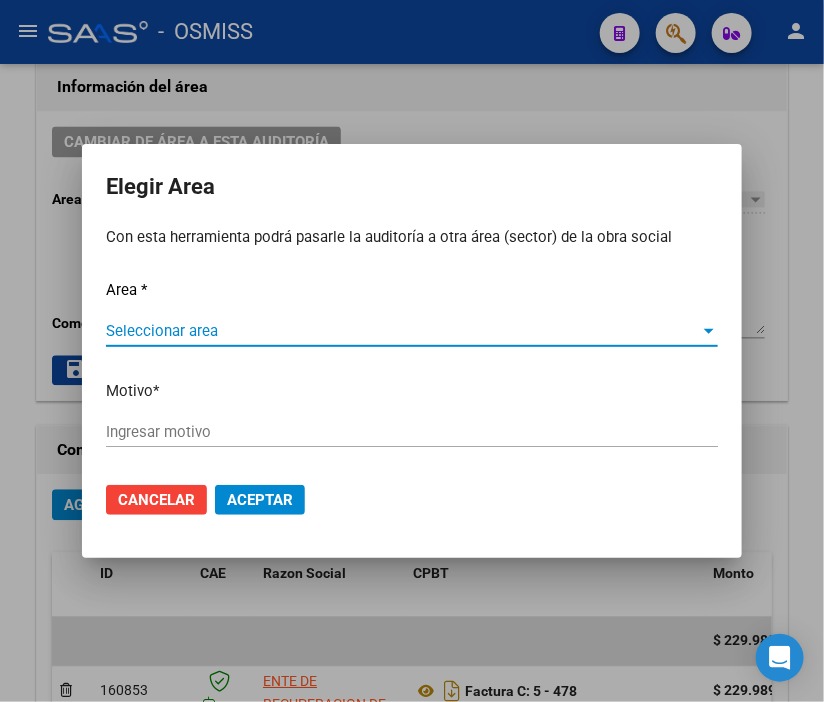 click on "Seleccionar area" at bounding box center [403, 331] 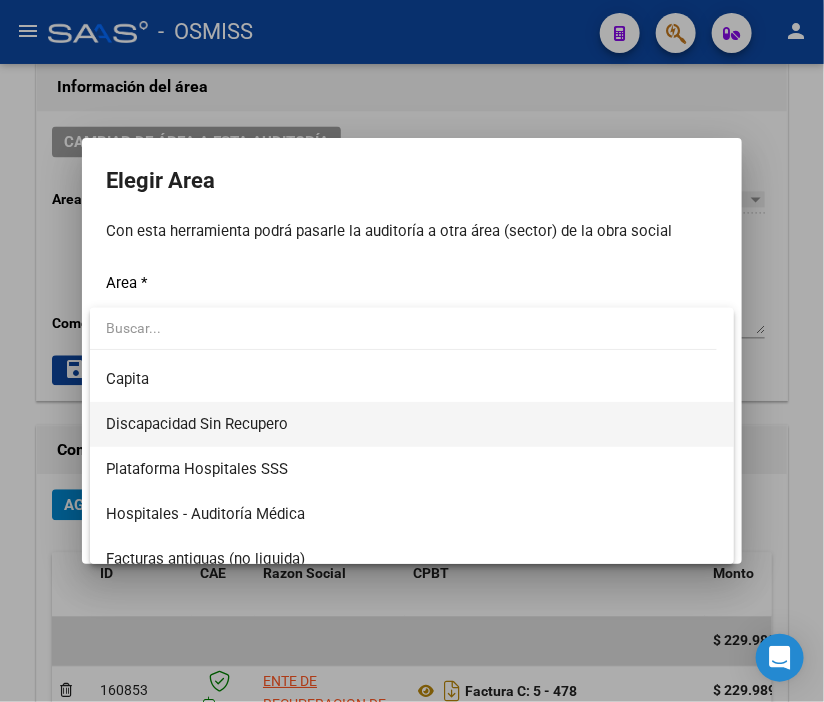 scroll, scrollTop: 222, scrollLeft: 0, axis: vertical 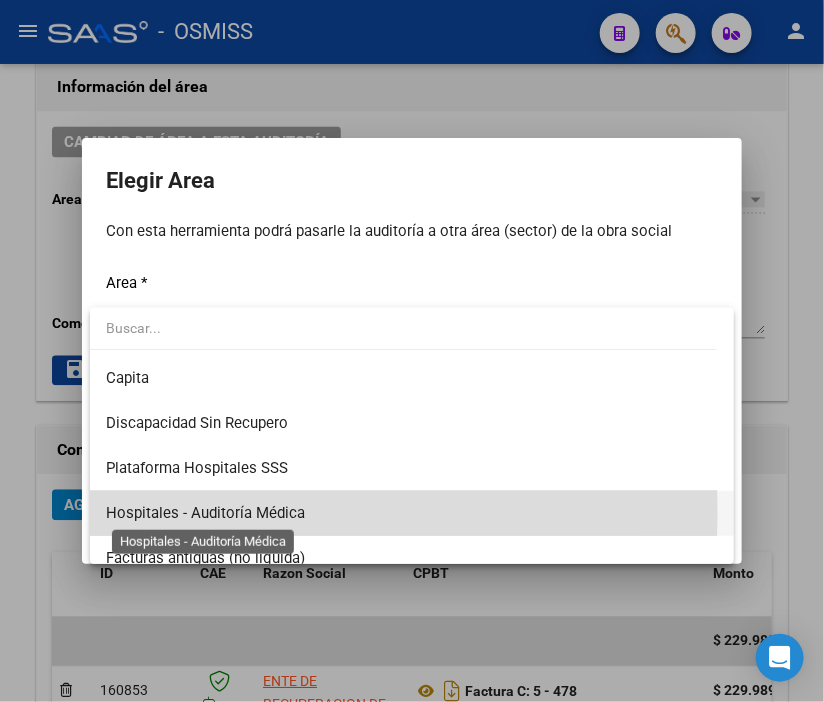 click on "Hospitales - Auditoría Médica" at bounding box center (205, 513) 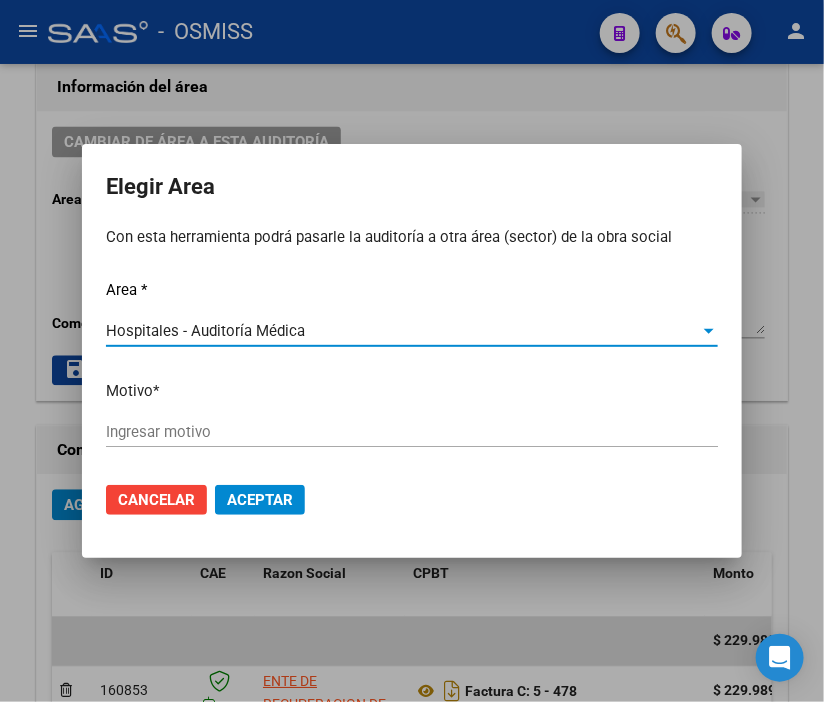 click on "Ingresar motivo" at bounding box center [412, 432] 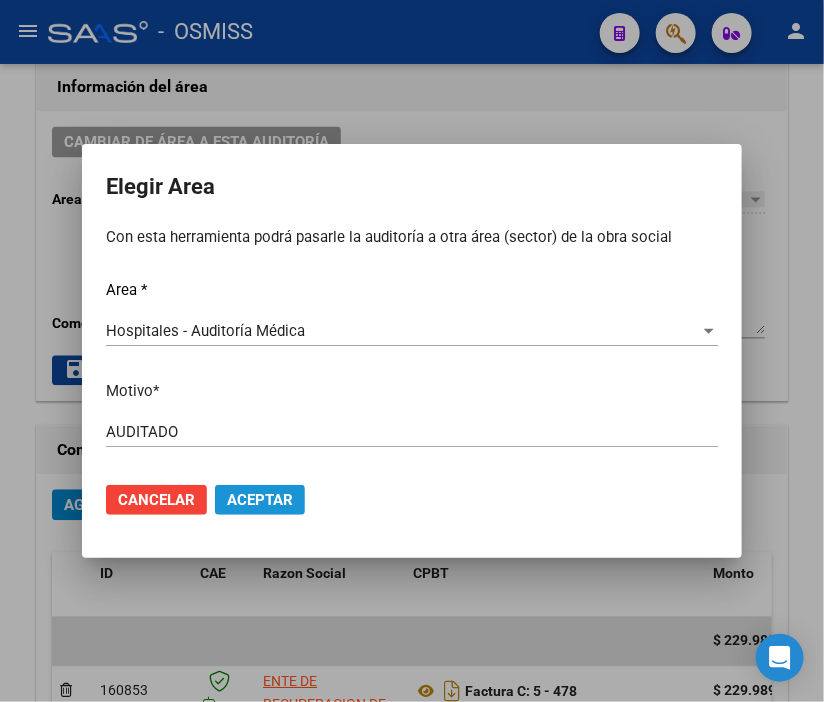 click on "Aceptar" at bounding box center (260, 500) 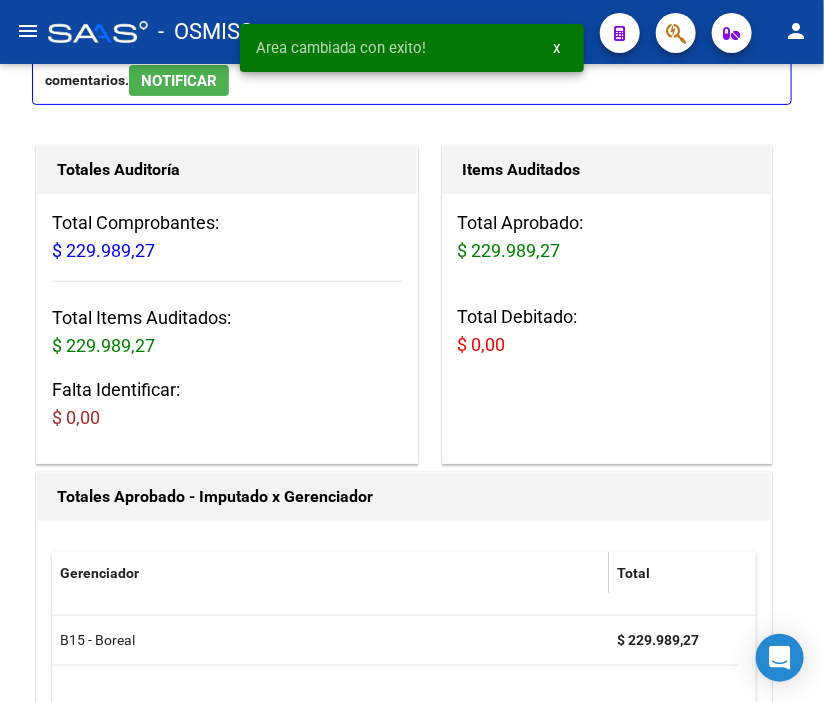 scroll, scrollTop: 0, scrollLeft: 0, axis: both 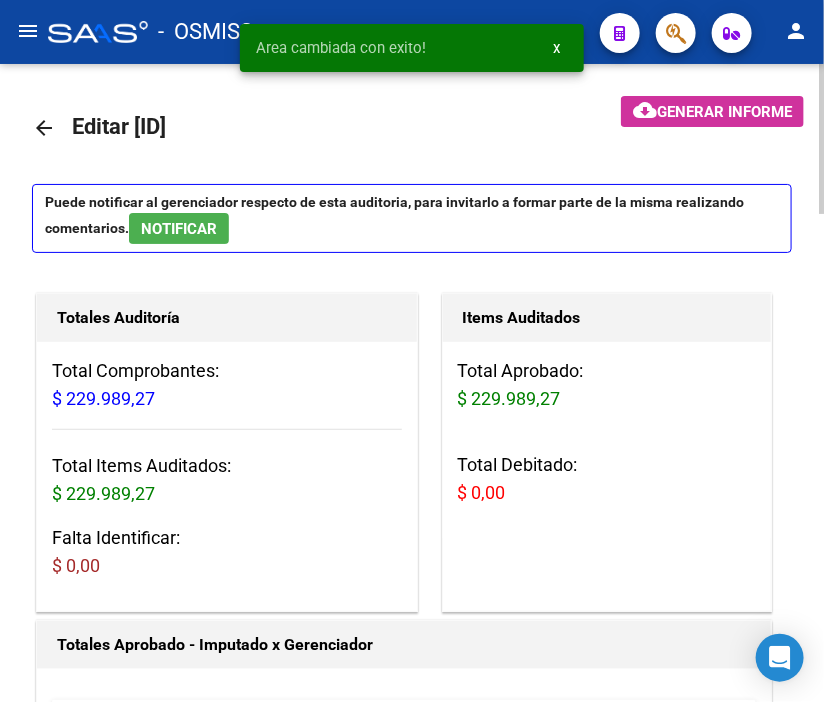 click on "arrow_back" 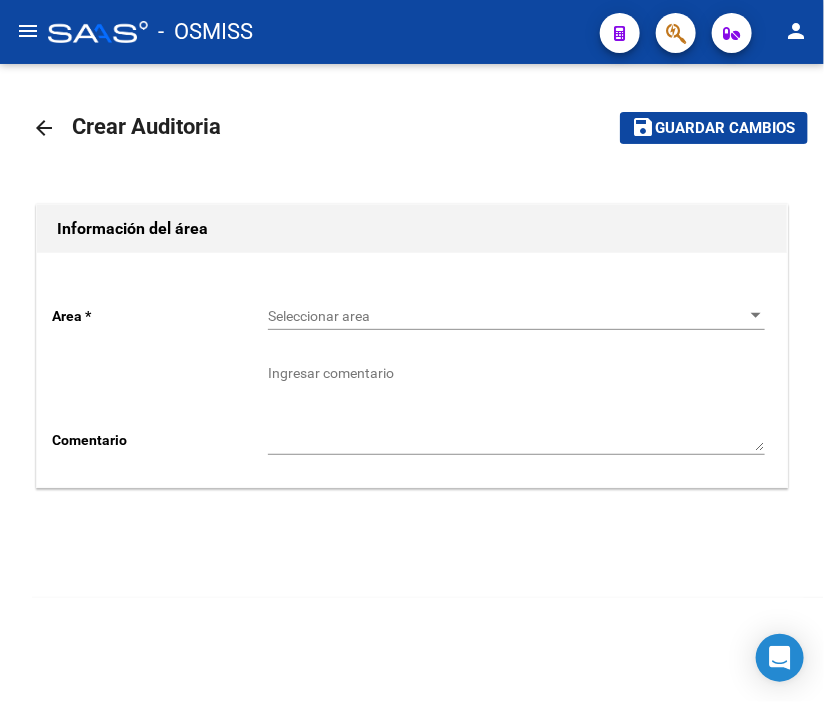 click 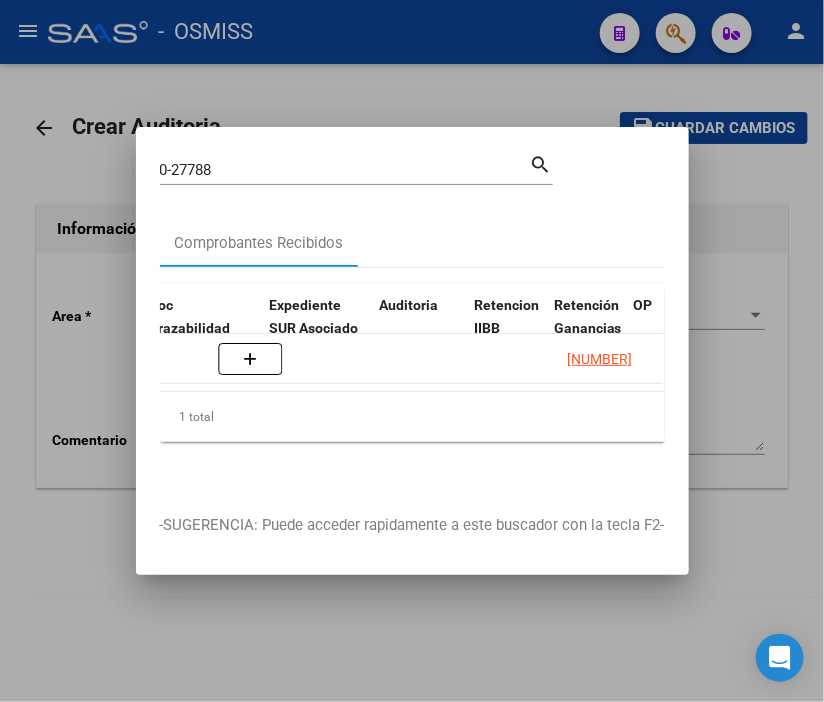 scroll, scrollTop: 0, scrollLeft: 1418, axis: horizontal 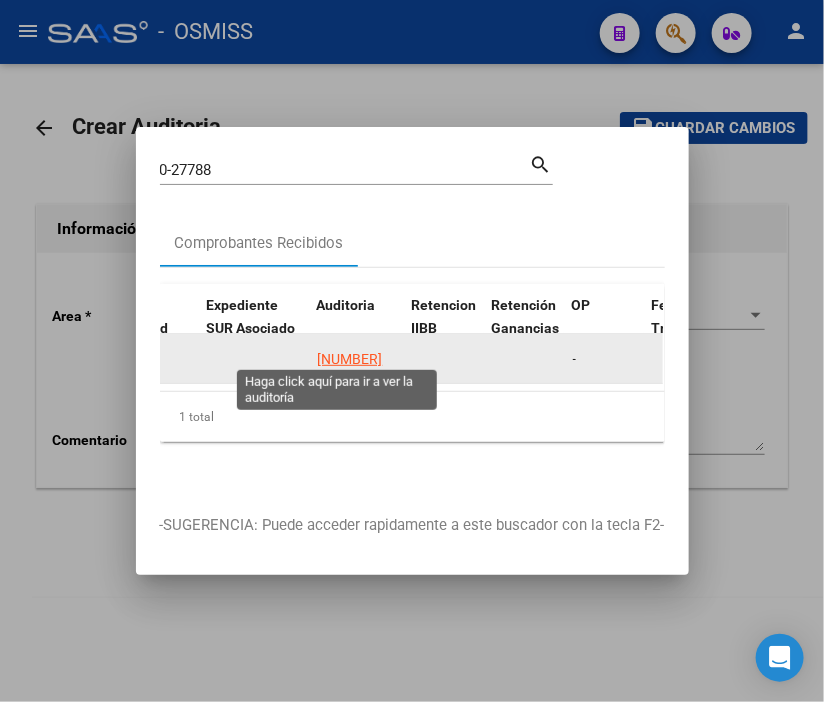 click on "[NUMBER]" 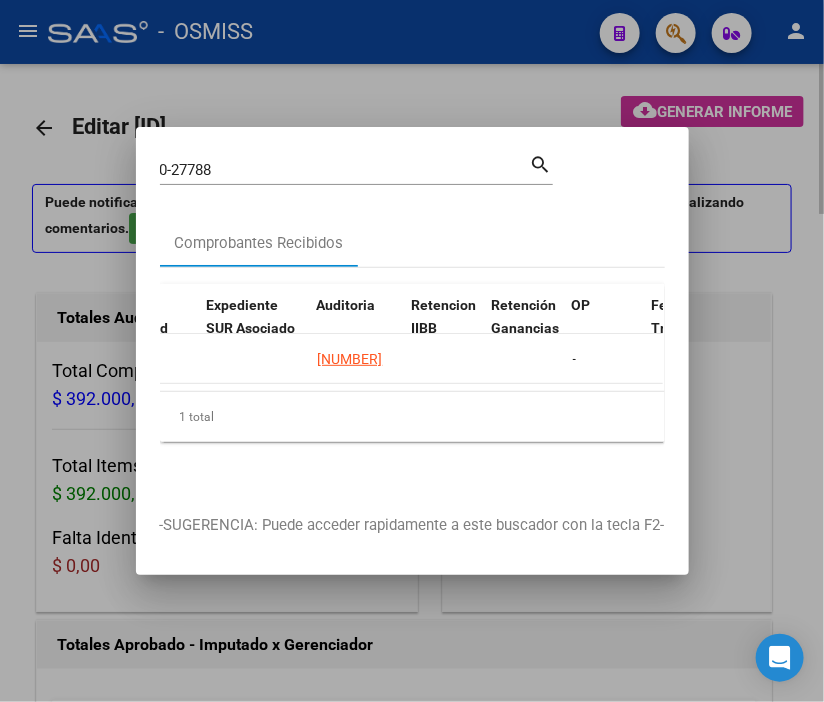 click at bounding box center (412, 351) 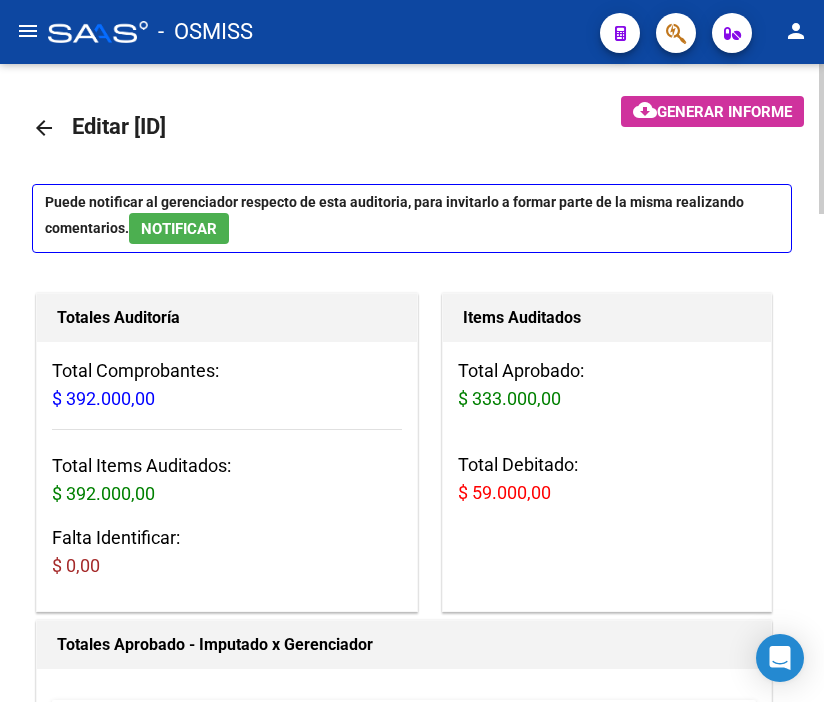 scroll, scrollTop: 0, scrollLeft: 0, axis: both 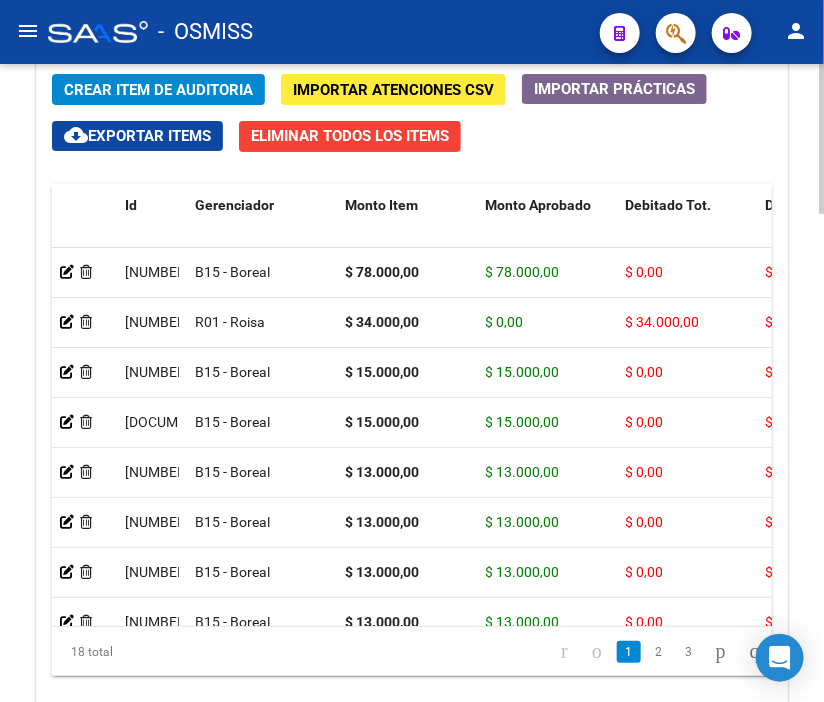 click on "cloud_download  Exportar Items" 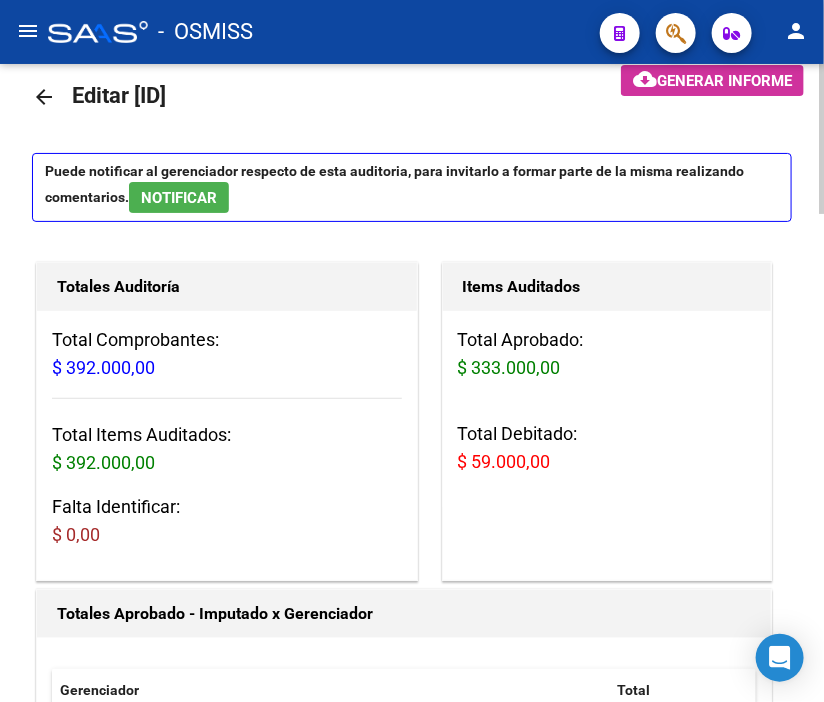 scroll, scrollTop: 0, scrollLeft: 0, axis: both 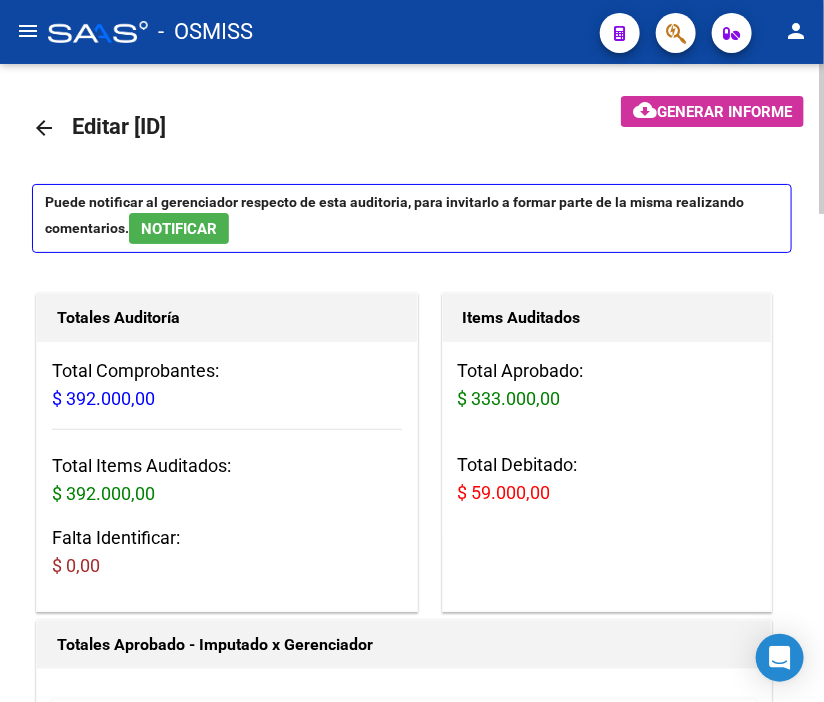click on "arrow_back" 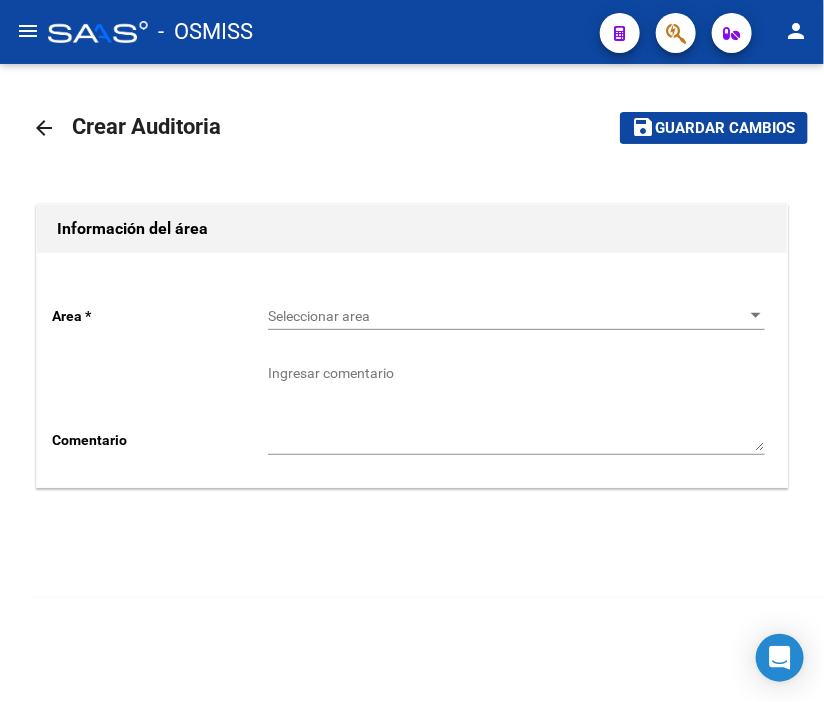 click on "Seleccionar area" at bounding box center (507, 316) 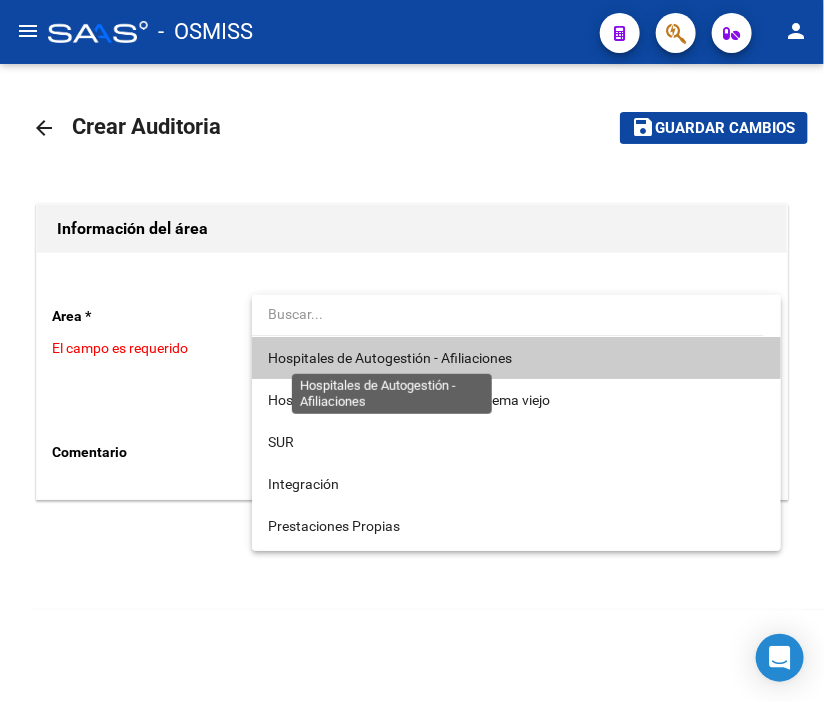 click on "Hospitales de Autogestión - Afiliaciones" at bounding box center [390, 358] 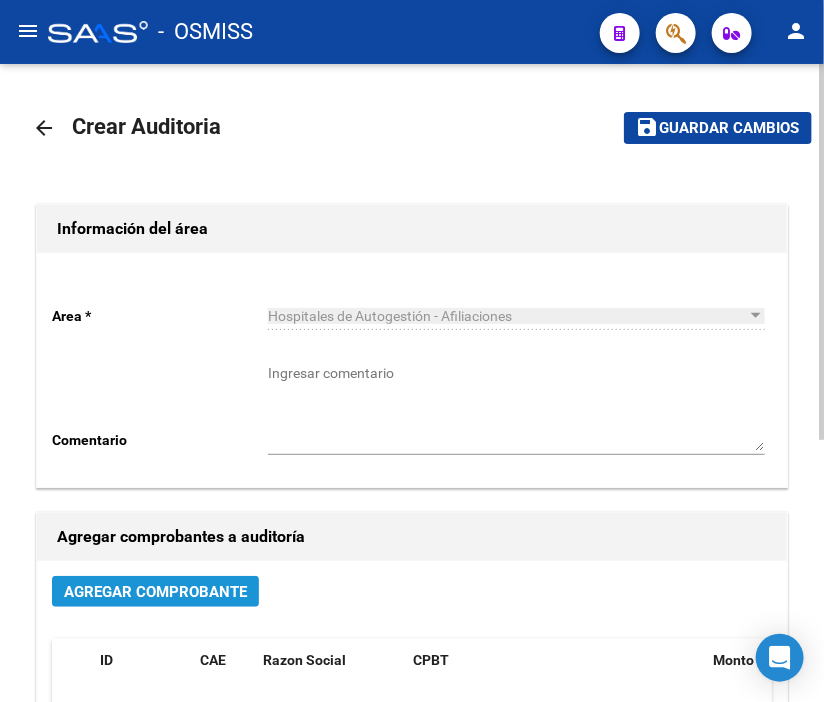 click on "Agregar Comprobante" 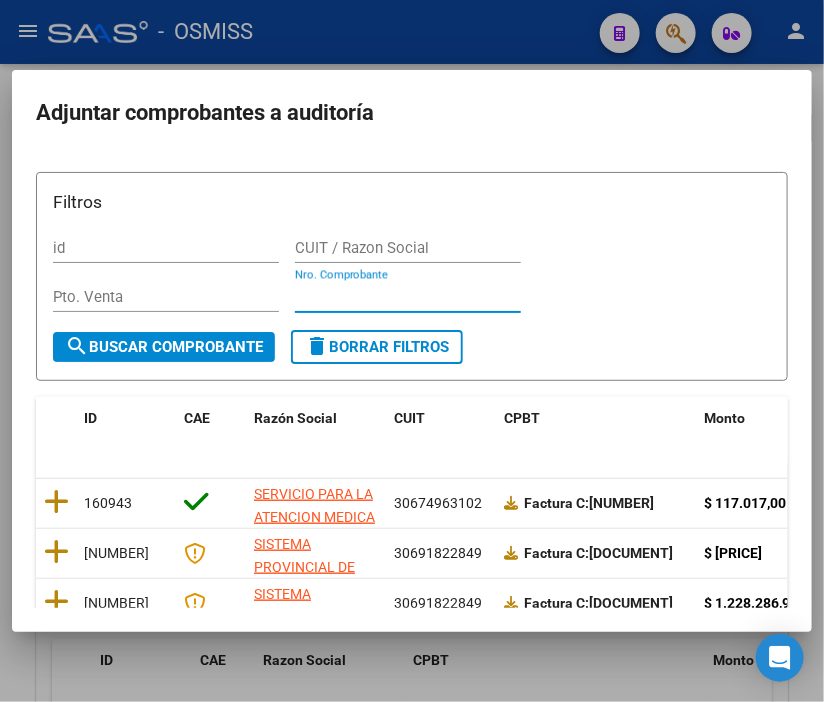 click on "Nro. Comprobante" at bounding box center [408, 297] 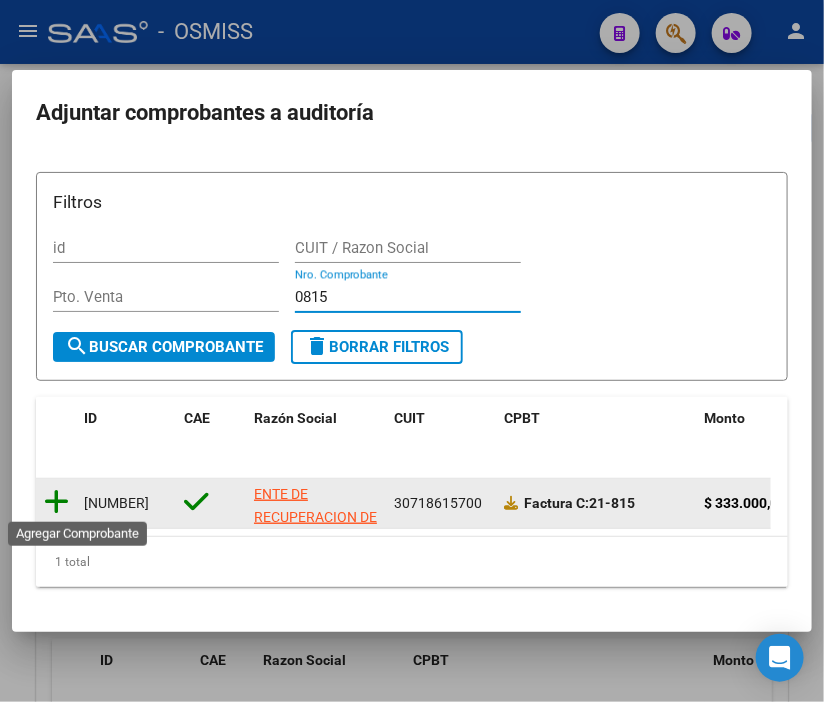 type on "0815" 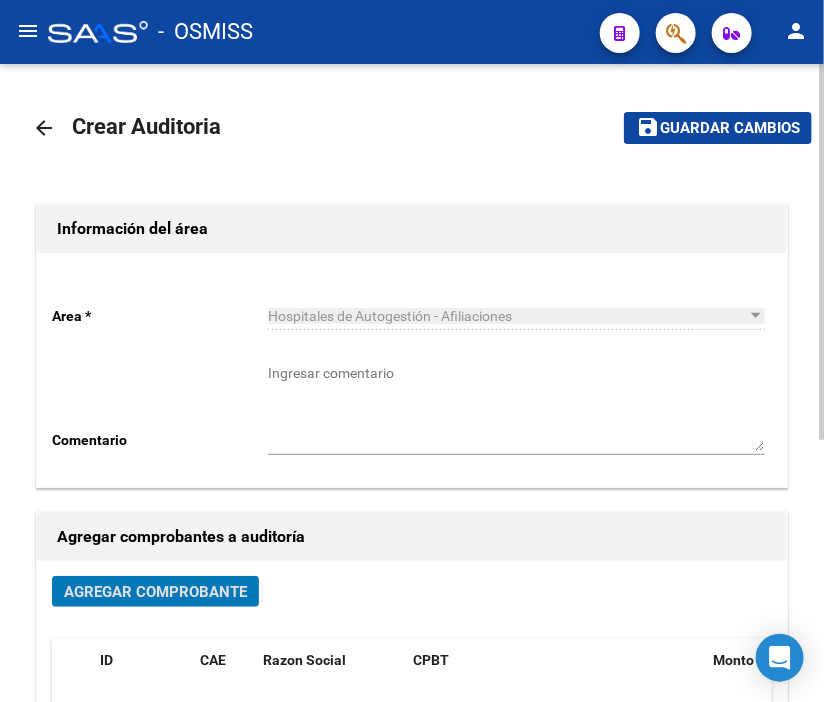 click on "Guardar cambios" 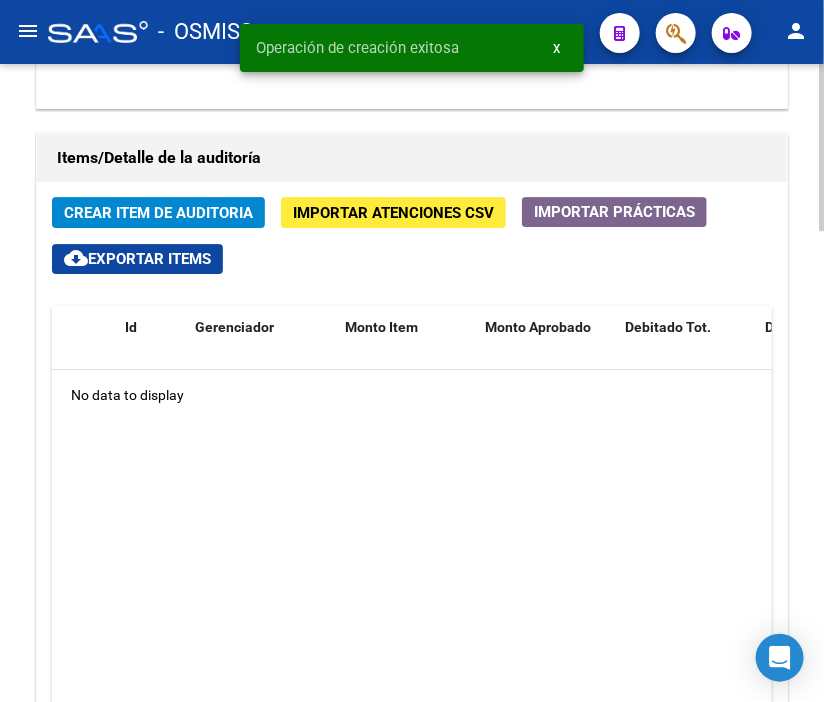 scroll, scrollTop: 1555, scrollLeft: 0, axis: vertical 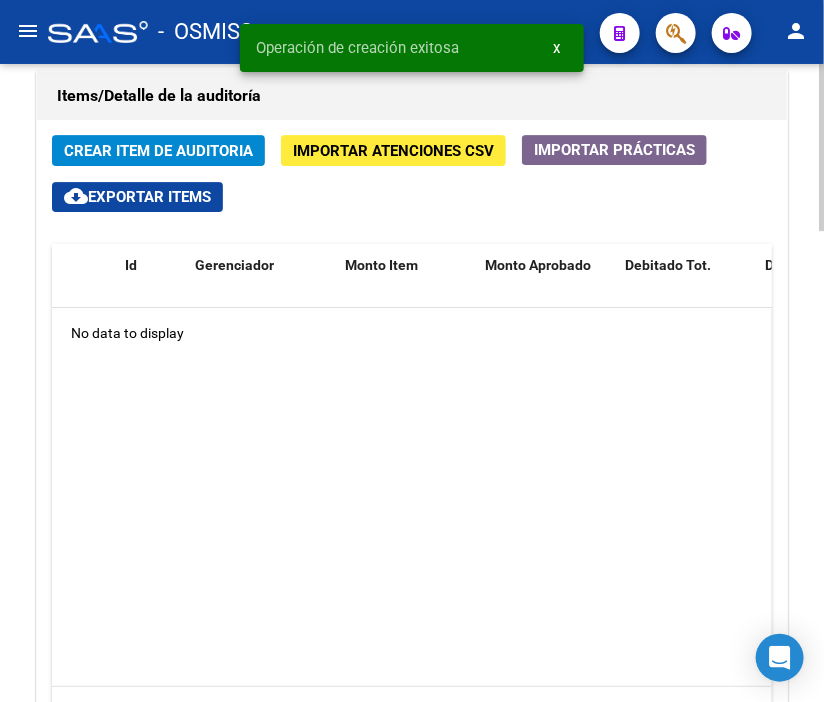 click on "Importar Atenciones CSV" 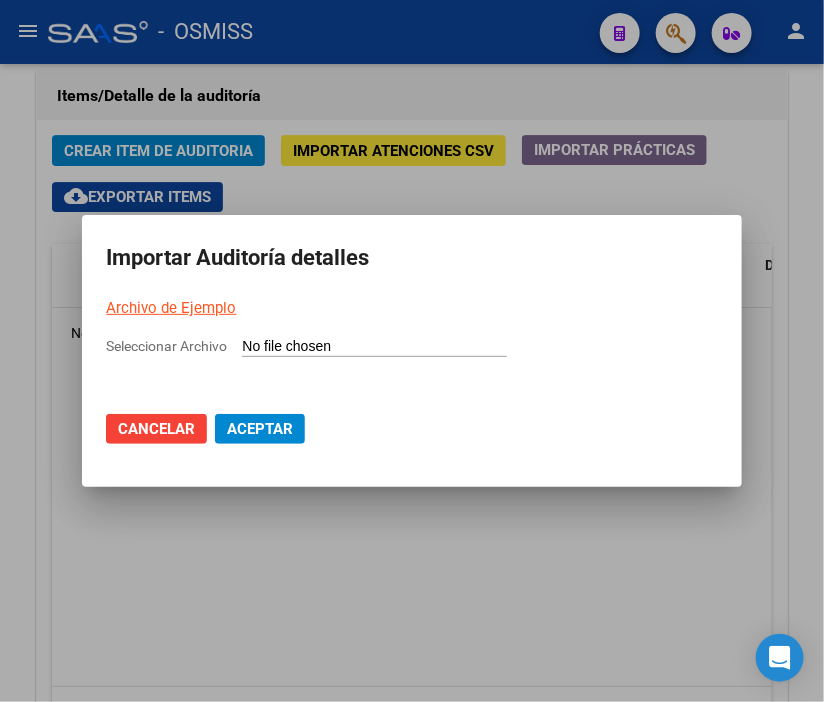 click on "Seleccionar Archivo" at bounding box center [374, 347] 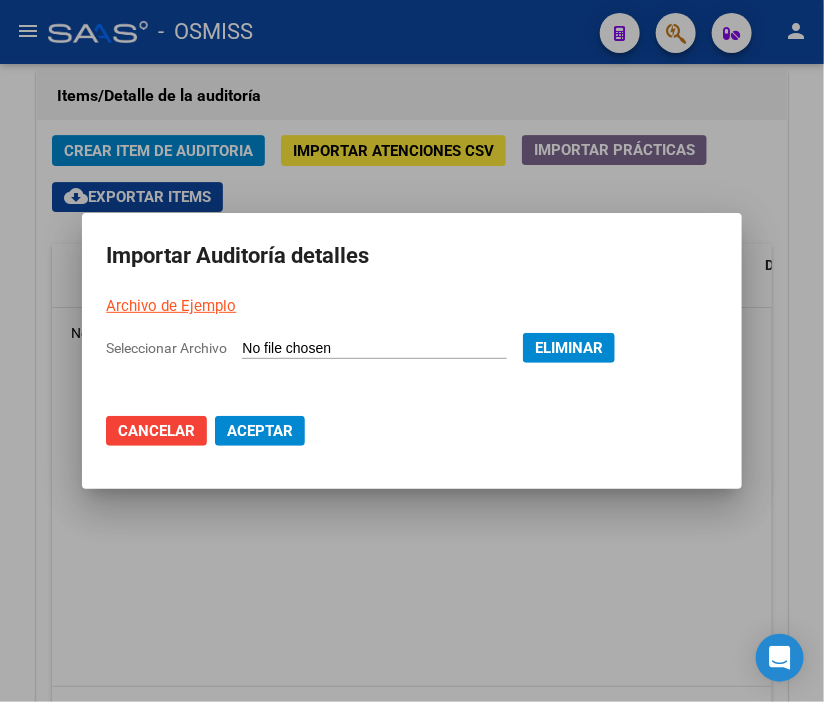 click on "Aceptar" 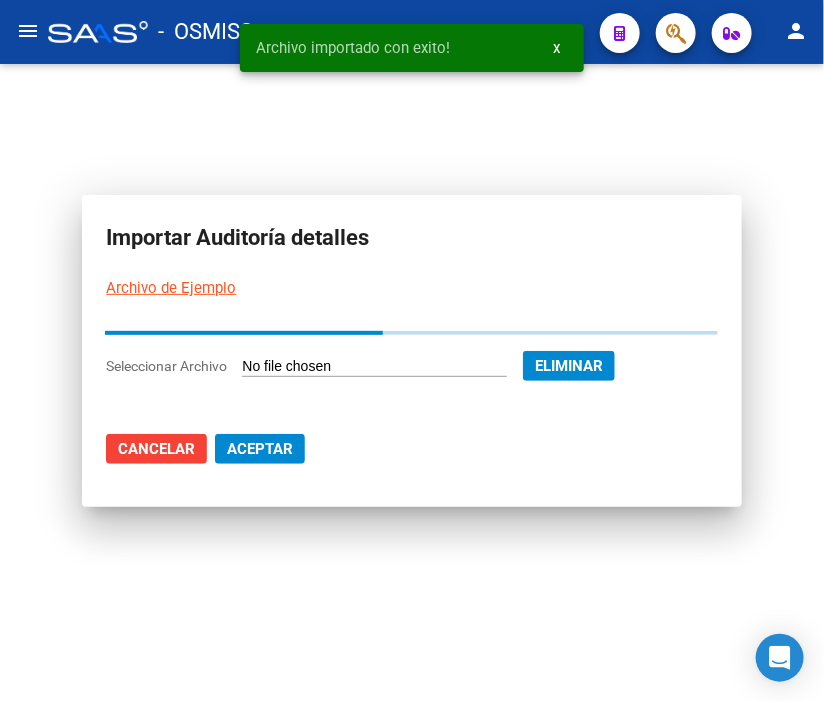 scroll, scrollTop: 0, scrollLeft: 0, axis: both 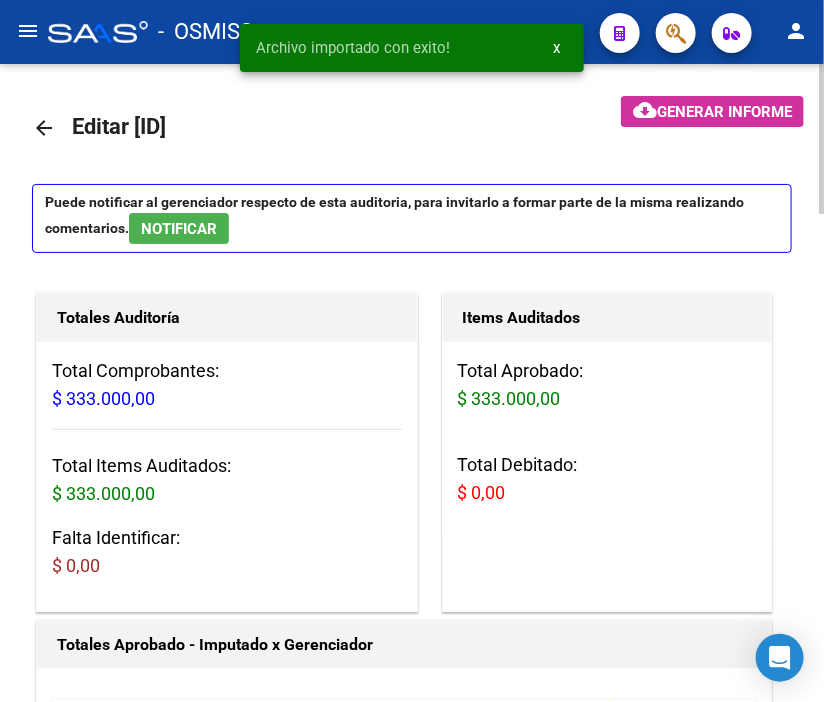 click on "arrow_back Editar 19381" 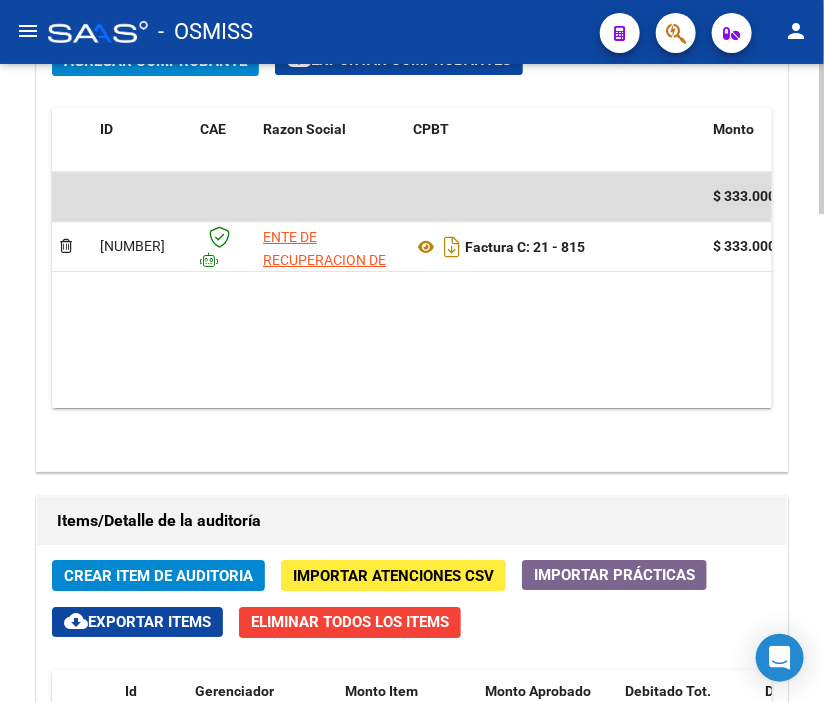 scroll, scrollTop: 2068, scrollLeft: 0, axis: vertical 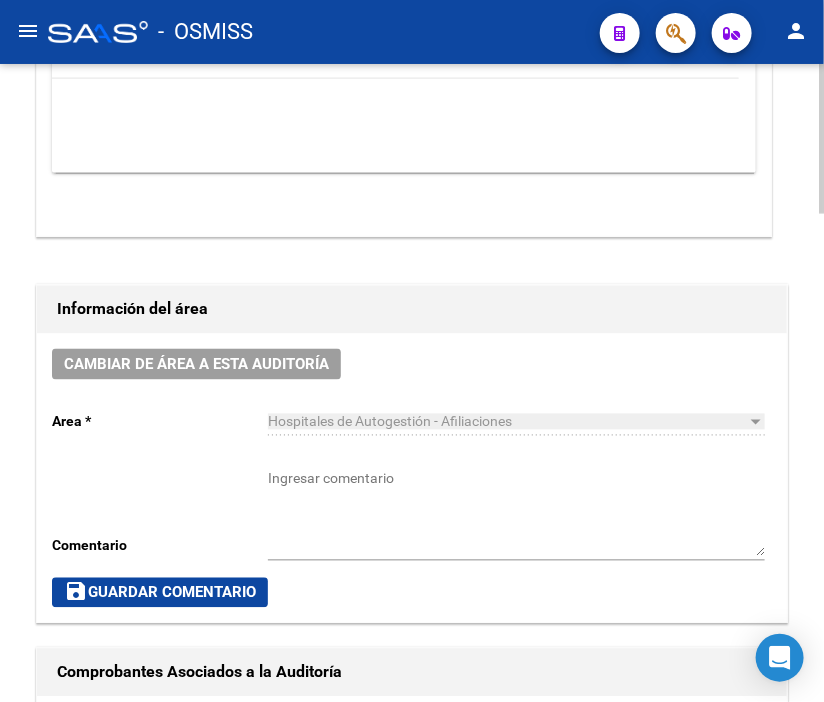 click on "Cambiar de área a esta auditoría  Area * Hospitales de Autogestión - Afiliaciones Seleccionar area Comentario    Ingresar comentario  save  Guardar Comentario" 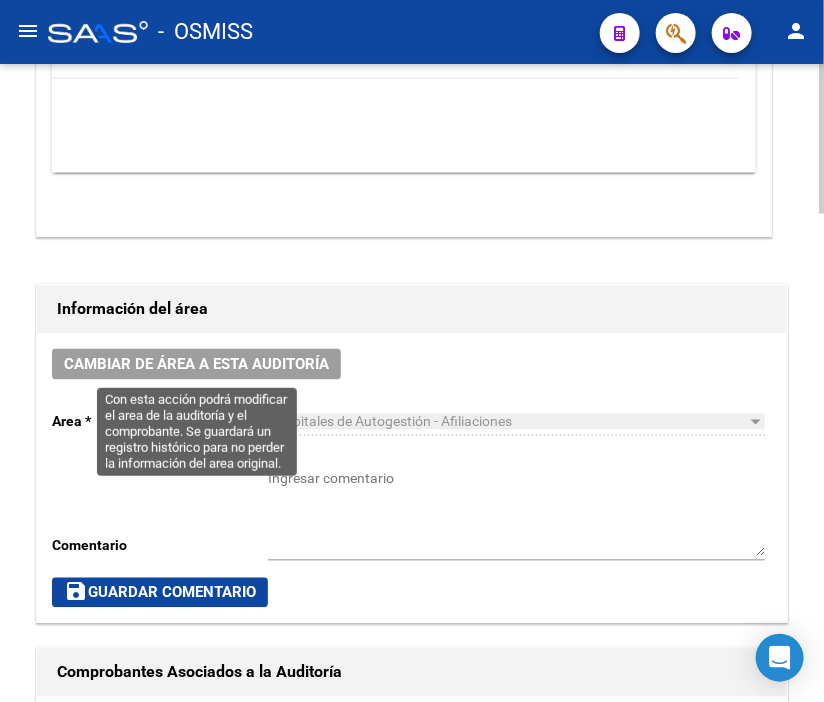 click on "Cambiar de área a esta auditoría" 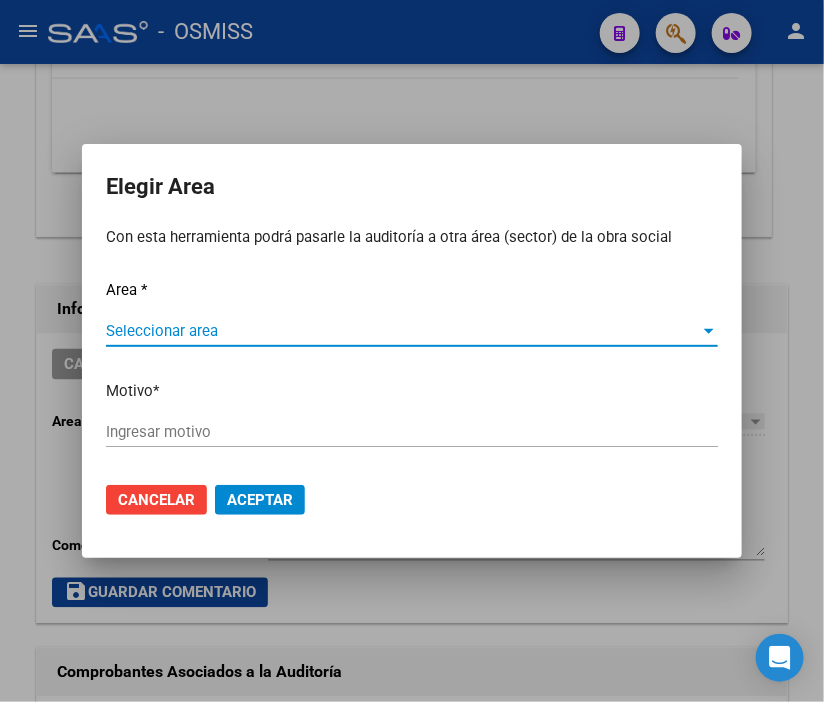 click on "Seleccionar area" at bounding box center (403, 331) 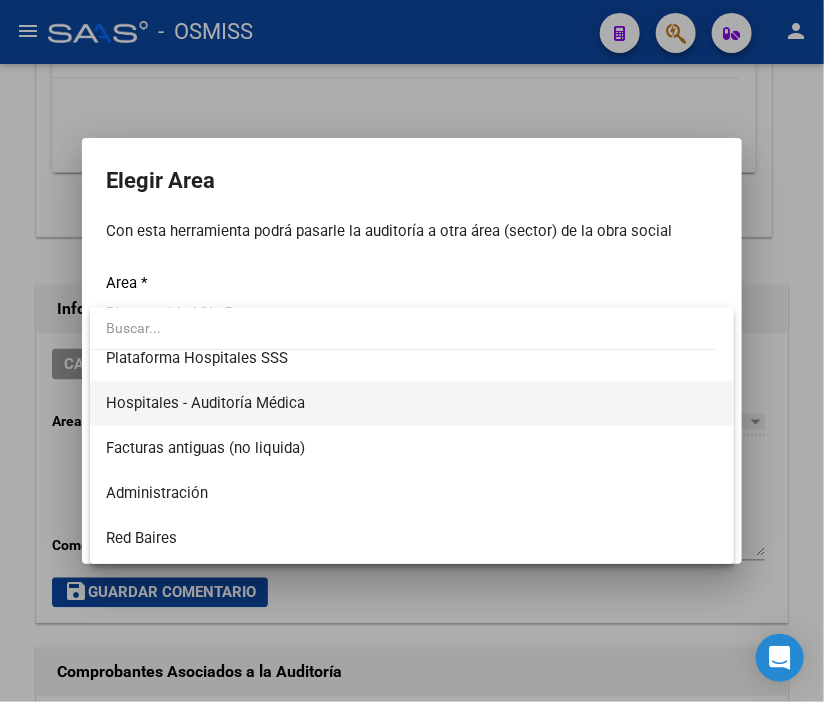 scroll, scrollTop: 333, scrollLeft: 0, axis: vertical 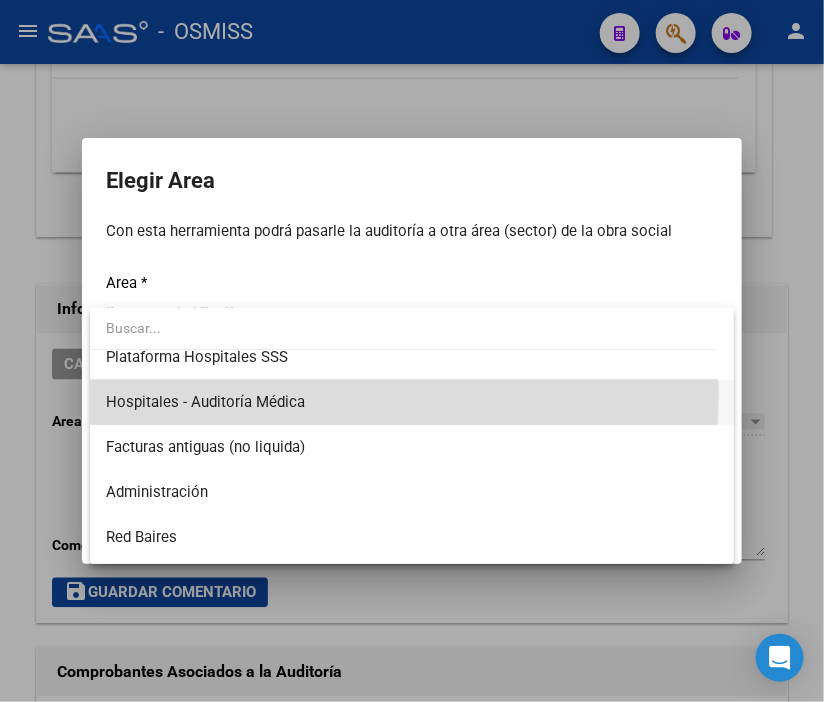 click on "Hospitales - Auditoría Médica" at bounding box center (412, 402) 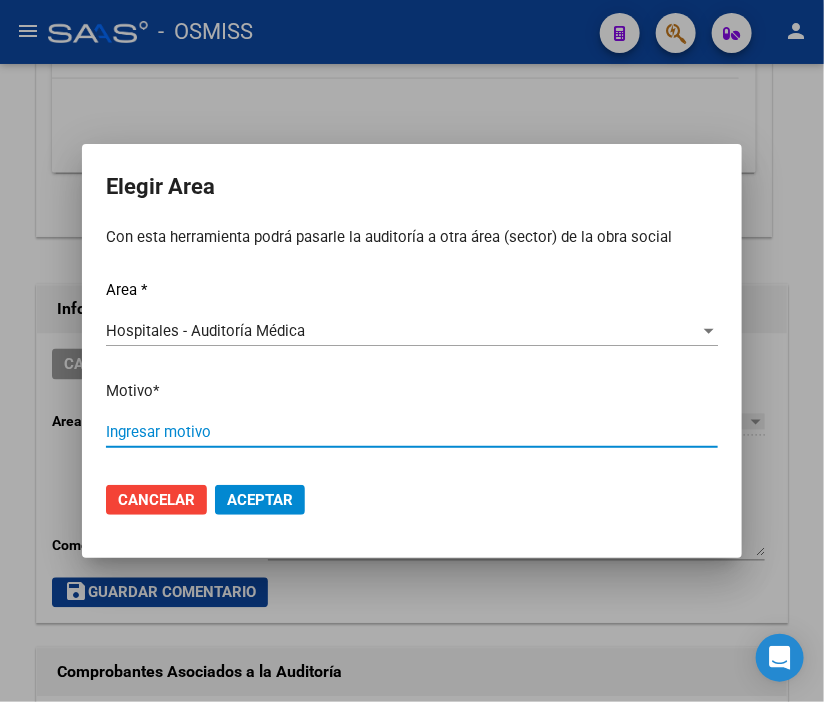 click on "Ingresar motivo" at bounding box center (412, 432) 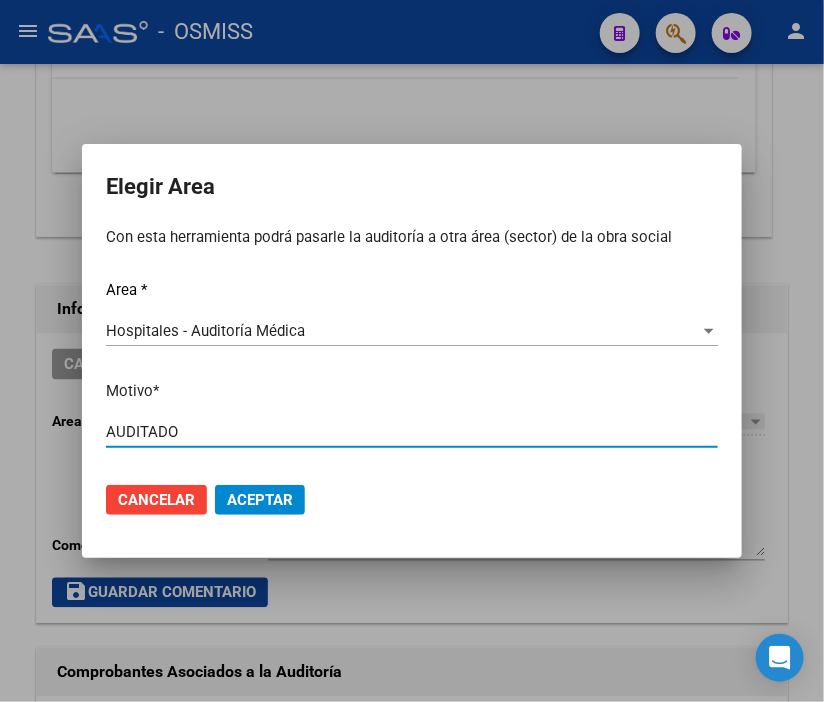 type on "AUDITADO" 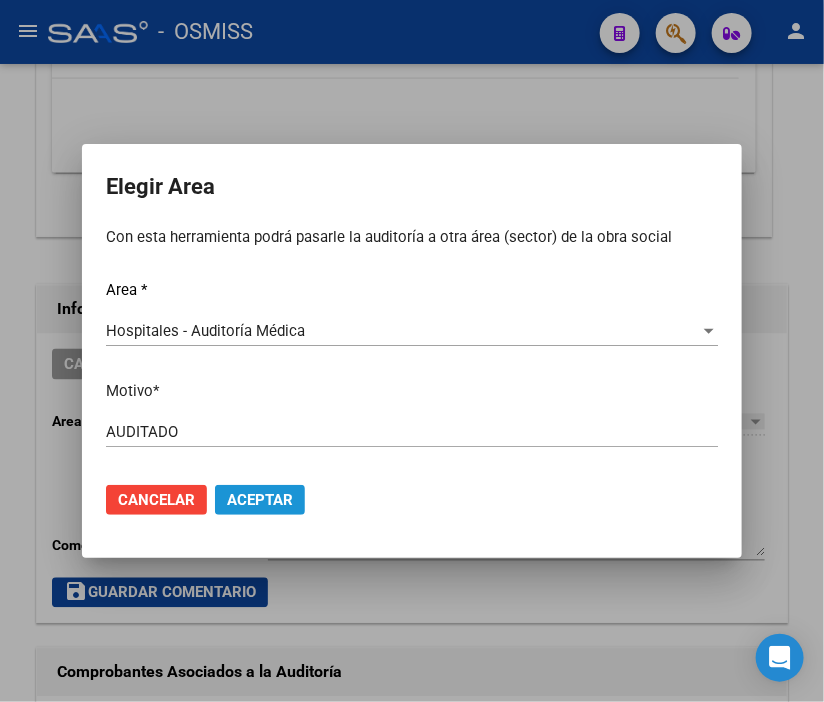 click on "Aceptar" at bounding box center [260, 500] 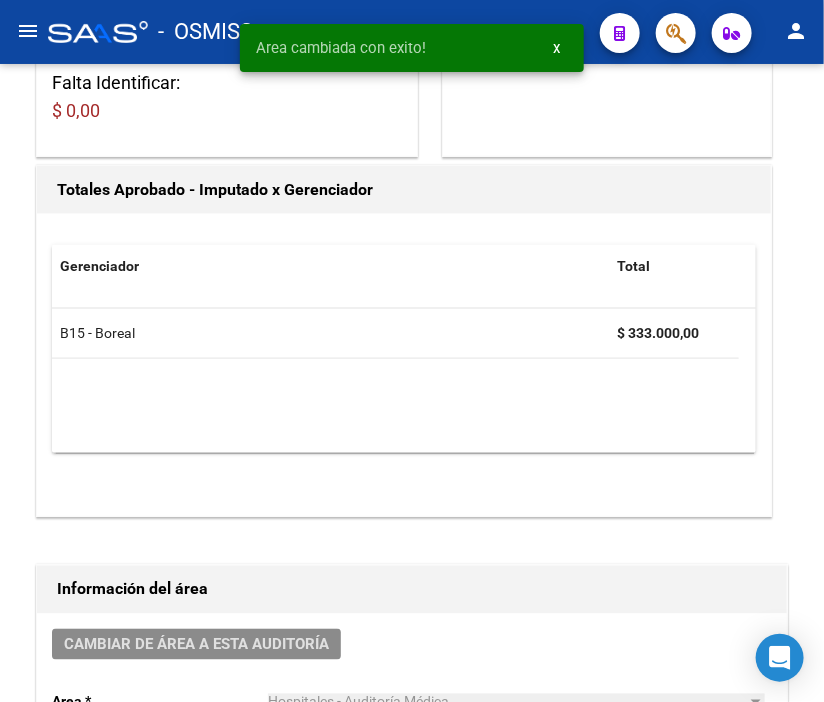 scroll, scrollTop: 0, scrollLeft: 0, axis: both 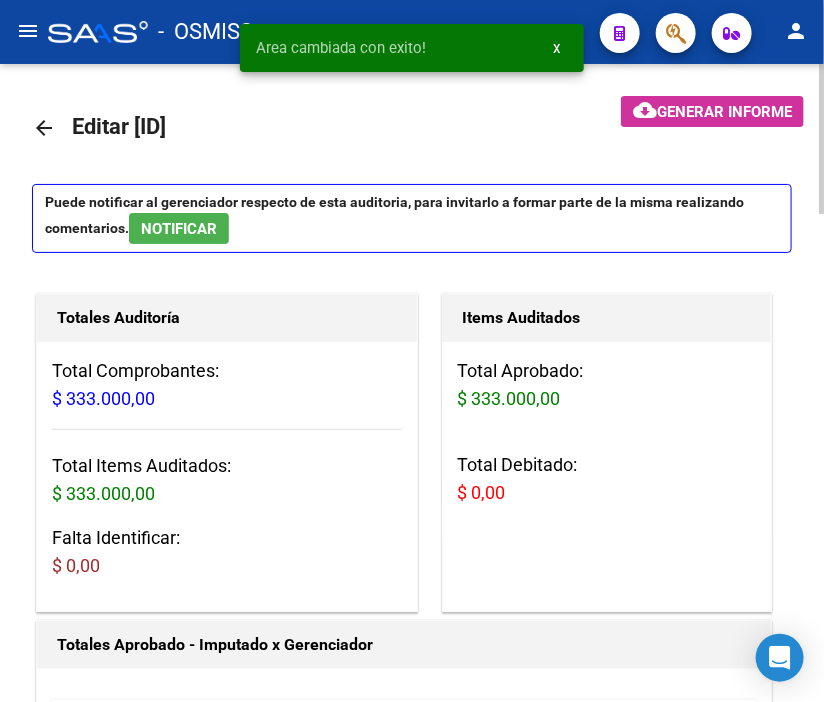 click on "arrow_back" 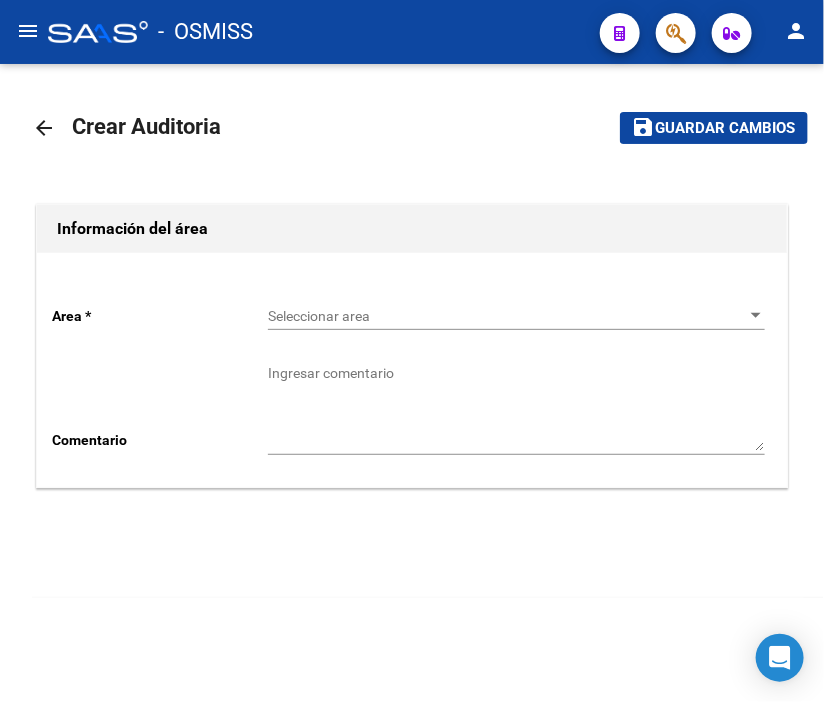 click on "Seleccionar area" at bounding box center (507, 316) 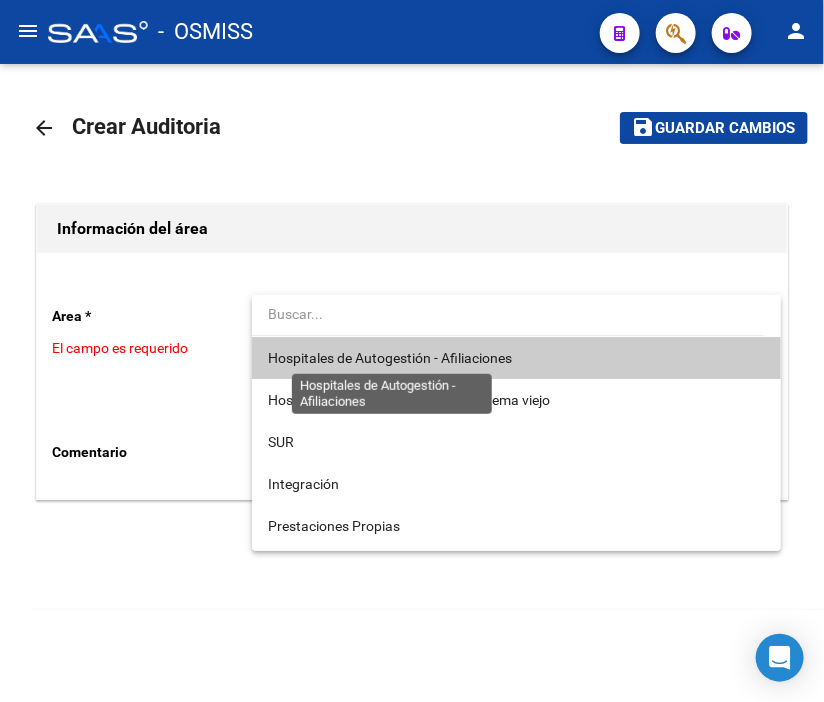 click on "Hospitales de Autogestión - Afiliaciones" at bounding box center [390, 358] 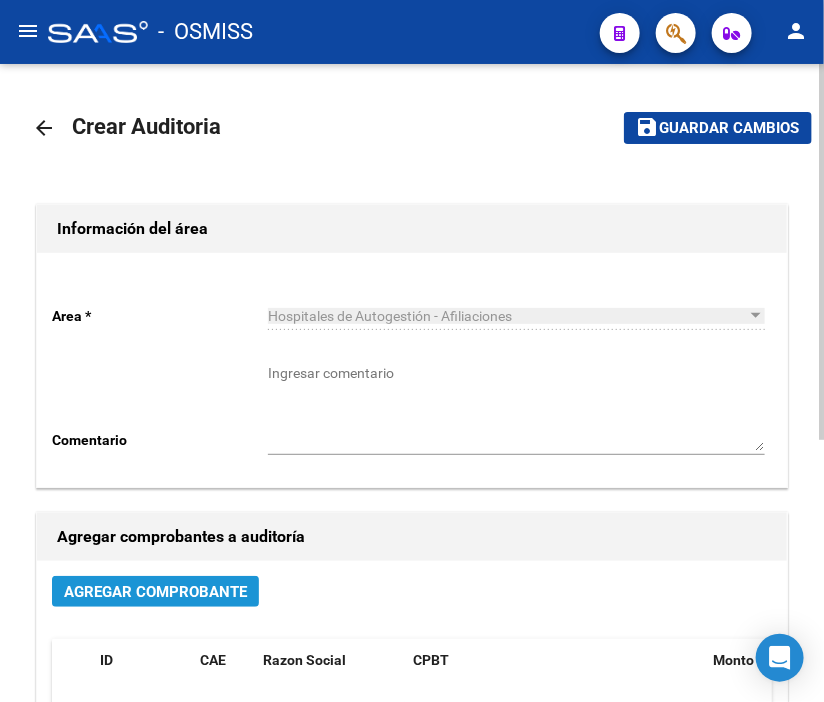 click on "Agregar Comprobante" 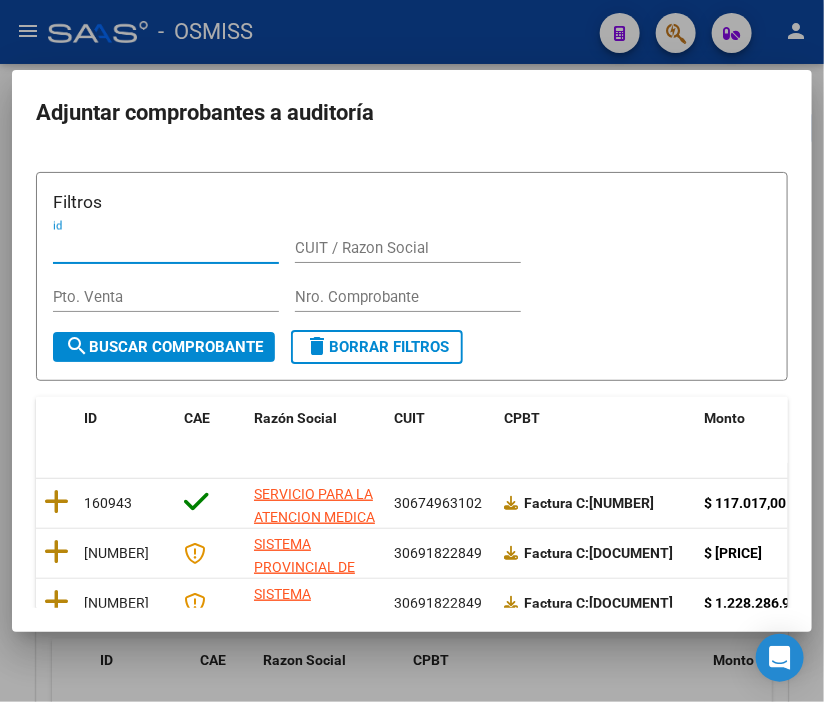 click on "Nro. Comprobante" at bounding box center (408, 297) 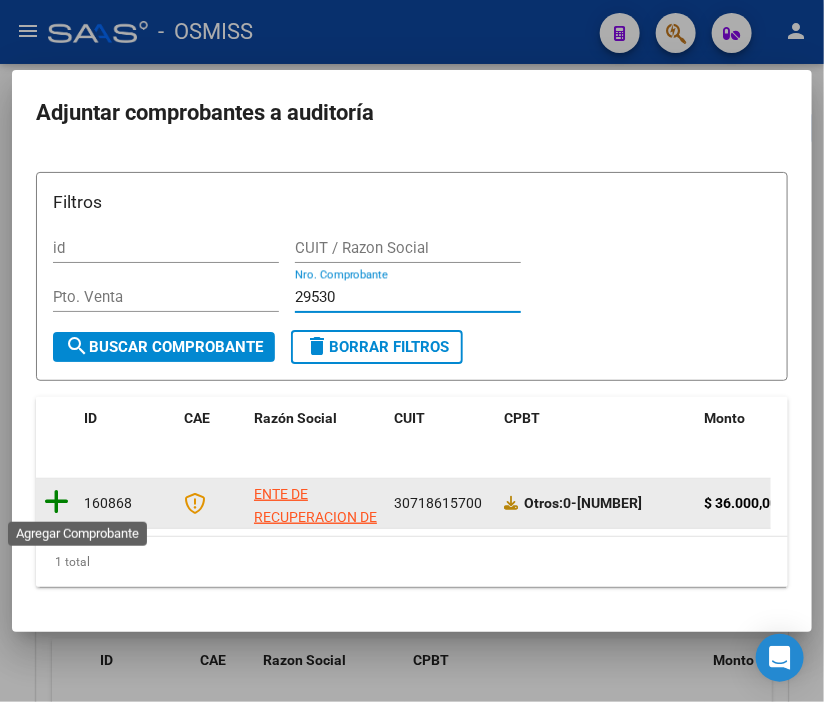 type on "29530" 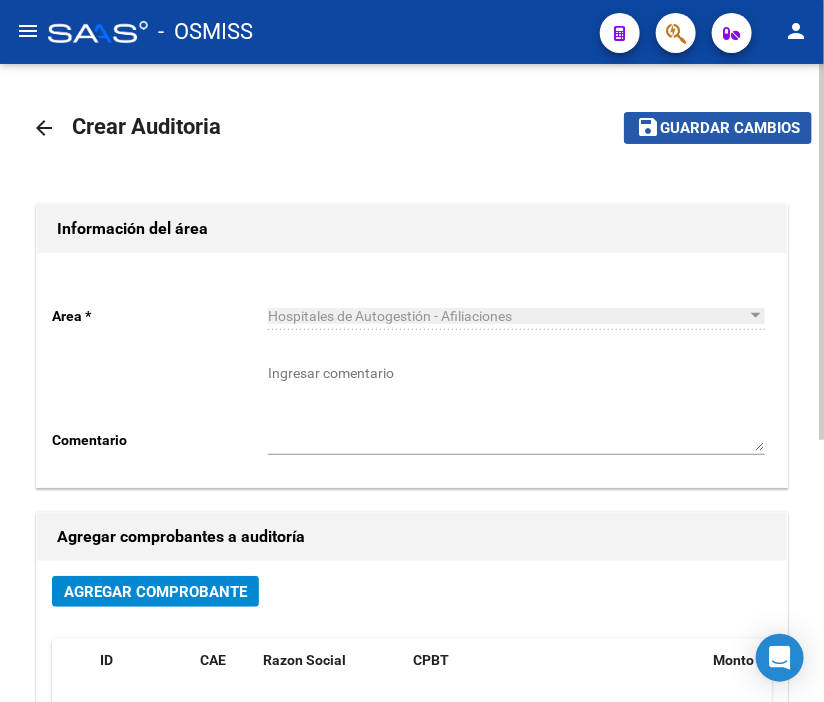 click on "Guardar cambios" 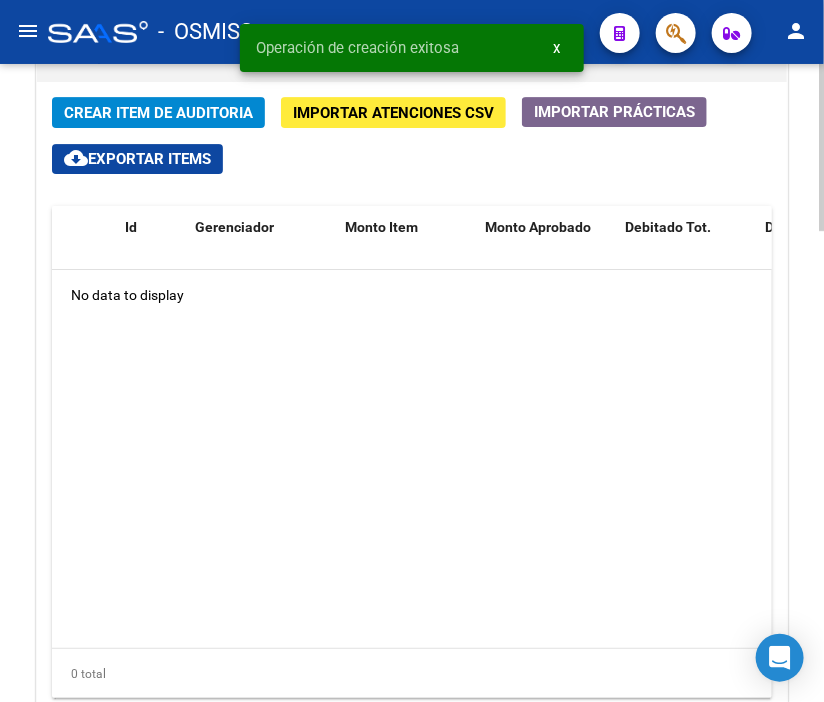 scroll, scrollTop: 1622, scrollLeft: 0, axis: vertical 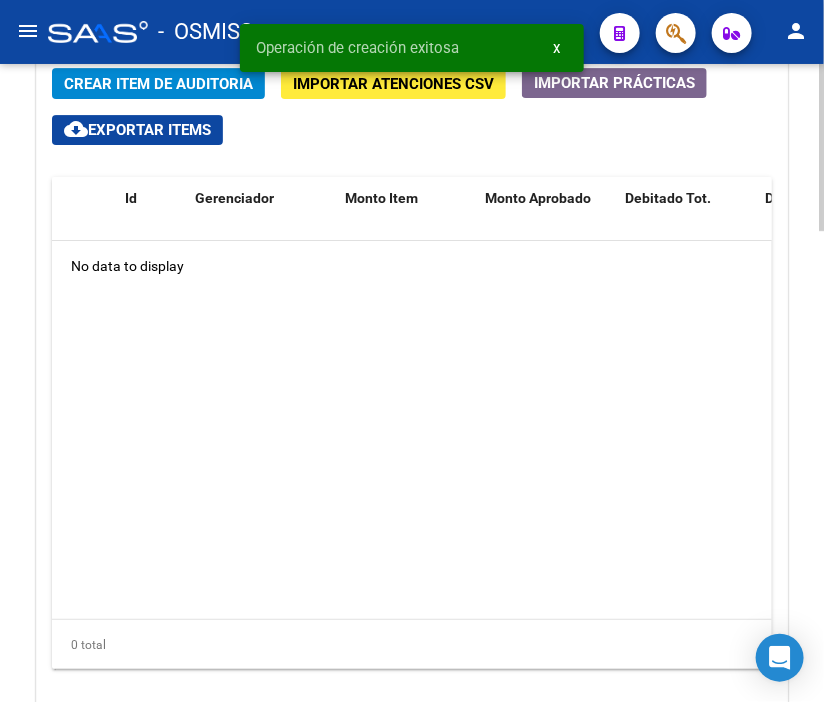 click 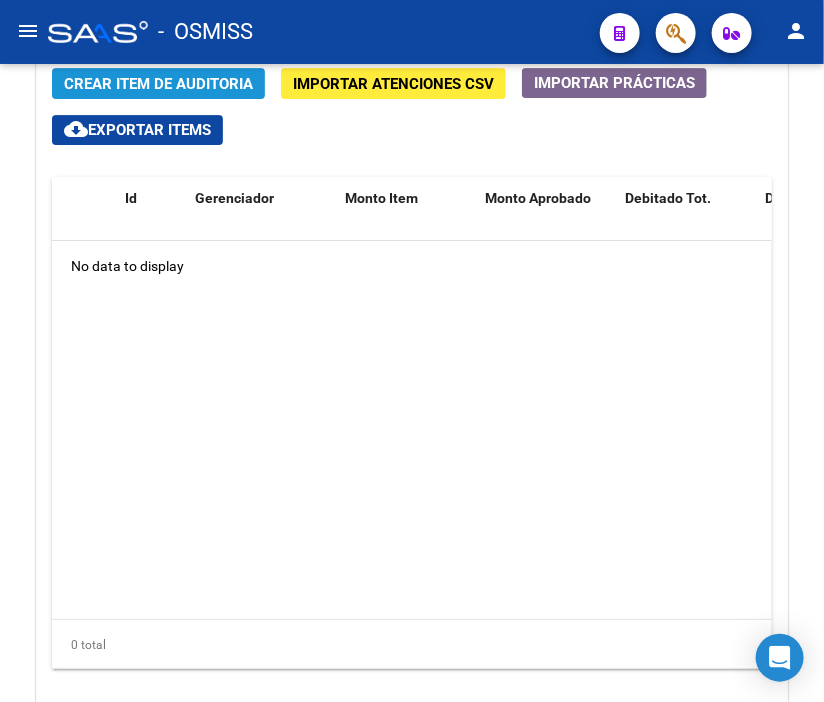 click on "Crear Item de Auditoria" 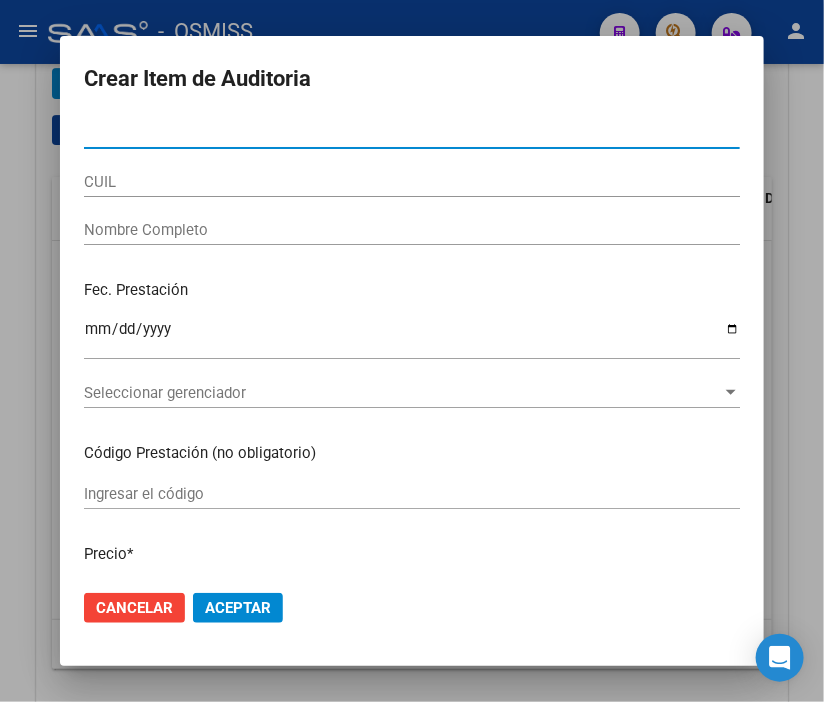 type on "37135597" 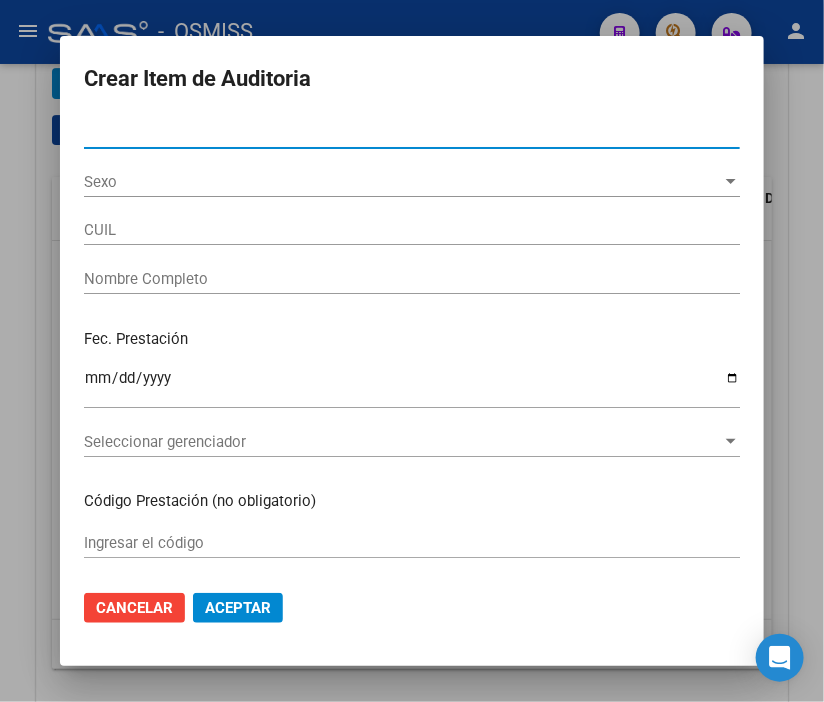 type on "23371355979" 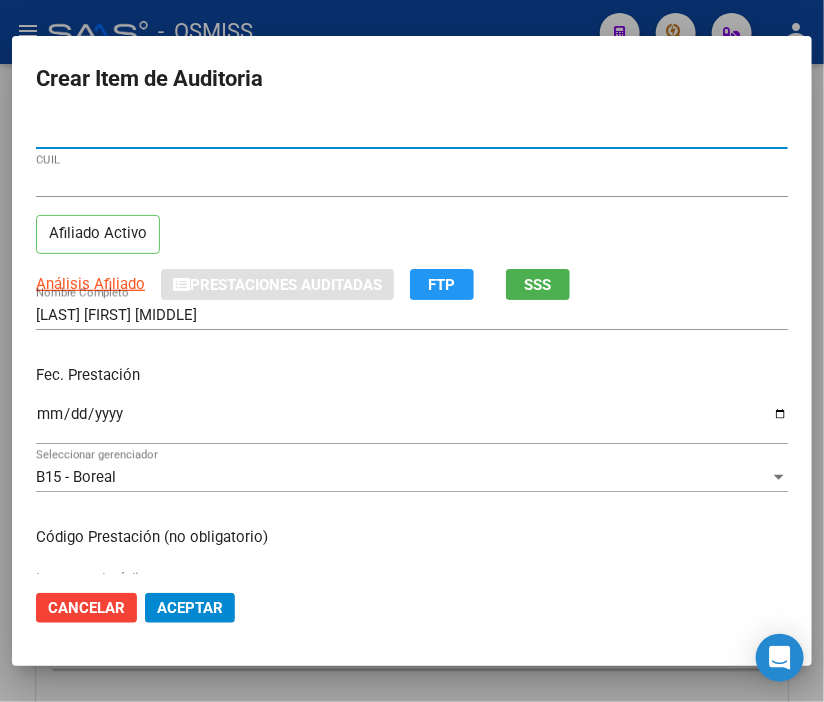 type on "37135597" 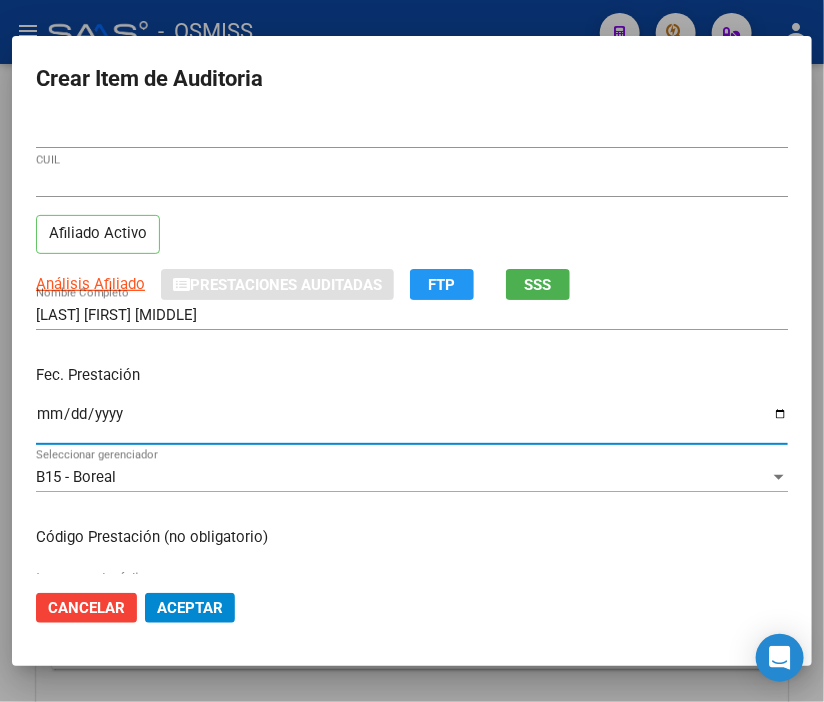 click on "Ingresar la fecha" at bounding box center (412, 422) 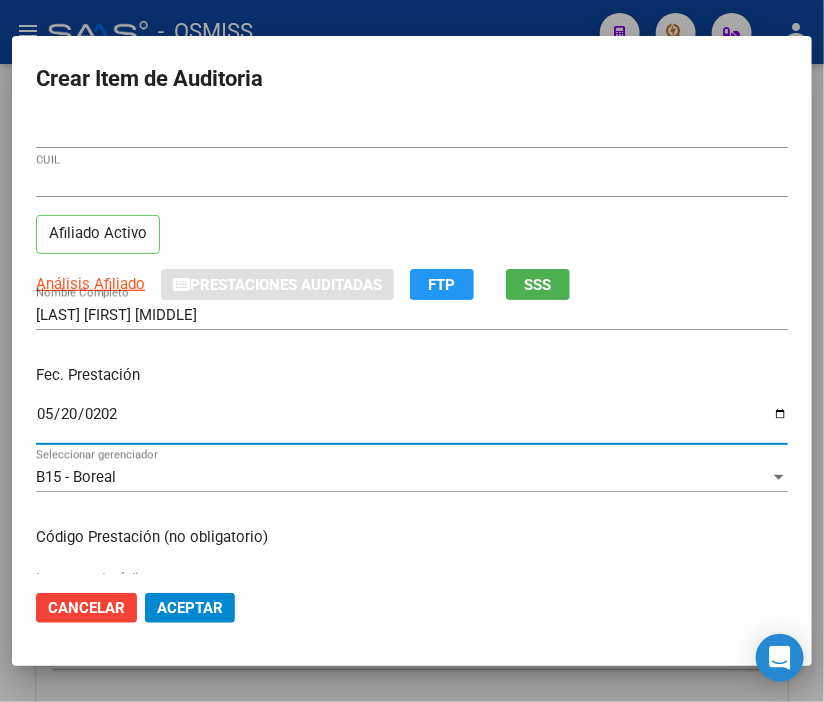 type on "2025-05-20" 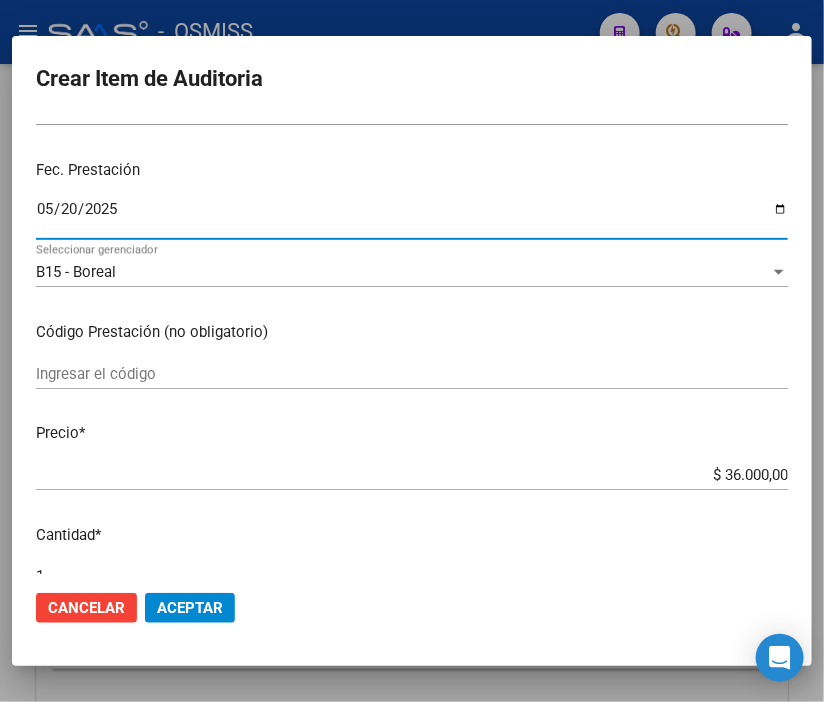 scroll, scrollTop: 222, scrollLeft: 0, axis: vertical 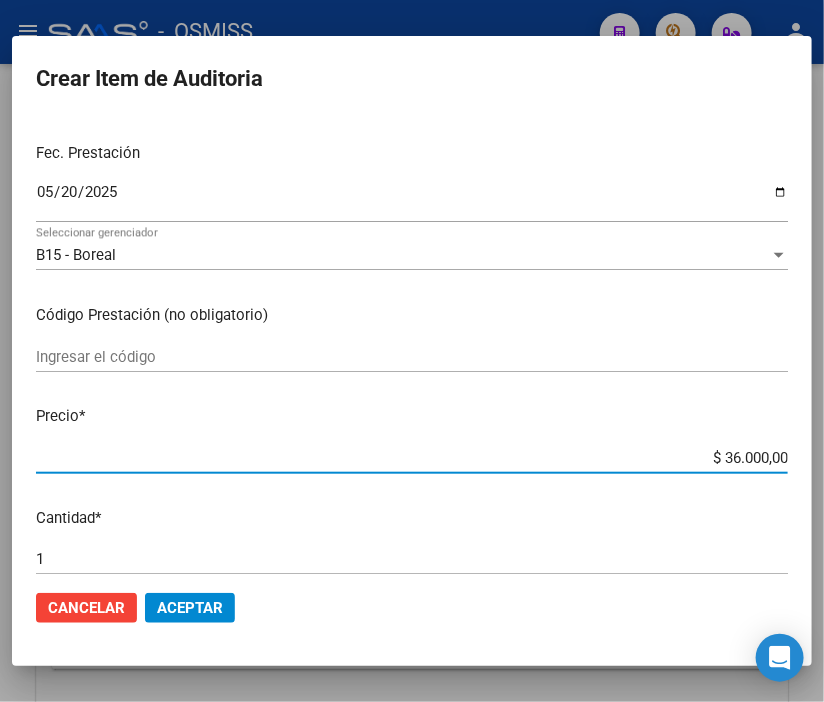 drag, startPoint x: 672, startPoint y: 448, endPoint x: 827, endPoint y: 458, distance: 155.32225 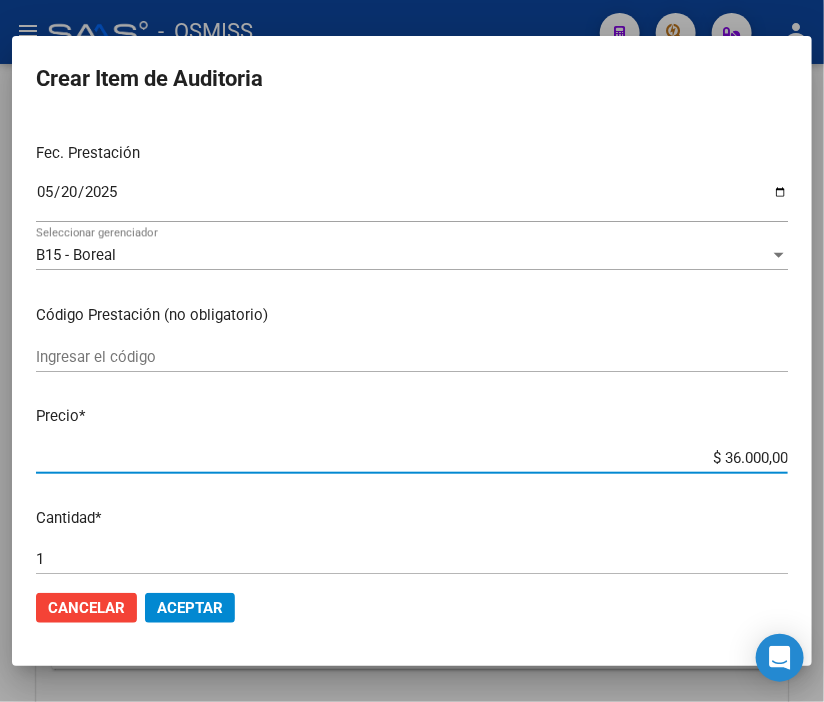 type on "$ 0,01" 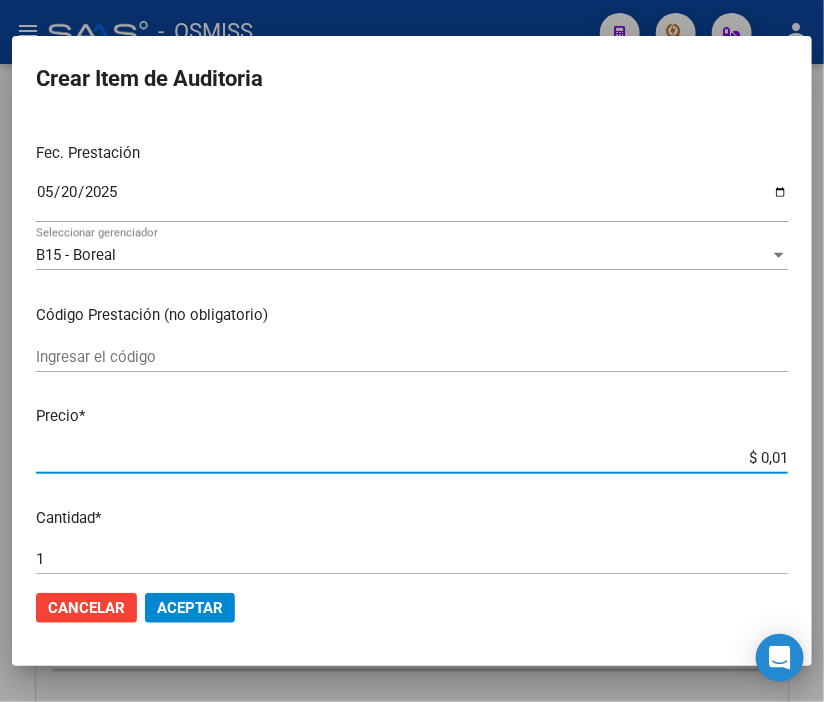 type on "$ 0,18" 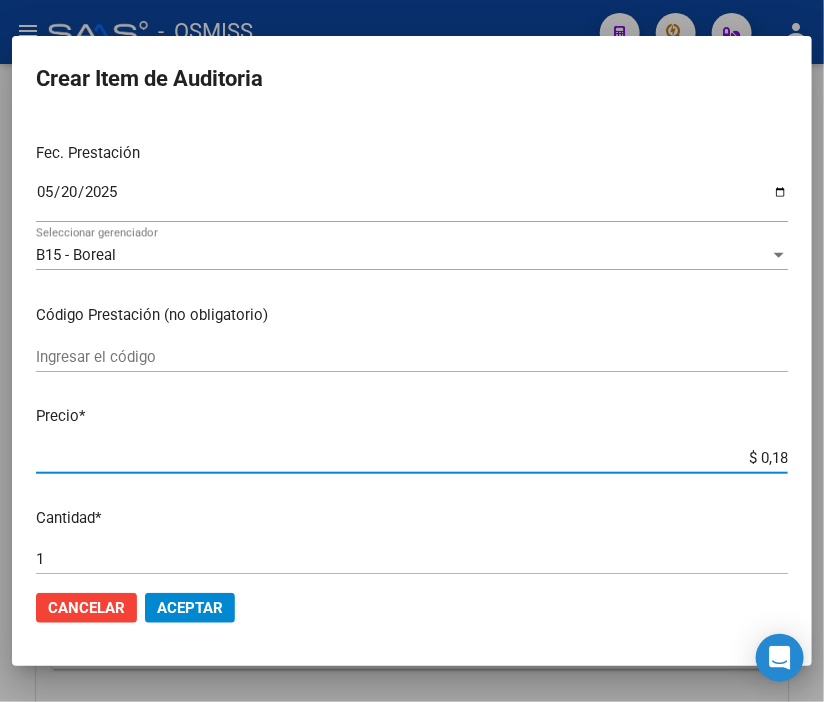 type on "$ 1,80" 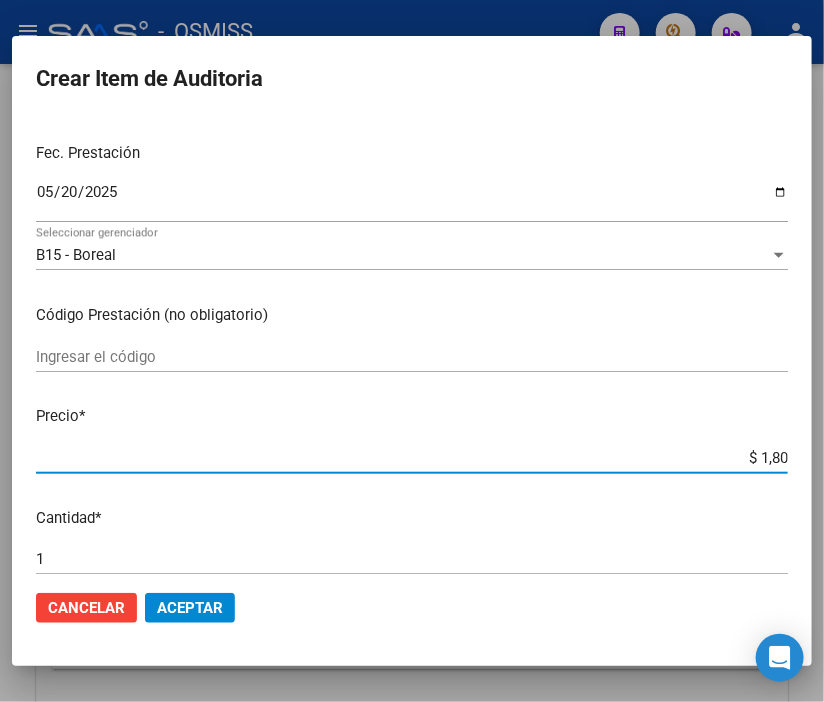 type on "$ 18,00" 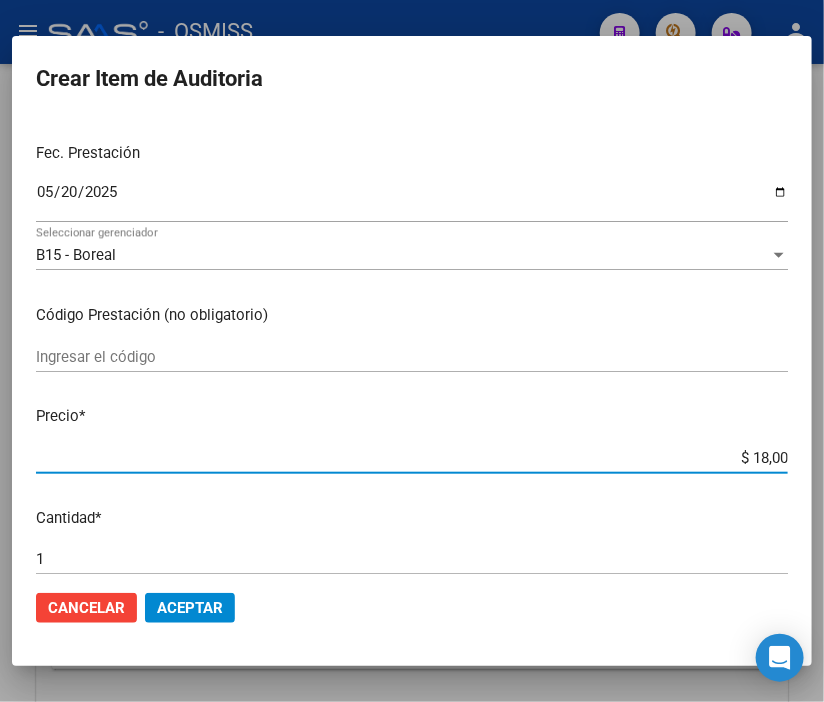 type on "$ 180,00" 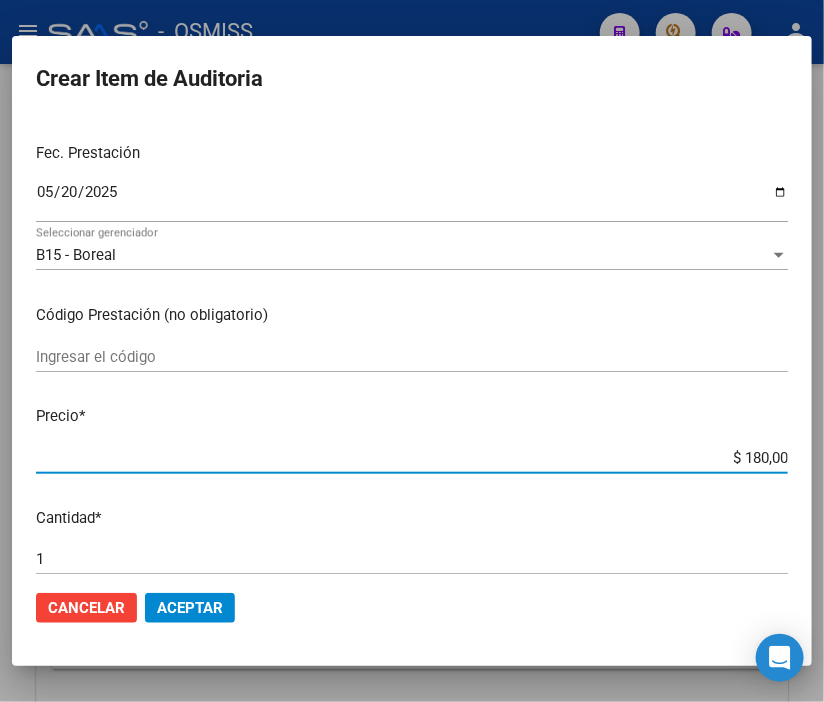 type on "$ 1.800,00" 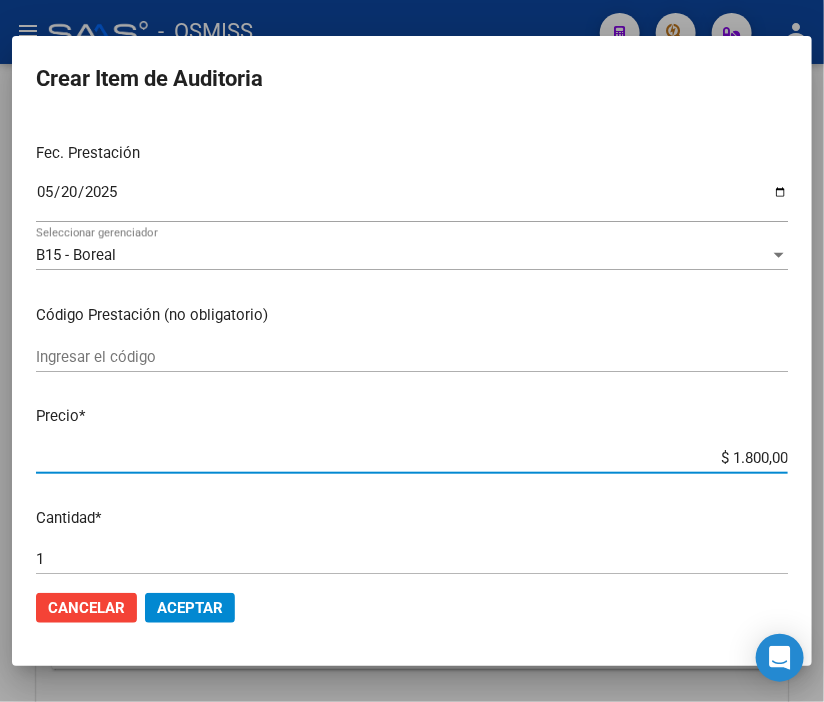 type on "$ 18.000,00" 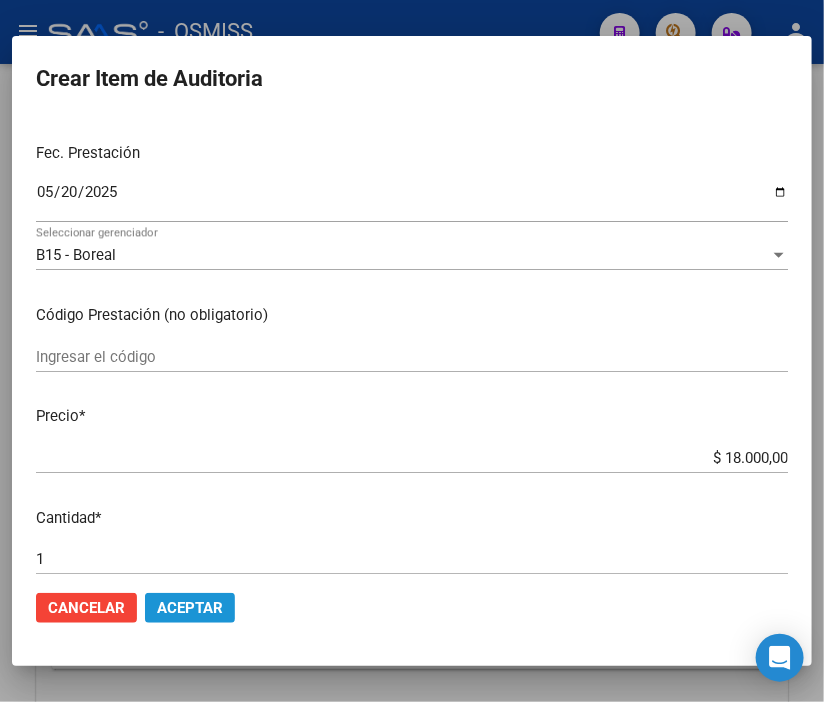 click on "Aceptar" 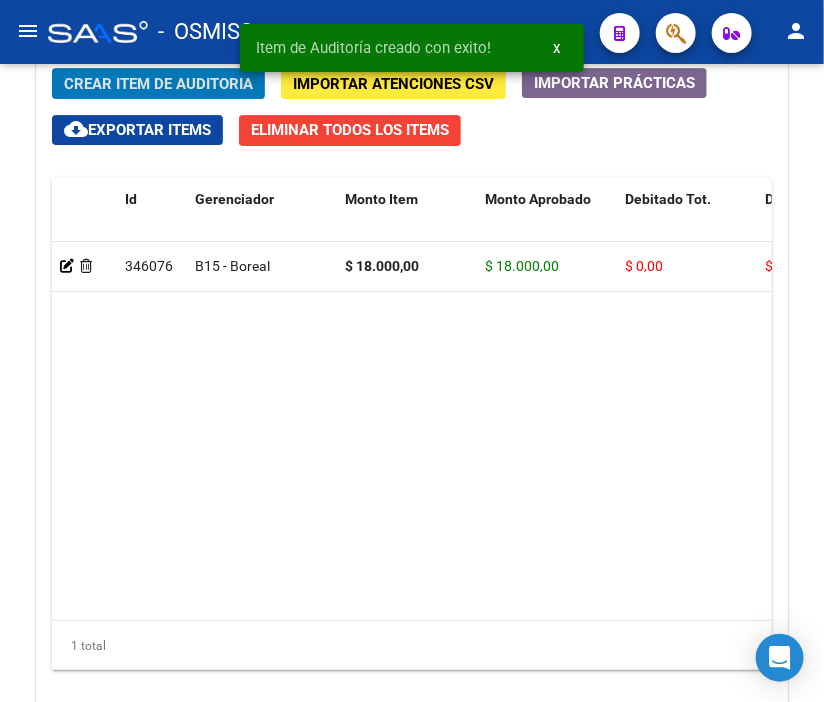 scroll, scrollTop: 1894, scrollLeft: 0, axis: vertical 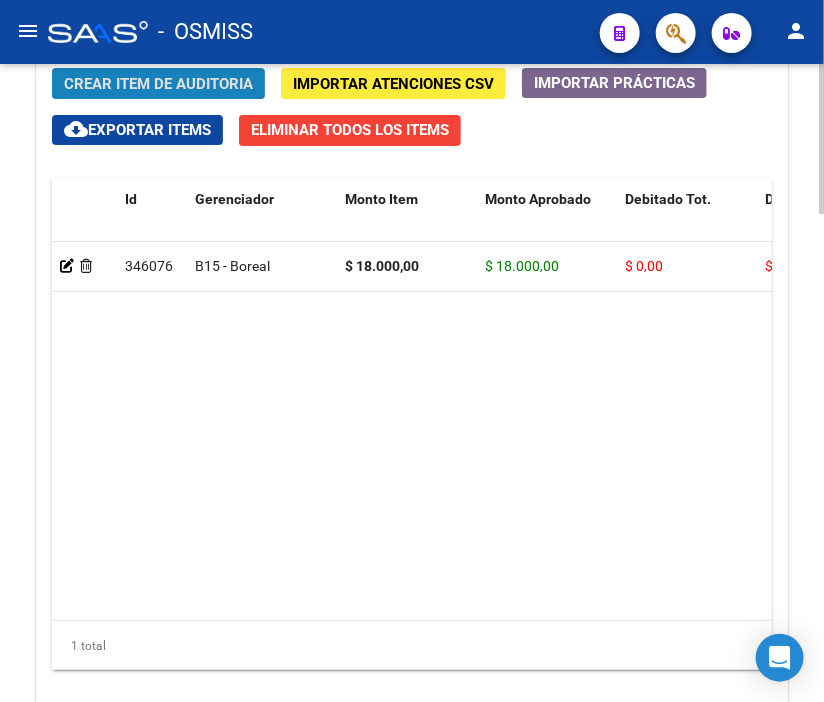 click on "Crear Item de Auditoria" 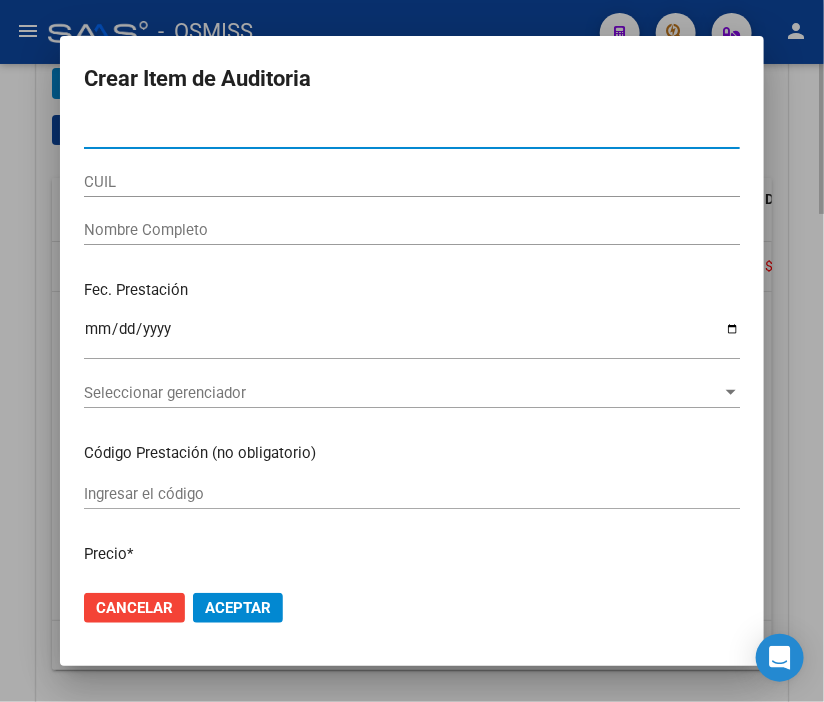 type on "47724891" 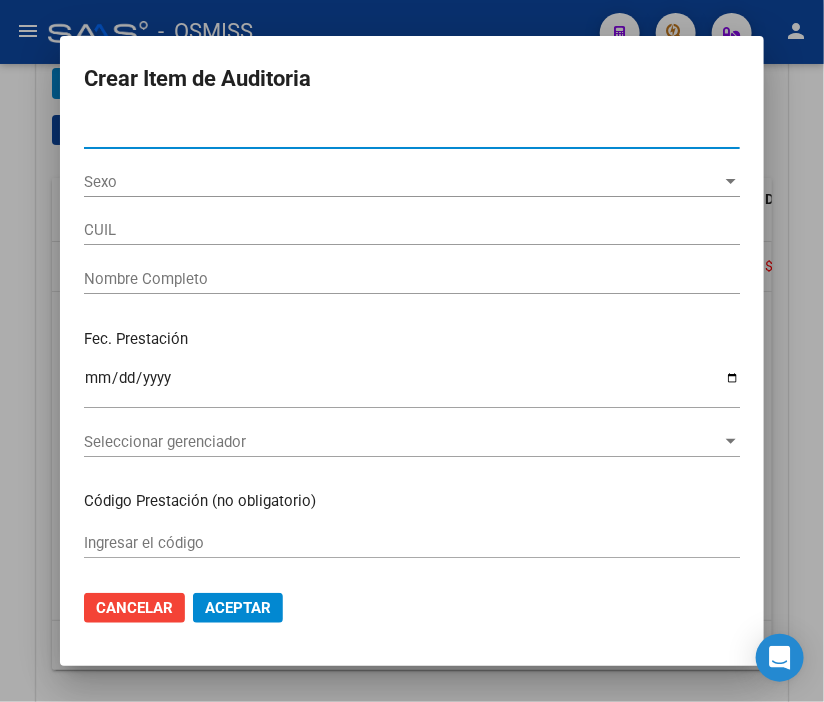 type on "27477248913" 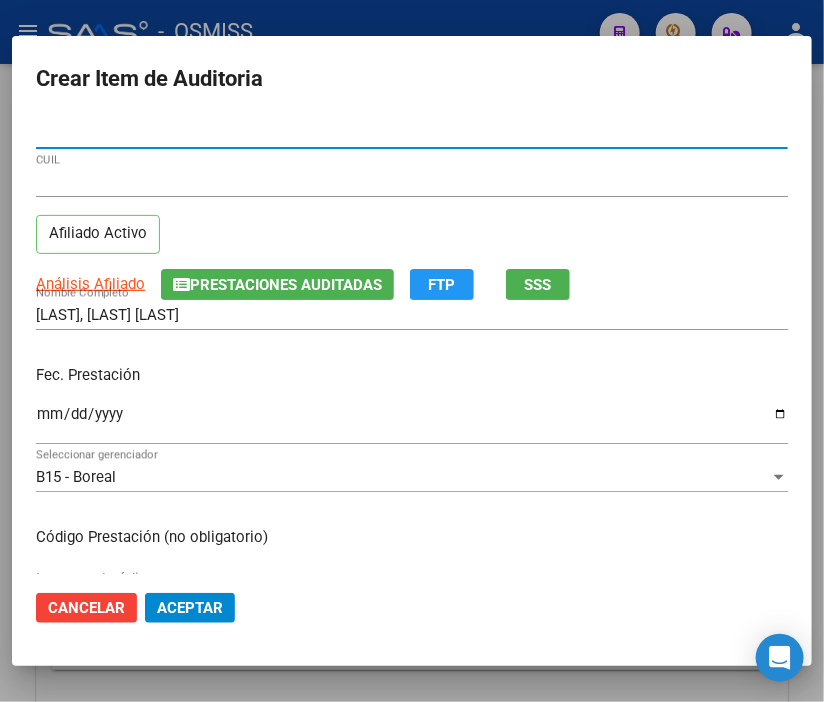 type on "47724891" 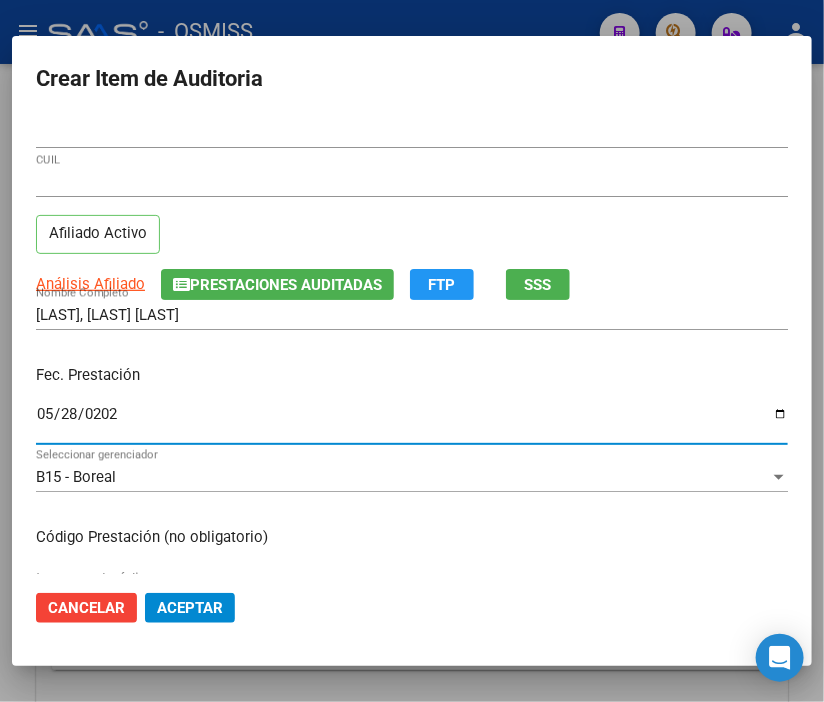 type on "2025-05-28" 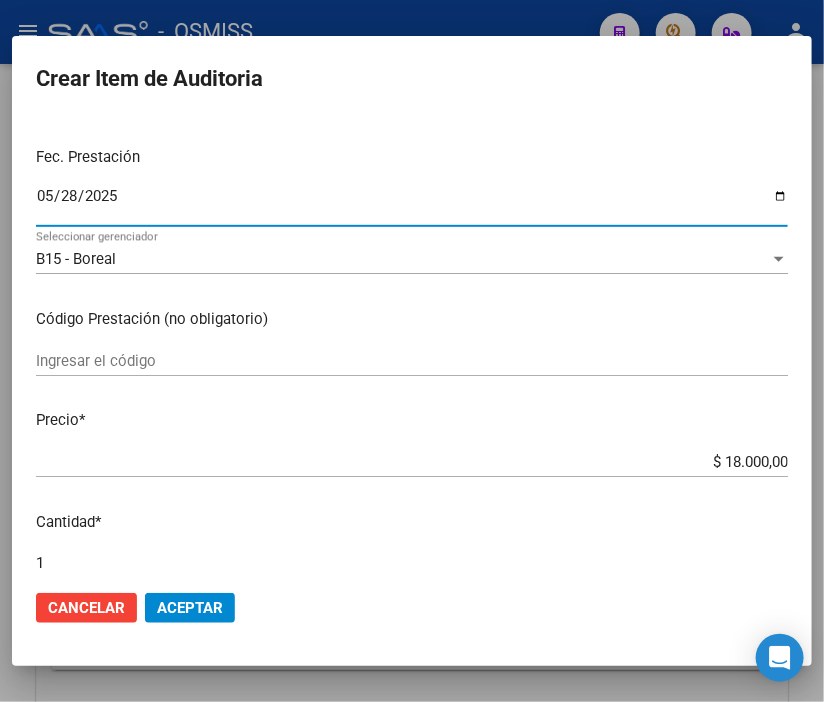 scroll, scrollTop: 222, scrollLeft: 0, axis: vertical 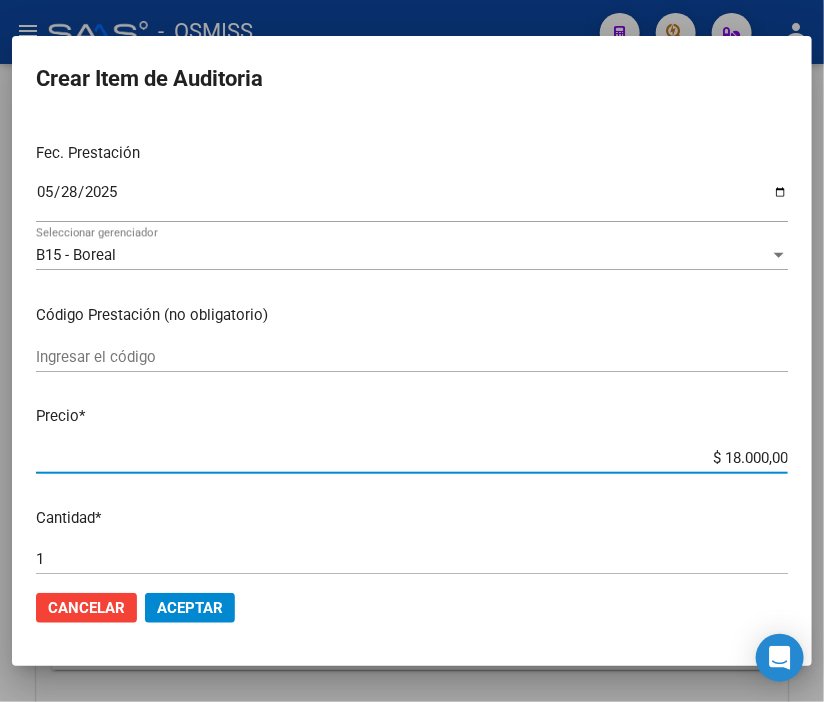 click on "$ 18.000,00" at bounding box center [412, 458] 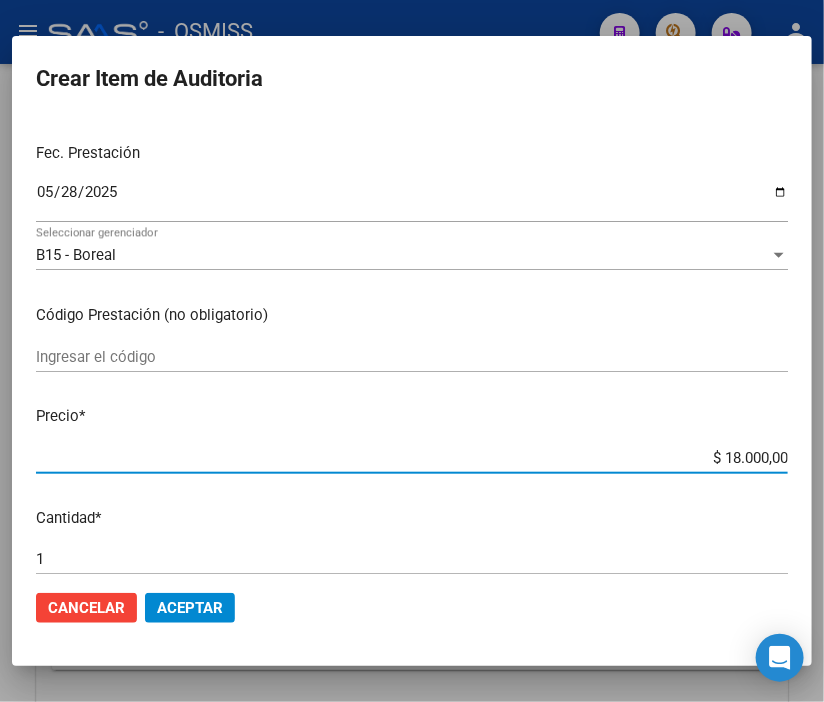 click on "Aceptar" 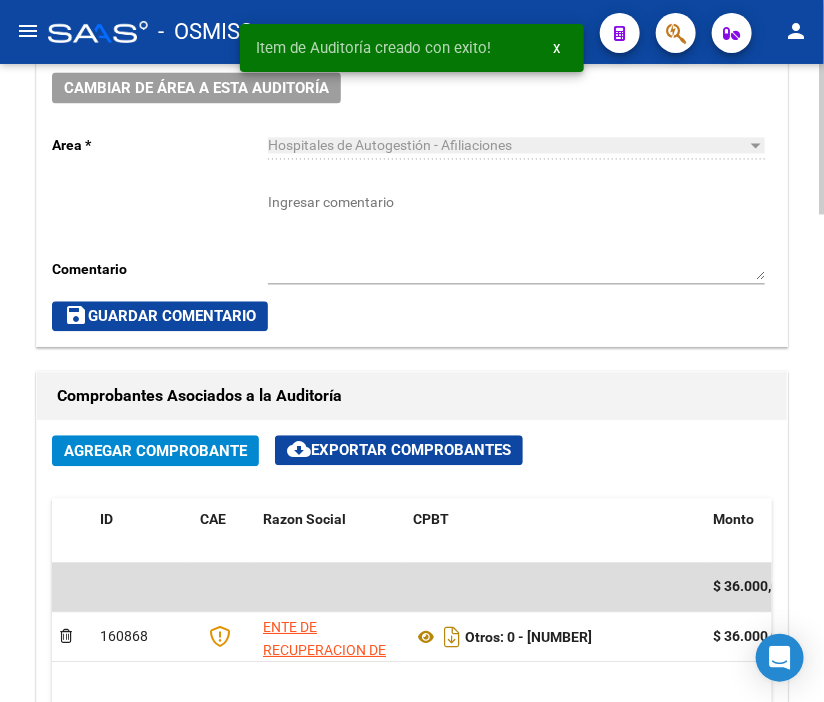 scroll, scrollTop: 1005, scrollLeft: 0, axis: vertical 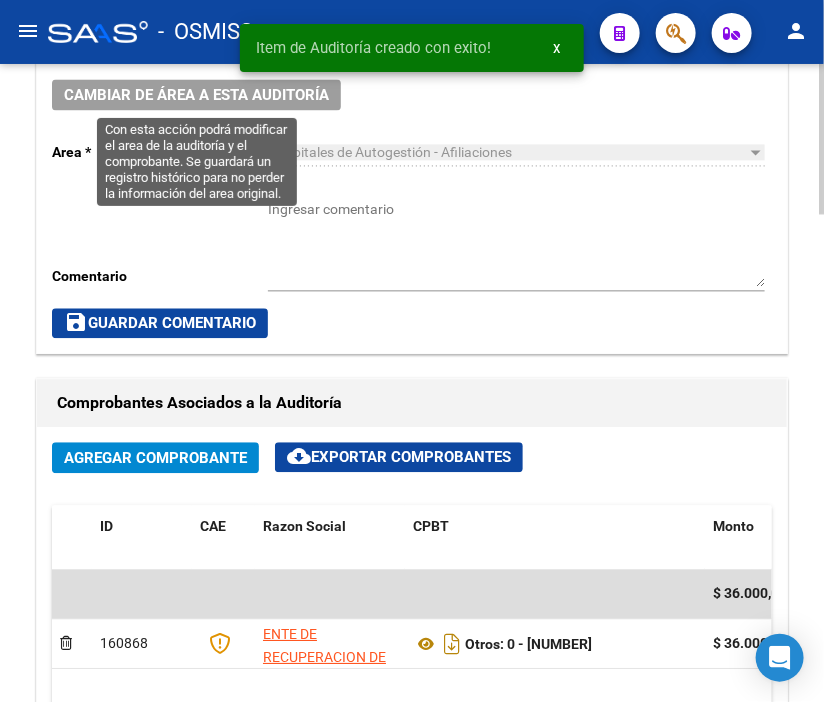 click on "Cambiar de área a esta auditoría" 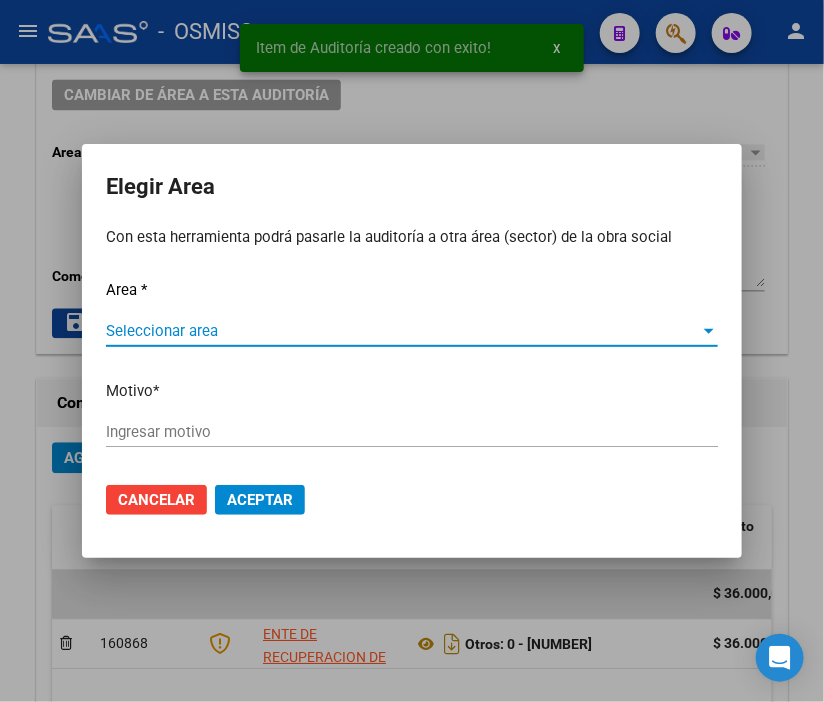 click on "Seleccionar area Seleccionar area" at bounding box center [412, 331] 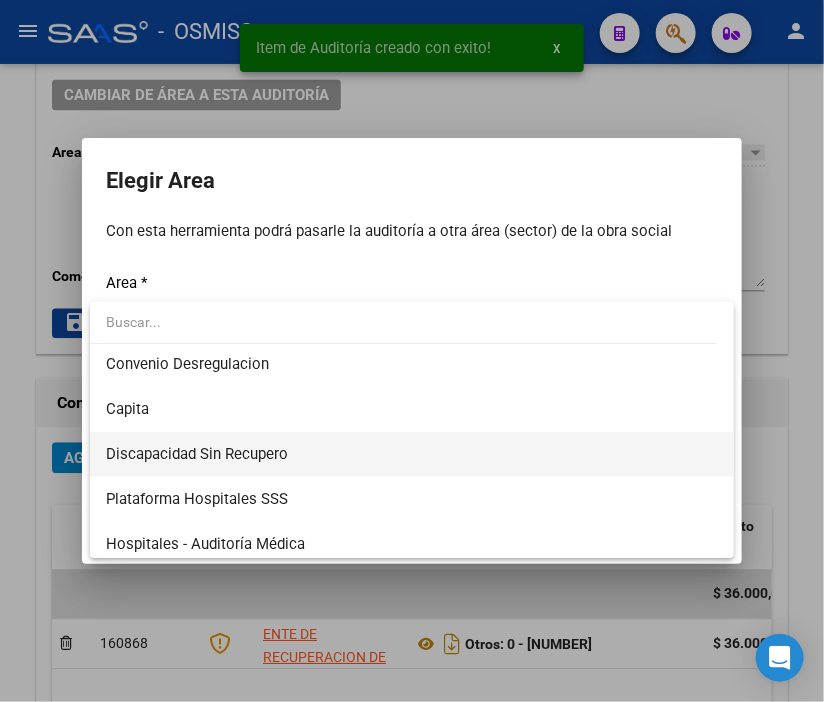 scroll, scrollTop: 222, scrollLeft: 0, axis: vertical 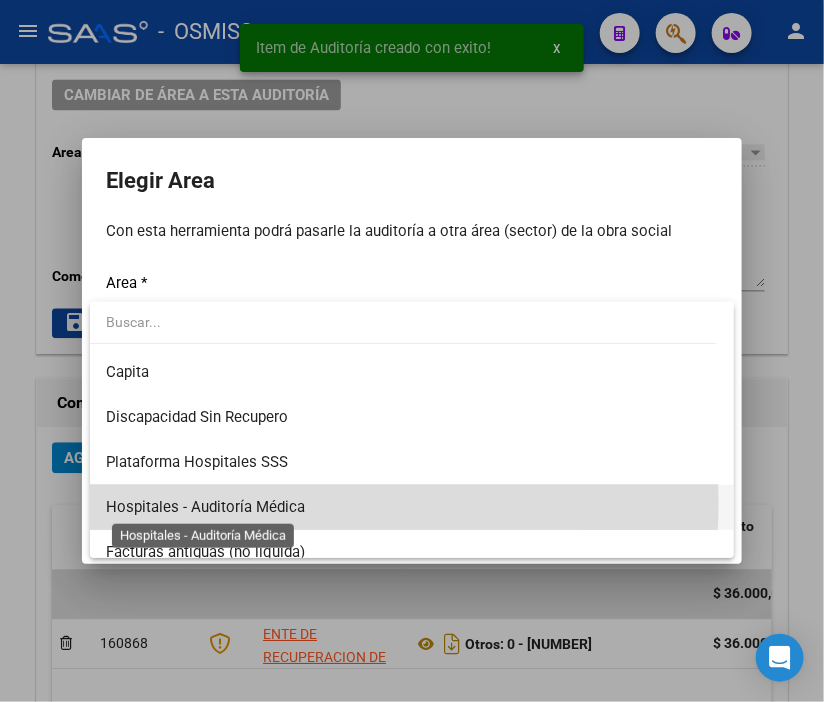 click on "Hospitales - Auditoría Médica" at bounding box center [205, 507] 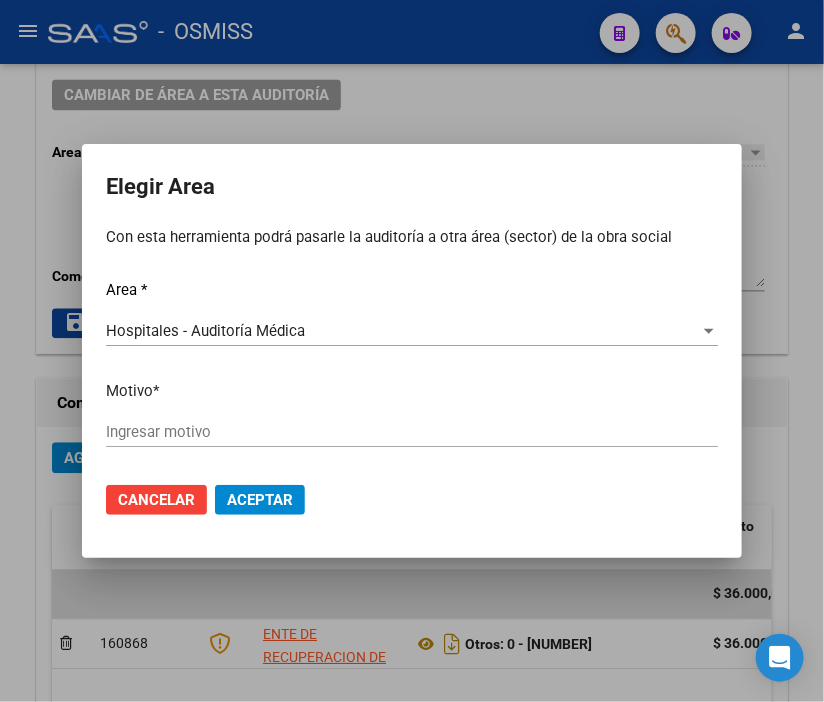 click on "Ingresar motivo" 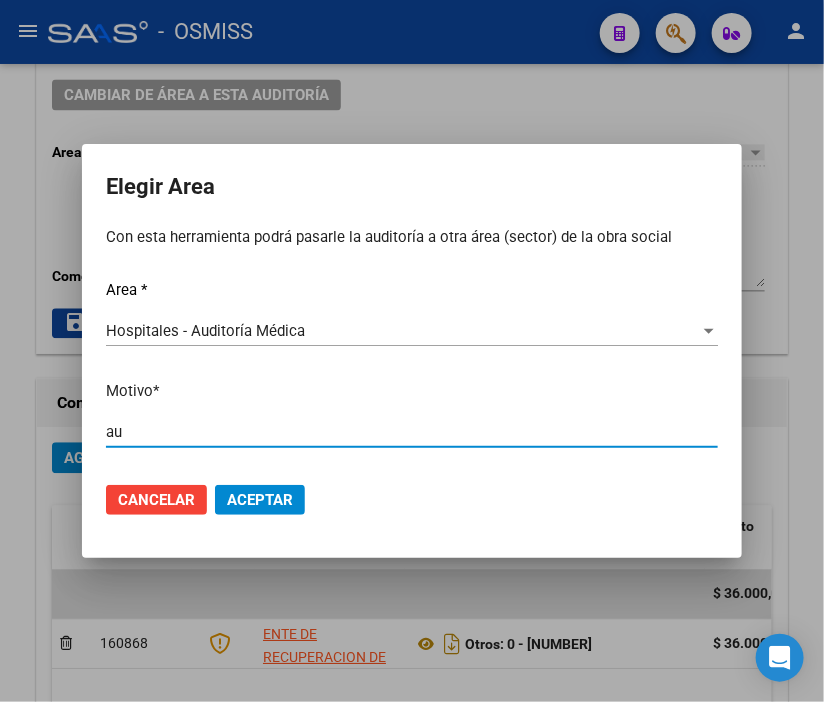 type on "a" 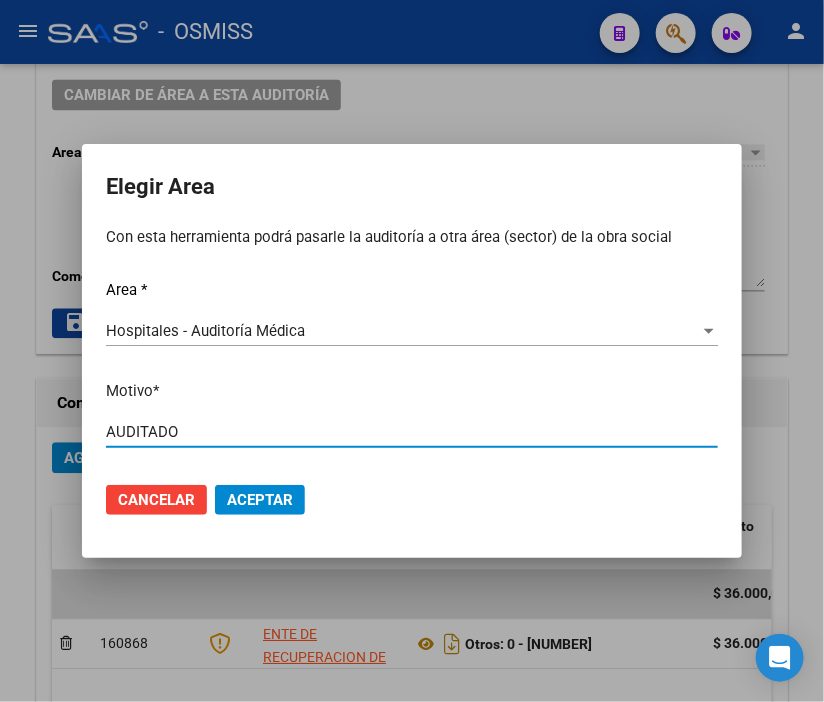 type on "AUDITADO" 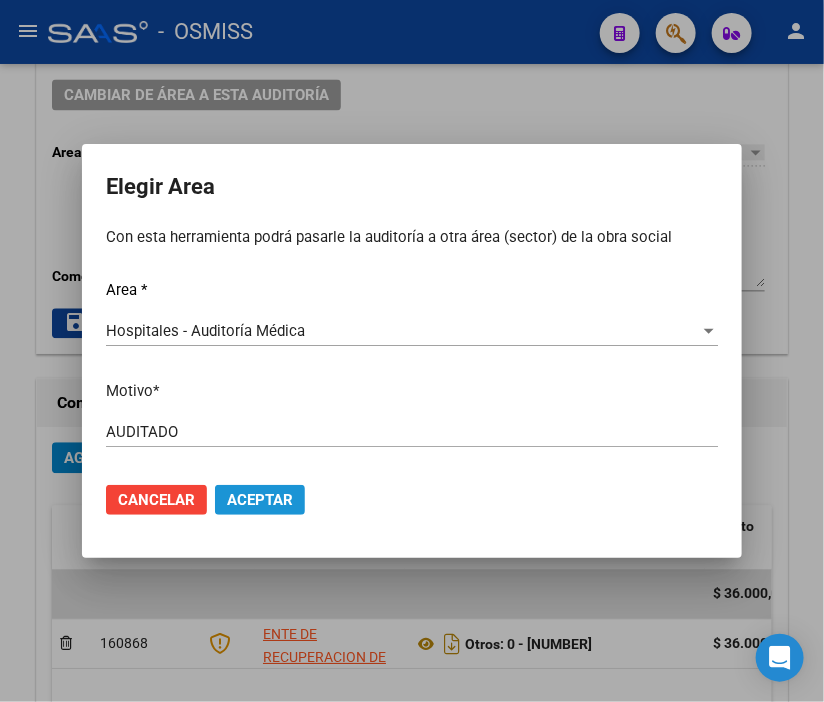 click on "Aceptar" at bounding box center (260, 500) 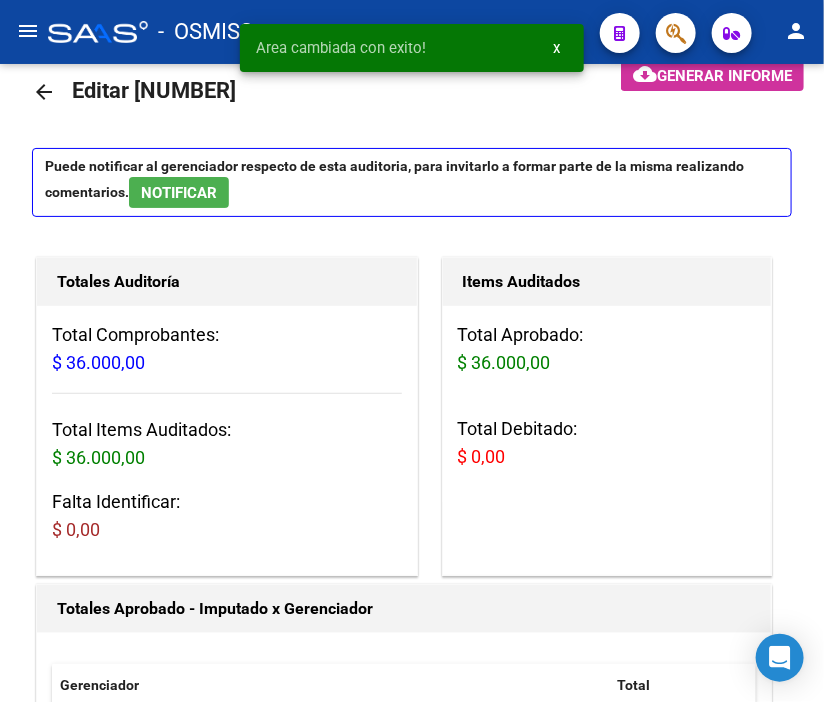 scroll, scrollTop: 0, scrollLeft: 0, axis: both 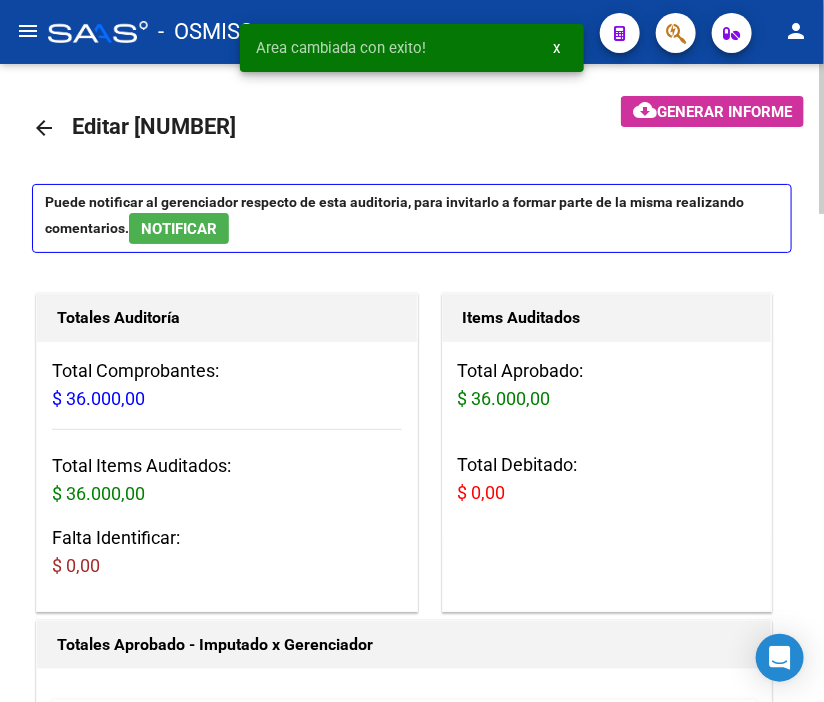 click on "arrow_back" 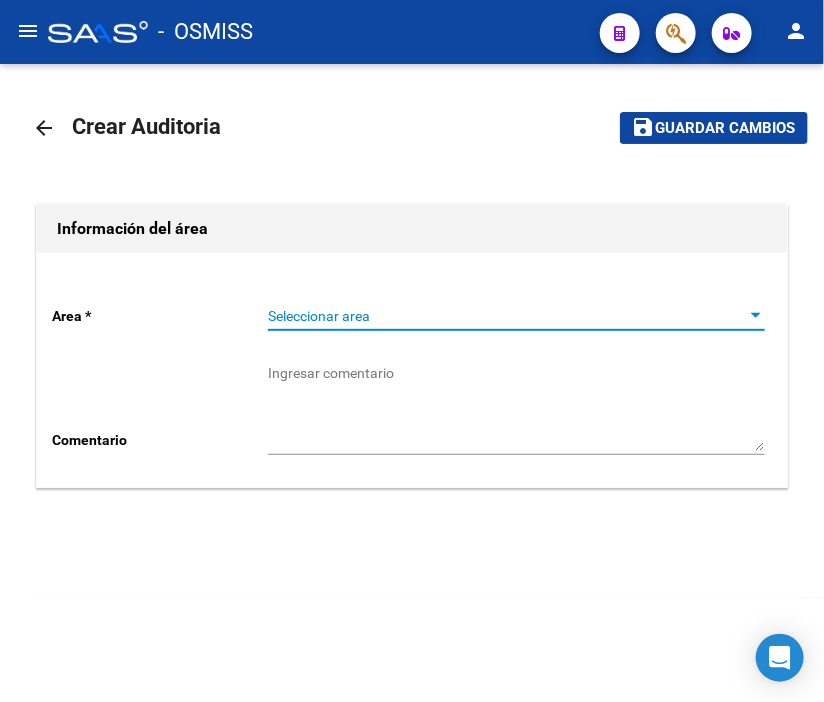 click on "Seleccionar area" at bounding box center [507, 316] 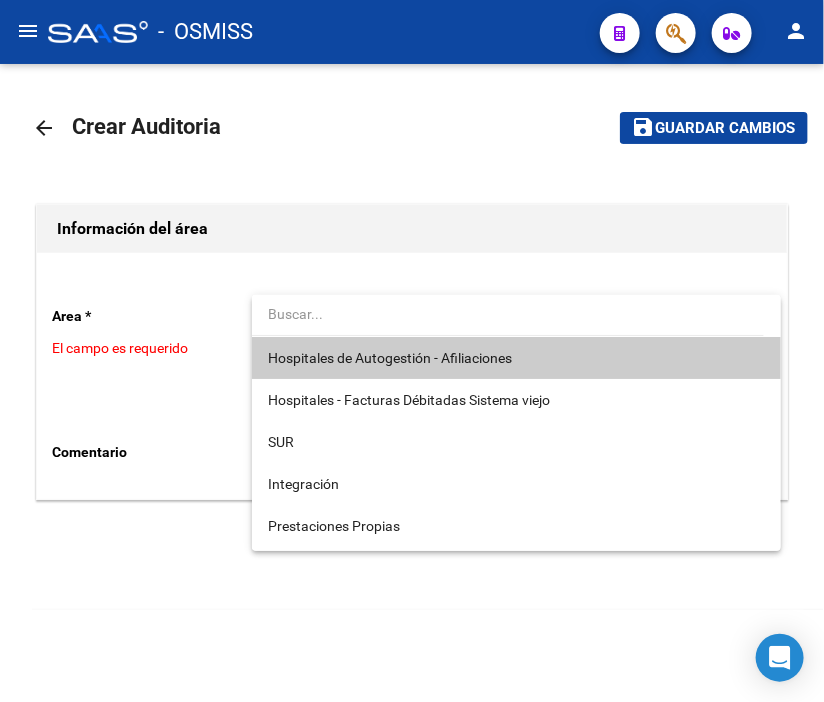 click on "Hospitales de Autogestión - Afiliaciones" at bounding box center (390, 358) 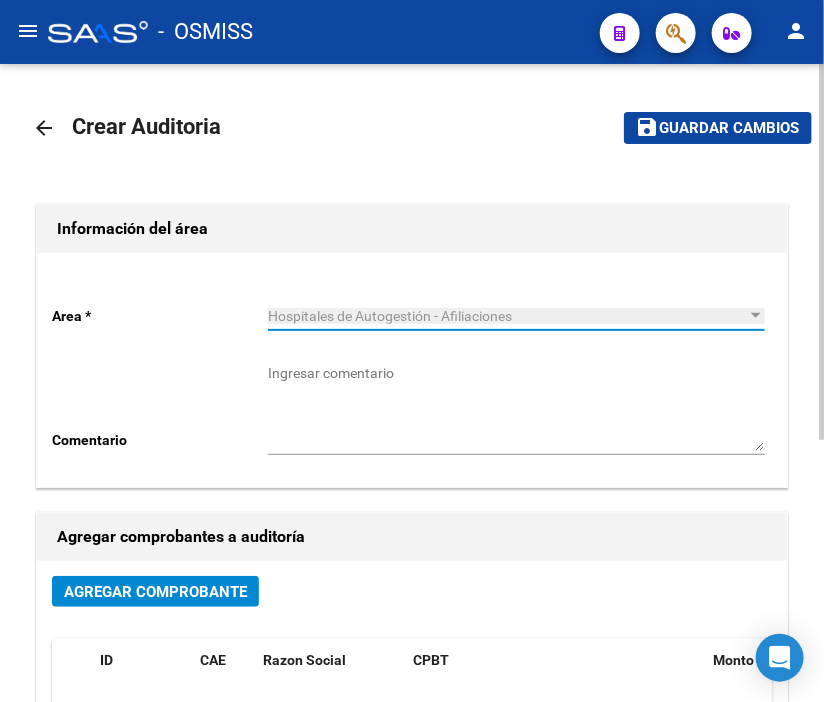 click on "Agregar Comprobante" 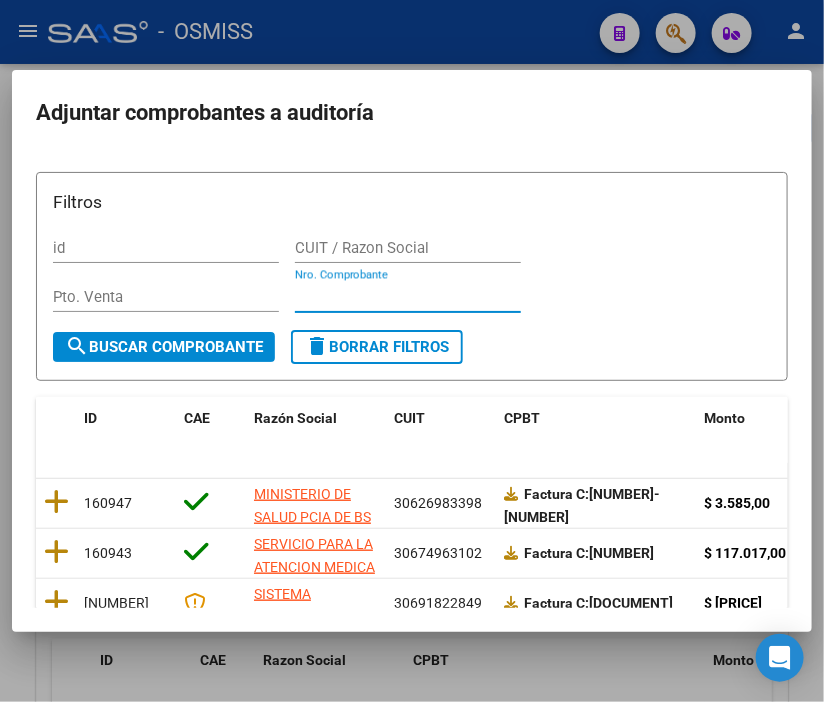 click on "Nro. Comprobante" at bounding box center [408, 297] 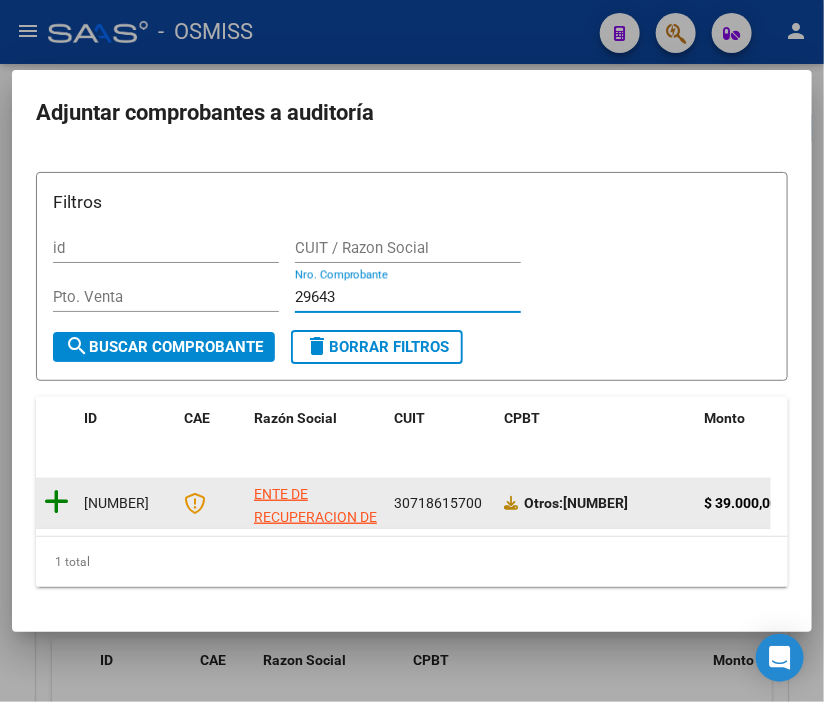 type on "29643" 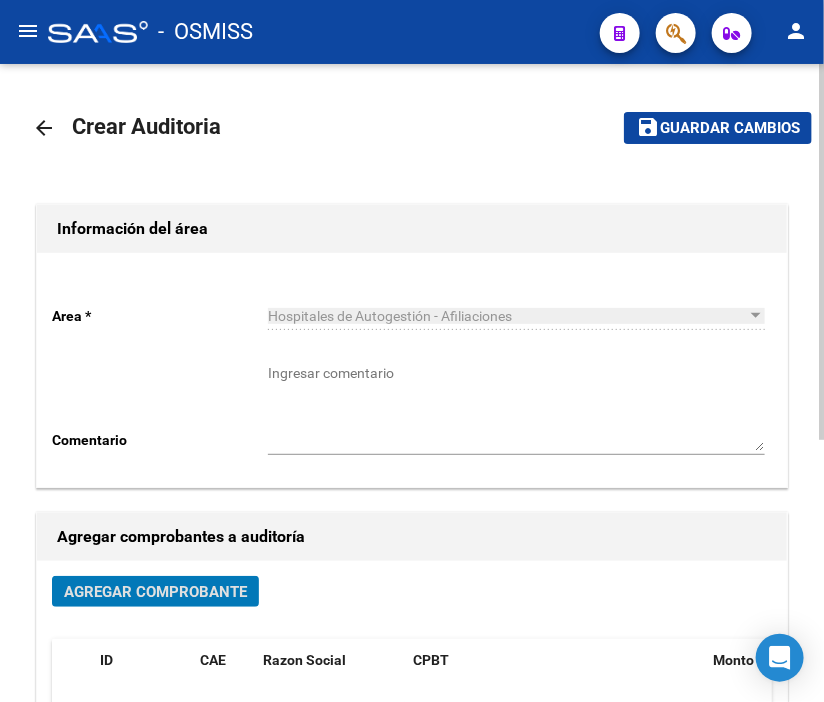 click on "Guardar cambios" 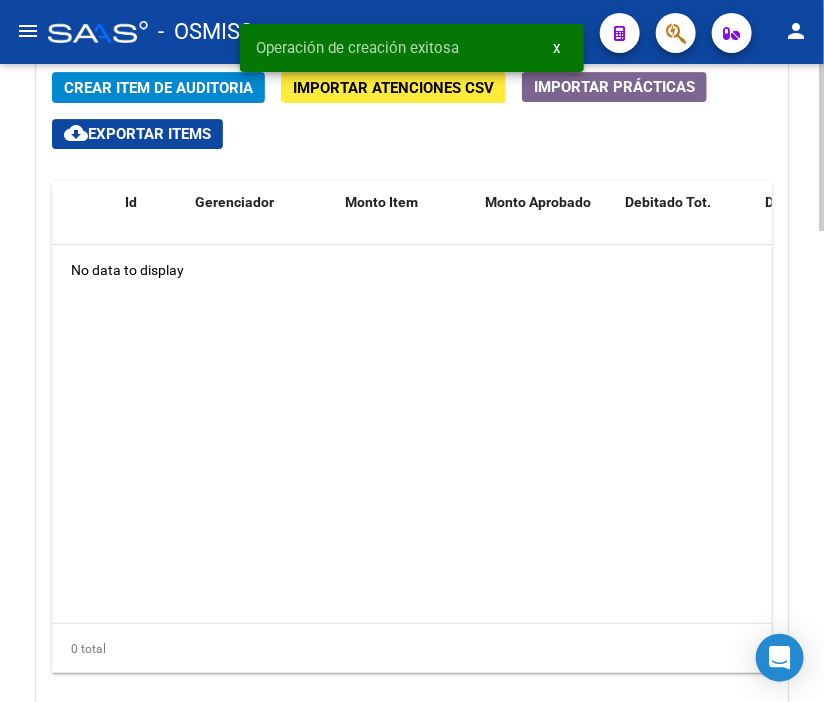 scroll, scrollTop: 1622, scrollLeft: 0, axis: vertical 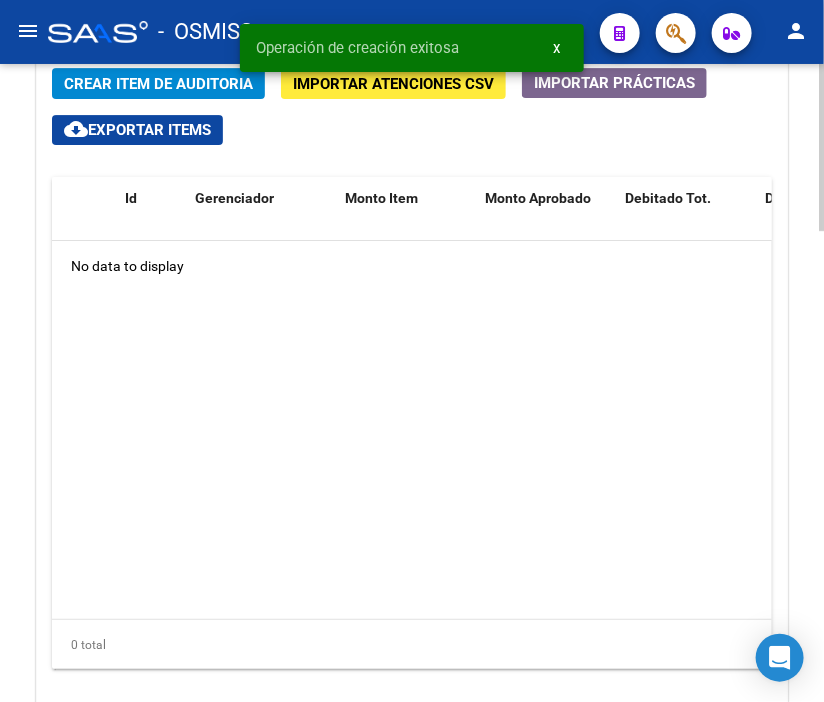 click 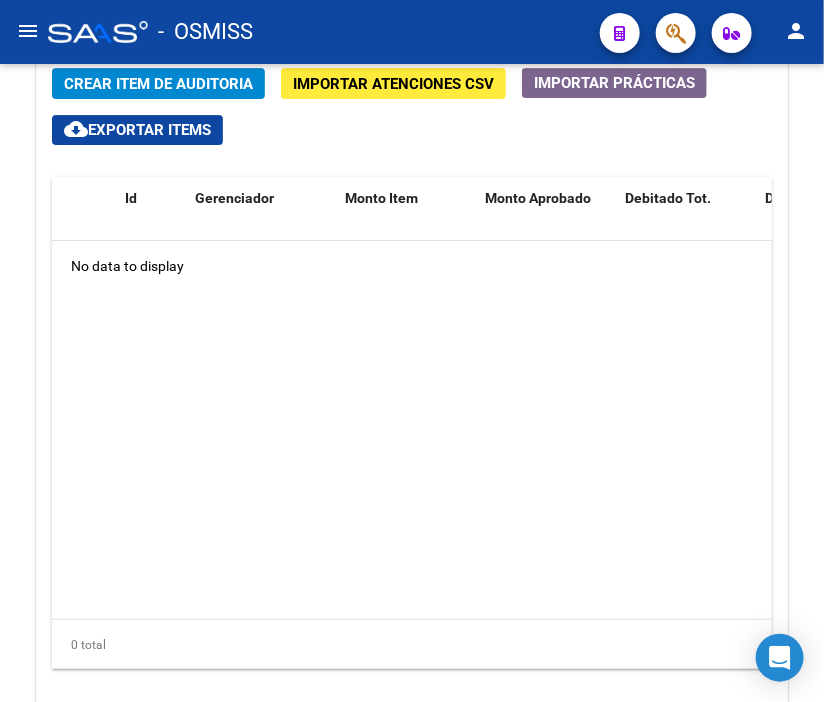 click on "Crear Item de Auditoria" 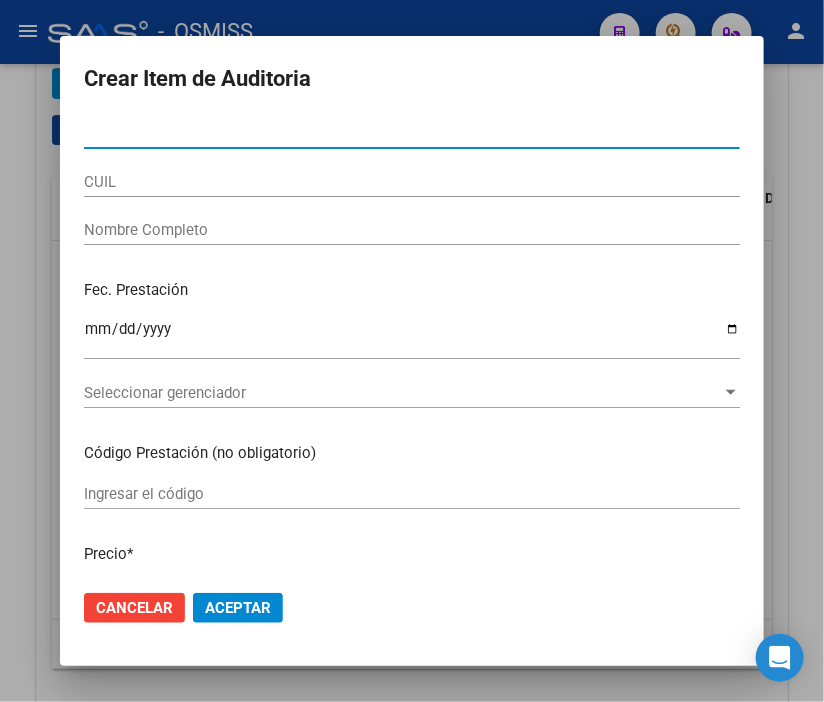 type on "47268959" 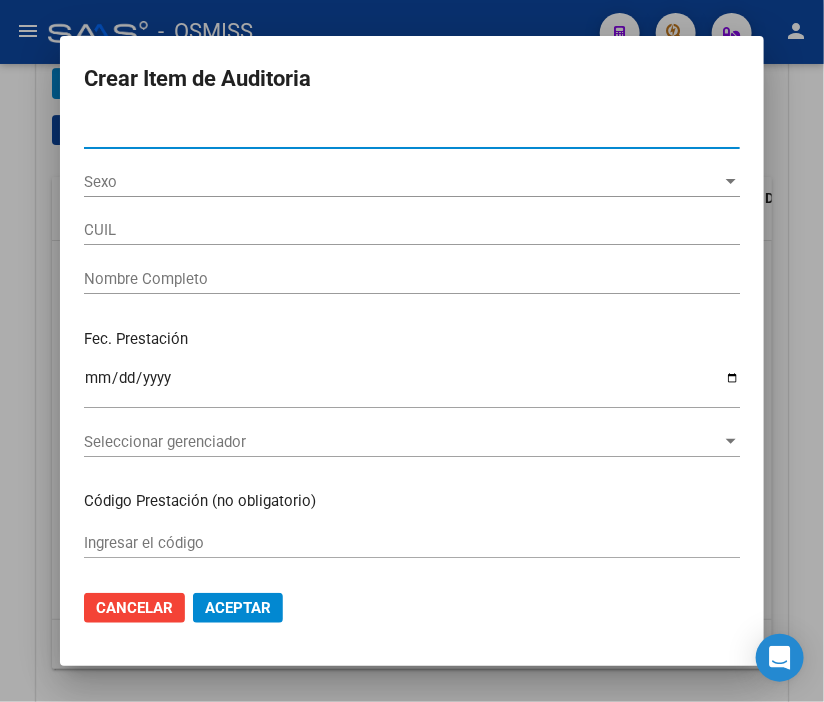 type on "20472689593" 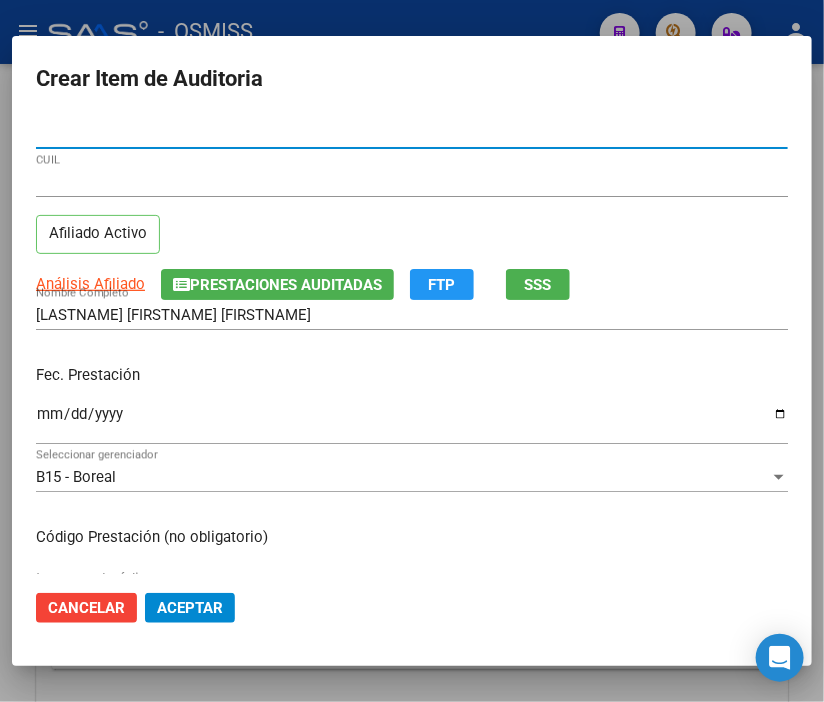 type on "47268959" 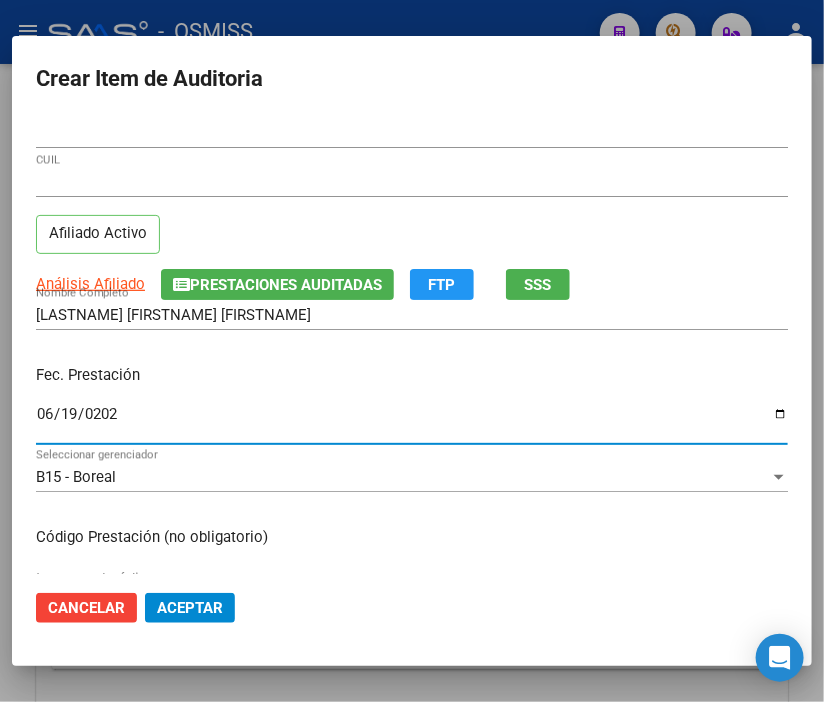 type on "2025-06-19" 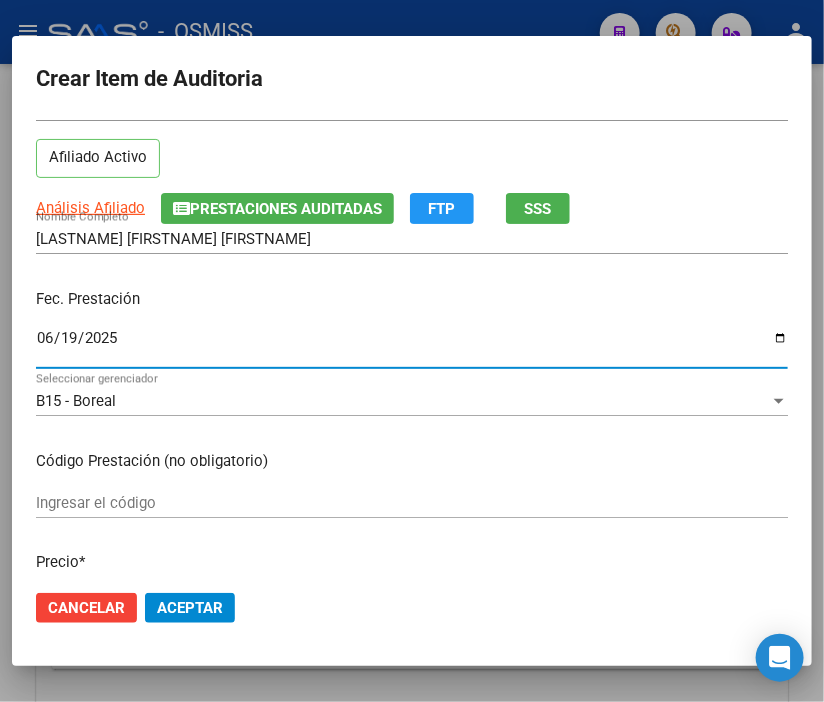scroll, scrollTop: 222, scrollLeft: 0, axis: vertical 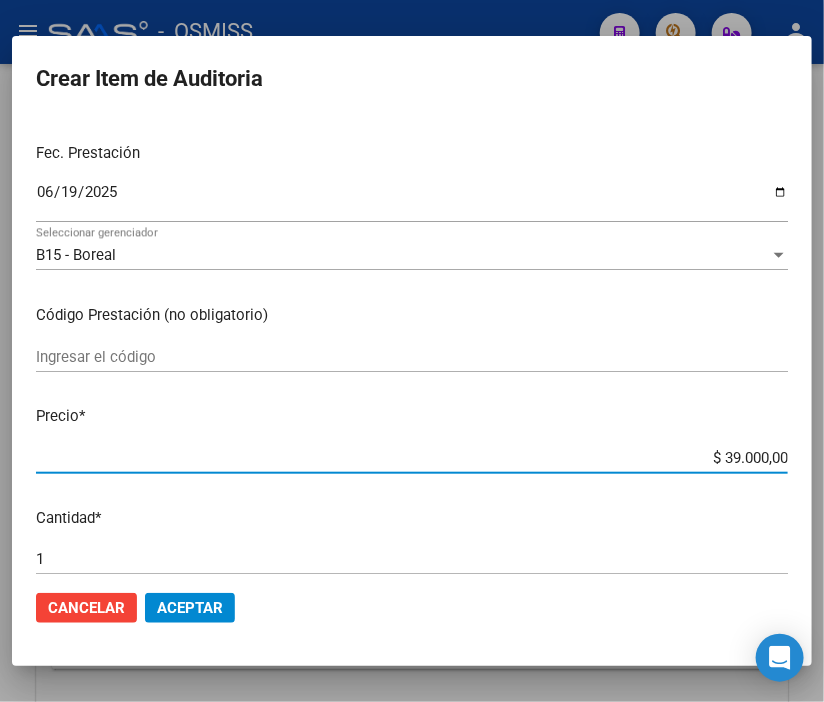 drag, startPoint x: 676, startPoint y: 461, endPoint x: 827, endPoint y: 460, distance: 151.00331 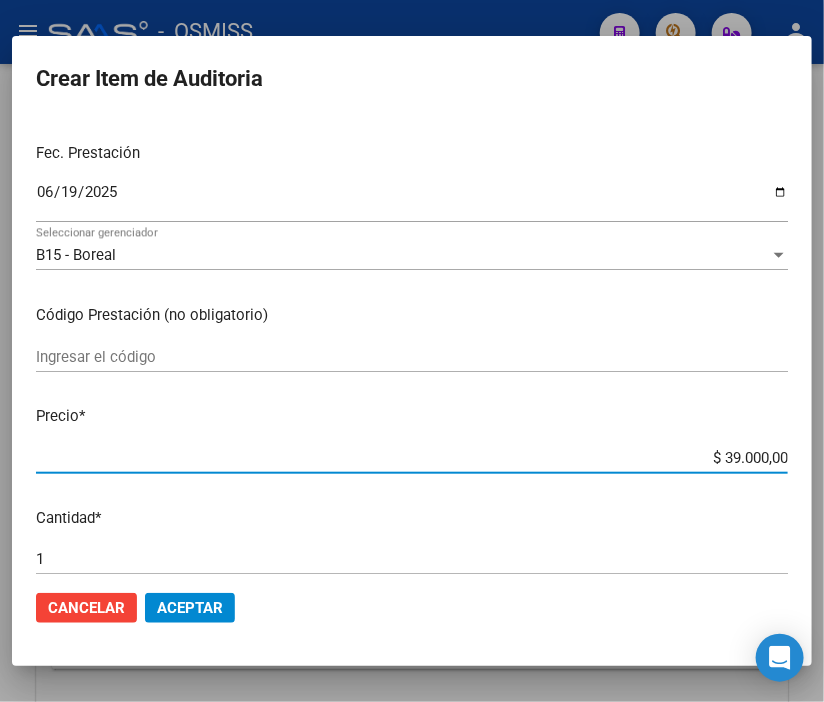 type on "$ 0,02" 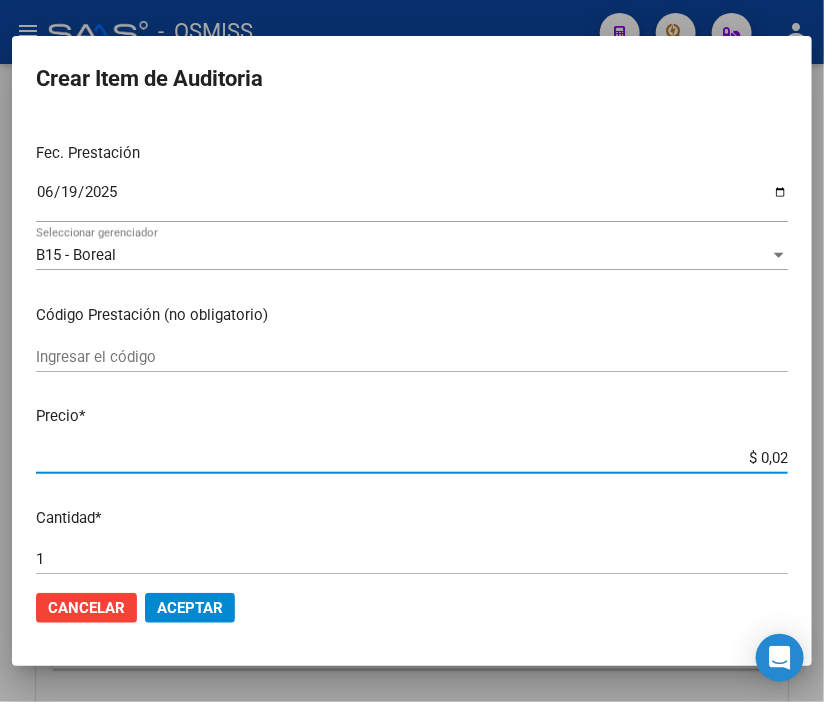 type on "$ 0,26" 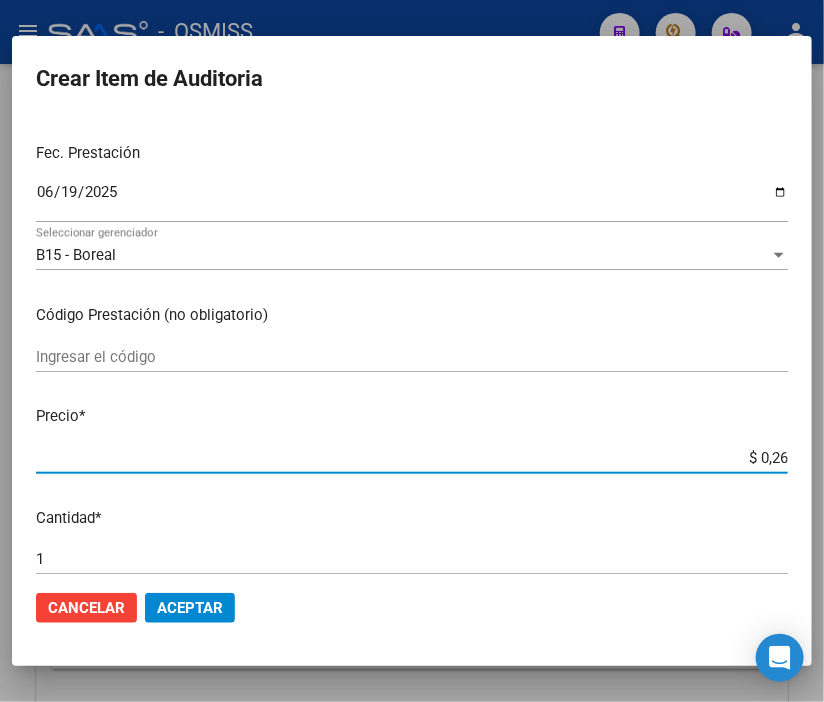 type on "$ 2,60" 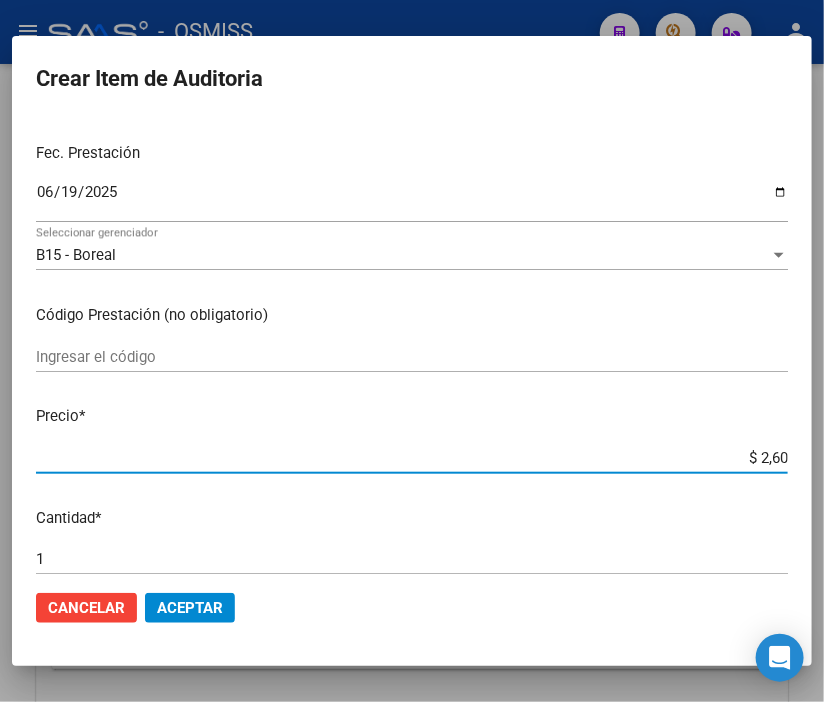 type on "$ 26,00" 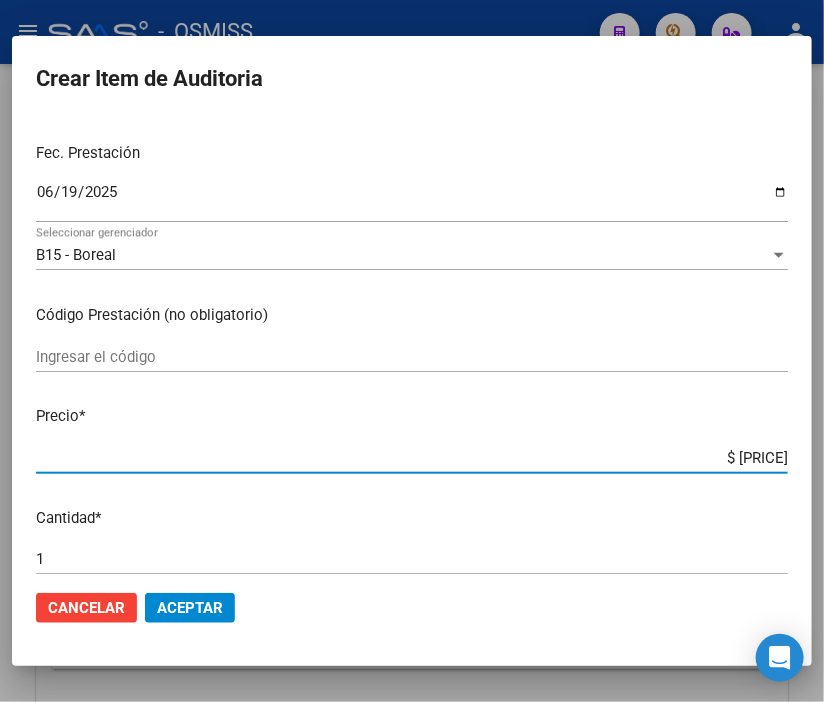 type on "$ 260,00" 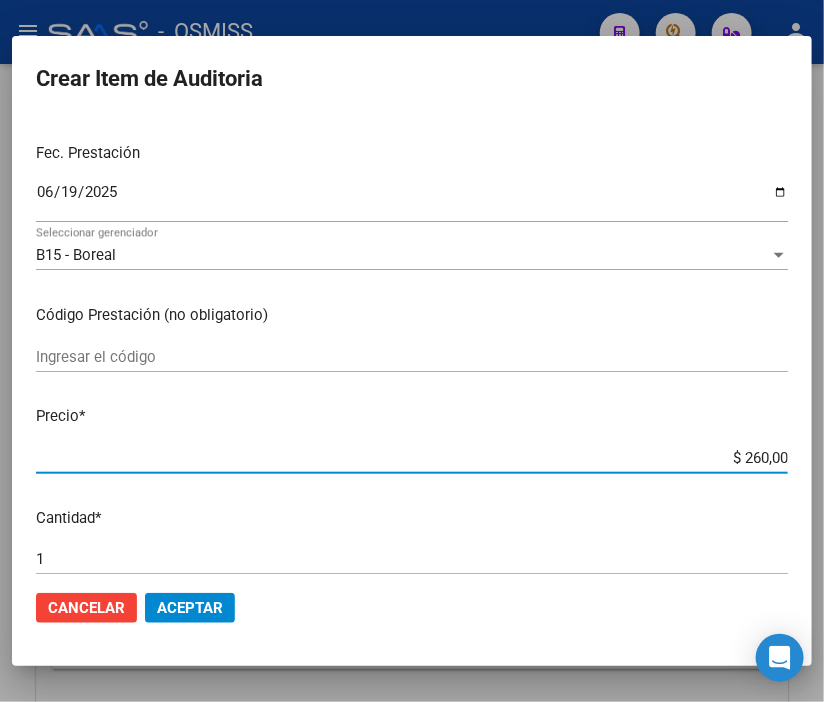 type on "$ 2.600,00" 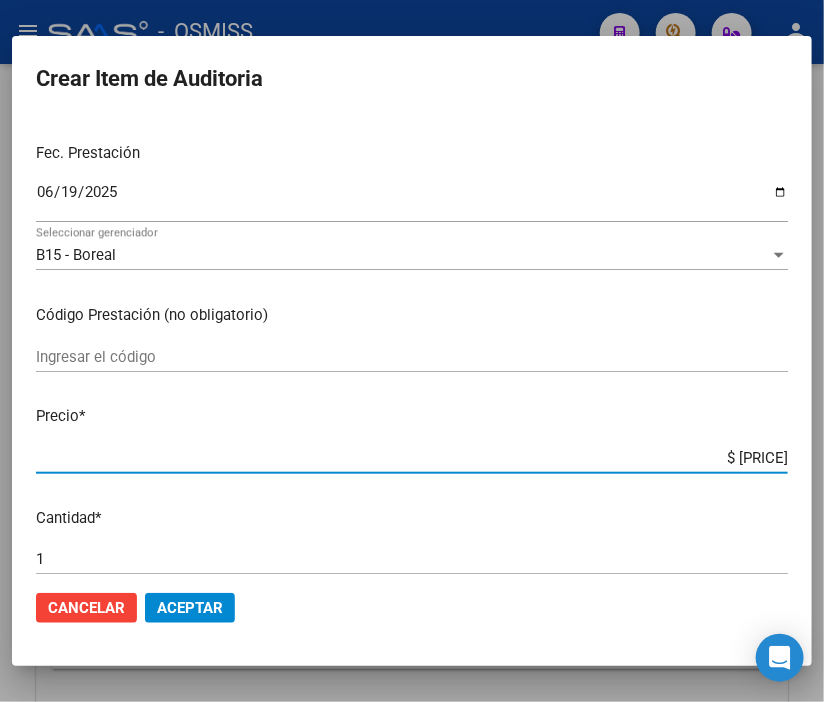 type on "$ 2.600,00" 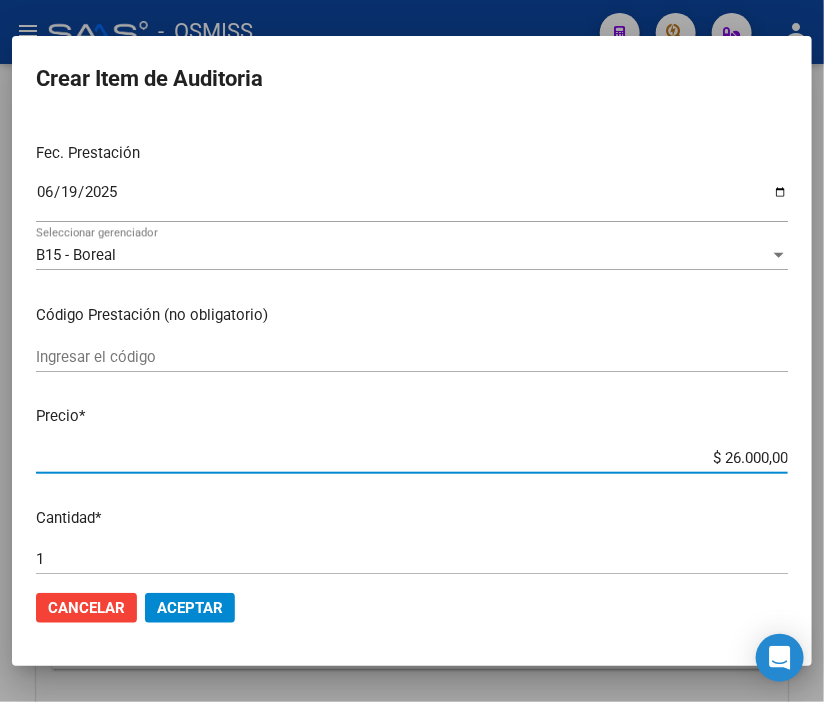 click on "Aceptar" 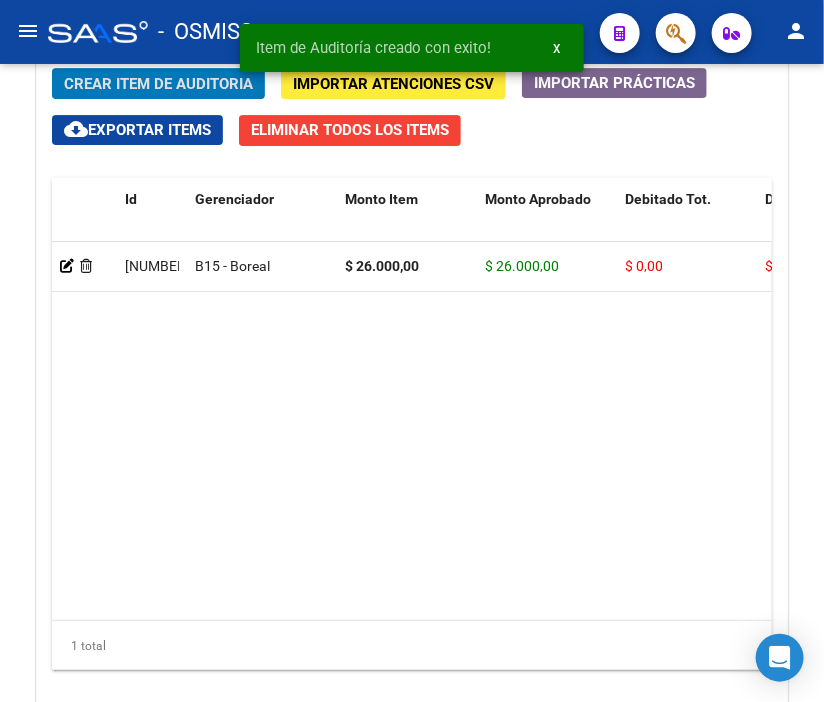scroll, scrollTop: 1894, scrollLeft: 0, axis: vertical 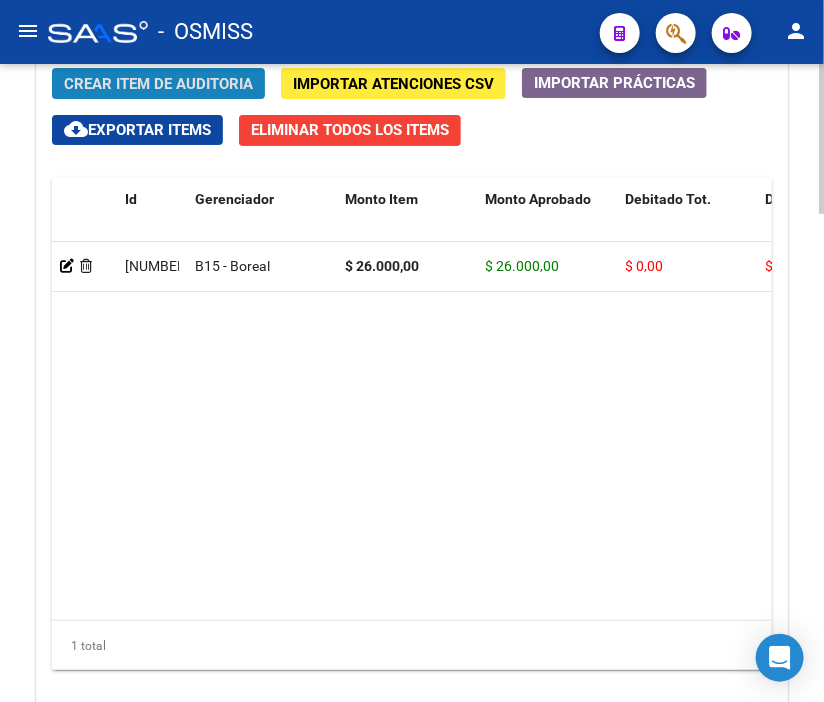 click on "Crear Item de Auditoria" 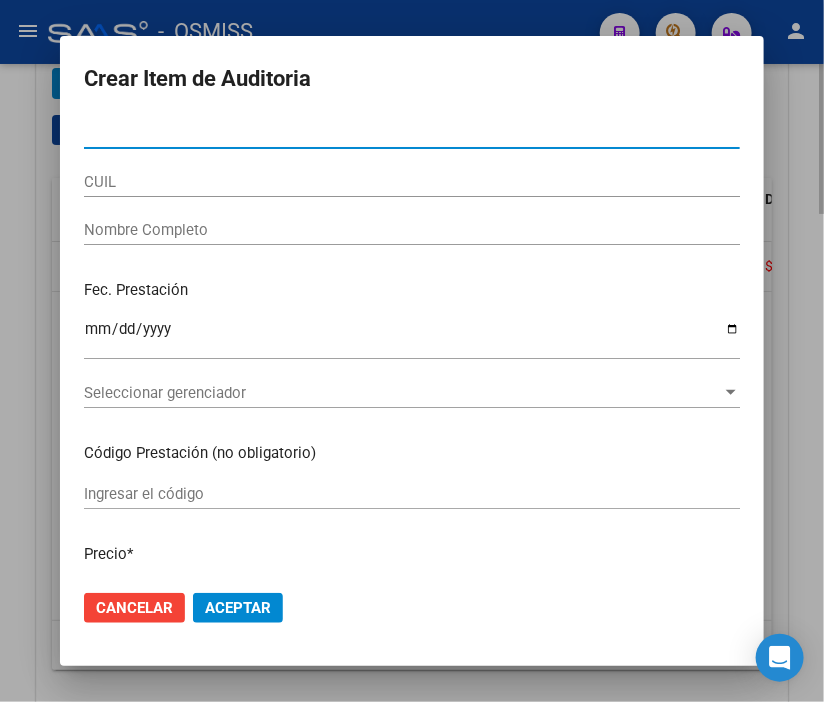 type on "35875536" 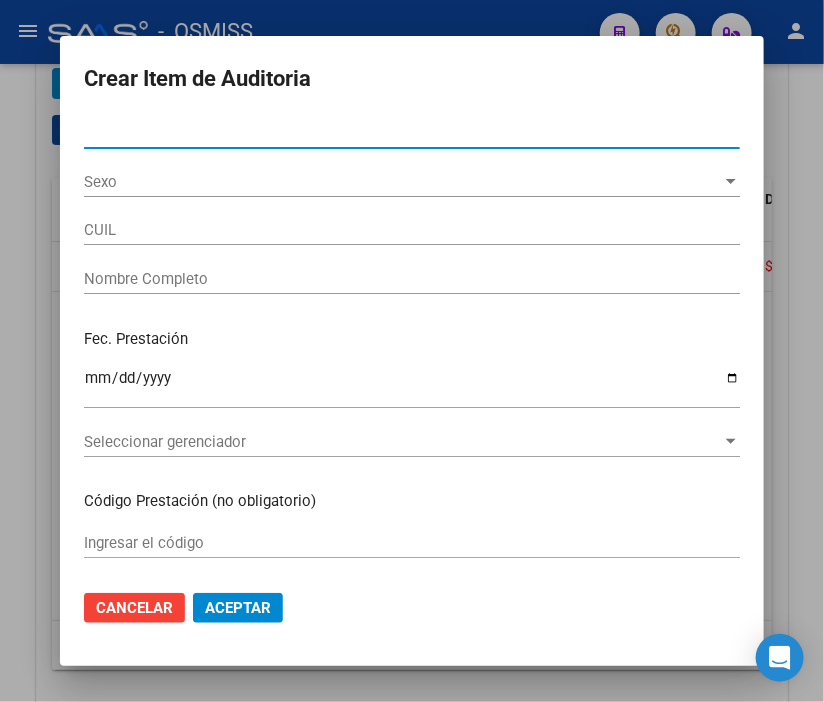 type on "20358755365" 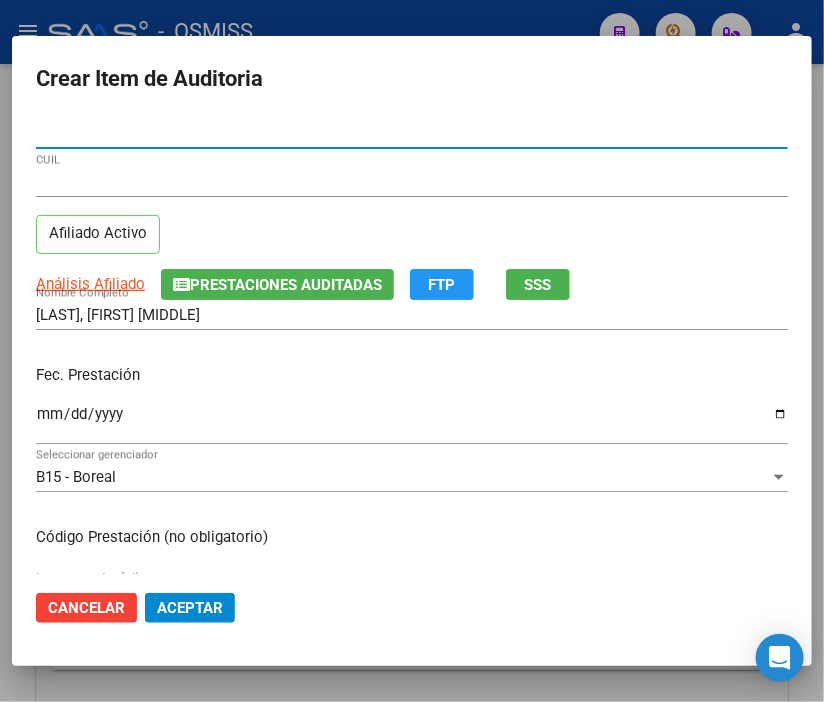 type on "35875536" 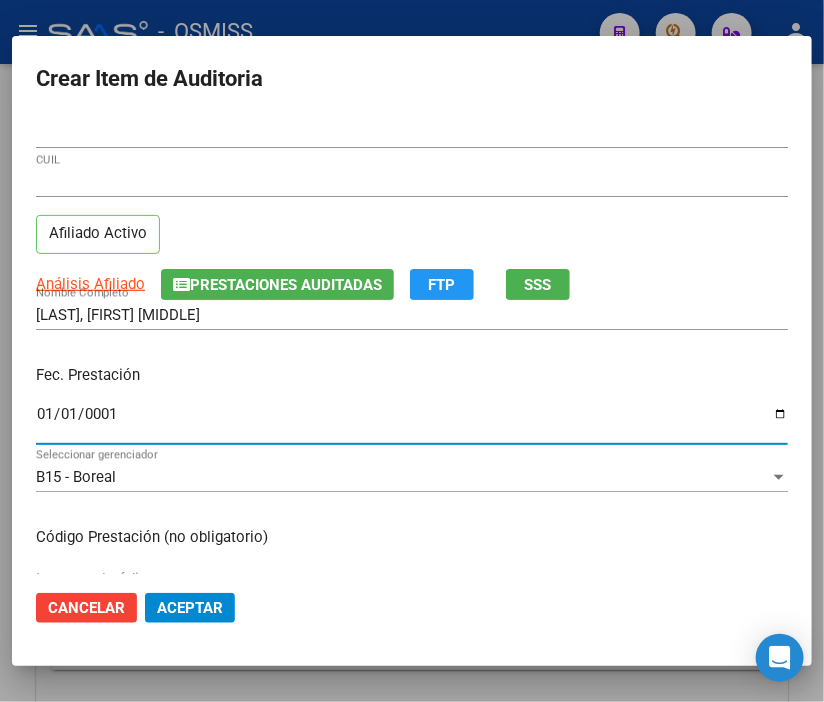 type on "0001-01-11" 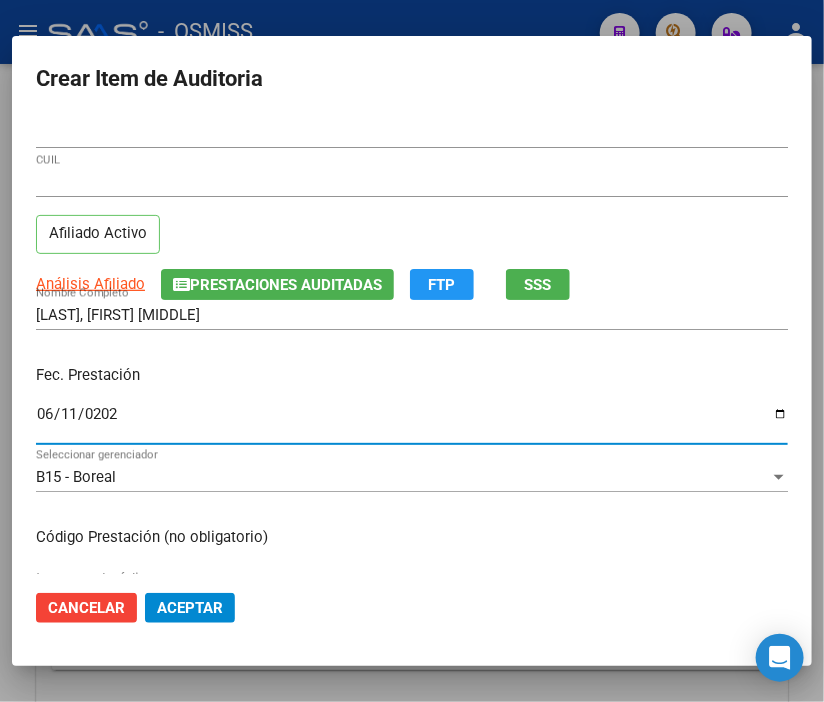 type on "2025-06-11" 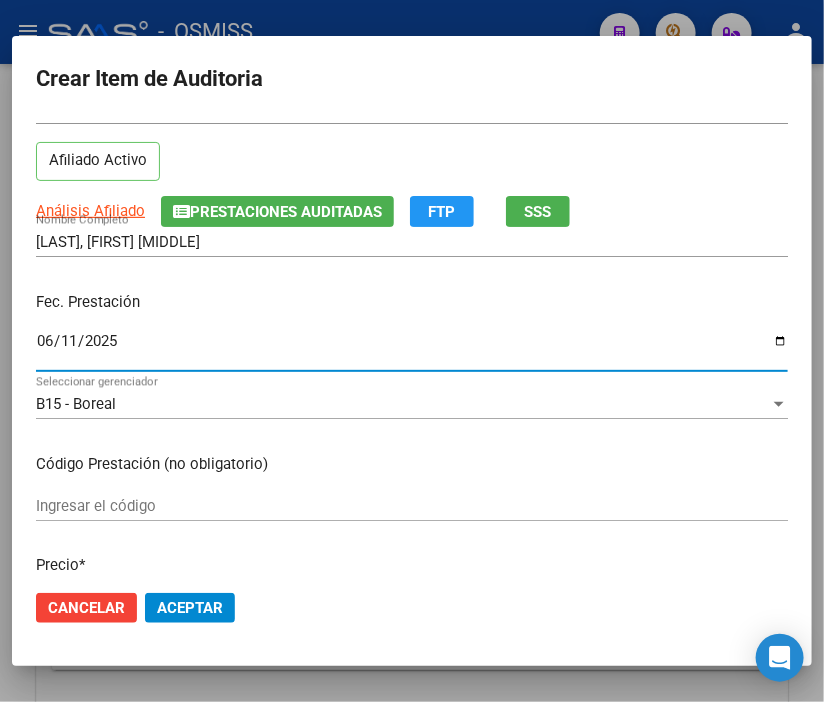 scroll, scrollTop: 111, scrollLeft: 0, axis: vertical 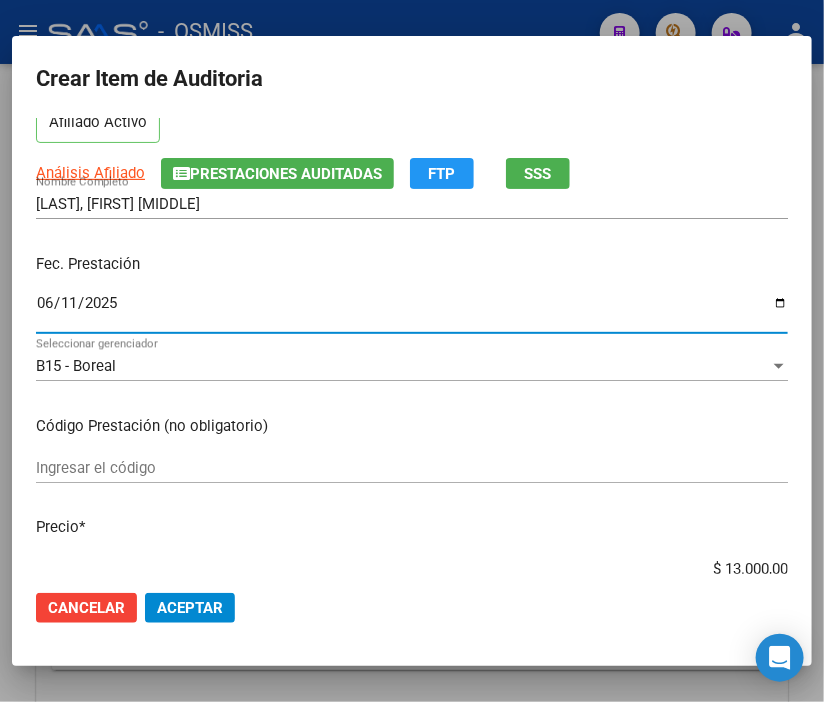 click on "Aceptar" 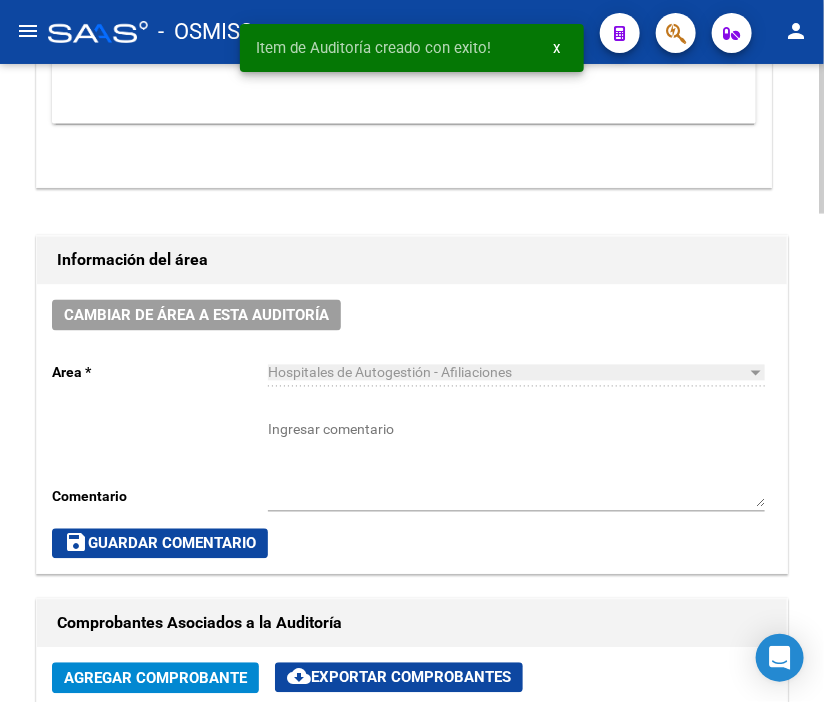 scroll, scrollTop: 783, scrollLeft: 0, axis: vertical 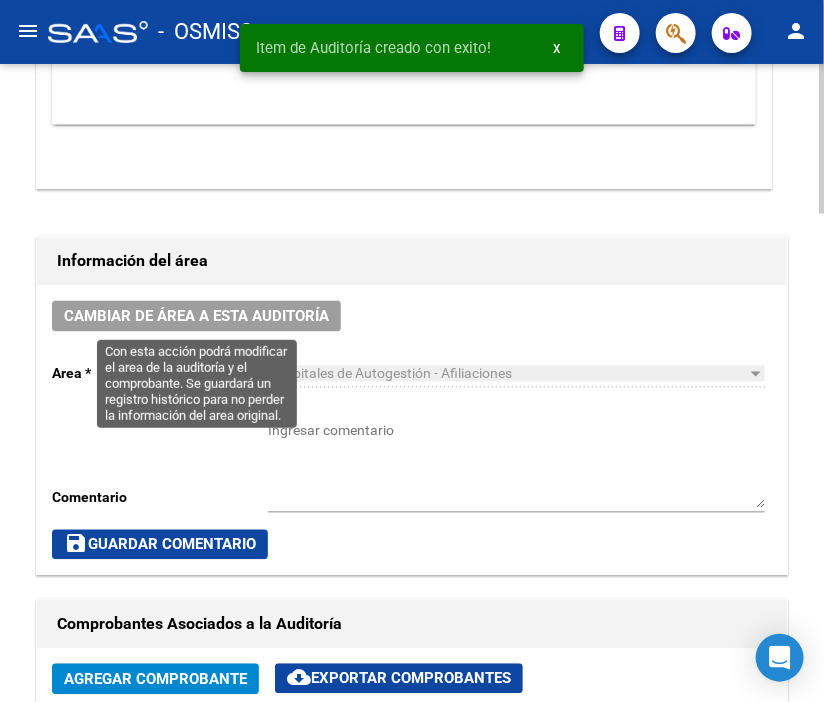 click on "Cambiar de área a esta auditoría" 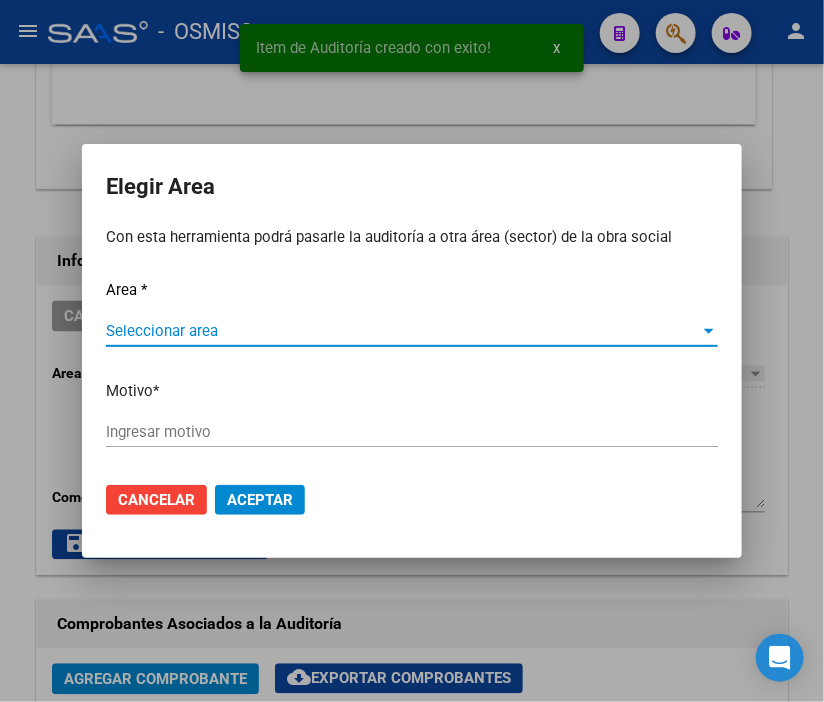 click on "Seleccionar area" at bounding box center (403, 331) 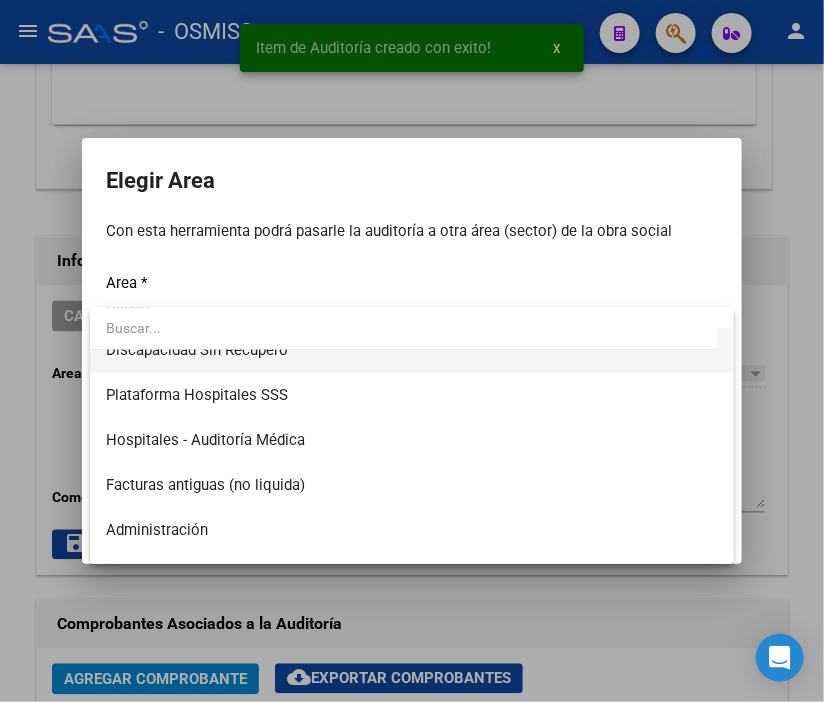 scroll, scrollTop: 333, scrollLeft: 0, axis: vertical 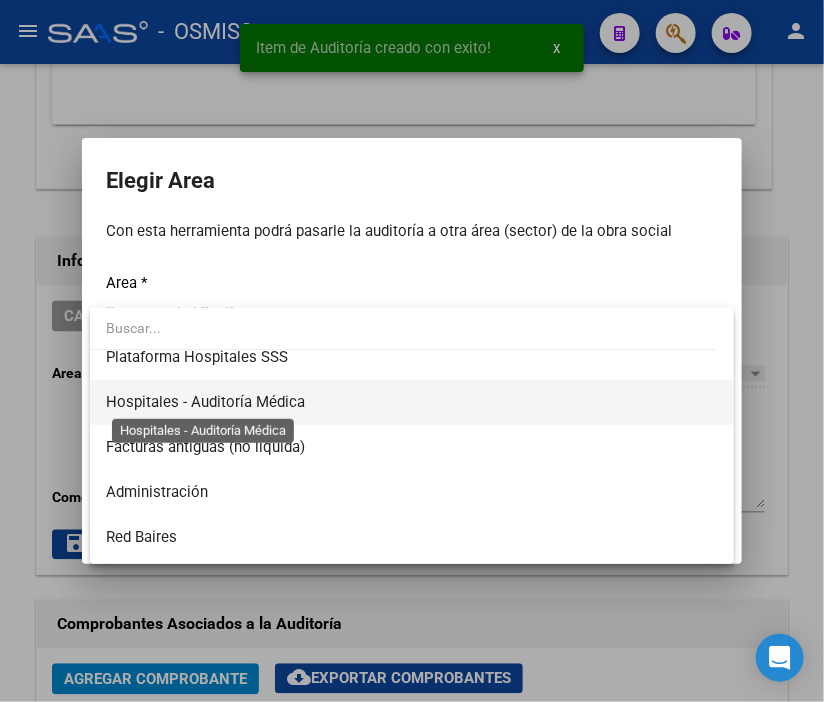 click on "Hospitales - Auditoría Médica" at bounding box center (205, 402) 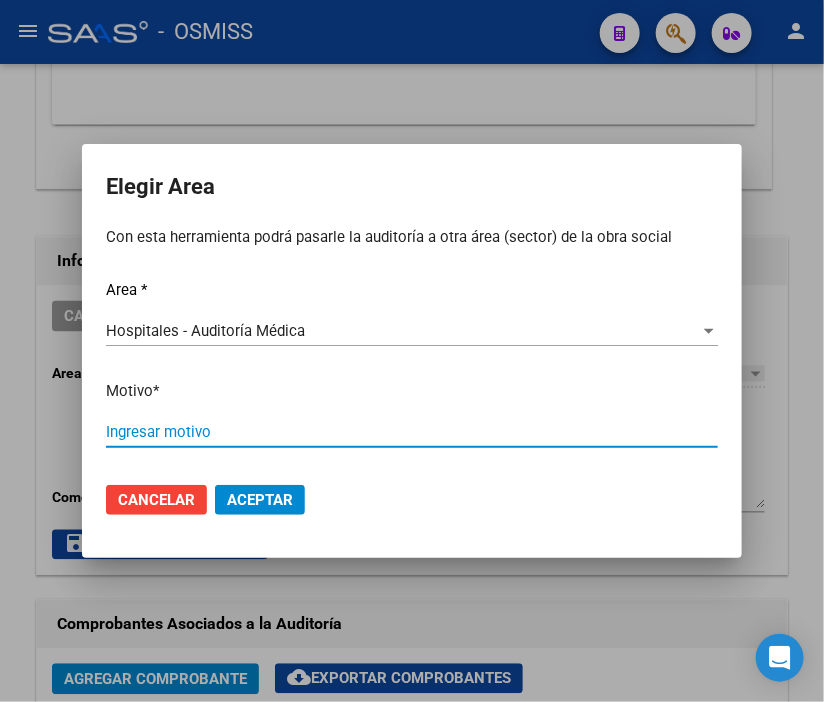click on "Ingresar motivo" at bounding box center [412, 432] 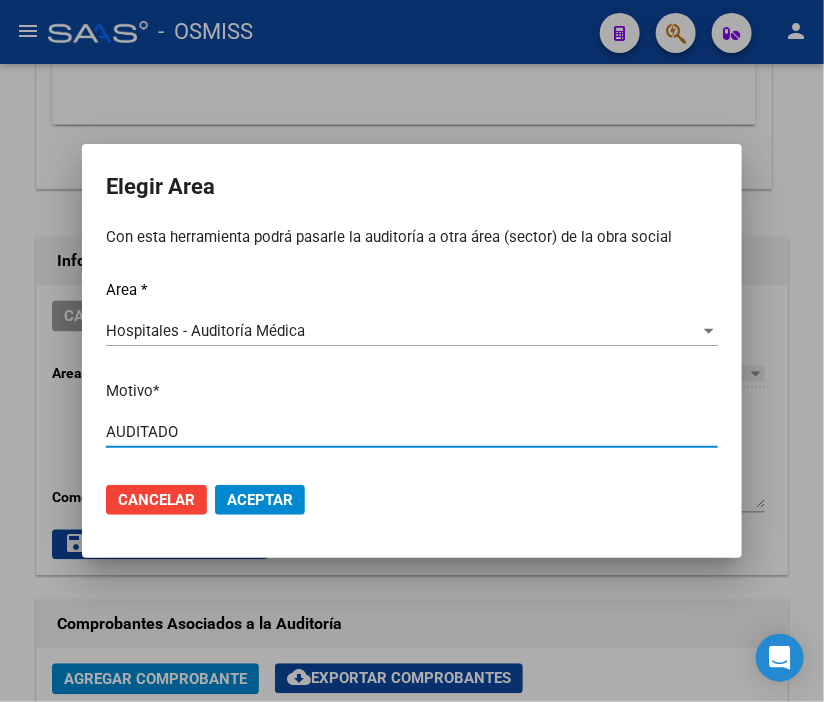 type on "AUDITADO" 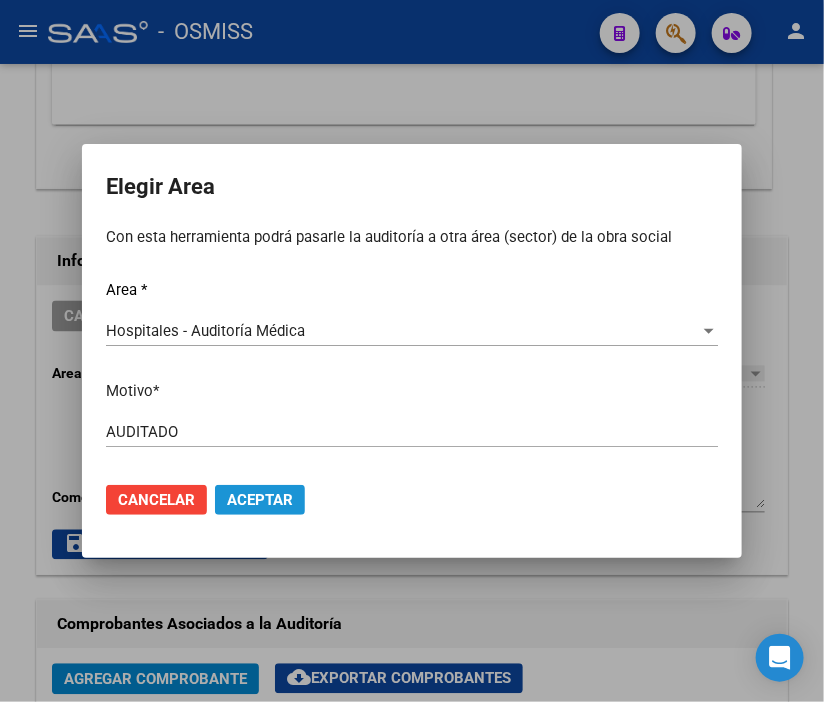 click on "Aceptar" at bounding box center (260, 500) 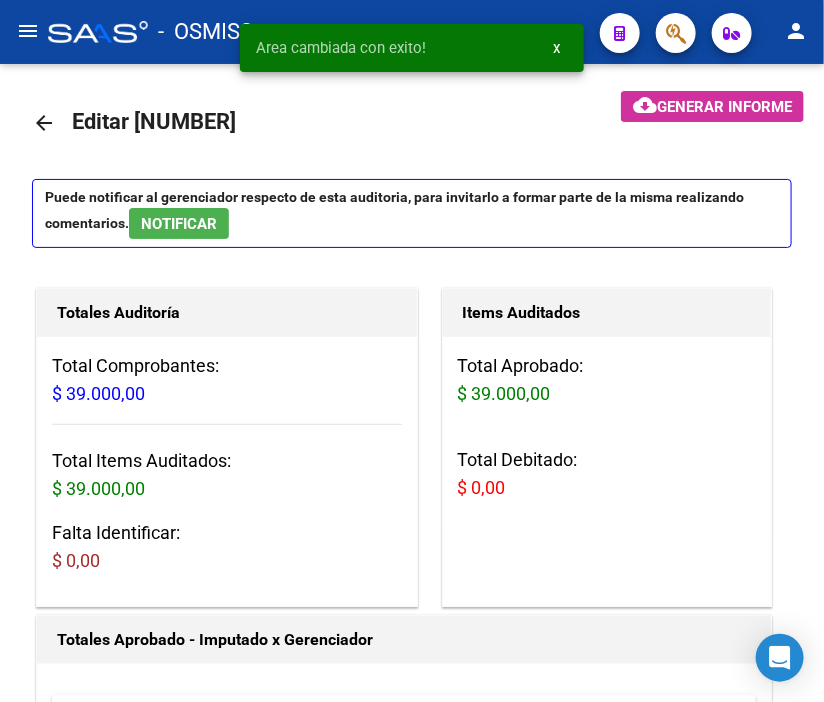 scroll, scrollTop: 0, scrollLeft: 0, axis: both 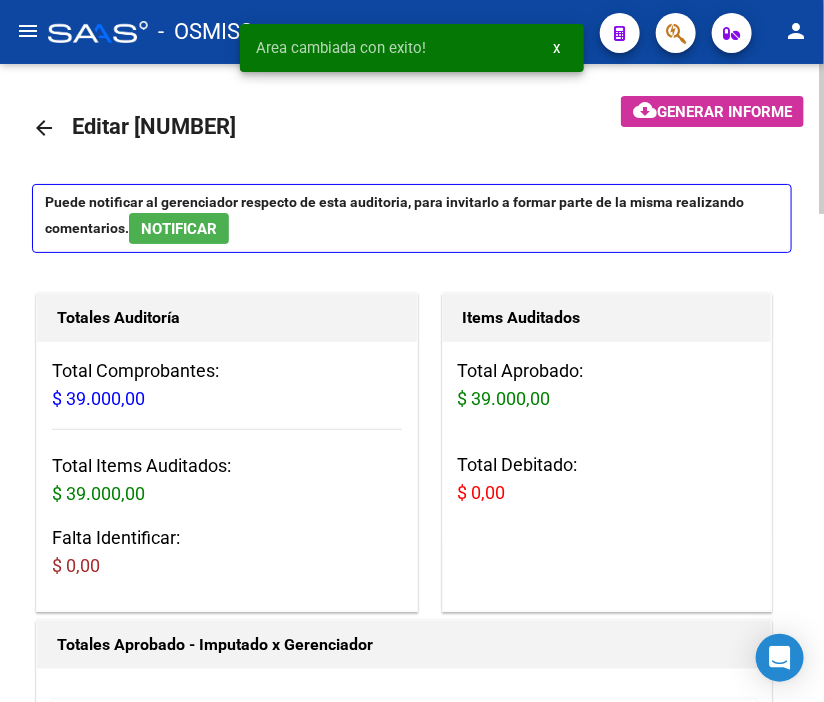 click on "arrow_back" 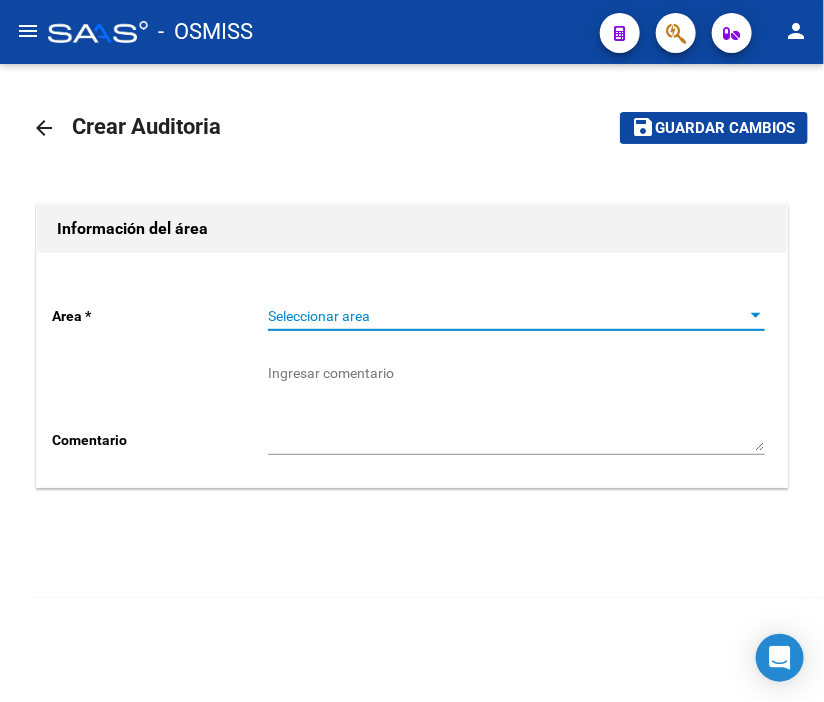 click on "Seleccionar area" at bounding box center (507, 316) 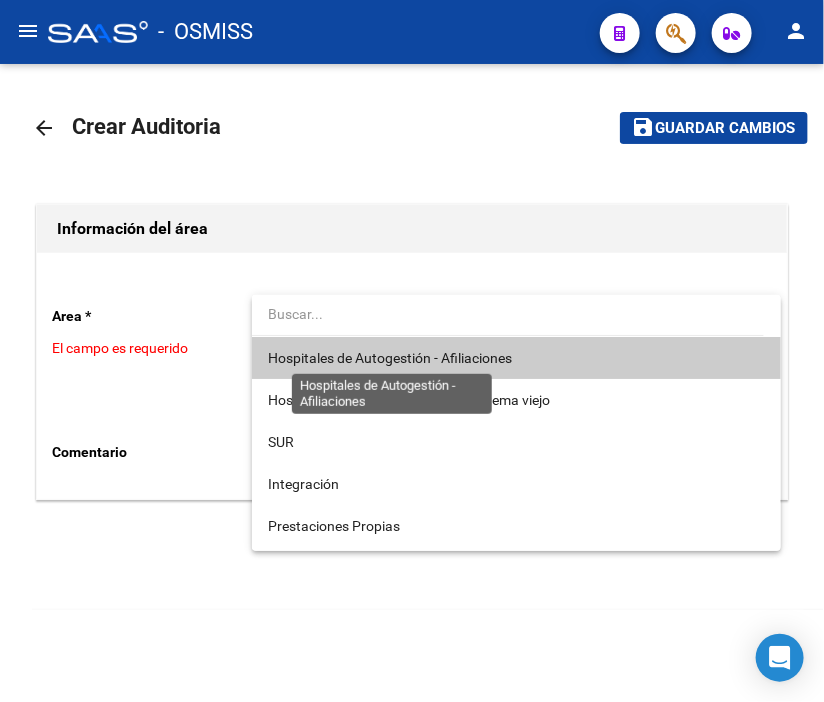 click on "Hospitales de Autogestión - Afiliaciones" at bounding box center [390, 358] 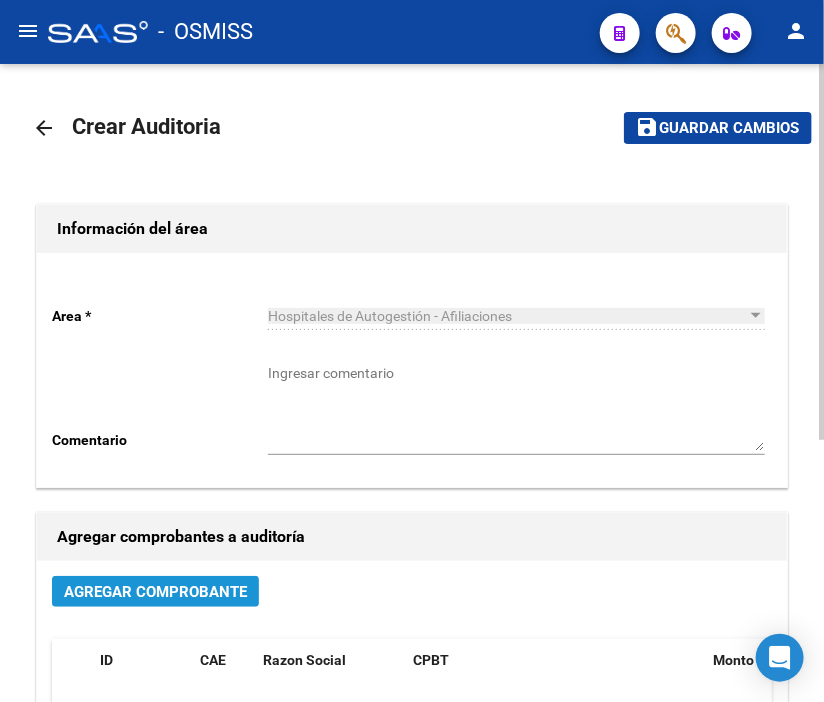 click on "Agregar Comprobante" 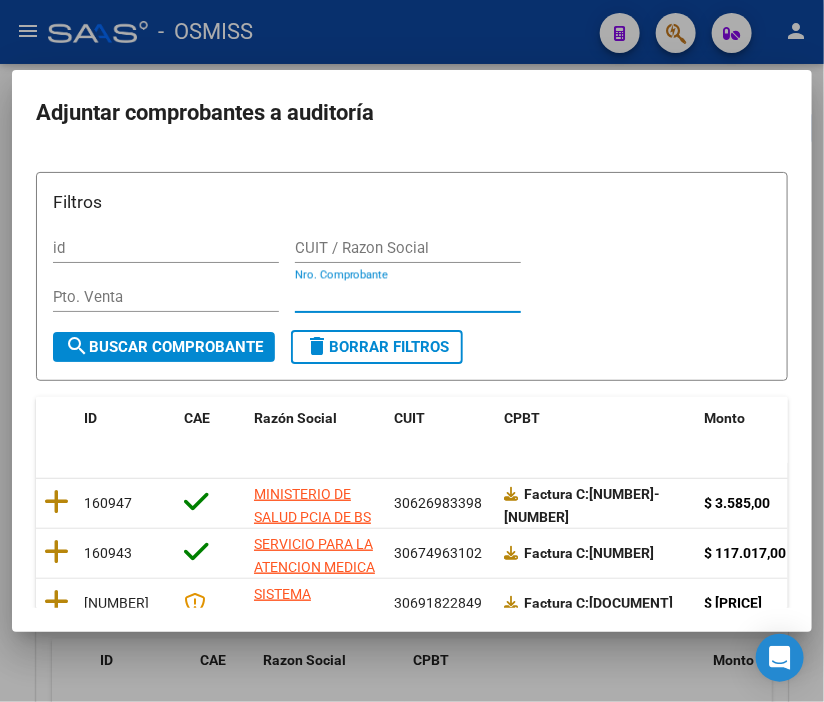 click on "Nro. Comprobante" at bounding box center [408, 297] 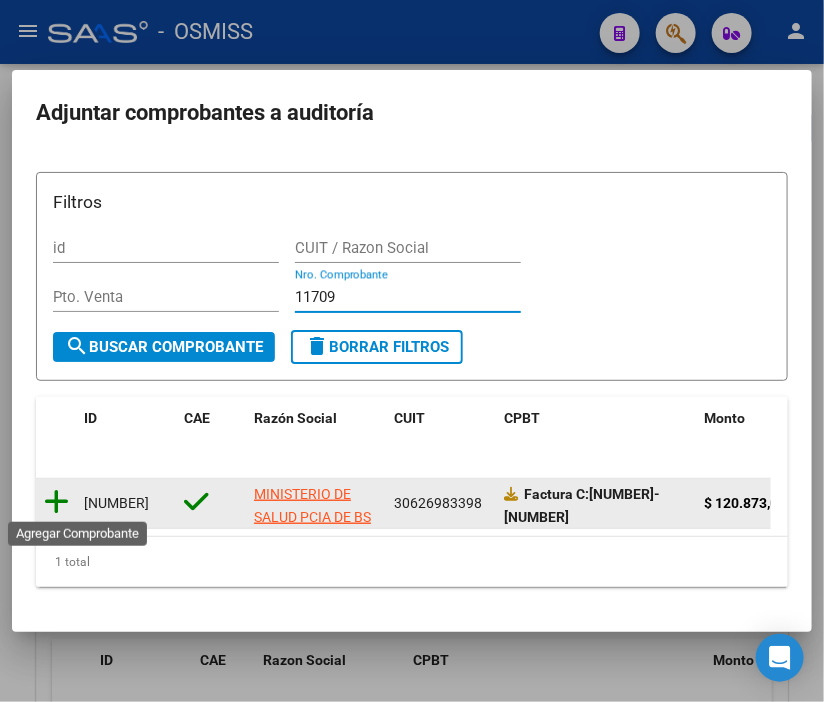 type on "11709" 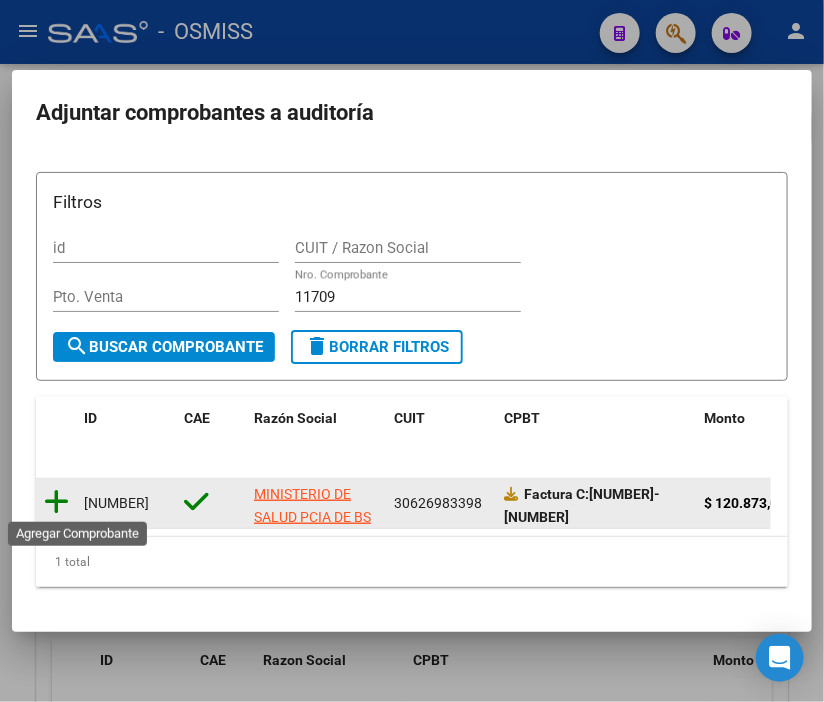 click 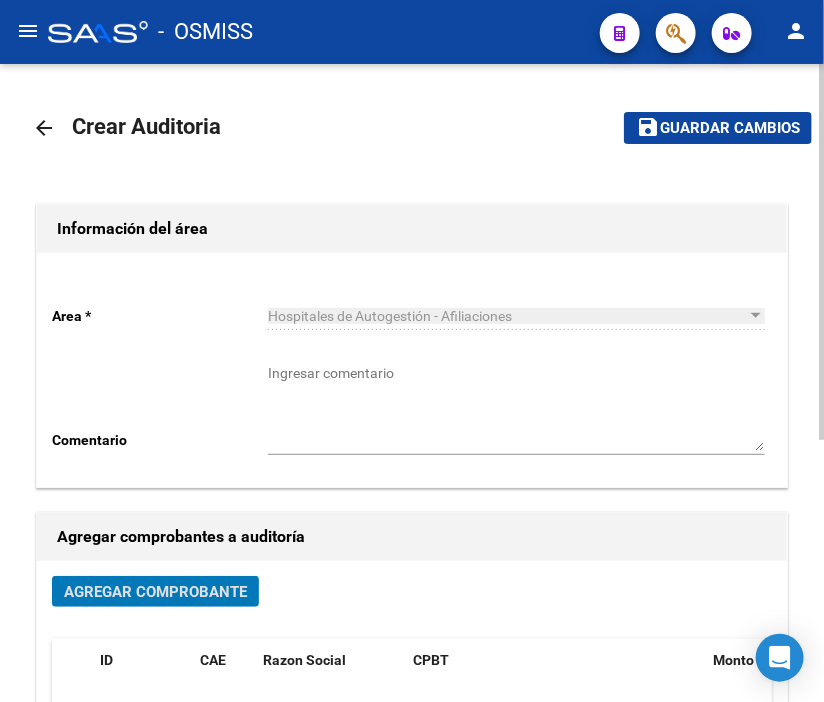 click on "Guardar cambios" 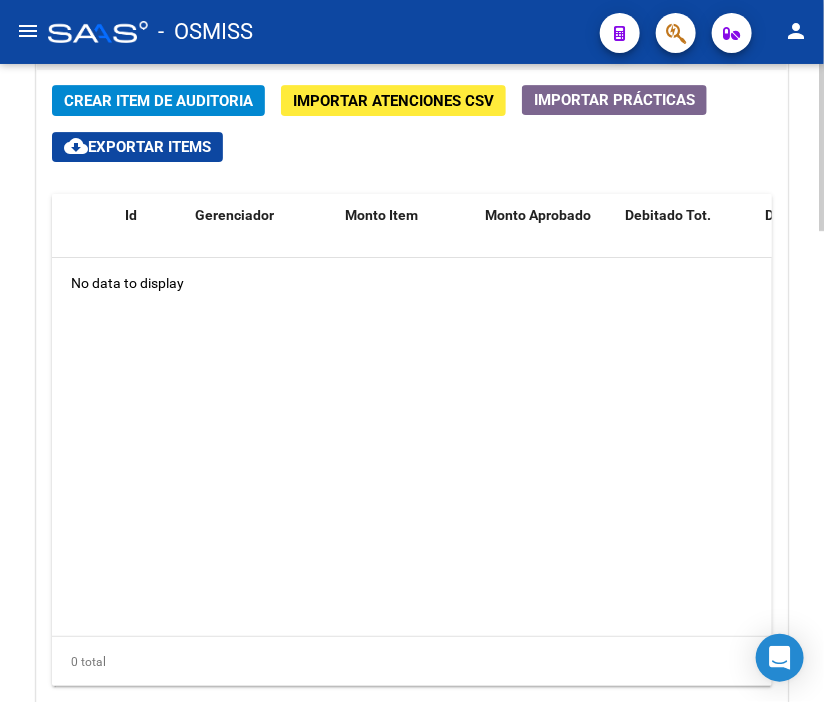 scroll, scrollTop: 1626, scrollLeft: 0, axis: vertical 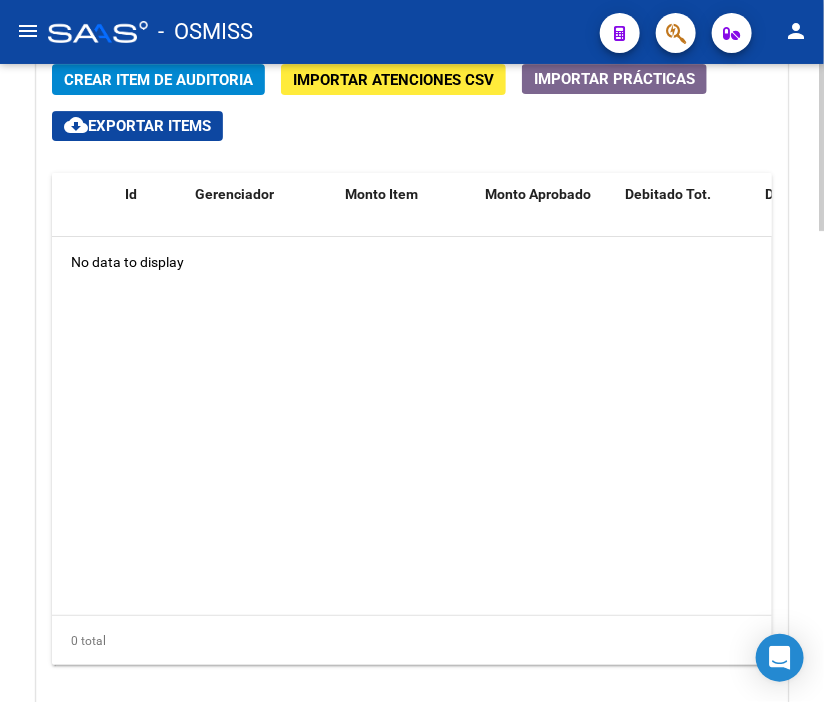 click on "menu -   OSMISS  person    Firma Express     Padrón Padrón Ágil Análisis Afiliado    Integración (discapacidad) Certificado Discapacidad    Prestadores / Proveedores Facturas - Listado/Carga Facturas Sin Auditar Facturas - Documentación Auditorías - Listado Auditorías - Comentarios Auditorías - Cambios Área Auditoría - Ítems Prestadores - Listado Prestadores - Docu.    Hospitales Públicos SSS - Censo Hospitalario SSS - Preliquidación SSS - Comprobantes SSS - CPBTs Atenciones Notificaciones Internación Débitos Autogestión (viejo)    Casos / Tickets Casos Casos Movimientos Comentarios Documentación Adj.    Instructivos    Datos de contacto arrow_back Editar 19386    cloud_download  Generar informe  Puede notificar al gerenciador respecto de esta auditoria, para invitarlo a formar parte de la misma realizando comentarios.  NOTIFICAR Totales Auditoría Total Comprobantes:  $ 120.873,00 Total Items Auditados:  $ 0,00 Falta Identificar:   $ 120.873,00 Items Auditados $ 0,00" at bounding box center (412, 351) 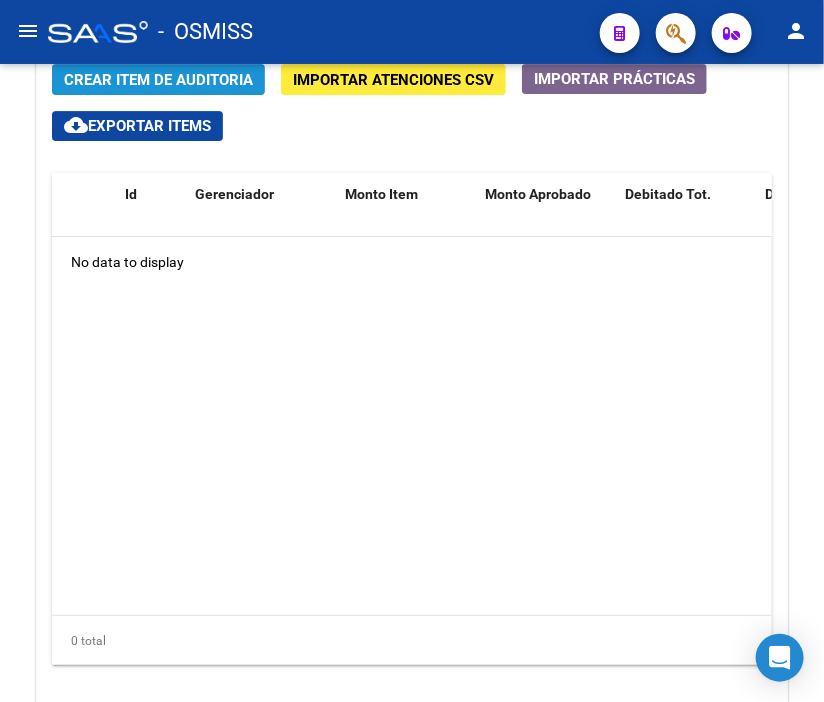 click on "Crear Item de Auditoria" 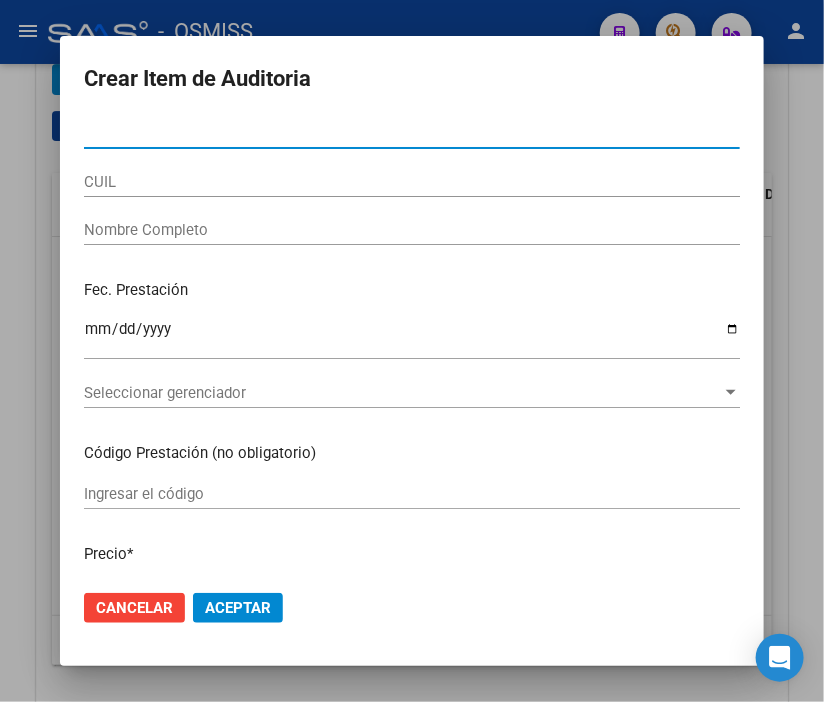 type on "37870128" 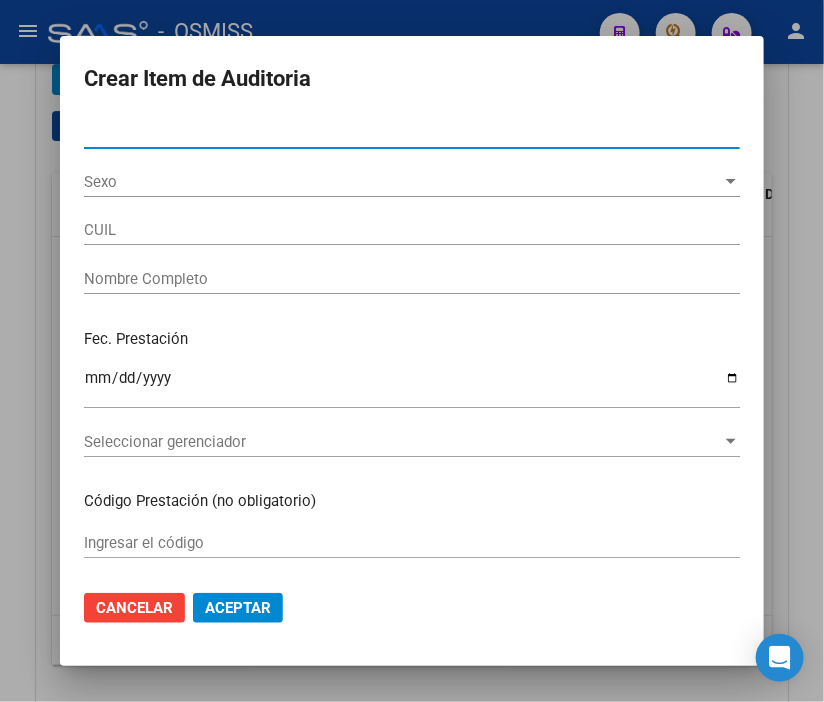type on "27378701282" 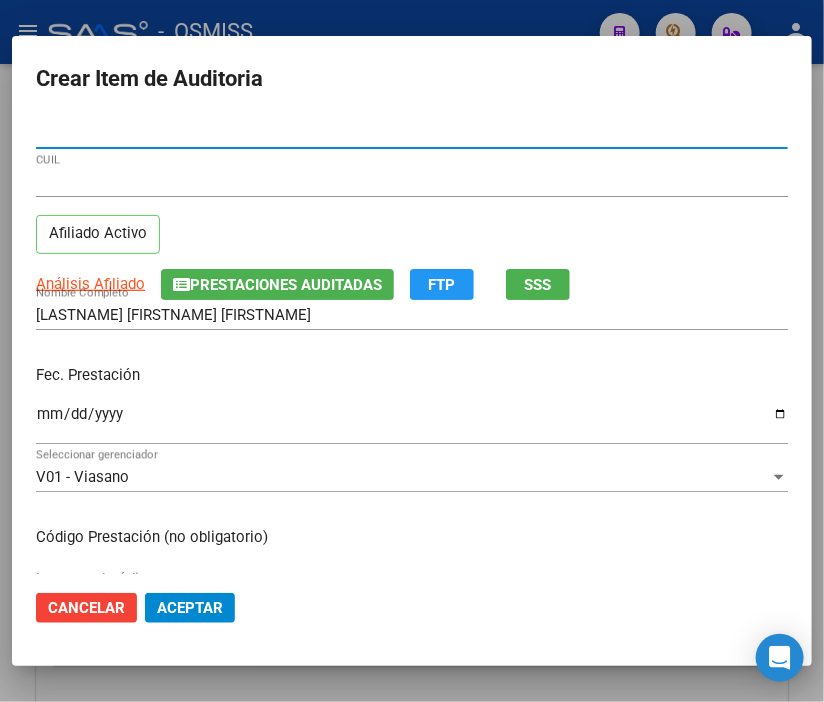 type on "37870128" 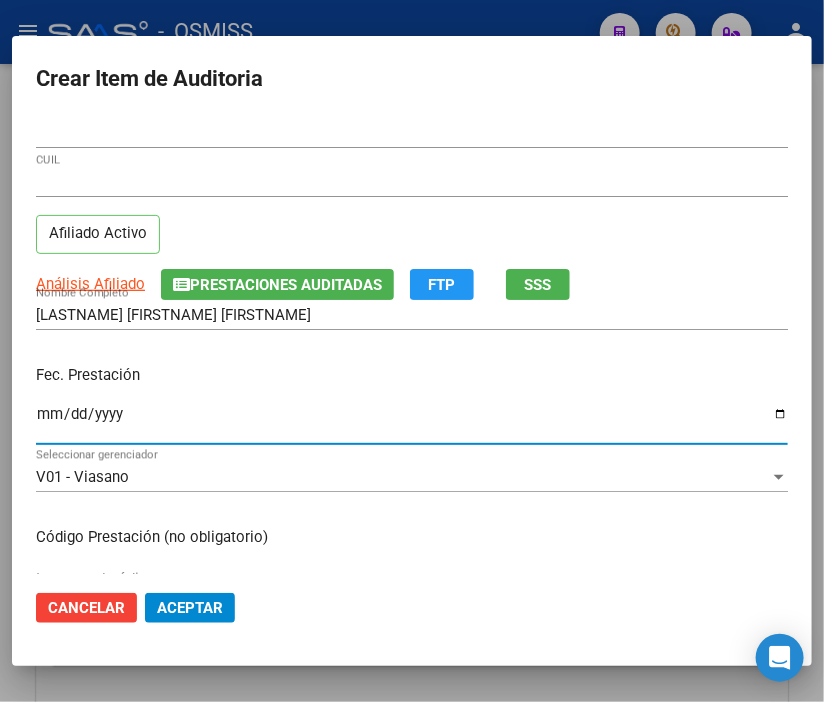 click on "Ingresar la fecha" at bounding box center [412, 422] 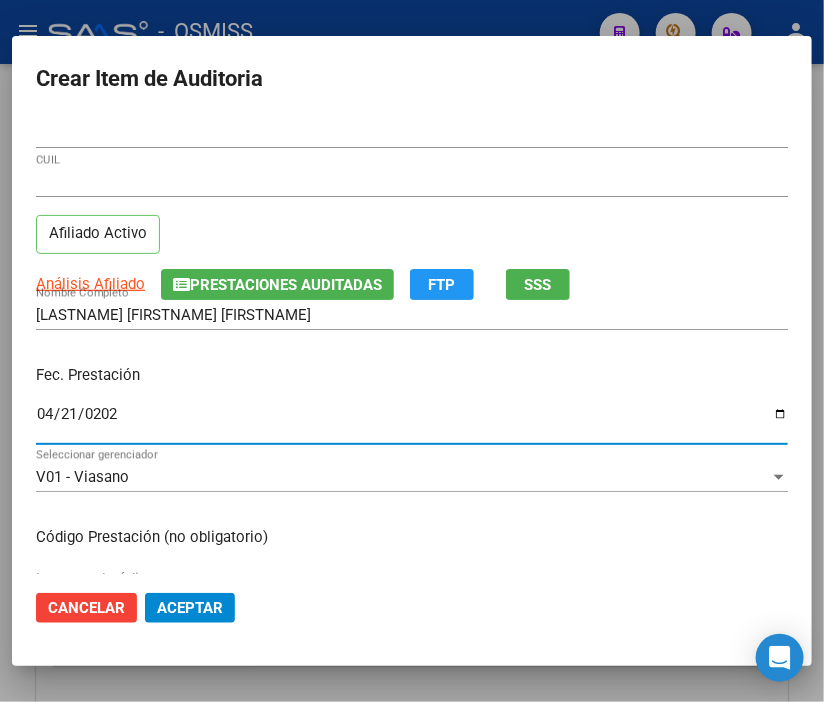 type on "2025-04-21" 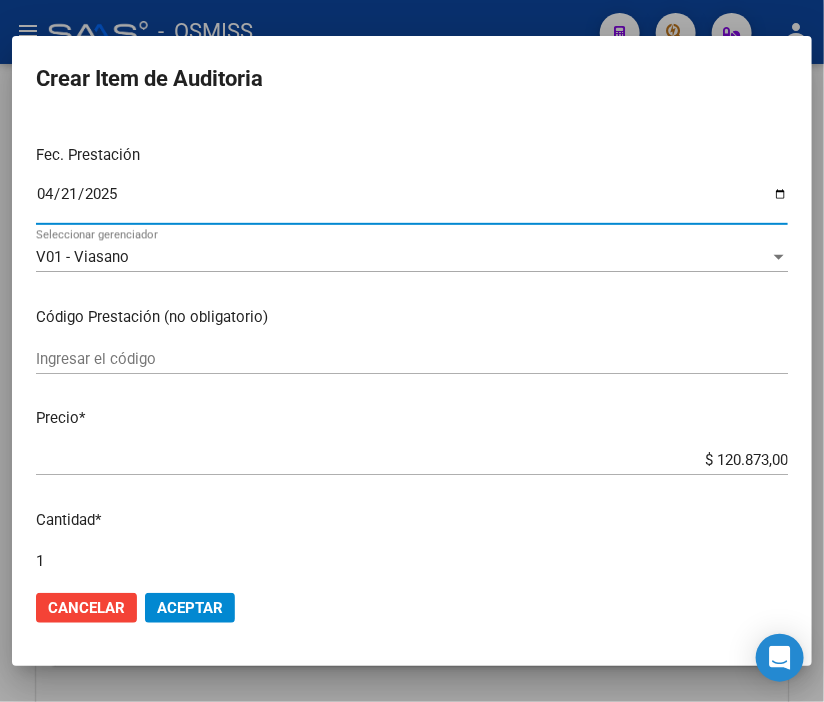 scroll, scrollTop: 222, scrollLeft: 0, axis: vertical 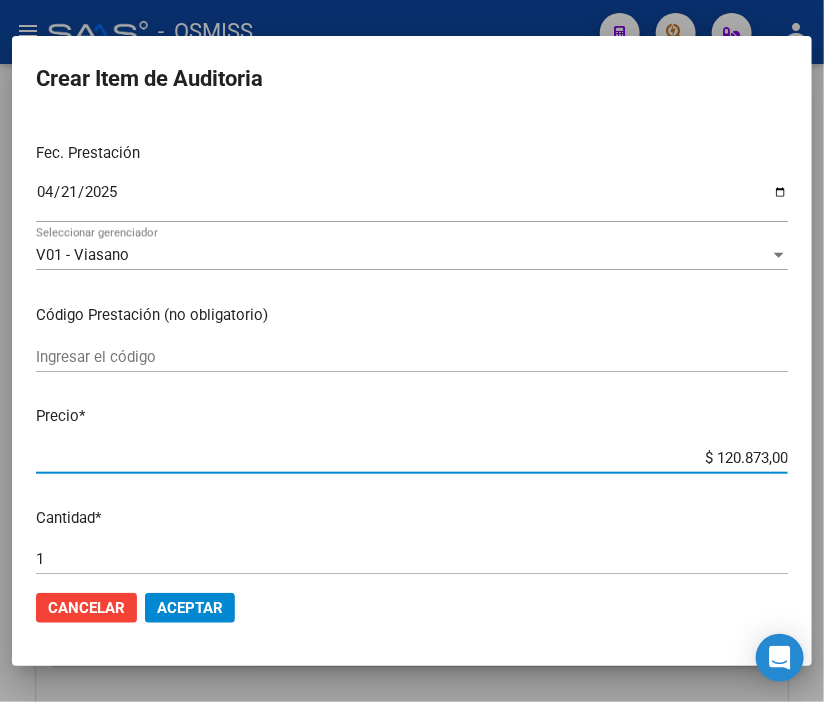 drag, startPoint x: 670, startPoint y: 450, endPoint x: 827, endPoint y: 456, distance: 157.11461 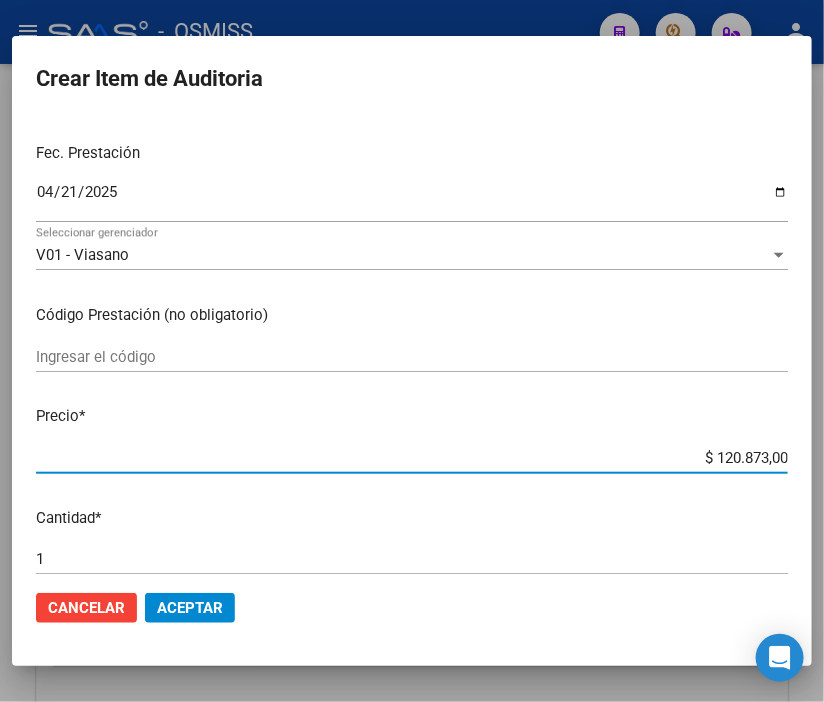 type on "$ 0,01" 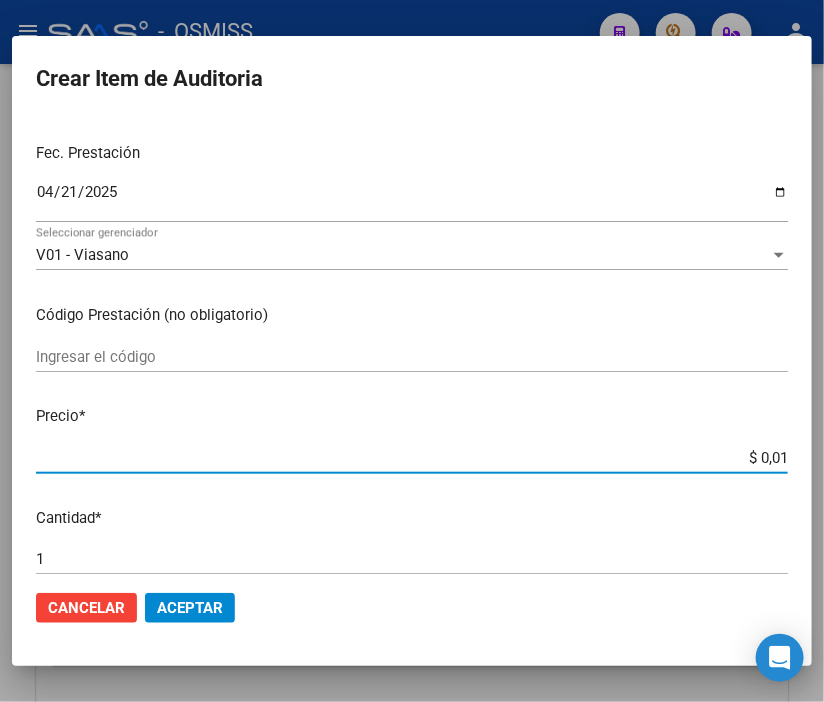 type on "$ 0,13" 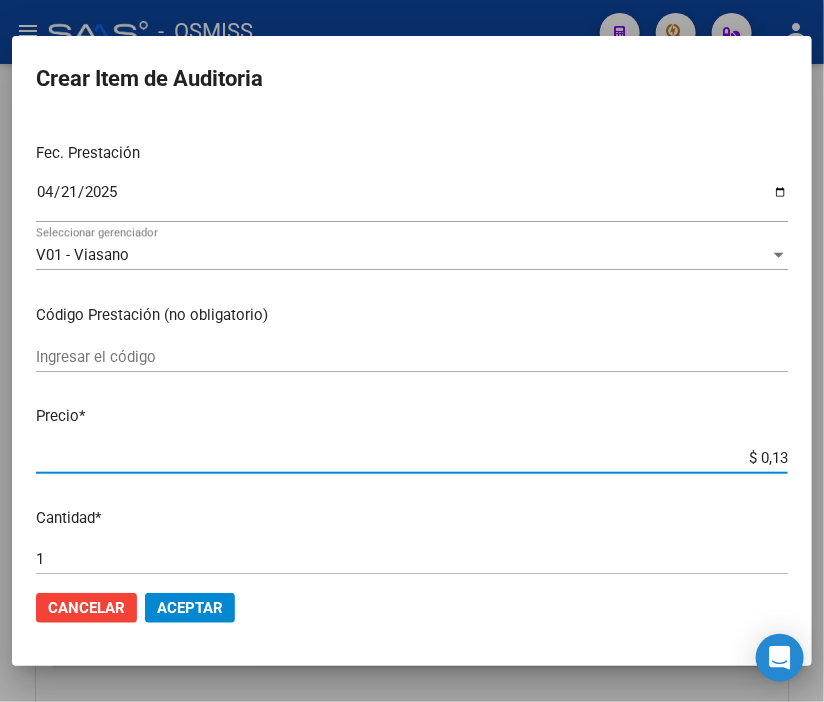type on "$ 1,35" 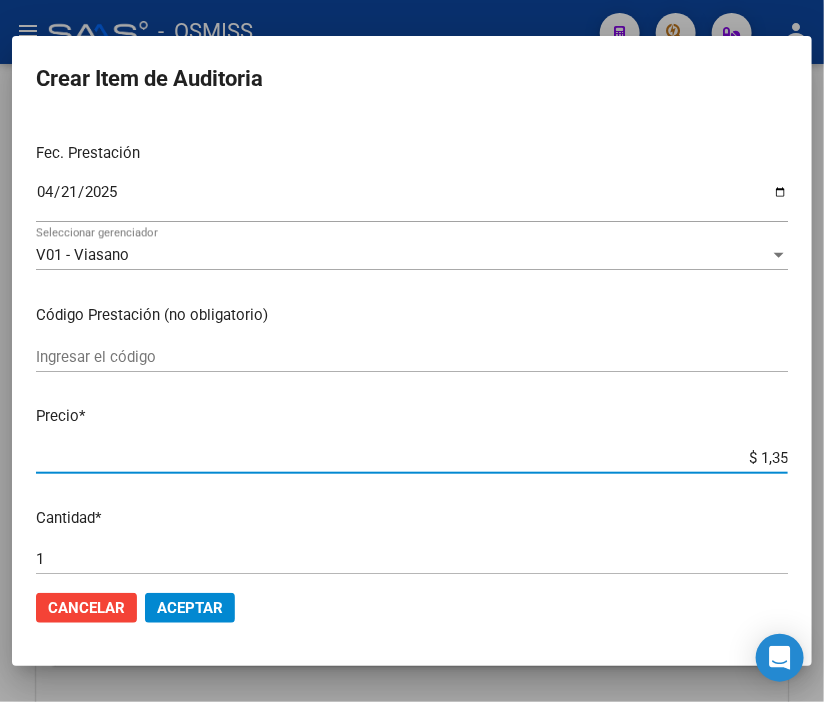 type on "$ 13,55" 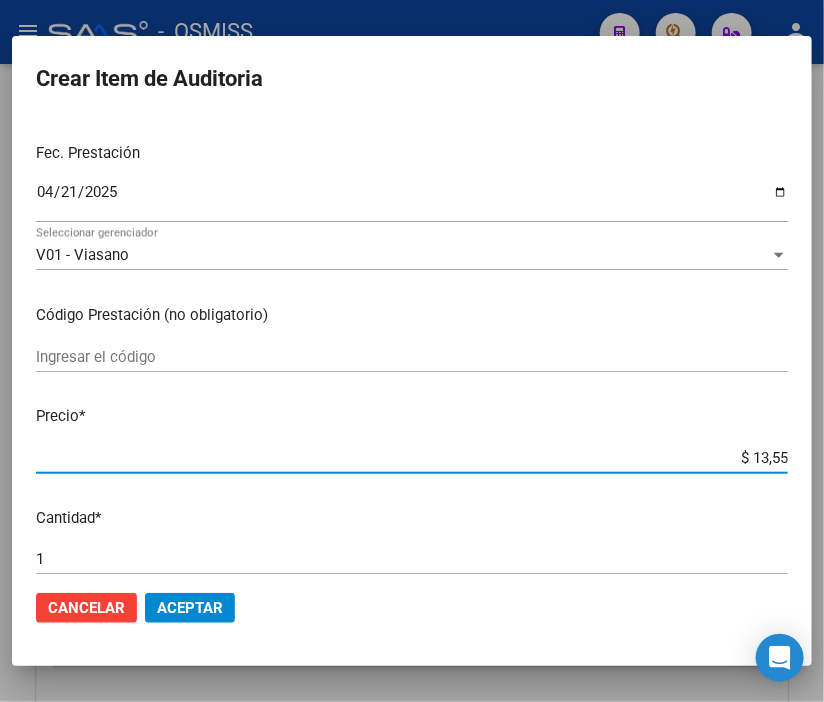 type on "$ 13,55" 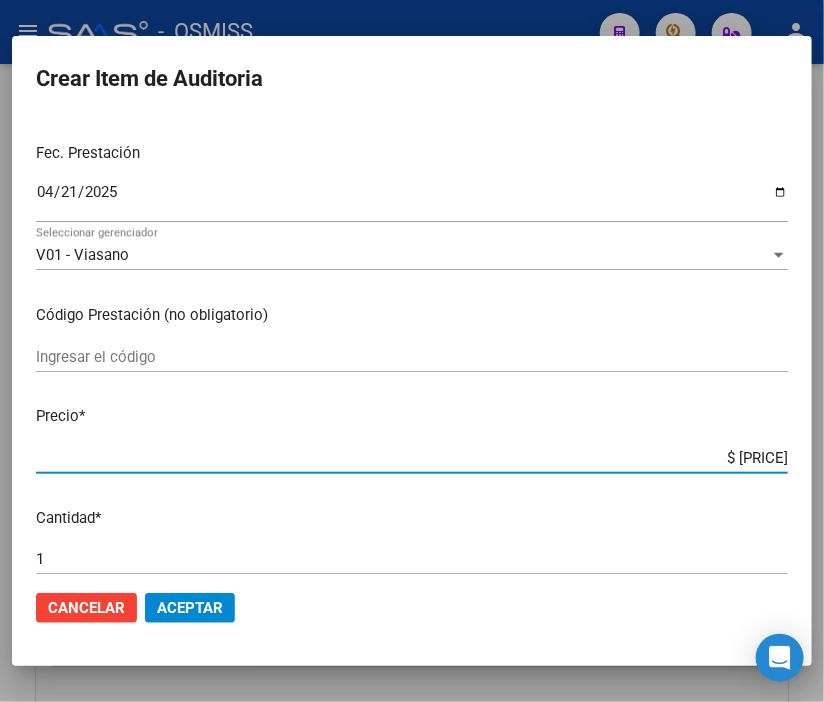 type on "$ 1.355,40" 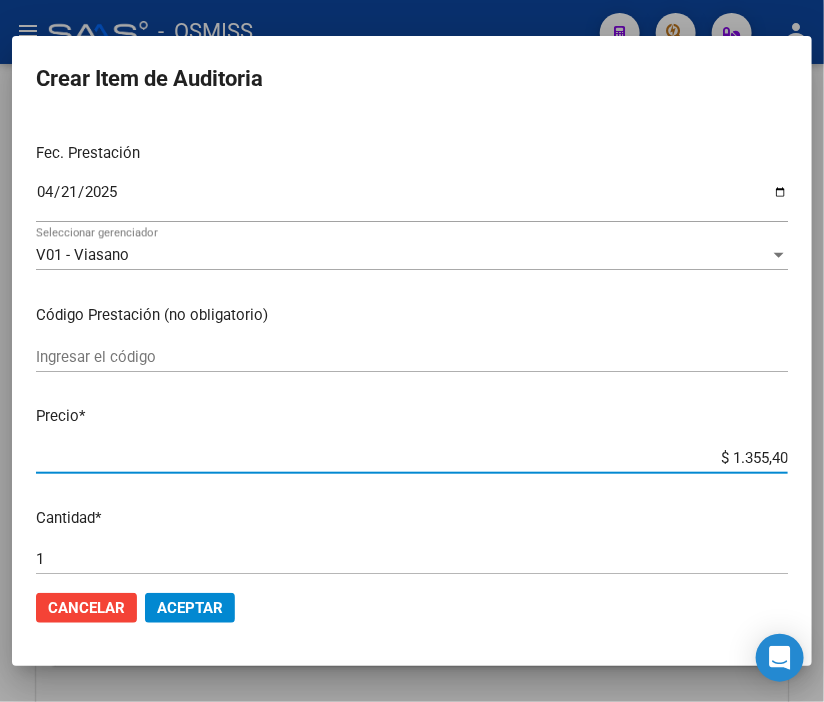 type on "$ 13.554,00" 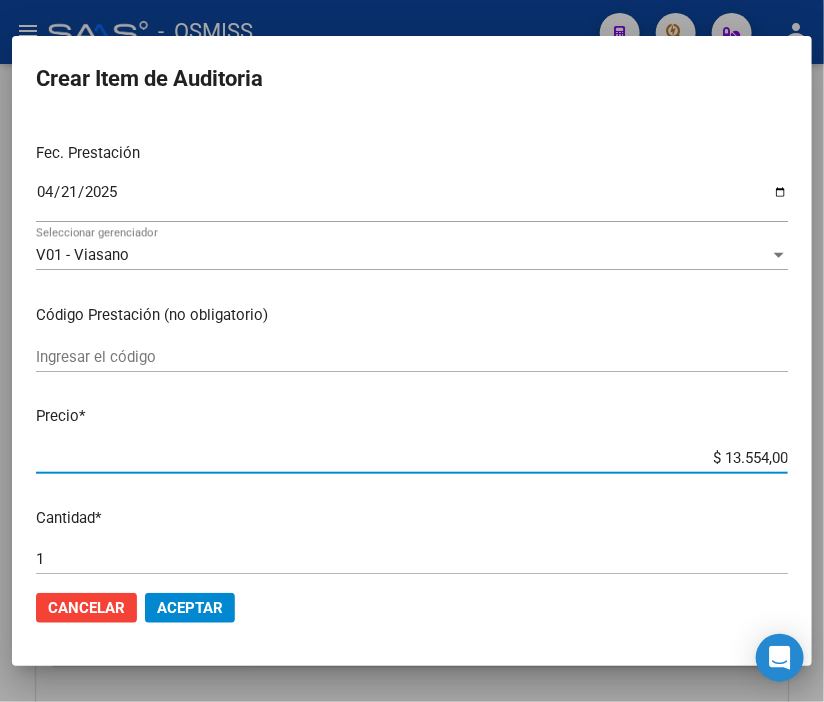 click on "Aceptar" 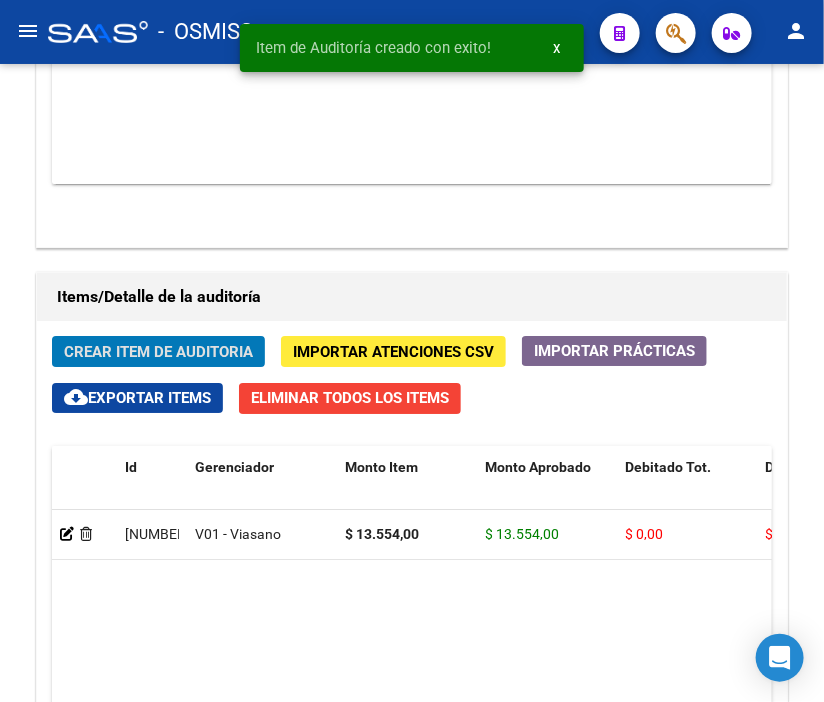 scroll, scrollTop: 1898, scrollLeft: 0, axis: vertical 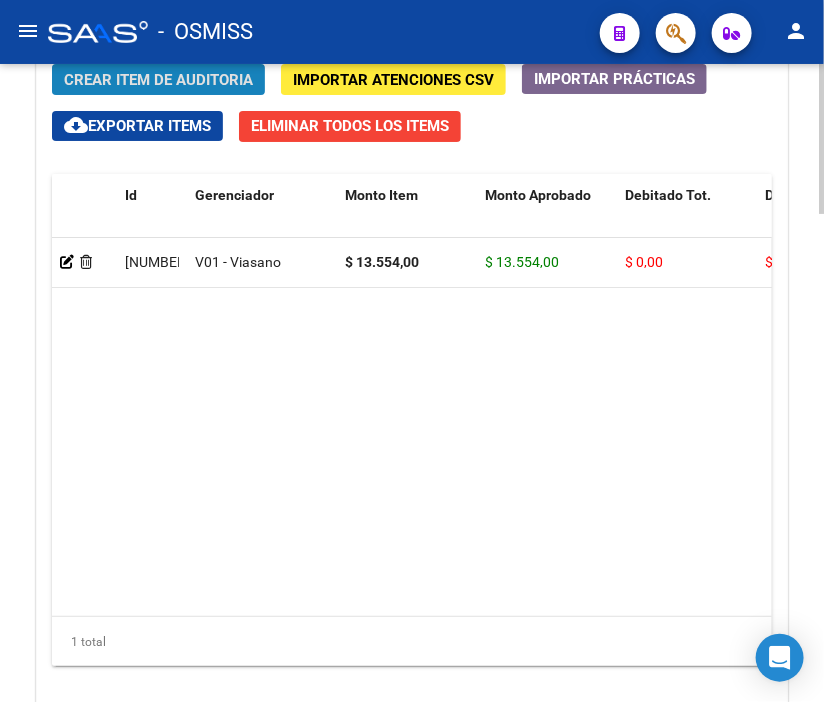 click on "Crear Item de Auditoria" 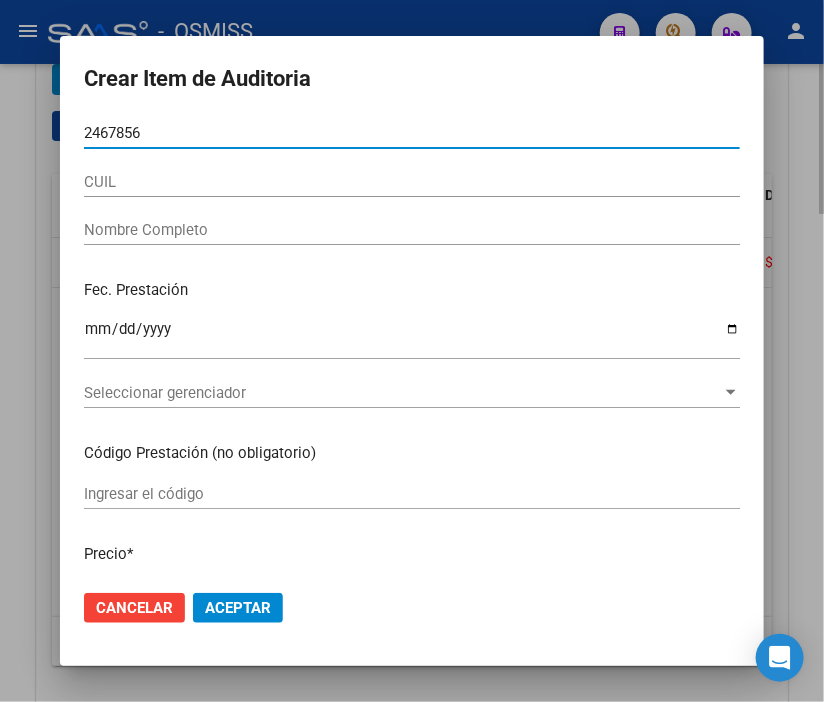 type on "24678568" 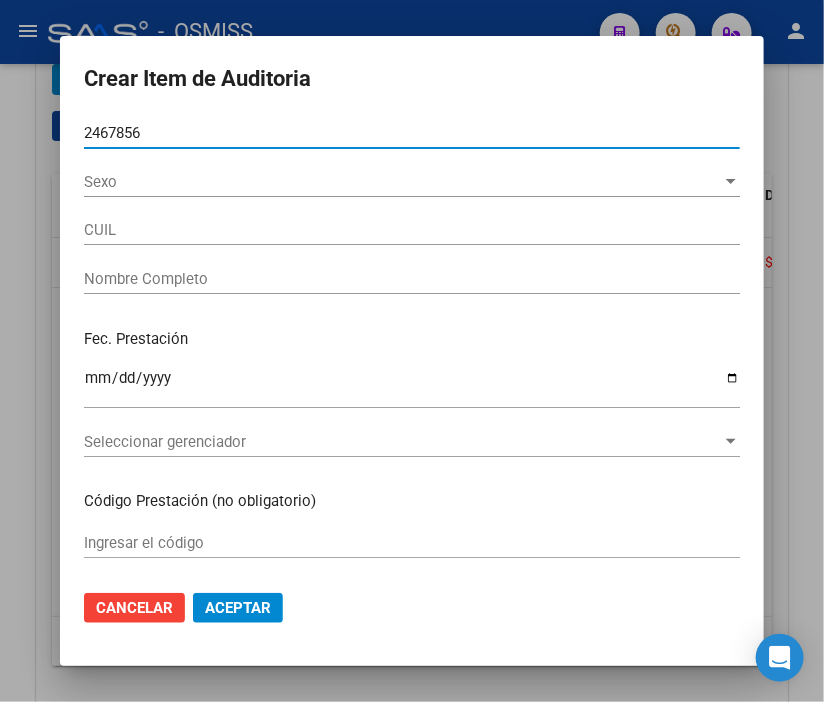 type on "20246785687" 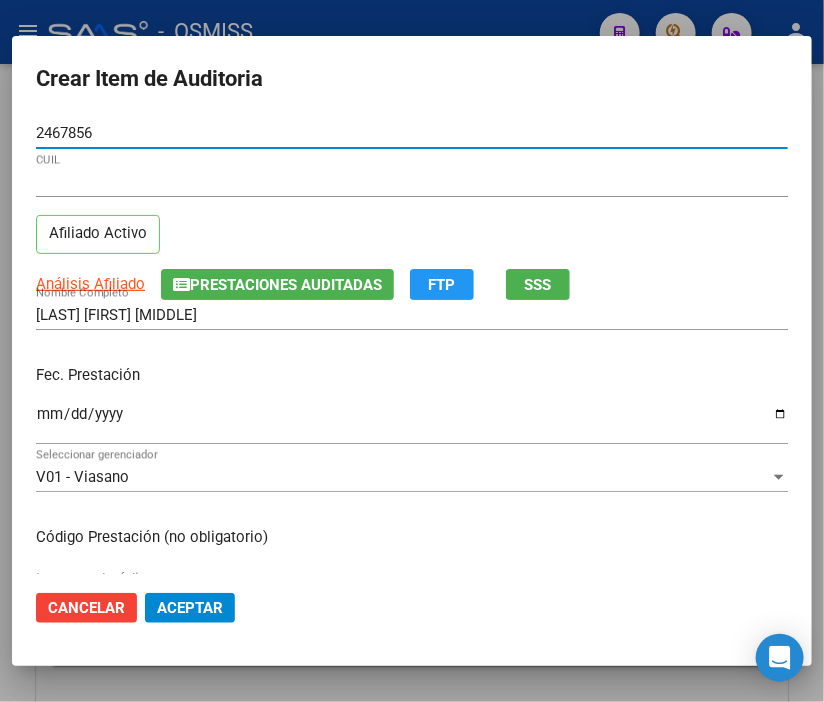 type on "24678568" 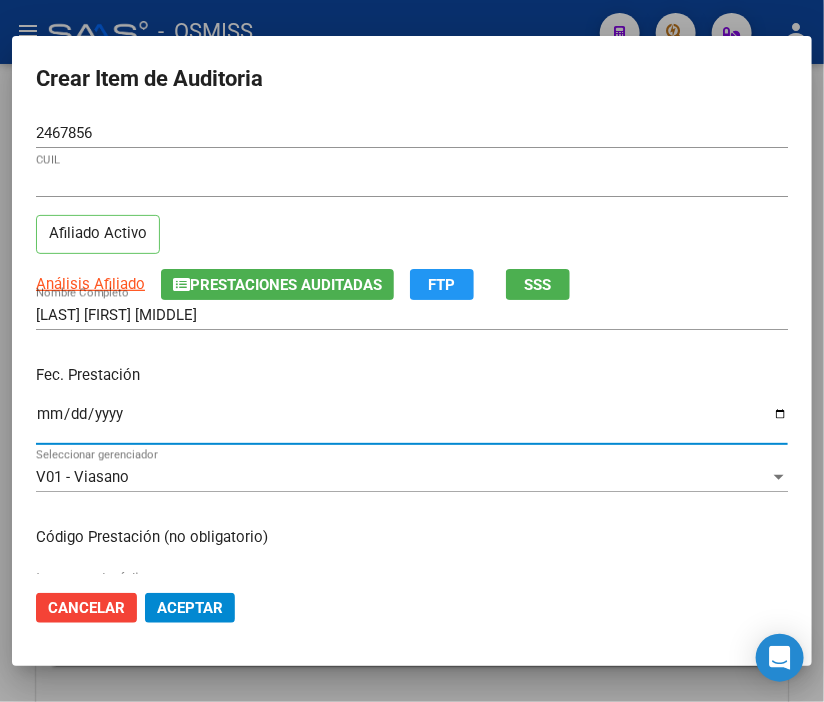 click on "Ingresar la fecha" at bounding box center [412, 422] 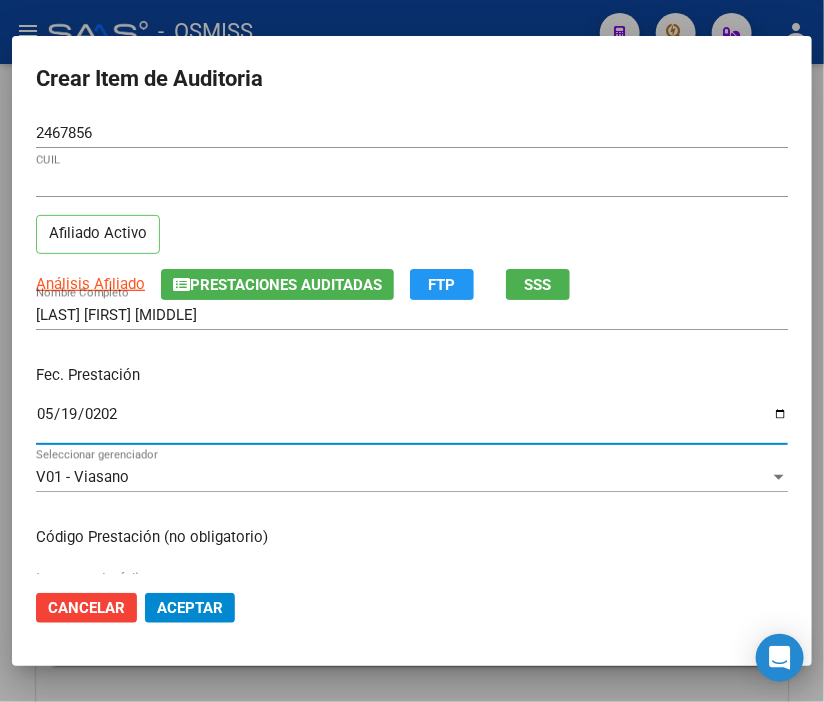 type on "2025-05-19" 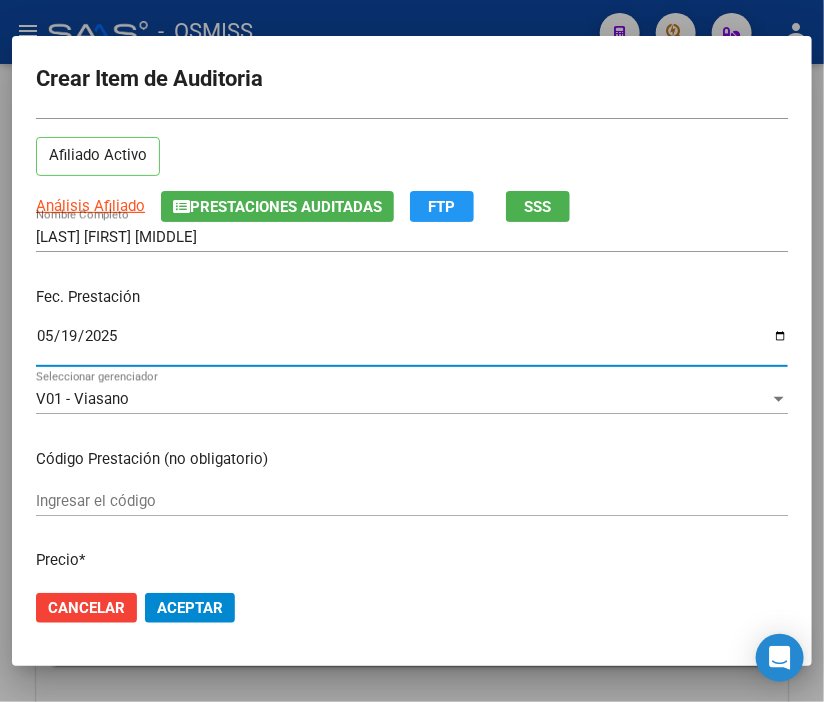 scroll, scrollTop: 222, scrollLeft: 0, axis: vertical 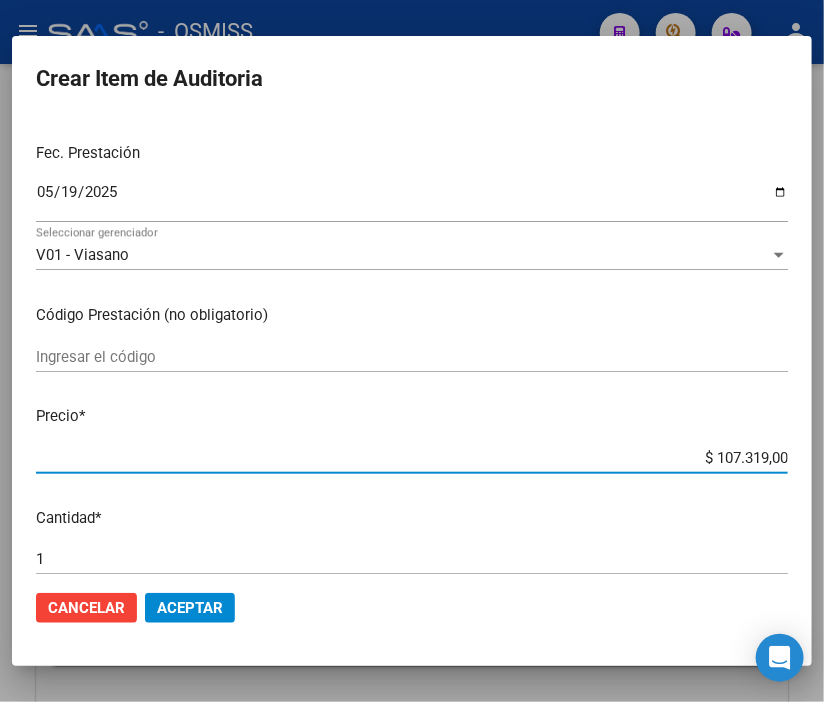 drag, startPoint x: 654, startPoint y: 457, endPoint x: 827, endPoint y: 461, distance: 173.04623 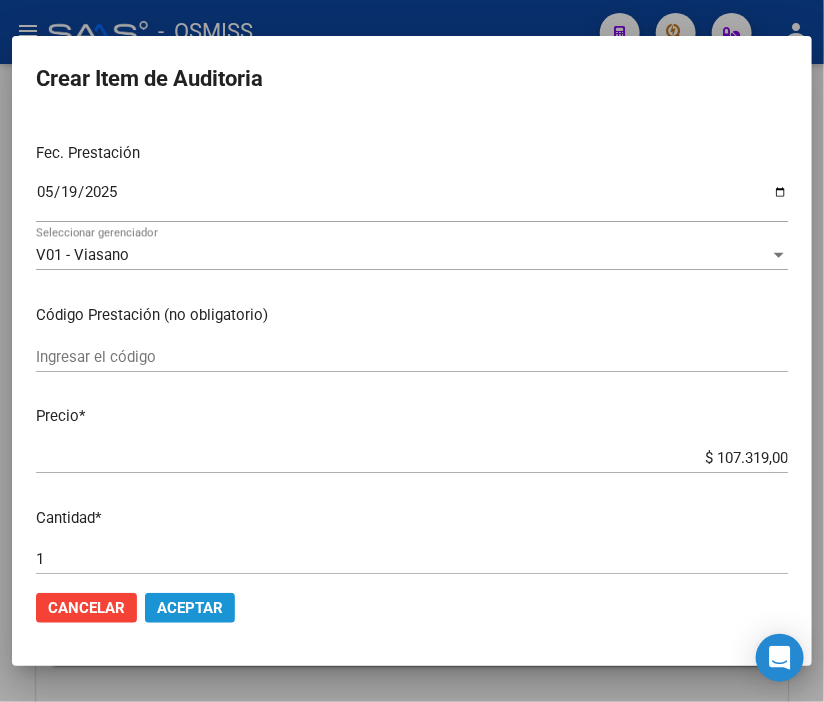 click on "Aceptar" 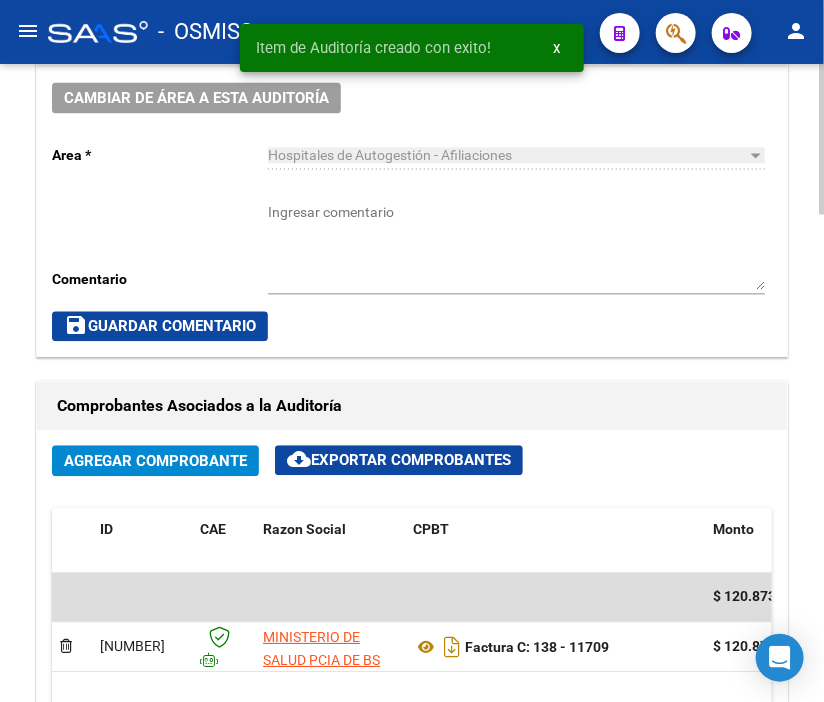 scroll, scrollTop: 898, scrollLeft: 0, axis: vertical 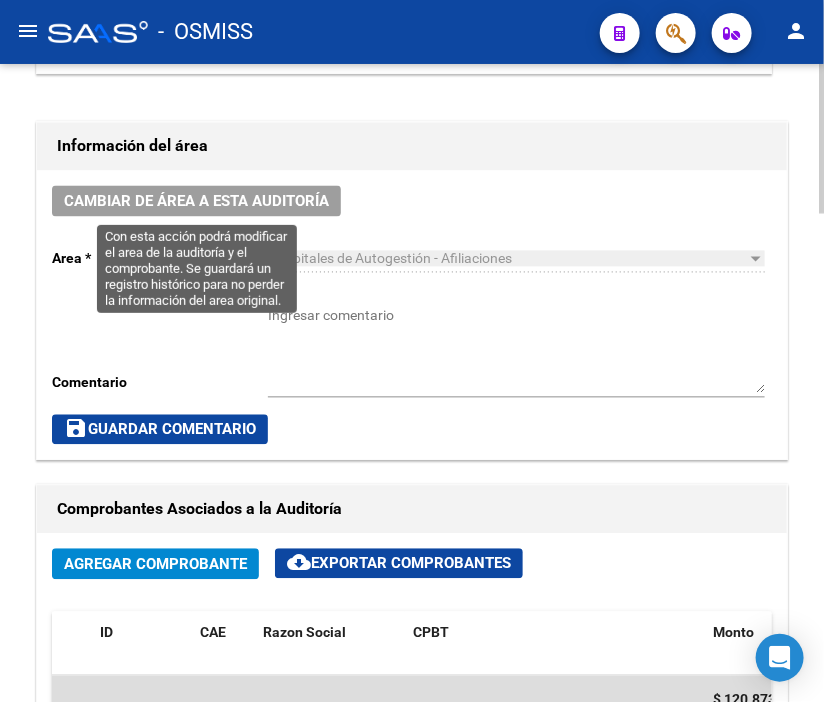 click on "Cambiar de área a esta auditoría" 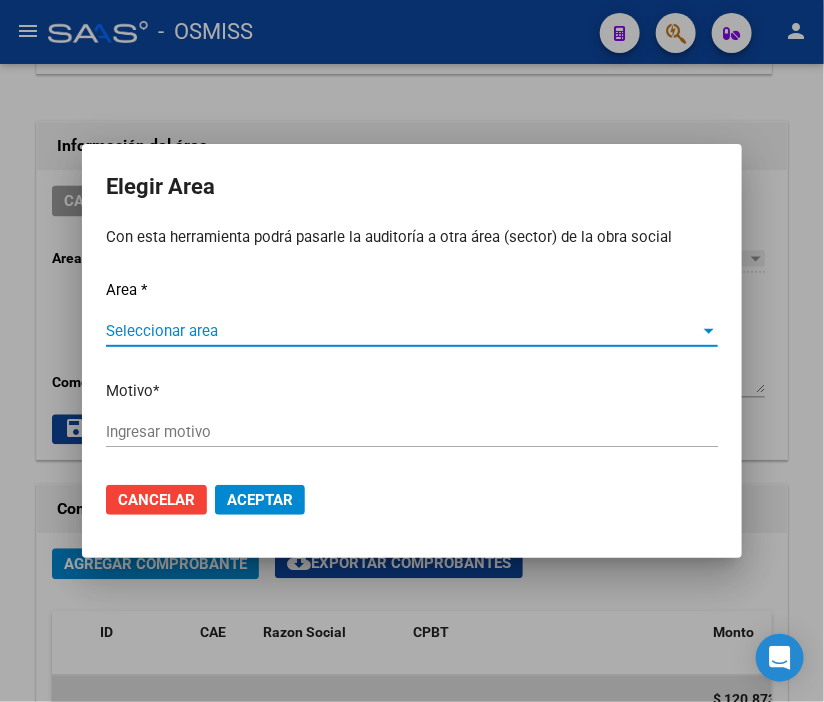 click on "Seleccionar area" at bounding box center [403, 331] 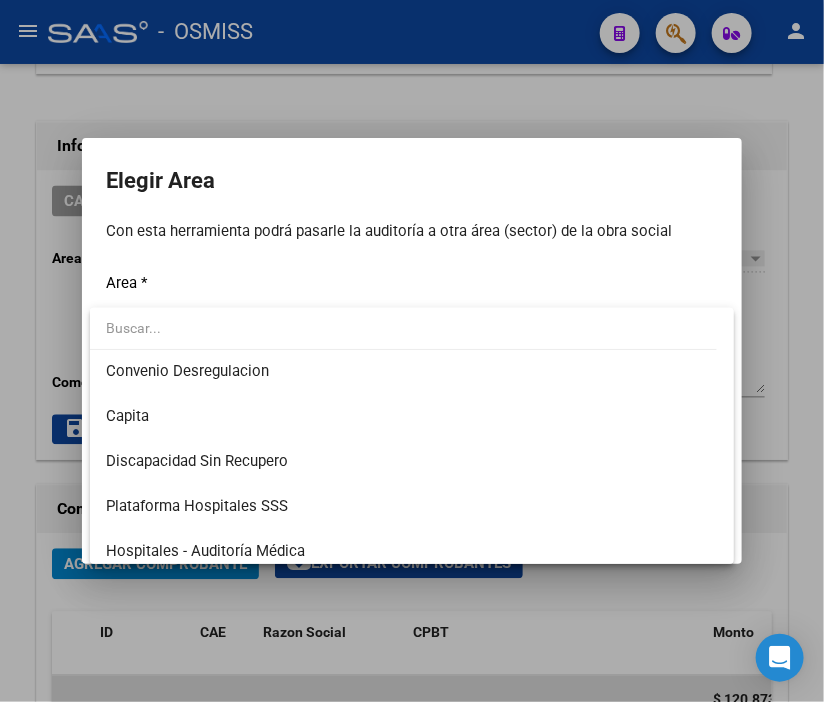 scroll, scrollTop: 222, scrollLeft: 0, axis: vertical 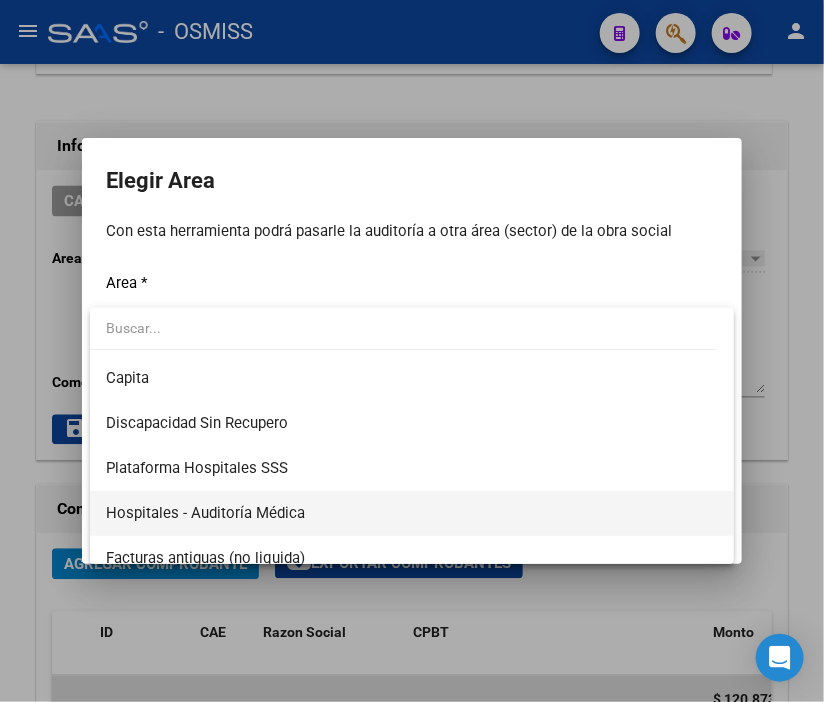 click on "Hospitales - Auditoría Médica" at bounding box center (205, 513) 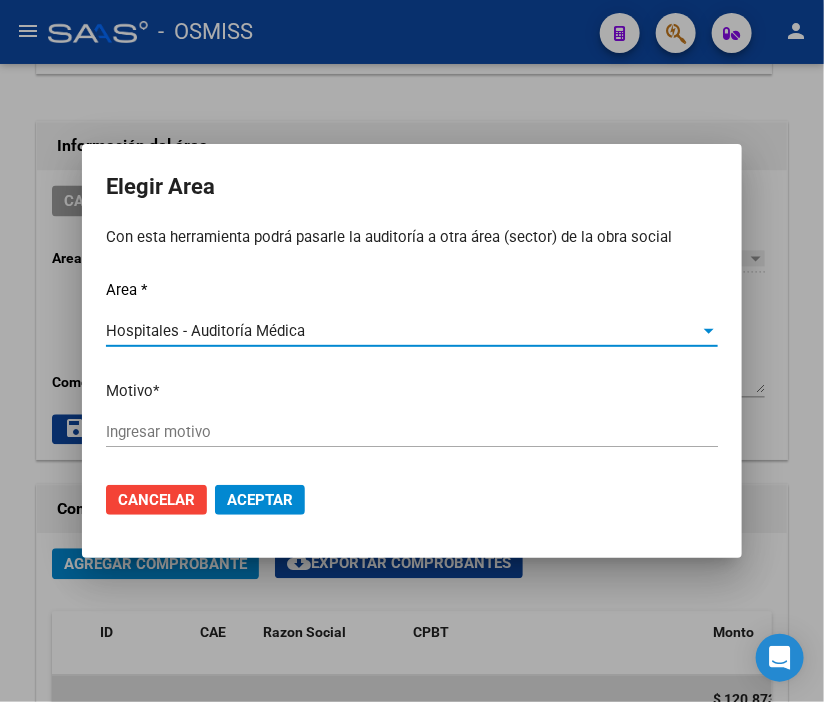 click on "Ingresar motivo" at bounding box center [412, 432] 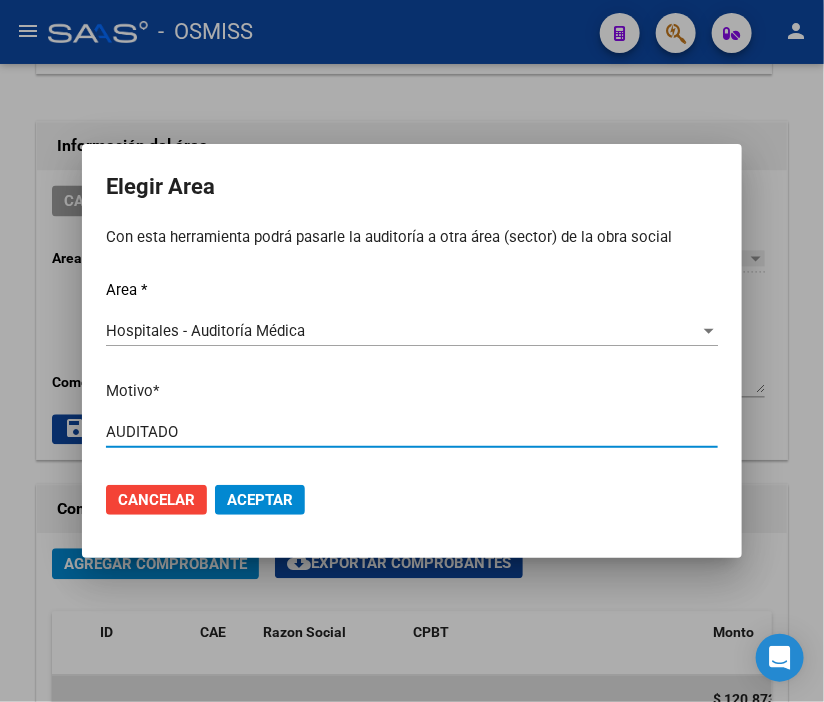 type on "AUDITADO" 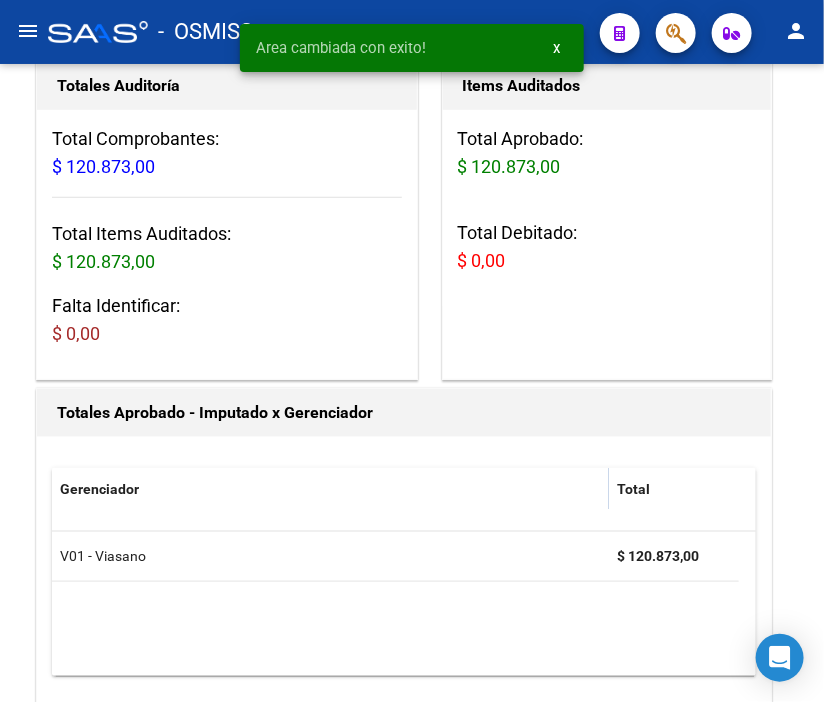 scroll, scrollTop: 0, scrollLeft: 0, axis: both 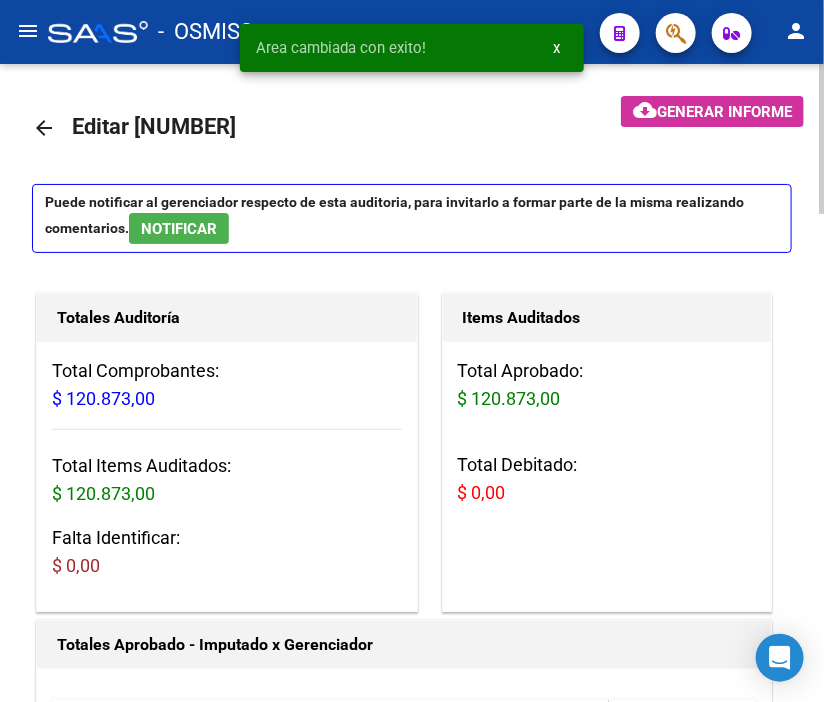 click on "arrow_back" 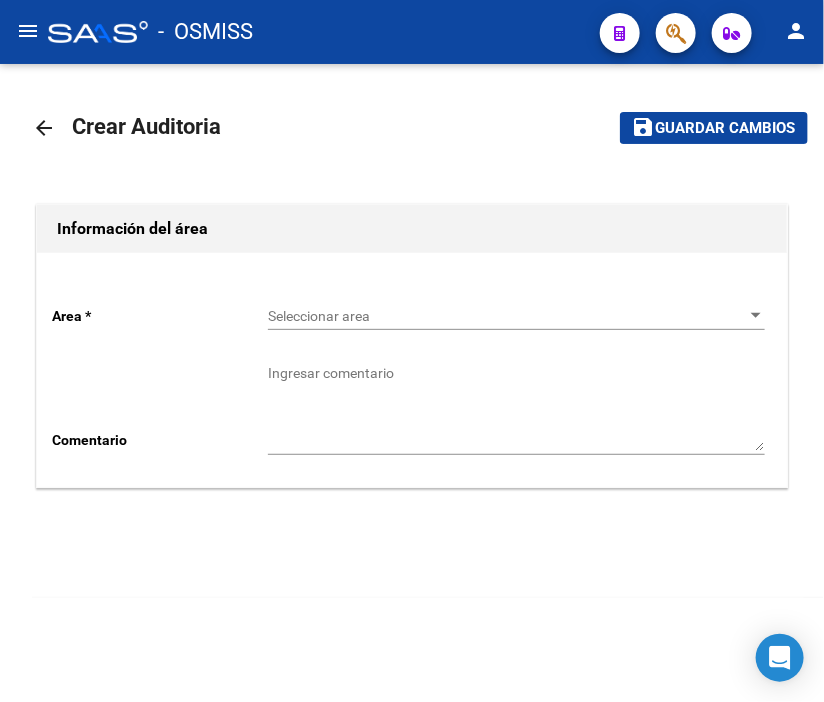 click on "Seleccionar area" at bounding box center (507, 316) 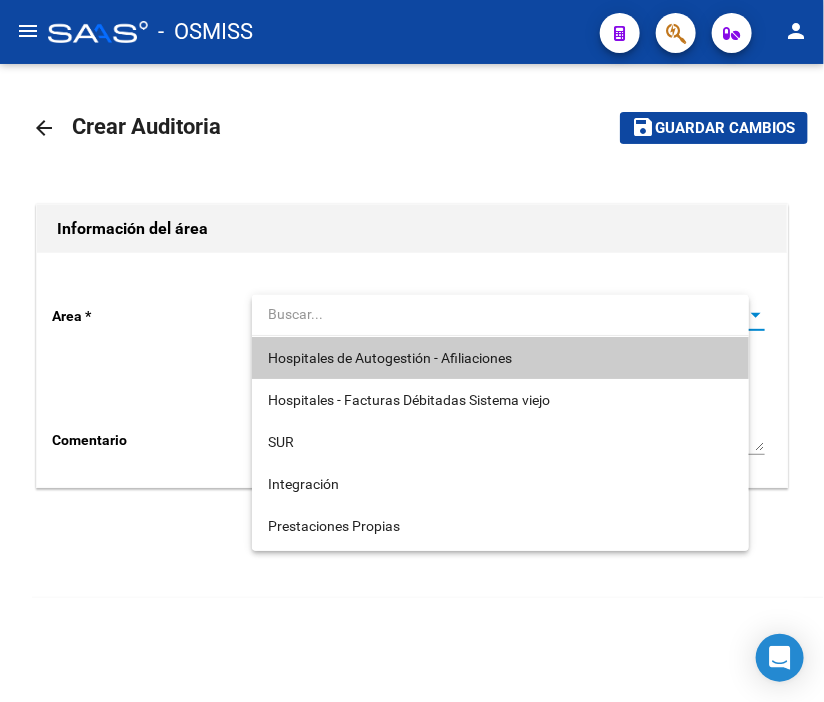 click on "Hospitales de Autogestión - Afiliaciones" at bounding box center [390, 358] 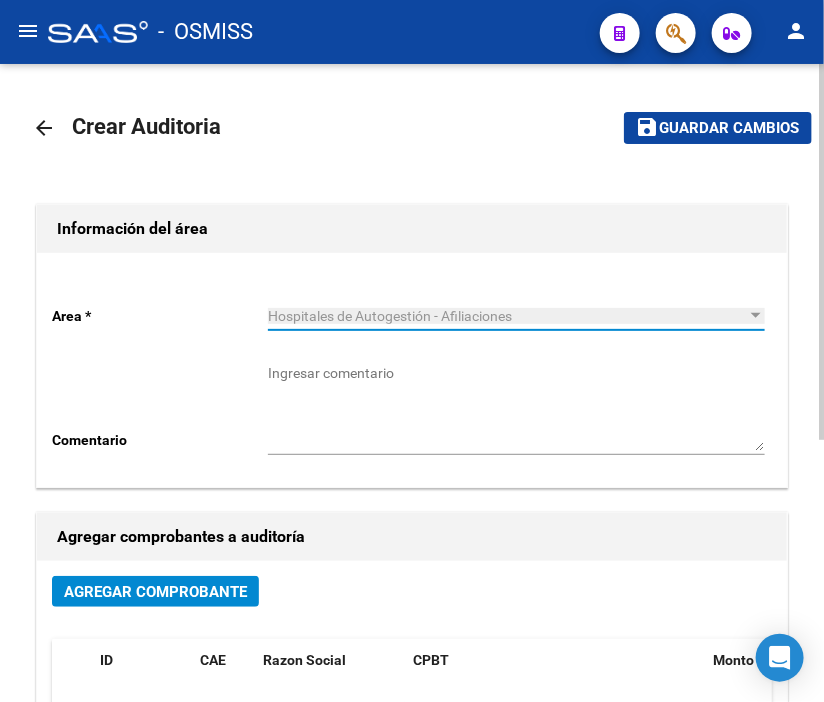 click on "Agregar Comprobante" 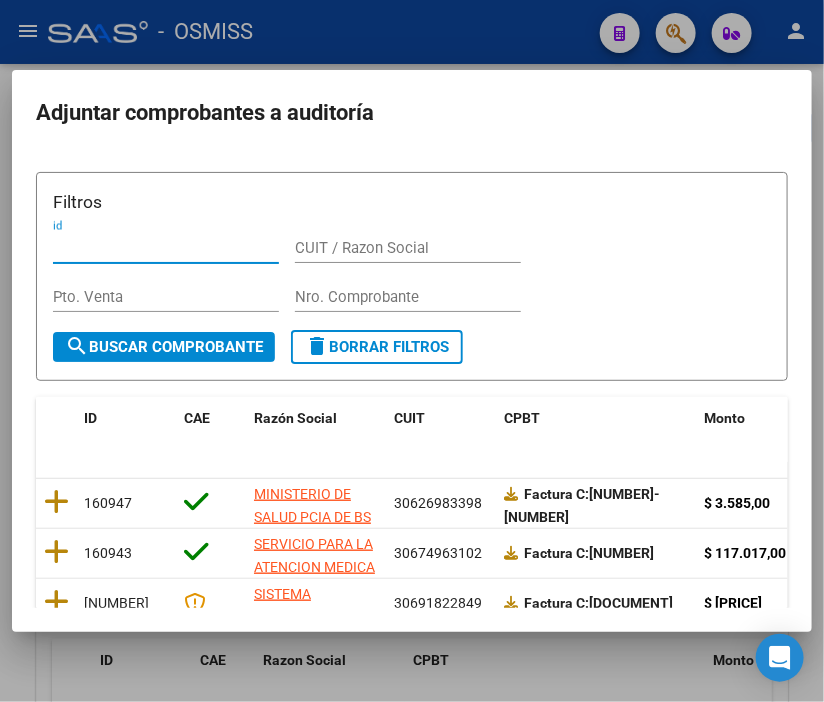 click on "Nro. Comprobante" at bounding box center (408, 297) 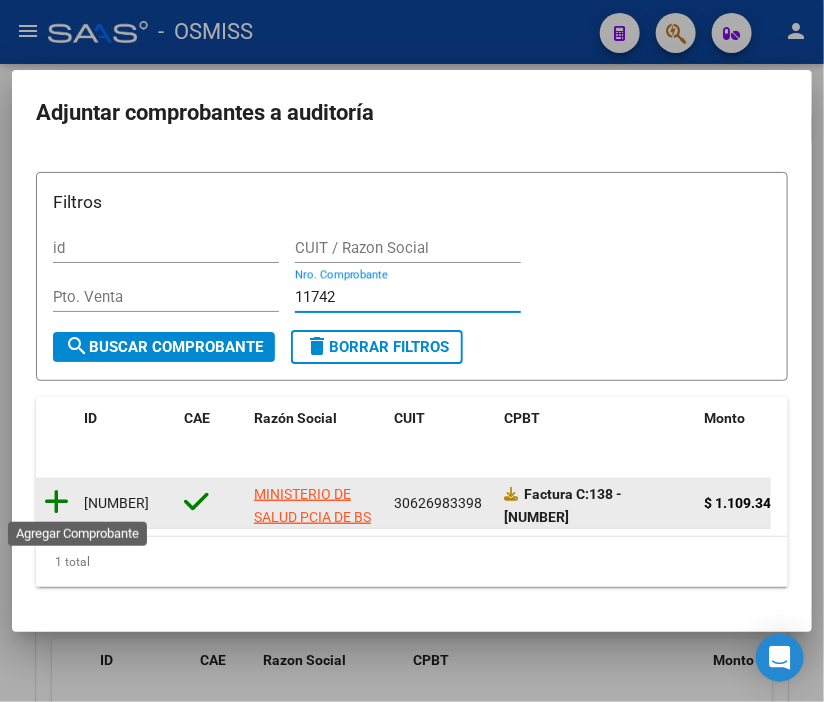 type on "11742" 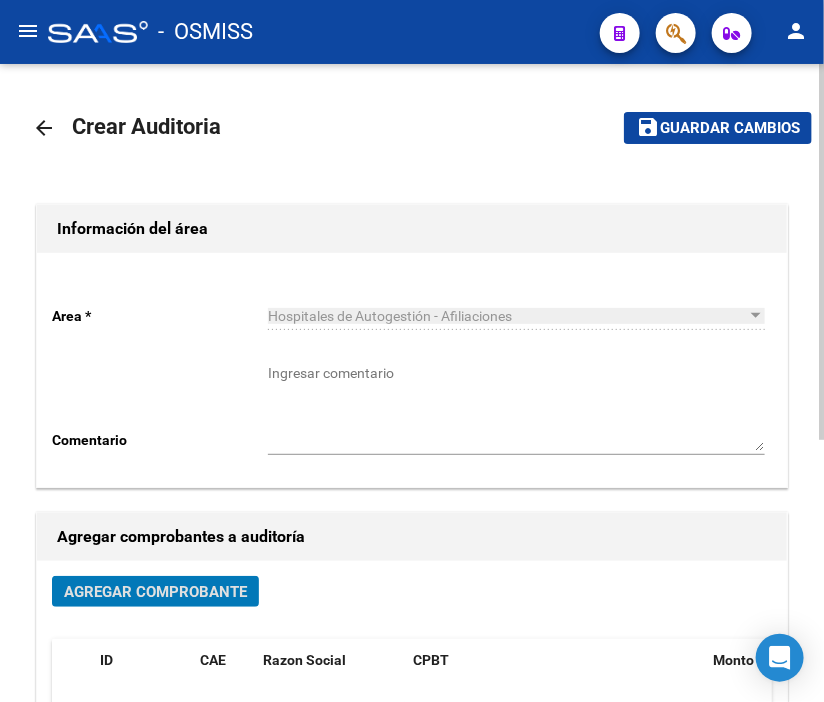 click on "Guardar cambios" 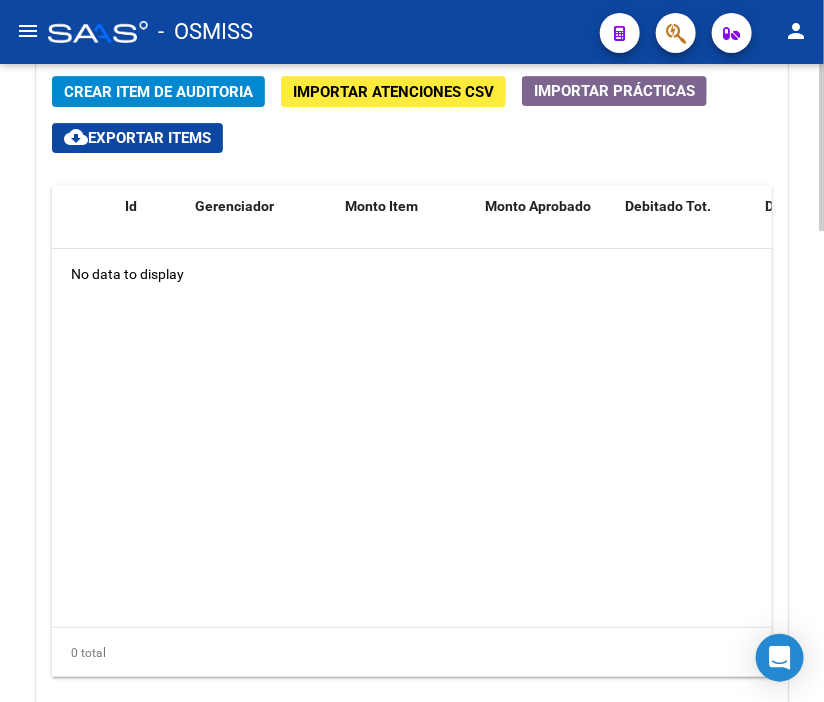 scroll, scrollTop: 1618, scrollLeft: 0, axis: vertical 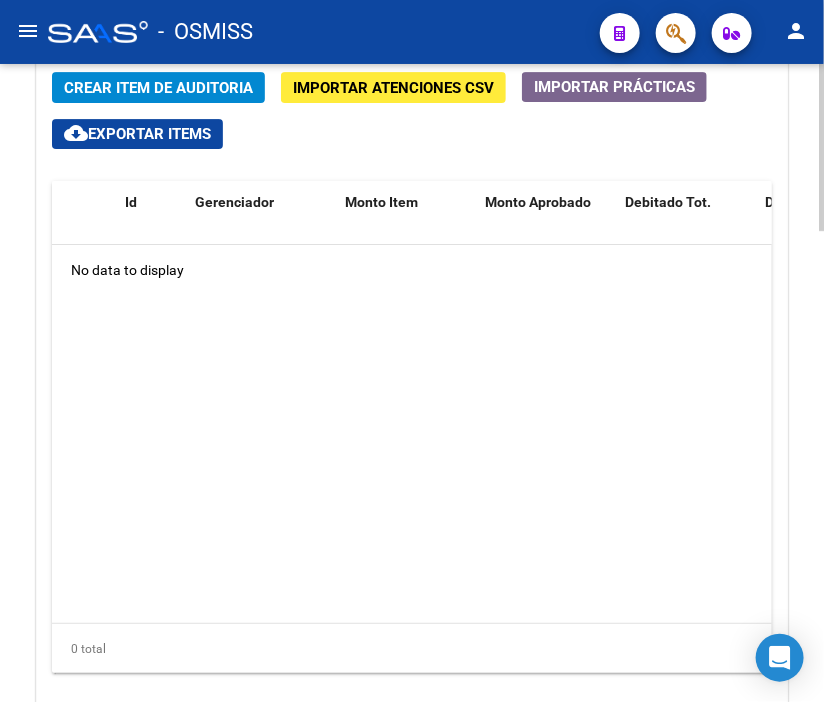 click on "menu -   OSMISS  person    Firma Express     Padrón Padrón Ágil Análisis Afiliado    Integración (discapacidad) Certificado Discapacidad    Prestadores / Proveedores Facturas - Listado/Carga Facturas Sin Auditar Facturas - Documentación Auditorías - Listado Auditorías - Comentarios Auditorías - Cambios Área Auditoría - Ítems Prestadores - Listado Prestadores - Docu.    Hospitales Públicos SSS - Censo Hospitalario SSS - Preliquidación SSS - Comprobantes SSS - CPBTs Atenciones Notificaciones Internación Débitos Autogestión (viejo)    Casos / Tickets Casos Casos Movimientos Comentarios Documentación Adj.    Instructivos    Datos de contacto arrow_back Editar 19387    cloud_download  Generar informe  Puede notificar al gerenciador respecto de esta auditoria, para invitarlo a formar parte de la misma realizando comentarios.  NOTIFICAR Totales Auditoría Total Comprobantes:  $ 1.109.344,00 Total Items Auditados:  $ 0,00 Falta Identificar:   $ 1.109.344,00 Items Auditados   save" at bounding box center [412, 351] 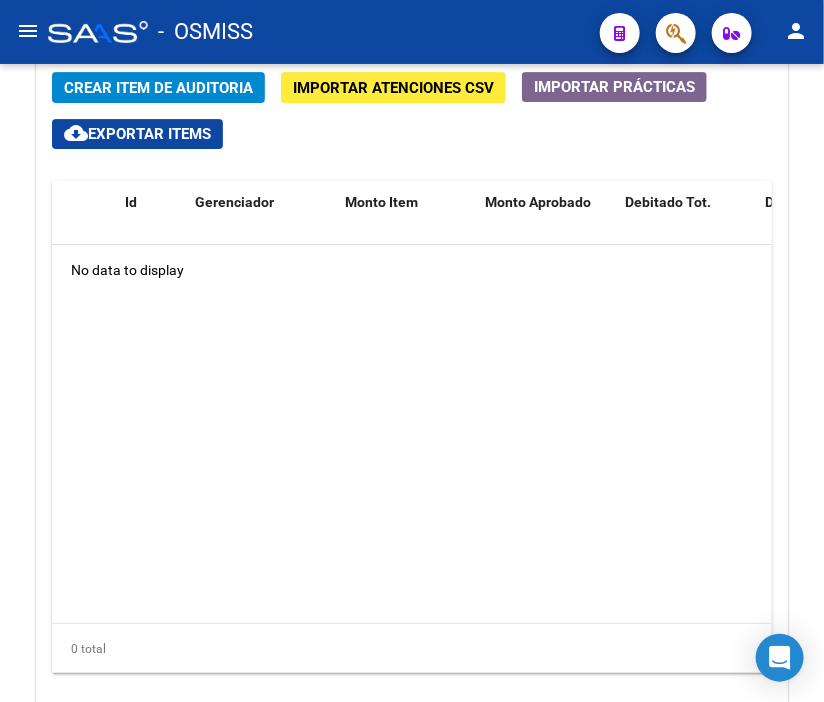 click on "Crear Item de Auditoria" 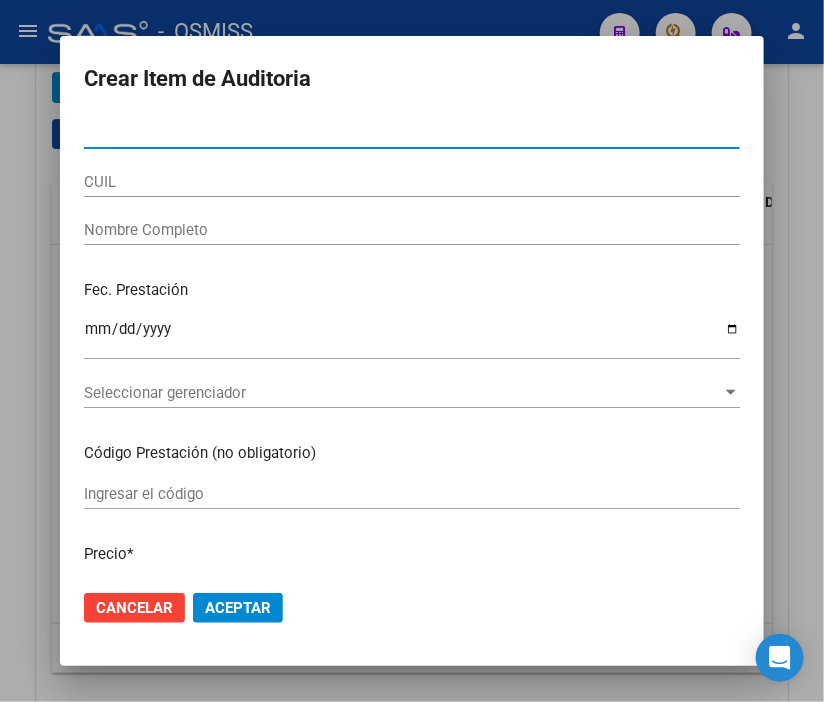 type on "57755843" 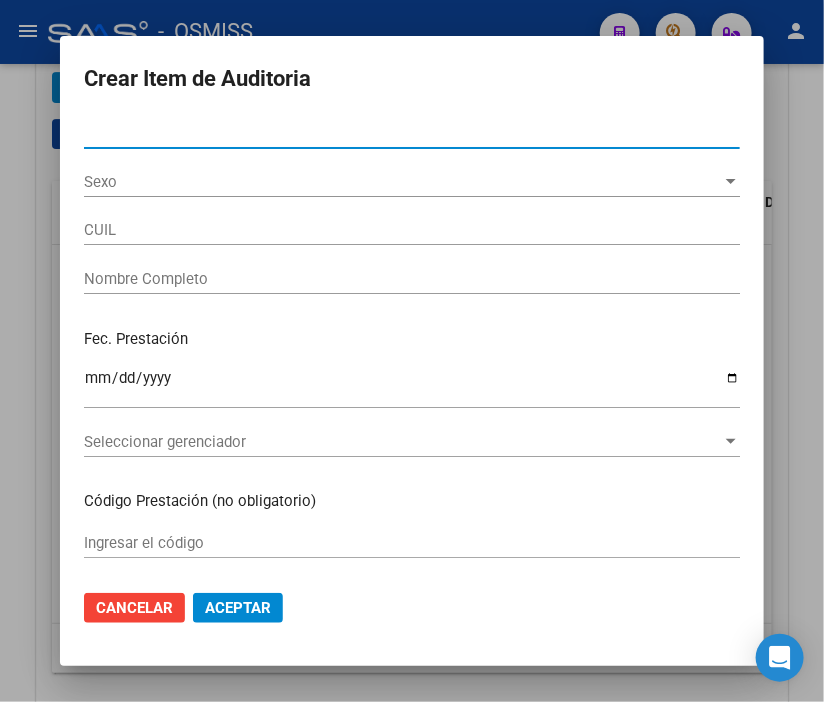 type on "23577558434" 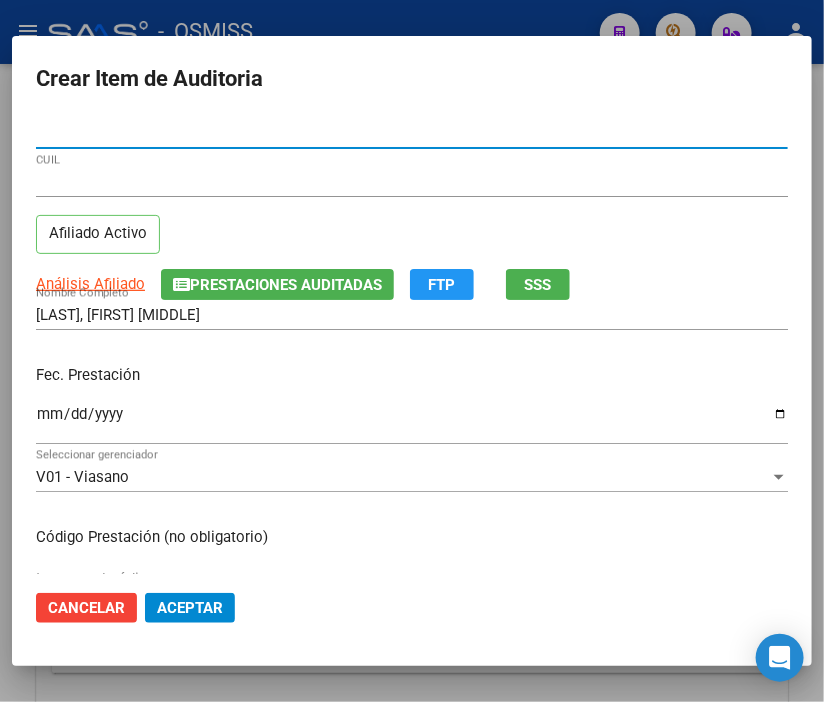 type on "57755843" 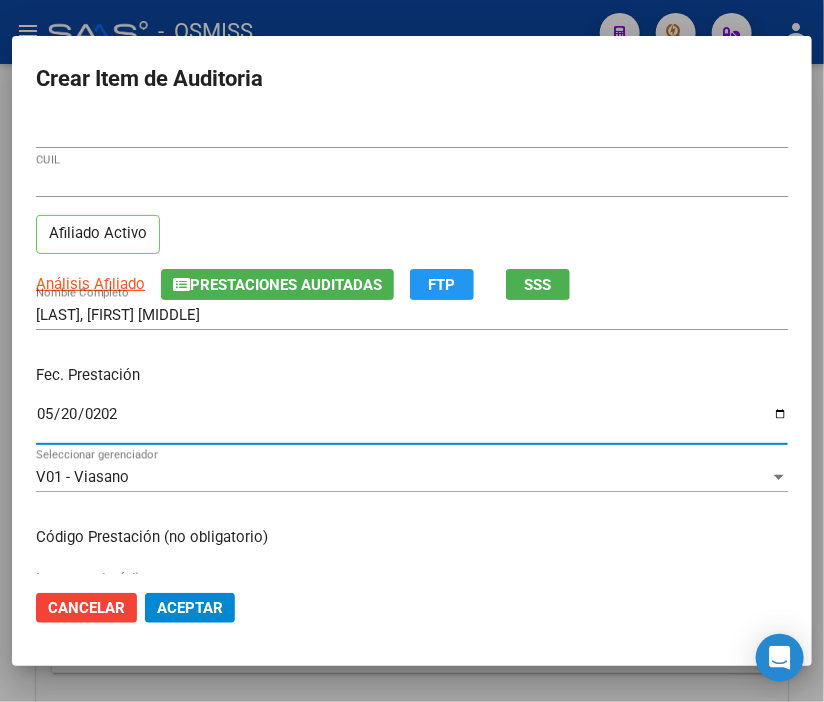 type on "2025-05-20" 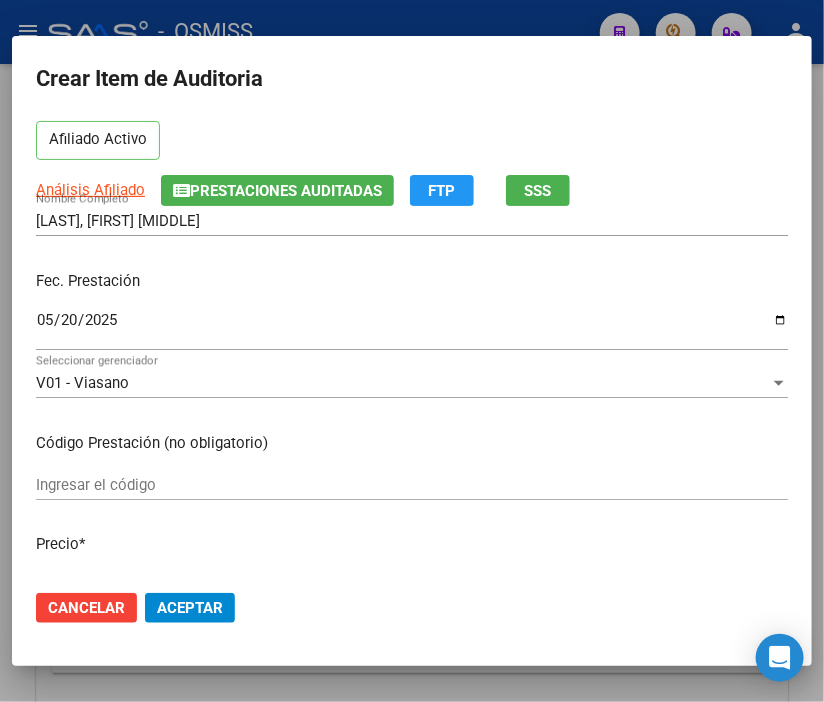 scroll, scrollTop: 222, scrollLeft: 0, axis: vertical 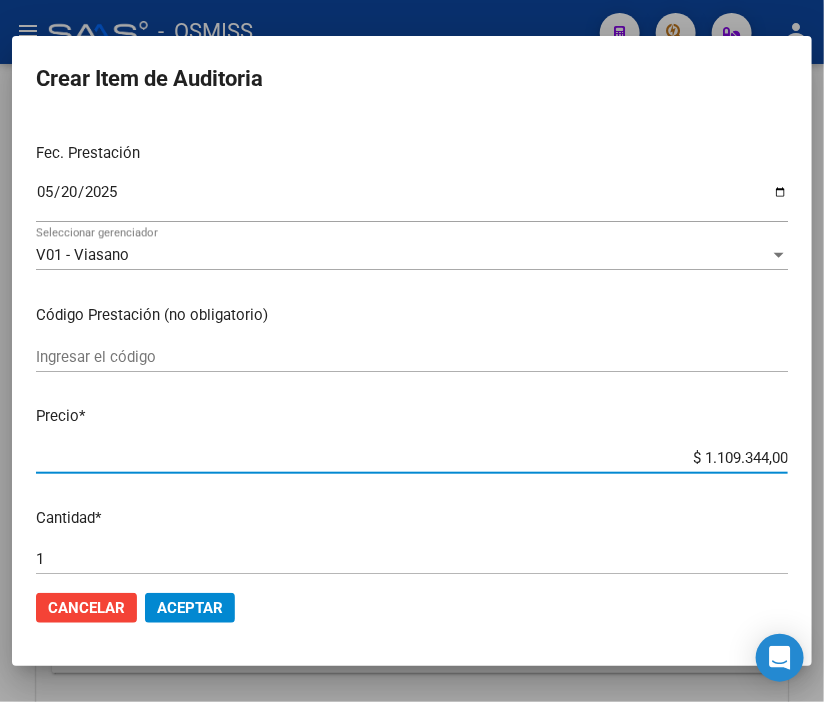 drag, startPoint x: 666, startPoint y: 463, endPoint x: 827, endPoint y: 456, distance: 161.1521 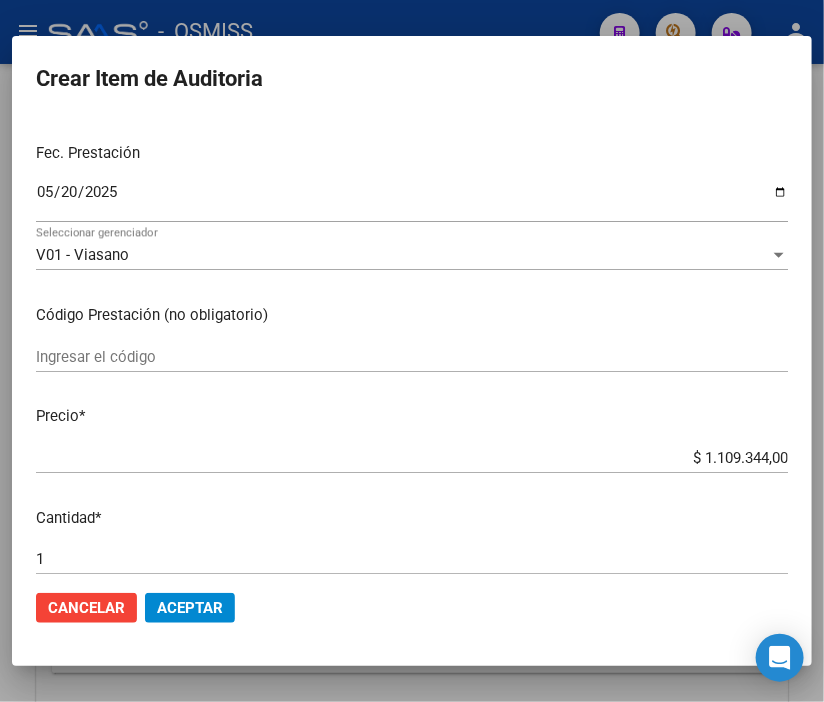 click on "57755843 Nro Documento    23577558434 CUIL   Afiliado Activo  Análisis Afiliado  Prestaciones Auditadas FTP SSS   ACOSTA, LUISANA VICTORIA Nombre Completo  Fec. Prestación    2025-05-20 Ingresar la fecha  V01 - Viasano Seleccionar gerenciador Código Prestación (no obligatorio)    Ingresar el código  Precio  *   $ 1.109.344,00 Ingresar el precio  Cantidad  *   1 Ingresar la cantidad  Monto Item  *   $ 1.109.344,00 Ingresar el monto  Monto Débito Total  *   $ 0,00 Ingresar el monto  Monto Débito Afiliatorio  *   $ 0,00 Ingresar el monto Afiliatorio  Monto Débito Médico  *   $ 0,00 Ingresar el monto Hospitalario  Comentario Operador    Ingresar el Comentario  Comentario Gerenciador    Ingresar el Comentario  Descripción    Ingresar el Descripción   Atencion Tipo  Seleccionar tipo Seleccionar tipo  Nomenclador  Seleccionar Nomenclador Seleccionar Nomenclador" at bounding box center (412, 346) 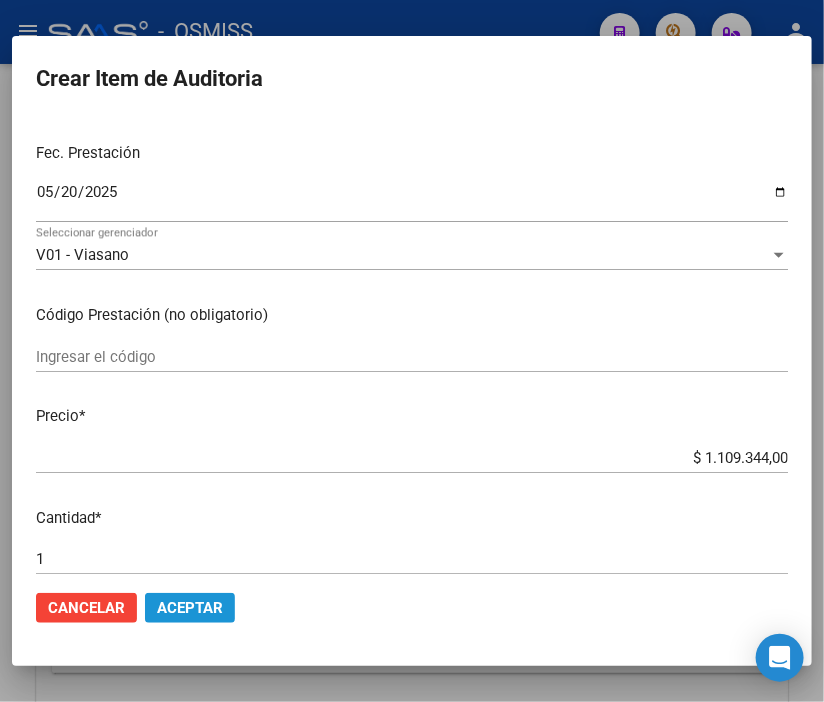 click on "Aceptar" 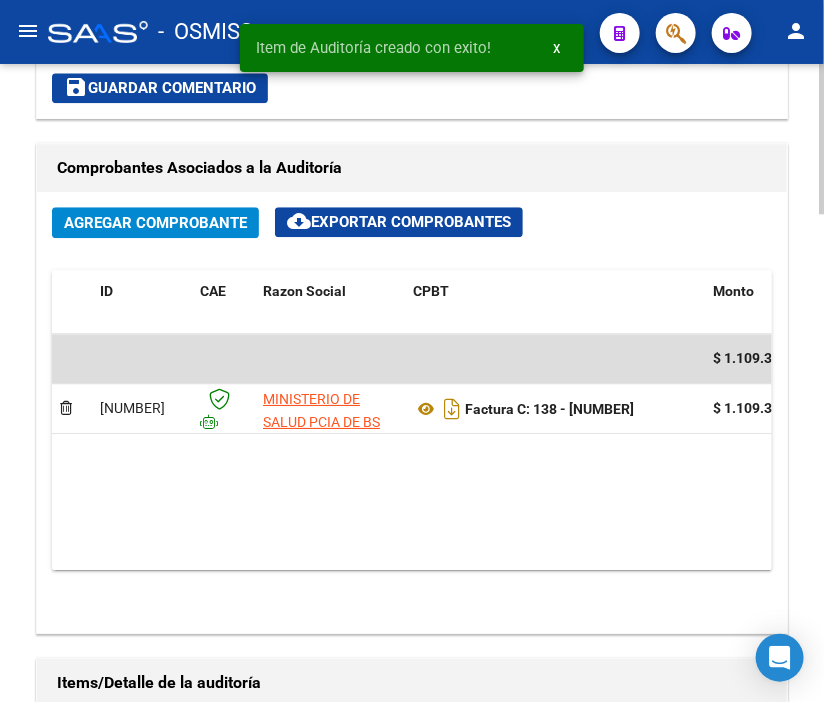 scroll, scrollTop: 1224, scrollLeft: 0, axis: vertical 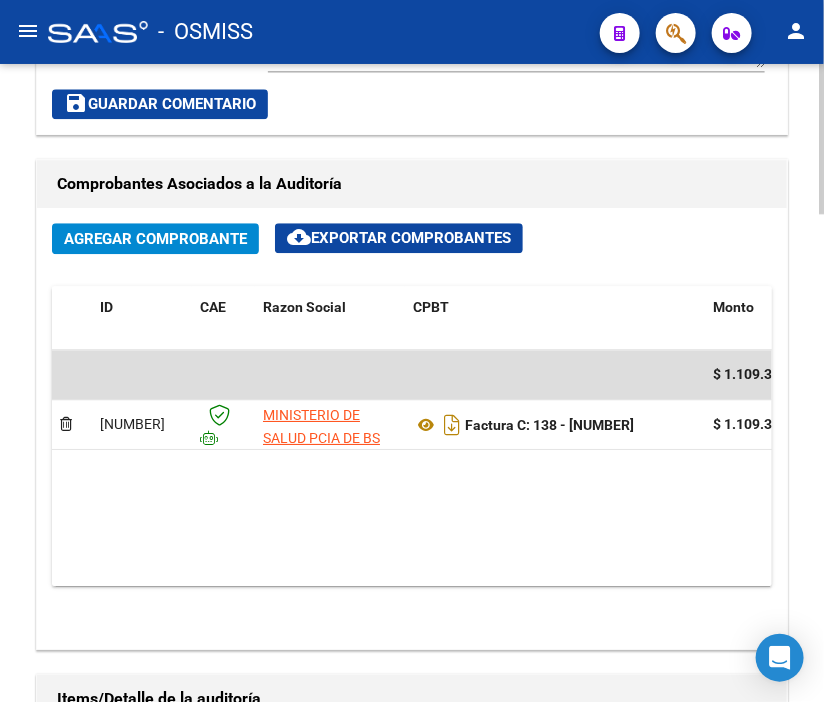 click on "Información del área Cambiar de área a esta auditoría  Area * Hospitales de Autogestión - Afiliaciones Seleccionar area Comentario    Ingresar comentario  save  Guardar Comentario  Comprobantes Asociados a la Auditoría Agregar Comprobante cloud_download  Exportar Comprobantes  ID CAE Razon Social CPBT Monto Fecha Cpbt Fecha Recibido Doc Respaldatoria Doc Trazabilidad Expte. Interno Creado Usuario $ 1.109.344,00 160871 MINISTERIO DE SALUD PCIA DE BS AS  Factura C: 138 - 11742  $ 1.109.344,00 16/07/2025 31/07/2025 31/07/2025 Diana Mendes - diana.mendes@osmiss.org.ar Items/Detalle de la auditoría Crear Item de Auditoria Importar Atenciones CSV  Importar Prácticas
cloud_download  Exportar Items   Eliminar Todos los Items  Id Gerenciador Monto Item Monto Aprobado Debitado Tot. Débito Médico Débito Afiliatorio Comentario Comentario Gerenciador Descripción Afiliado Estado CUIL Documento Nombre Completo Fec. Prestación Atencion Tipo Nomenclador Código Nomenclador Nombre Usuario Creado Area Creado" 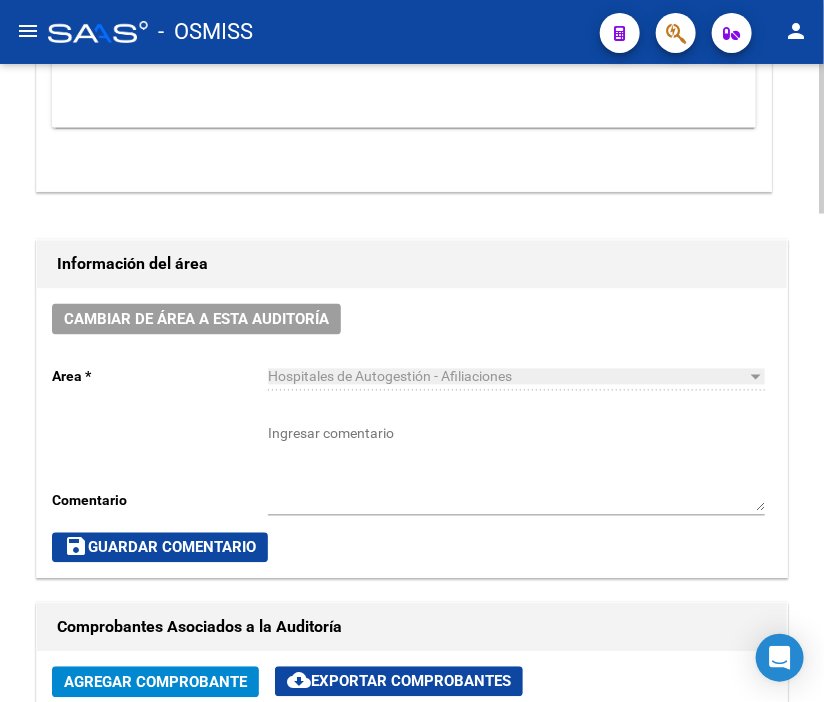 scroll, scrollTop: 891, scrollLeft: 0, axis: vertical 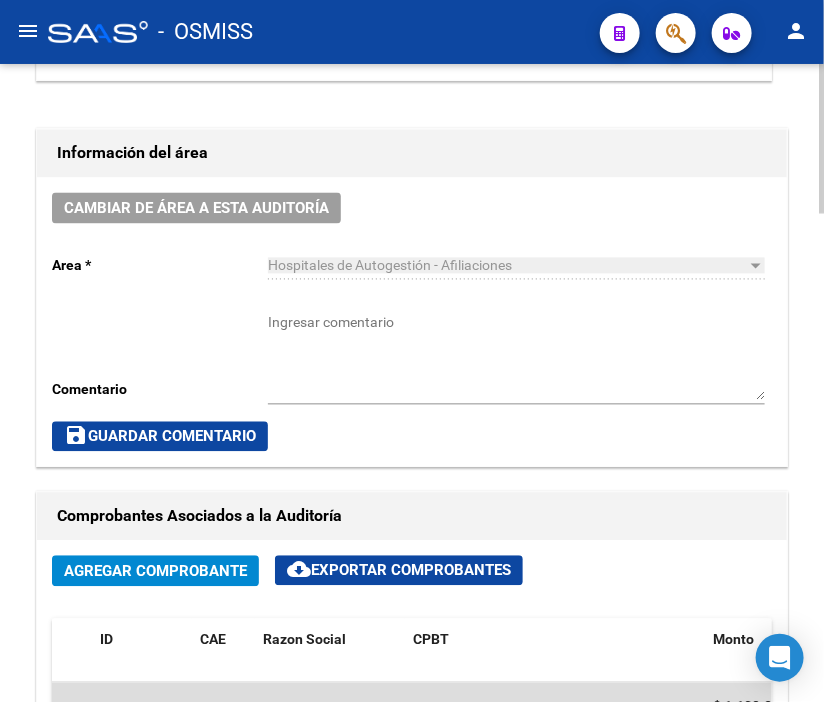 click on "Cambiar de área a esta auditoría" 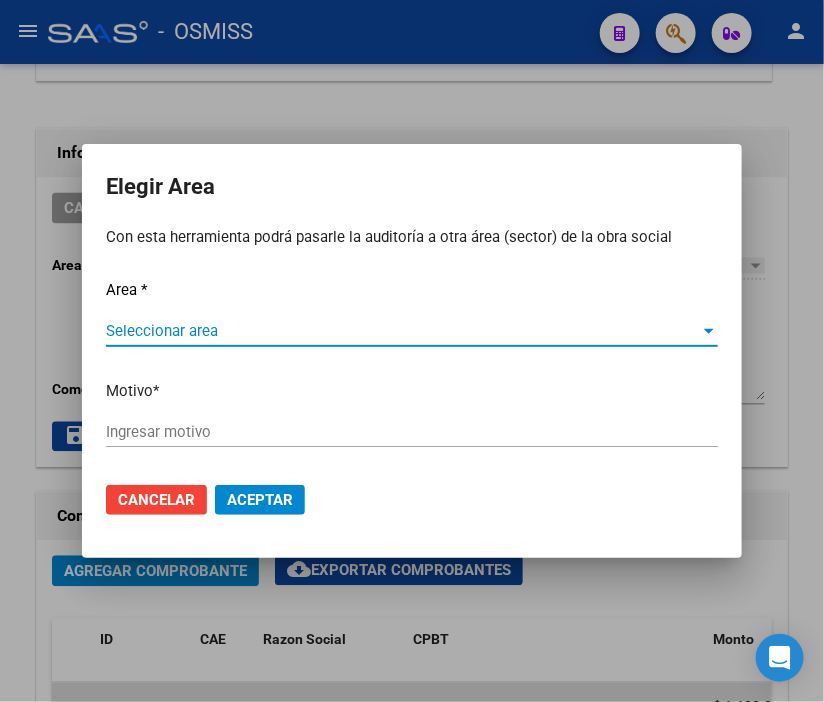 click on "Seleccionar area" at bounding box center [403, 331] 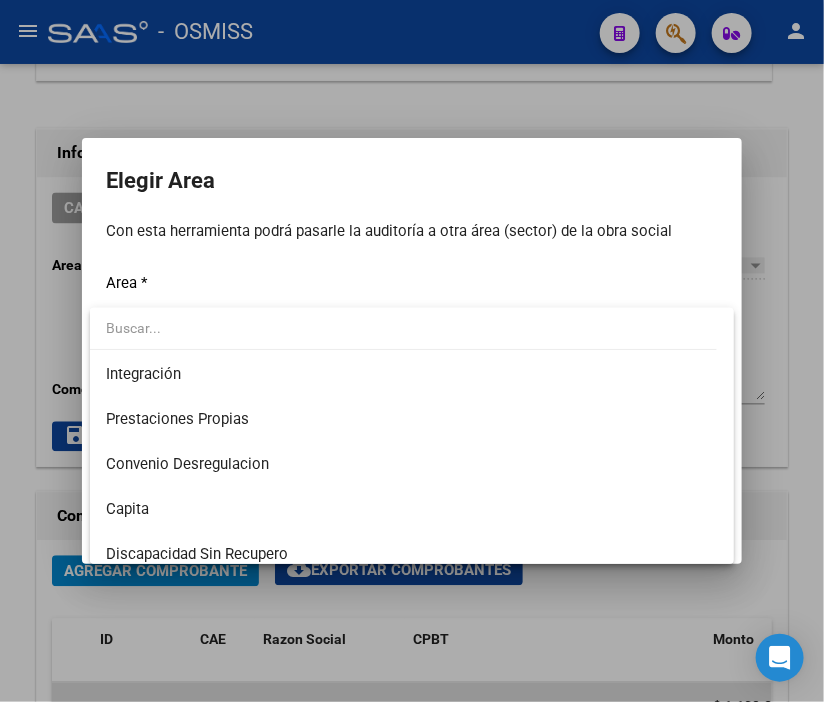 scroll, scrollTop: 222, scrollLeft: 0, axis: vertical 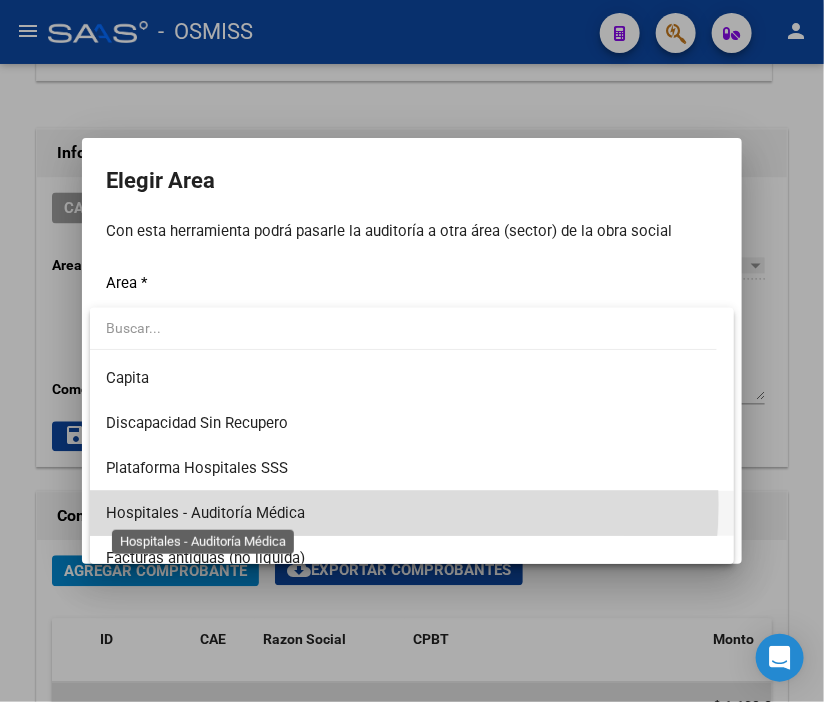 click on "Hospitales - Auditoría Médica" at bounding box center (205, 513) 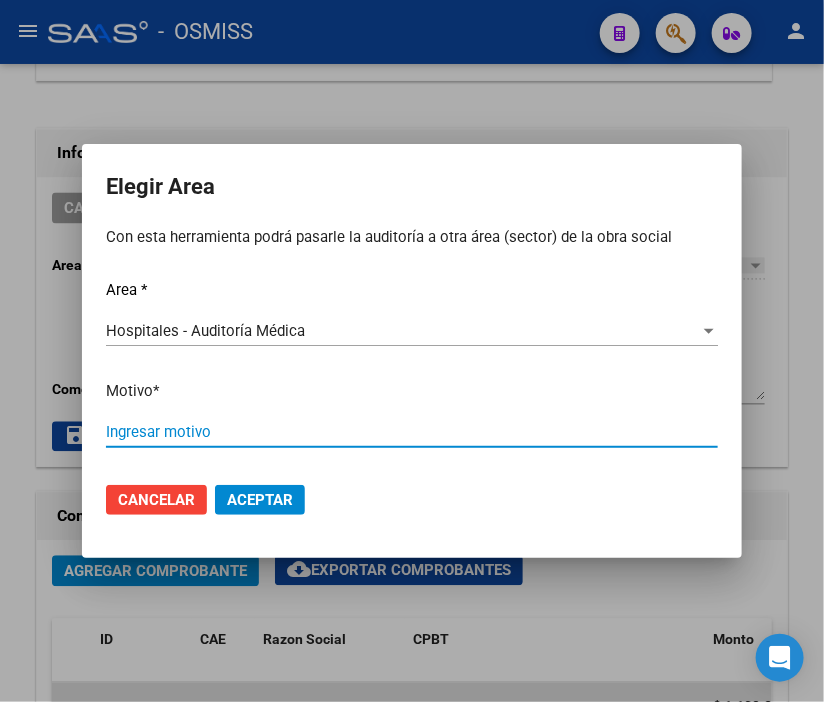 click on "Ingresar motivo" at bounding box center [412, 432] 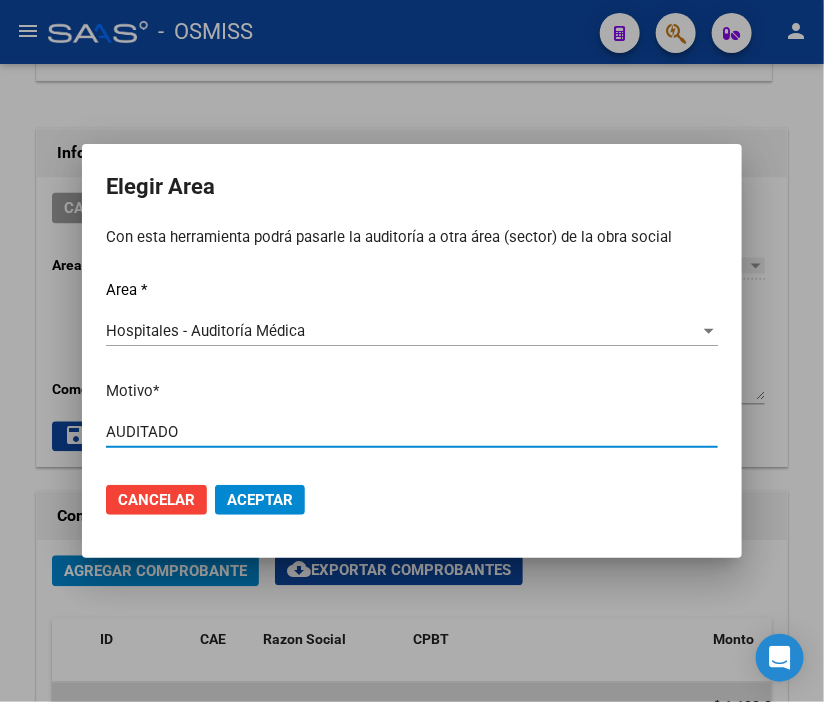 type on "AUDITADO" 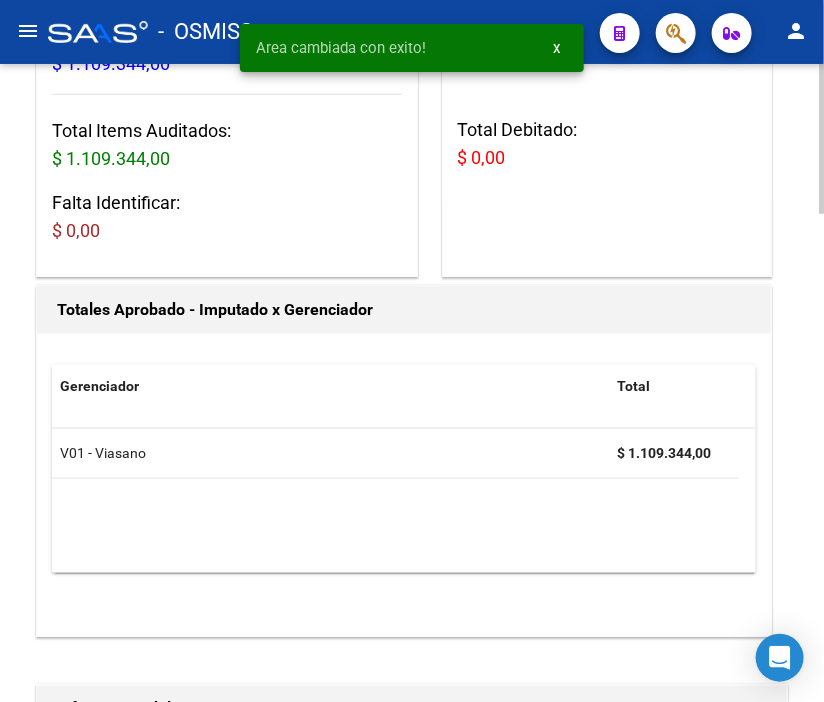 scroll, scrollTop: 0, scrollLeft: 0, axis: both 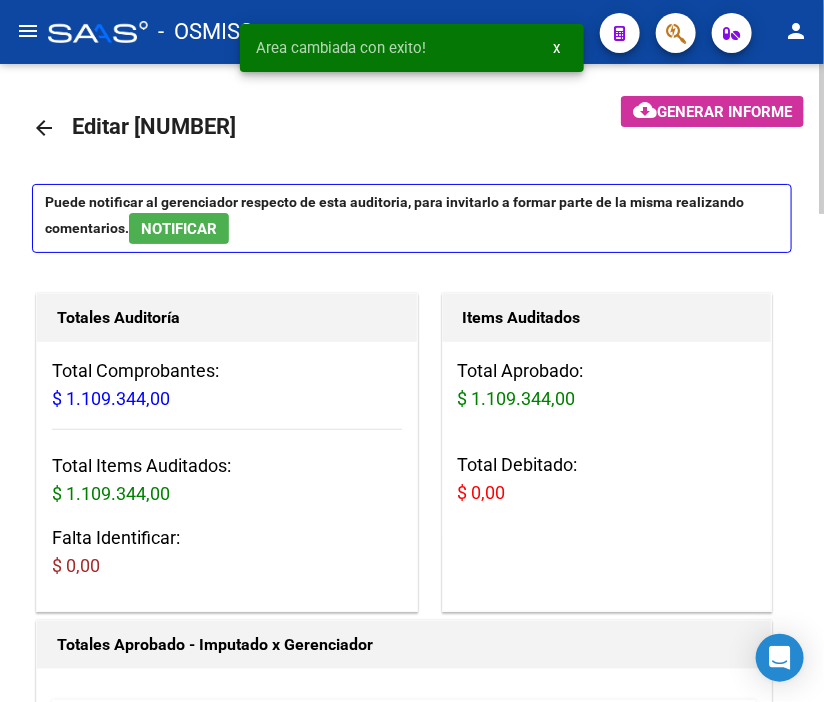 click on "arrow_back" 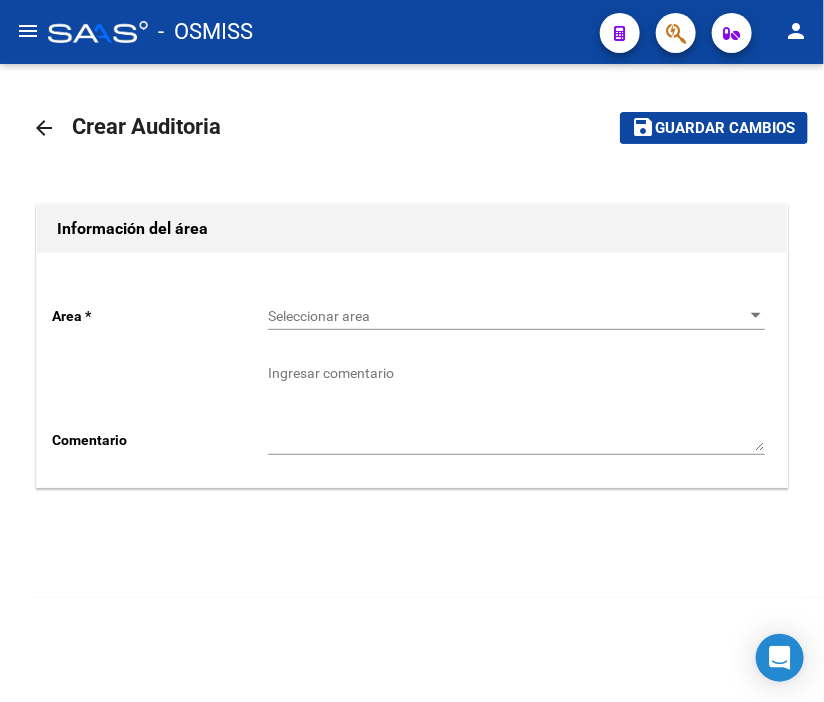 click on "Seleccionar area Seleccionar area" 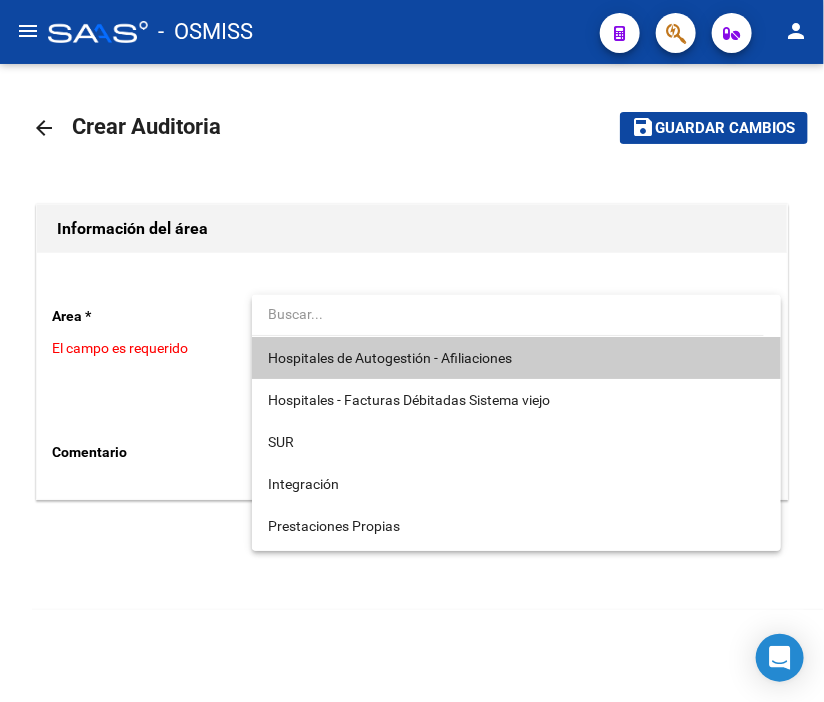 click on "Hospitales de Autogestión - Afiliaciones" at bounding box center (516, 358) 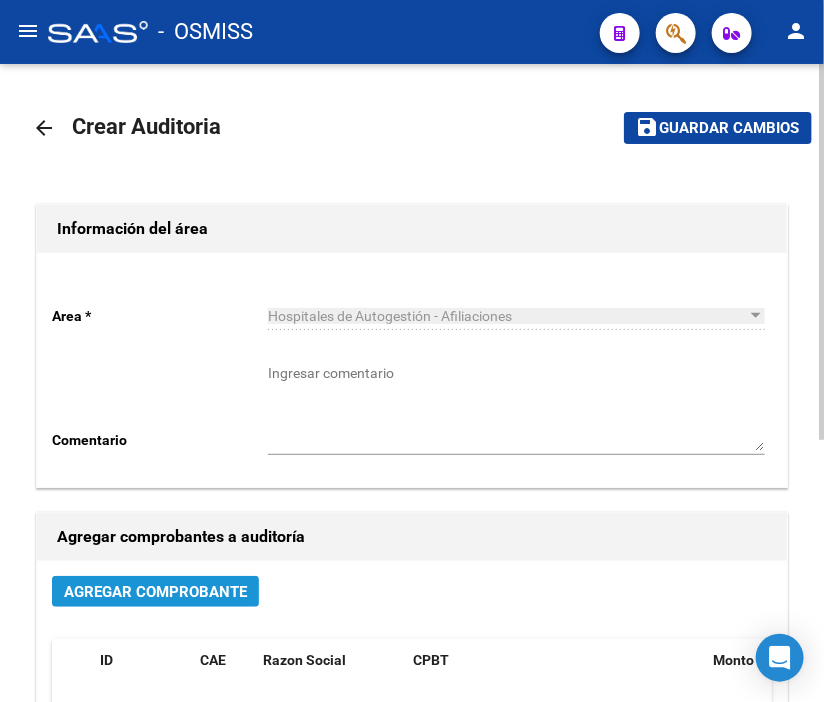 click on "Agregar Comprobante" 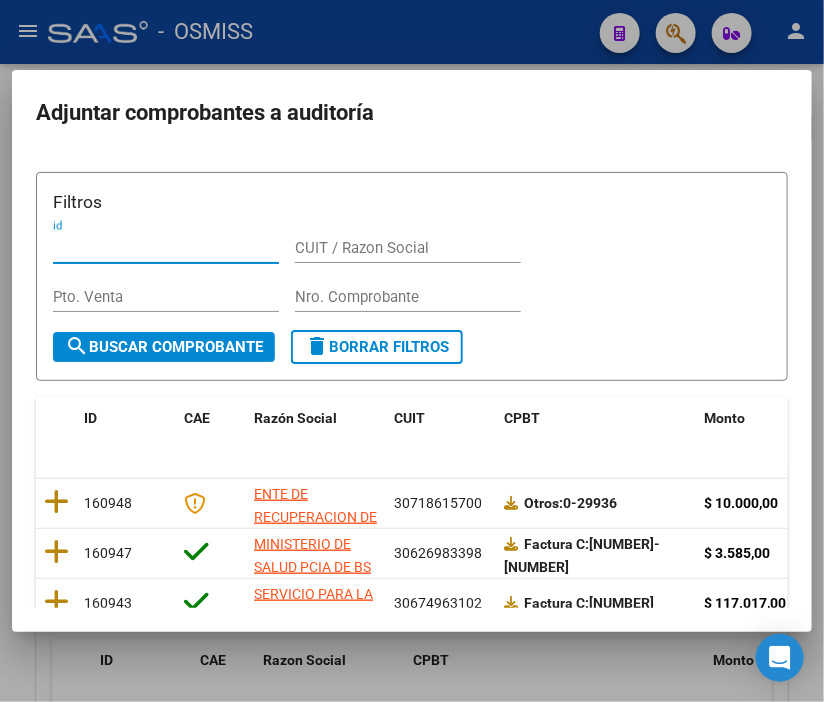 click on "Nro. Comprobante" at bounding box center (408, 297) 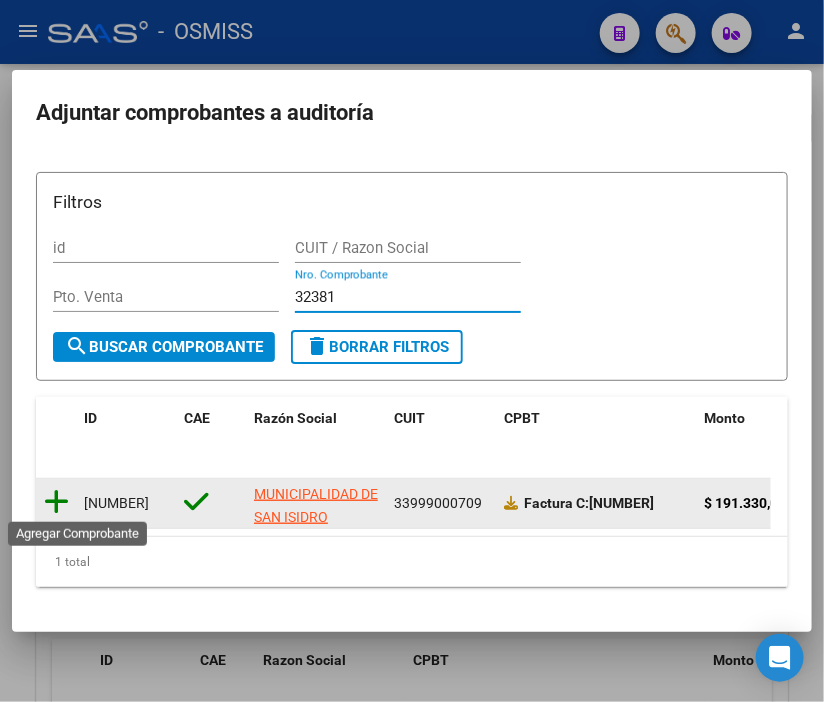 type on "32381" 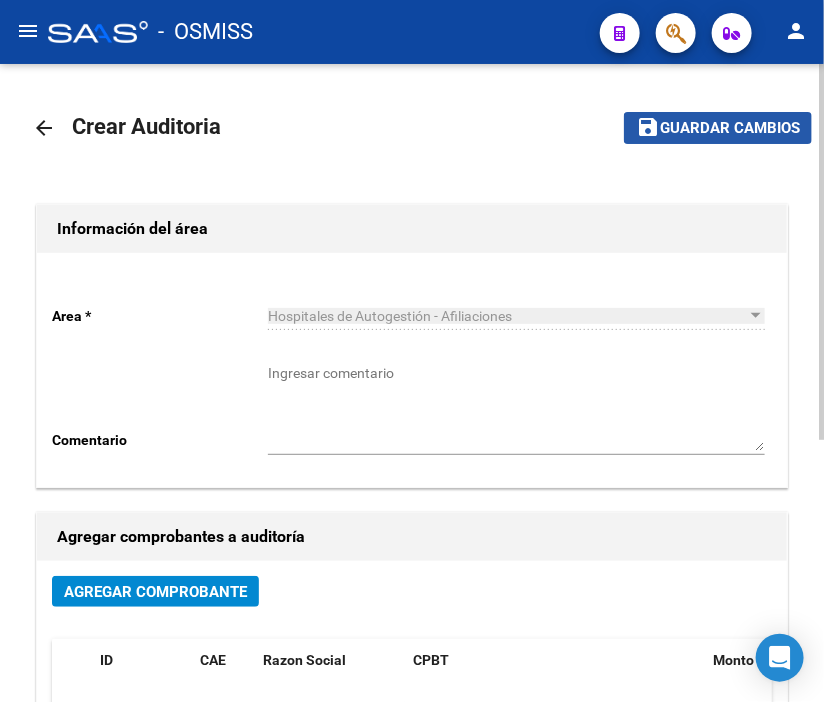 click on "Guardar cambios" 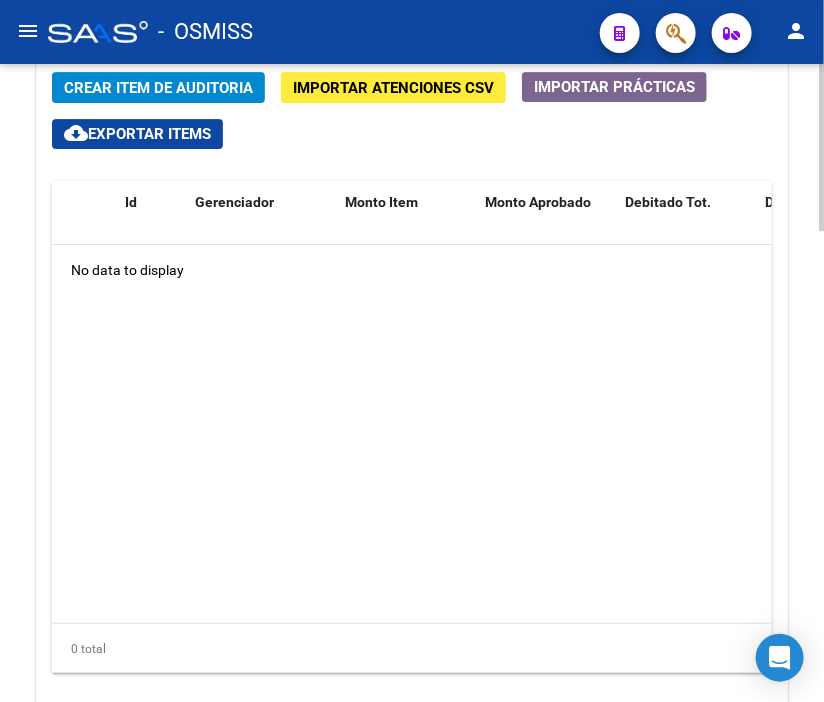 scroll, scrollTop: 1622, scrollLeft: 0, axis: vertical 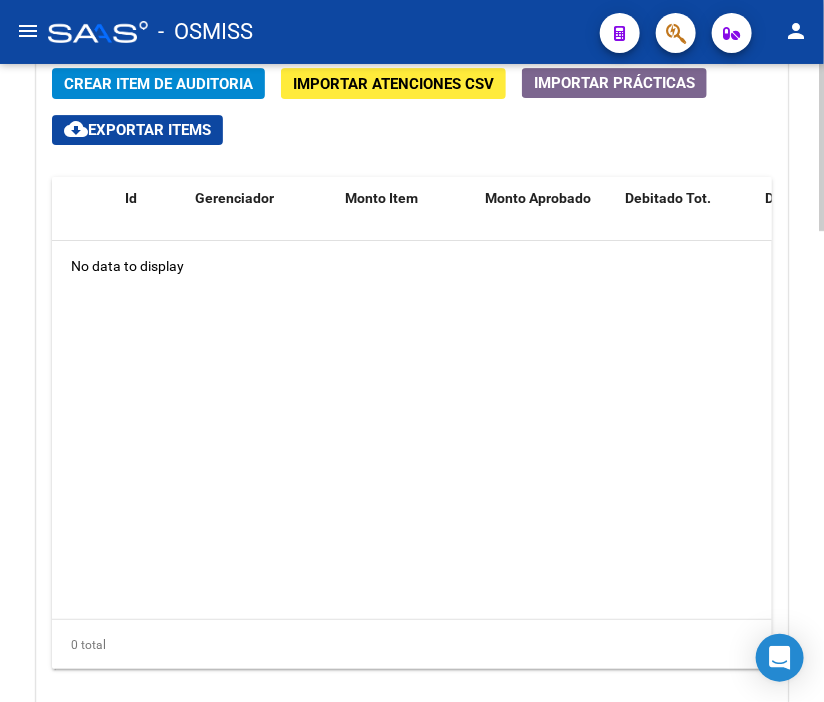 click 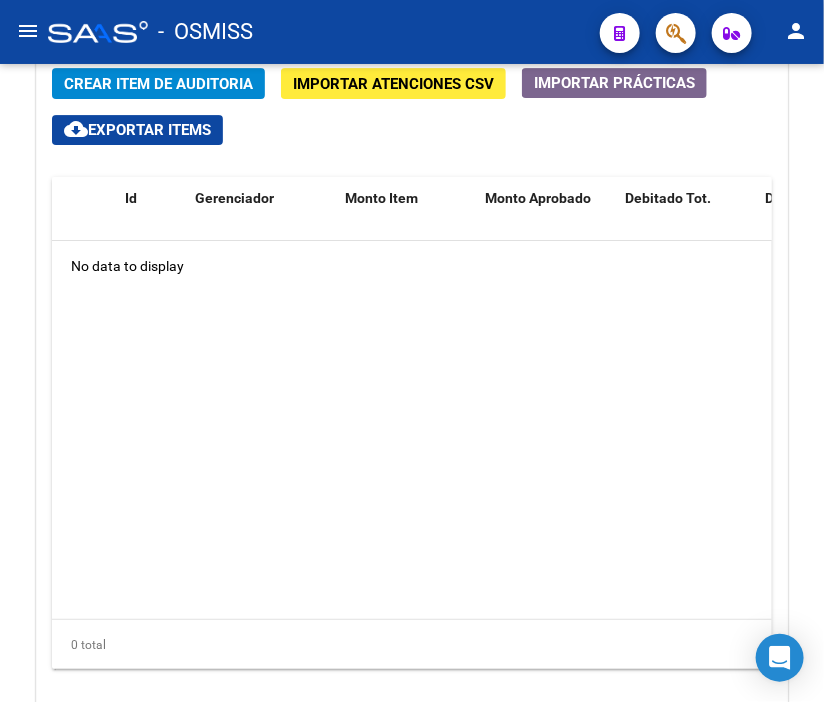 click on "Crear Item de Auditoria" 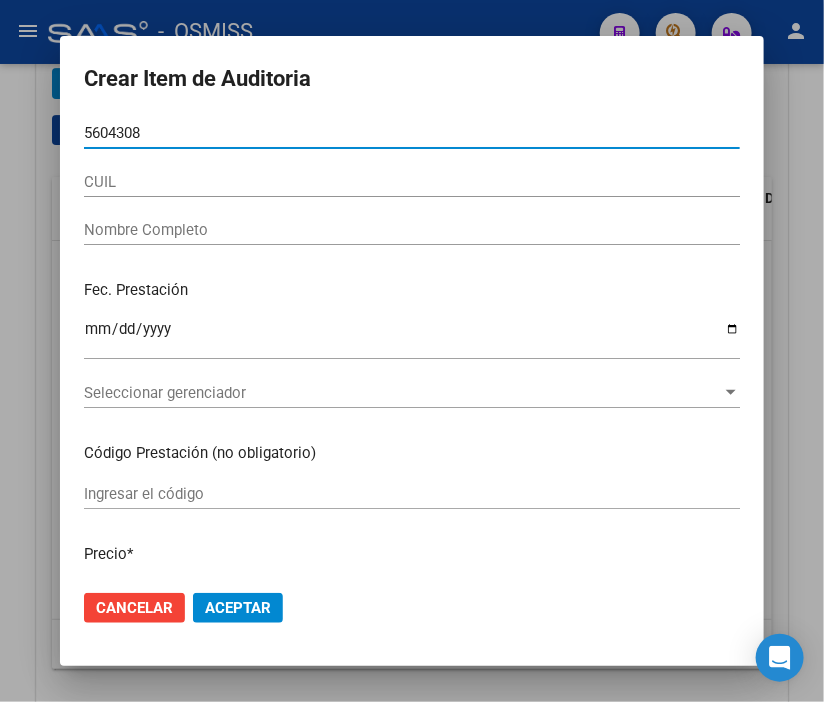 type on "56043089" 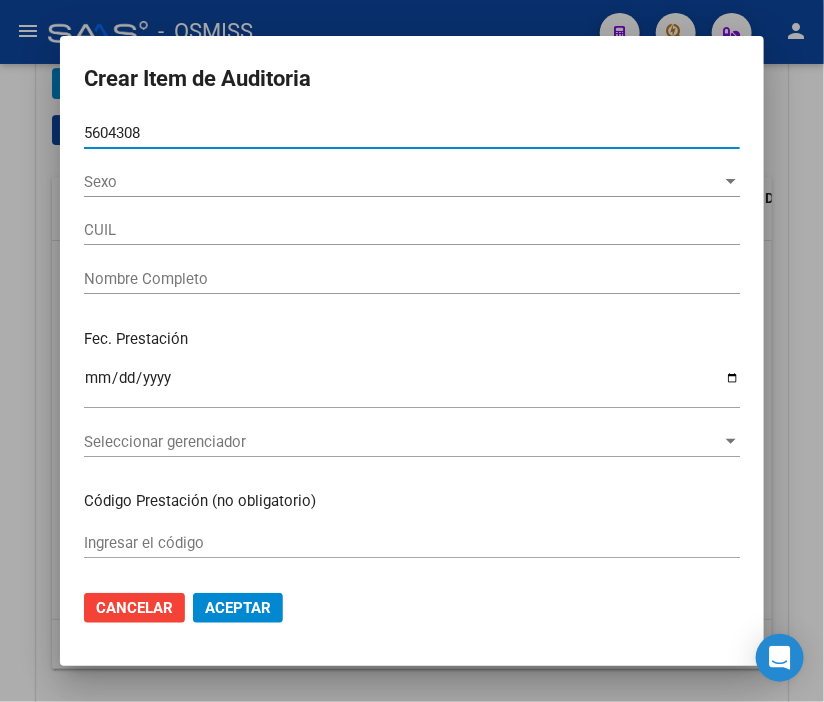 type on "20560430893" 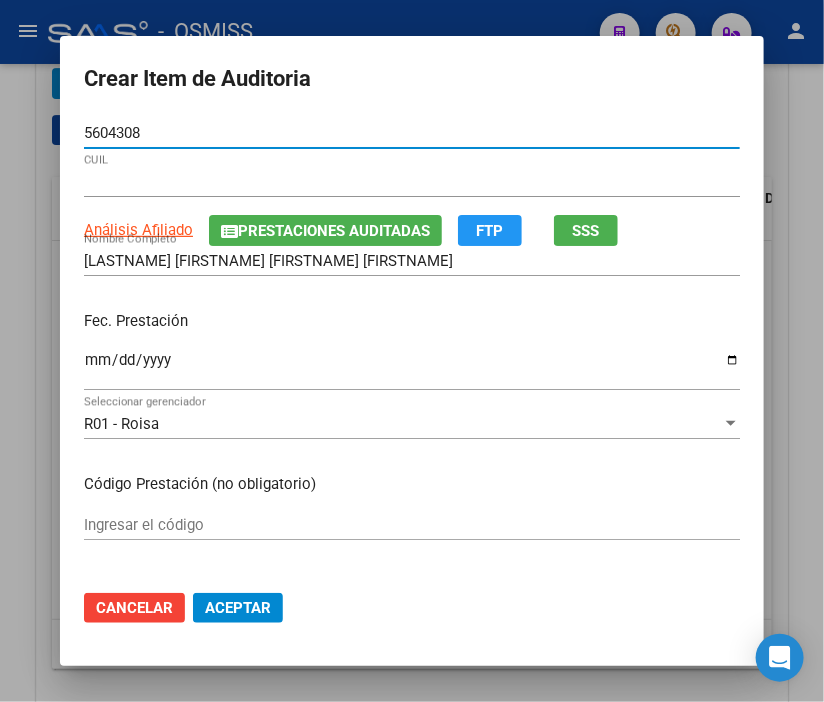 type on "56043089" 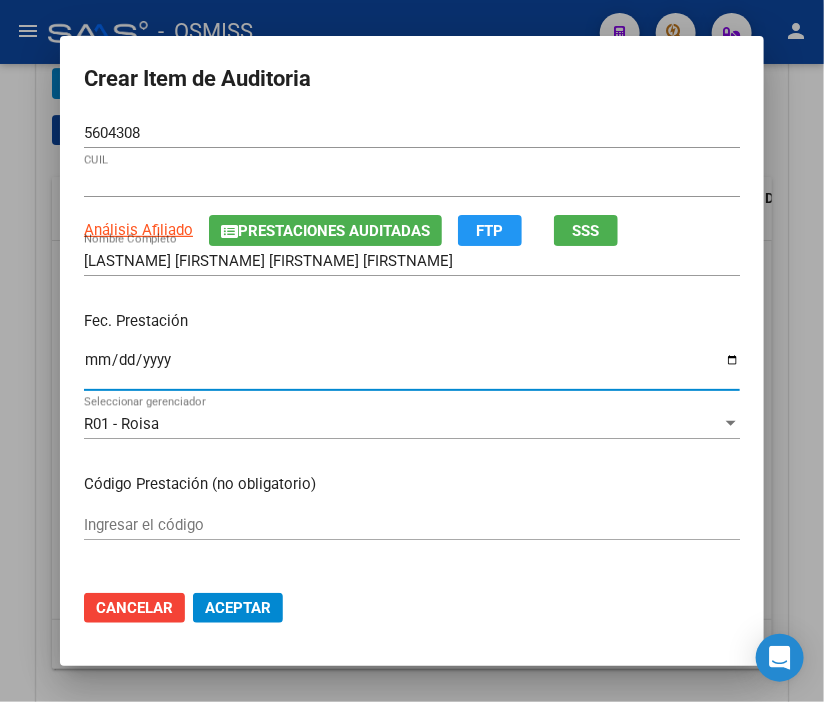 click on "Ingresar la fecha" at bounding box center (412, 368) 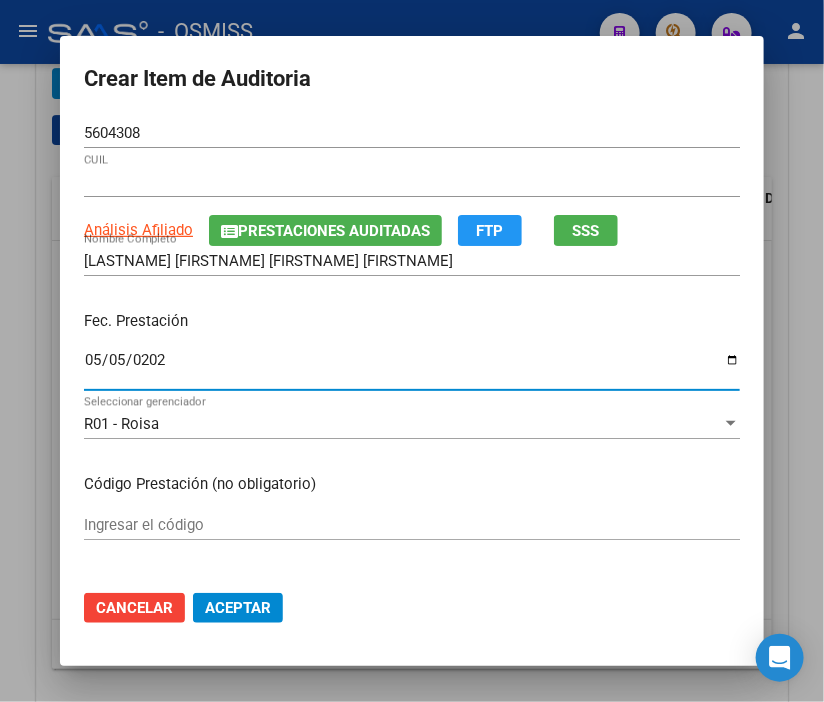 type on "2025-05-05" 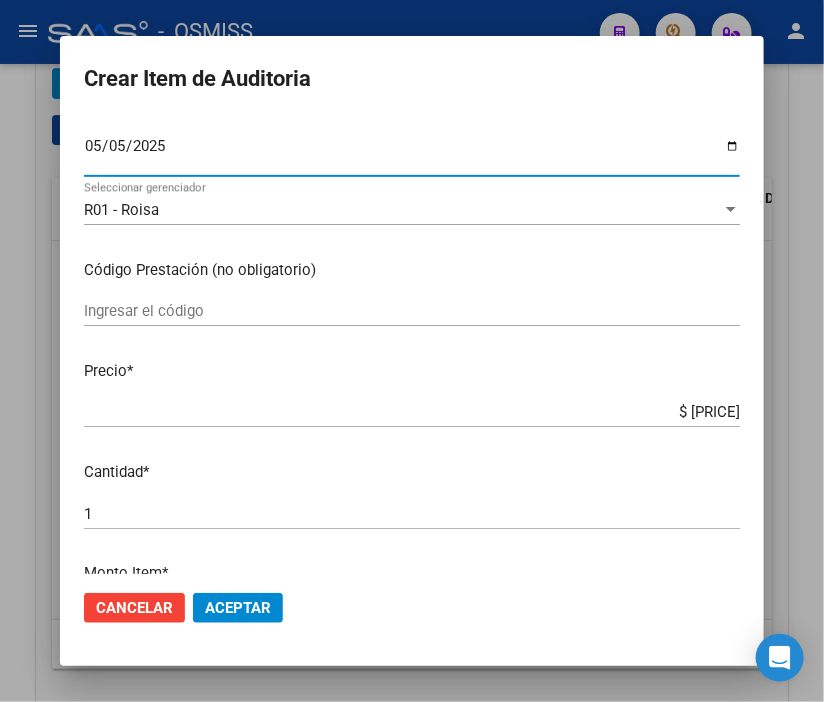 scroll, scrollTop: 222, scrollLeft: 0, axis: vertical 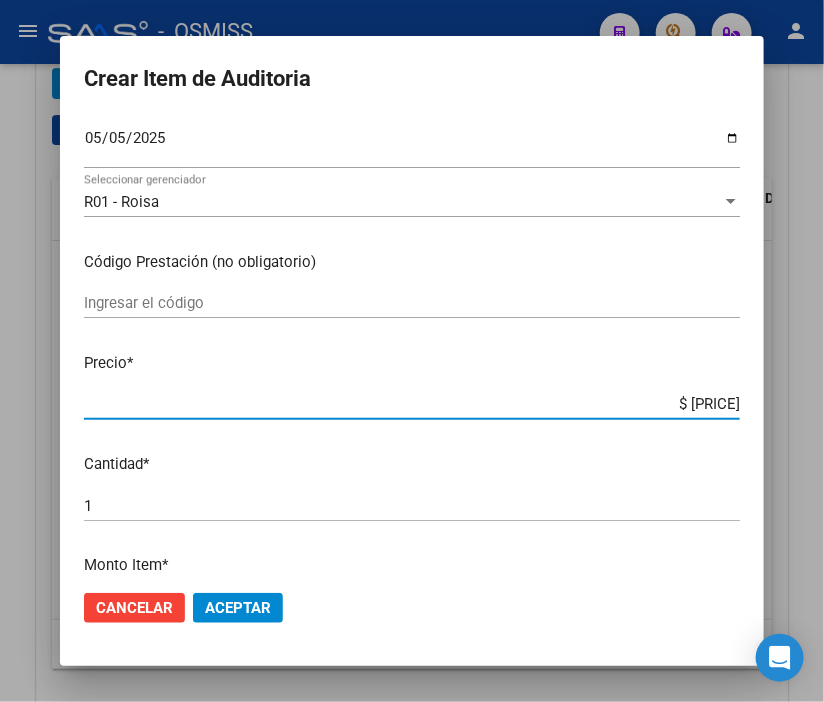 drag, startPoint x: 608, startPoint y: 407, endPoint x: 827, endPoint y: 408, distance: 219.00229 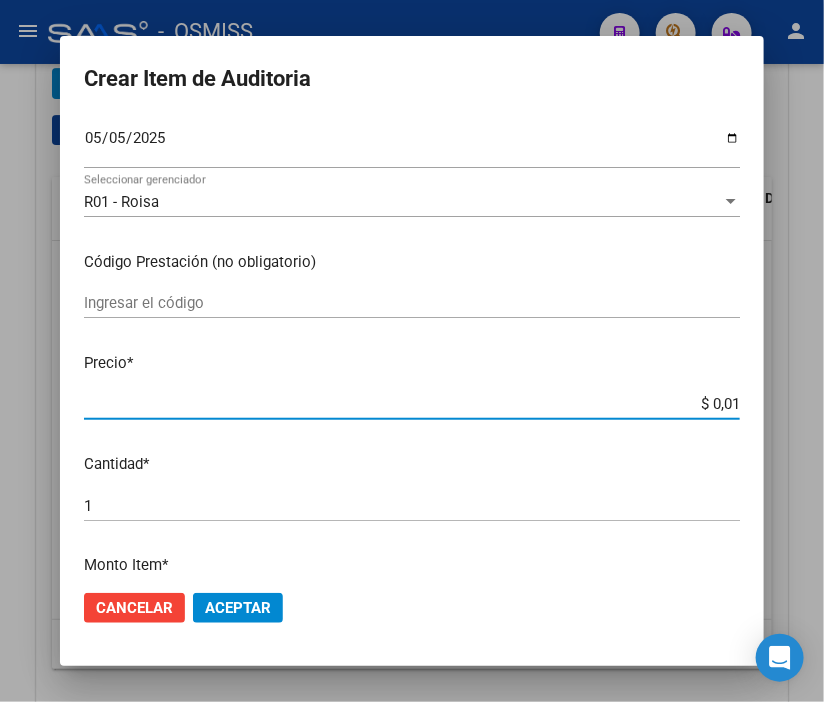 type on "$ 0,12" 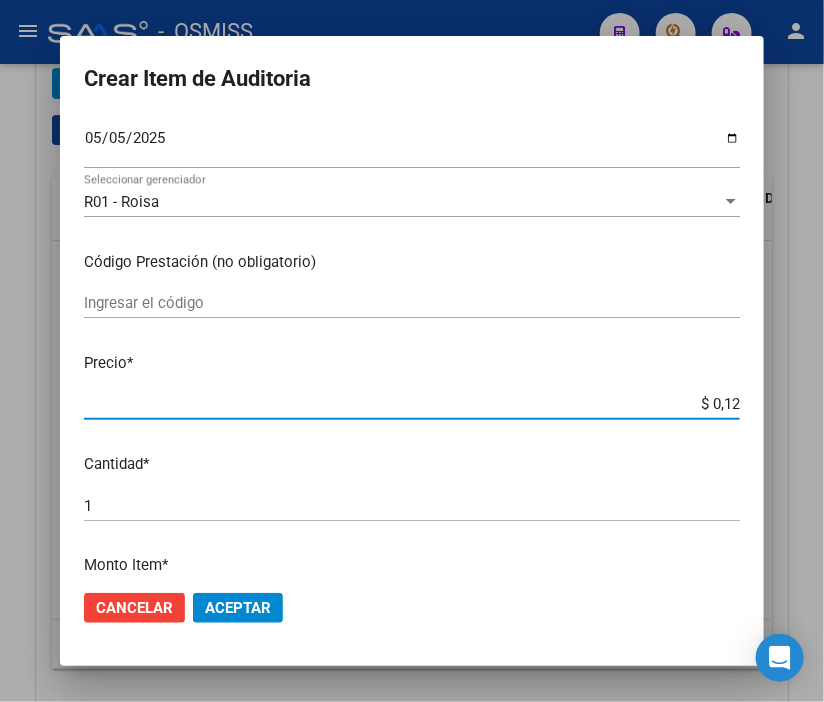 type on "$ 1,20" 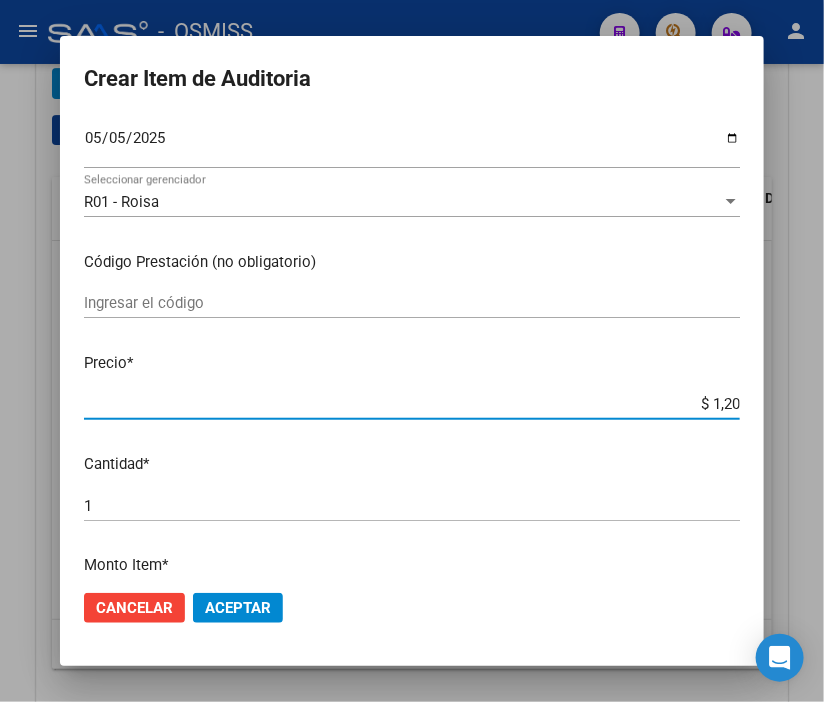 type on "$ 12,09" 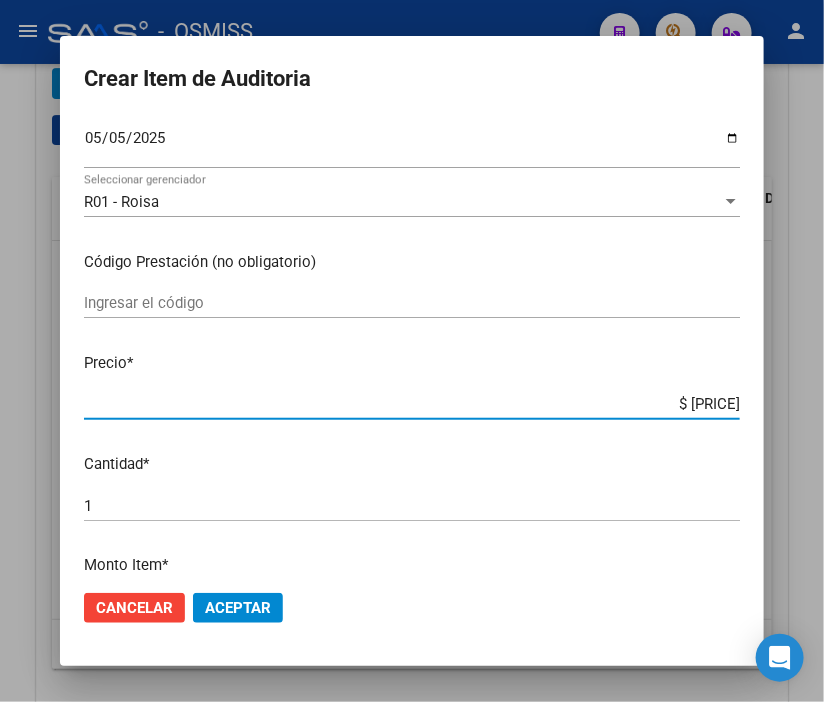 type on "$ 120,98" 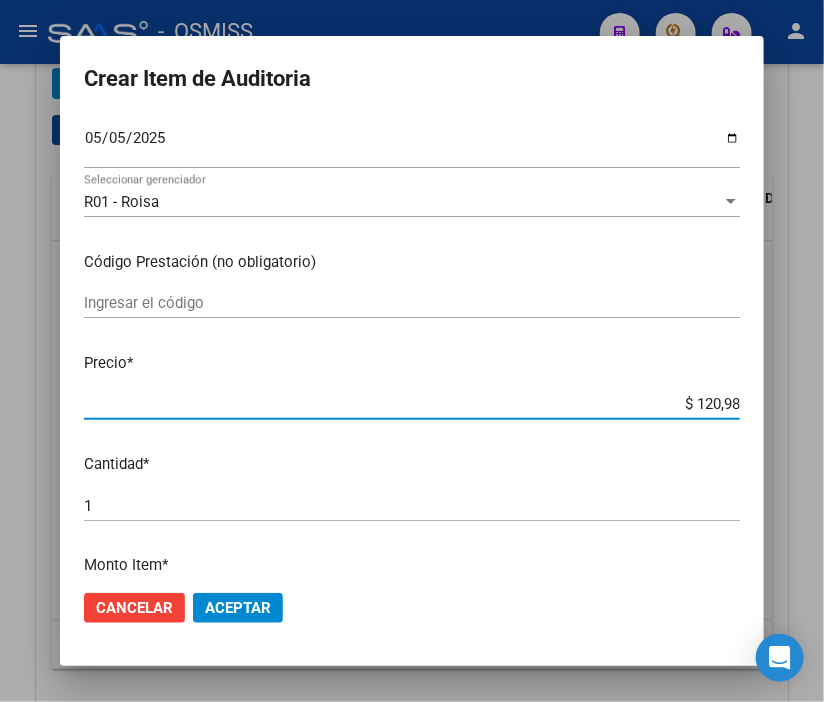type on "$ 1.209,84" 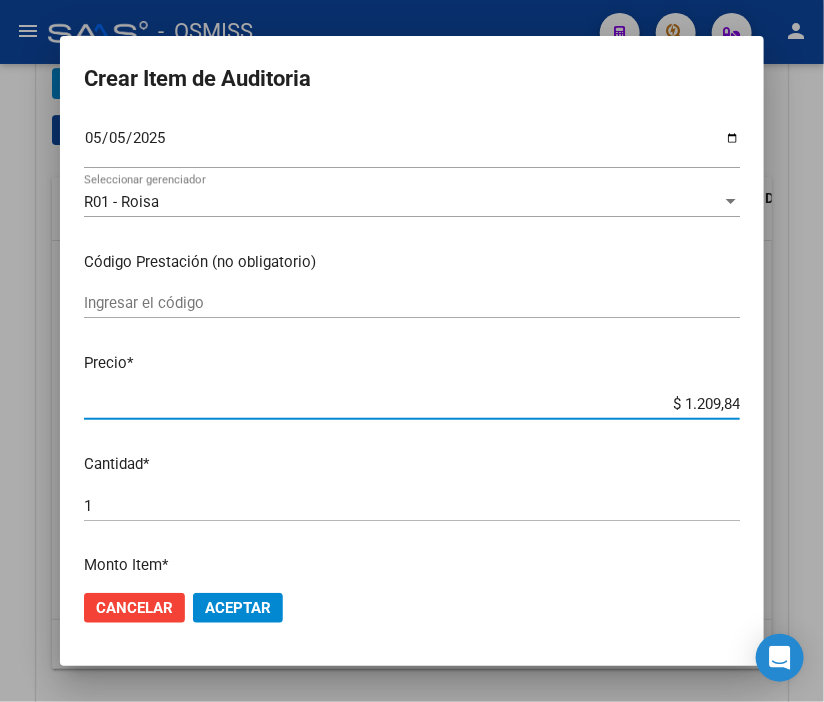 type on "$ 12.098,40" 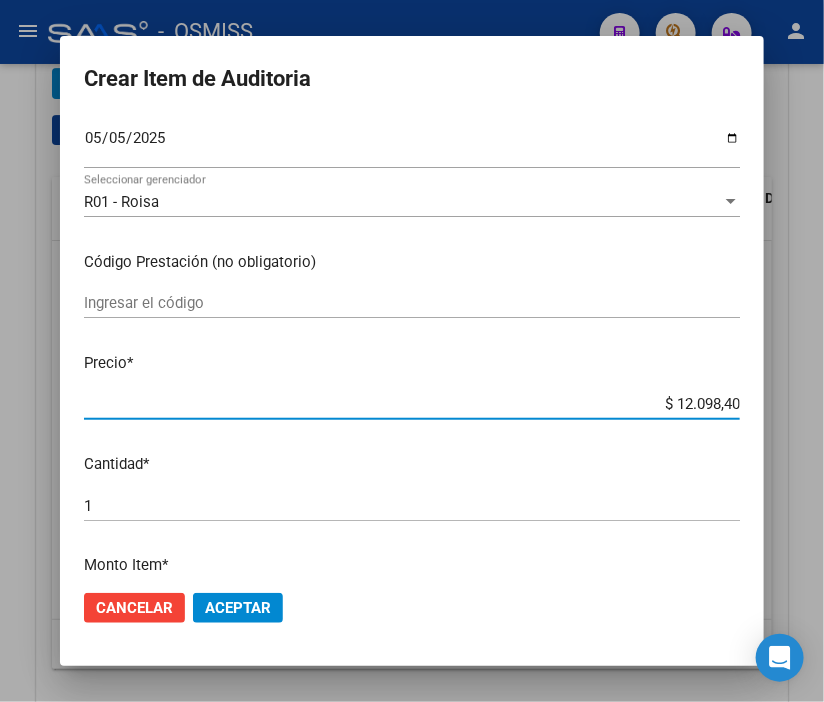 type on "$ 120.984,00" 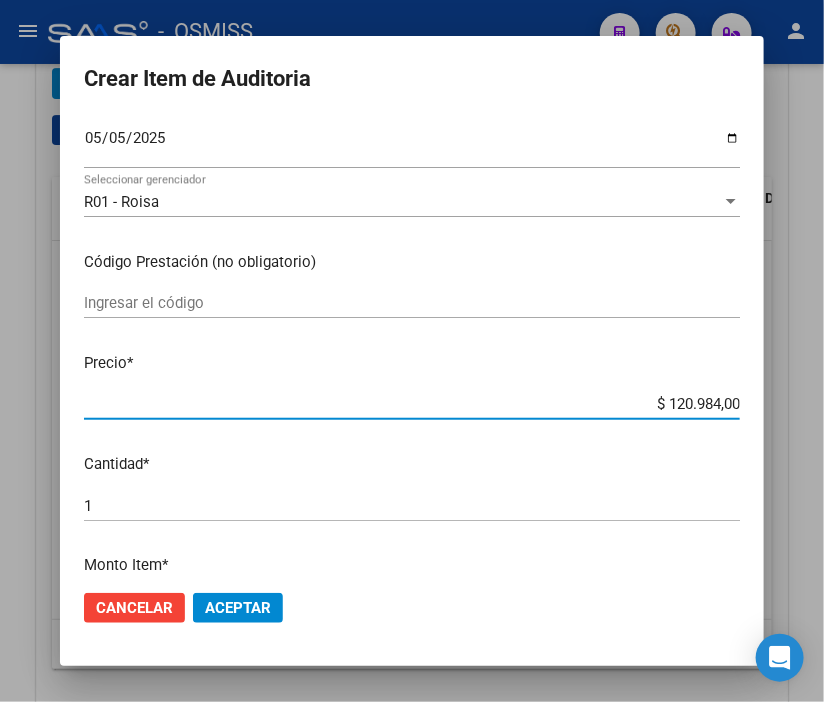 click on "Aceptar" 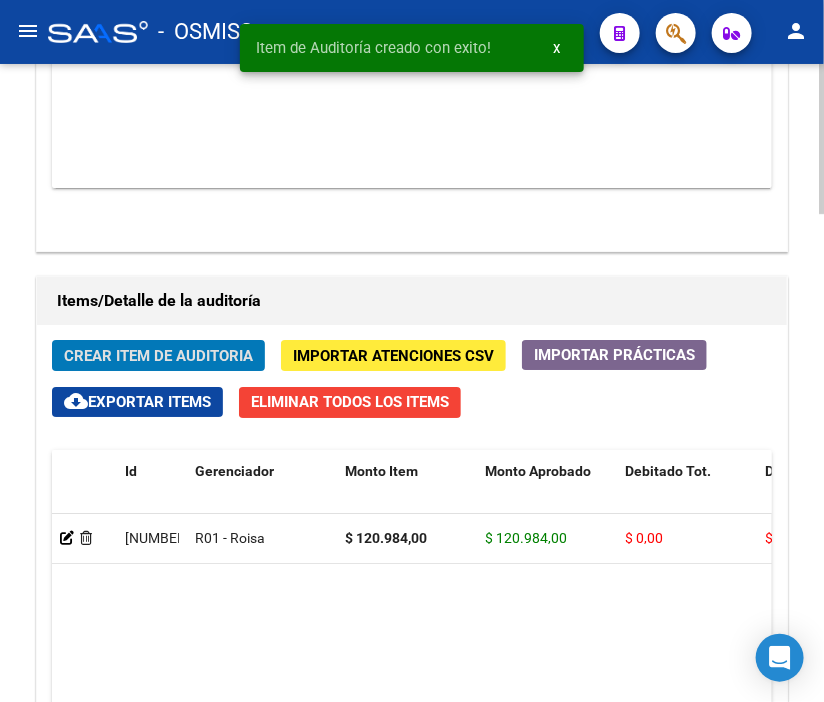 scroll, scrollTop: 1894, scrollLeft: 0, axis: vertical 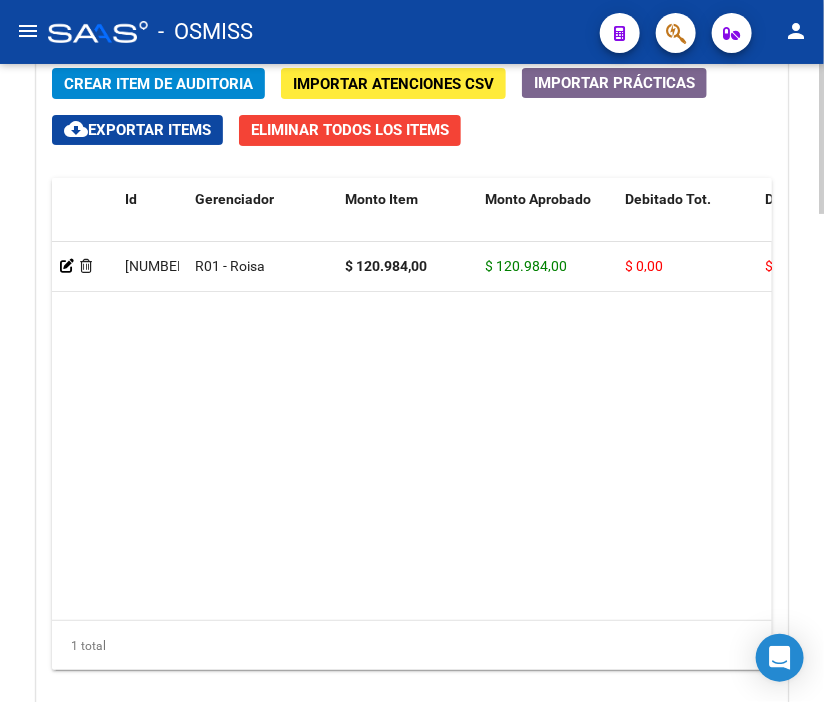 click on "Crear Item de Auditoria" 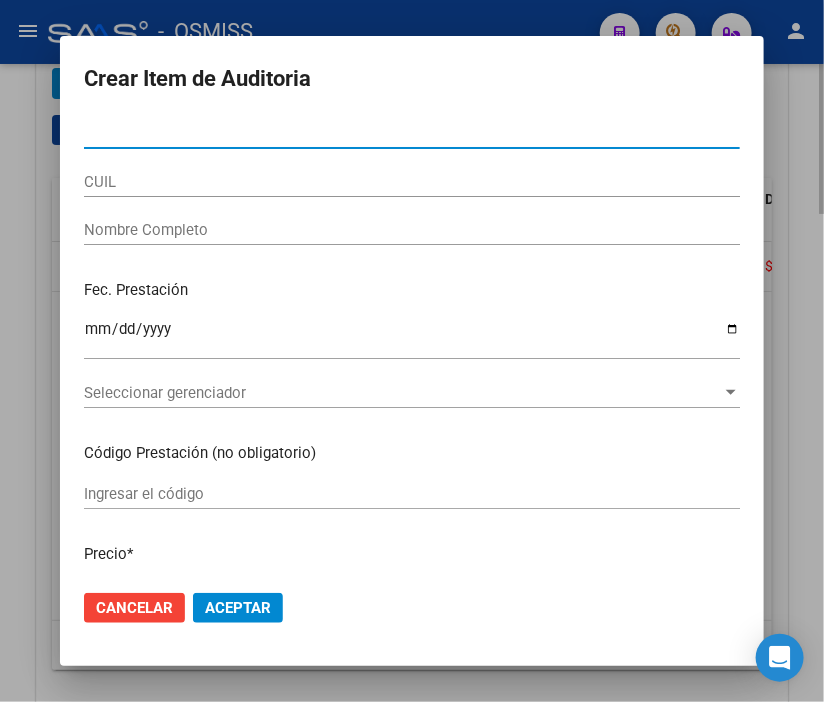 type on "54302012" 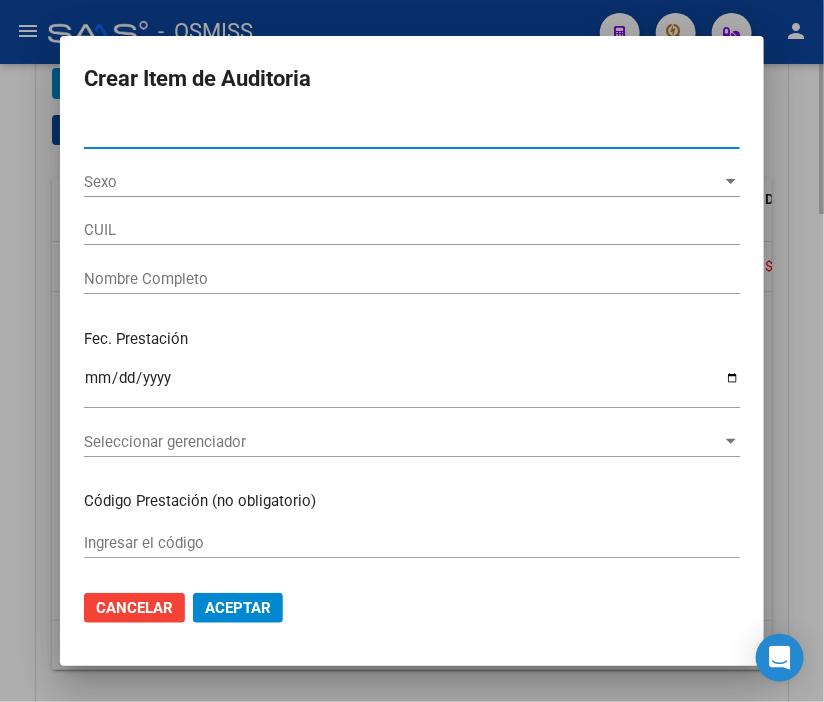 type on "27543020120" 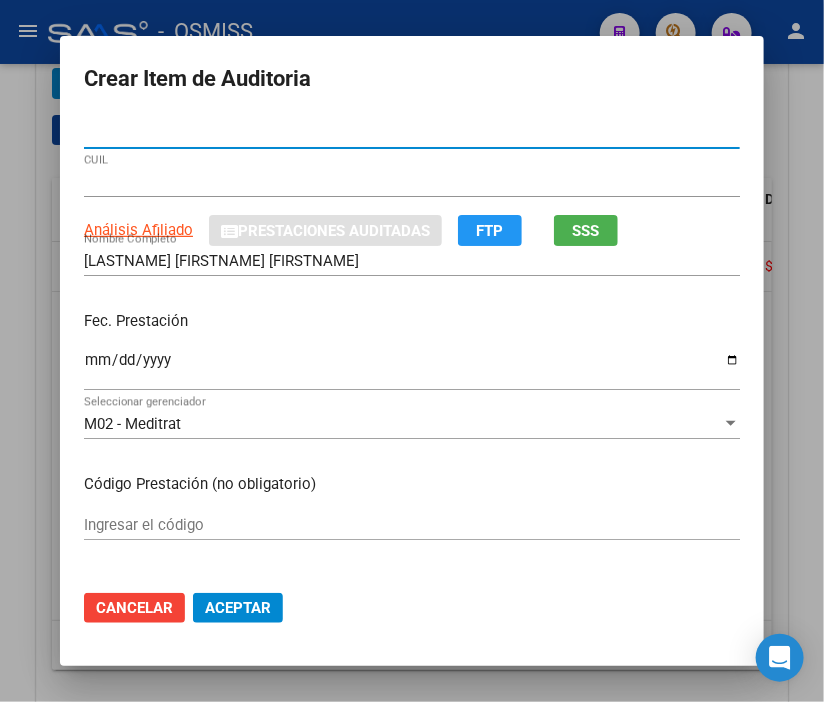 type on "54302012" 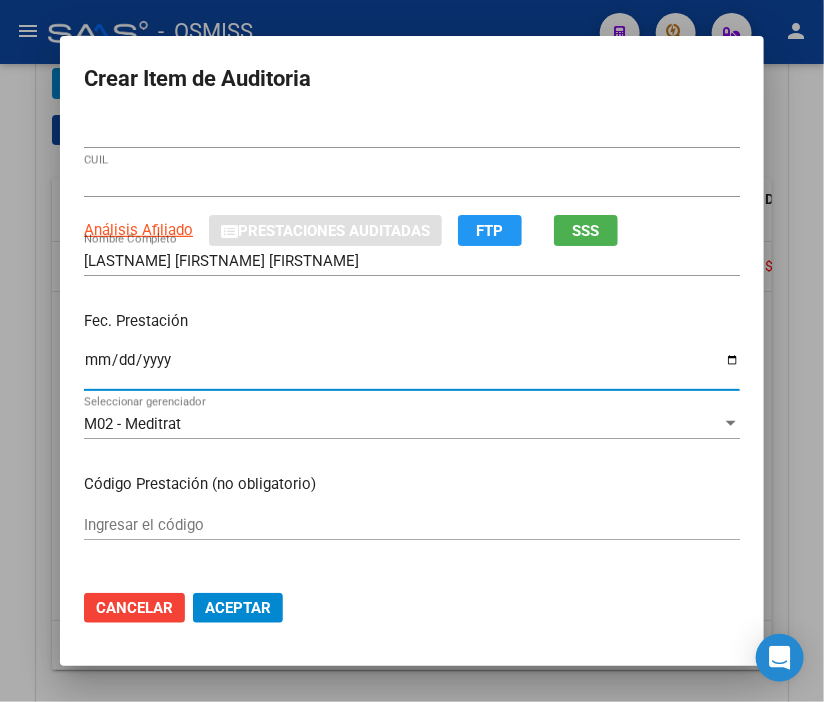 click on "Ingresar la fecha" at bounding box center (412, 368) 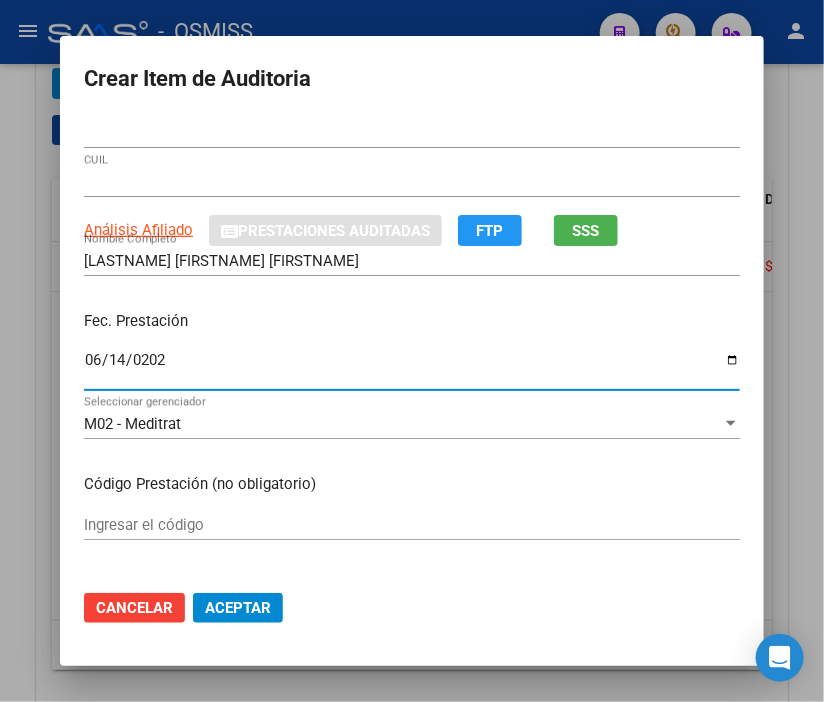 type on "2025-06-14" 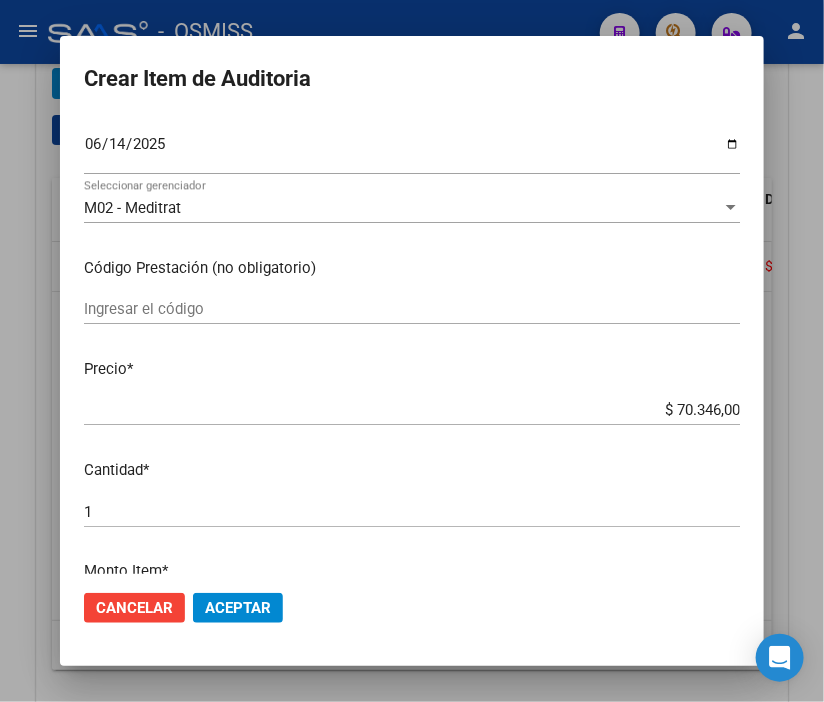 scroll, scrollTop: 222, scrollLeft: 0, axis: vertical 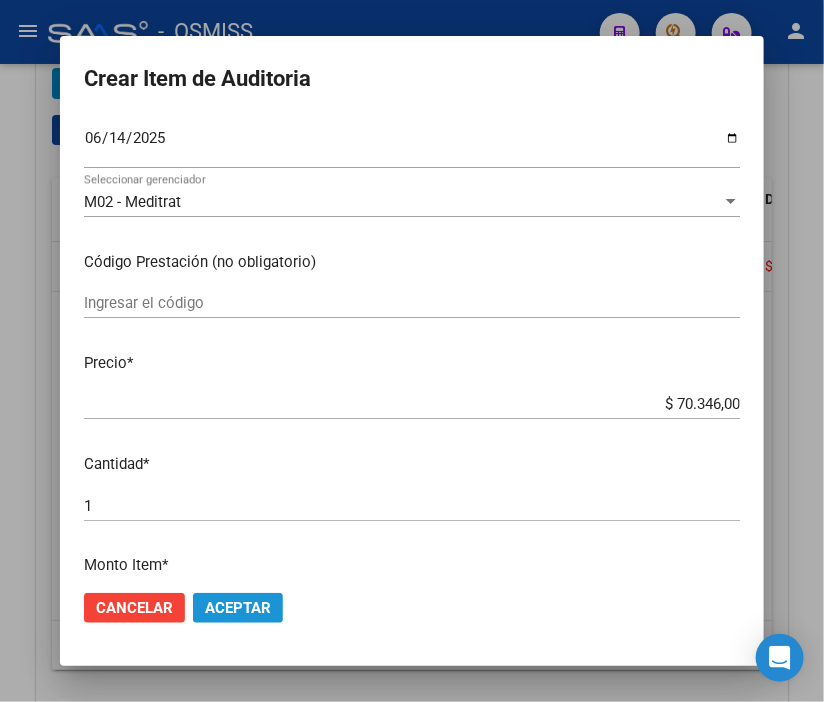 click on "Aceptar" 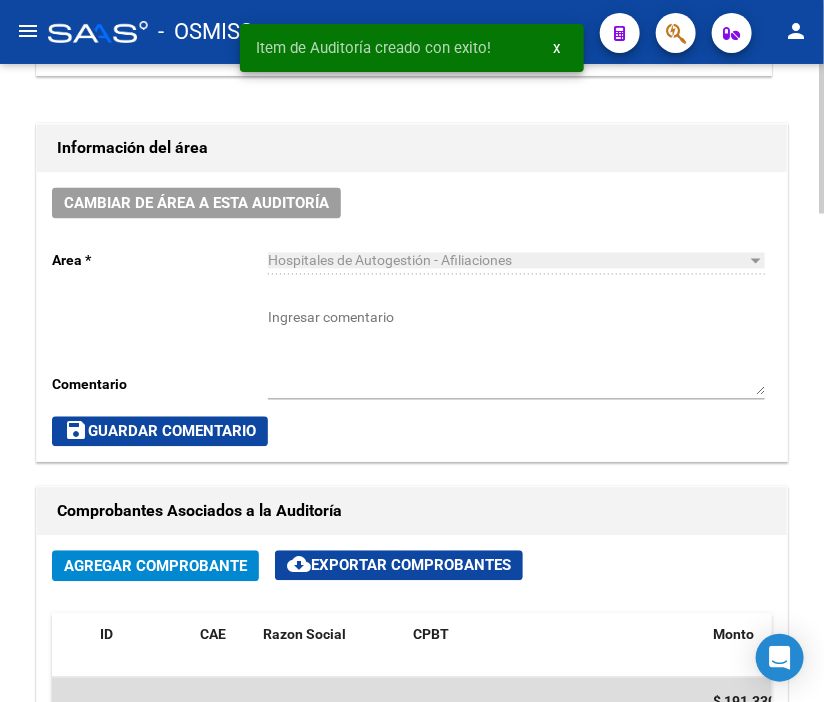 scroll, scrollTop: 894, scrollLeft: 0, axis: vertical 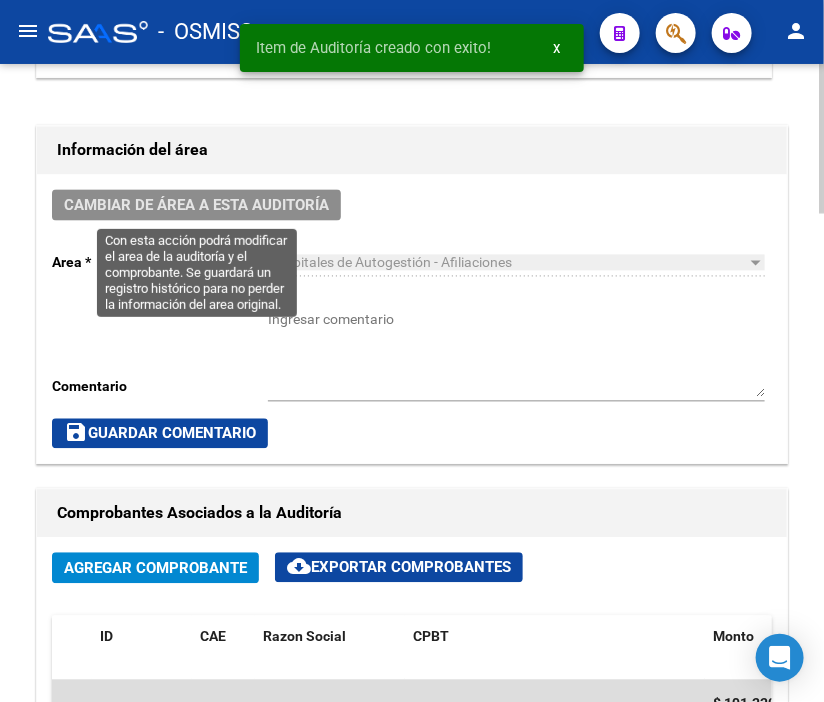 click on "Cambiar de área a esta auditoría" 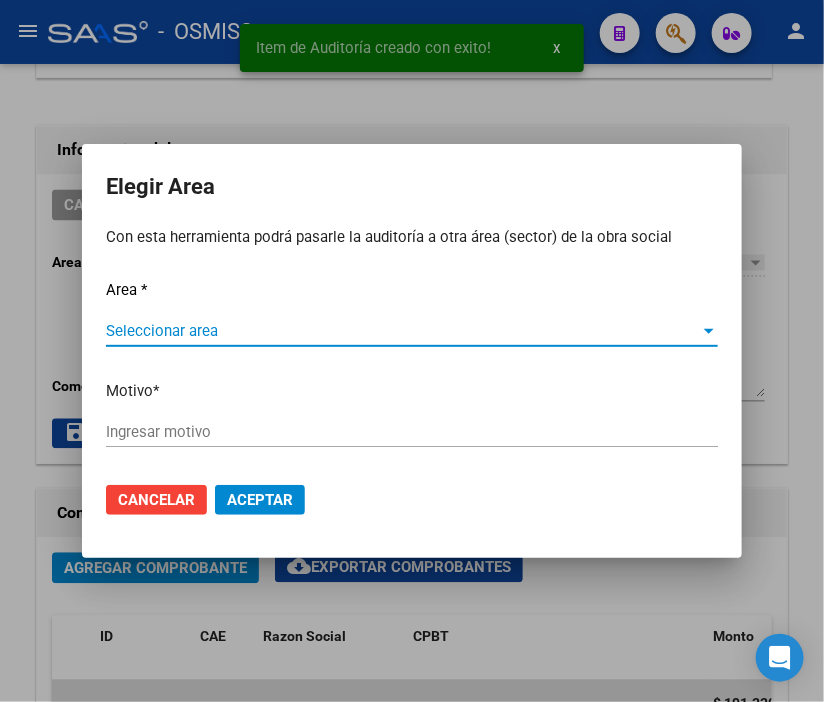 click on "Seleccionar area" at bounding box center [403, 331] 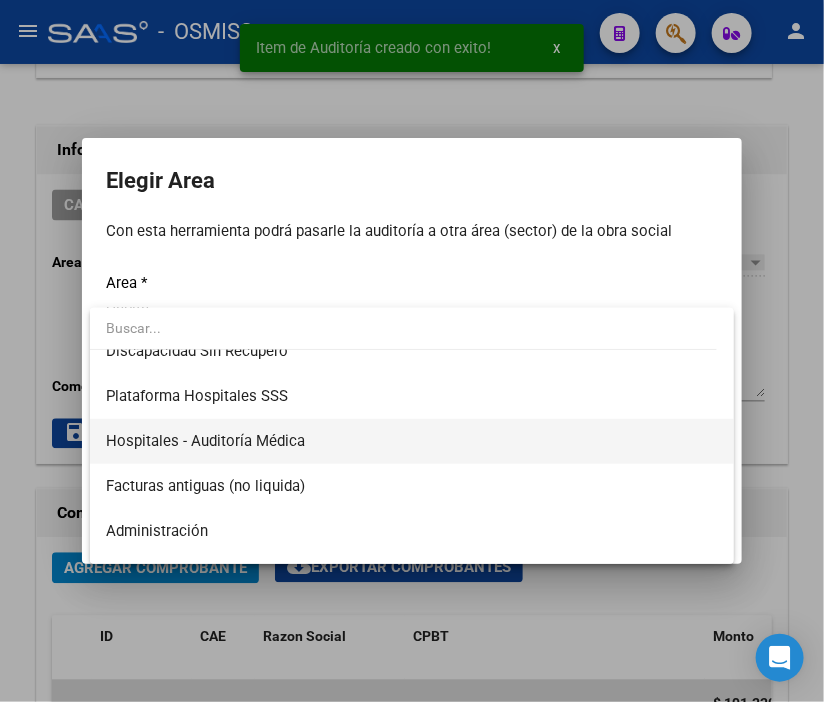 scroll, scrollTop: 333, scrollLeft: 0, axis: vertical 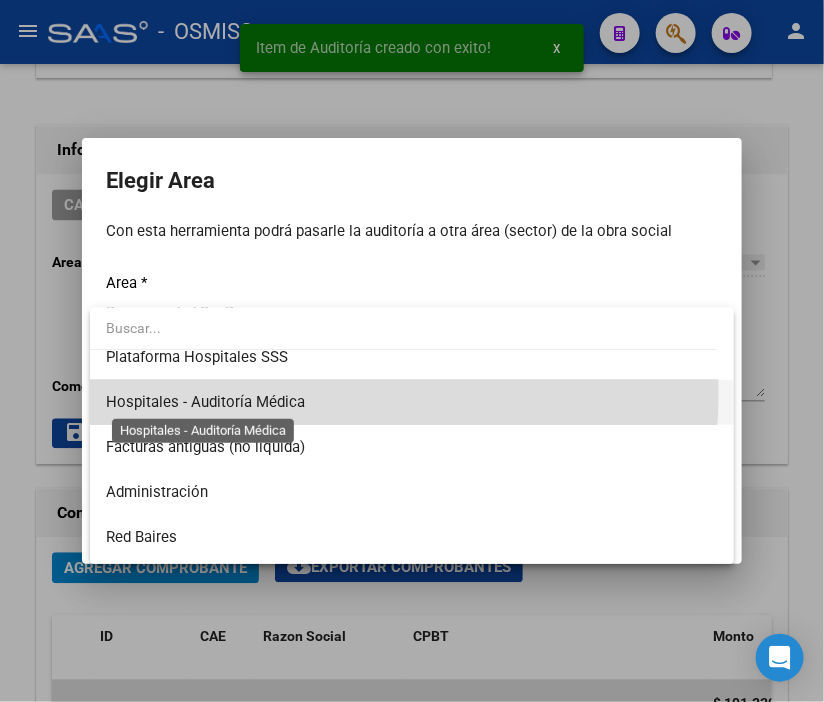 click on "Hospitales - Auditoría Médica" at bounding box center (205, 402) 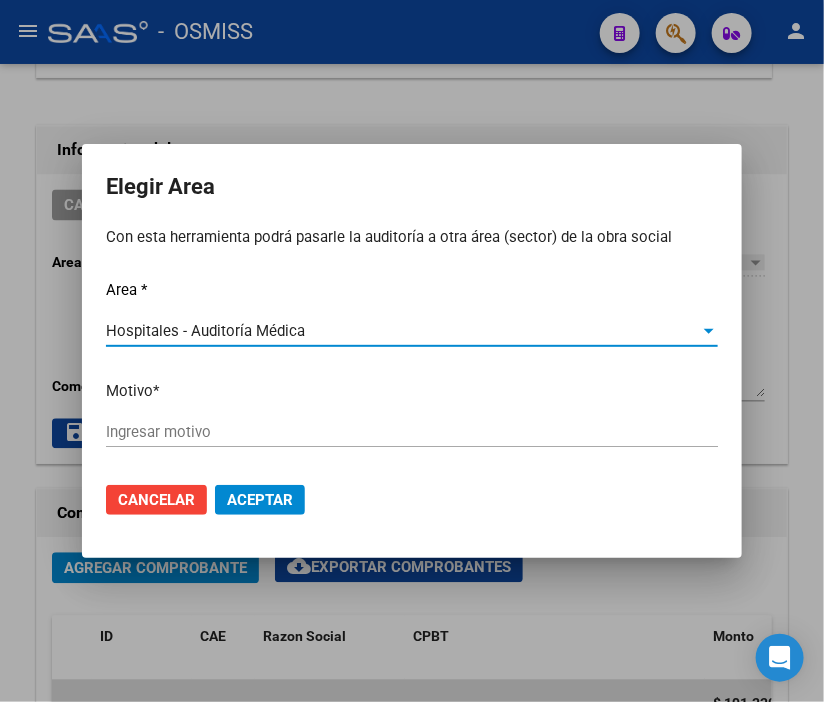 click on "Ingresar motivo" at bounding box center [412, 432] 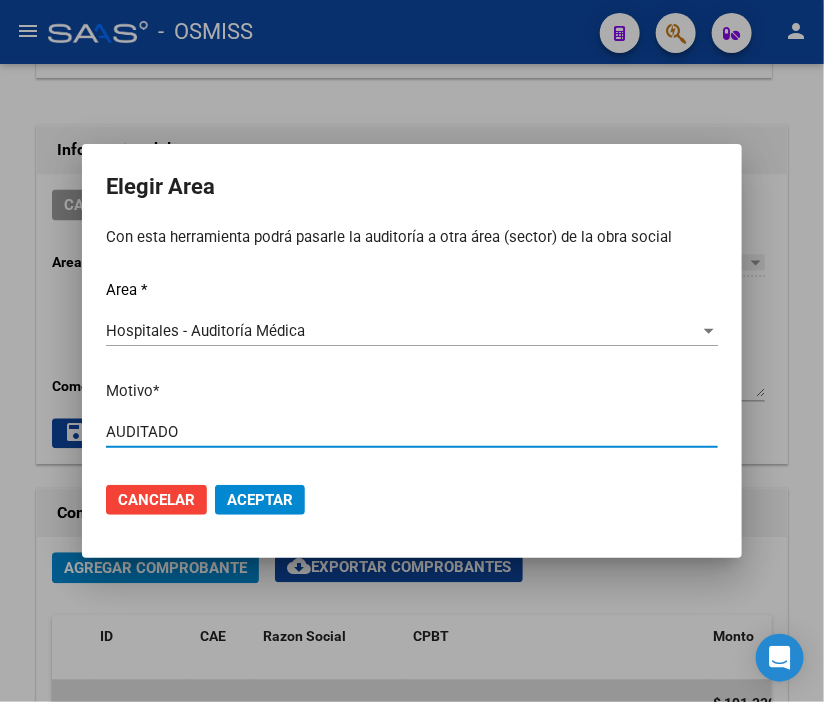 type on "AUDITADO" 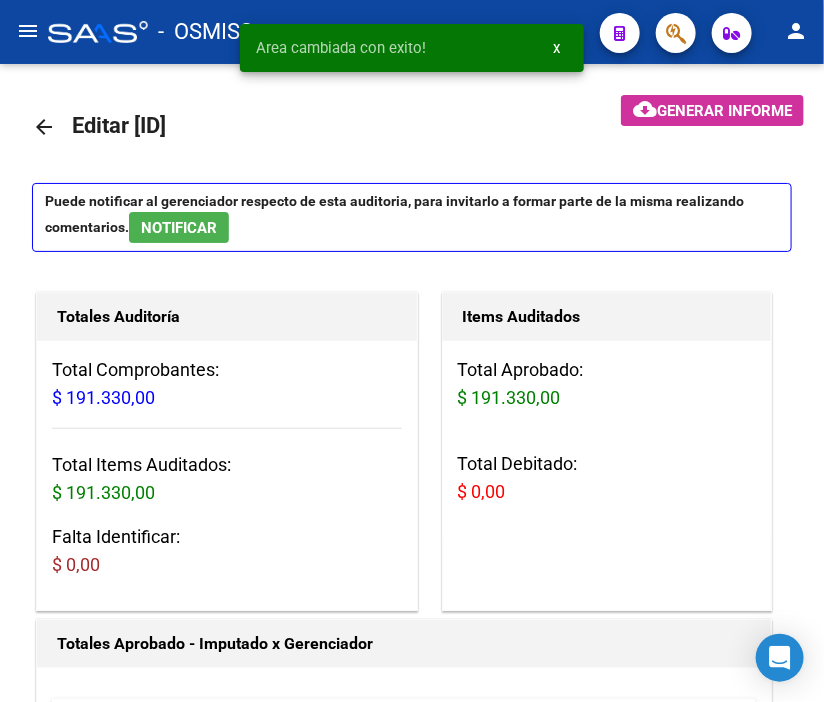 scroll, scrollTop: 0, scrollLeft: 0, axis: both 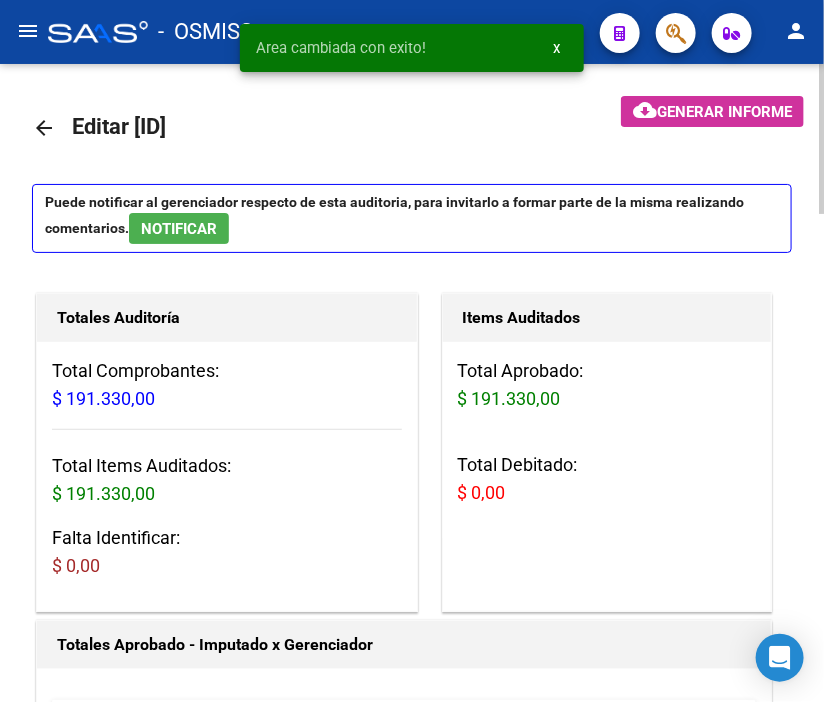click on "arrow_back" 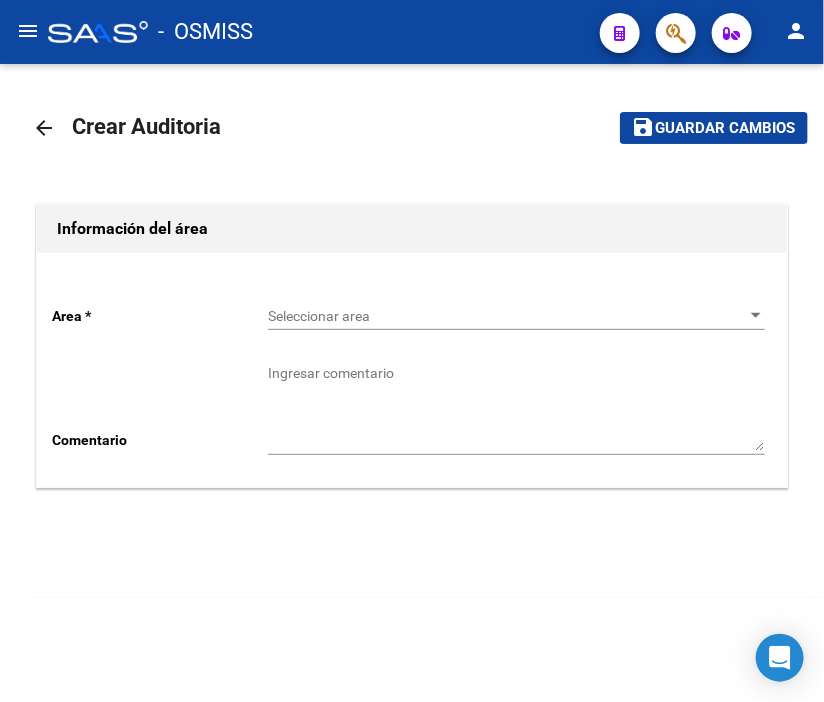 click on "Seleccionar area Seleccionar area" 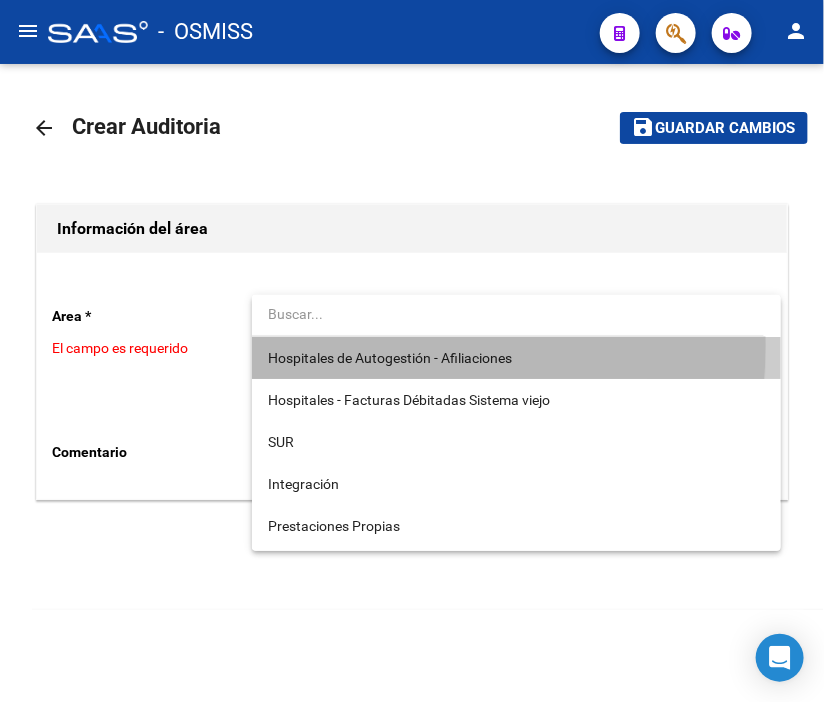 click on "Hospitales de Autogestión - Afiliaciones" at bounding box center [516, 358] 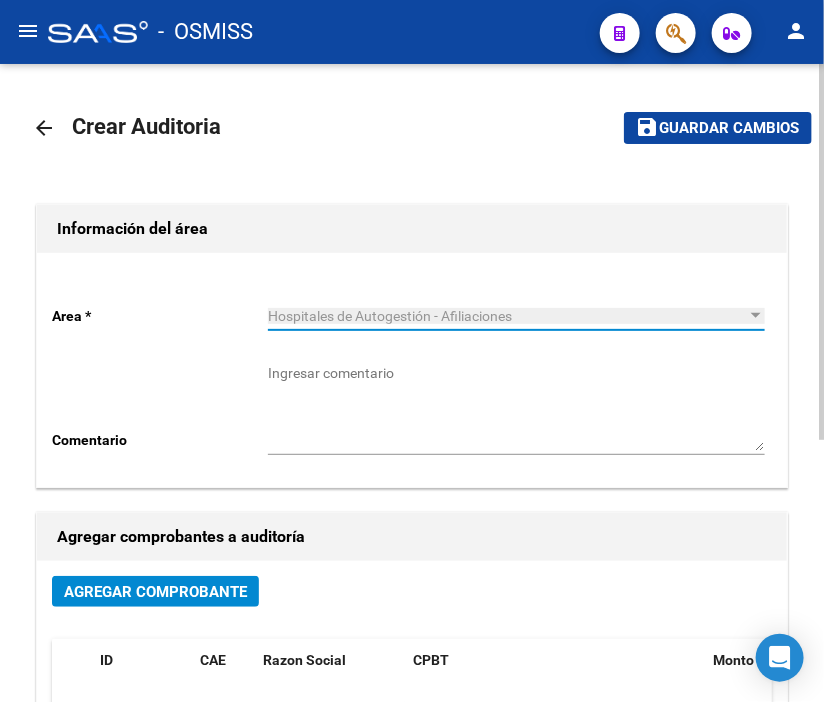 click on "Agregar Comprobante" 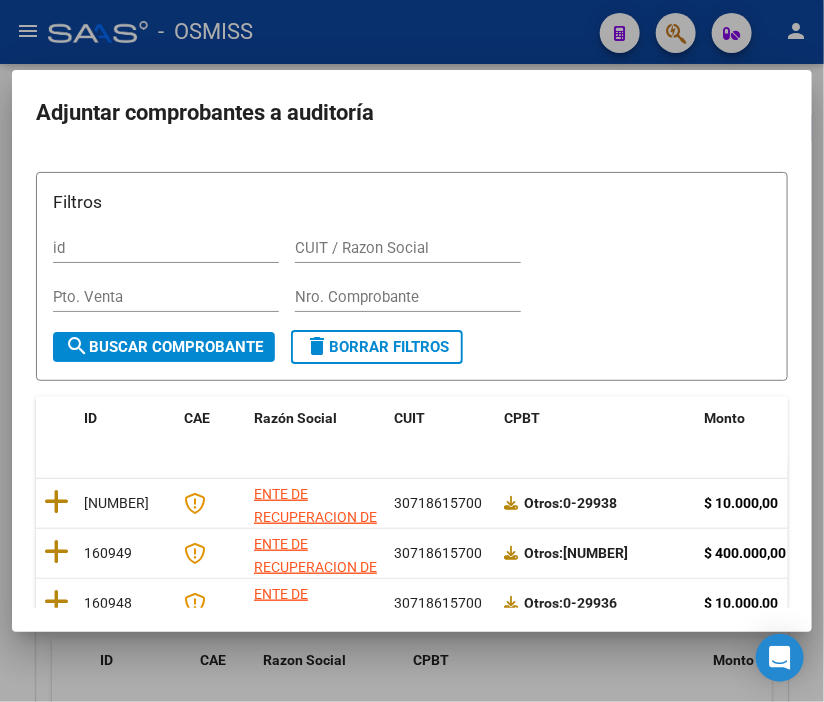 click on "Nro. Comprobante" at bounding box center (408, 297) 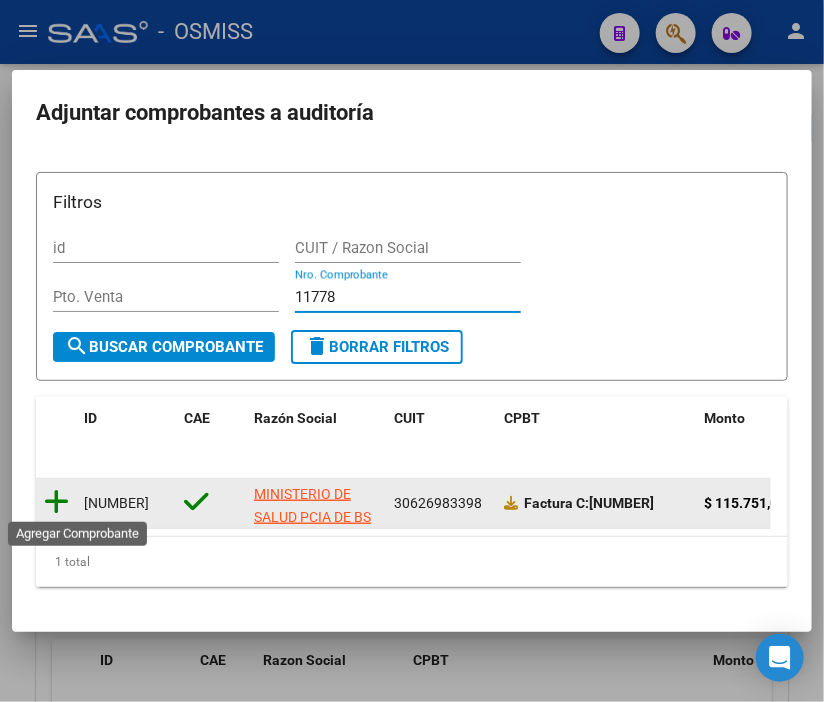 type on "11778" 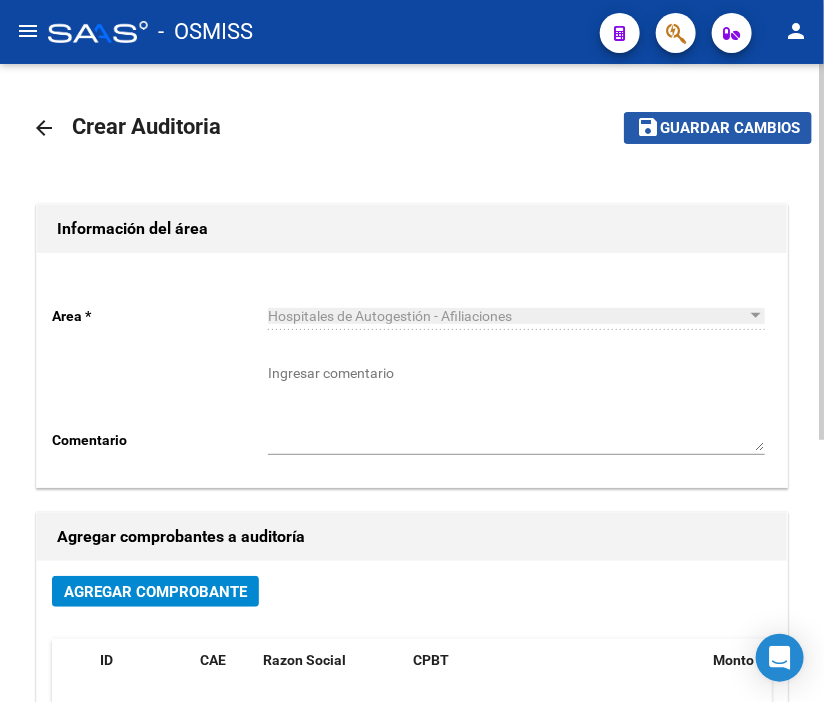 click on "Guardar cambios" 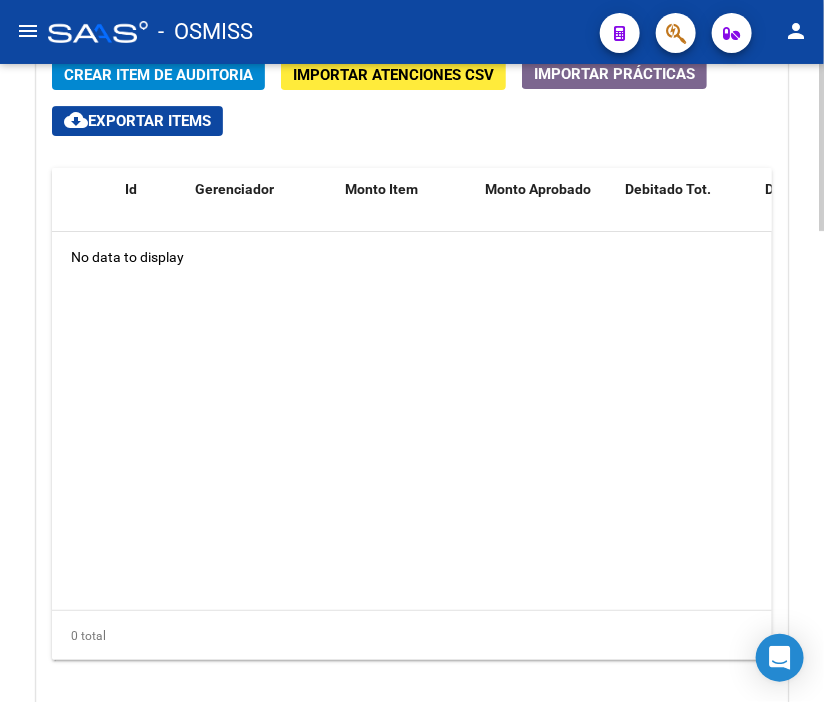 scroll, scrollTop: 1622, scrollLeft: 0, axis: vertical 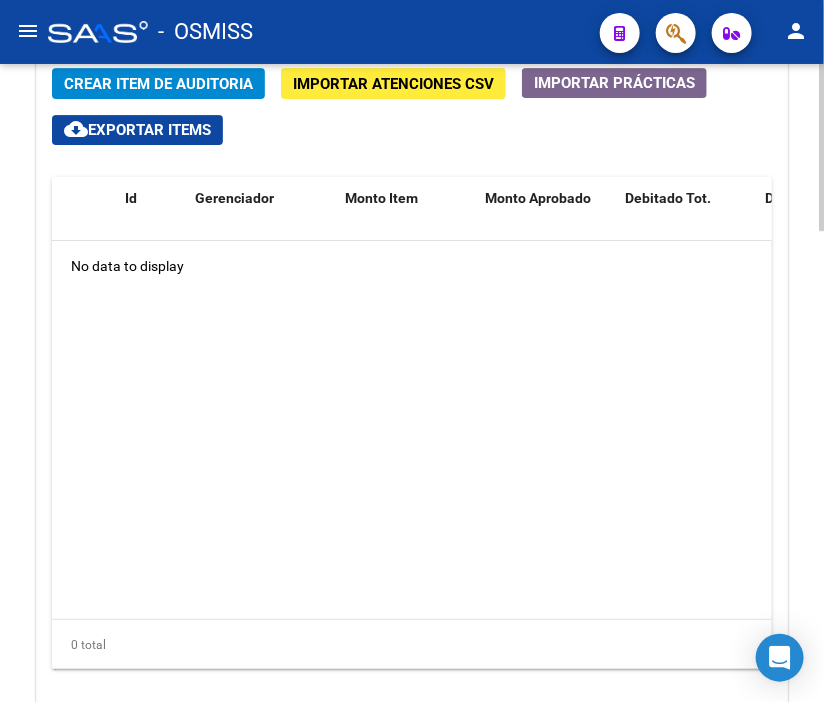 click on "menu -   OSMISS  person    Firma Express     Padrón Padrón Ágil Análisis Afiliado    Integración (discapacidad) Certificado Discapacidad    Prestadores / Proveedores Facturas - Listado/Carga Facturas Sin Auditar Facturas - Documentación Auditorías - Listado Auditorías - Comentarios Auditorías - Cambios Área Auditoría - Ítems Prestadores - Listado Prestadores - Docu.    Hospitales Públicos SSS - Censo Hospitalario SSS - Preliquidación SSS - Comprobantes SSS - CPBTs Atenciones Notificaciones Internación Débitos Autogestión (viejo)    Casos / Tickets Casos Casos Movimientos Comentarios Documentación Adj.    Instructivos    Datos de contacto arrow_back Editar 19389    cloud_download  Generar informe  Puede notificar al gerenciador respecto de esta auditoria, para invitarlo a formar parte de la misma realizando comentarios.  NOTIFICAR Totales Auditoría Total Comprobantes:  $ 115.751,00 Total Items Auditados:  $ 0,00 Falta Identificar:   $ 115.751,00 Items Auditados $ 0,00" at bounding box center [412, 351] 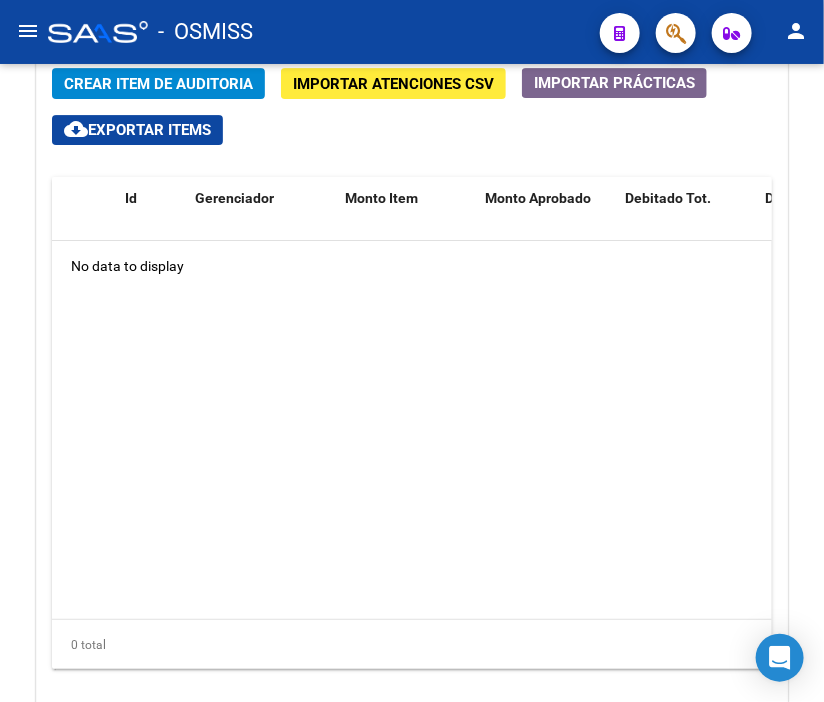 click on "Crear Item de Auditoria" 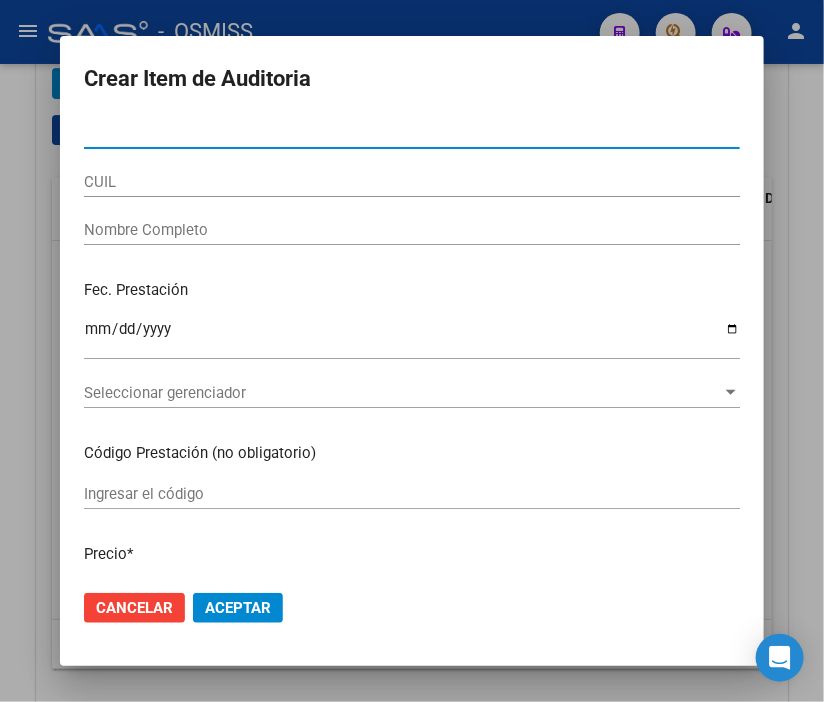 click at bounding box center (412, 351) 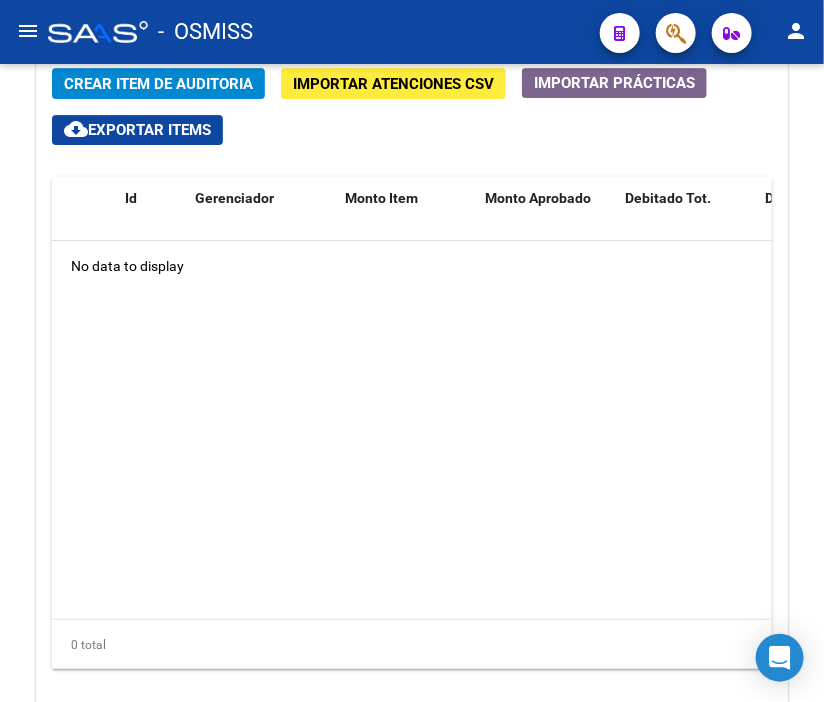 click 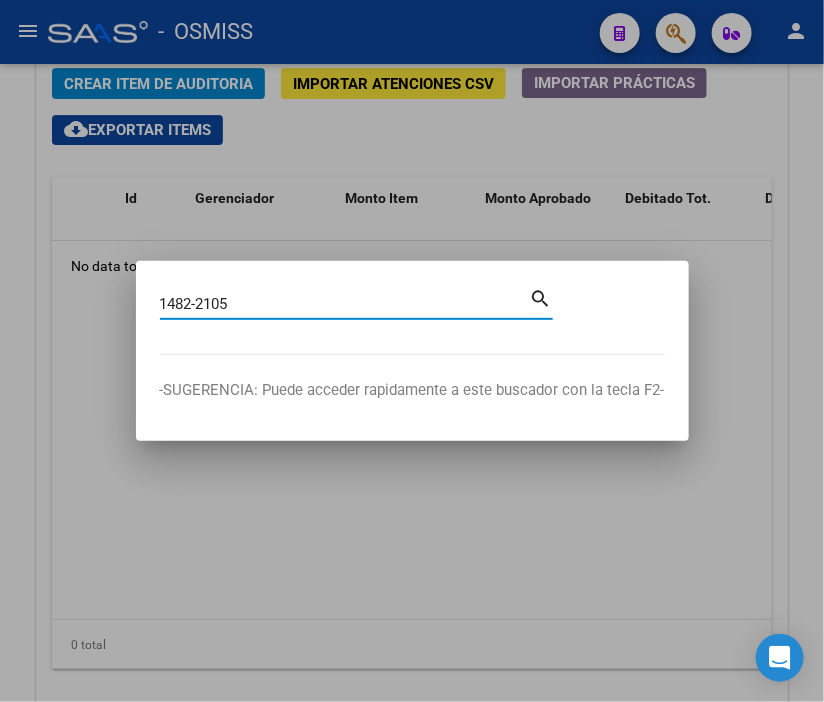 type on "1482-2105" 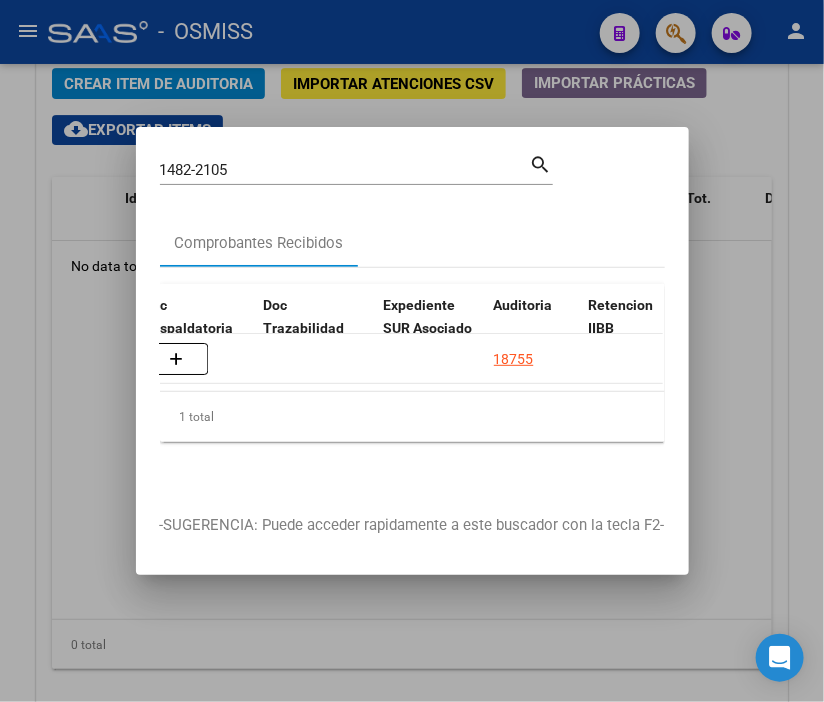 scroll, scrollTop: 0, scrollLeft: 1283, axis: horizontal 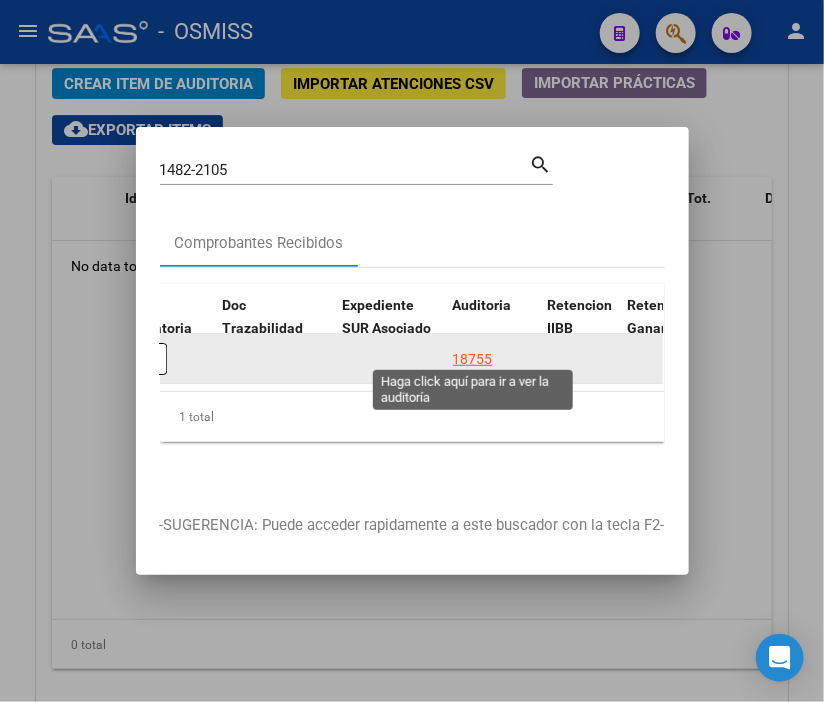 click on "18755" 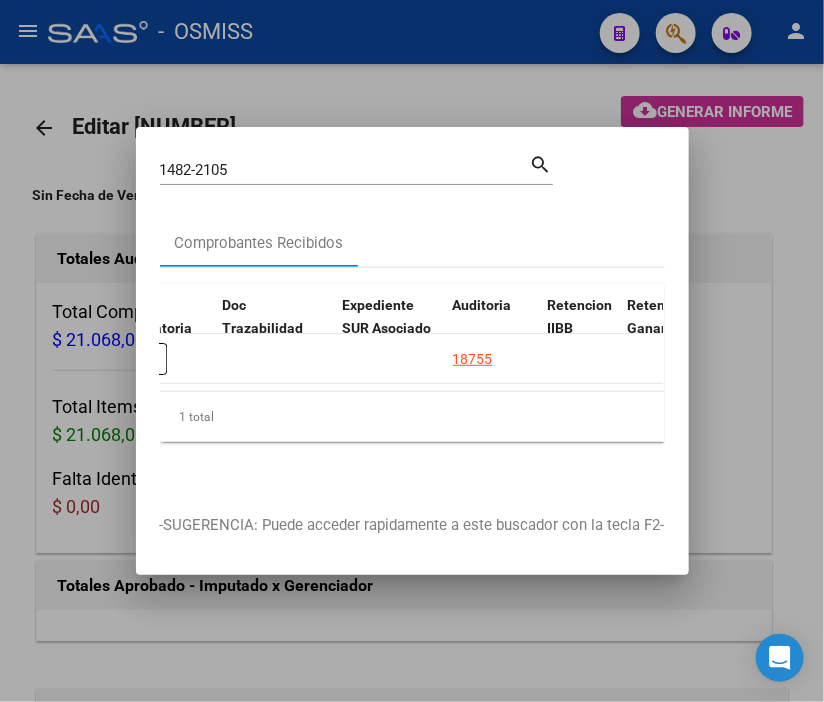 click at bounding box center (412, 351) 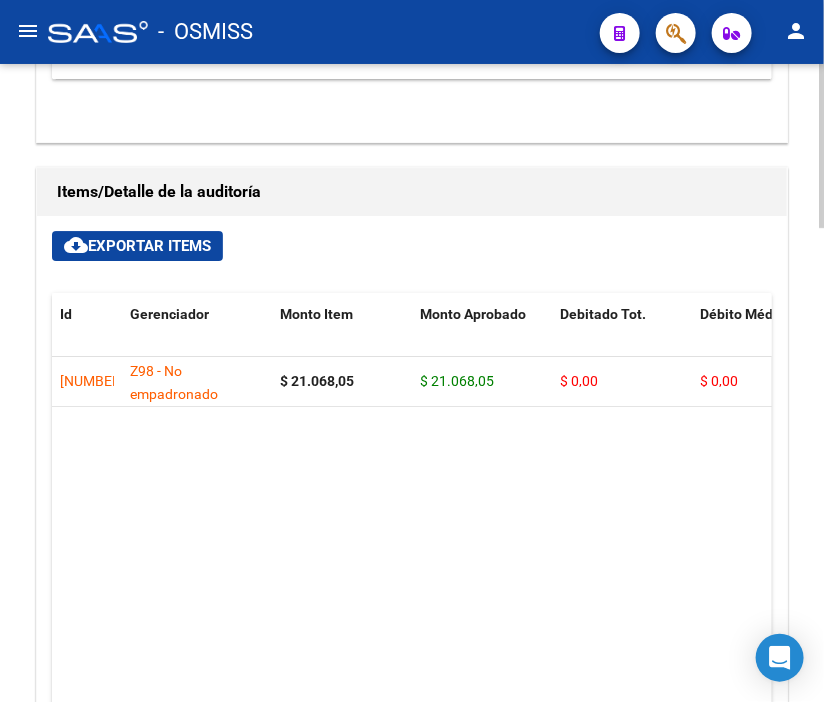 scroll, scrollTop: 1666, scrollLeft: 0, axis: vertical 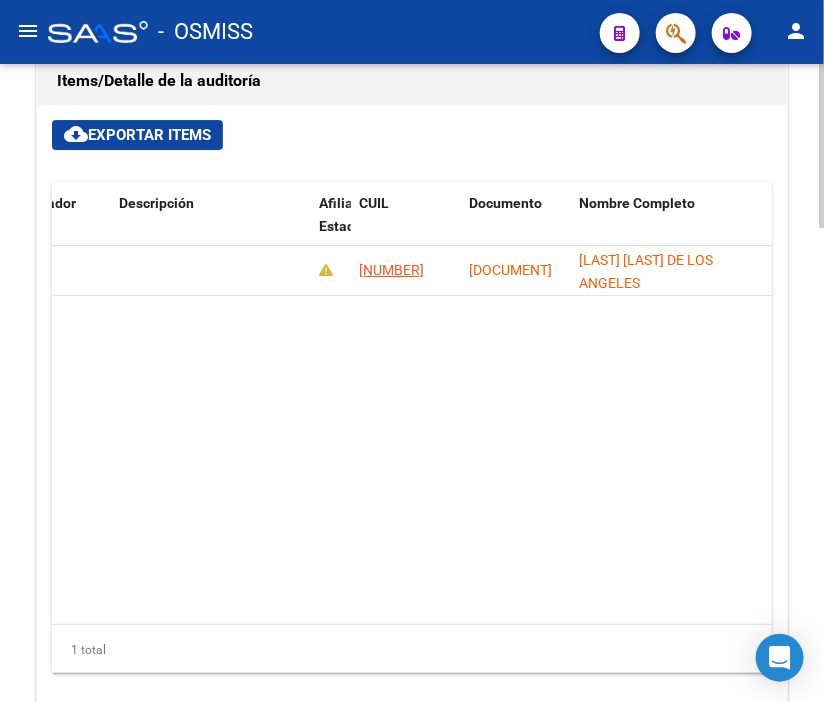 drag, startPoint x: 540, startPoint y: 451, endPoint x: 418, endPoint y: 530, distance: 145.34442 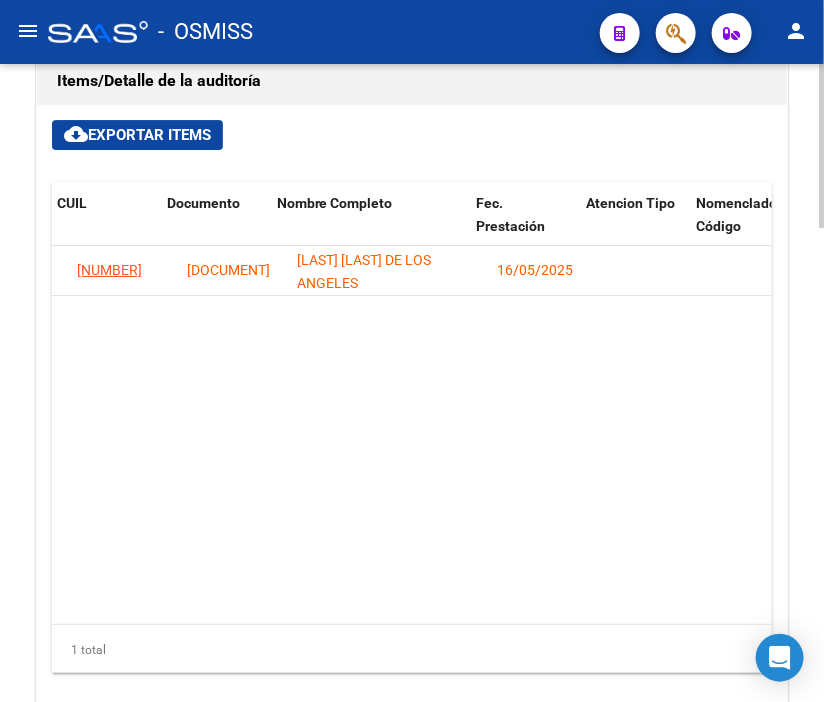 scroll, scrollTop: 0, scrollLeft: 1621, axis: horizontal 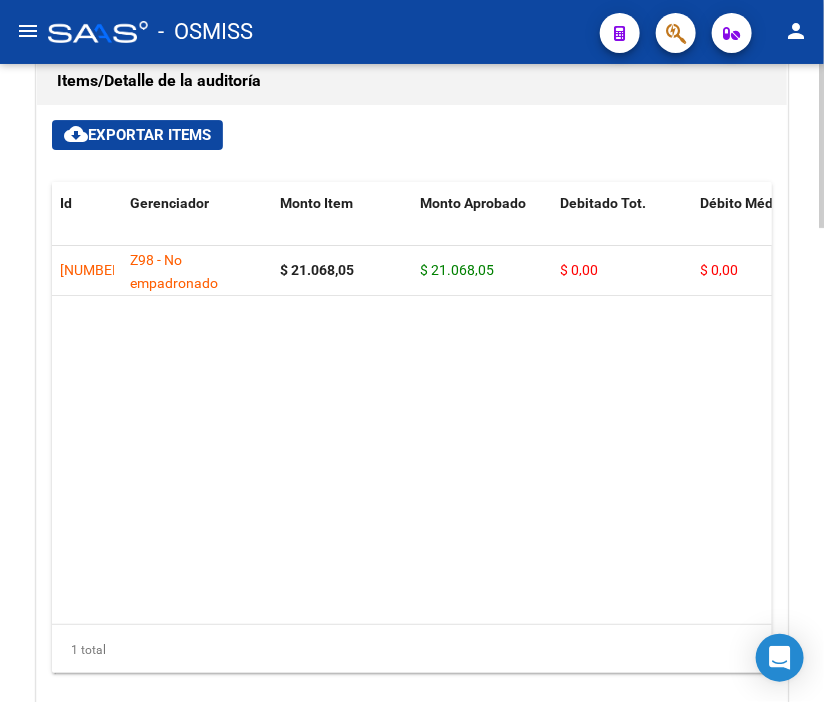 click on "cloud_download  Exportar Items  Id Gerenciador Monto Item Monto Aprobado Debitado Tot. Débito Médico Débito Afiliatorio Comentario Comentario Gerenciador Descripción Afiliado Estado CUIL Documento Nombre Completo Fec. Prestación Atencion Tipo Nomenclador Código Nomenclador Nombre Usuario Creado Area Creado Area Modificado  339488  Z98 - No empadronado $ 21.068,05 $ 21.068,05 $ 0,00 $ 0,00 $ 0,00         27335410896  33541089   BORGES ANDREA DE LOS ANGELES       16/05/2025  Juan José Coll   04/07/2025   Hospitales de Autogestión - Afiliaciones Juan José Coll   1 total   1" 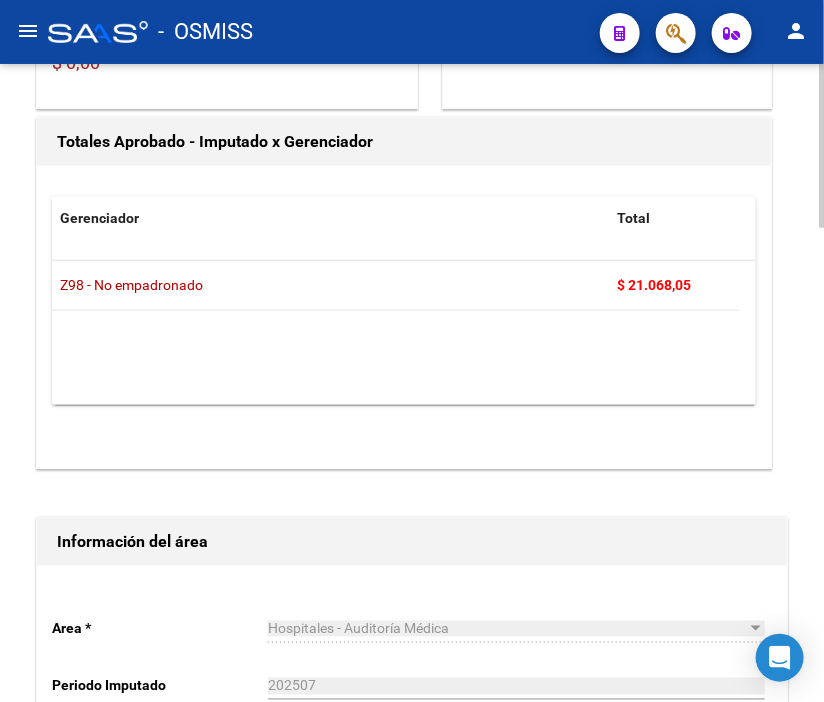 scroll, scrollTop: 0, scrollLeft: 0, axis: both 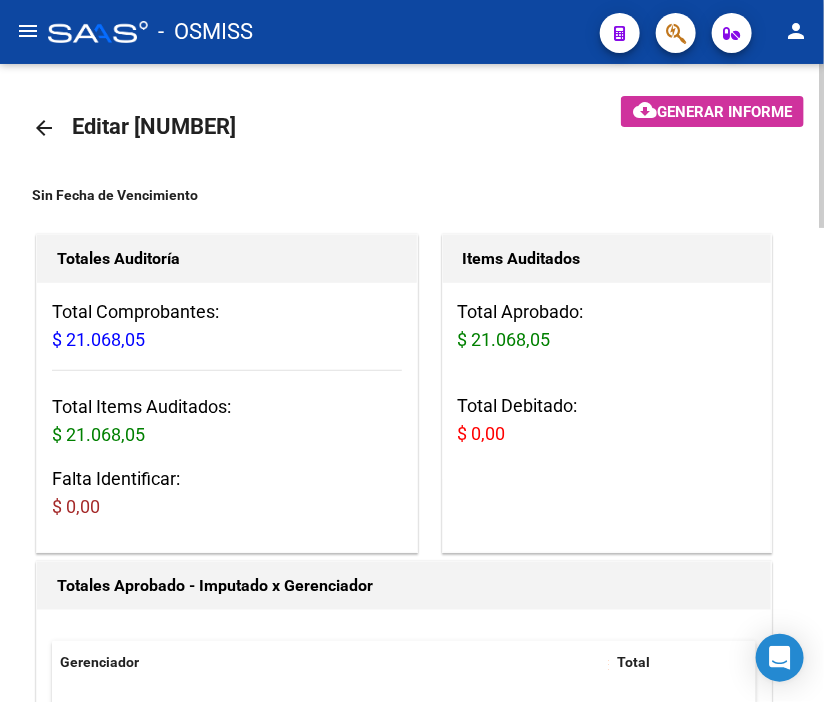 click on "arrow_back" 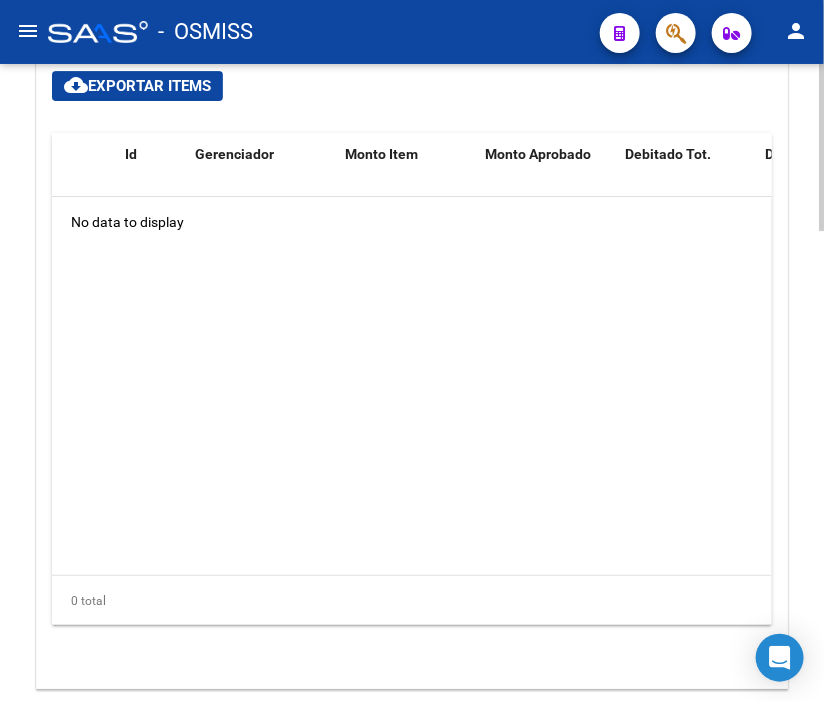 scroll, scrollTop: 1555, scrollLeft: 0, axis: vertical 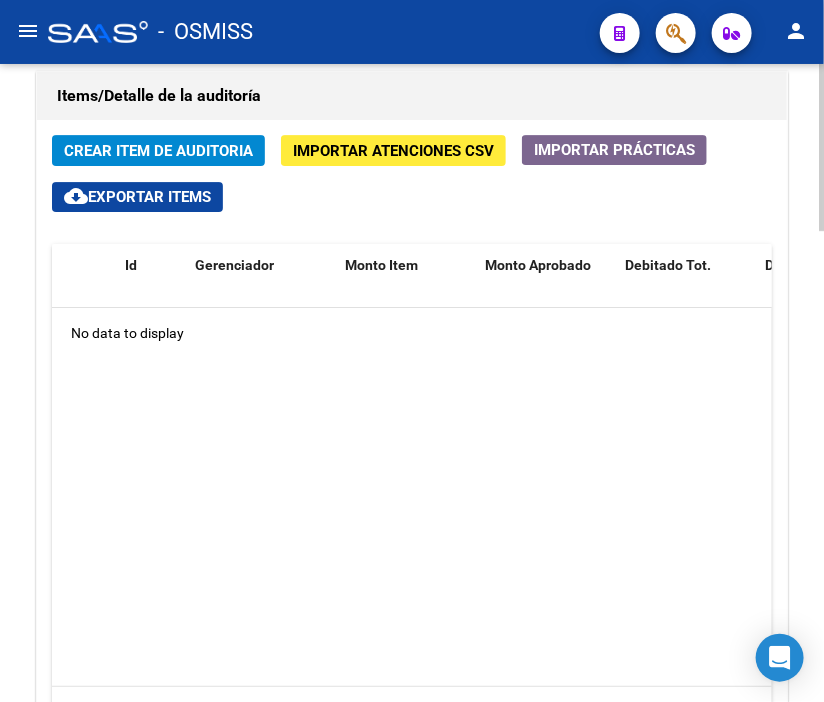 drag, startPoint x: 817, startPoint y: 516, endPoint x: 823, endPoint y: 546, distance: 30.594116 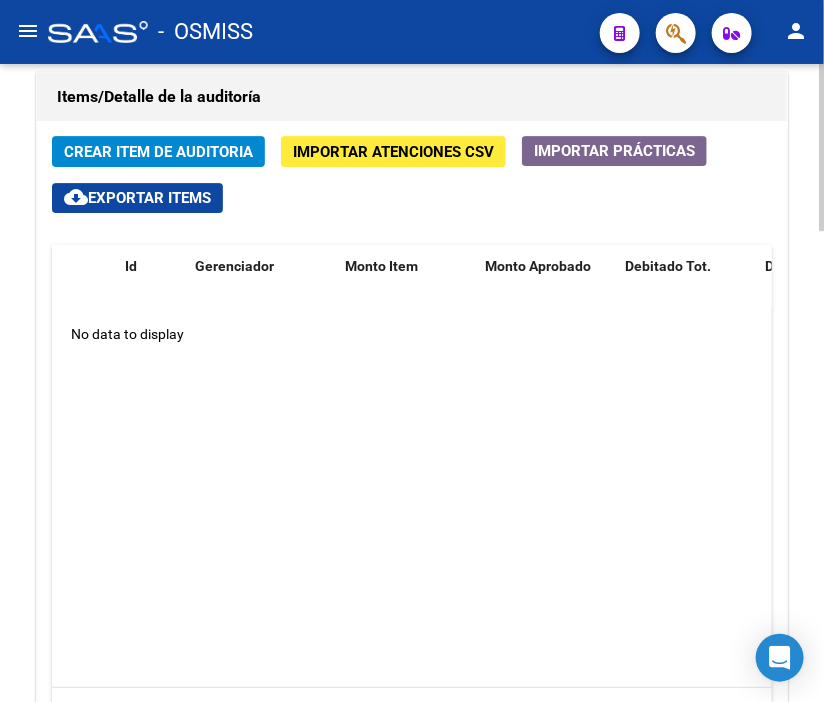 scroll, scrollTop: 1576, scrollLeft: 0, axis: vertical 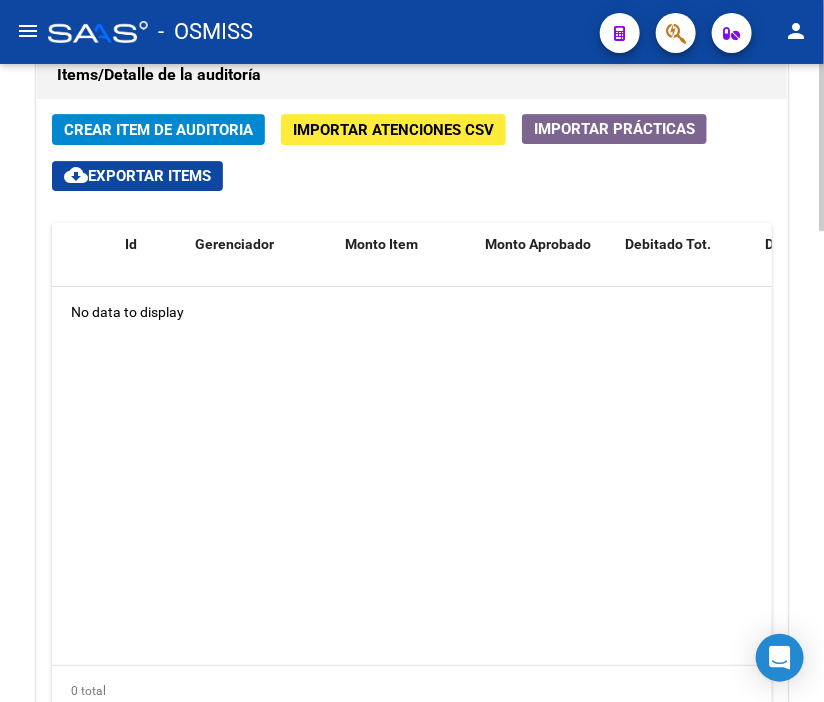 click on "menu -   OSMISS  person    Firma Express     Padrón Padrón Ágil Análisis Afiliado    Integración (discapacidad) Certificado Discapacidad    Prestadores / Proveedores Facturas - Listado/Carga Facturas Sin Auditar Facturas - Documentación Auditorías - Listado Auditorías - Comentarios Auditorías - Cambios Área Auditoría - Ítems Prestadores - Listado Prestadores - Docu.    Hospitales Públicos SSS - Censo Hospitalario SSS - Preliquidación SSS - Comprobantes SSS - CPBTs Atenciones Notificaciones Internación Débitos Autogestión (viejo)    Casos / Tickets Casos Casos Movimientos Comentarios Documentación Adj.    Instructivos    Datos de contacto arrow_back Editar 19389    cloud_download  Generar informe  Puede notificar al gerenciador respecto de esta auditoria, para invitarlo a formar parte de la misma realizando comentarios.  NOTIFICAR Totales Auditoría Total Comprobantes:  $ 115.751,00 Total Items Auditados:  $ 0,00 Falta Identificar:   $ 115.751,00 Items Auditados $ 0,00" at bounding box center [412, 351] 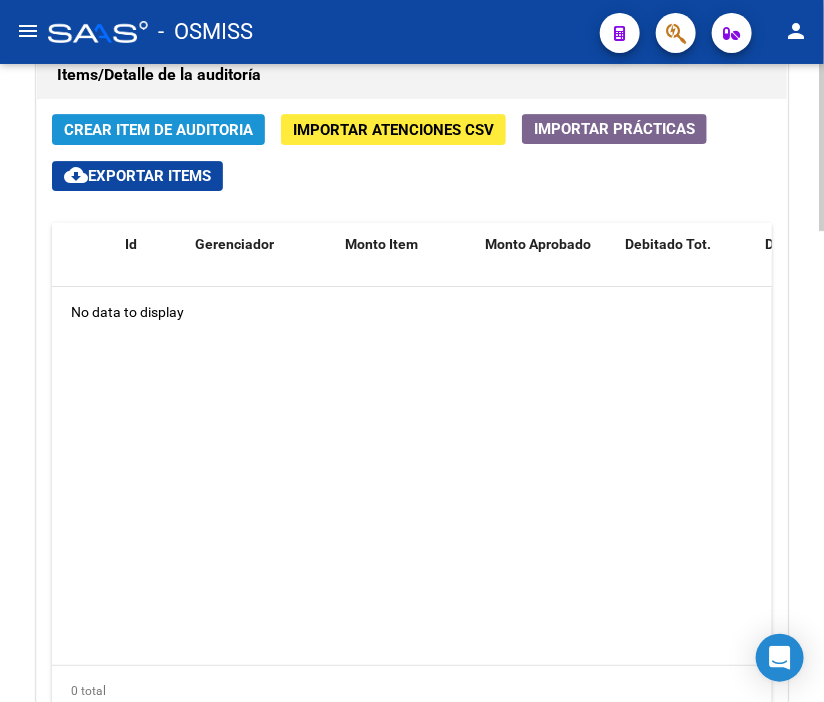 click on "Crear Item de Auditoria" 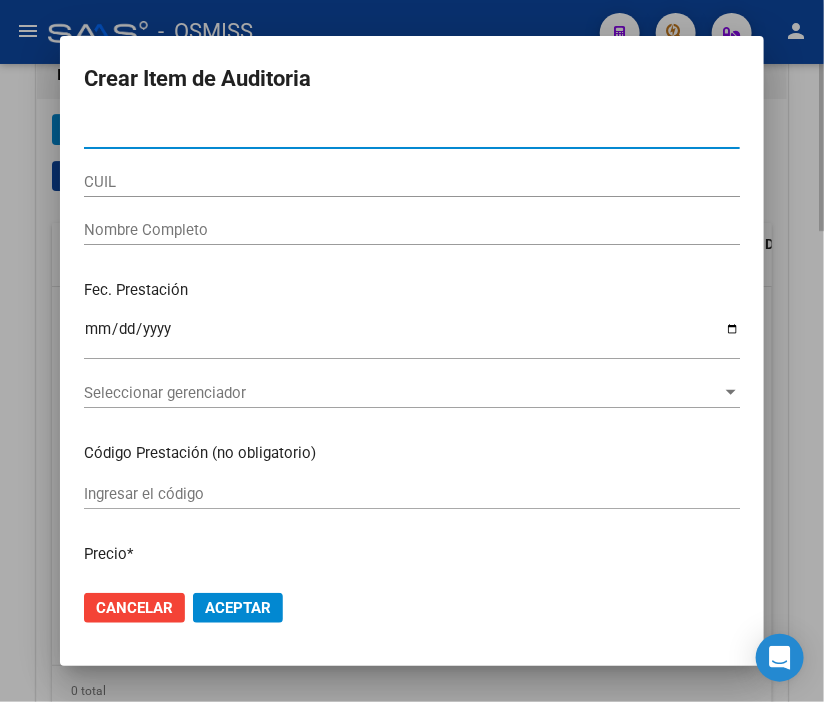 type on "57755843" 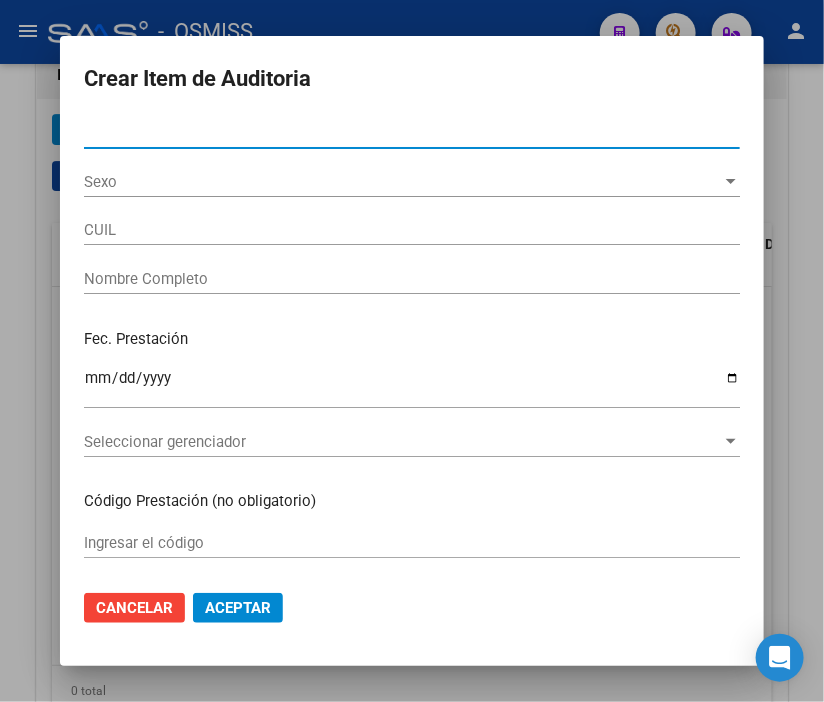 type on "23577558434" 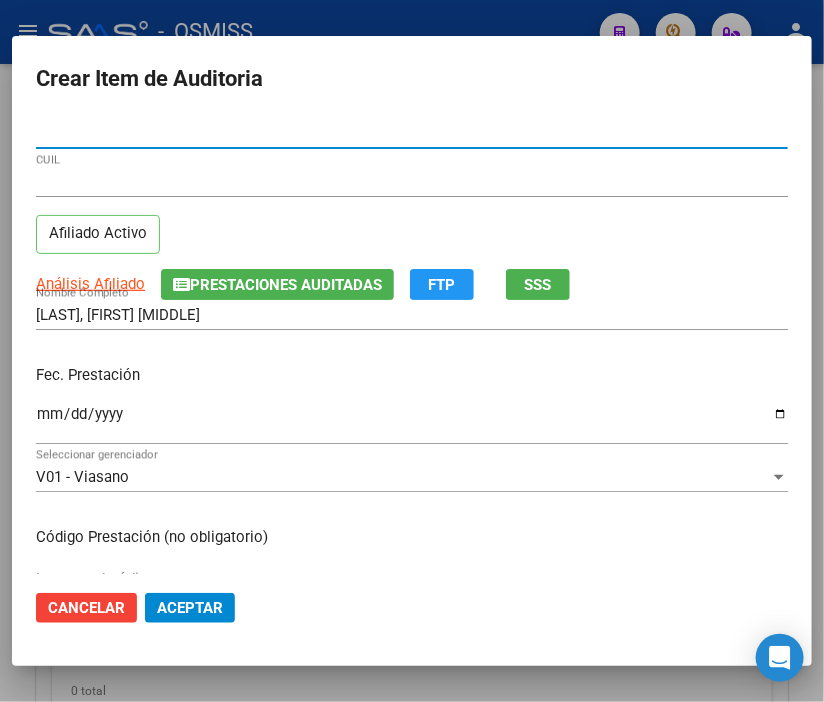 type on "57755843" 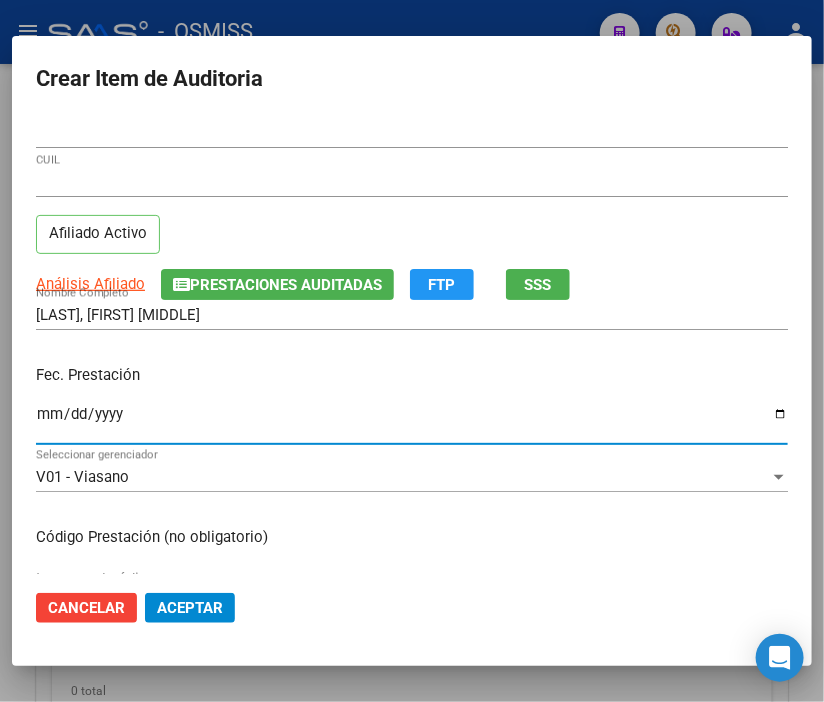 click on "Ingresar la fecha" at bounding box center (412, 422) 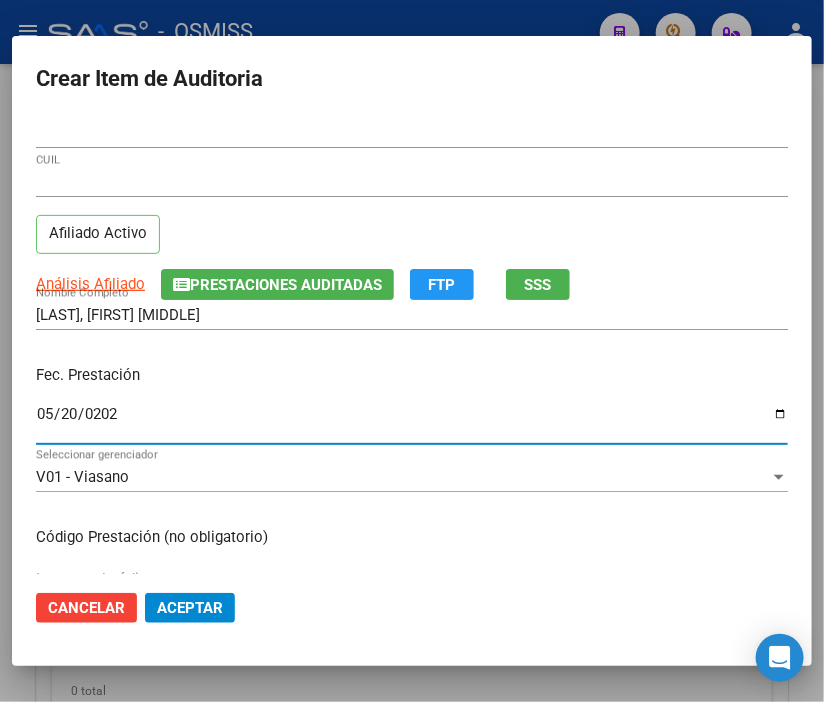 type on "2025-05-20" 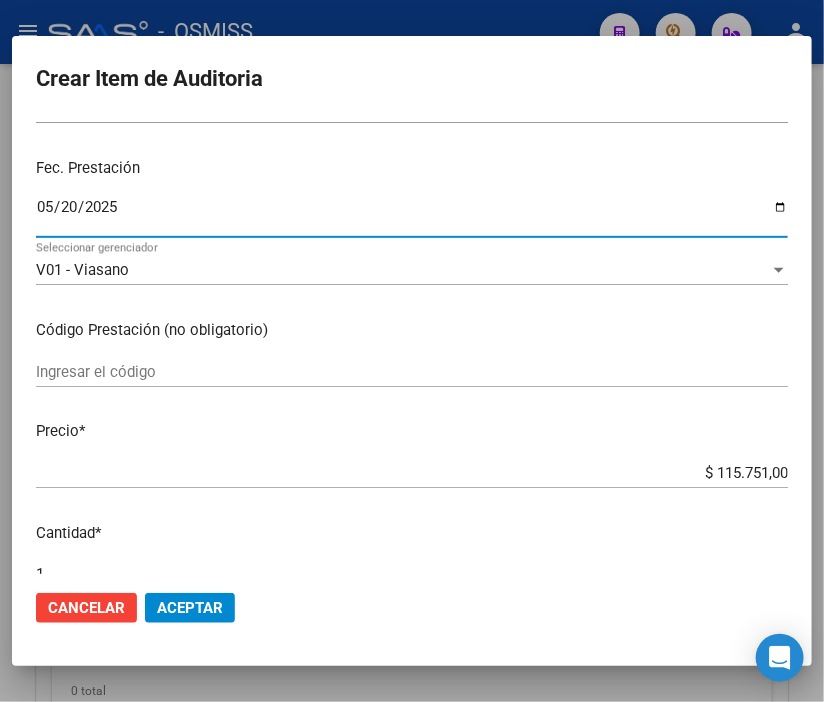 scroll, scrollTop: 222, scrollLeft: 0, axis: vertical 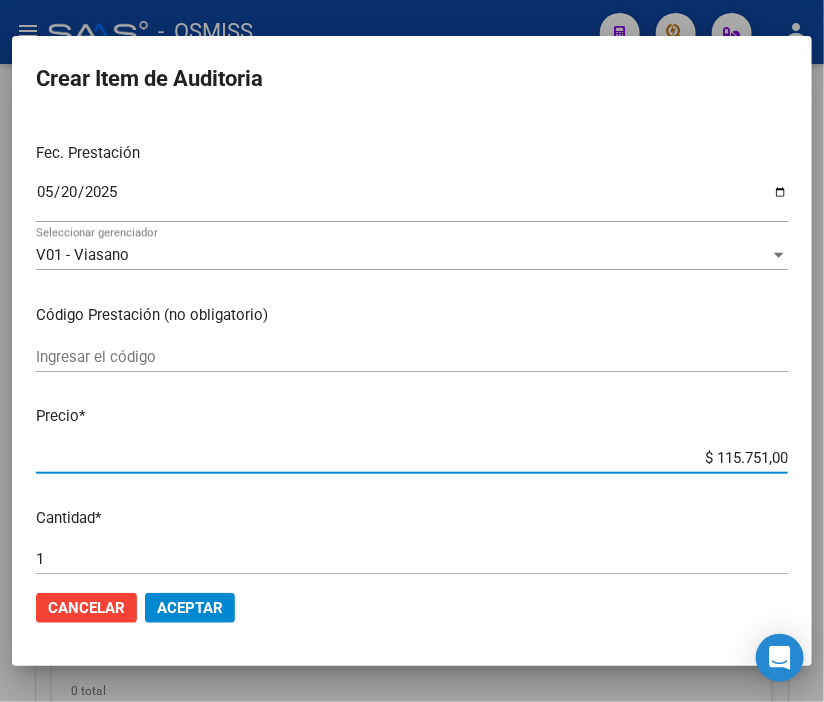 drag, startPoint x: 652, startPoint y: 460, endPoint x: 827, endPoint y: 457, distance: 175.02571 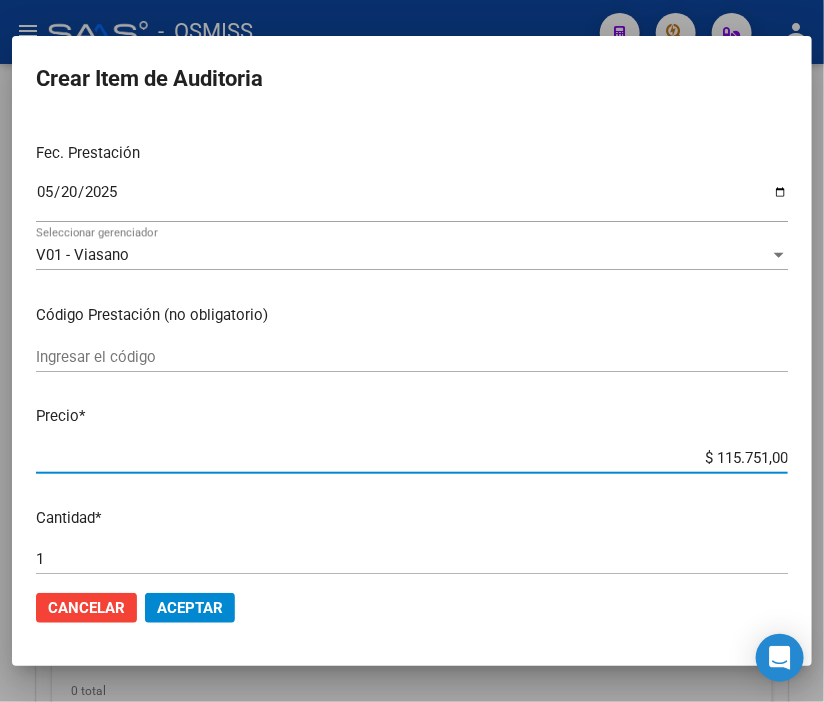 type on "$ 0,01" 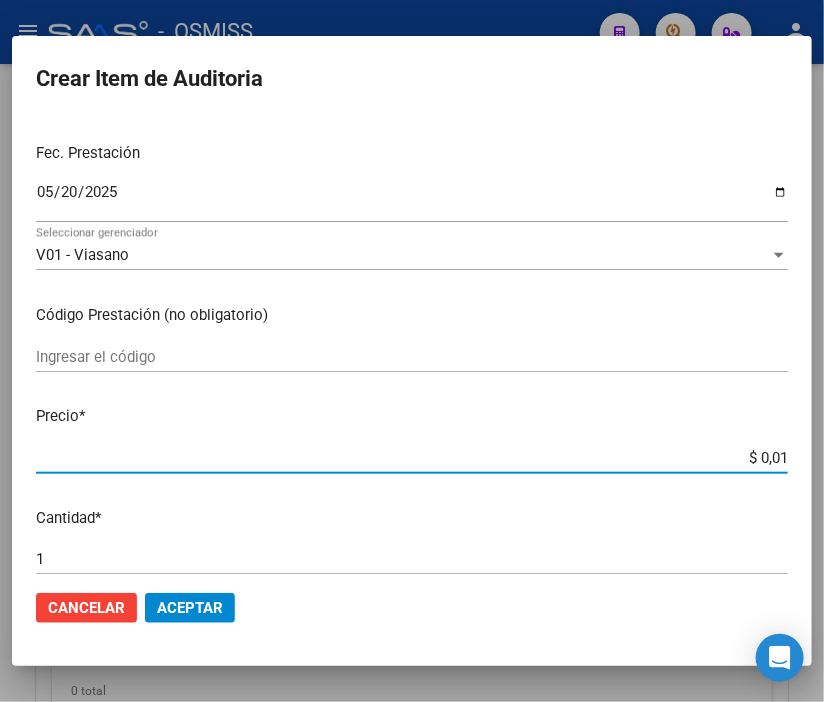 type on "$ 0,11" 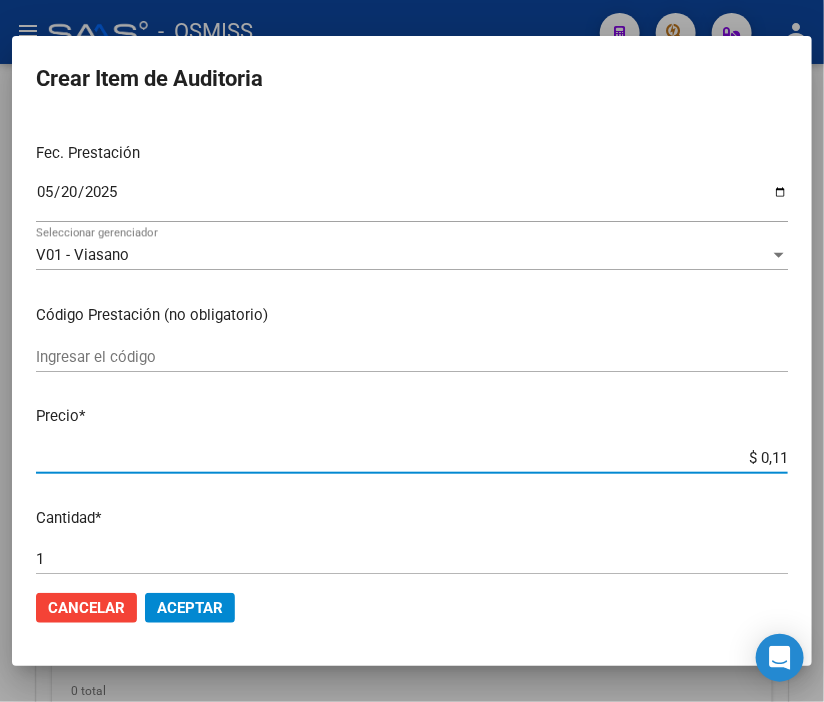 type on "$ 1,18" 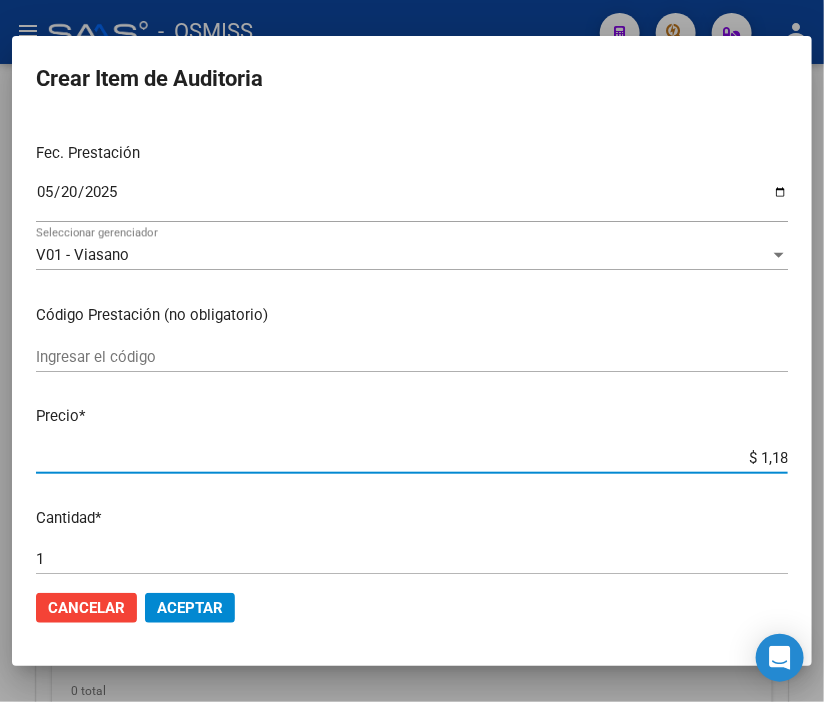 type on "$ 11,88" 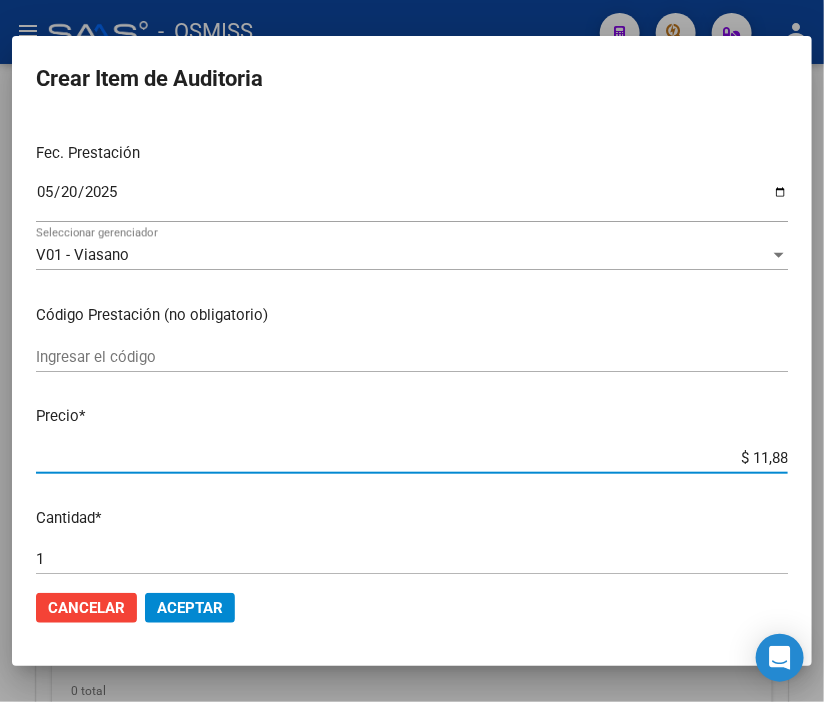type on "$ 118,89" 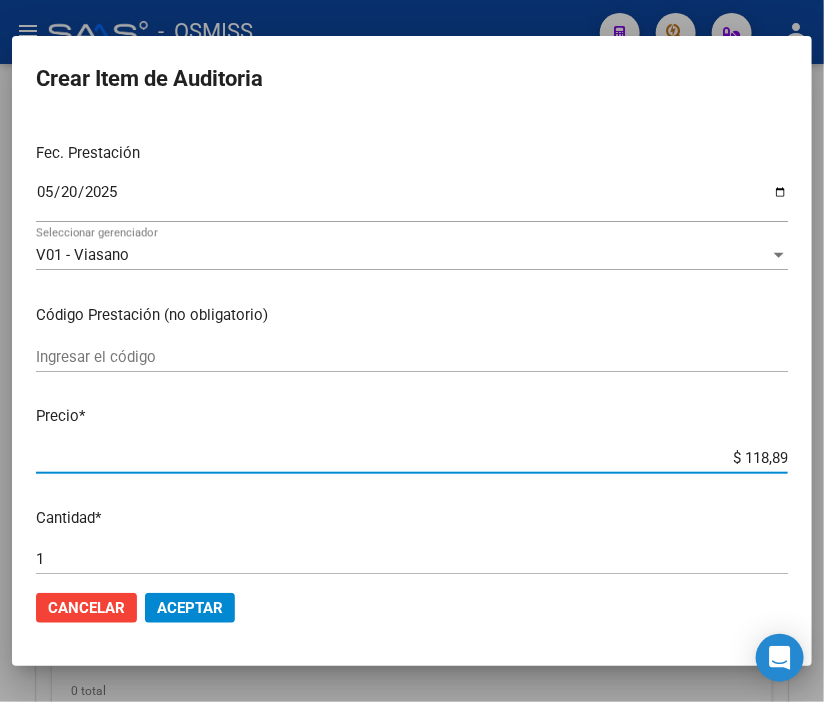 type on "$ 1.188,90" 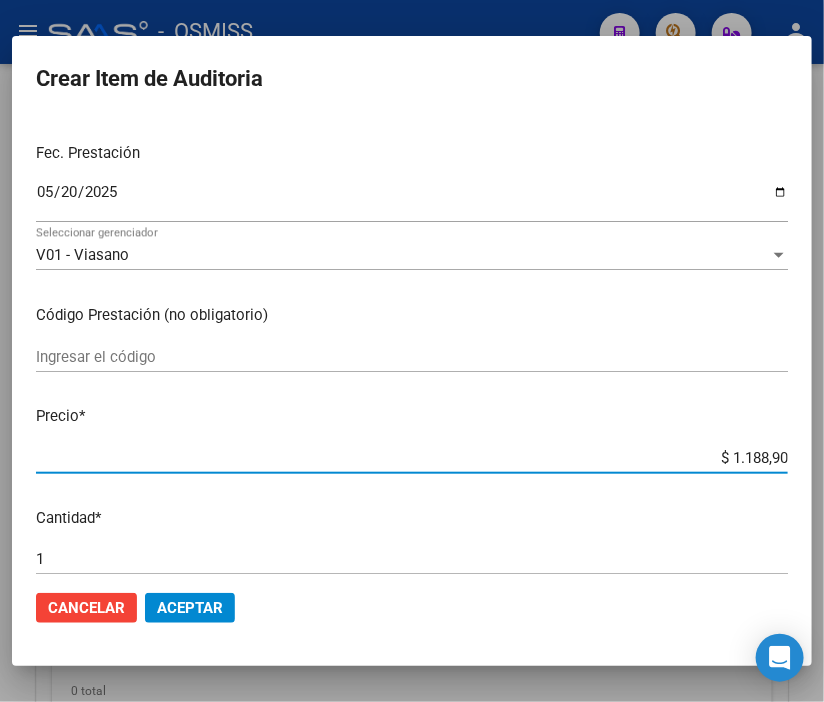 type on "$ 11.889,00" 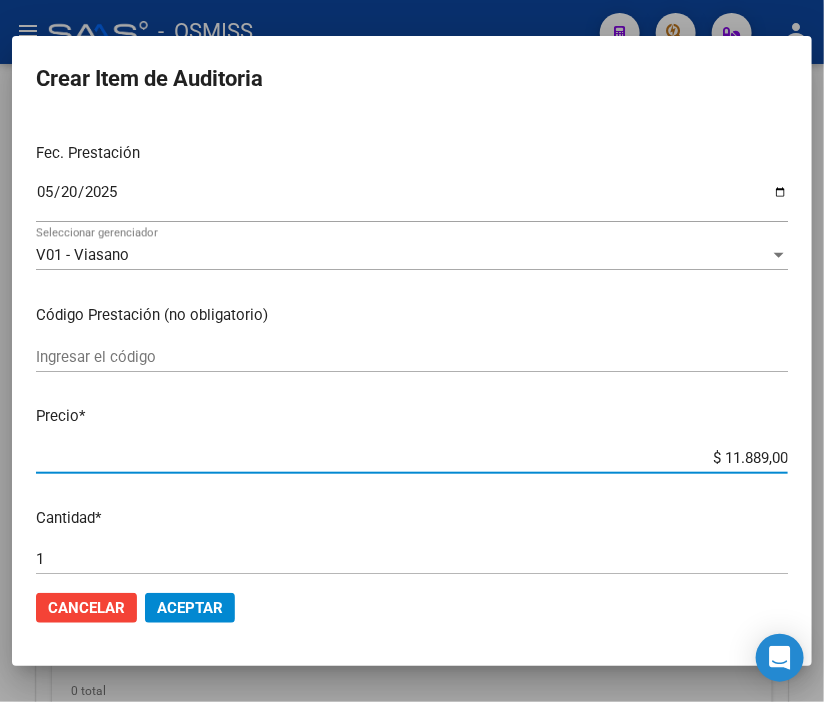 click on "Aceptar" 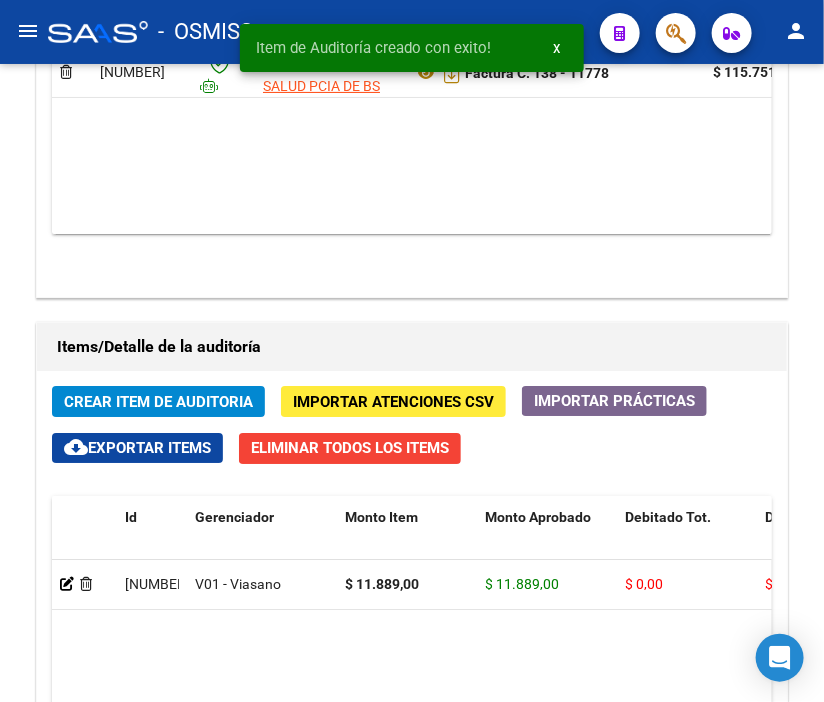 scroll, scrollTop: 1848, scrollLeft: 0, axis: vertical 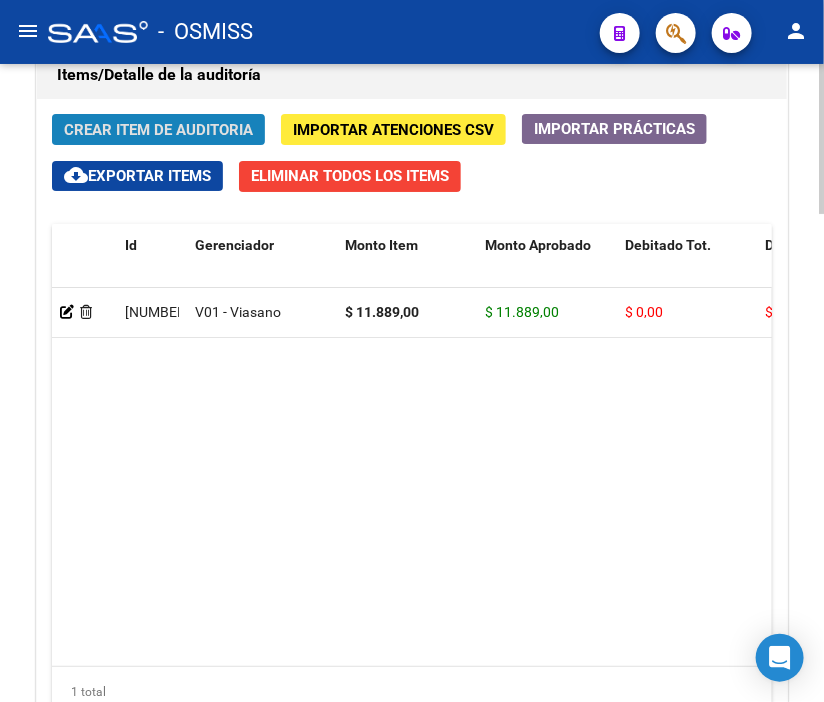 click on "Crear Item de Auditoria" 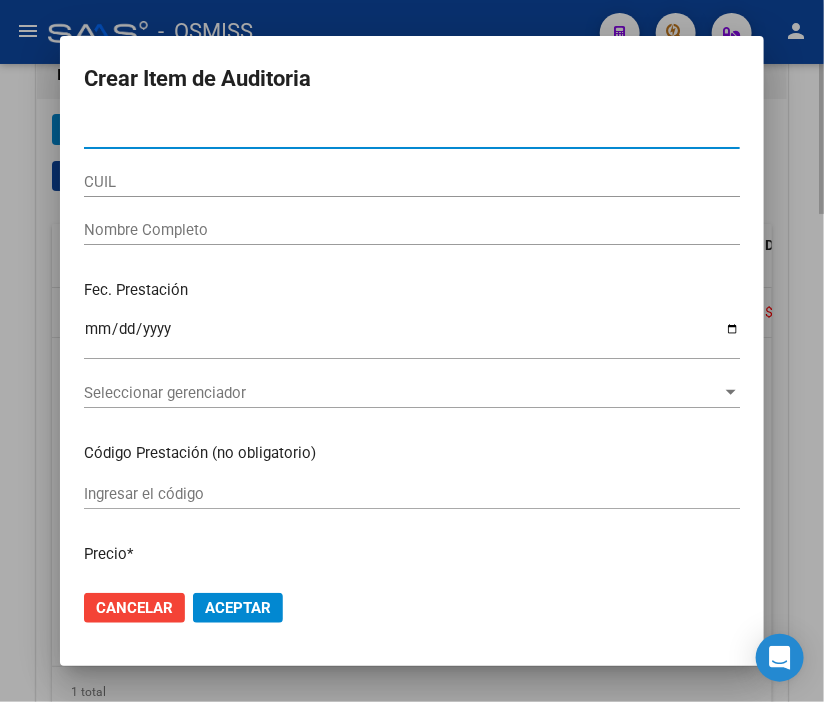 type on "45429840" 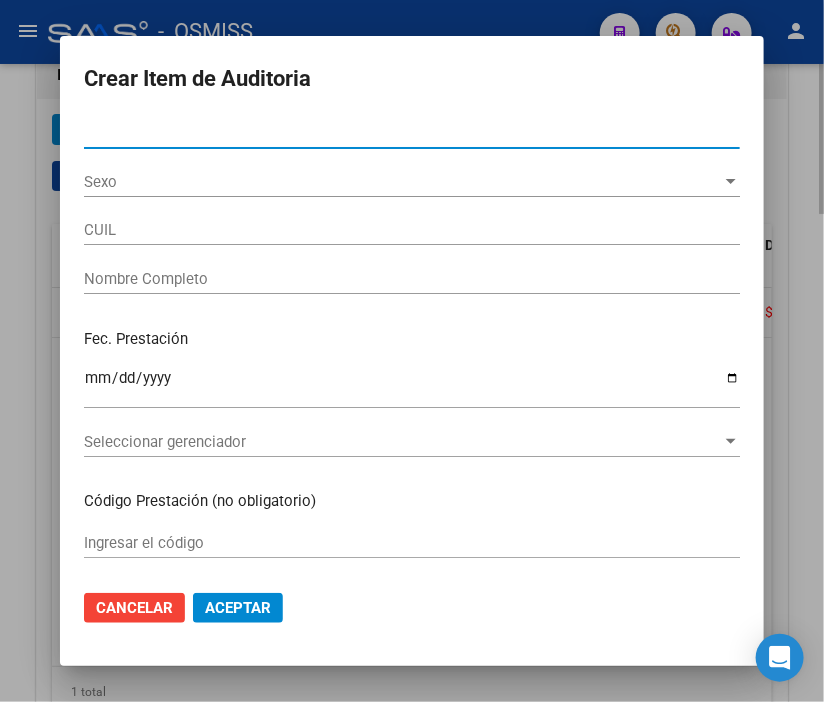 type on "20454298404" 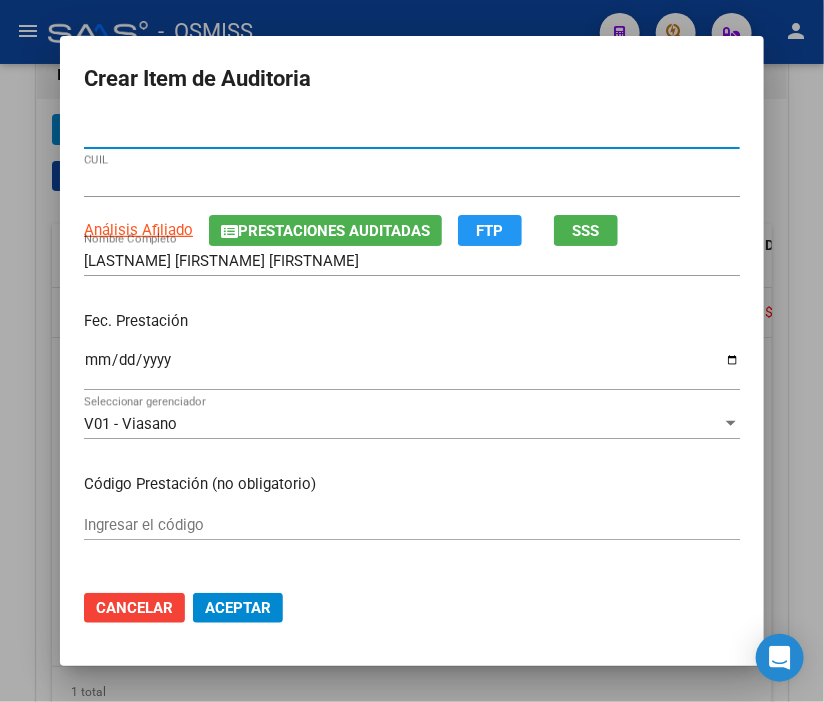 type on "45429840" 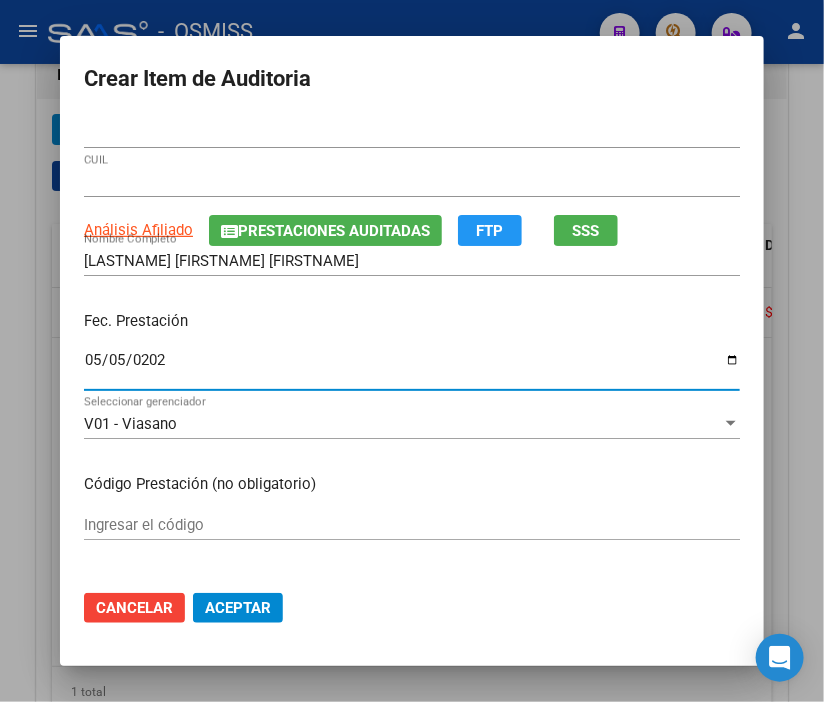 type on "2025-05-05" 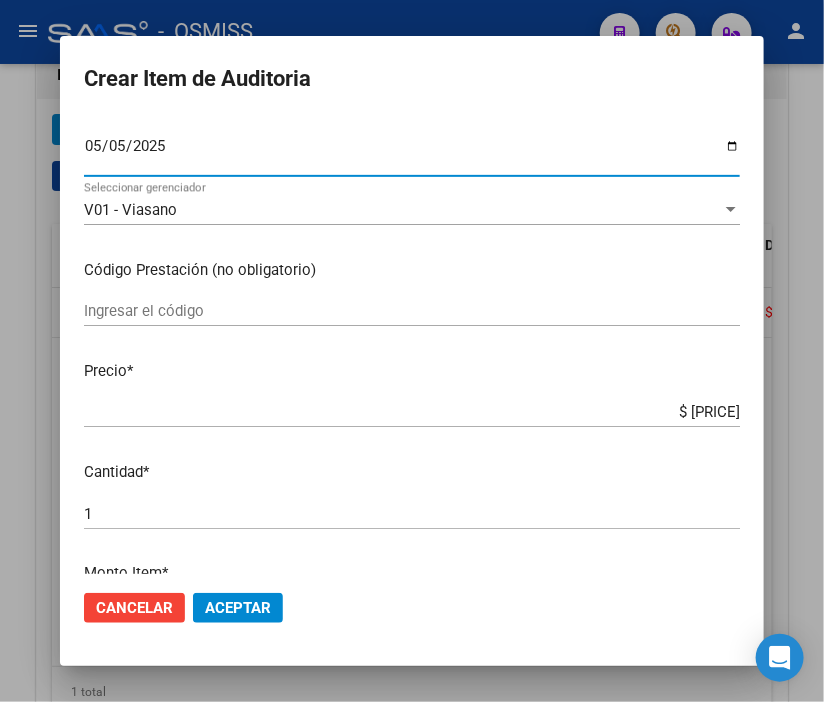 scroll, scrollTop: 222, scrollLeft: 0, axis: vertical 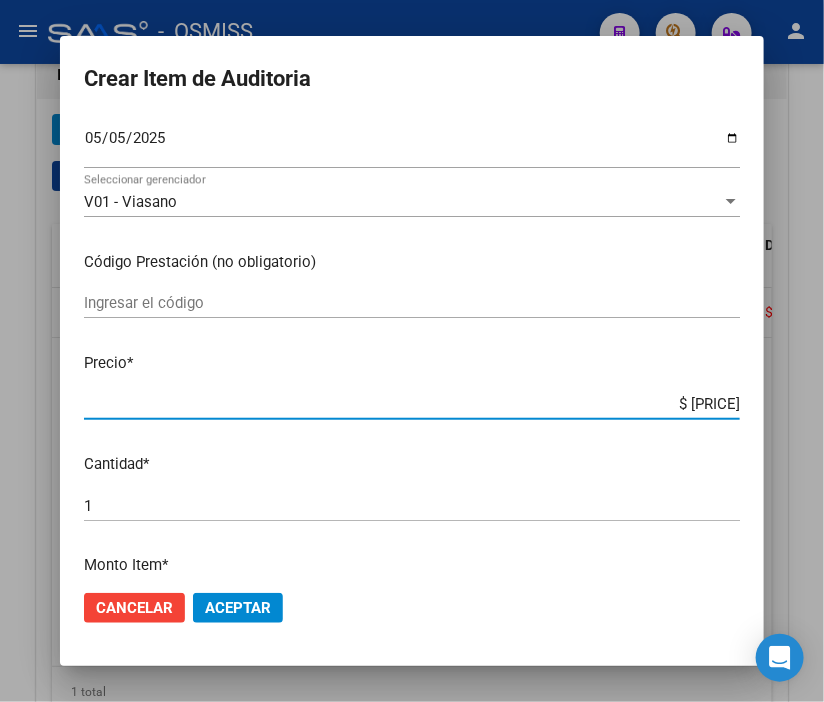 drag, startPoint x: 616, startPoint y: 405, endPoint x: 791, endPoint y: 413, distance: 175.18275 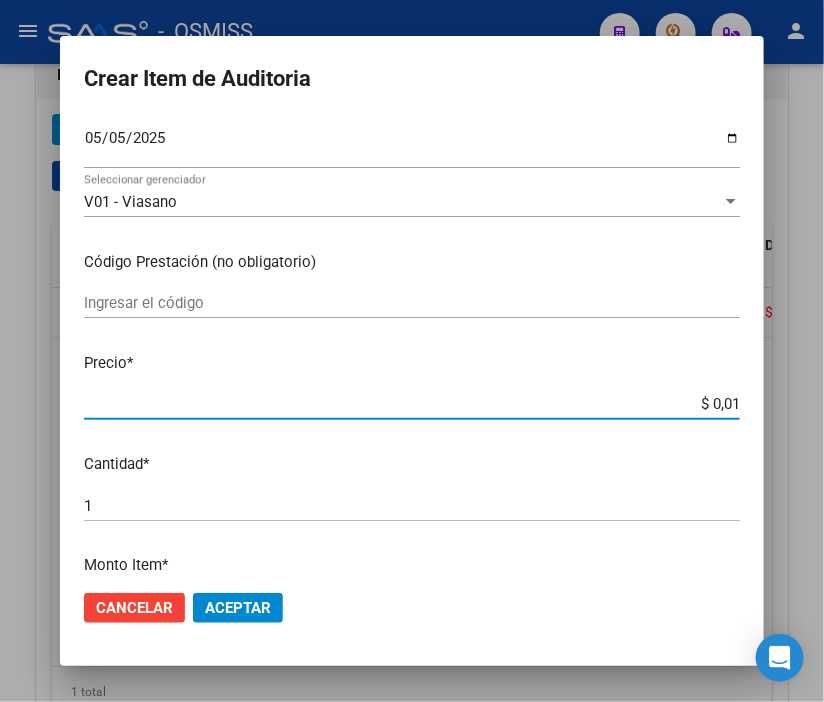 type on "$ 0,11" 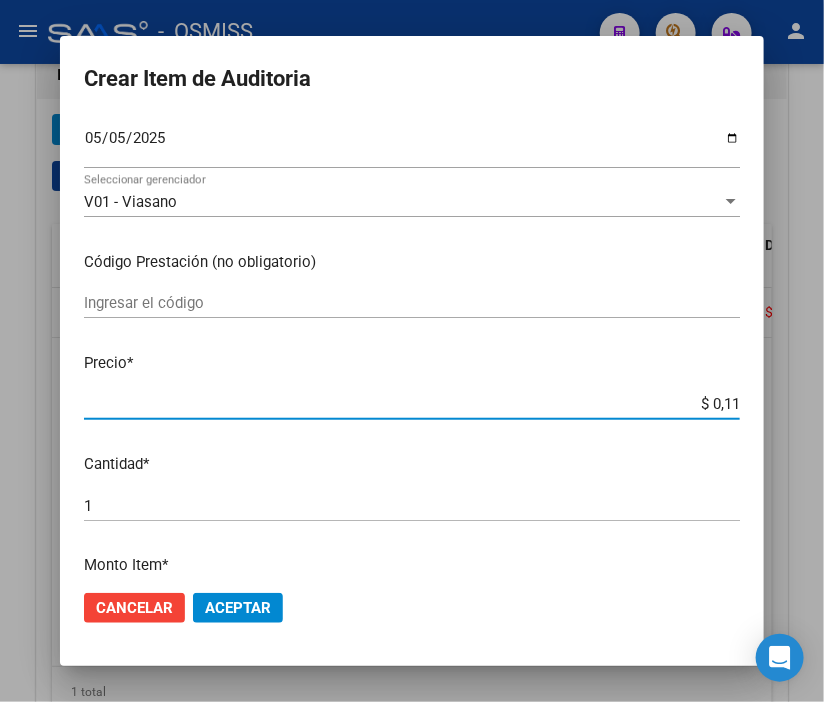type on "$ 1,18" 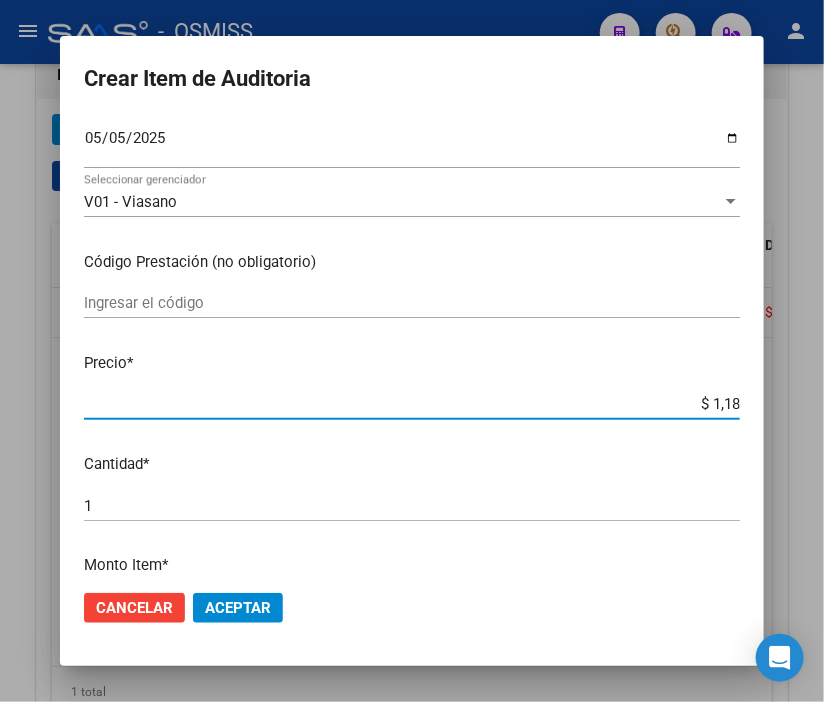 type on "$ 11,88" 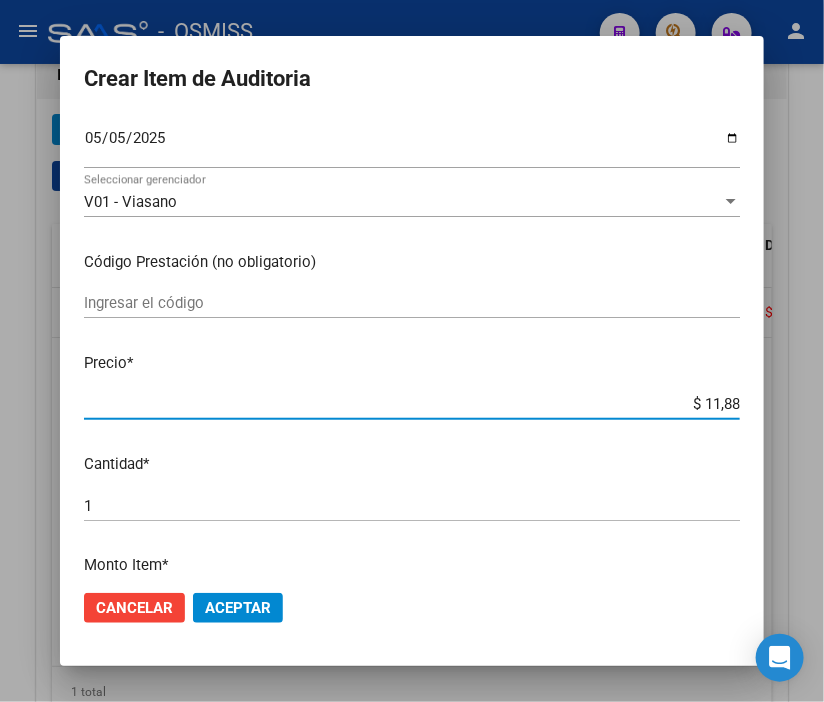 type on "$ 118,89" 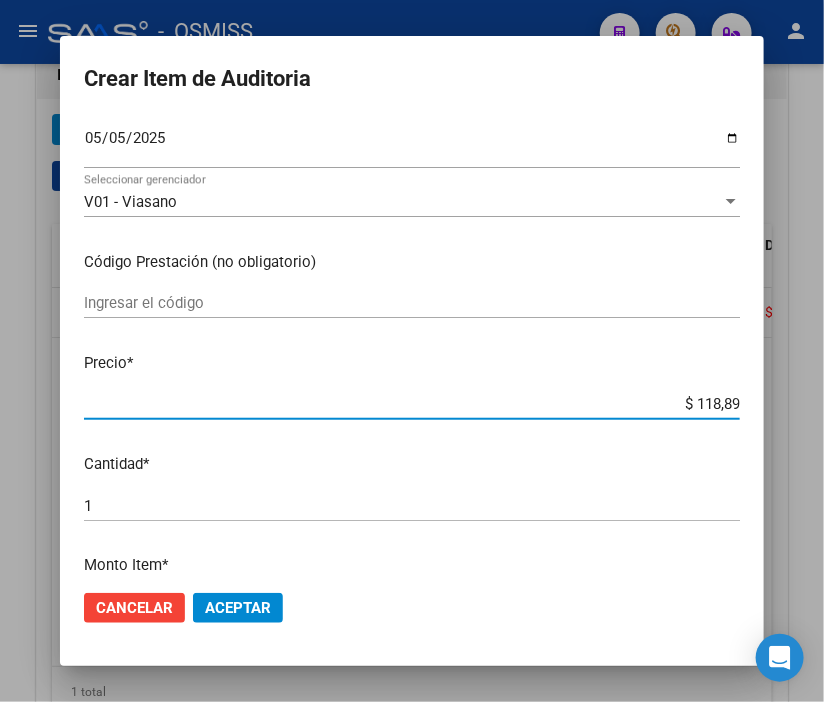 type on "$ 1.188,90" 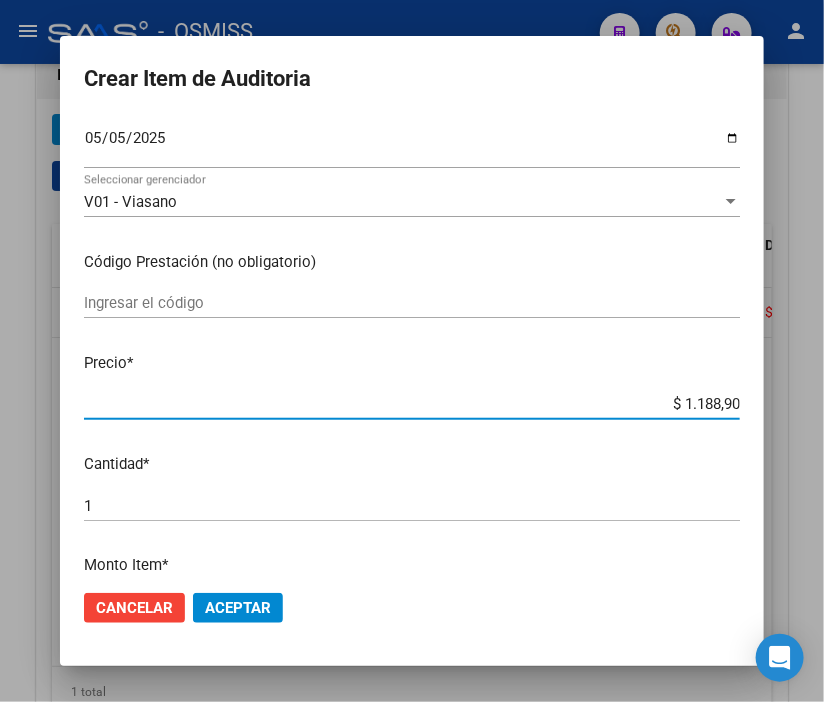 type on "$ 11.889,00" 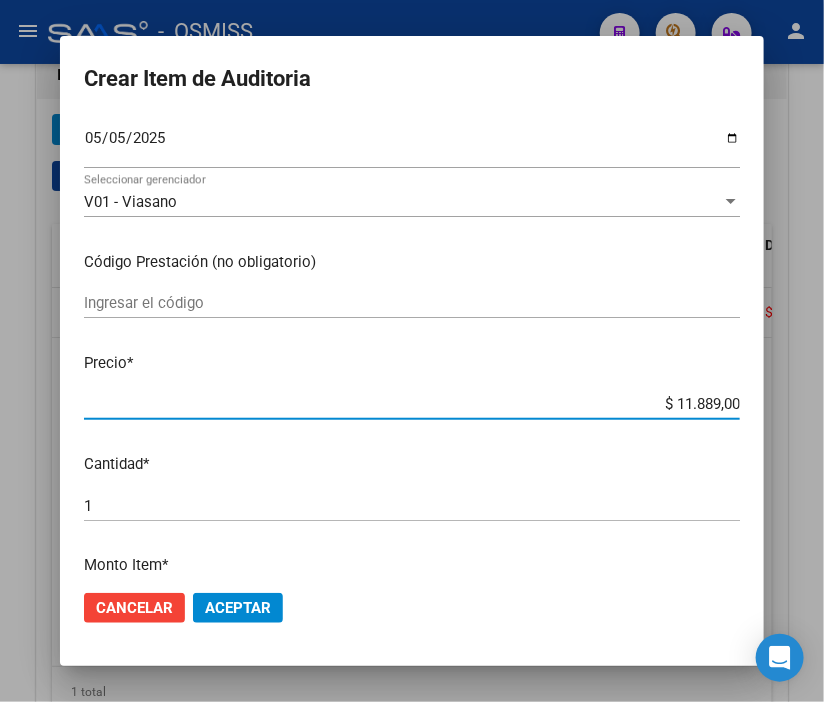 click on "Aceptar" 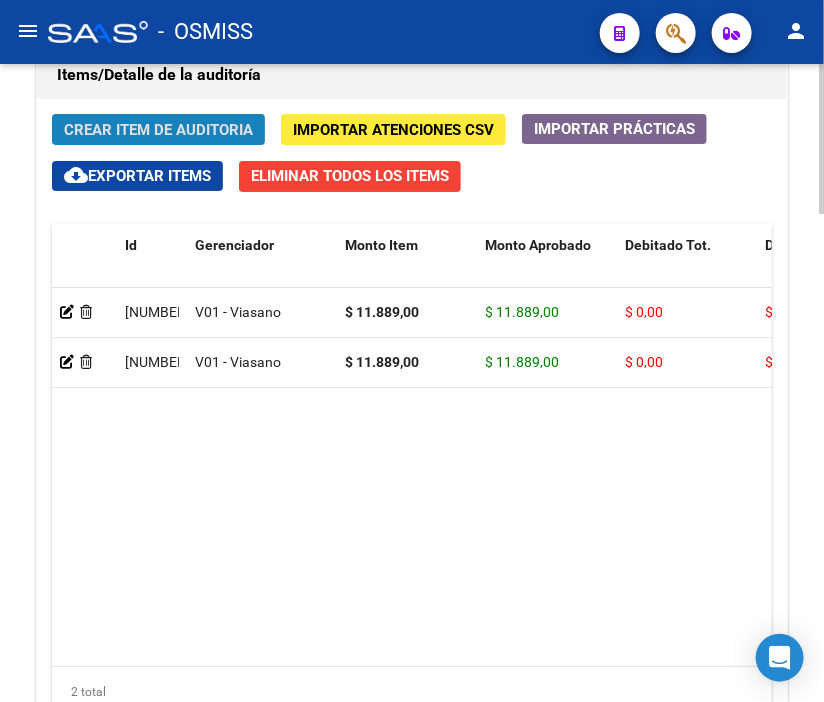click on "Crear Item de Auditoria" 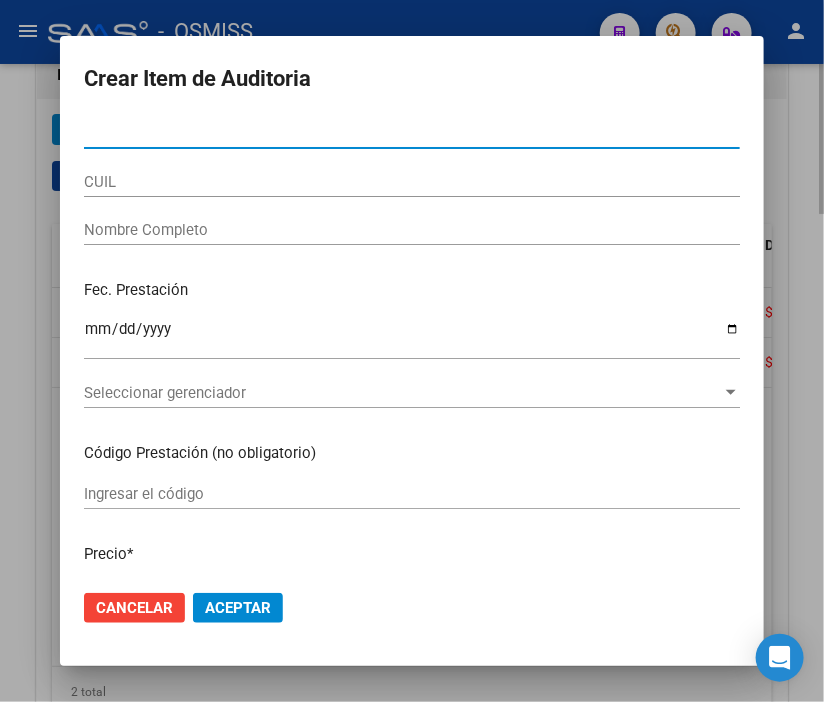 type on "39329758" 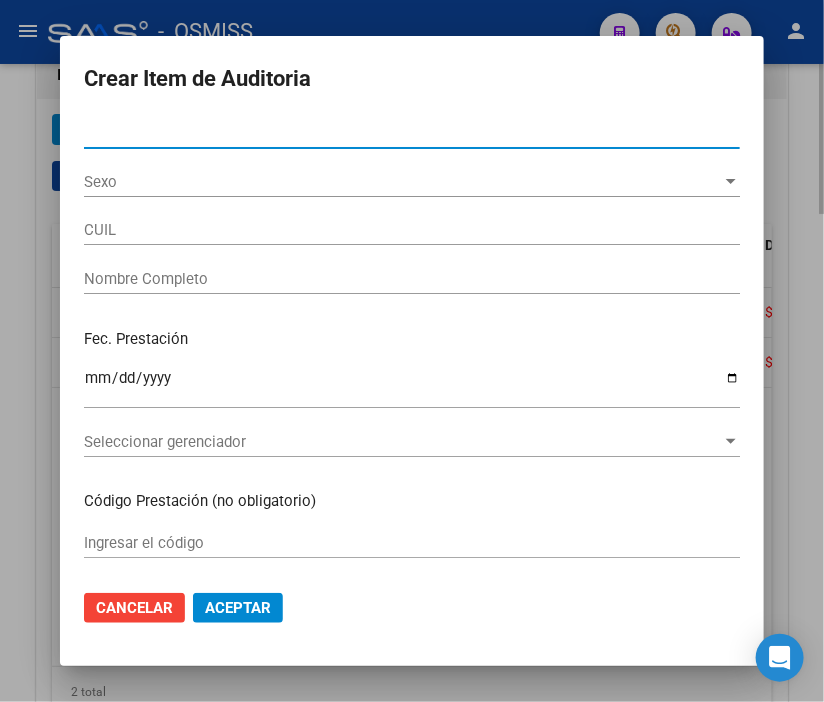 type on "27393297587" 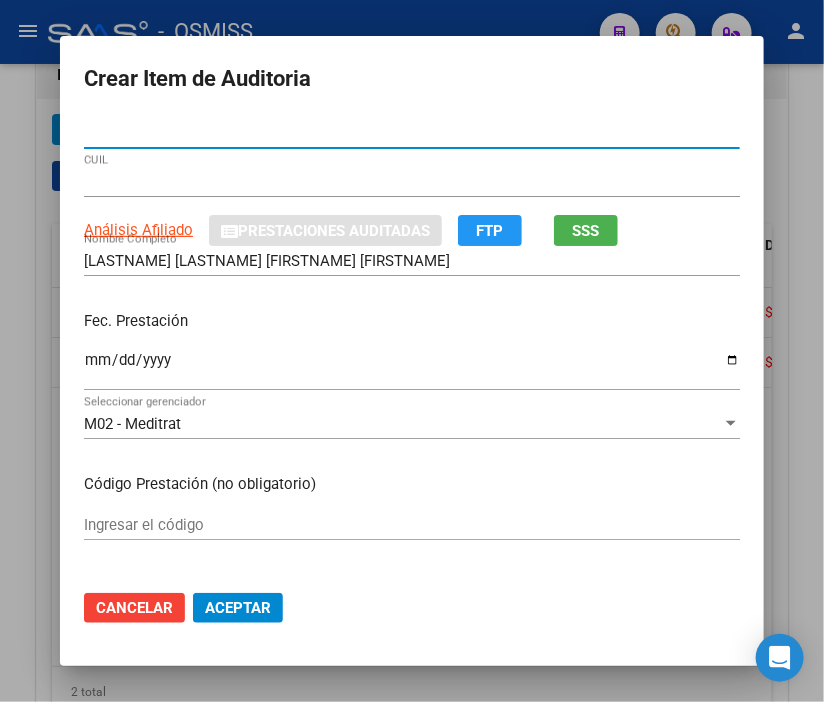 type on "39329758" 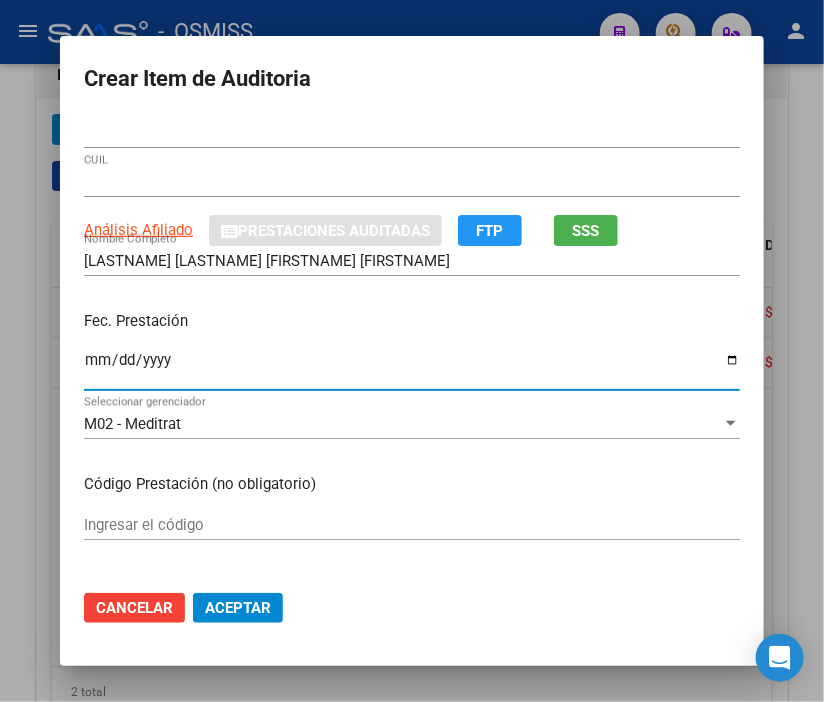 click on "Ingresar la fecha" at bounding box center [412, 368] 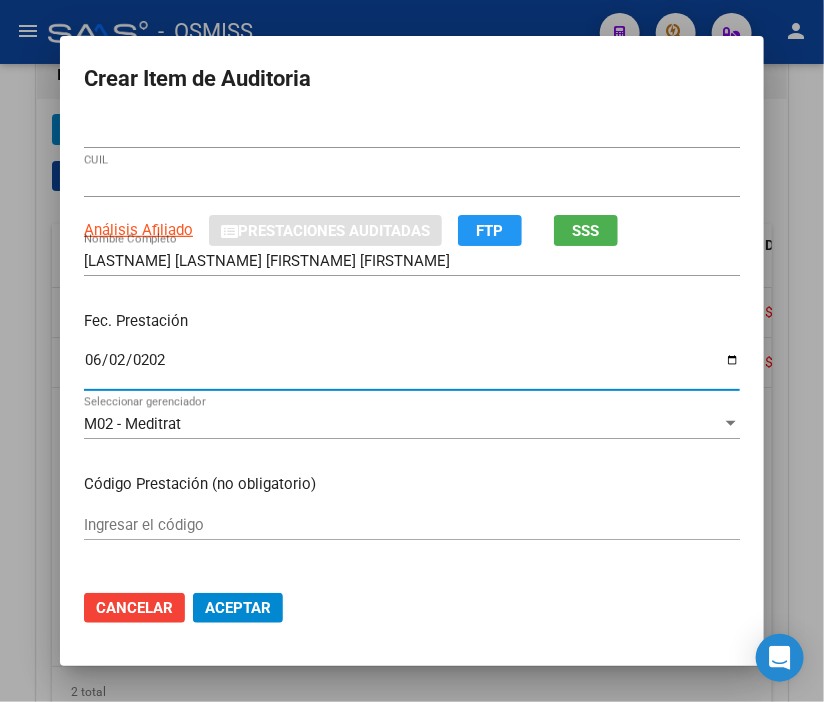 type on "2025-06-02" 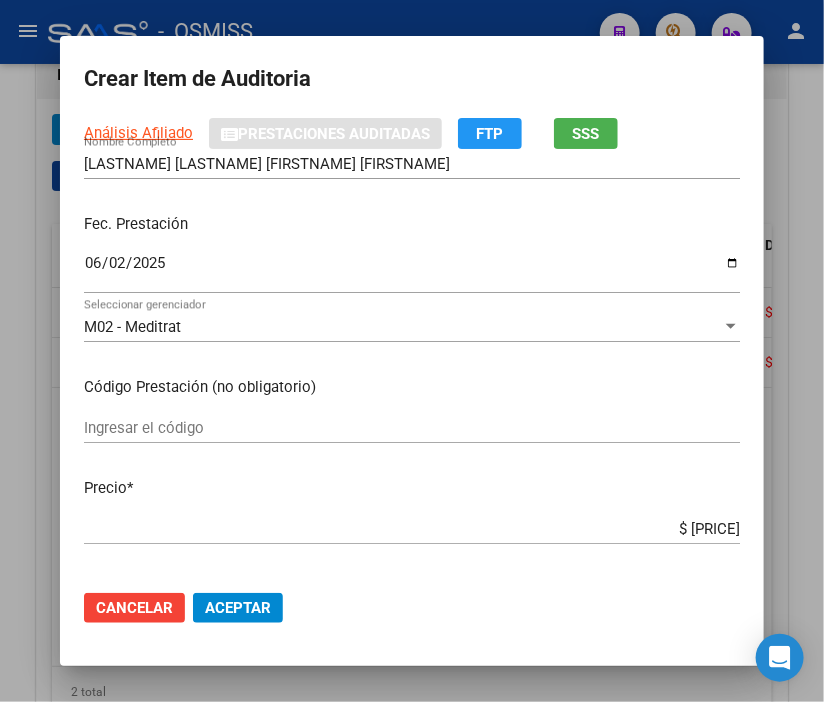 scroll, scrollTop: 222, scrollLeft: 0, axis: vertical 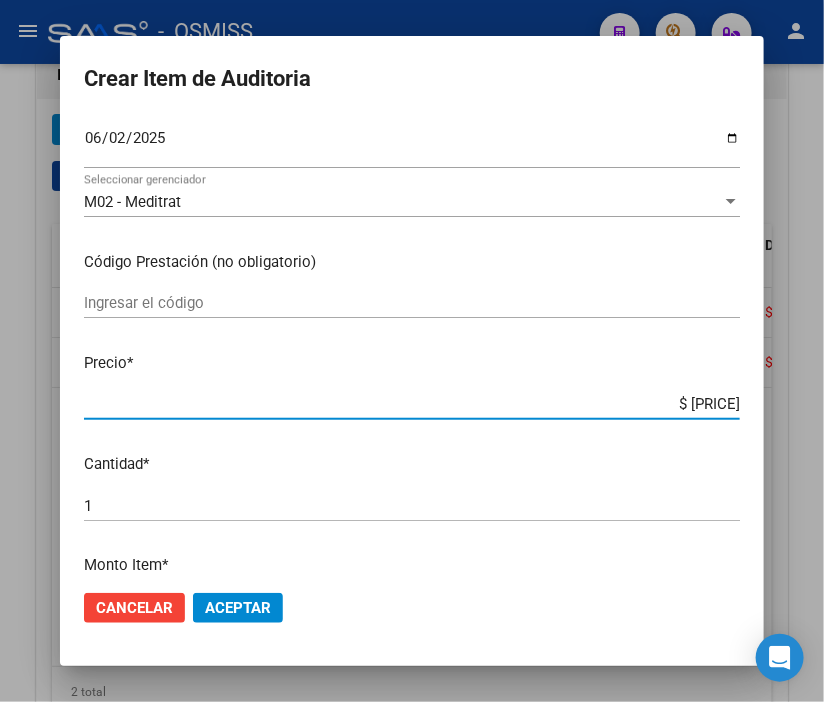 drag, startPoint x: 616, startPoint y: 404, endPoint x: 812, endPoint y: 405, distance: 196.00255 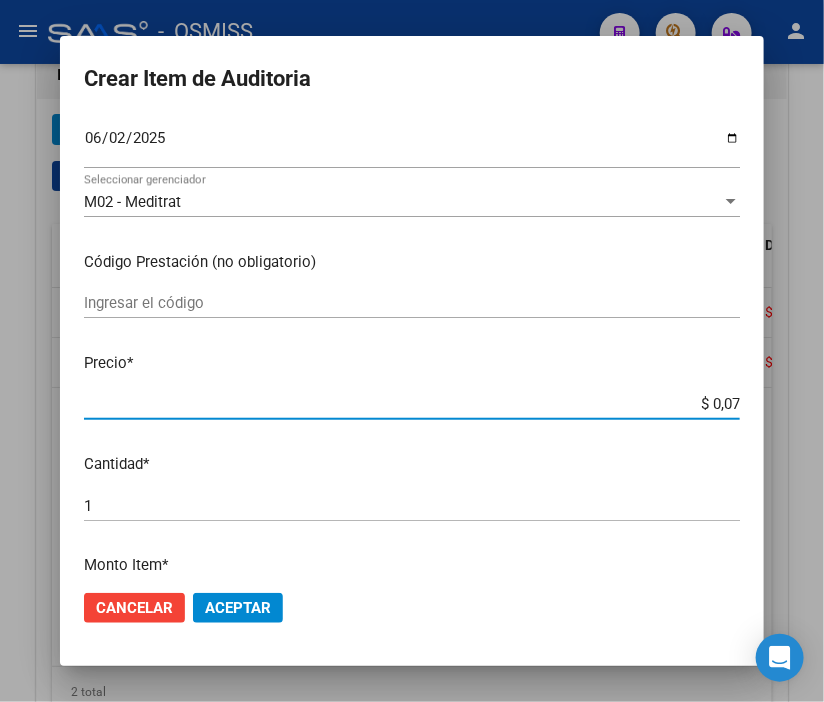 type on "$ 0,72" 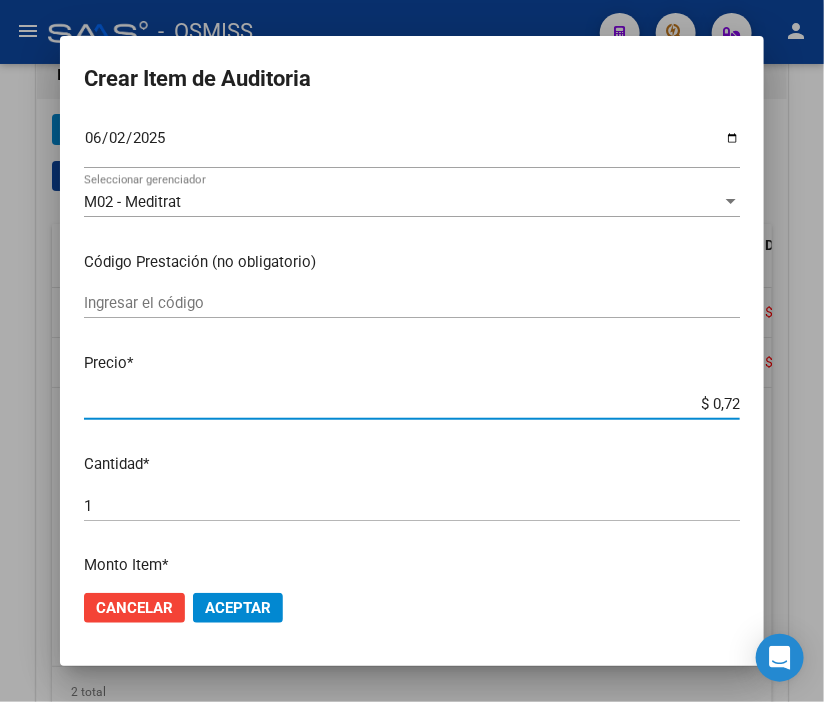 type on "$ 7,24" 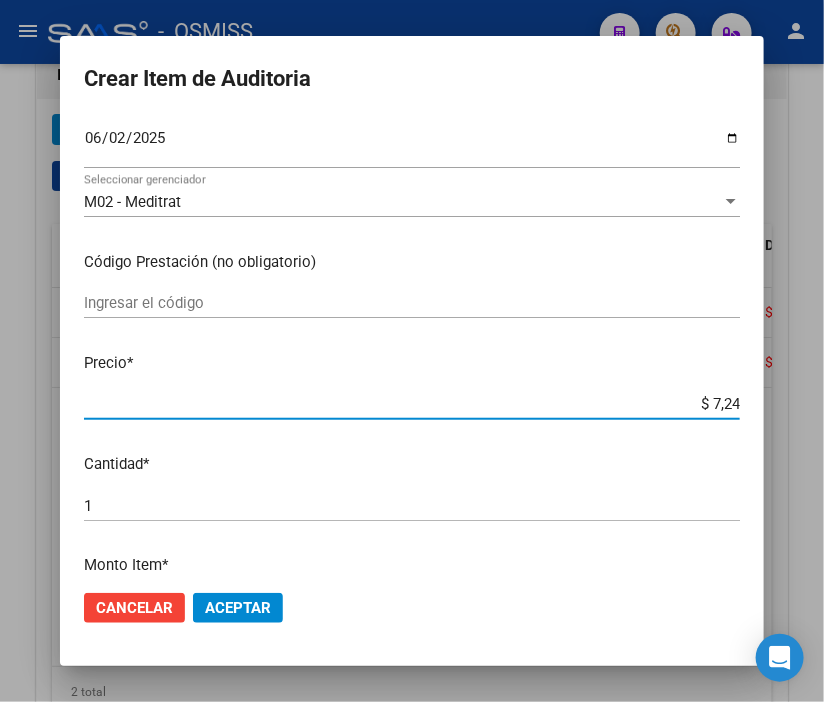 type on "$ 72,44" 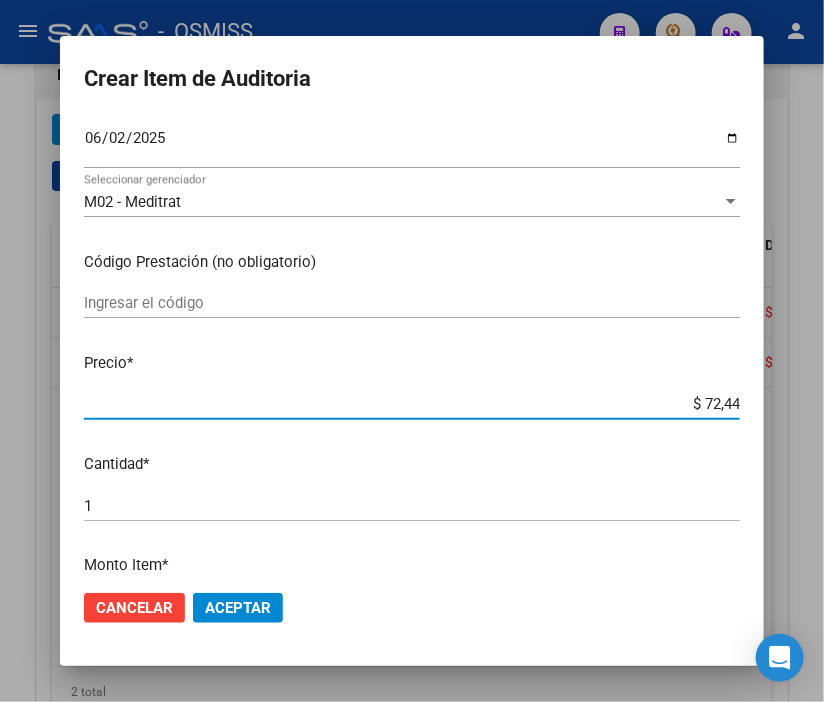 type on "$ 724,40" 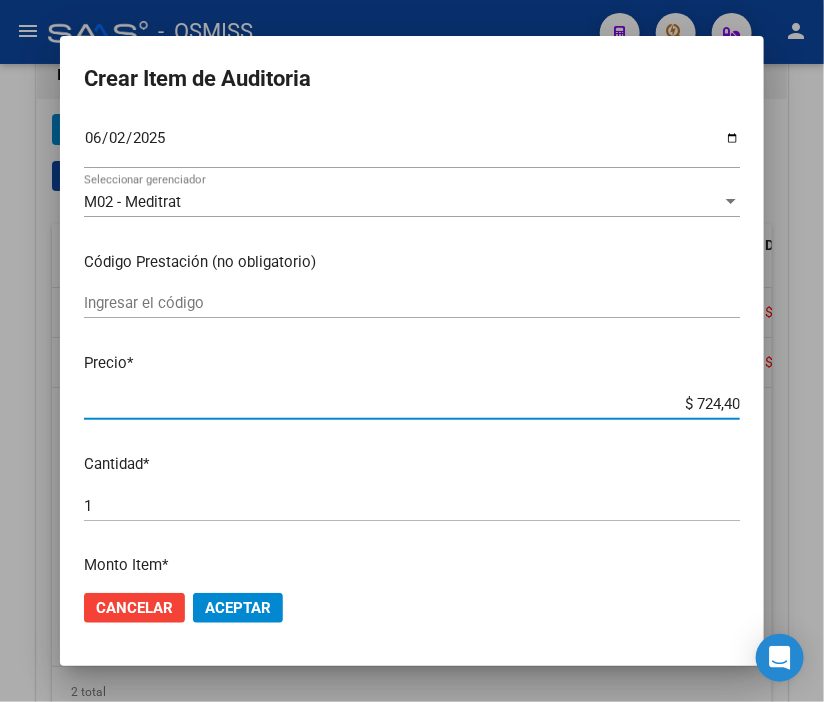 type on "$ 7.244,00" 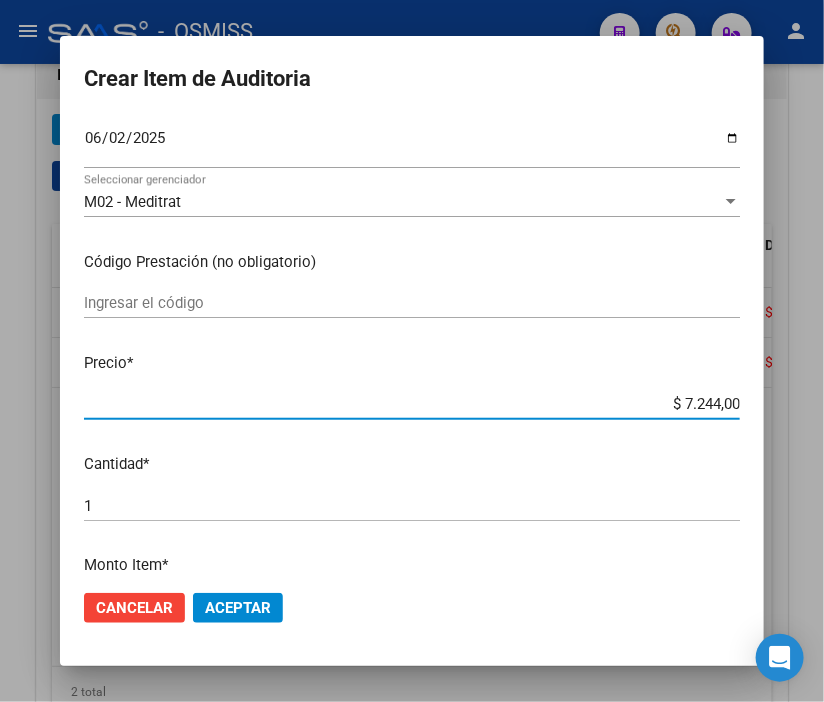 click on "Aceptar" 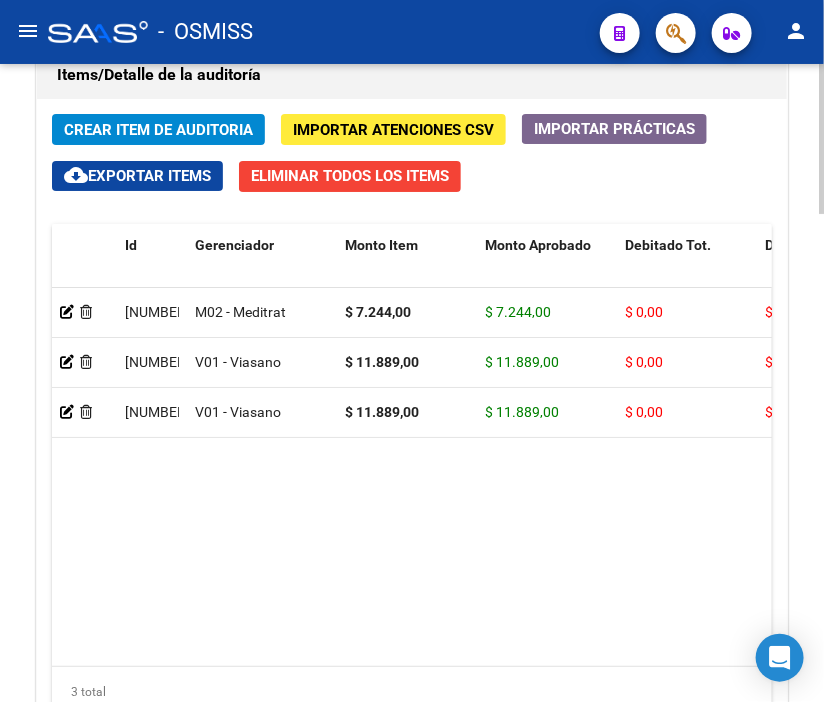 click on "Items/Detalle de la auditoría" 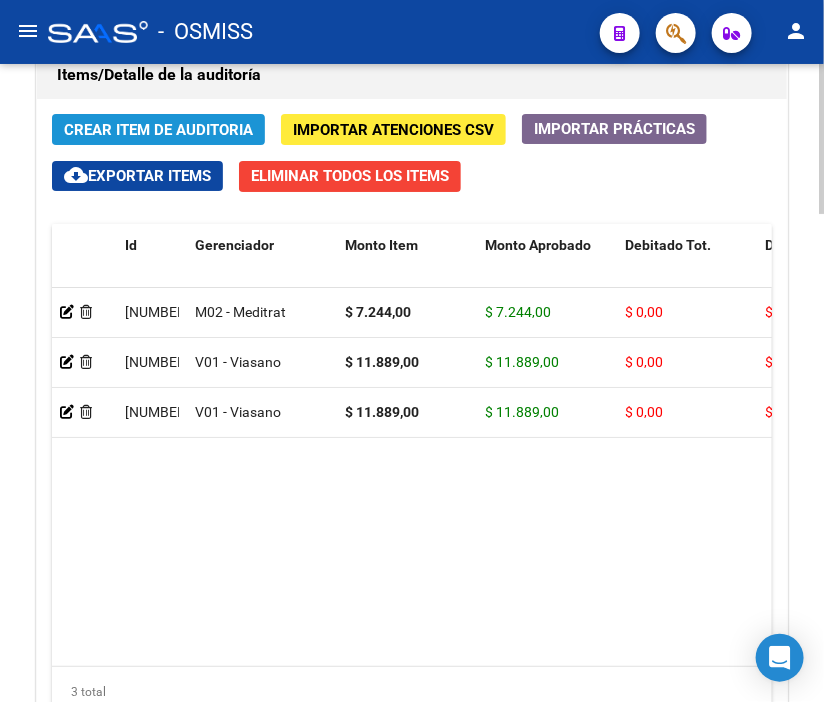 click on "Crear Item de Auditoria" 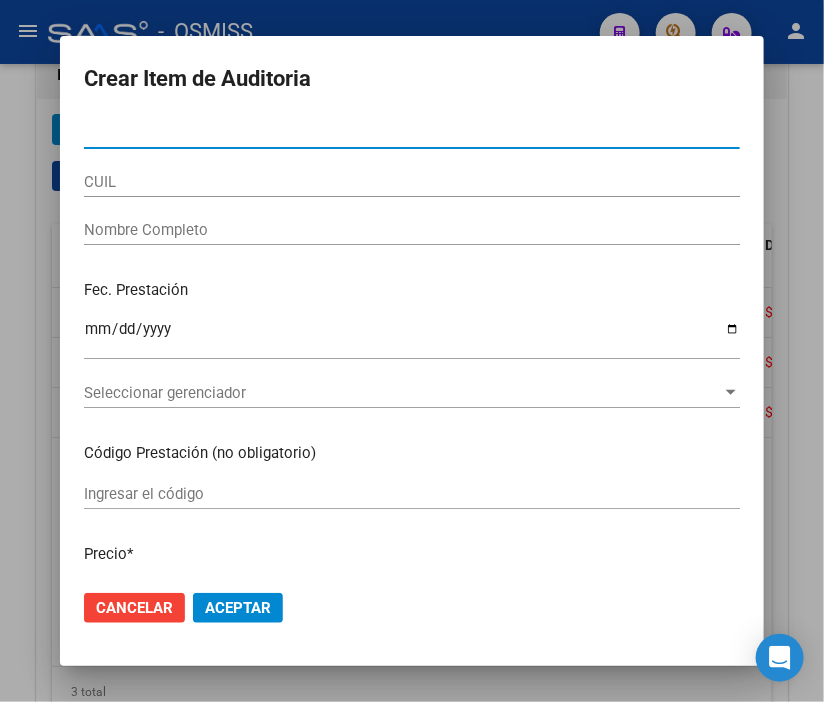 type on "59727451" 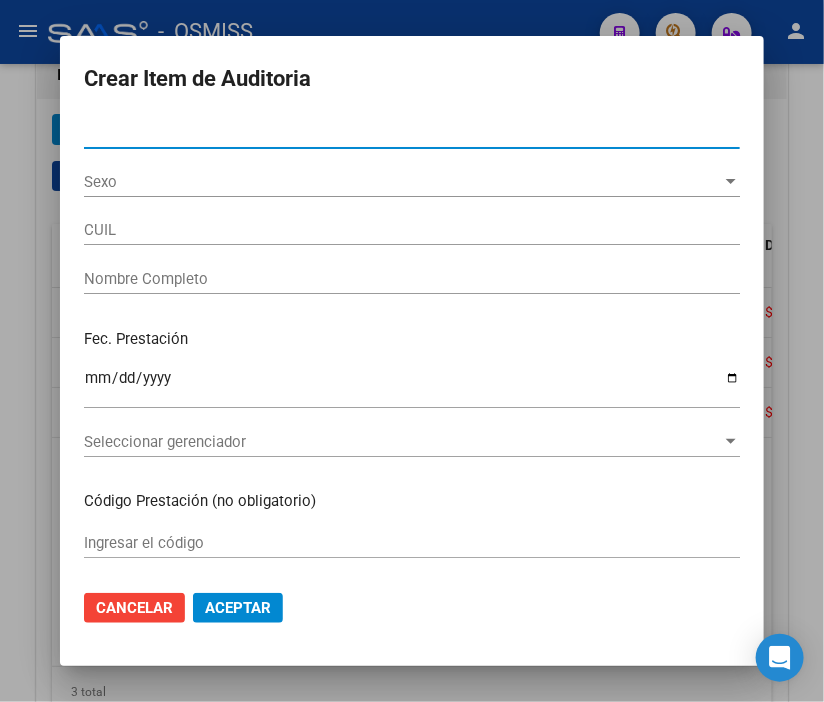 type on "27597274519" 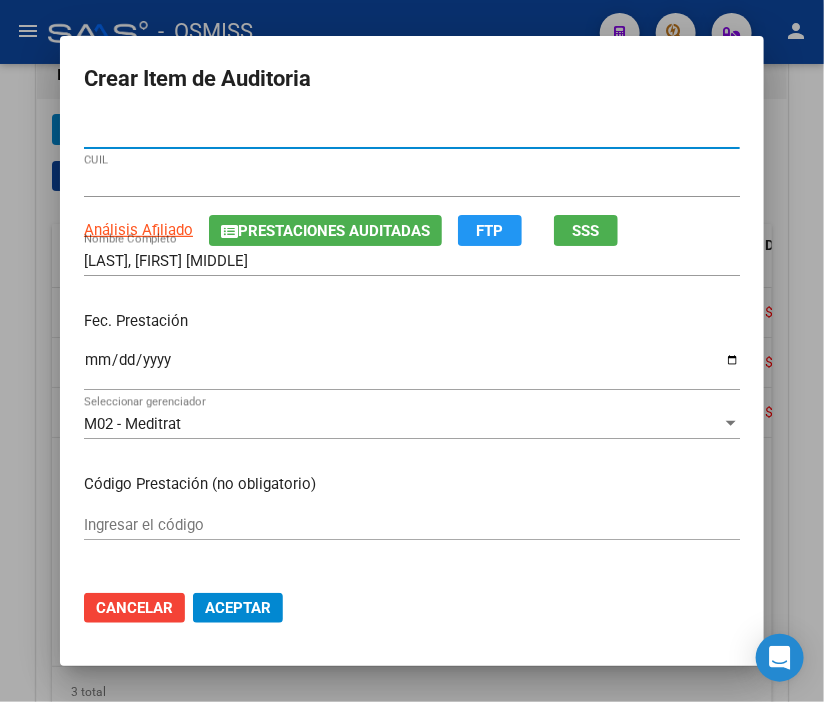 type on "59727451" 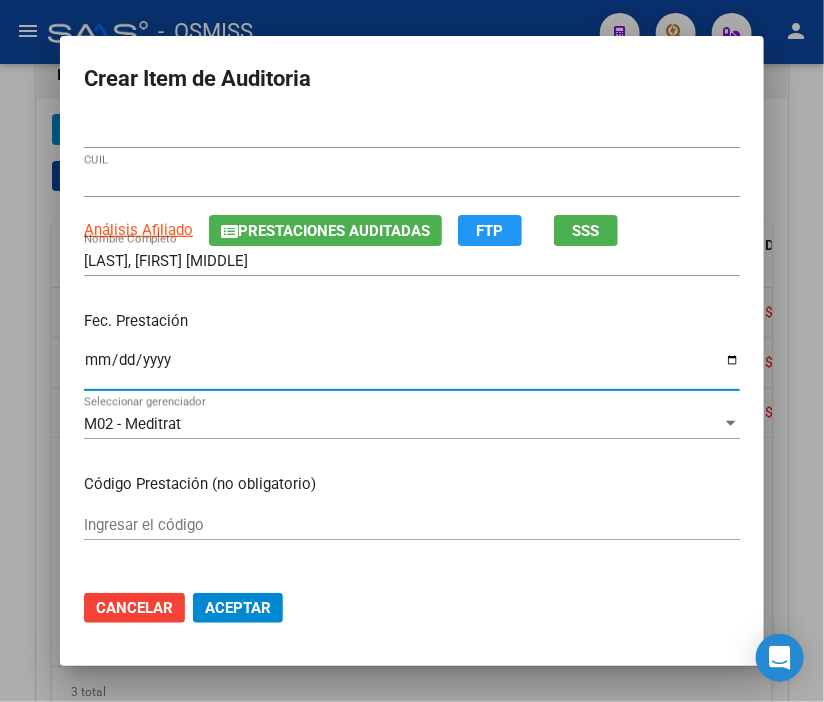 click on "Ingresar la fecha" at bounding box center [412, 368] 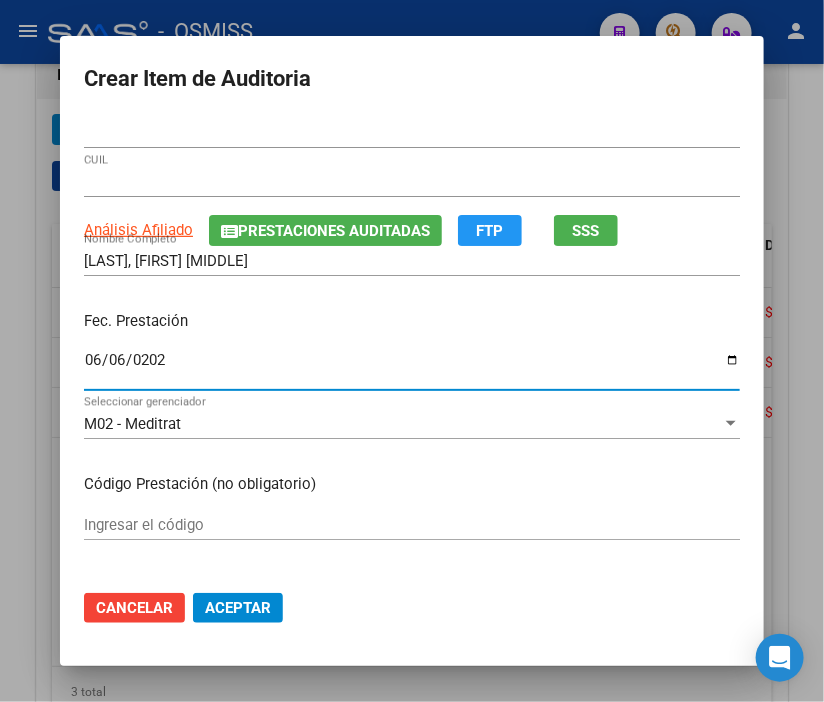 type on "2025-06-06" 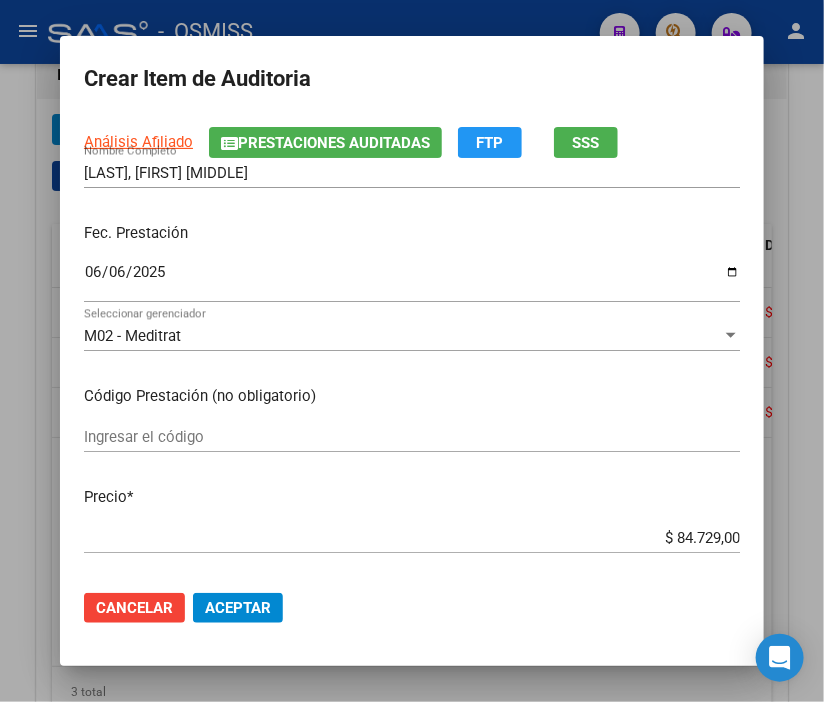 scroll, scrollTop: 222, scrollLeft: 0, axis: vertical 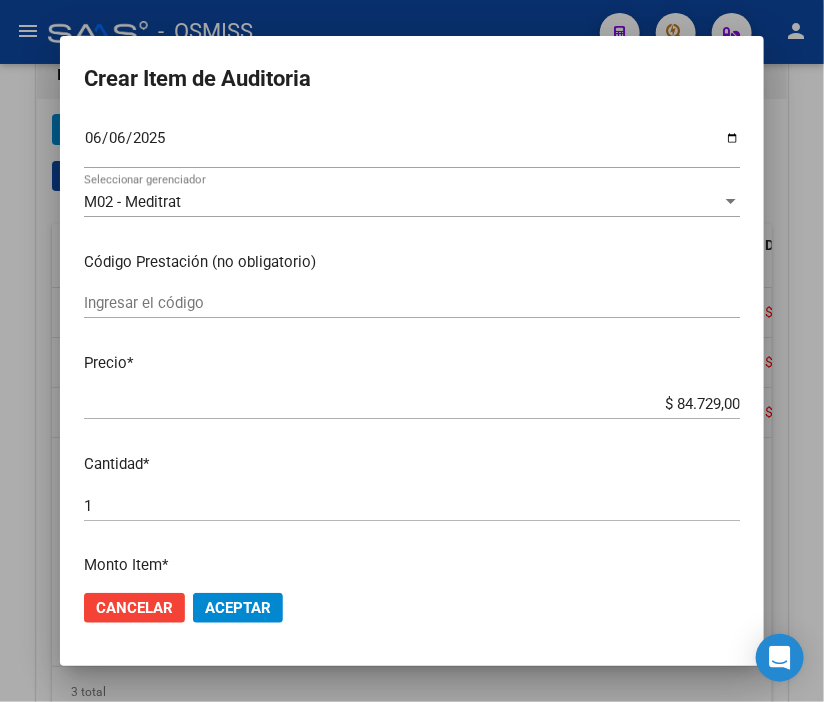 drag, startPoint x: 596, startPoint y: 391, endPoint x: 785, endPoint y: 412, distance: 190.16309 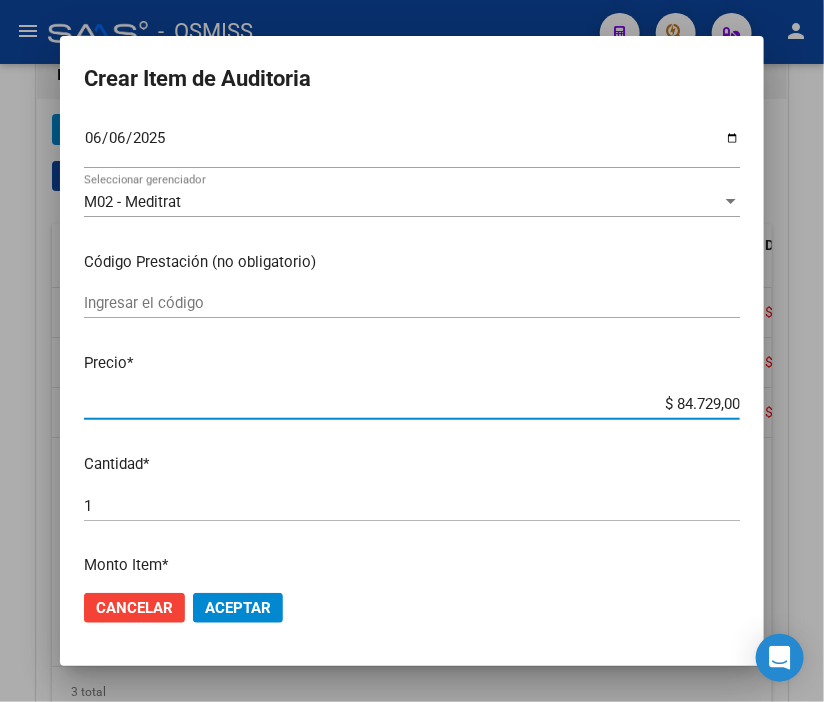 drag, startPoint x: 615, startPoint y: 400, endPoint x: 827, endPoint y: 418, distance: 212.76277 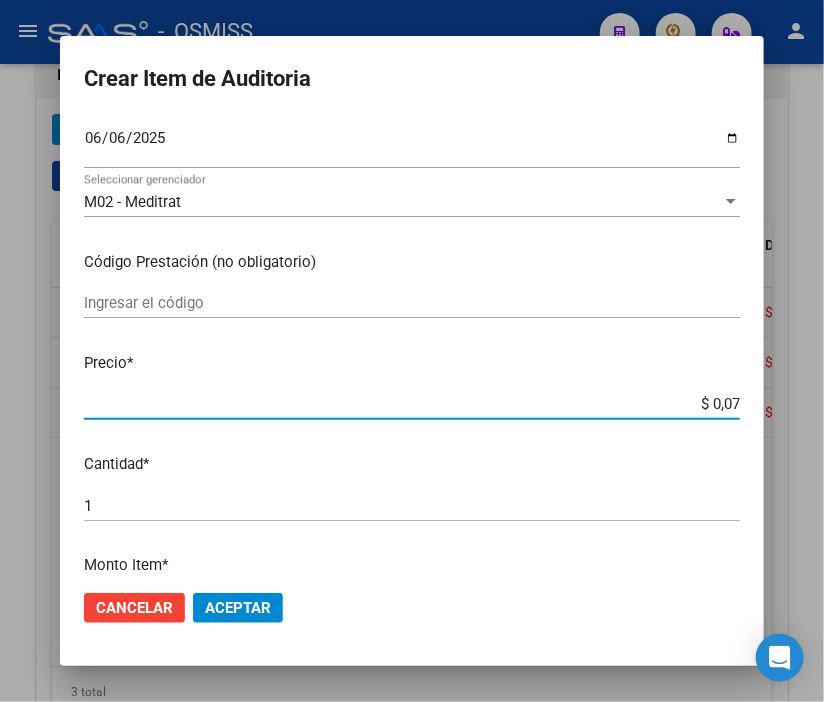 type on "$ 0,72" 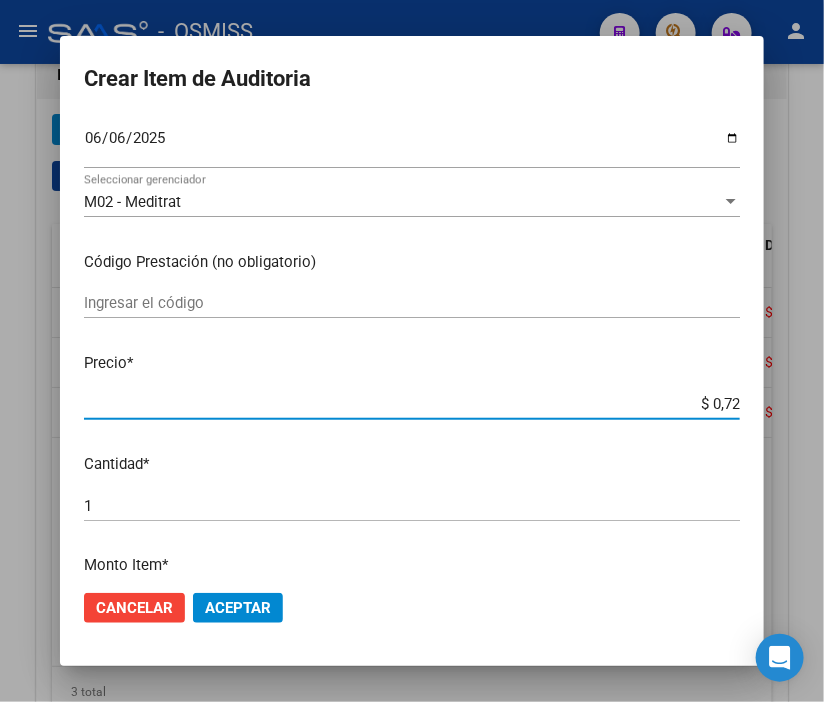 type on "$ 7,24" 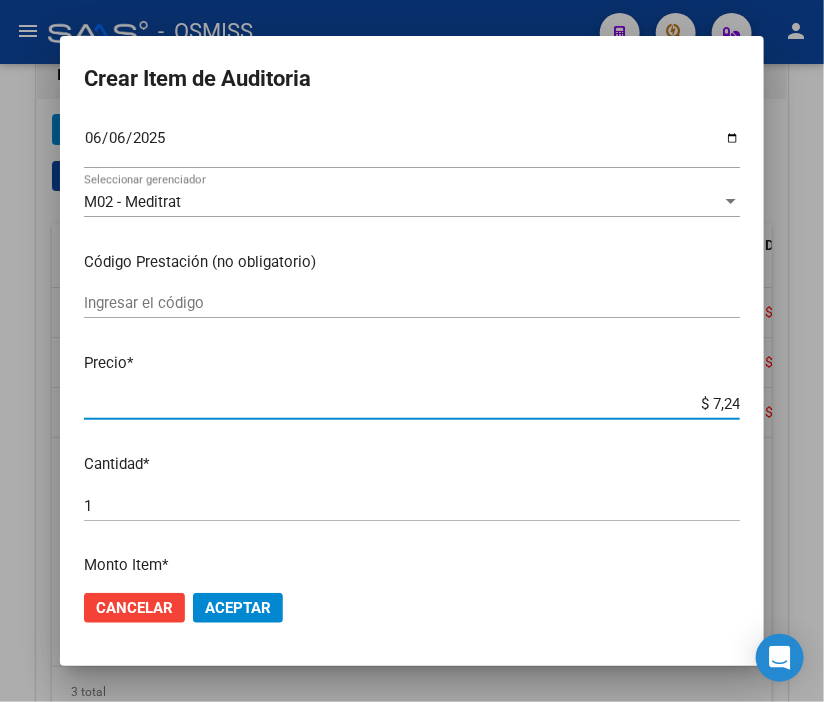 type on "$ 72,44" 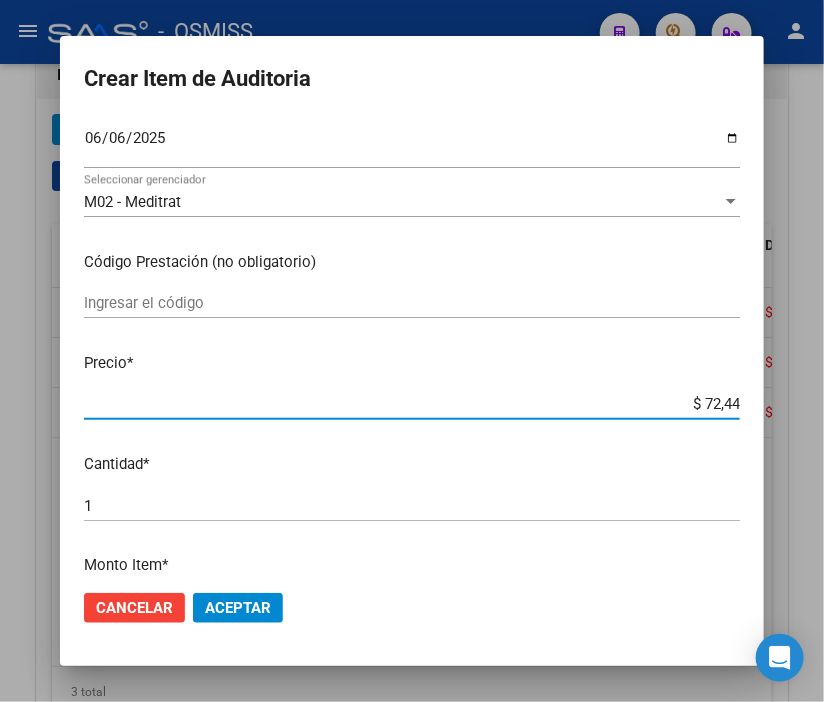 type on "$ 724,40" 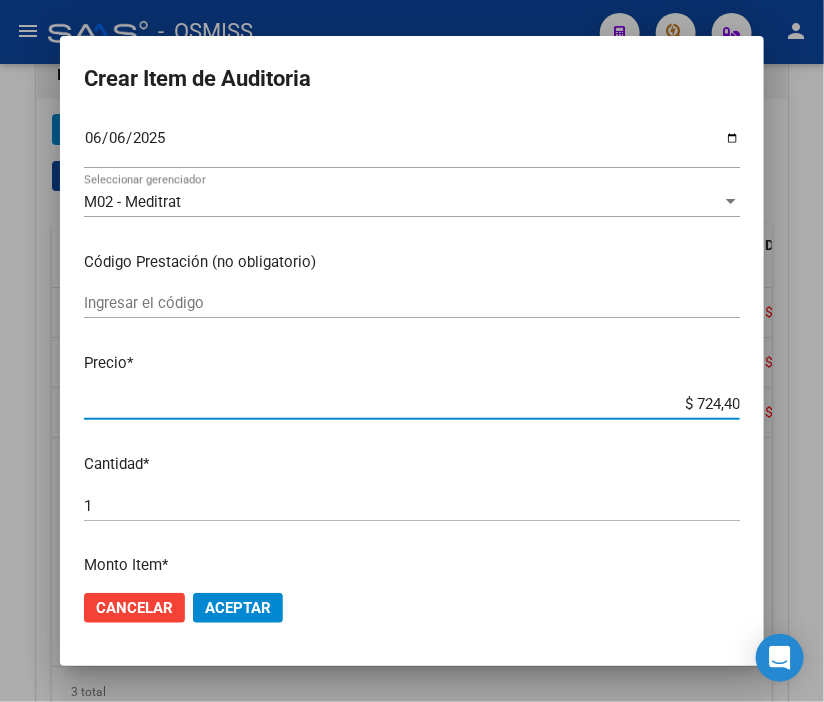type on "$ 7.244,00" 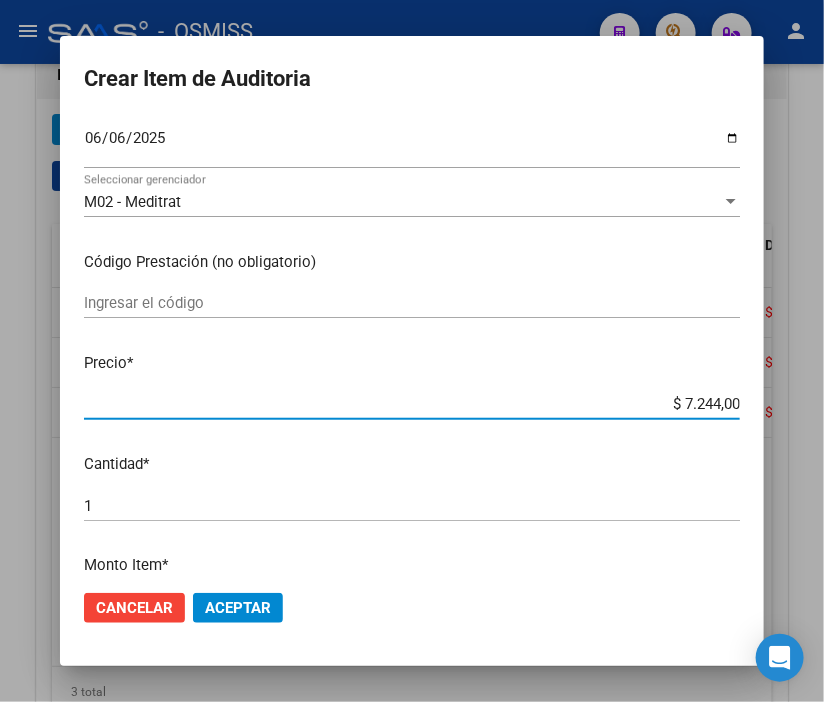 click on "Aceptar" 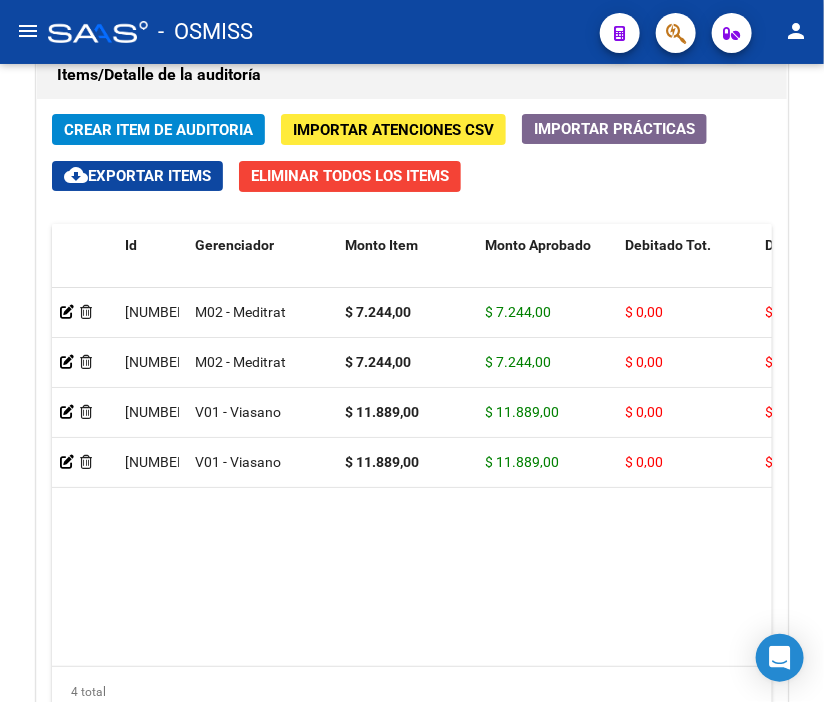drag, startPoint x: 303, startPoint y: 63, endPoint x: 247, endPoint y: 78, distance: 57.974133 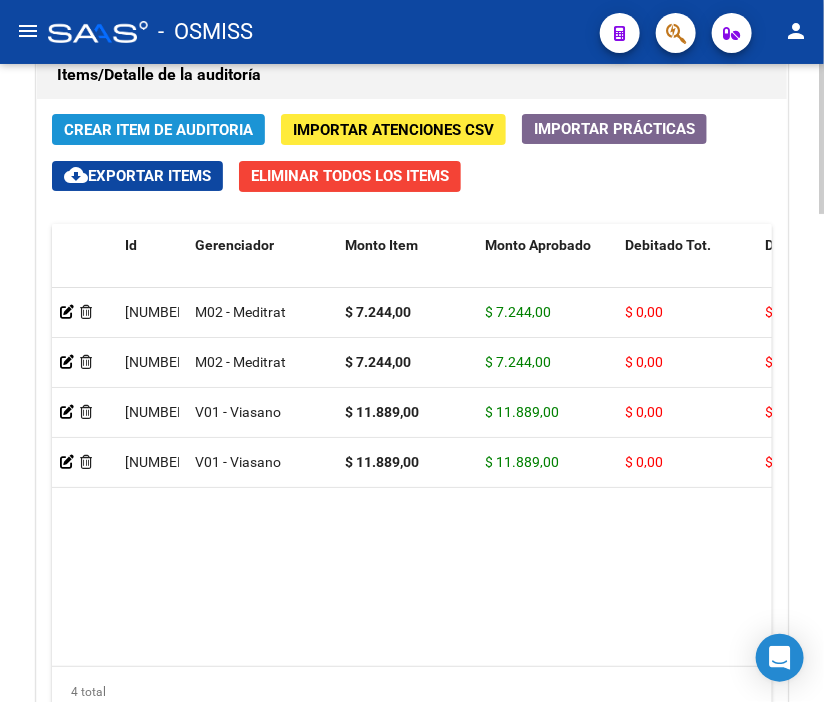 click on "Crear Item de Auditoria" 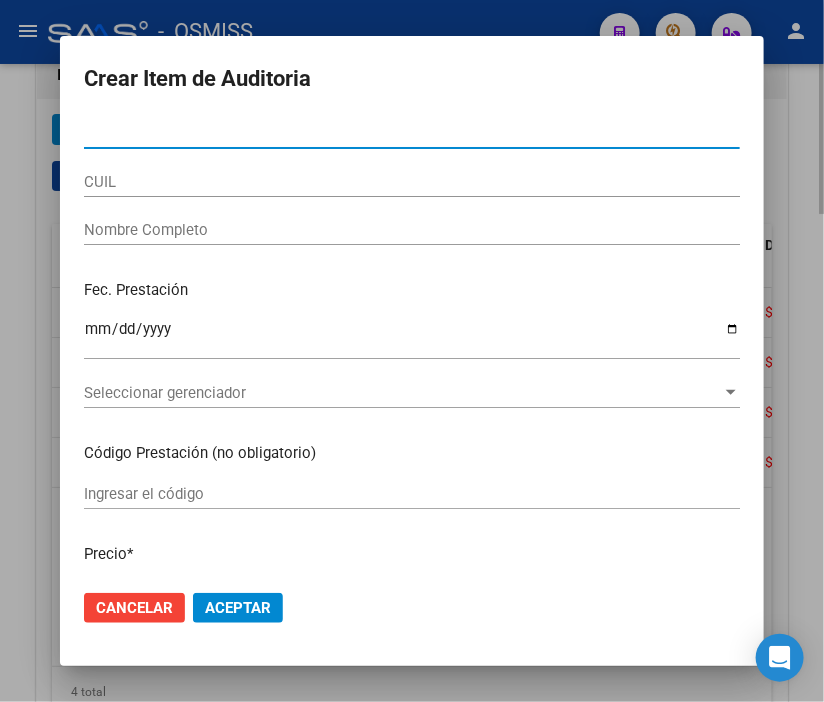 type on "54054475" 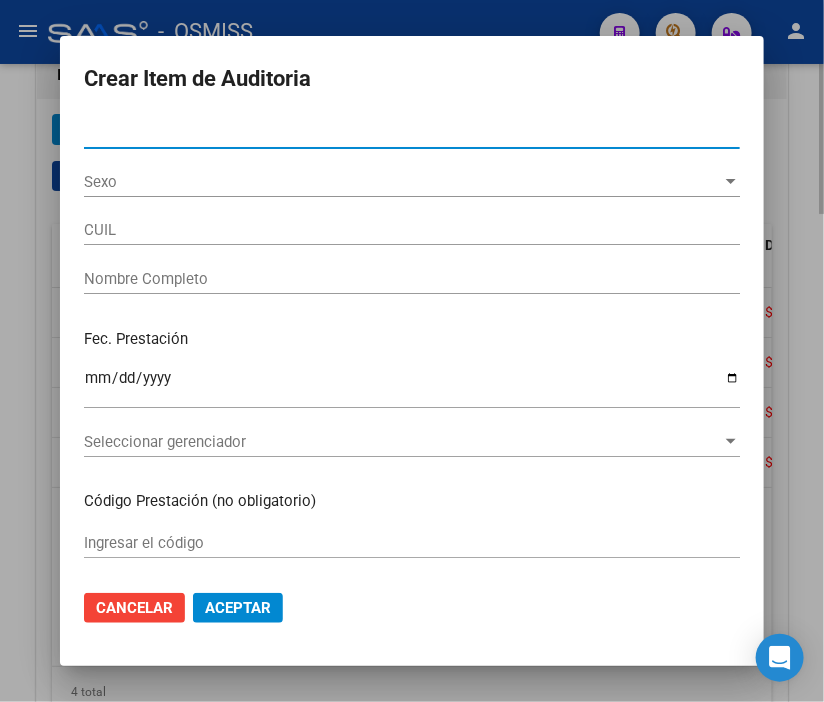 type on "20540544752" 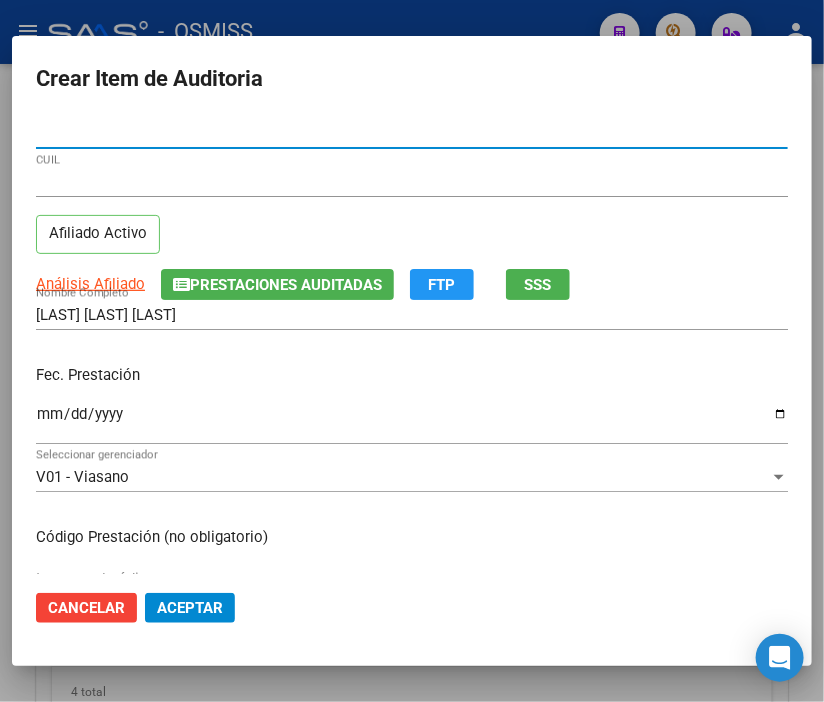 type on "54054475" 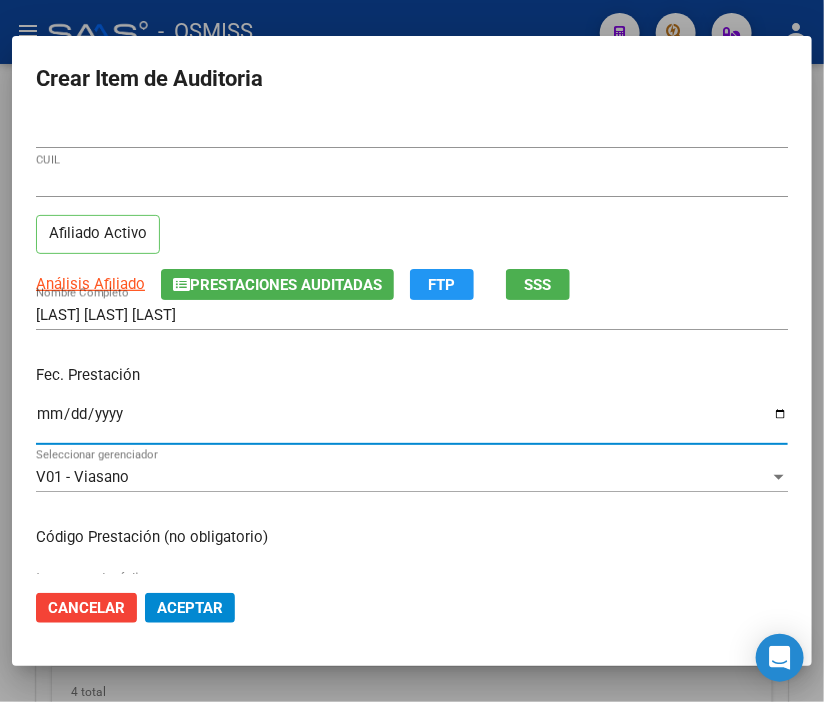 click on "Ingresar la fecha" at bounding box center (412, 422) 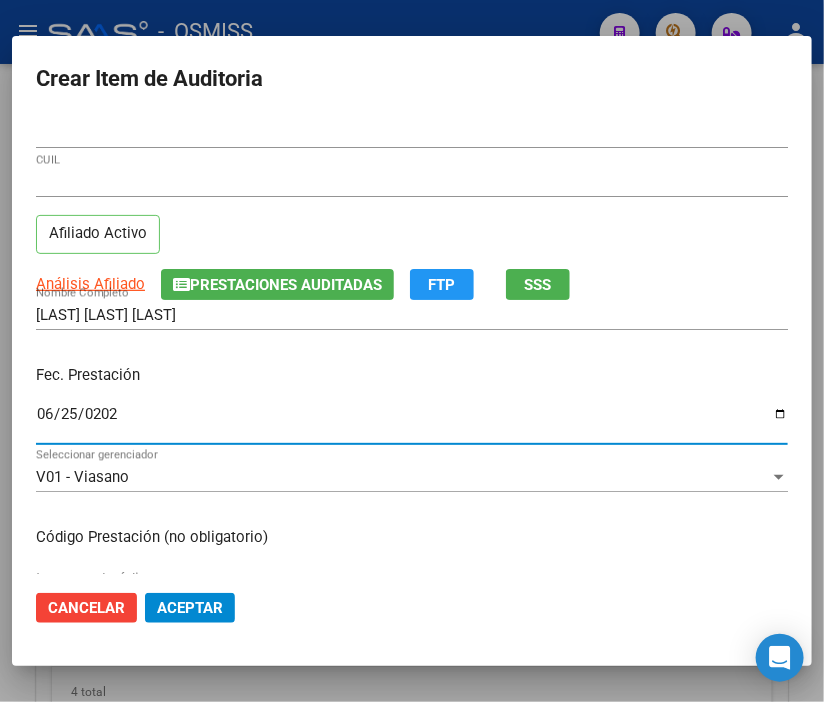 type on "2025-06-25" 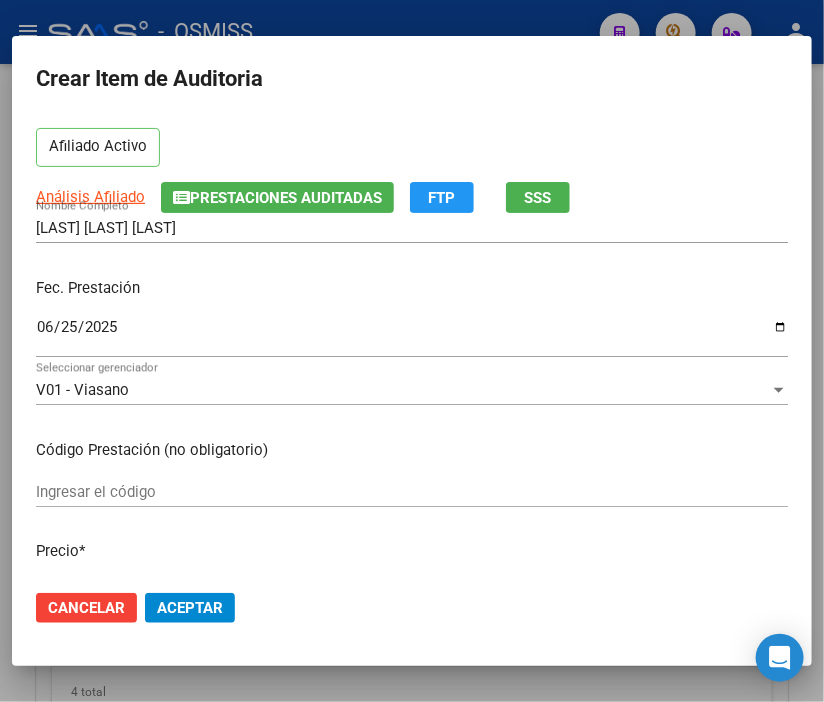 scroll, scrollTop: 222, scrollLeft: 0, axis: vertical 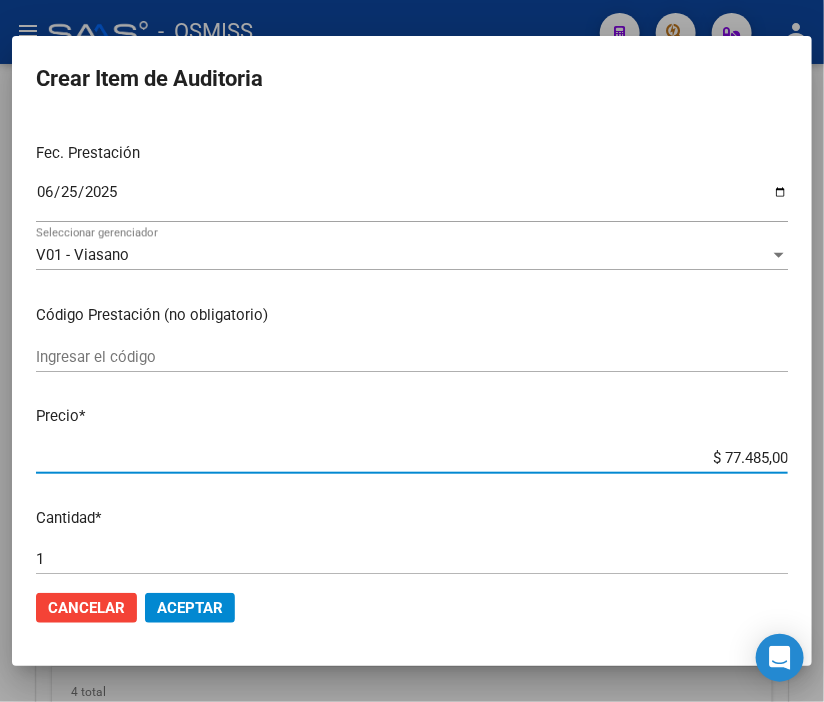 drag, startPoint x: 680, startPoint y: 455, endPoint x: 827, endPoint y: 466, distance: 147.411 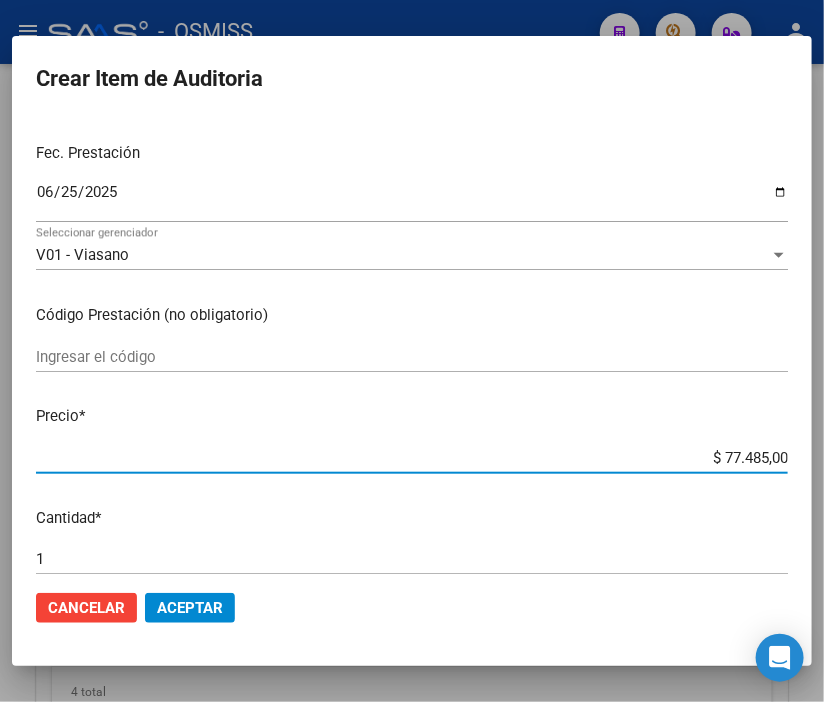 type on "$ 0,07" 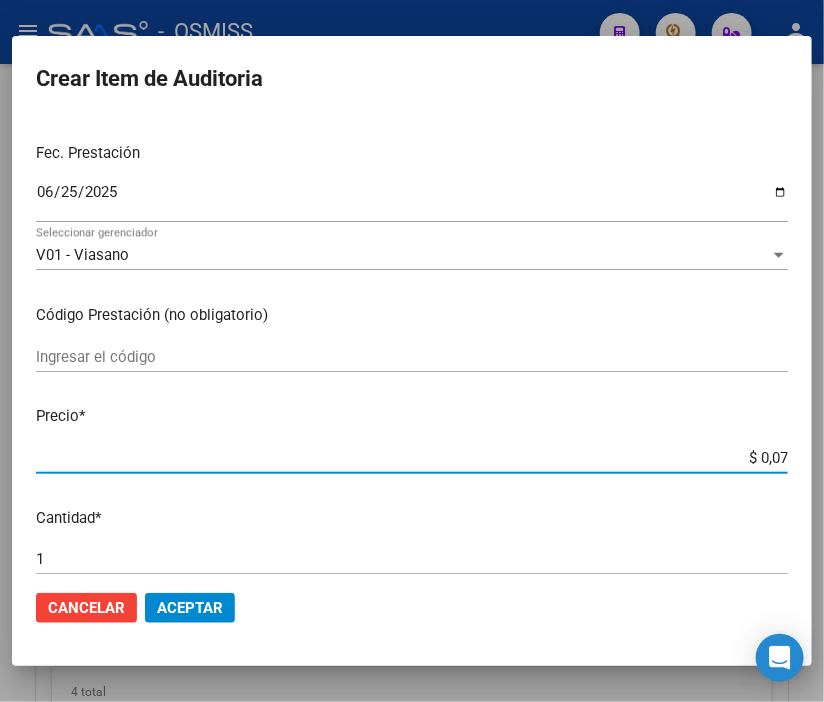 type 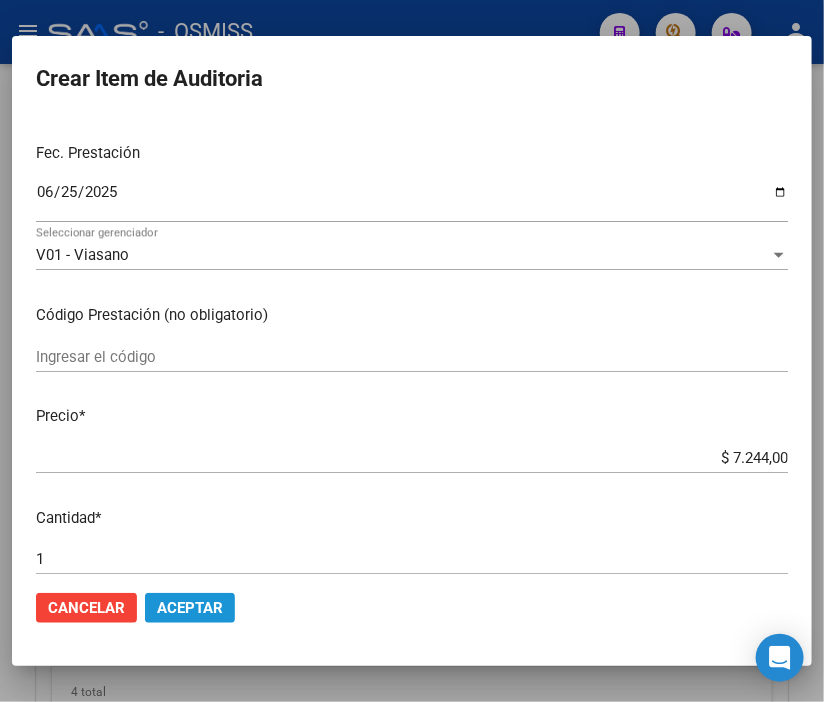 click on "Aceptar" 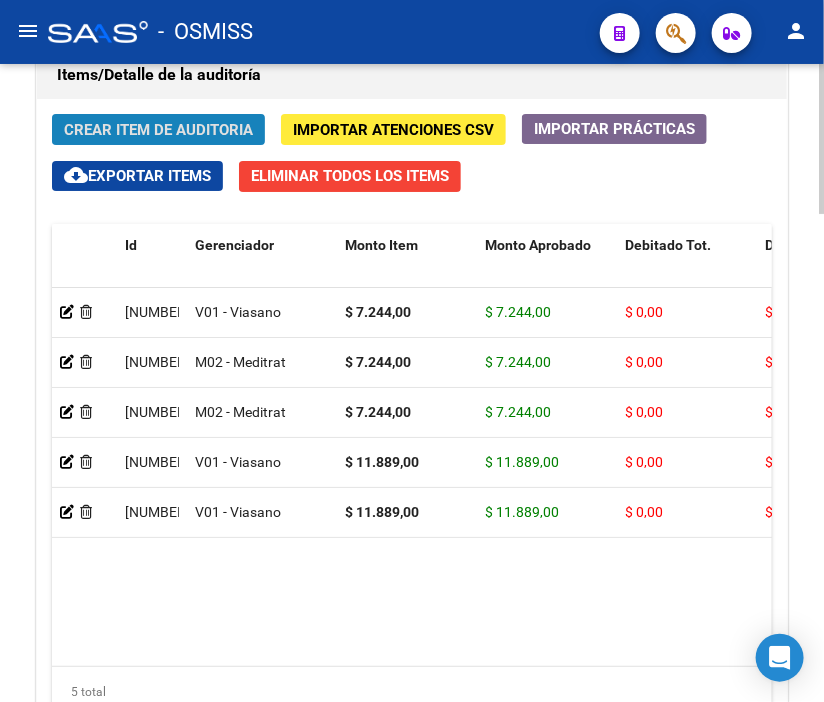 click on "Crear Item de Auditoria" 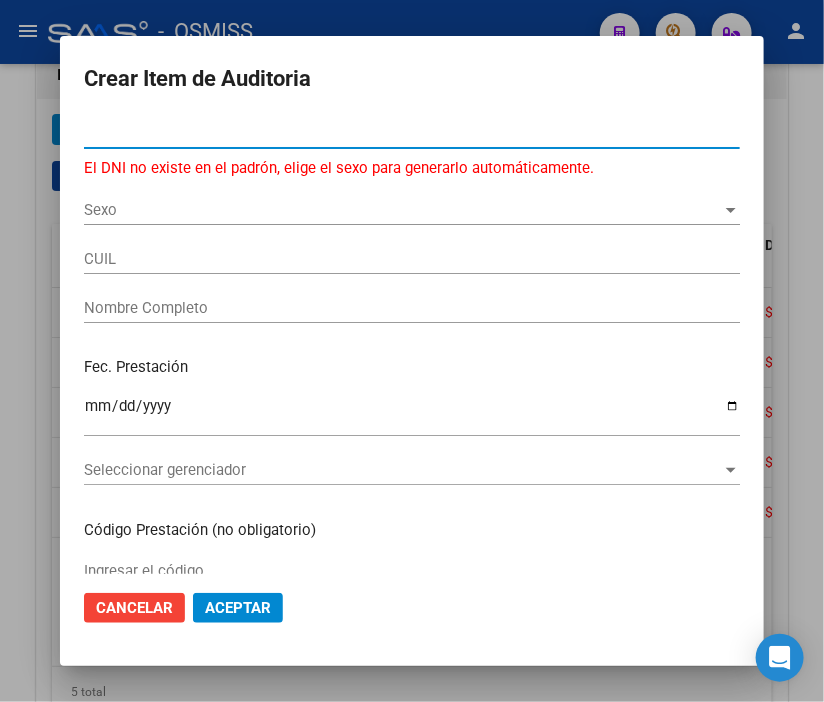 click on "56103079" at bounding box center [412, 133] 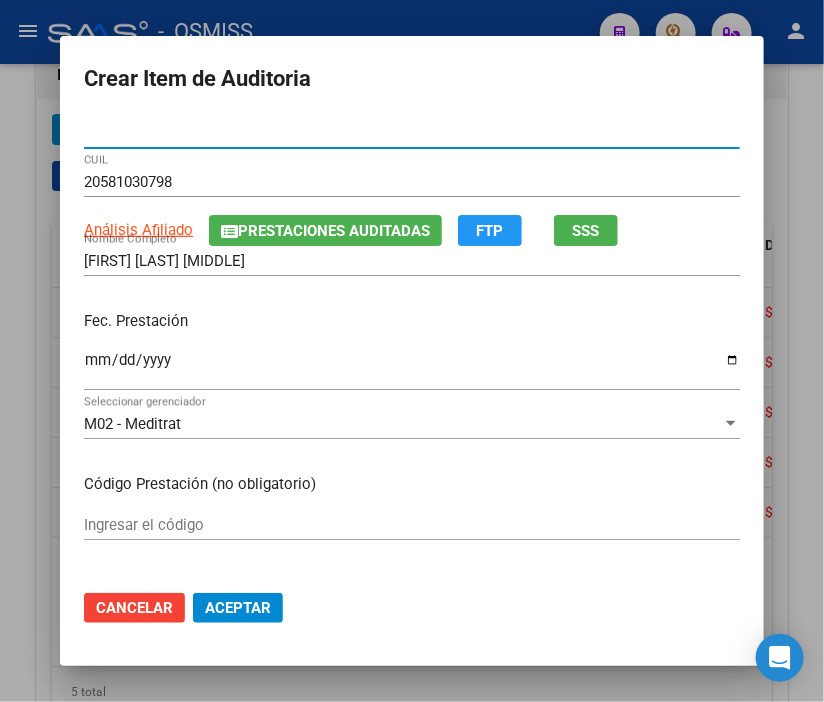 click on "Ingresar la fecha" at bounding box center [412, 368] 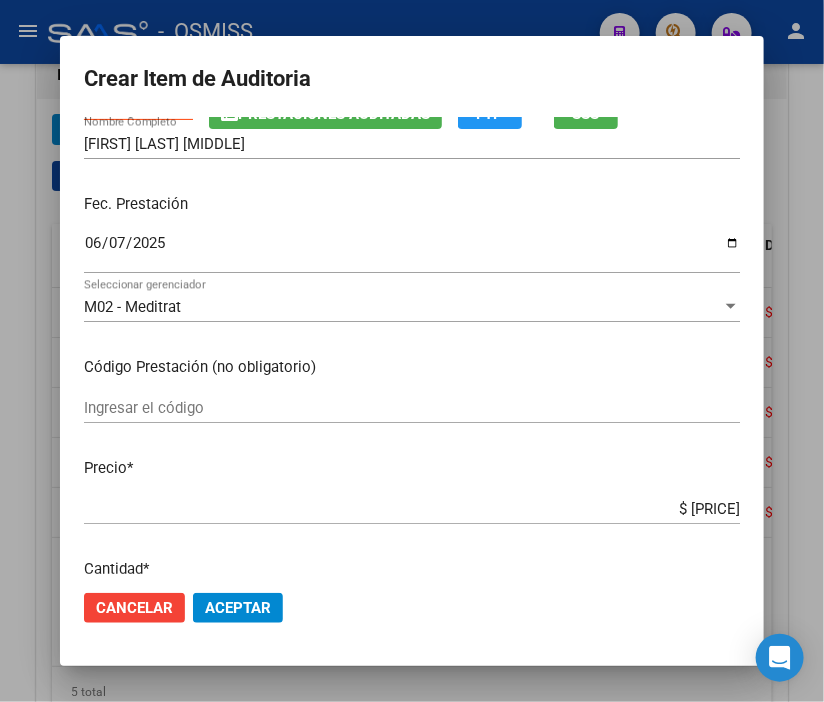 scroll, scrollTop: 222, scrollLeft: 0, axis: vertical 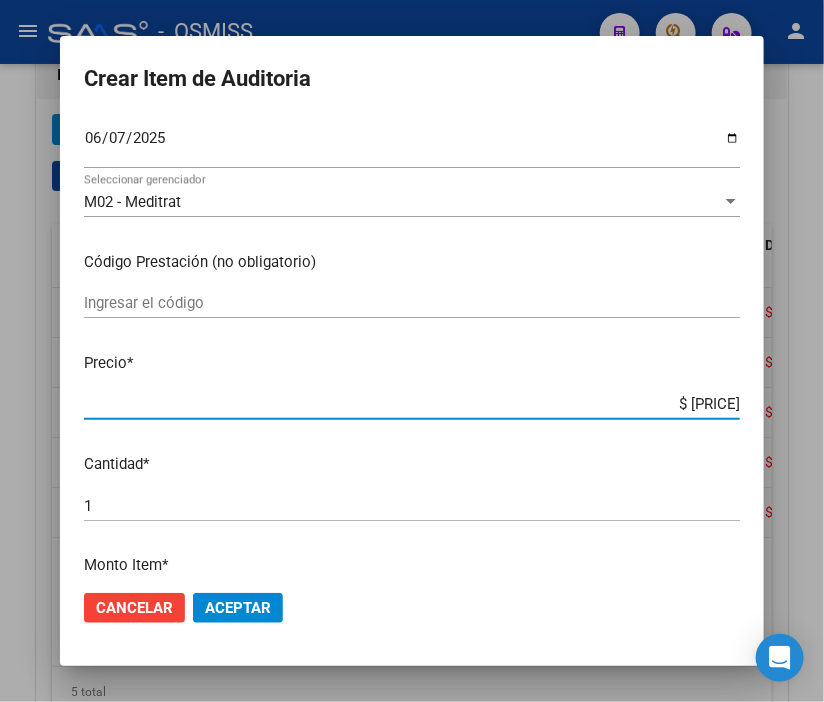 drag, startPoint x: 613, startPoint y: 405, endPoint x: 827, endPoint y: 420, distance: 214.52505 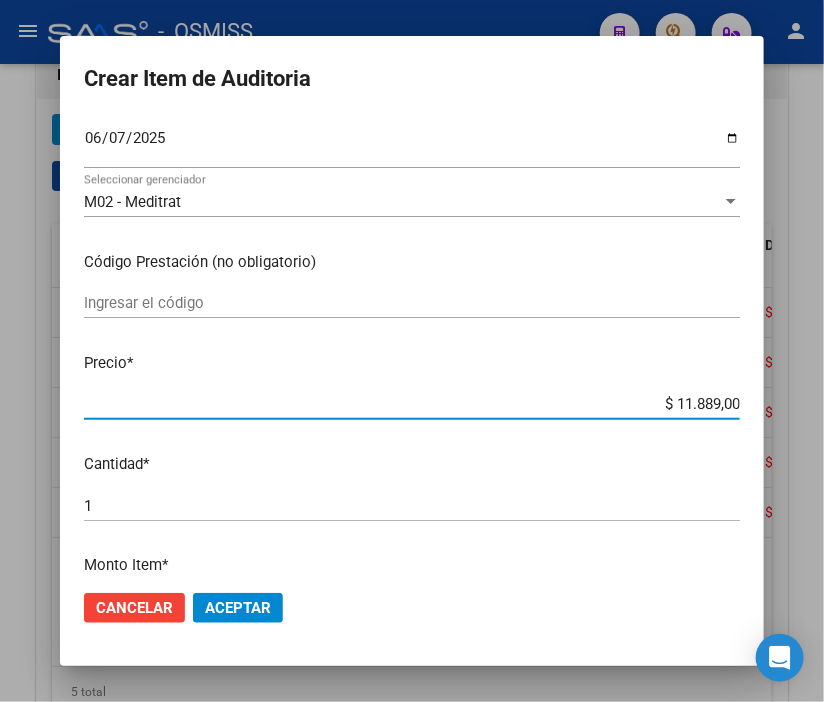 click on "Aceptar" 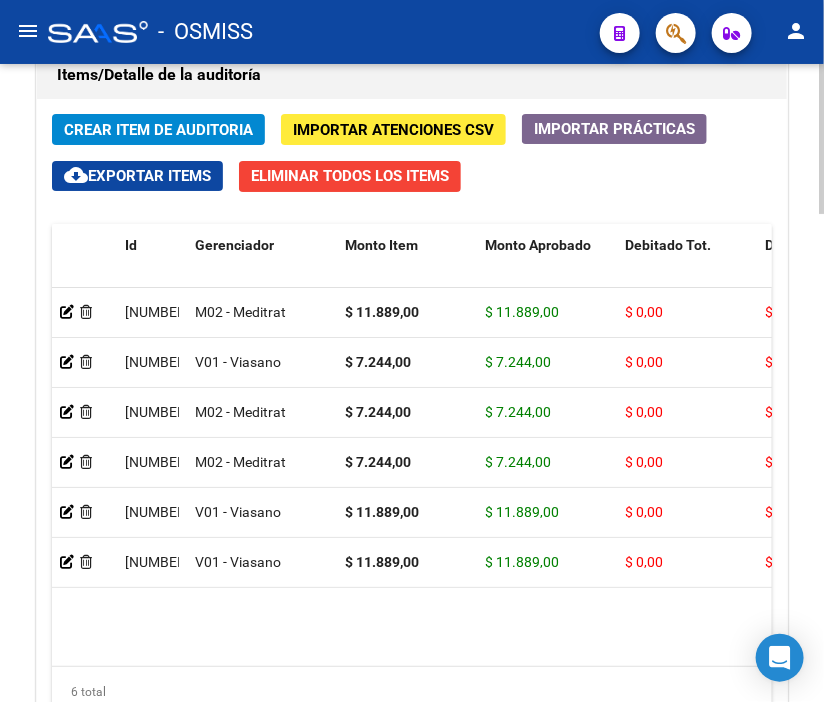 click on "Crear Item de Auditoria" 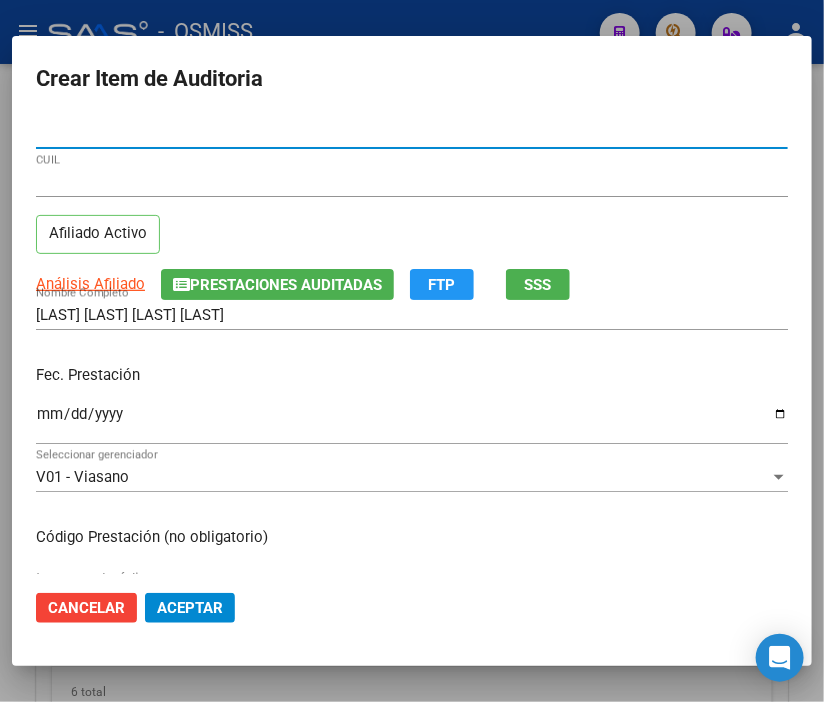 click on "Ingresar la fecha" at bounding box center [412, 422] 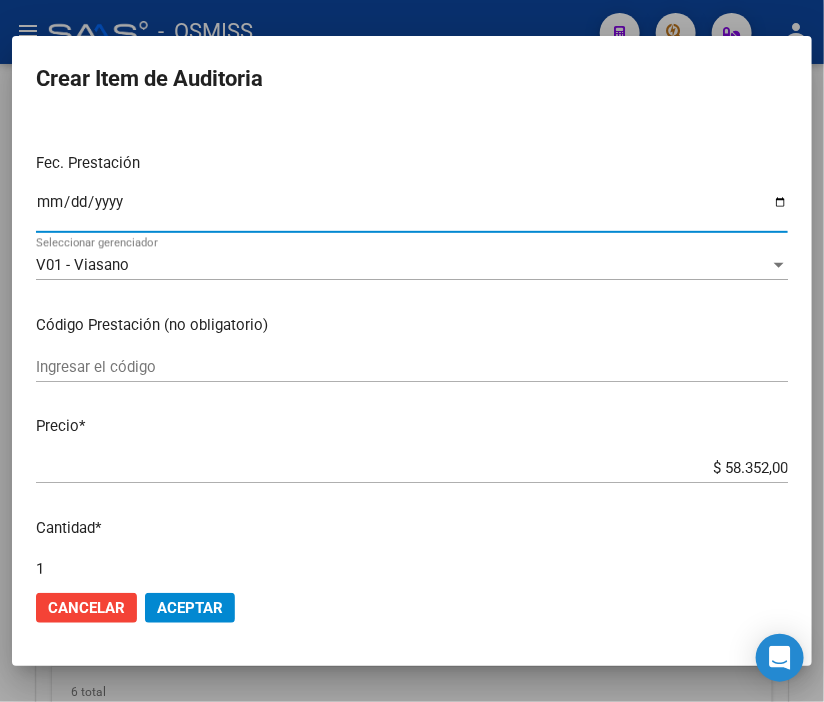 scroll, scrollTop: 222, scrollLeft: 0, axis: vertical 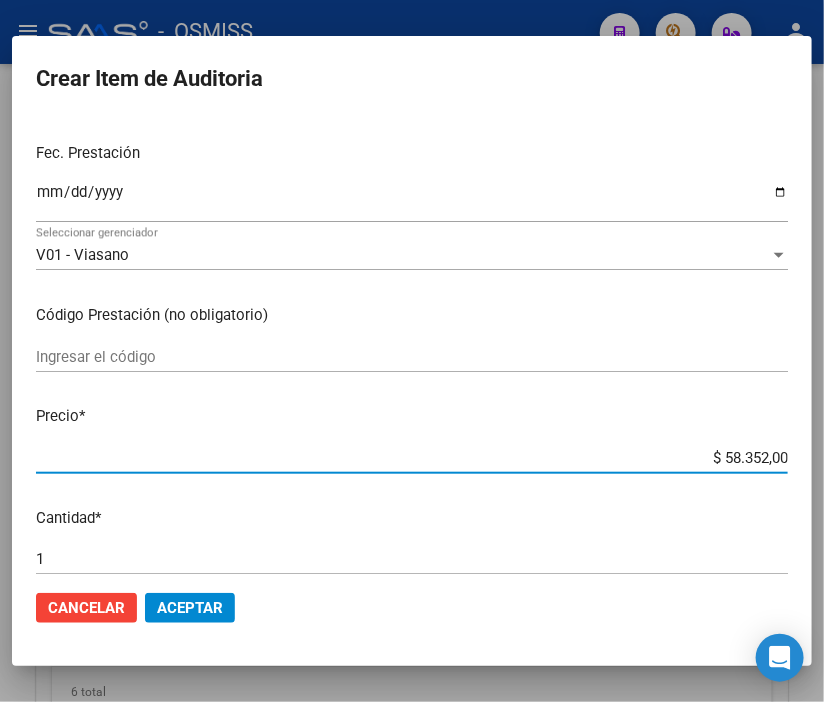 drag, startPoint x: 661, startPoint y: 463, endPoint x: 827, endPoint y: 462, distance: 166.003 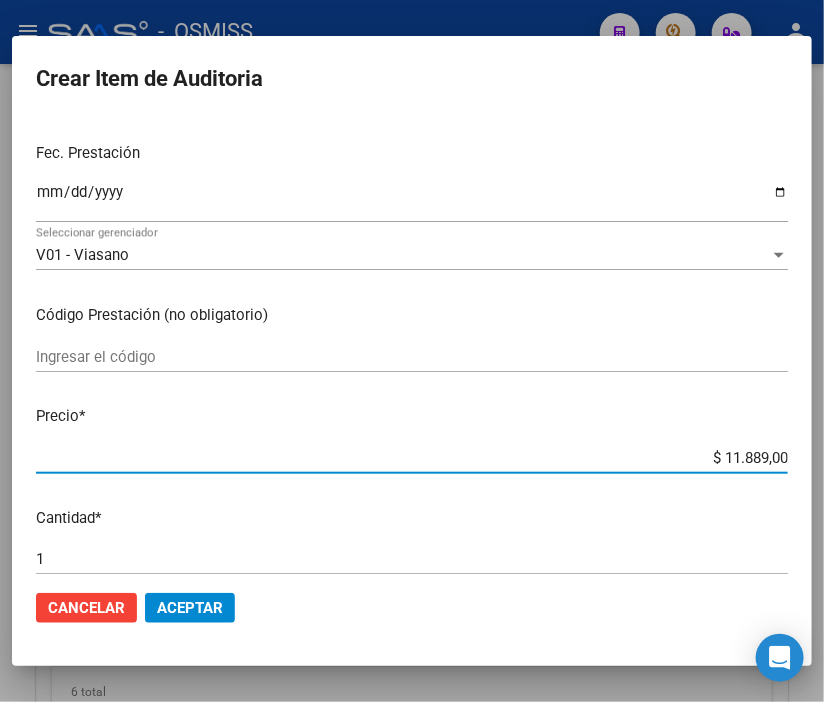 click on "Aceptar" 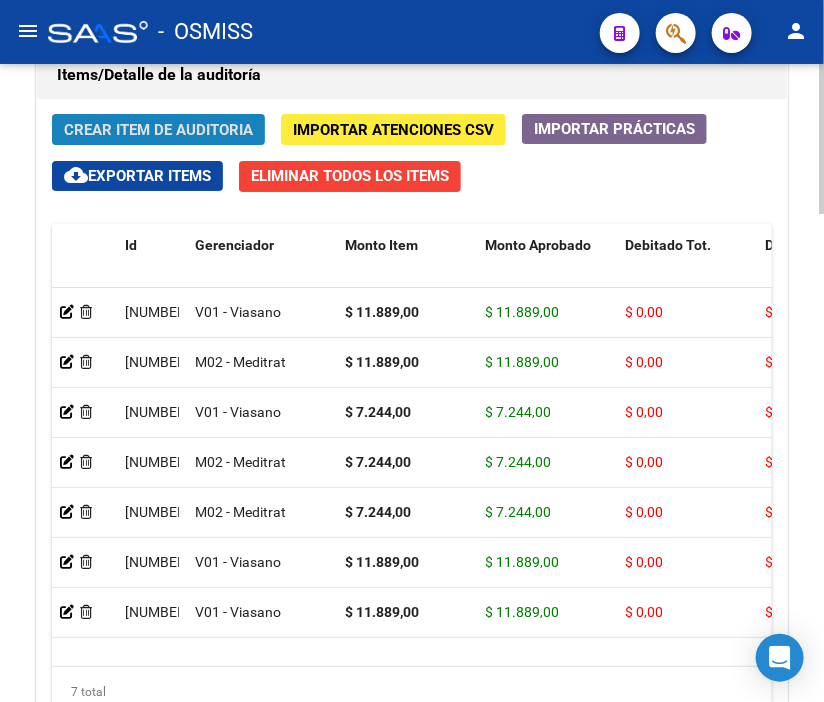 click on "Crear Item de Auditoria" 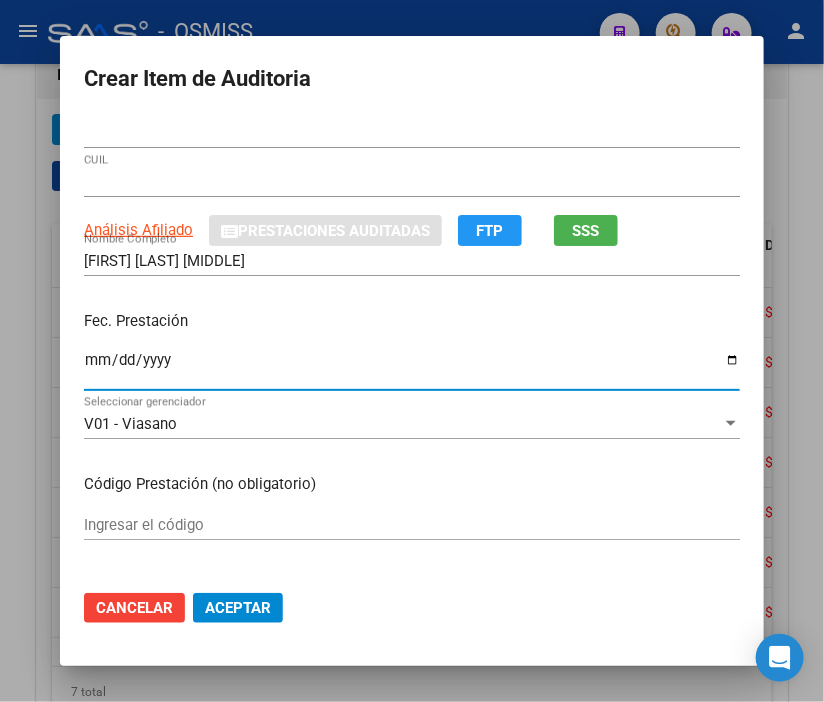 click on "Ingresar la fecha" at bounding box center (412, 368) 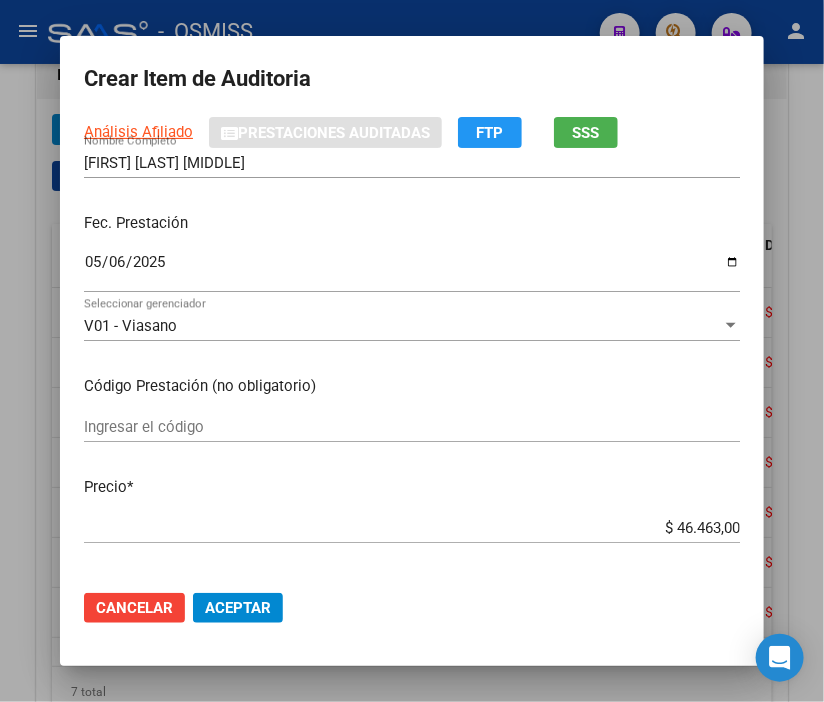 scroll, scrollTop: 222, scrollLeft: 0, axis: vertical 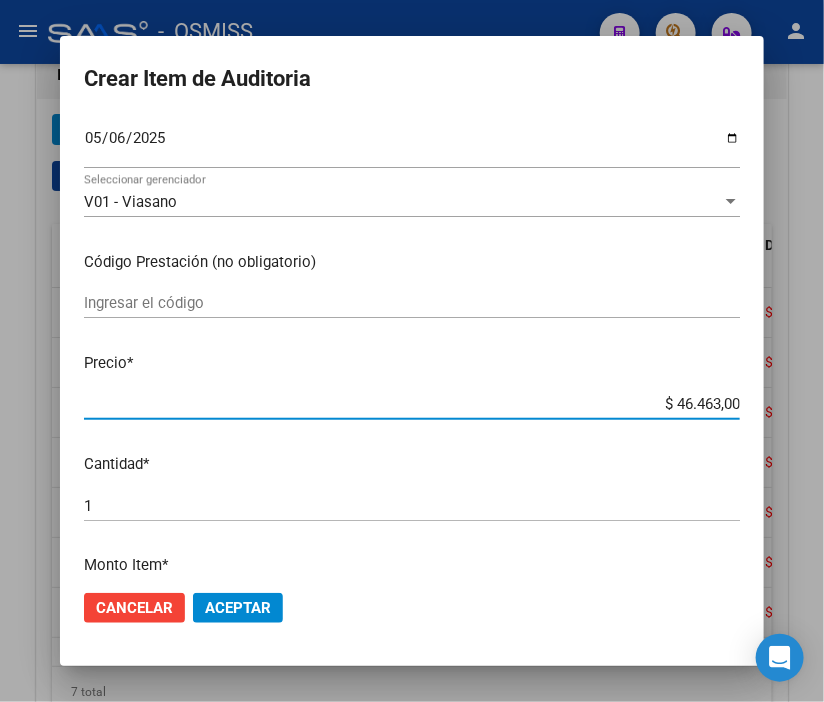 drag, startPoint x: 616, startPoint y: 402, endPoint x: 781, endPoint y: 415, distance: 165.51132 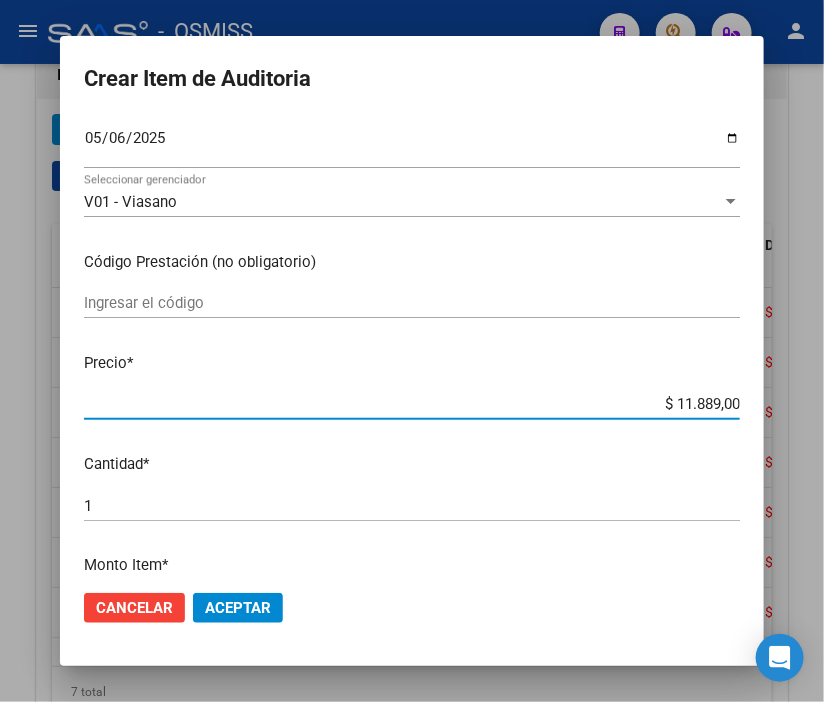 click on "Aceptar" 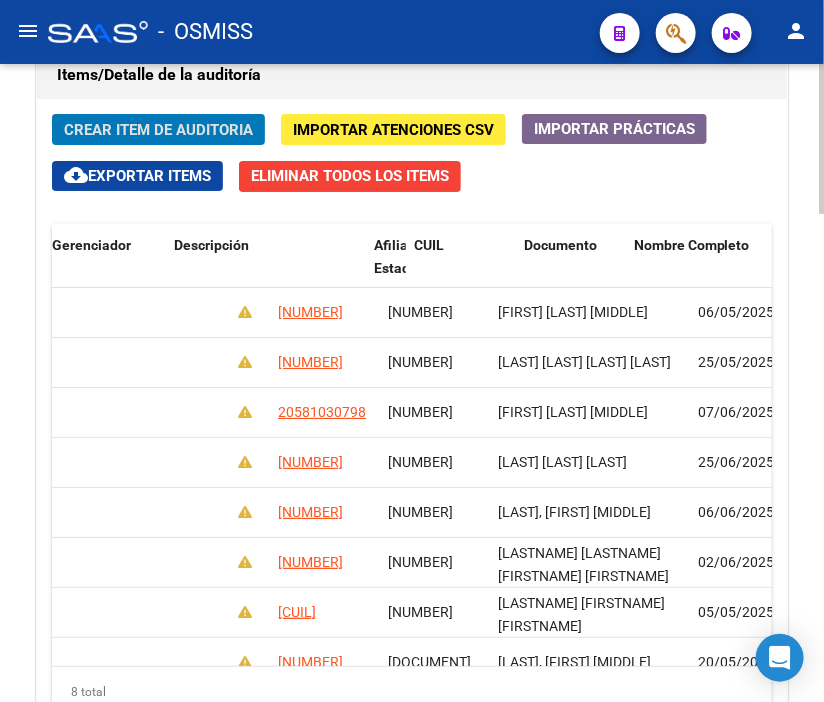 scroll, scrollTop: 0, scrollLeft: 76, axis: horizontal 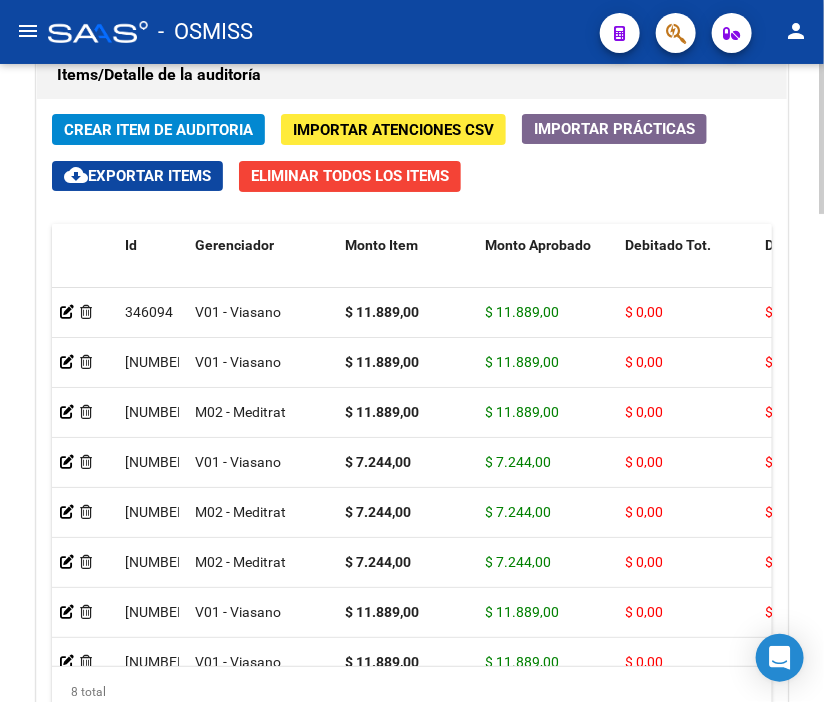 click on "Importar Atenciones CSV" 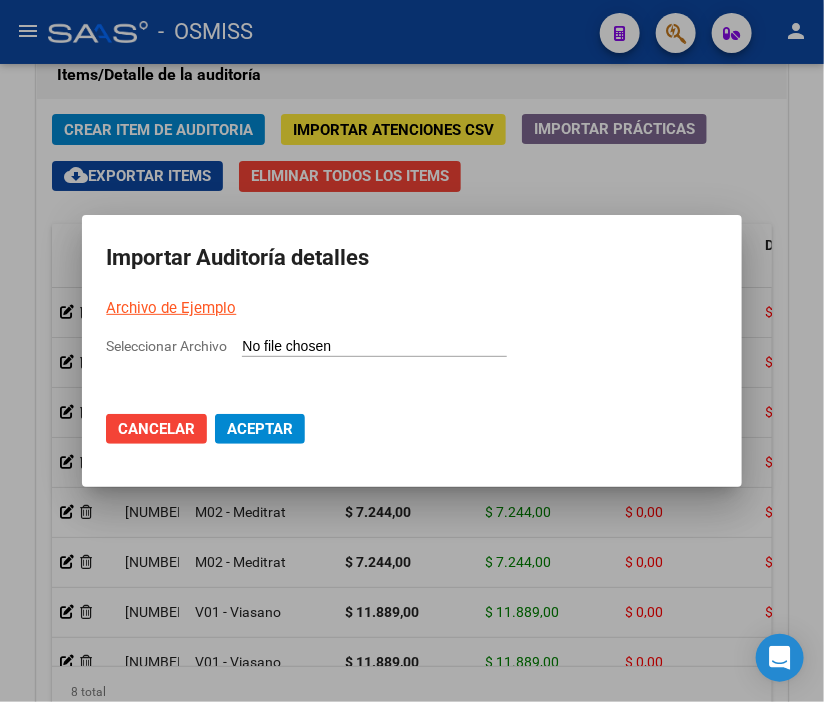 click on "Cancelar" 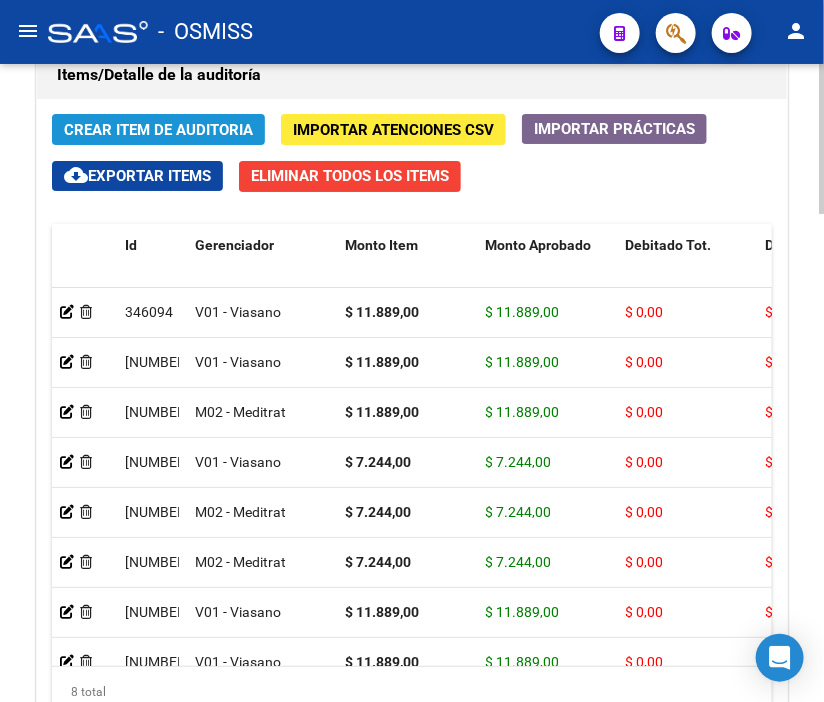 click on "Crear Item de Auditoria" 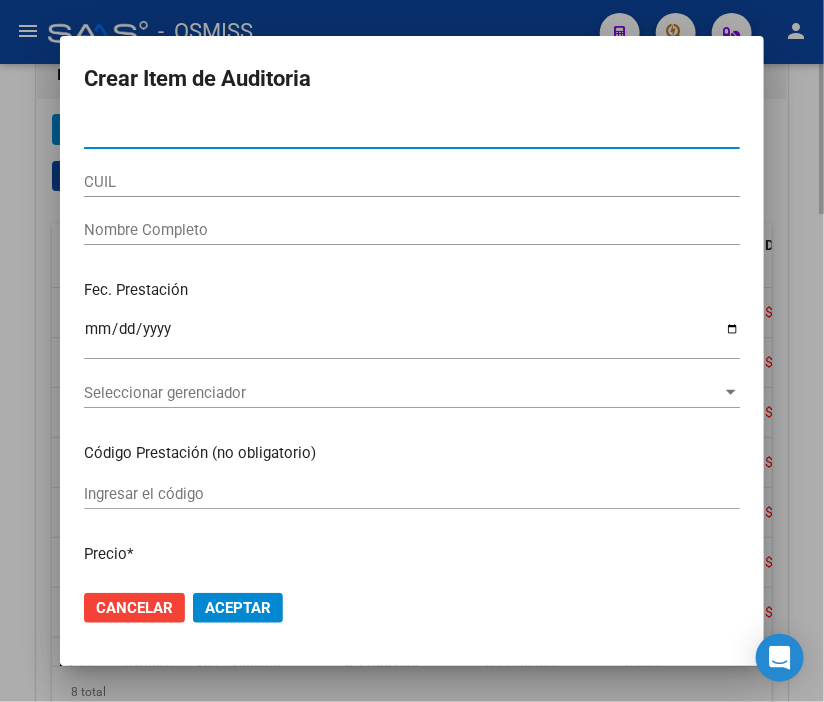 click on "Nro Documento" at bounding box center (412, 133) 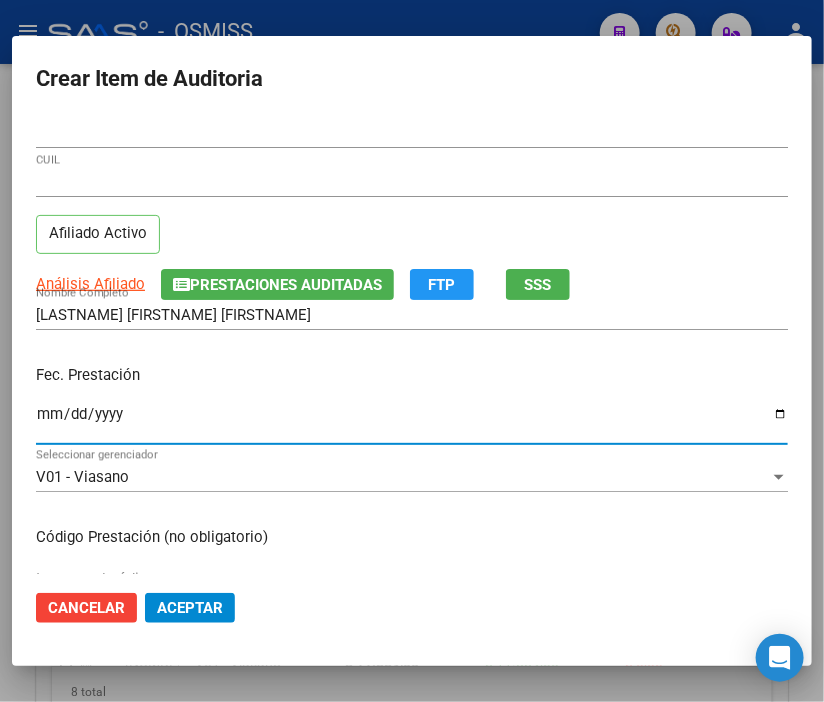 click on "Ingresar la fecha" at bounding box center [412, 422] 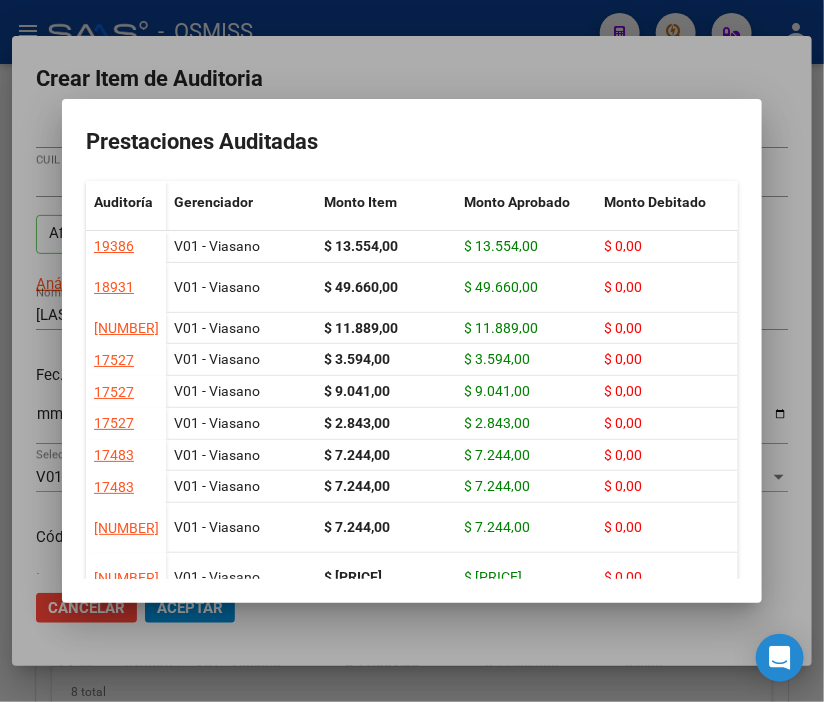 click at bounding box center (412, 351) 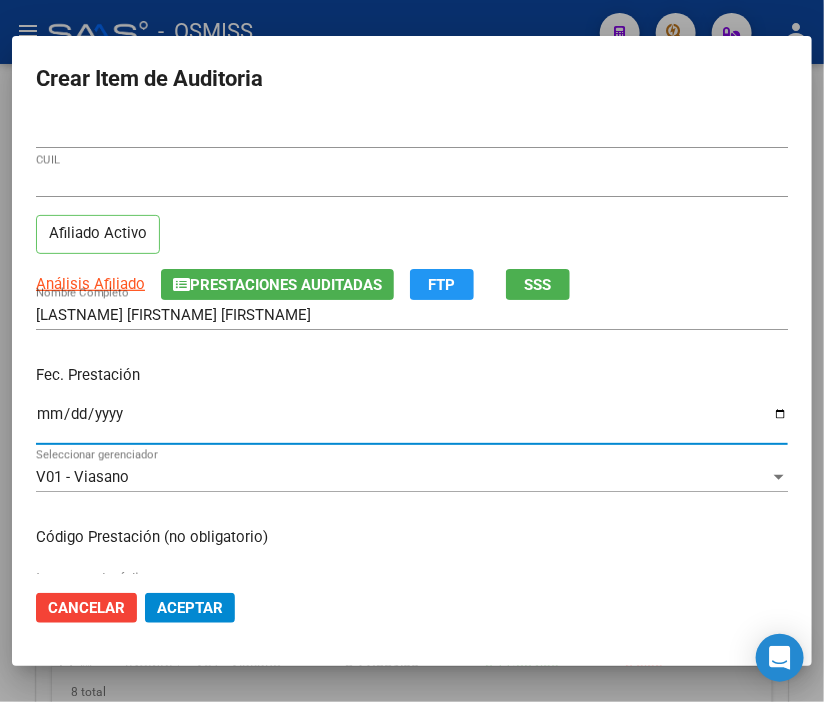 click on "Ingresar la fecha" at bounding box center (412, 422) 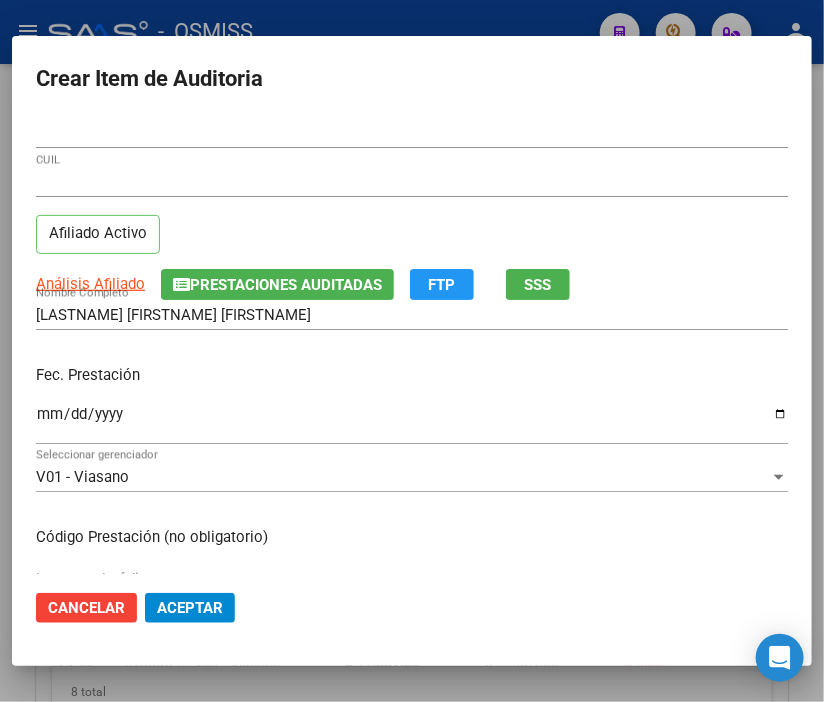 click on "Crear Item de Auditoria" at bounding box center [412, 79] 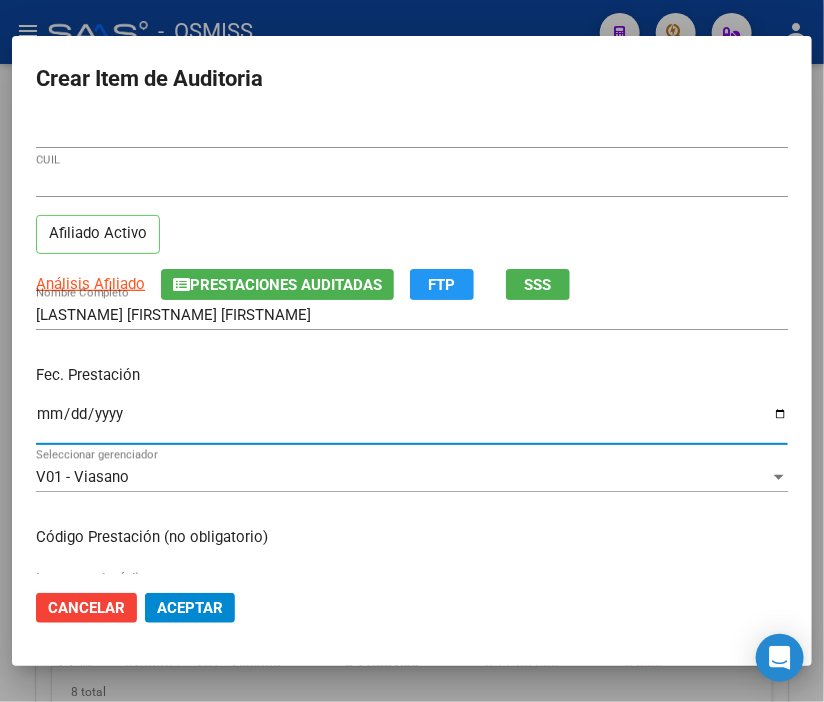 click on "Ingresar la fecha" at bounding box center (412, 422) 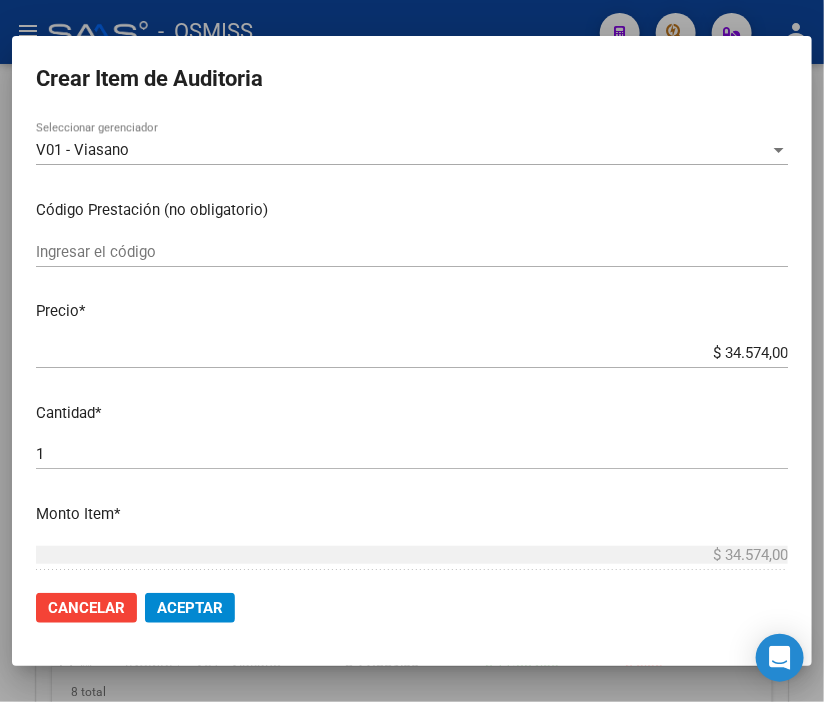 scroll, scrollTop: 333, scrollLeft: 0, axis: vertical 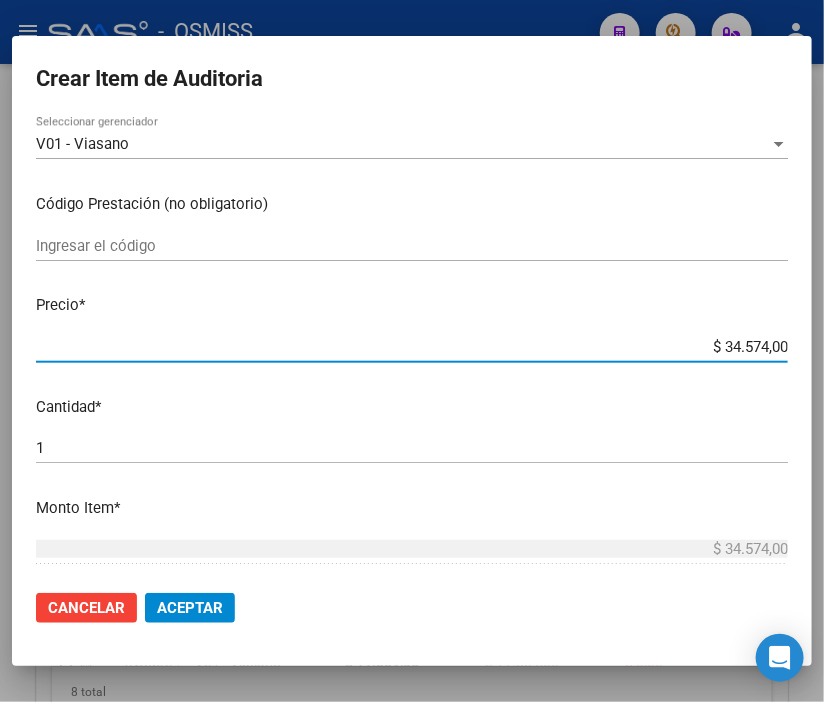 drag, startPoint x: 660, startPoint y: 350, endPoint x: 827, endPoint y: 340, distance: 167.29913 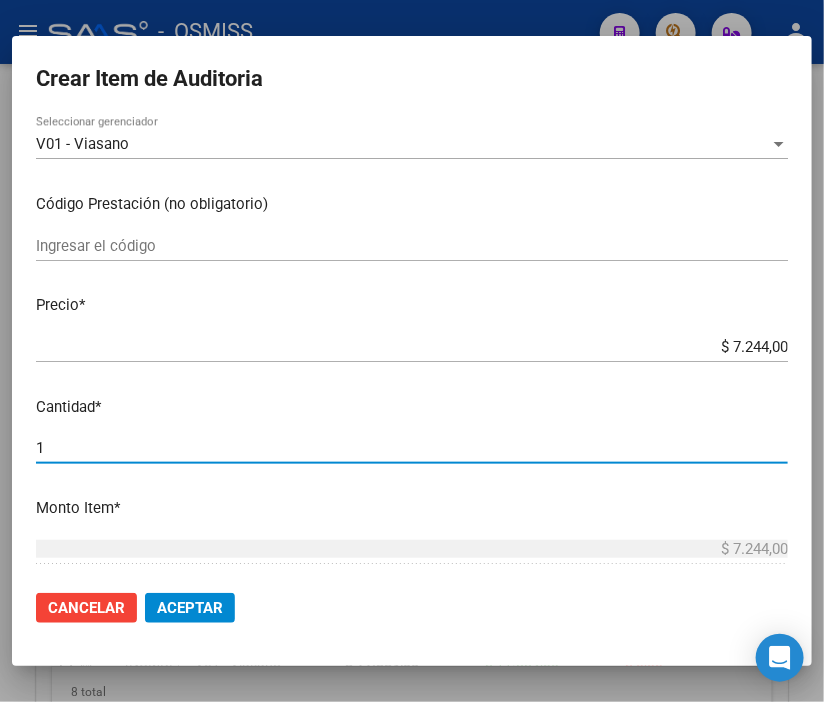 drag, startPoint x: 76, startPoint y: 451, endPoint x: -45, endPoint y: 446, distance: 121.103264 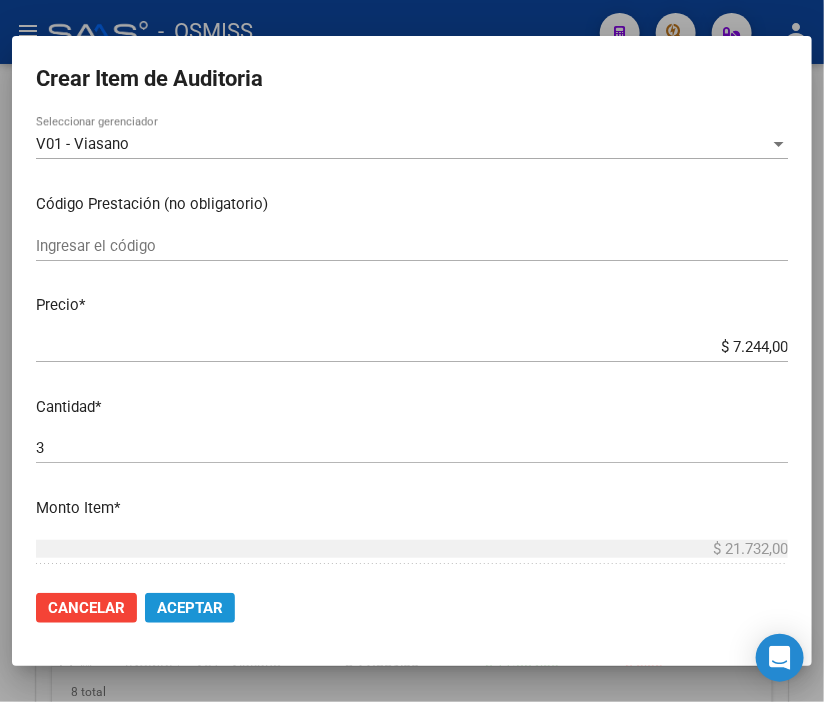 click on "Aceptar" 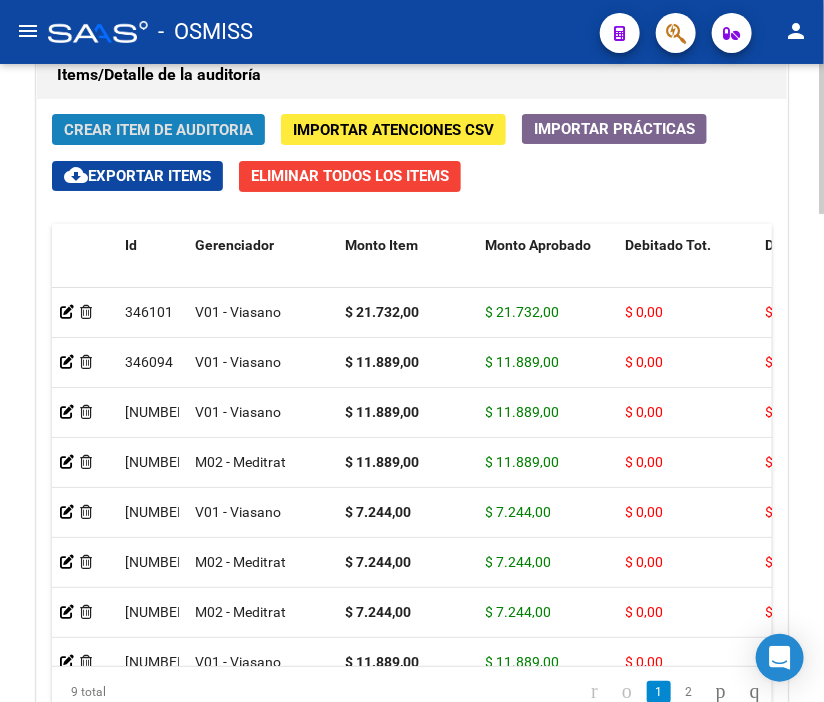 click on "Crear Item de Auditoria" 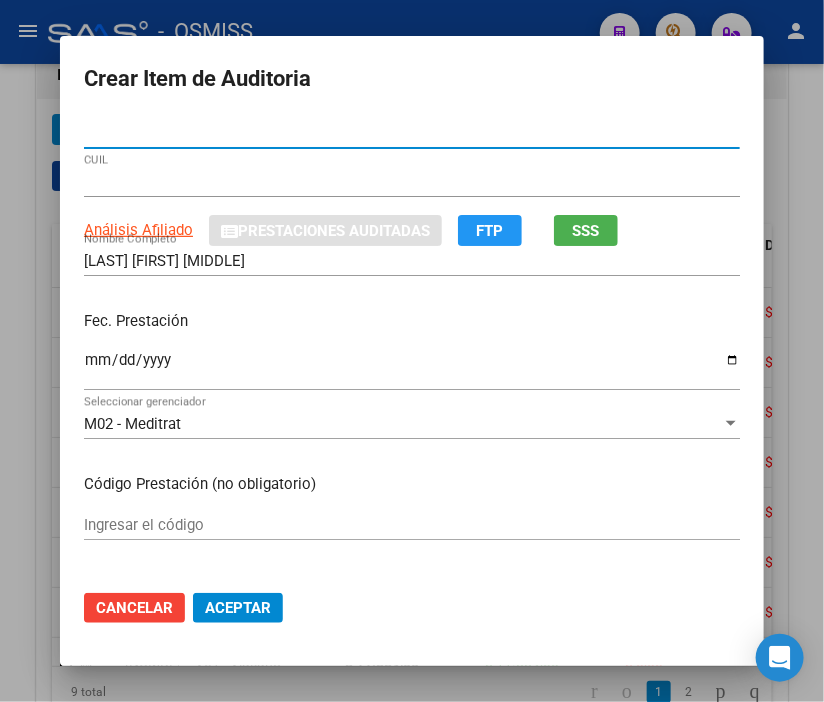 click on "Ingresar la fecha" at bounding box center [412, 368] 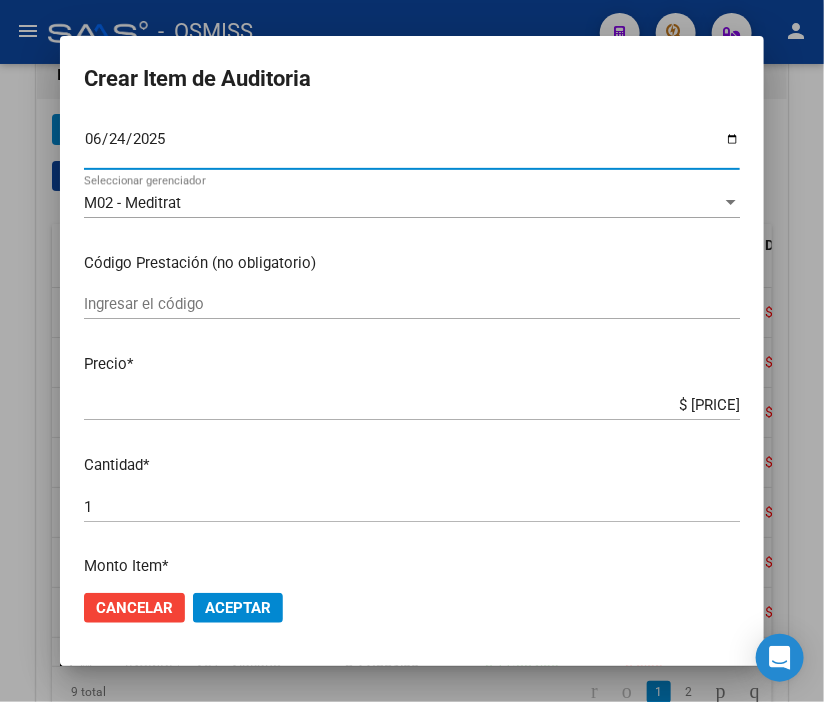 scroll, scrollTop: 222, scrollLeft: 0, axis: vertical 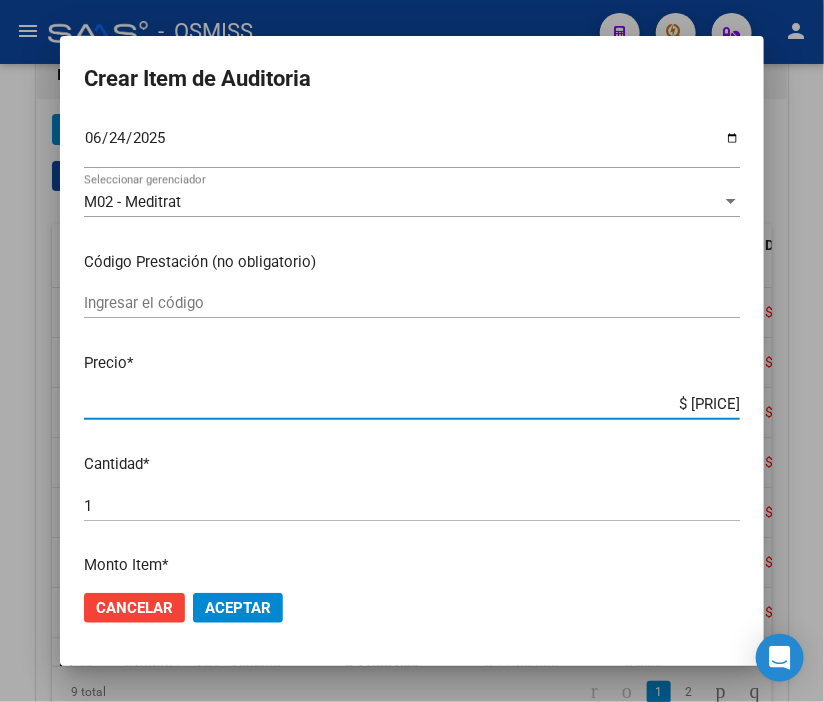 drag, startPoint x: 646, startPoint y: 402, endPoint x: 800, endPoint y: 404, distance: 154.01299 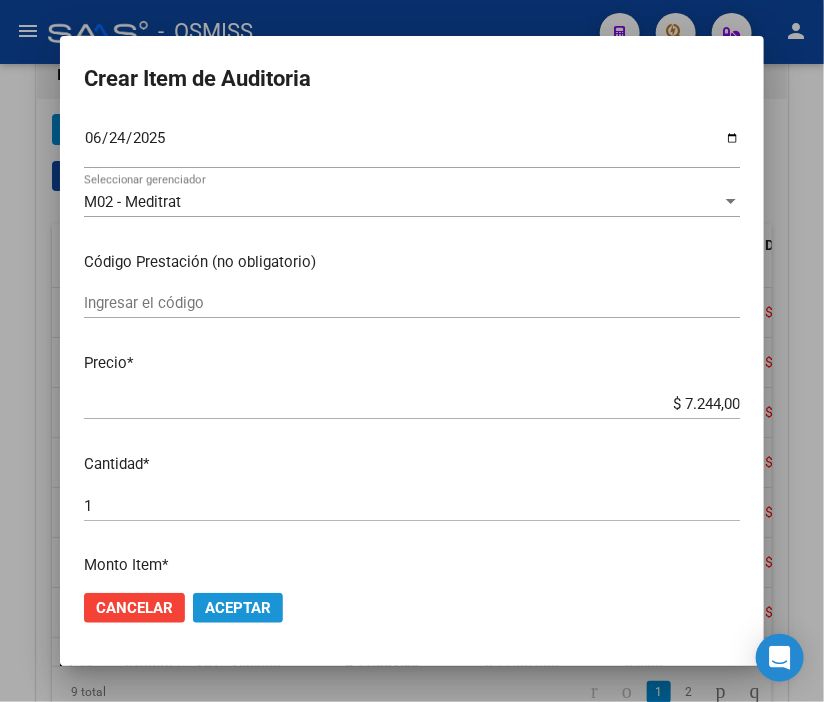 click on "Aceptar" 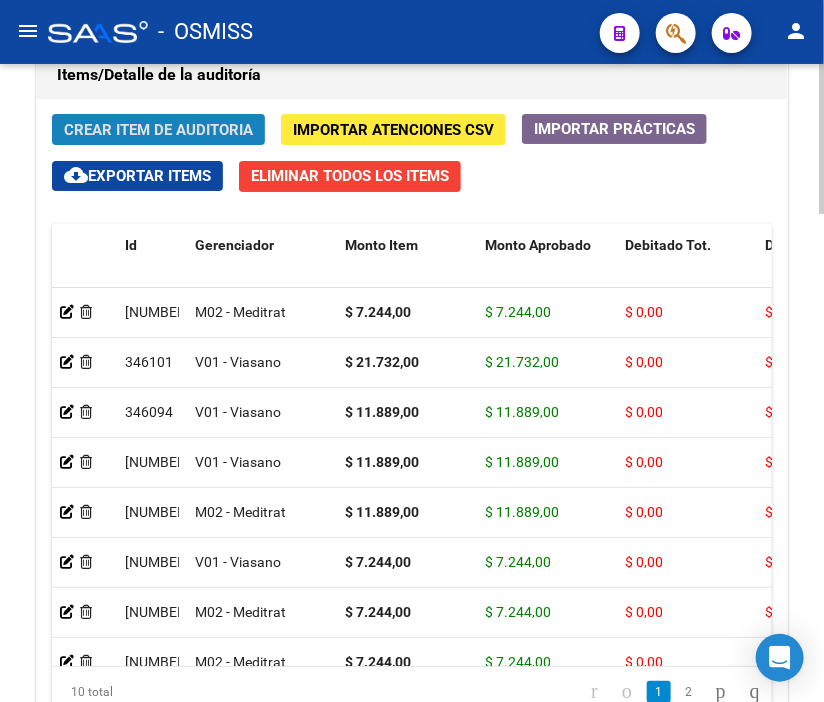 click on "Crear Item de Auditoria" 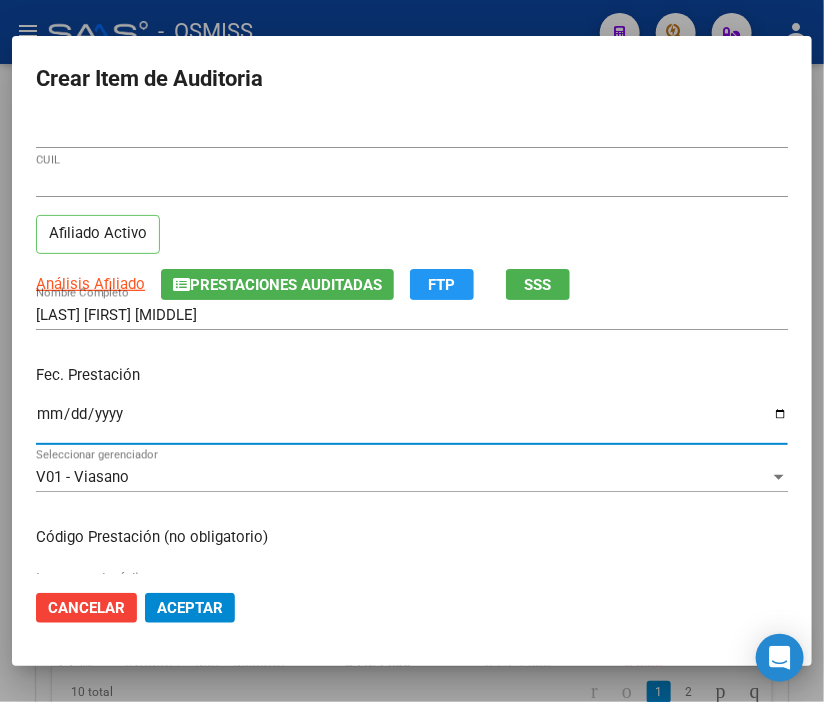 click on "Ingresar la fecha" at bounding box center [412, 422] 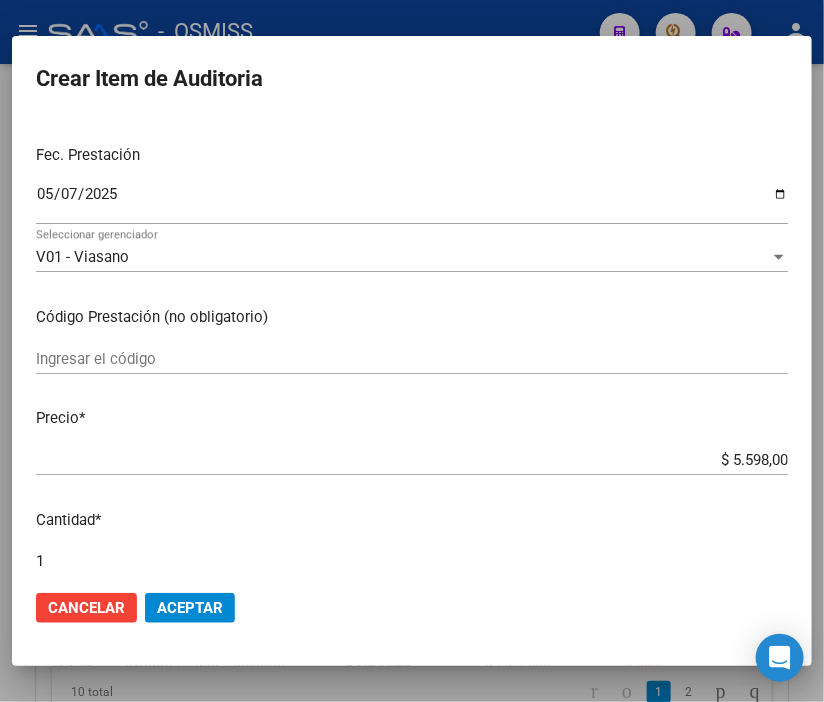 scroll, scrollTop: 222, scrollLeft: 0, axis: vertical 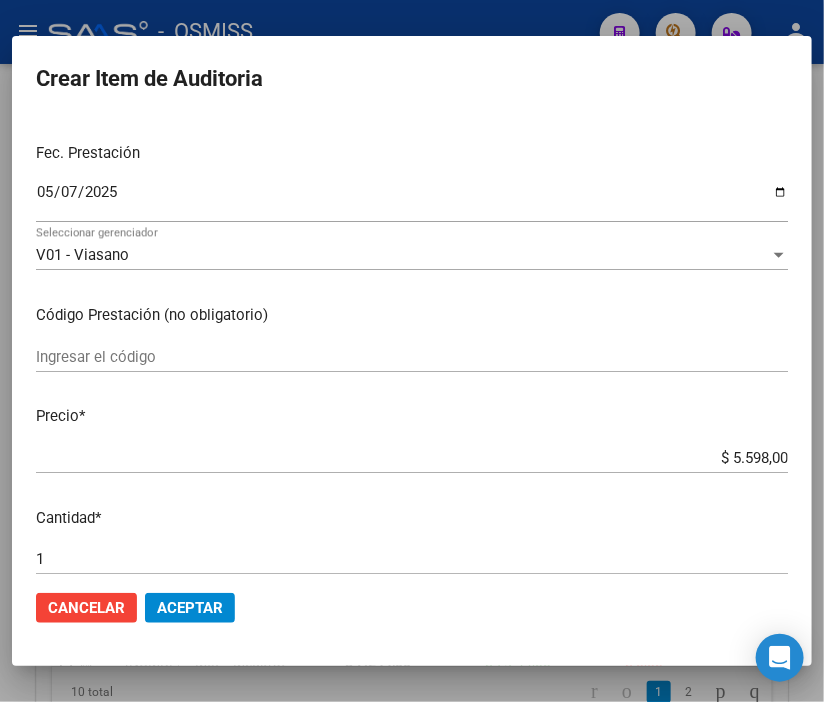 click on "$ 5.598,00" at bounding box center (412, 458) 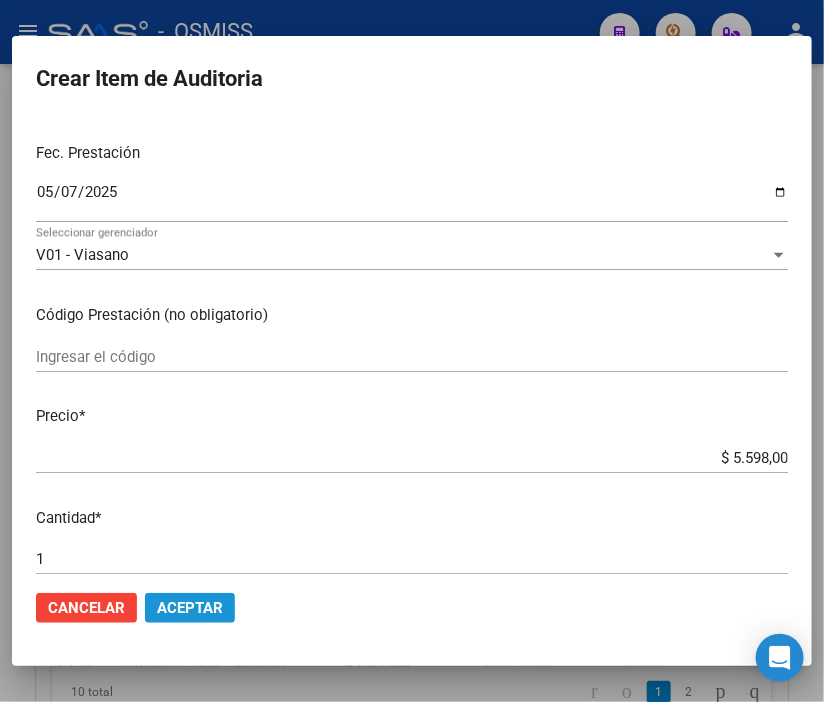 click on "Aceptar" 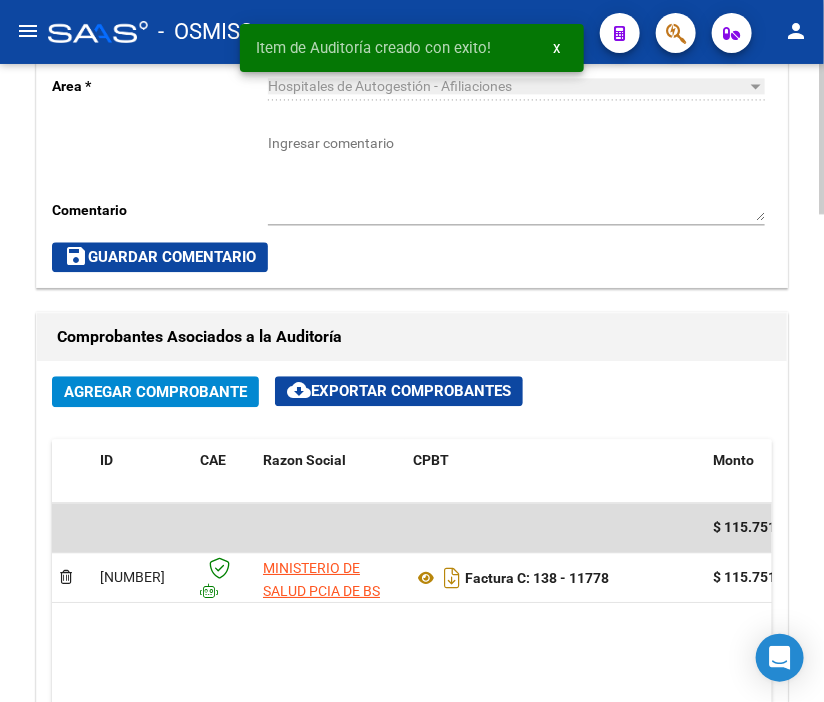 scroll, scrollTop: 960, scrollLeft: 0, axis: vertical 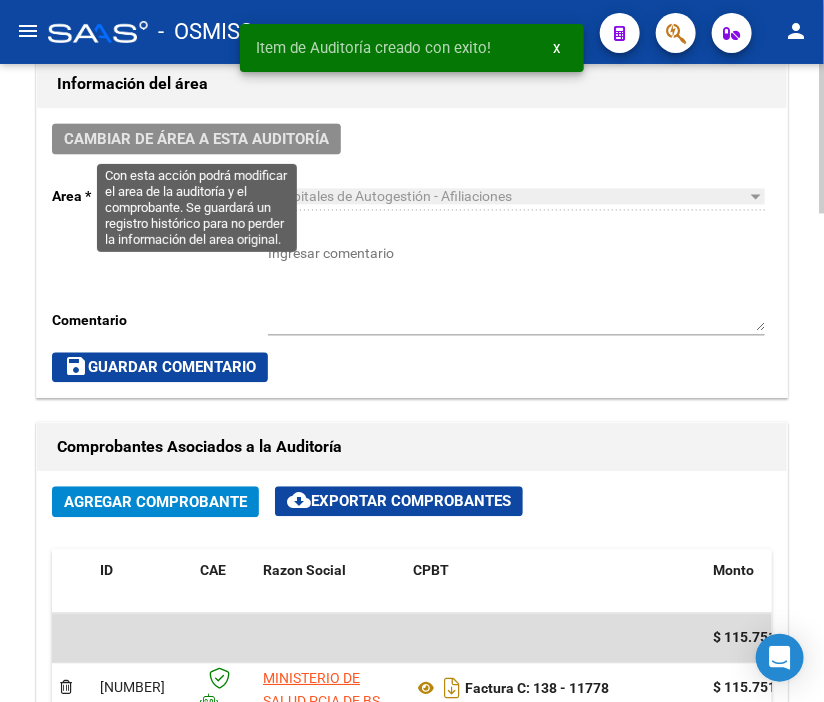 click on "Cambiar de área a esta auditoría" 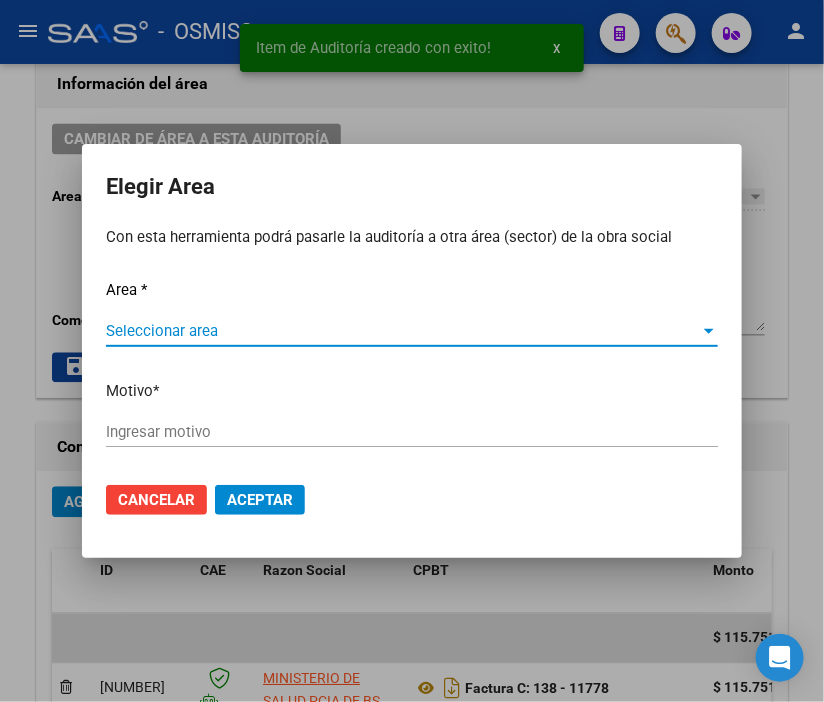 click on "Seleccionar area" at bounding box center [403, 331] 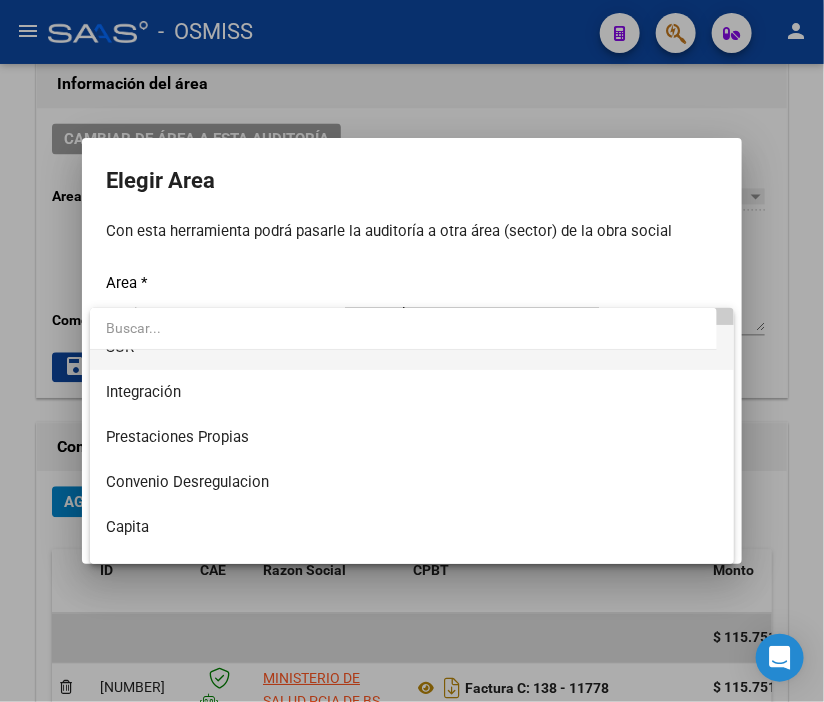 scroll, scrollTop: 222, scrollLeft: 0, axis: vertical 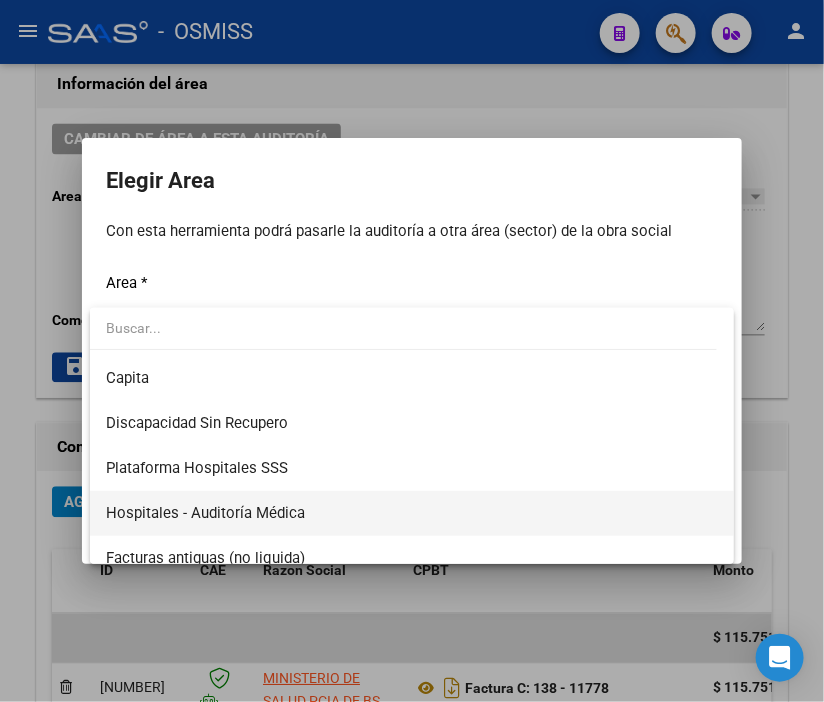 click on "Hospitales - Auditoría Médica" at bounding box center [412, 513] 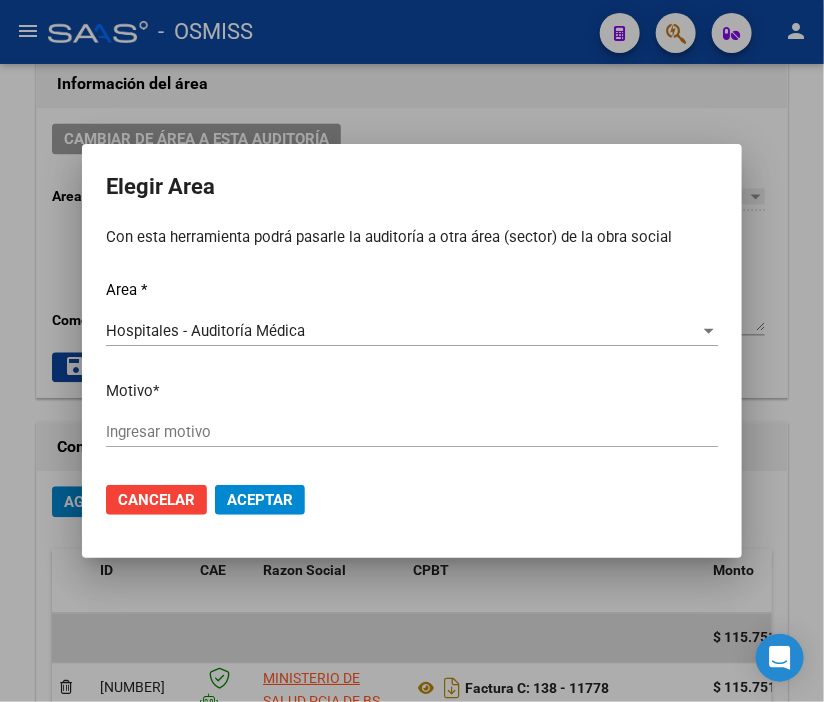 click on "Ingresar motivo" 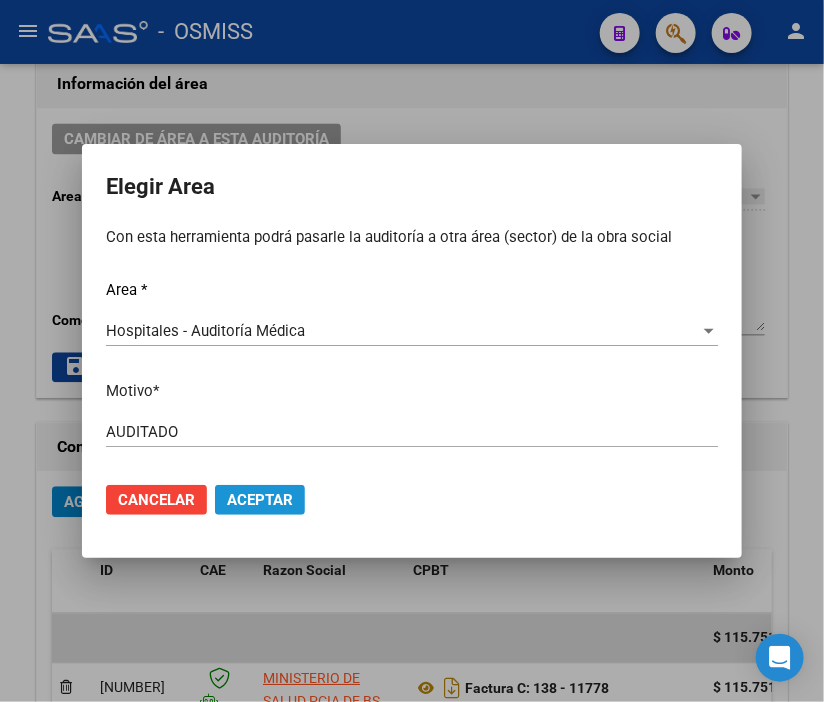 click on "Aceptar" at bounding box center [260, 500] 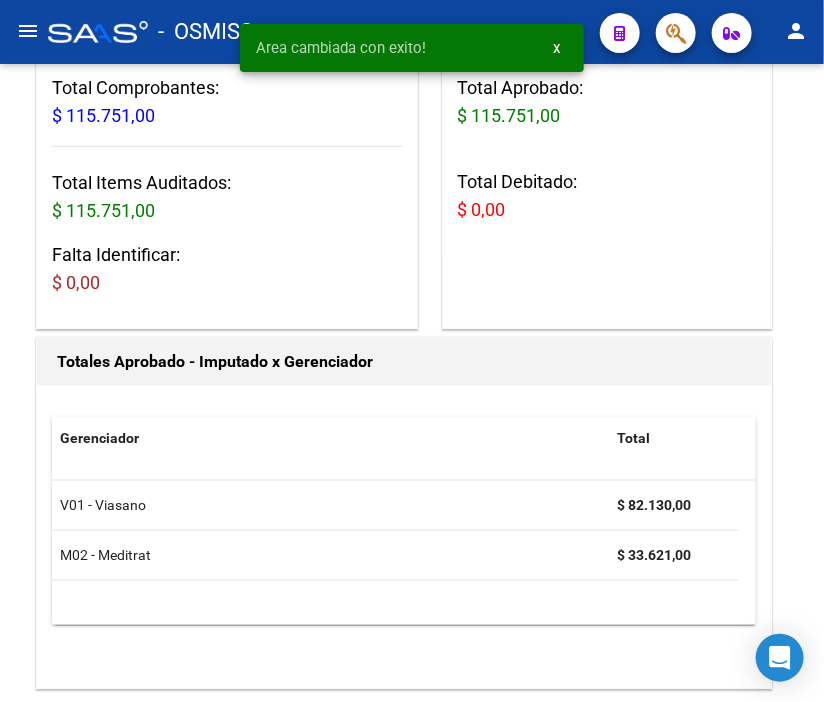 scroll, scrollTop: 0, scrollLeft: 0, axis: both 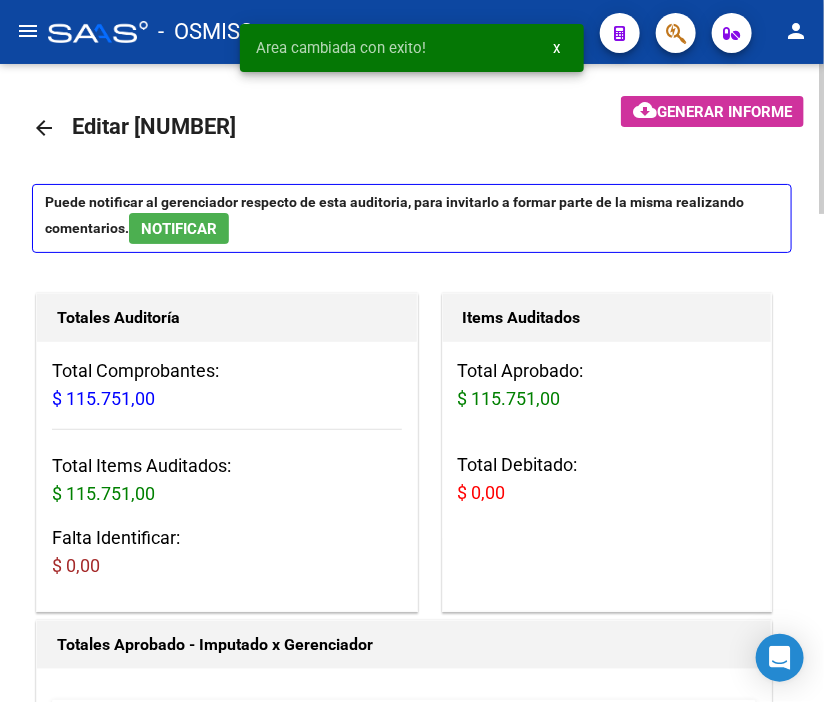 click on "arrow_back" 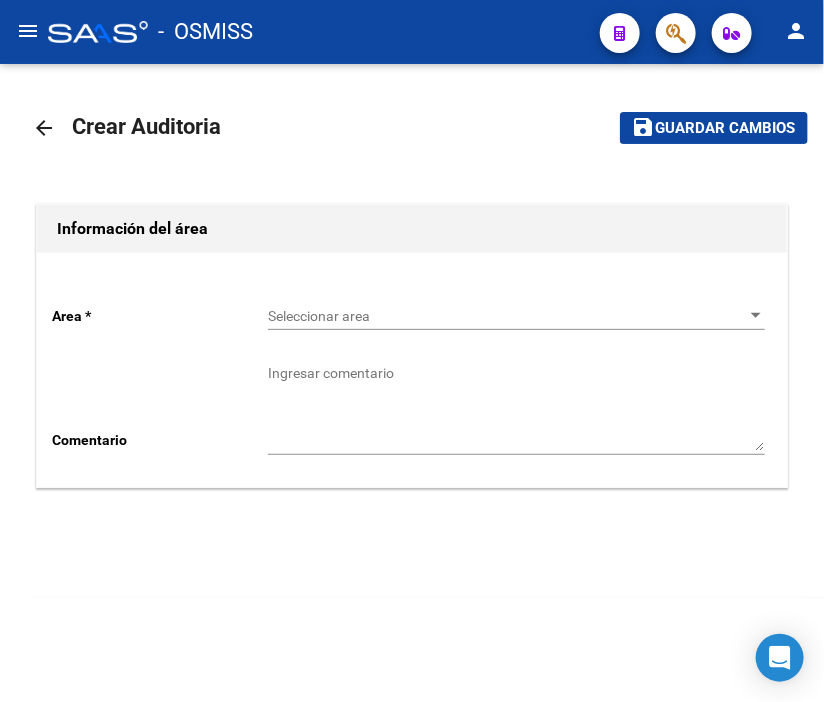 click on "Seleccionar area" at bounding box center (507, 316) 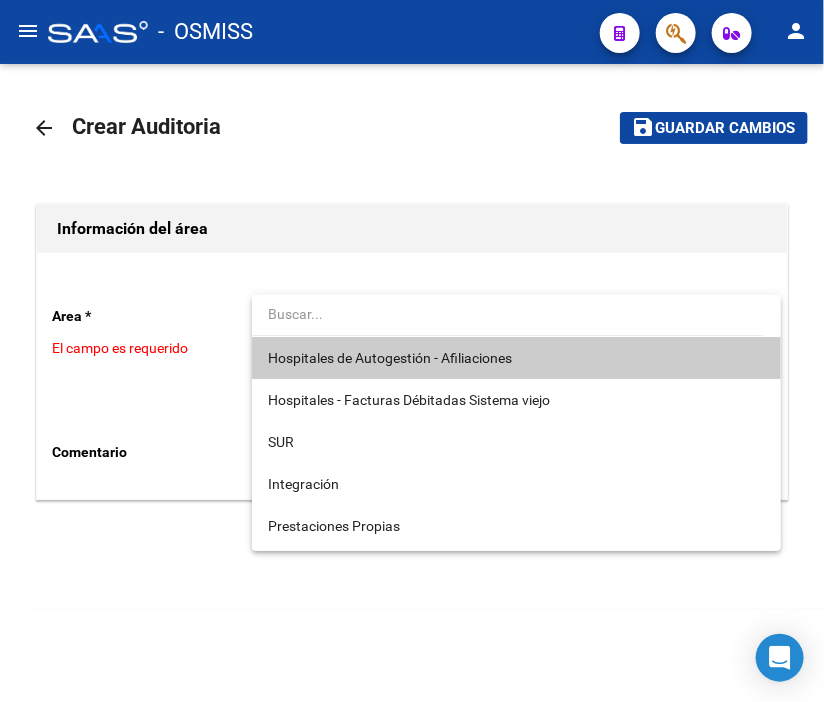 click on "Hospitales de Autogestión - Afiliaciones" at bounding box center [390, 358] 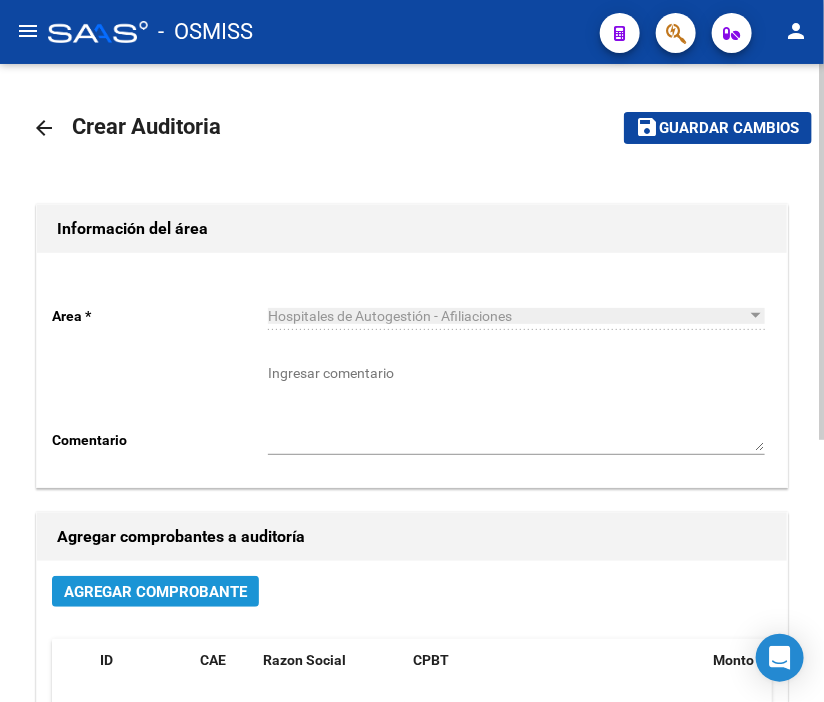 click on "Agregar Comprobante" 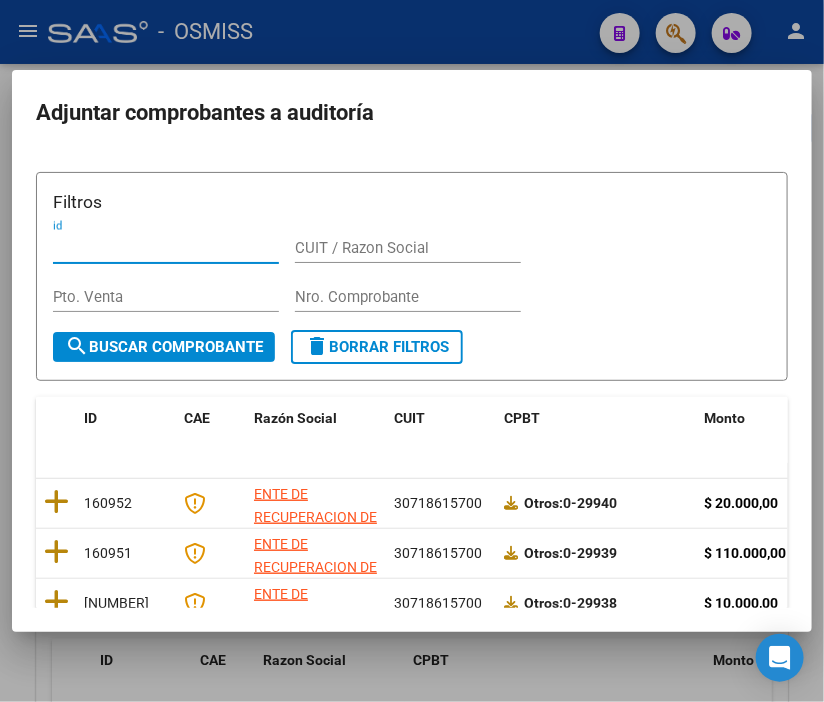click on "Nro. Comprobante" at bounding box center [408, 297] 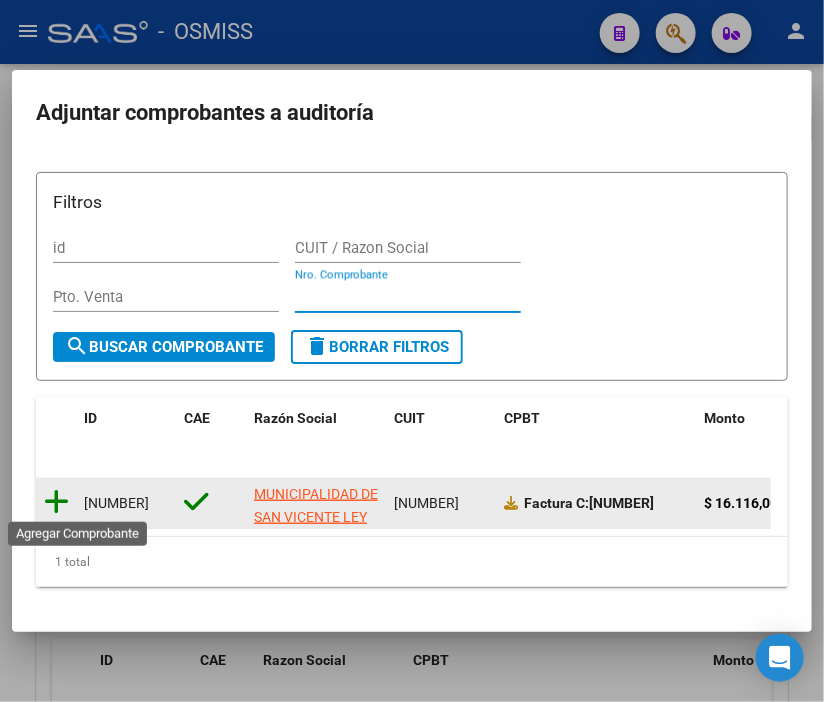click 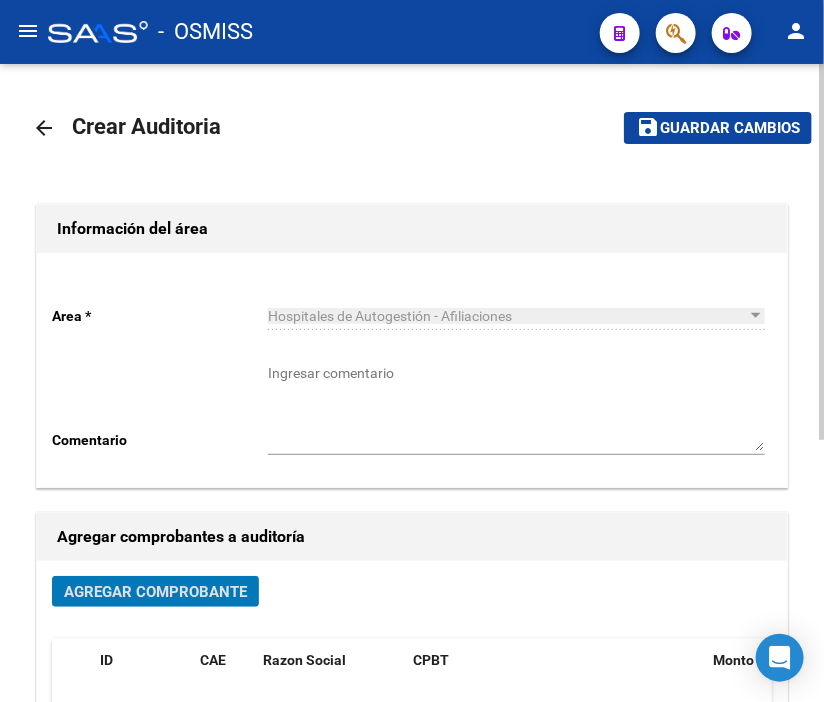 click on "Guardar cambios" 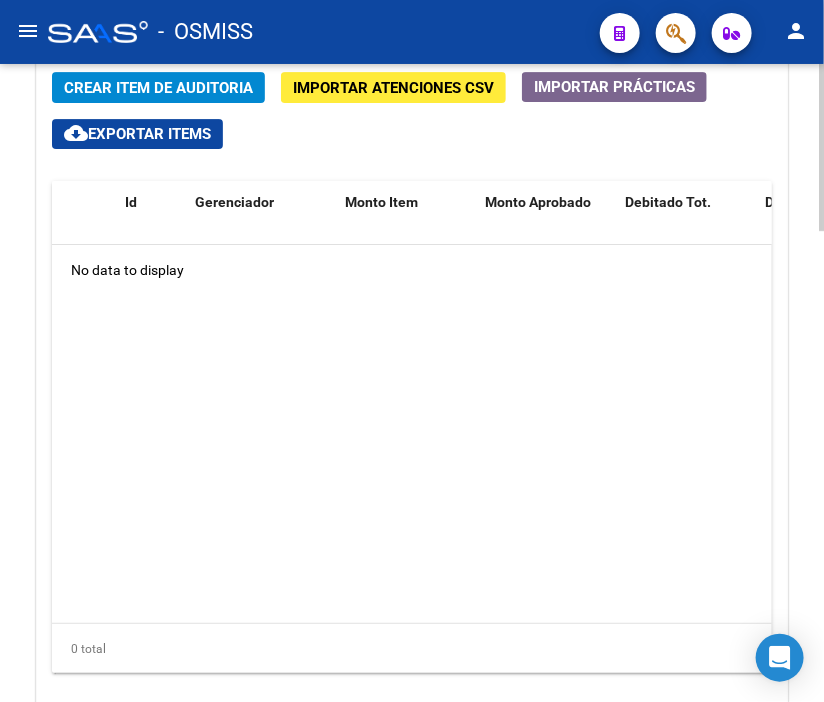 scroll, scrollTop: 1626, scrollLeft: 0, axis: vertical 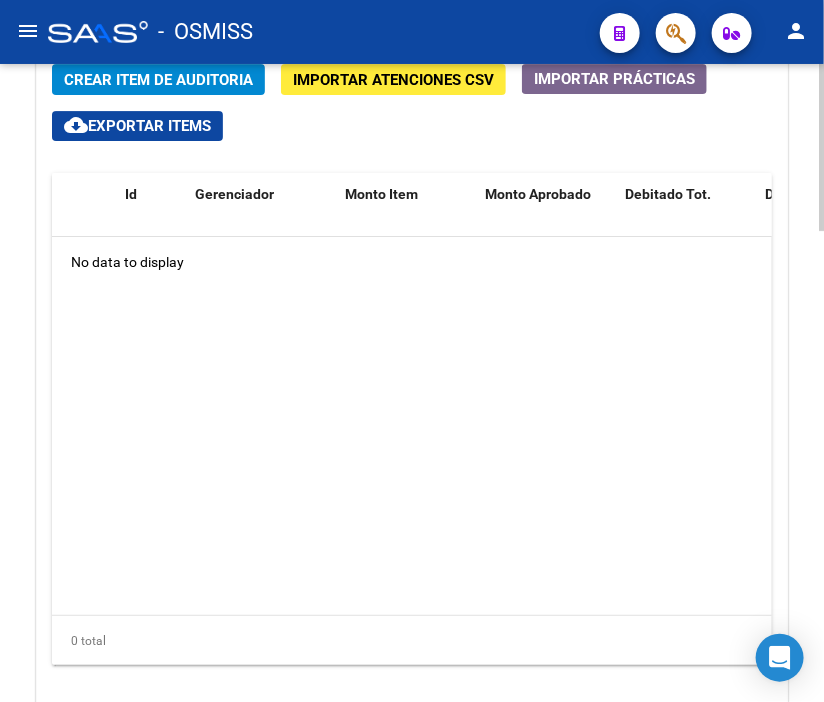 click 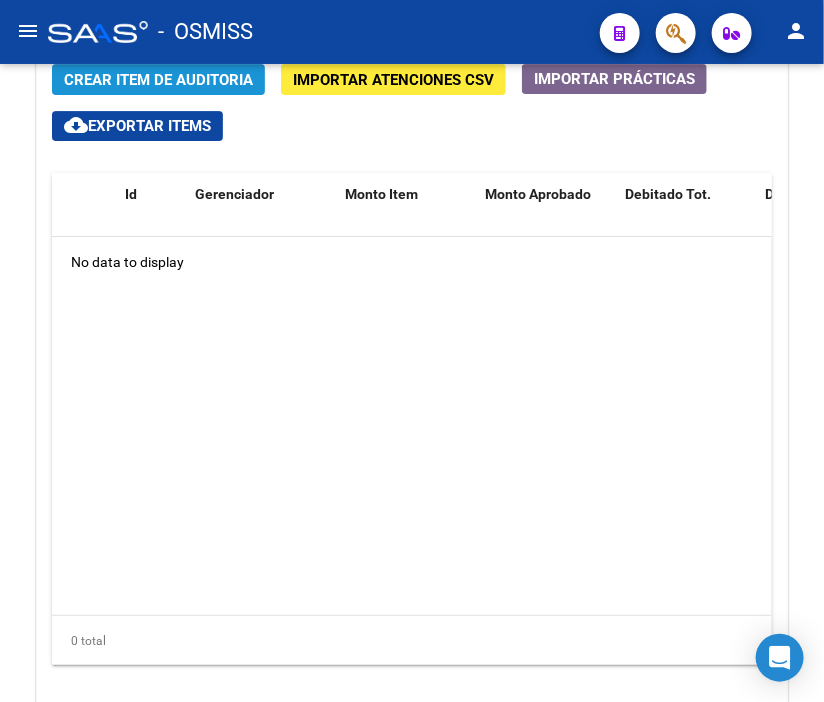 click on "Crear Item de Auditoria" 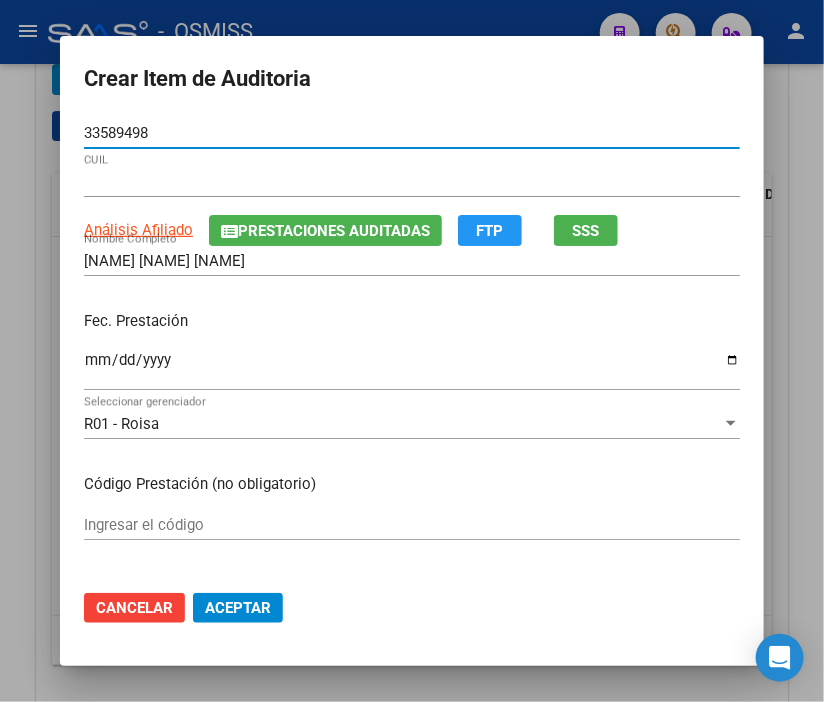 click on "Ingresar la fecha" at bounding box center (412, 368) 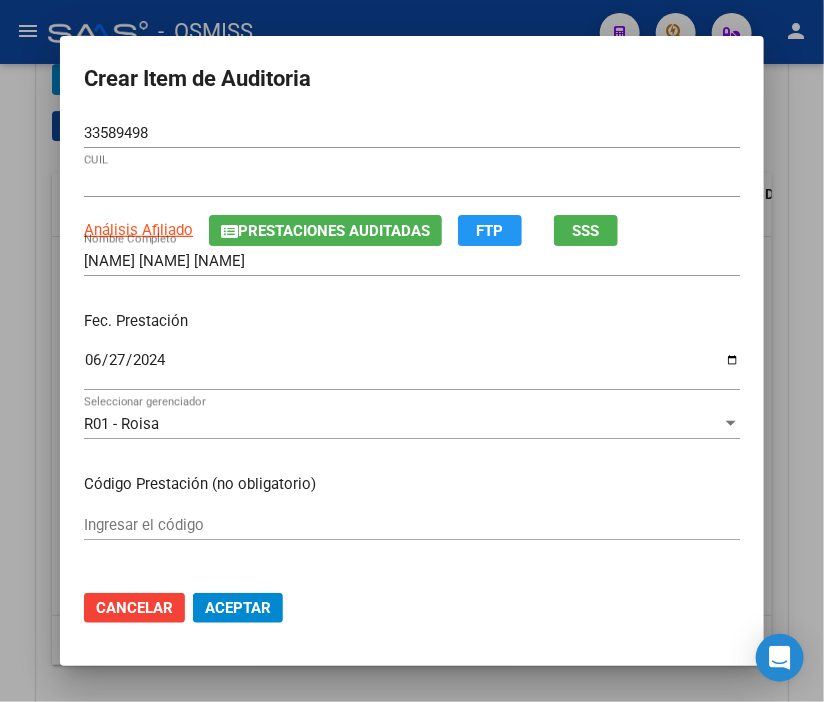 click on "Crear Item de Auditoria   33589498 Nro Documento    27335894982 CUIL  Análisis Afiliado  Prestaciones Auditadas FTP SSS   VERON GRISELDA NOEMI Nombre Completo  Fec. Prestación    2024-06-27 Ingresar la fecha  R01 - Roisa Seleccionar gerenciador Código Prestación (no obligatorio)    Ingresar el código  Precio  *   $ 16.116,00 Ingresar el precio  Cantidad  *   1 Ingresar la cantidad  Monto Item  *   $ 16.116,00 Ingresar el monto  Monto Débito Total  *   $ 0,00 Ingresar el monto  Monto Débito Afiliatorio  *   $ 0,00 Ingresar el monto Afiliatorio  Monto Débito Médico  *   $ 0,00 Ingresar el monto Hospitalario  Comentario Operador    Ingresar el Comentario  Comentario Gerenciador    Ingresar el Comentario  Descripción    Ingresar el Descripción   Atencion Tipo  Seleccionar tipo Seleccionar tipo  Nomenclador  Seleccionar Nomenclador Seleccionar Nomenclador Cancelar Aceptar" at bounding box center (412, 351) 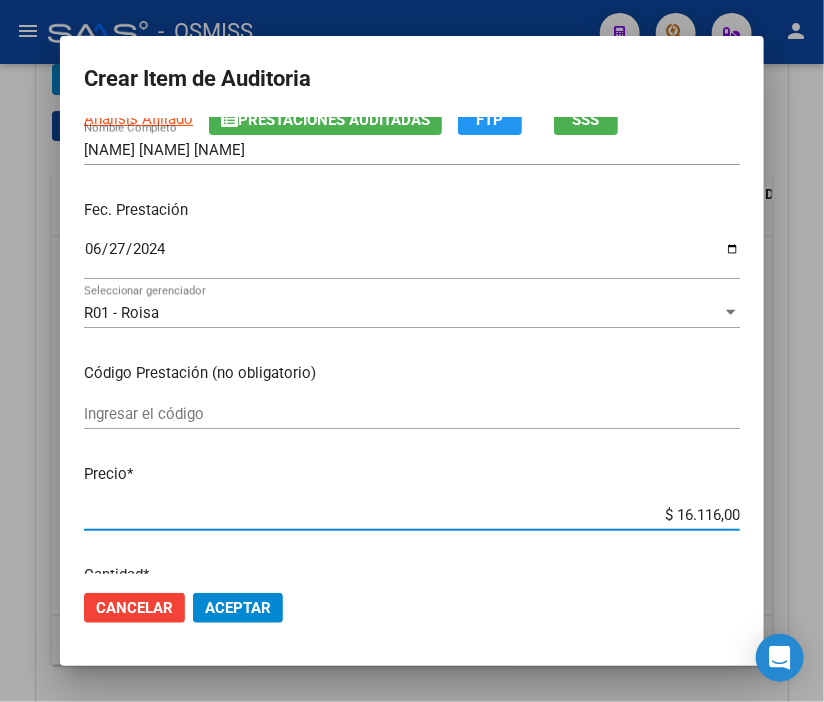 drag, startPoint x: 635, startPoint y: 516, endPoint x: 777, endPoint y: 511, distance: 142.088 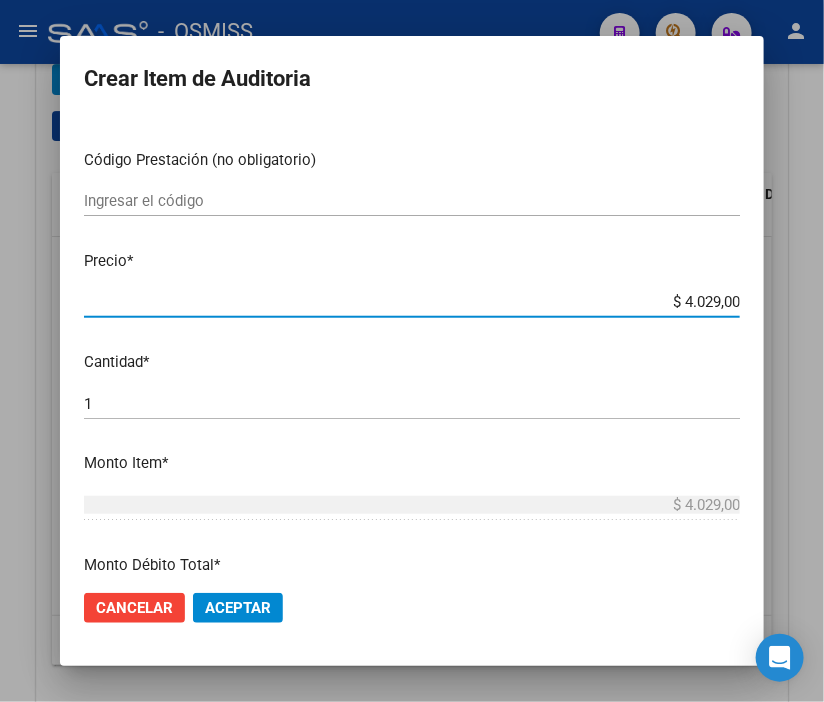 scroll, scrollTop: 333, scrollLeft: 0, axis: vertical 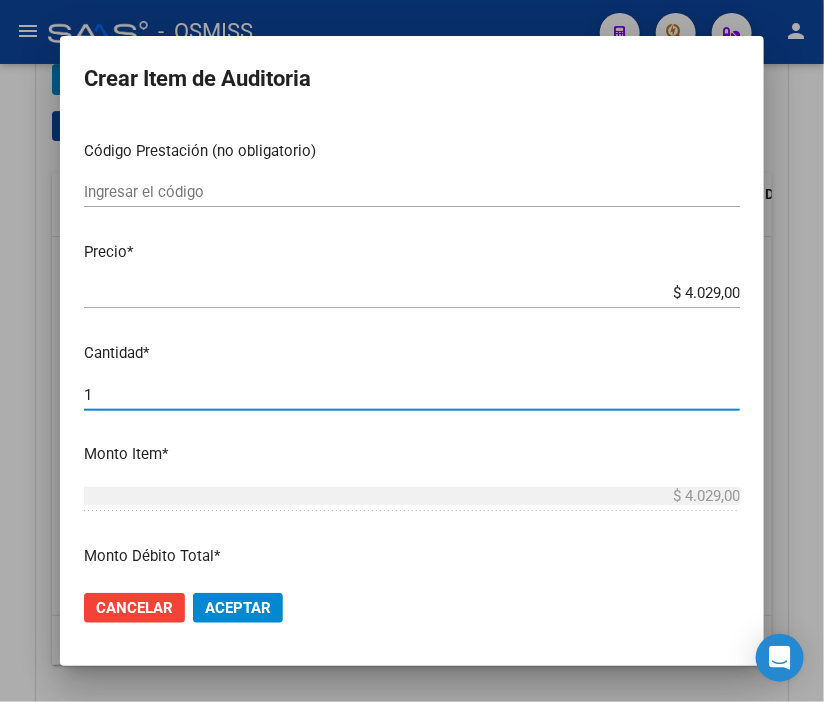 drag, startPoint x: 103, startPoint y: 385, endPoint x: -12, endPoint y: 384, distance: 115.00435 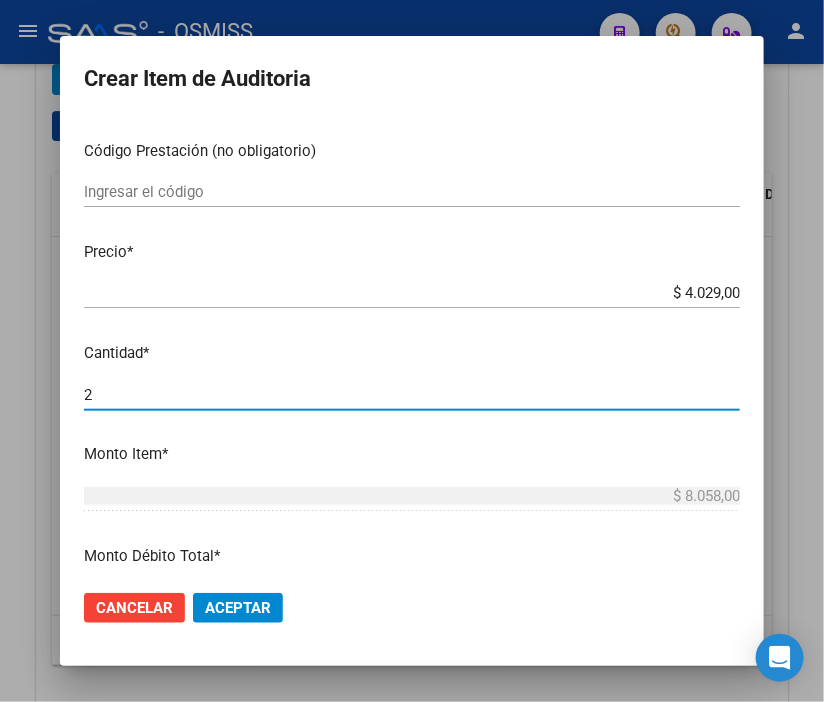 click on "Aceptar" 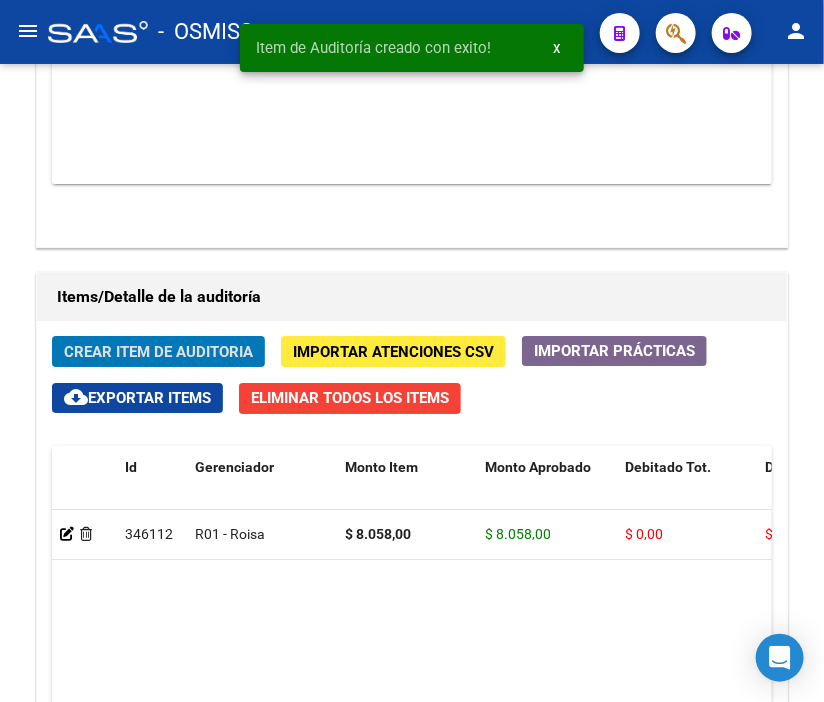 scroll, scrollTop: 1898, scrollLeft: 0, axis: vertical 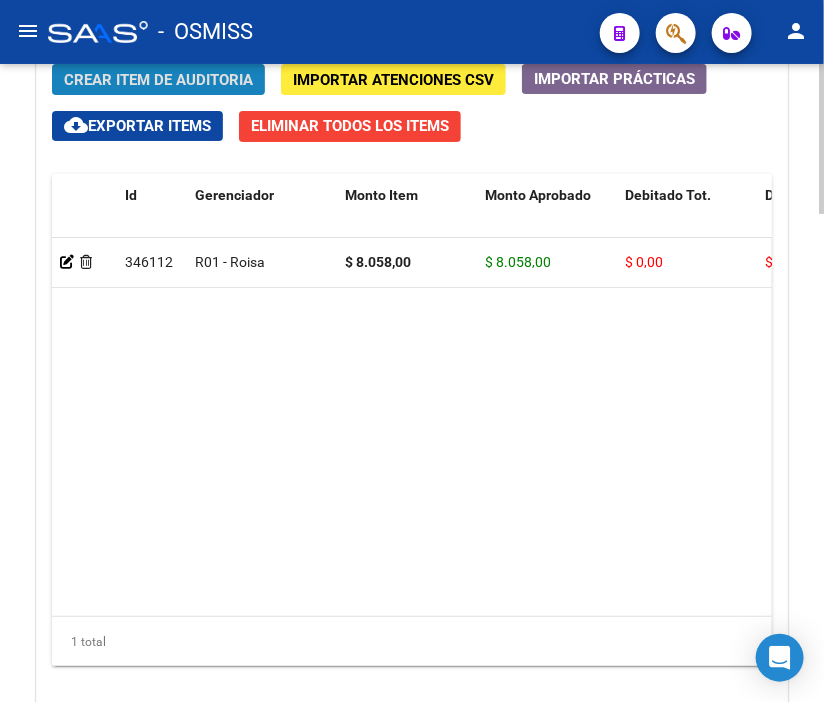 click on "Crear Item de Auditoria" 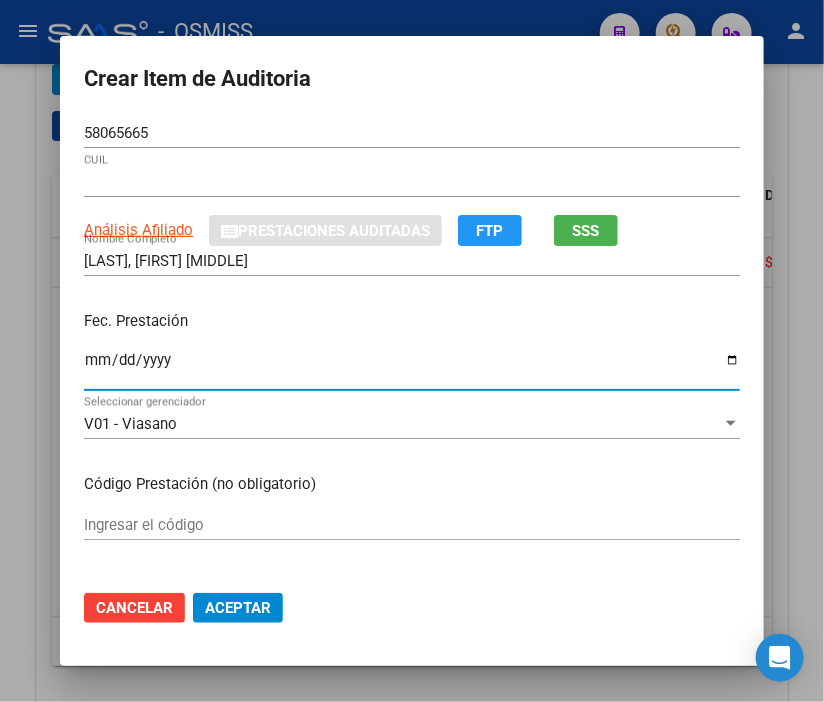 click on "Ingresar la fecha" at bounding box center (412, 368) 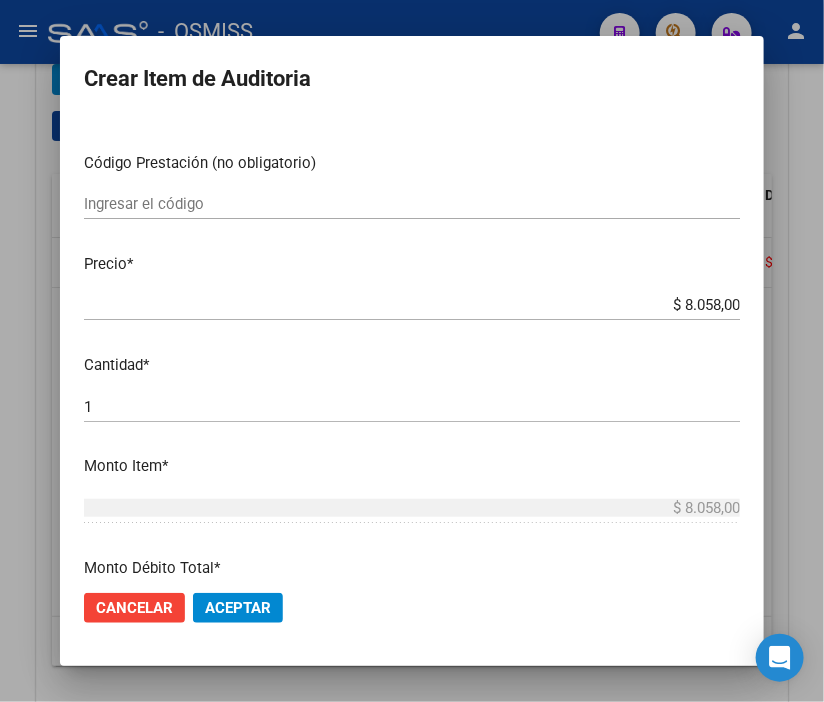 scroll, scrollTop: 333, scrollLeft: 0, axis: vertical 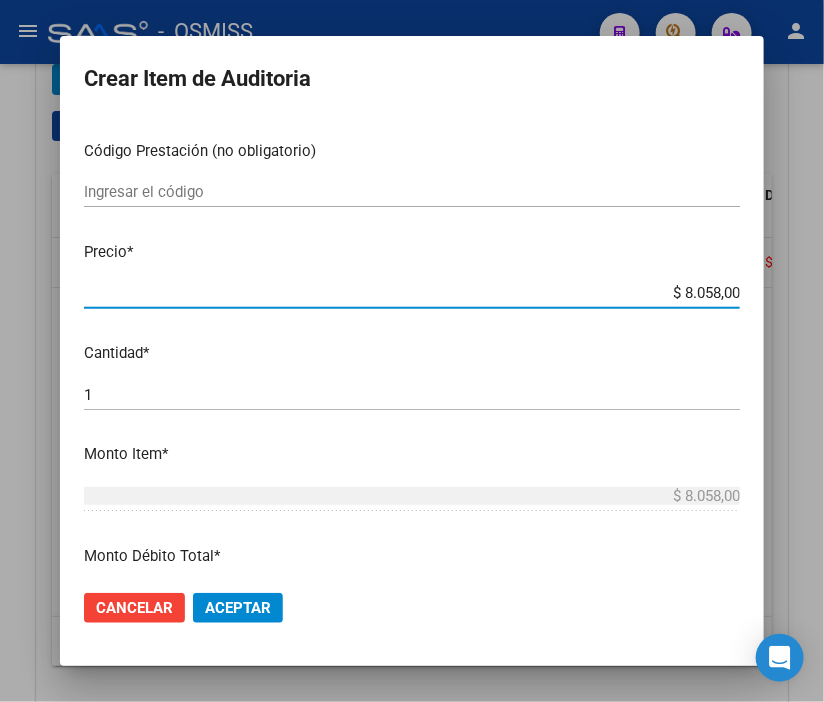 drag, startPoint x: 642, startPoint y: 293, endPoint x: 814, endPoint y: 290, distance: 172.02615 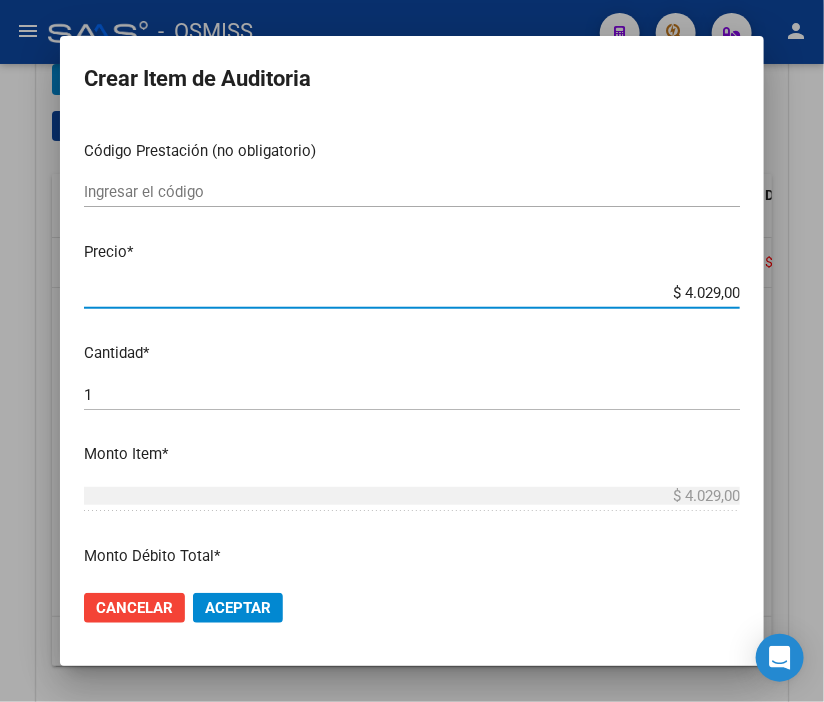 click on "Aceptar" 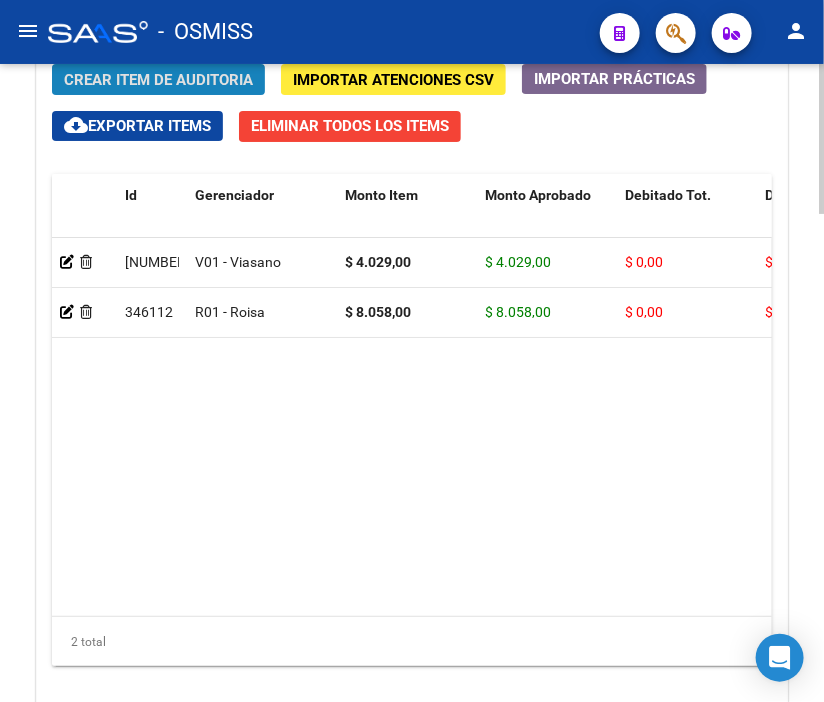 click on "Crear Item de Auditoria" 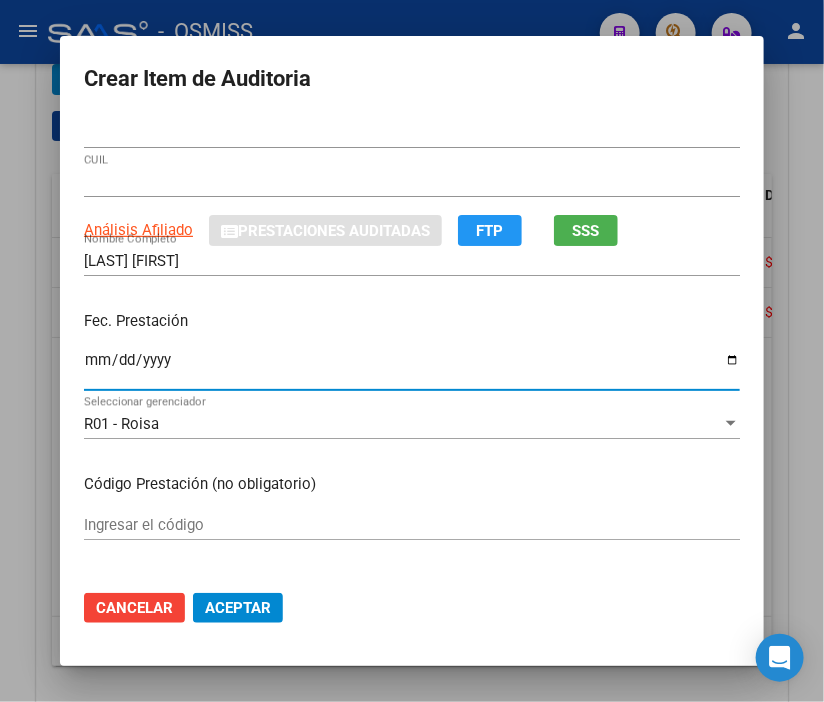 click on "Ingresar la fecha" at bounding box center (412, 368) 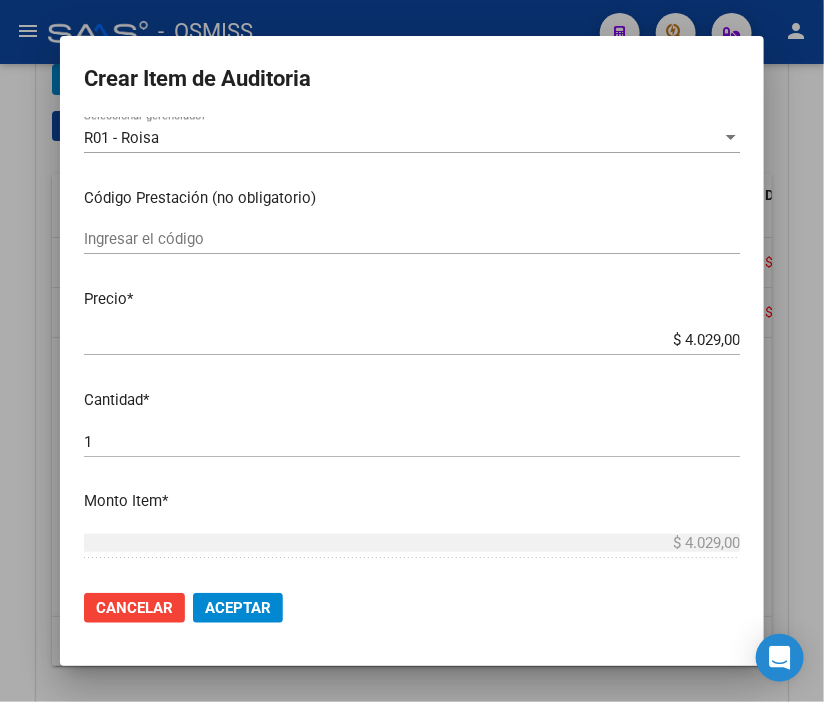 scroll, scrollTop: 333, scrollLeft: 0, axis: vertical 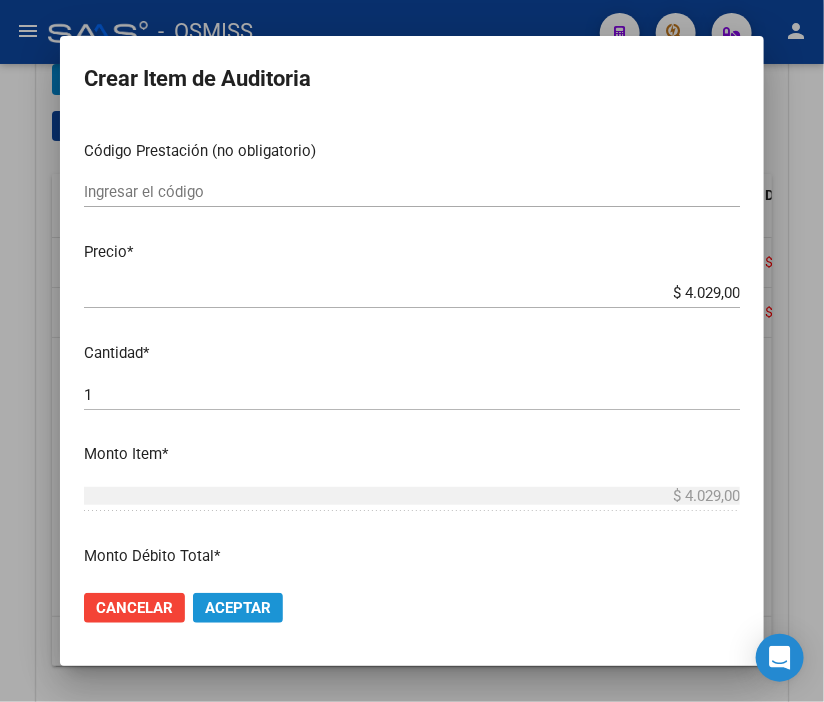click on "Aceptar" 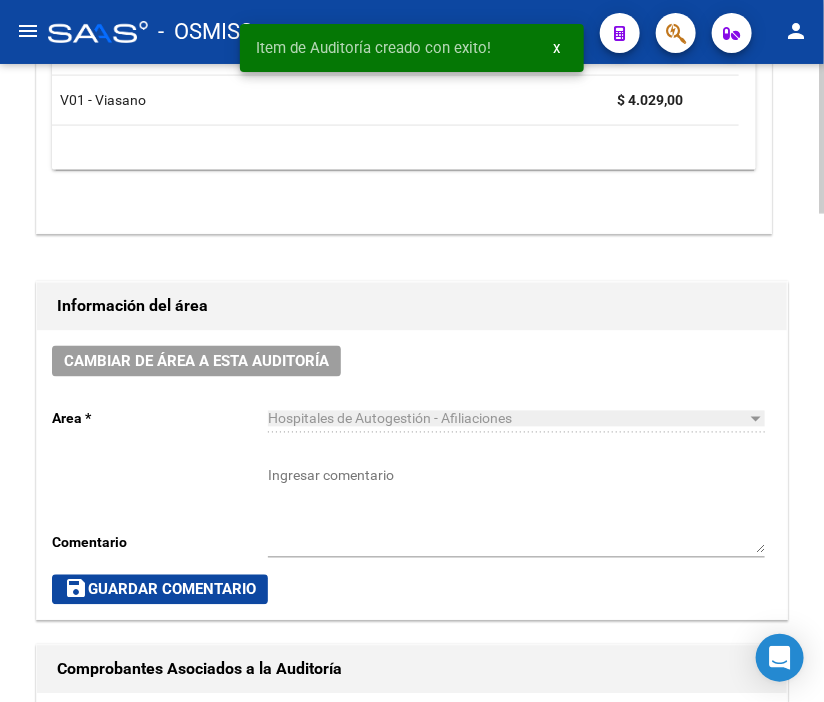 scroll, scrollTop: 735, scrollLeft: 0, axis: vertical 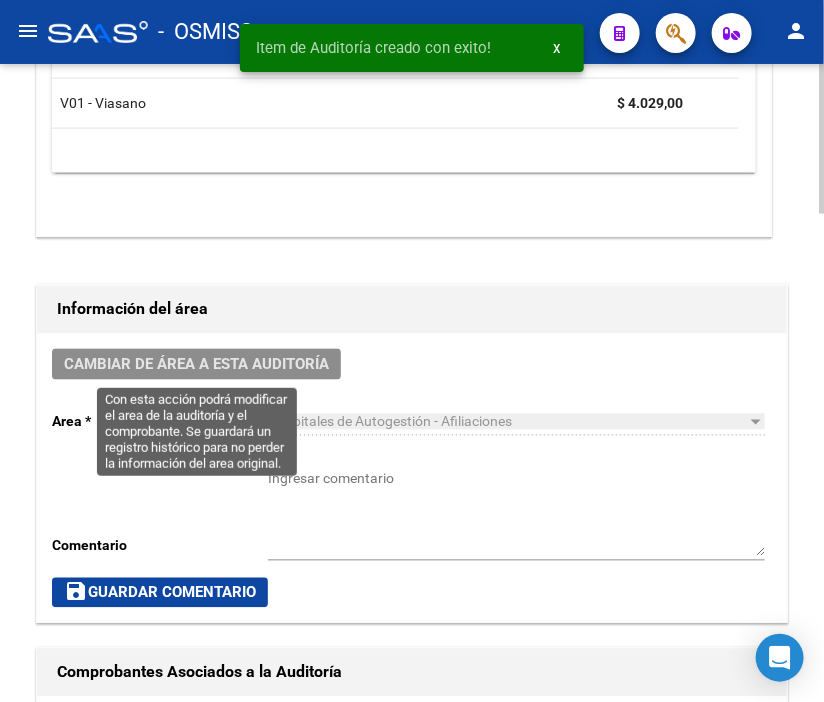 click on "Cambiar de área a esta auditoría" 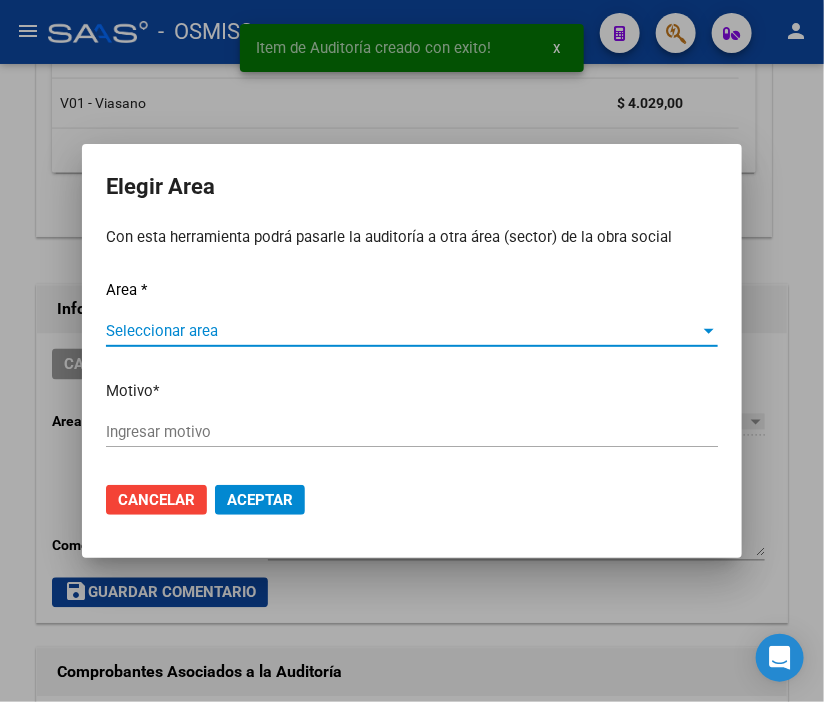 click on "Seleccionar area" at bounding box center (403, 331) 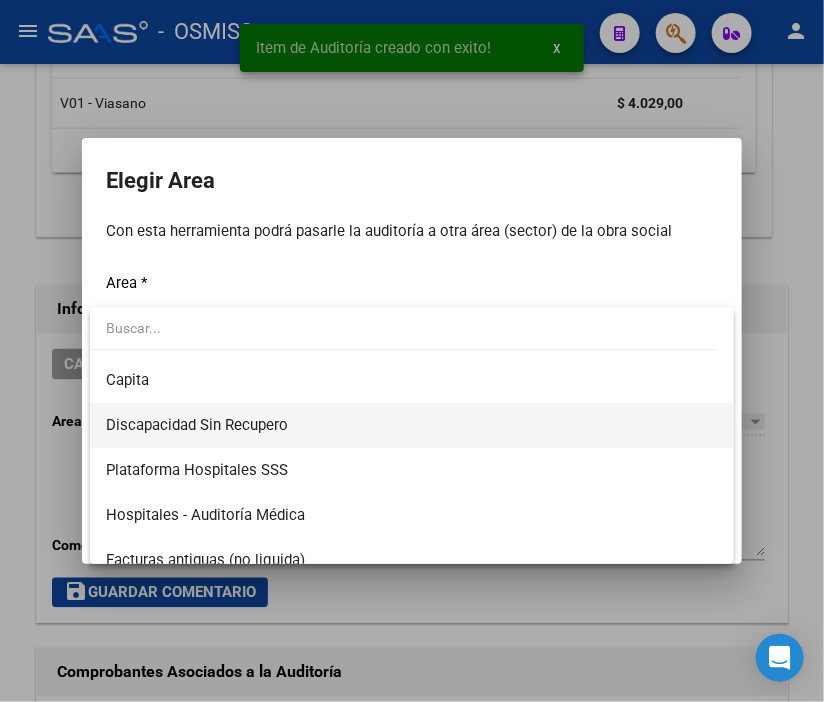 scroll, scrollTop: 222, scrollLeft: 0, axis: vertical 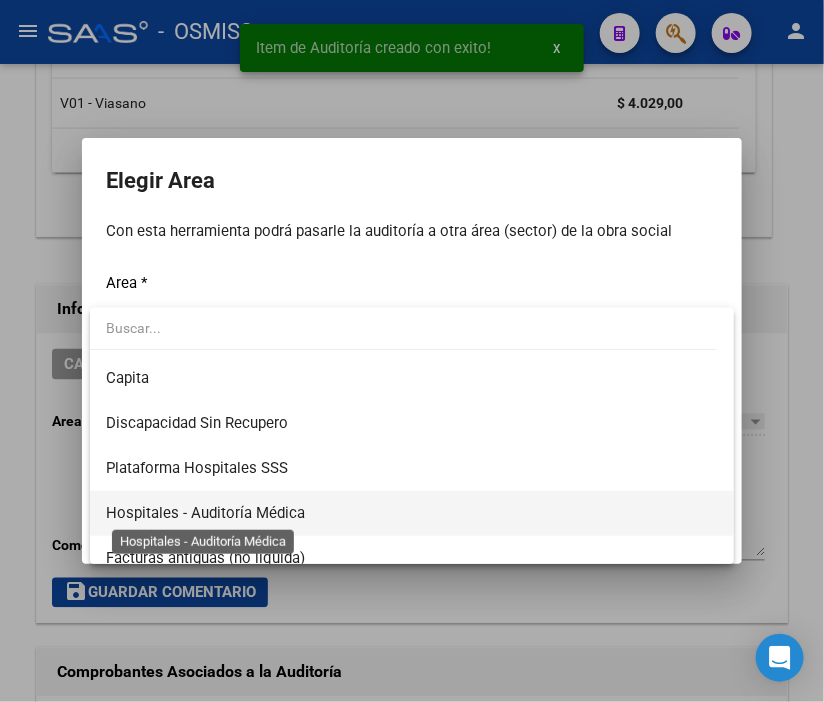 click on "Hospitales - Auditoría Médica" at bounding box center (205, 513) 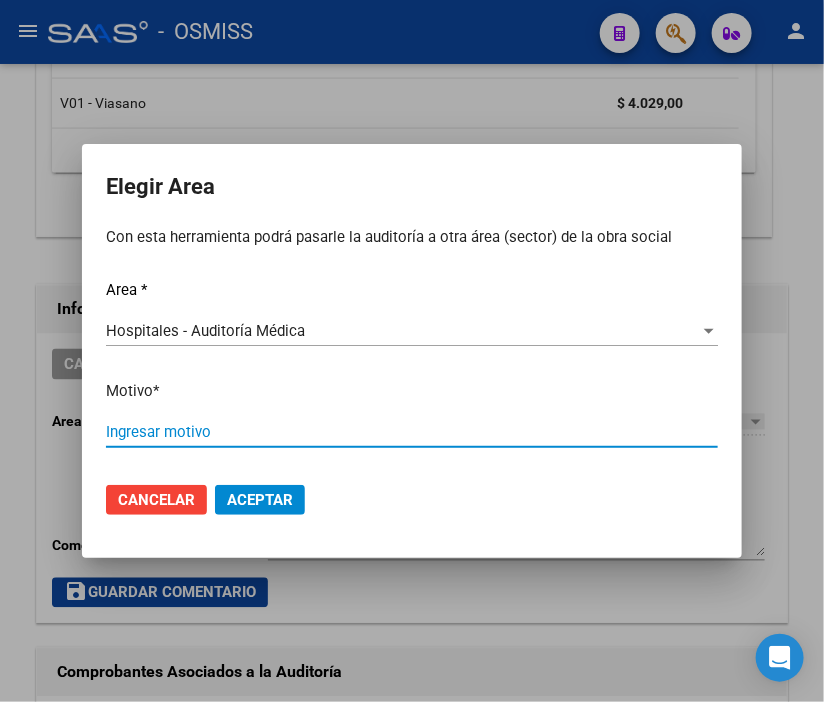 click on "Ingresar motivo" at bounding box center (412, 432) 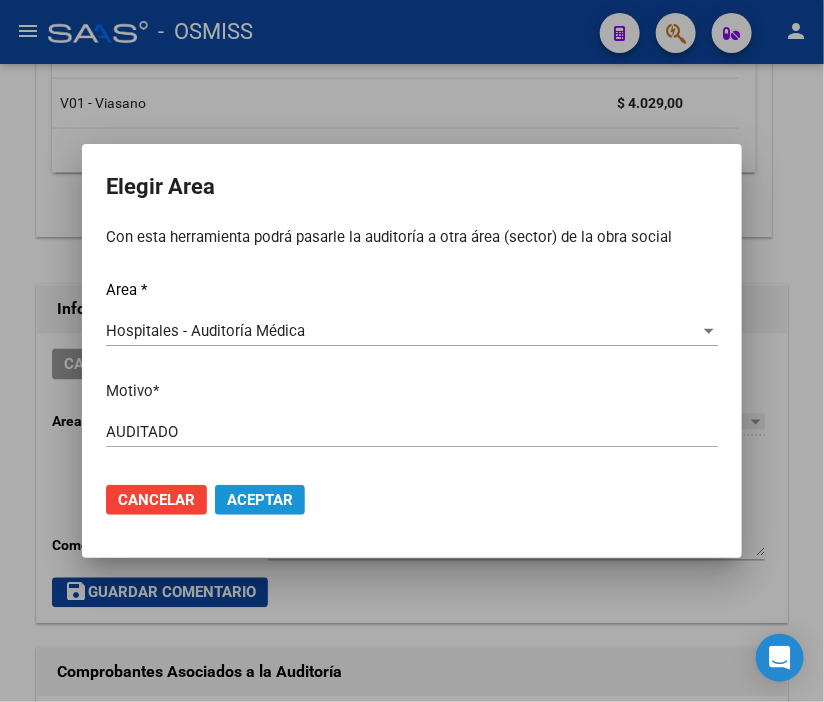 click on "Aceptar" at bounding box center (260, 500) 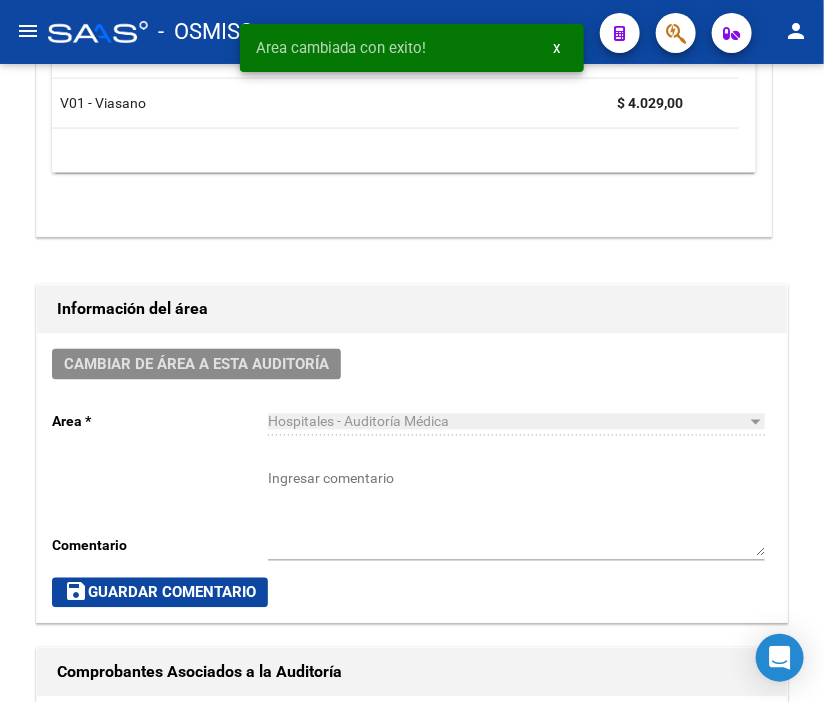 scroll, scrollTop: 0, scrollLeft: 0, axis: both 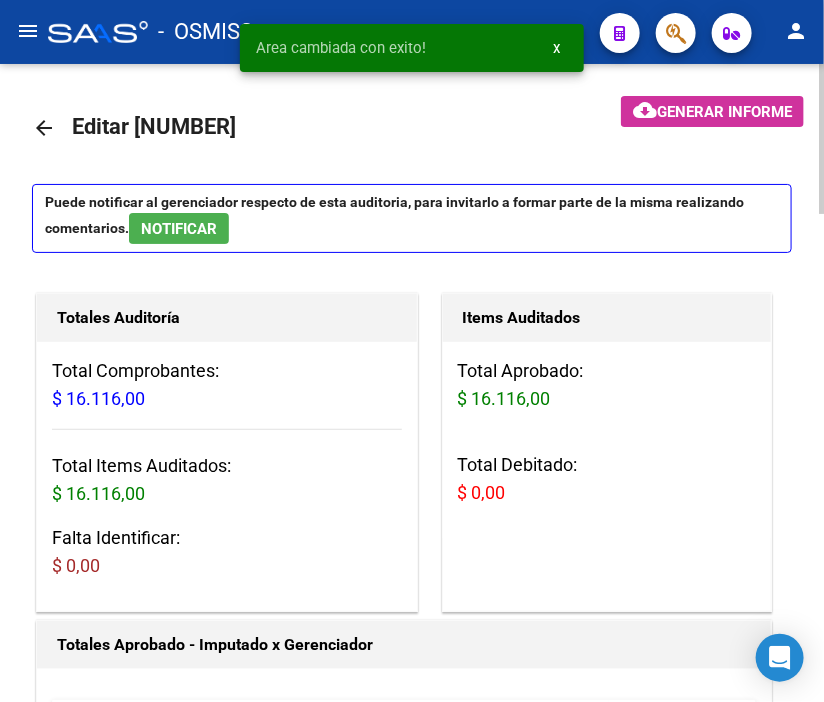 click on "arrow_back" 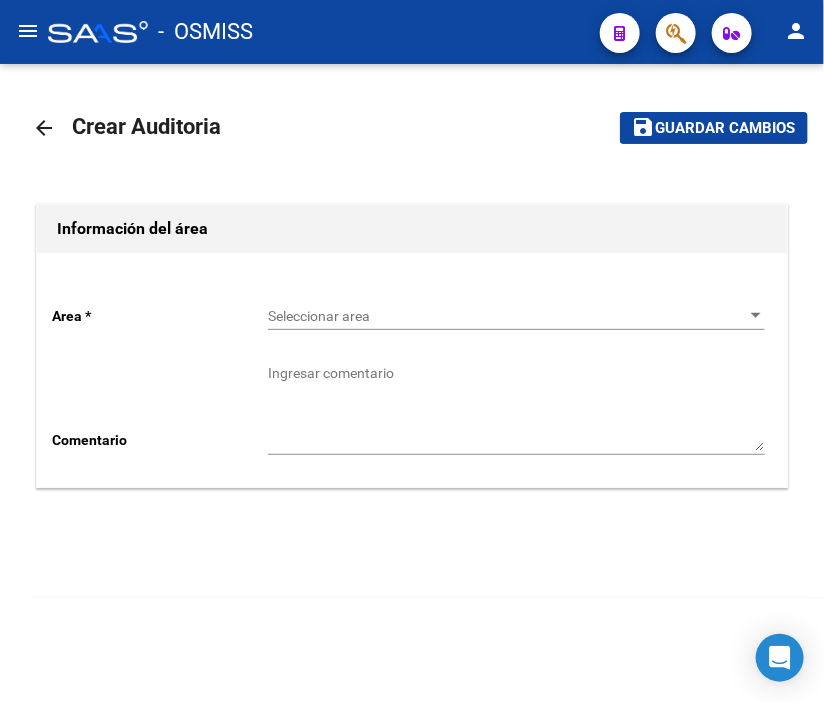 click on "arrow_back" 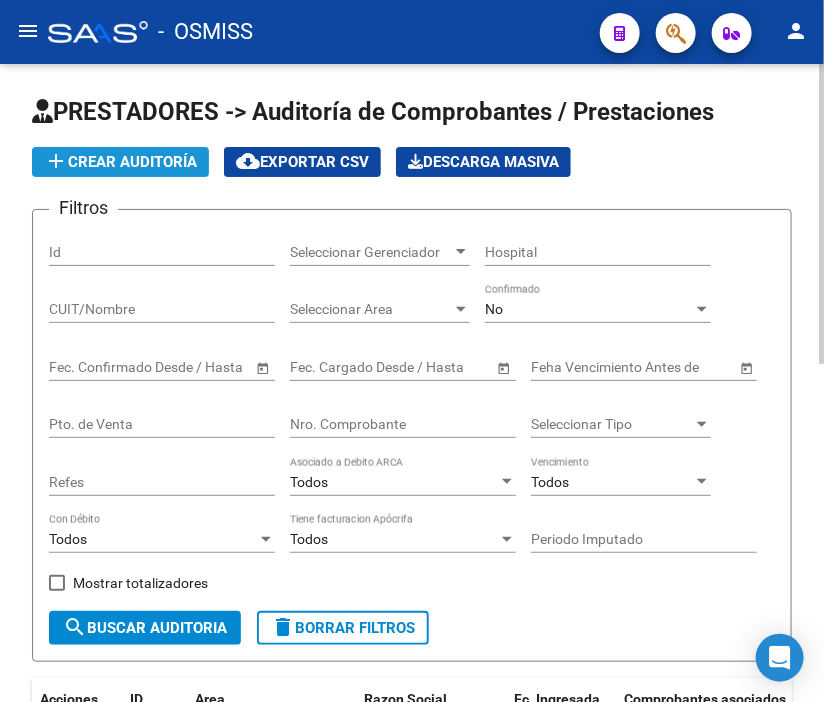 click on "add  Crear Auditoría" 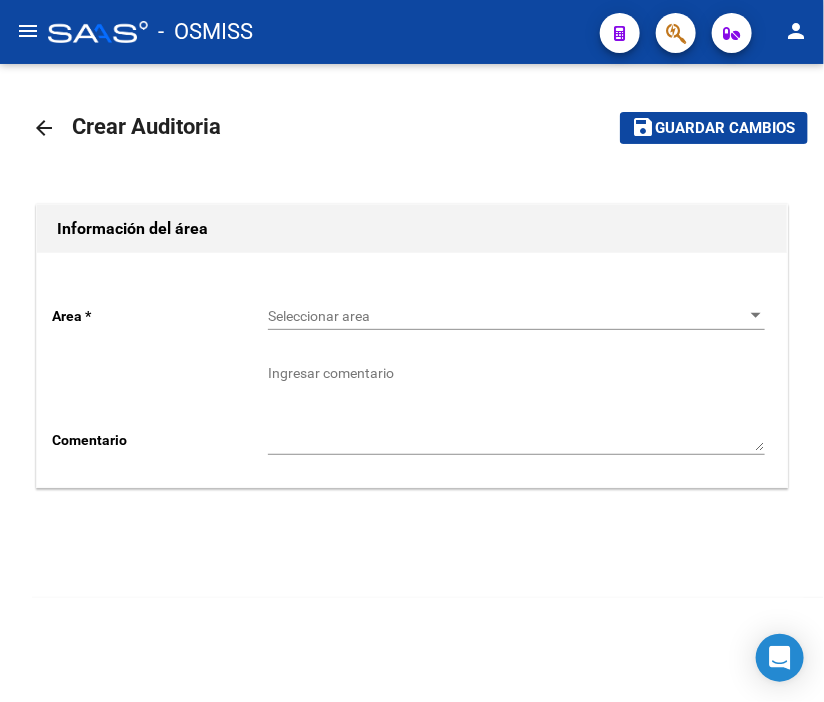 click on "Seleccionar area Seleccionar area" 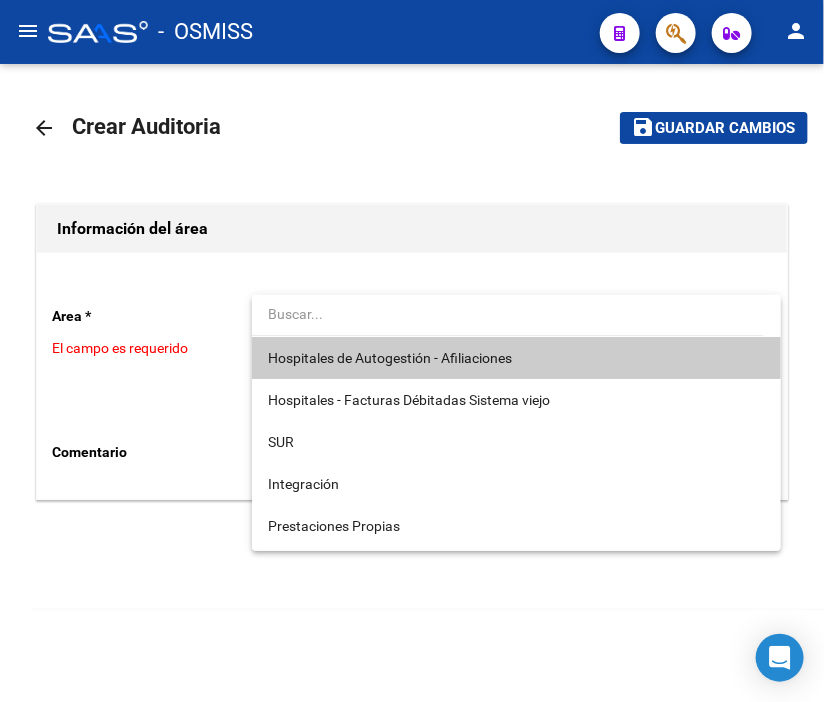 click on "Hospitales de Autogestión - Afiliaciones" at bounding box center [516, 358] 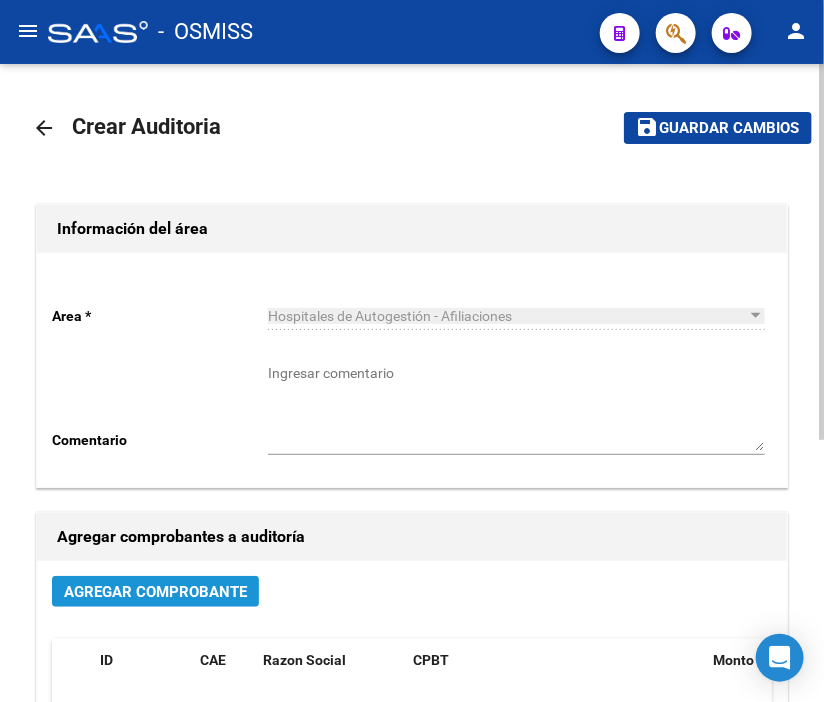 click on "Agregar Comprobante" 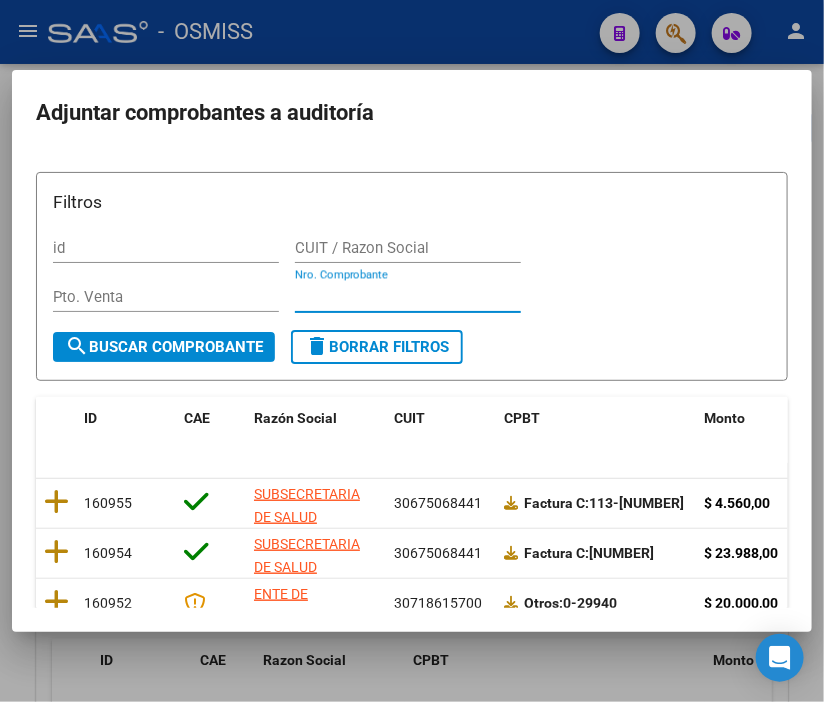 click on "Nro. Comprobante" at bounding box center (408, 297) 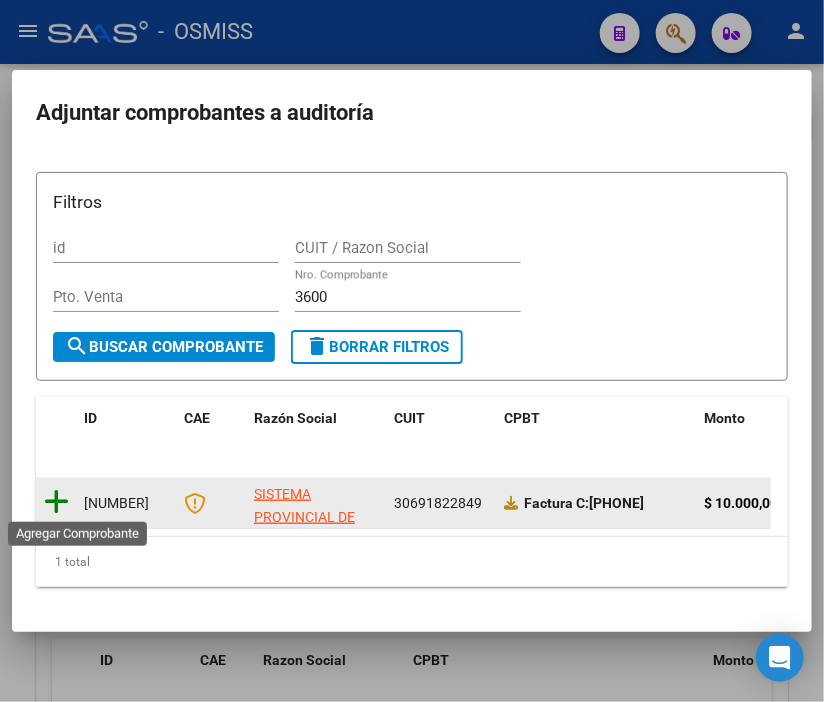 click 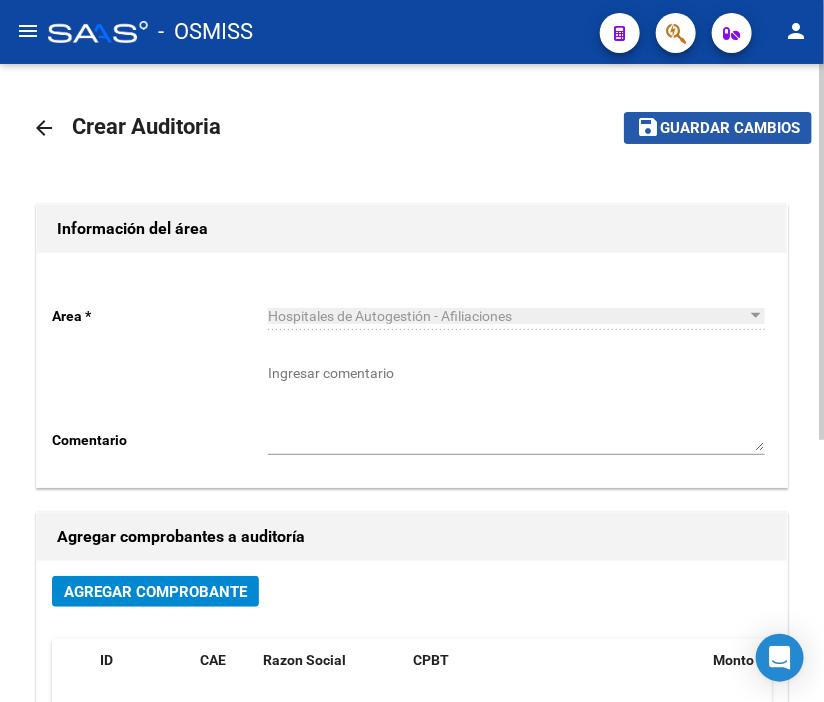 click on "Guardar cambios" 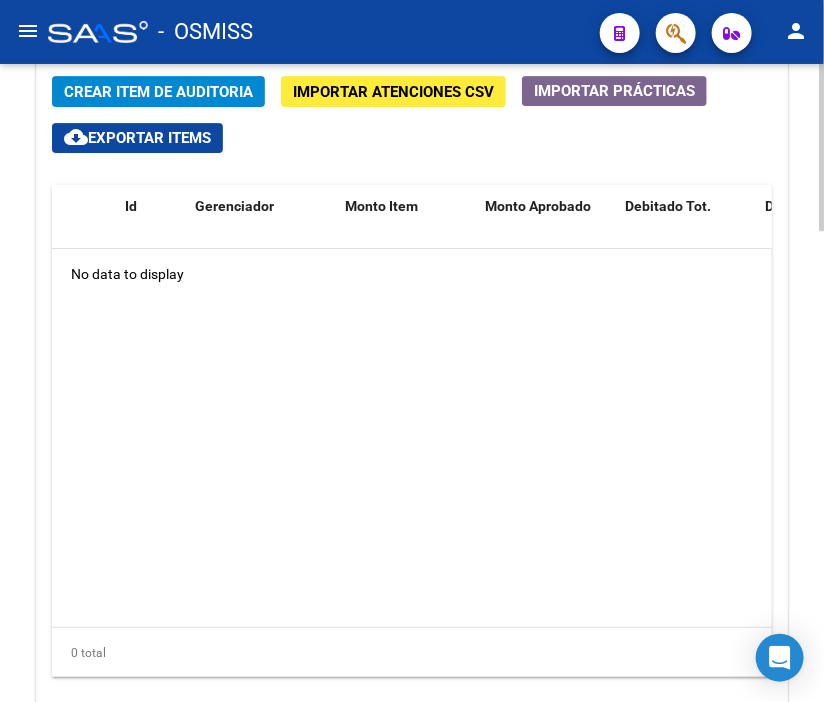 scroll, scrollTop: 1618, scrollLeft: 0, axis: vertical 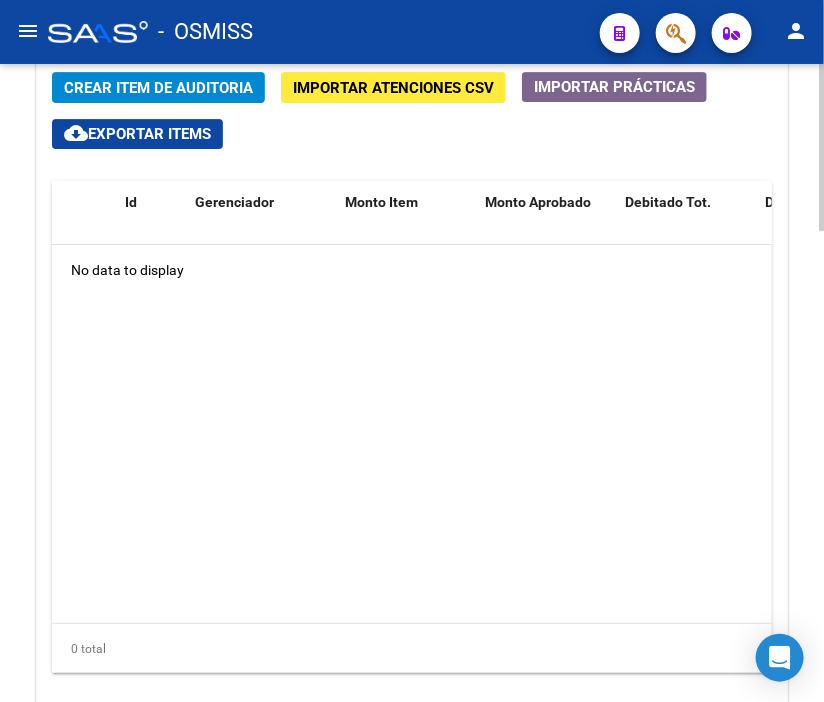 click 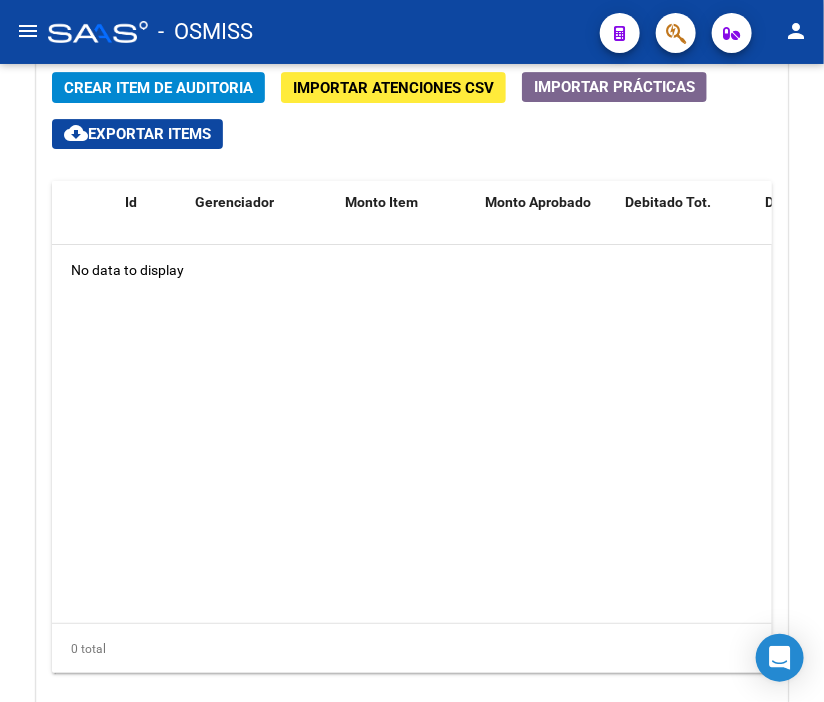 click on "Crear Item de Auditoria" 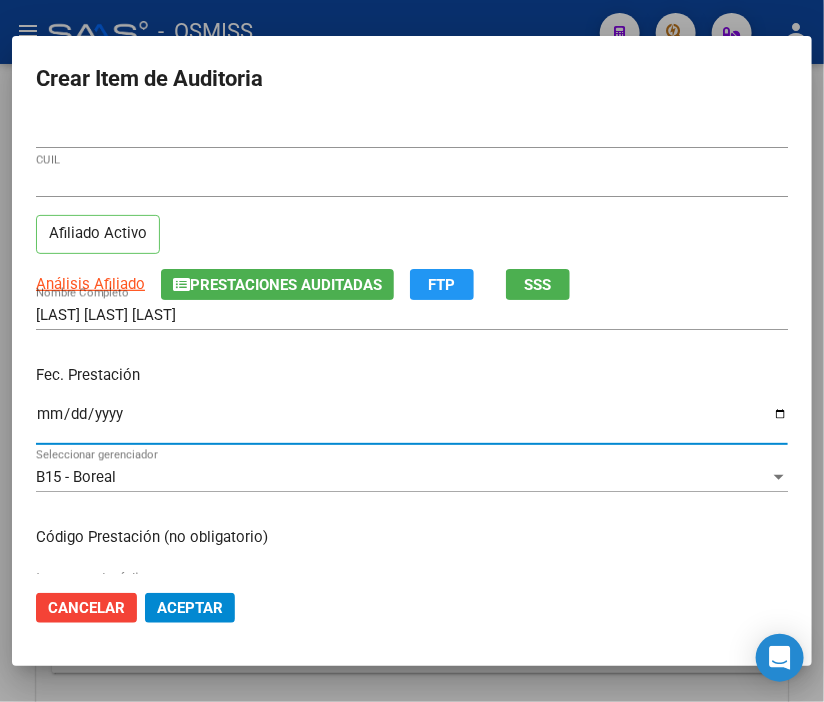 click on "Ingresar la fecha" at bounding box center [412, 422] 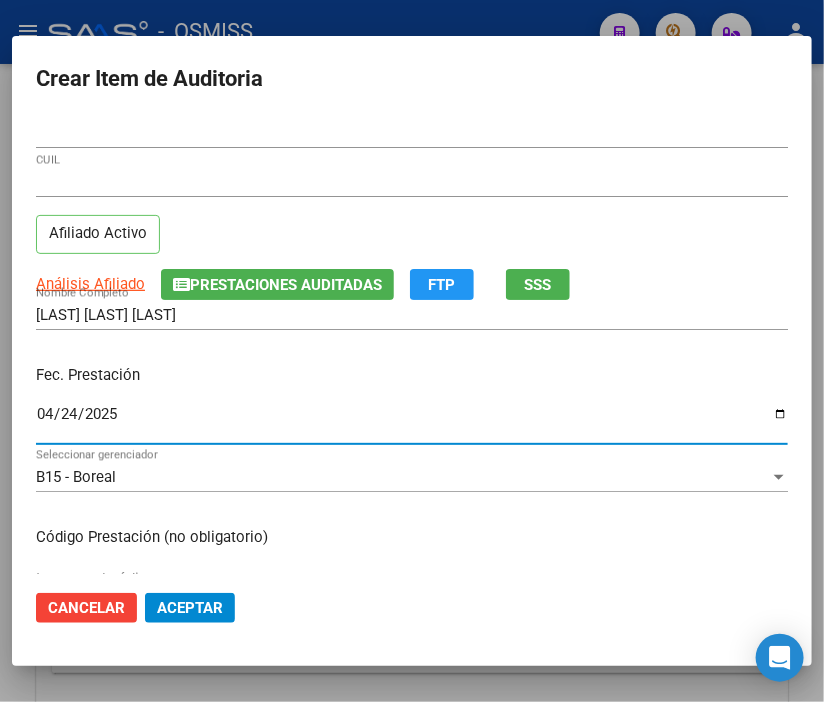 scroll, scrollTop: 222, scrollLeft: 0, axis: vertical 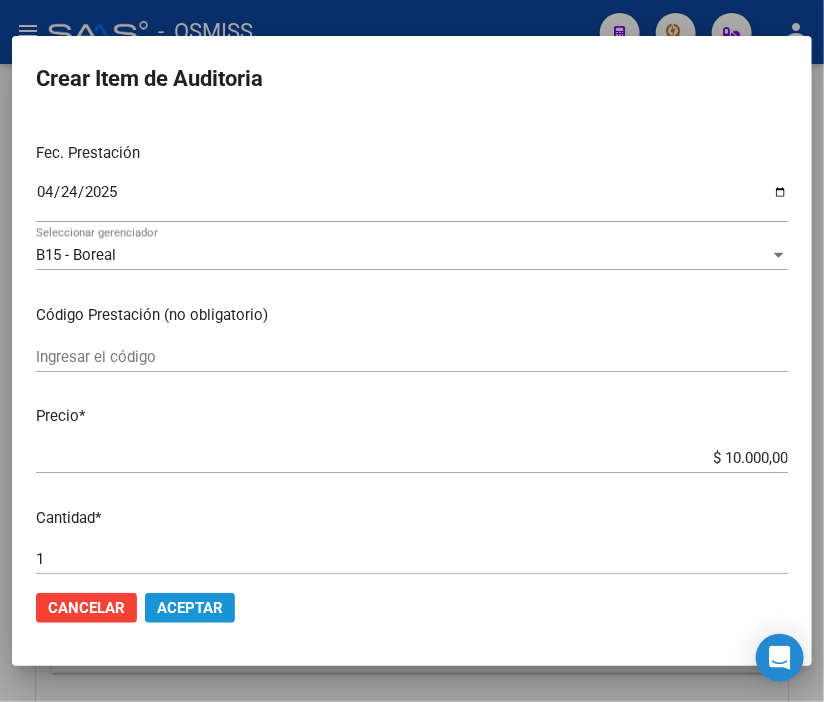 click on "Aceptar" 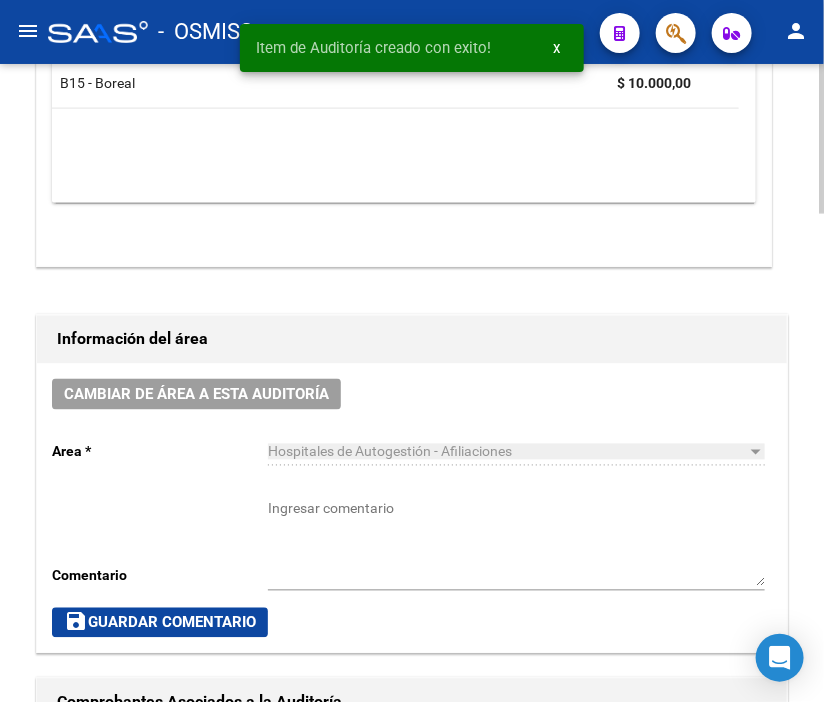 scroll, scrollTop: 668, scrollLeft: 0, axis: vertical 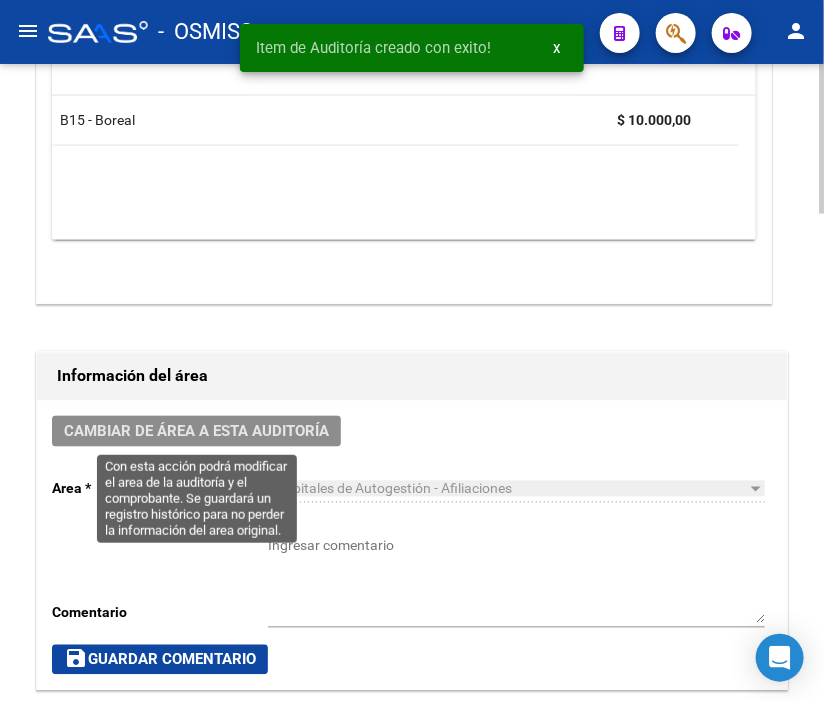 click on "Cambiar de área a esta auditoría" 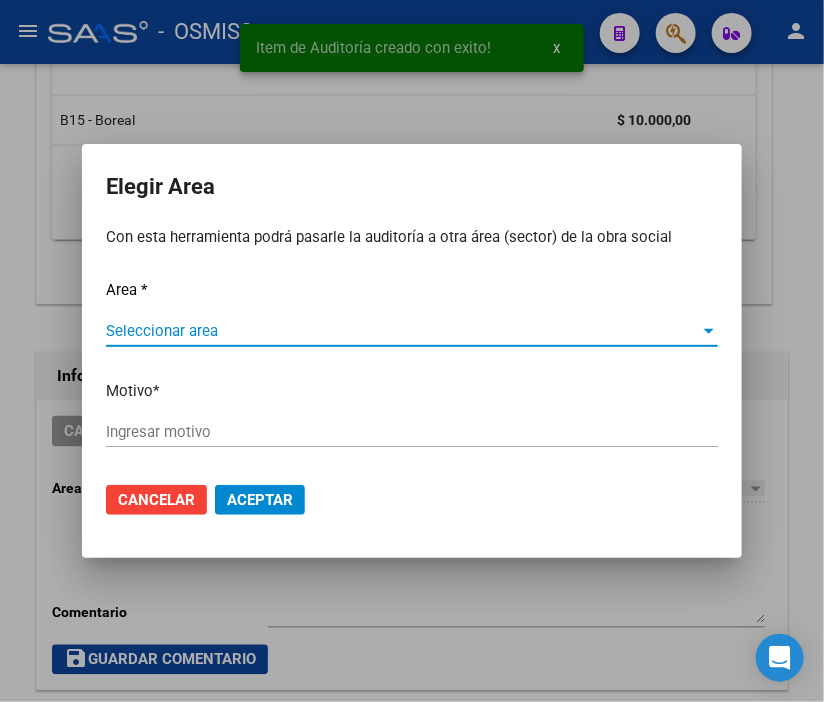 click on "Seleccionar area" at bounding box center (403, 331) 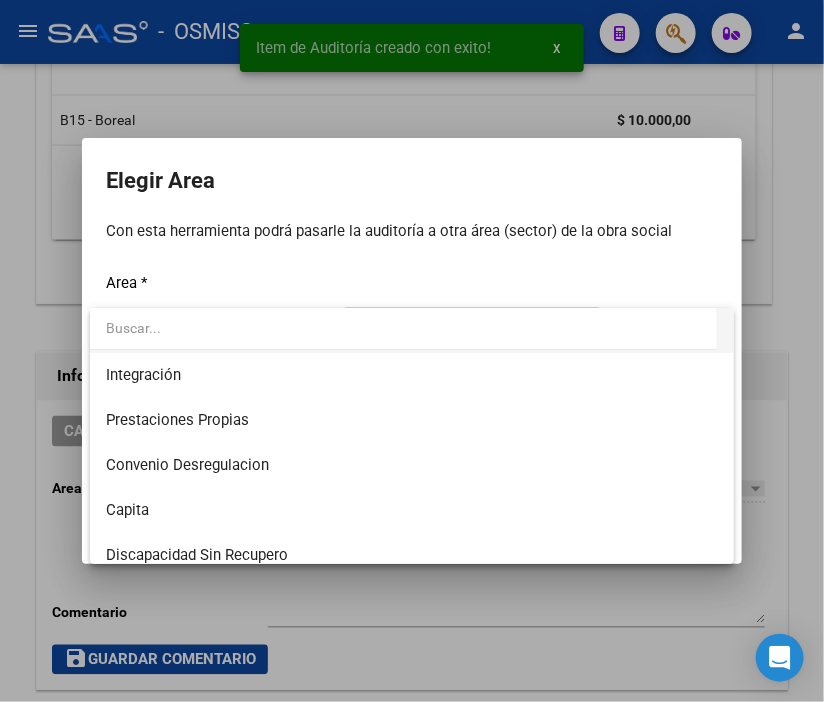 scroll, scrollTop: 222, scrollLeft: 0, axis: vertical 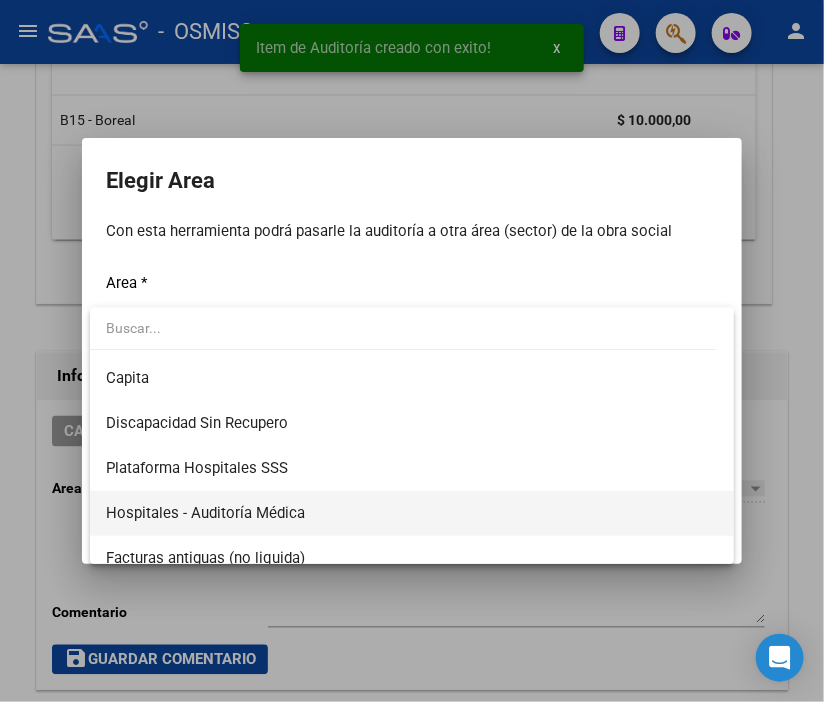click on "Hospitales - Auditoría Médica" at bounding box center [412, 513] 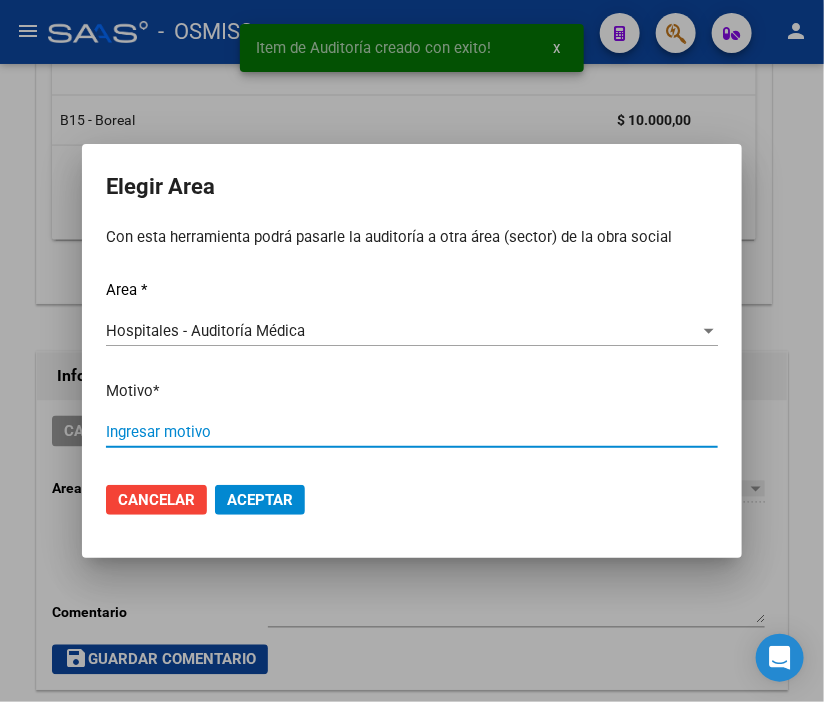 click on "Ingresar motivo" at bounding box center (412, 432) 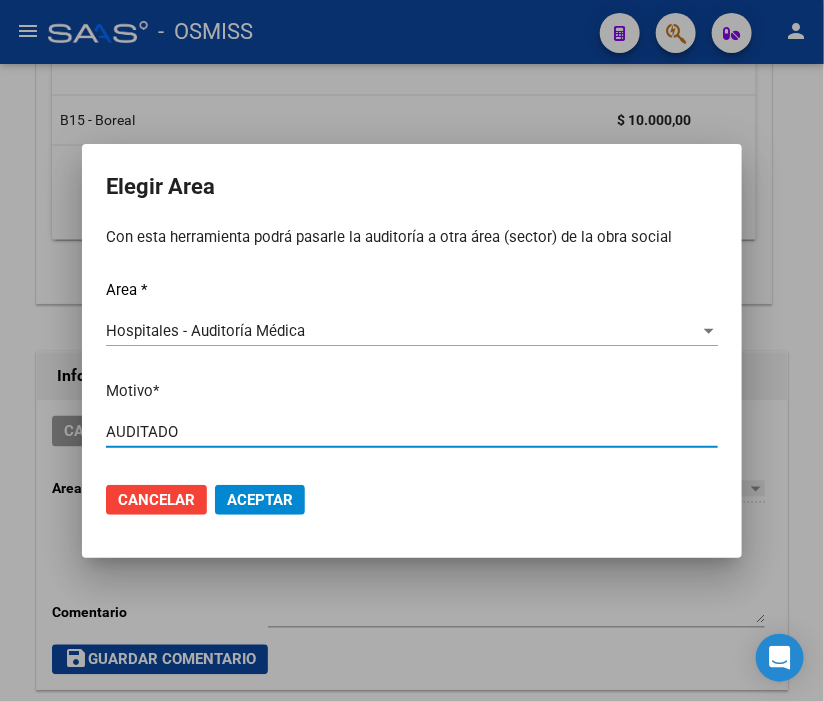 click on "Cancelar Aceptar" at bounding box center (412, 500) 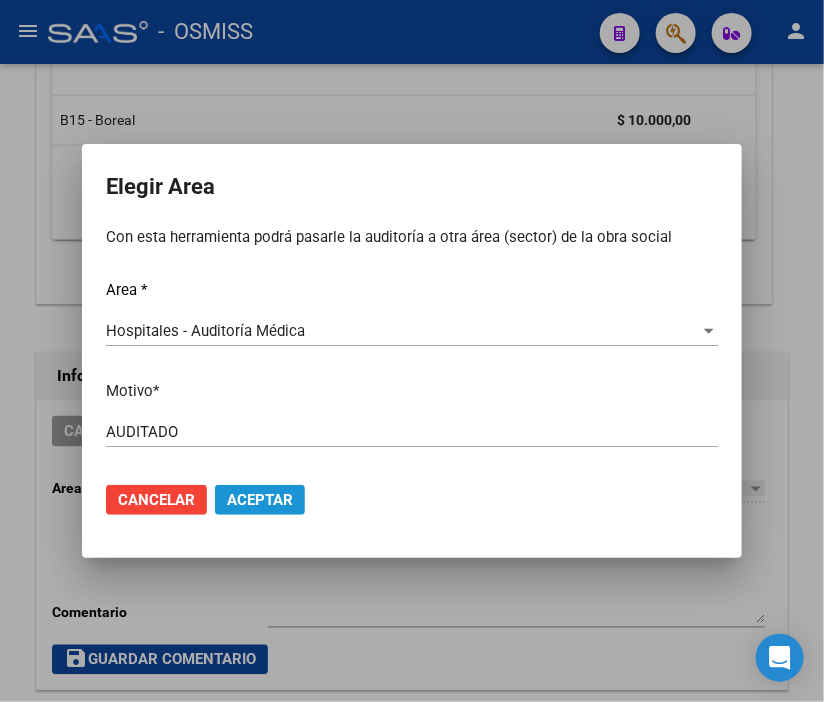 click on "Aceptar" at bounding box center (260, 500) 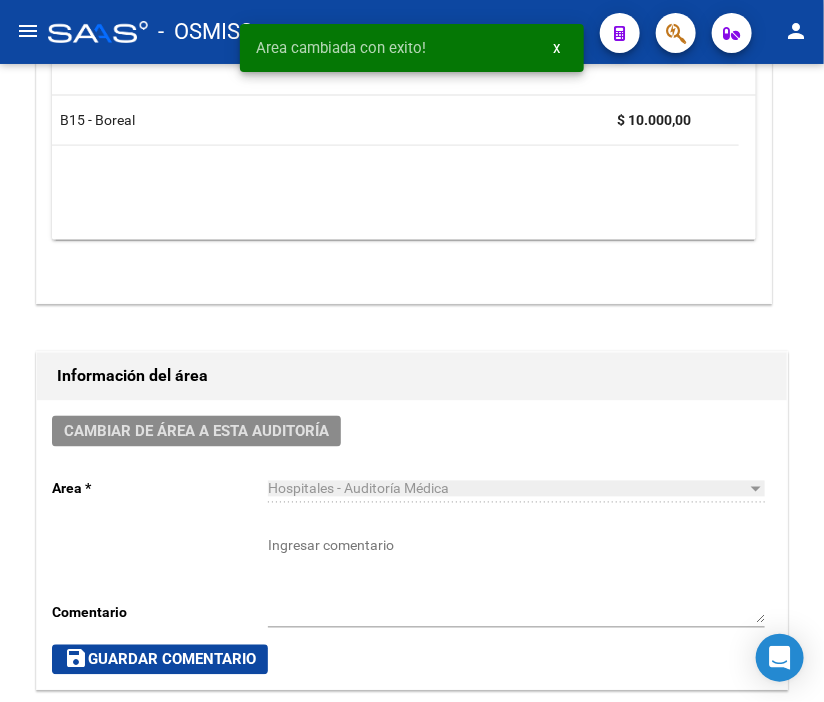 scroll, scrollTop: 0, scrollLeft: 0, axis: both 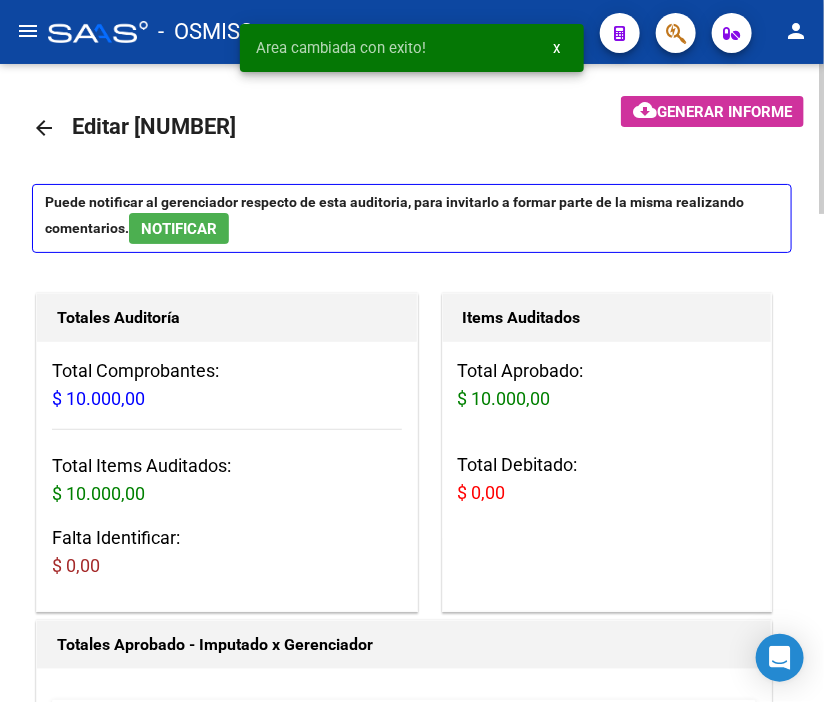 click on "arrow_back" 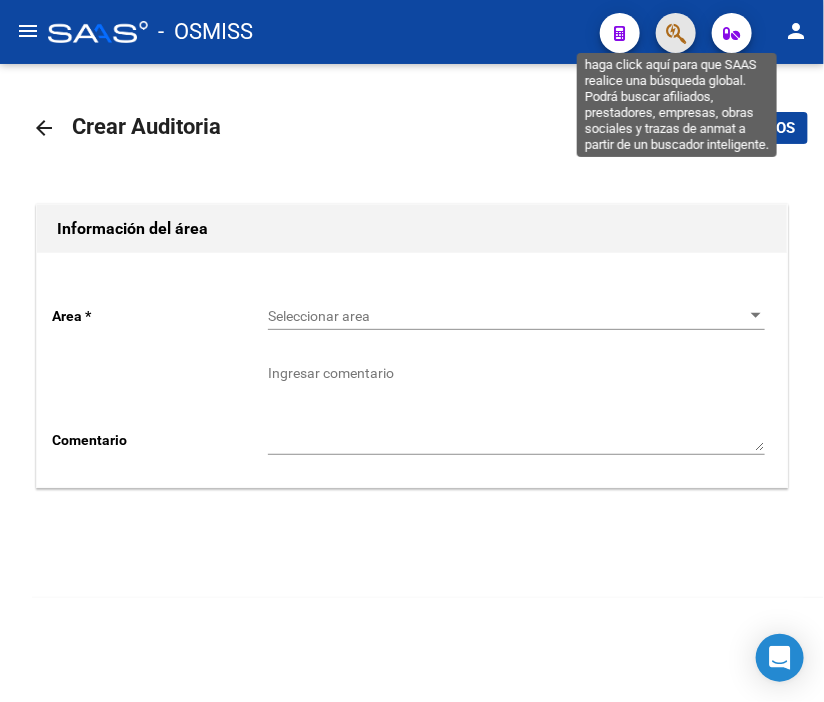 click 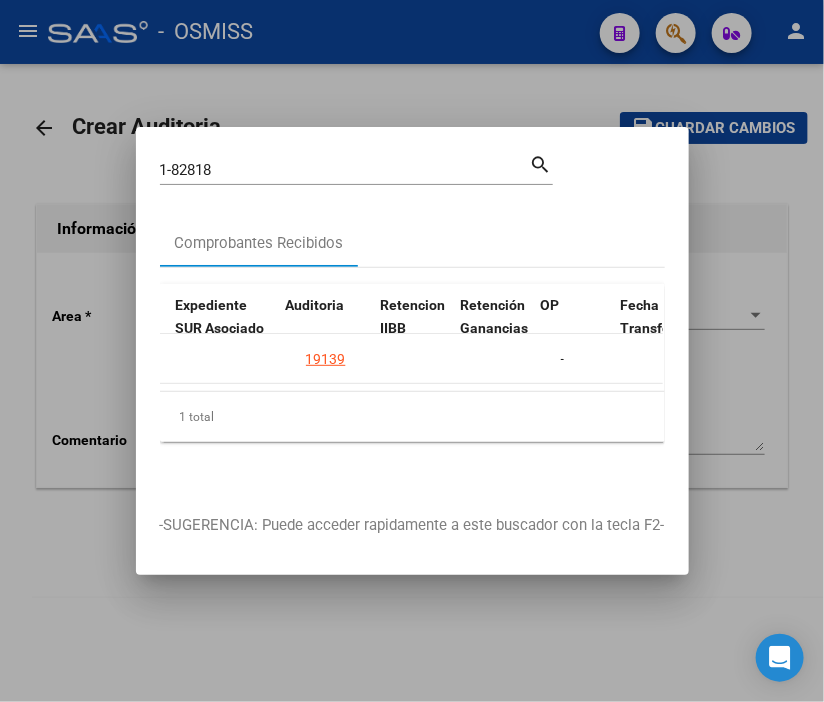 scroll, scrollTop: 0, scrollLeft: 1450, axis: horizontal 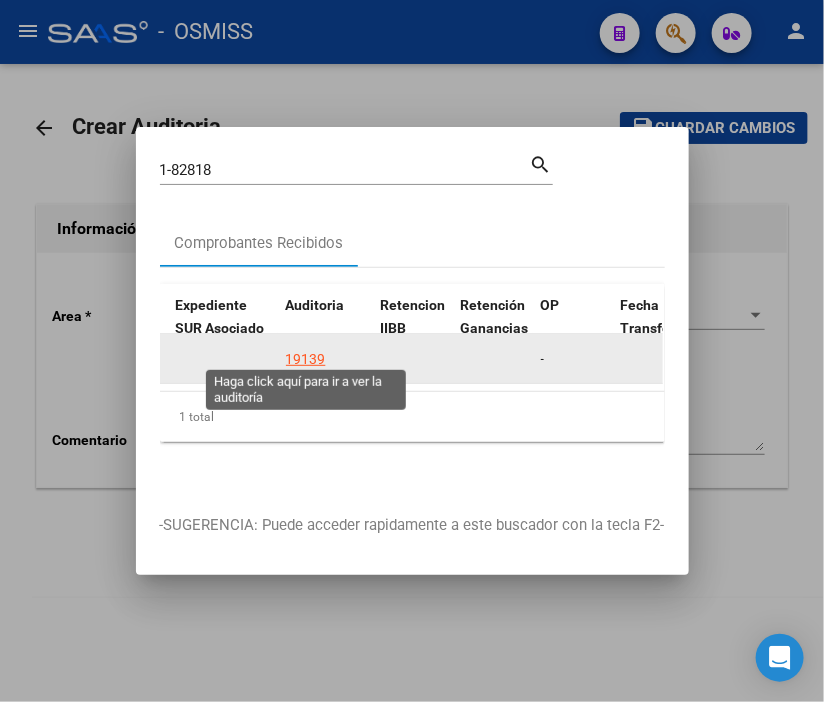 click on "19139" 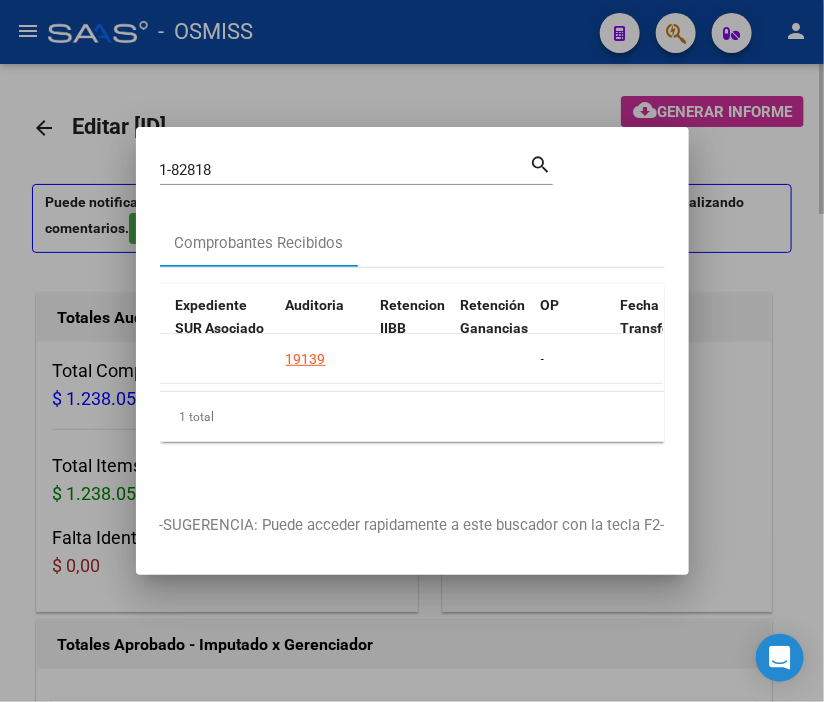 click at bounding box center [412, 351] 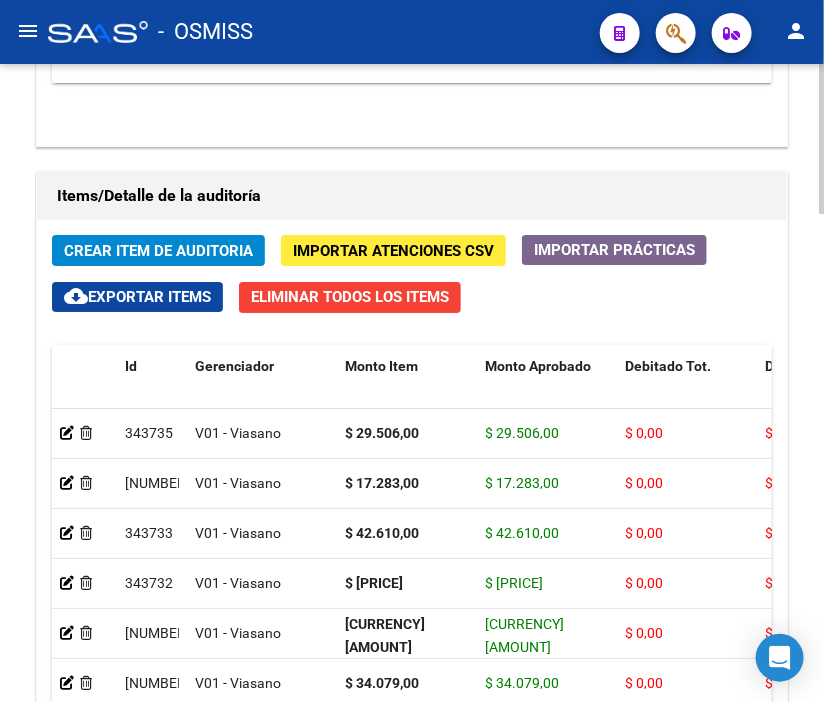 scroll, scrollTop: 1888, scrollLeft: 0, axis: vertical 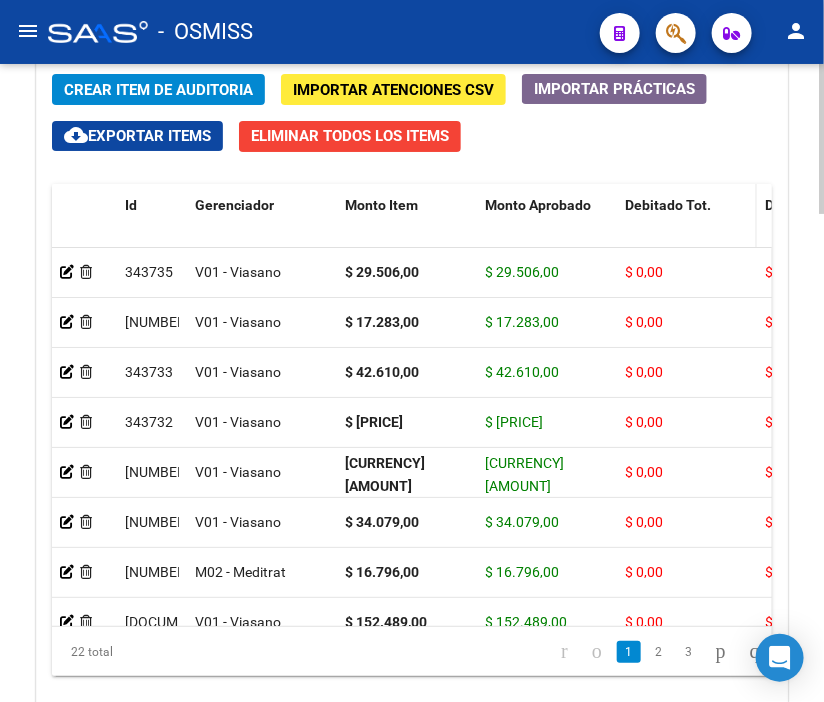 click on "Debitado Tot." 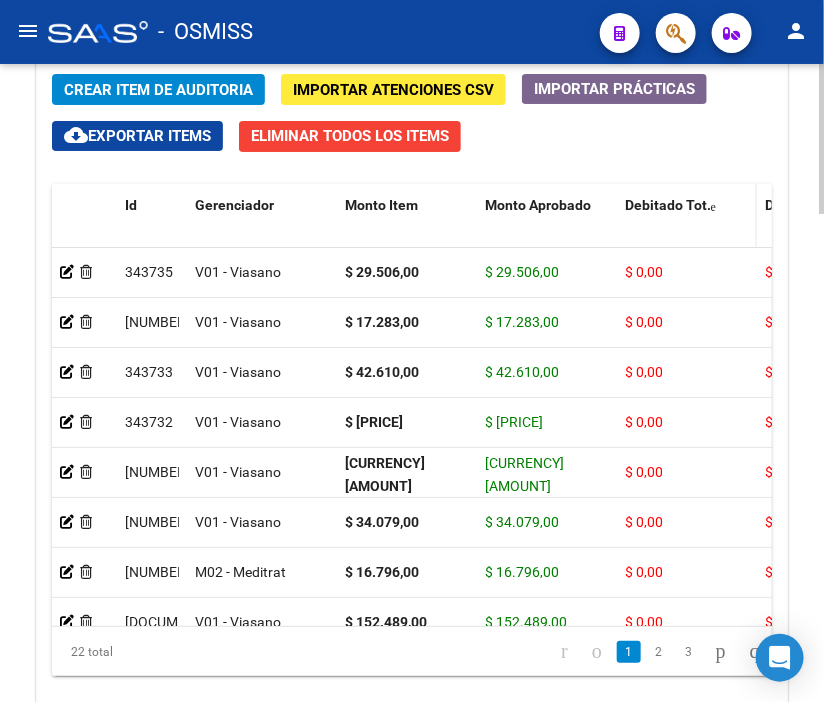 click on "Debitado Tot." 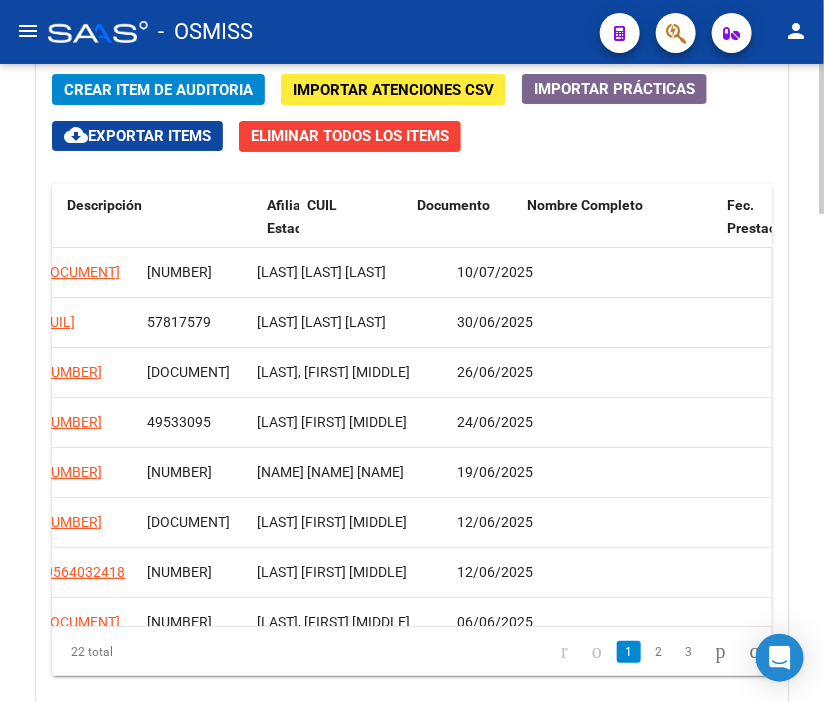 scroll, scrollTop: 0, scrollLeft: 1362, axis: horizontal 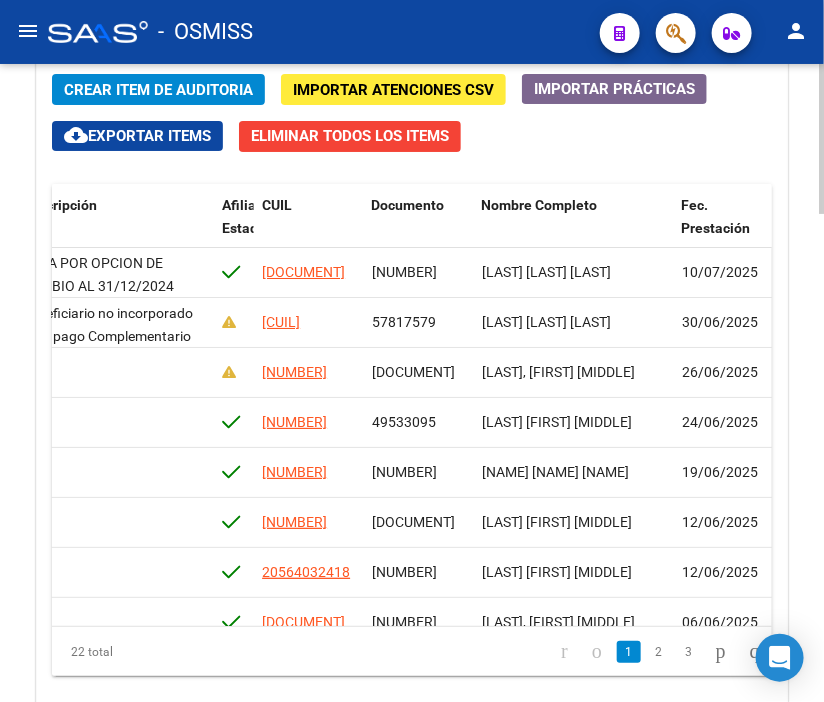 drag, startPoint x: 500, startPoint y: 20, endPoint x: 485, endPoint y: 164, distance: 144.77914 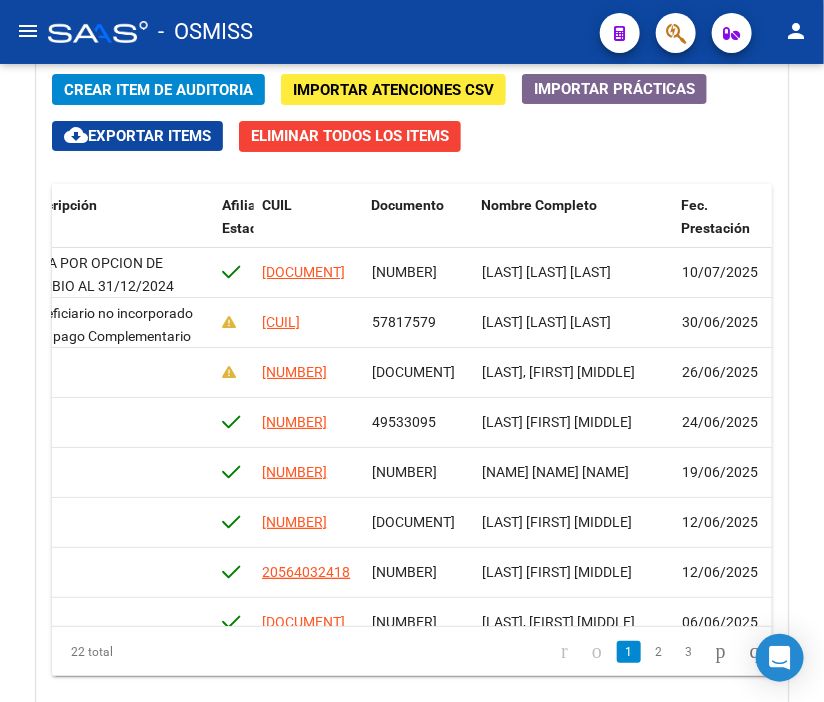 click on "-   OSMISS" 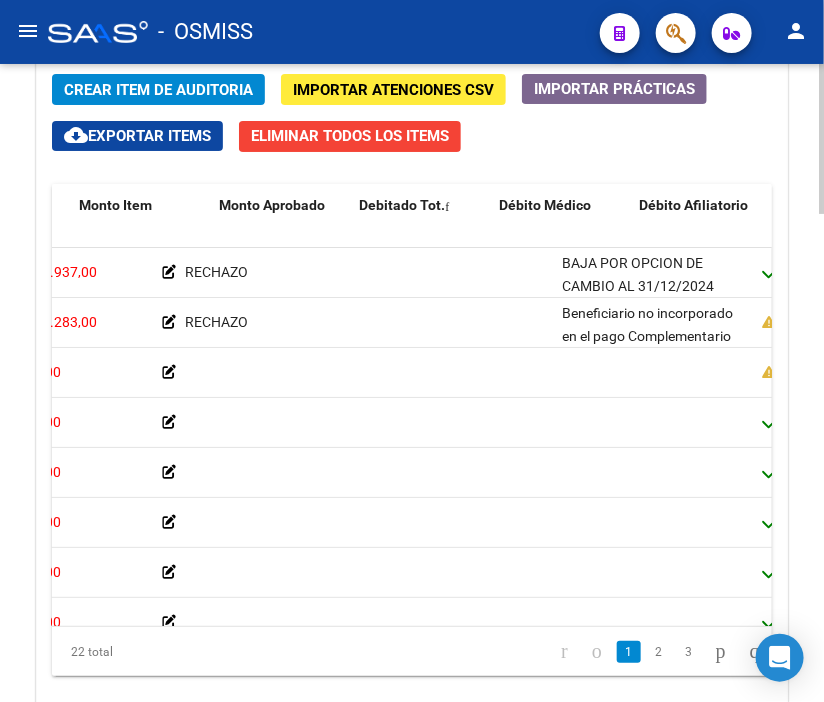 scroll, scrollTop: 0, scrollLeft: 0, axis: both 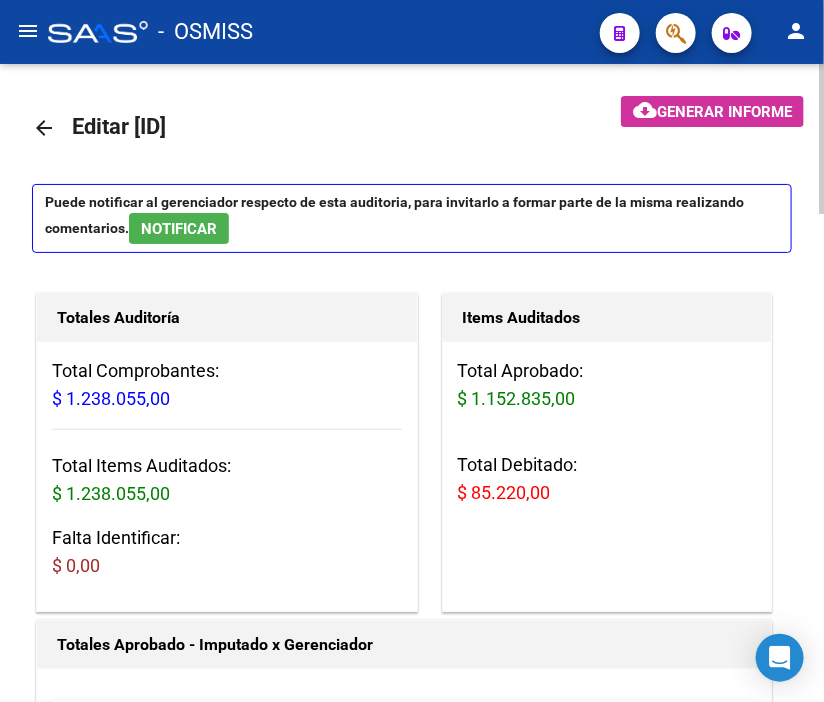 click on "arrow_back" 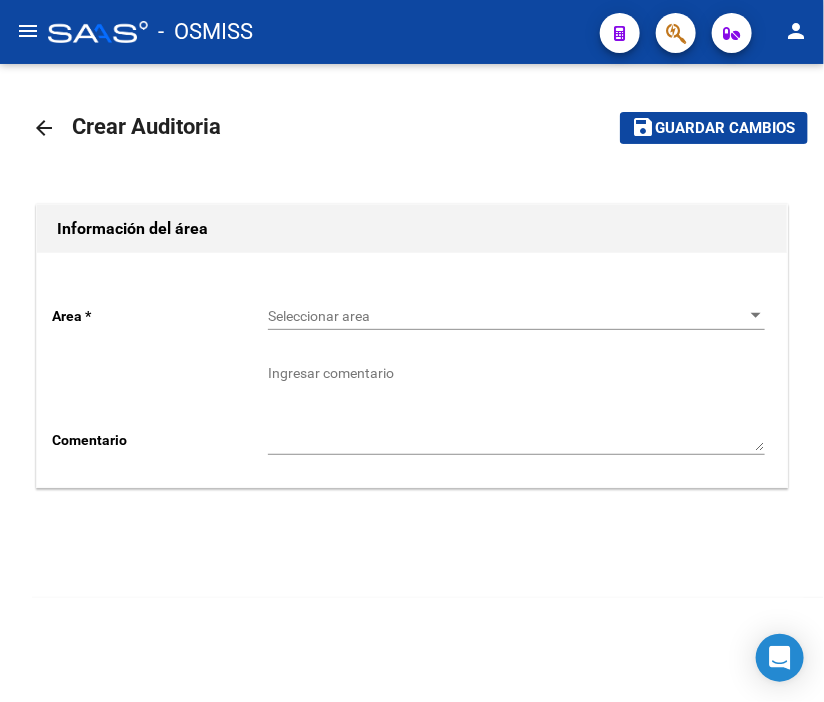 click on "Seleccionar area" at bounding box center (507, 316) 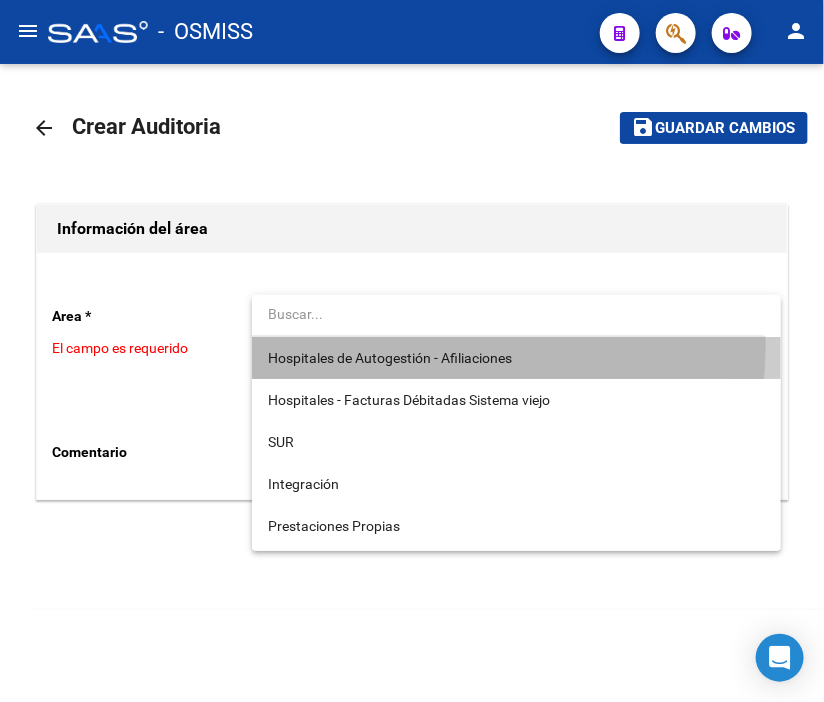 click on "Hospitales de Autogestión - Afiliaciones" at bounding box center [516, 358] 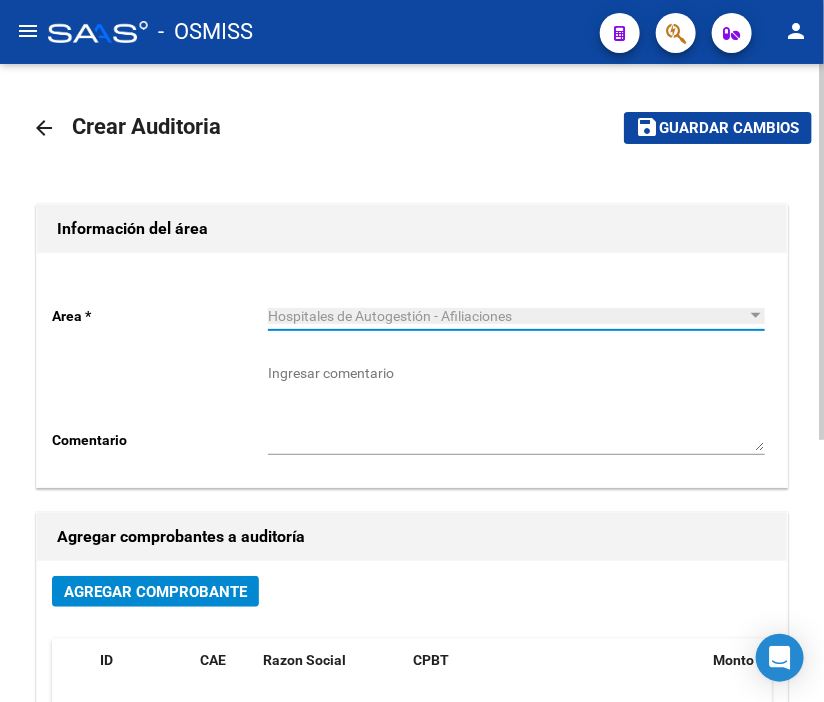 click on "Agregar Comprobante" 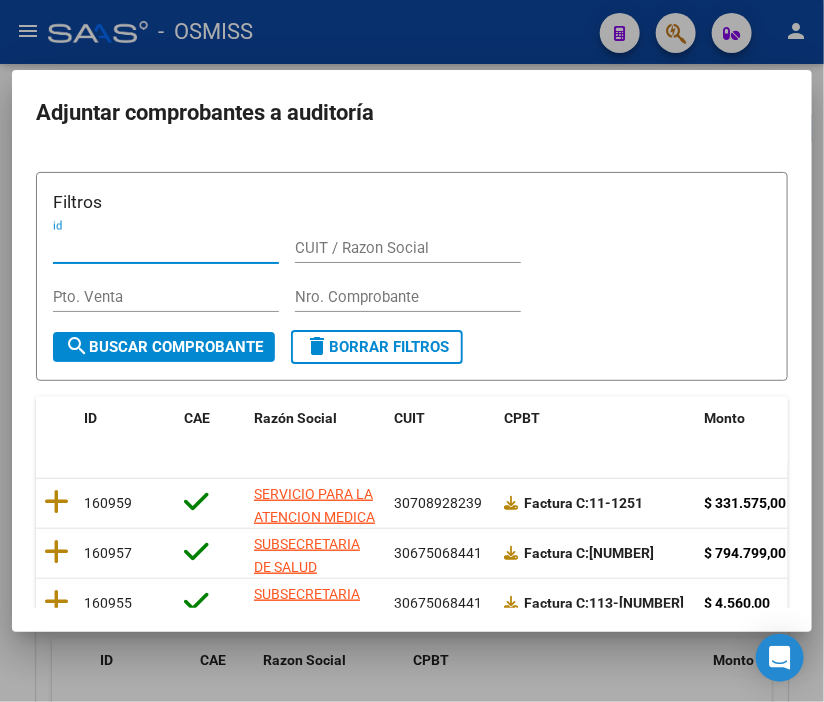 click on "Nro. Comprobante" at bounding box center (408, 297) 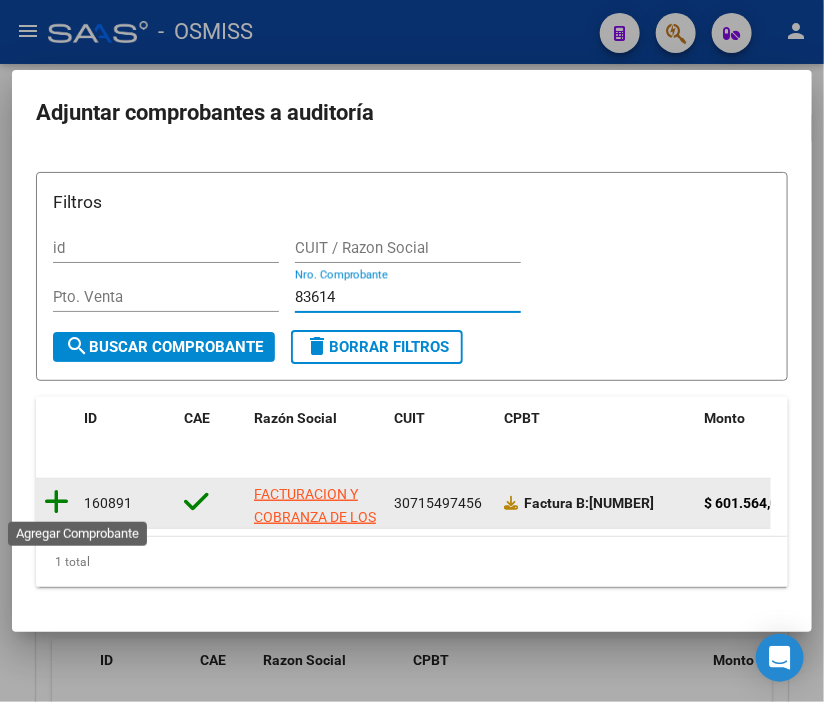 click 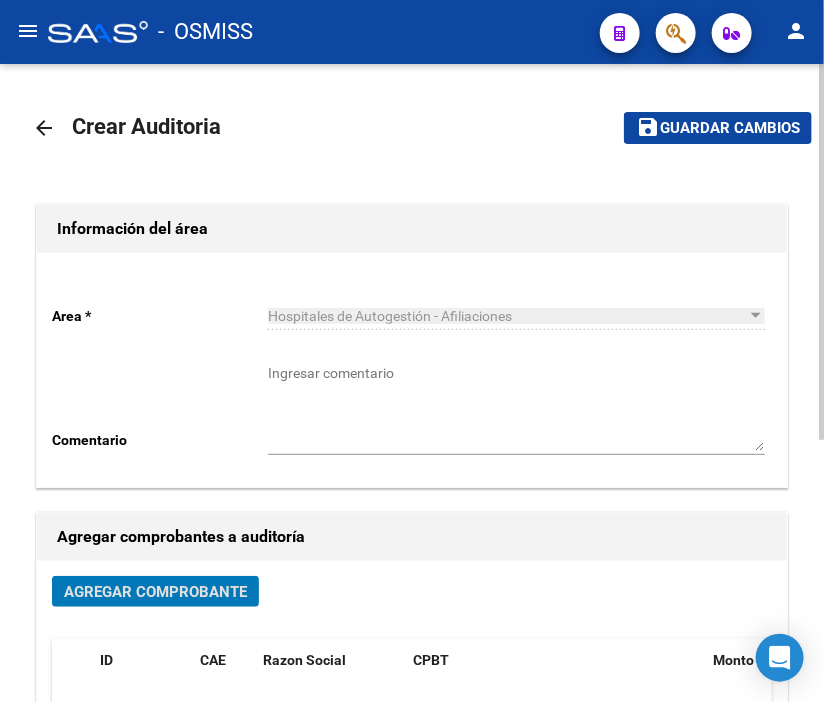 click on "Guardar cambios" 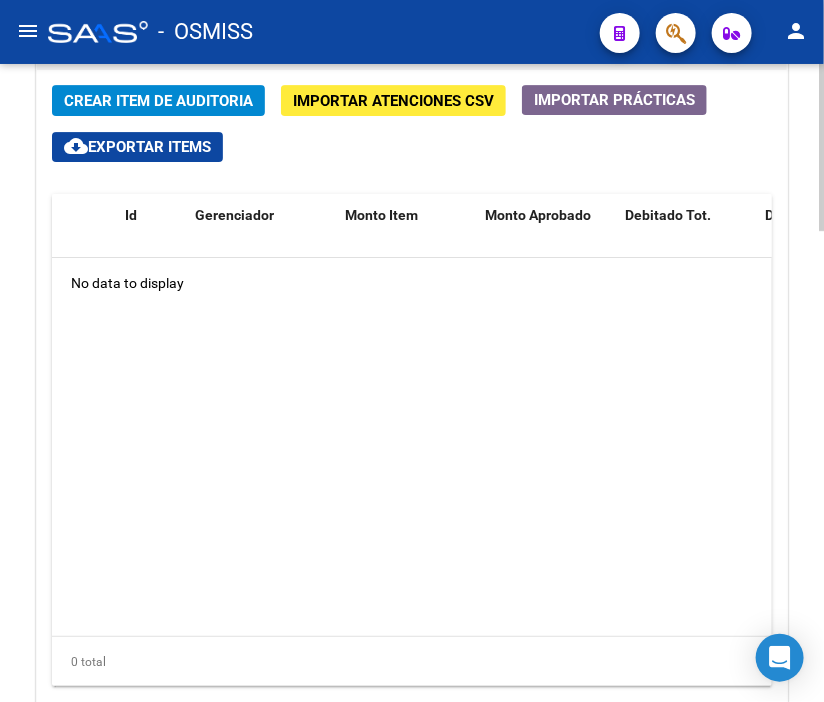 scroll, scrollTop: 1618, scrollLeft: 0, axis: vertical 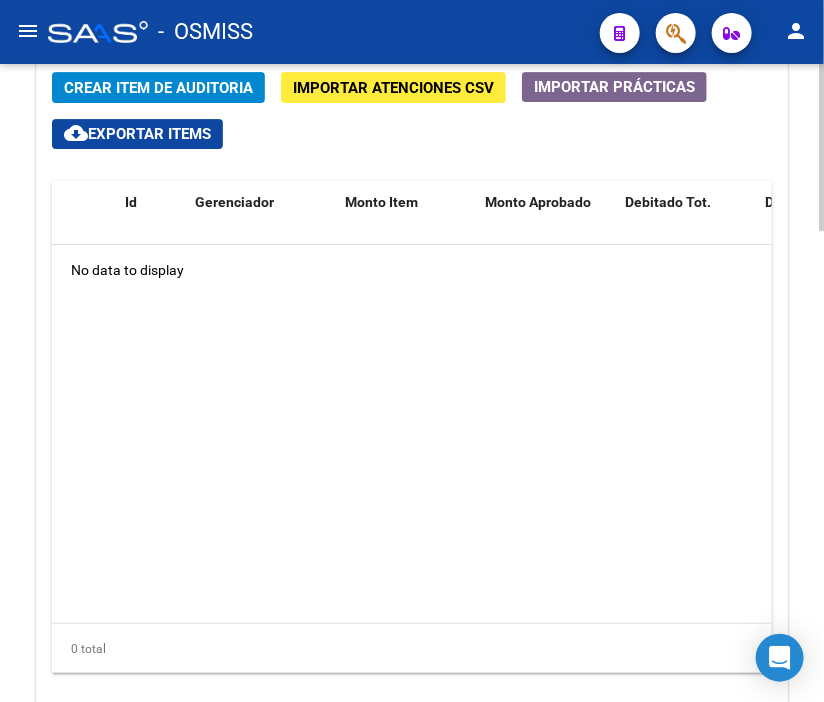 click on "menu -   OSMISS  person    Firma Express     Padrón Padrón Ágil Análisis Afiliado    Integración (discapacidad) Certificado Discapacidad    Prestadores / Proveedores Facturas - Listado/Carga Facturas Sin Auditar Facturas - Documentación Auditorías - Listado Auditorías - Comentarios Auditorías - Cambios Área Auditoría - Ítems Prestadores - Listado Prestadores - Docu.    Hospitales Públicos SSS - Censo Hospitalario SSS - Preliquidación SSS - Comprobantes SSS - CPBTs Atenciones Notificaciones Internación Débitos Autogestión (viejo)    Casos / Tickets Casos Casos Movimientos Comentarios Documentación Adj.    Instructivos    Datos de contacto arrow_back Editar 19394    cloud_download  Generar informe  Puede notificar al gerenciador respecto de esta auditoria, para invitarlo a formar parte de la misma realizando comentarios.  NOTIFICAR Totales Auditoría Total Comprobantes:  $ 601.564,00 Total Items Auditados:  $ 0,00 Falta Identificar:   $ 601.564,00 Items Auditados $ 0,00" at bounding box center (412, 351) 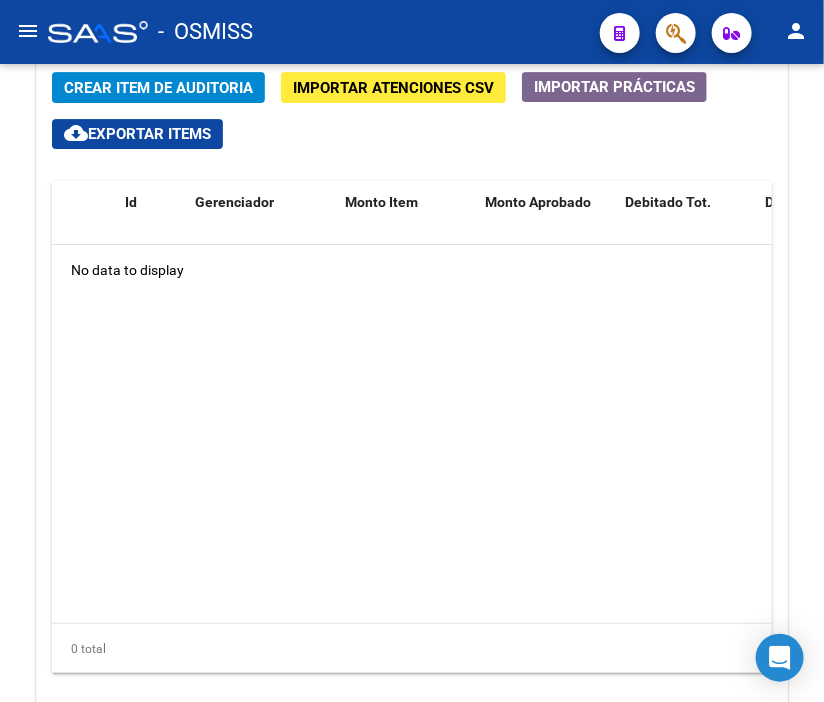 click on "Crear Item de Auditoria" 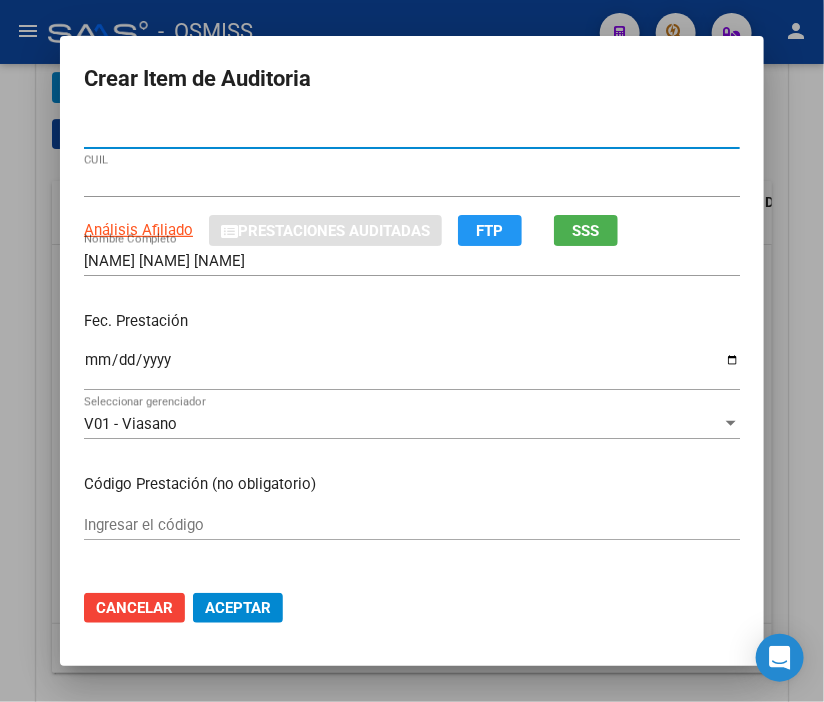 click on "Ingresar la fecha" at bounding box center (412, 368) 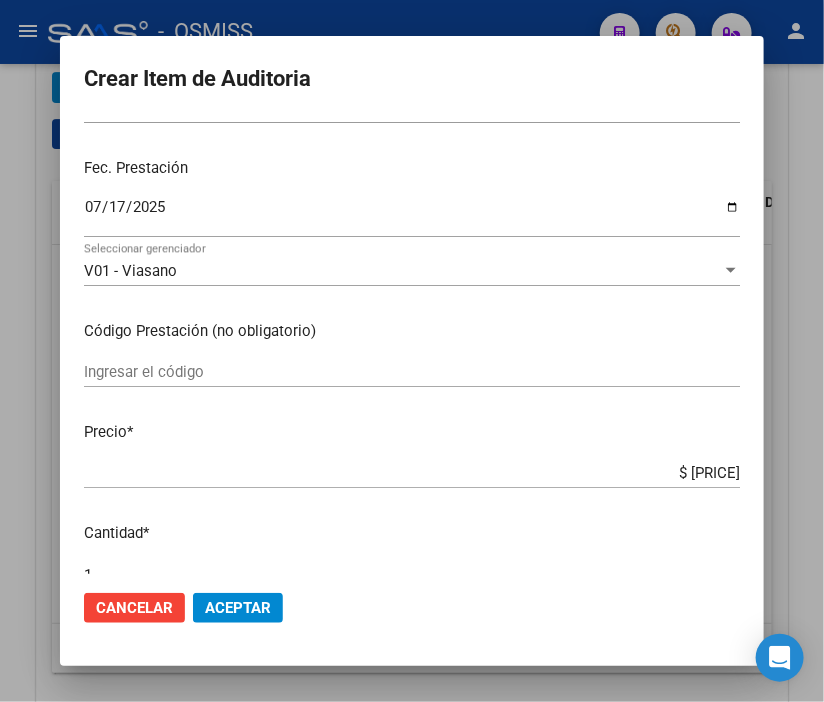 scroll, scrollTop: 222, scrollLeft: 0, axis: vertical 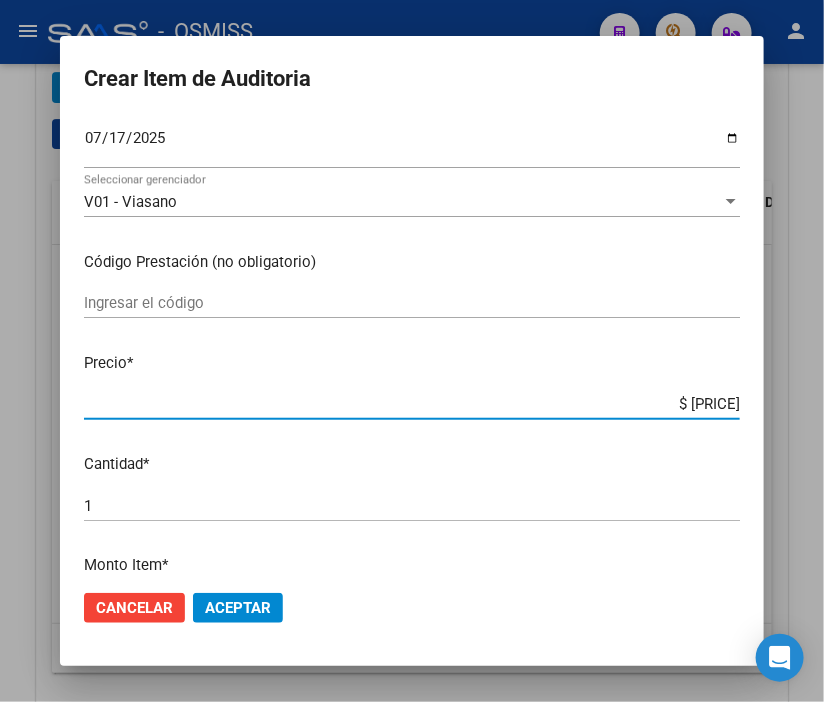 drag, startPoint x: 612, startPoint y: 405, endPoint x: 827, endPoint y: 406, distance: 215.00232 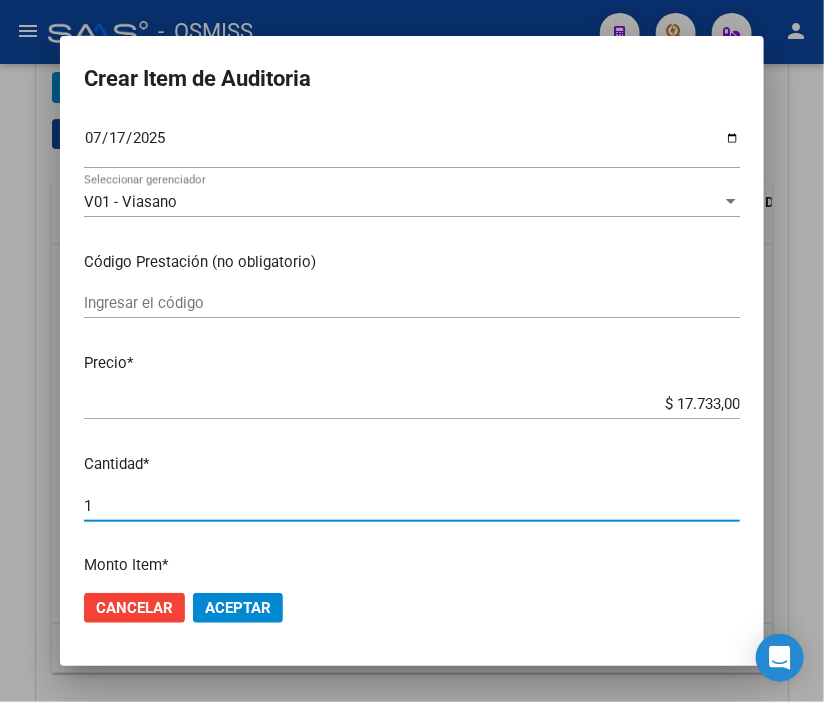 drag, startPoint x: 122, startPoint y: 506, endPoint x: -28, endPoint y: 500, distance: 150.11995 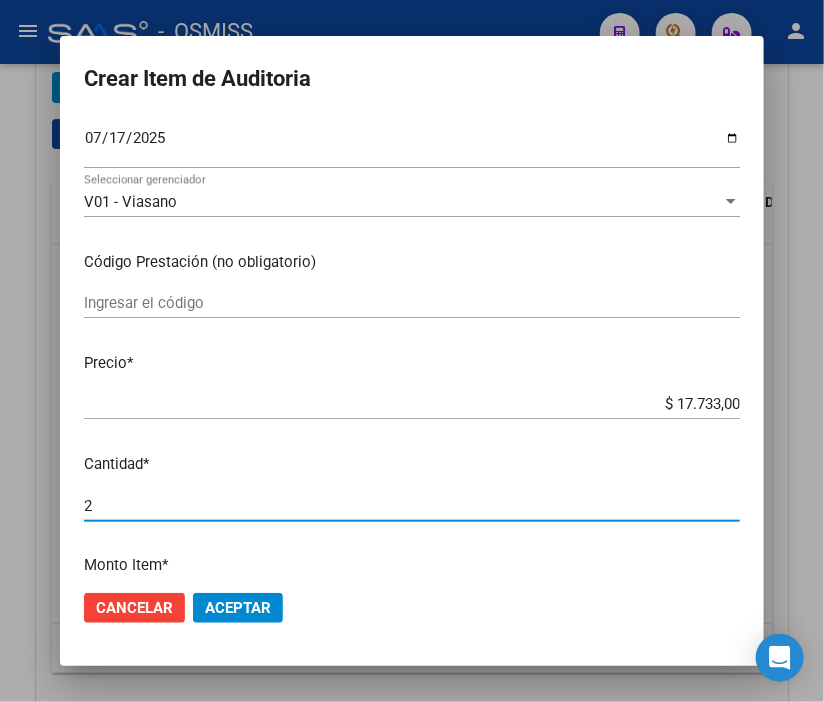 click on "Aceptar" 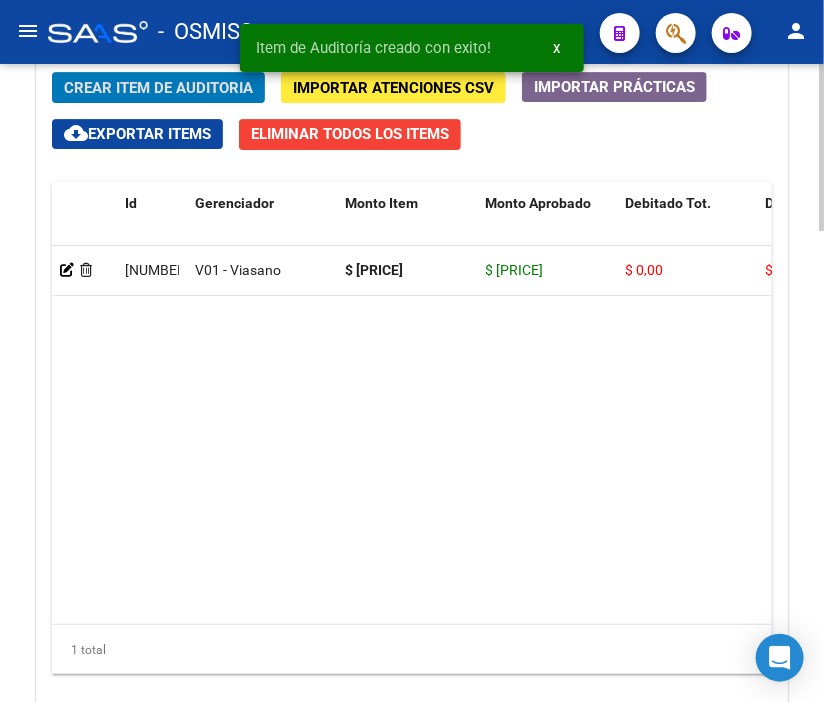 scroll, scrollTop: 1891, scrollLeft: 0, axis: vertical 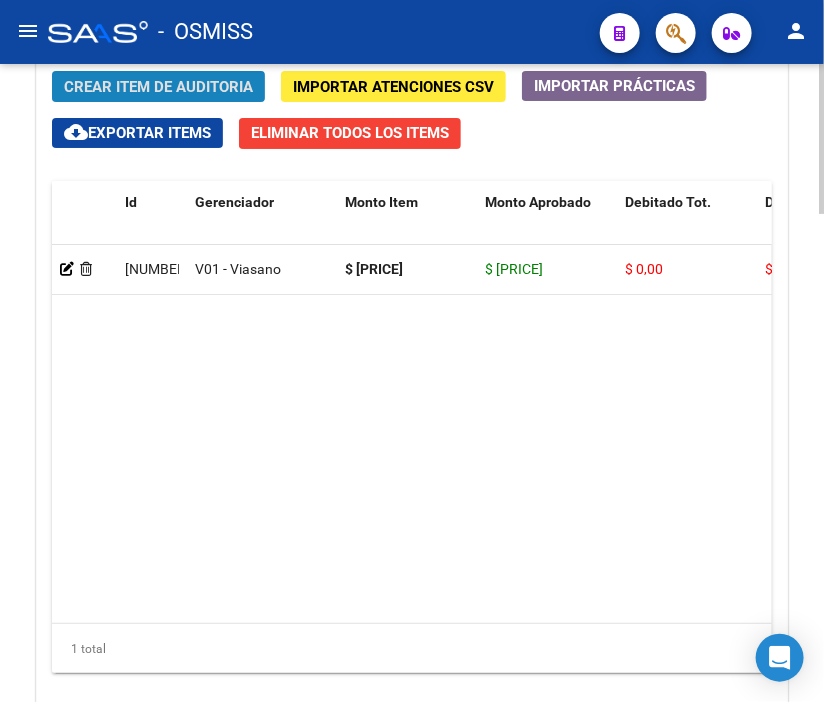 click on "Crear Item de Auditoria" 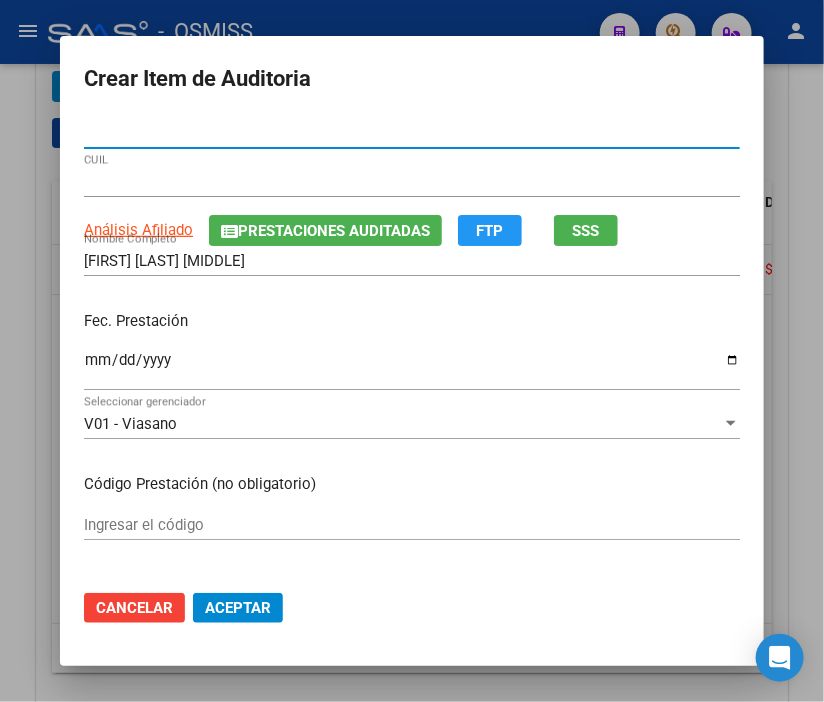 click on "Ingresar la fecha" at bounding box center [412, 368] 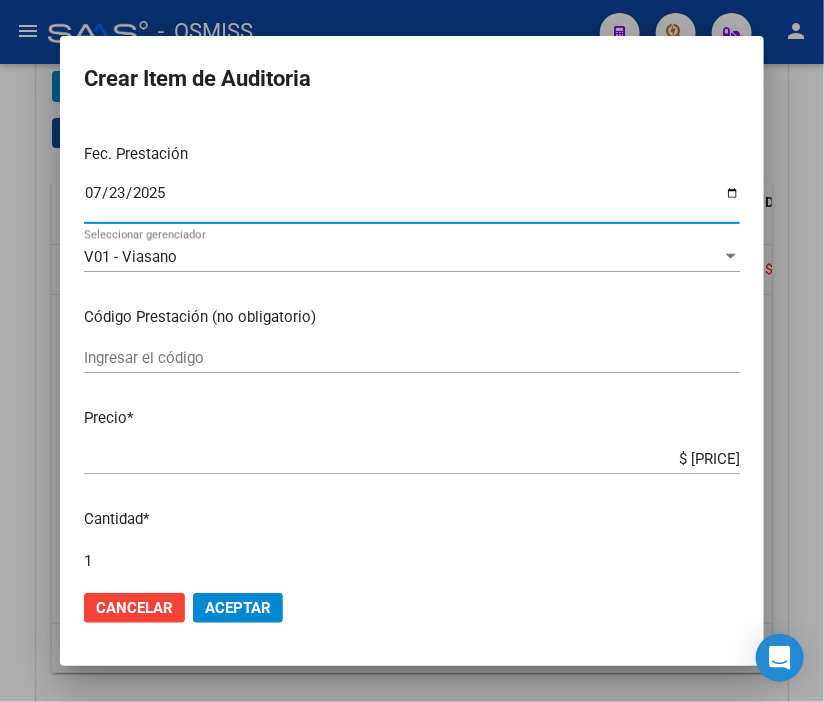 scroll, scrollTop: 222, scrollLeft: 0, axis: vertical 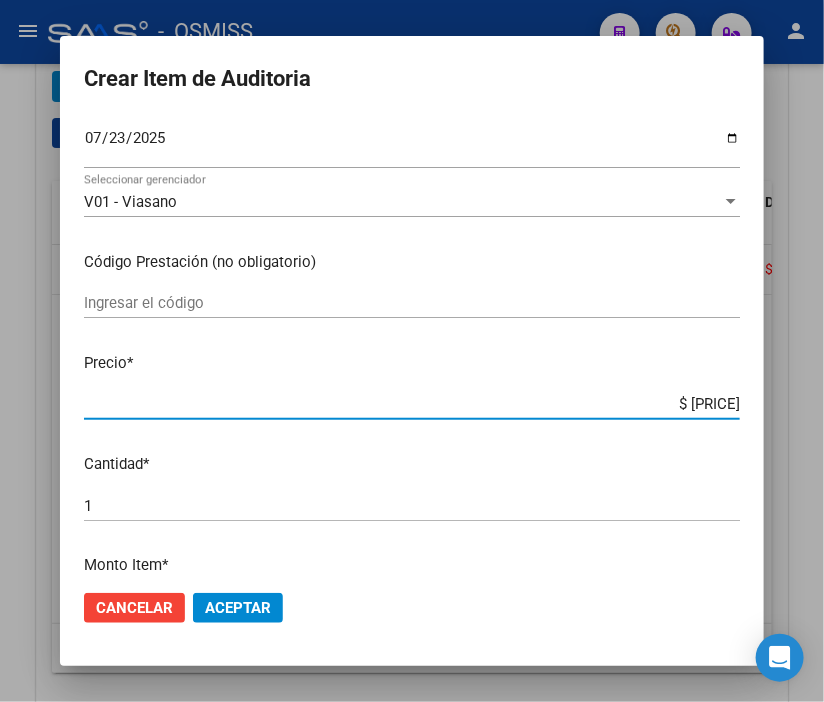 drag, startPoint x: 630, startPoint y: 396, endPoint x: 780, endPoint y: 401, distance: 150.08331 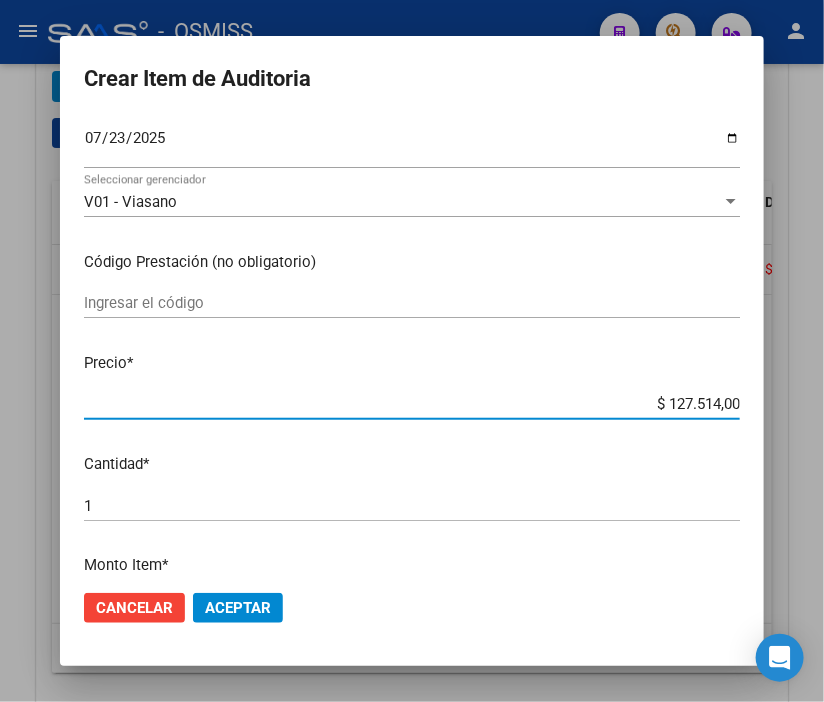 click on "Aceptar" 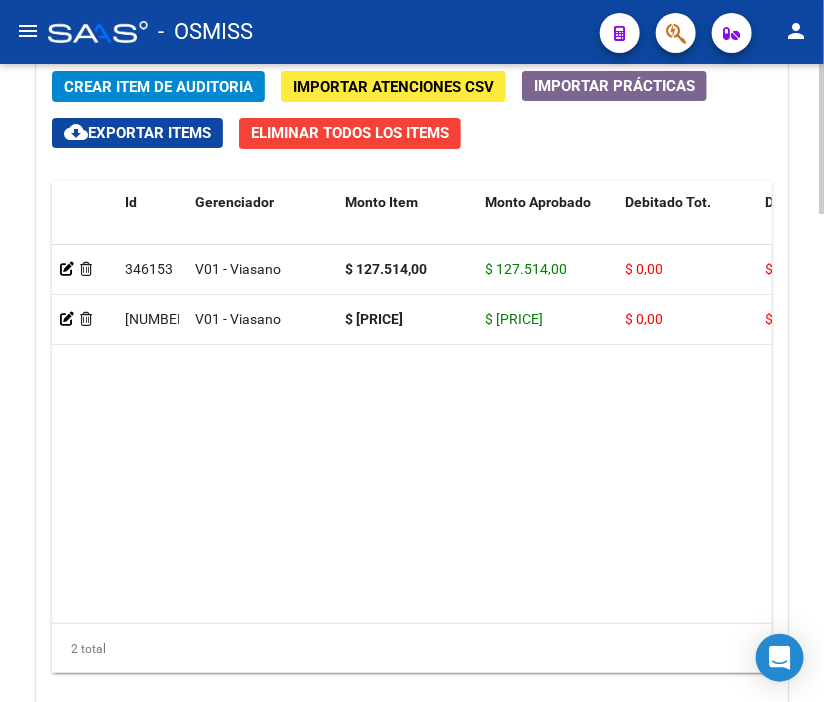 click on "Crear Item de Auditoria" 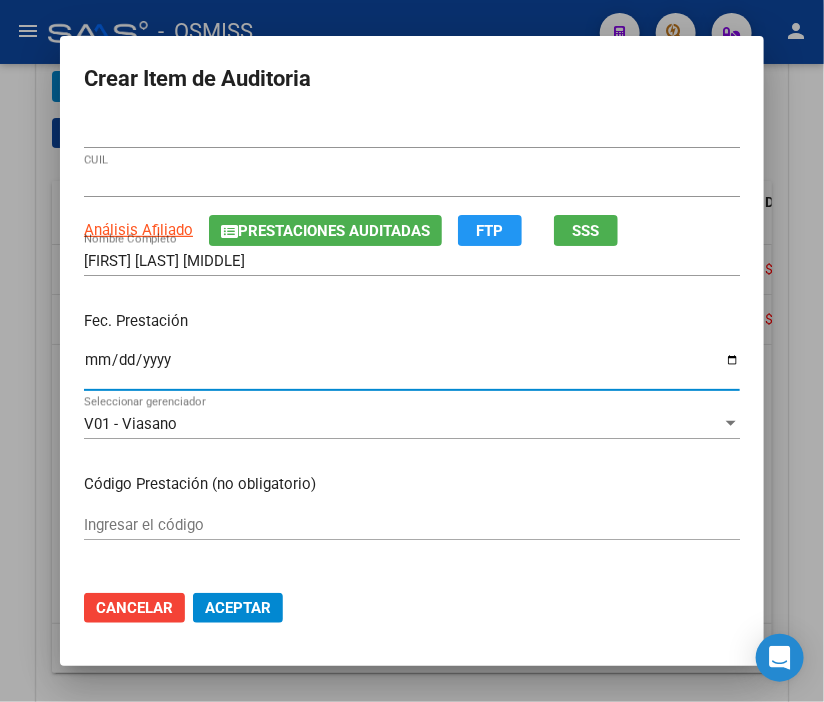 click on "Ingresar la fecha" at bounding box center (412, 368) 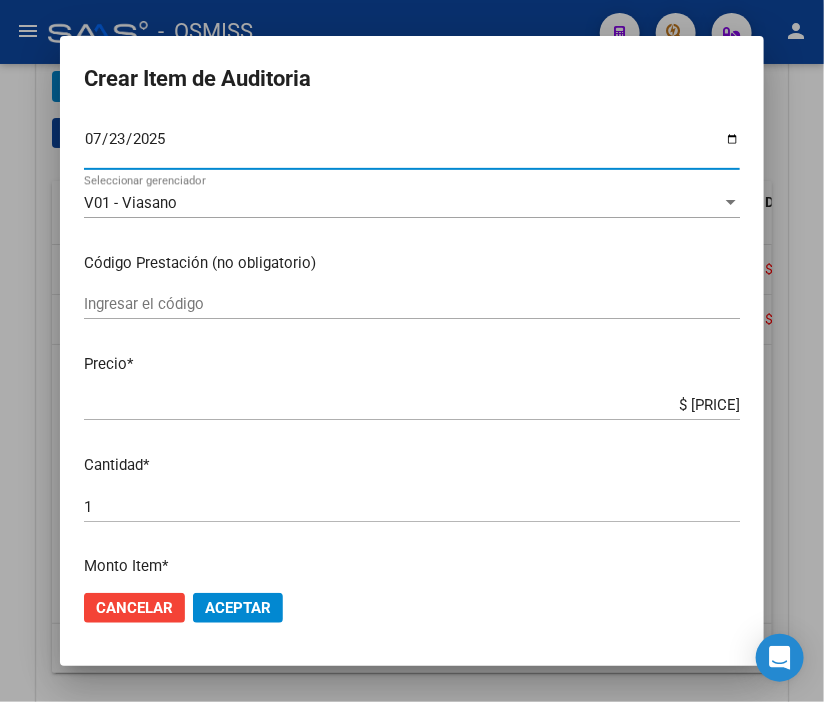 scroll, scrollTop: 222, scrollLeft: 0, axis: vertical 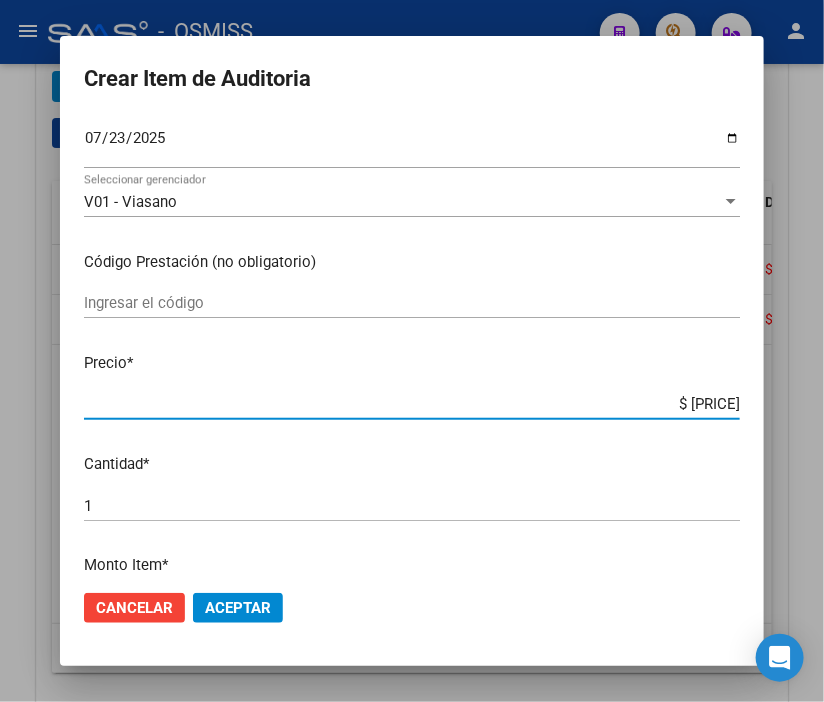 drag, startPoint x: 617, startPoint y: 405, endPoint x: 827, endPoint y: 388, distance: 210.68697 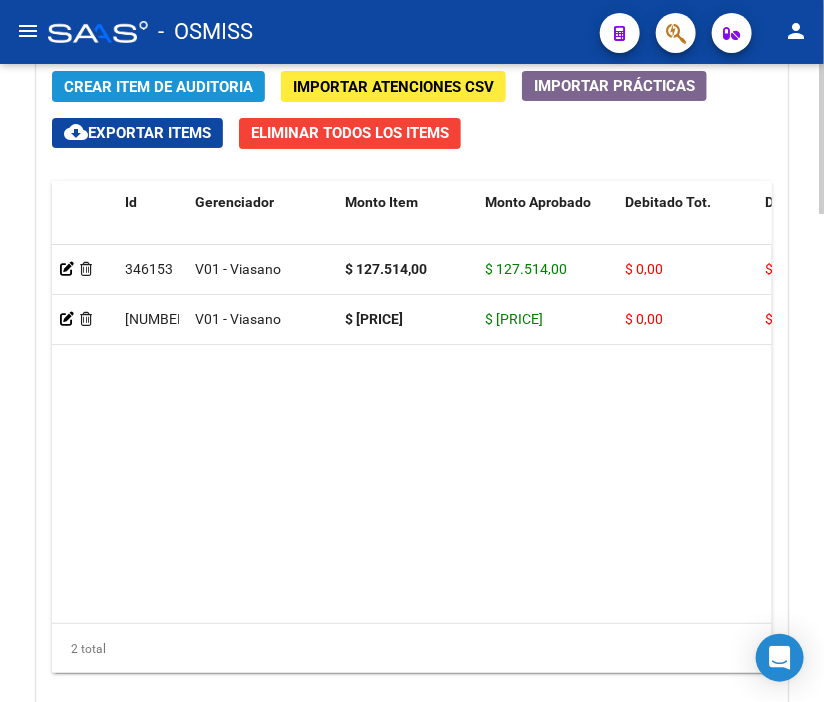 click on "Crear Item de Auditoria" 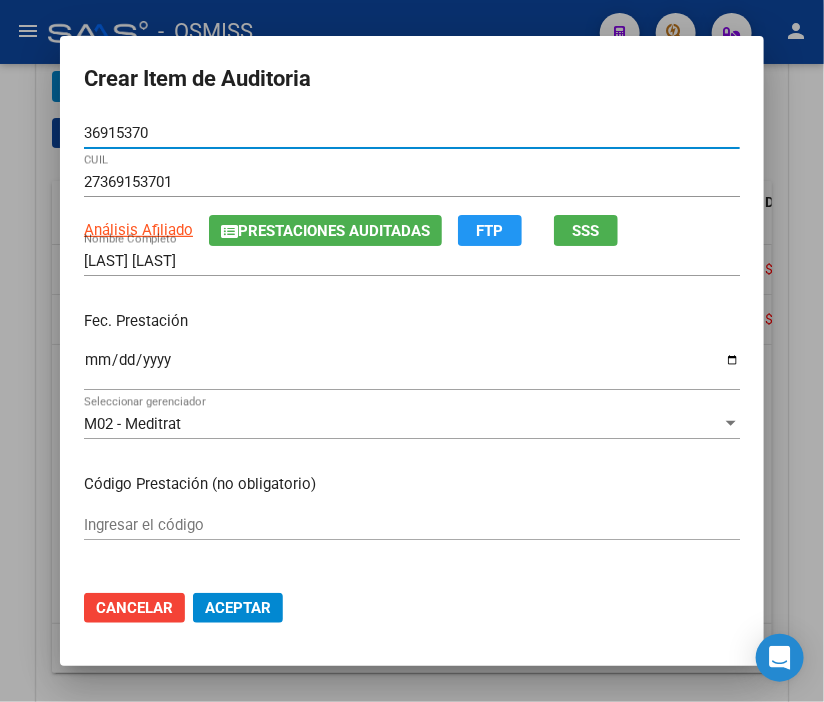 click on "36915370 Nro Documento    27369153701 CUIL  Análisis Afiliado  Prestaciones Auditadas FTP SSS   OJEDA ANA INES Nombre Completo  Fec. Prestación    Ingresar la fecha  M02 - Meditrat Seleccionar gerenciador Código Prestación (no obligatorio)    Ingresar el código  Precio  *   $ 438.584,00 Ingresar el precio  Cantidad  *   1 Ingresar la cantidad  Monto Item  *   $ 438.584,00 Ingresar el monto  Monto Débito Total  *   $ 0,00 Ingresar el monto  Monto Débito Afiliatorio  *   $ 0,00 Ingresar el monto Afiliatorio  Monto Débito Médico  *   $ 0,00 Ingresar el monto Hospitalario  Comentario Operador    Ingresar el Comentario  Comentario Gerenciador    Ingresar el Comentario  Descripción    Ingresar el Descripción   Atencion Tipo  Seleccionar tipo Seleccionar tipo  Nomenclador  Seleccionar Nomenclador Seleccionar Nomenclador" at bounding box center (412, 346) 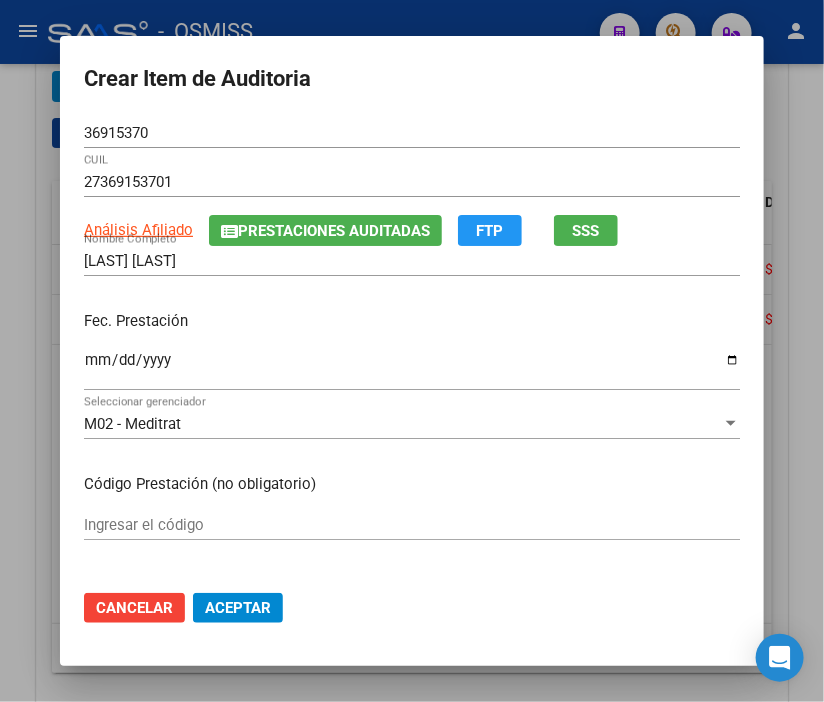 click on "Ingresar la fecha" at bounding box center [412, 368] 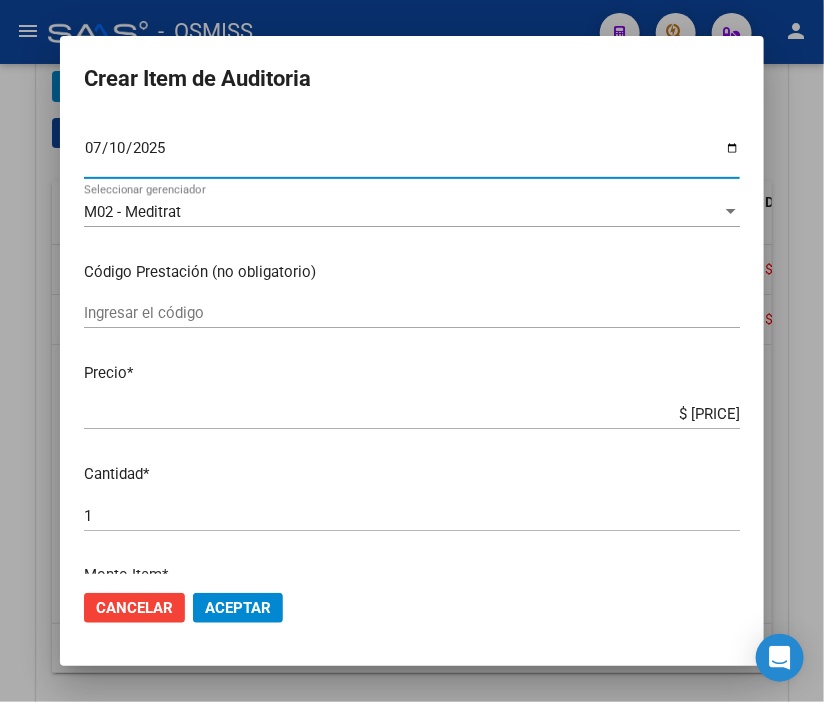 scroll, scrollTop: 222, scrollLeft: 0, axis: vertical 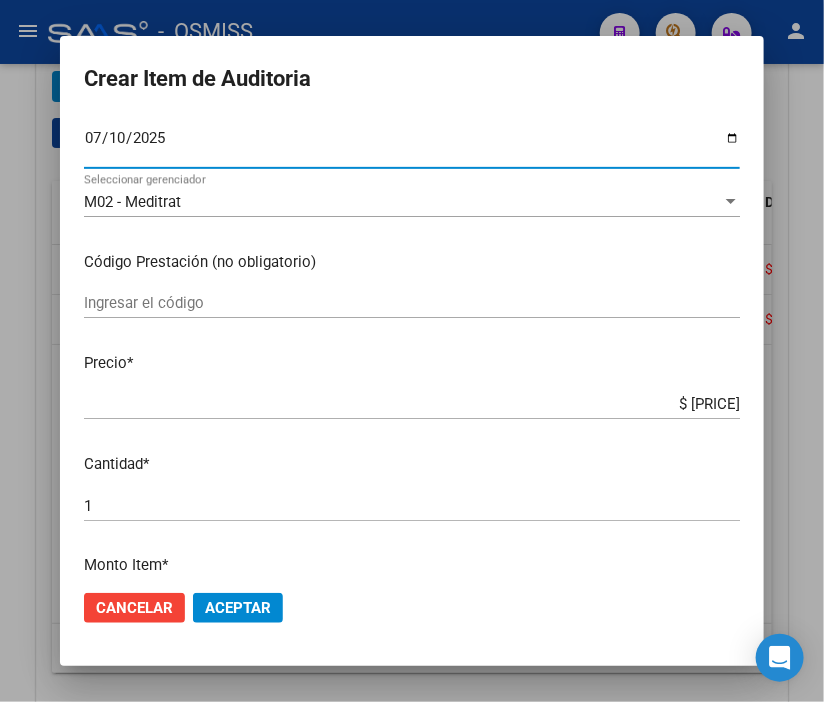drag, startPoint x: 631, startPoint y: 405, endPoint x: 827, endPoint y: 404, distance: 196.00255 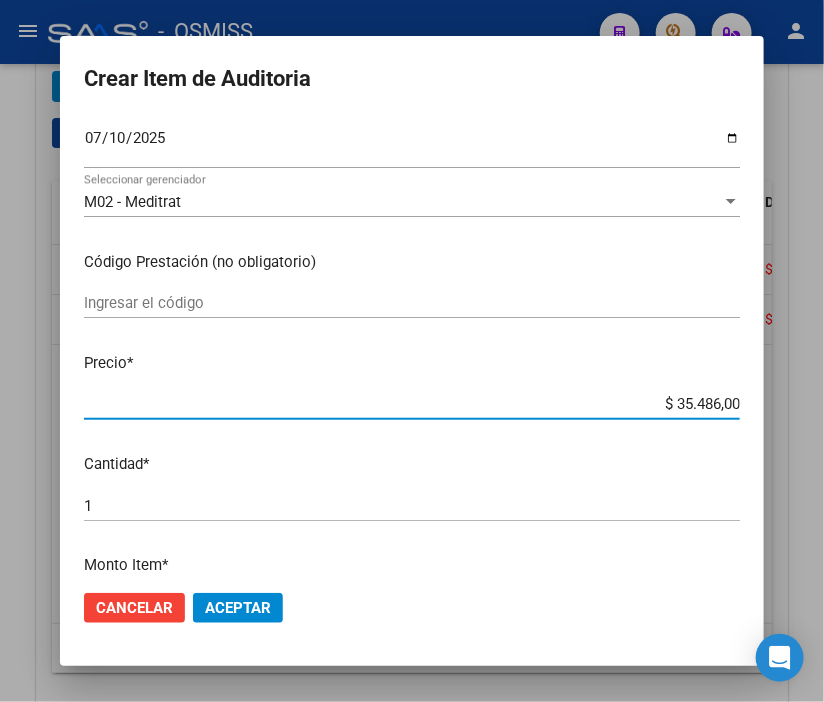 click on "Aceptar" 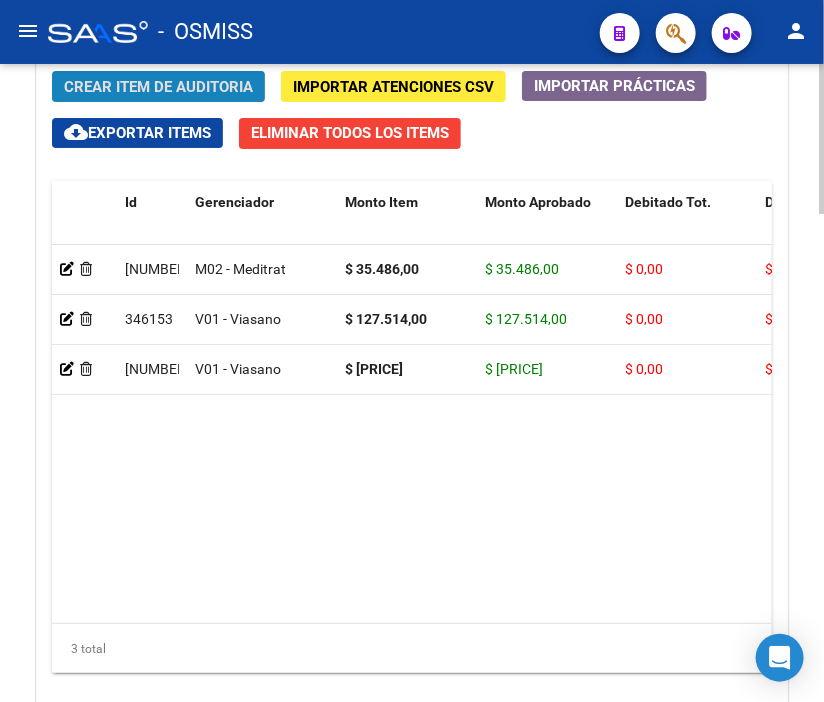 click on "Crear Item de Auditoria" 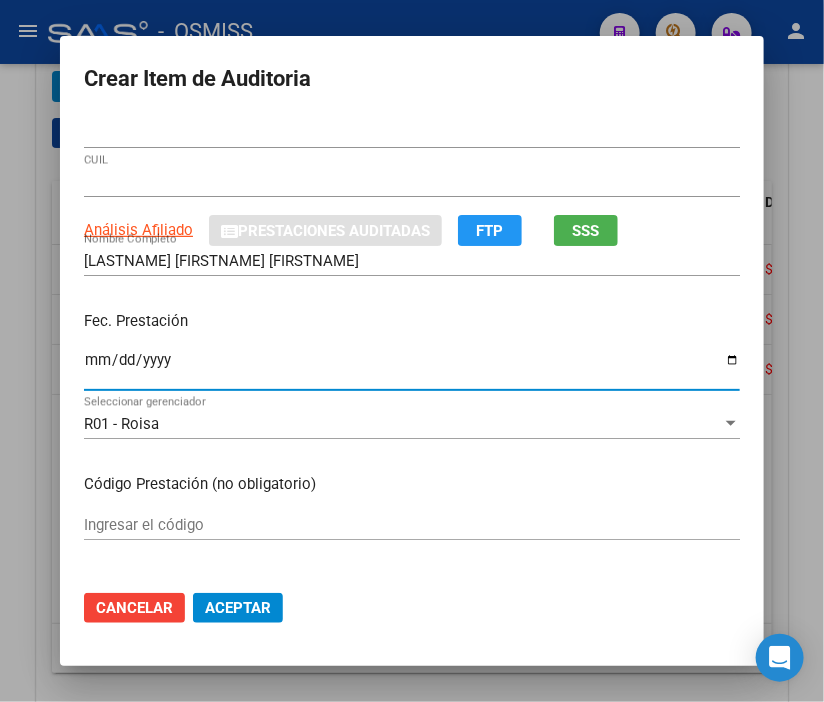 click on "Ingresar la fecha" at bounding box center (412, 368) 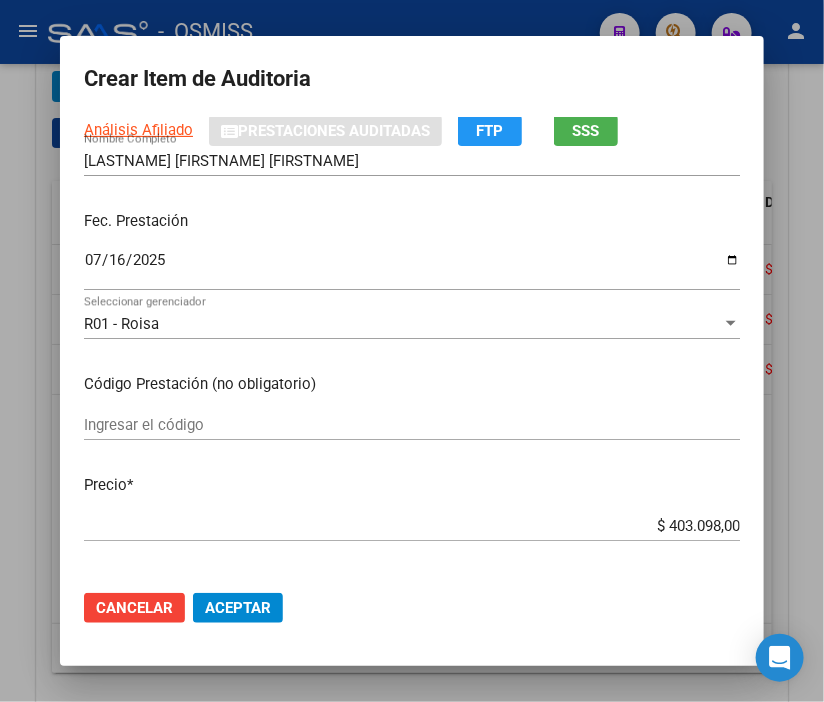 scroll, scrollTop: 222, scrollLeft: 0, axis: vertical 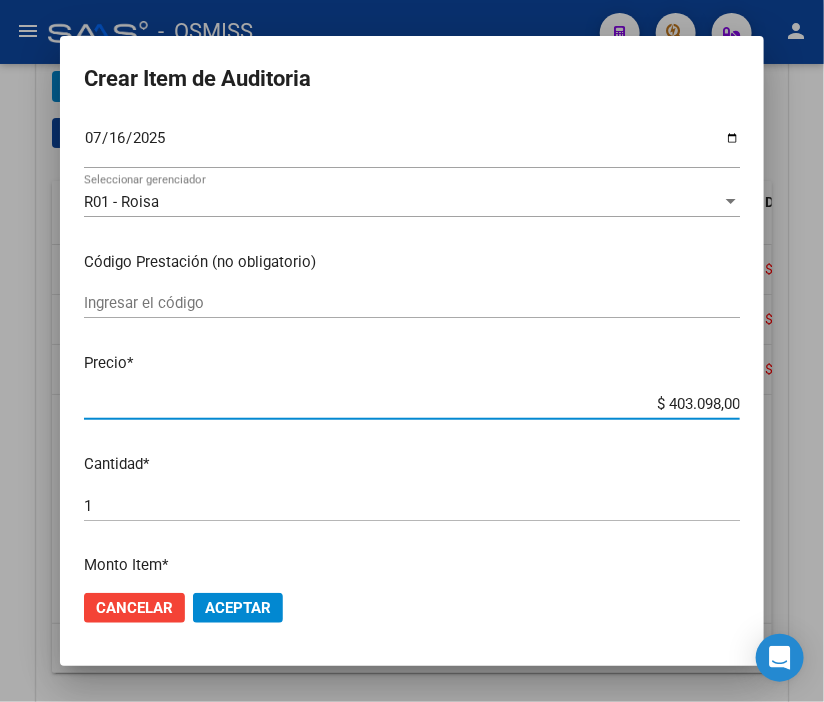 click on "$ 403.098,00" at bounding box center (412, 404) 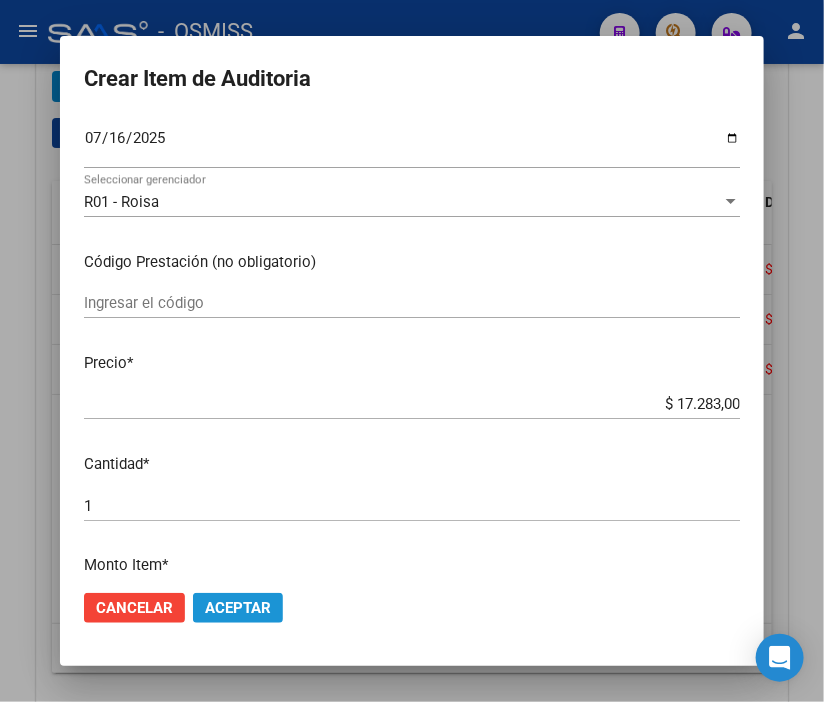 click on "Aceptar" 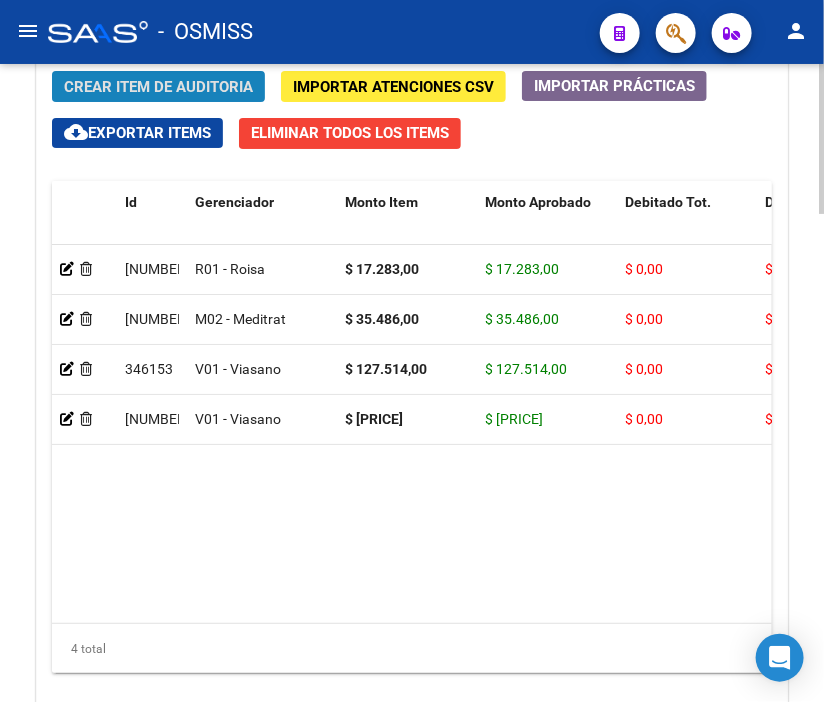 click on "Crear Item de Auditoria" 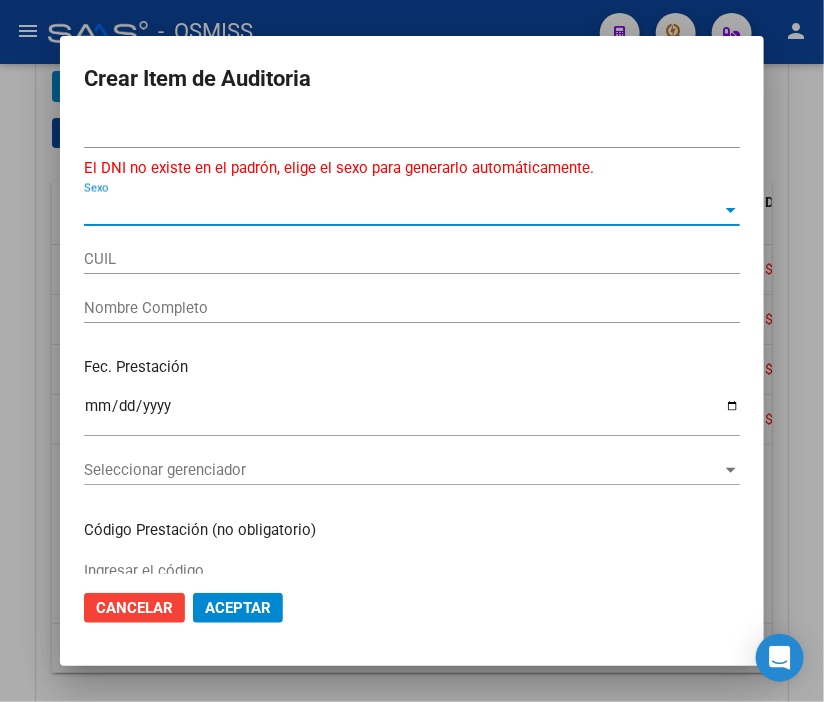 click on "Sexo" at bounding box center (403, 210) 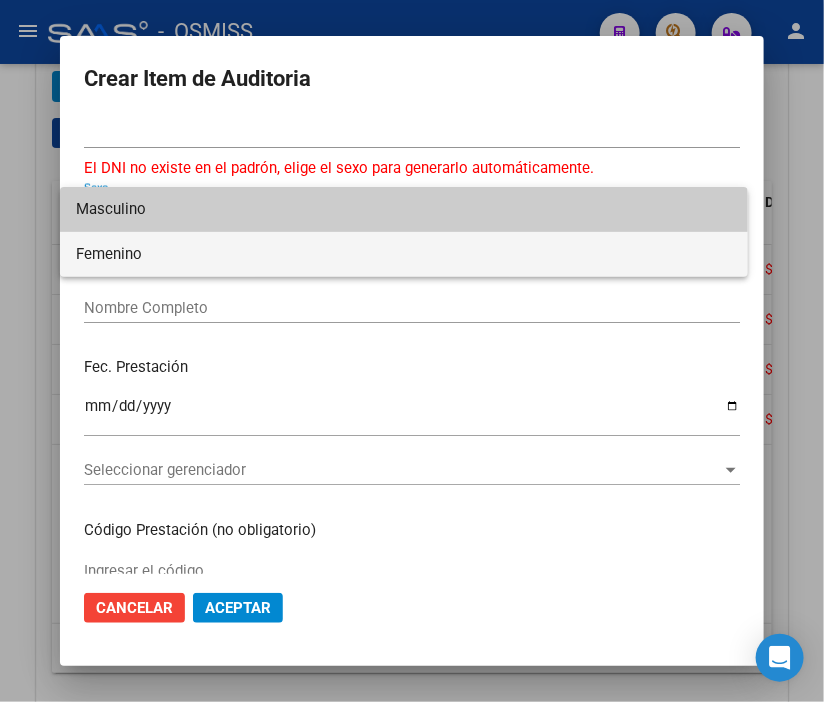 click on "Femenino" at bounding box center (404, 254) 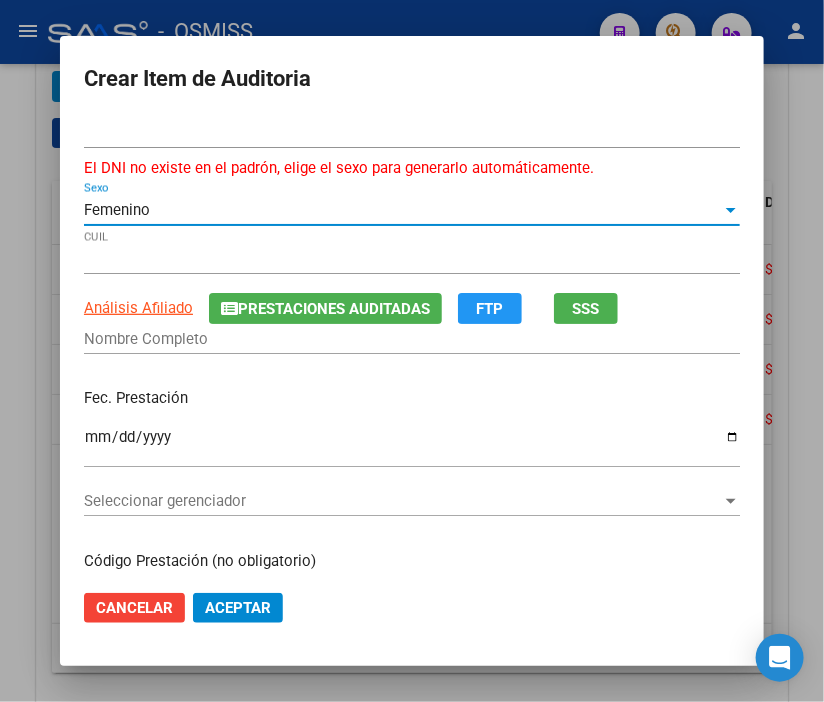 click on "Prestaciones Auditadas" 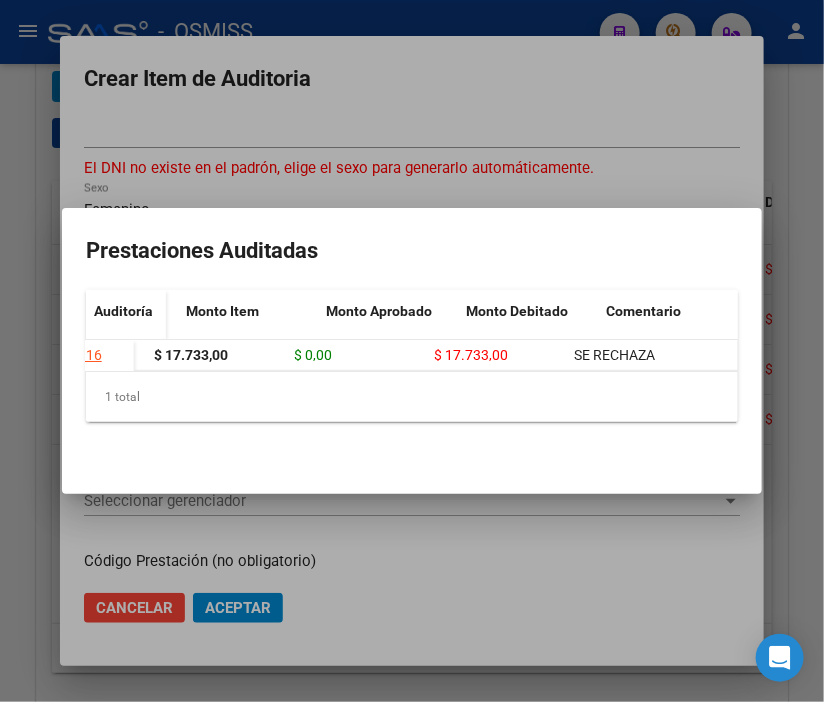 scroll, scrollTop: 0, scrollLeft: 0, axis: both 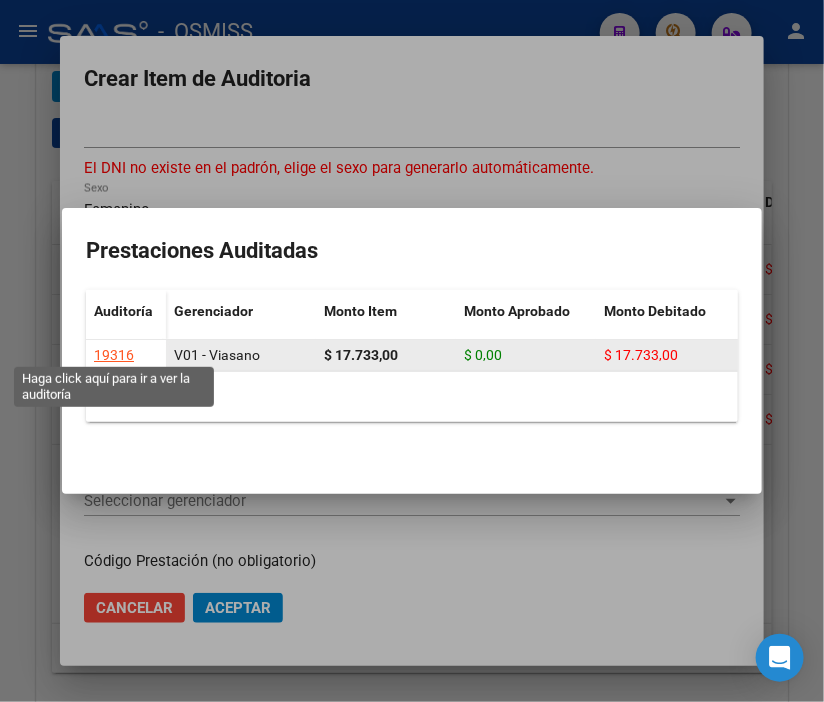 click on "19316" 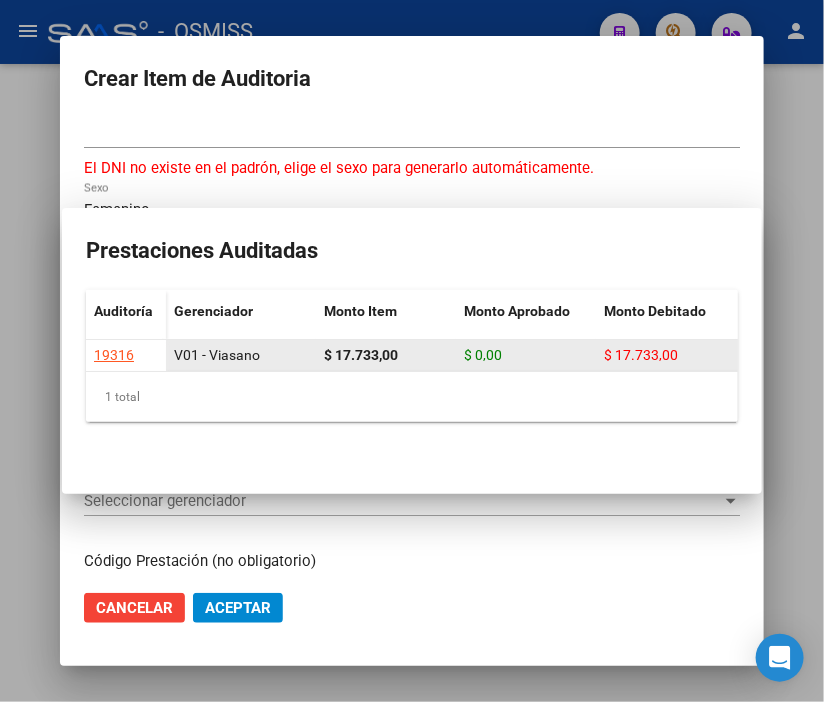 scroll, scrollTop: 0, scrollLeft: 0, axis: both 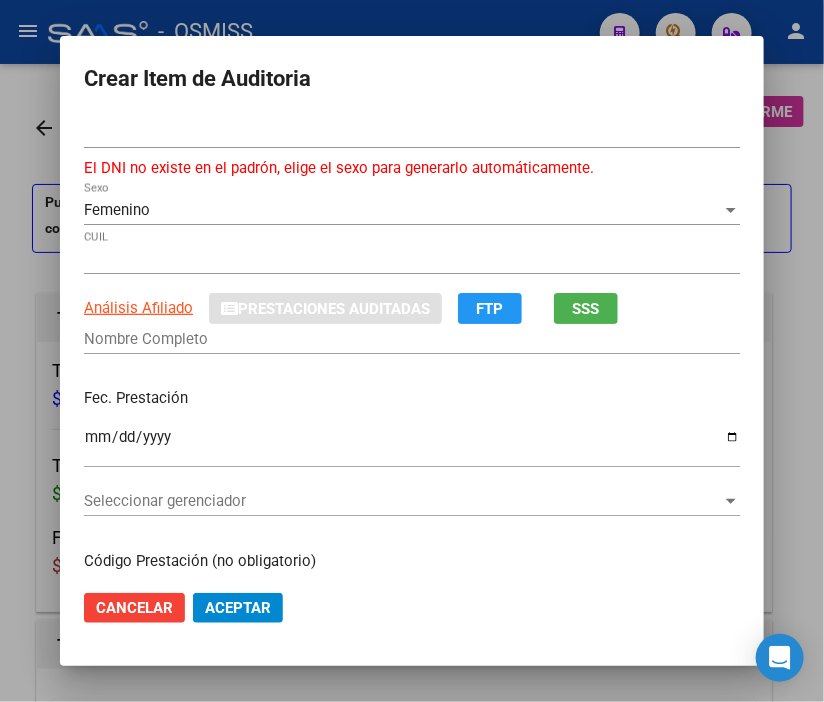 click at bounding box center (412, 351) 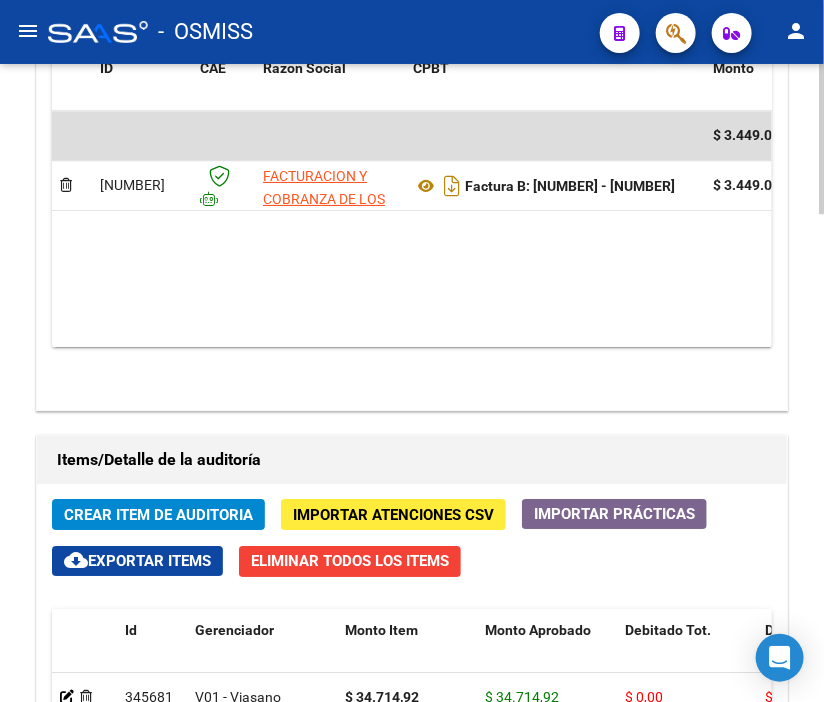 scroll, scrollTop: 1666, scrollLeft: 0, axis: vertical 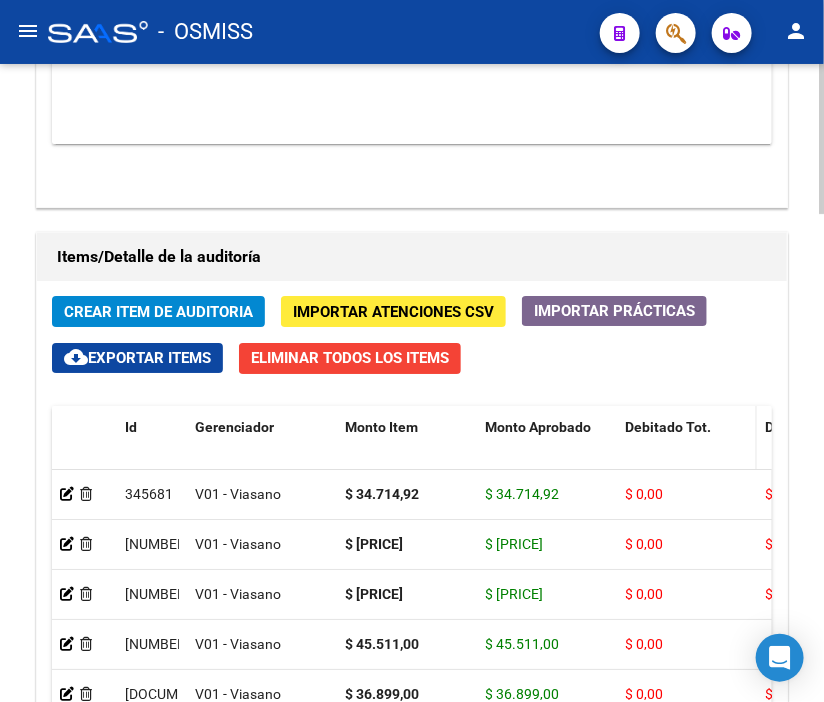 click on "Debitado Tot." 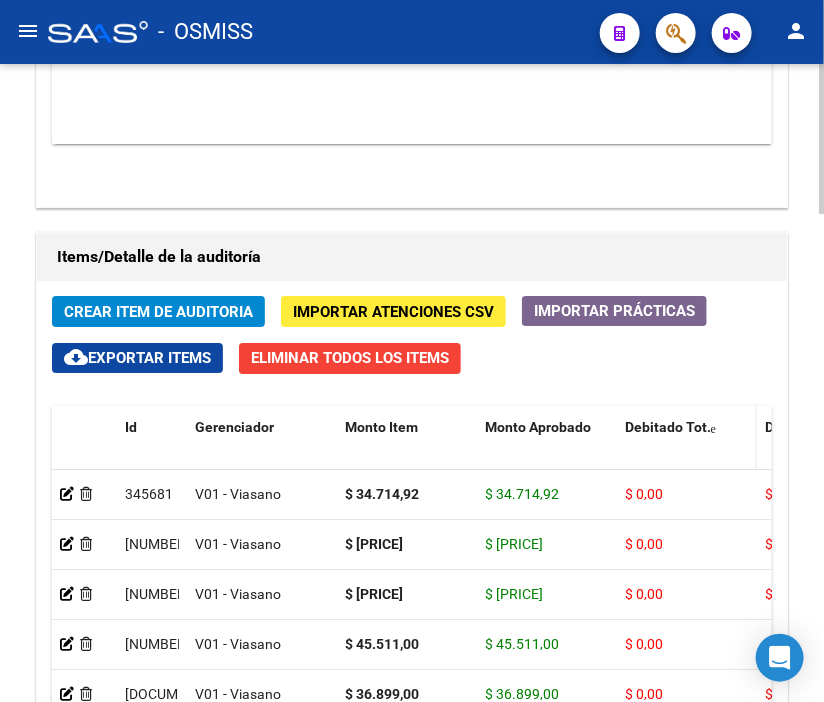 click on "Debitado Tot." 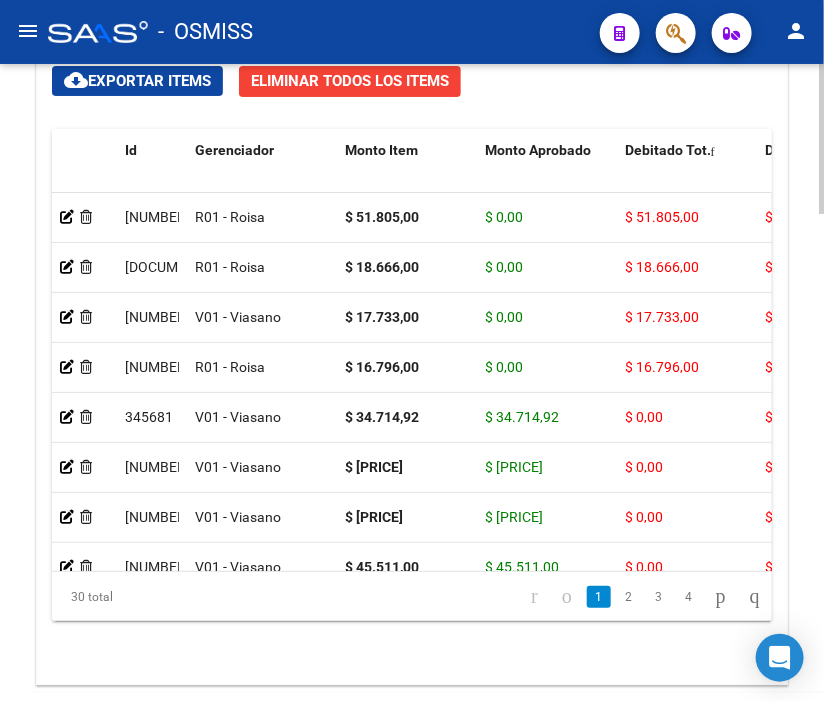 scroll, scrollTop: 2000, scrollLeft: 0, axis: vertical 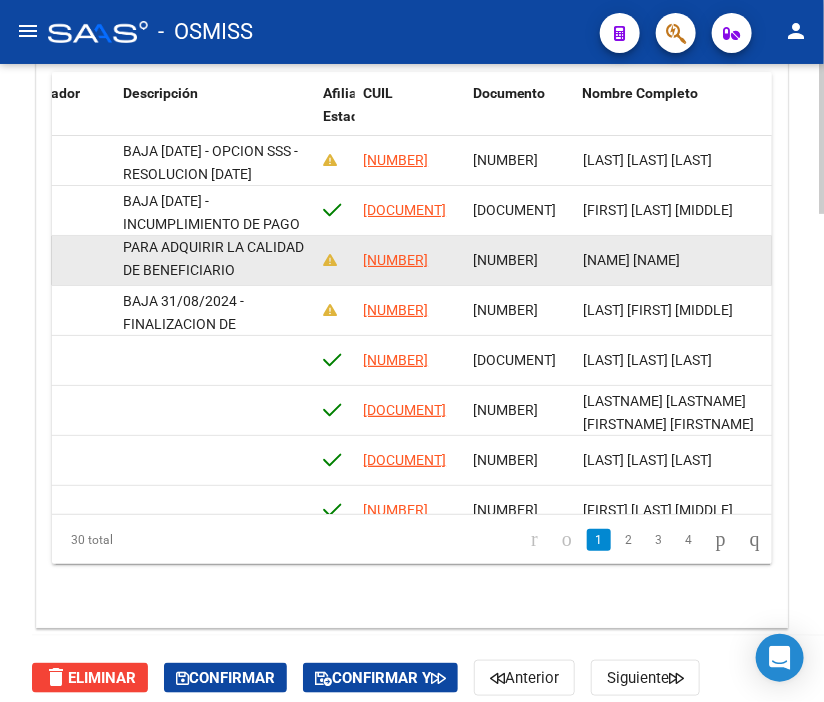 drag, startPoint x: 123, startPoint y: 248, endPoint x: 292, endPoint y: 276, distance: 171.30382 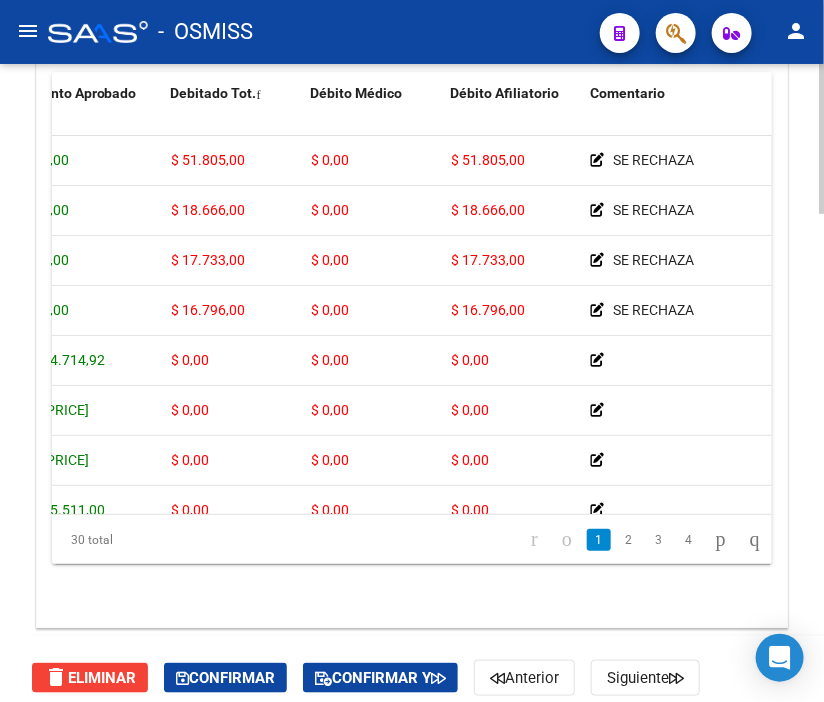 scroll, scrollTop: 0, scrollLeft: 0, axis: both 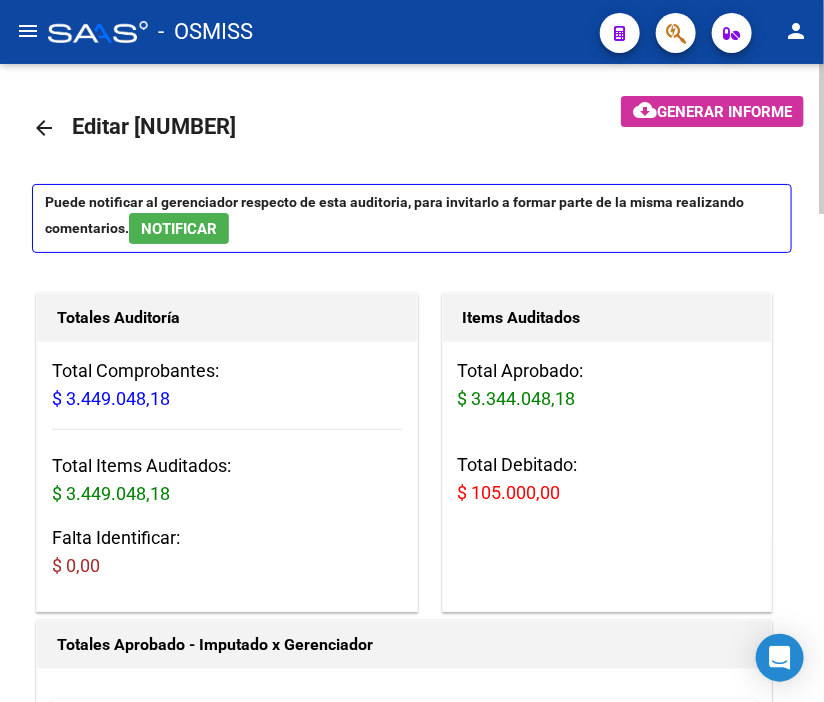 click on "arrow_back" 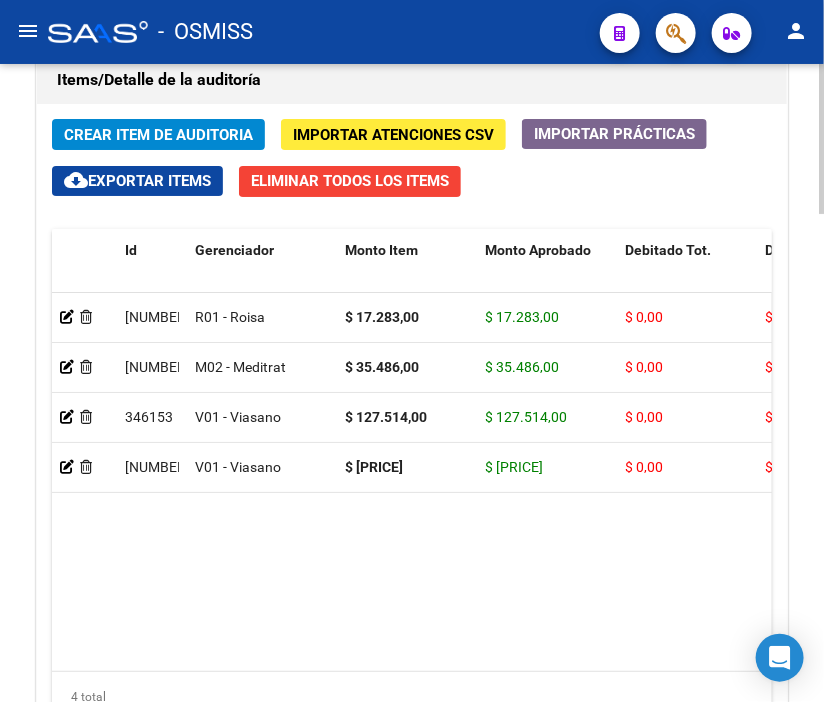 scroll, scrollTop: 1888, scrollLeft: 0, axis: vertical 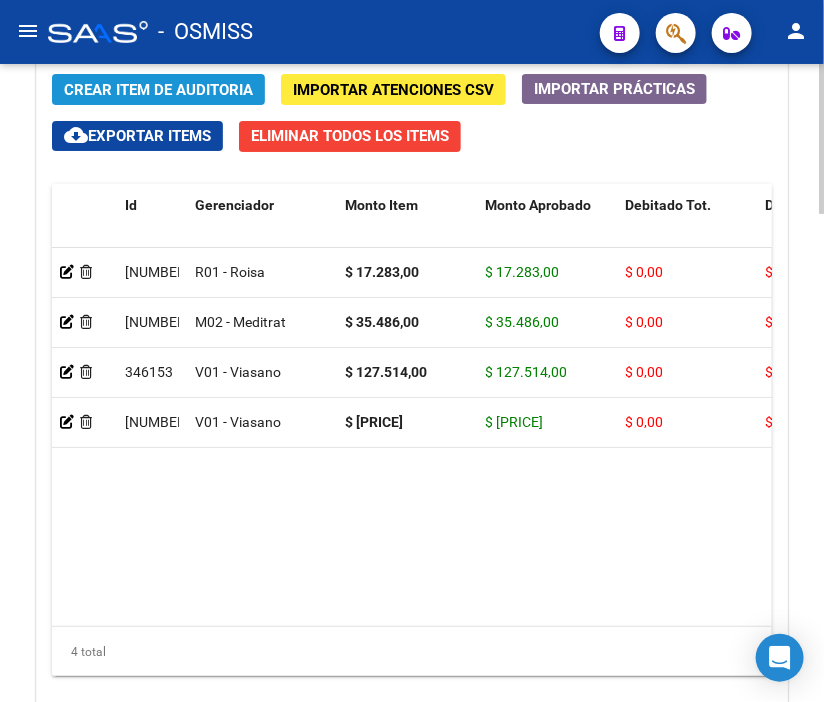 click on "Crear Item de Auditoria" 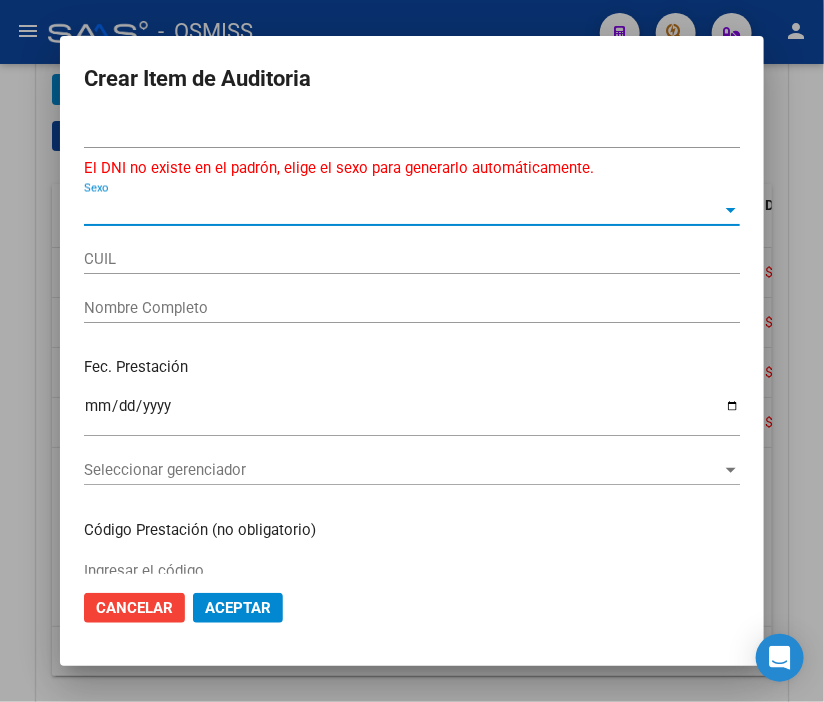 click on "Sexo" at bounding box center [403, 210] 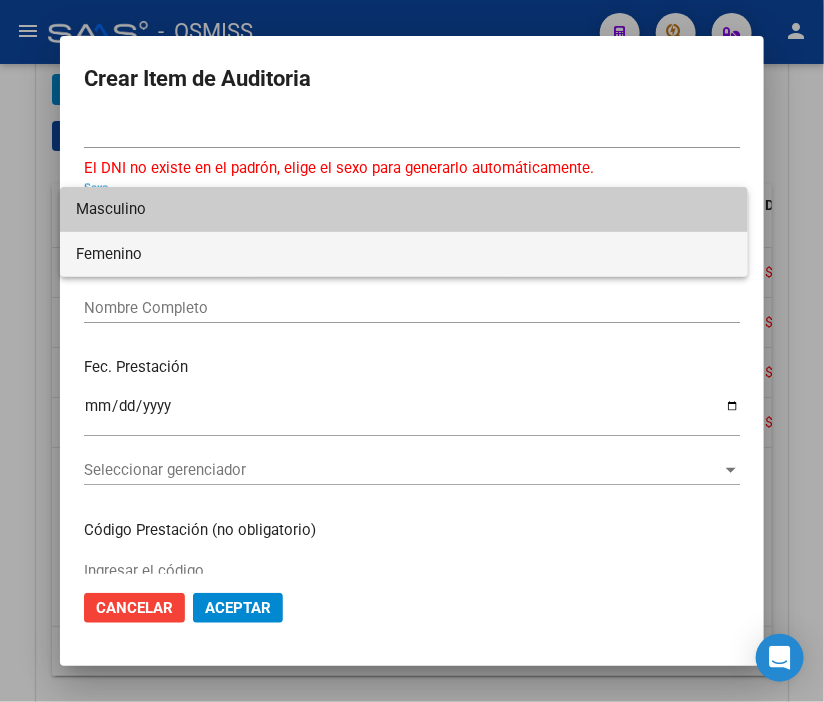 click on "Femenino" at bounding box center [404, 254] 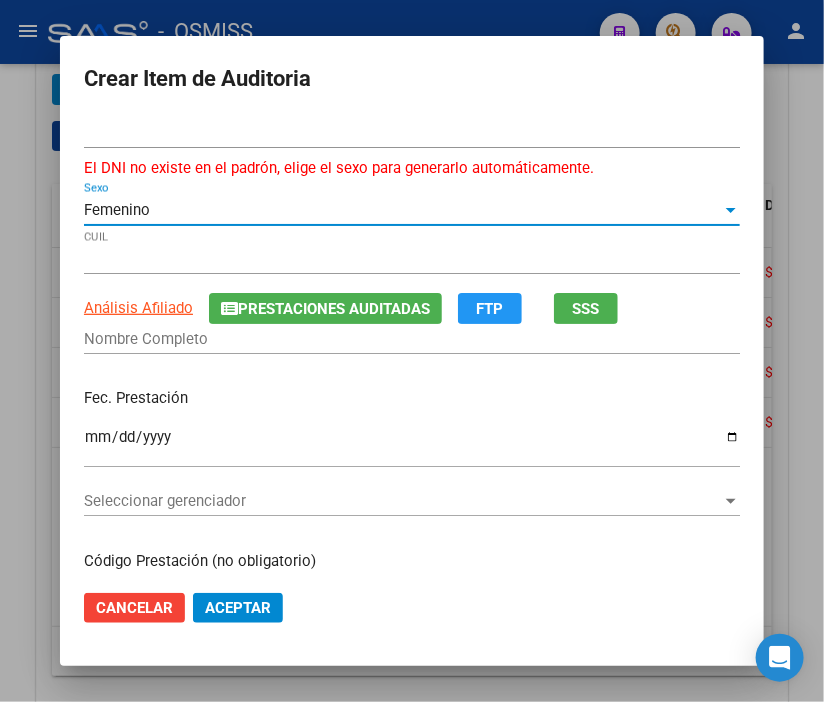 click on "Ingresar la fecha" at bounding box center [412, 445] 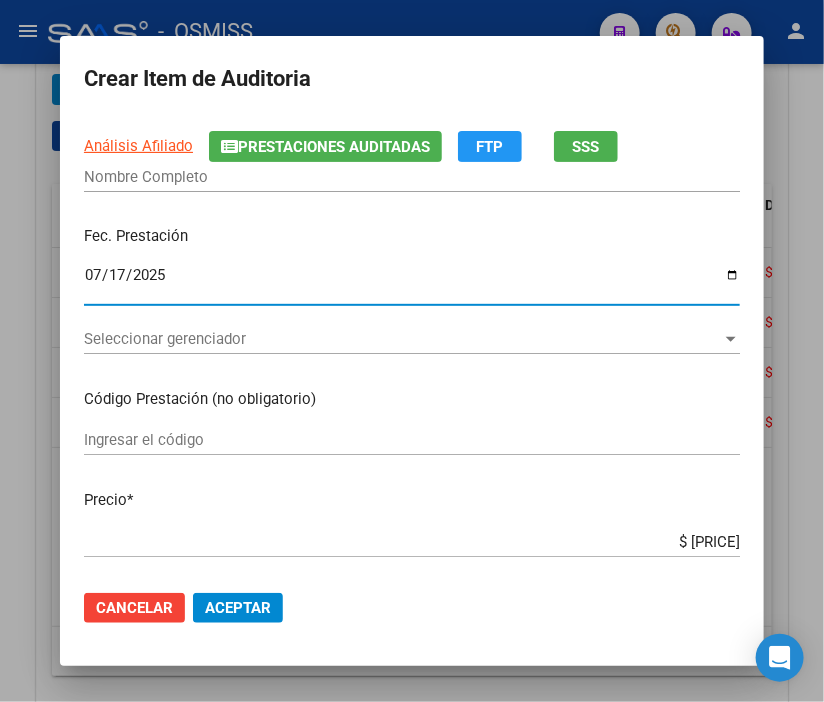 scroll, scrollTop: 222, scrollLeft: 0, axis: vertical 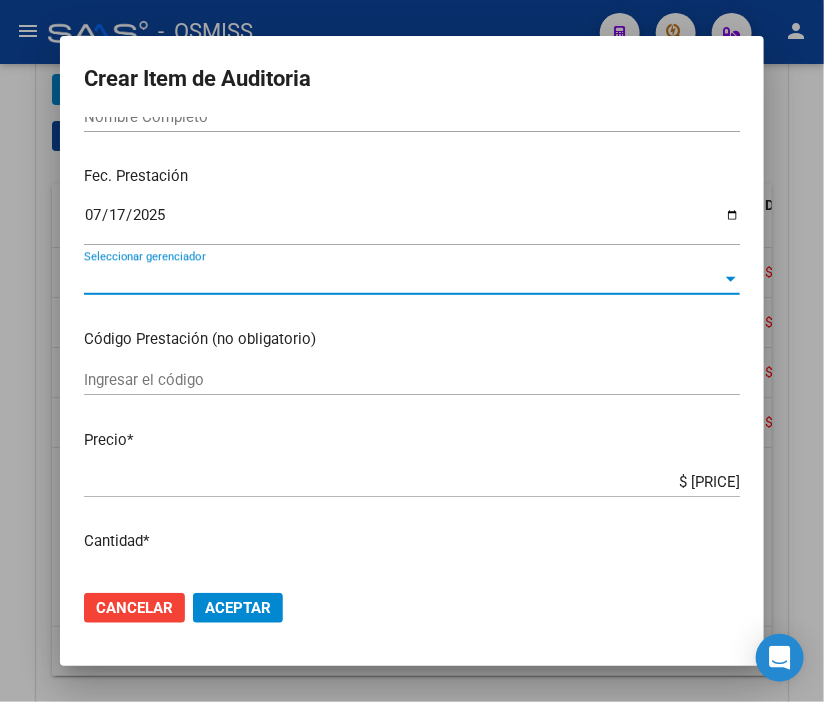 click on "Seleccionar gerenciador" at bounding box center (403, 279) 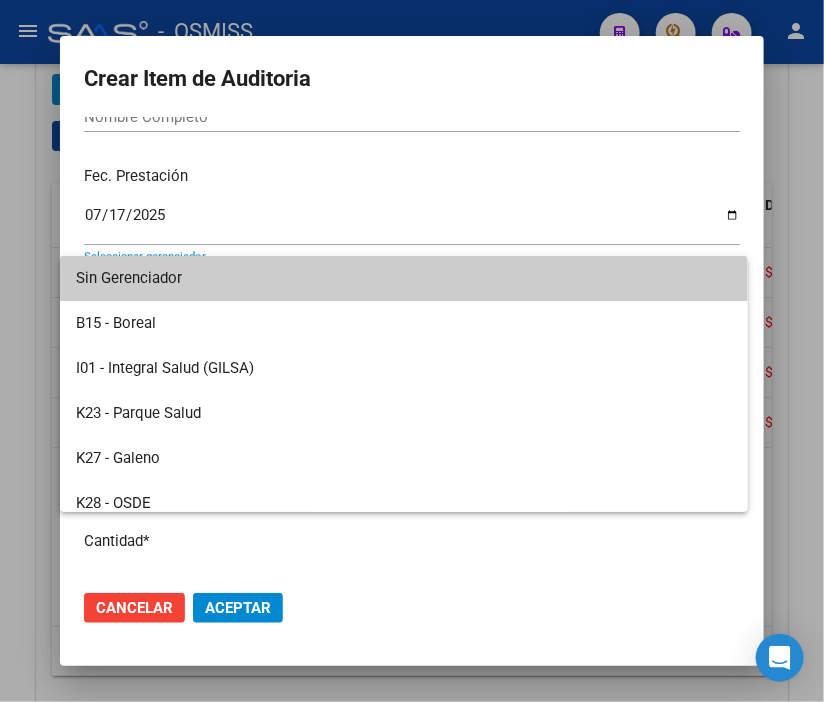 click at bounding box center [412, 351] 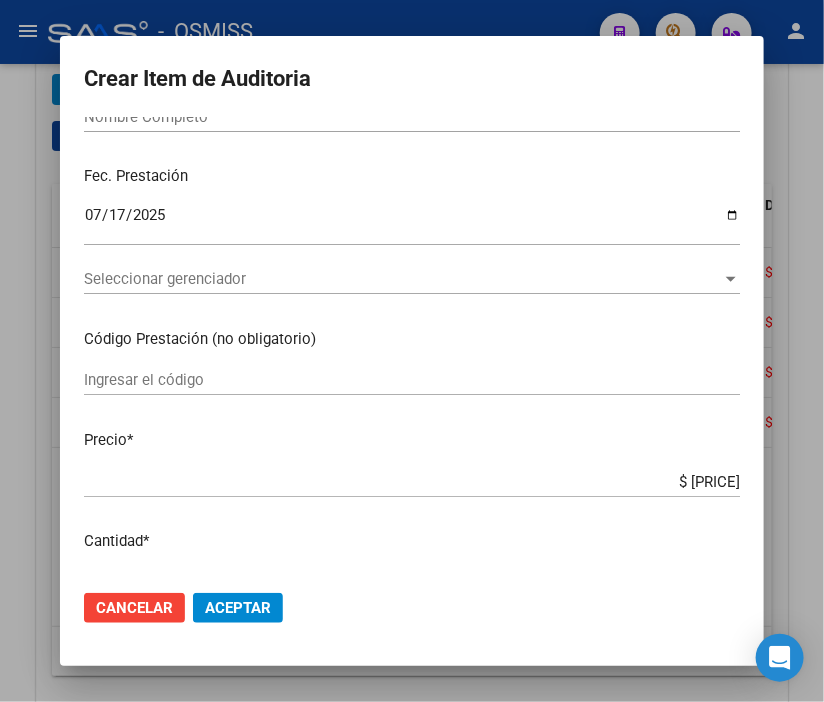 click on "Seleccionar gerenciador" at bounding box center [403, 279] 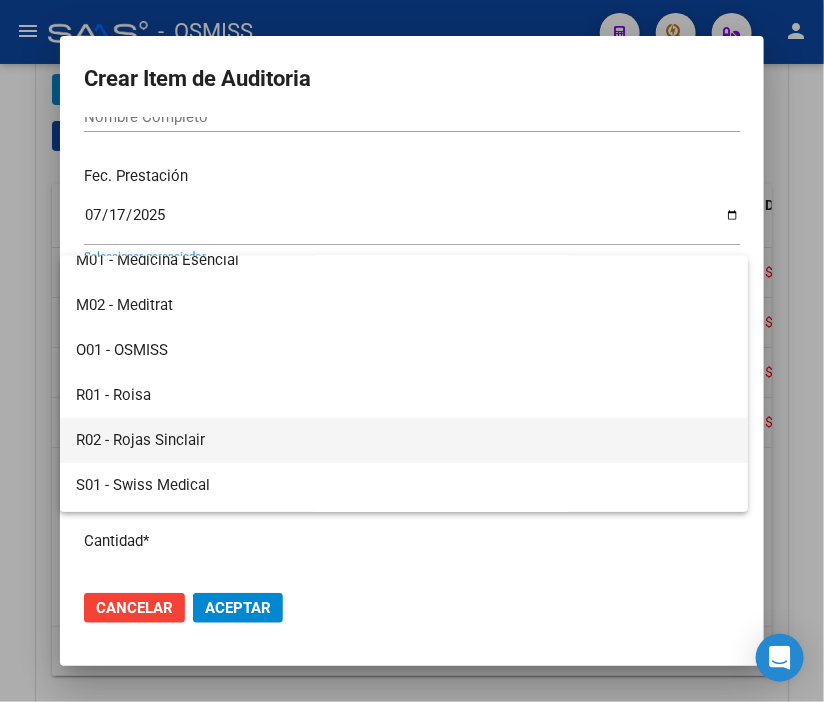 scroll, scrollTop: 444, scrollLeft: 0, axis: vertical 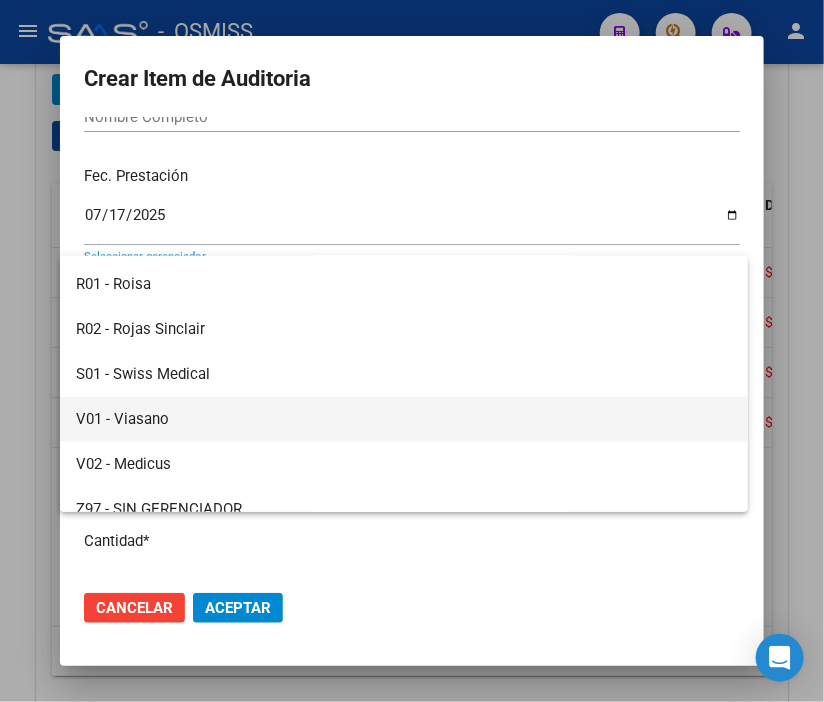 click on "V01 - Viasano" at bounding box center (404, 419) 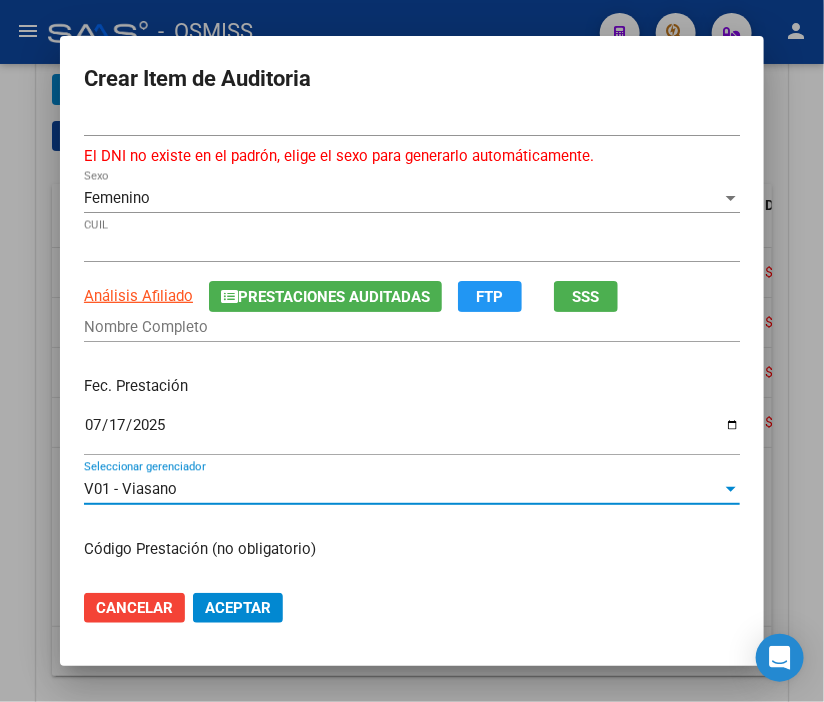 scroll, scrollTop: 0, scrollLeft: 0, axis: both 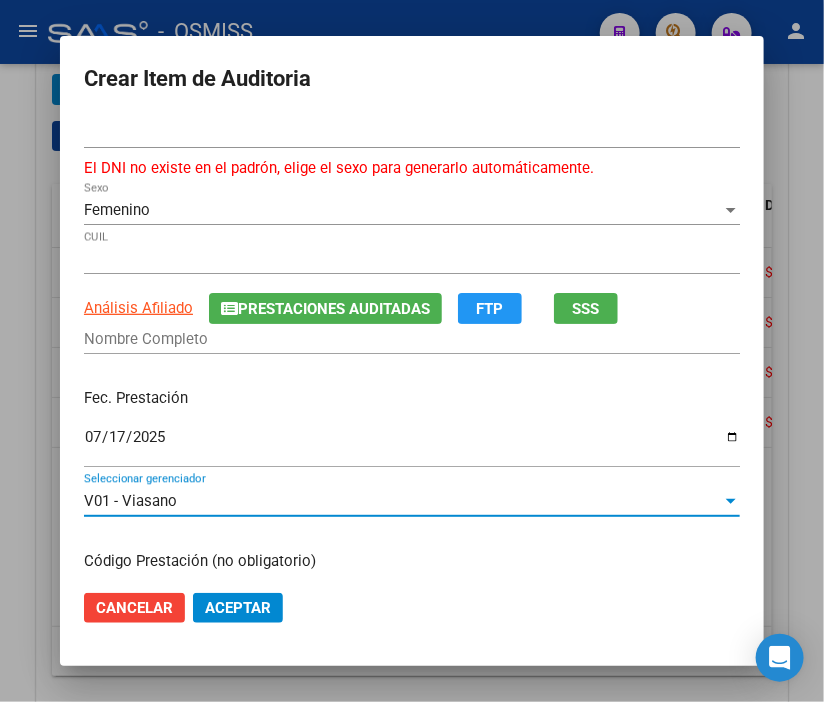click on "Nombre Completo" at bounding box center (412, 339) 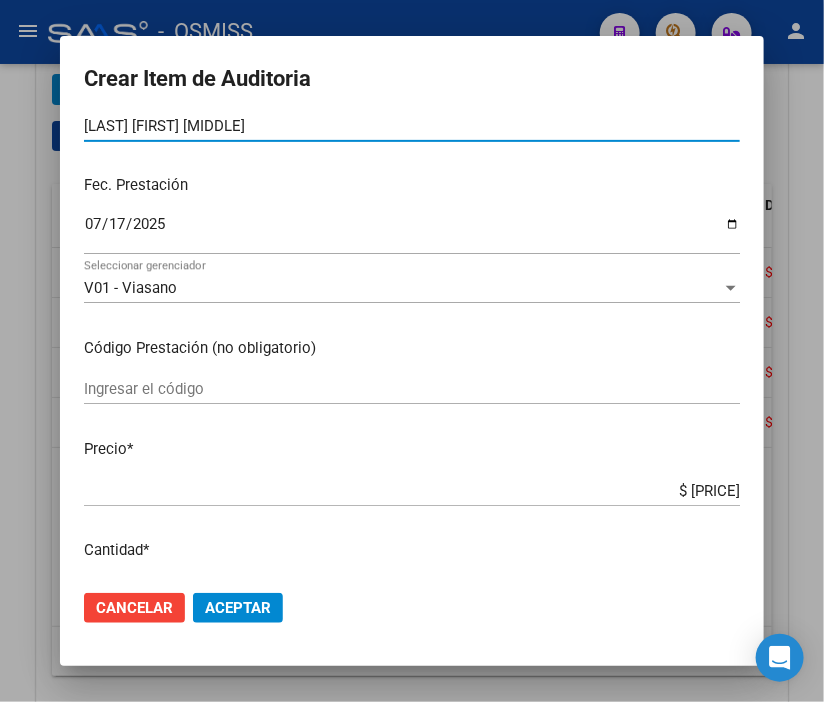 scroll, scrollTop: 222, scrollLeft: 0, axis: vertical 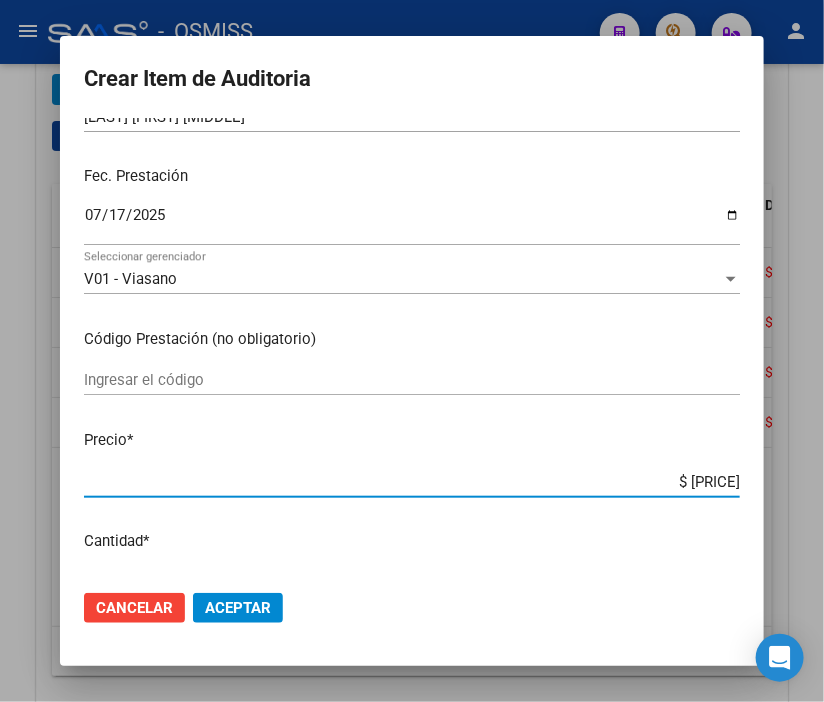 drag, startPoint x: 643, startPoint y: 483, endPoint x: 774, endPoint y: 483, distance: 131 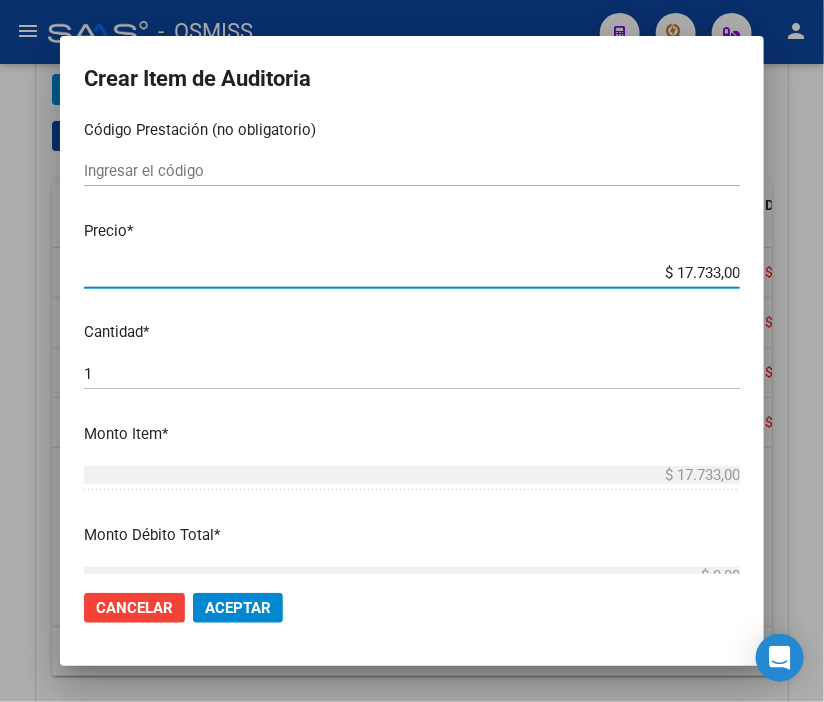 scroll, scrollTop: 555, scrollLeft: 0, axis: vertical 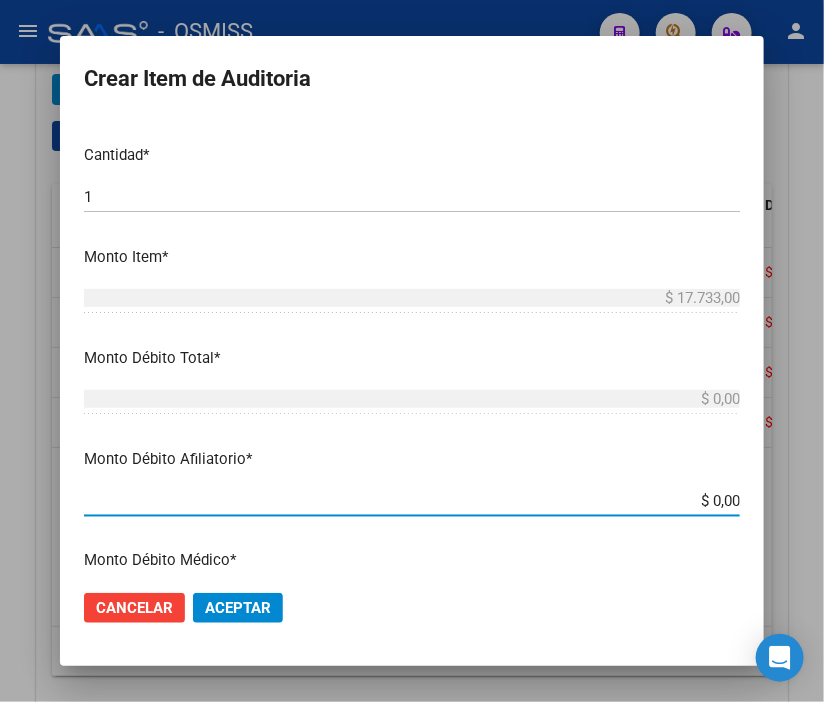 drag, startPoint x: 644, startPoint y: 556, endPoint x: 796, endPoint y: 556, distance: 152 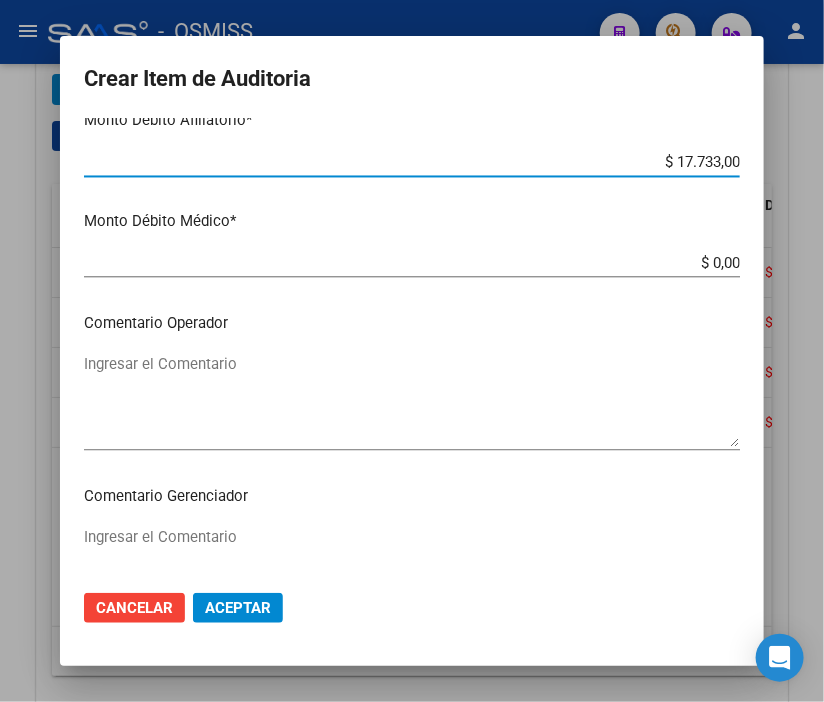 scroll, scrollTop: 950, scrollLeft: 0, axis: vertical 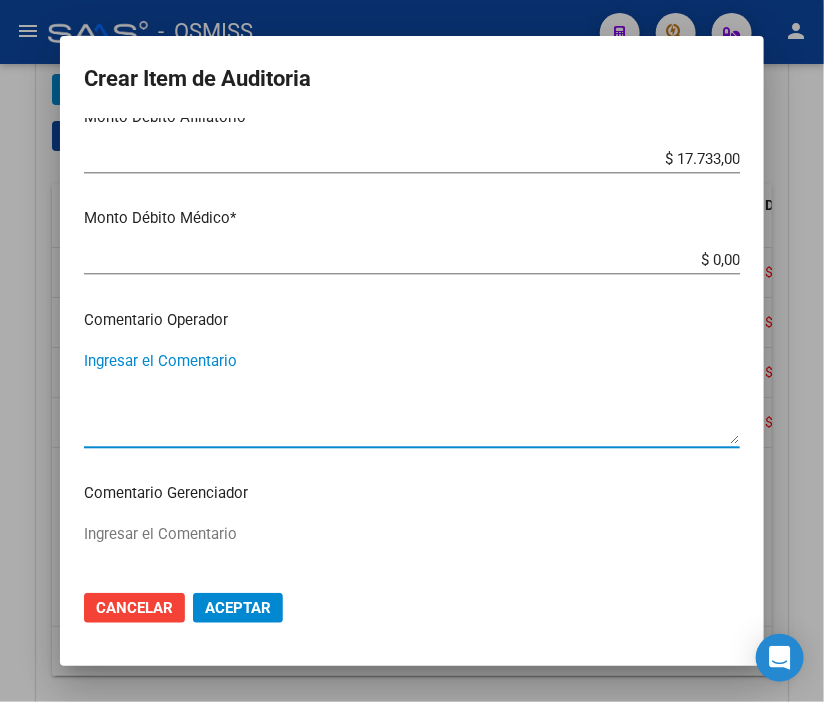 click on "Ingresar el Comentario" at bounding box center (412, 397) 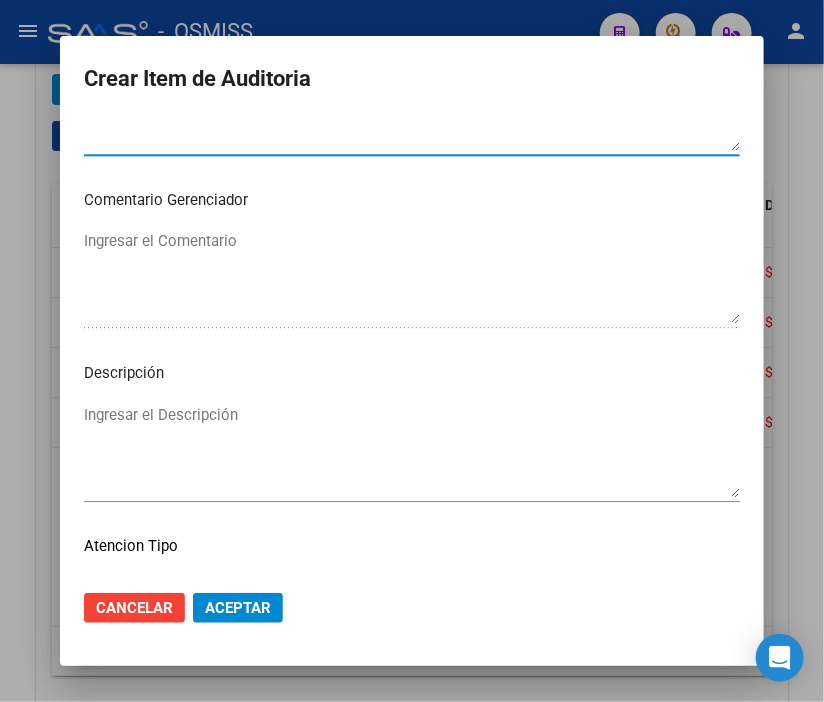scroll, scrollTop: 1283, scrollLeft: 0, axis: vertical 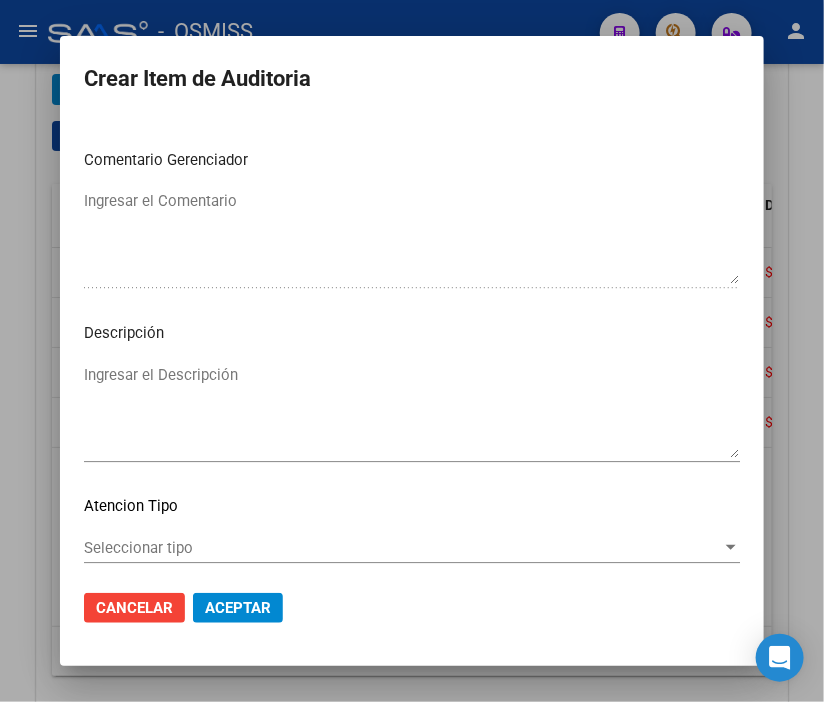 click on "Ingresar el Descripción" at bounding box center [412, 411] 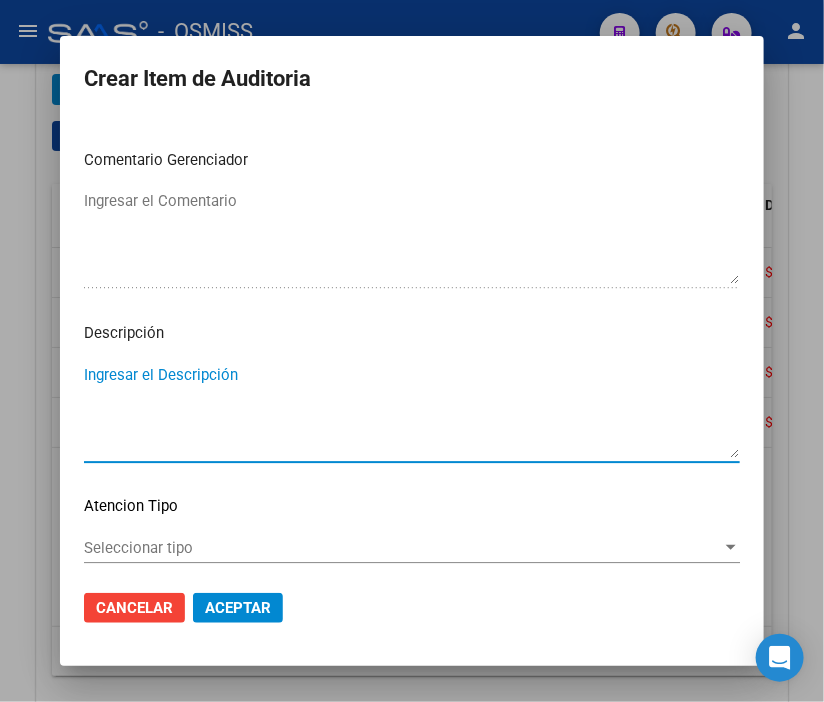 paste on "NO EXISTE EN PADRÓN. BENEFICIARIO NO DECLARADO EN GRUPO FAMILIAR PRIMARIO A CARGO POR EL TITULAR VINCULANTE CON DOCUMENTACION OBLIGATORIA - INCUMPLIMIENTO DE LEY 23.660 ART.9 Y DISPOSICIONES DE LA SSS PARA ADQUIRIR LA CALIDAD DE BENEFICIARIO" 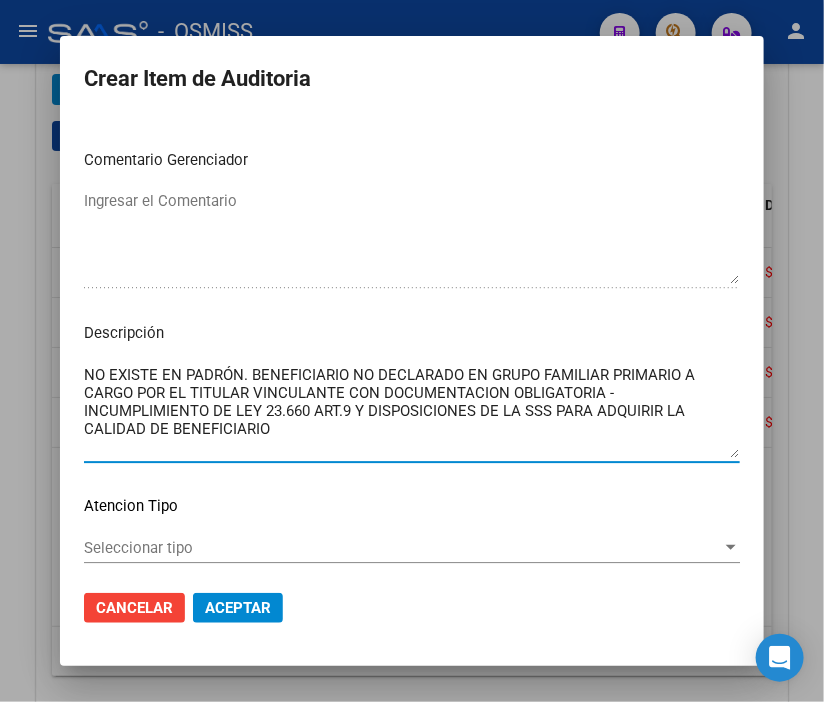 click on "Aceptar" 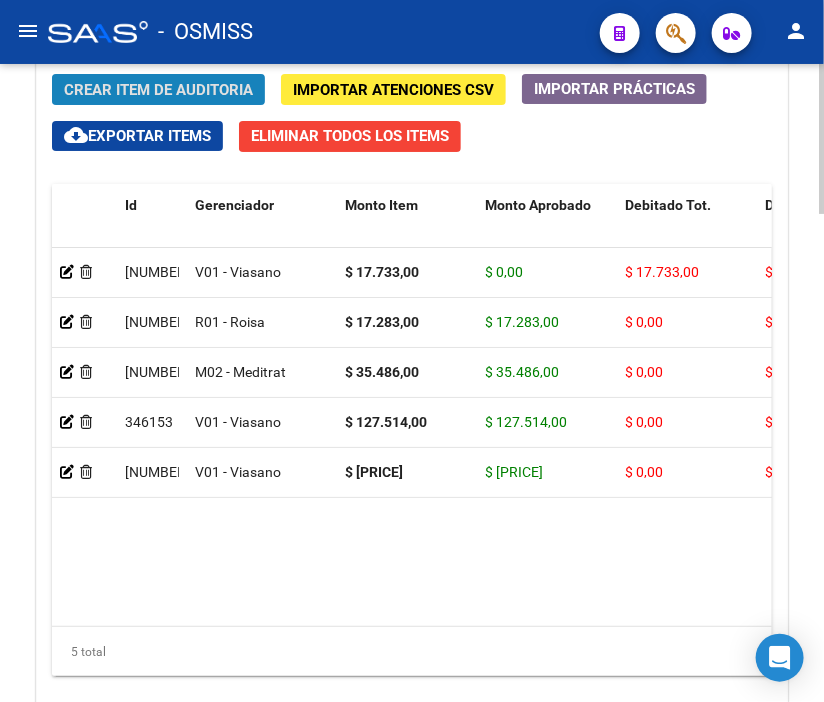 click on "Crear Item de Auditoria" 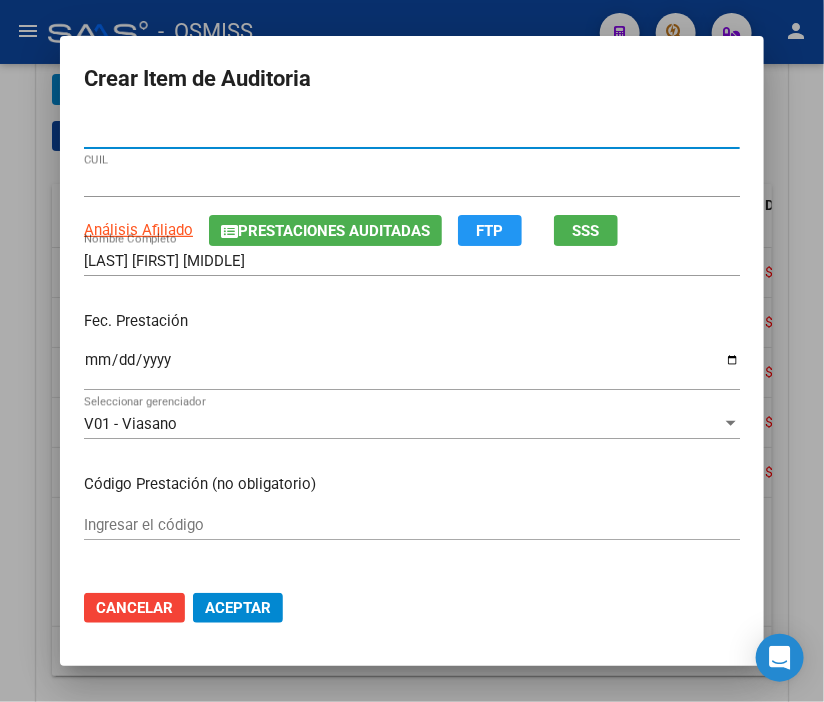 click on "Ingresar la fecha" at bounding box center [412, 368] 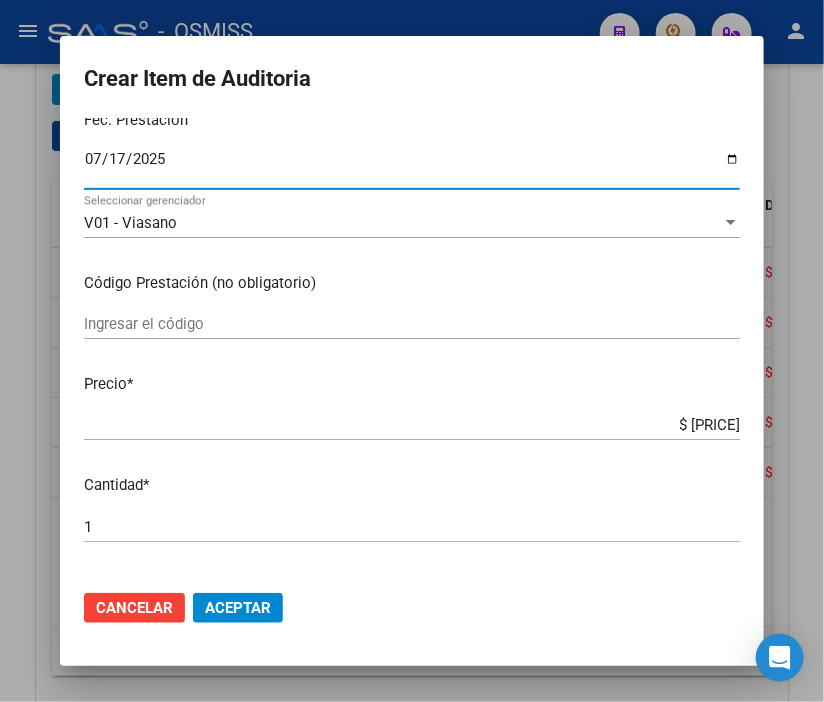 scroll, scrollTop: 222, scrollLeft: 0, axis: vertical 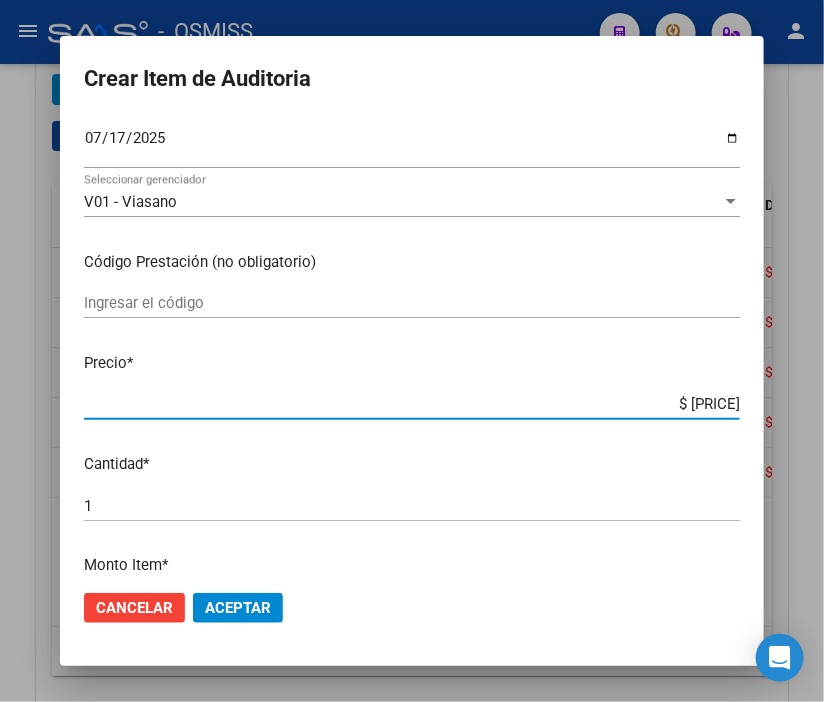 drag, startPoint x: 595, startPoint y: 401, endPoint x: 821, endPoint y: 402, distance: 226.00221 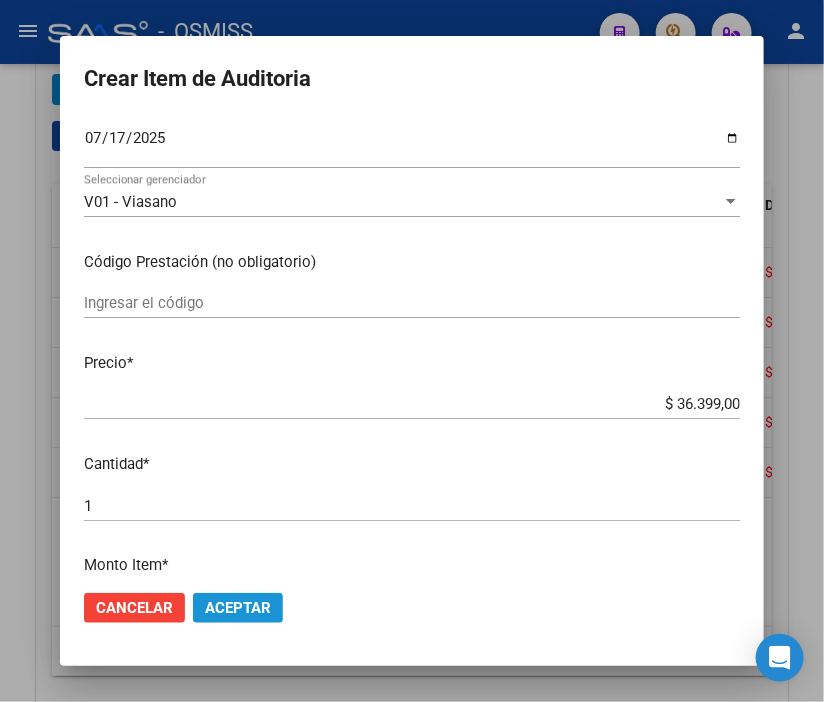 click on "Aceptar" 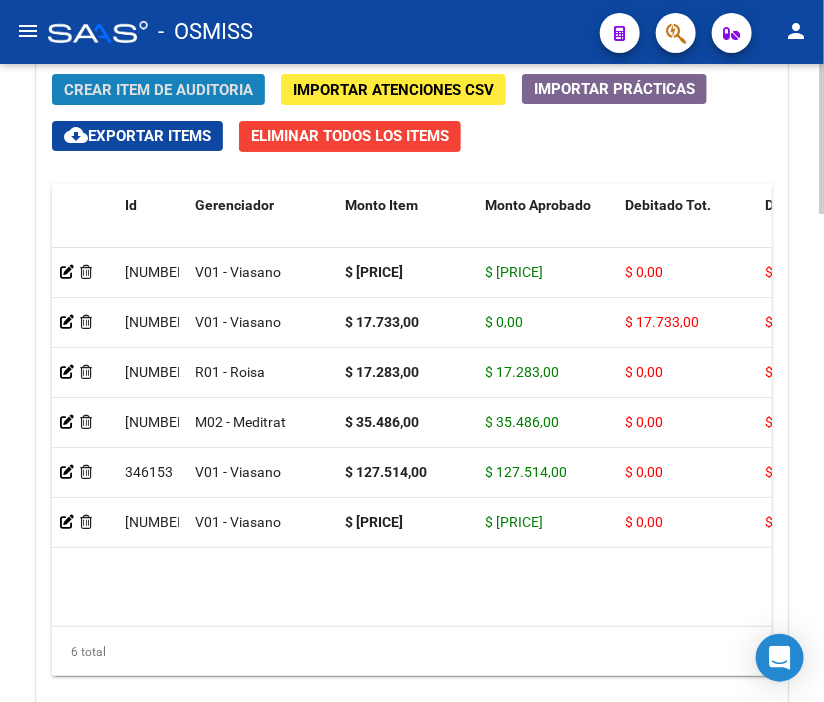 click on "Crear Item de Auditoria" 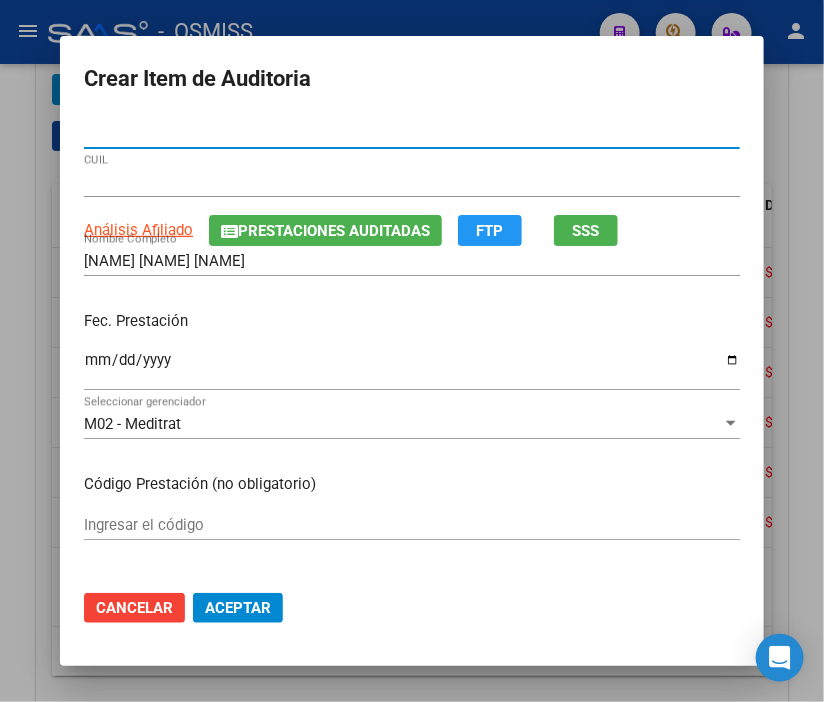 click on "Ingresar la fecha" at bounding box center [412, 368] 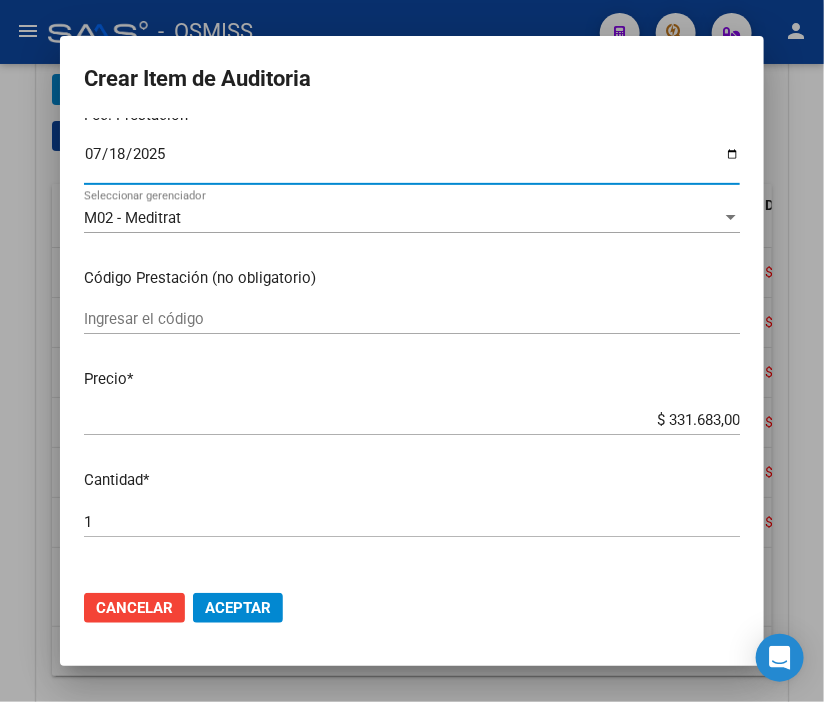 scroll, scrollTop: 222, scrollLeft: 0, axis: vertical 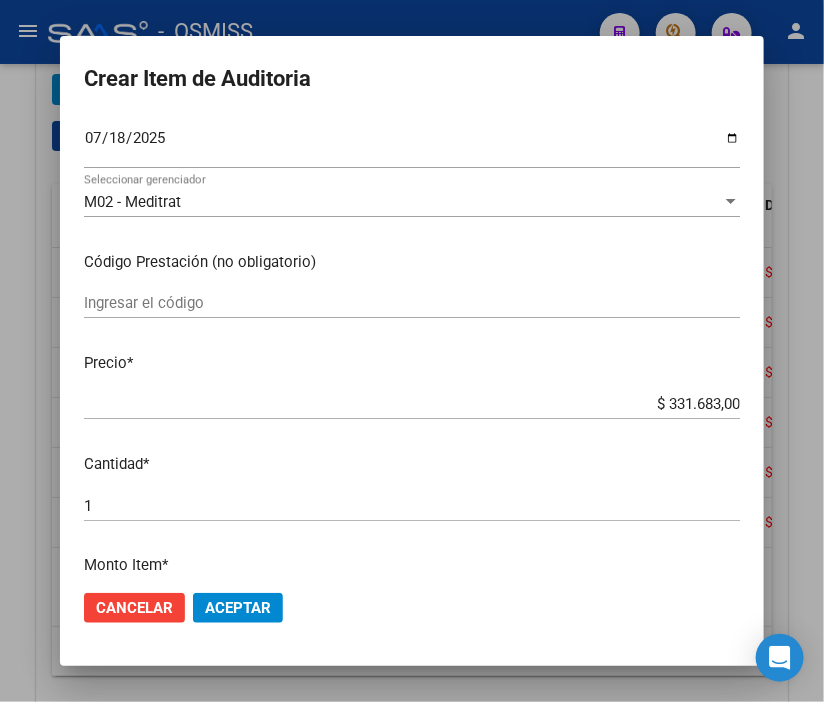 drag, startPoint x: 635, startPoint y: 391, endPoint x: 827, endPoint y: 420, distance: 194.17775 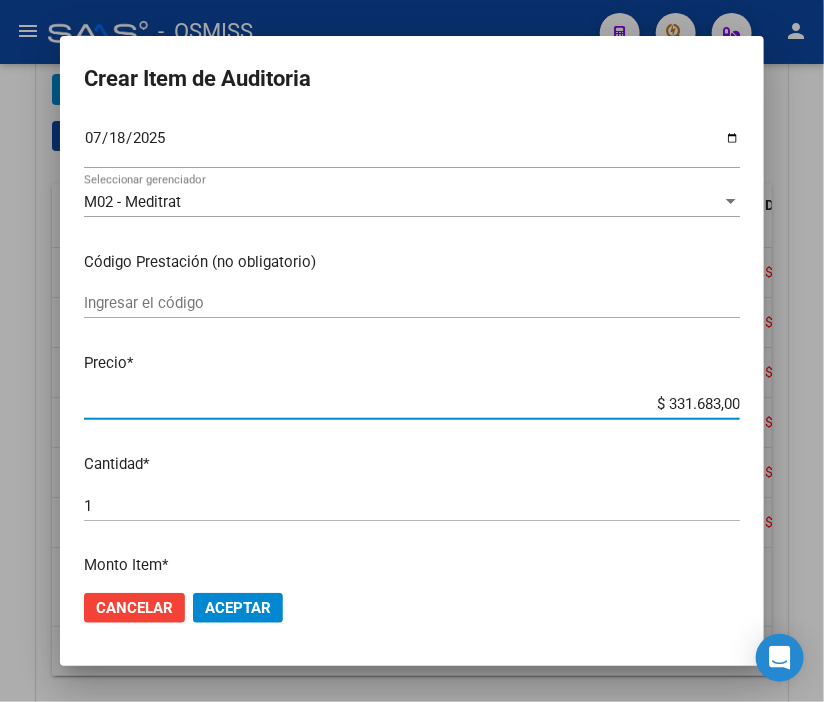 drag, startPoint x: 627, startPoint y: 408, endPoint x: 827, endPoint y: 405, distance: 200.02249 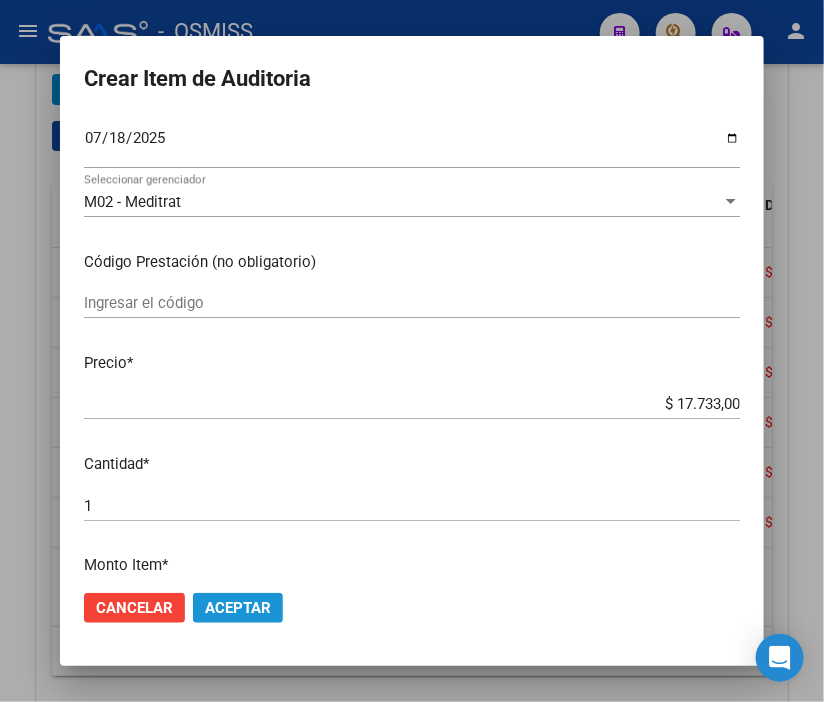 click on "Aceptar" 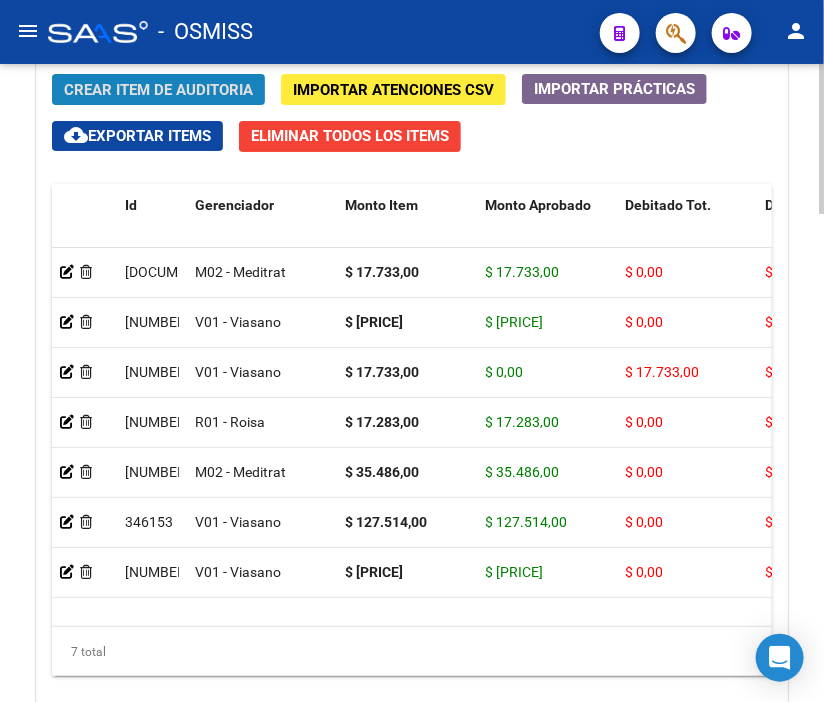 click on "Crear Item de Auditoria" 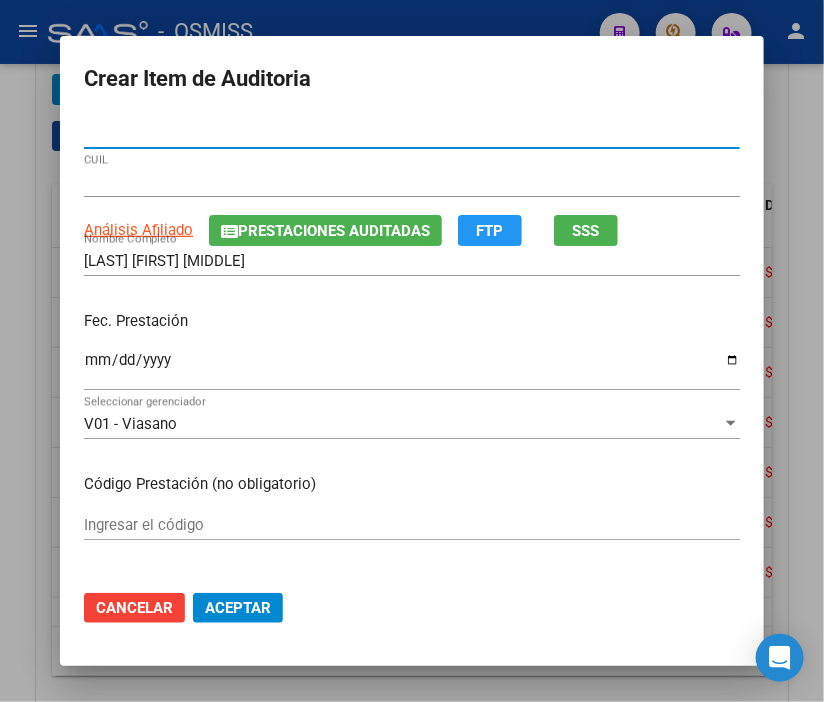 click on "Ingresar la fecha" at bounding box center [412, 368] 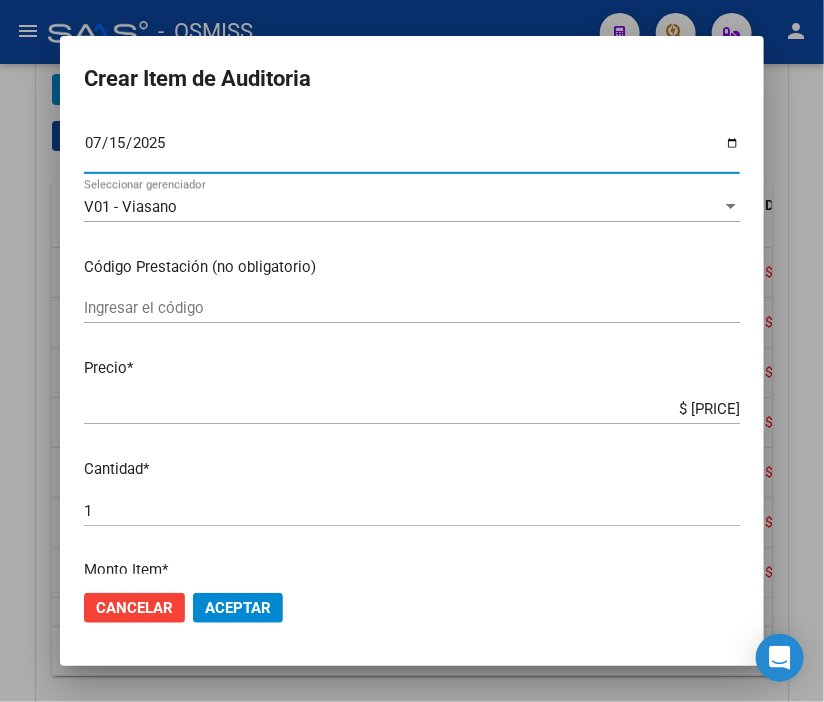 scroll, scrollTop: 222, scrollLeft: 0, axis: vertical 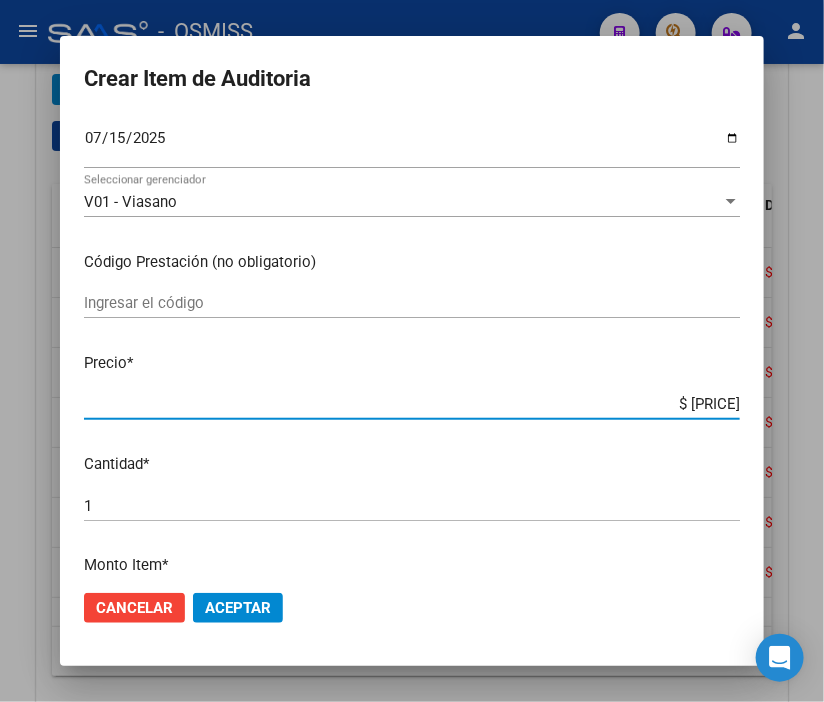 drag, startPoint x: 642, startPoint y: 406, endPoint x: 827, endPoint y: 415, distance: 185.2188 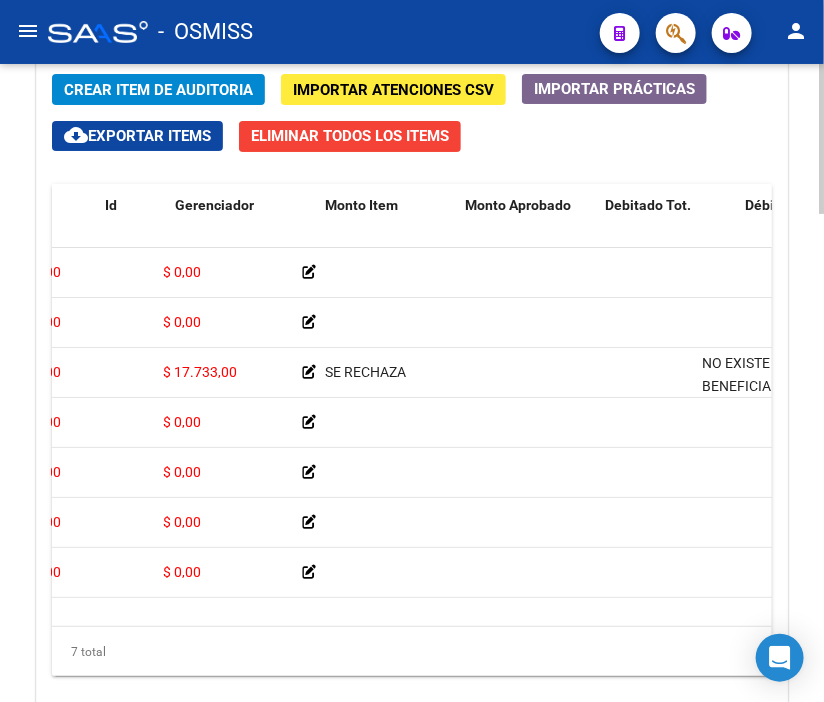 scroll, scrollTop: 0, scrollLeft: 0, axis: both 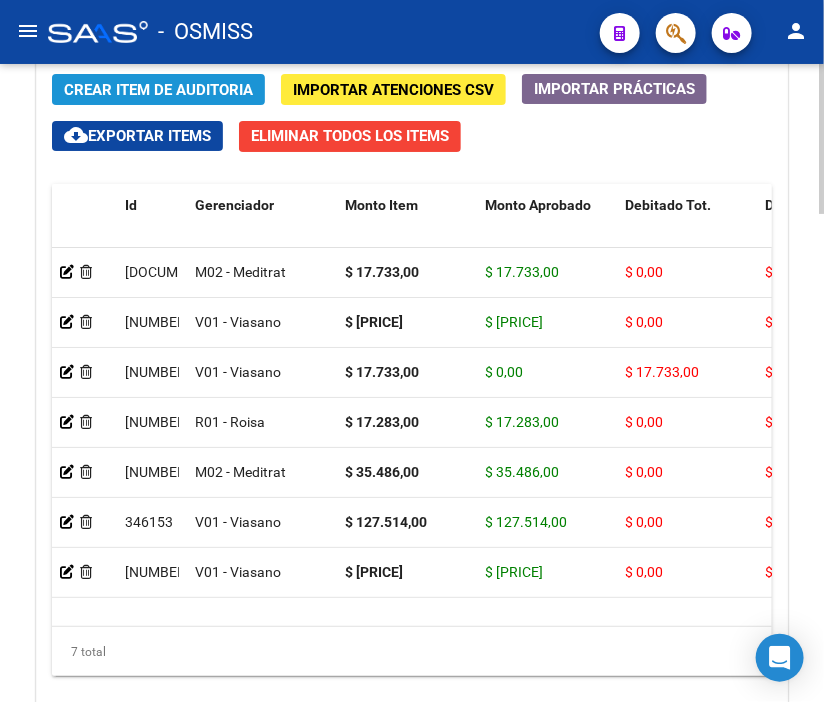 click on "Crear Item de Auditoria" 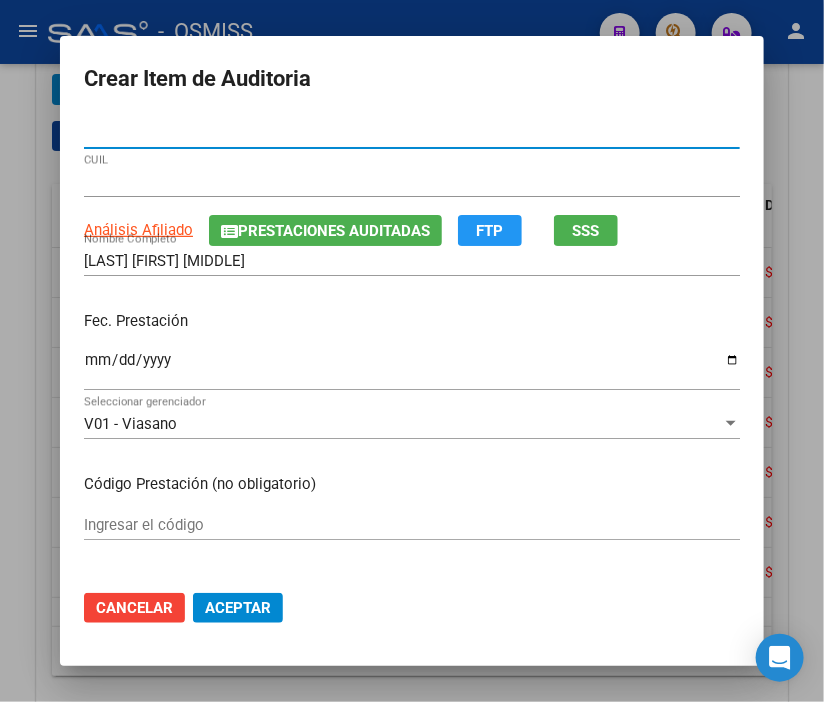 click on "Ingresar la fecha" at bounding box center (412, 368) 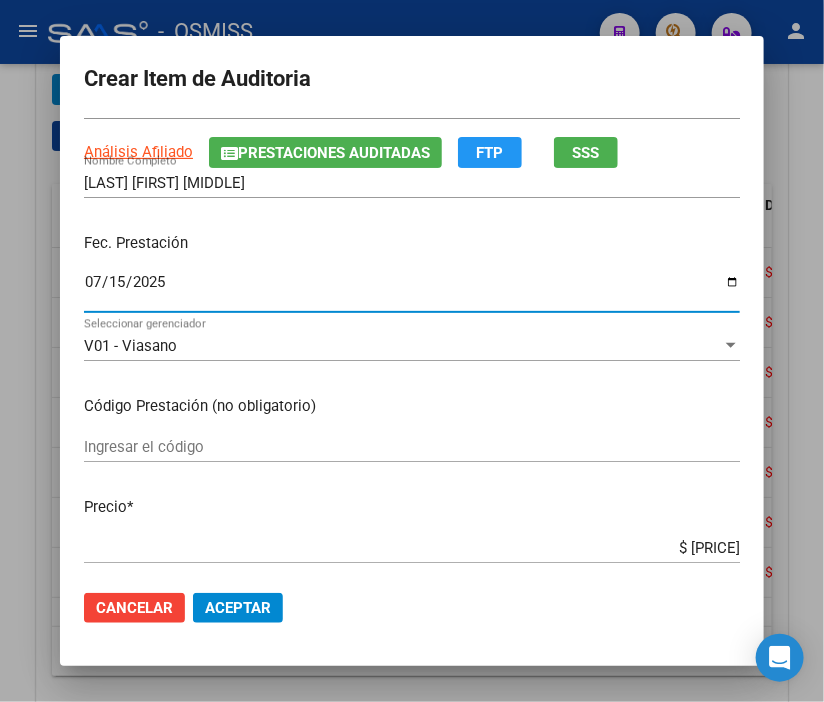 scroll, scrollTop: 222, scrollLeft: 0, axis: vertical 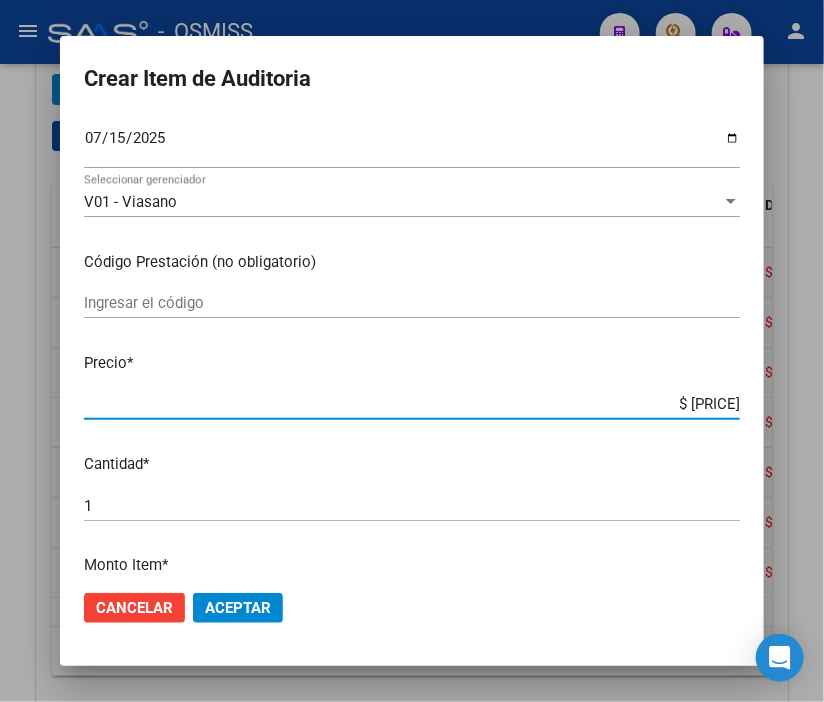 drag, startPoint x: 620, startPoint y: 404, endPoint x: 794, endPoint y: 410, distance: 174.10342 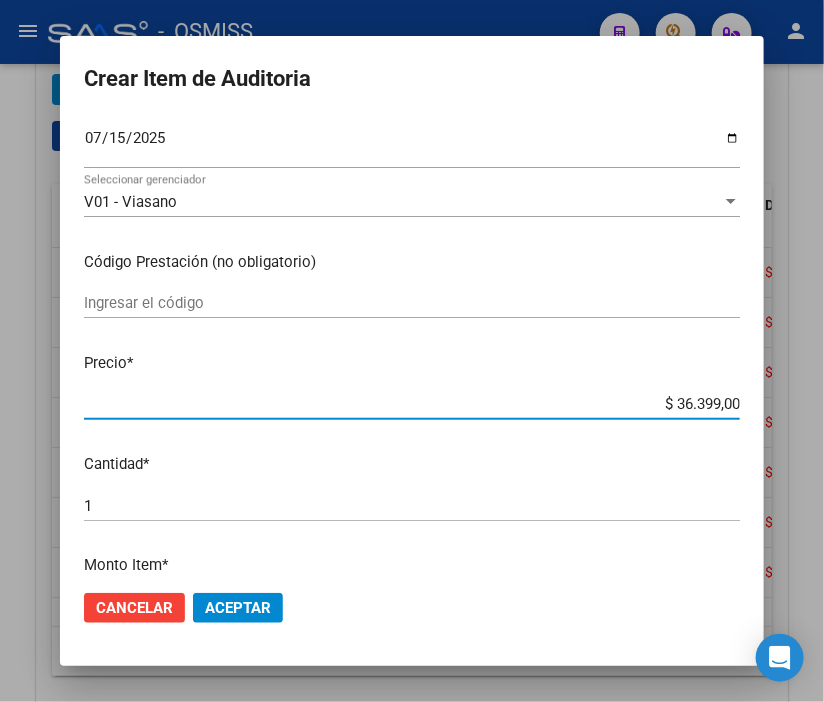 click on "Aceptar" 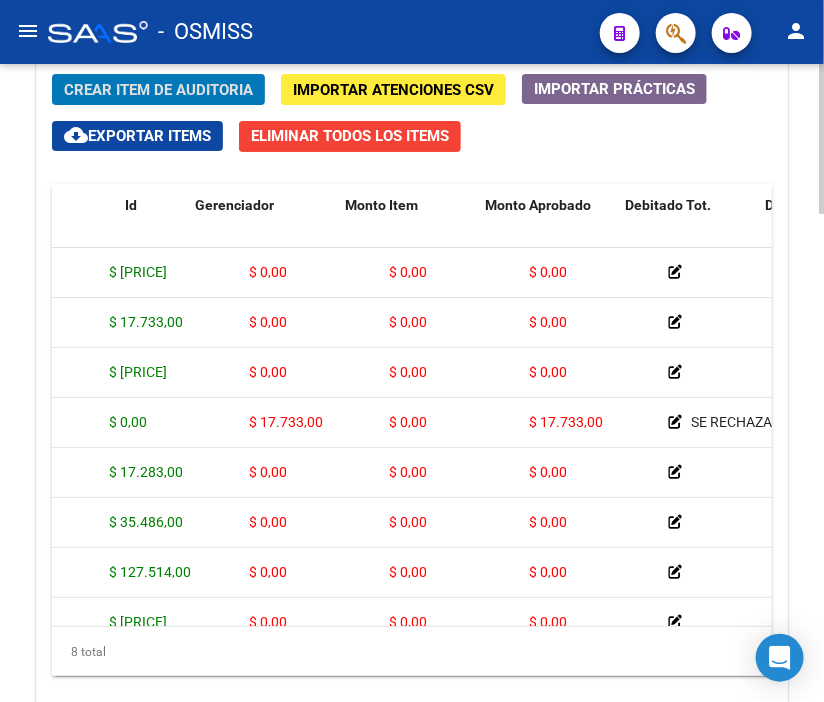 scroll, scrollTop: 0, scrollLeft: 0, axis: both 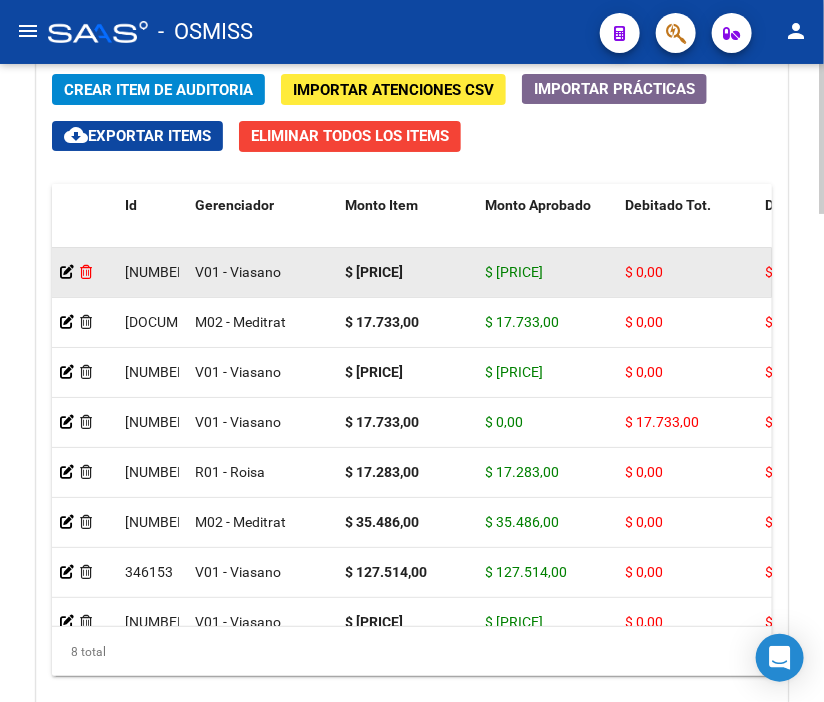 click 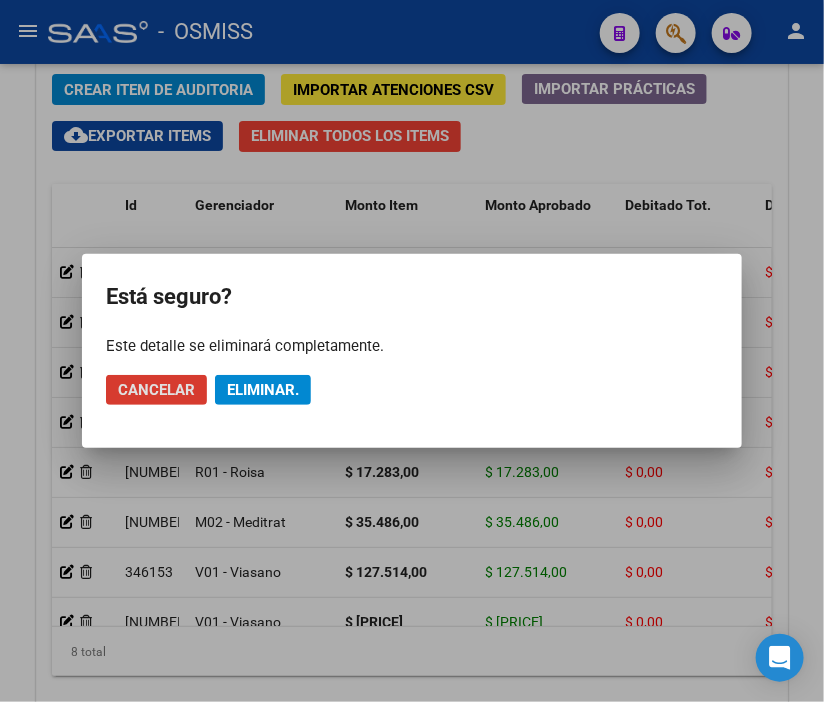 click on "Eliminar." 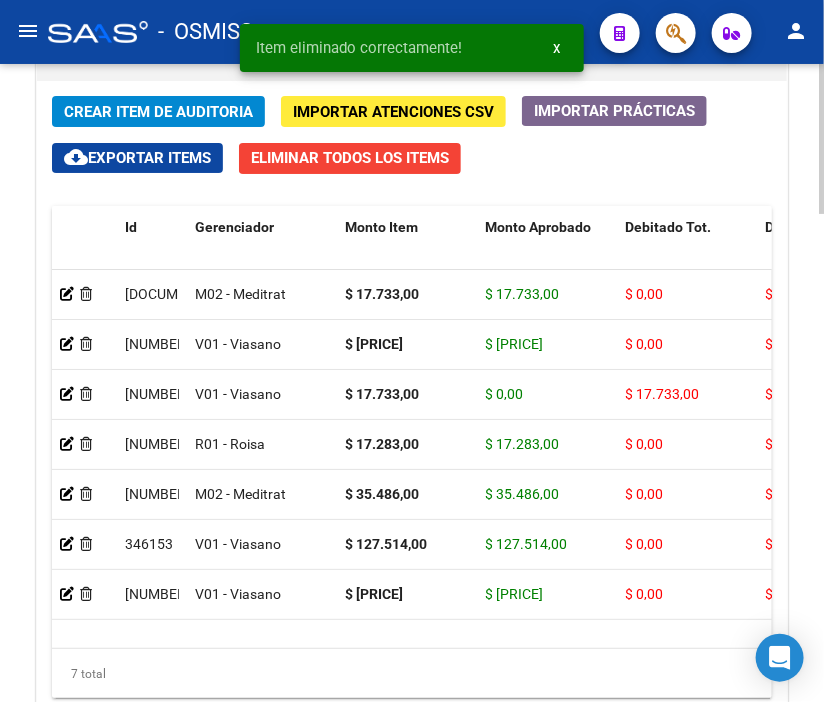 scroll, scrollTop: 1845, scrollLeft: 0, axis: vertical 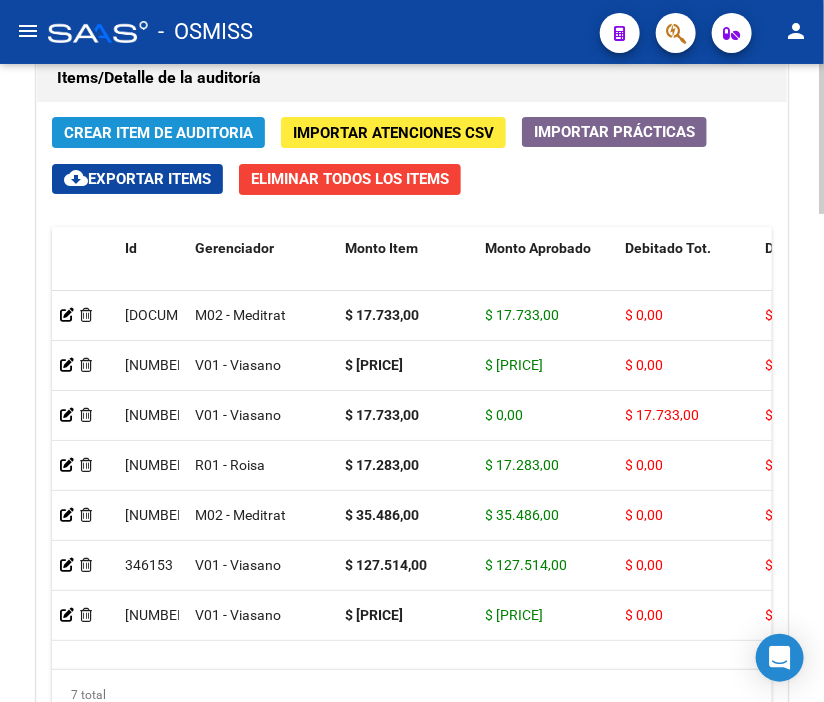 click on "Crear Item de Auditoria" 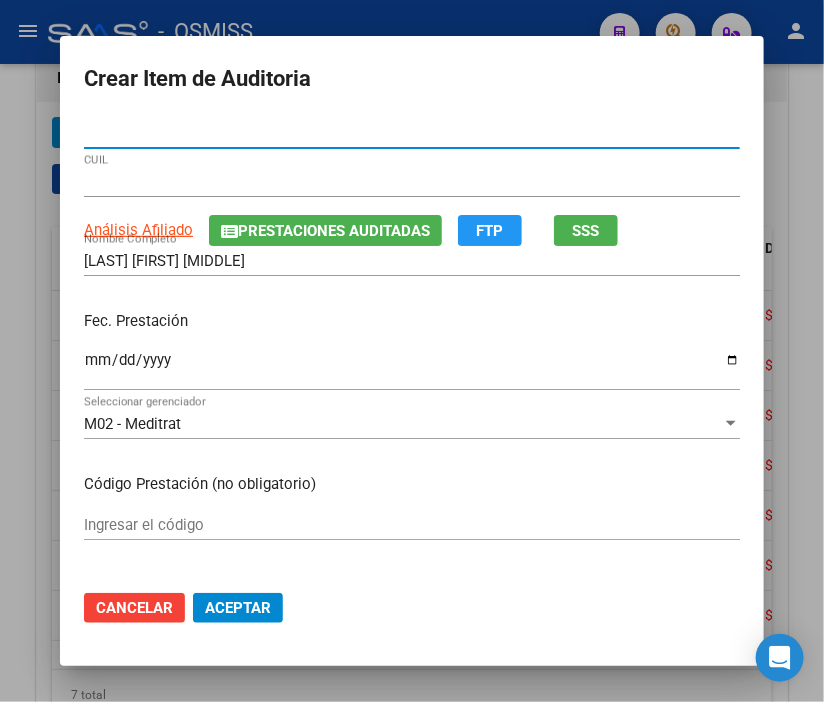 click on "Ingresar la fecha" at bounding box center (412, 368) 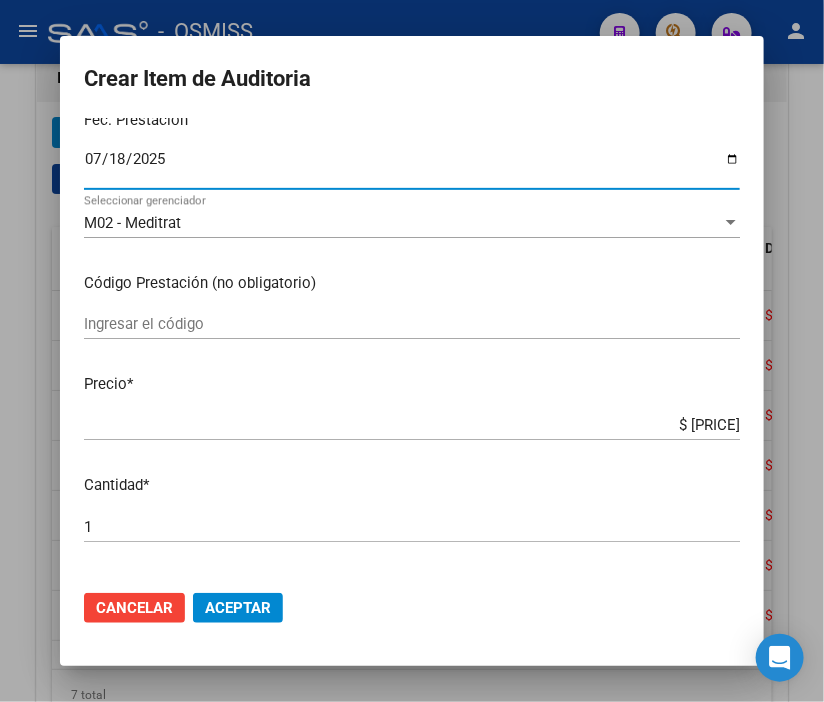 scroll, scrollTop: 222, scrollLeft: 0, axis: vertical 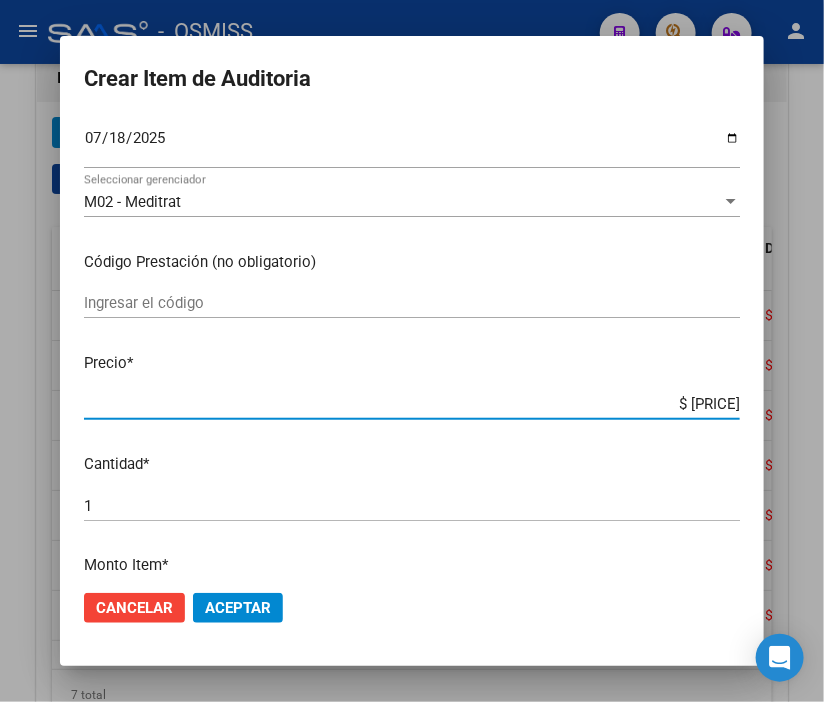 drag, startPoint x: 621, startPoint y: 406, endPoint x: 827, endPoint y: 406, distance: 206 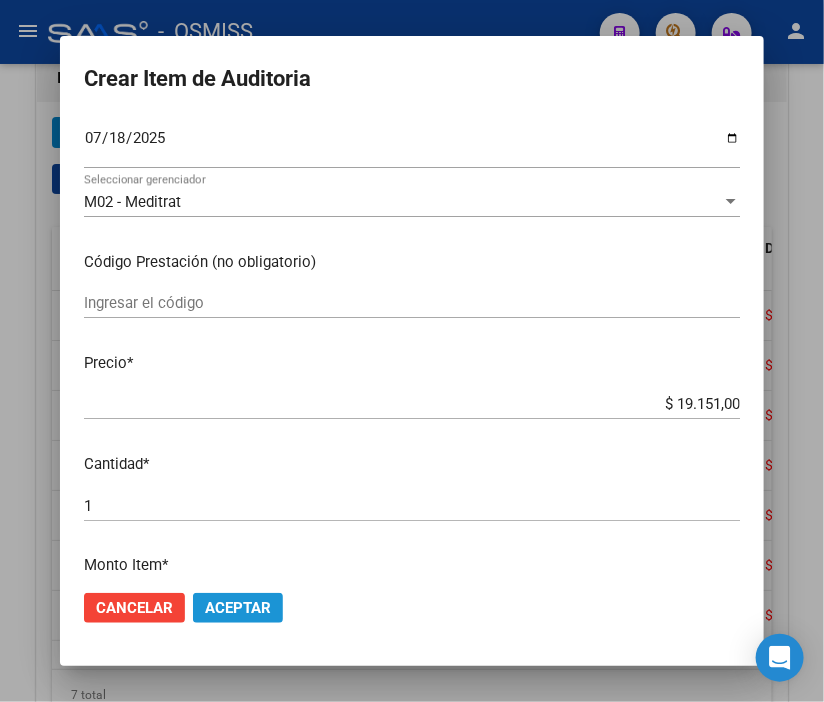 click on "Aceptar" 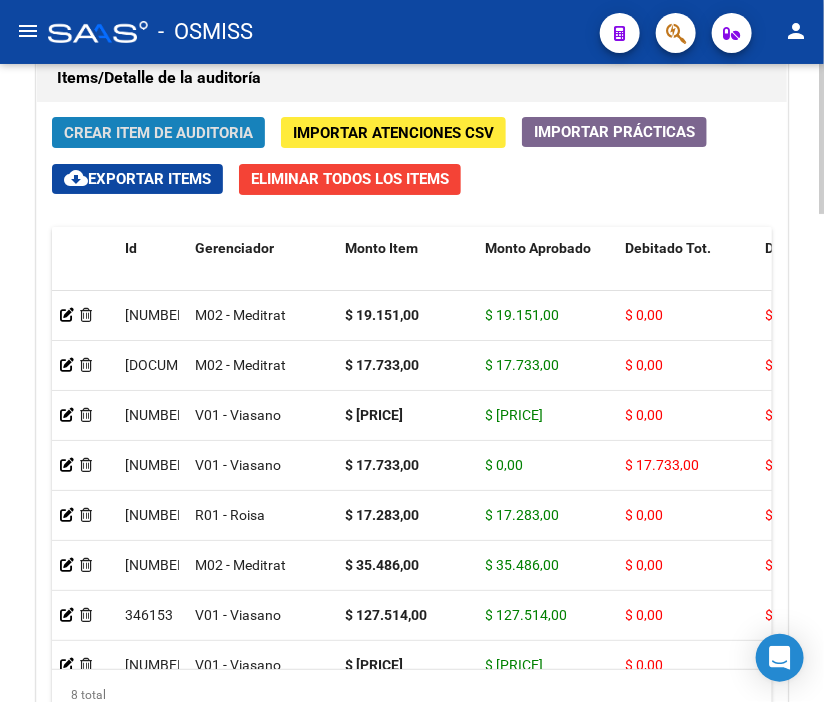 click on "Crear Item de Auditoria" 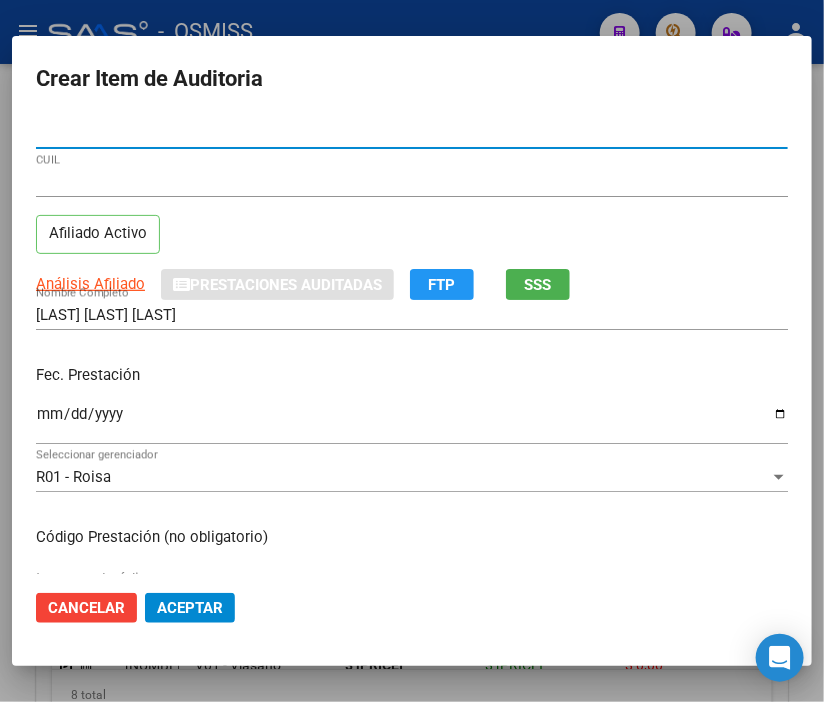 click on "Ingresar la fecha" at bounding box center (412, 422) 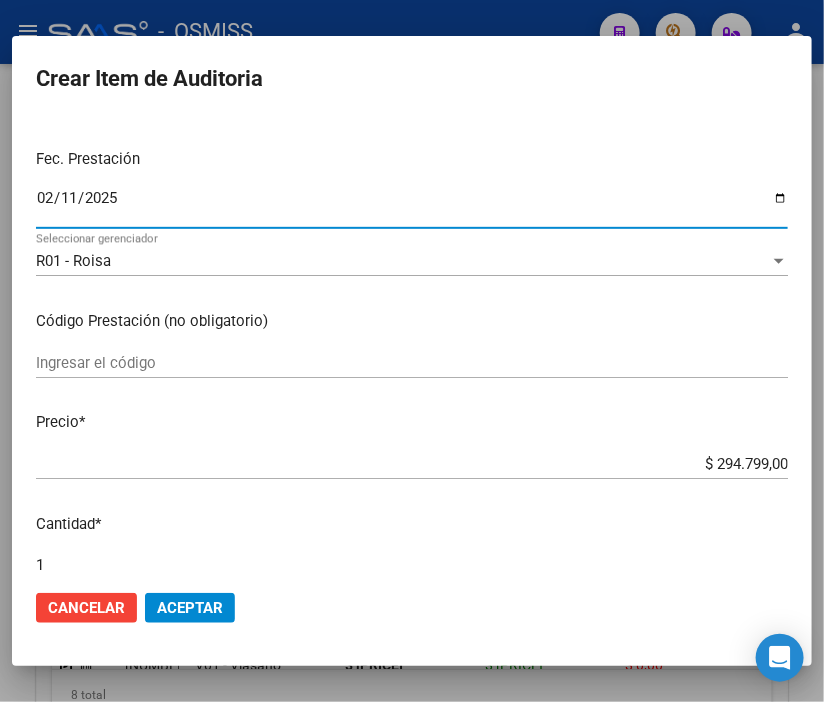 scroll, scrollTop: 222, scrollLeft: 0, axis: vertical 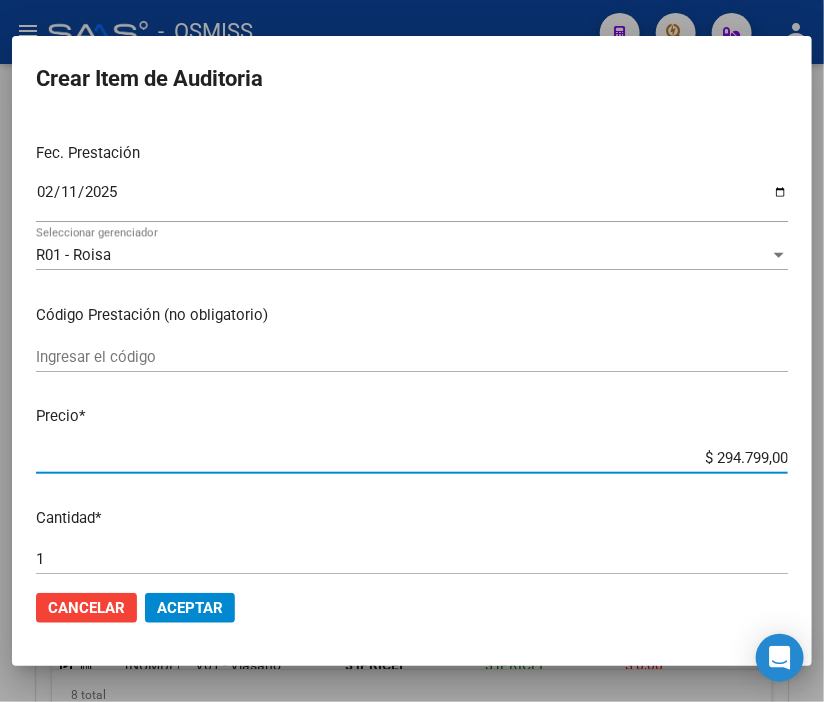 drag, startPoint x: 668, startPoint y: 453, endPoint x: 583, endPoint y: 378, distance: 113.35784 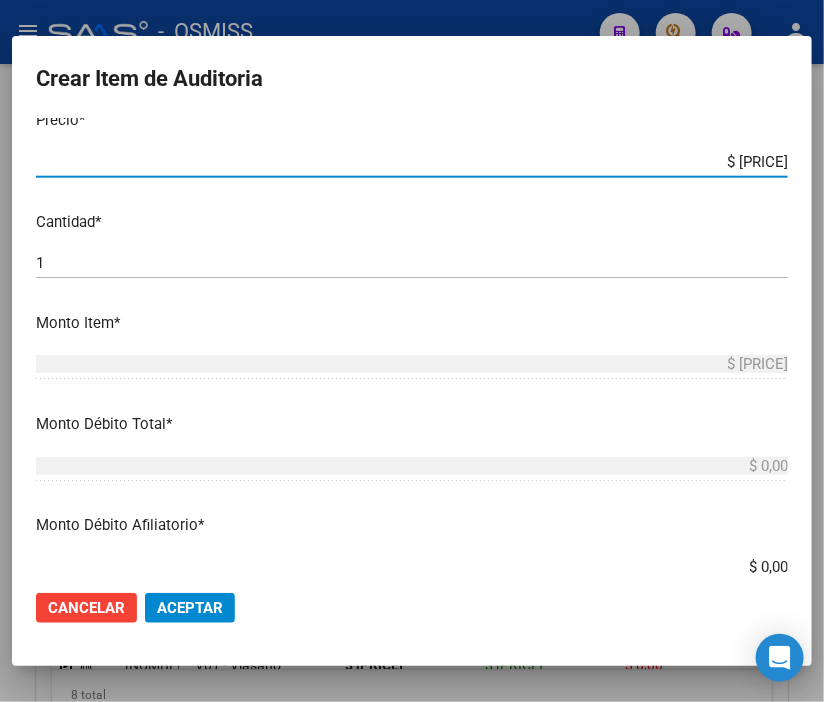 scroll, scrollTop: 555, scrollLeft: 0, axis: vertical 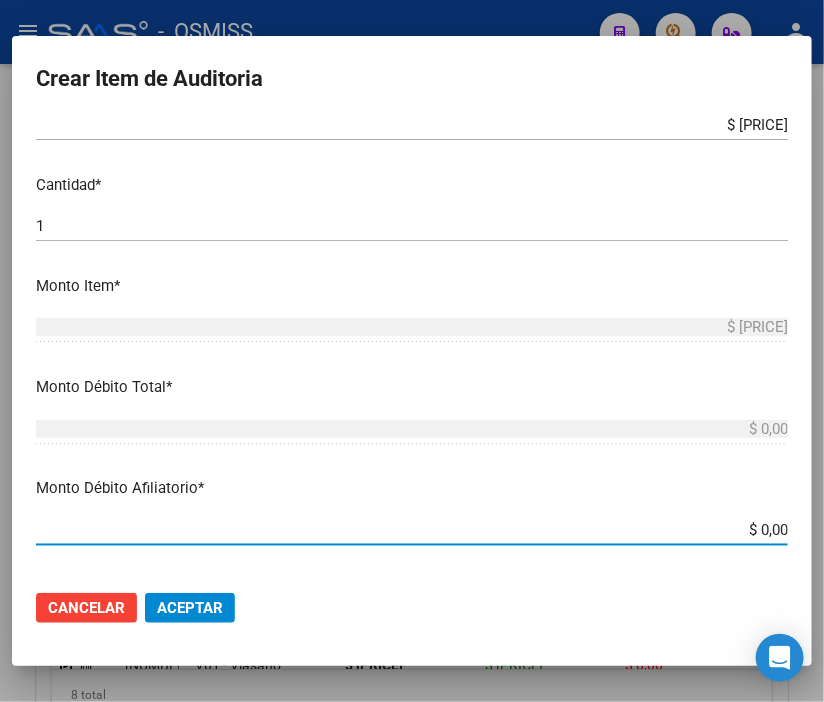 drag, startPoint x: 694, startPoint y: 532, endPoint x: 827, endPoint y: 527, distance: 133.09395 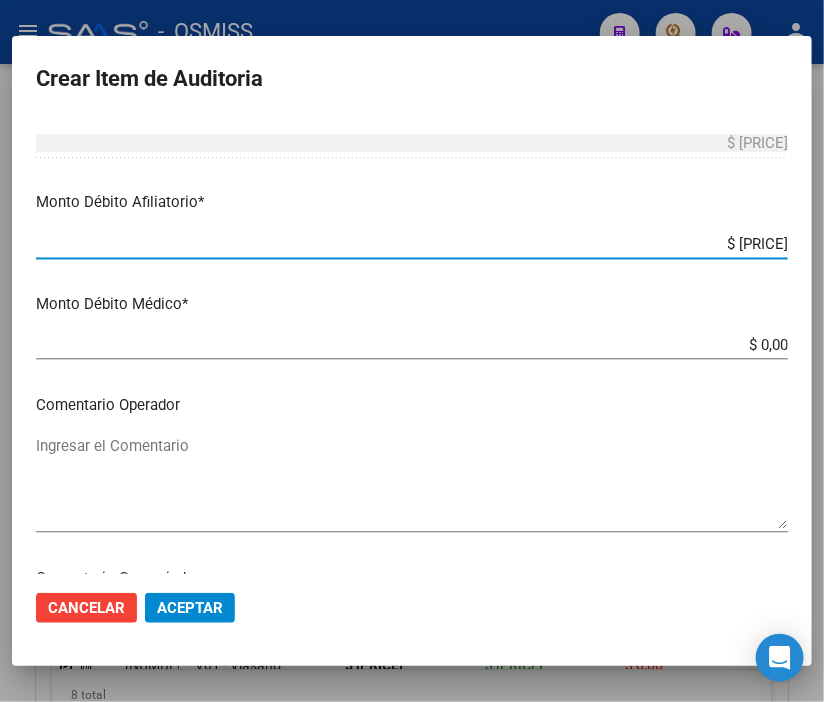 scroll, scrollTop: 888, scrollLeft: 0, axis: vertical 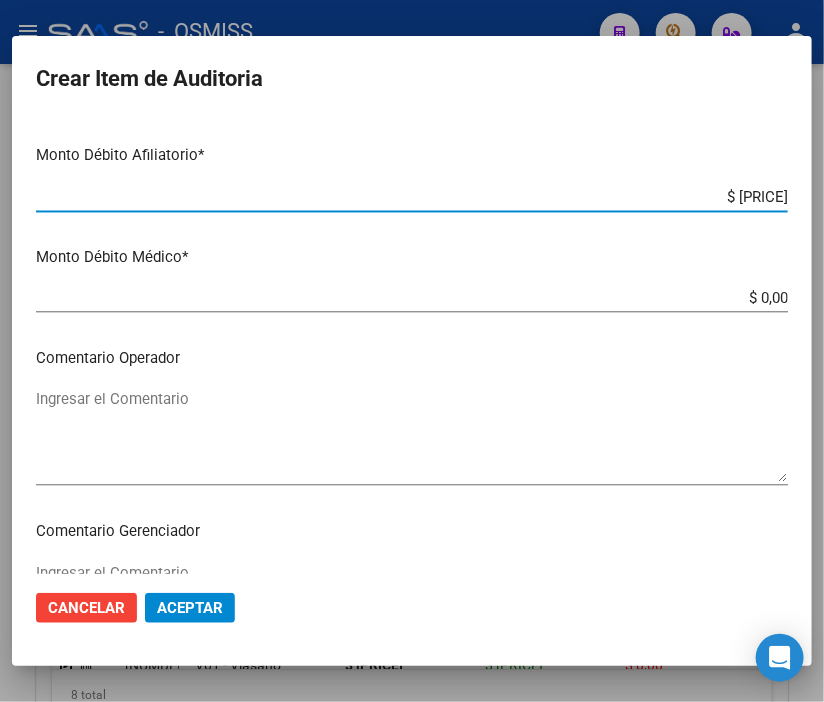 click on "Ingresar el Comentario" at bounding box center (412, 435) 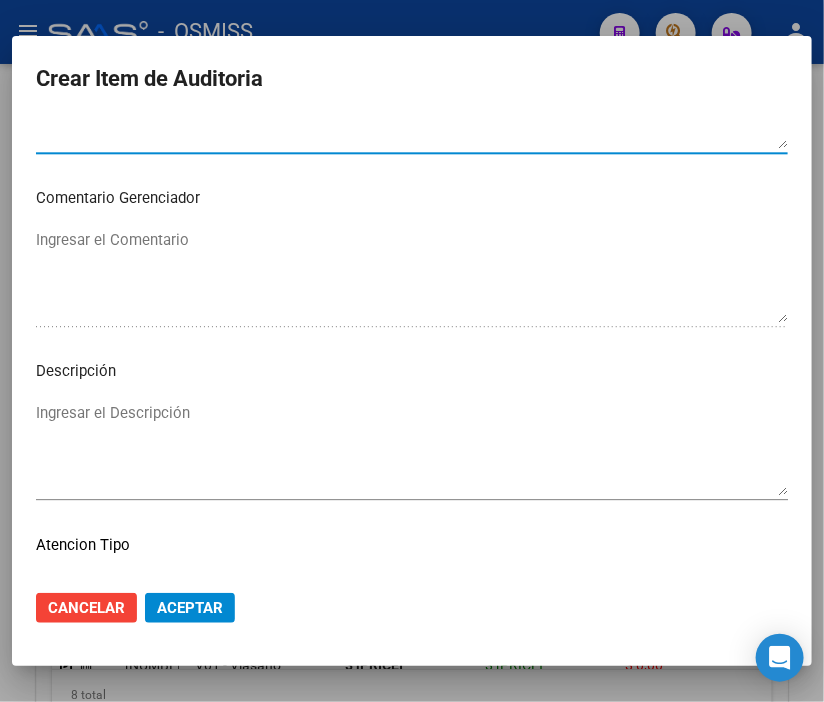 scroll, scrollTop: 1222, scrollLeft: 0, axis: vertical 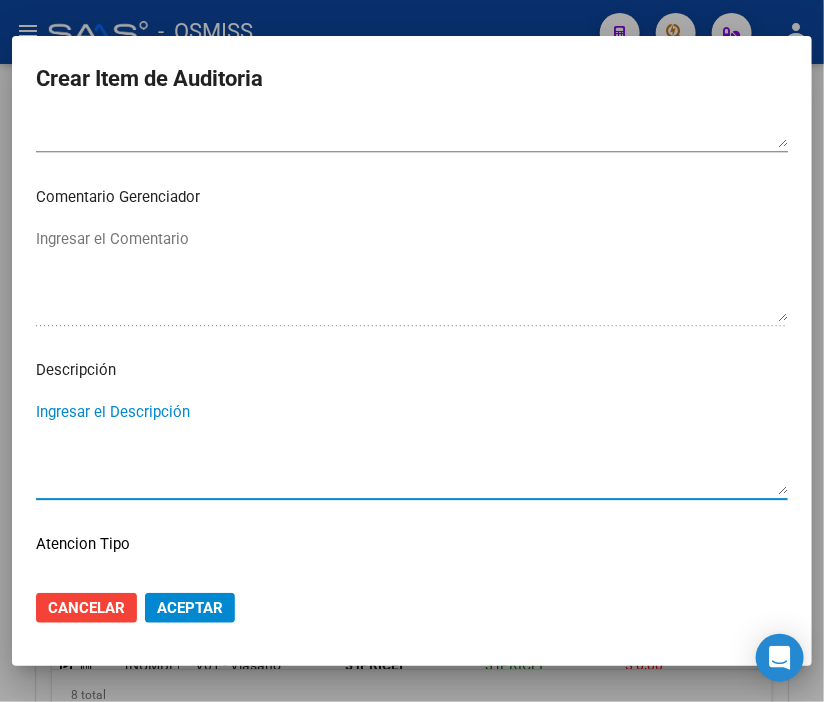 click on "Ingresar el Descripción" at bounding box center [412, 448] 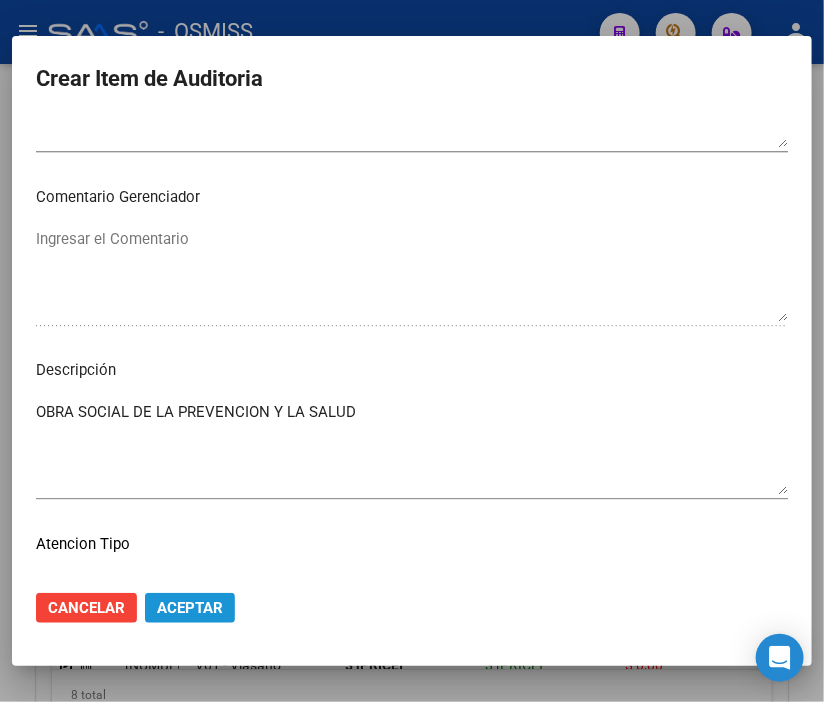 click on "Aceptar" 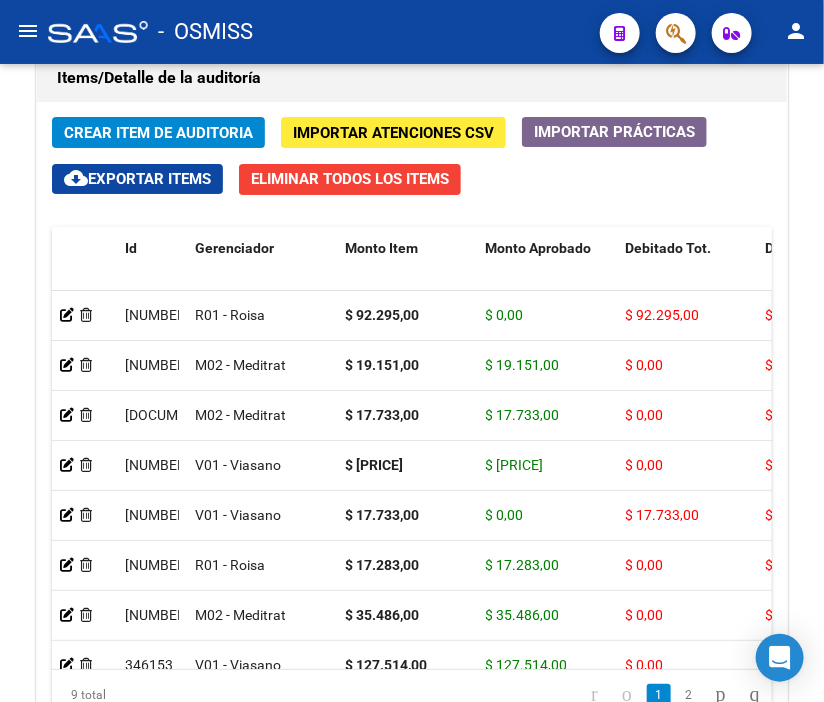 click on "-   OSMISS" 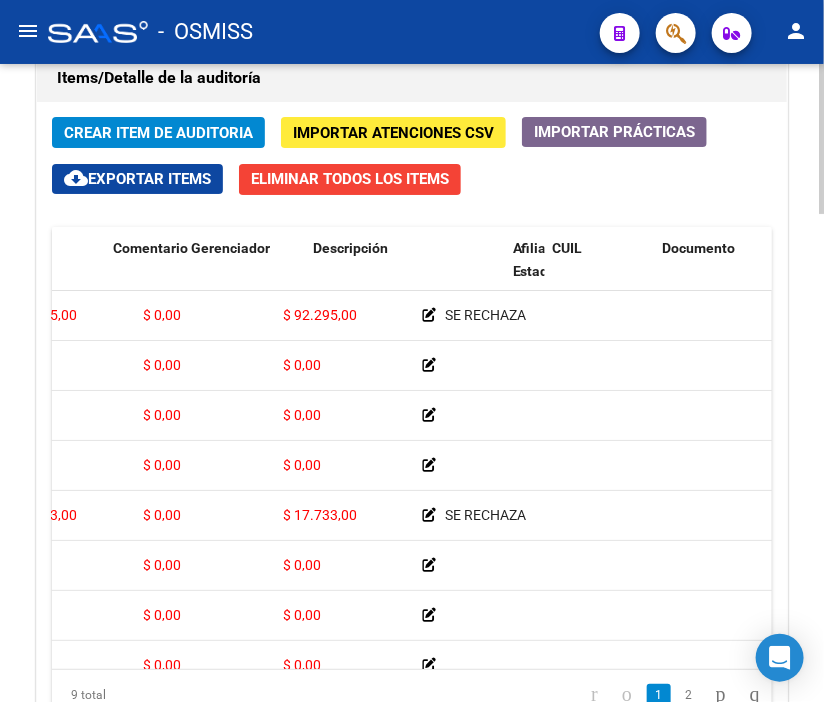 scroll, scrollTop: 0, scrollLeft: 0, axis: both 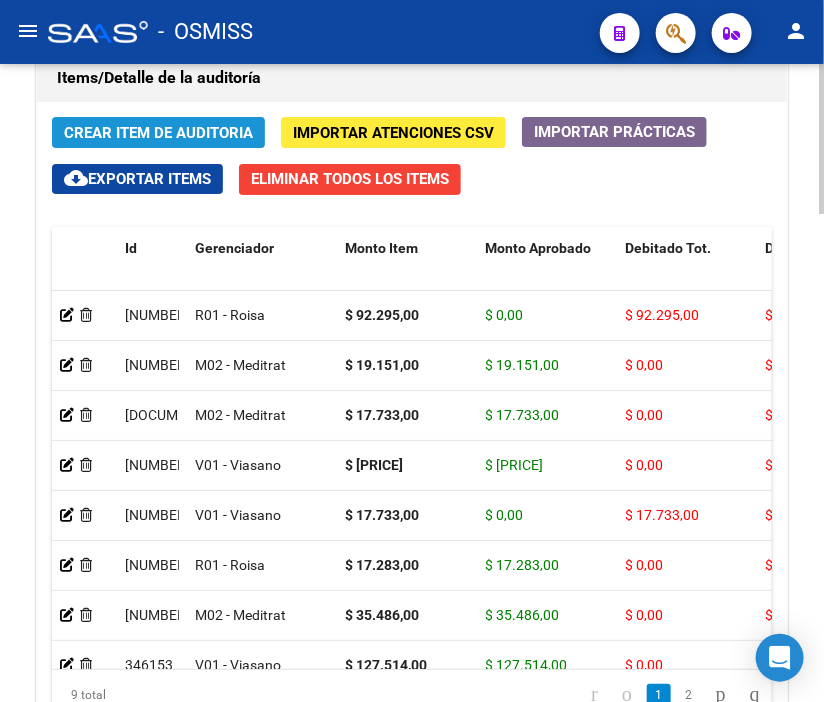 click on "Crear Item de Auditoria" 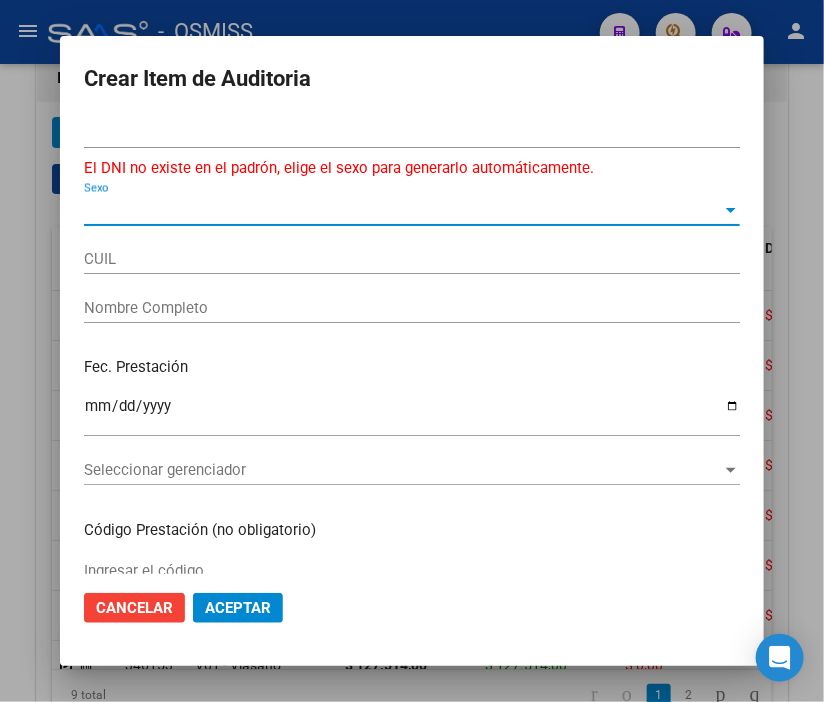 click on "Sexo" at bounding box center [403, 210] 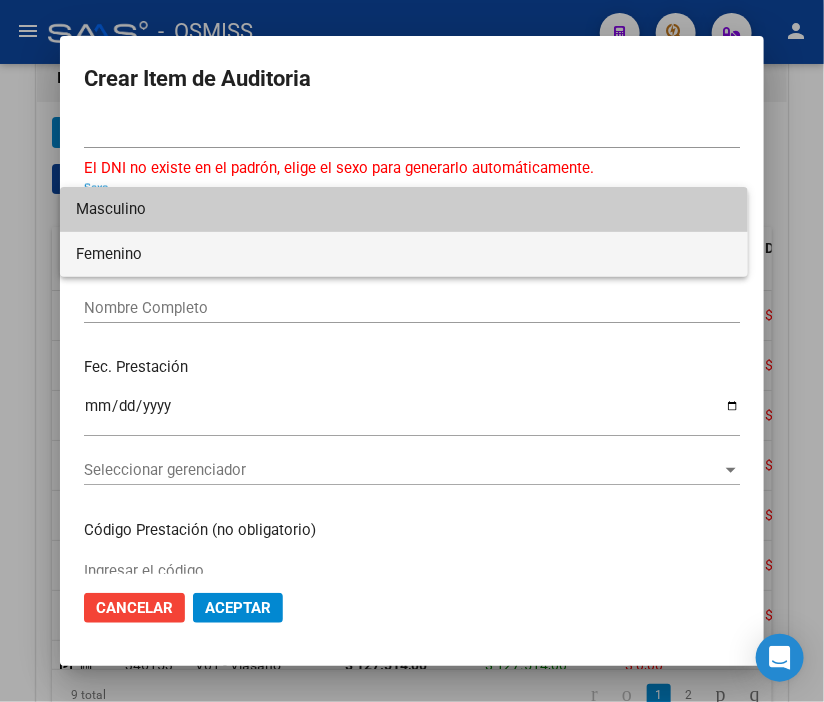 click on "Femenino" at bounding box center (404, 254) 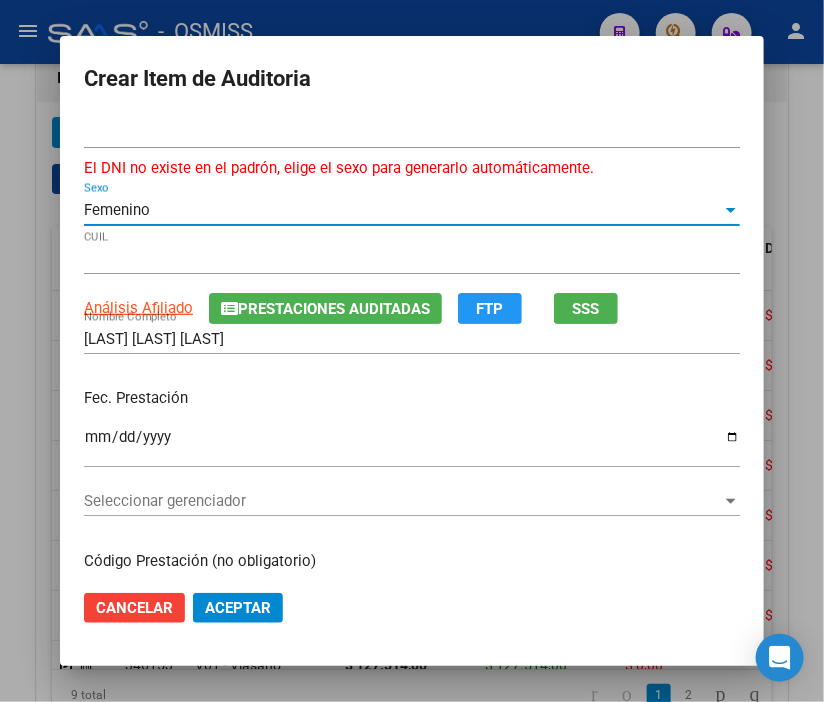 click on "Prestaciones Auditadas" 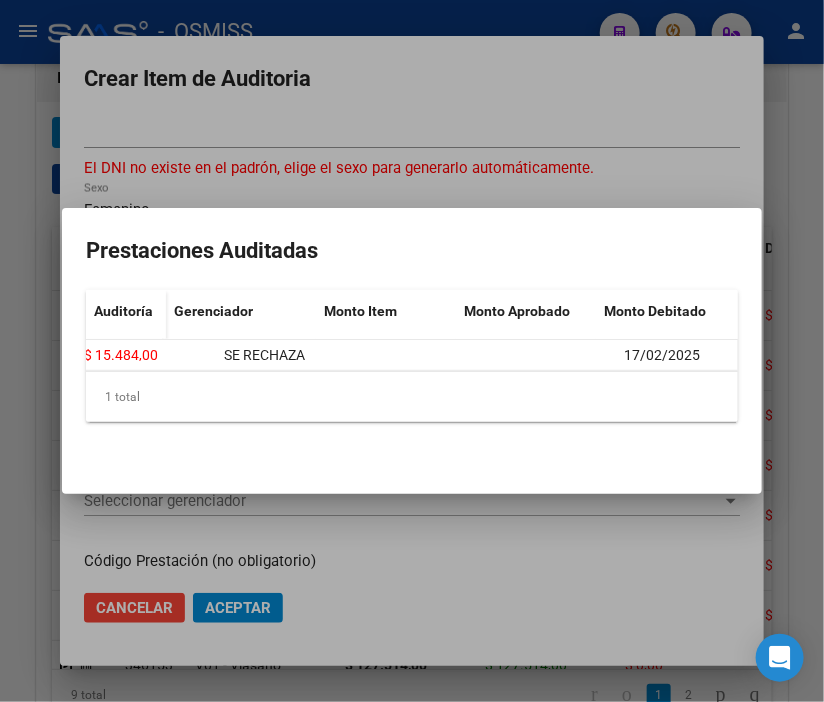 scroll, scrollTop: 0, scrollLeft: 0, axis: both 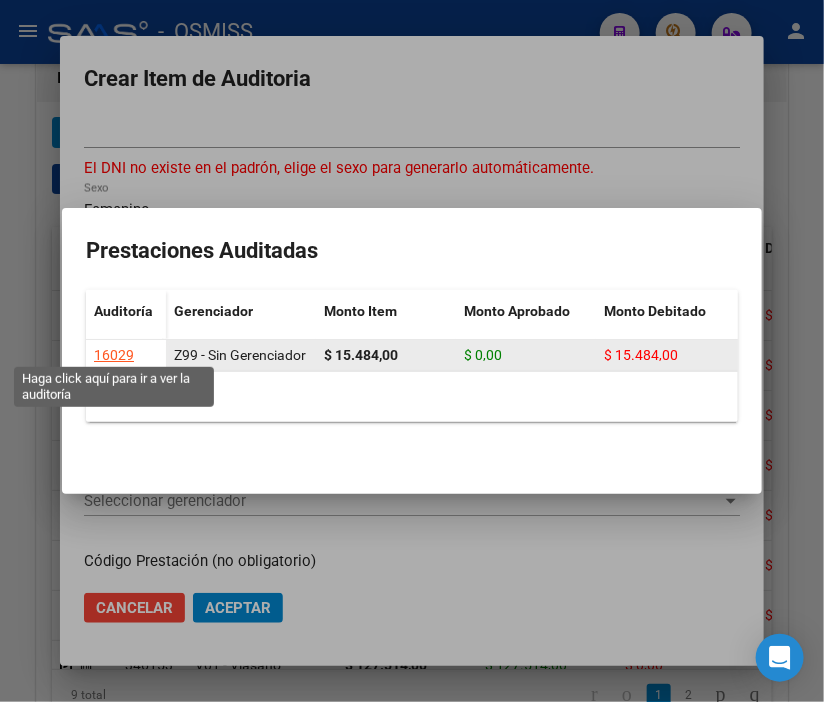 click on "16029" 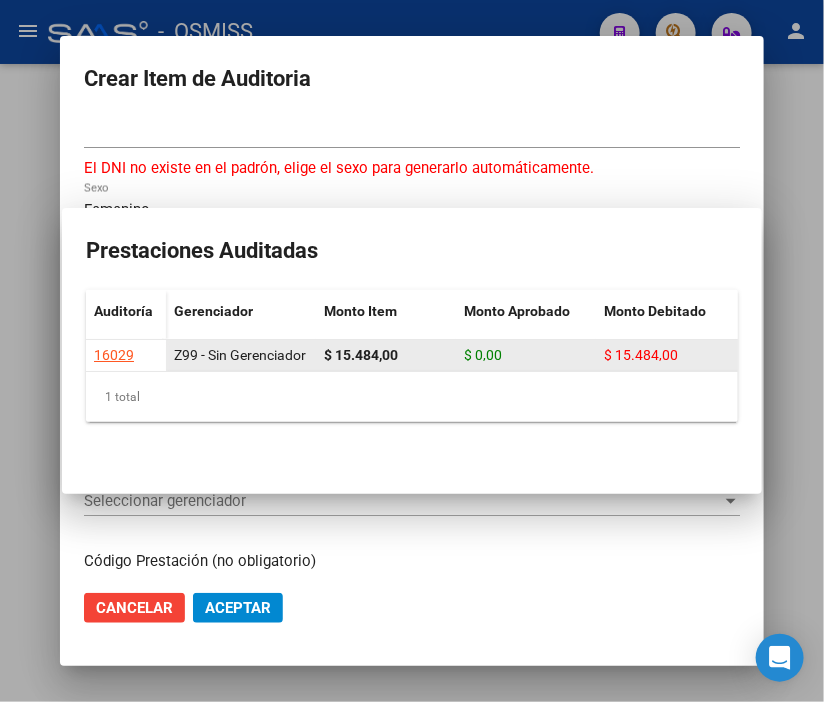 scroll, scrollTop: 0, scrollLeft: 0, axis: both 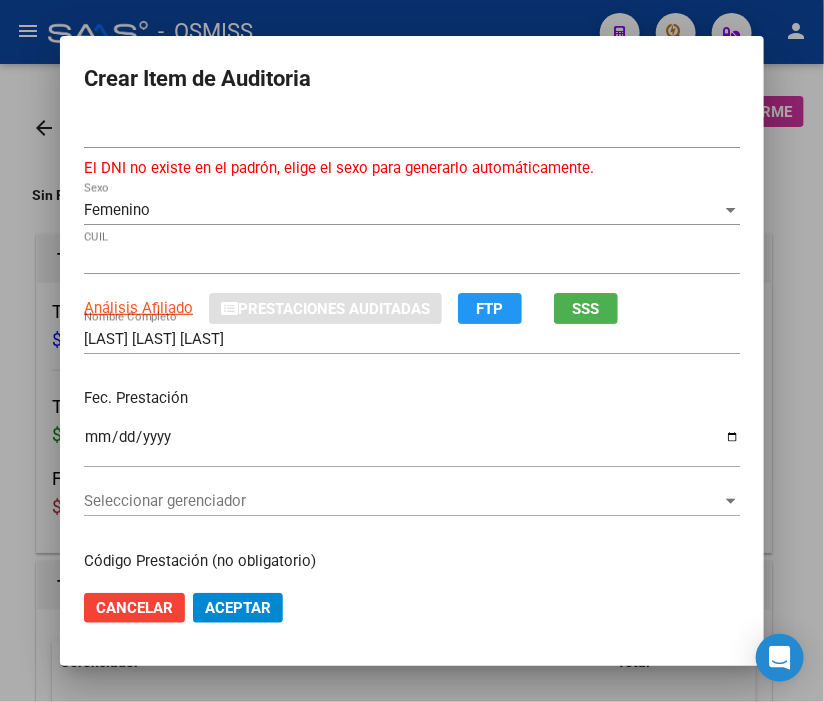 click at bounding box center [412, 351] 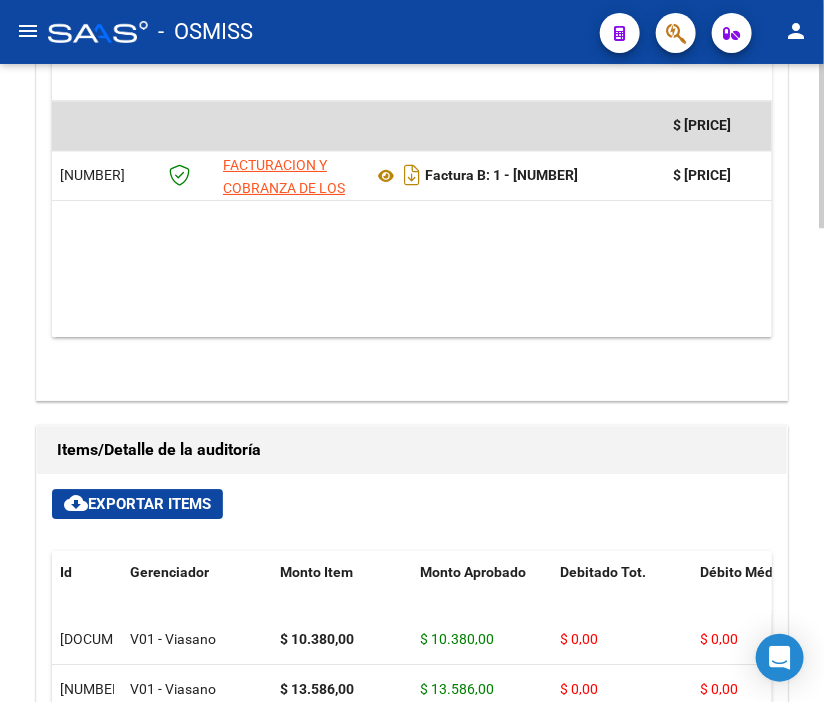 scroll, scrollTop: 1555, scrollLeft: 0, axis: vertical 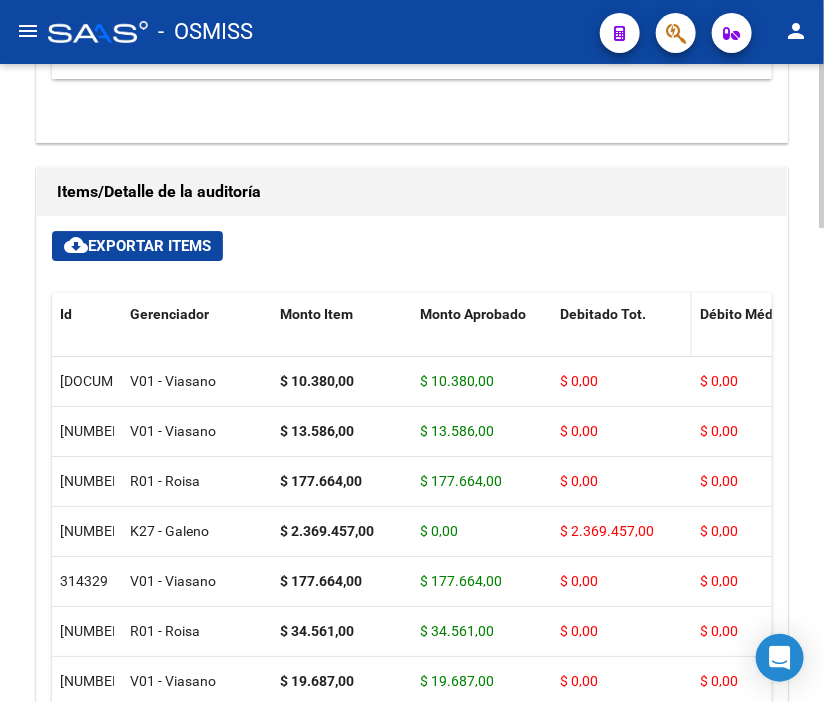 click on "Debitado Tot." 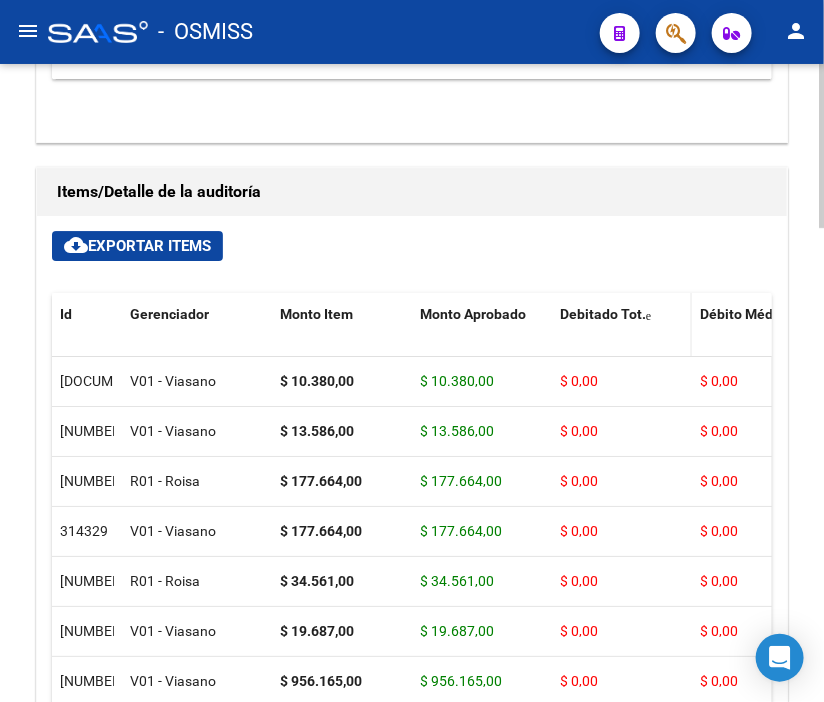 click on "Debitado Tot." 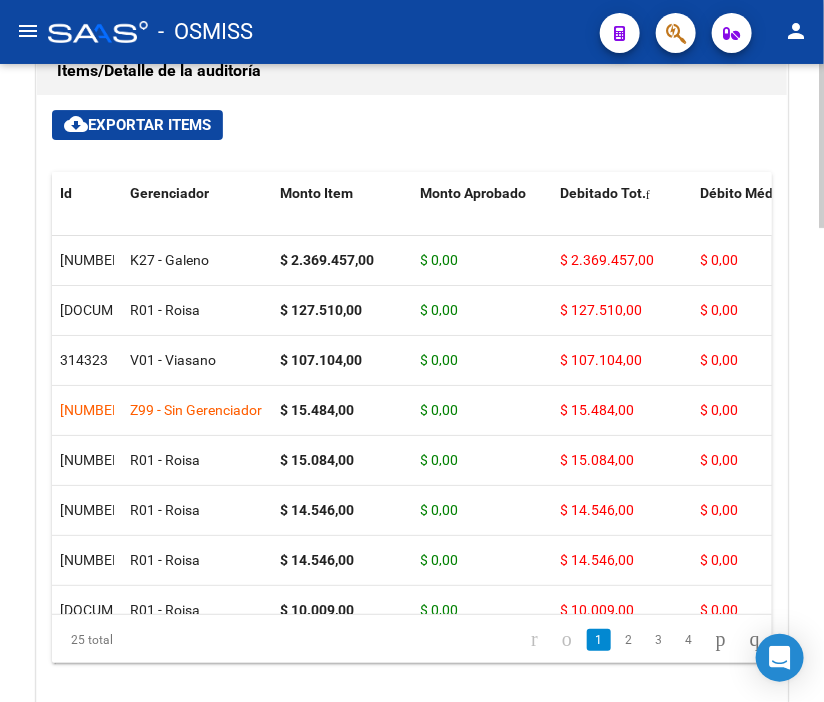 scroll, scrollTop: 1728, scrollLeft: 0, axis: vertical 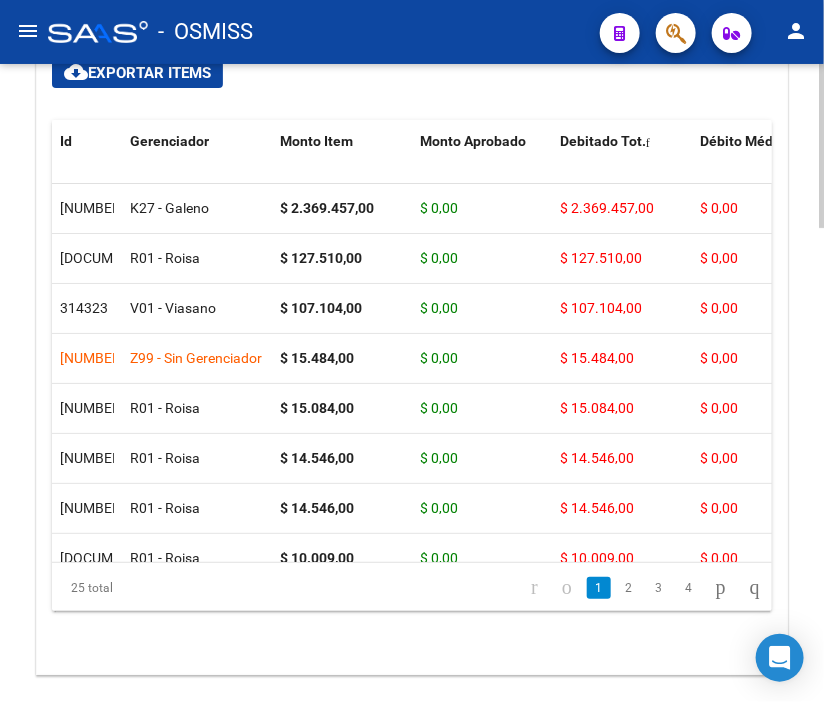 click on "arrow_back Editar 19394    cloud_download  Generar informe  Sin Fecha de Vencimiento  Totales Auditoría Total Comprobantes:  $ 4.329.019,00 Total Items Auditados:  $ 4.329.019,00 Falta Identificar:   $ 0,00 Items Auditados Total Aprobado: $ 1.655.279,00 Total Debitado: $ 2.673.740,00 Totales Aprobado - Imputado x Gerenciador Gerenciador Total V01 - Viasano  $ 1.369.005,00 R01 - Roisa  $ 286.274,00 Z99 - Sin Gerenciador  $ 0,00 Información del área  Area * Hospitales - Auditoría Médica Seleccionar area Periodo Imputado    202505 Ingresar el Periodo  COMENTARIO :  Comprobantes Asociados a la Auditoría cloud_download  Exportar Comprobantes  ID CAE Razon Social CPBT Monto Fecha Cpbt Fecha Recibido Doc Respaldatoria Expte. Interno Creado Usuario $ 4.329.019,00 145983 FACTURACION Y COBRANZA DE LOS EFECTORES PUBLICOS S.E.  Factura B: 1 - 75026  $ 4.329.019,00 05/03/2025 06/03/2025 06/03/2025 Diana Mendes - diana.mendes@osmiss.org.ar Items/Detalle de la auditoría cloud_download  Exportar Items  Id" 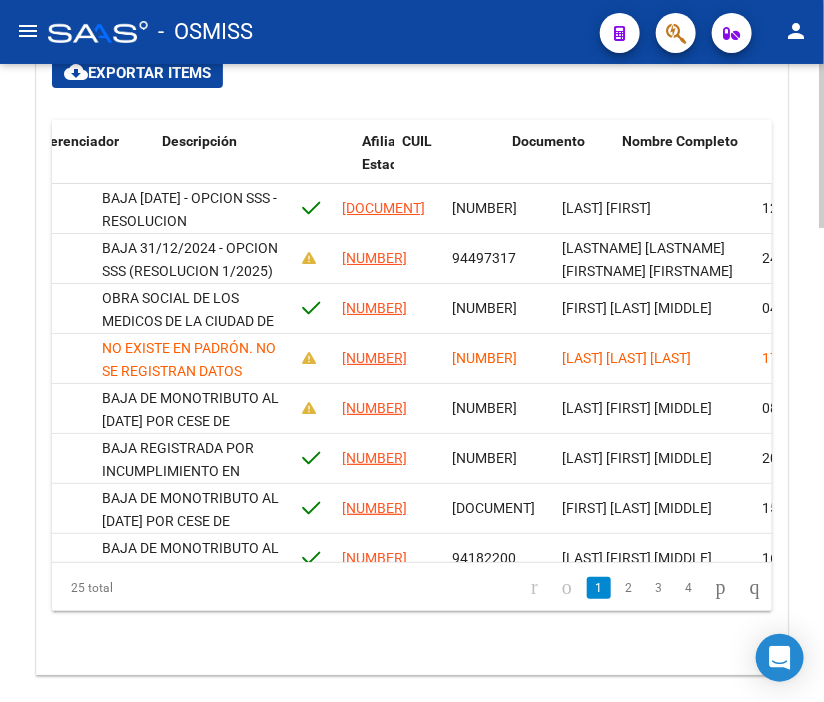 scroll, scrollTop: 0, scrollLeft: 1297, axis: horizontal 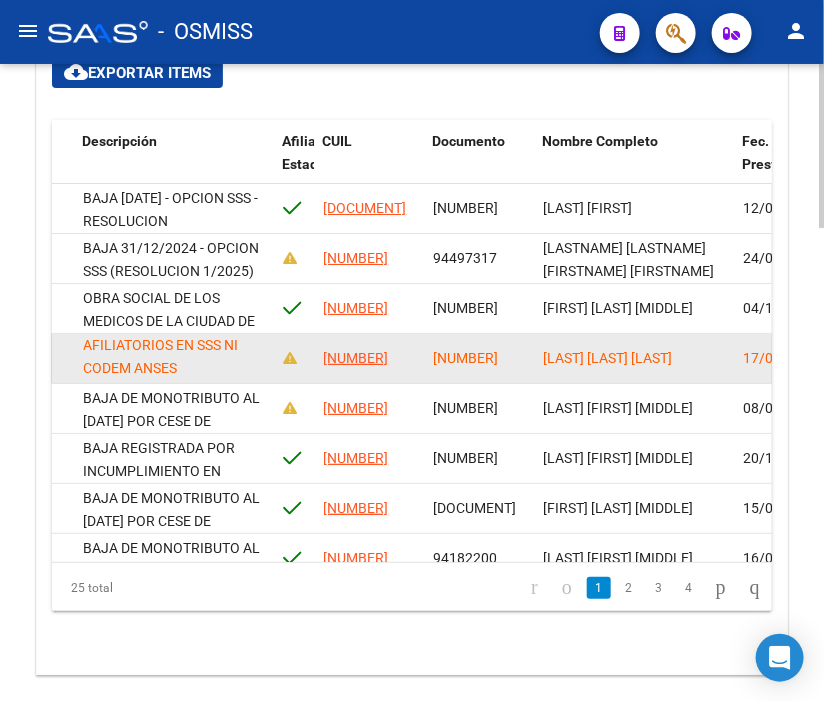 drag, startPoint x: 83, startPoint y: 347, endPoint x: 254, endPoint y: 371, distance: 172.676 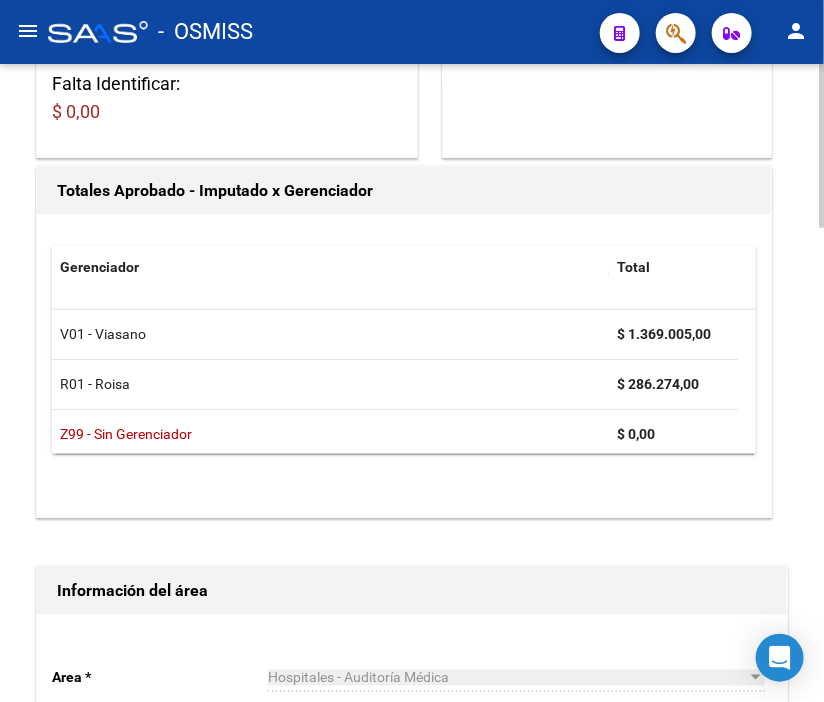 scroll, scrollTop: 0, scrollLeft: 0, axis: both 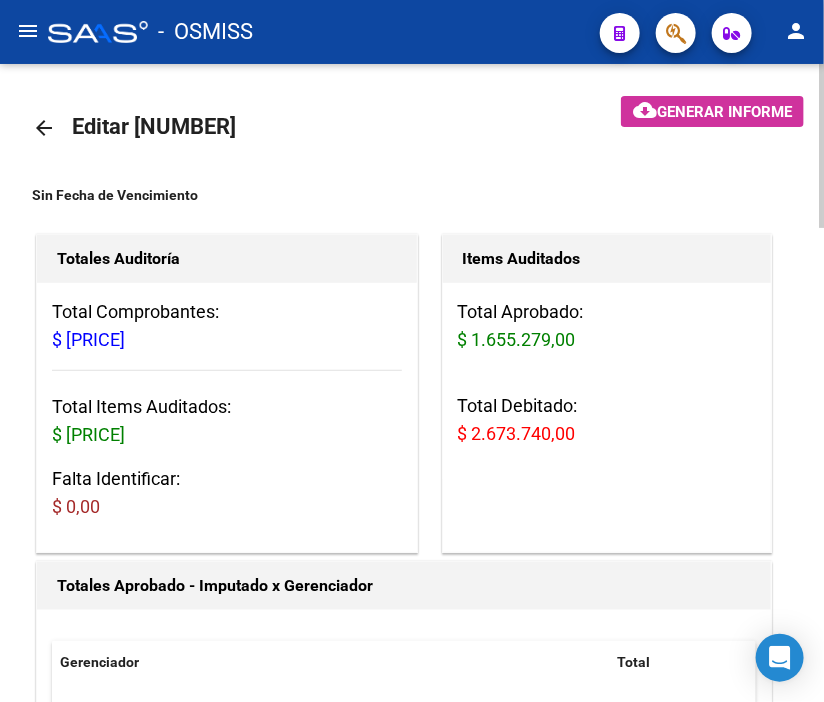 click on "arrow_back" 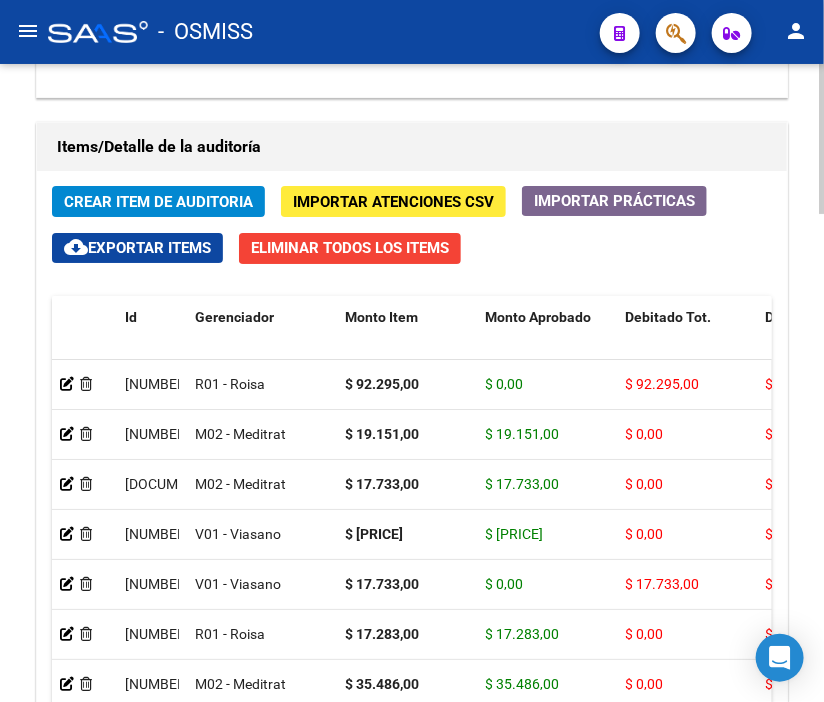scroll, scrollTop: 1777, scrollLeft: 0, axis: vertical 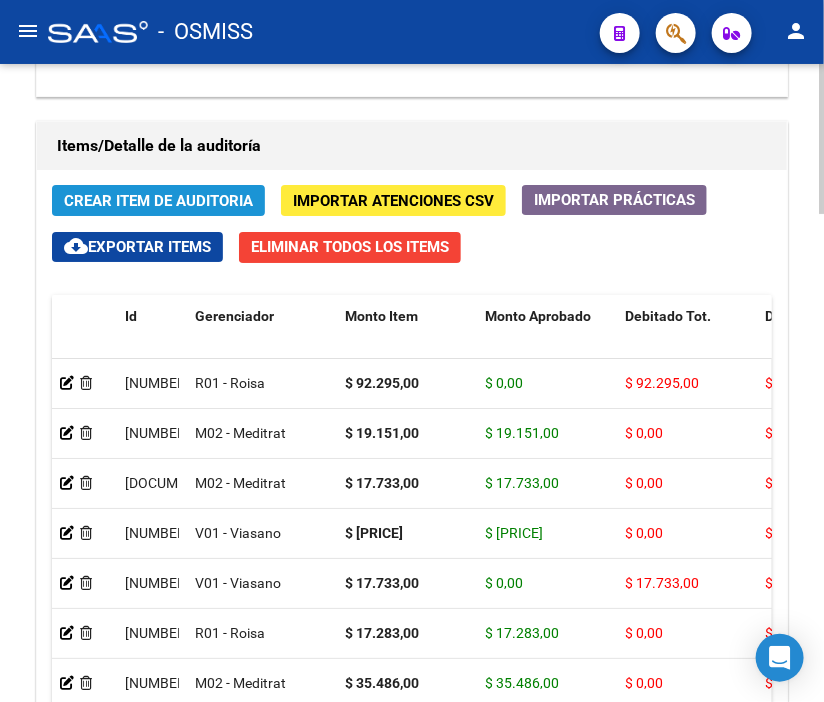 click on "Crear Item de Auditoria" 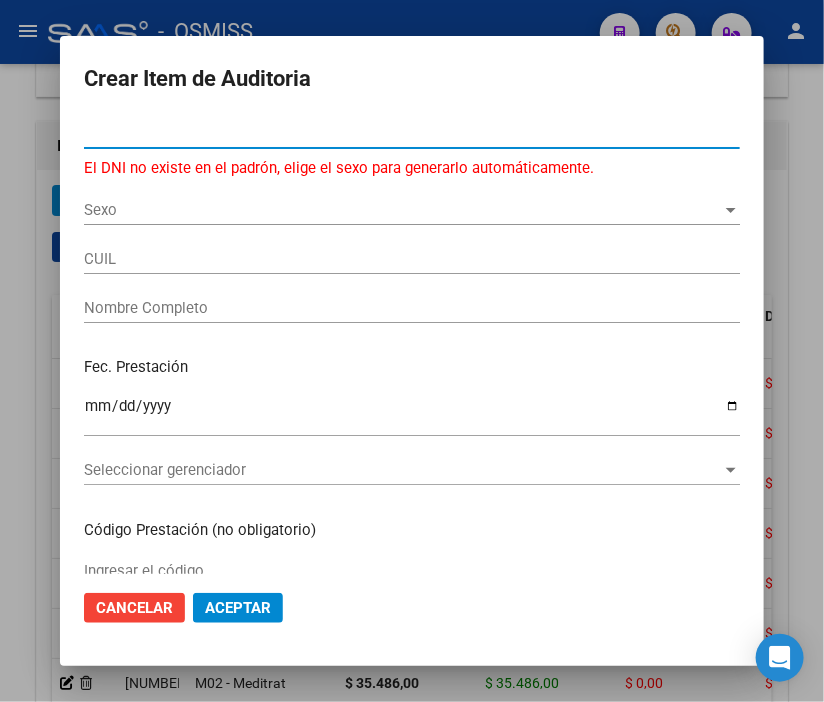 click on "Sexo" at bounding box center (403, 210) 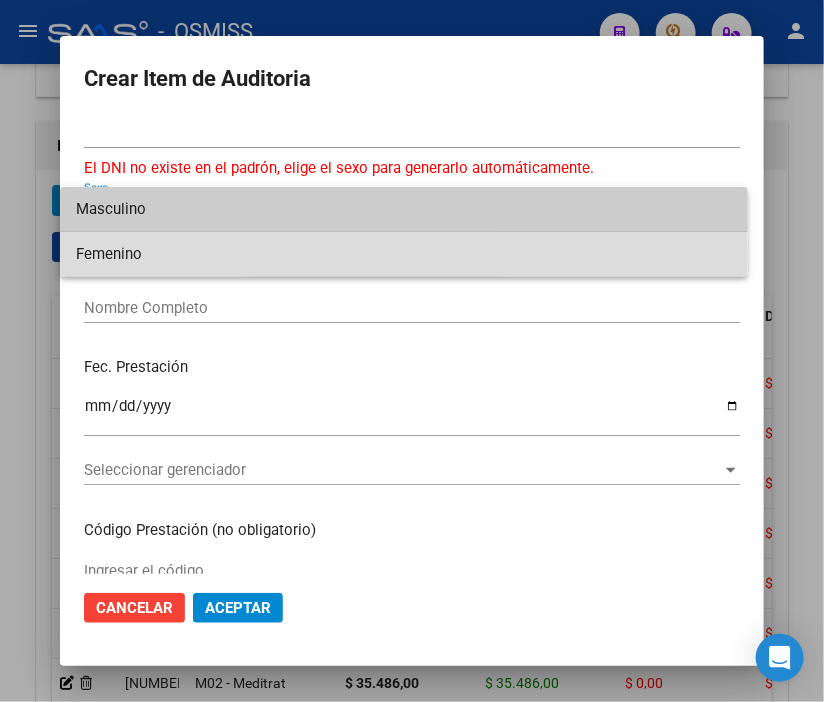click on "Femenino" at bounding box center (404, 254) 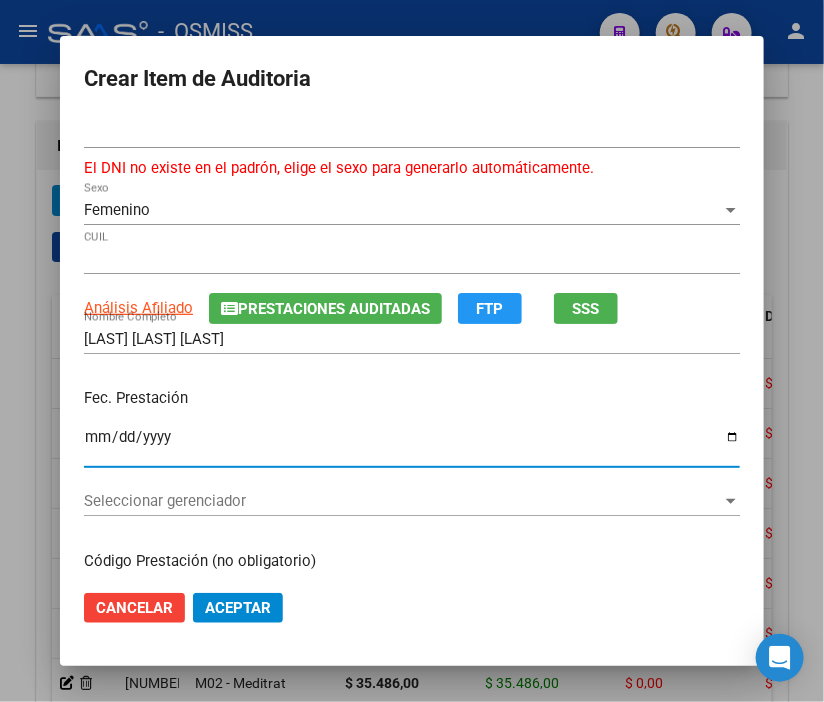 click on "Ingresar la fecha" at bounding box center (412, 445) 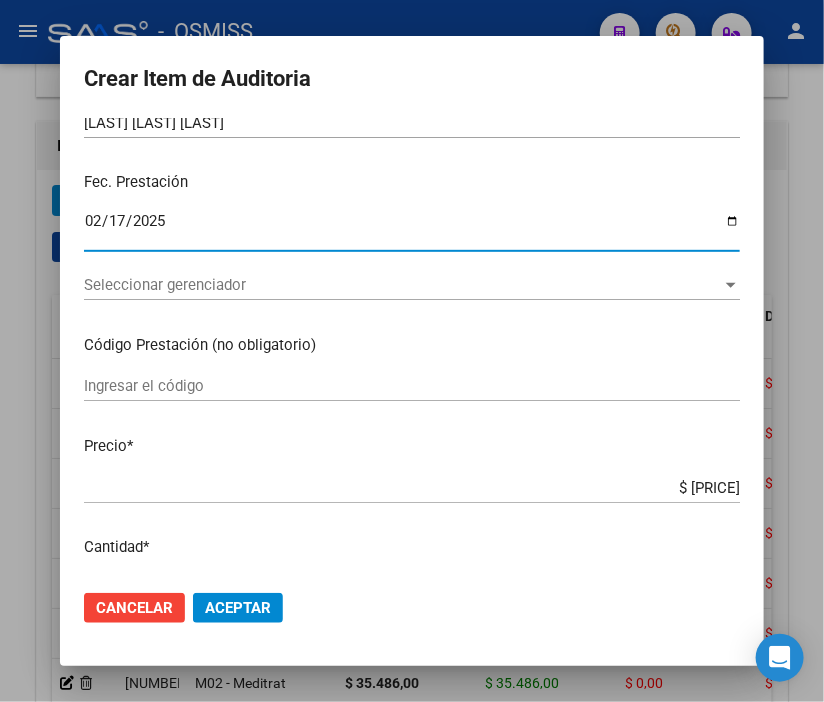 scroll, scrollTop: 222, scrollLeft: 0, axis: vertical 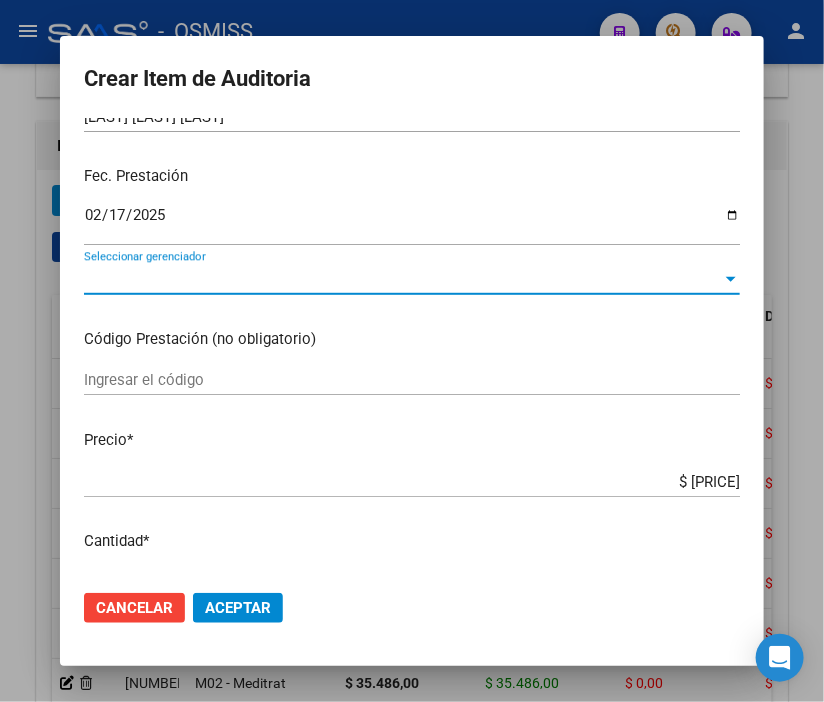 click on "Seleccionar gerenciador" at bounding box center (403, 279) 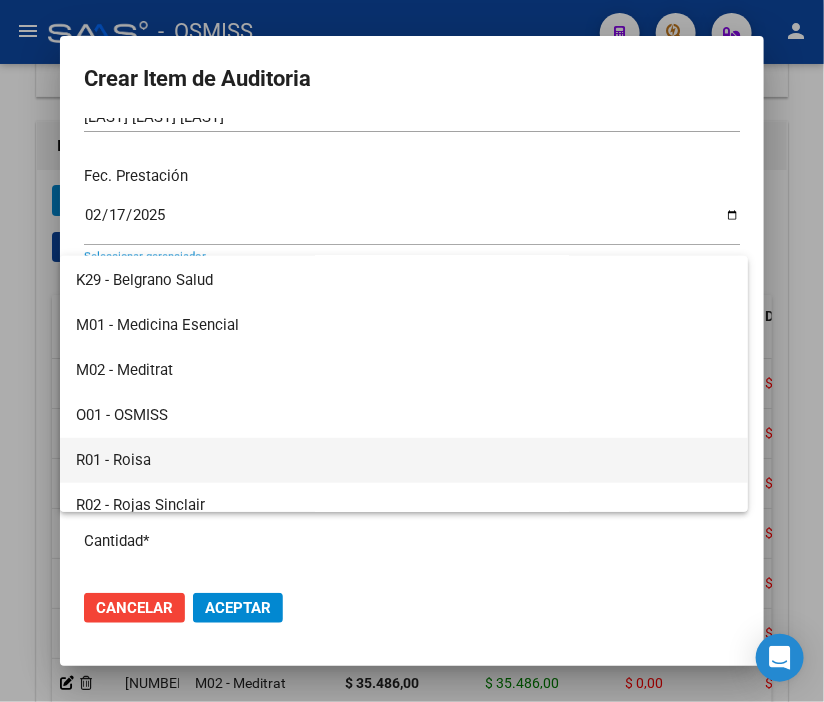 scroll, scrollTop: 554, scrollLeft: 0, axis: vertical 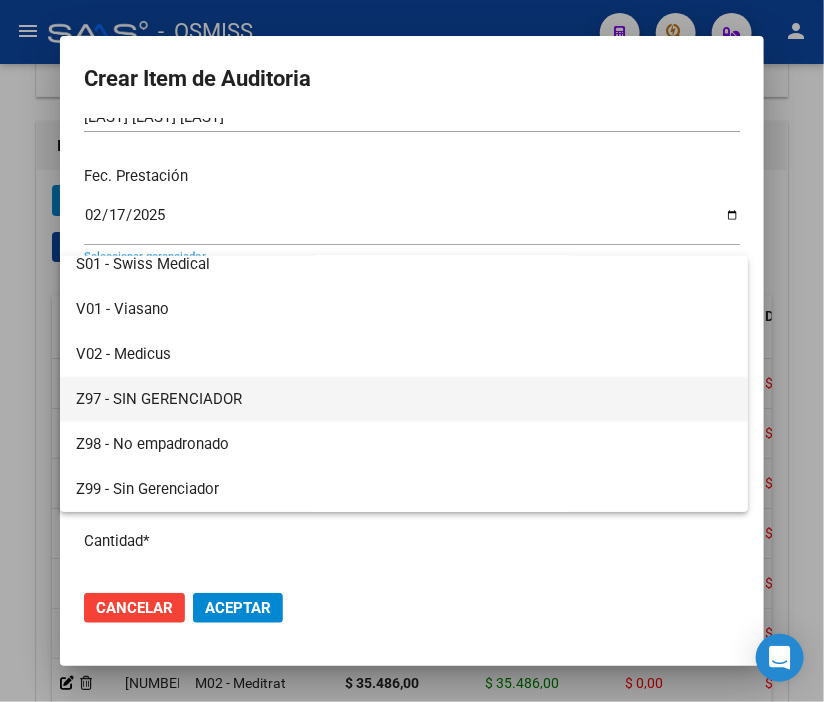 click on "Z97 - SIN GERENCIADOR" at bounding box center (404, 399) 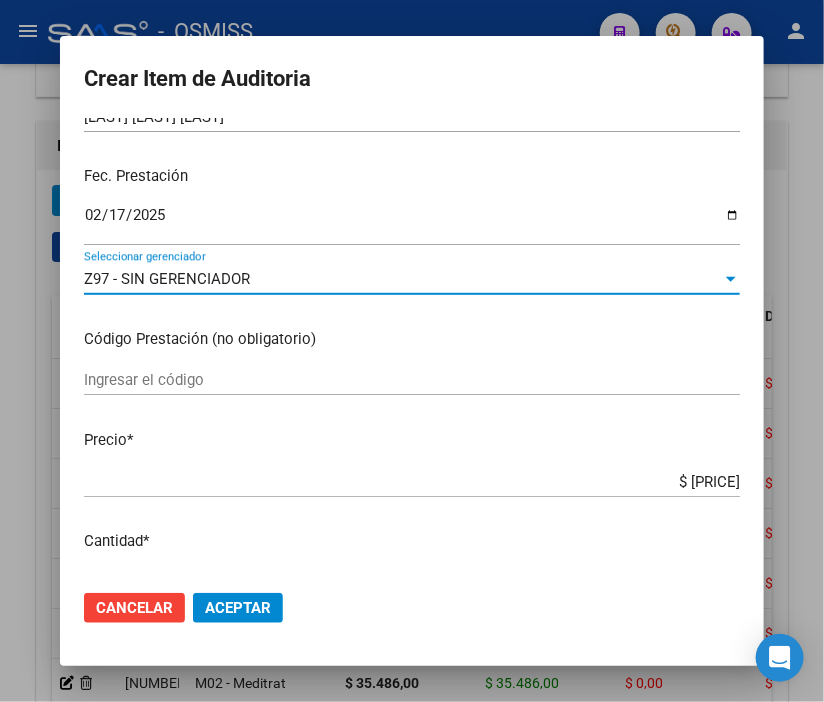 scroll, scrollTop: 333, scrollLeft: 0, axis: vertical 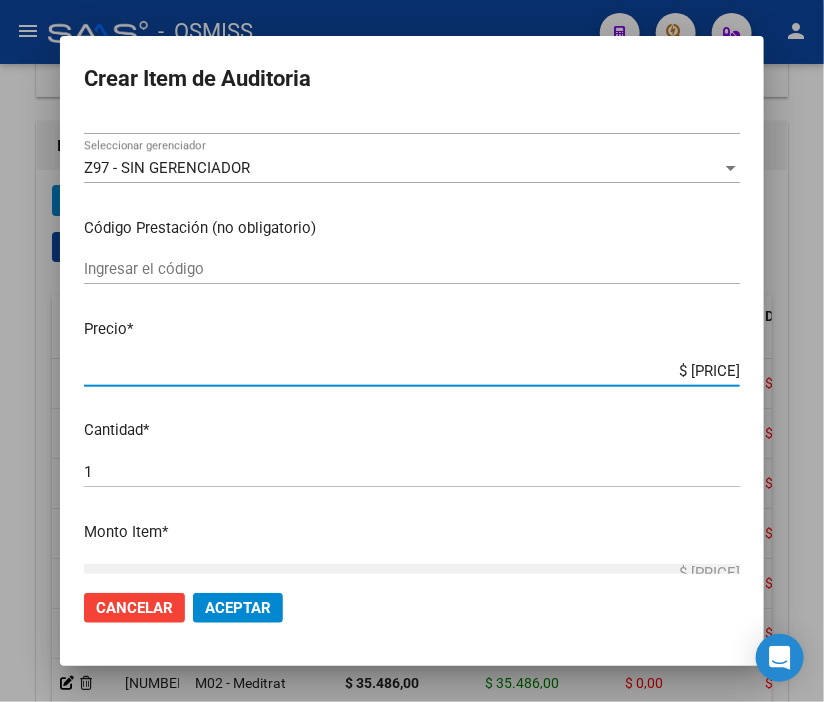 drag, startPoint x: 621, startPoint y: 367, endPoint x: 793, endPoint y: 368, distance: 172.00291 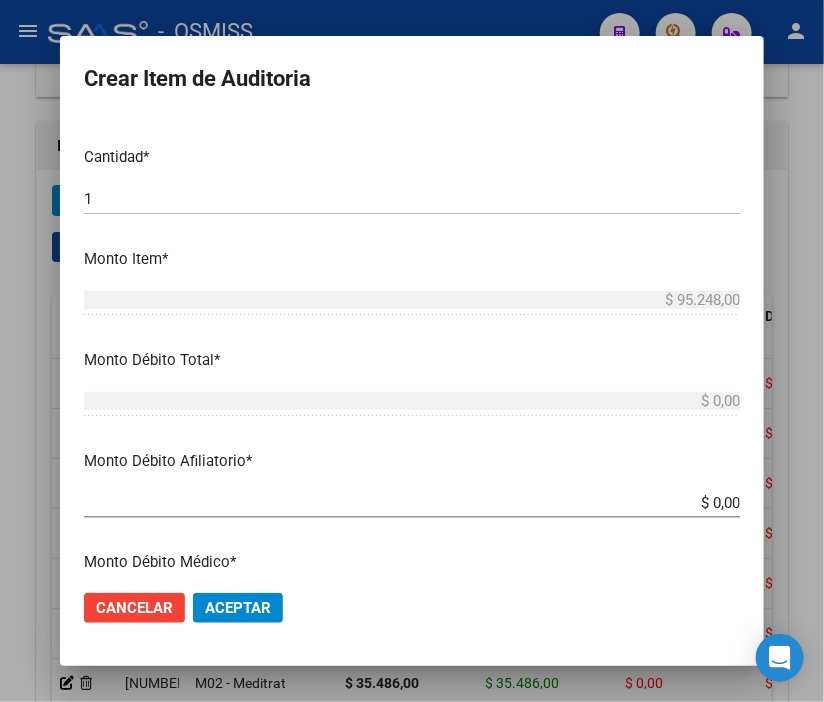 scroll, scrollTop: 666, scrollLeft: 0, axis: vertical 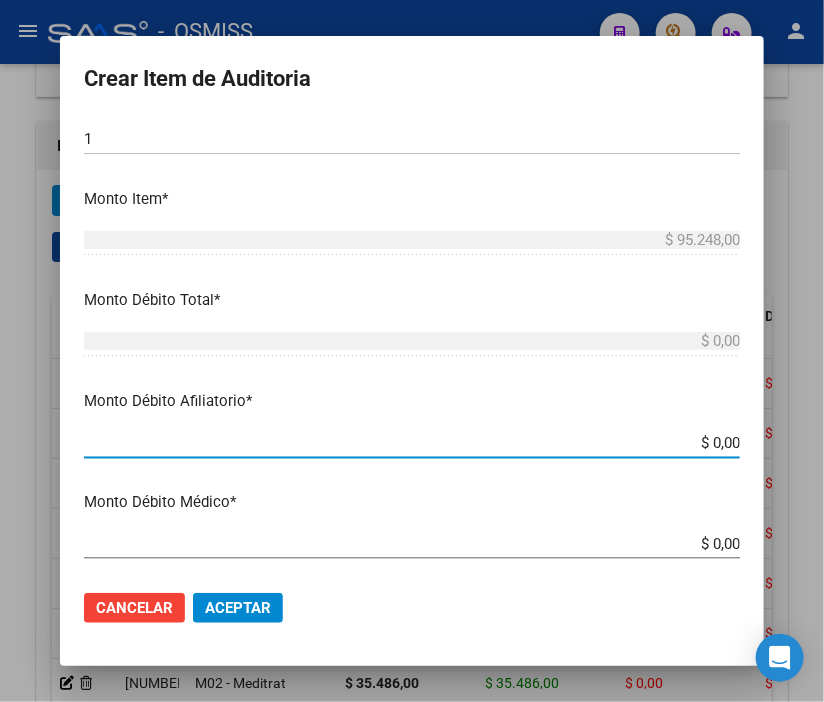 drag, startPoint x: 664, startPoint y: 442, endPoint x: 818, endPoint y: 451, distance: 154.26276 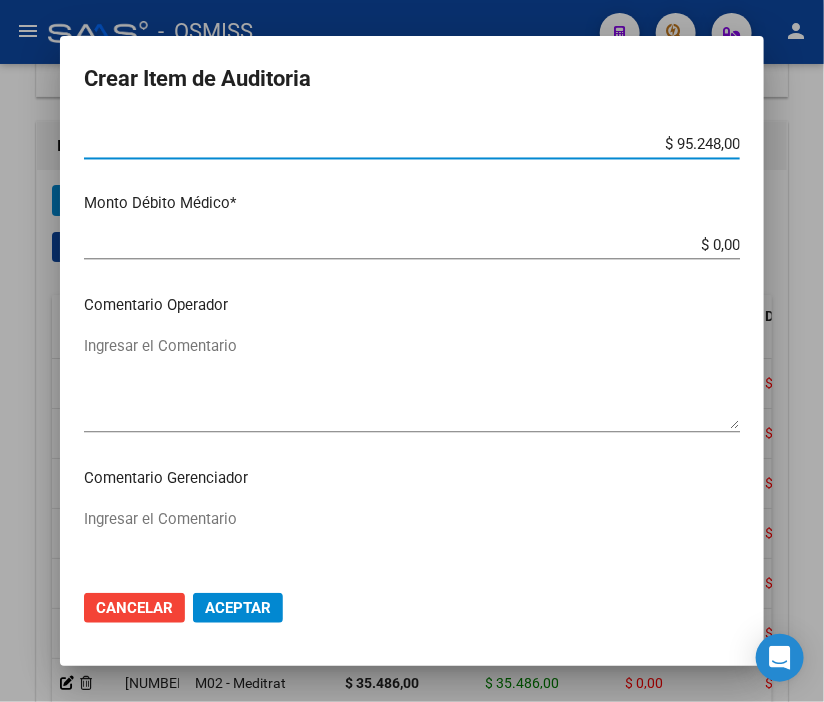 scroll, scrollTop: 1000, scrollLeft: 0, axis: vertical 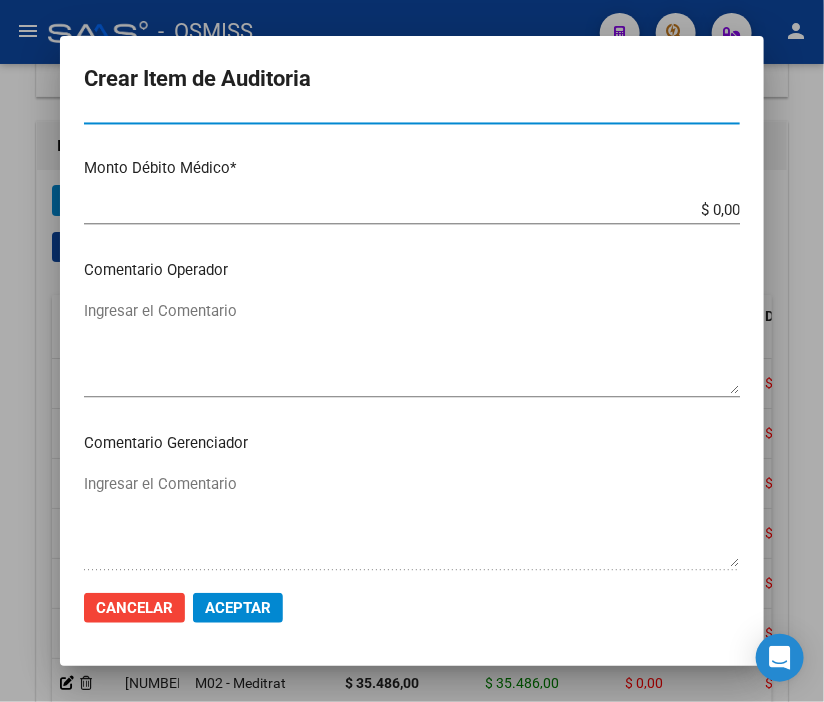 click on "Ingresar el Comentario" at bounding box center [412, 347] 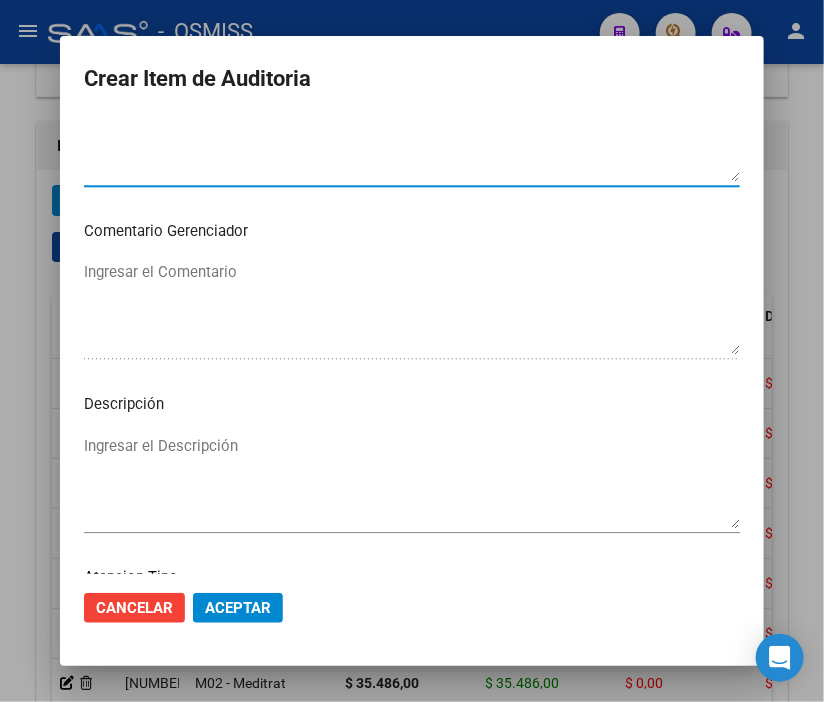 scroll, scrollTop: 1333, scrollLeft: 0, axis: vertical 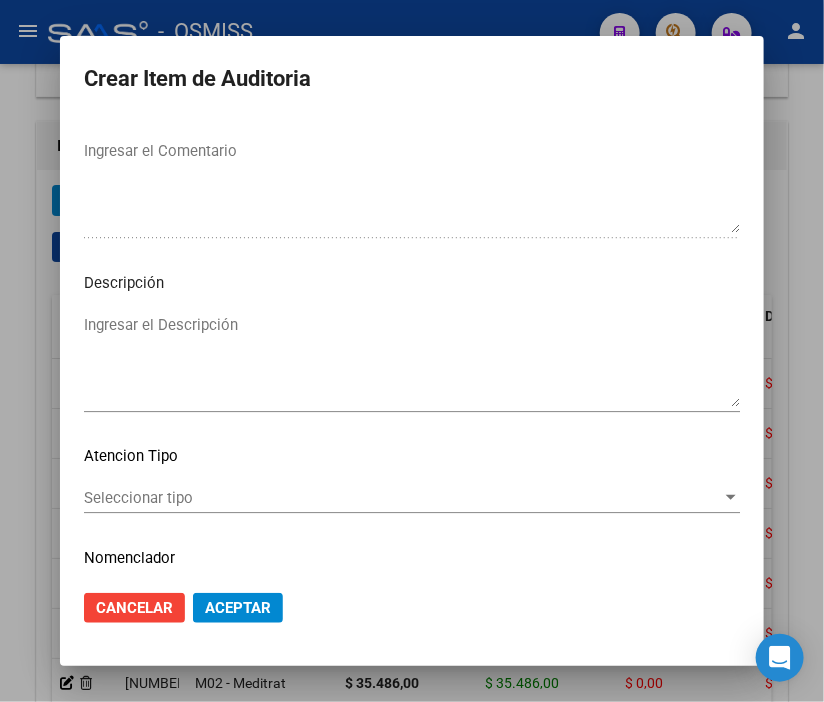 click on "Ingresar el Descripción" at bounding box center [412, 361] 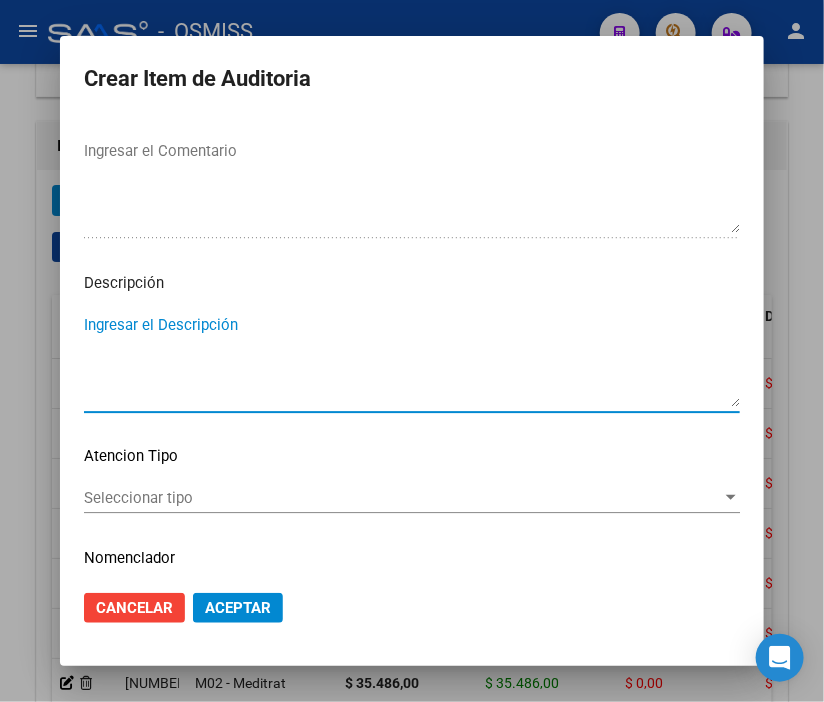 paste on "NO EXISTE EN PADRÓN. NO SE REGISTRAN DATOS AFILIATORIOS EN SSS NI CODEM ANSES" 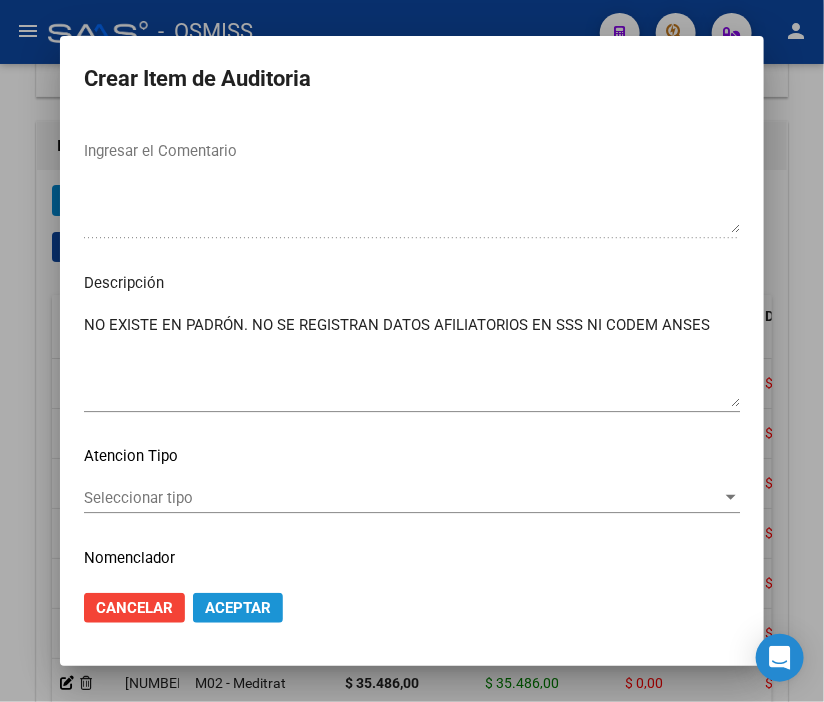 click on "Aceptar" 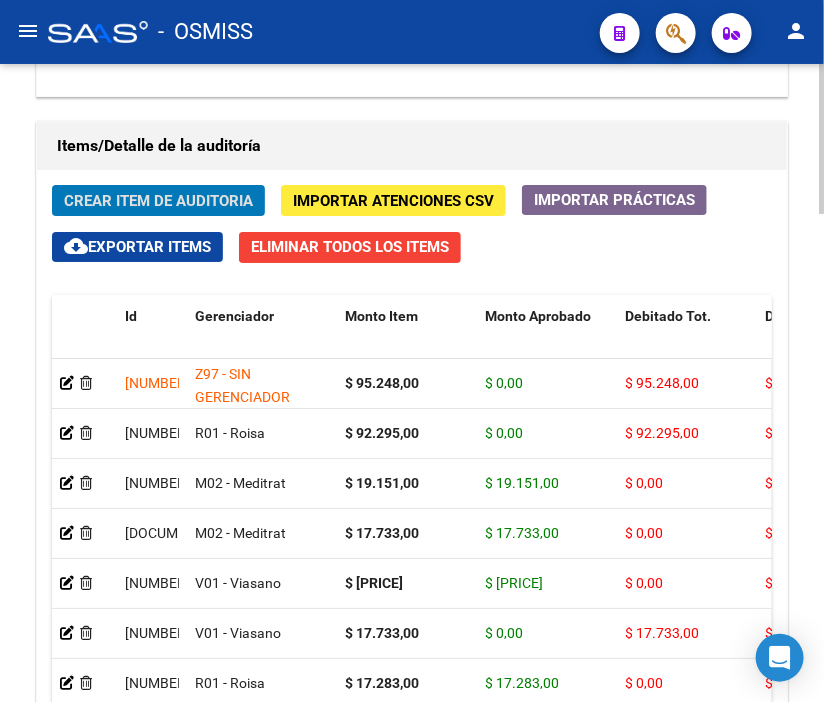 drag, startPoint x: 387, startPoint y: 135, endPoint x: 106, endPoint y: 160, distance: 282.1099 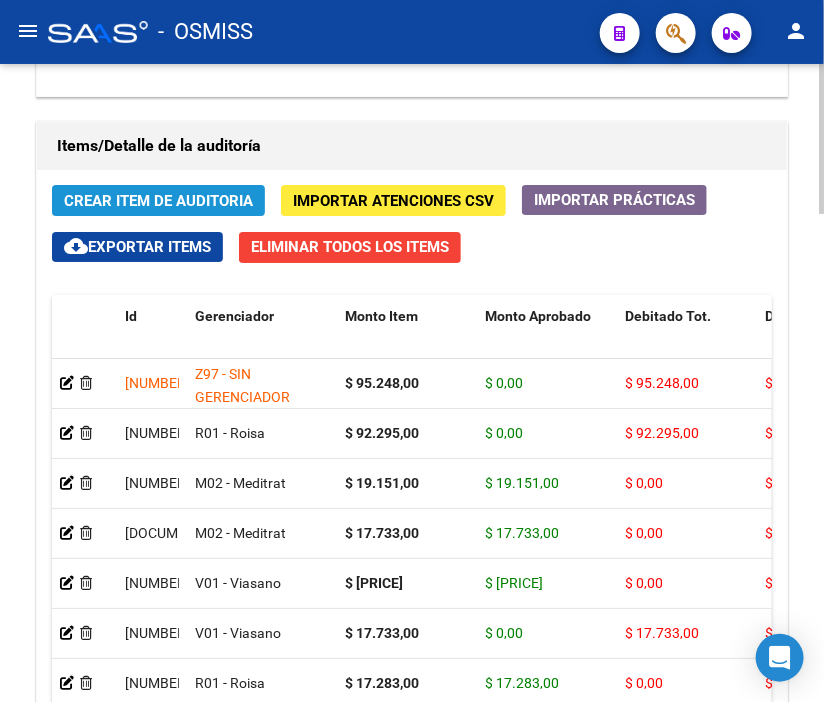 click on "Crear Item de Auditoria" 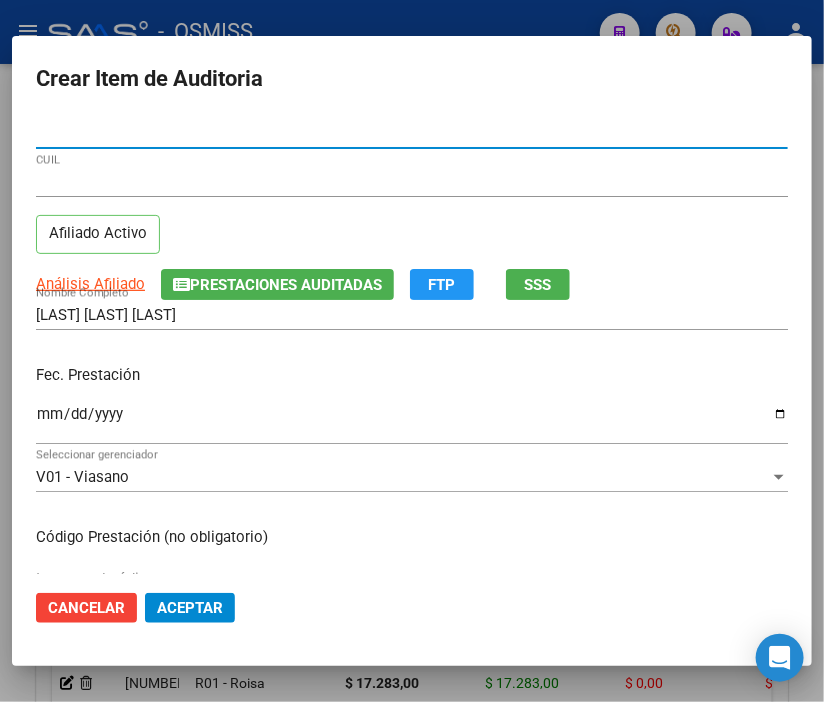 click on "Ingresar la fecha" at bounding box center (412, 422) 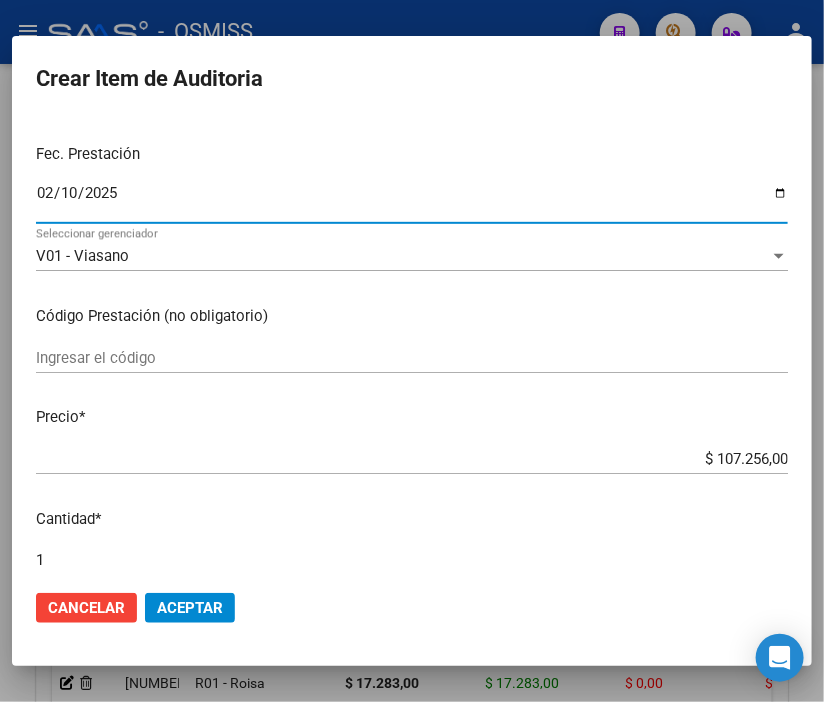 scroll, scrollTop: 222, scrollLeft: 0, axis: vertical 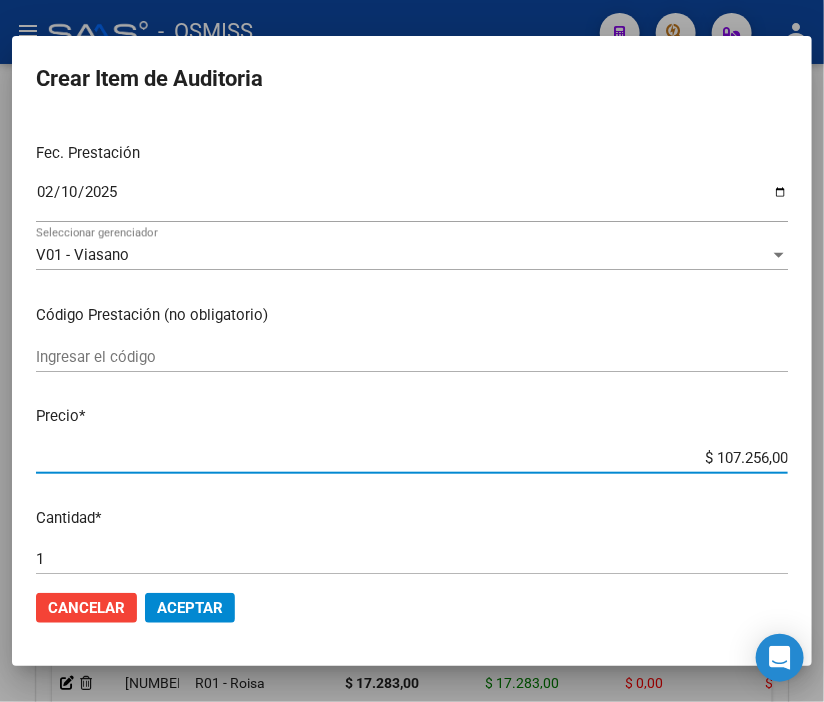 drag, startPoint x: 650, startPoint y: 457, endPoint x: 815, endPoint y: 441, distance: 165.77394 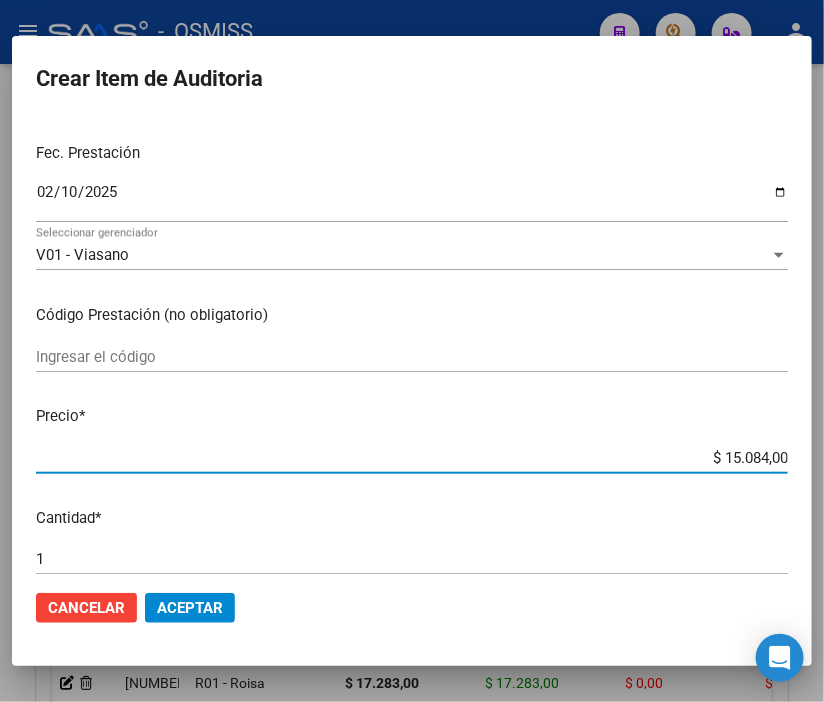 click on "Aceptar" 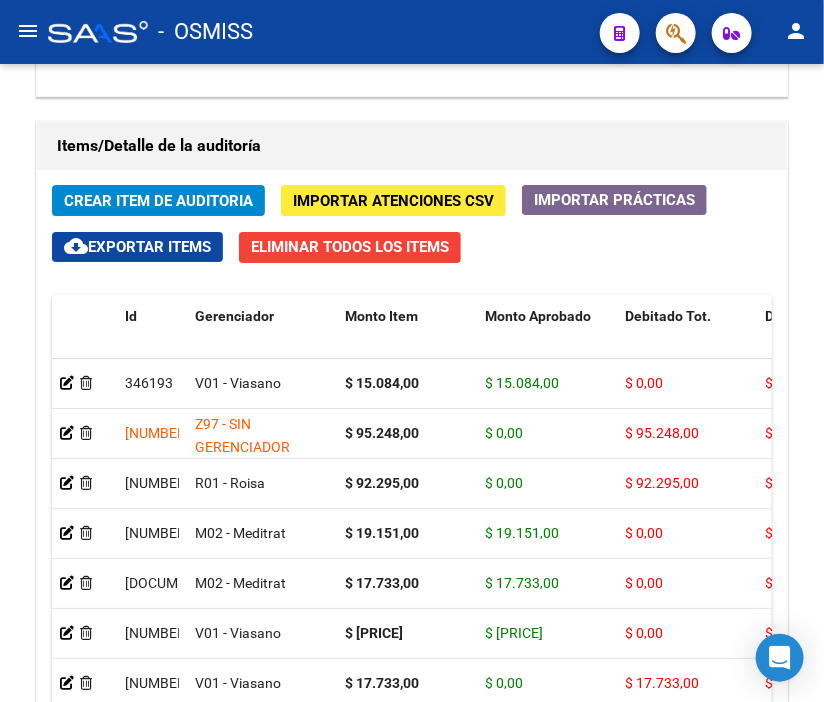 click on "-   OSMISS" 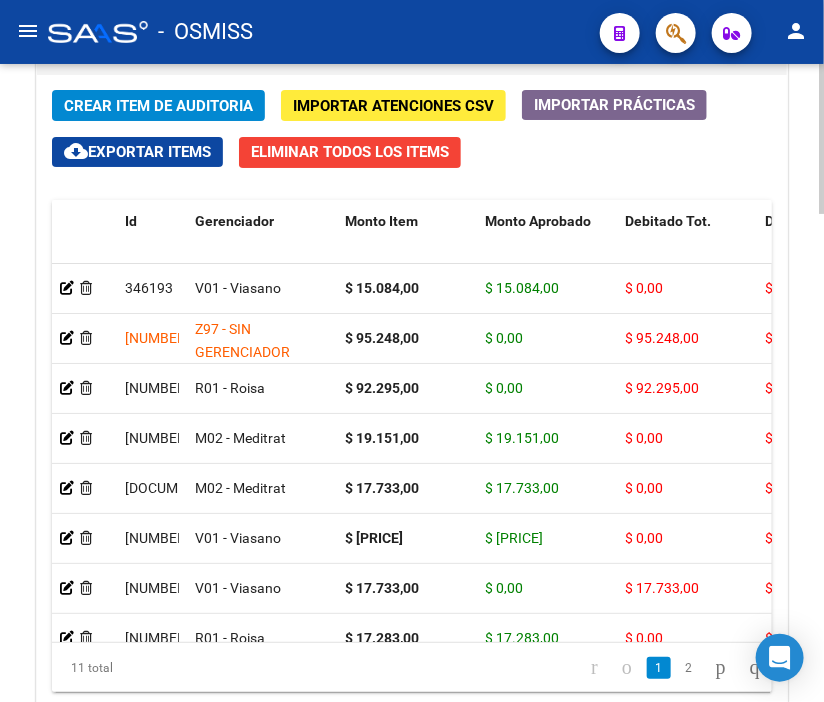scroll, scrollTop: 1881, scrollLeft: 0, axis: vertical 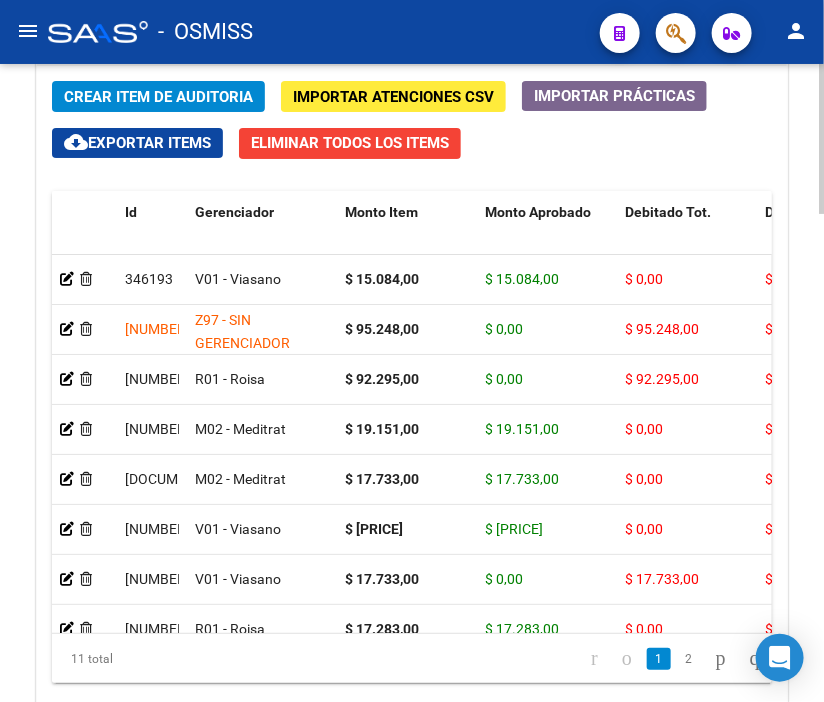 click on "menu -   OSMISS  person    Firma Express     Padrón Padrón Ágil Análisis Afiliado    Integración (discapacidad) Certificado Discapacidad    Prestadores / Proveedores Facturas - Listado/Carga Facturas Sin Auditar Facturas - Documentación Auditorías - Listado Auditorías - Comentarios Auditorías - Cambios Área Auditoría - Ítems Prestadores - Listado Prestadores - Docu.    Hospitales Públicos SSS - Censo Hospitalario SSS - Preliquidación SSS - Comprobantes SSS - CPBTs Atenciones Notificaciones Internación Débitos Autogestión (viejo)    Casos / Tickets Casos Casos Movimientos Comentarios Documentación Adj.    Instructivos    Datos de contacto arrow_back Editar 19394    cloud_download  Generar informe  Puede notificar al gerenciador respecto de esta auditoria, para invitarlo a formar parte de la misma realizando comentarios.  NOTIFICAR Totales Auditoría Total Comprobantes:  $ 601.564,00 Total Items Auditados:  $ 509.392,00 Falta Identificar:   $ 92.172,00 Items Auditados Total" at bounding box center [412, 351] 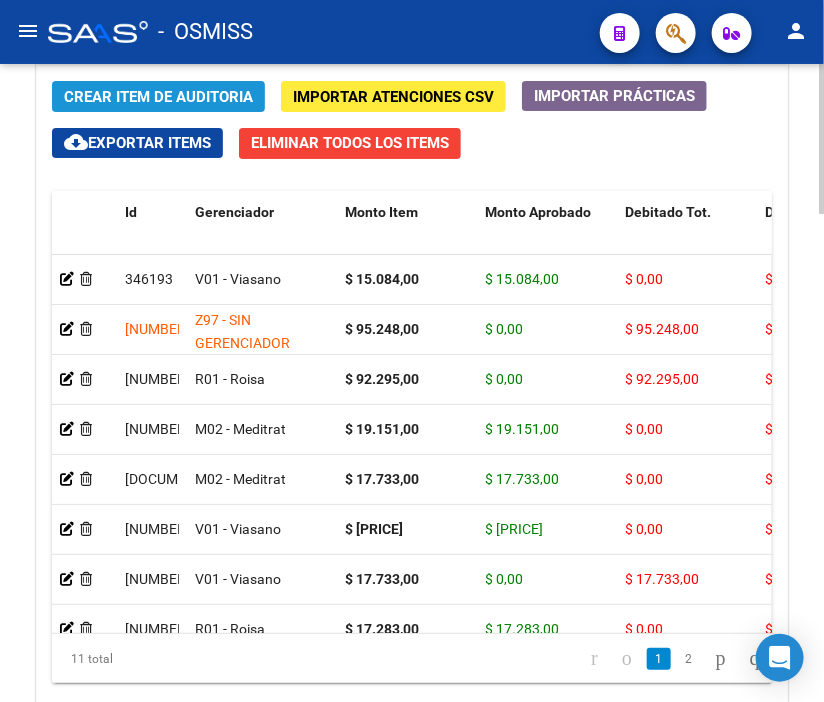 click on "Crear Item de Auditoria" 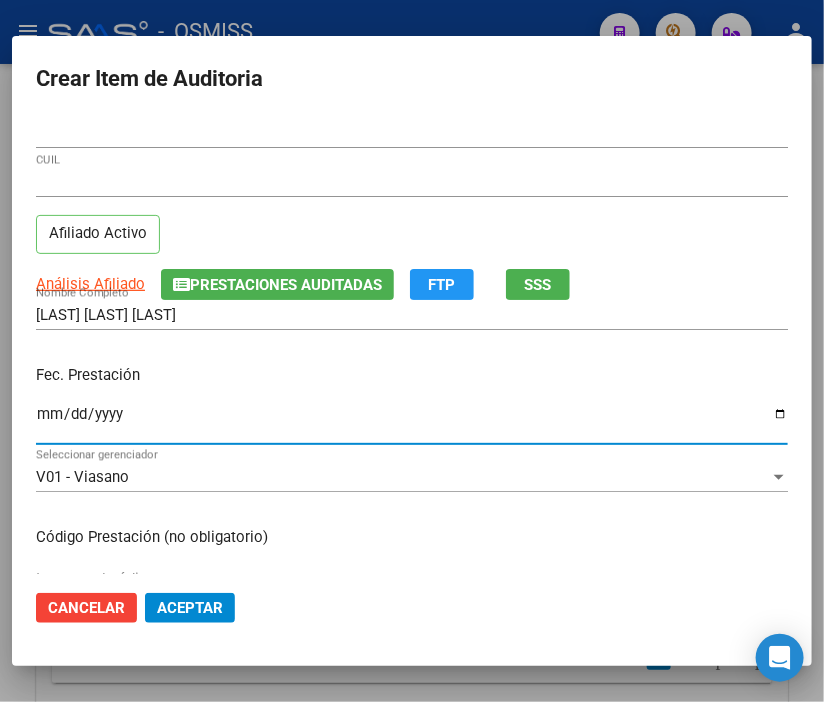 click on "Ingresar la fecha" at bounding box center (412, 422) 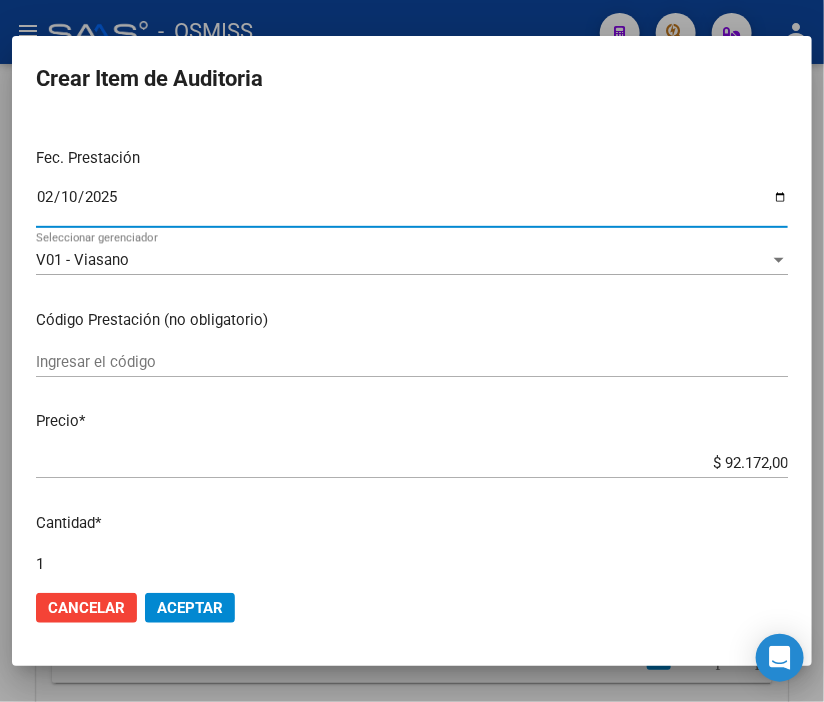 scroll, scrollTop: 222, scrollLeft: 0, axis: vertical 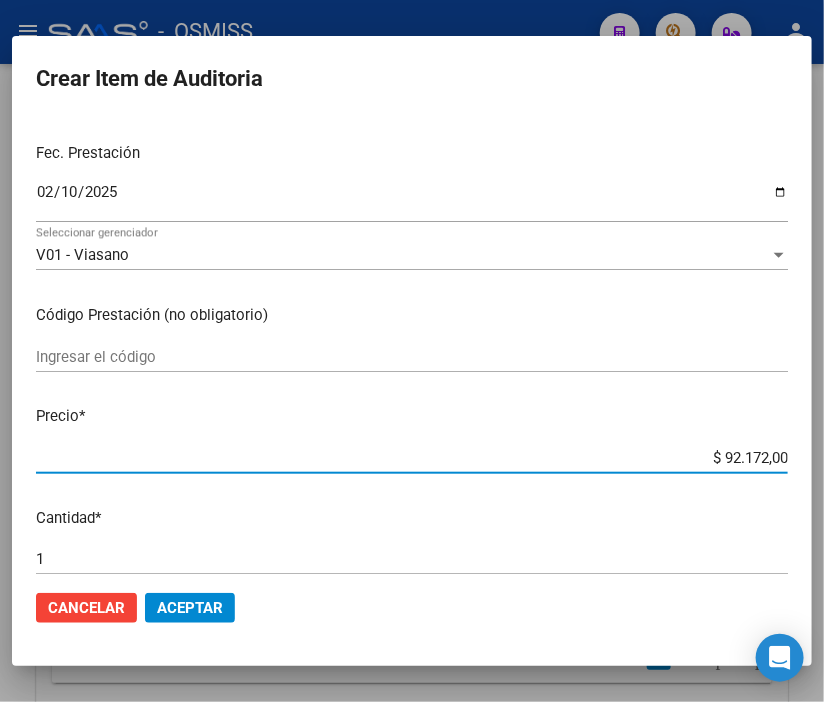 drag, startPoint x: 662, startPoint y: 450, endPoint x: 670, endPoint y: 371, distance: 79.40403 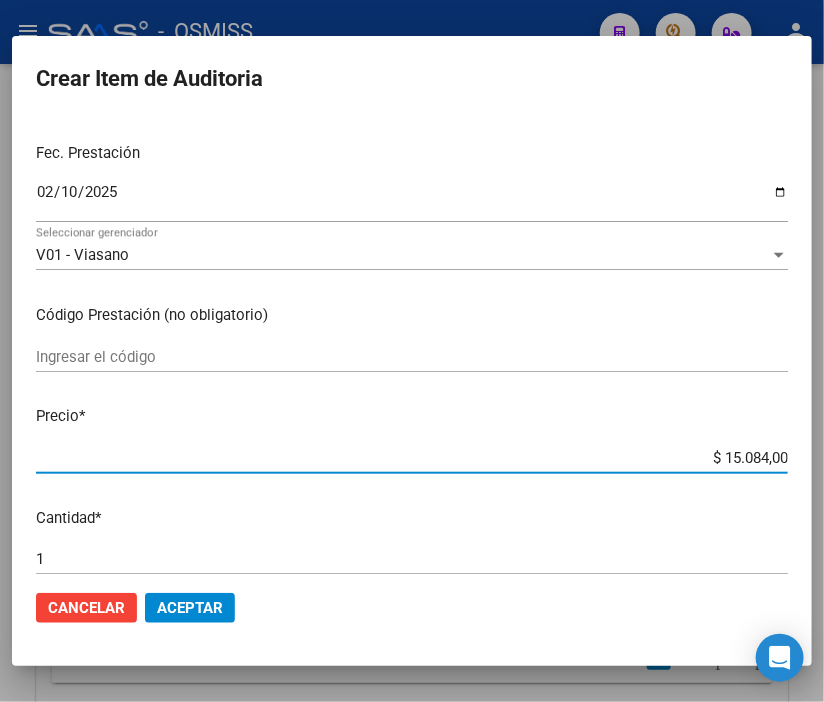 click on "Aceptar" 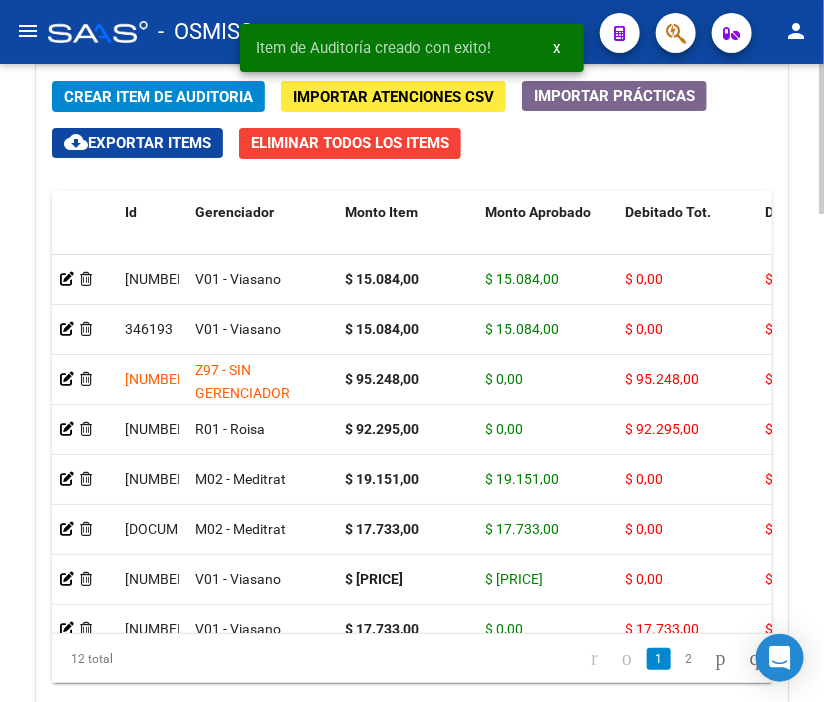 click on "Crear Item de Auditoria Importar Atenciones CSV  Importar Prácticas
cloud_download  Exportar Items   Eliminar Todos los Items  Id Gerenciador Monto Item Monto Aprobado Debitado Tot. Débito Médico Débito Afiliatorio Comentario Comentario Gerenciador Descripción Afiliado Estado CUIL Documento Nombre Completo Fec. Prestación Atencion Tipo Nomenclador Código Nomenclador Nombre Usuario Creado Area Creado Area Modificado     346196  V01 - Viasano $ 15.084,00 $ 15.084,00 $ 0,00 $ 0,00 $ 0,00         20323196126  32319612   REYES CRISTIAN MAXIMILIANO         10/02/2025  Sabrina  Corton   04/08/2025      346193  V01 - Viasano $ 15.084,00 $ 15.084,00 $ 0,00 $ 0,00 $ 0,00         20323196126  32319612   REYES CRISTIAN MAXIMILIANO         10/02/2025  Sabrina  Corton   04/08/2025      346190  Z97 - SIN GERENCIADOR $ 95.248,00 $ 0,00 $ 95.248,00 $ 0,00 $ 95.248,00      SE RECHAZA       NO EXISTE EN PADRÓN. NO SE REGISTRAN DATOS AFILIATORIOS EN SSS NI CODEM ANSES  27961663526  96166352" 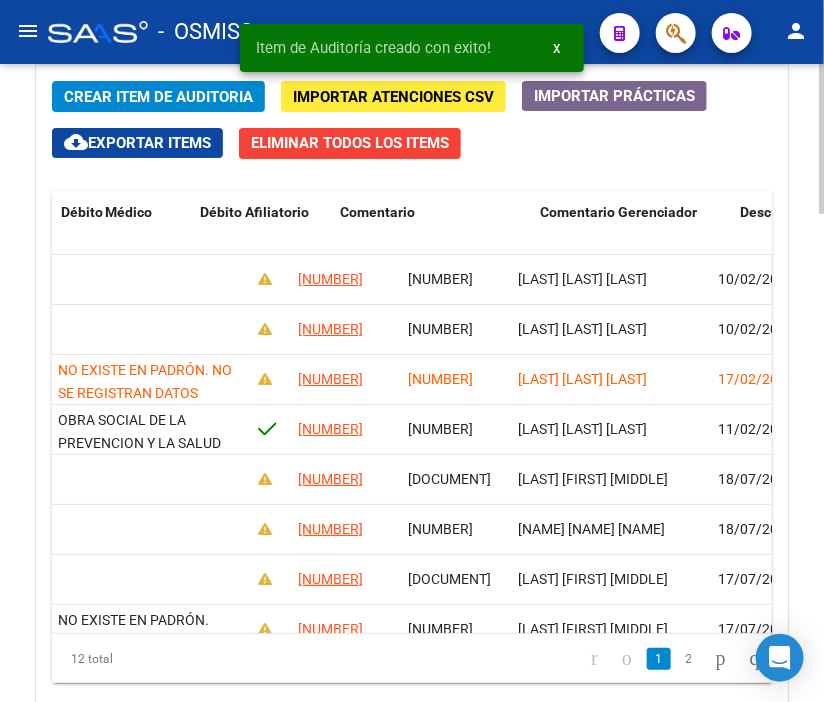 scroll, scrollTop: 0, scrollLeft: 0, axis: both 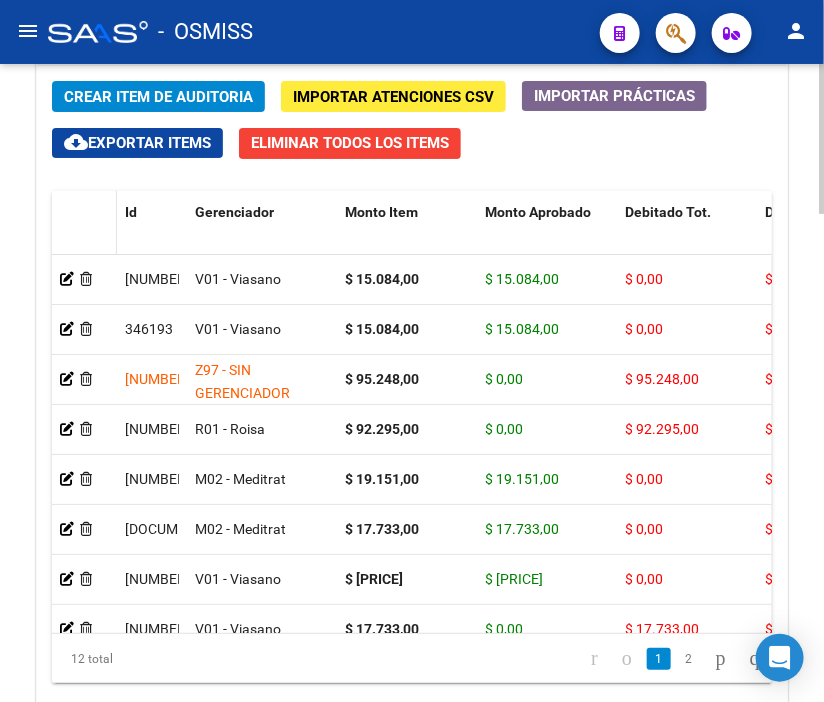 drag, startPoint x: 64, startPoint y: 283, endPoint x: 95, endPoint y: 222, distance: 68.42514 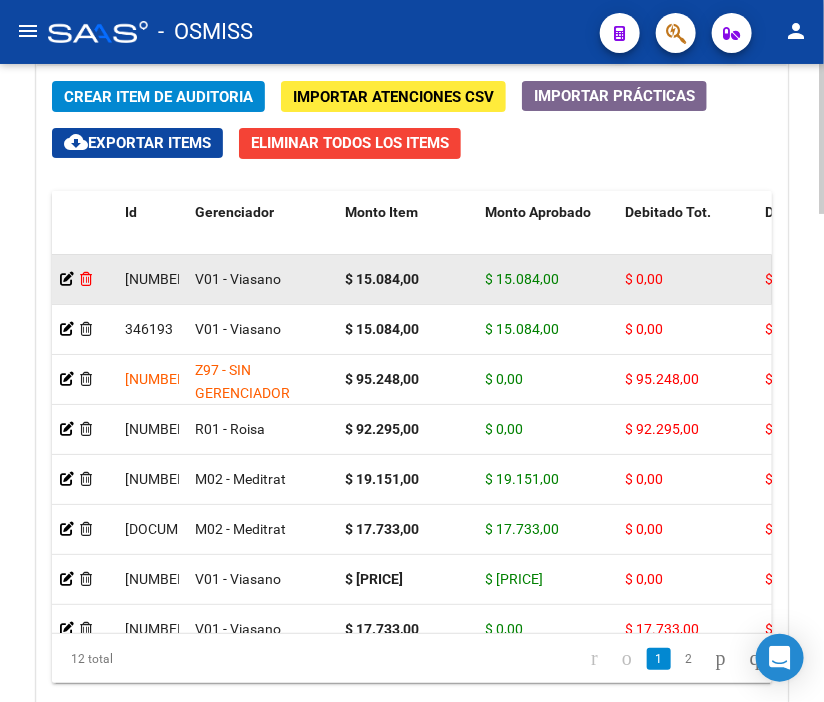 click 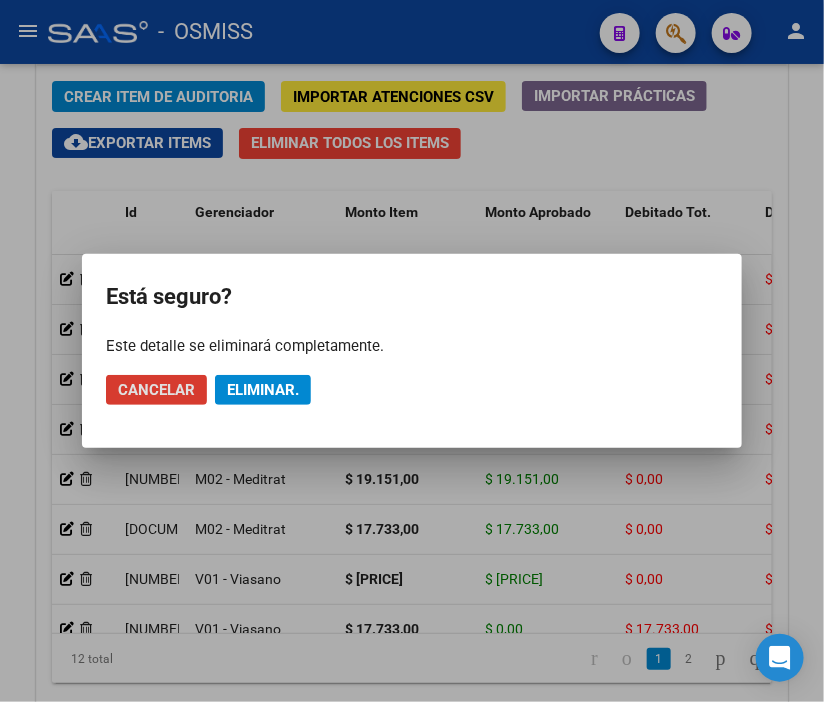 click on "Eliminar." 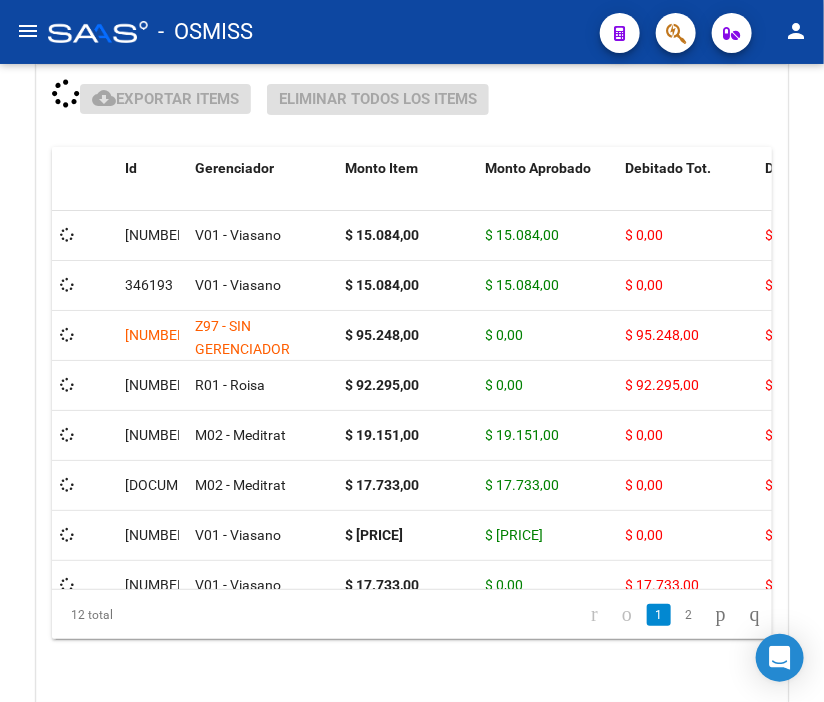 scroll, scrollTop: 1881, scrollLeft: 0, axis: vertical 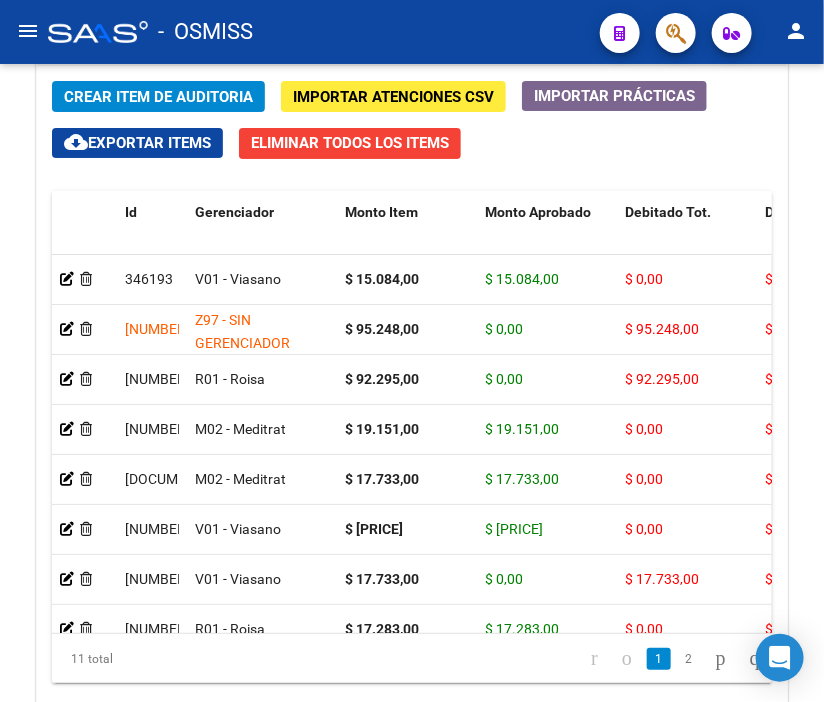 drag, startPoint x: 346, startPoint y: 13, endPoint x: 362, endPoint y: 358, distance: 345.37082 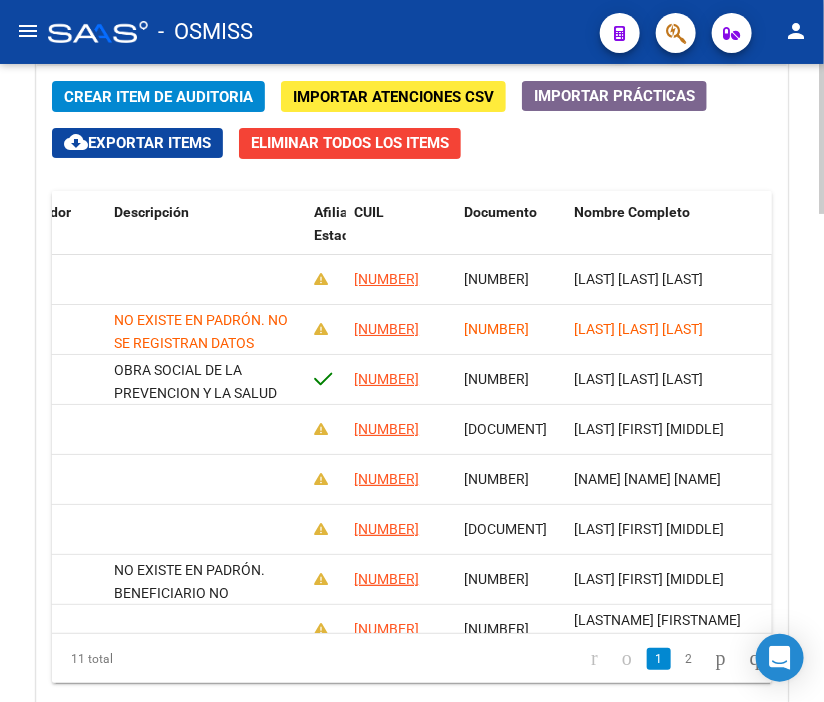 scroll, scrollTop: 0, scrollLeft: 0, axis: both 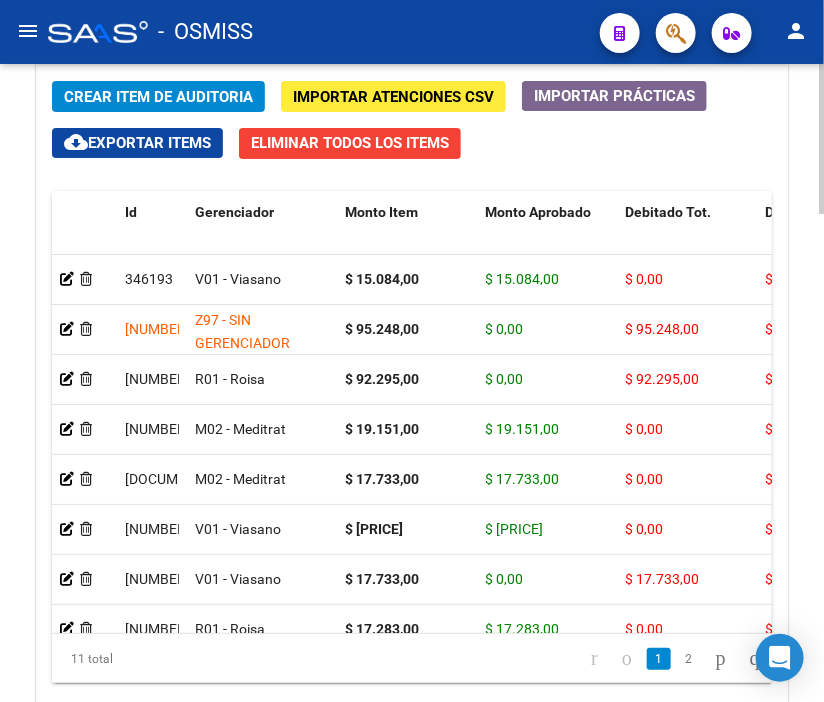 click on "Crear Item de Auditoria" 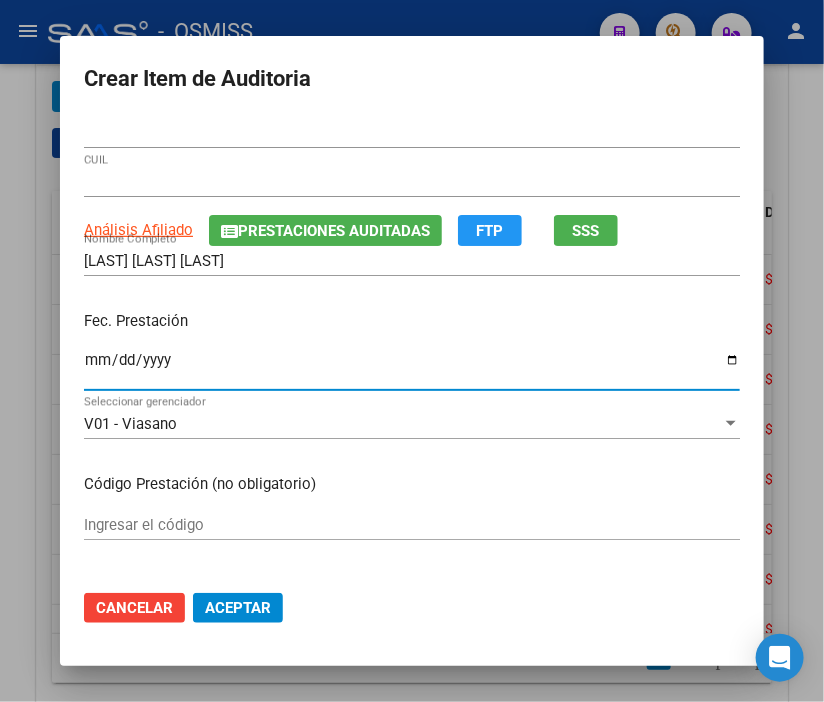 click on "Ingresar la fecha" at bounding box center (412, 368) 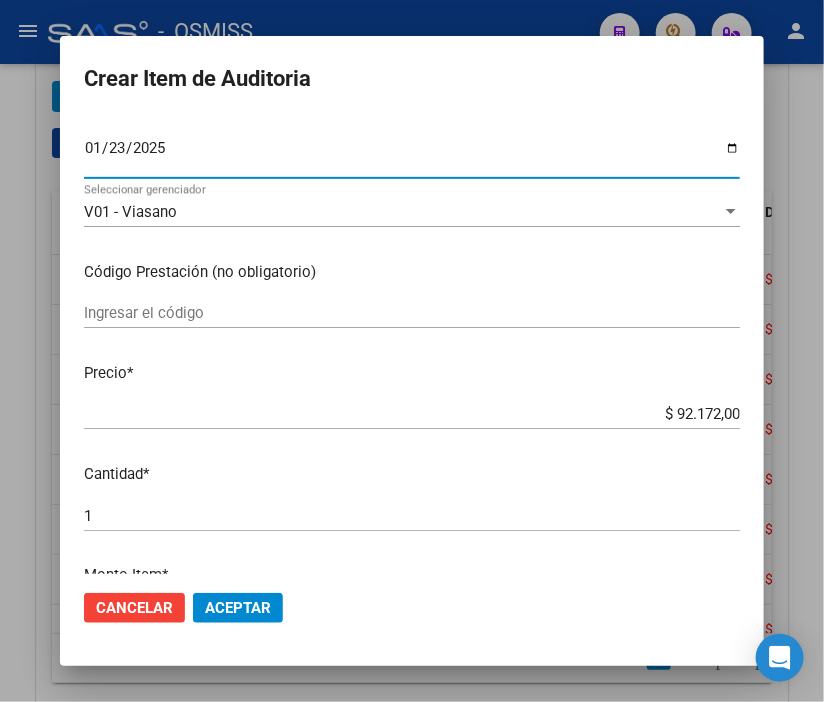 scroll, scrollTop: 222, scrollLeft: 0, axis: vertical 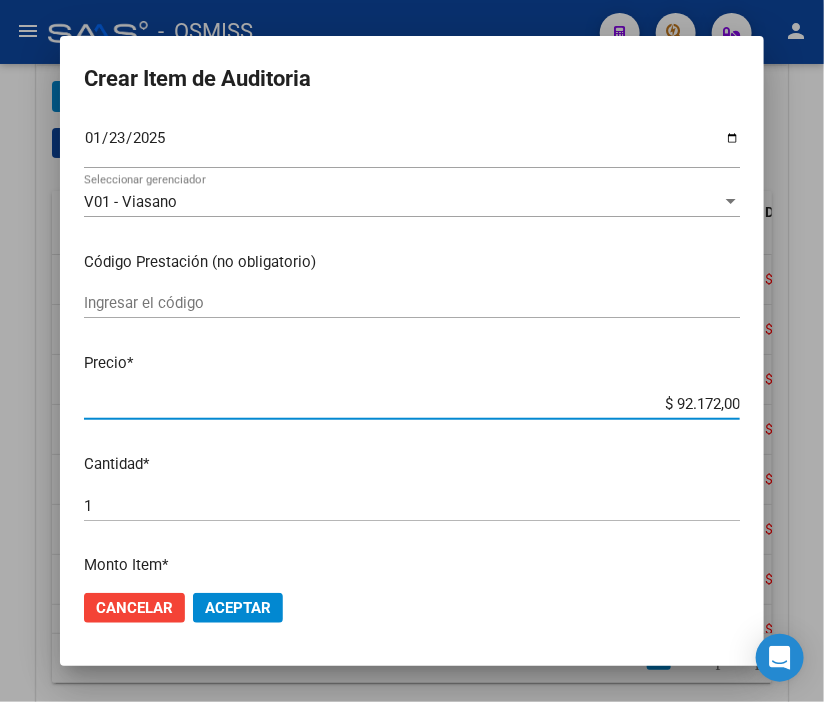 drag, startPoint x: 635, startPoint y: 403, endPoint x: 826, endPoint y: 414, distance: 191.3165 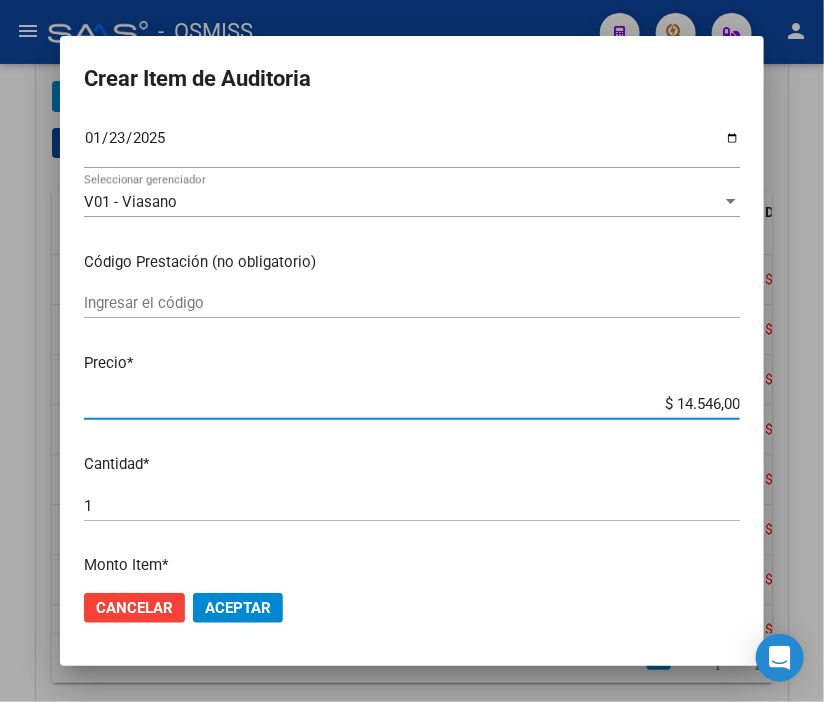 click on "Aceptar" 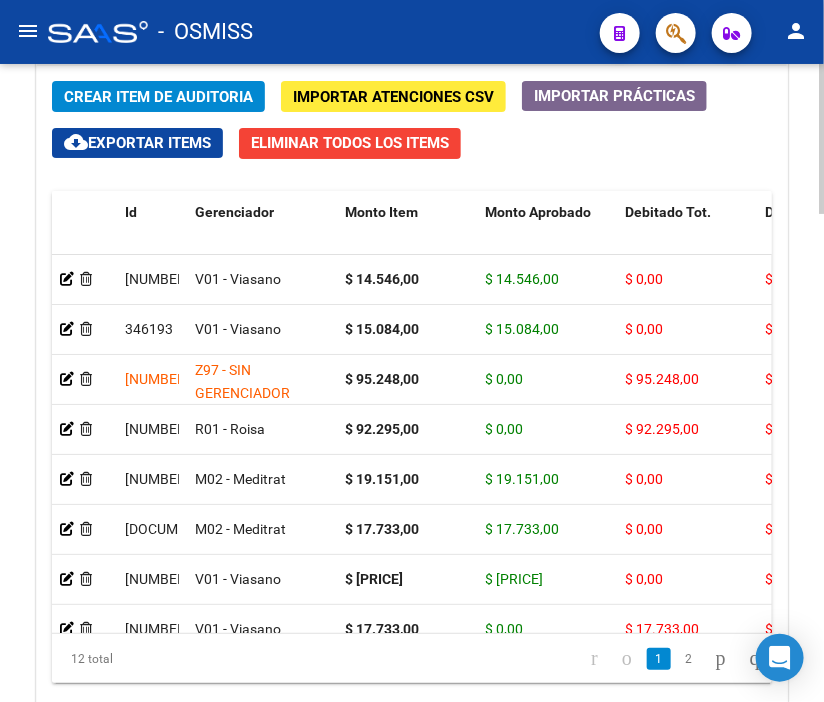 click on "Crear Item de Auditoria" 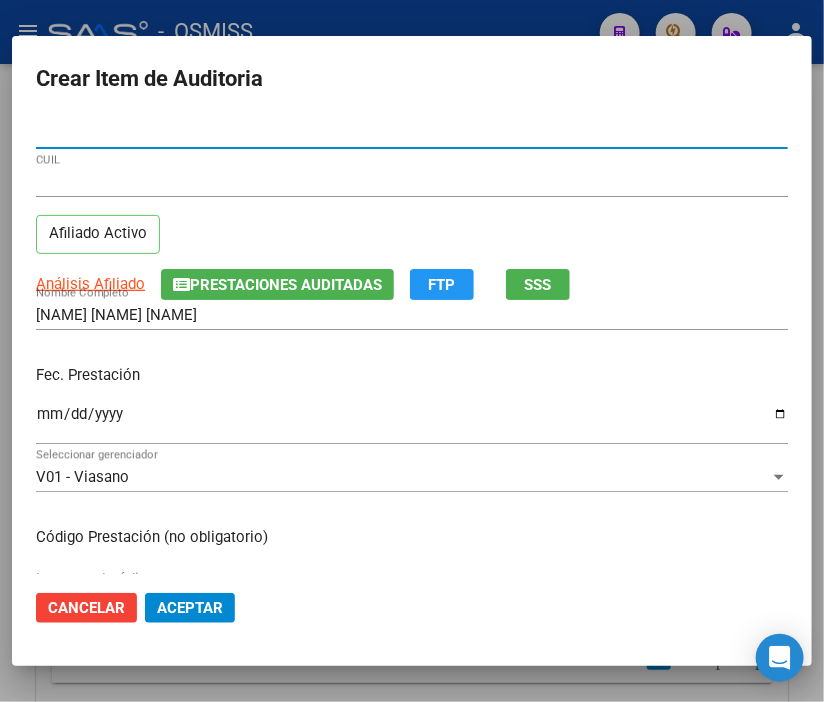 click on "Ingresar la fecha" at bounding box center [412, 422] 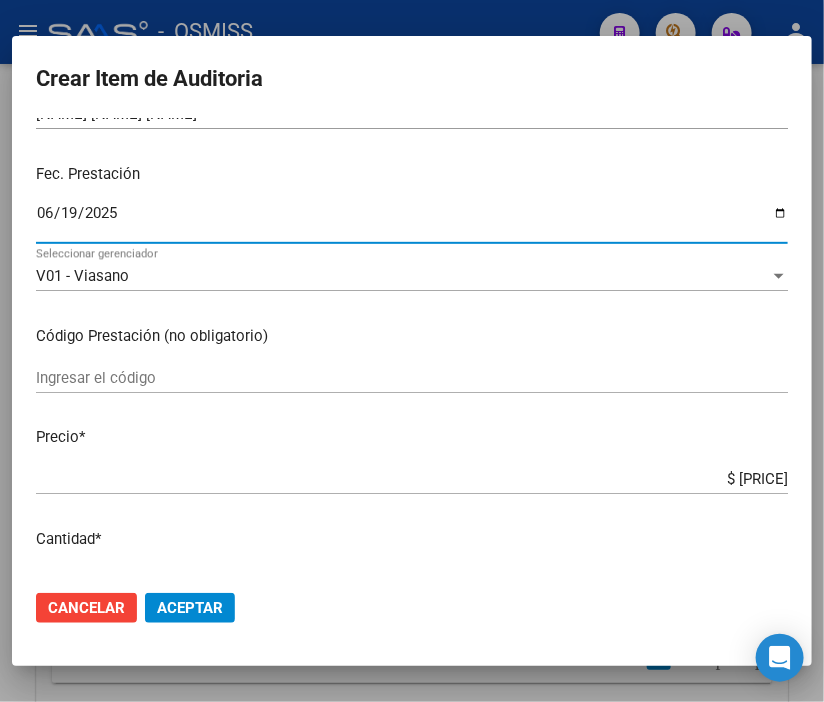 scroll, scrollTop: 222, scrollLeft: 0, axis: vertical 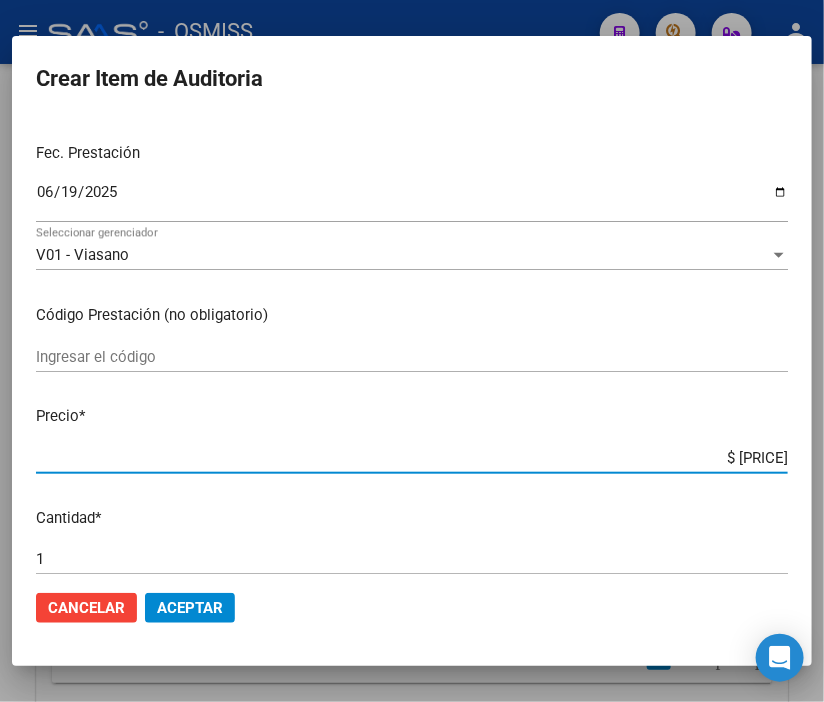 drag, startPoint x: 665, startPoint y: 463, endPoint x: 827, endPoint y: 463, distance: 162 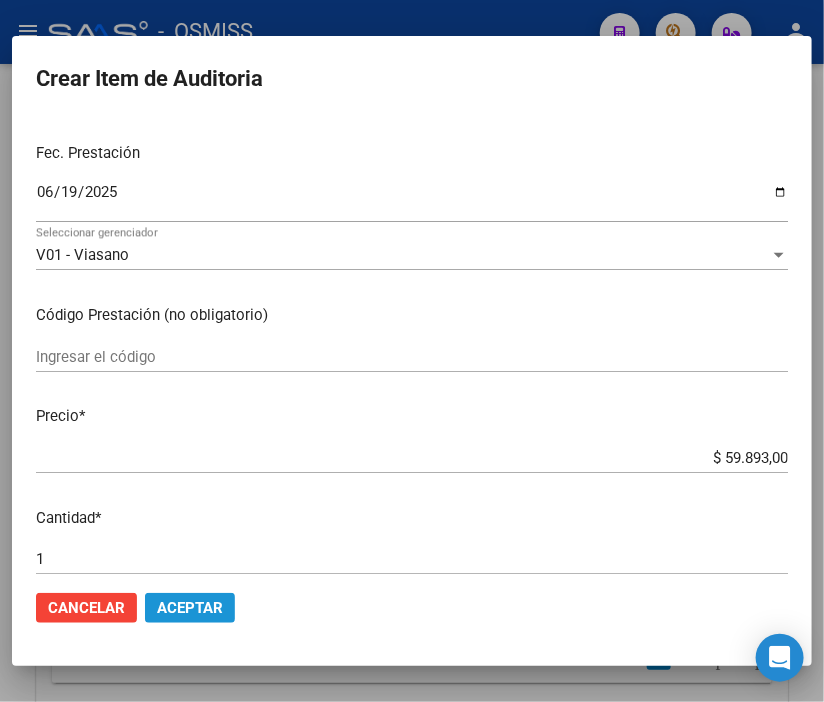click on "Aceptar" 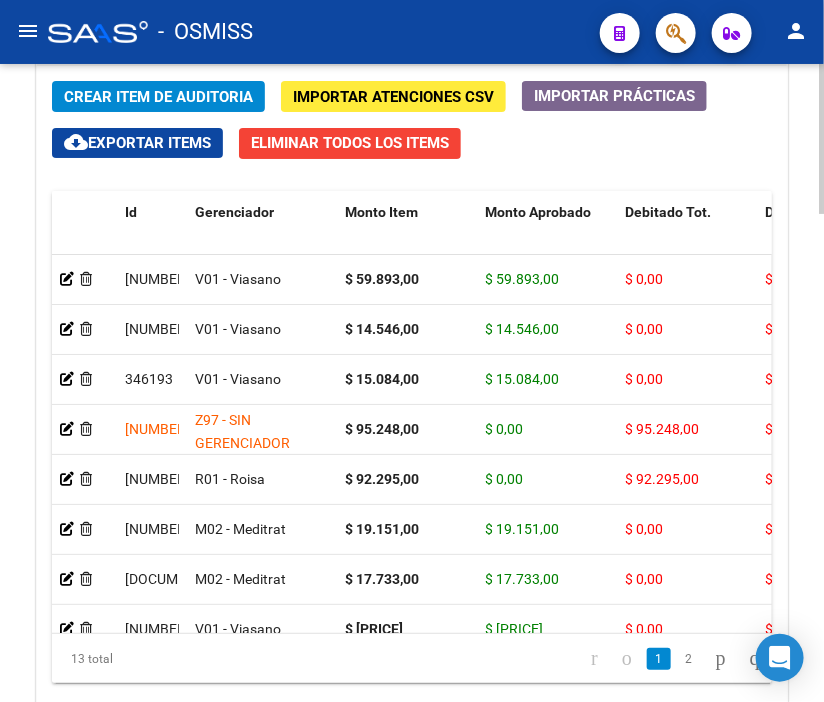 click on "Crear Item de Auditoria" 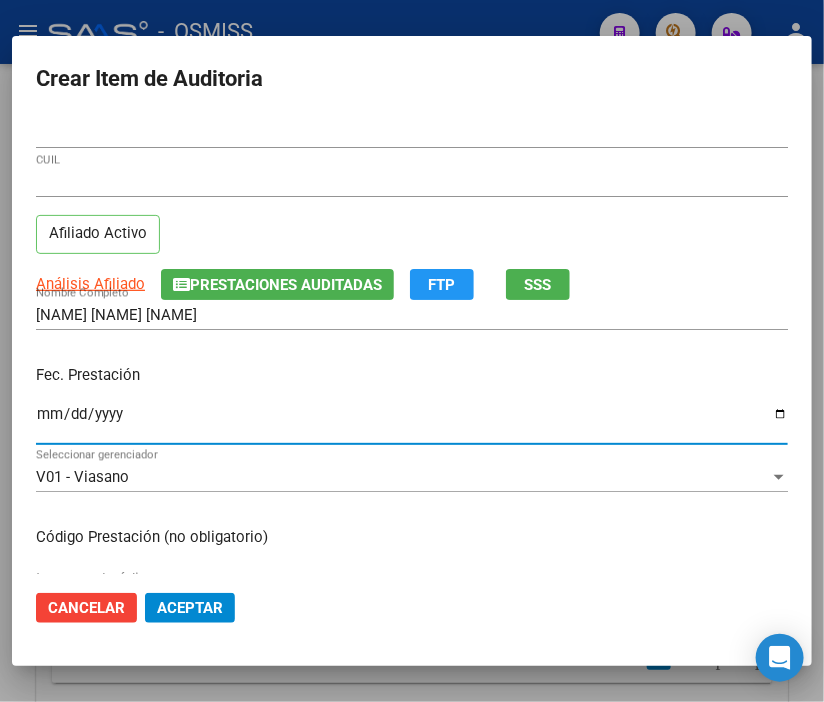 click on "Ingresar la fecha" at bounding box center (412, 422) 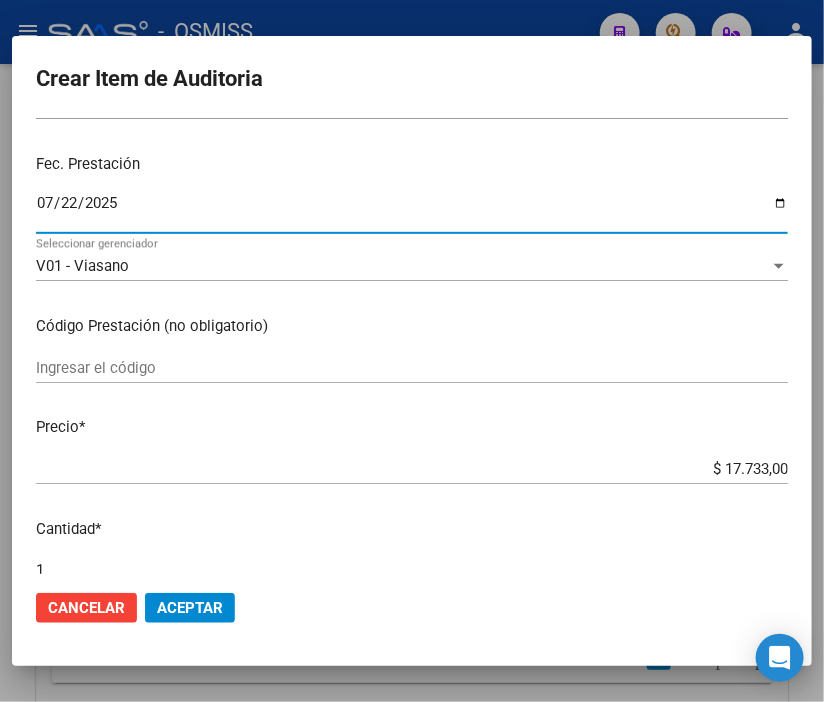 scroll, scrollTop: 222, scrollLeft: 0, axis: vertical 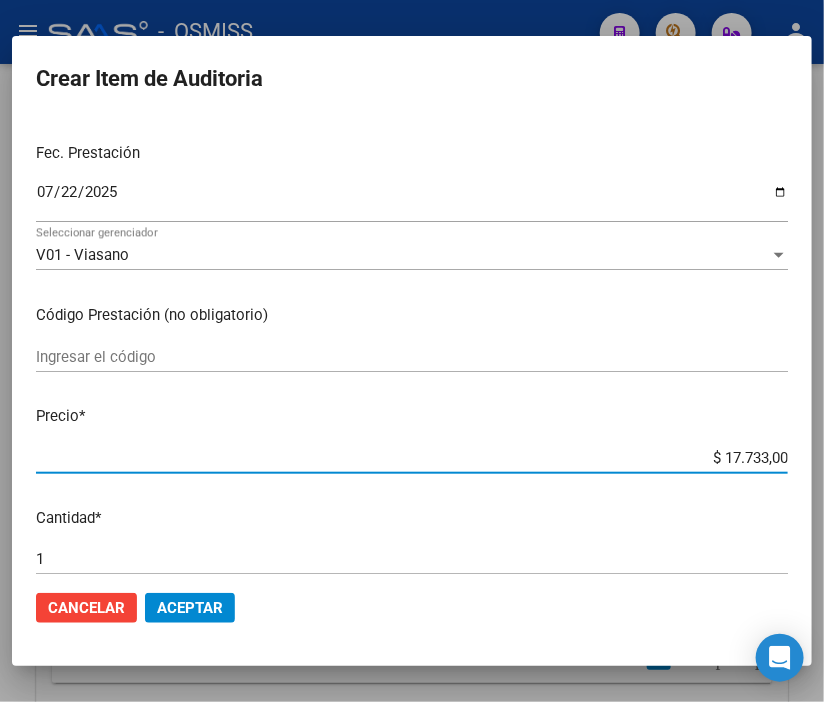 drag, startPoint x: 667, startPoint y: 457, endPoint x: 827, endPoint y: 461, distance: 160.04999 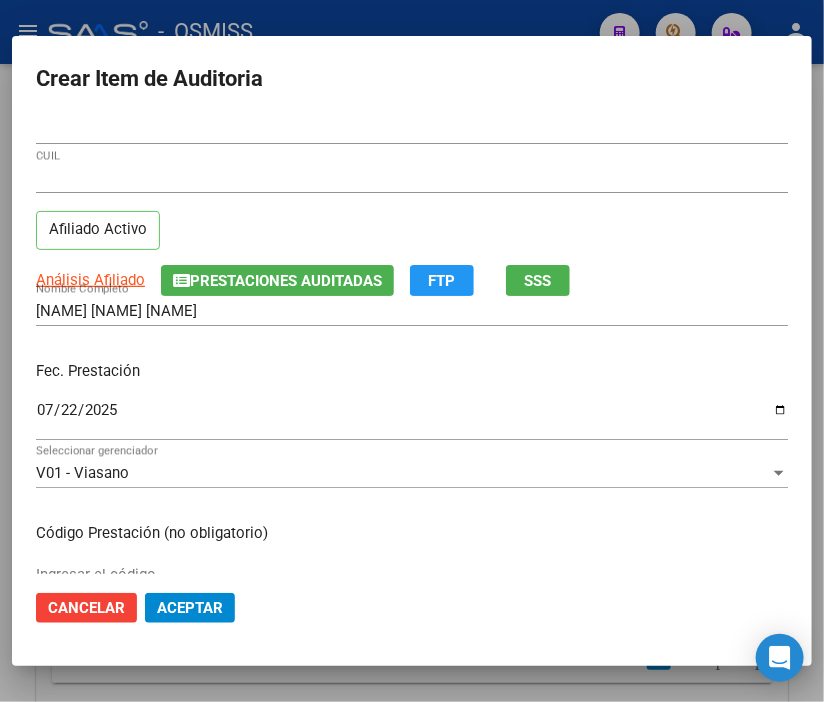 scroll, scrollTop: 0, scrollLeft: 0, axis: both 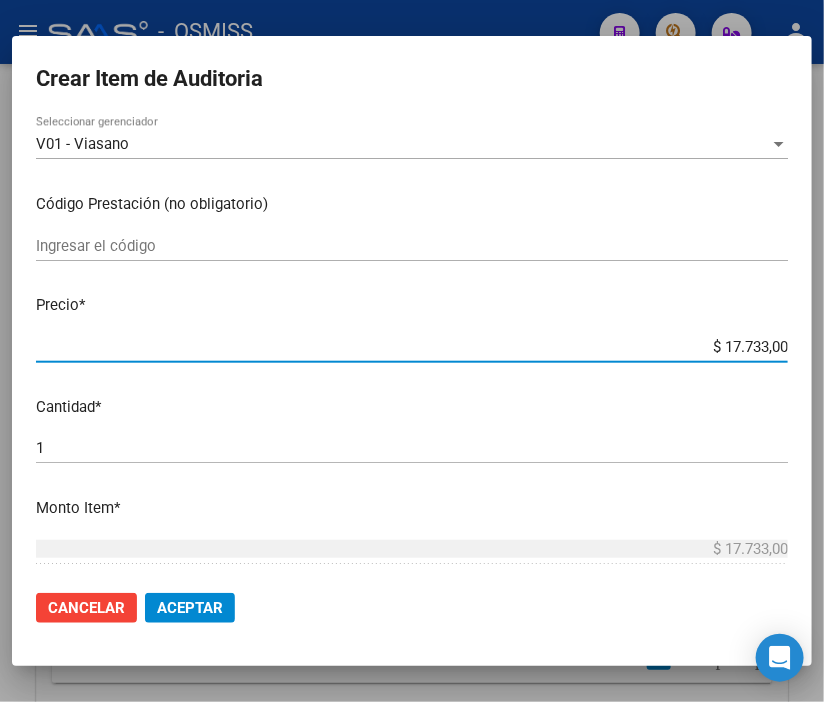 click on "Aceptar" 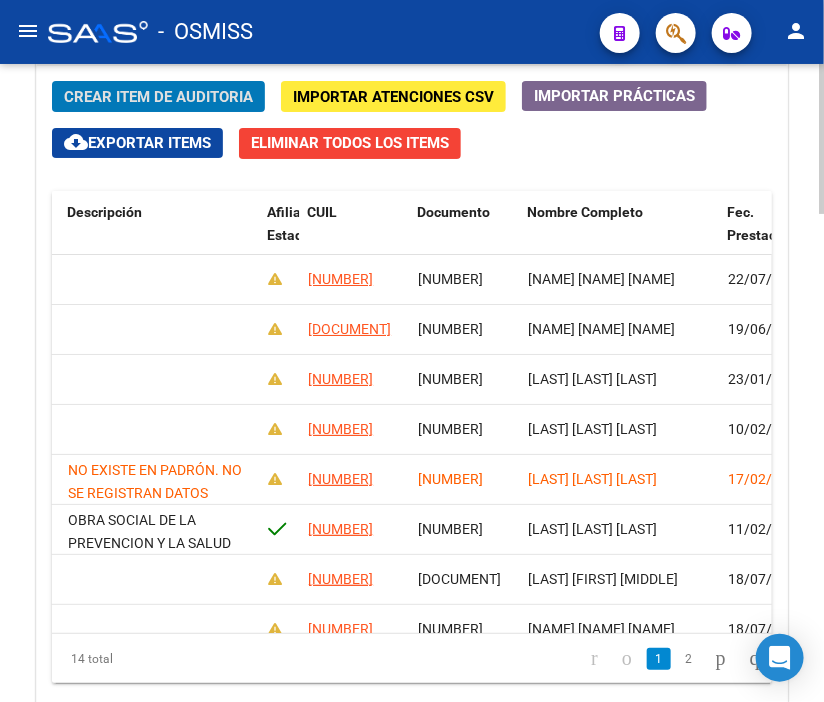 scroll, scrollTop: 0, scrollLeft: 0, axis: both 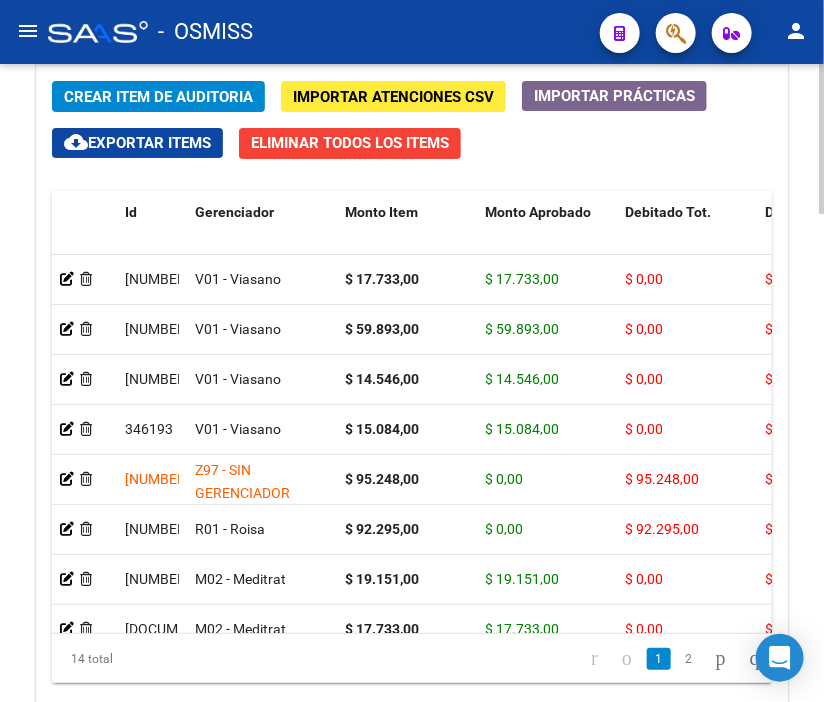 click on "Crear Item de Auditoria" 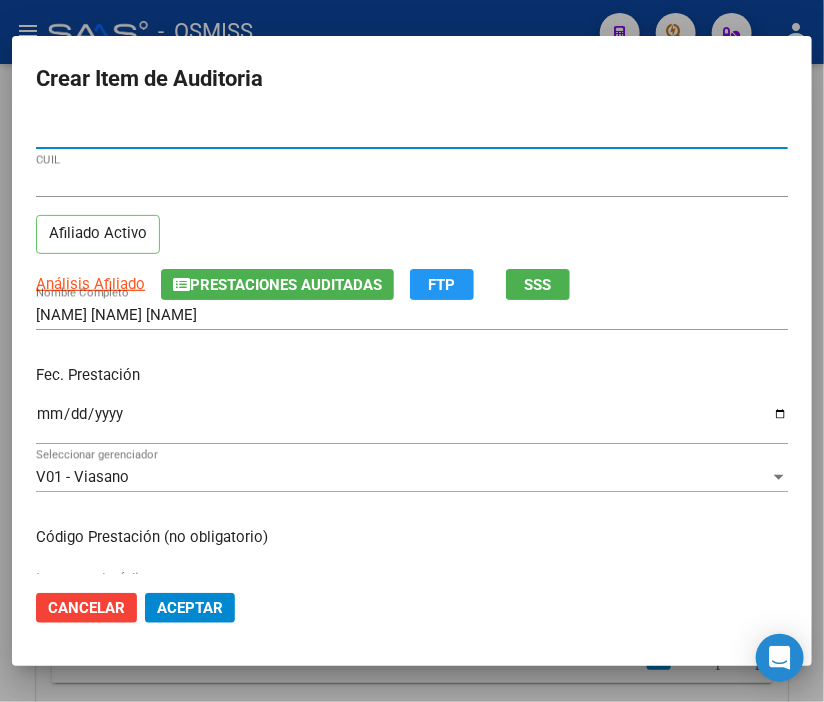 click on "Ingresar la fecha" at bounding box center (412, 422) 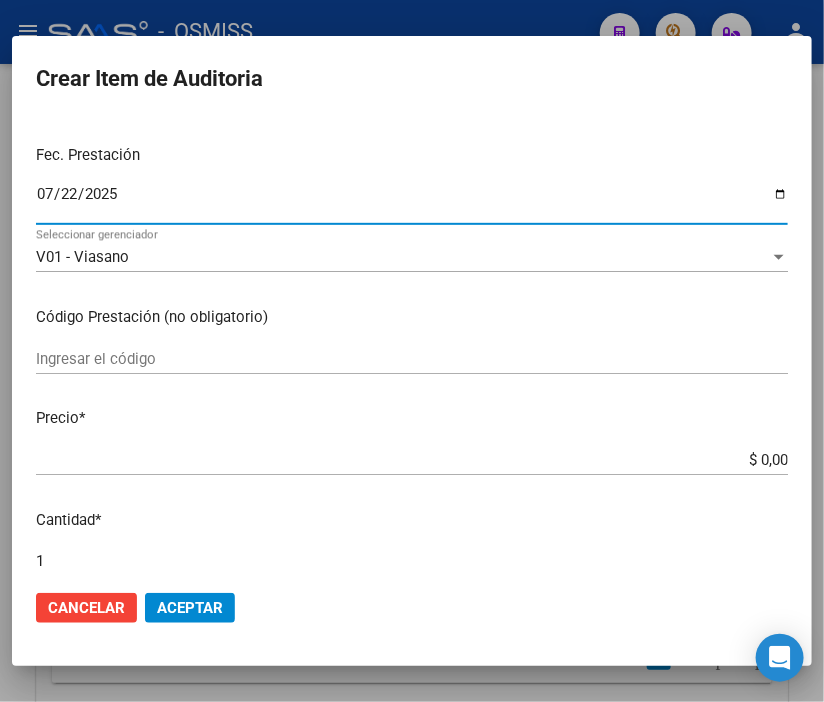 scroll, scrollTop: 222, scrollLeft: 0, axis: vertical 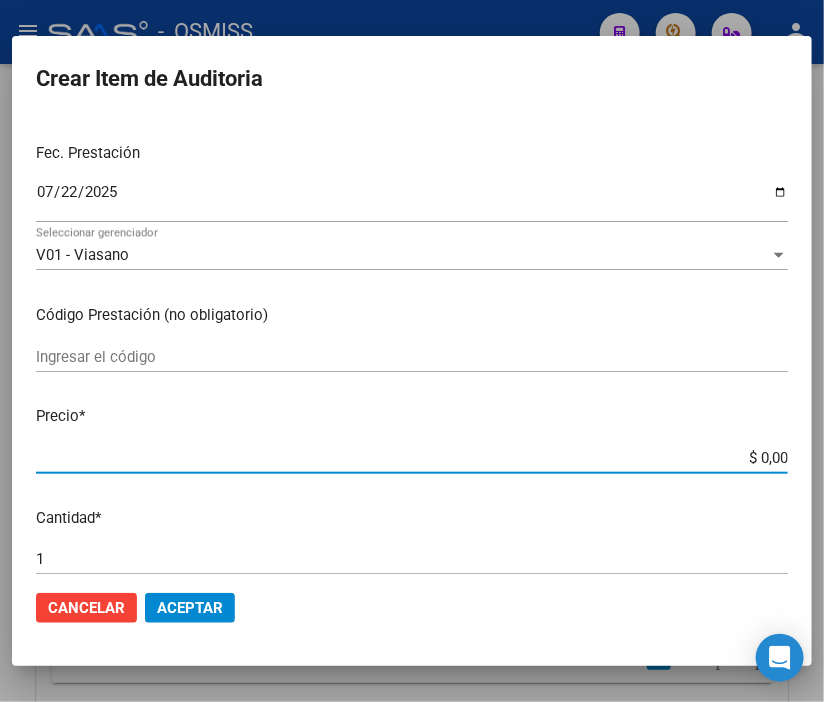 drag, startPoint x: 698, startPoint y: 460, endPoint x: 827, endPoint y: 464, distance: 129.062 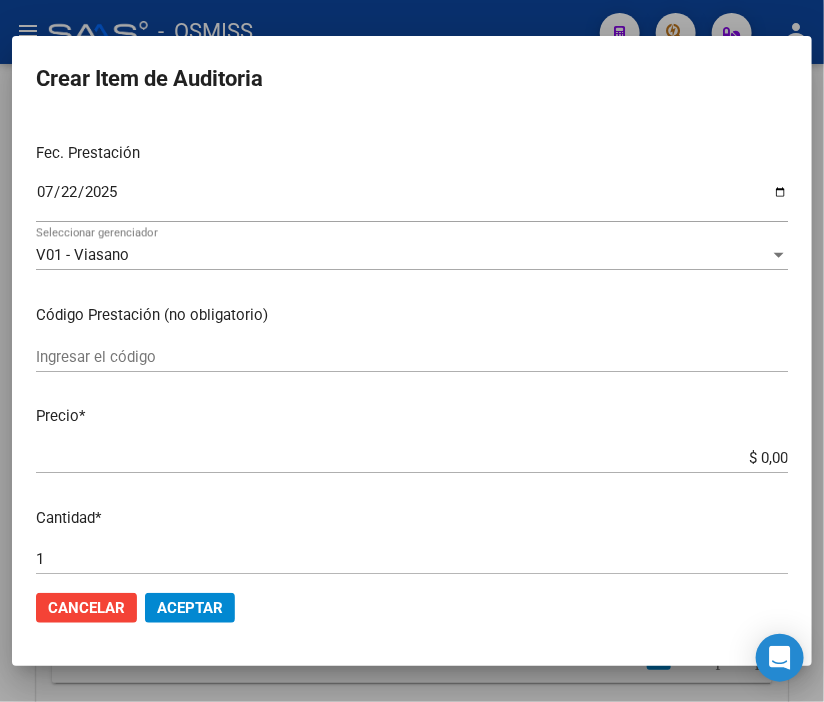 click on "$ 0,00 Ingresar el precio" at bounding box center [412, 458] 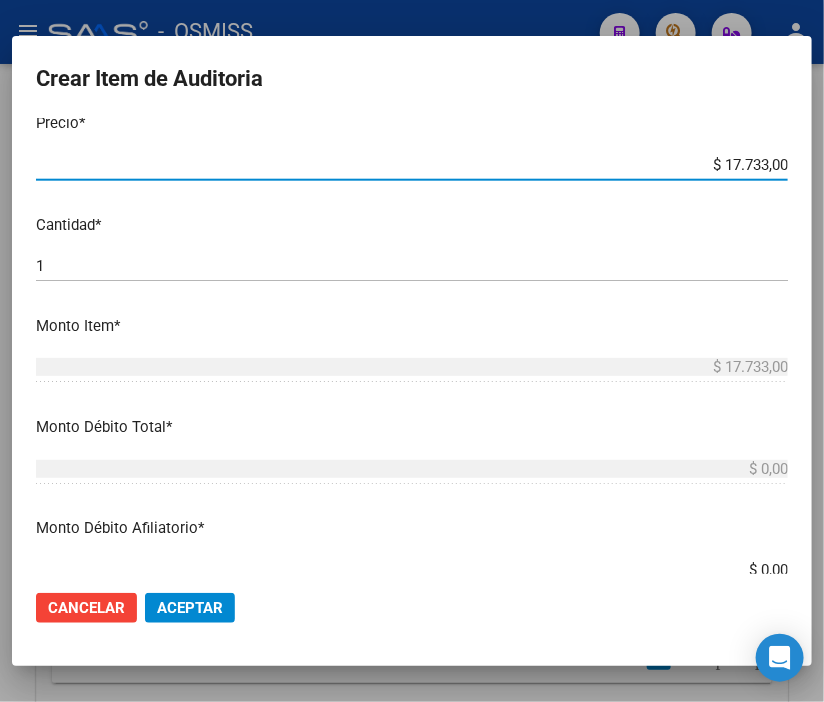 scroll, scrollTop: 555, scrollLeft: 0, axis: vertical 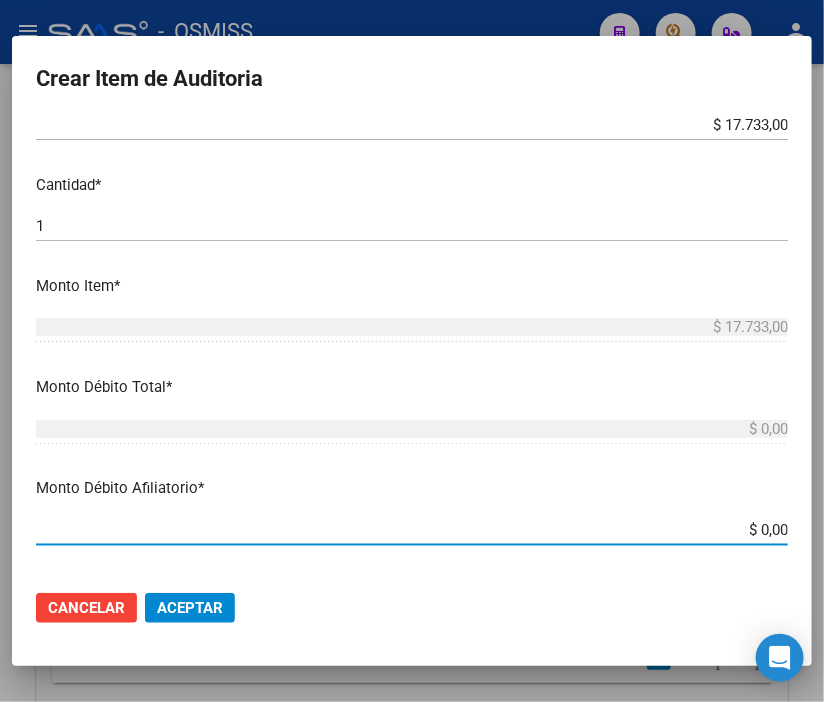 drag, startPoint x: 658, startPoint y: 526, endPoint x: 827, endPoint y: 533, distance: 169.14491 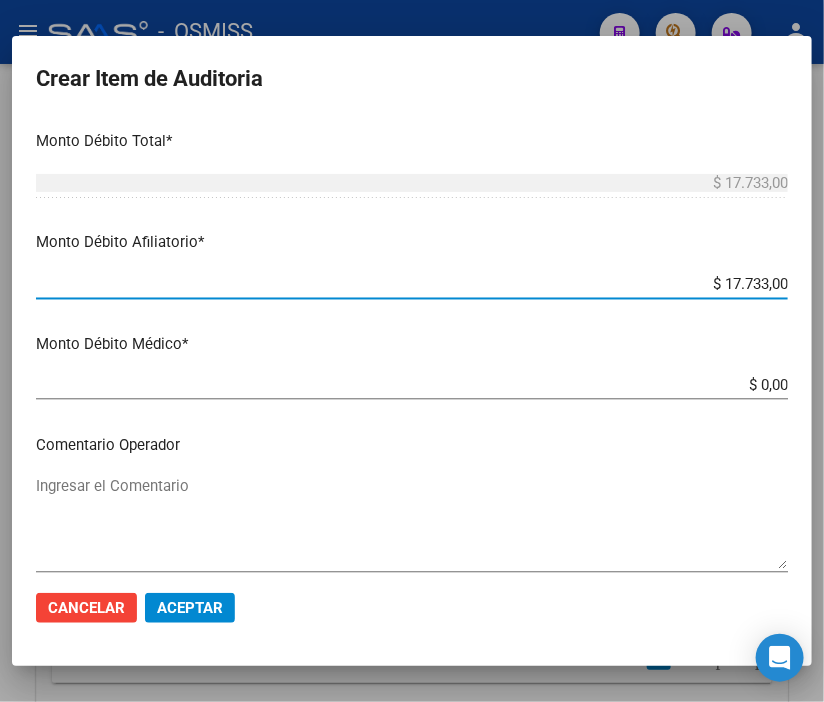 scroll, scrollTop: 888, scrollLeft: 0, axis: vertical 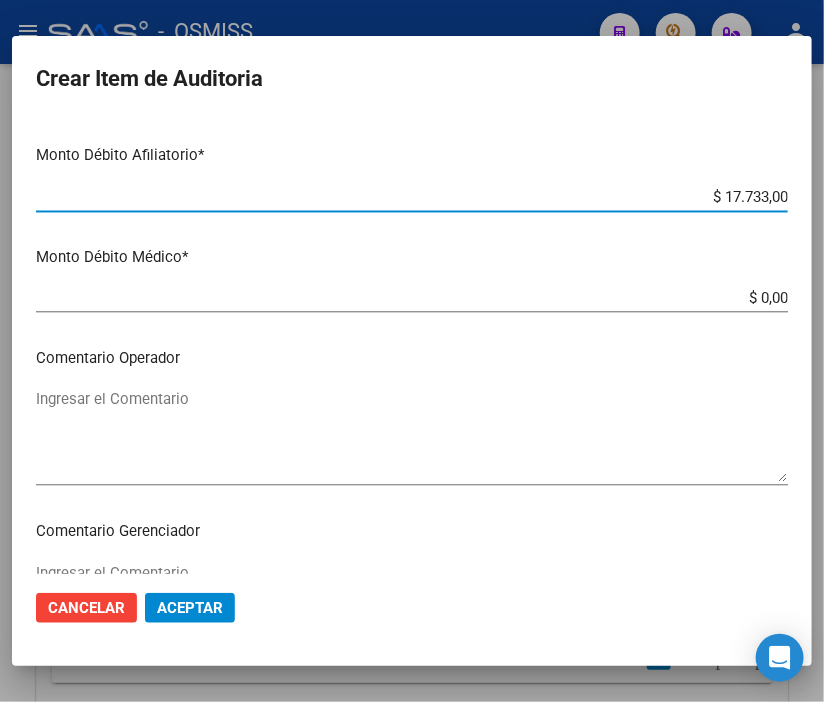click on "Ingresar el Comentario" at bounding box center [412, 435] 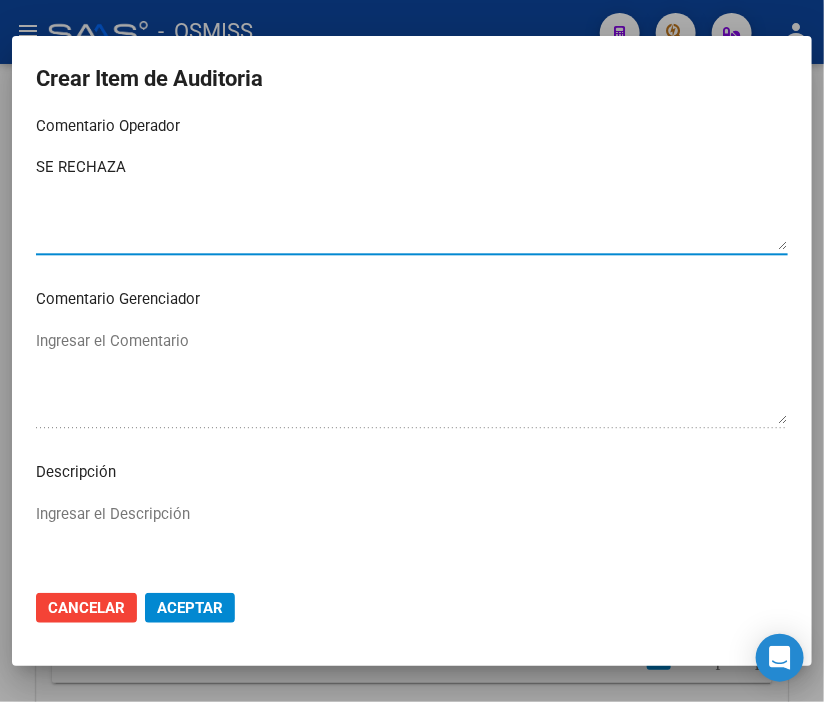scroll, scrollTop: 1222, scrollLeft: 0, axis: vertical 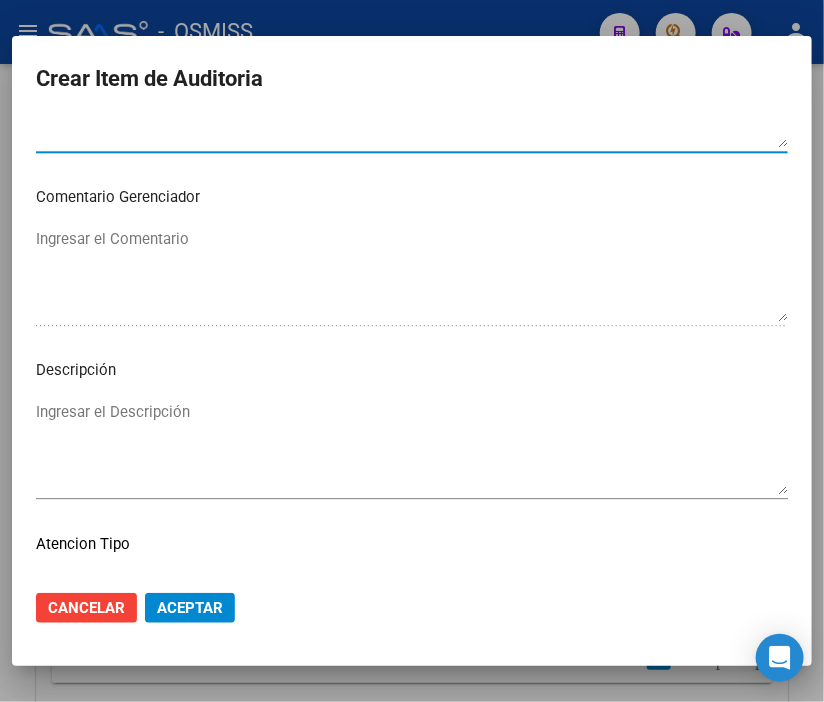 click on "Ingresar el Descripción" at bounding box center (412, 448) 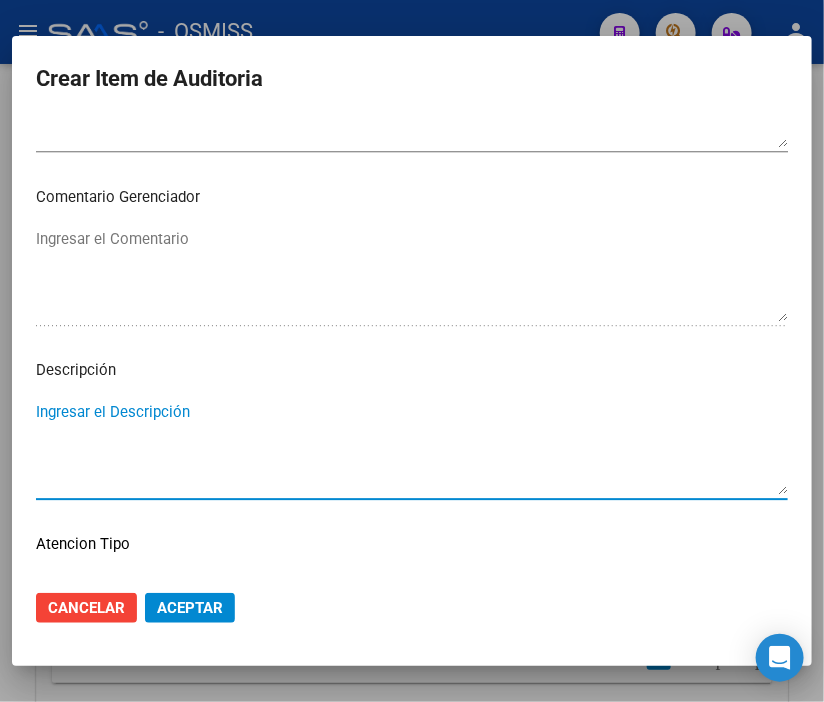 paste on "OBRA SOCIAL DE VENDEDORES AMBULANTES DE LA REPUBLICA ARGENTINA" 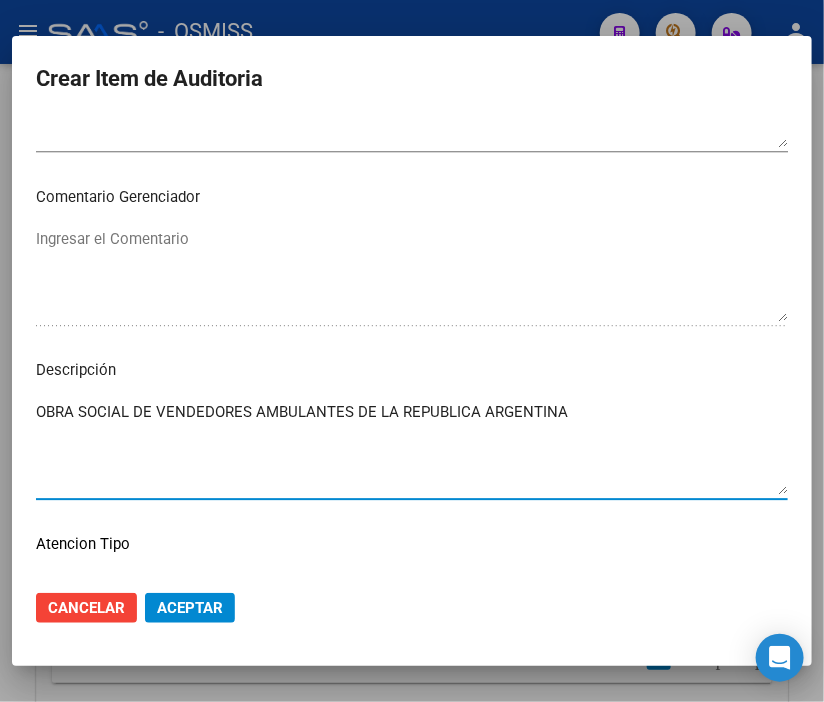click on "Aceptar" 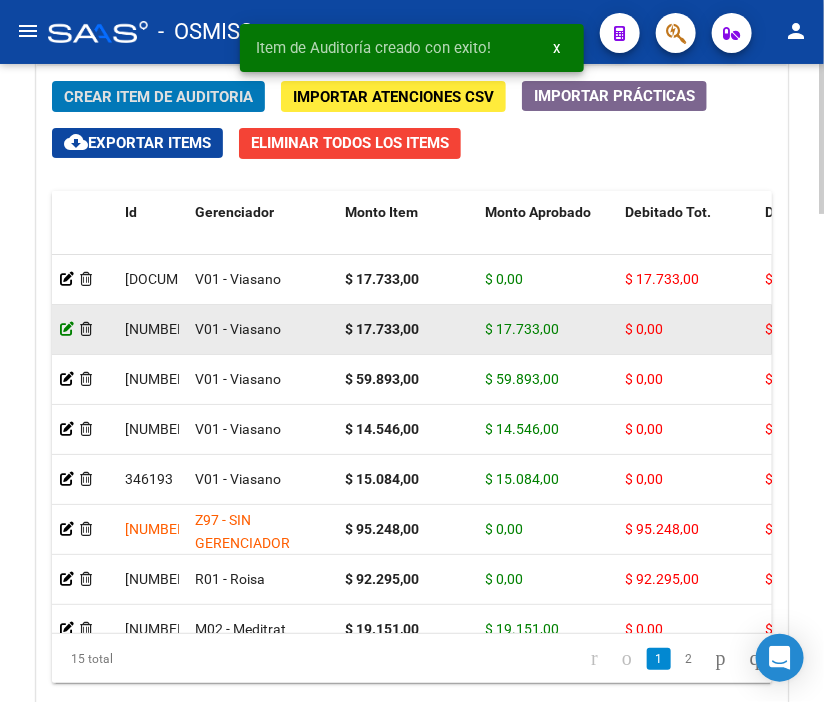 click 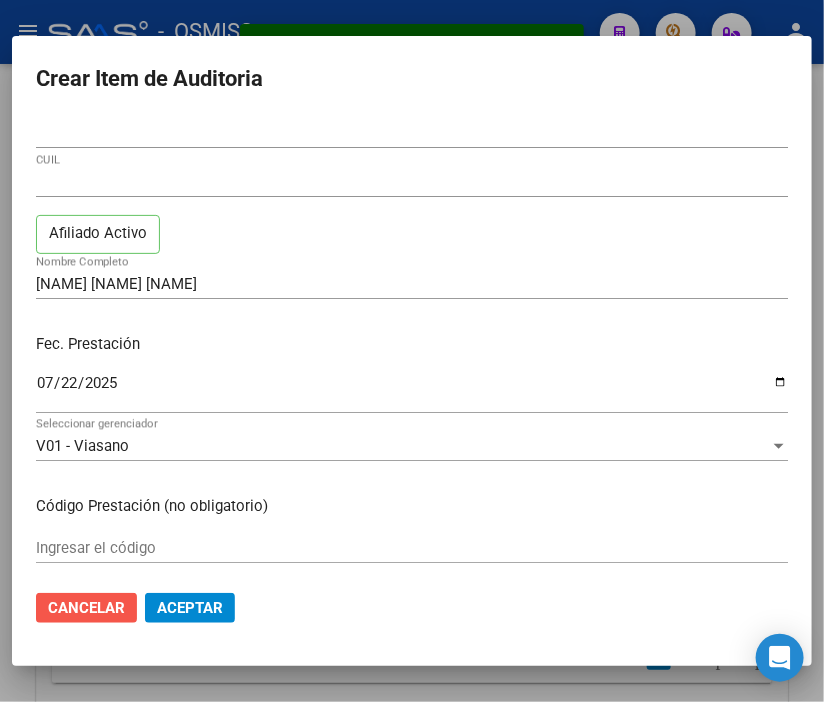 click on "Cancelar" 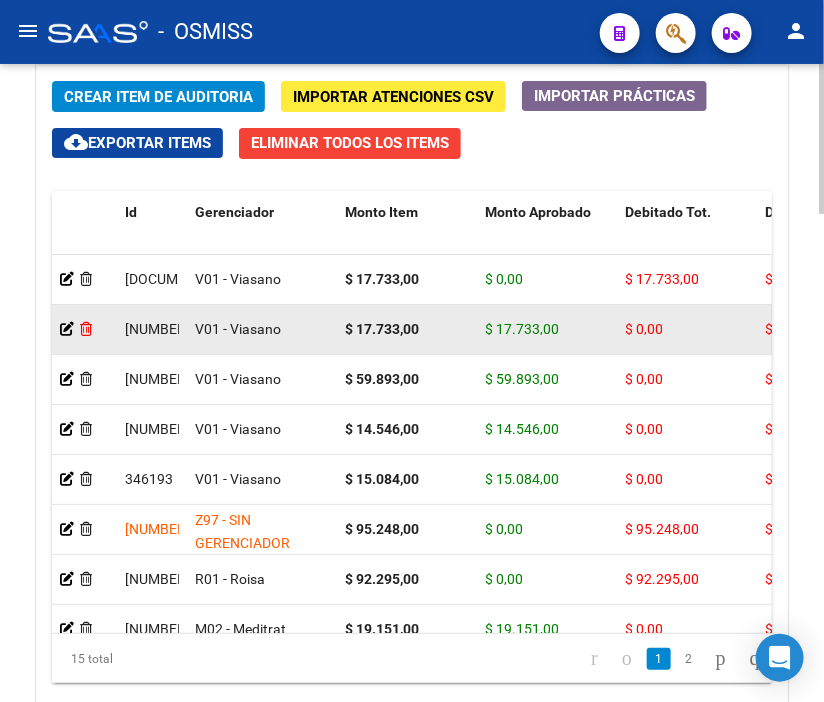 click 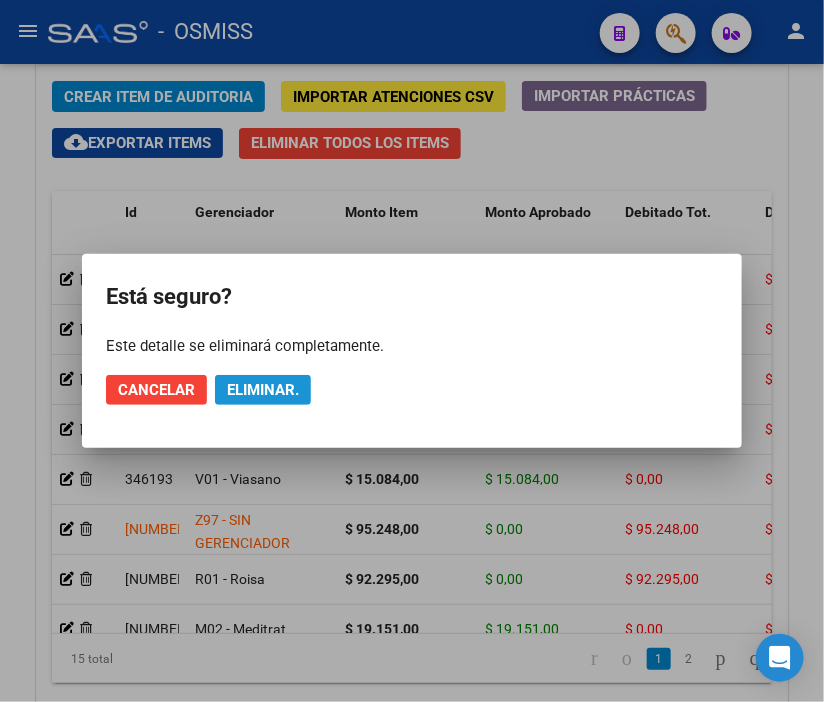 click on "Eliminar." 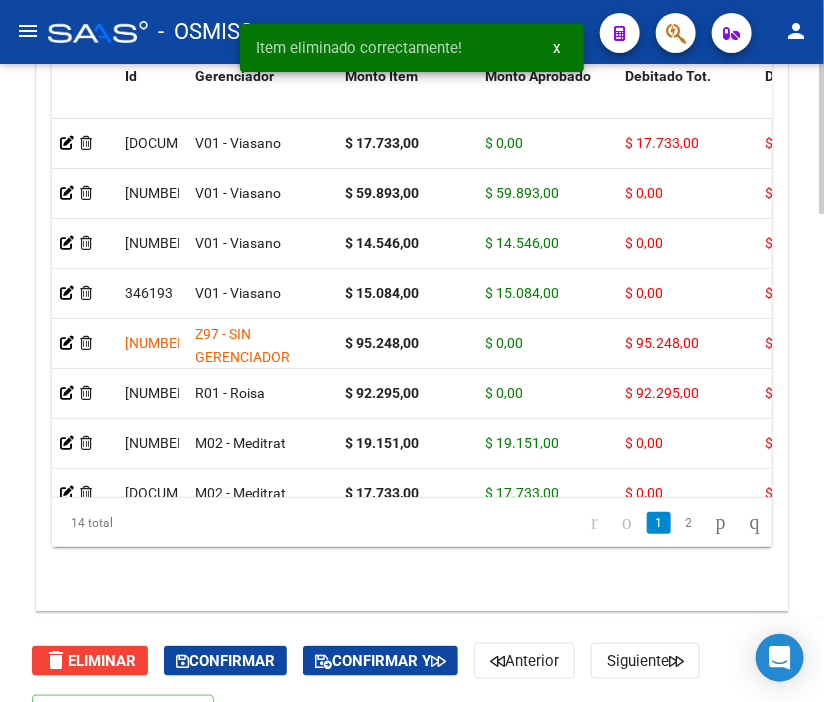 scroll, scrollTop: 2068, scrollLeft: 0, axis: vertical 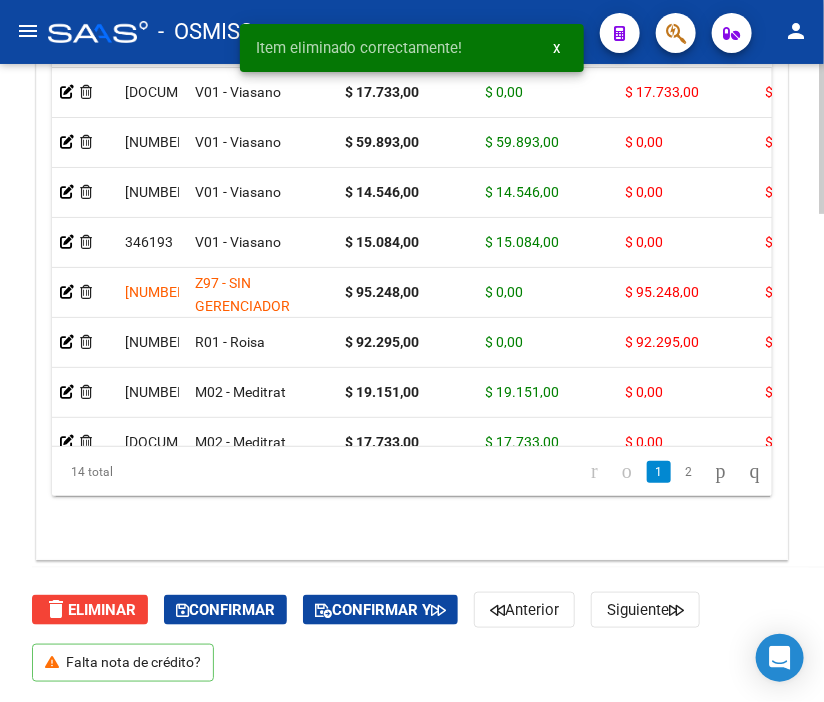 click on "menu -   OSMISS  person    Firma Express     Padrón Padrón Ágil Análisis Afiliado    Integración (discapacidad) Certificado Discapacidad    Prestadores / Proveedores Facturas - Listado/Carga Facturas Sin Auditar Facturas - Documentación Auditorías - Listado Auditorías - Comentarios Auditorías - Cambios Área Auditoría - Ítems Prestadores - Listado Prestadores - Docu.    Hospitales Públicos SSS - Censo Hospitalario SSS - Preliquidación SSS - Comprobantes SSS - CPBTs Atenciones Notificaciones Internación Débitos Autogestión (viejo)    Casos / Tickets Casos Casos Movimientos Comentarios Documentación Adj.    Instructivos    Datos de contacto arrow_back Editar 19394    cloud_download  Generar informe  Puede notificar al gerenciador respecto de esta auditoria, para invitarlo a formar parte de la misma realizando comentarios.  NOTIFICAR Totales Auditoría Total Comprobantes:  $ 601.564,00 Total Items Auditados:  $ 601.564,00 Falta Identificar:   $ 0,00 Items Auditados Total   ID" at bounding box center (412, 351) 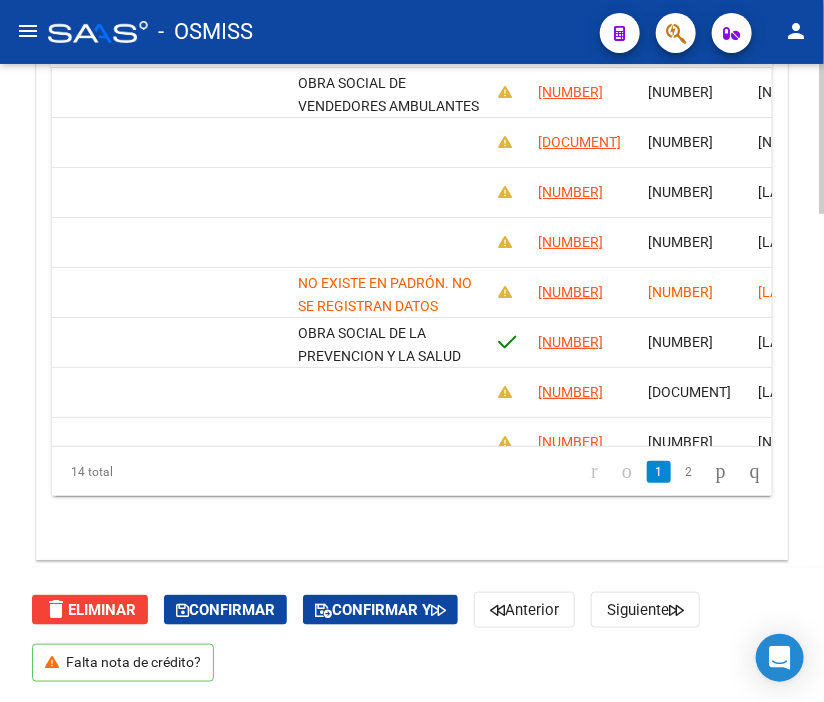 scroll, scrollTop: 0, scrollLeft: 0, axis: both 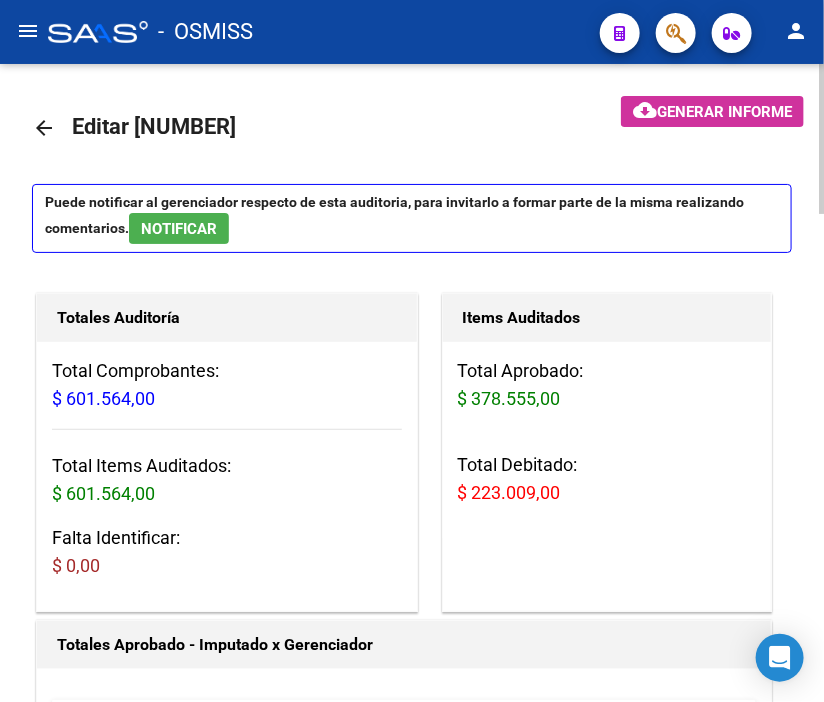 click on "Generar informe" 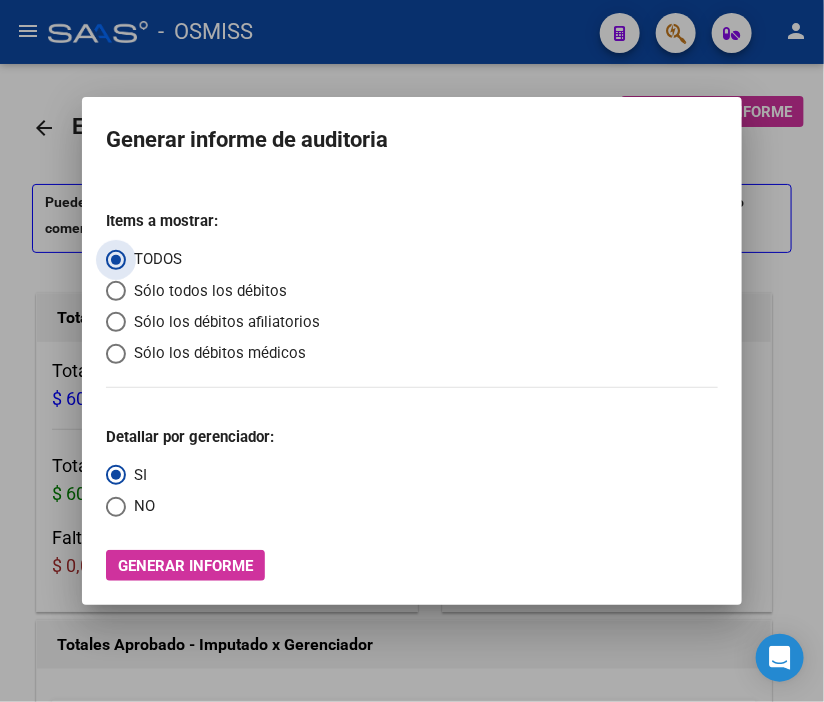 drag, startPoint x: 168, startPoint y: 308, endPoint x: 164, endPoint y: 326, distance: 18.439089 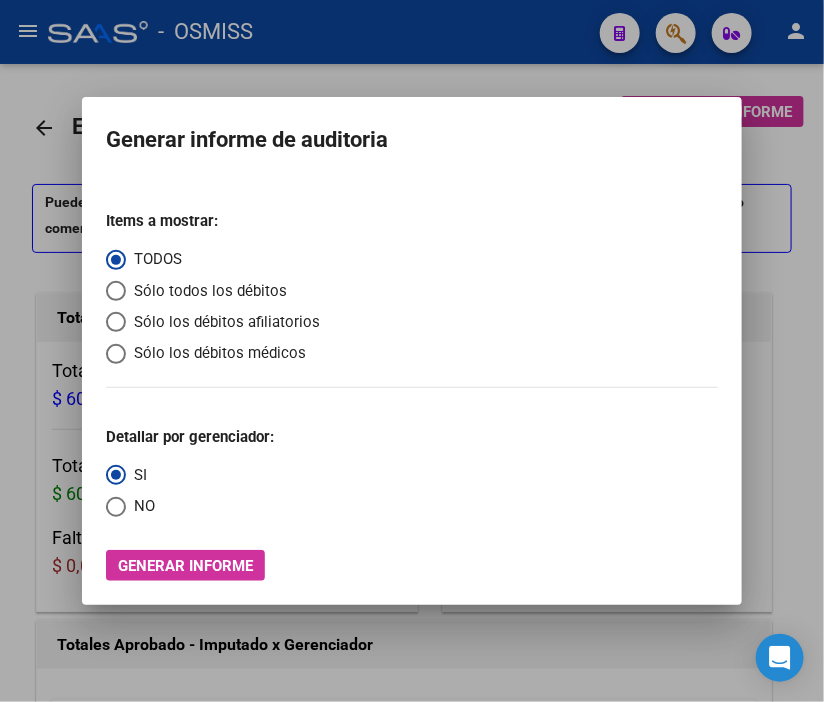 click on "Sólo los débitos afiliatorios" at bounding box center [223, 322] 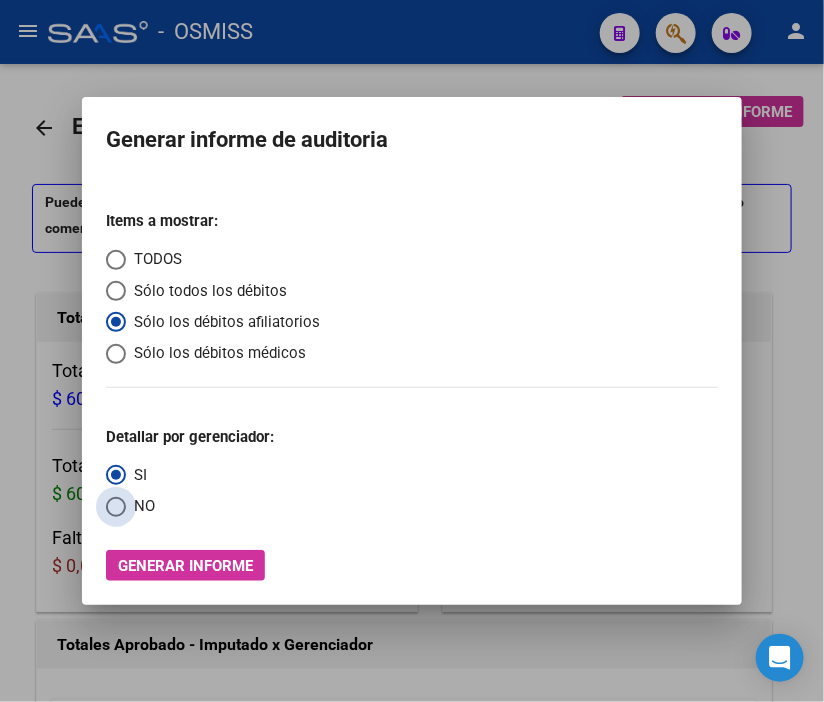 click at bounding box center [116, 507] 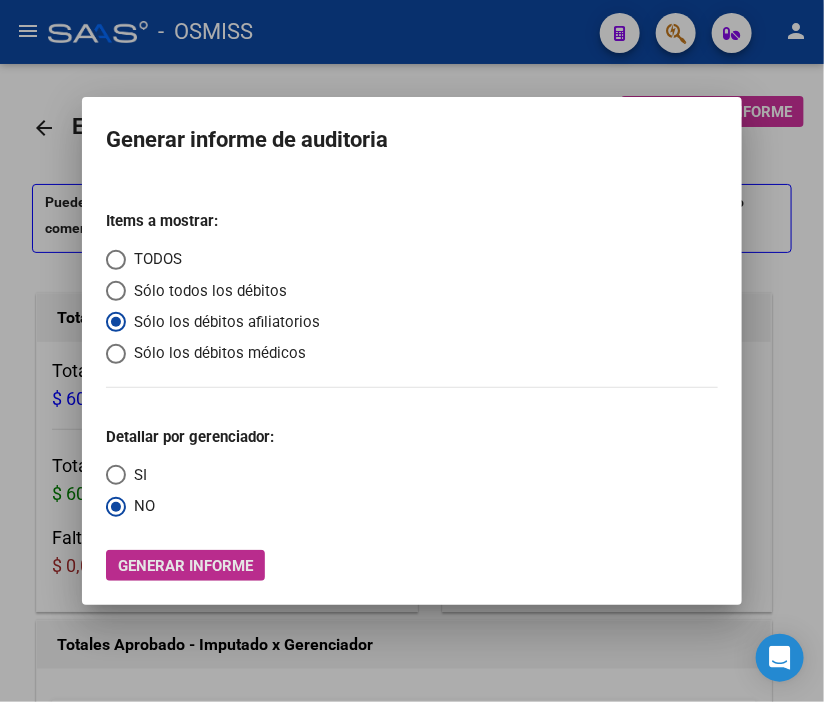 click on "Generar informe" at bounding box center (185, 566) 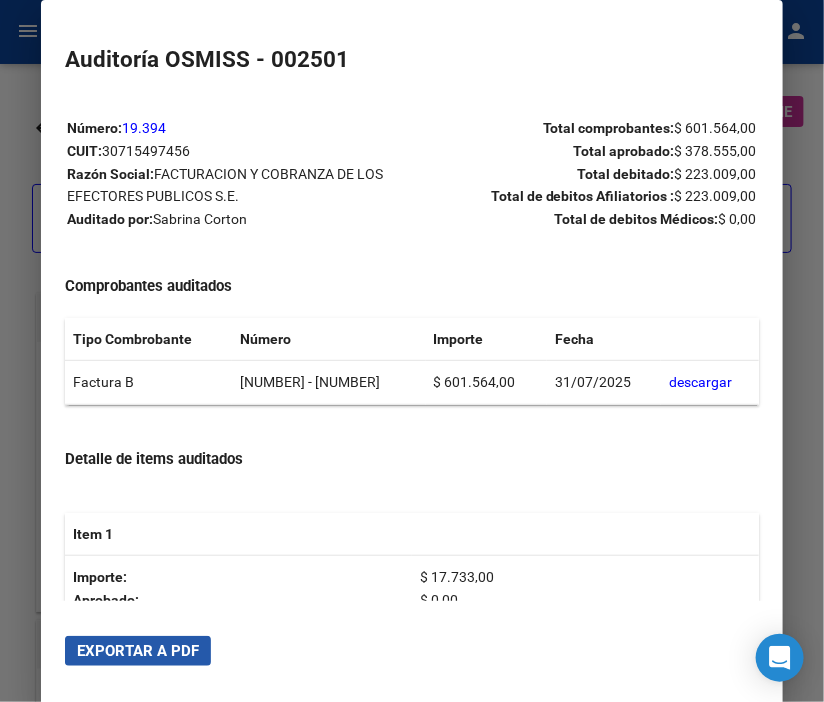 click on "Exportar a PDF" at bounding box center [138, 651] 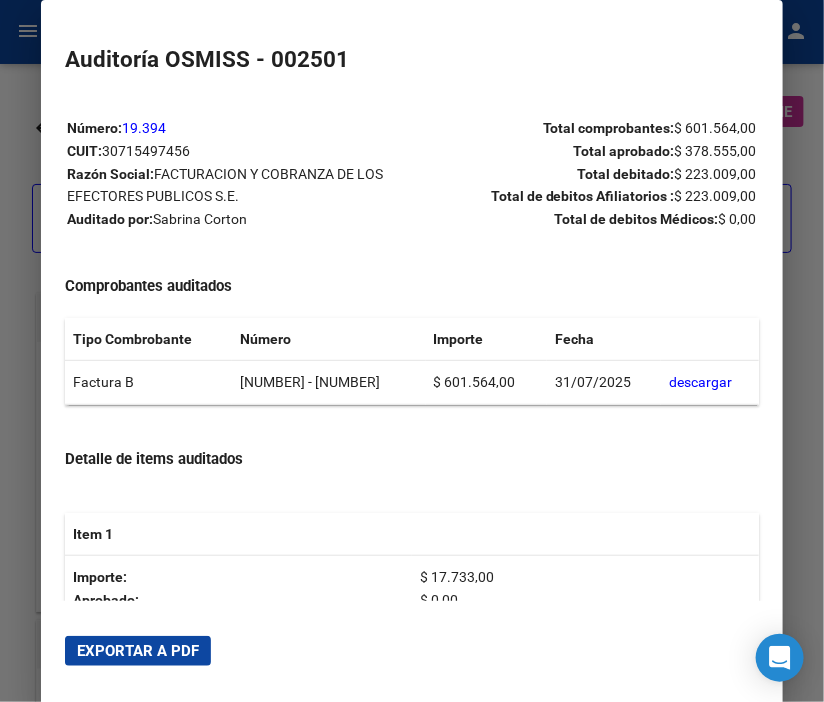 click at bounding box center [412, 351] 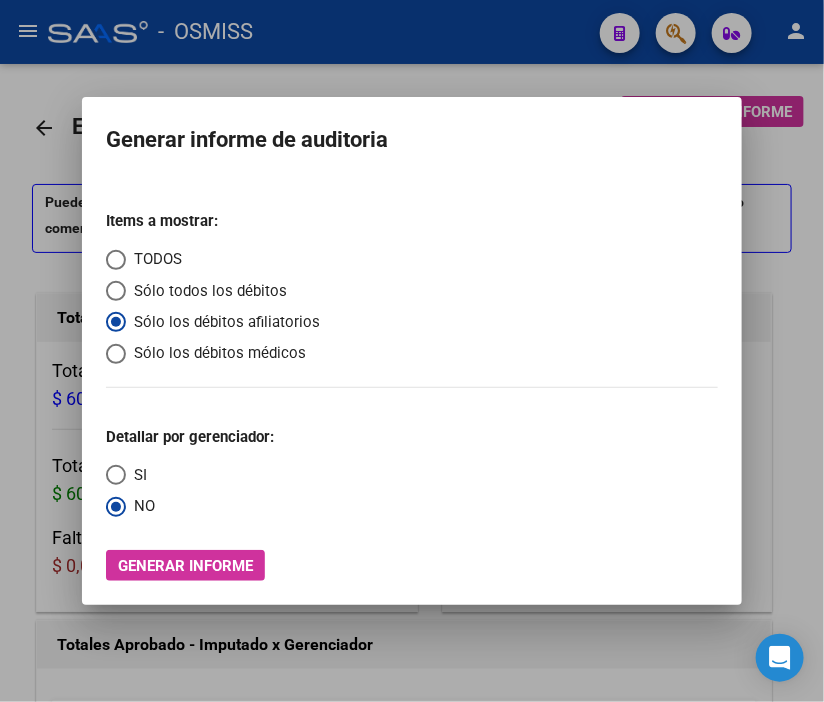 click at bounding box center [412, 351] 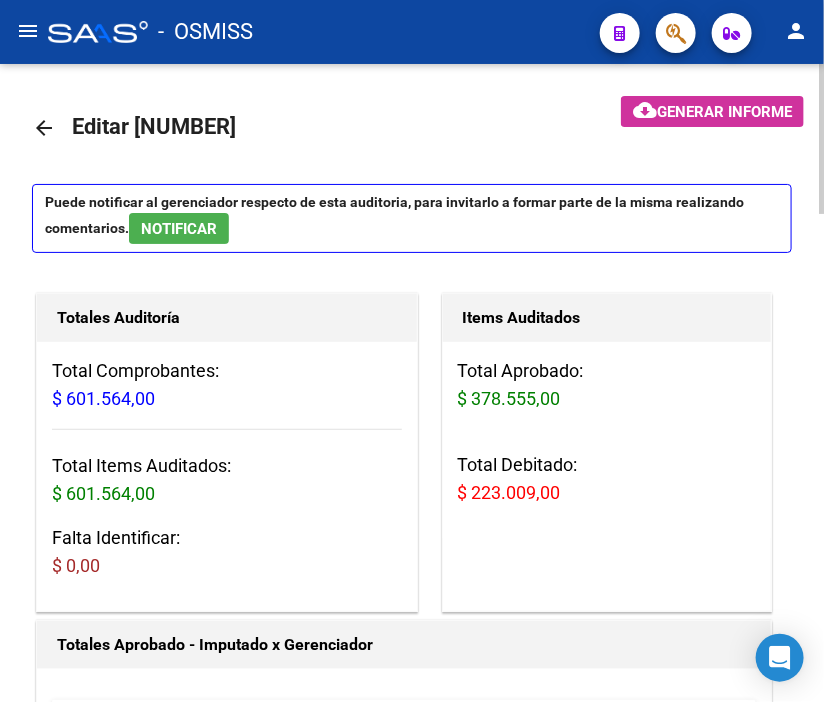 scroll, scrollTop: 555, scrollLeft: 0, axis: vertical 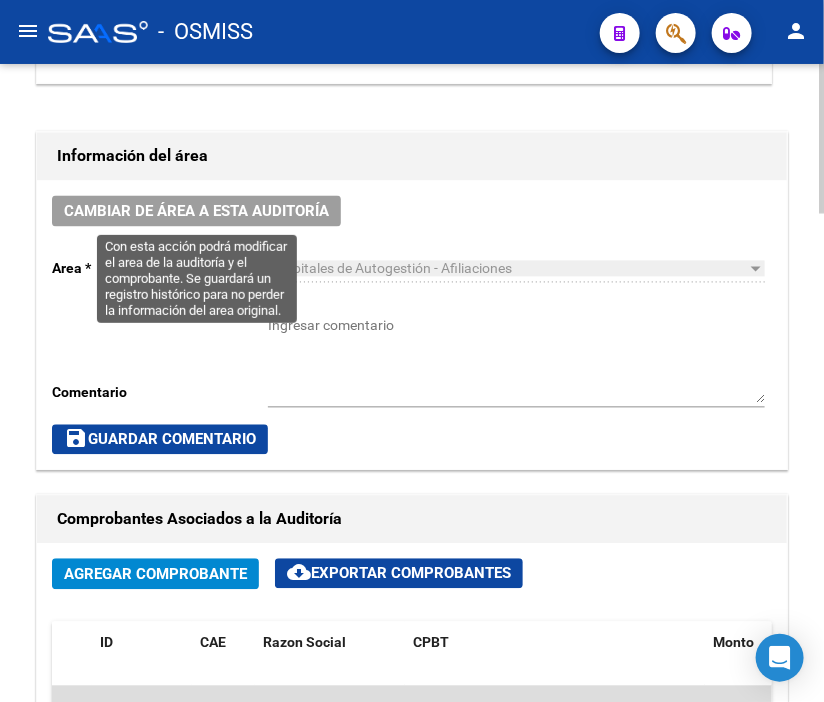 click on "Cambiar de área a esta auditoría" 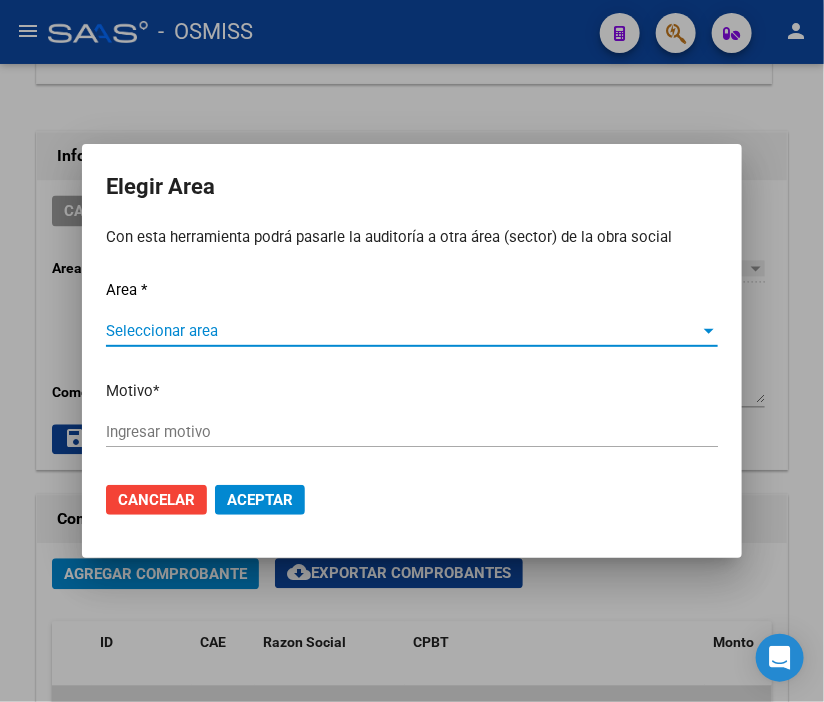 click on "Seleccionar area Seleccionar area" at bounding box center (412, 331) 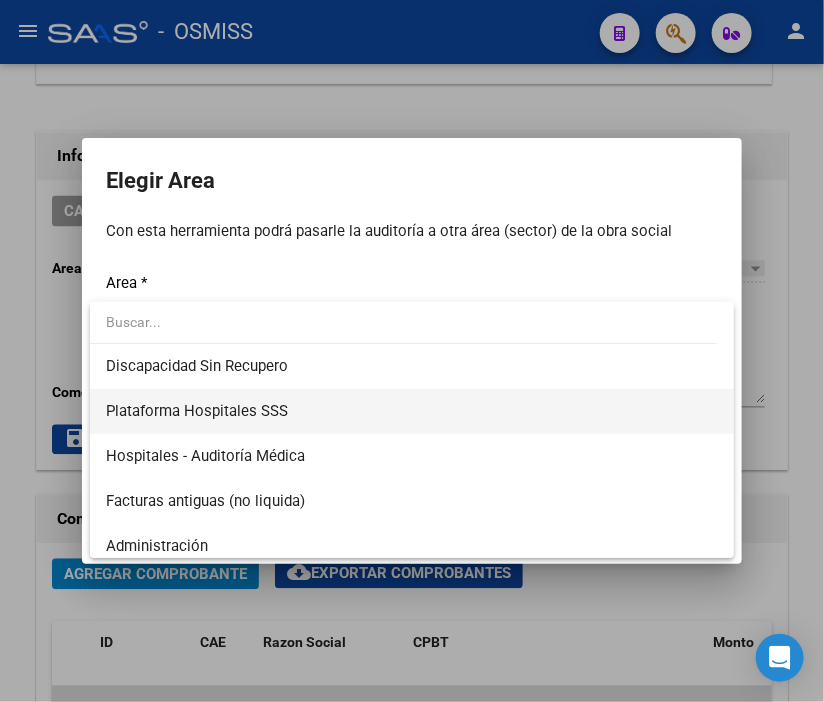 scroll, scrollTop: 333, scrollLeft: 0, axis: vertical 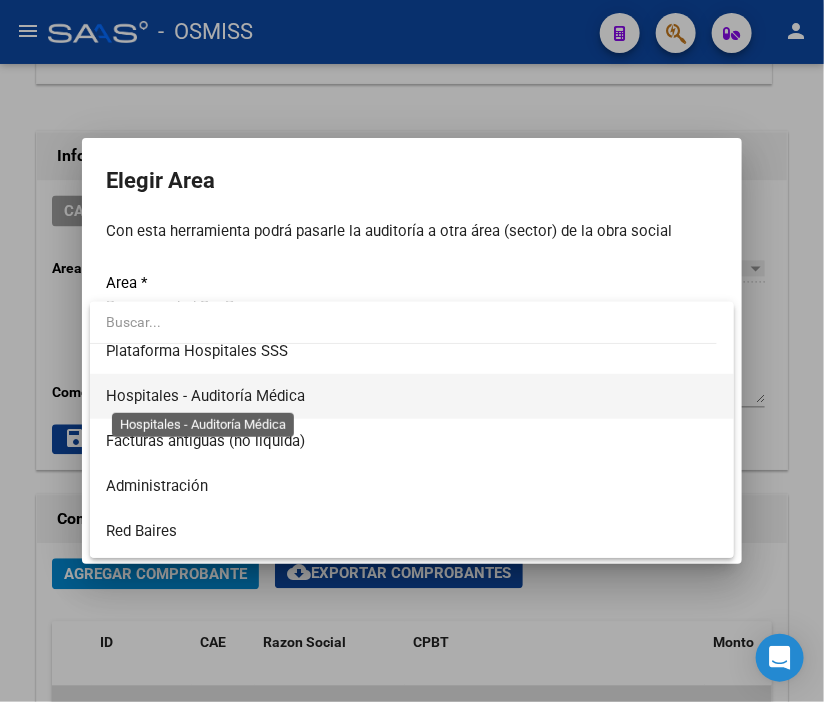 click on "Hospitales - Auditoría Médica" at bounding box center [205, 396] 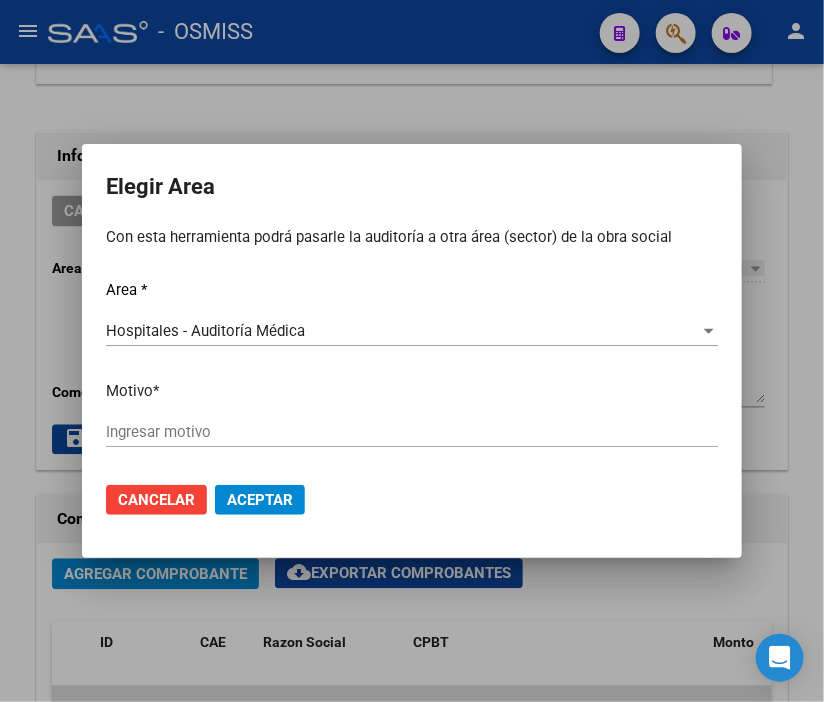 click on "Ingresar motivo" 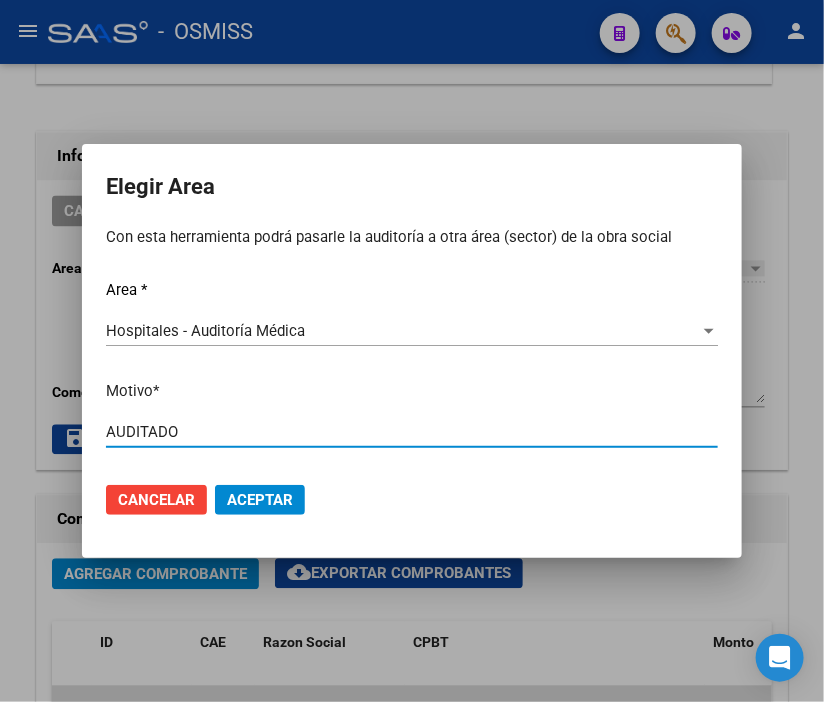 click on "Aceptar" at bounding box center (260, 500) 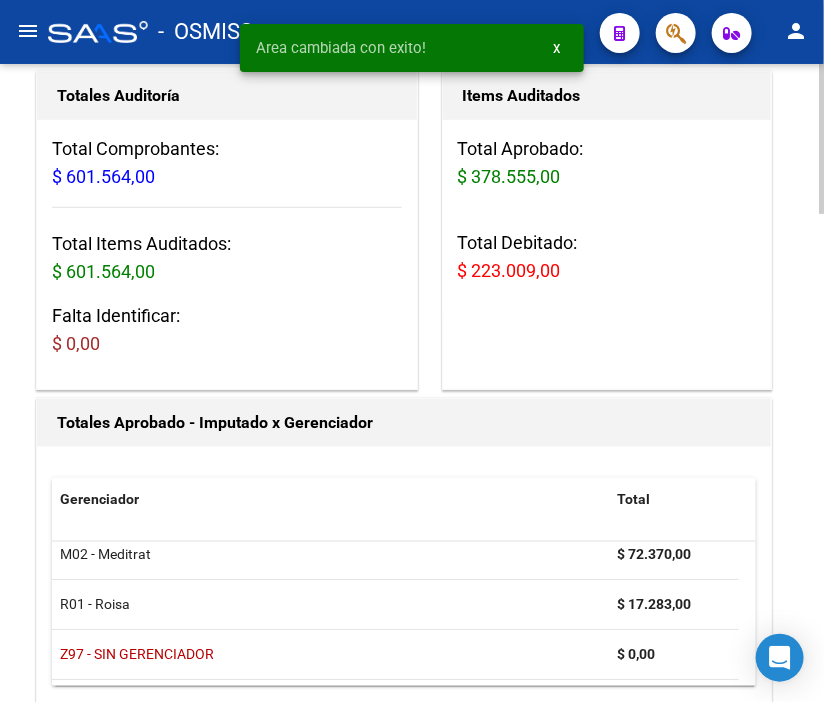 scroll, scrollTop: 0, scrollLeft: 0, axis: both 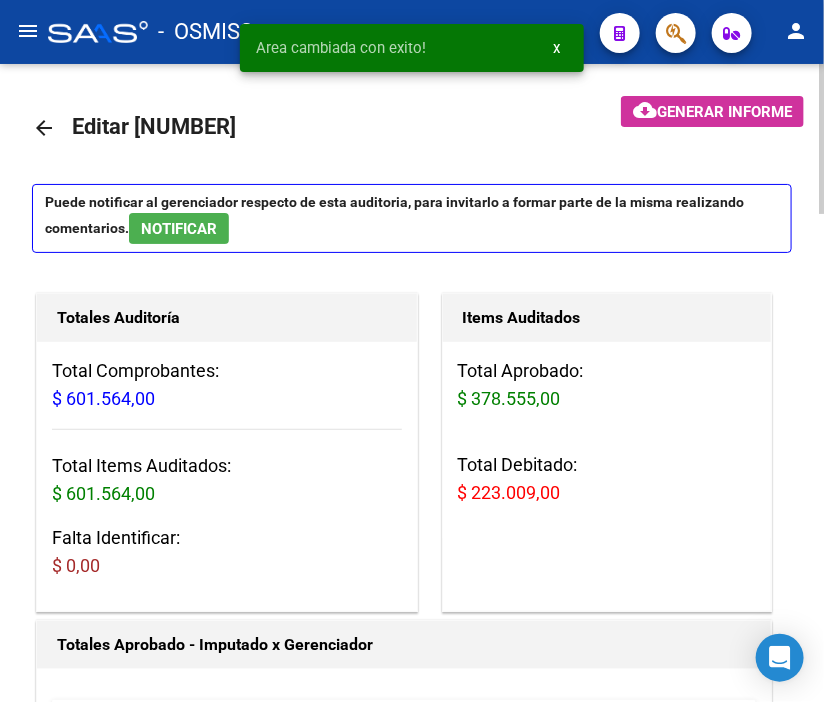 click on "arrow_back" 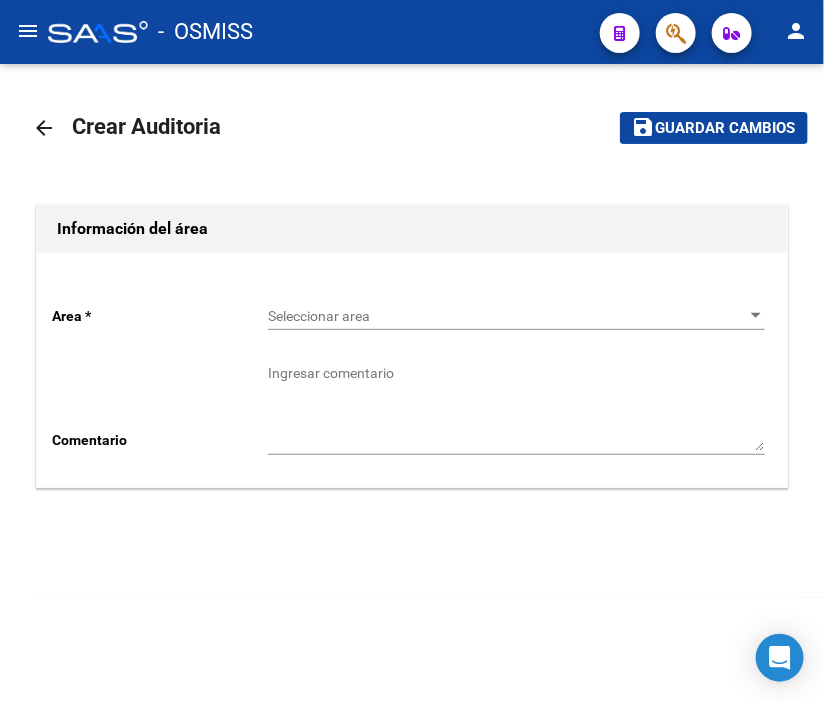 click on "Seleccionar area" at bounding box center [507, 316] 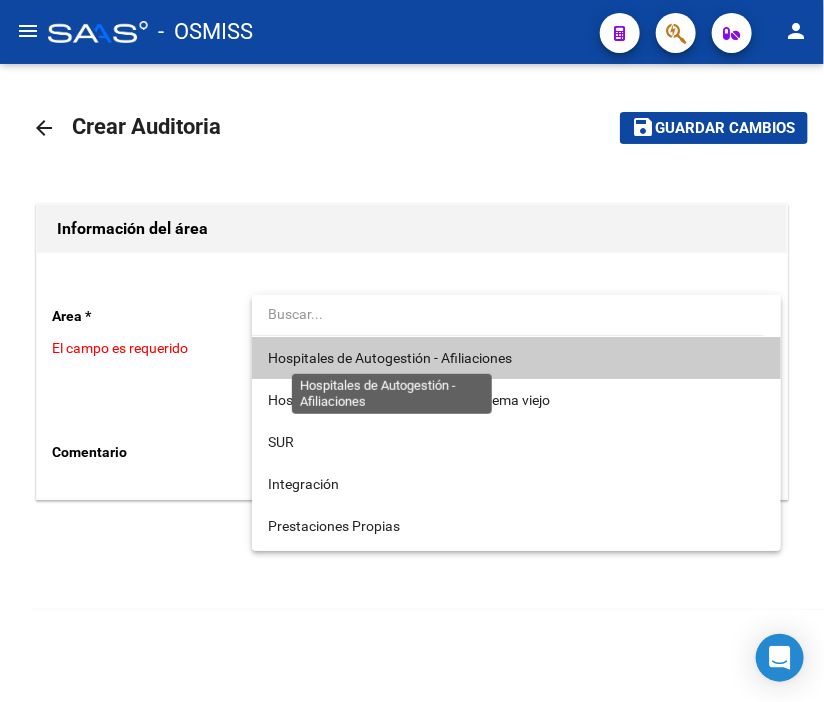 click on "Hospitales de Autogestión - Afiliaciones" at bounding box center (390, 358) 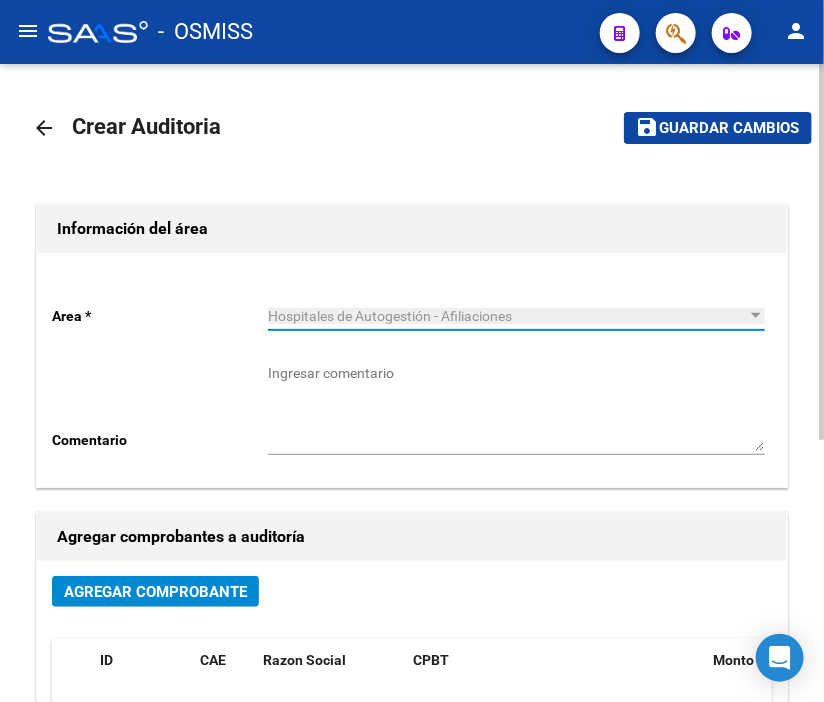 click on "Agregar Comprobante" 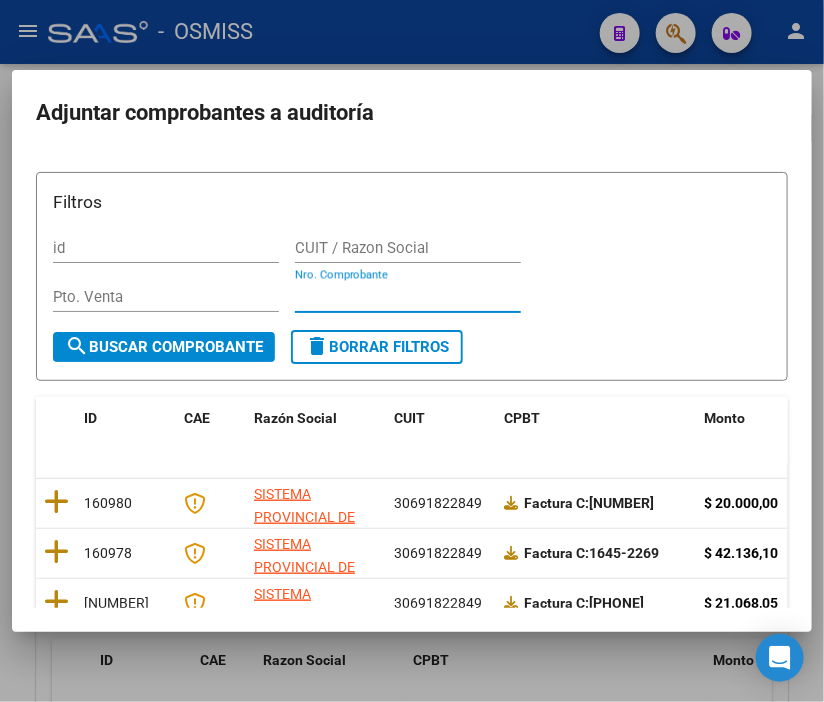 click on "Nro. Comprobante" at bounding box center [408, 297] 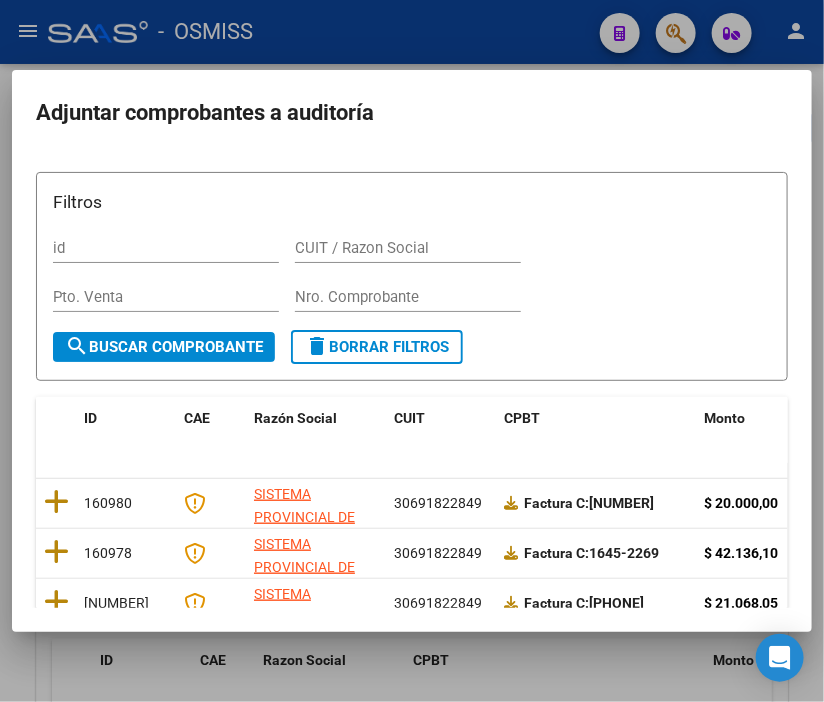click on "Nro. Comprobante" at bounding box center (408, 297) 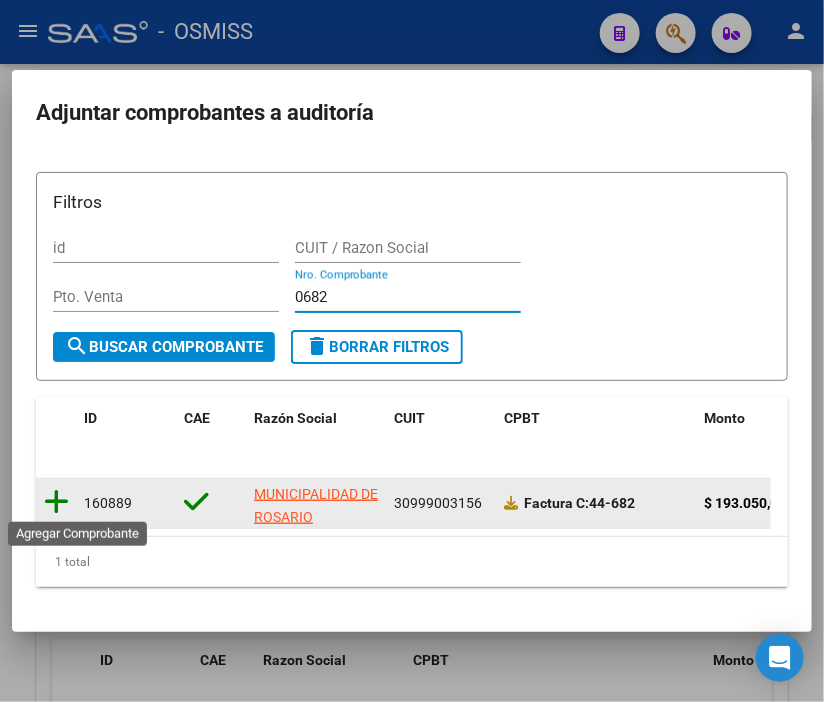 click 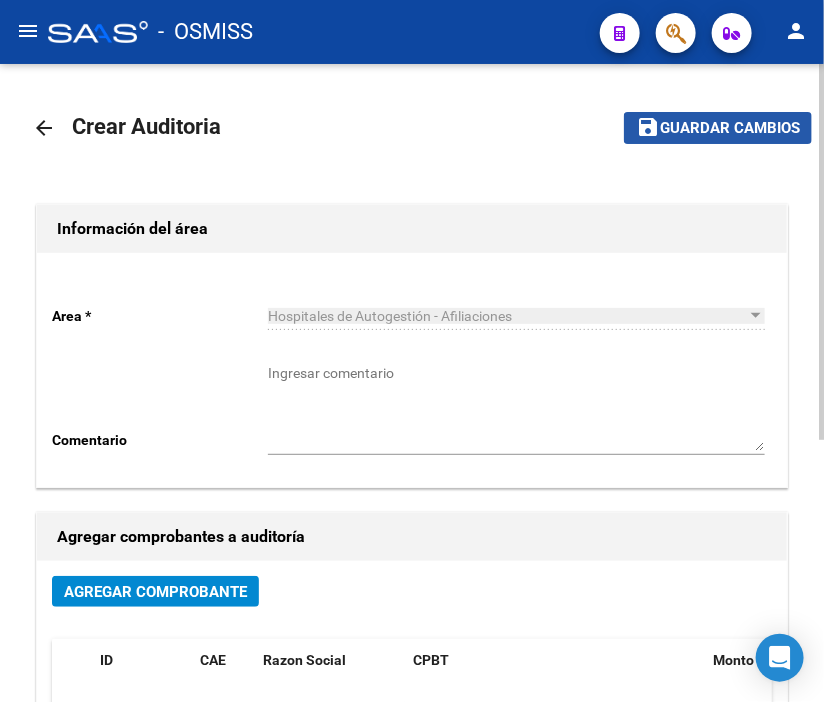 click on "Guardar cambios" 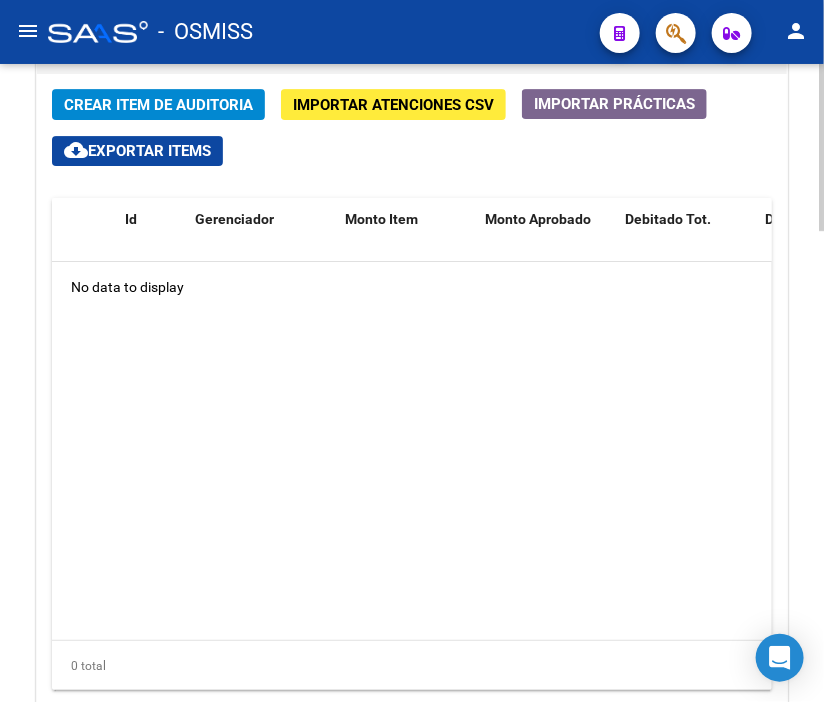 scroll, scrollTop: 1622, scrollLeft: 0, axis: vertical 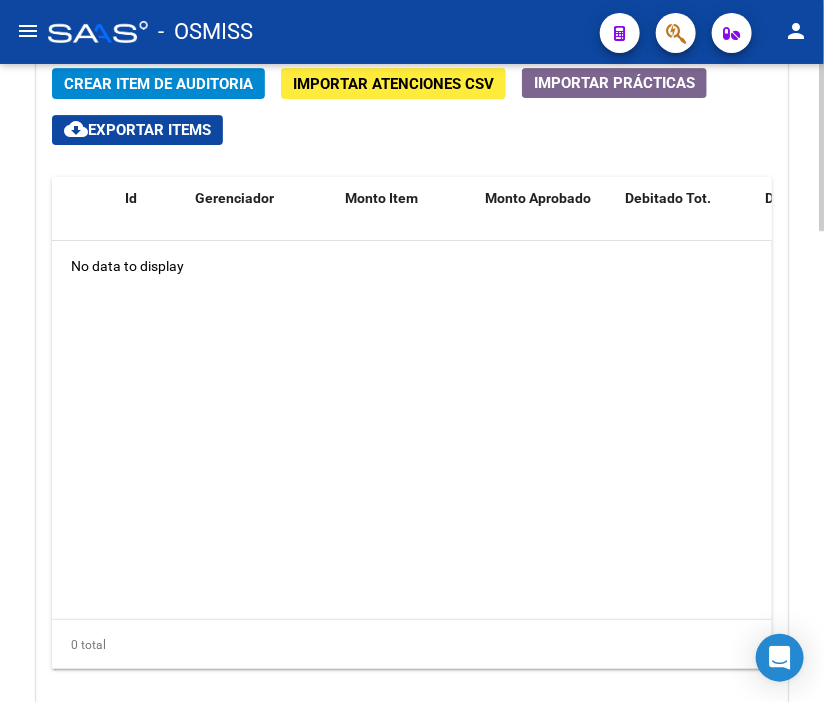 click 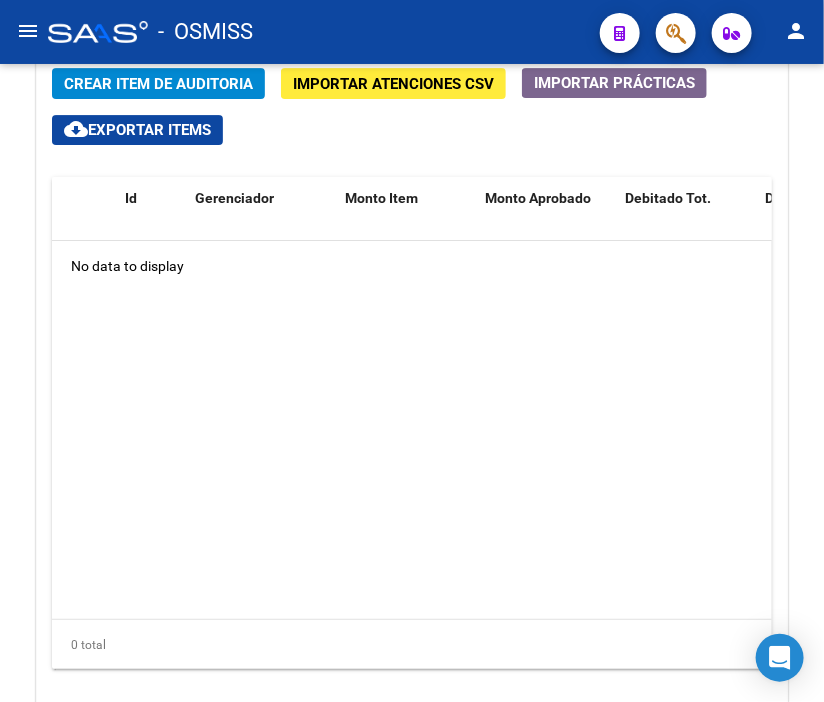 click on "Crear Item de Auditoria" 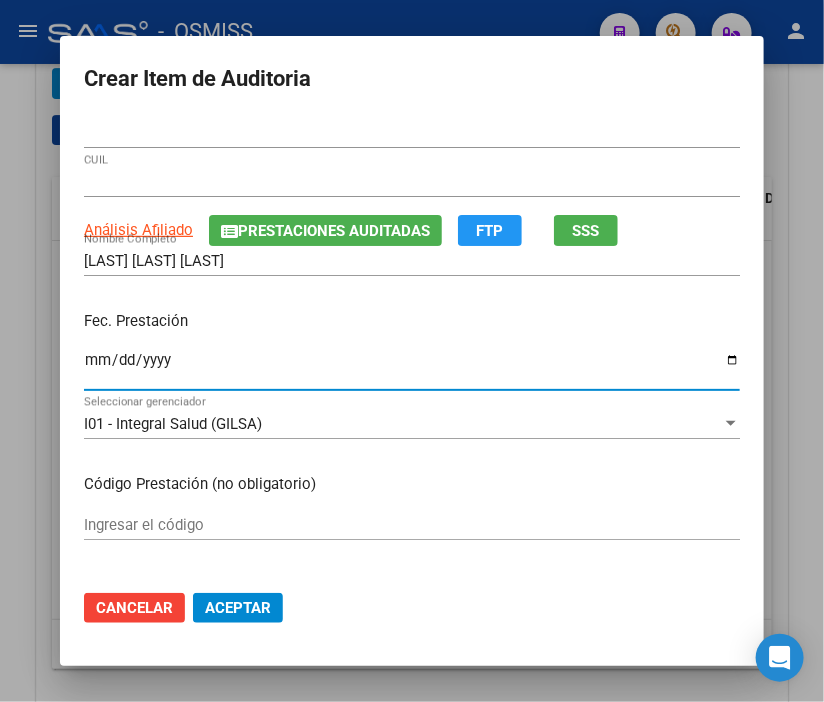 click on "Ingresar la fecha" at bounding box center (412, 368) 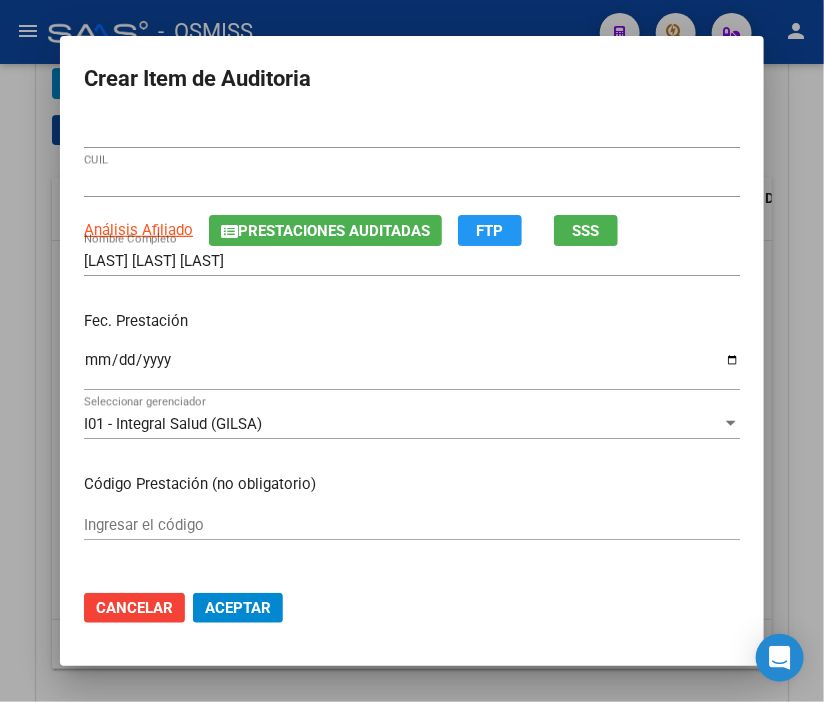 drag, startPoint x: 292, startPoint y: 342, endPoint x: 116, endPoint y: 360, distance: 176.91806 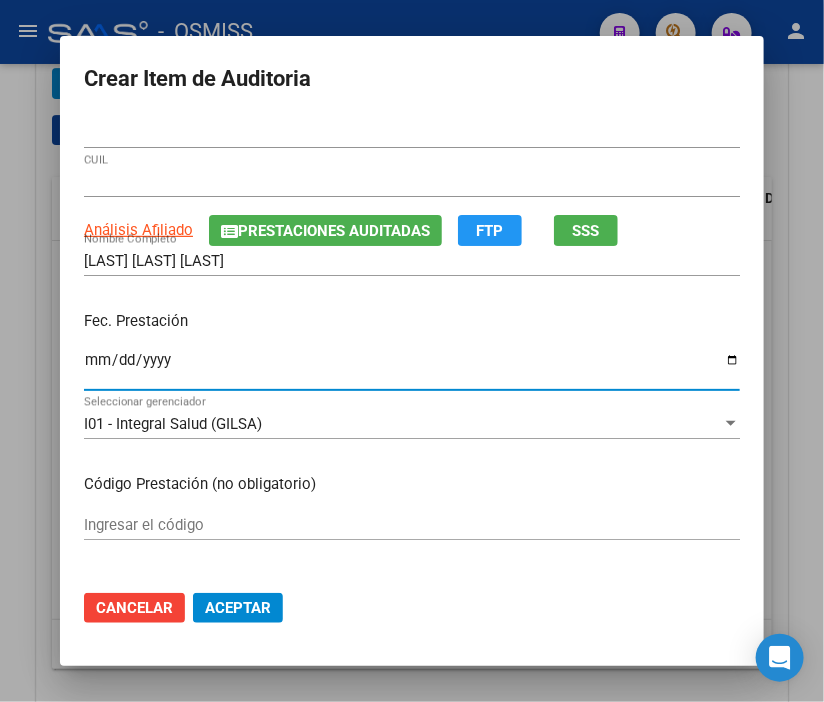 click on "Ingresar la fecha" at bounding box center (412, 368) 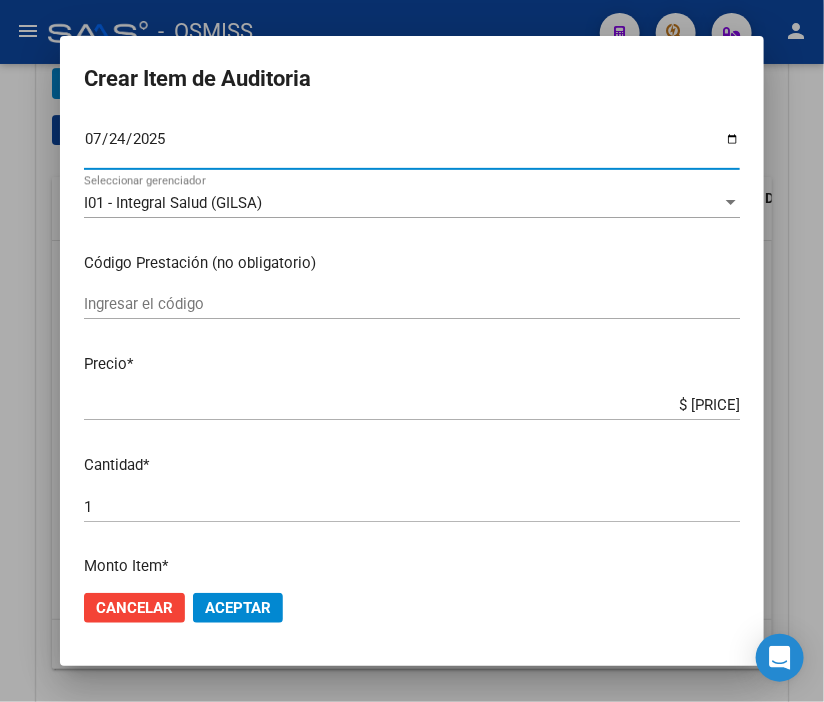scroll, scrollTop: 222, scrollLeft: 0, axis: vertical 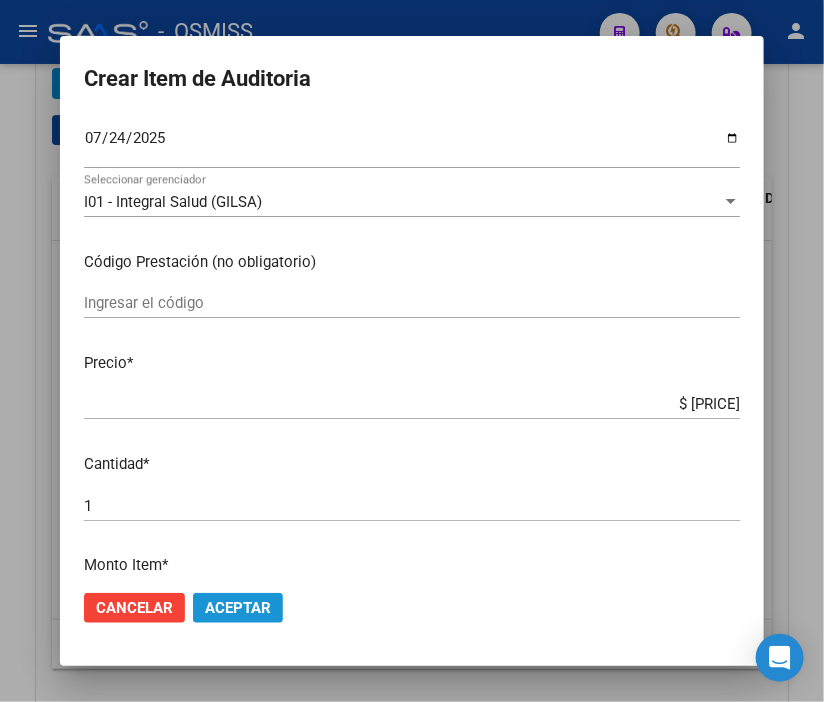 click on "Aceptar" 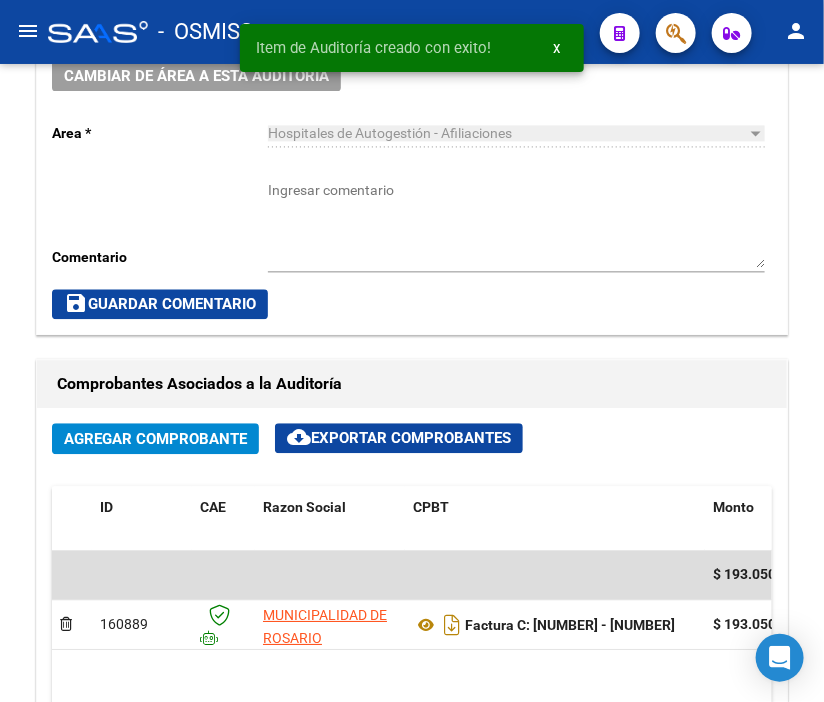 scroll, scrollTop: 1005, scrollLeft: 0, axis: vertical 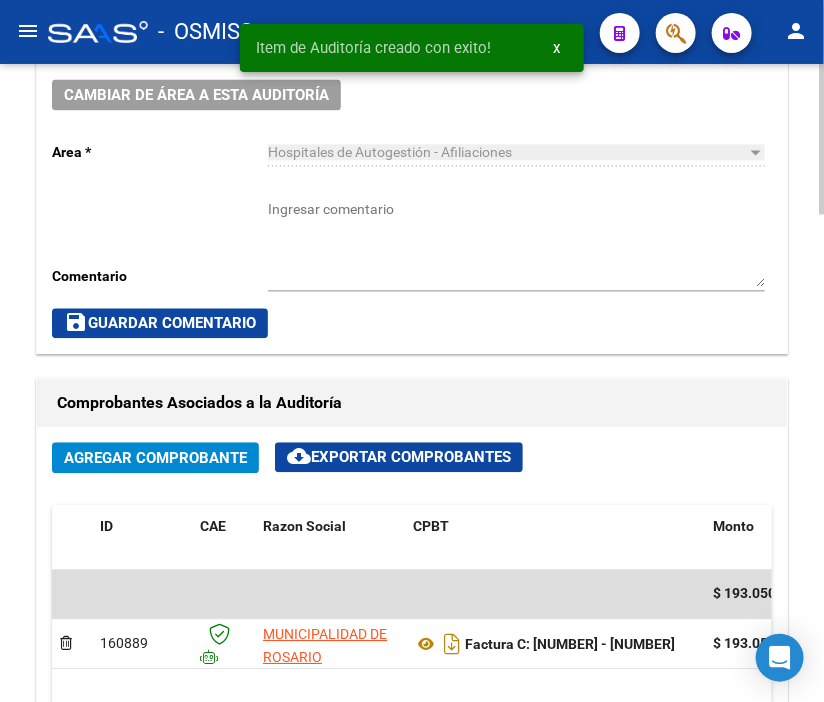 click on "Cambiar de área a esta auditoría" 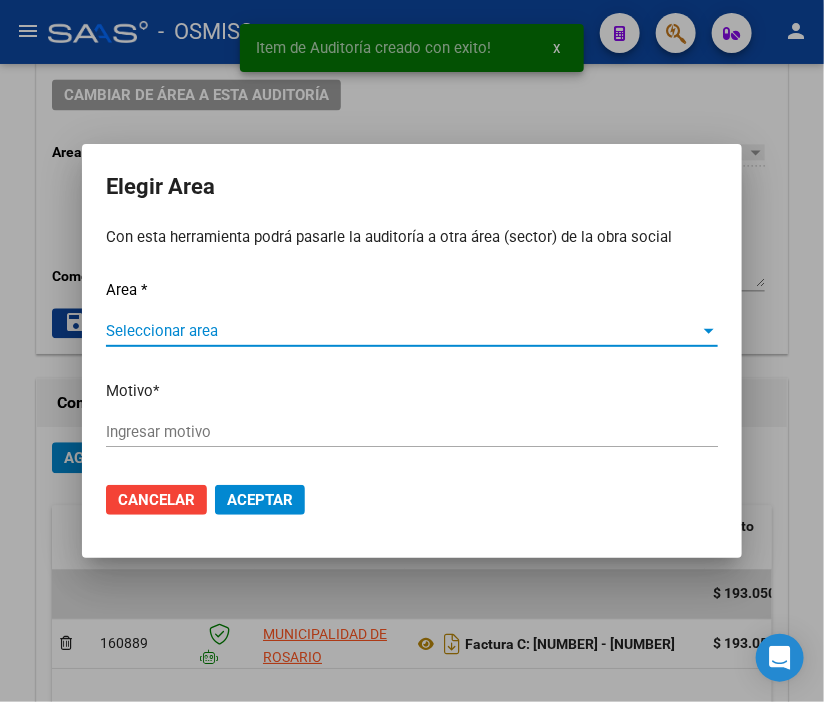 click on "Seleccionar area" at bounding box center (403, 331) 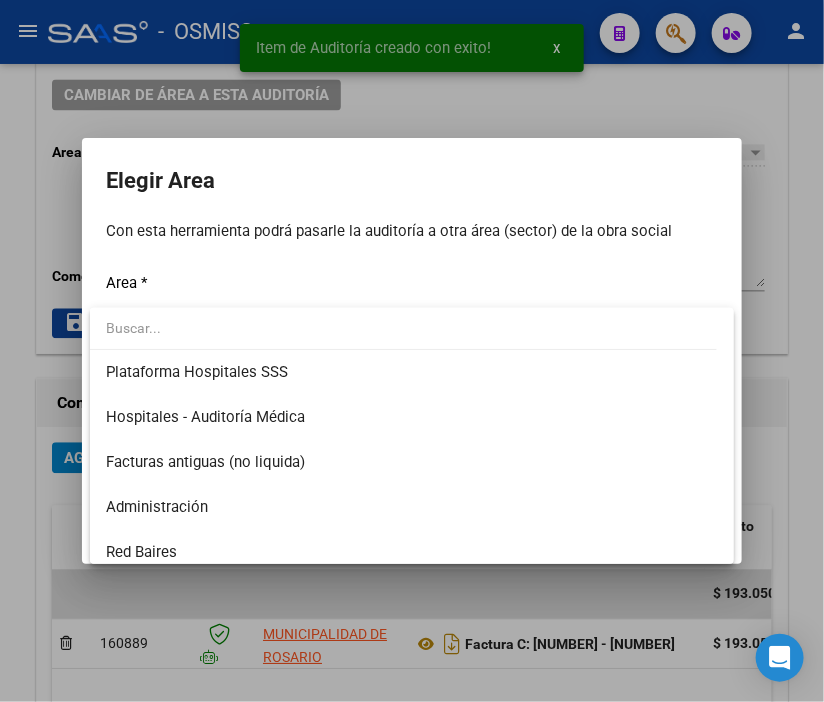 scroll, scrollTop: 333, scrollLeft: 0, axis: vertical 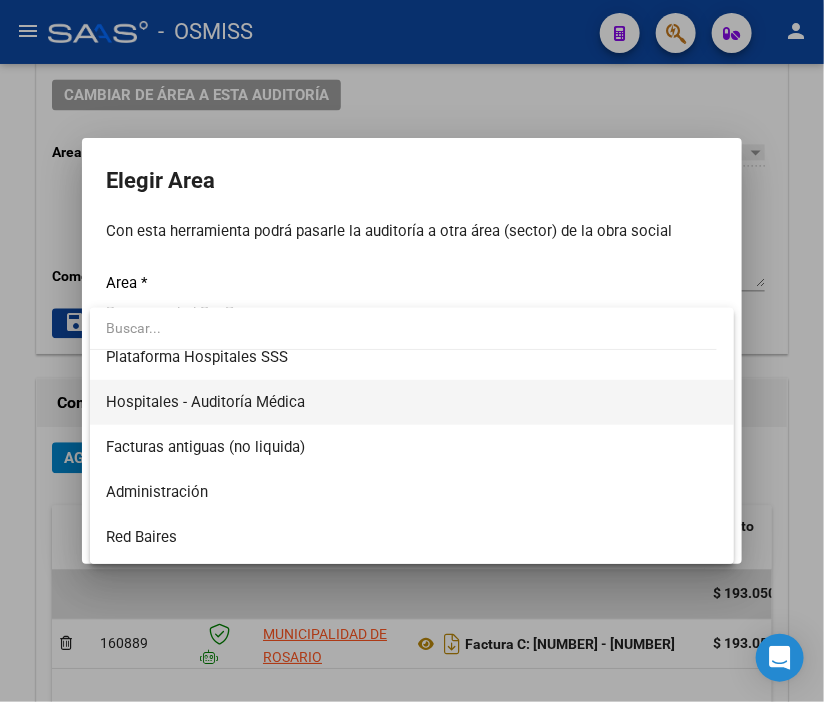 click on "Hospitales - Auditoría Médica" at bounding box center [412, 402] 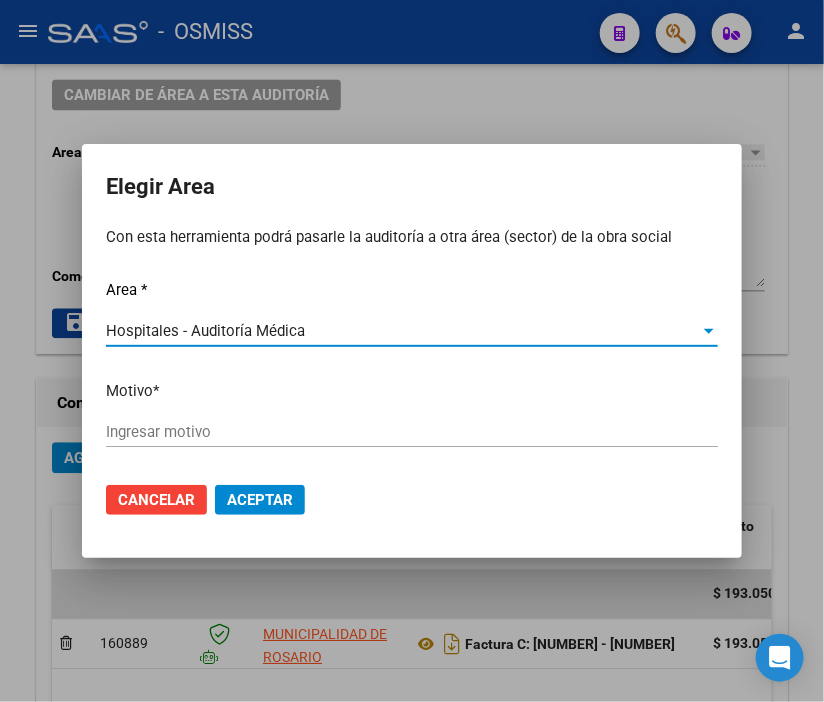click on "Ingresar motivo" 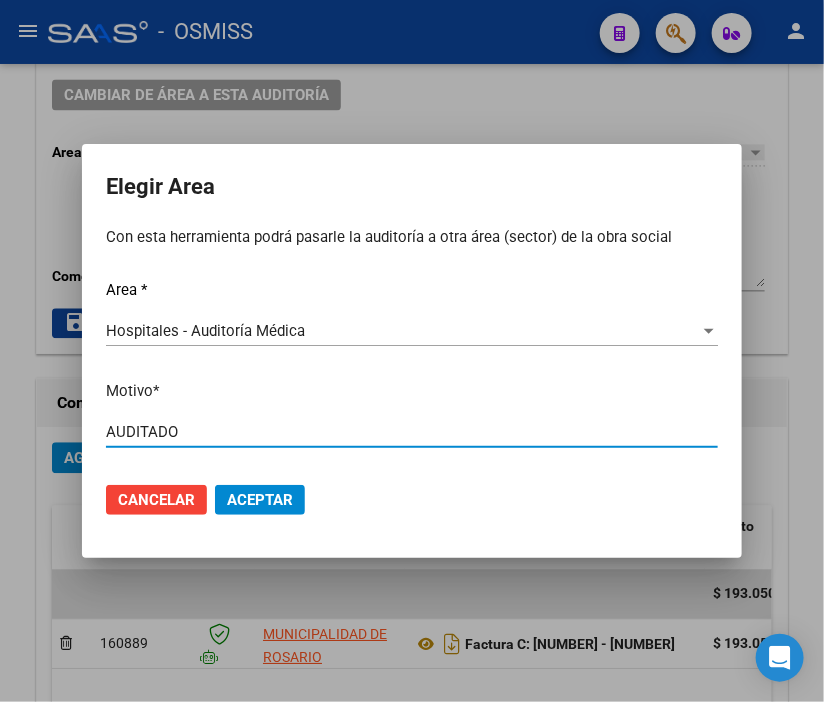 click on "Aceptar" at bounding box center (260, 500) 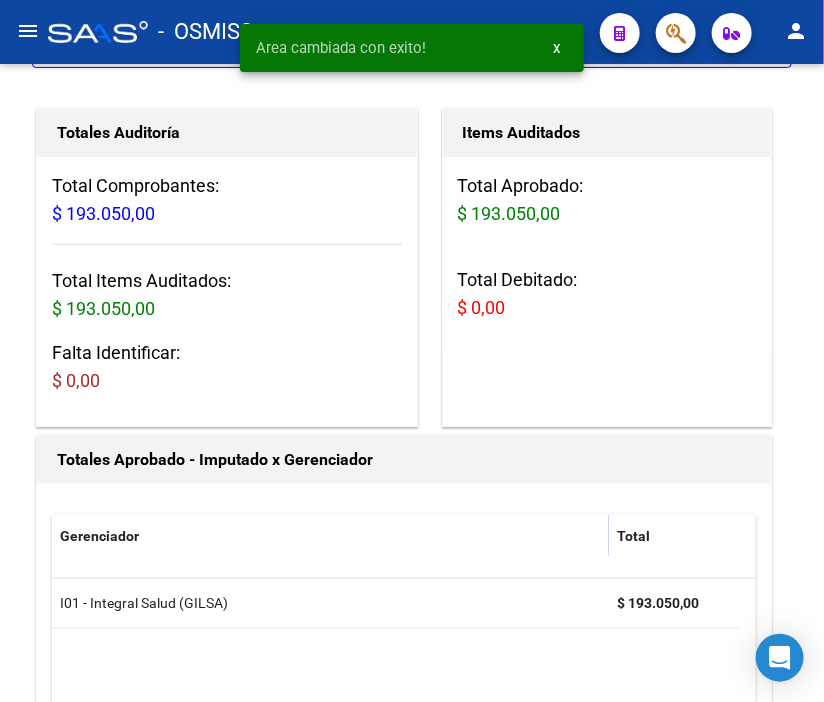 scroll, scrollTop: 0, scrollLeft: 0, axis: both 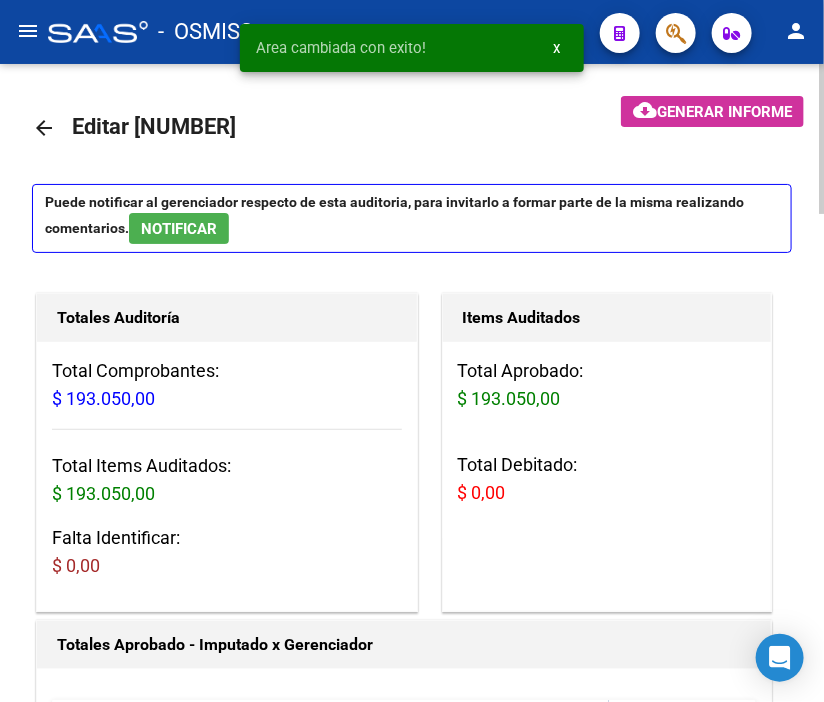 click on "arrow_back" 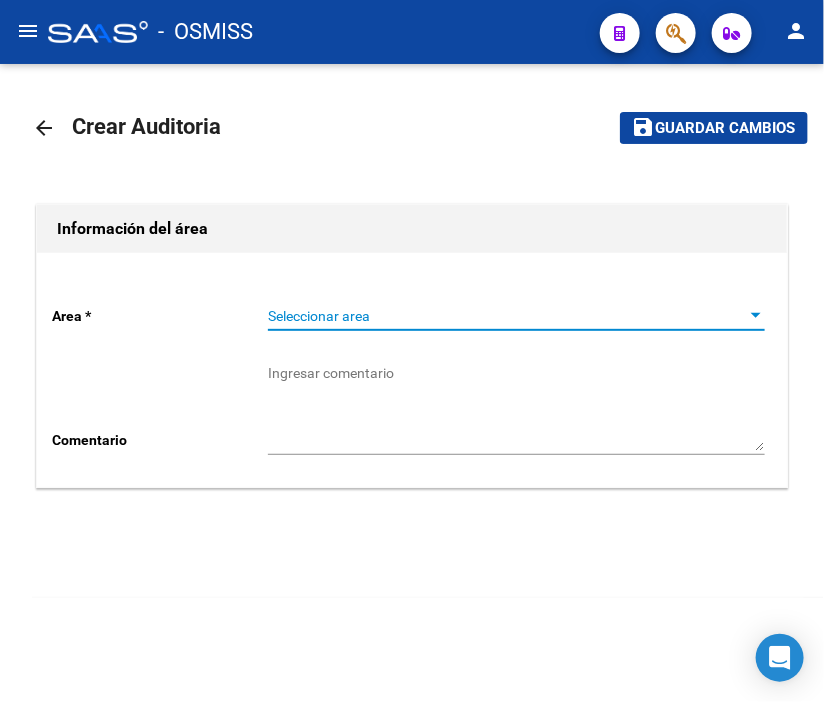 click on "Seleccionar area" at bounding box center [507, 316] 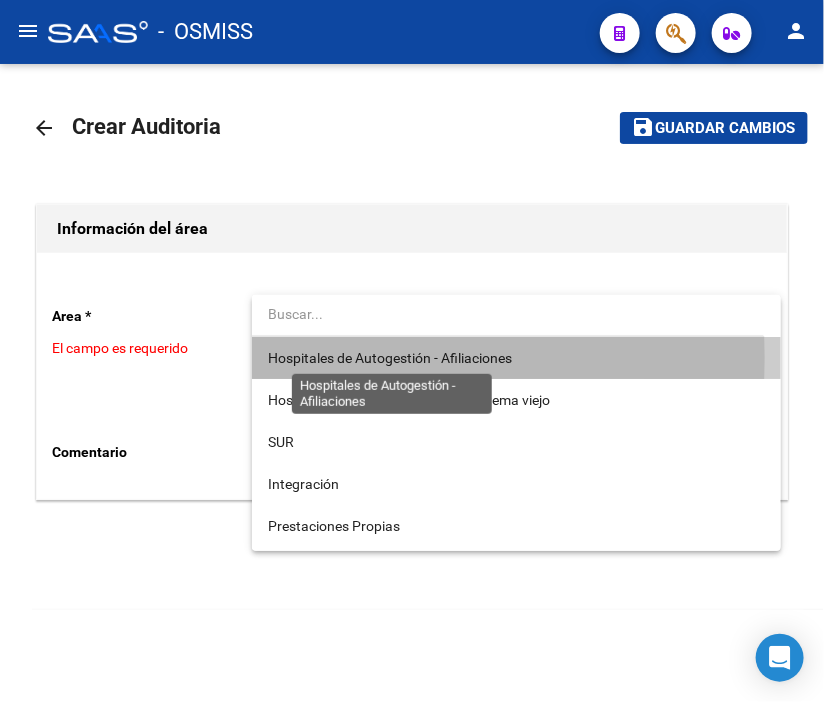 click on "Hospitales de Autogestión - Afiliaciones" at bounding box center (390, 358) 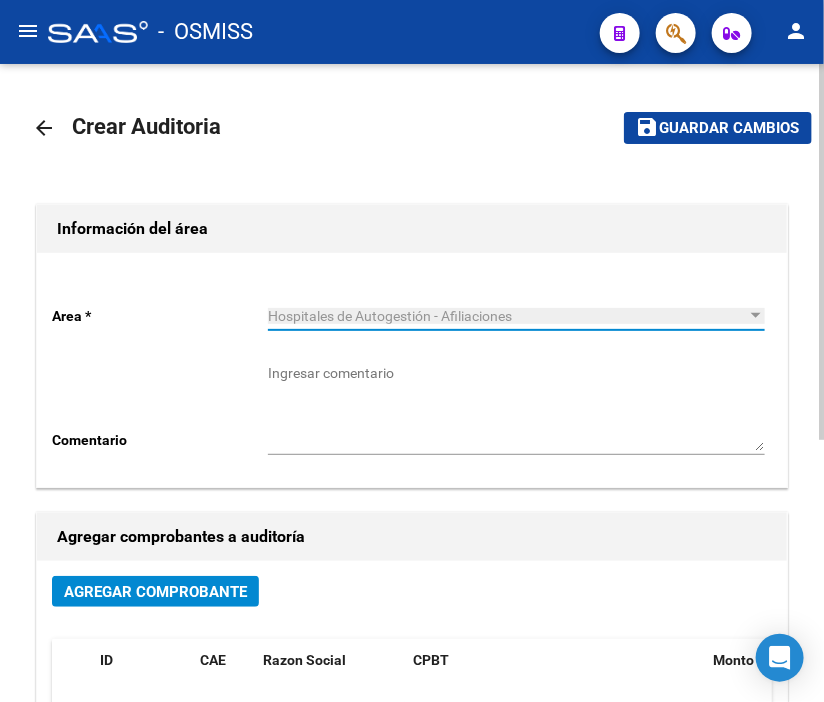 click on "Agregar Comprobante" 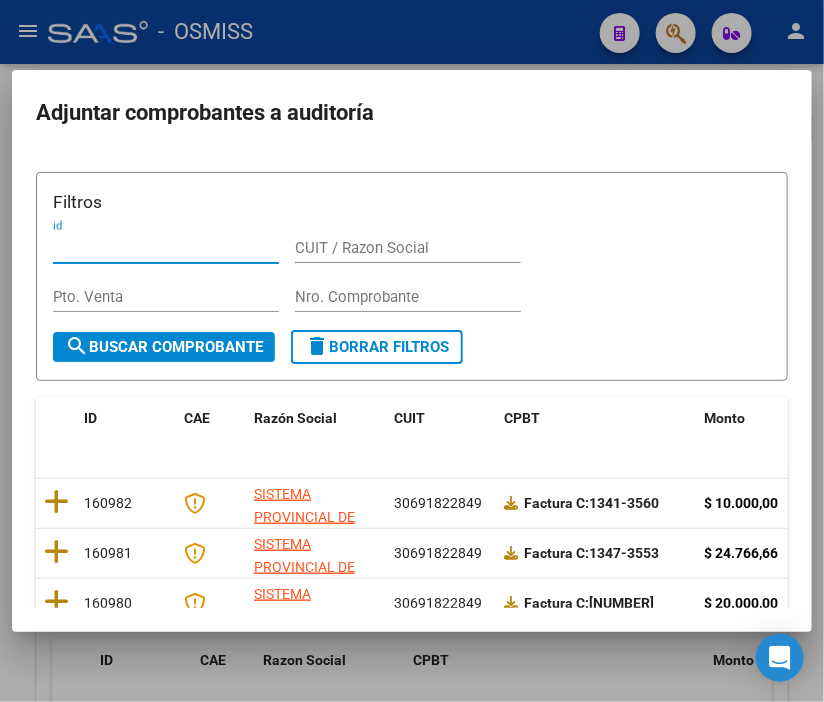 click on "Nro. Comprobante" at bounding box center (408, 297) 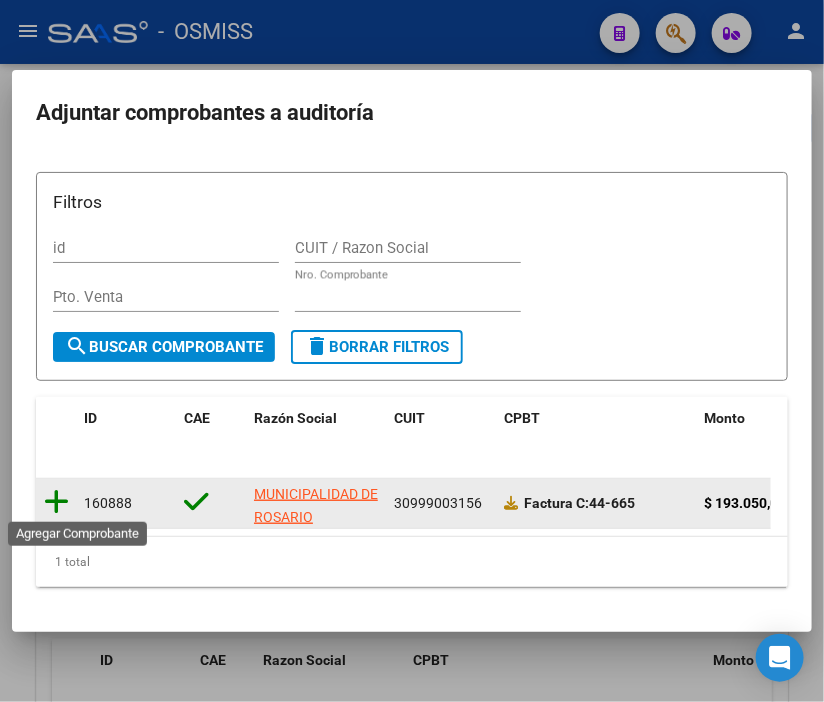 click 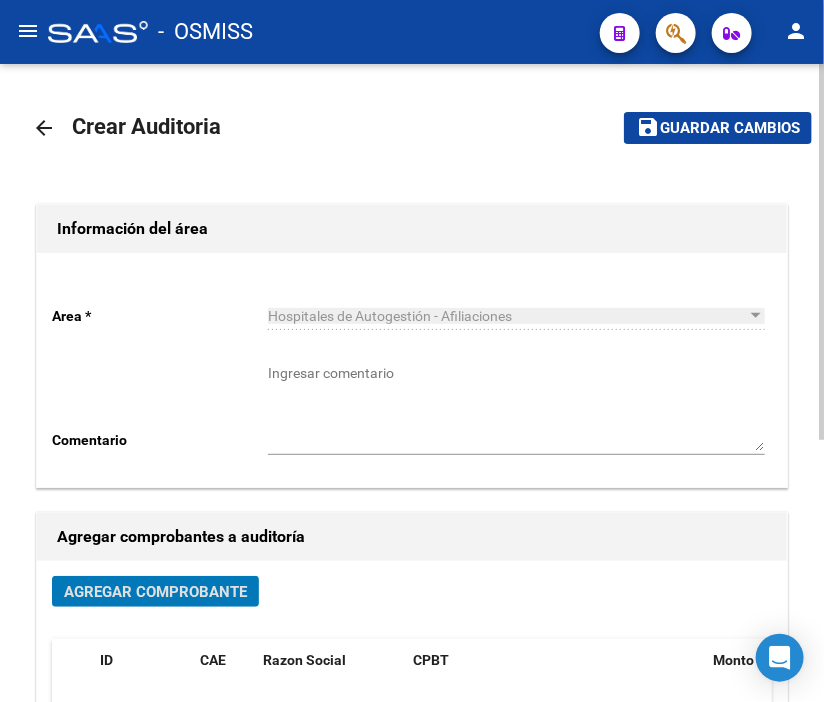 click on "Guardar cambios" 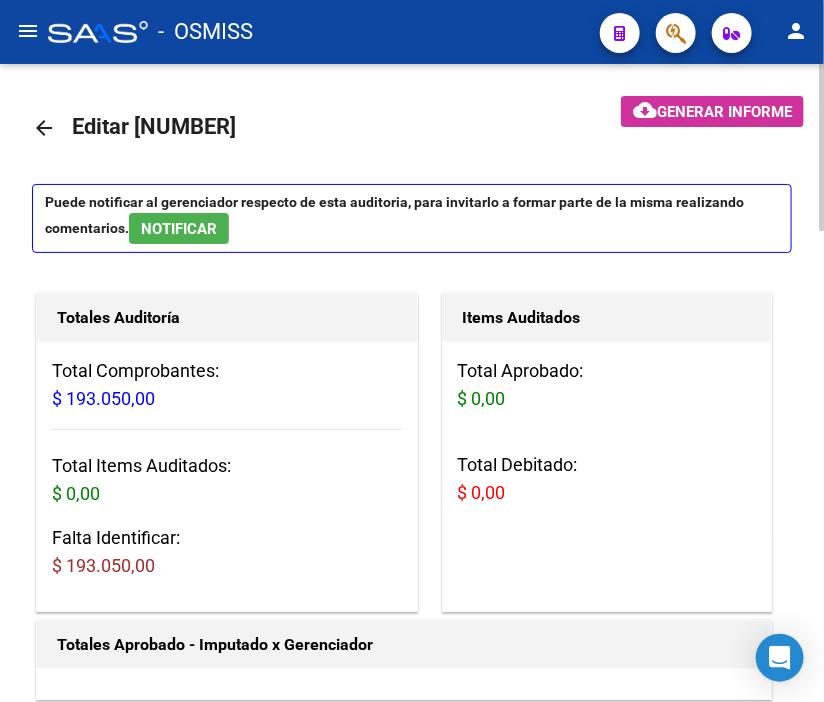 drag, startPoint x: 397, startPoint y: 135, endPoint x: 301, endPoint y: 322, distance: 210.20229 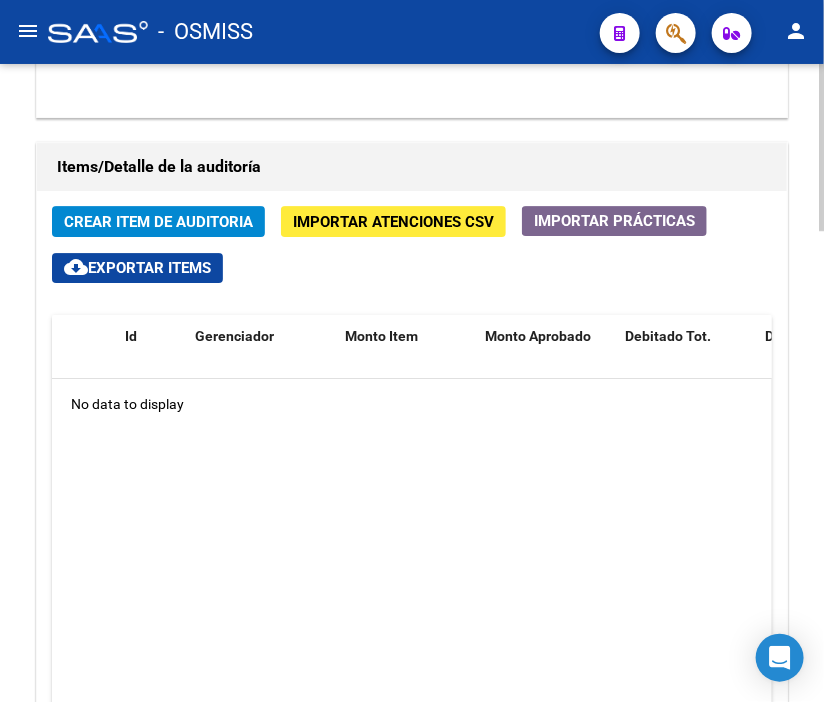 scroll, scrollTop: 1555, scrollLeft: 0, axis: vertical 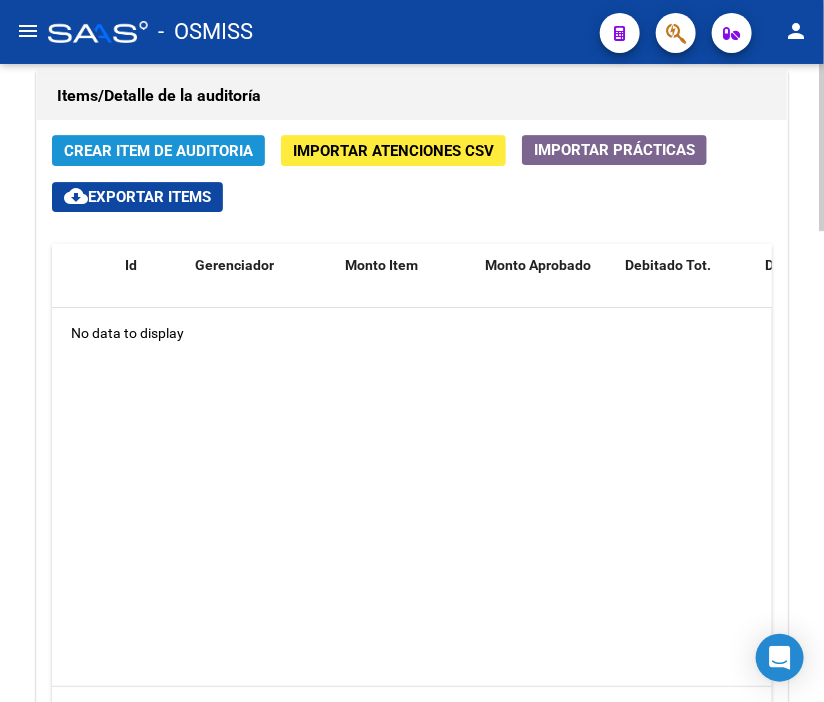 click on "Crear Item de Auditoria" 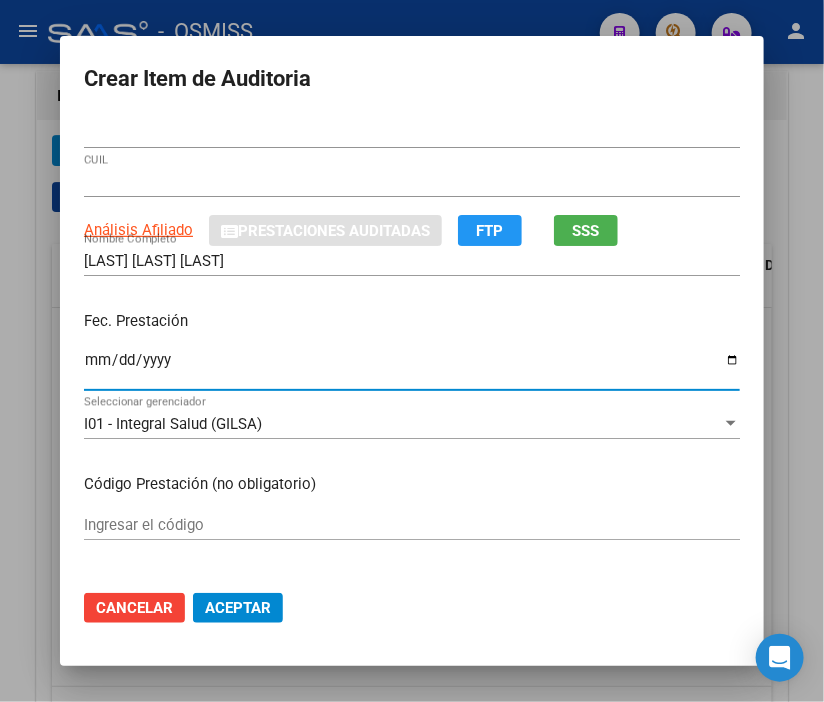 click on "Ingresar la fecha" at bounding box center (412, 368) 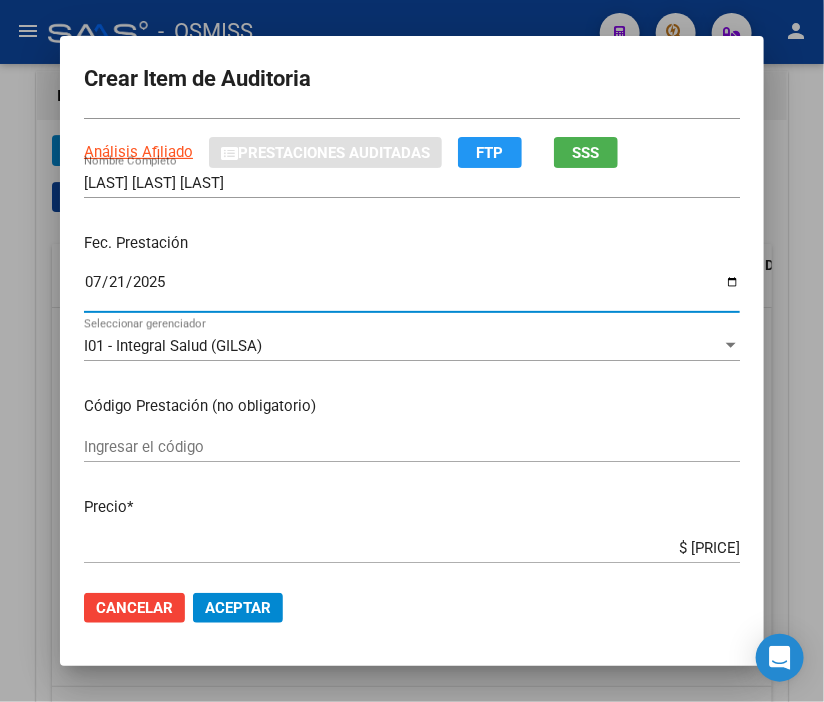 scroll, scrollTop: 333, scrollLeft: 0, axis: vertical 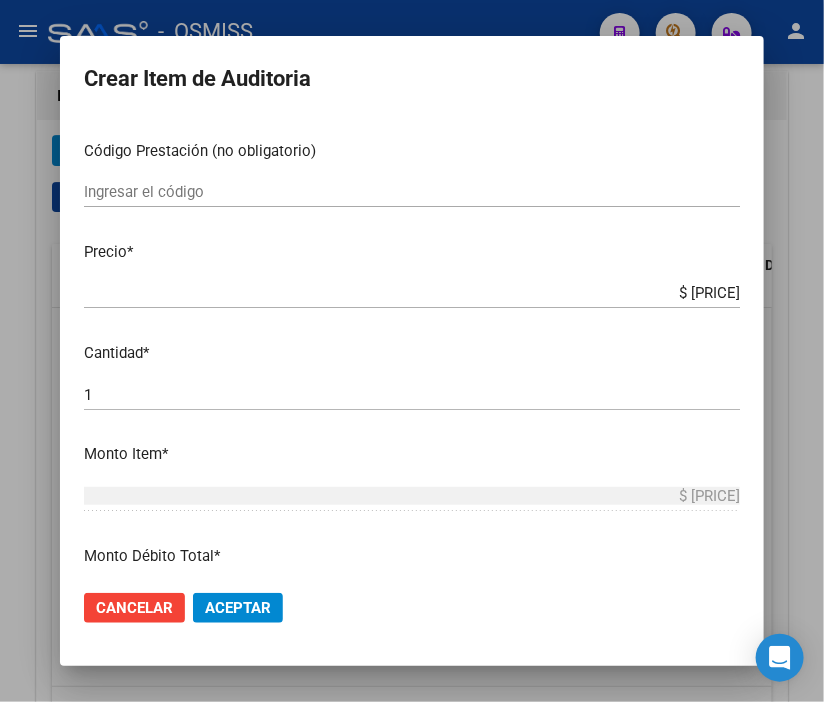 click on "Cancelar Aceptar" 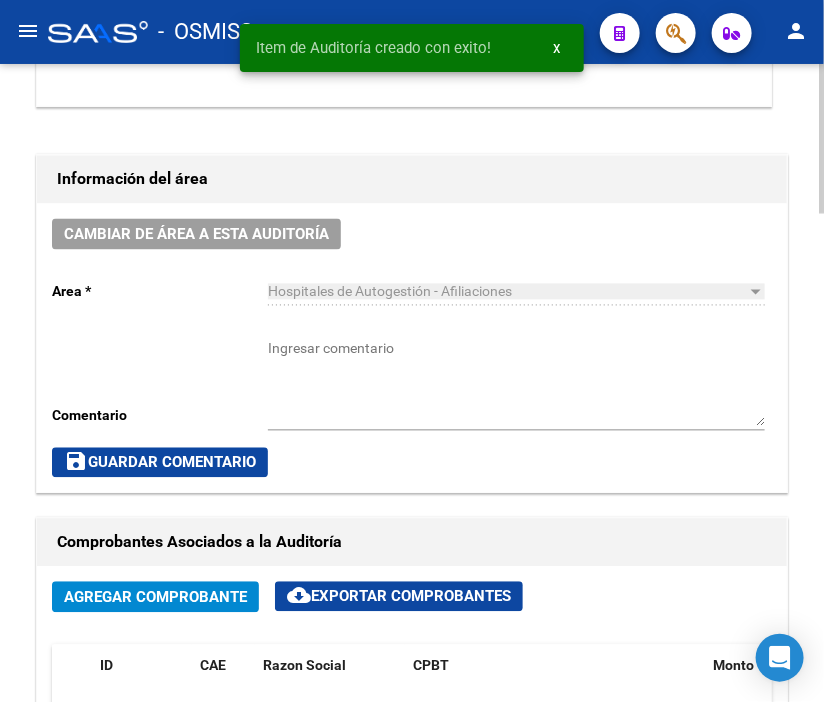 scroll, scrollTop: 827, scrollLeft: 0, axis: vertical 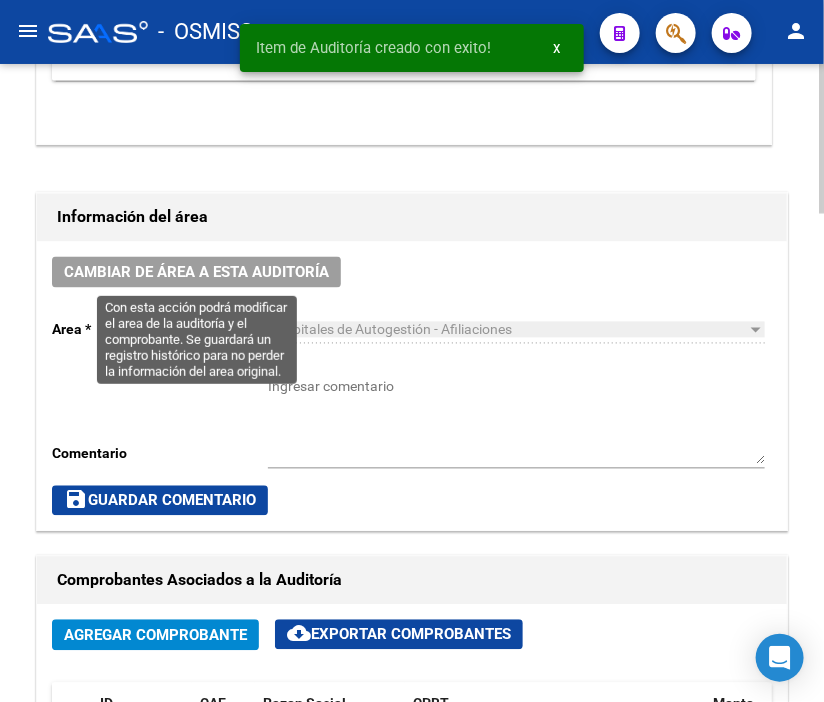 click on "Cambiar de área a esta auditoría" 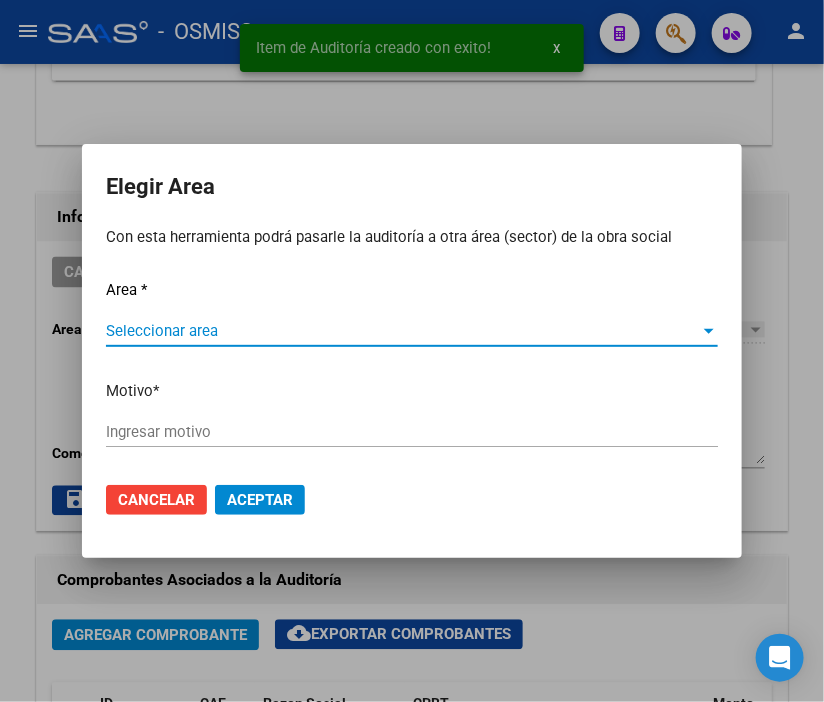 click on "Seleccionar area" at bounding box center [403, 331] 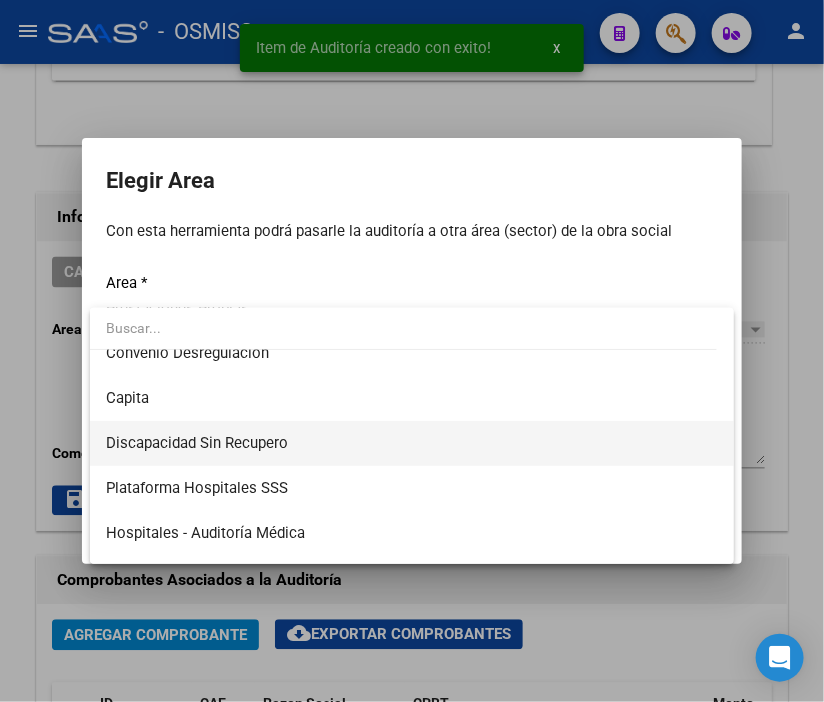 scroll, scrollTop: 222, scrollLeft: 0, axis: vertical 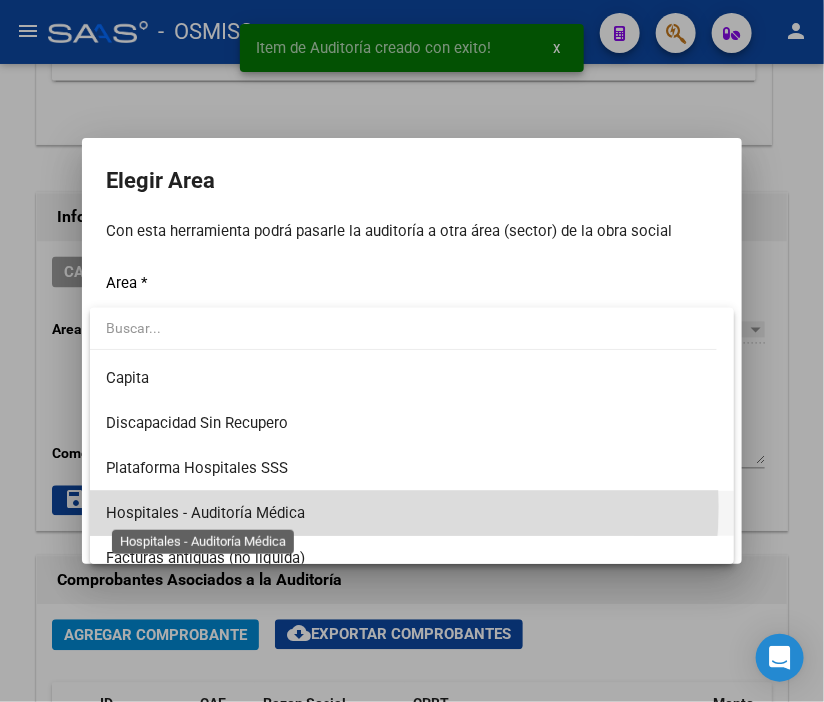 click on "Hospitales - Auditoría Médica" at bounding box center [205, 513] 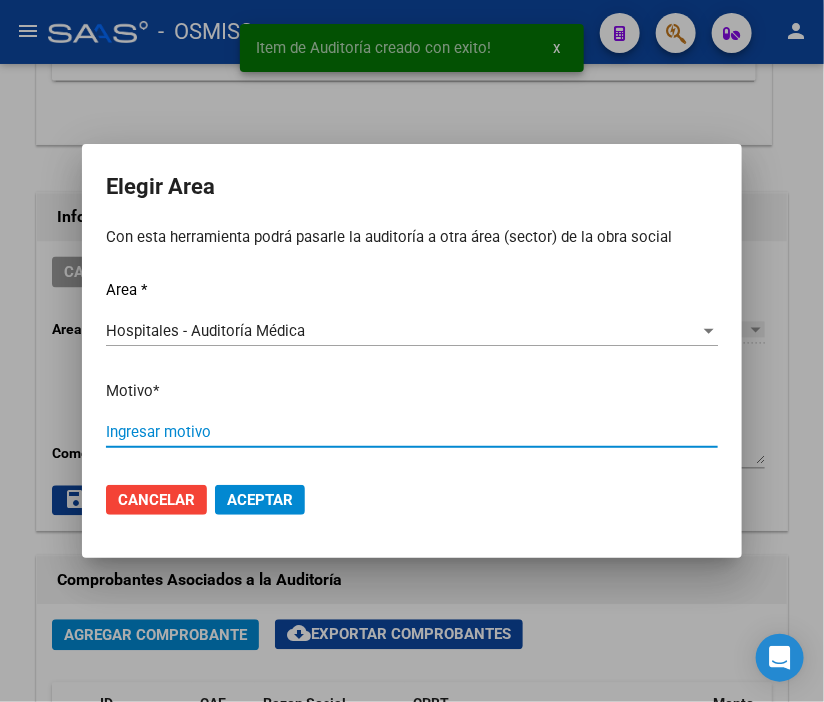click on "Ingresar motivo" at bounding box center (412, 432) 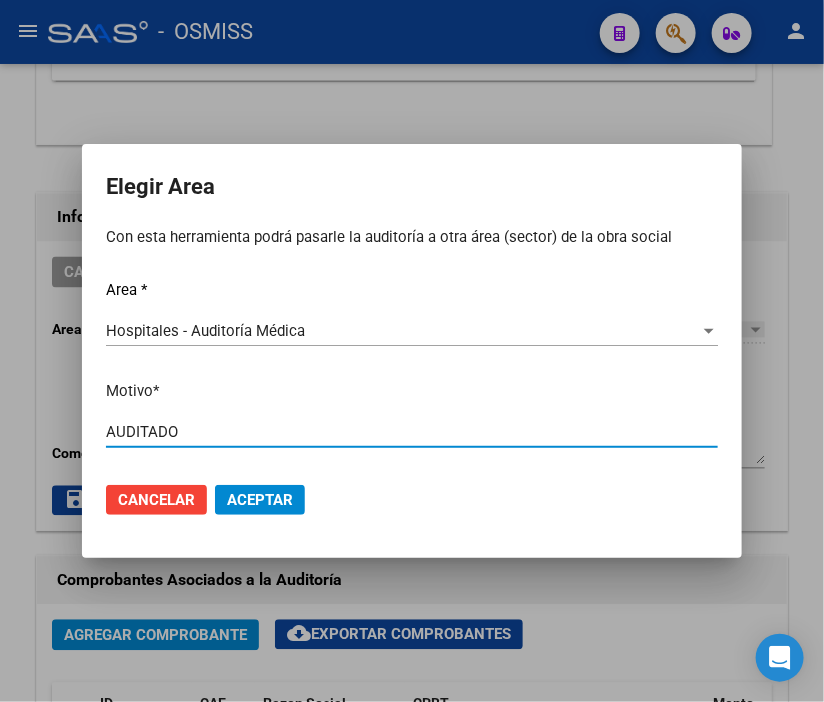 click on "Aceptar" at bounding box center (260, 500) 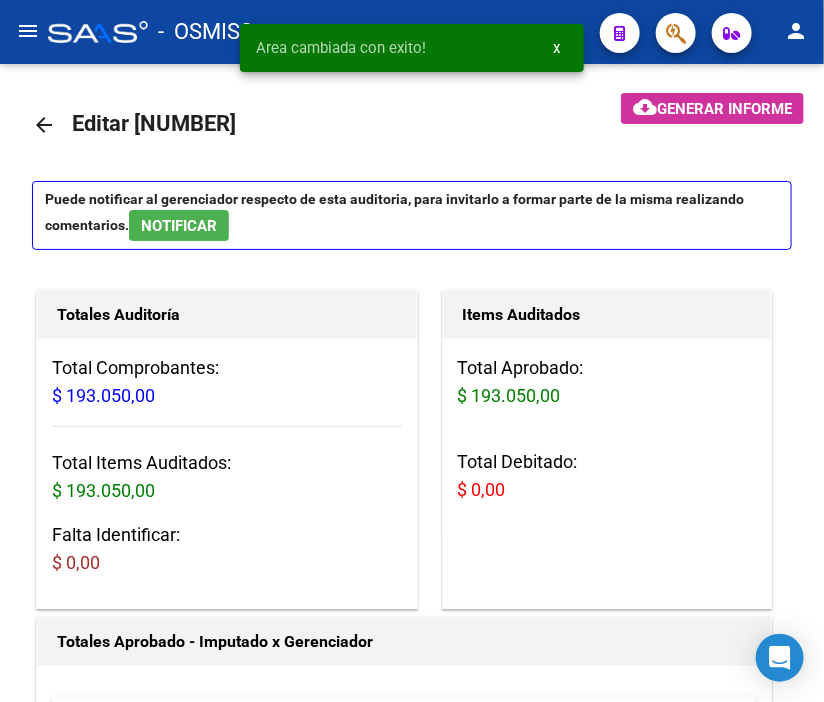 scroll, scrollTop: 0, scrollLeft: 0, axis: both 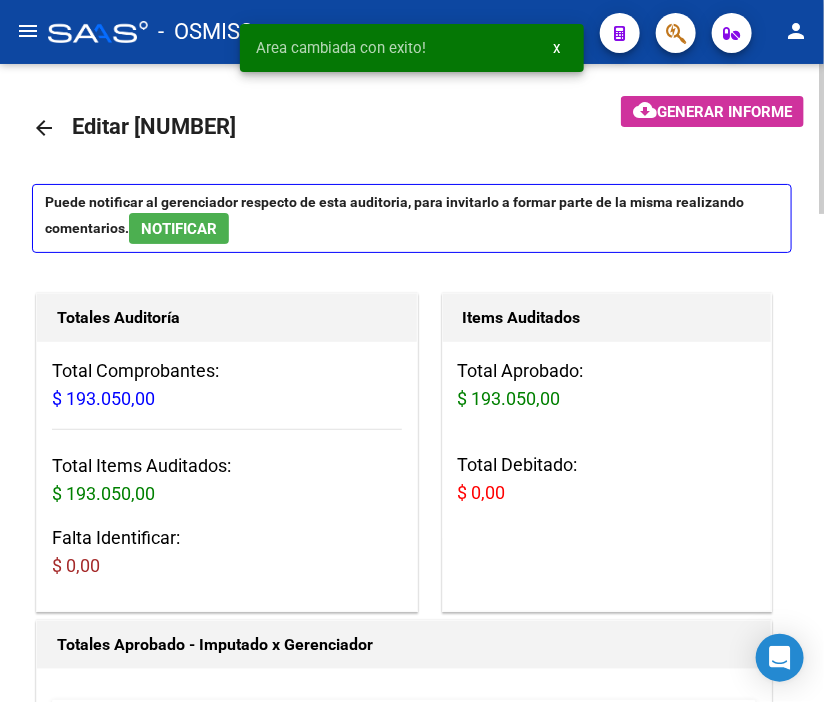 click on "arrow_back" 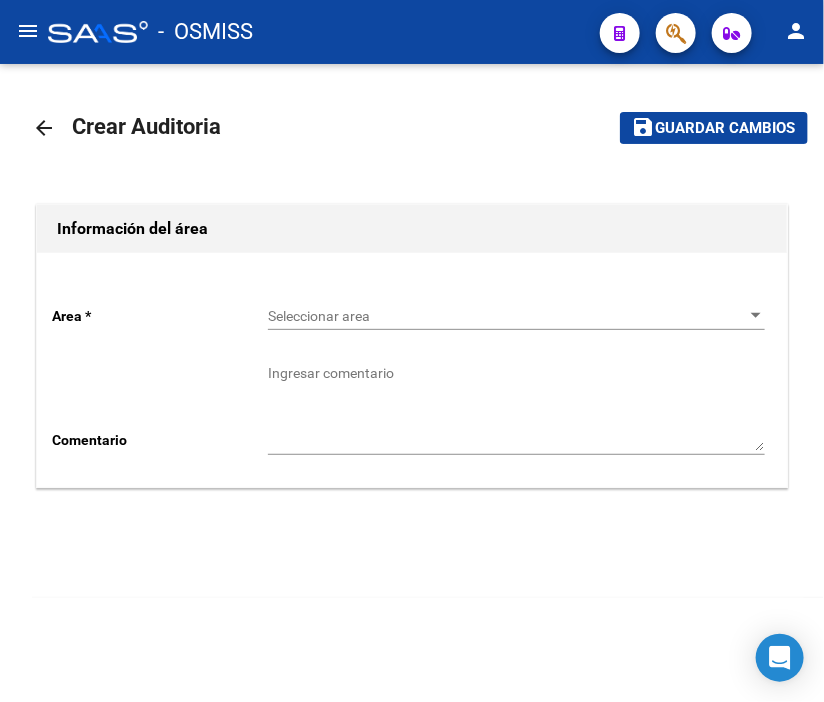 click on "Seleccionar area" at bounding box center (507, 316) 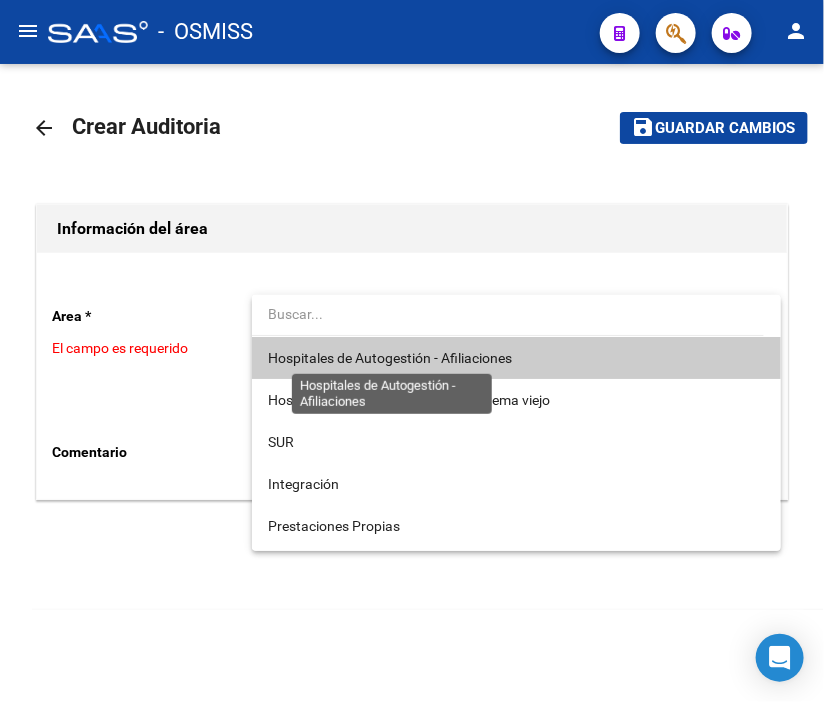 drag, startPoint x: 405, startPoint y: 354, endPoint x: 381, endPoint y: 346, distance: 25.298222 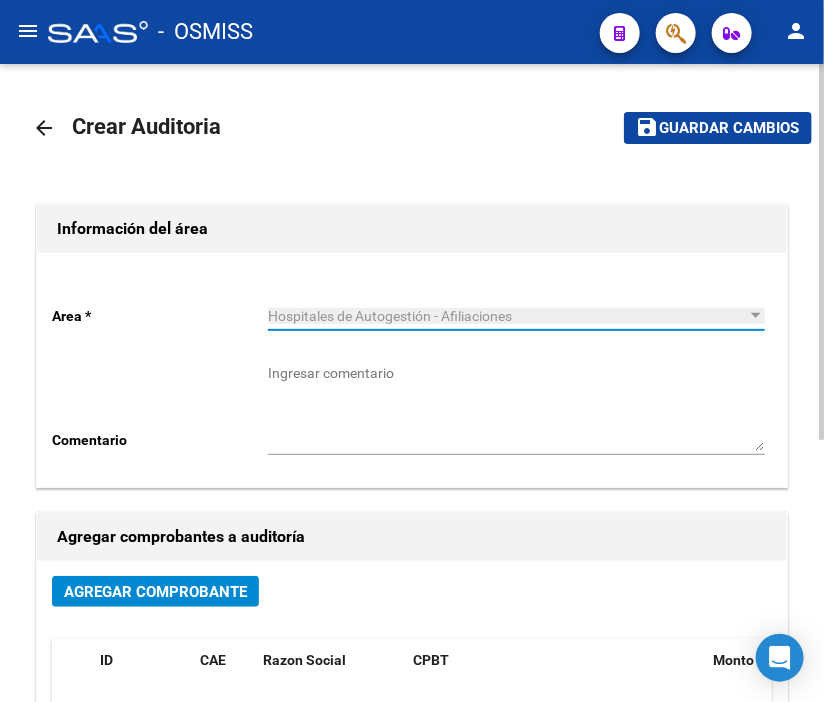 click on "Agregar Comprobante" 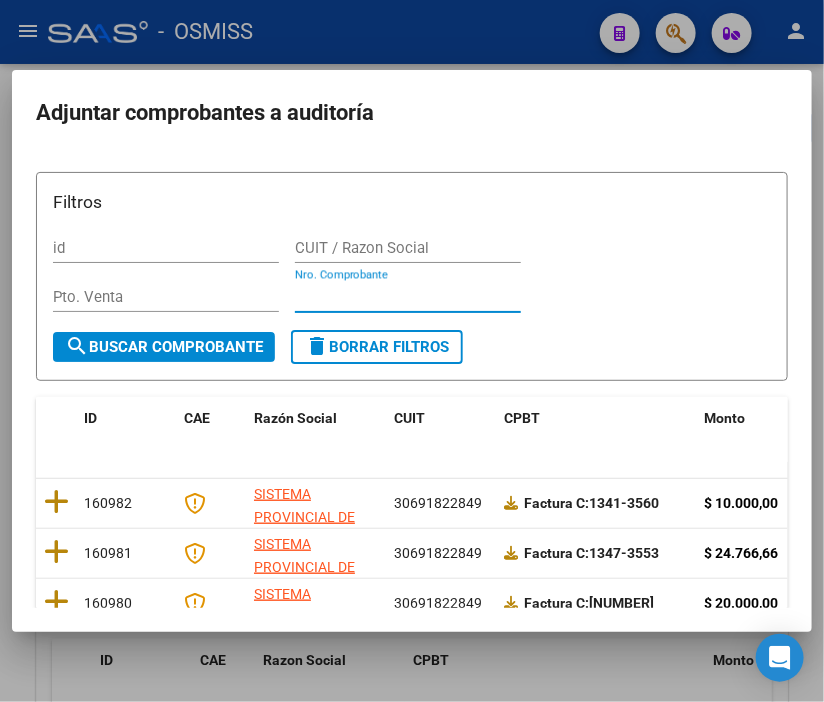click on "Nro. Comprobante" at bounding box center [408, 297] 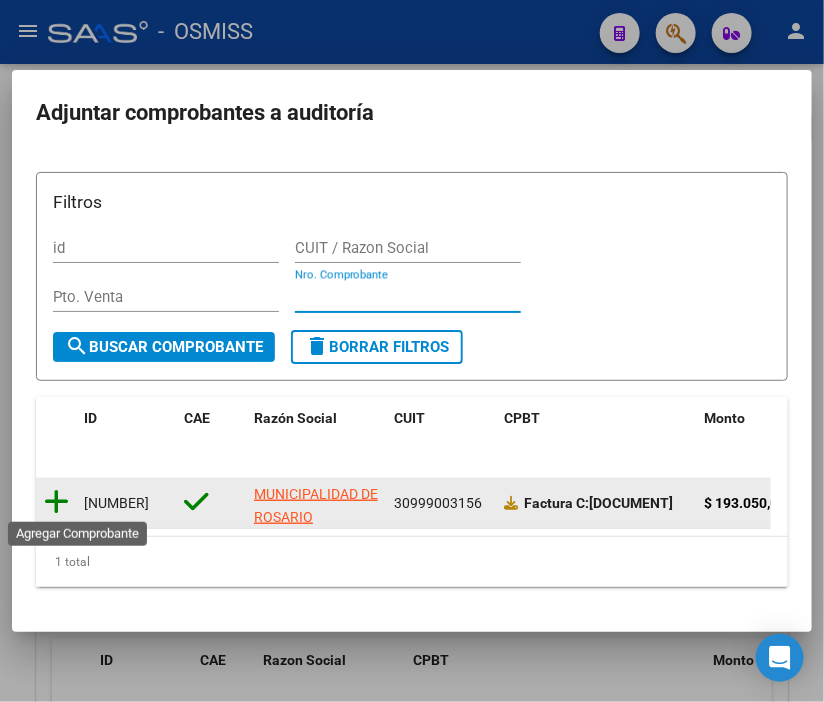 click 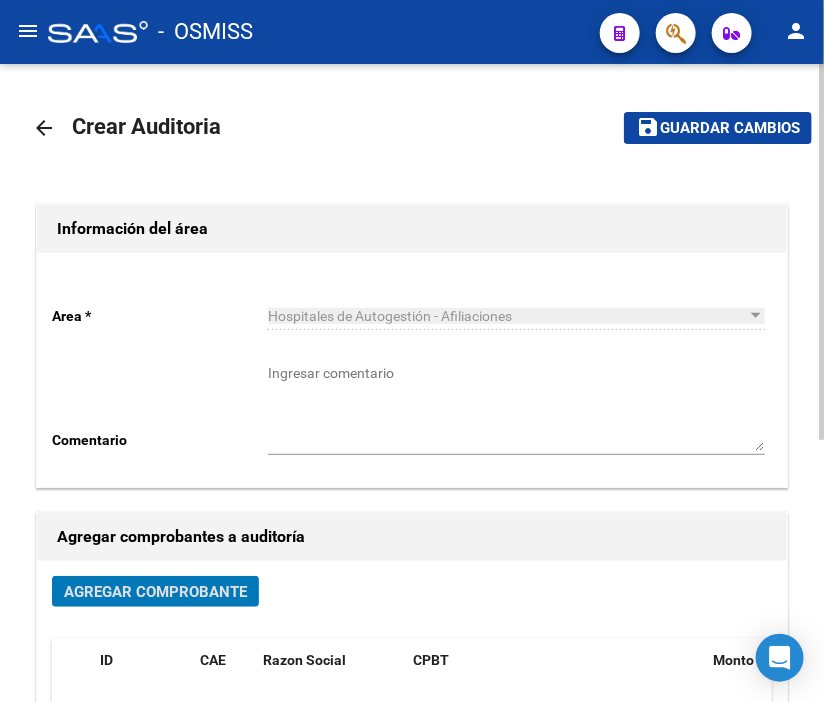 click on "Guardar cambios" 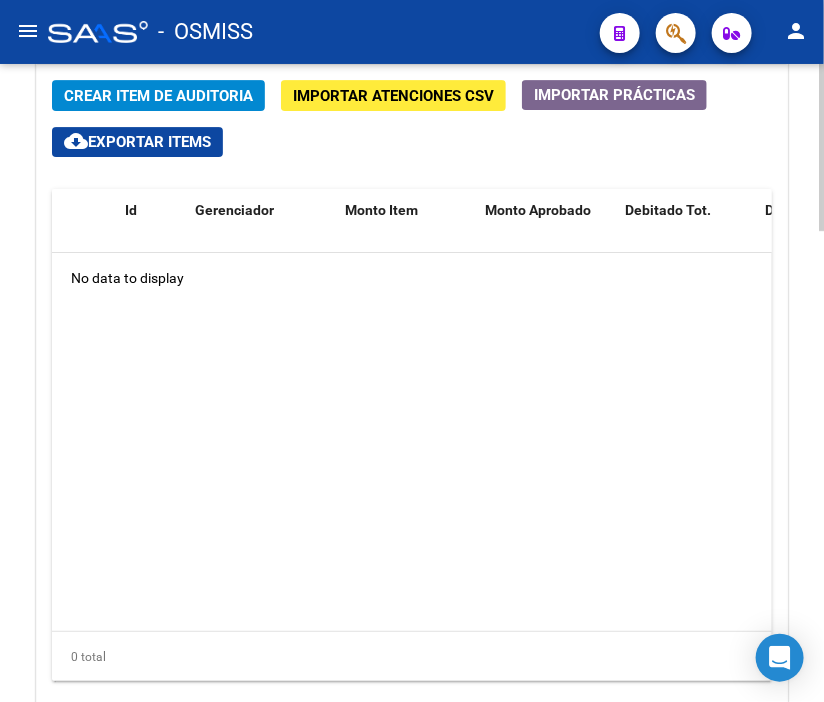 scroll, scrollTop: 1626, scrollLeft: 0, axis: vertical 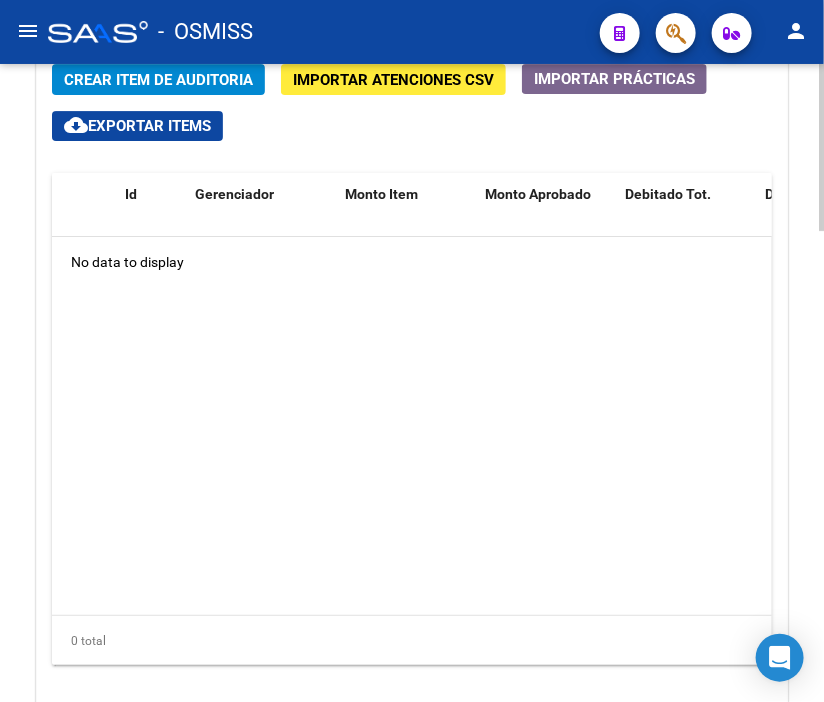 click 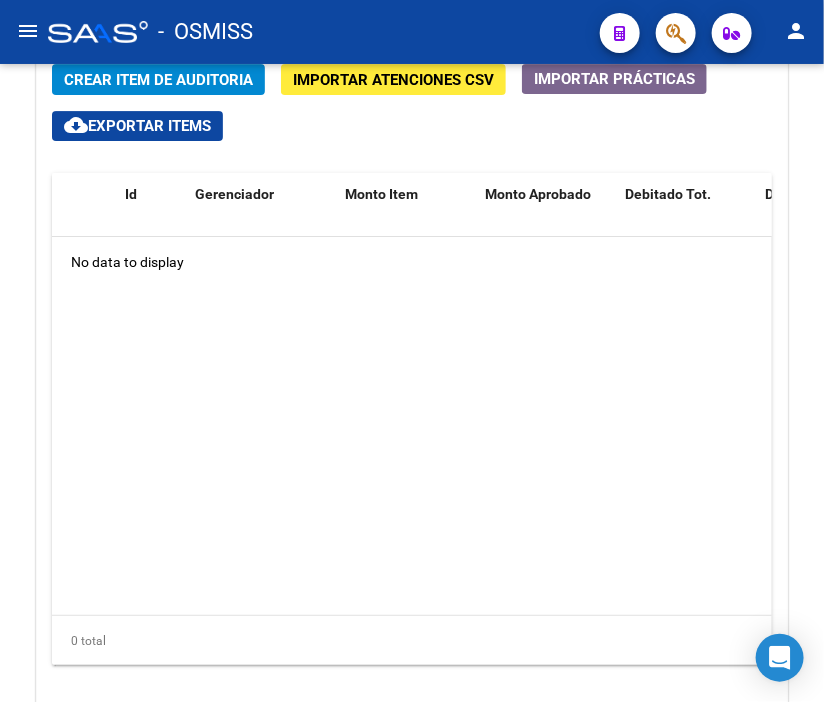 click on "Crear Item de Auditoria" 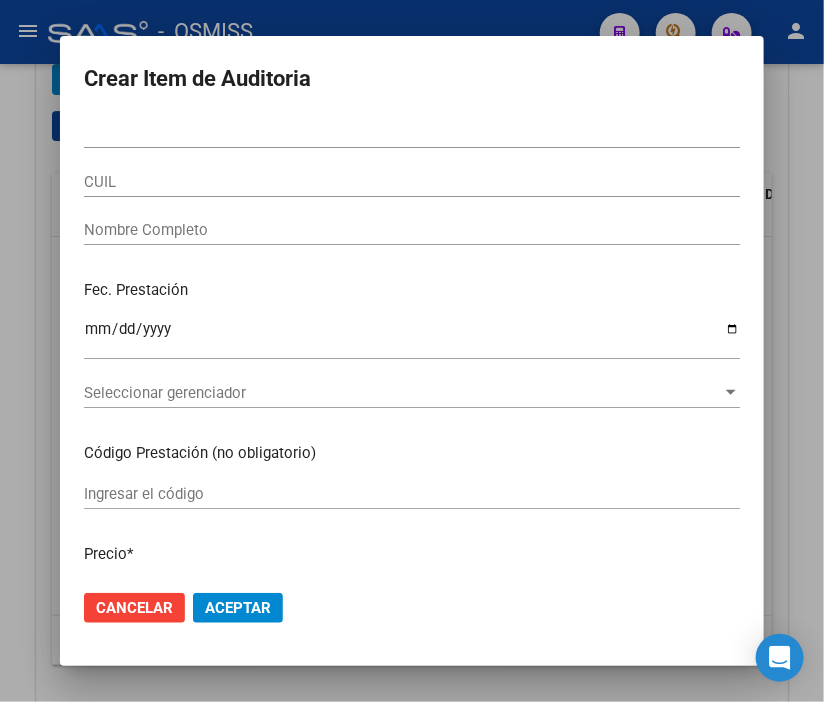 click on "4477672 Nro Documento" at bounding box center [412, 133] 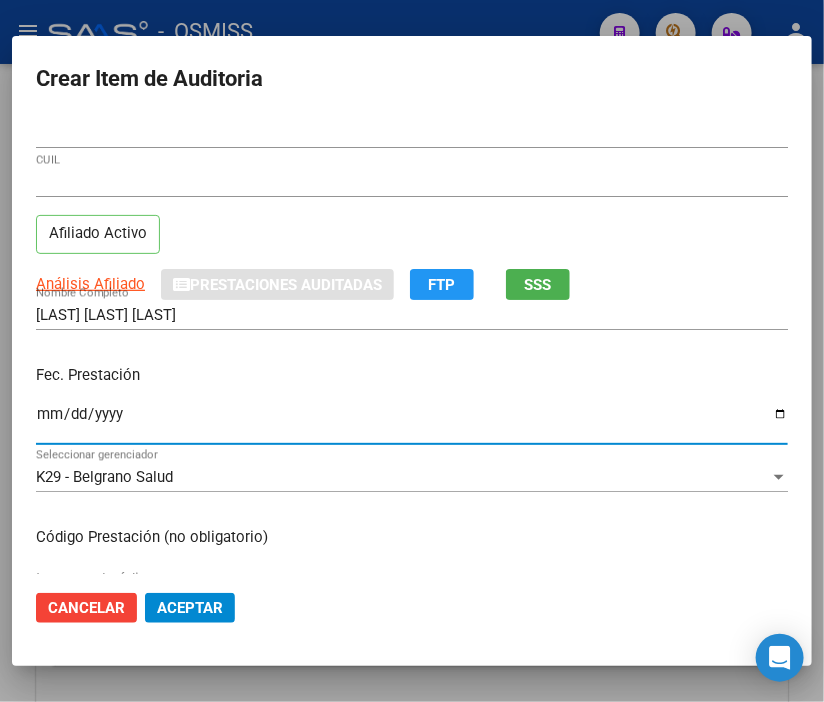 click on "Ingresar la fecha" at bounding box center (412, 422) 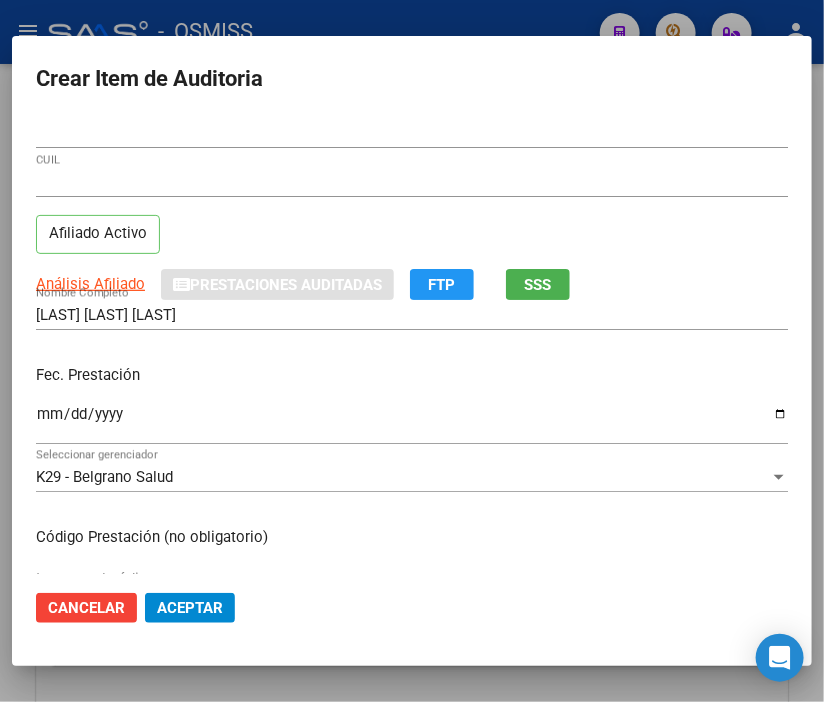 click on "Ingresar la fecha" at bounding box center (412, 422) 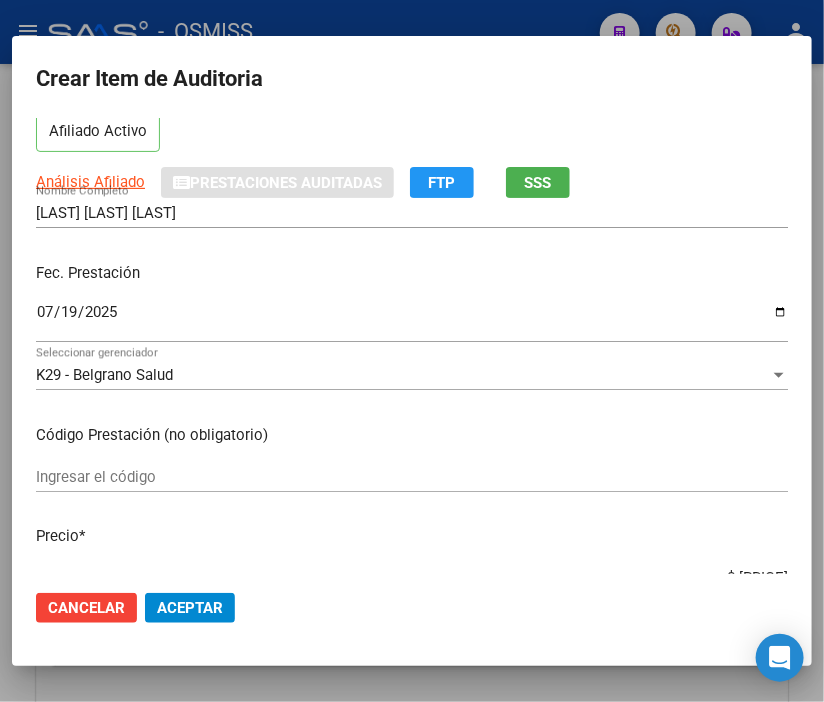 scroll, scrollTop: 222, scrollLeft: 0, axis: vertical 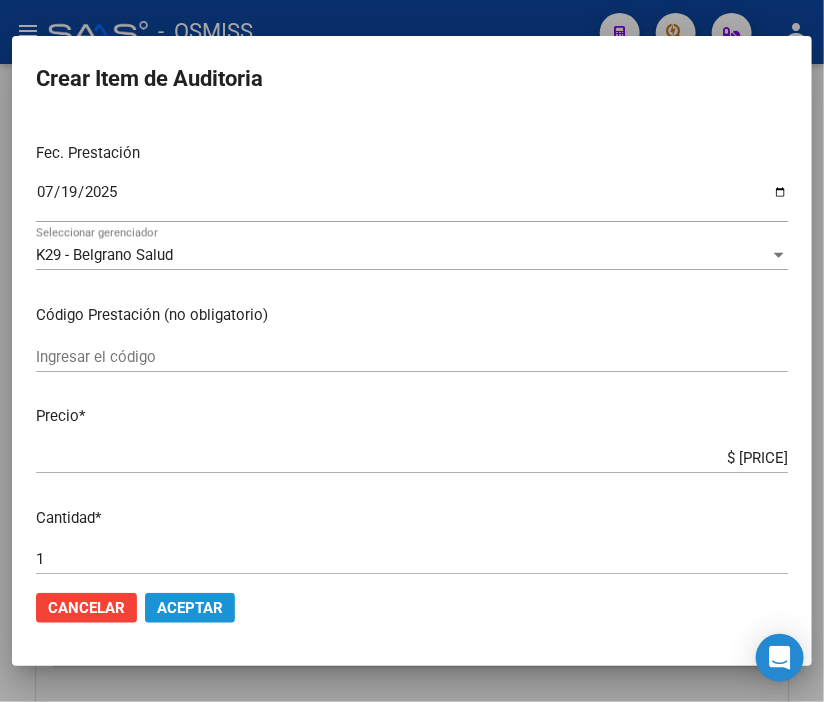 click on "Aceptar" 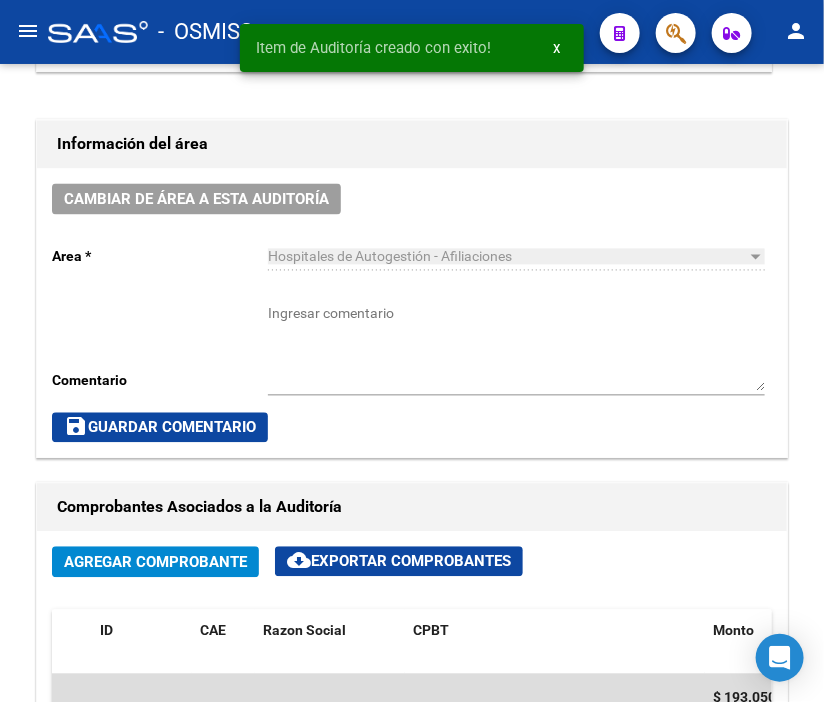 scroll, scrollTop: 898, scrollLeft: 0, axis: vertical 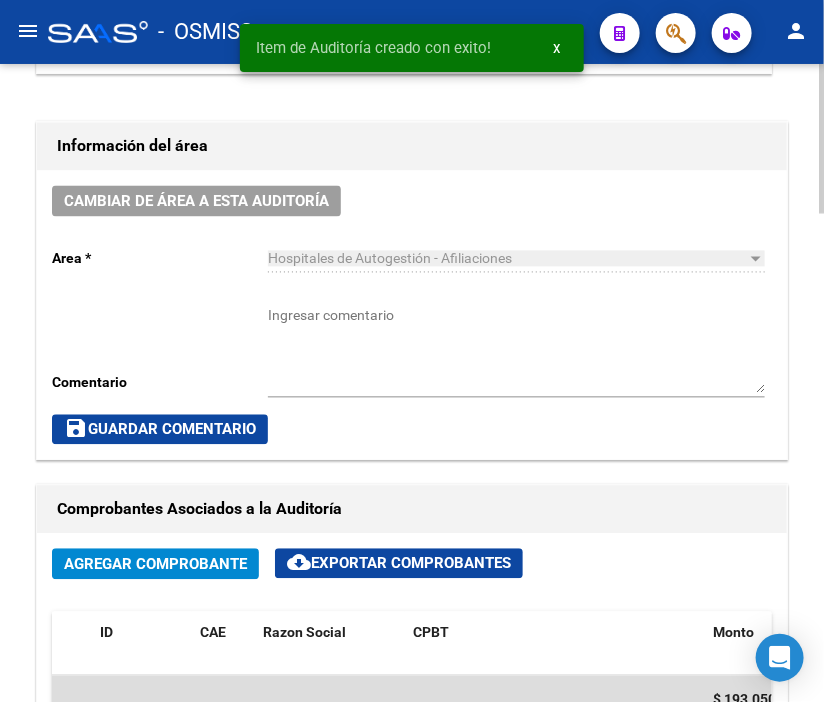 click on "Cambiar de área a esta auditoría  Area * Hospitales de Autogestión - Afiliaciones Seleccionar area Comentario    Ingresar comentario  save  Guardar Comentario" 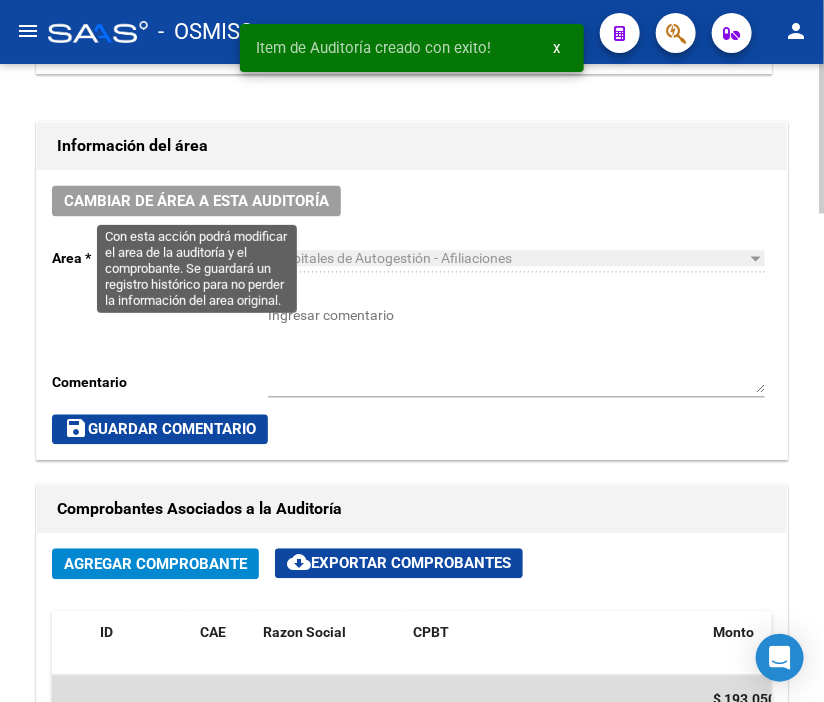 click on "Cambiar de área a esta auditoría" 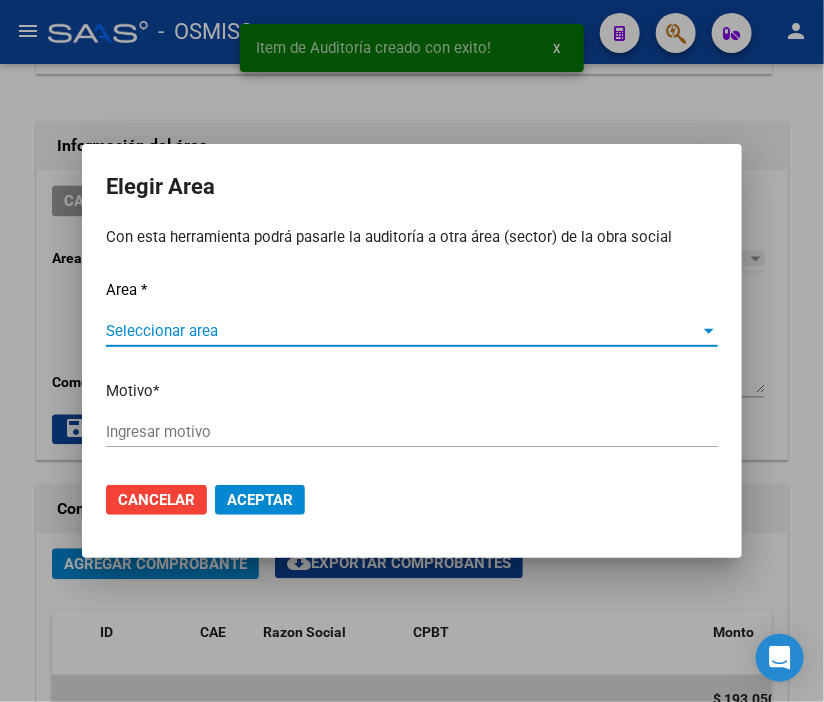 click on "Seleccionar area" at bounding box center (403, 331) 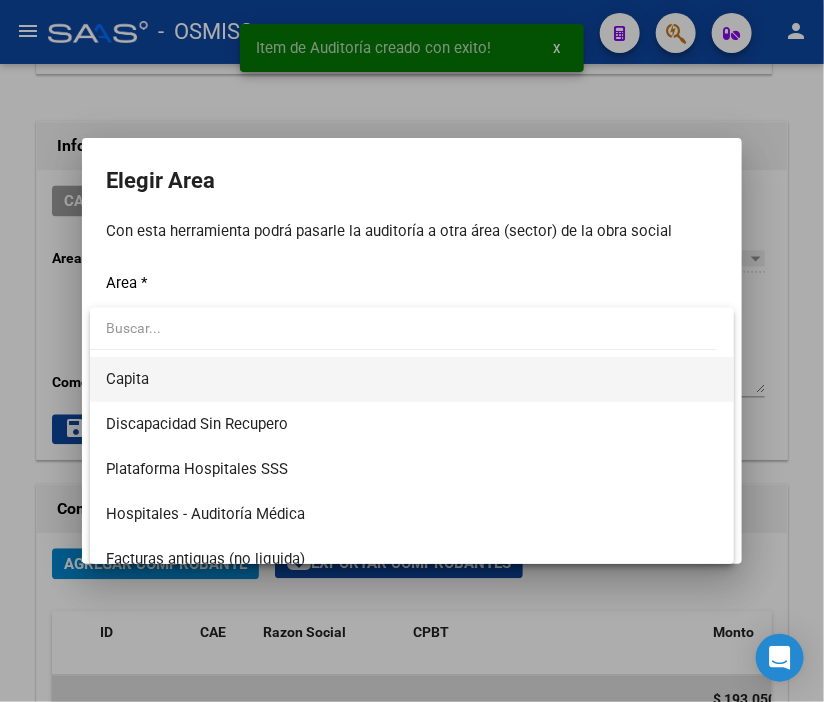 scroll, scrollTop: 222, scrollLeft: 0, axis: vertical 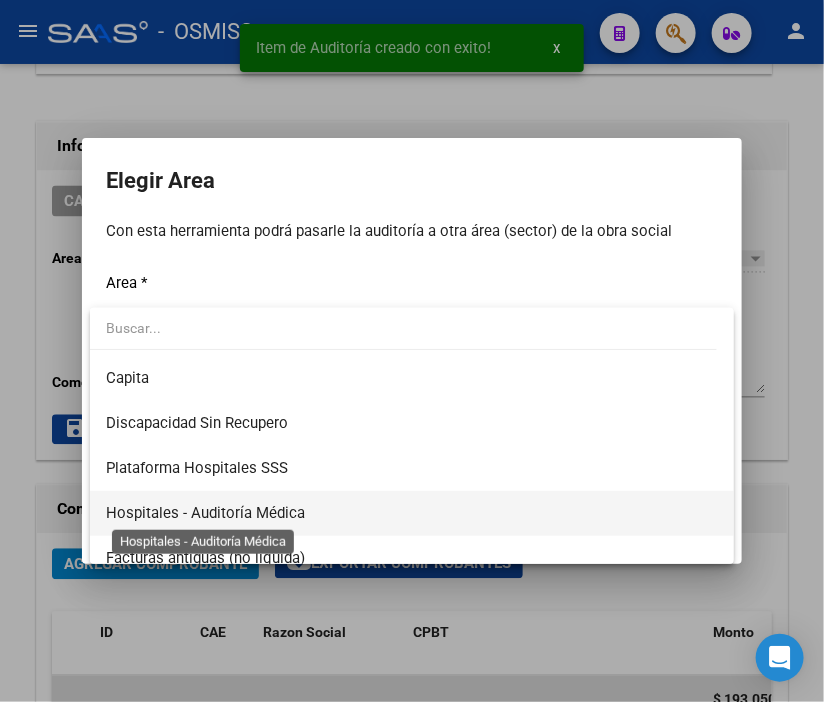 click on "Hospitales - Auditoría Médica" at bounding box center [205, 513] 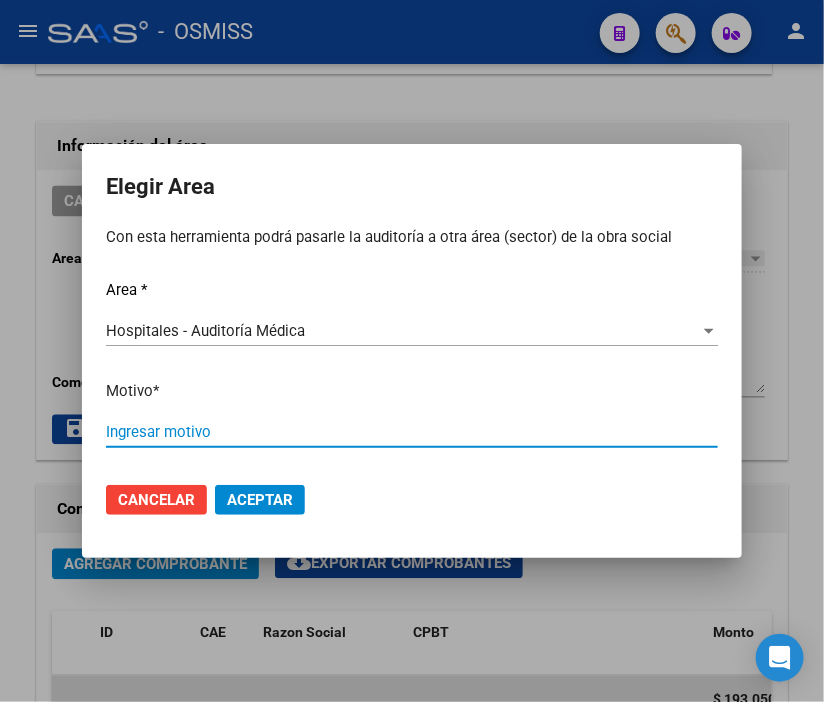 click on "Ingresar motivo" at bounding box center (412, 432) 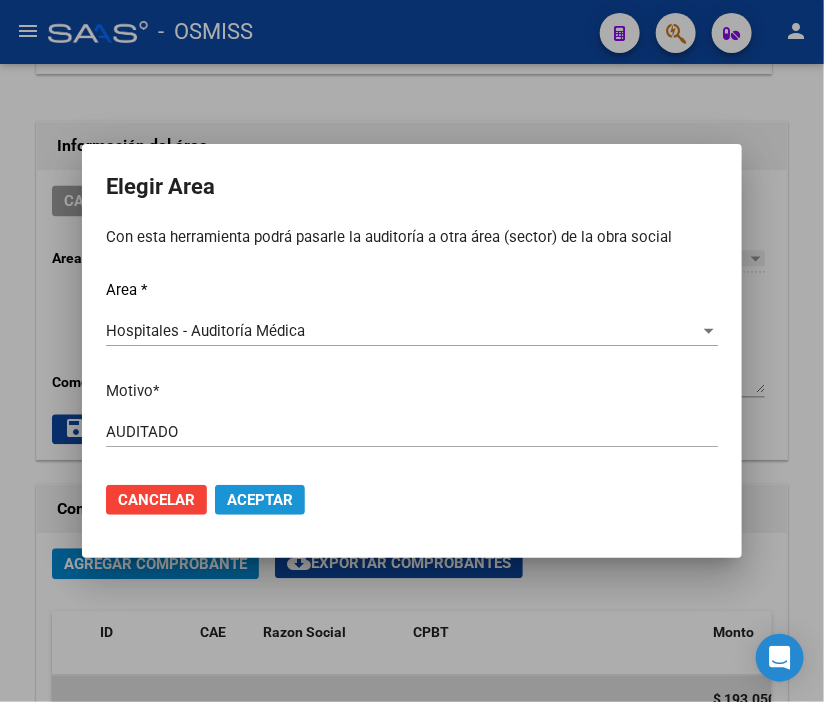 click on "Aceptar" at bounding box center (260, 500) 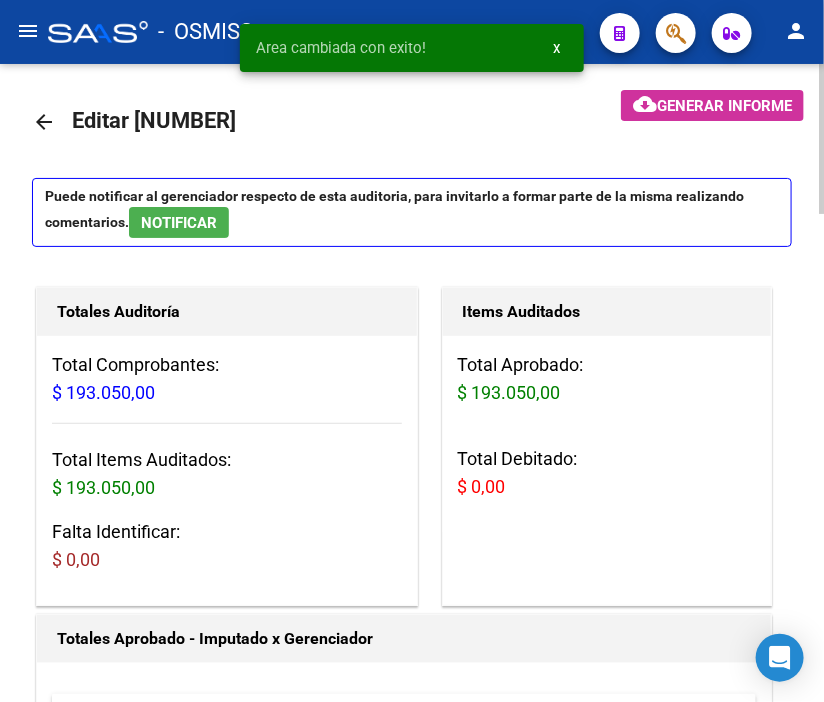 scroll, scrollTop: 0, scrollLeft: 0, axis: both 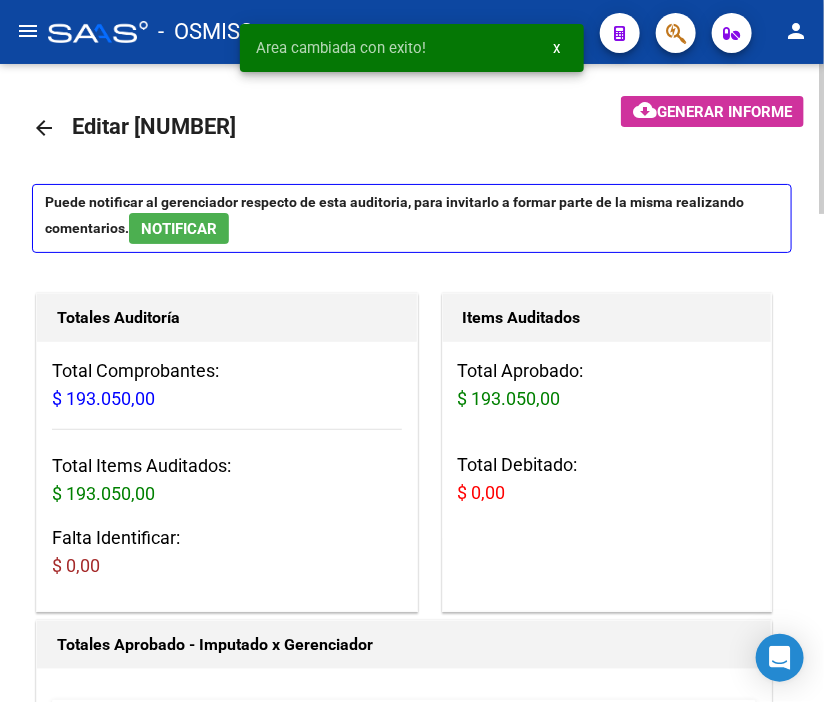click on "arrow_back" 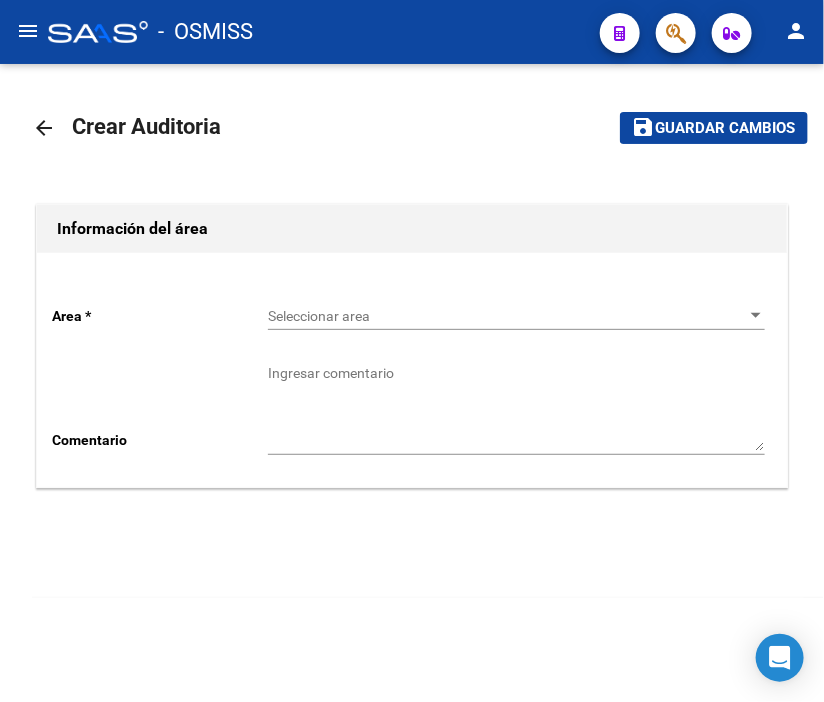 click on "Seleccionar area" at bounding box center (507, 316) 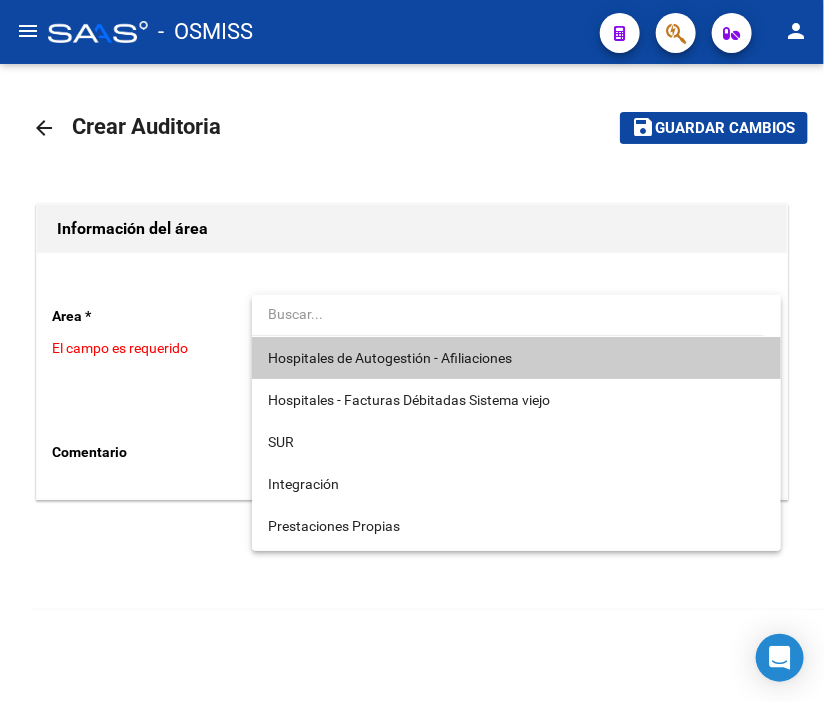 click on "Hospitales de Autogestión - Afiliaciones" at bounding box center (516, 358) 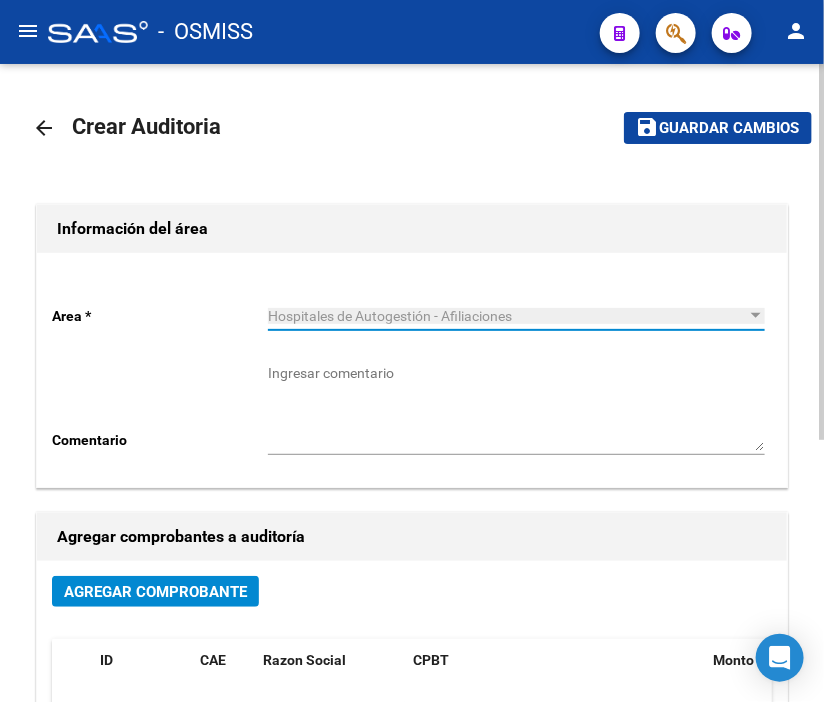click on "Agregar Comprobante" 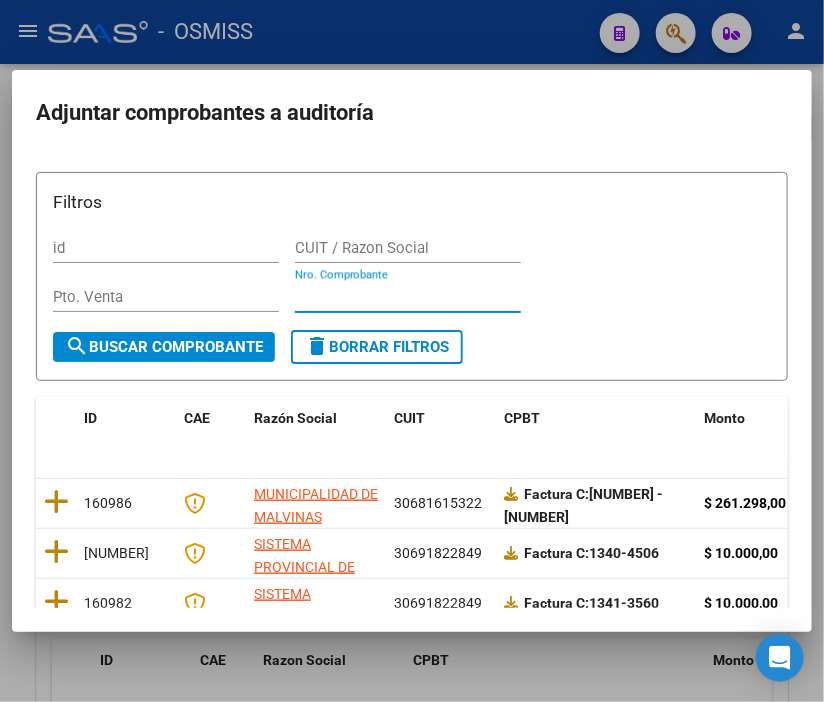 click on "Nro. Comprobante" at bounding box center (408, 297) 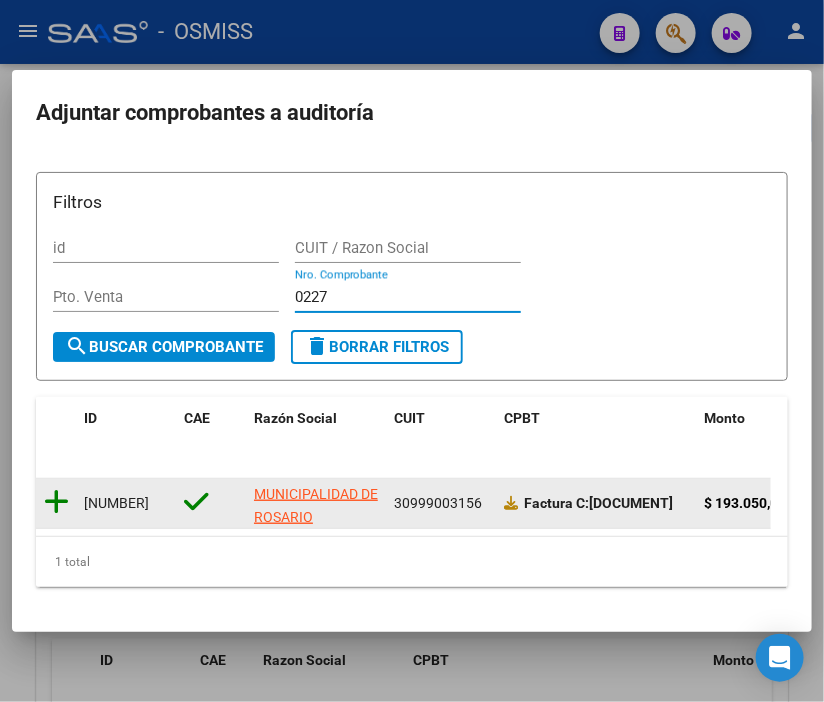 click 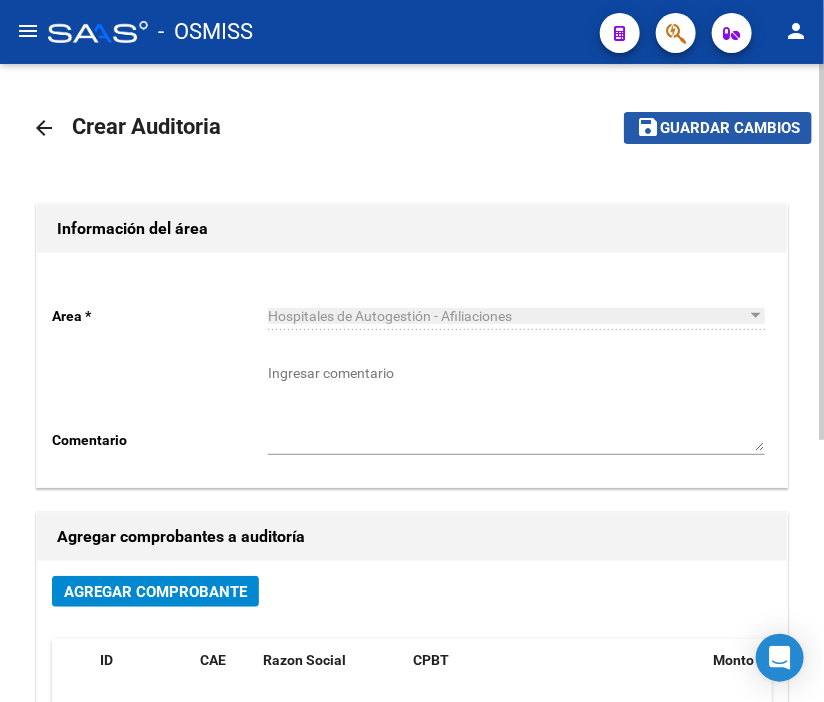 click on "Guardar cambios" 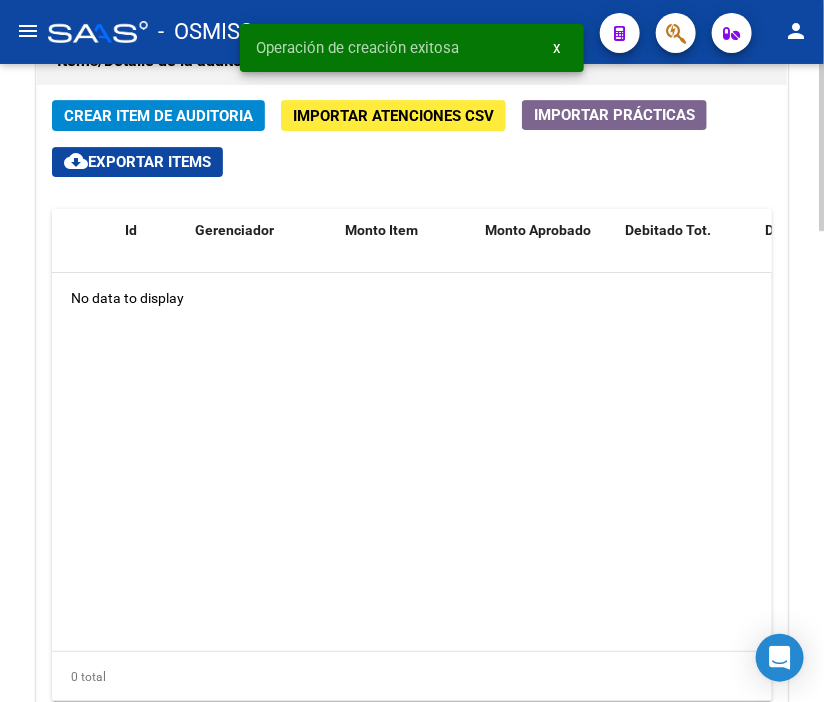 scroll, scrollTop: 1555, scrollLeft: 0, axis: vertical 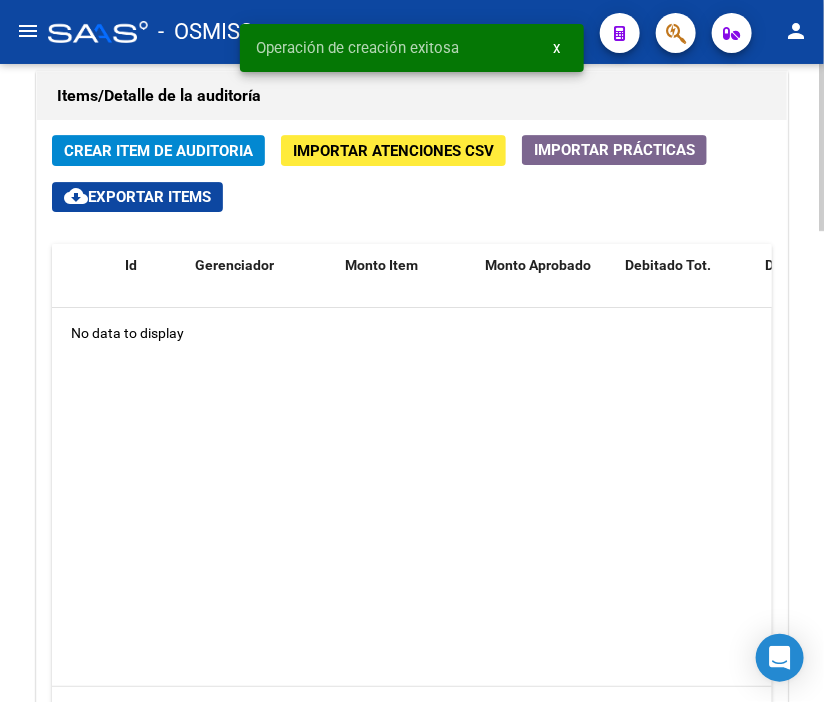 click on "arrow_back Editar 19410    cloud_download  Generar informe  Puede notificar al gerenciador respecto de esta auditoria, para invitarlo a formar parte de la misma realizando comentarios.  NOTIFICAR Totales Auditoría Total Comprobantes:  $ 193.050,00 Total Items Auditados:  $ 0,00 Falta Identificar:   $ 193.050,00 Items Auditados Total Aprobado: $ 0,00 Total Debitado: $ 0,00 Totales Aprobado - Imputado x Gerenciador Información del área Cambiar de área a esta auditoría  Area * Hospitales de Autogestión - Afiliaciones Seleccionar area Comentario    Ingresar comentario  save  Guardar Comentario  Comprobantes Asociados a la Auditoría Agregar Comprobante cloud_download  Exportar Comprobantes  ID CAE Razon Social CPBT Monto Fecha Cpbt Fecha Recibido Doc Respaldatoria Doc Trazabilidad Expte. Interno Creado Usuario $ 193.050,00 160897 MUNICIPALIDAD DE ROSARIO  Factura C: 45 - 227  $ 193.050,00 28/07/2025 01/08/2025 01/08/2025 Diana Mendes - diana.mendes@osmiss.org.ar Items/Detalle de la auditoría Id  1" 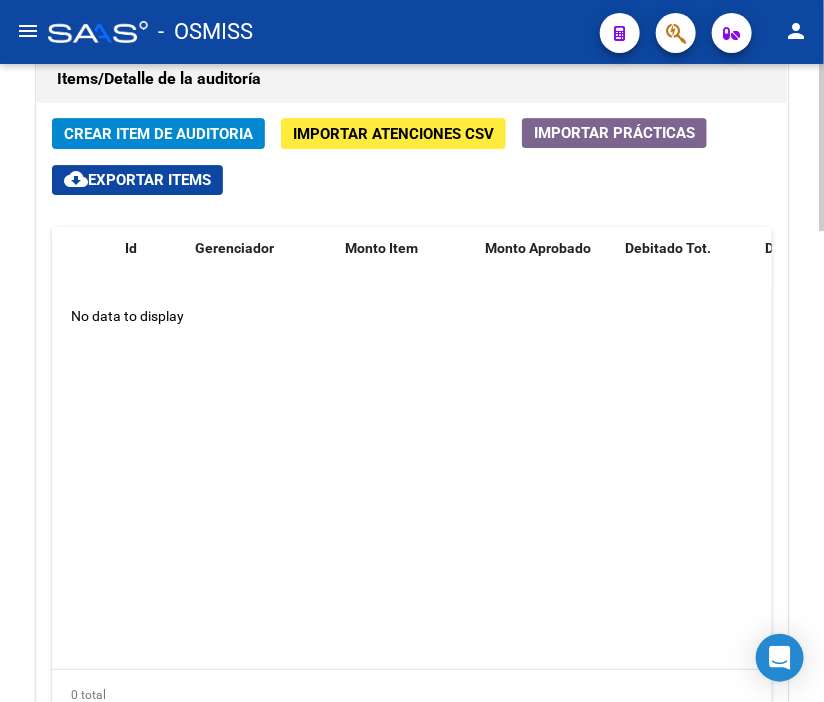 scroll, scrollTop: 1588, scrollLeft: 0, axis: vertical 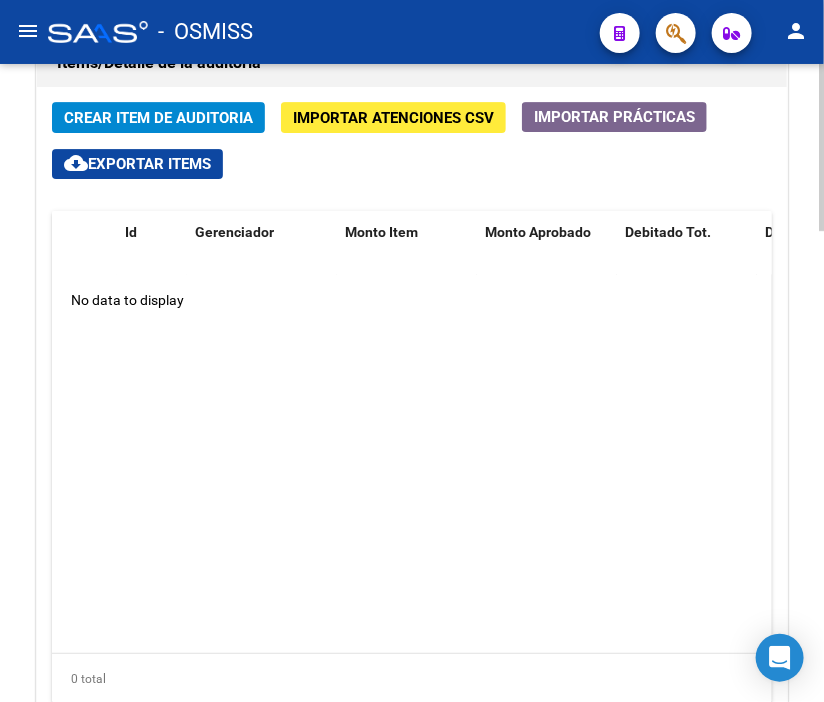 click 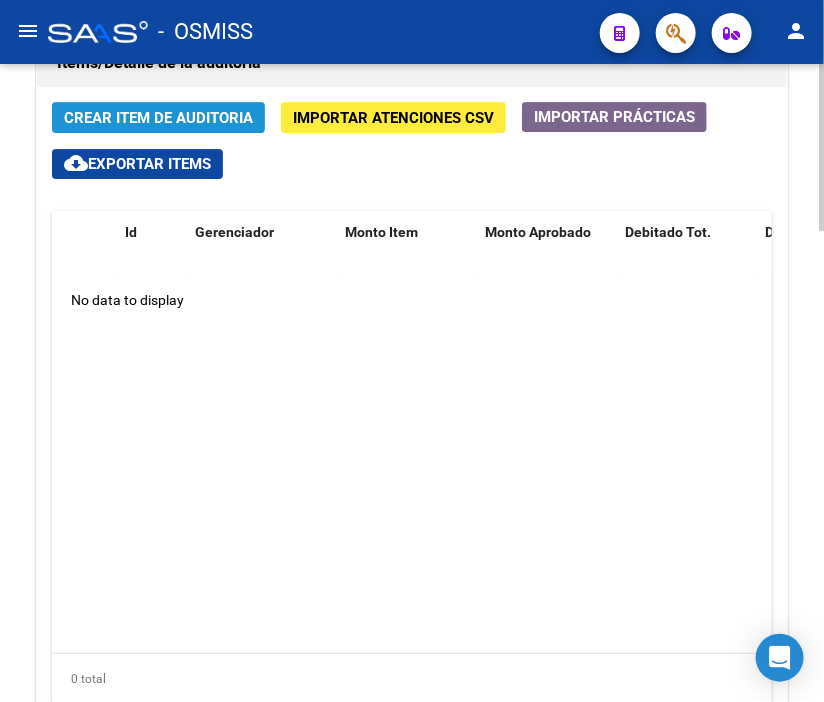 click on "Crear Item de Auditoria" 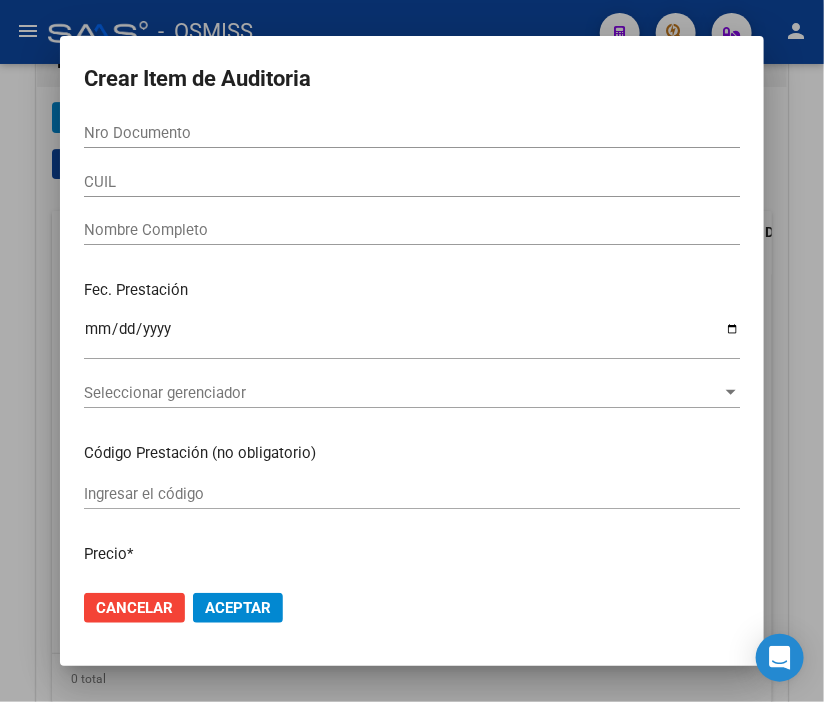 click on "Nro Documento" at bounding box center (412, 133) 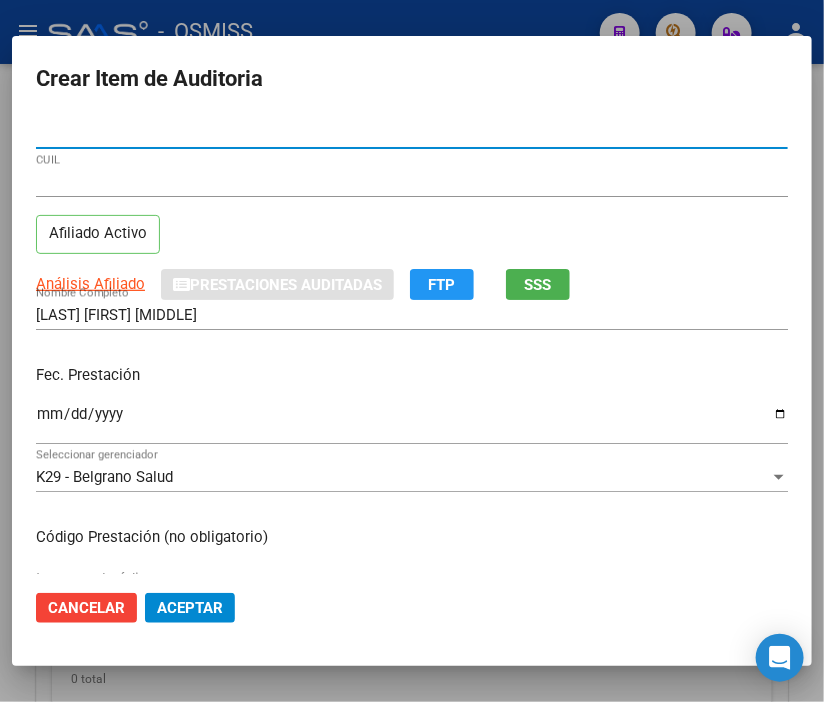 click on "Ingresar la fecha" at bounding box center [412, 422] 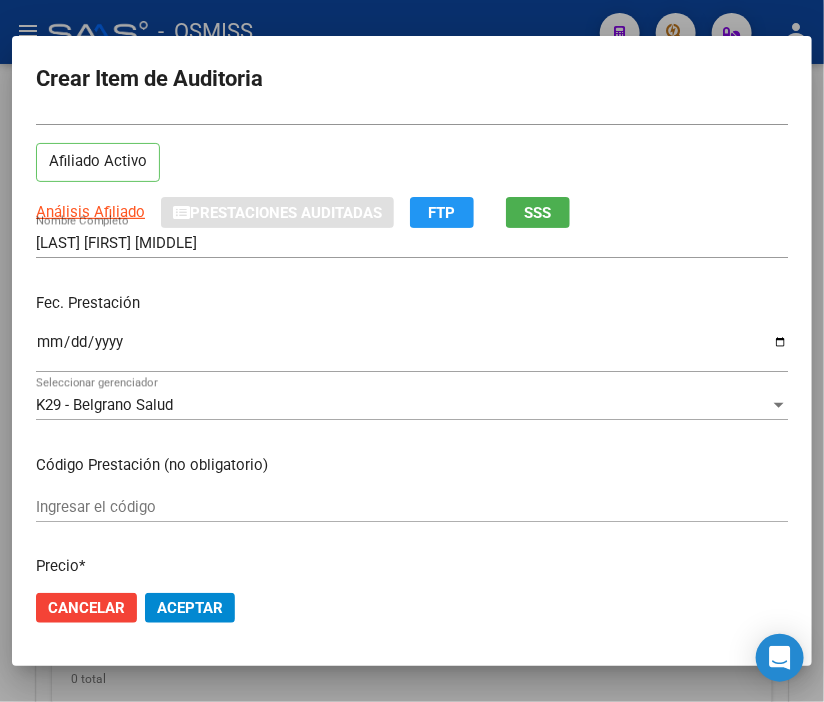 scroll, scrollTop: 111, scrollLeft: 0, axis: vertical 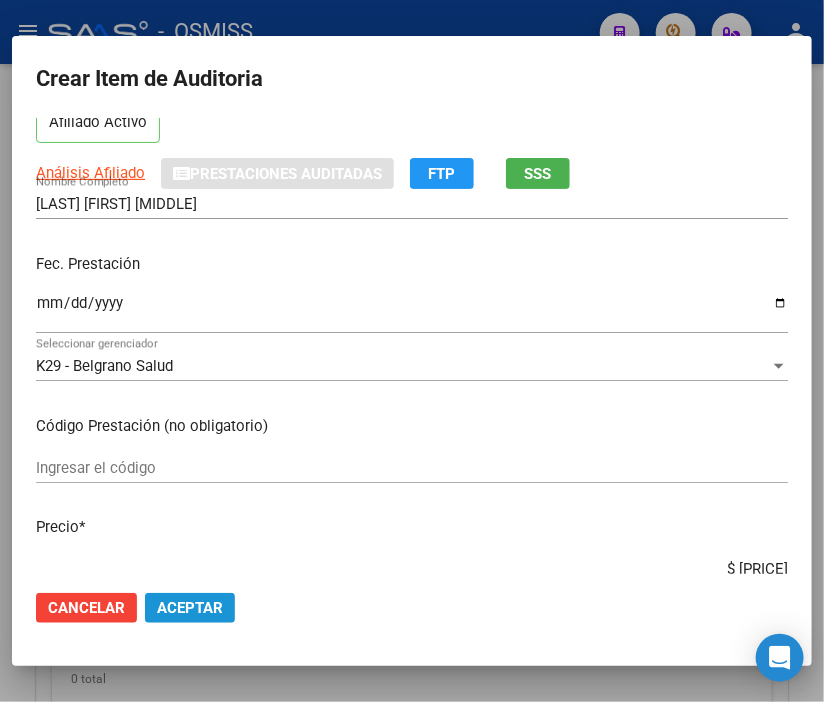 click on "Aceptar" 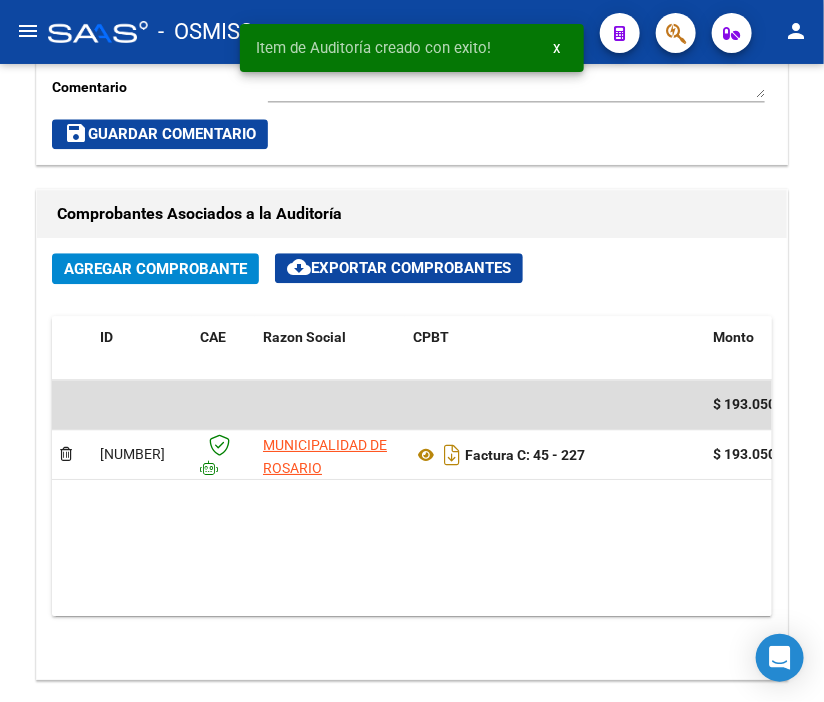 scroll, scrollTop: 972, scrollLeft: 0, axis: vertical 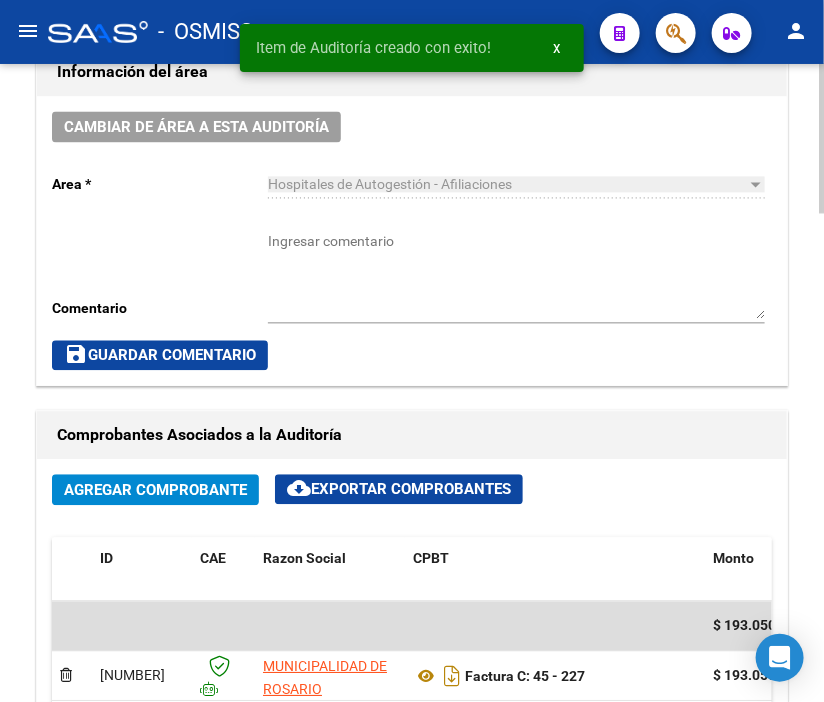 click on "Cambiar de área a esta auditoría" 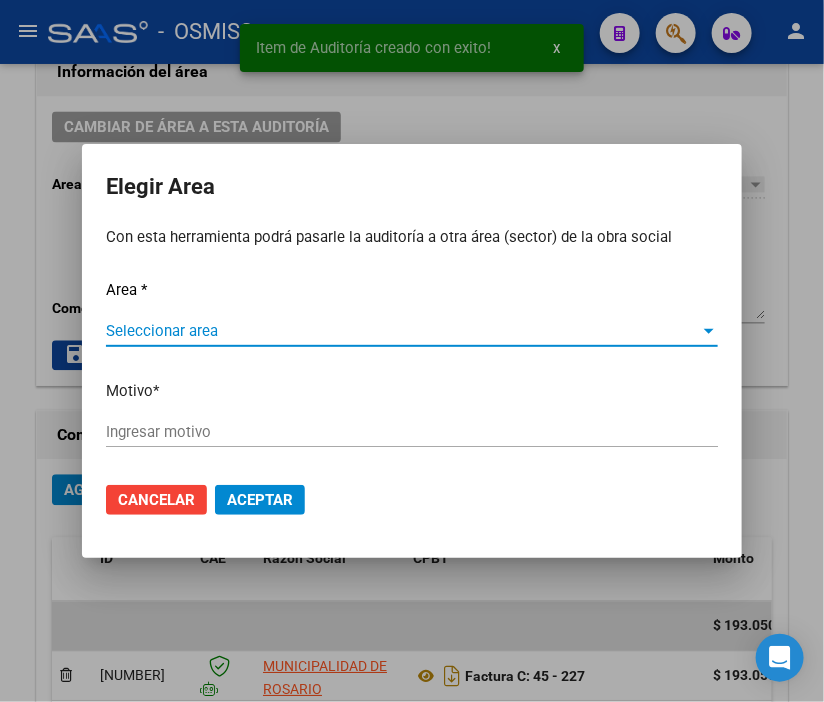 click on "Seleccionar area" at bounding box center [403, 331] 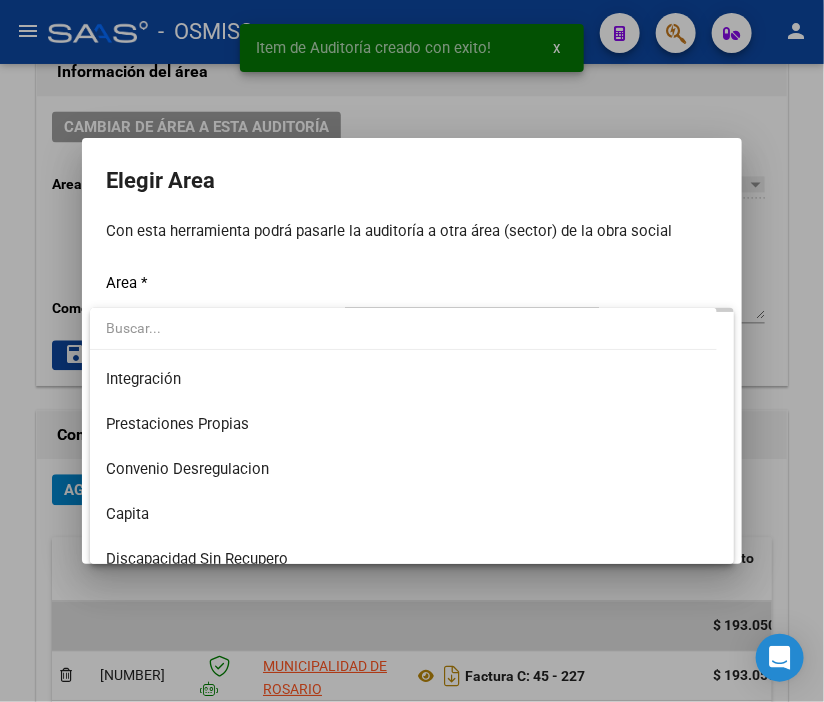 scroll, scrollTop: 222, scrollLeft: 0, axis: vertical 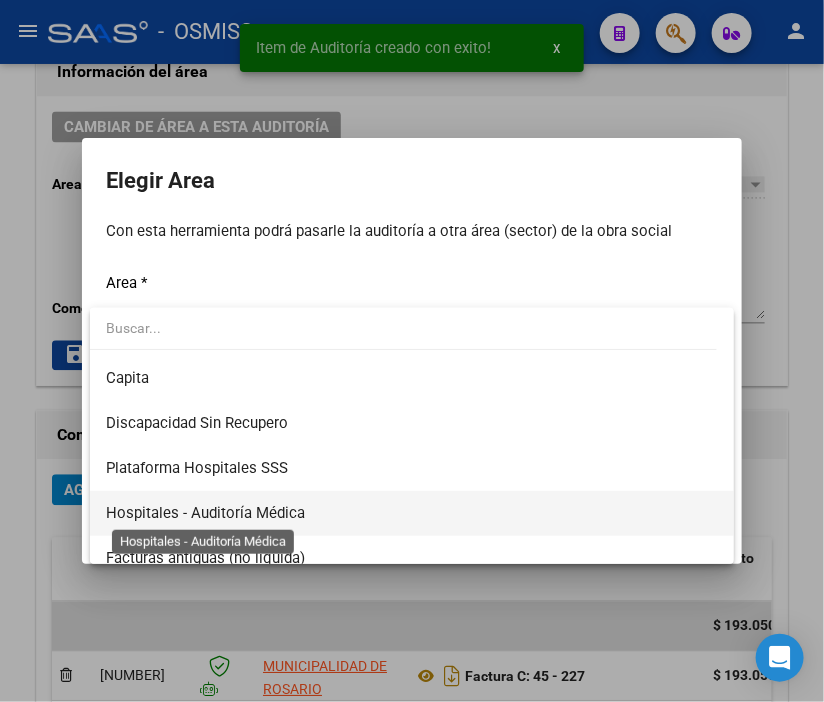 click on "Hospitales - Auditoría Médica" at bounding box center [205, 513] 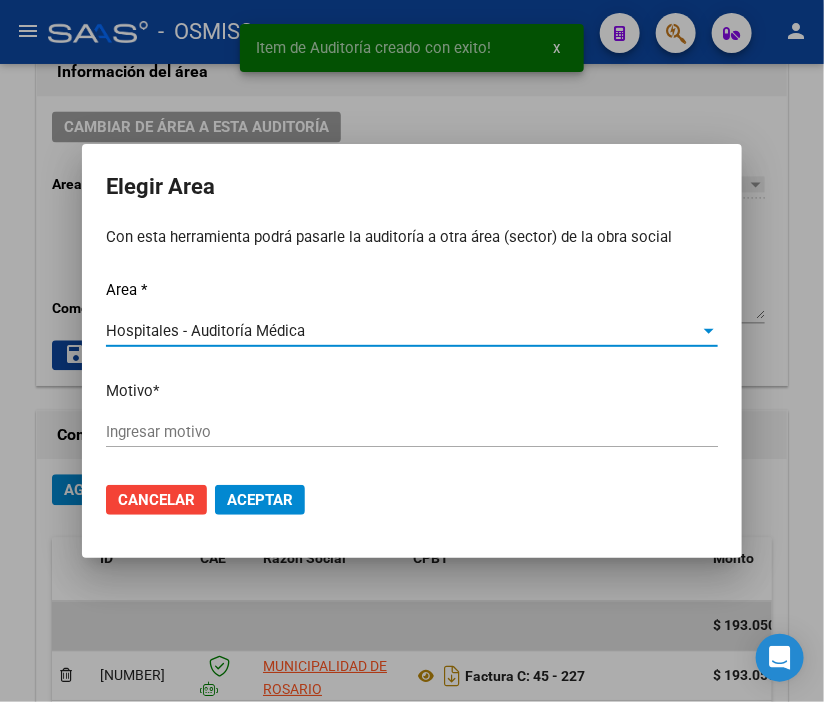 click on "Ingresar motivo" at bounding box center (412, 432) 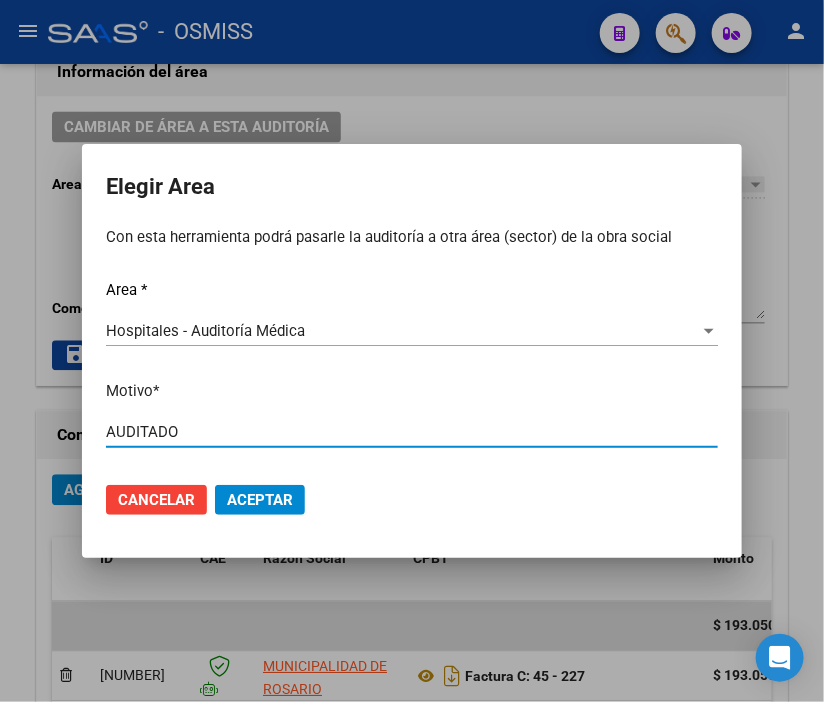 click on "Aceptar" at bounding box center (260, 500) 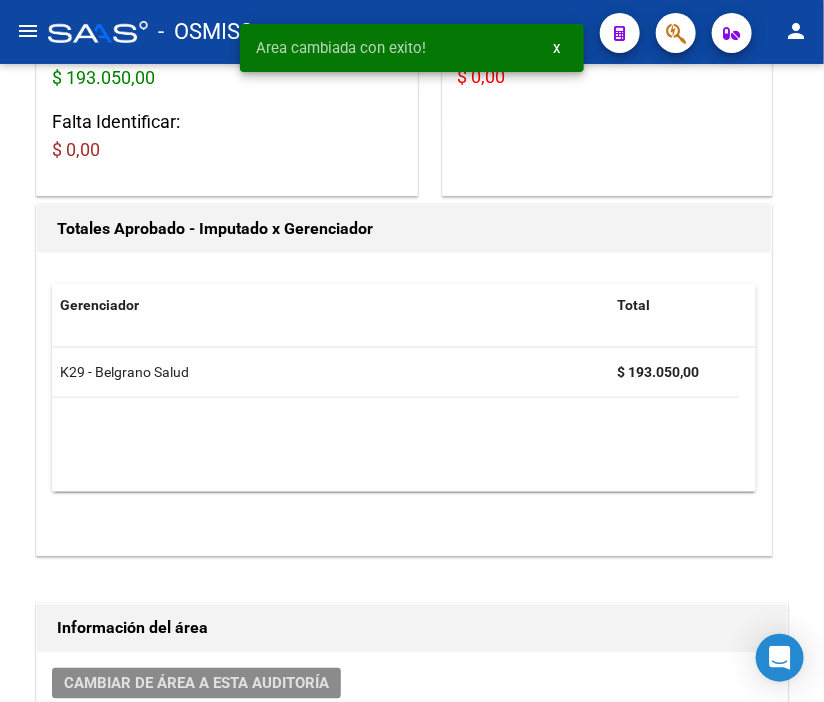 scroll, scrollTop: 0, scrollLeft: 0, axis: both 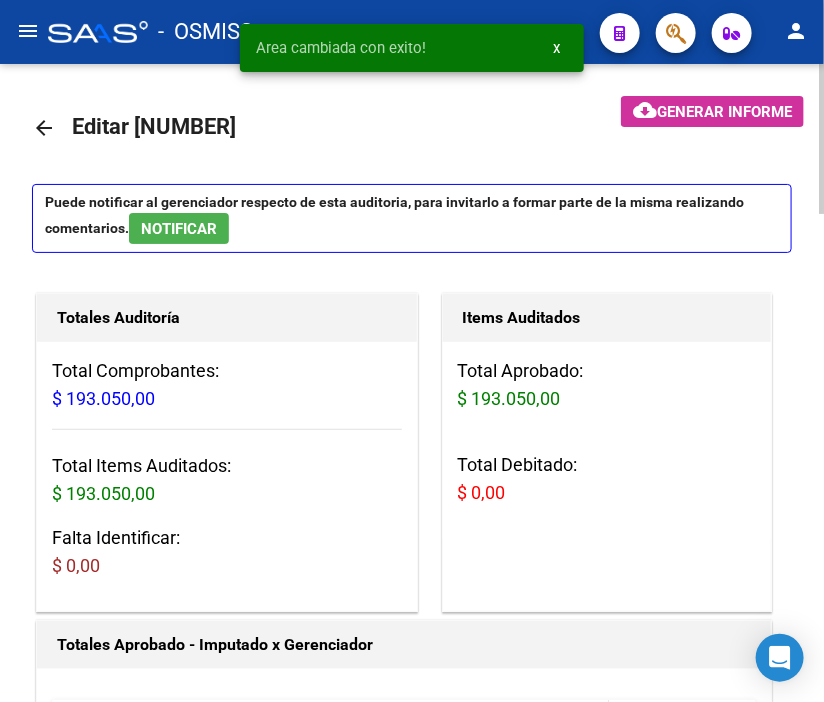 click on "arrow_back" 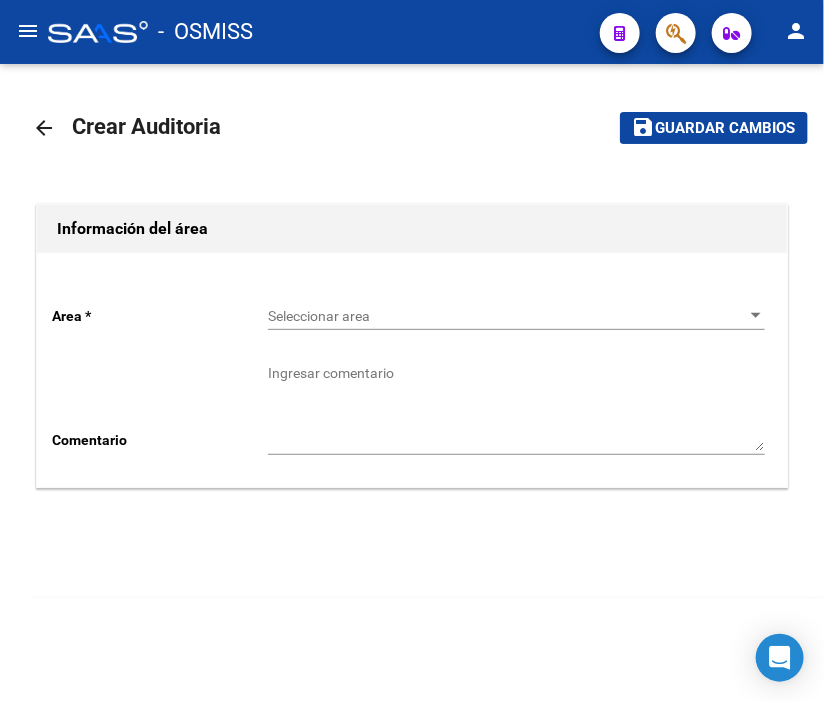 click on "Seleccionar area Seleccionar area" 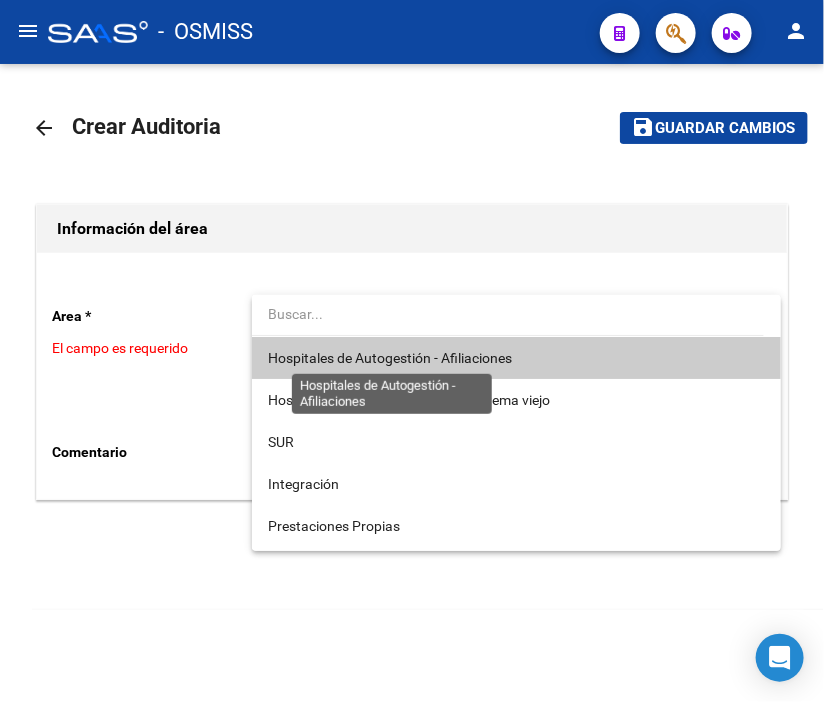 click on "Hospitales de Autogestión - Afiliaciones" at bounding box center (390, 358) 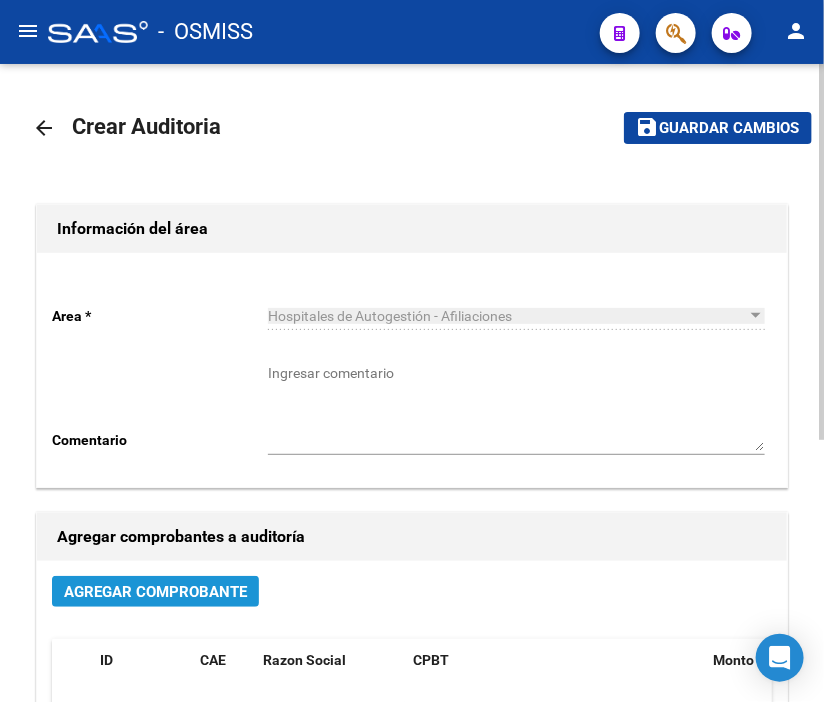 click on "Agregar Comprobante" 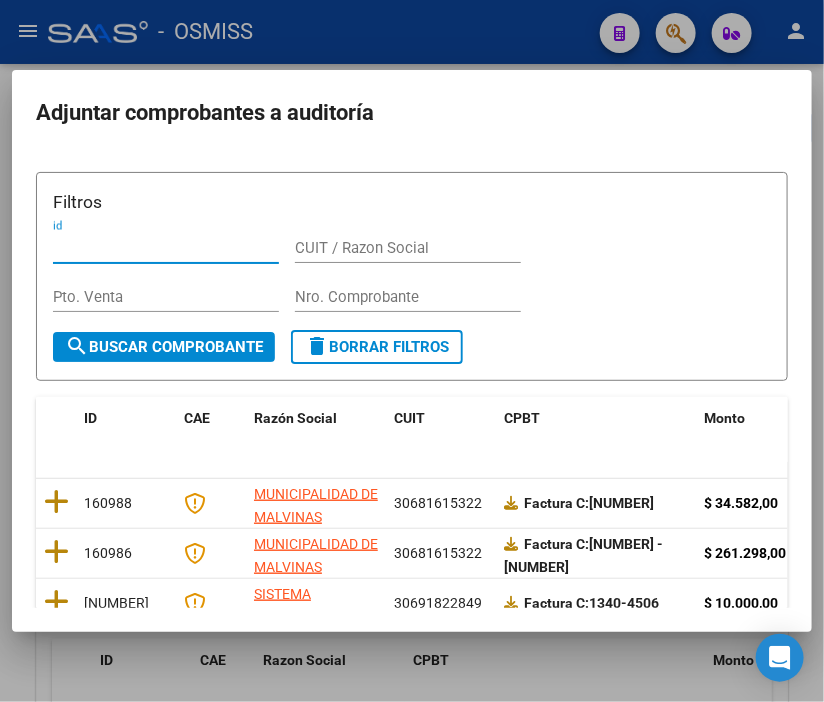 click on "Nro. Comprobante" at bounding box center (408, 297) 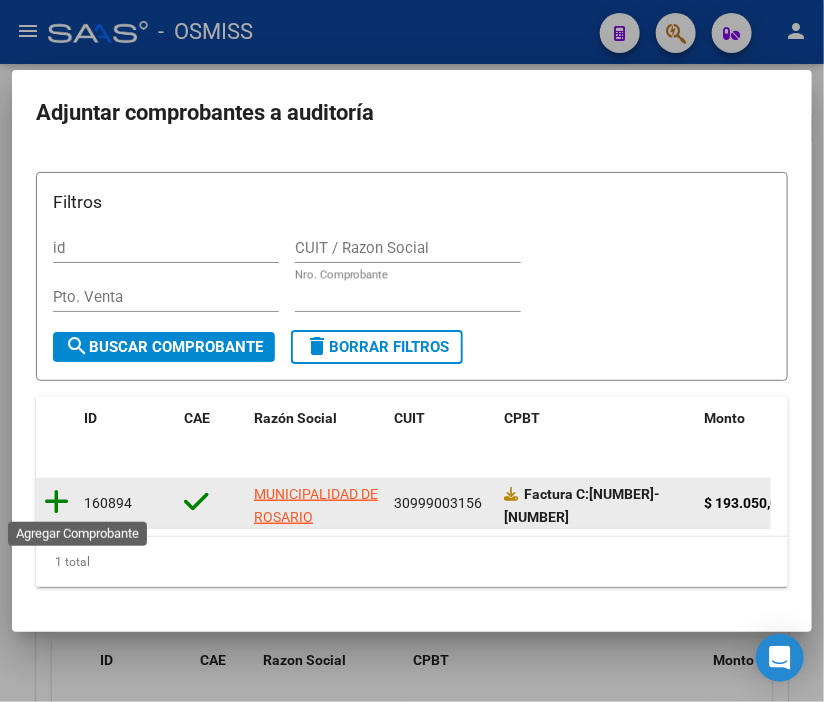 click 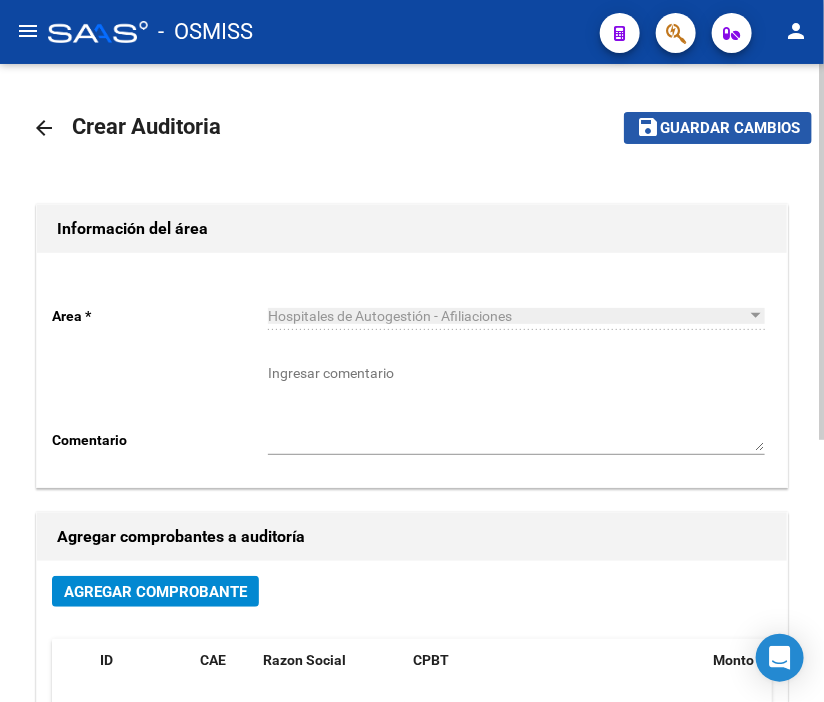 click on "Guardar cambios" 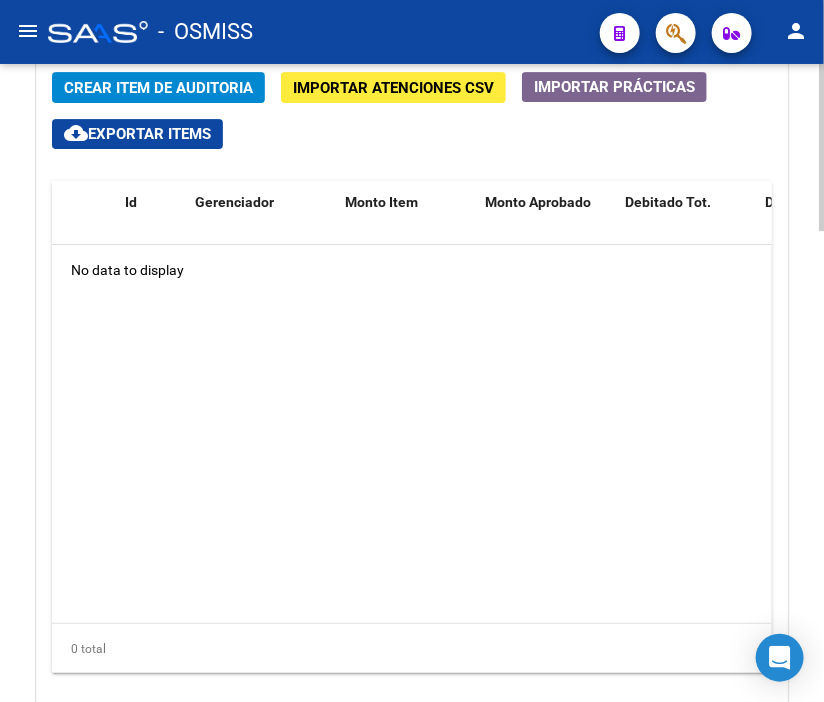 scroll, scrollTop: 1631, scrollLeft: 0, axis: vertical 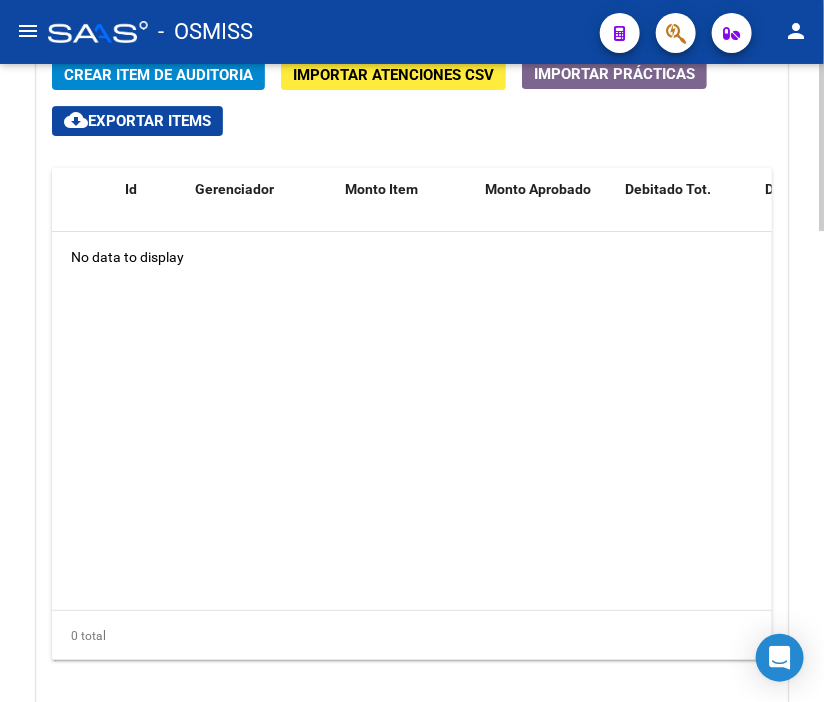 click 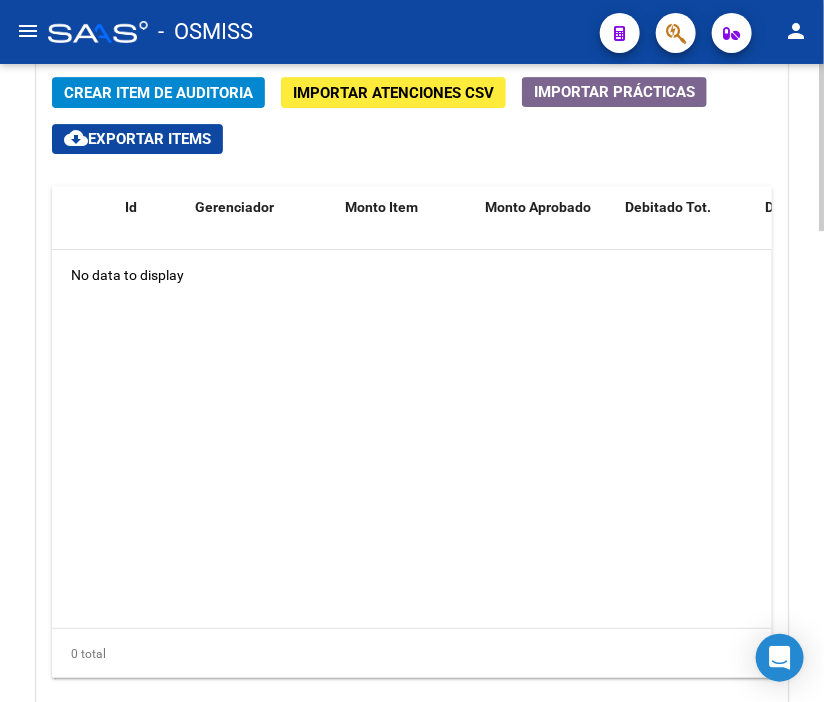 scroll, scrollTop: 1608, scrollLeft: 0, axis: vertical 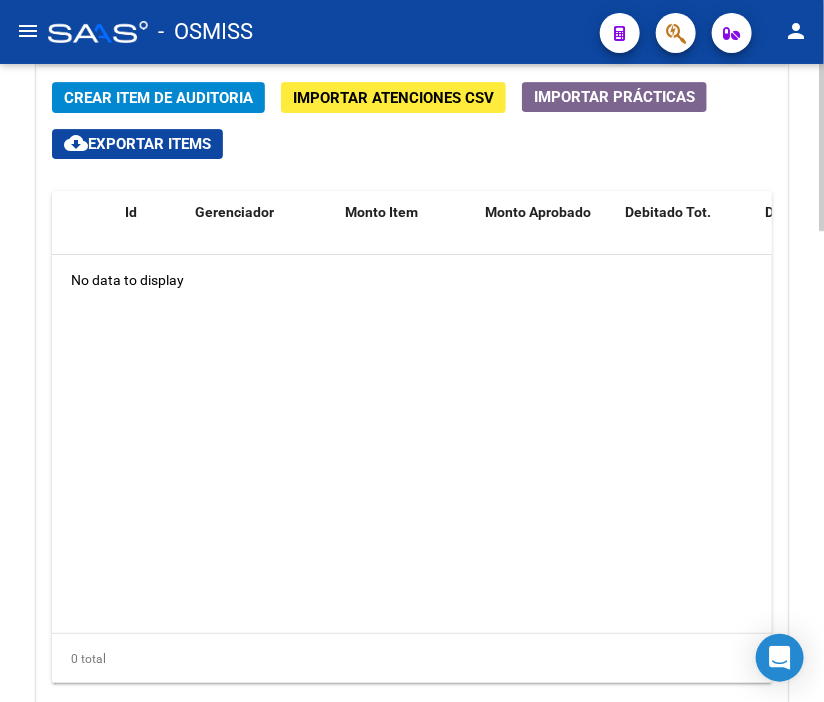 click 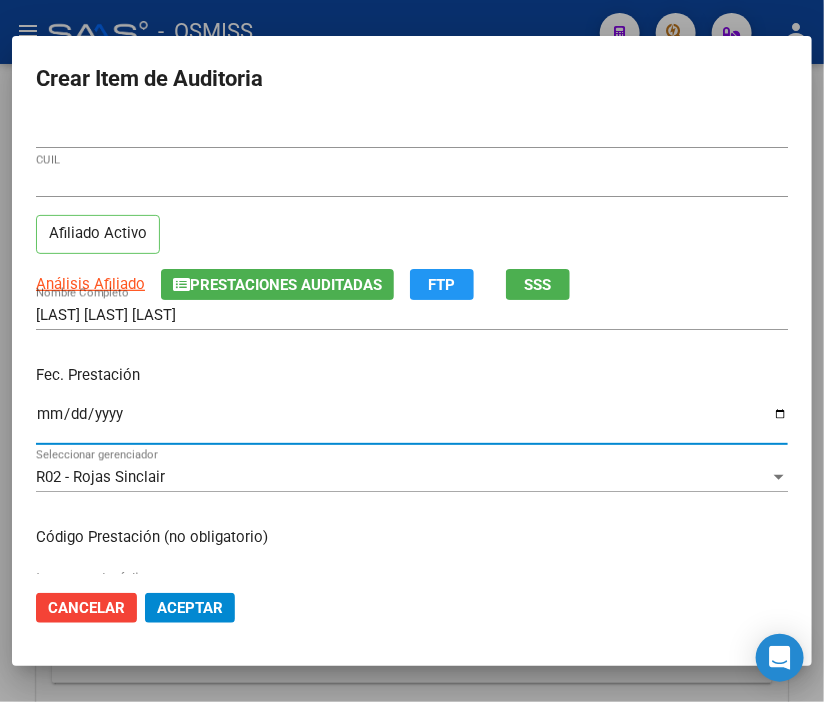 click on "Ingresar la fecha" at bounding box center [412, 422] 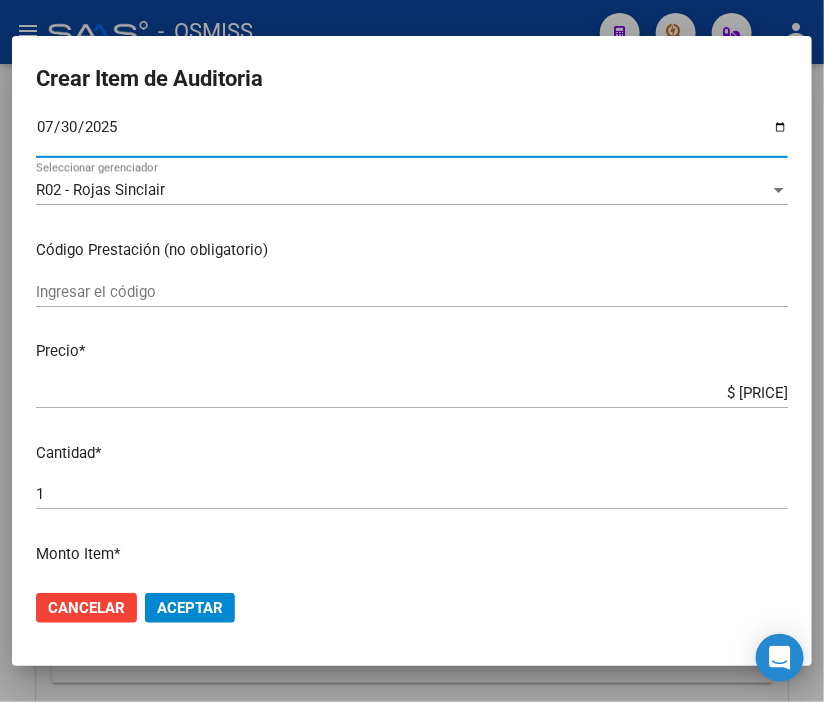 scroll, scrollTop: 333, scrollLeft: 0, axis: vertical 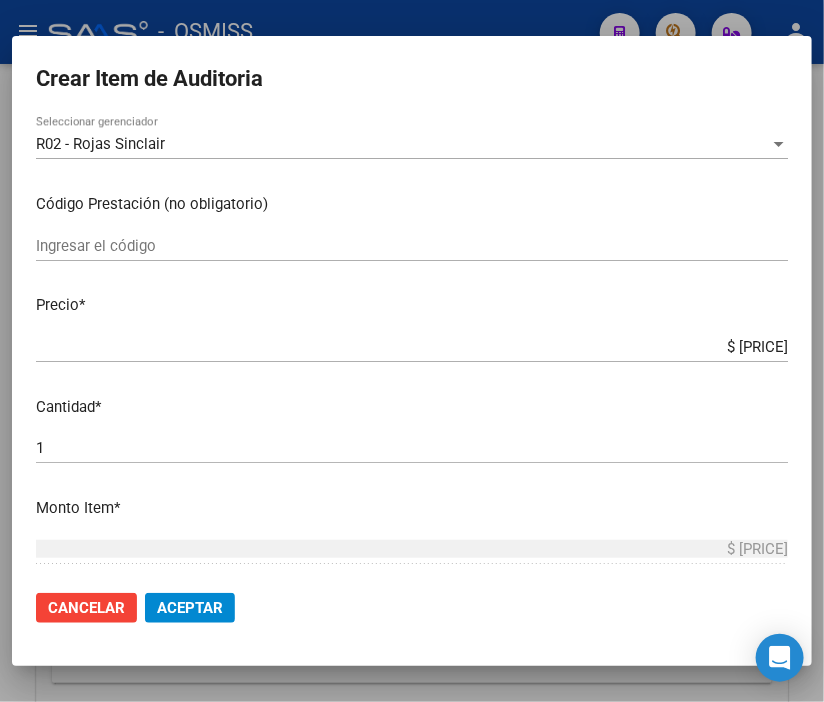 click on "Aceptar" 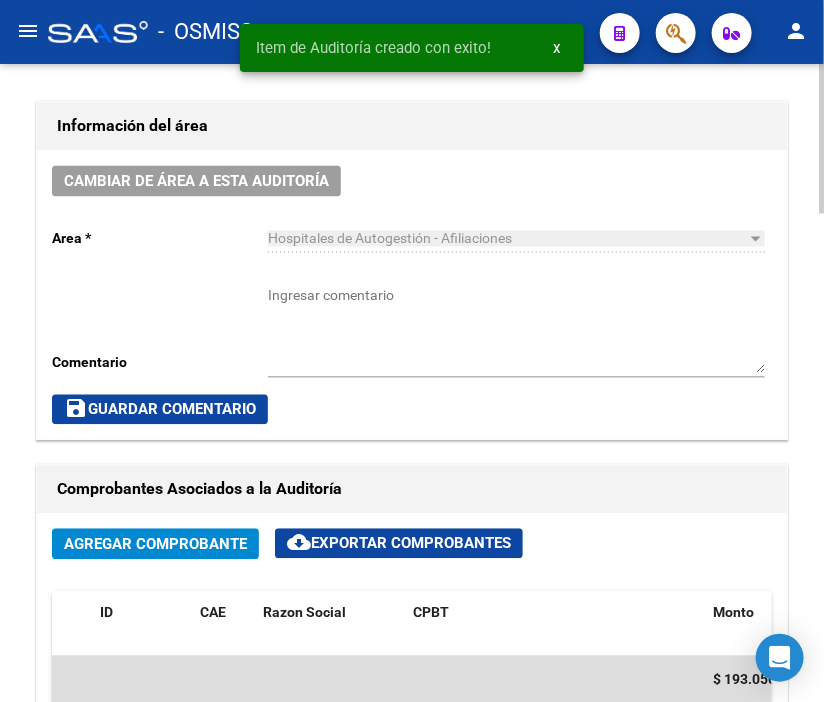 scroll, scrollTop: 878, scrollLeft: 0, axis: vertical 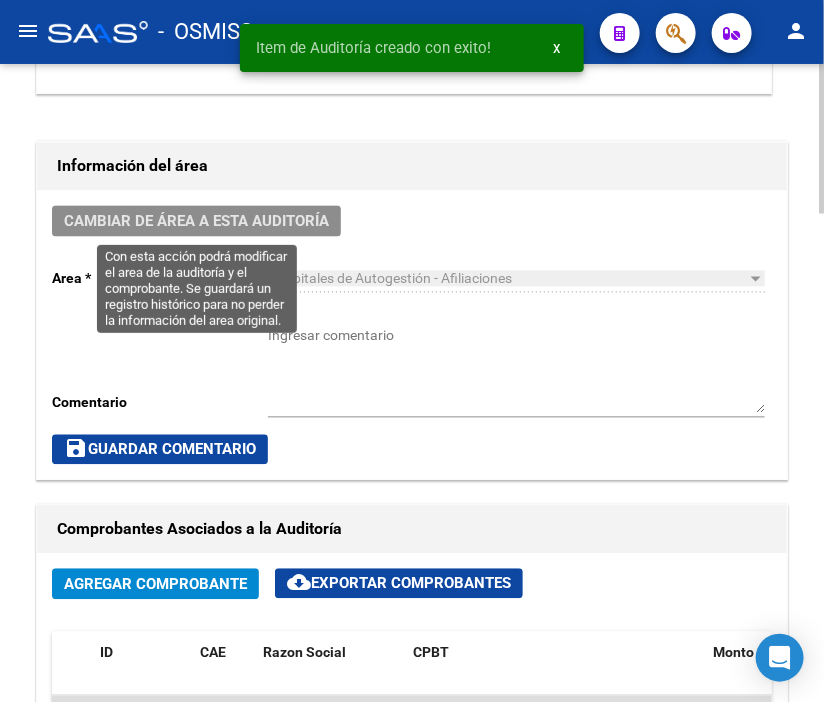 click on "Cambiar de área a esta auditoría" 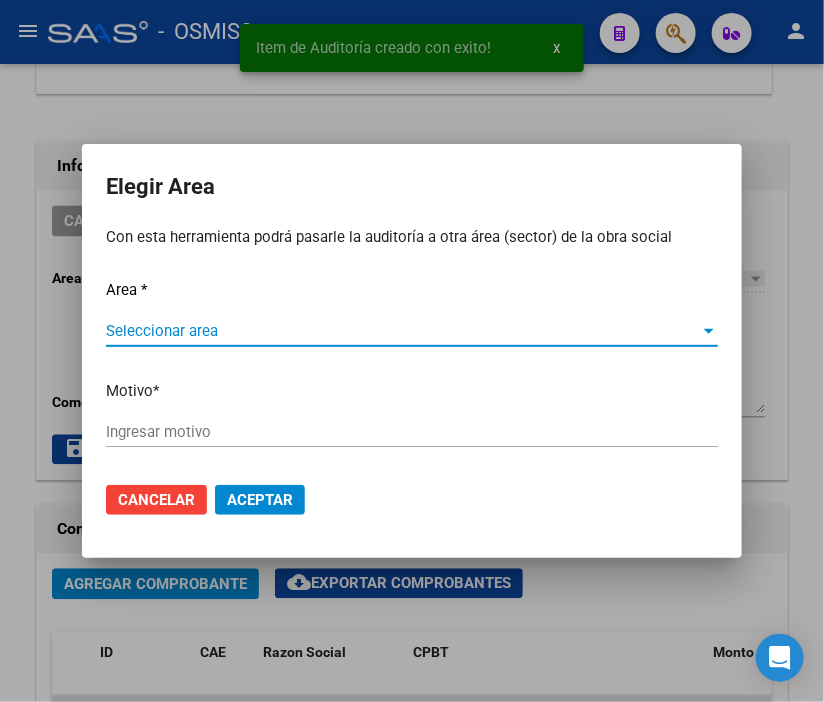 click on "Seleccionar area" at bounding box center (403, 331) 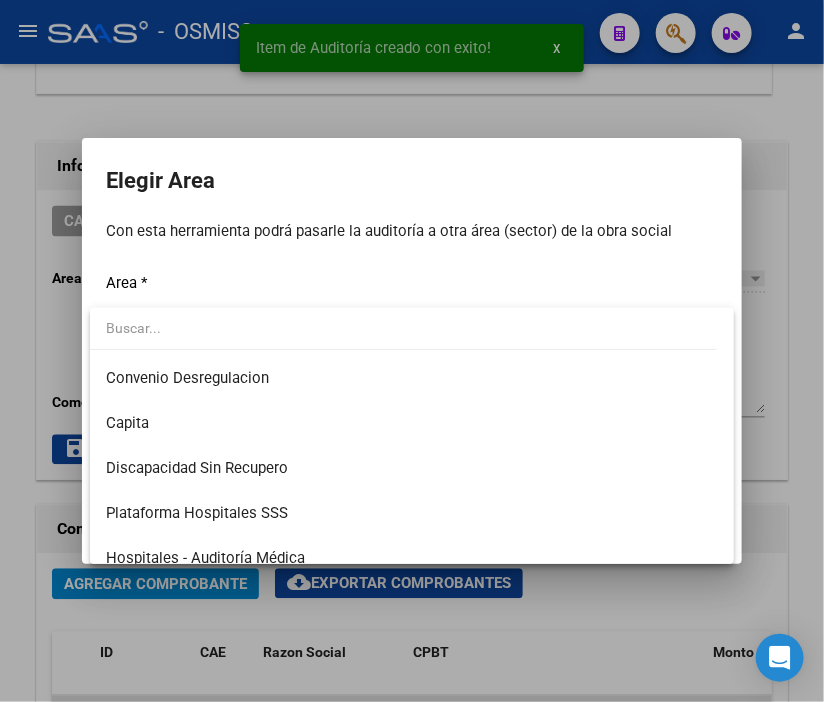 scroll, scrollTop: 222, scrollLeft: 0, axis: vertical 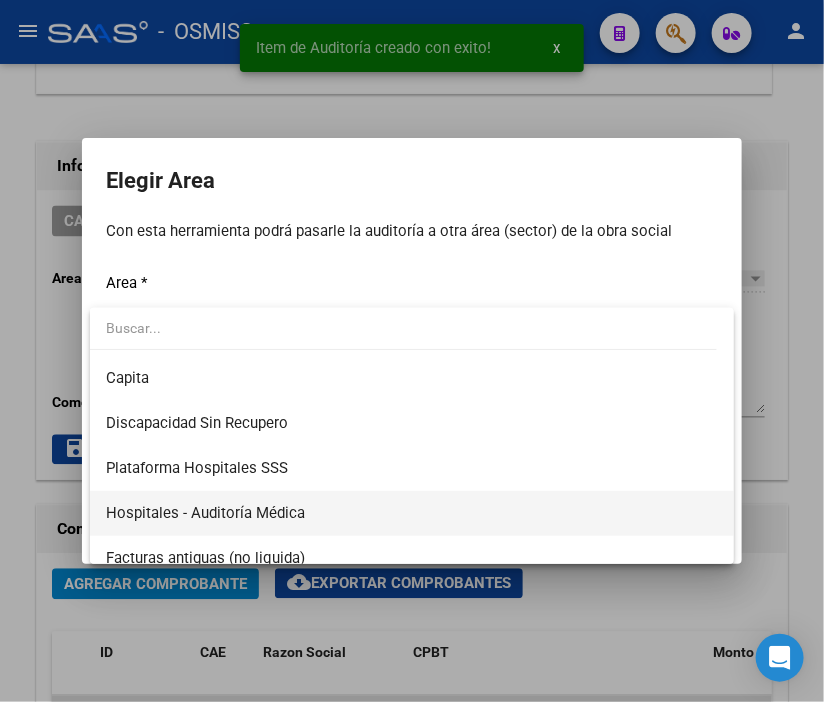 click on "Hospitales - Auditoría Médica" at bounding box center [412, 513] 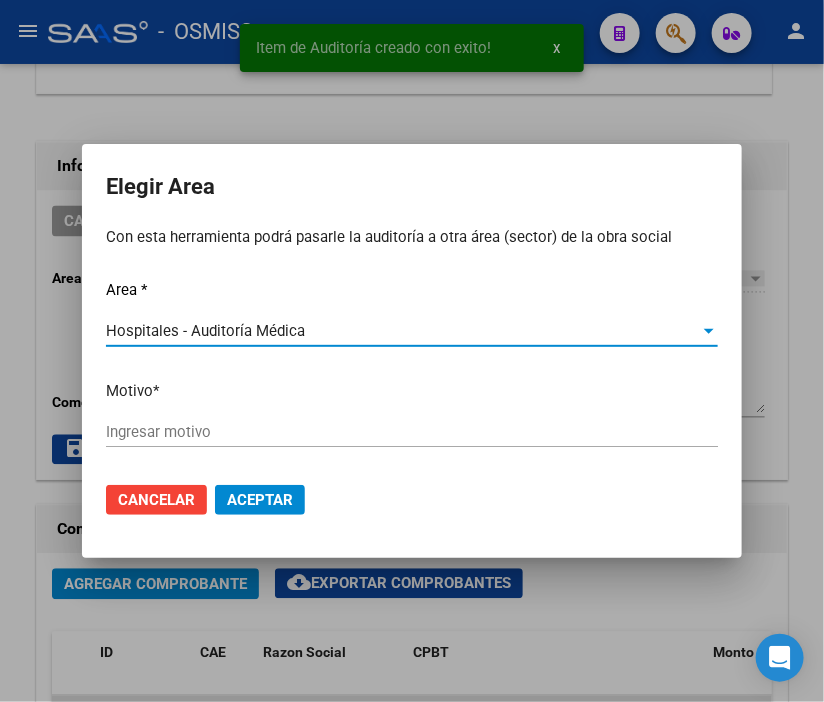 click on "Ingresar motivo" at bounding box center (412, 432) 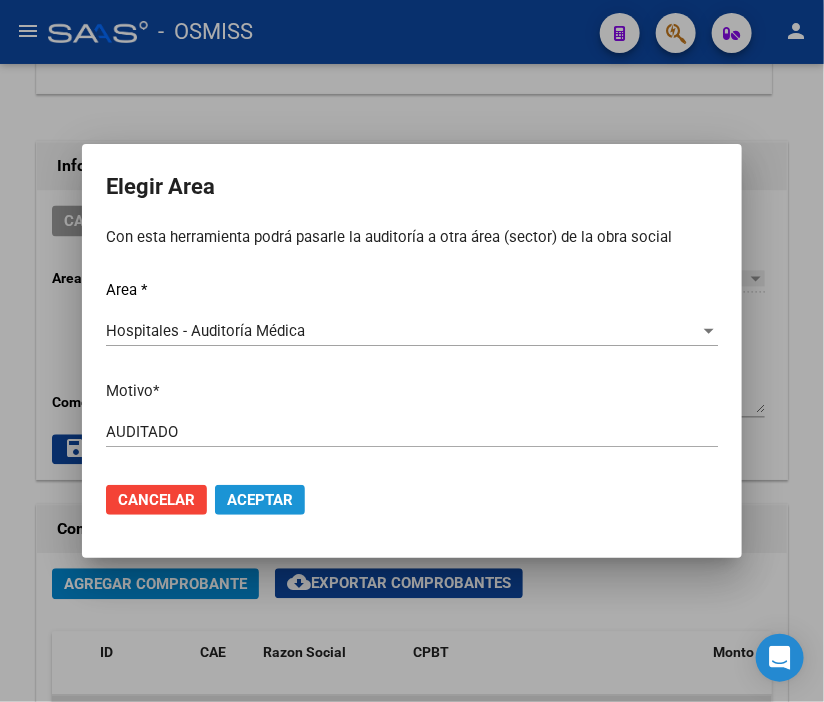 click on "Aceptar" at bounding box center [260, 500] 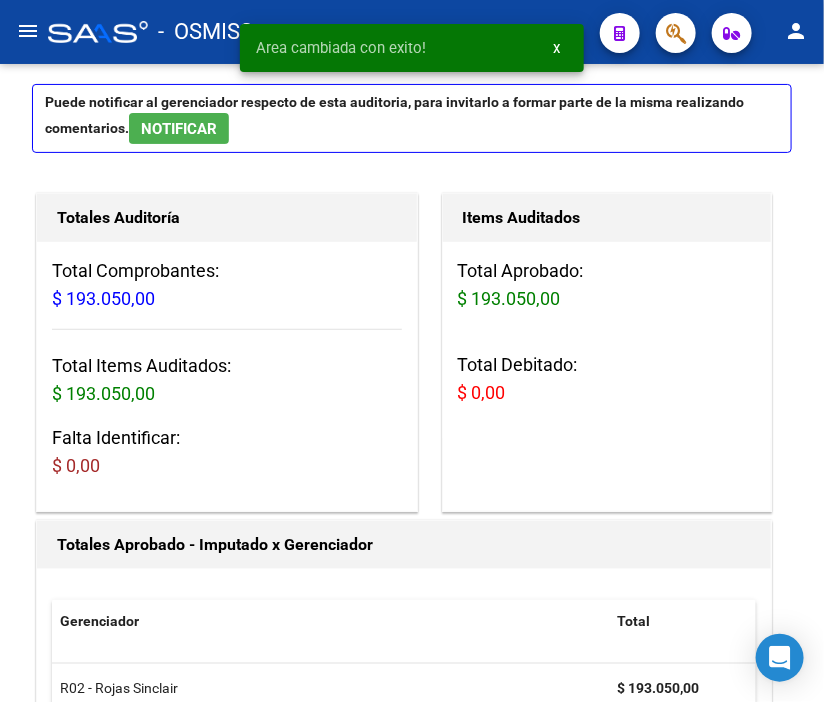 scroll, scrollTop: 0, scrollLeft: 0, axis: both 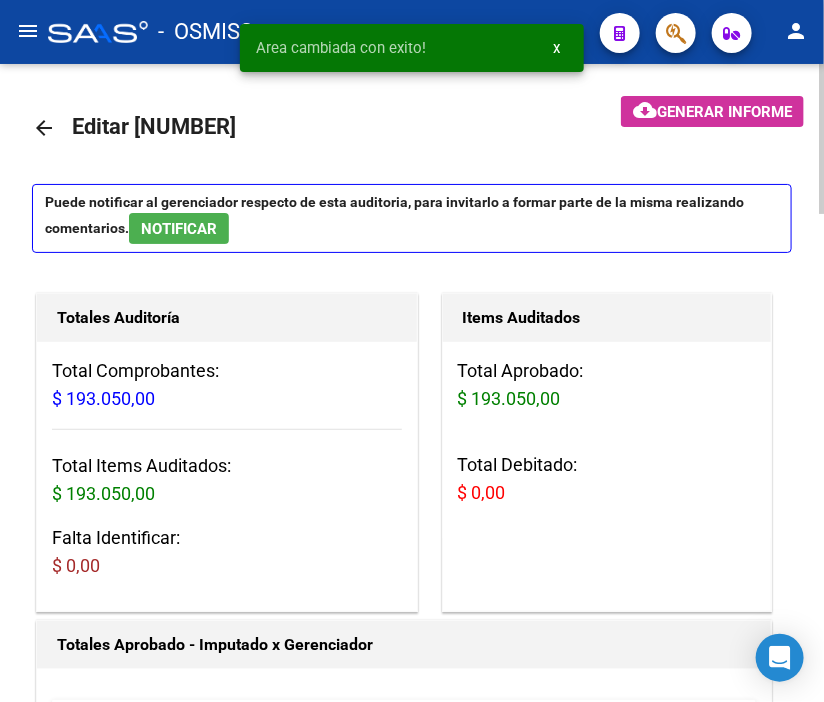 click on "arrow_back" 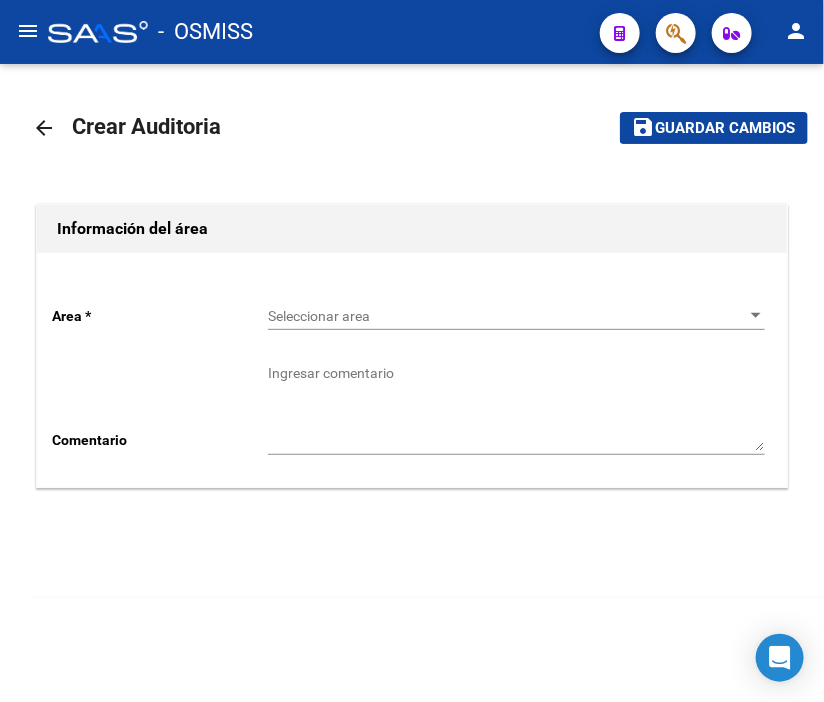 click on "Seleccionar area Seleccionar area" 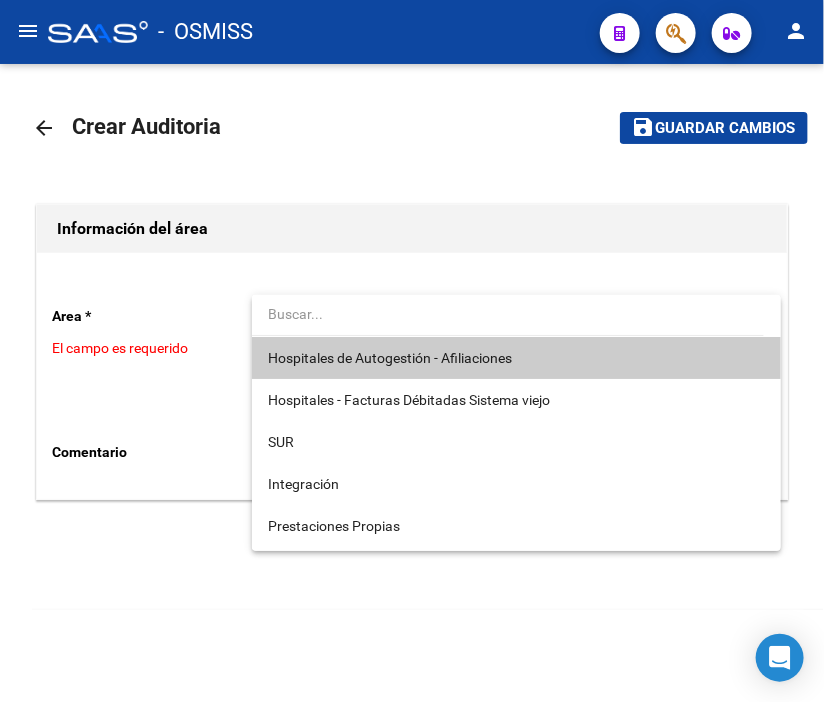 click at bounding box center [508, 314] 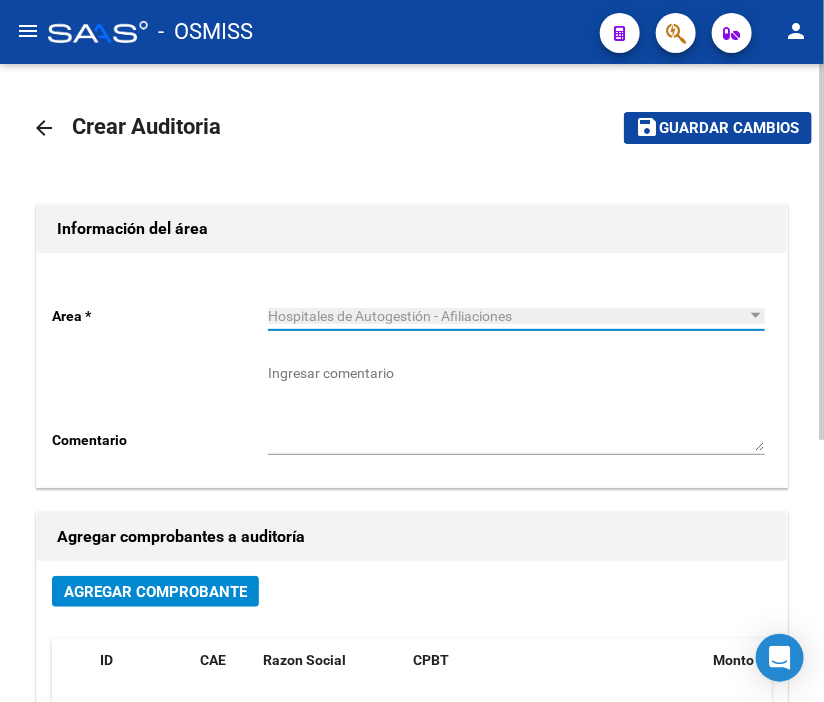 click on "Agregar Comprobante" 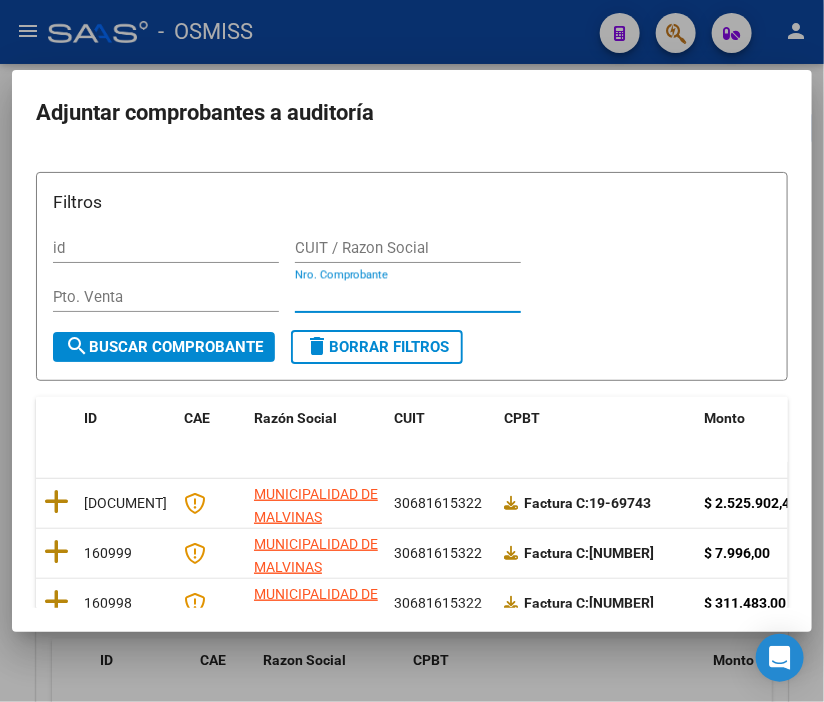 click on "Nro. Comprobante" at bounding box center [408, 297] 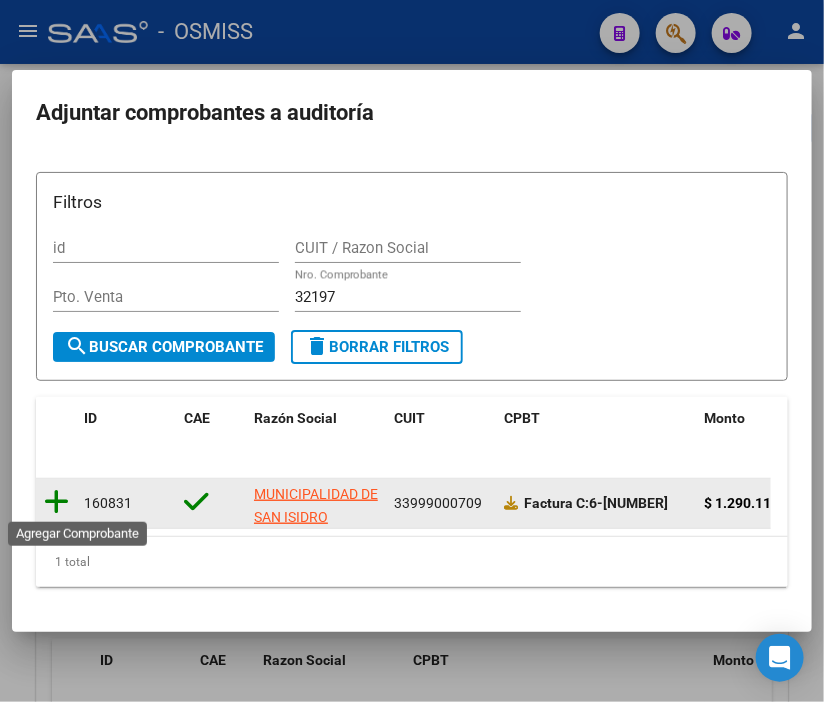 click 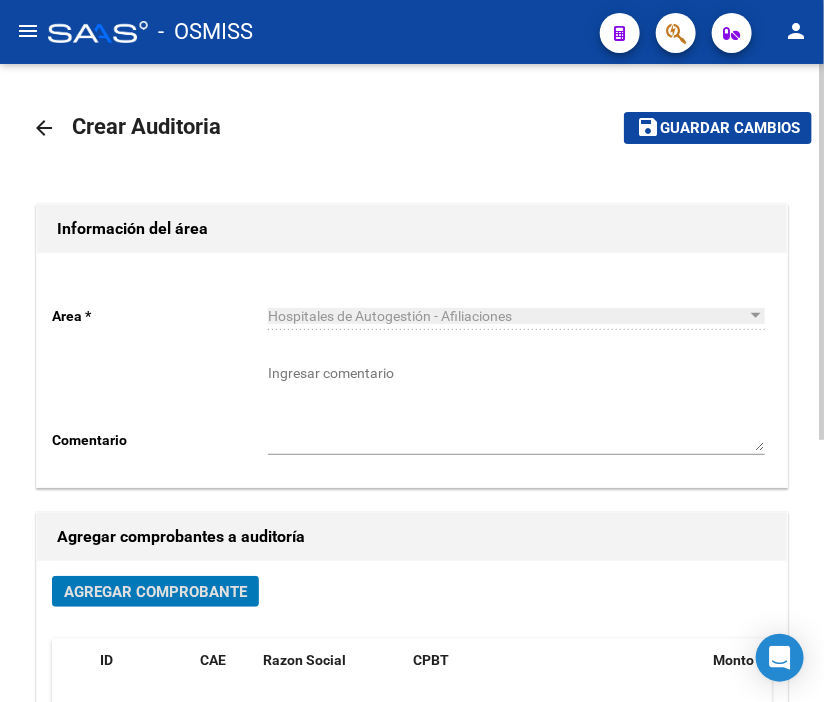click on "save Guardar cambios" 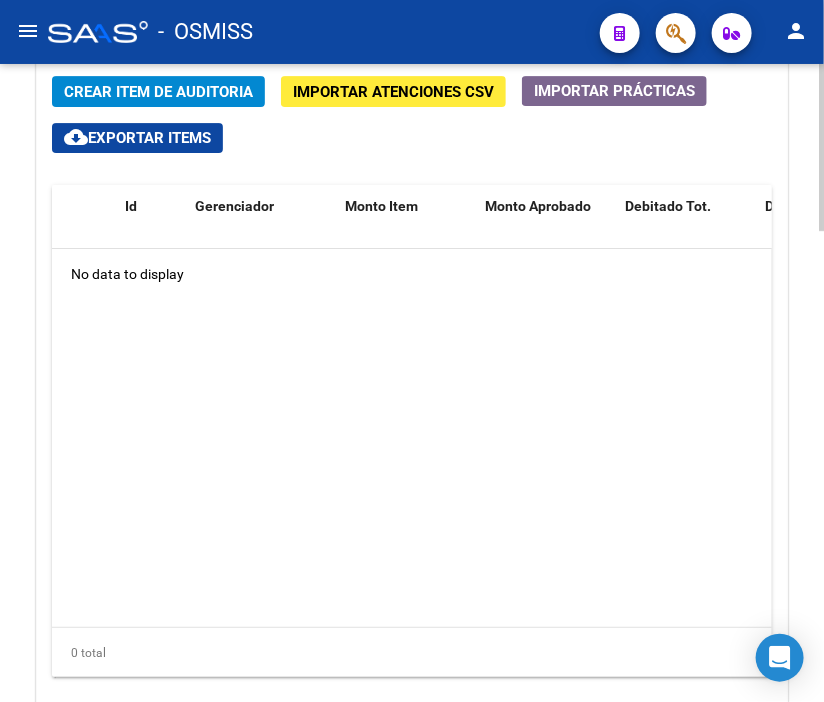 scroll, scrollTop: 1618, scrollLeft: 0, axis: vertical 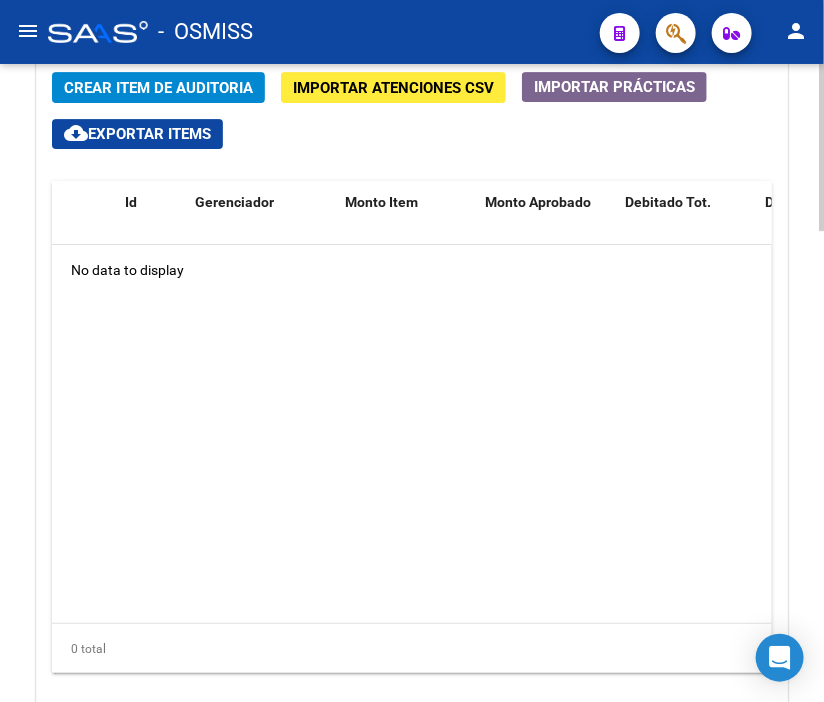 click 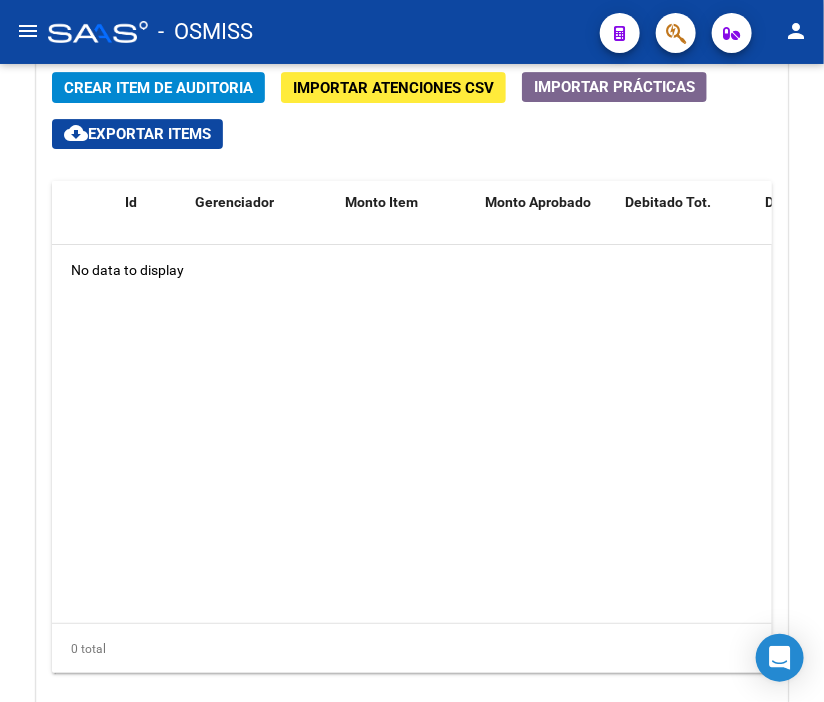 click on "Crear Item de Auditoria" 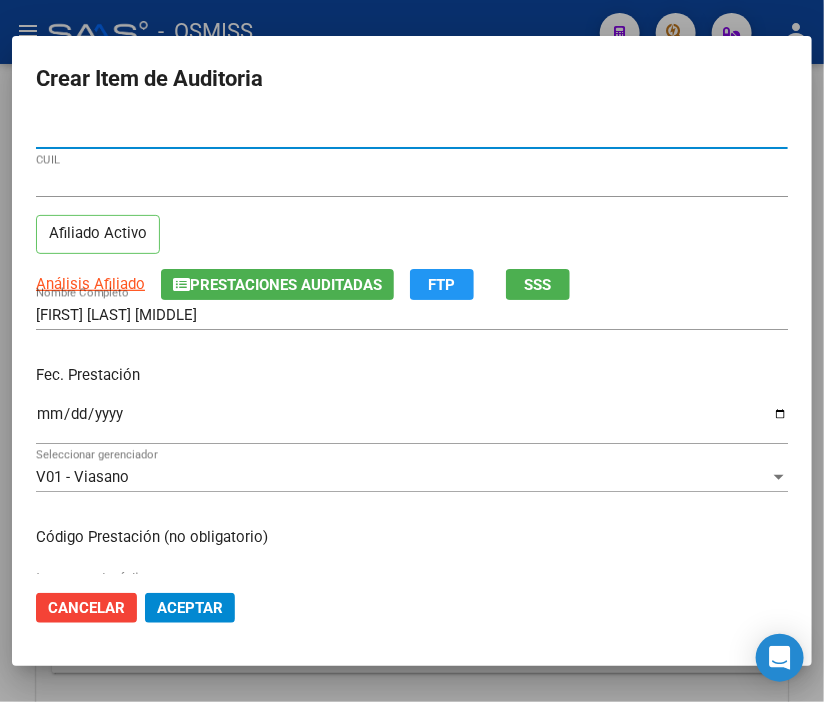 click on "Ingresar la fecha" at bounding box center (412, 422) 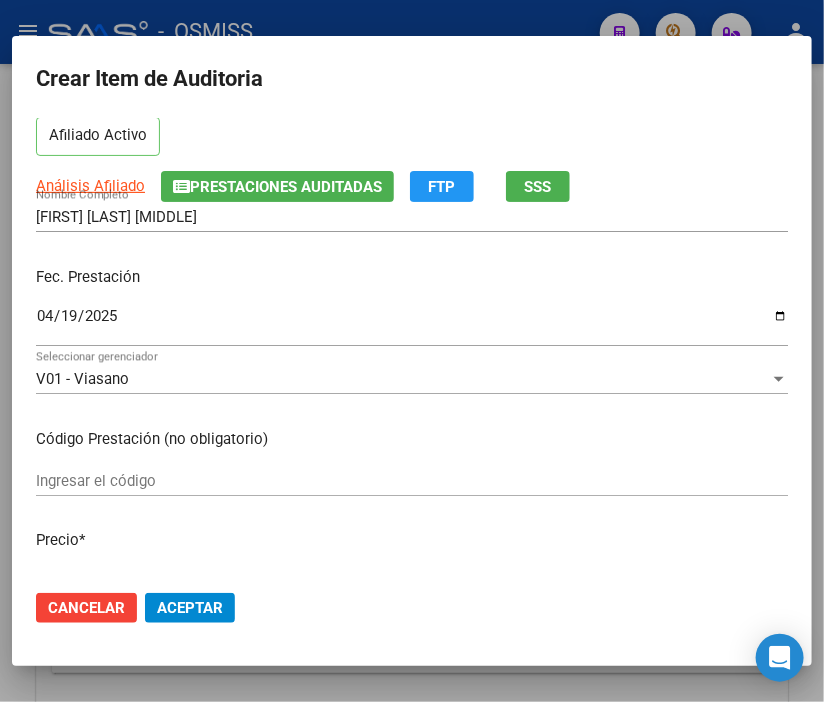 scroll, scrollTop: 222, scrollLeft: 0, axis: vertical 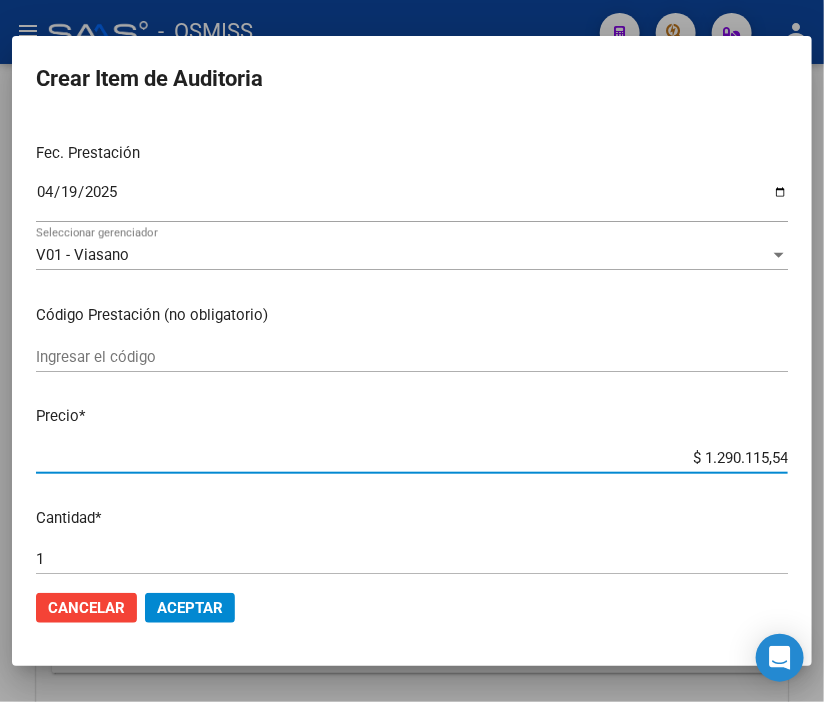 drag, startPoint x: 658, startPoint y: 456, endPoint x: 827, endPoint y: 448, distance: 169.18924 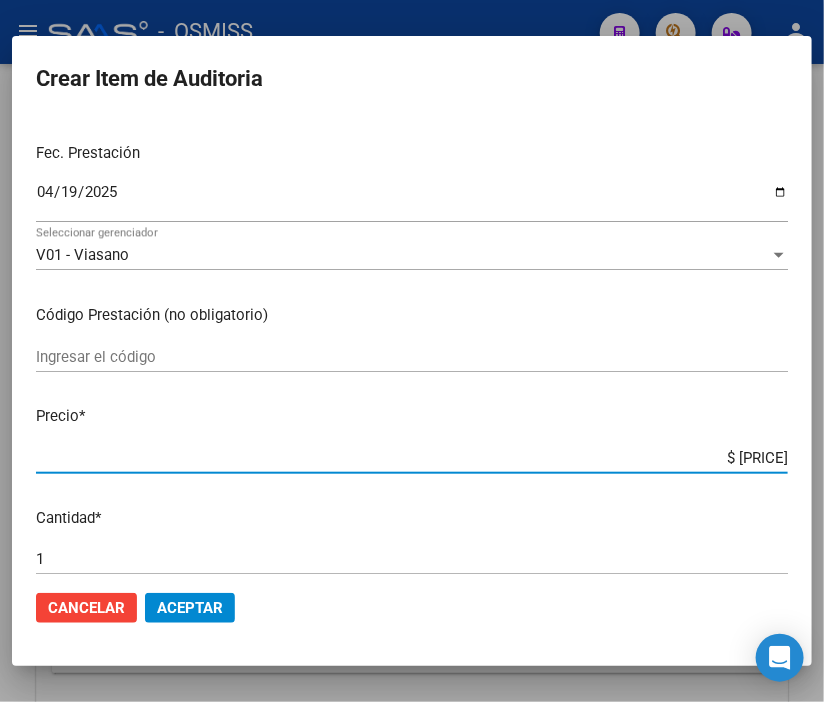 click on "Aceptar" 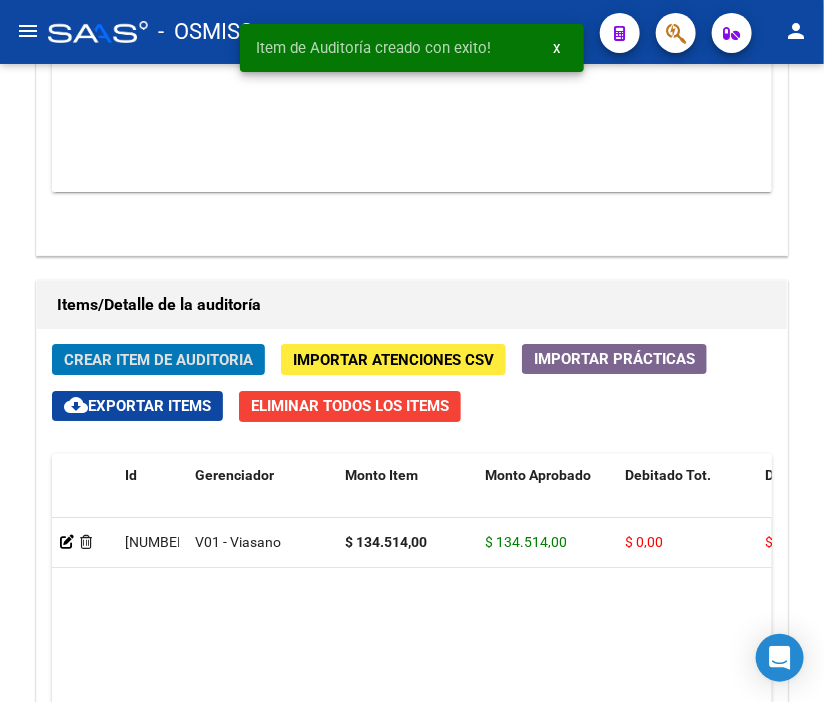 scroll, scrollTop: 1891, scrollLeft: 0, axis: vertical 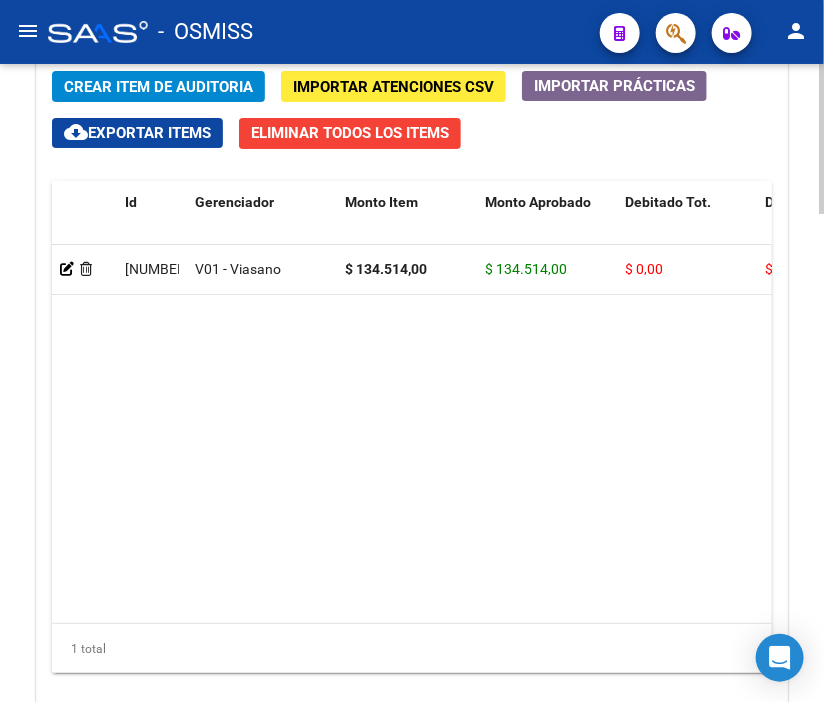 click on "346266  V01 - Viasano $ 134.514,00 $ 134.514,00 $ 0,00 $ 0,00 $ 0,00         27403086911  40308691   FERNANDEZ CARLA ANDREA             19/04/2025  Sabrina  Corton   04/08/2025" 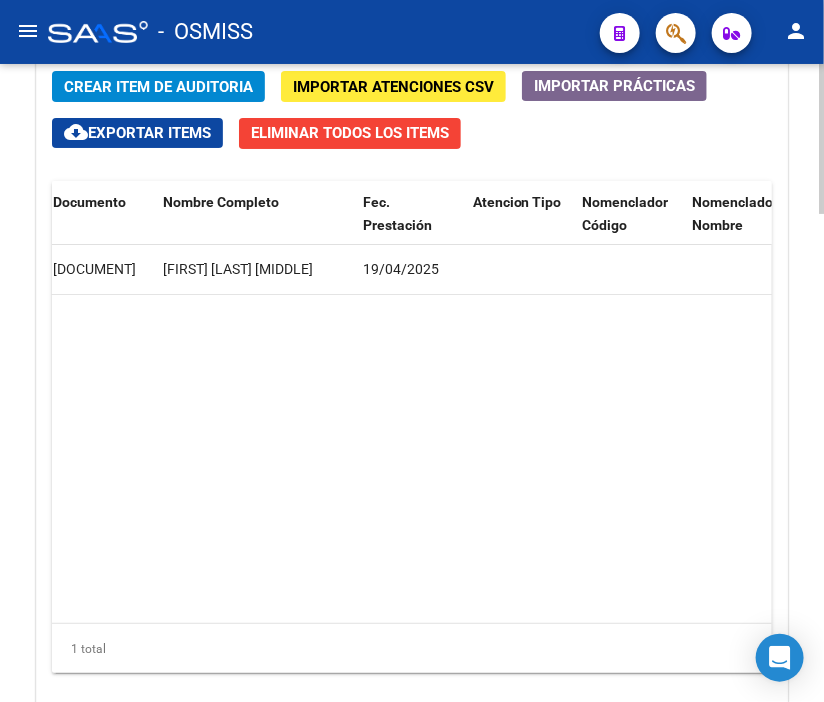 scroll, scrollTop: 0, scrollLeft: 0, axis: both 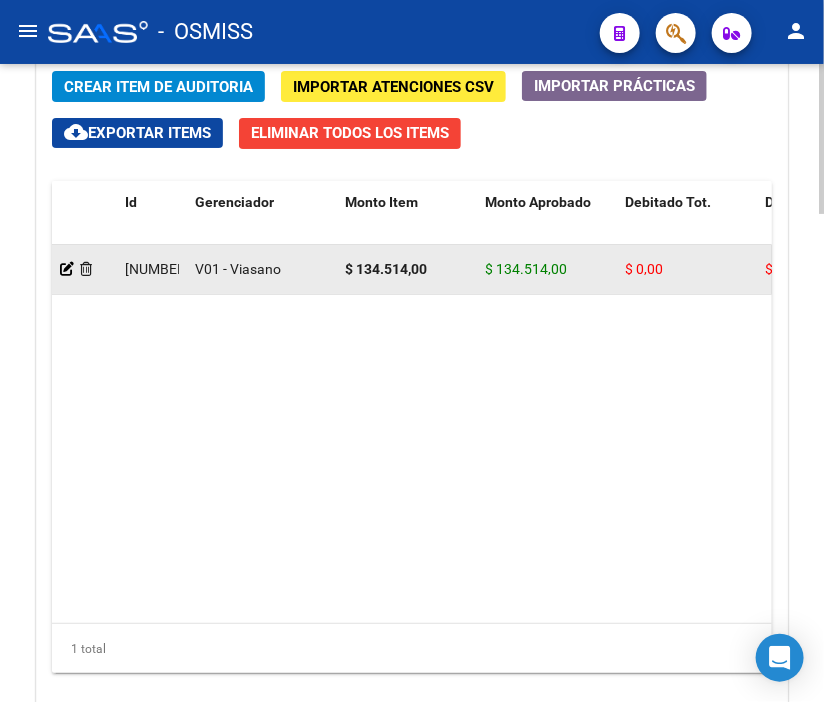 click 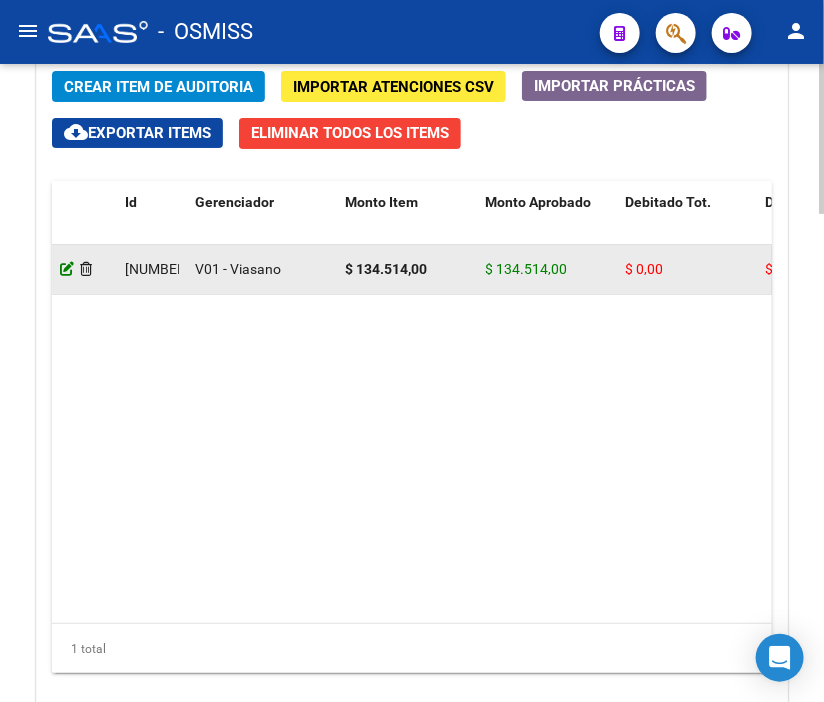click 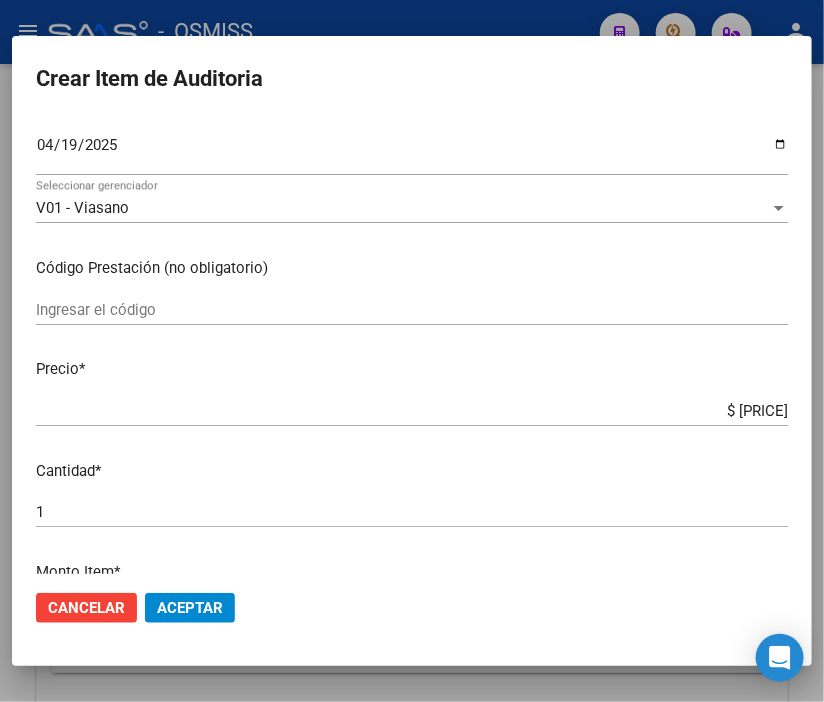 scroll, scrollTop: 333, scrollLeft: 0, axis: vertical 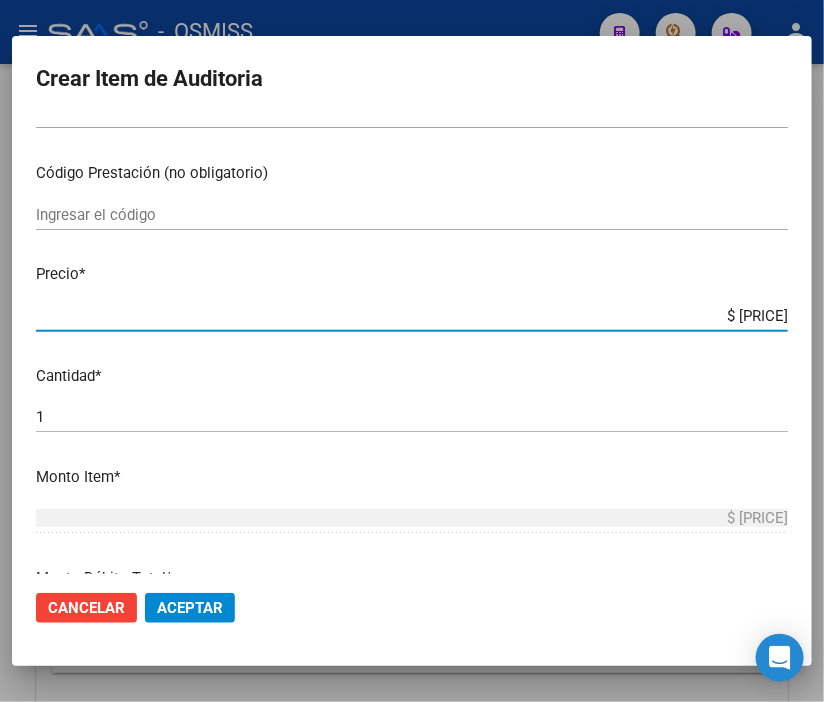 drag, startPoint x: 656, startPoint y: 322, endPoint x: 827, endPoint y: 311, distance: 171.35344 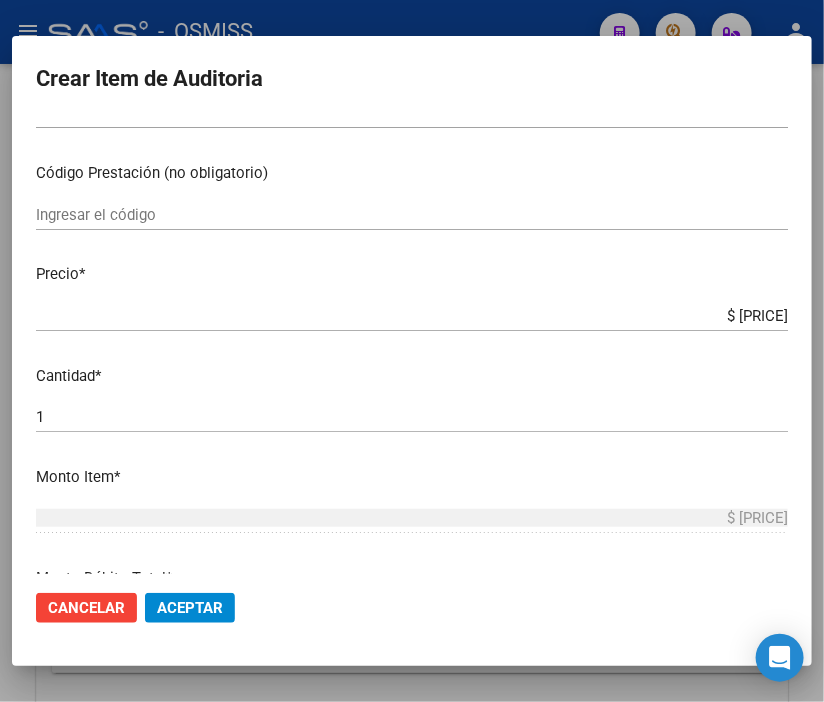 click at bounding box center (412, 351) 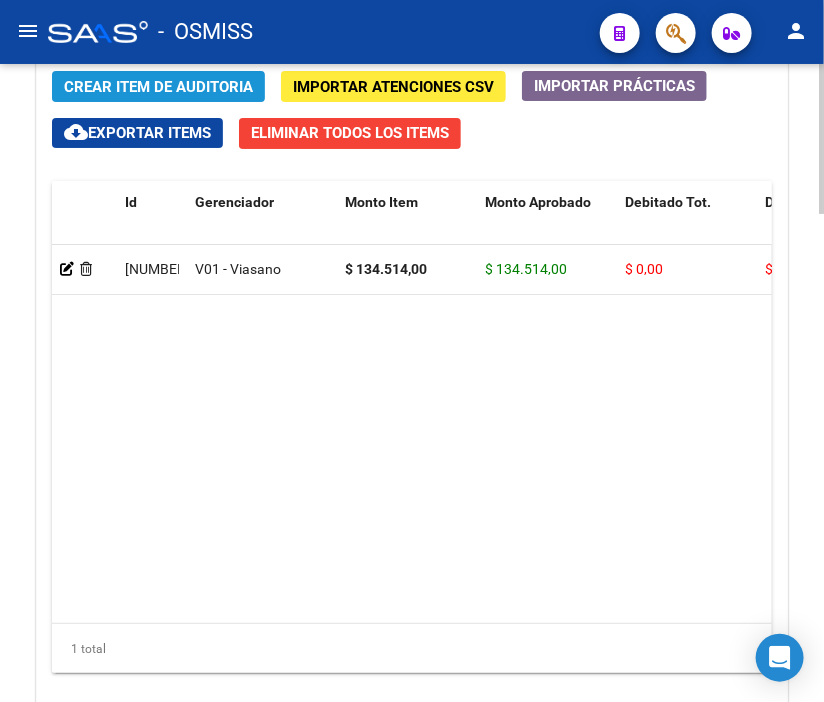 click on "Crear Item de Auditoria" 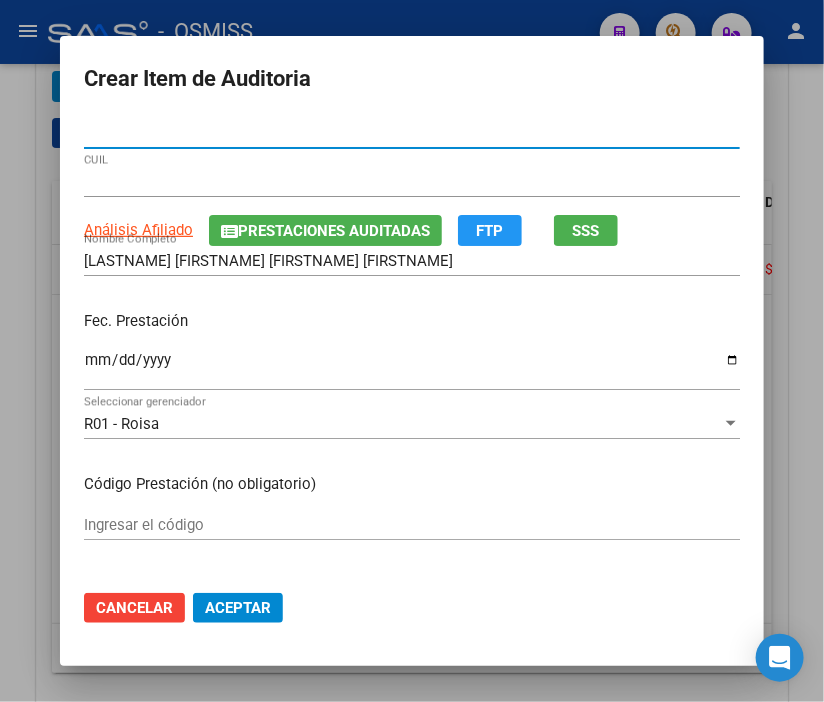 click on "Ingresar la fecha" at bounding box center [412, 368] 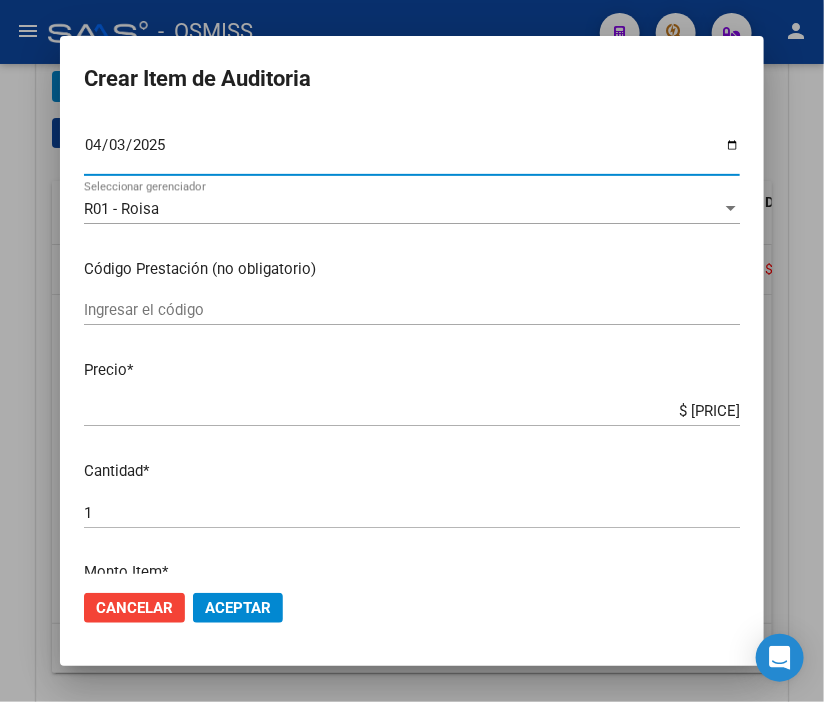 scroll, scrollTop: 222, scrollLeft: 0, axis: vertical 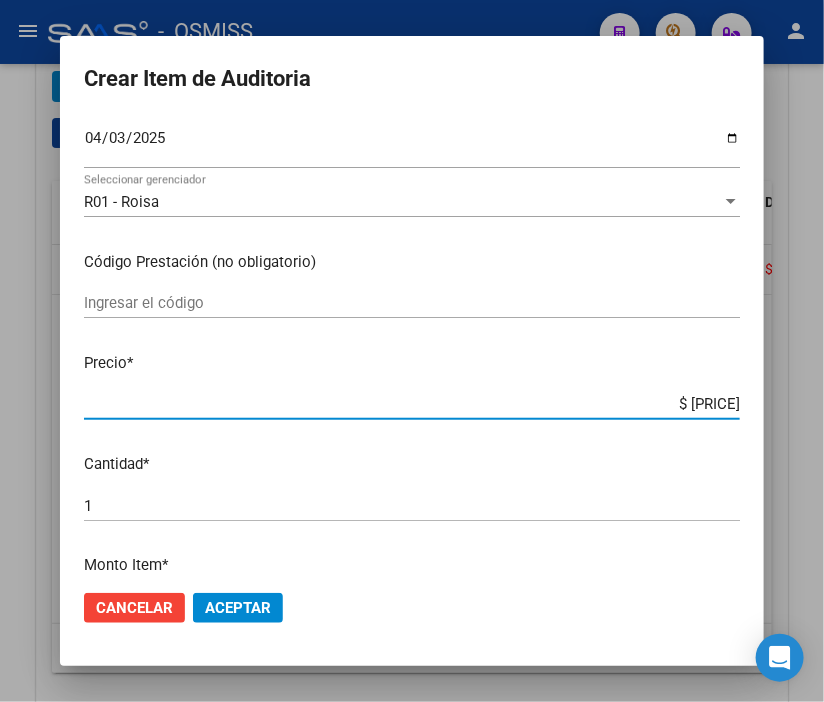 drag, startPoint x: 606, startPoint y: 408, endPoint x: 827, endPoint y: 407, distance: 221.00226 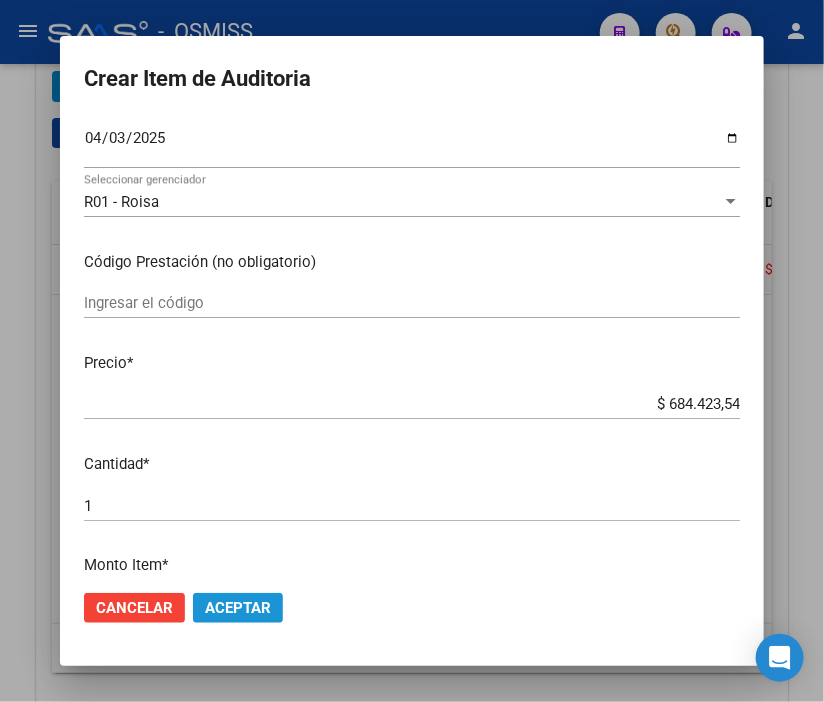 click on "Aceptar" 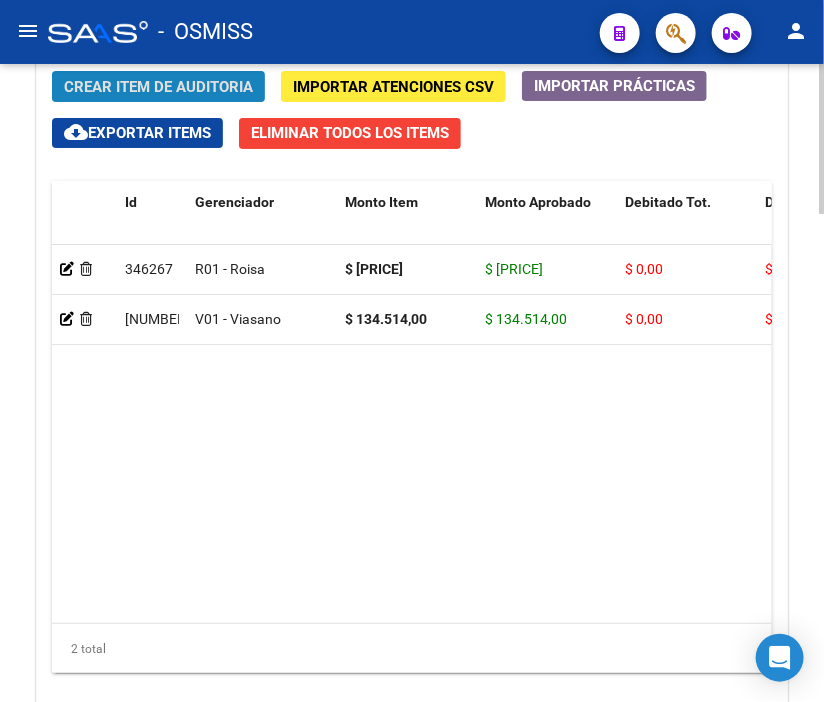 click on "Crear Item de Auditoria" 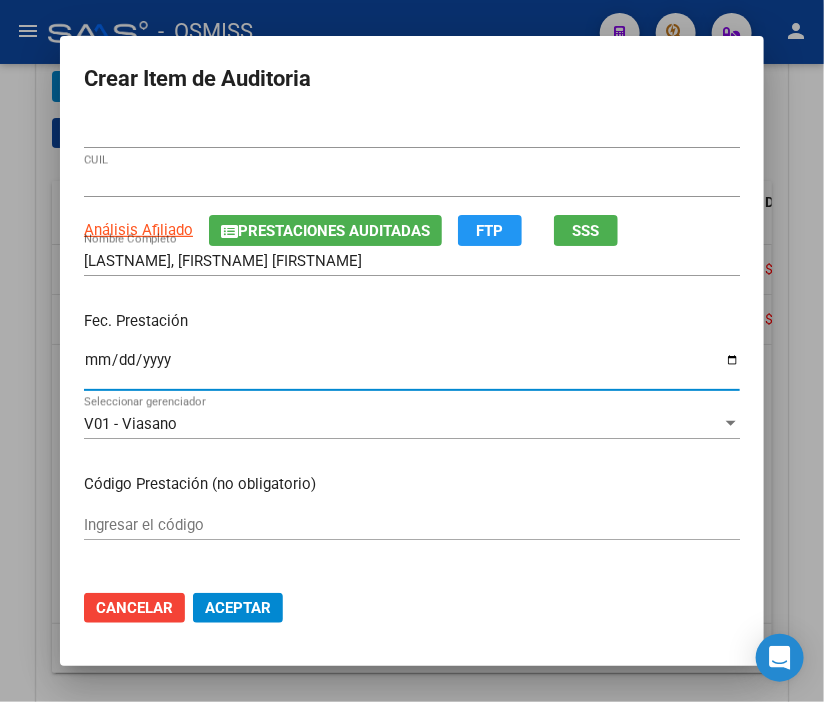 click on "Ingresar la fecha" at bounding box center [412, 368] 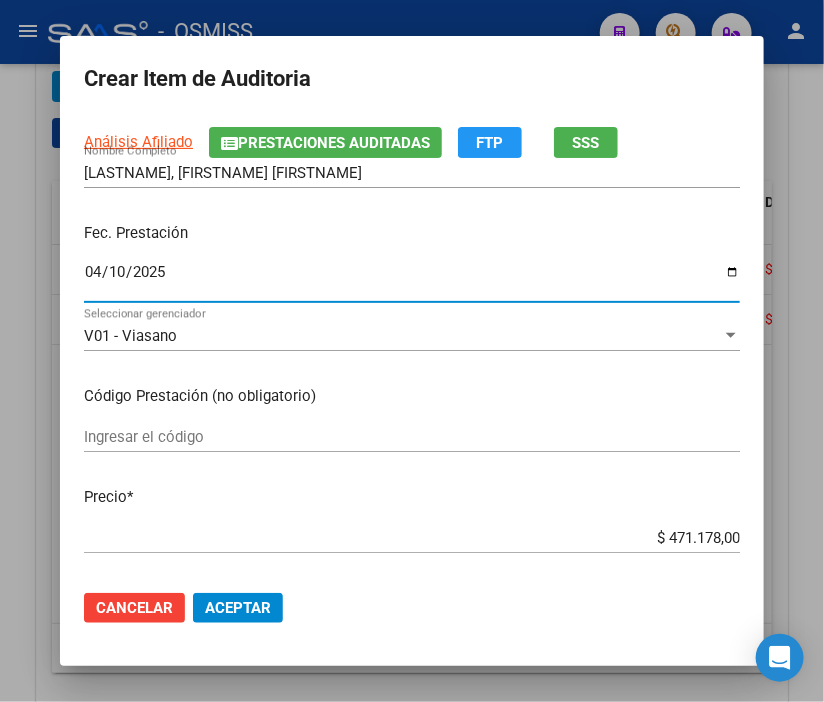 scroll, scrollTop: 222, scrollLeft: 0, axis: vertical 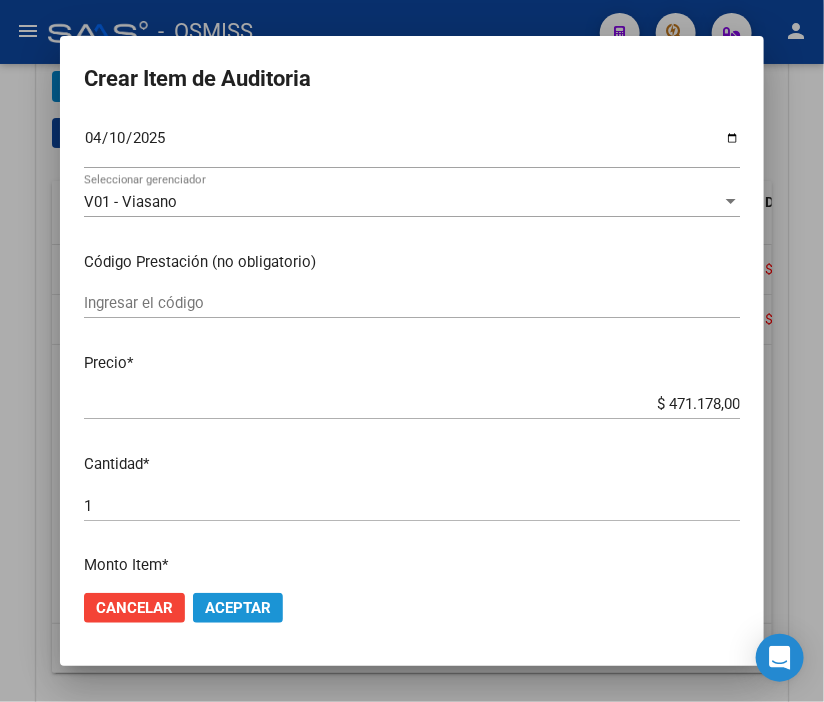 click on "Aceptar" 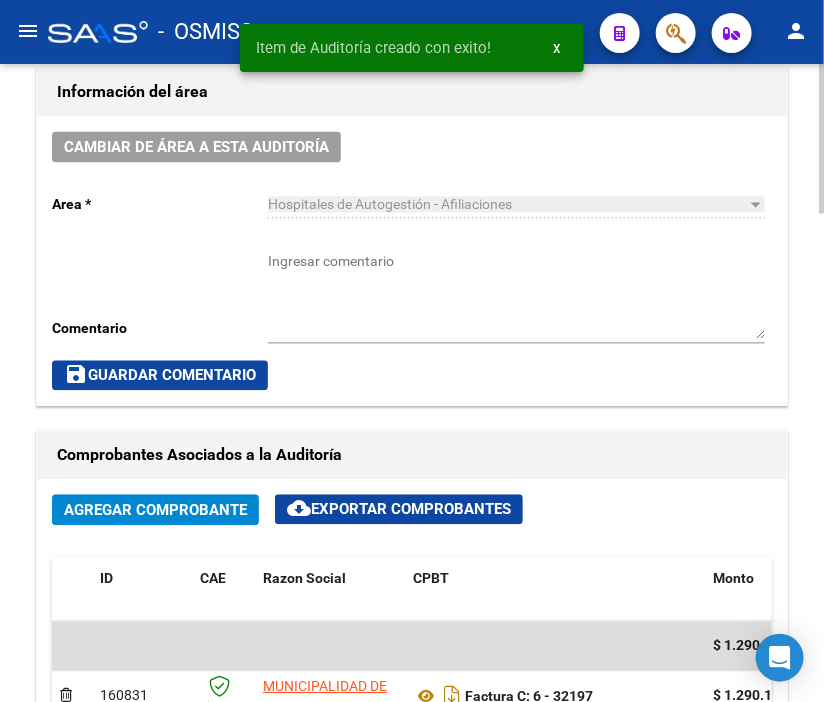 scroll, scrollTop: 891, scrollLeft: 0, axis: vertical 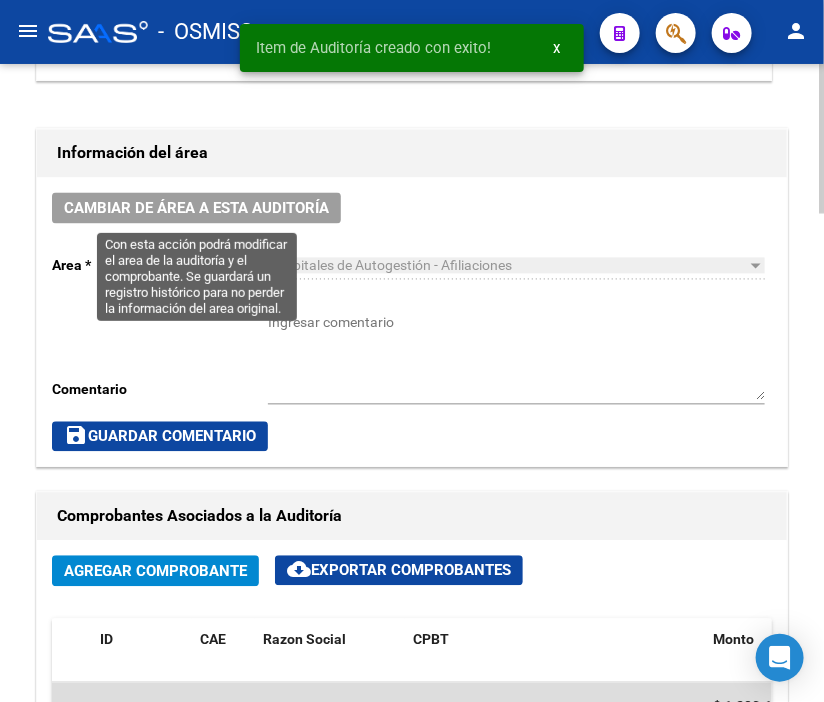 click on "Cambiar de área a esta auditoría" 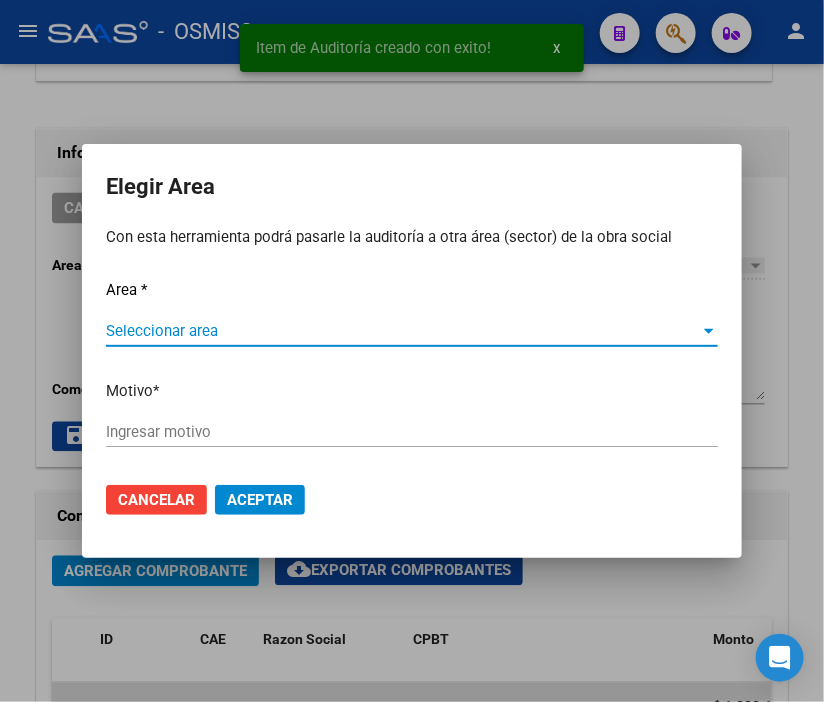 click on "Seleccionar area" at bounding box center (403, 331) 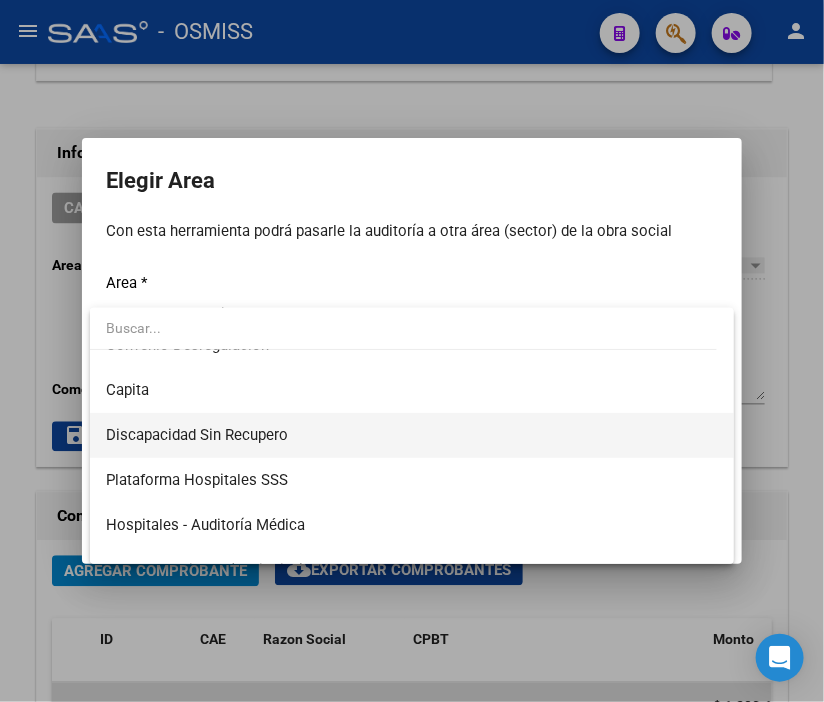 scroll, scrollTop: 222, scrollLeft: 0, axis: vertical 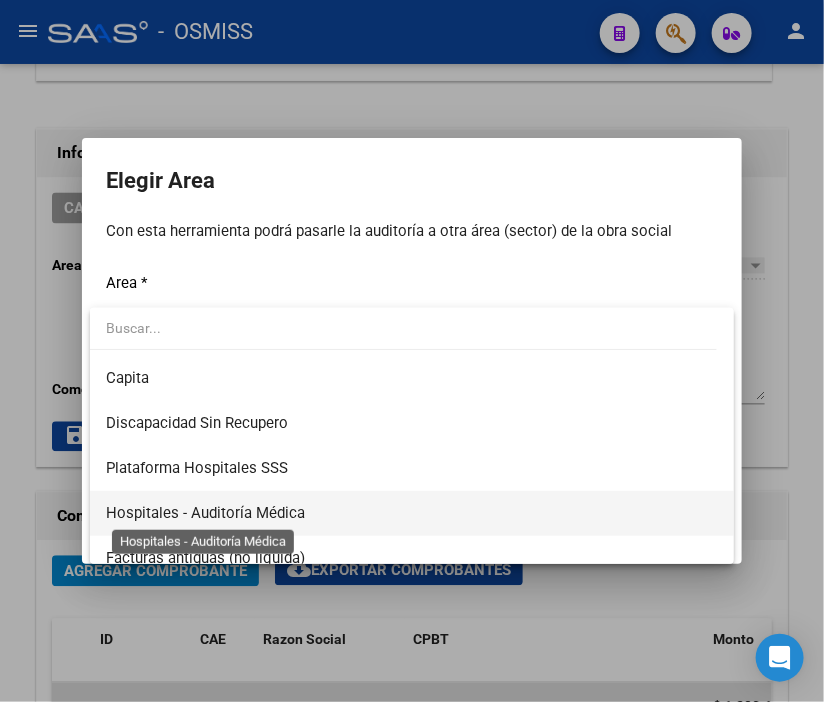 click on "Hospitales - Auditoría Médica" at bounding box center [205, 513] 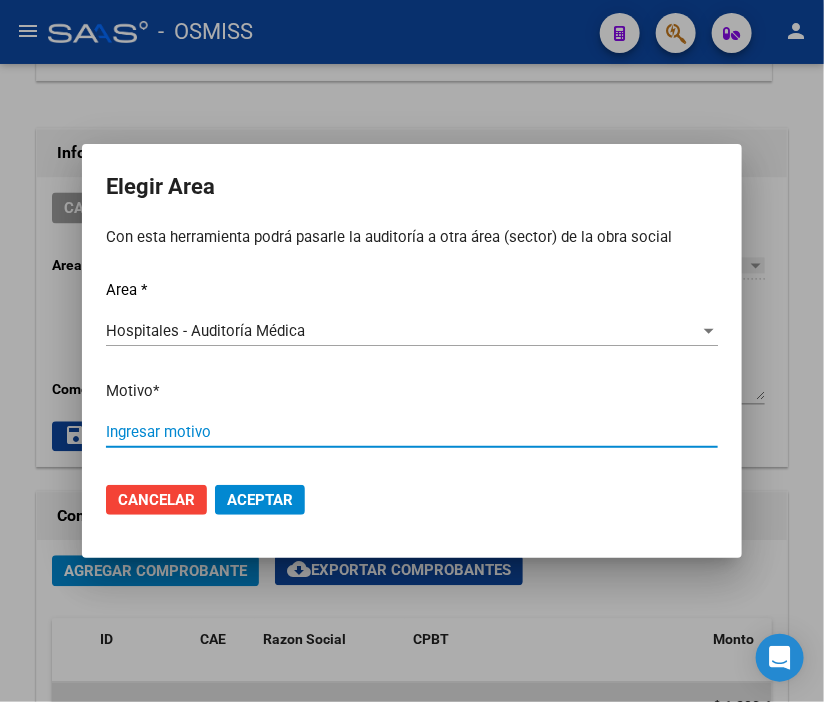 click on "Ingresar motivo" at bounding box center [412, 432] 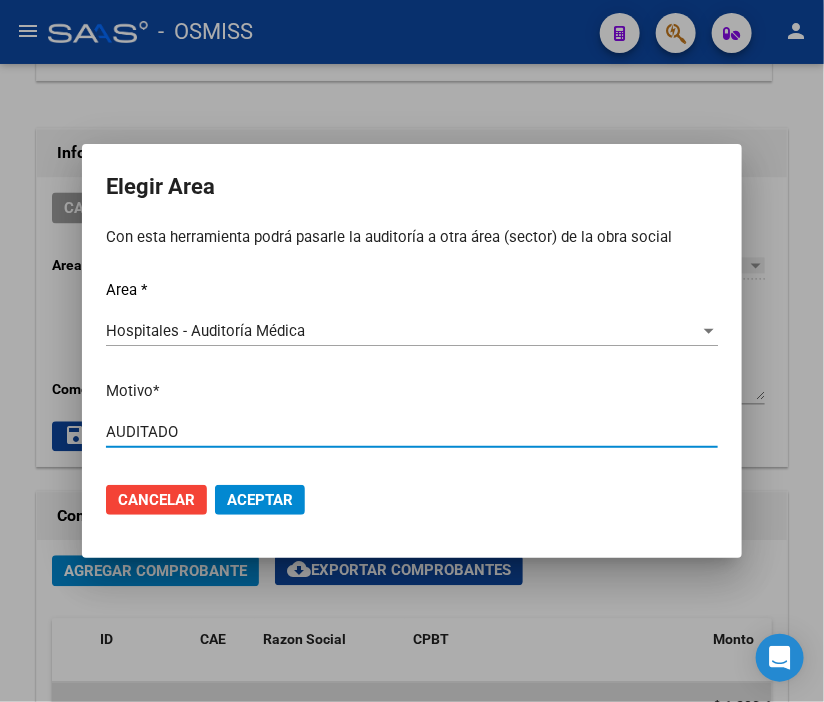 click on "Aceptar" at bounding box center (260, 500) 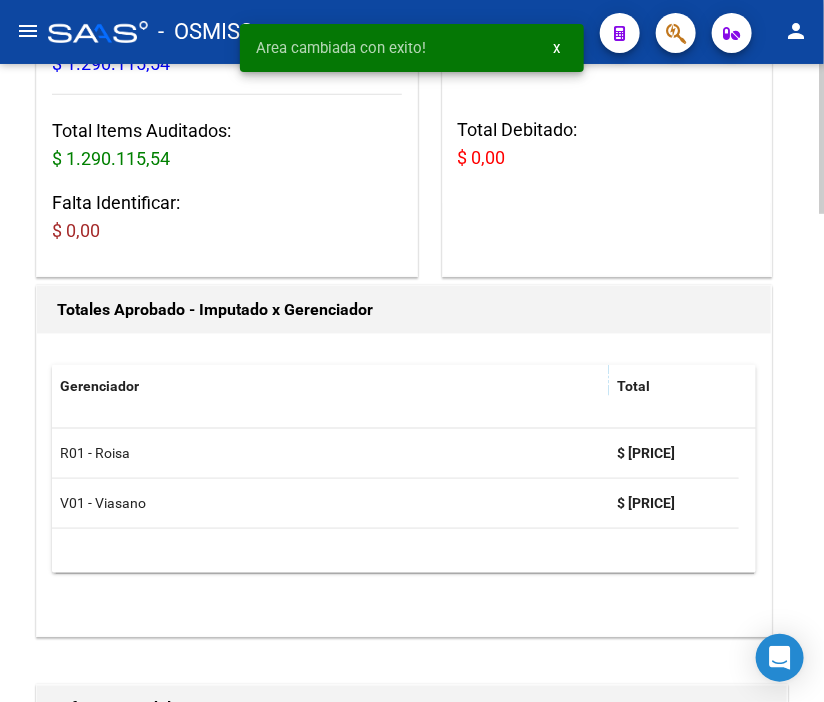 scroll, scrollTop: 0, scrollLeft: 0, axis: both 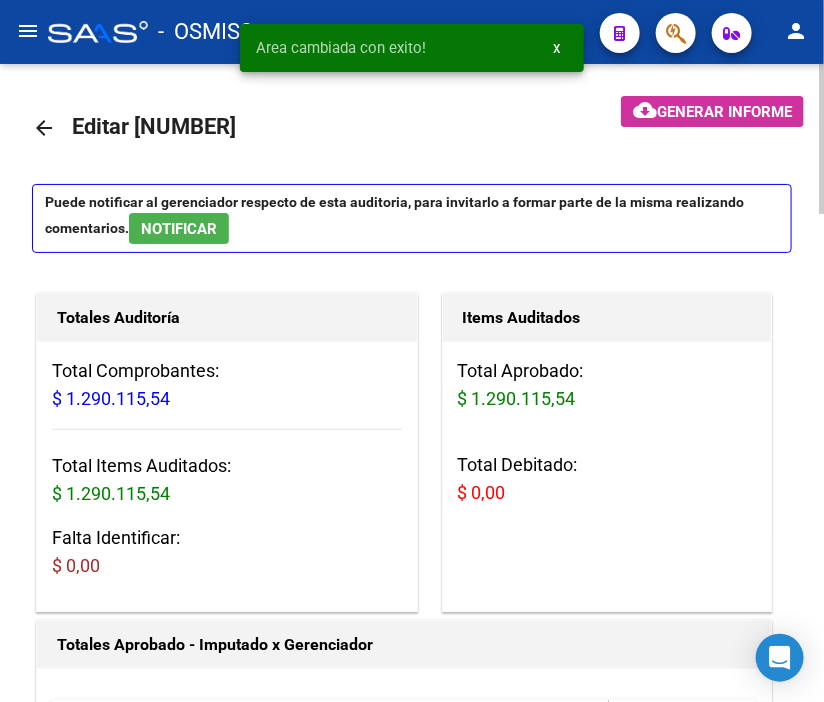 click on "arrow_back" 